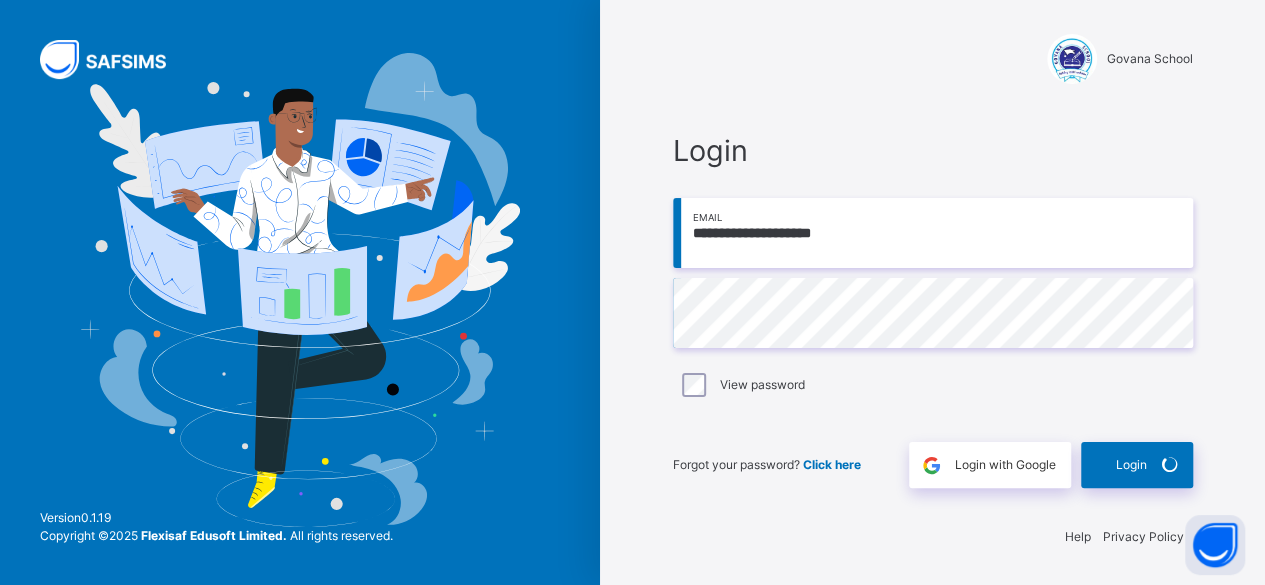scroll, scrollTop: 6, scrollLeft: 0, axis: vertical 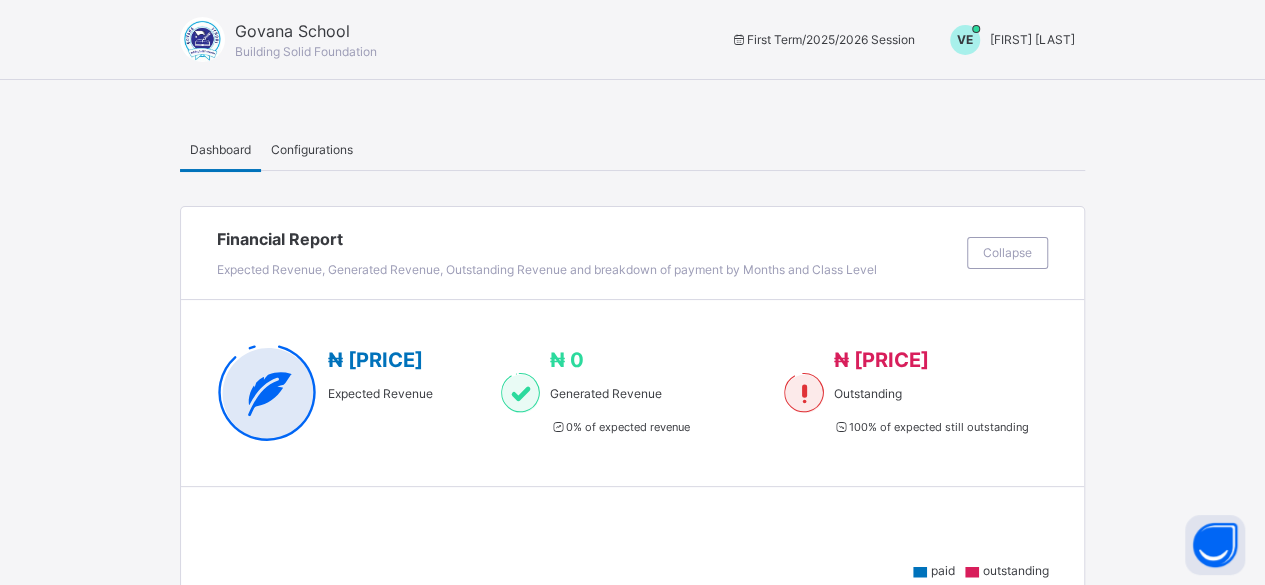 click on "Vivian Ekwuno" at bounding box center (1032, 39) 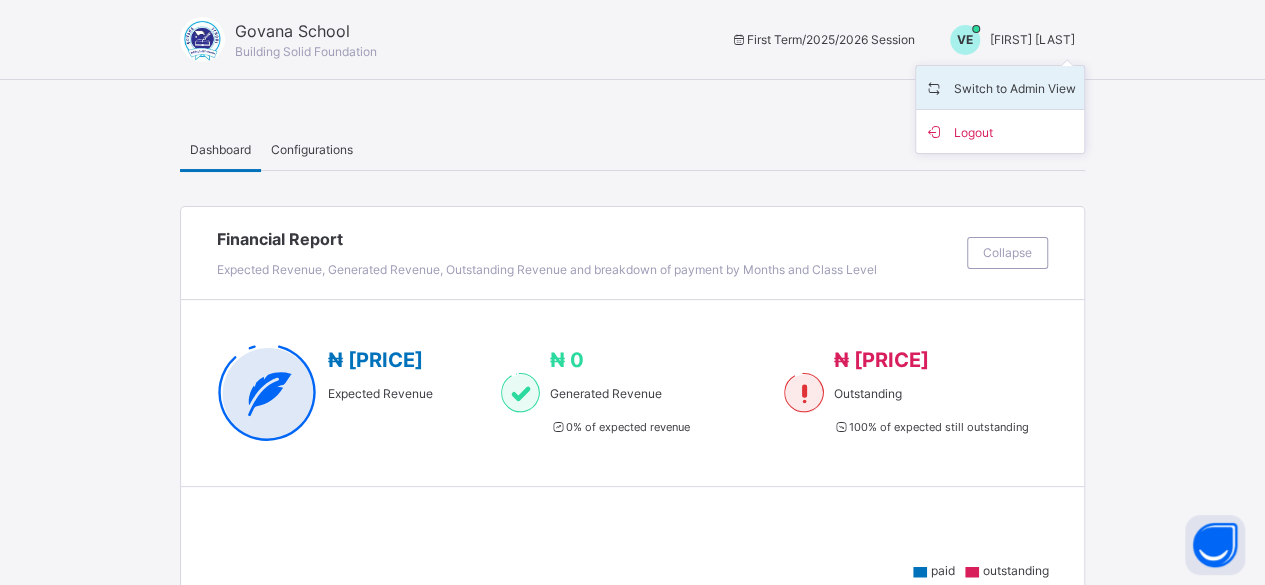 click on "Switch to Admin View" at bounding box center (1000, 87) 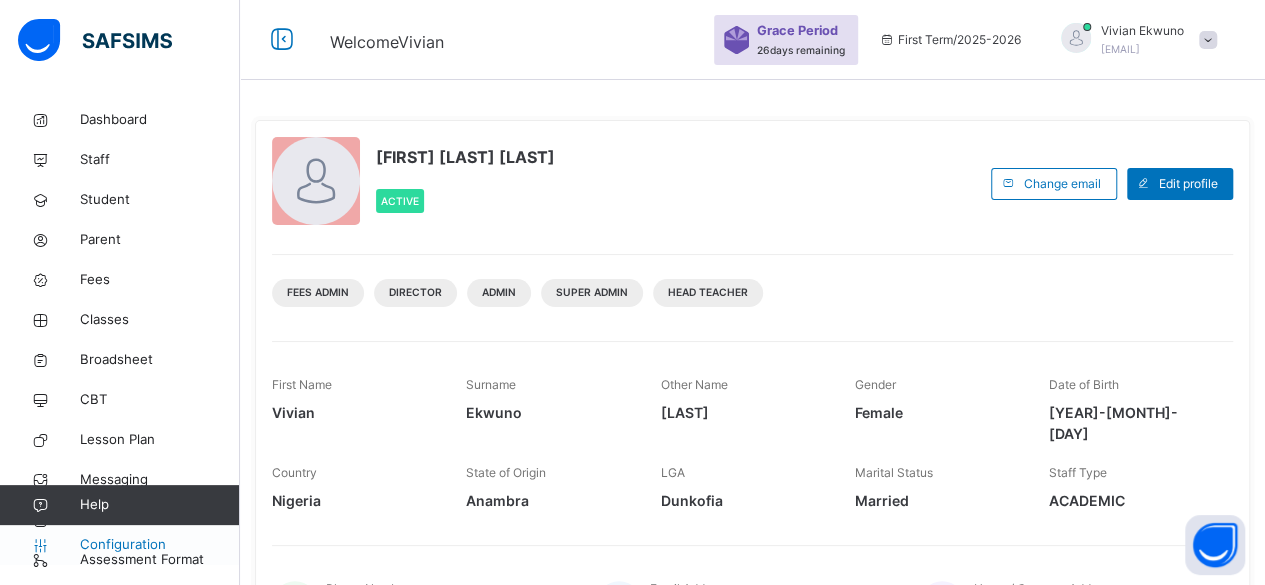 click on "Configuration" at bounding box center [159, 545] 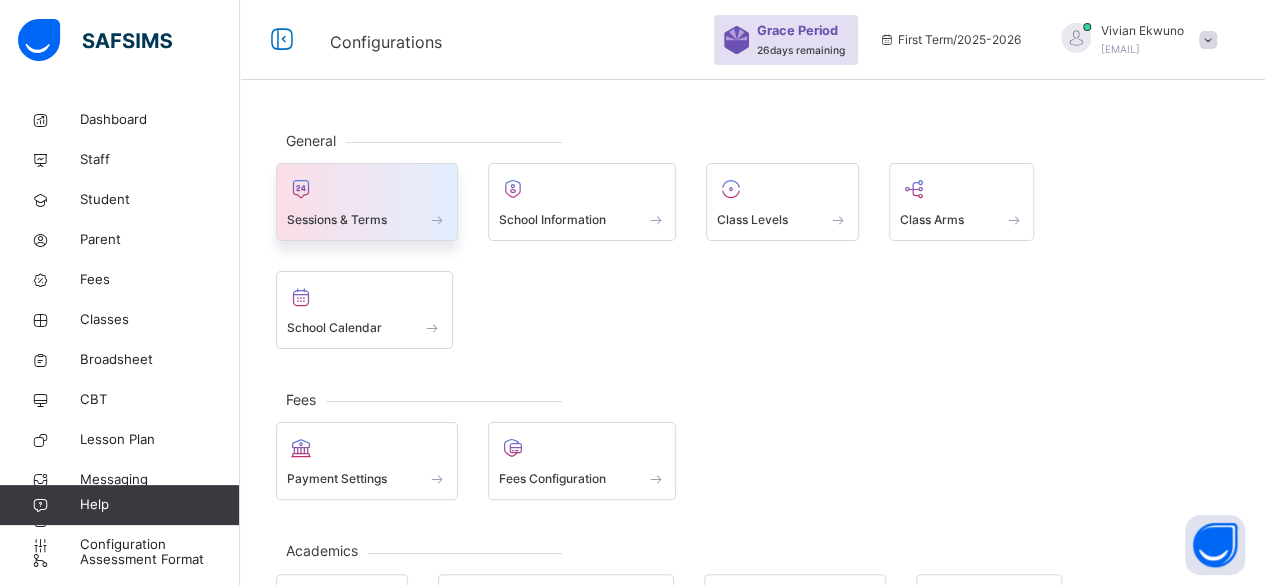 click on "Sessions & Terms" at bounding box center [337, 220] 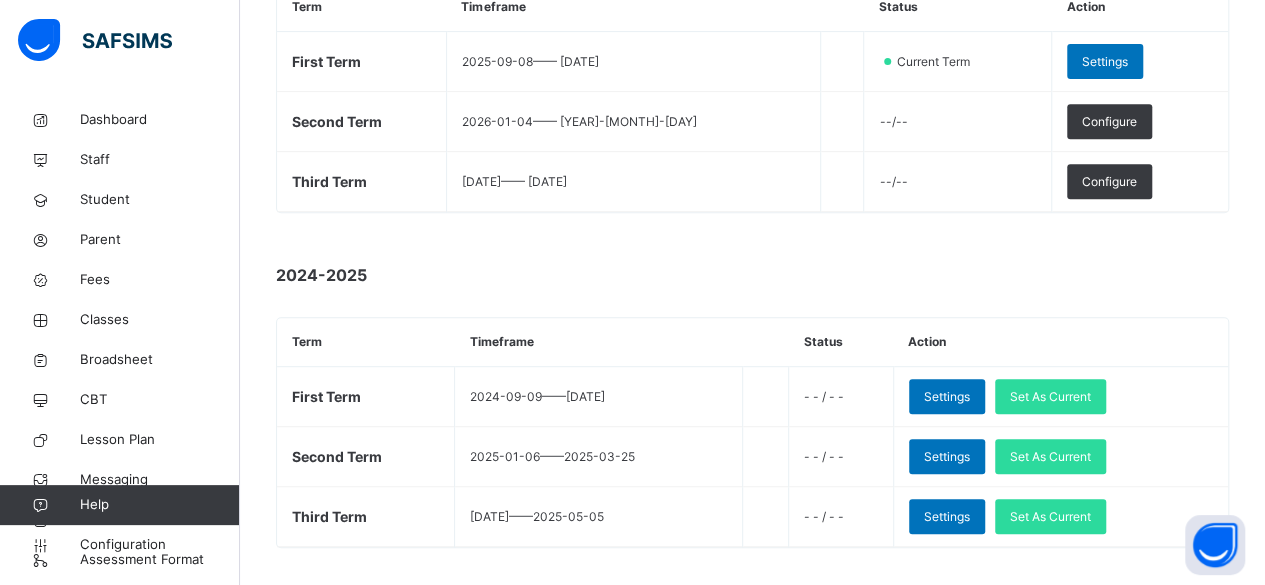 scroll, scrollTop: 426, scrollLeft: 0, axis: vertical 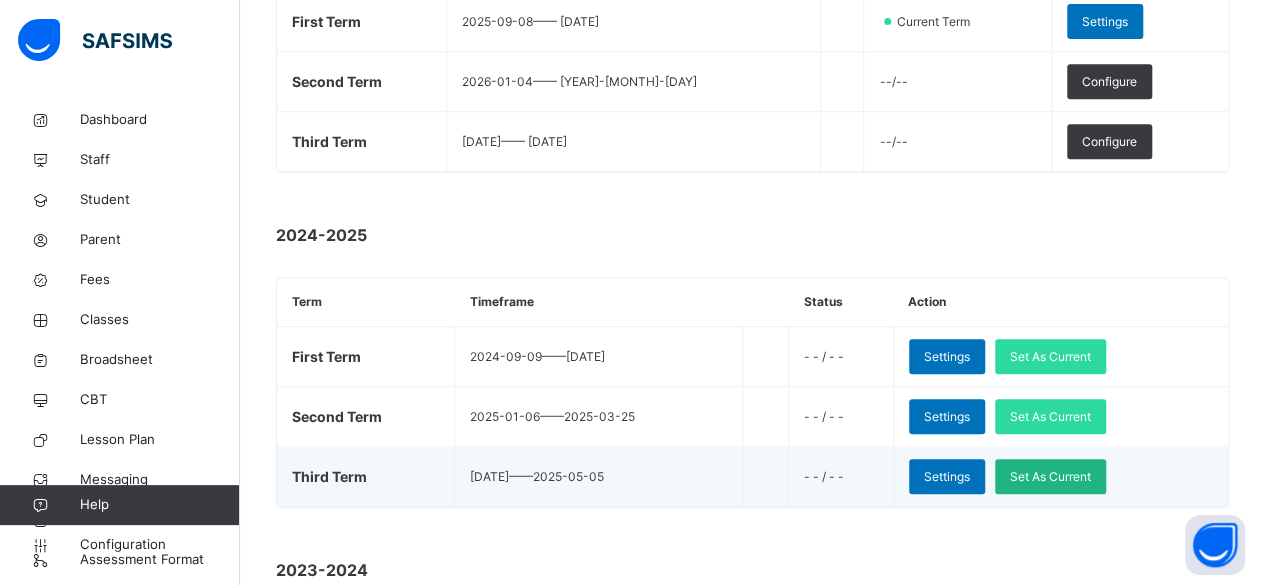 click on "Set As Current" at bounding box center (1050, 477) 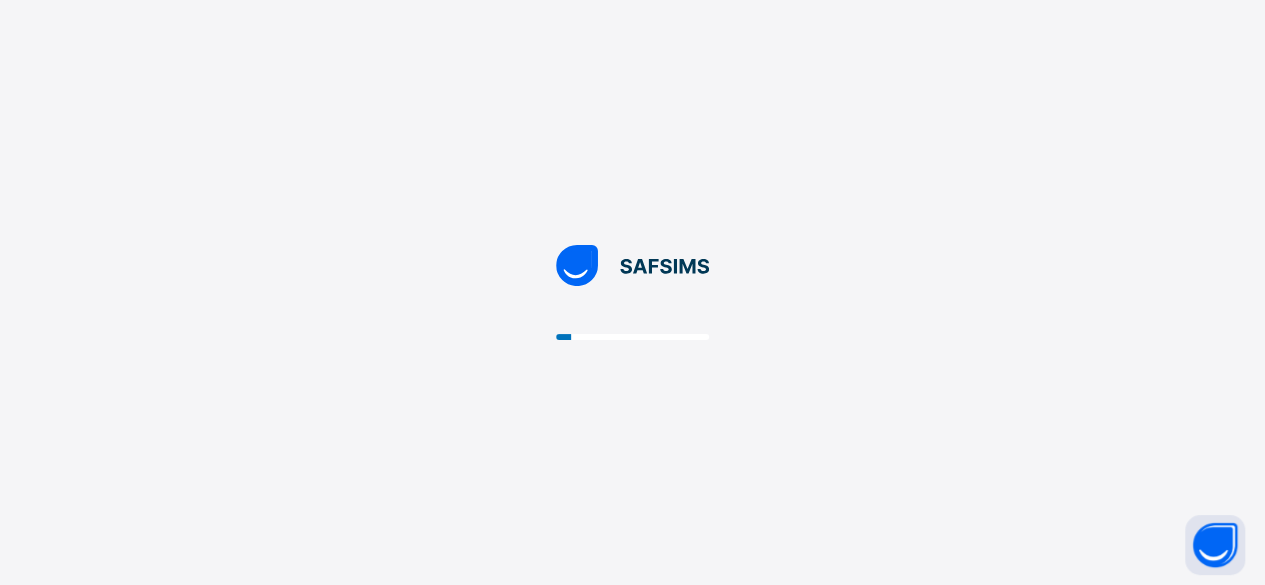 scroll, scrollTop: 0, scrollLeft: 0, axis: both 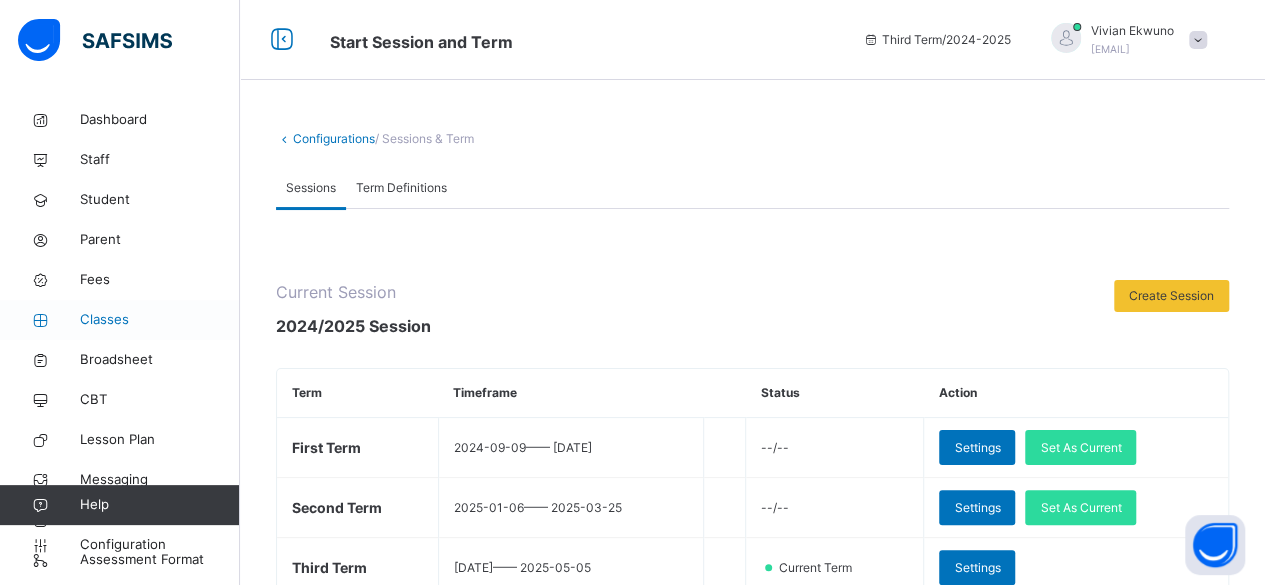 click on "Classes" at bounding box center (160, 320) 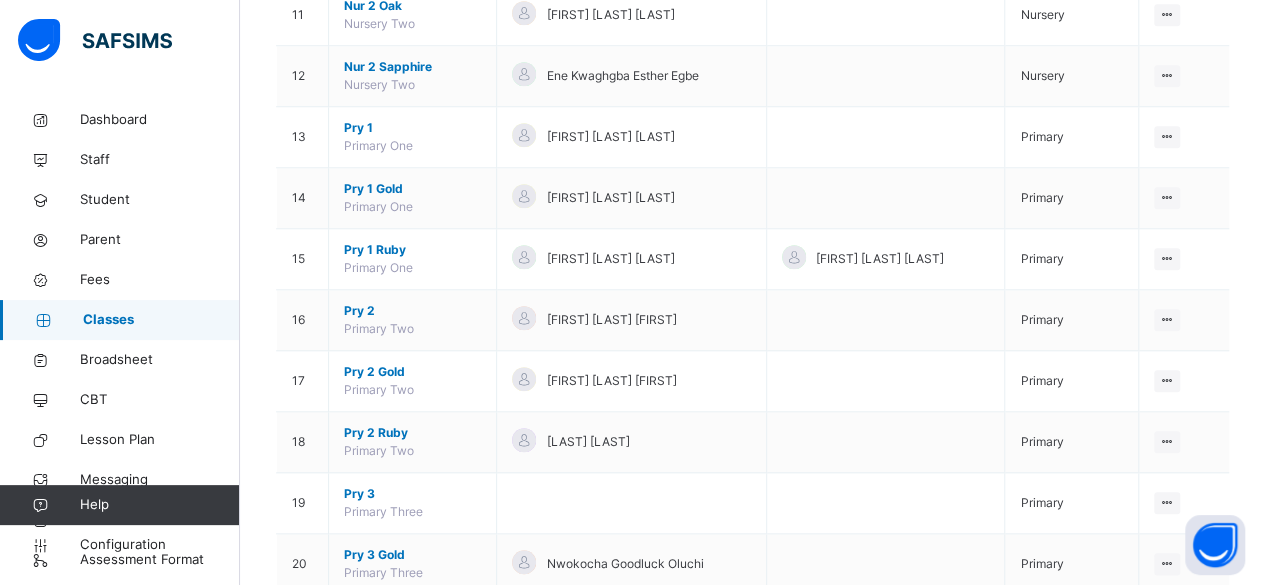 scroll, scrollTop: 876, scrollLeft: 0, axis: vertical 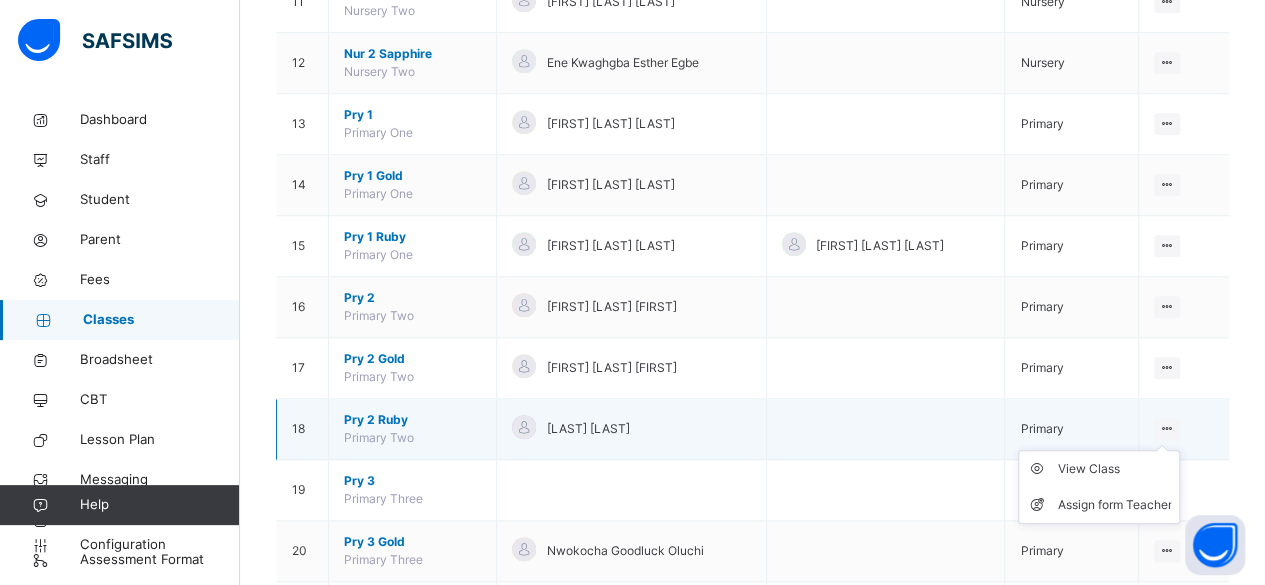 click at bounding box center [1167, 428] 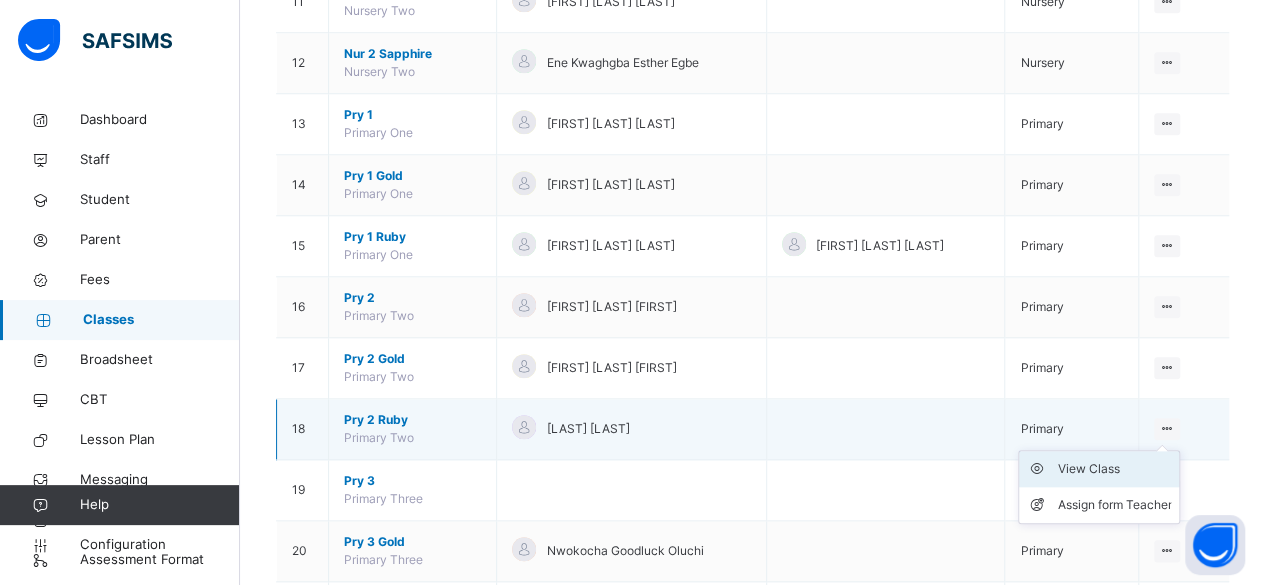click on "View Class" at bounding box center [1114, 469] 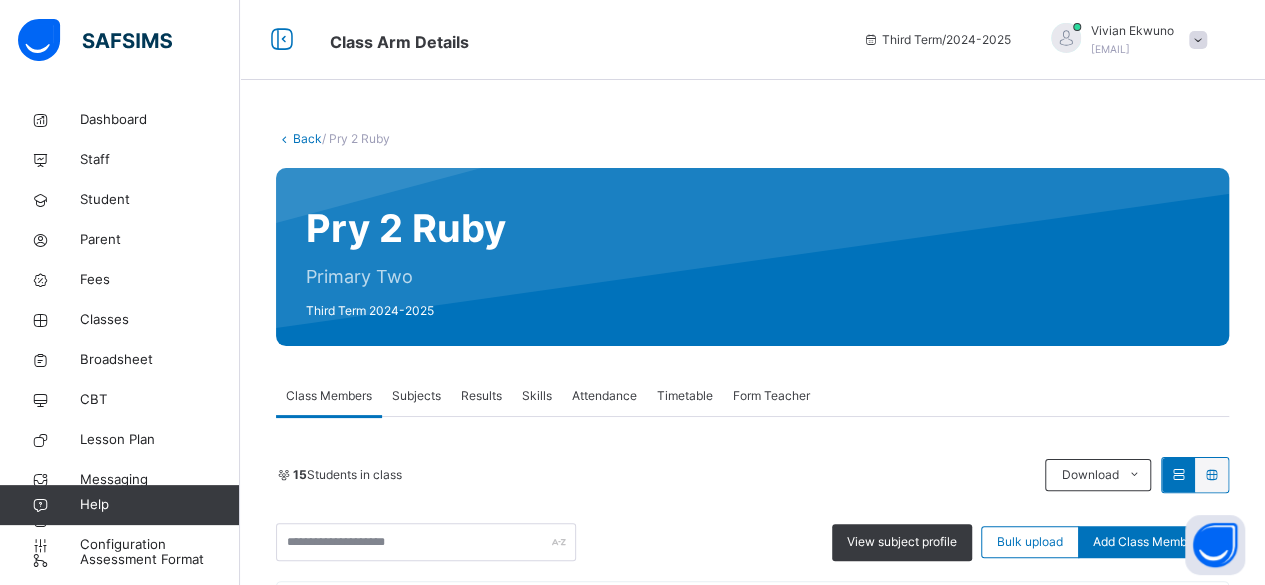 click on "Abdulkadir Lawal Qadeerah Ikeoluwa GS/20/0162" at bounding box center [447, 688] 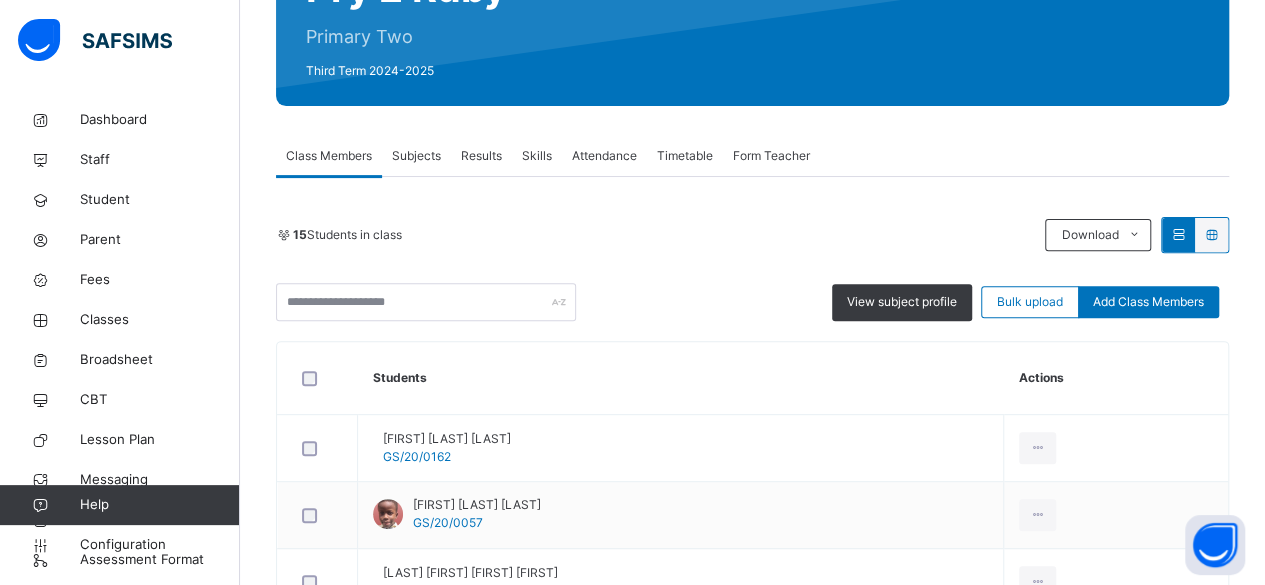 click on "Results" at bounding box center (481, 156) 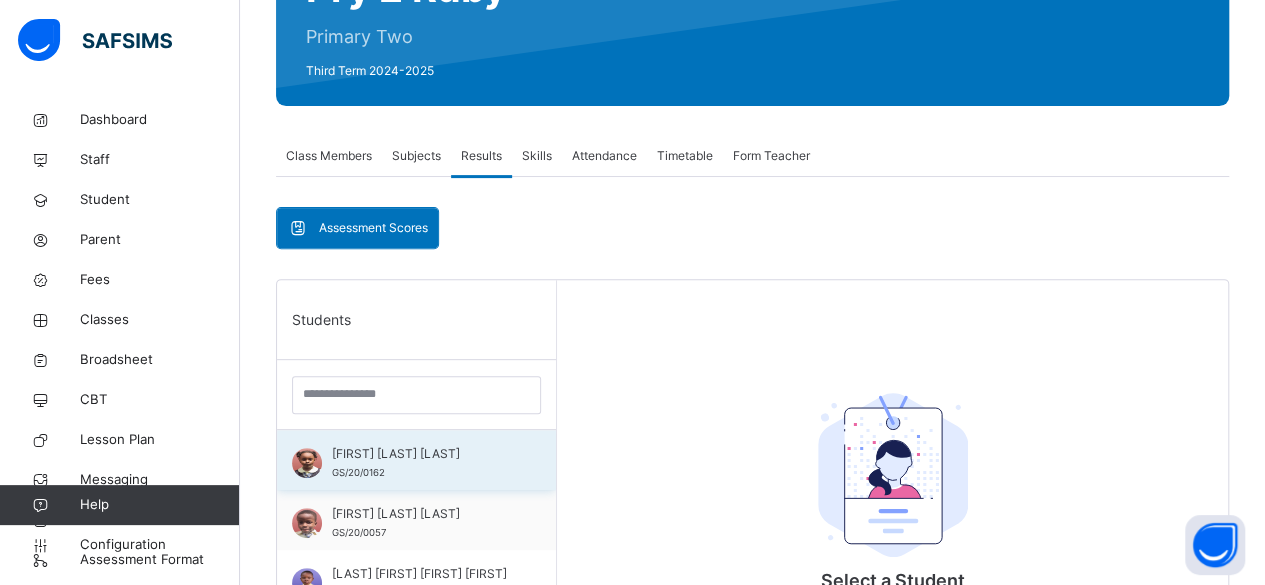 click on "[FIRST] [LAST] [LAST]" at bounding box center (421, 454) 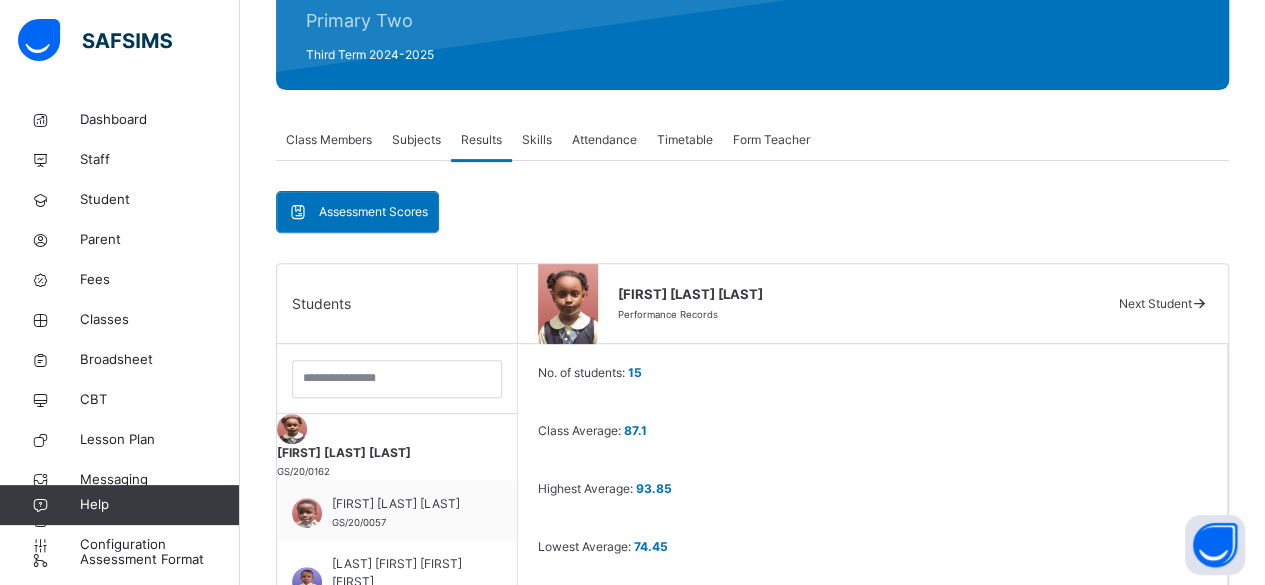 scroll, scrollTop: 252, scrollLeft: 0, axis: vertical 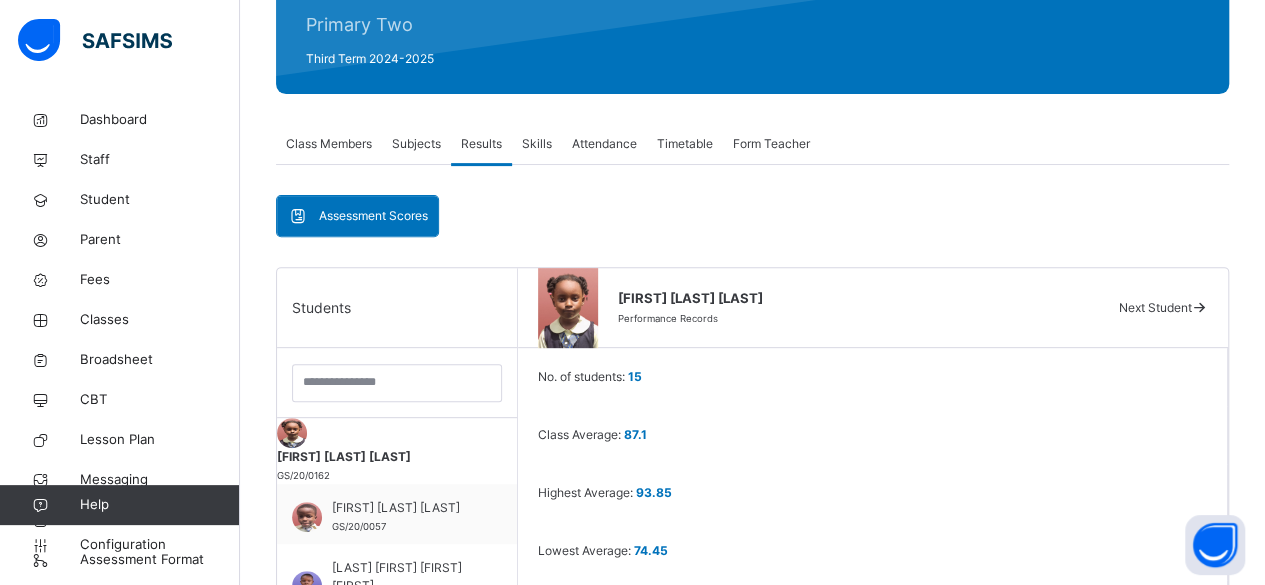 click on "Subjects" at bounding box center (416, 144) 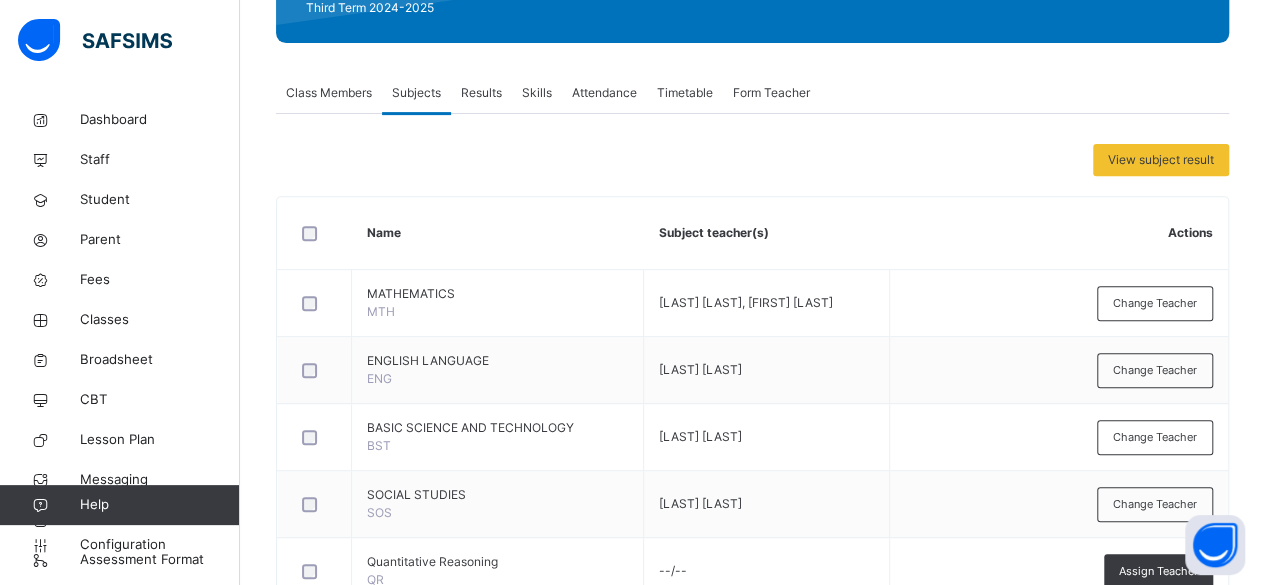 scroll, scrollTop: 308, scrollLeft: 0, axis: vertical 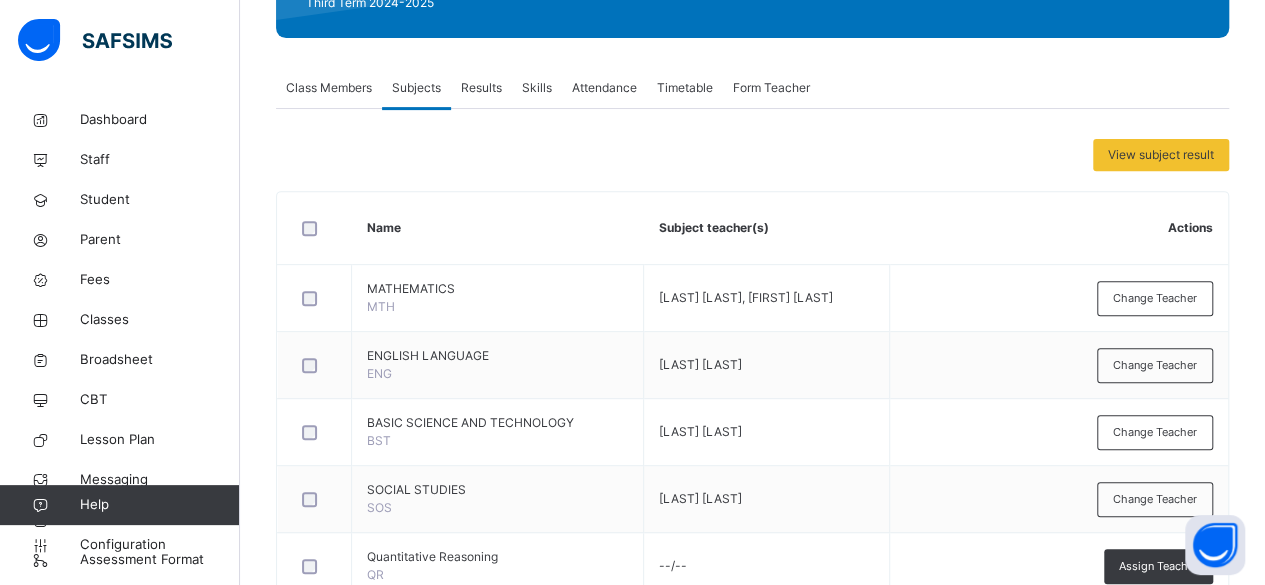 click on "Subjects" at bounding box center (416, 88) 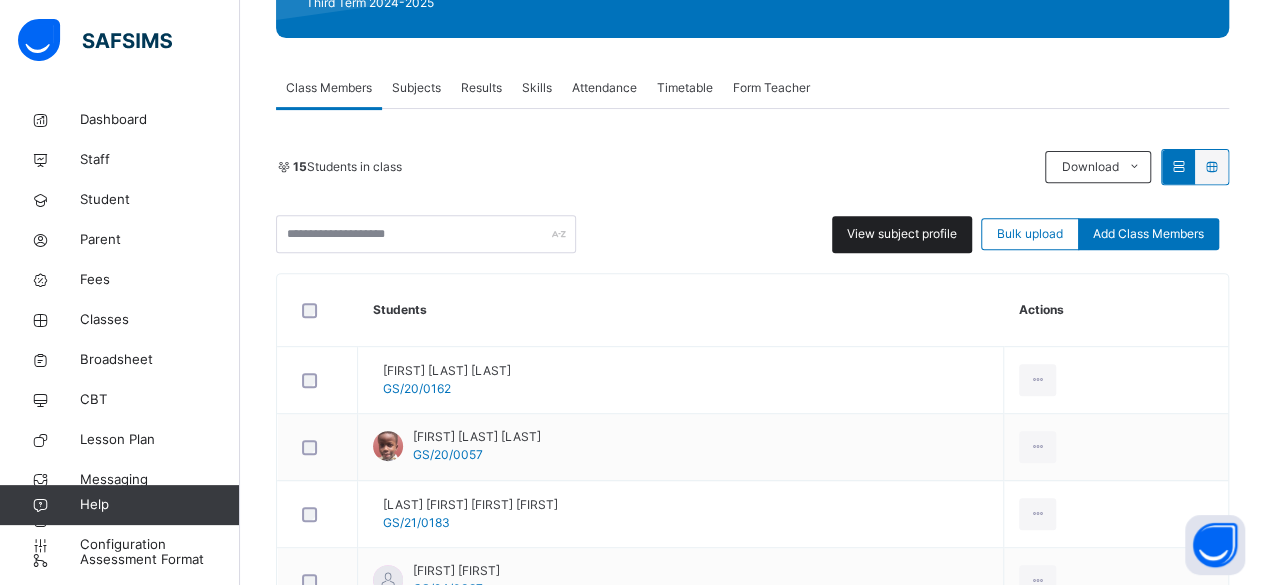 click on "View subject profile" at bounding box center [902, 234] 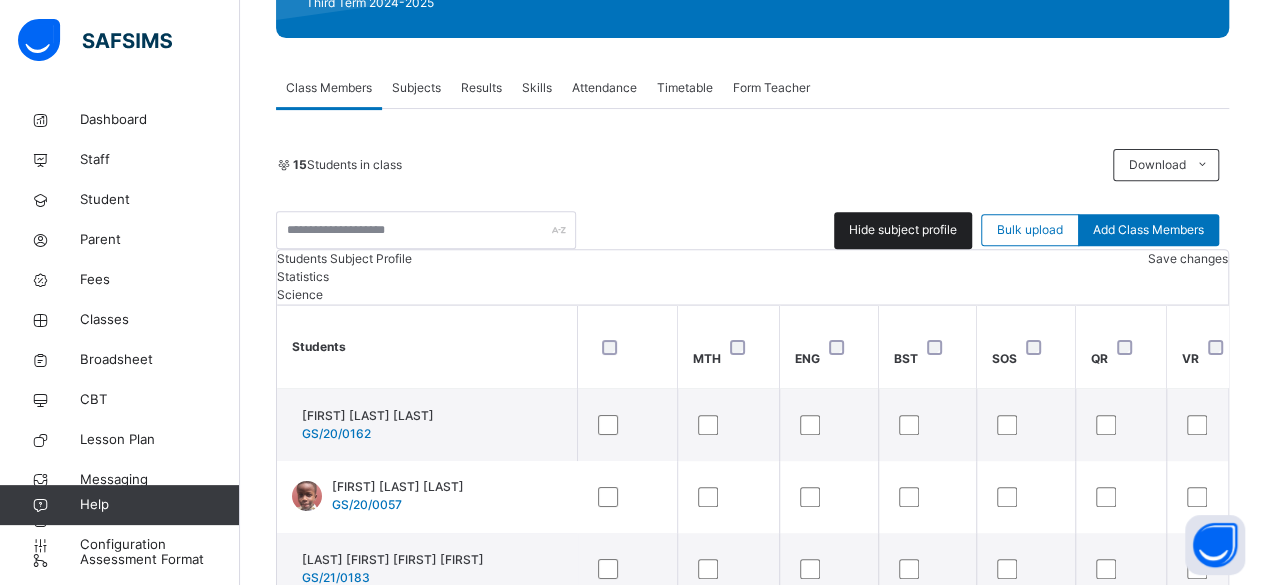 scroll, scrollTop: 597, scrollLeft: 0, axis: vertical 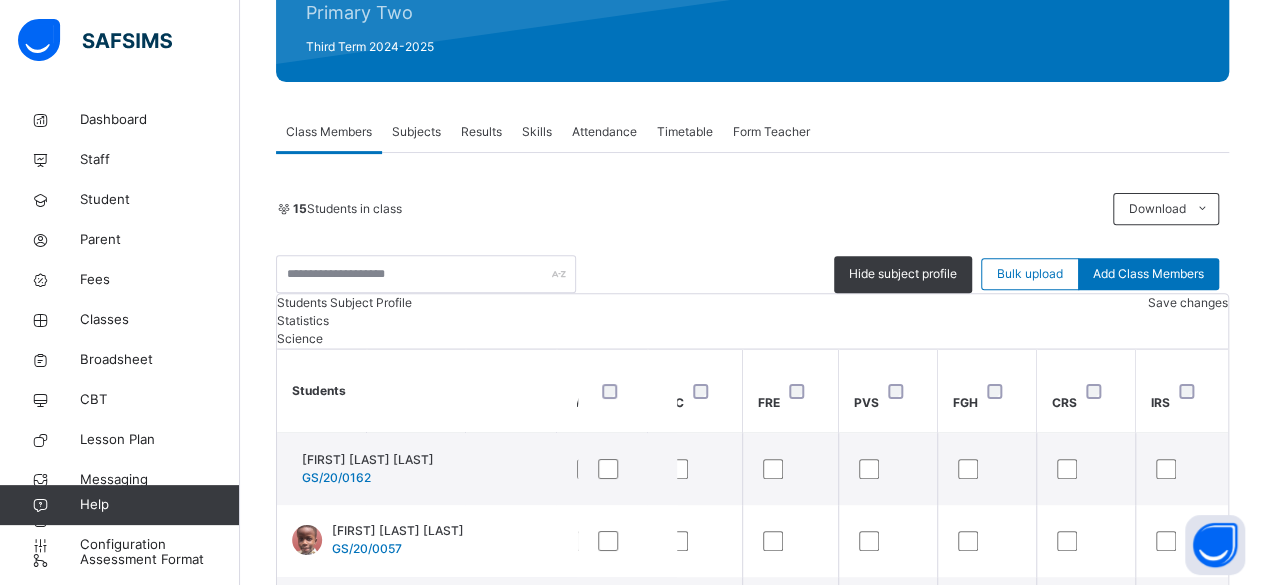 click on "Subjects" at bounding box center [416, 132] 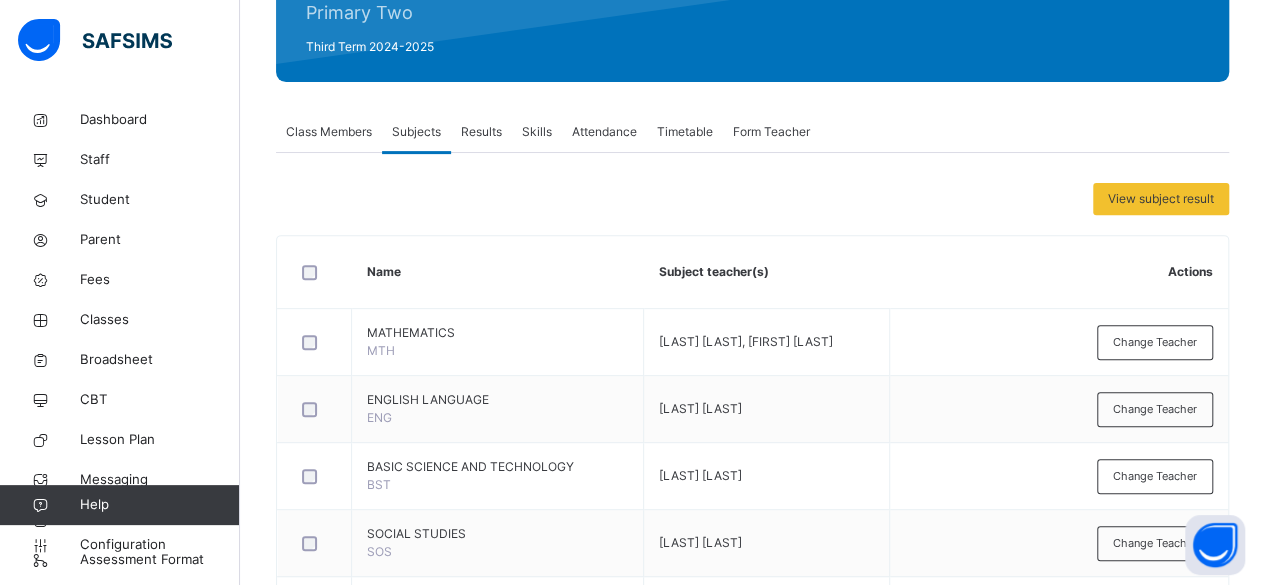click on "Results" at bounding box center (481, 132) 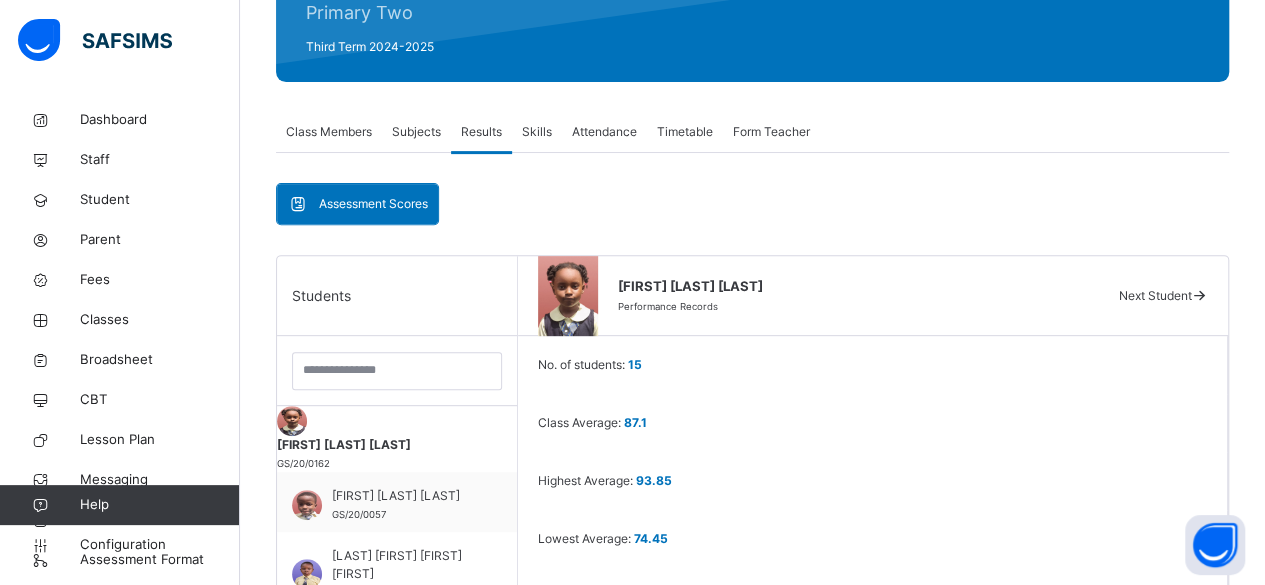 click on "[FIRST] [LAST] [LAST]" at bounding box center (397, 445) 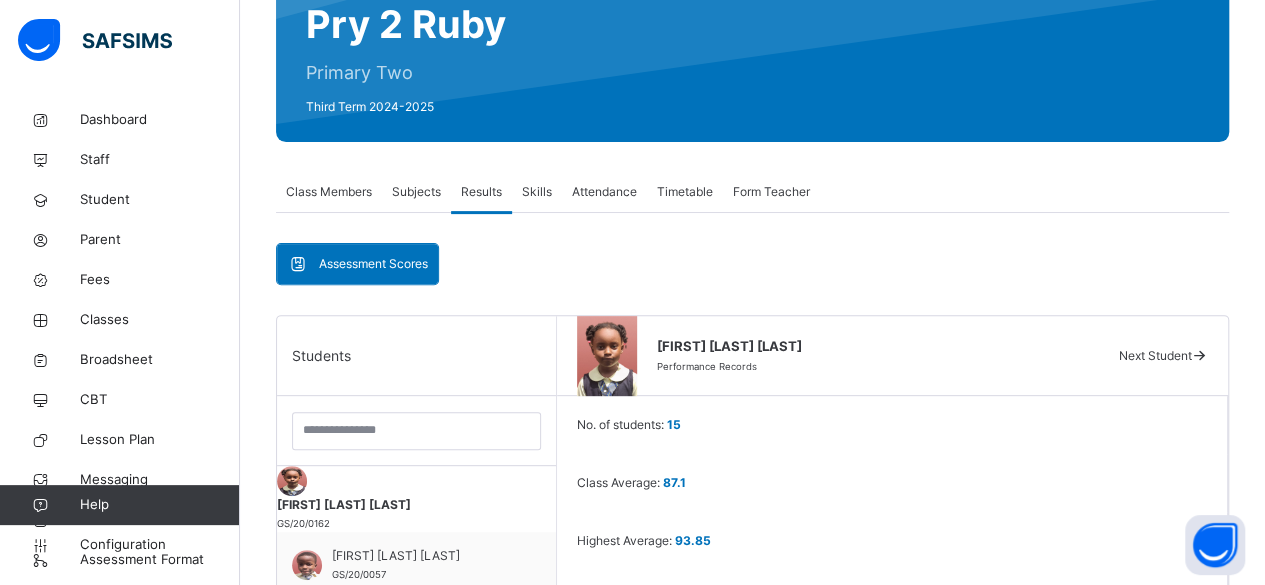 scroll, scrollTop: 194, scrollLeft: 0, axis: vertical 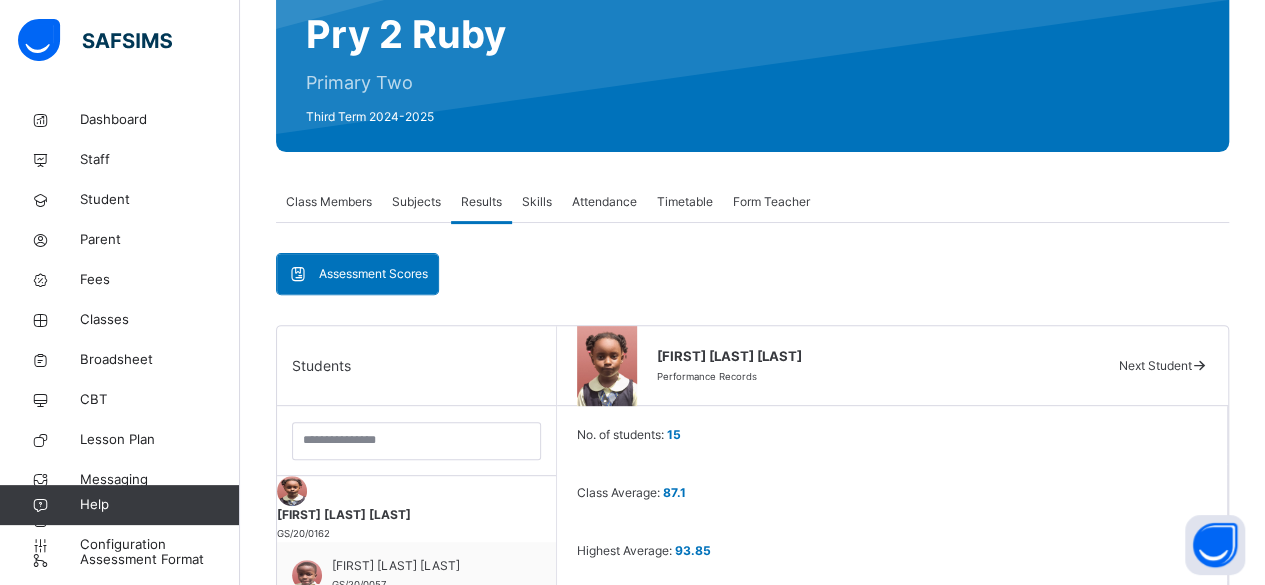 click on "Class Members" at bounding box center (329, 202) 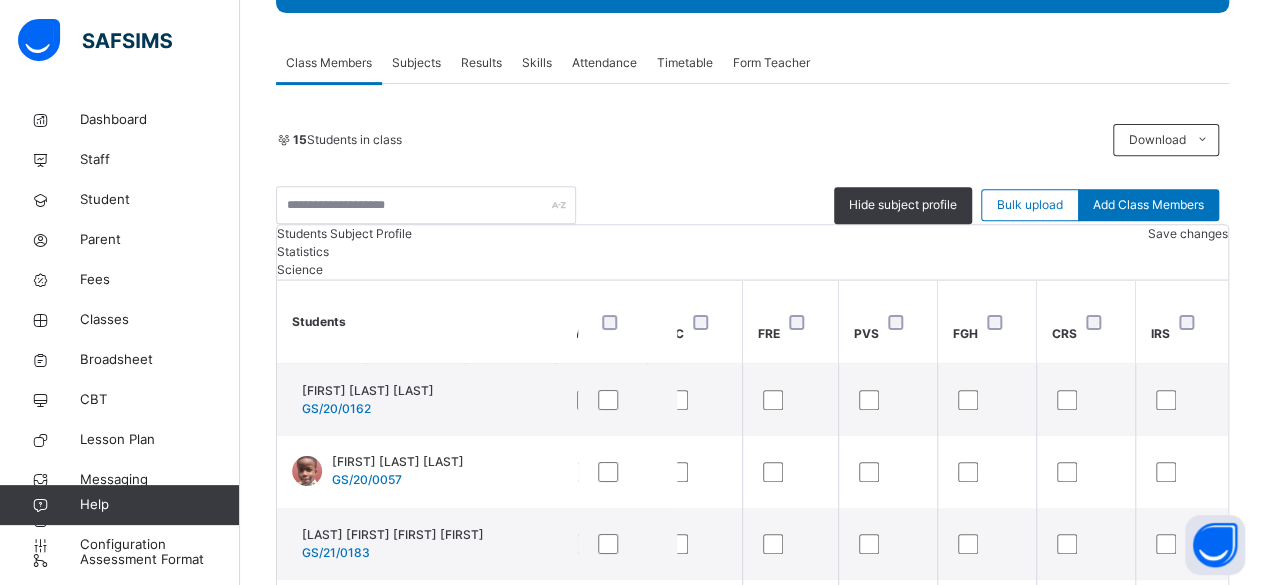 scroll, scrollTop: 294, scrollLeft: 0, axis: vertical 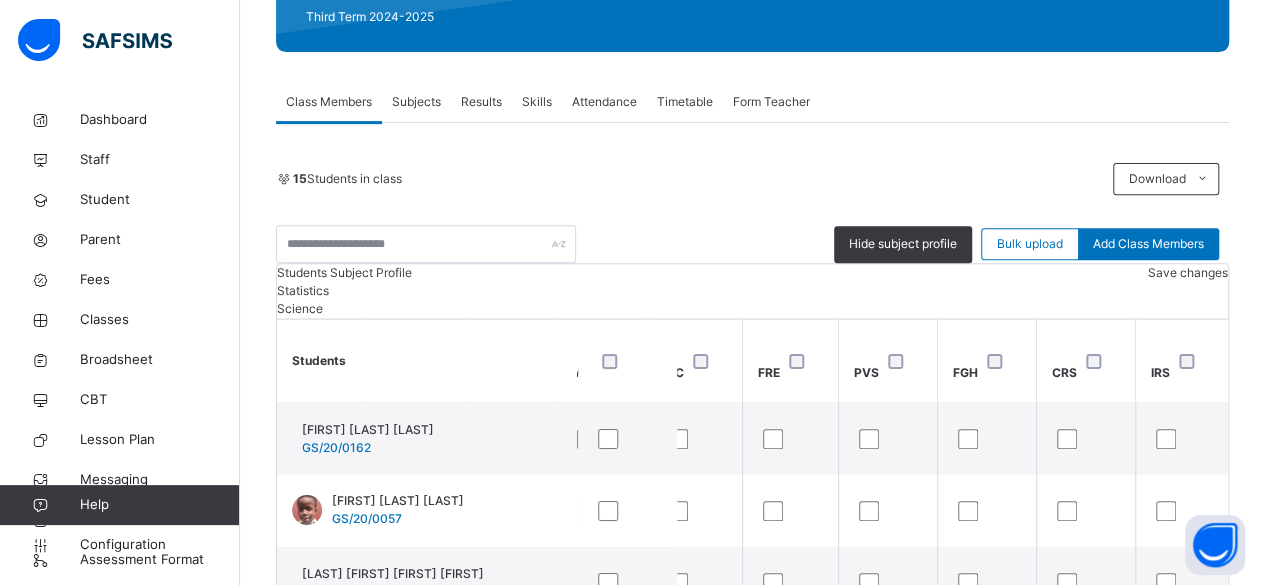 click on "Subjects" at bounding box center (416, 102) 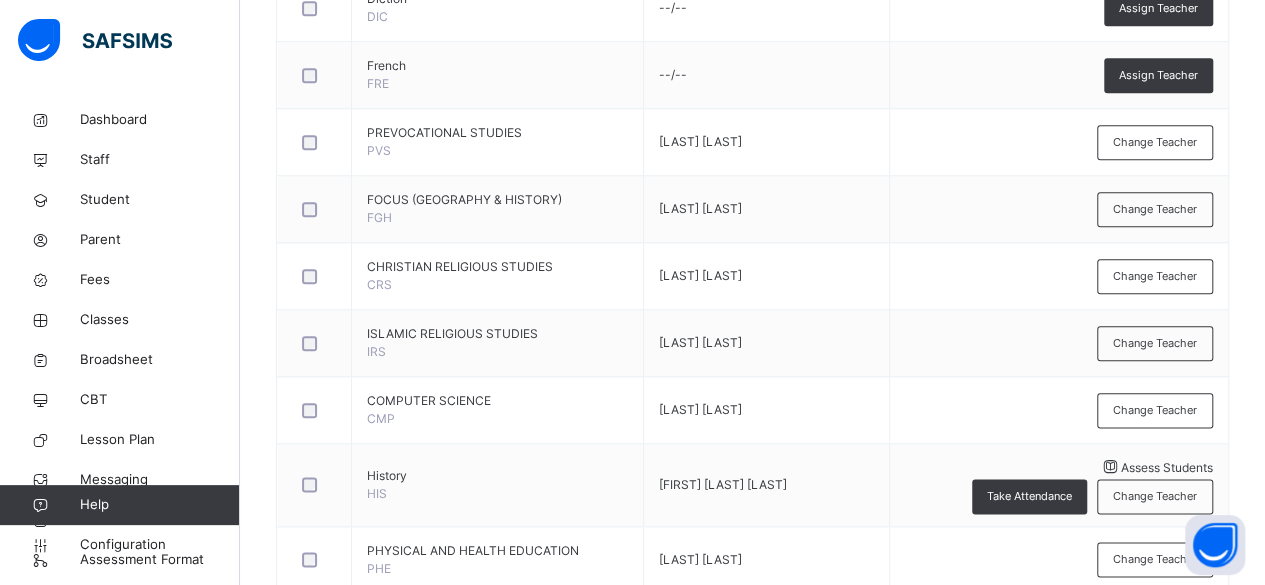 scroll, scrollTop: 1083, scrollLeft: 0, axis: vertical 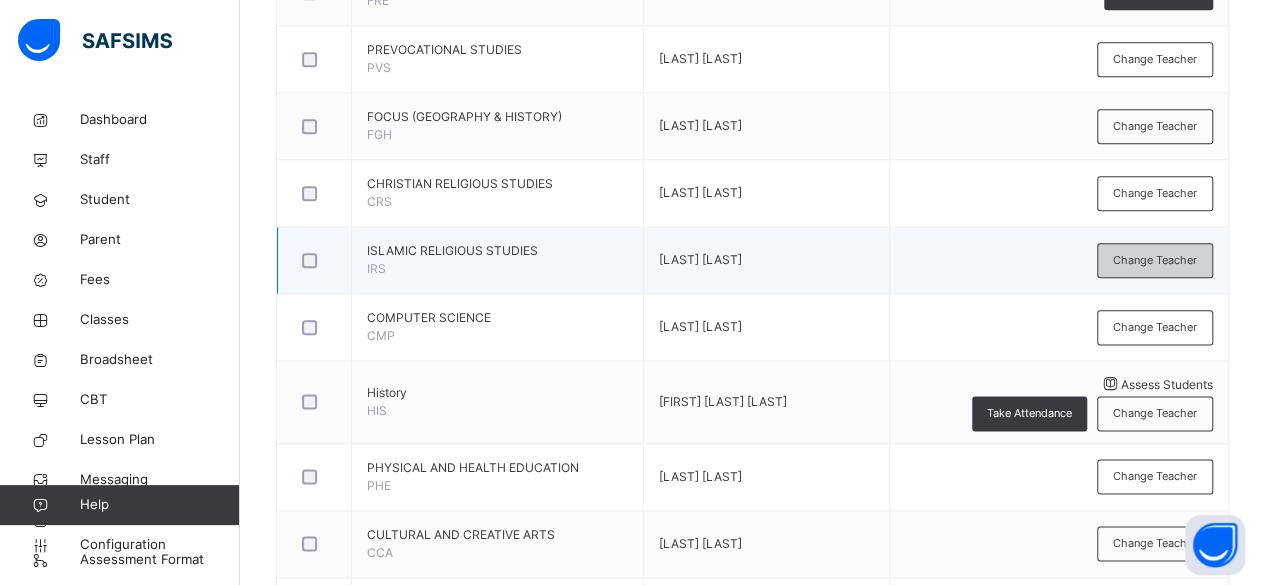 click on "Change Teacher" at bounding box center [1155, 260] 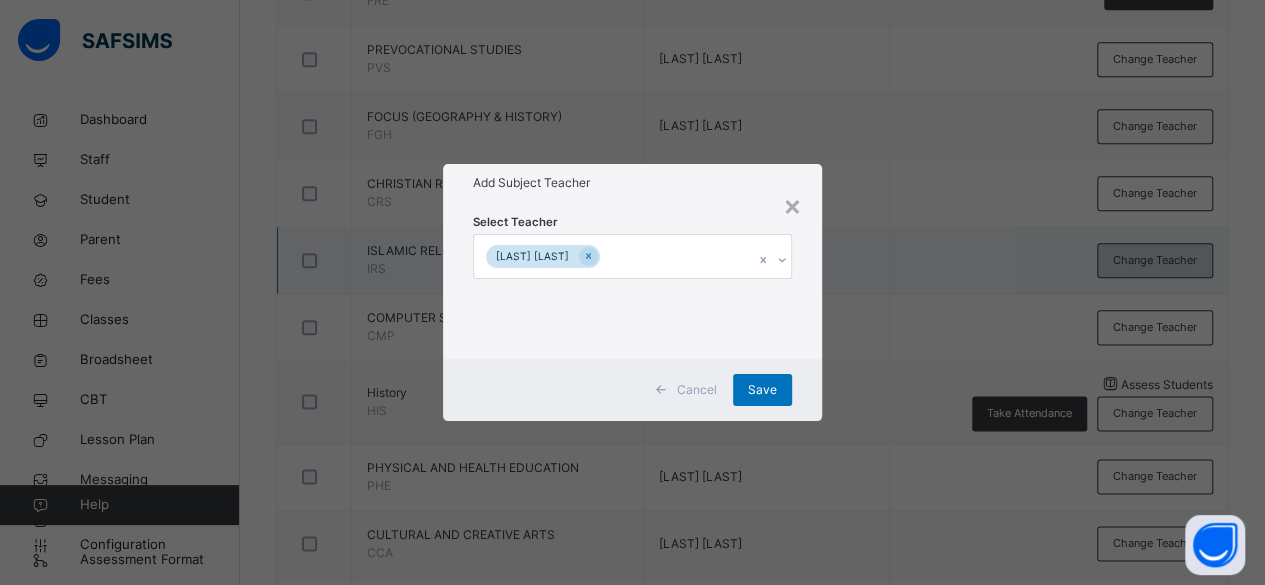 scroll, scrollTop: 0, scrollLeft: 0, axis: both 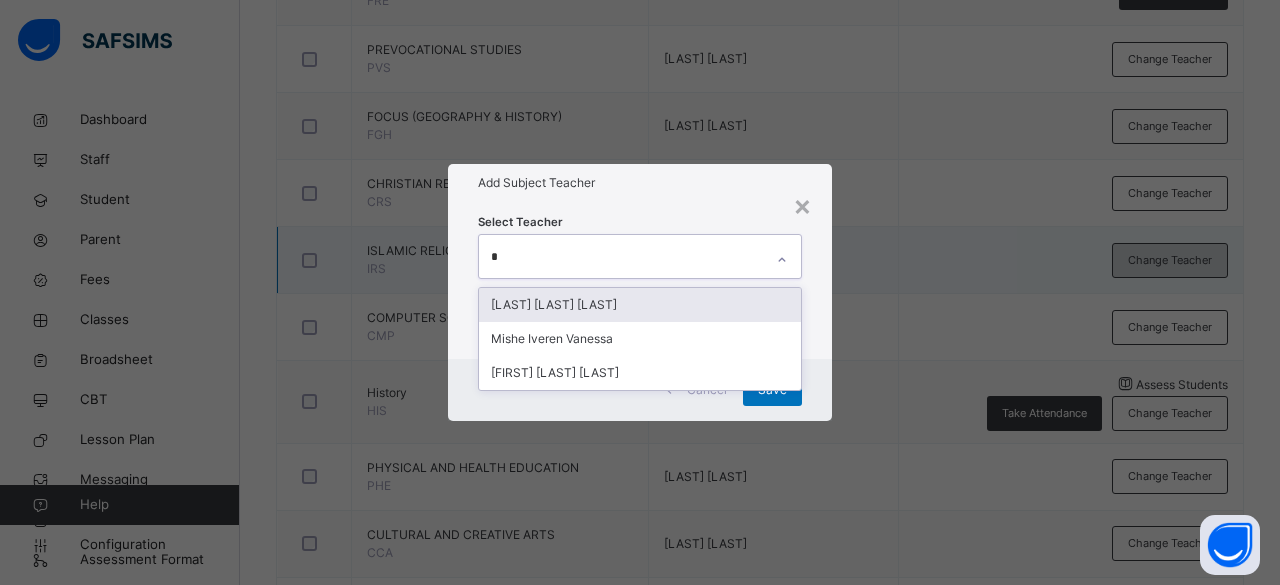 type on "**" 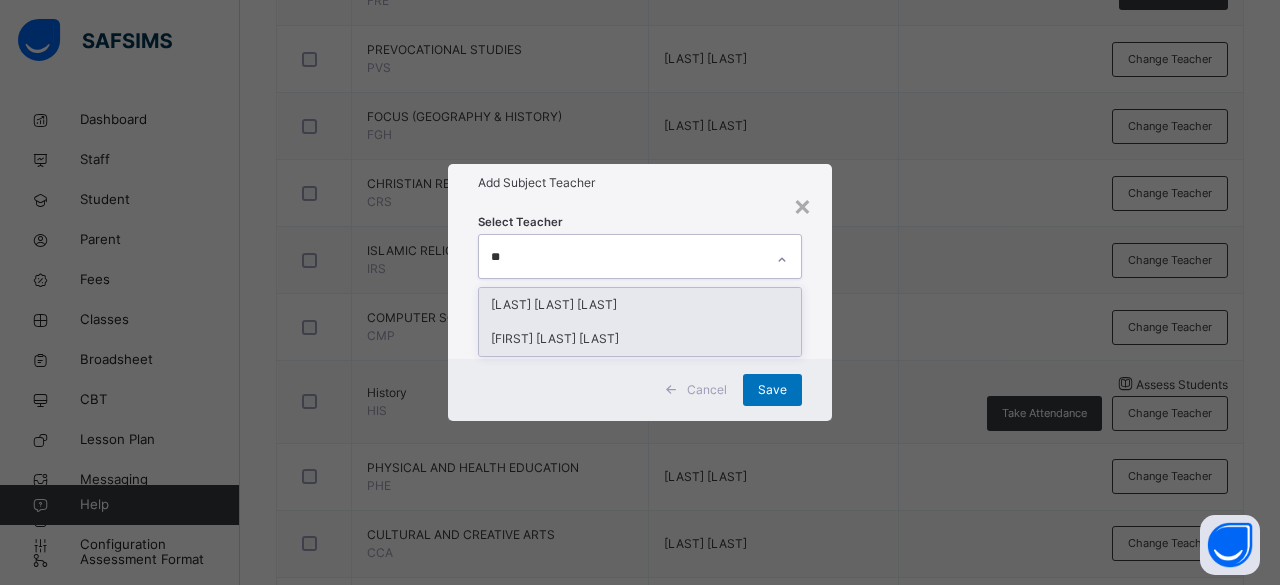 click on "Ekwuno Vivian Nwakaego" at bounding box center [640, 339] 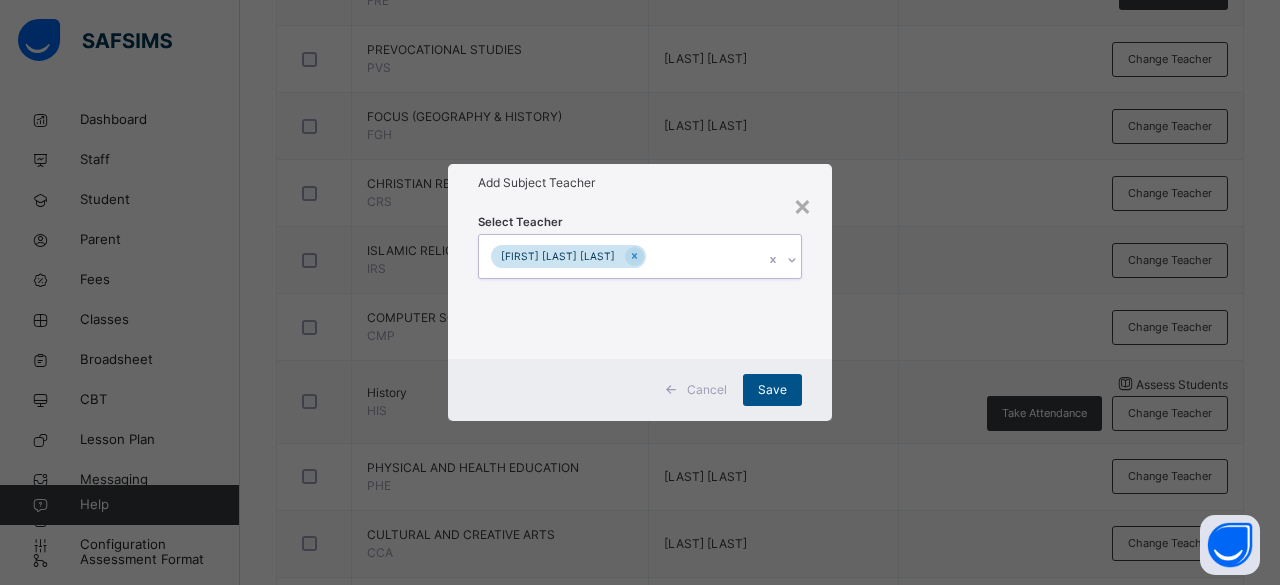 click on "Save" at bounding box center (772, 390) 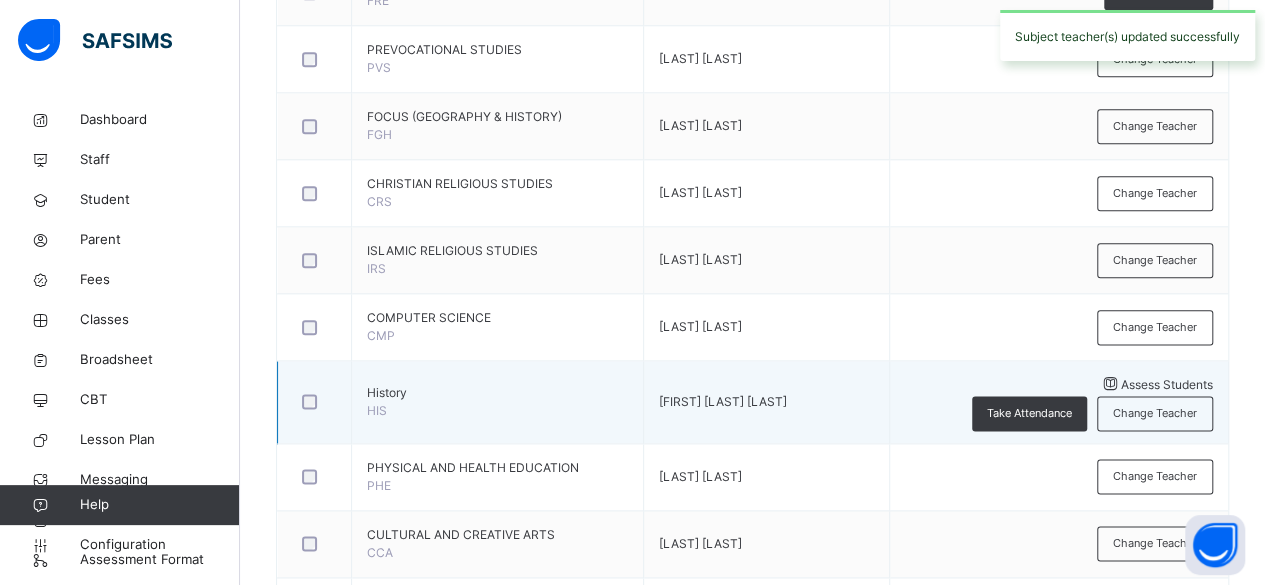 click on "Assess Students" at bounding box center (1167, 384) 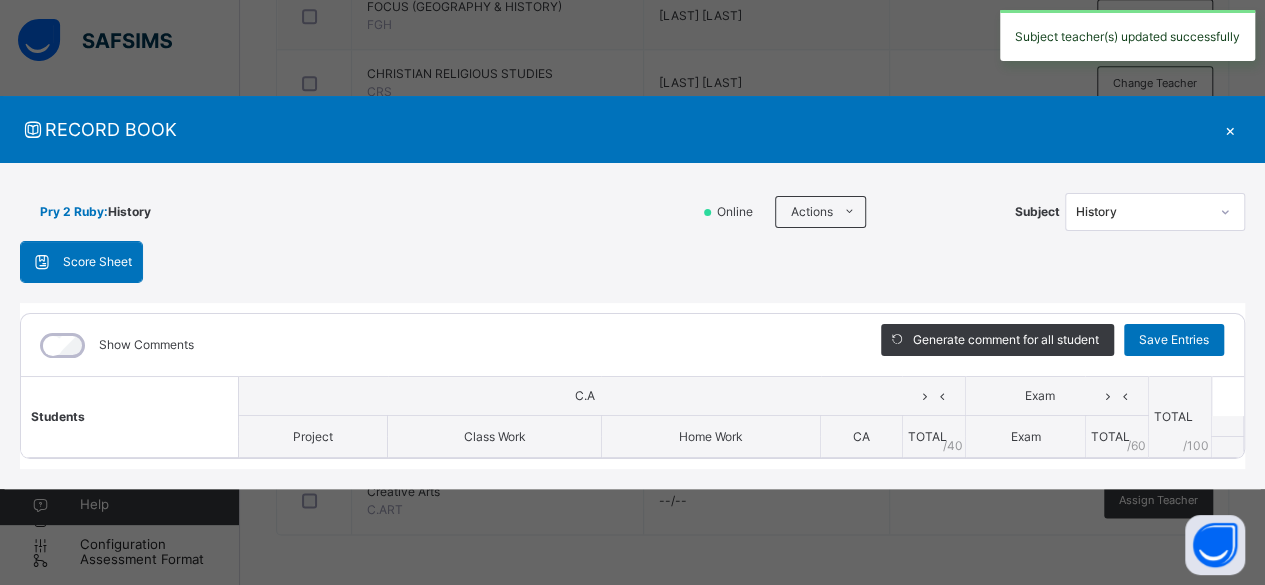 scroll, scrollTop: 1222, scrollLeft: 0, axis: vertical 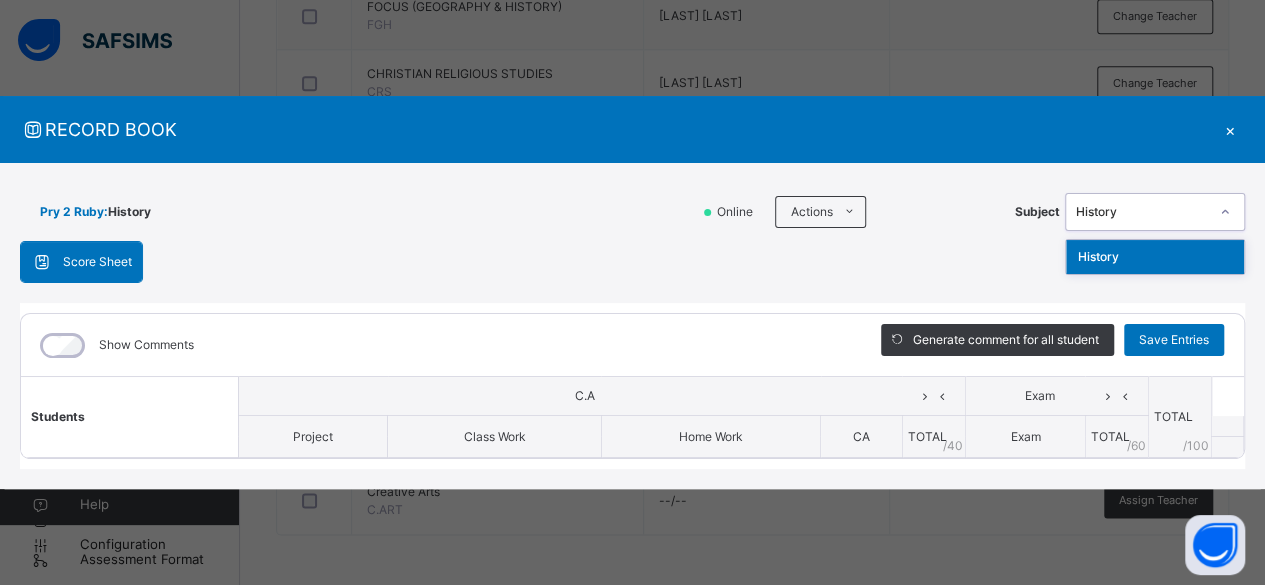click on "History" at bounding box center [1155, 257] 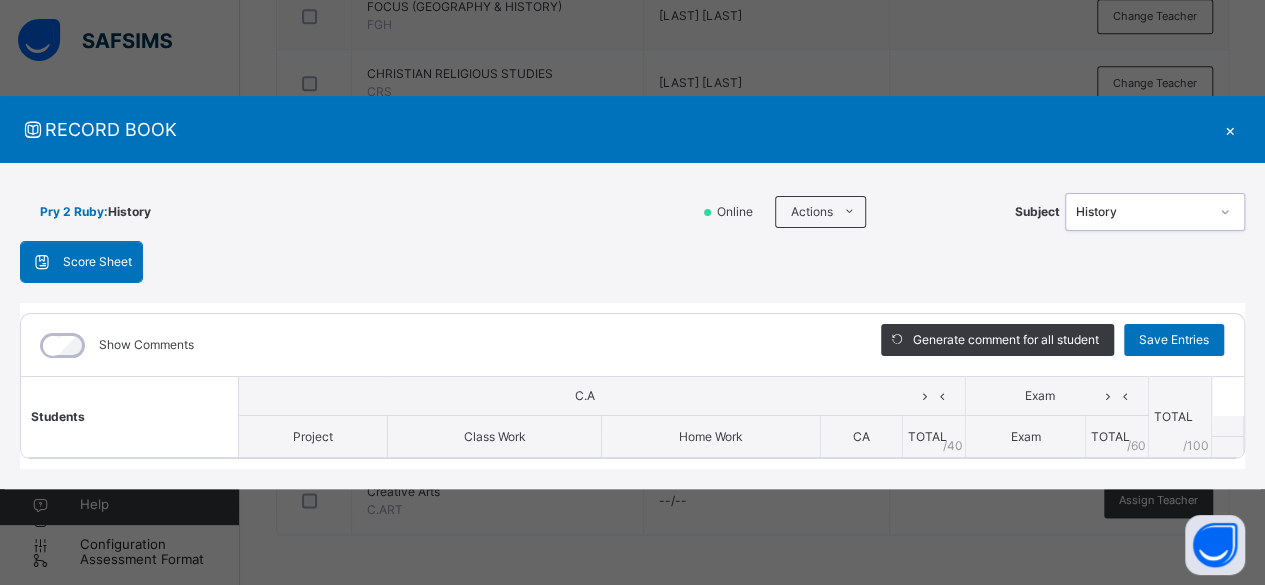click on "×" at bounding box center [1230, 129] 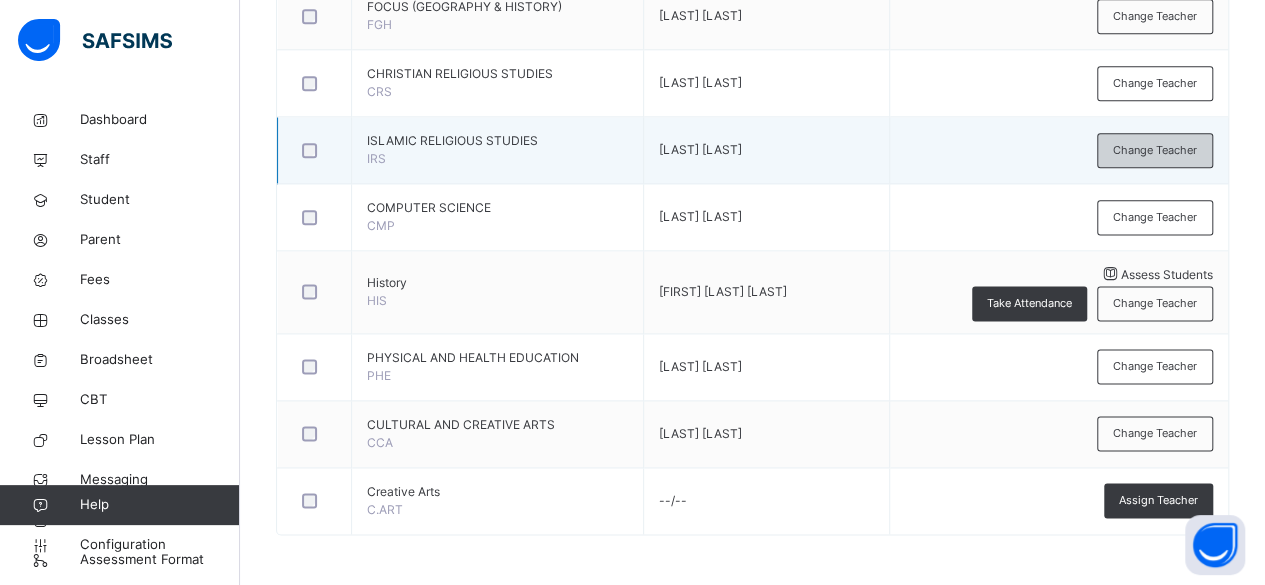 click on "Change Teacher" at bounding box center (1155, 150) 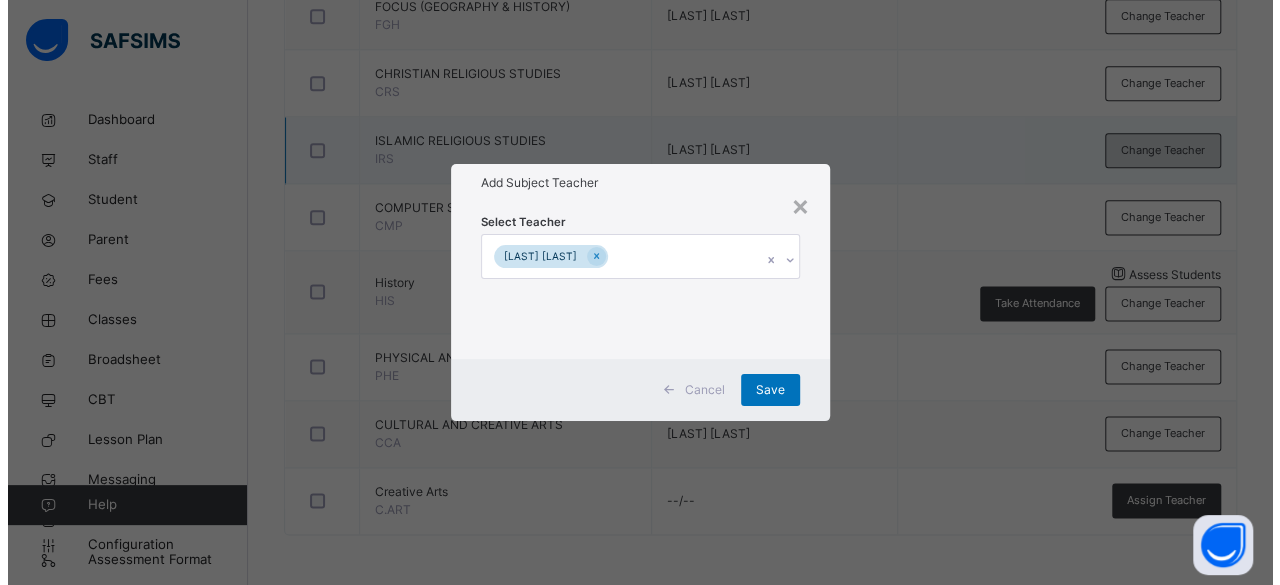 scroll, scrollTop: 0, scrollLeft: 0, axis: both 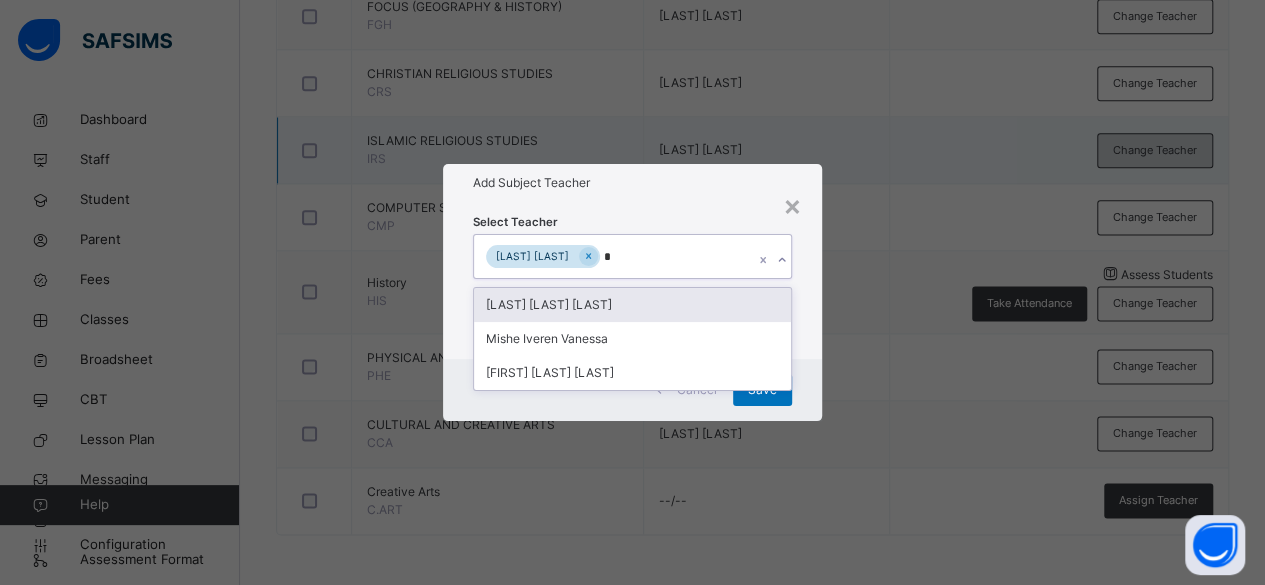 type on "**" 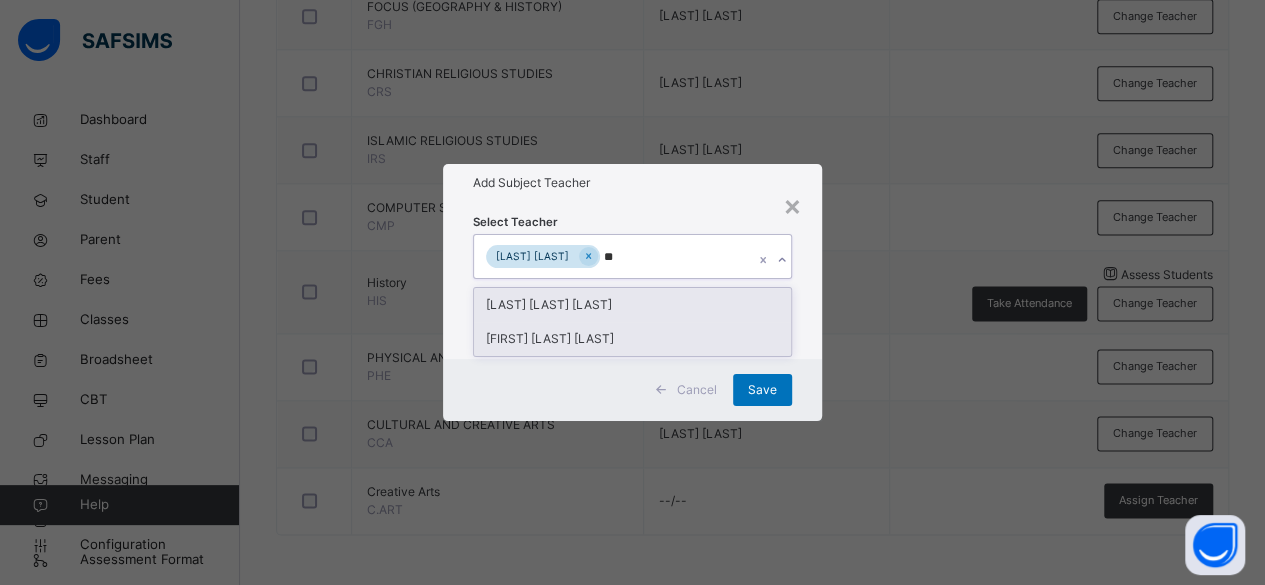 click on "Ekwuno Vivian Nwakaego" at bounding box center (633, 339) 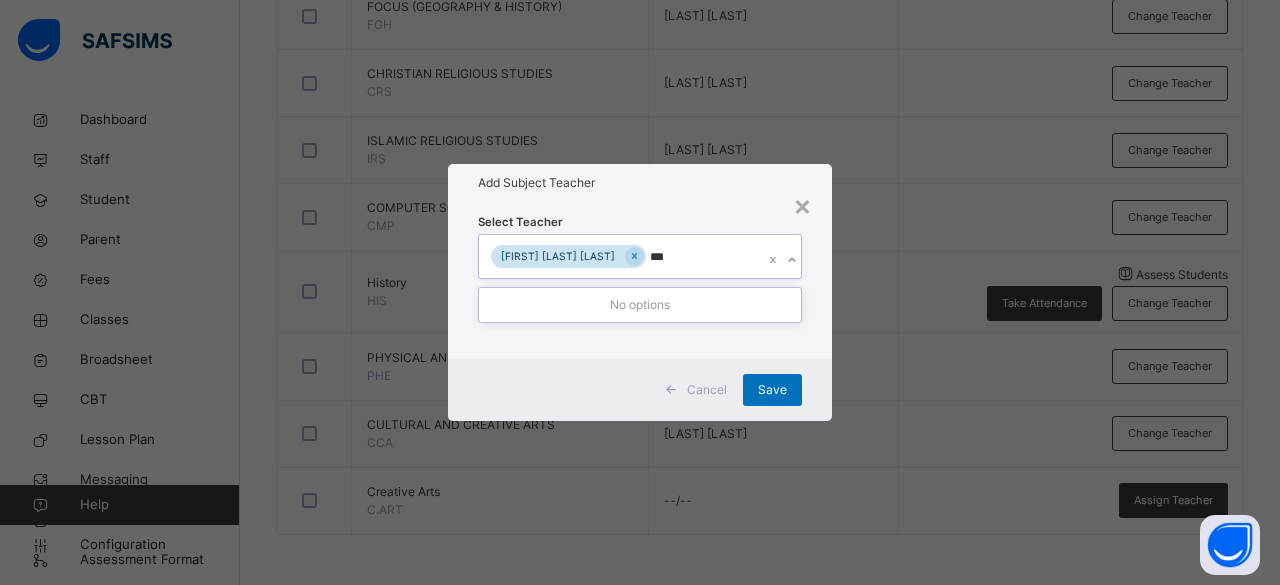 type on "***" 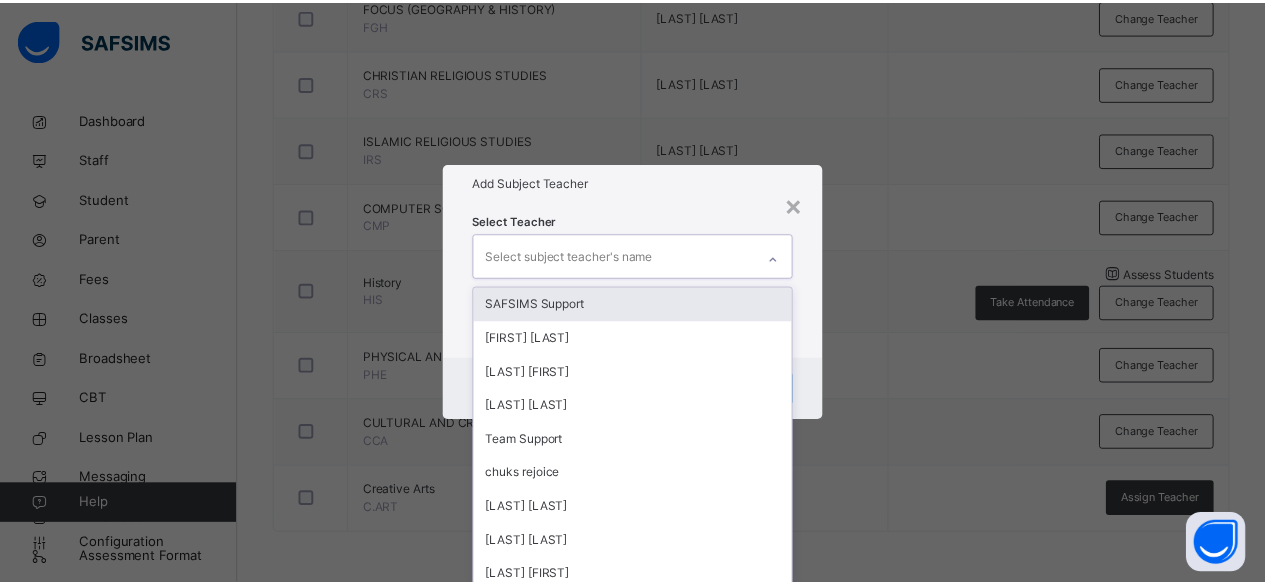 scroll, scrollTop: 0, scrollLeft: 0, axis: both 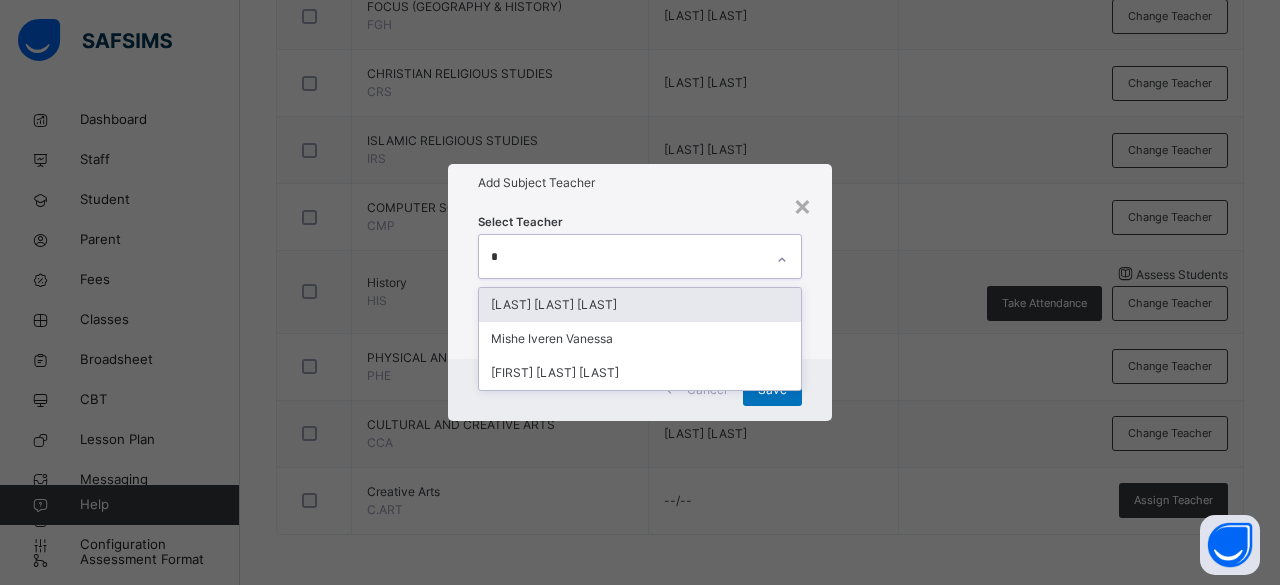 type on "**" 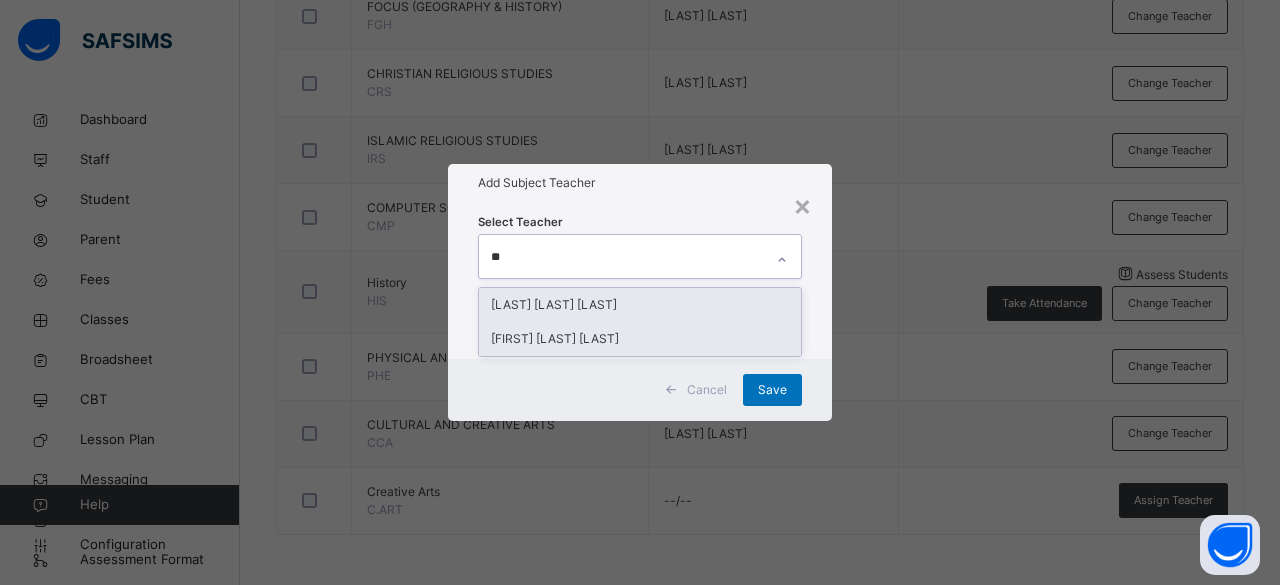 click on "Ekwuno Vivian Nwakaego" at bounding box center [640, 339] 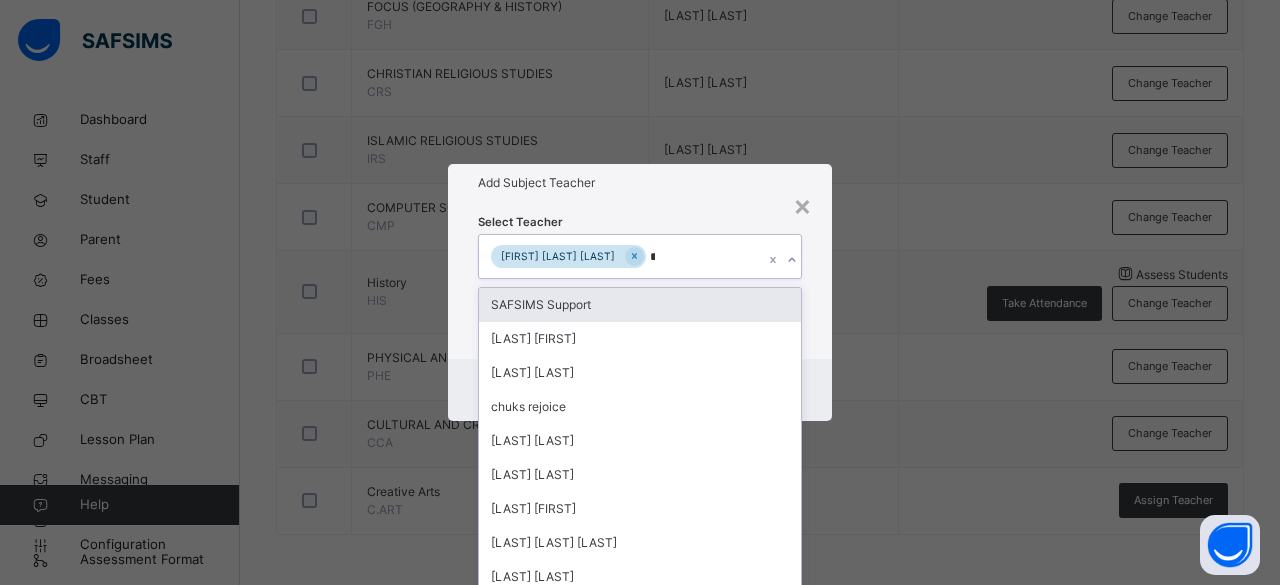 type on "***" 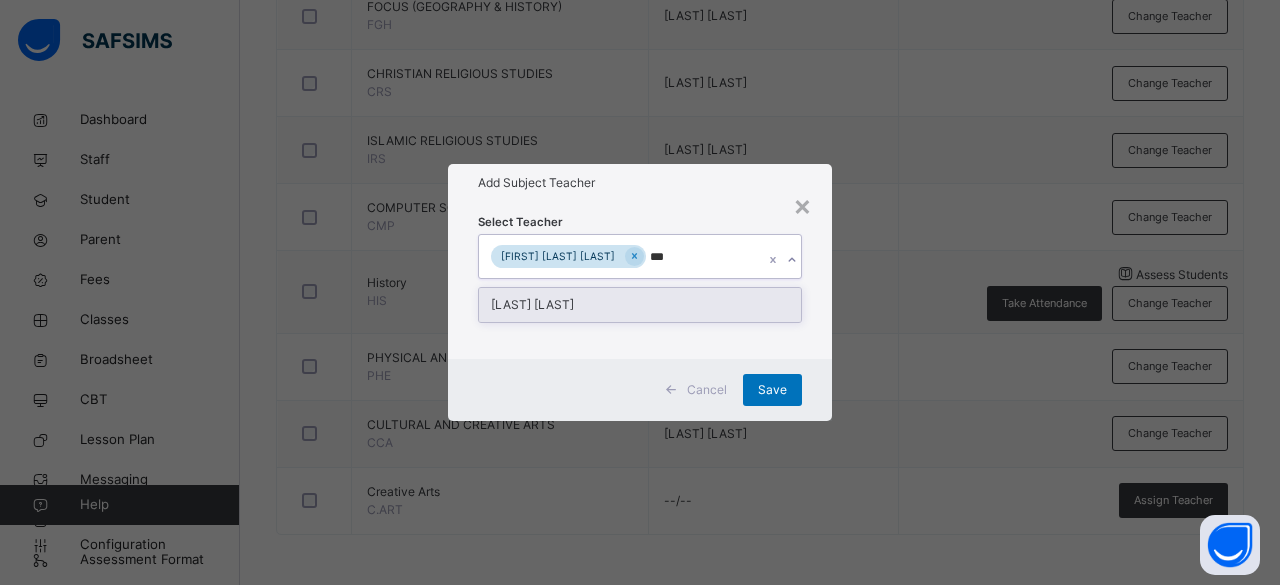 click on "MGBACHI IMMACULATE" at bounding box center [640, 305] 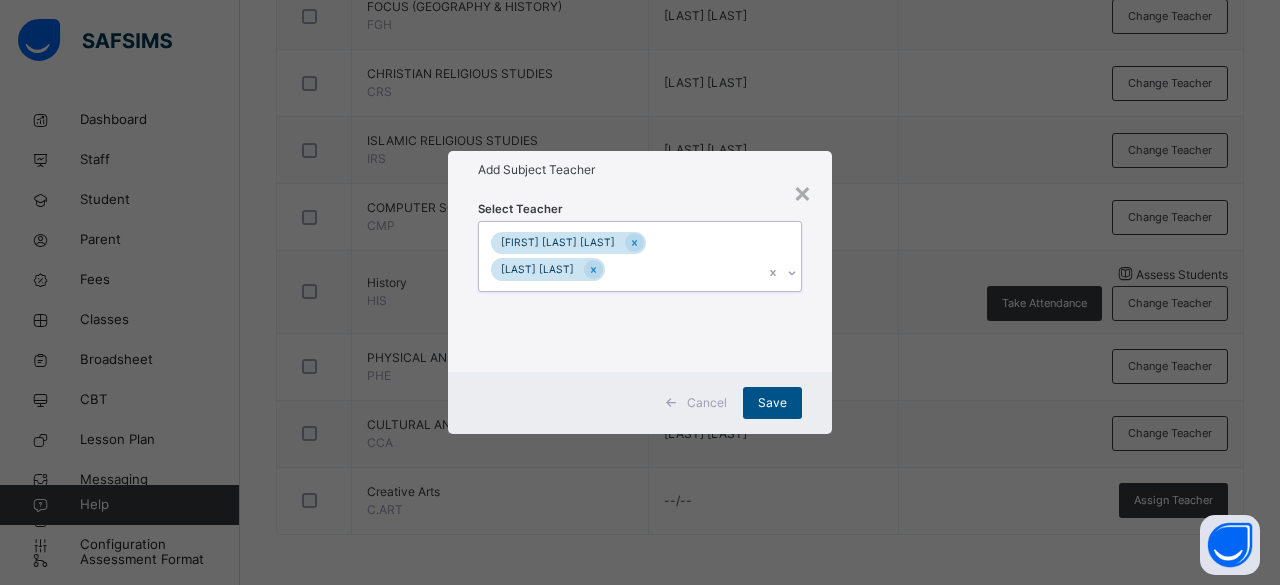 click on "Save" at bounding box center (772, 403) 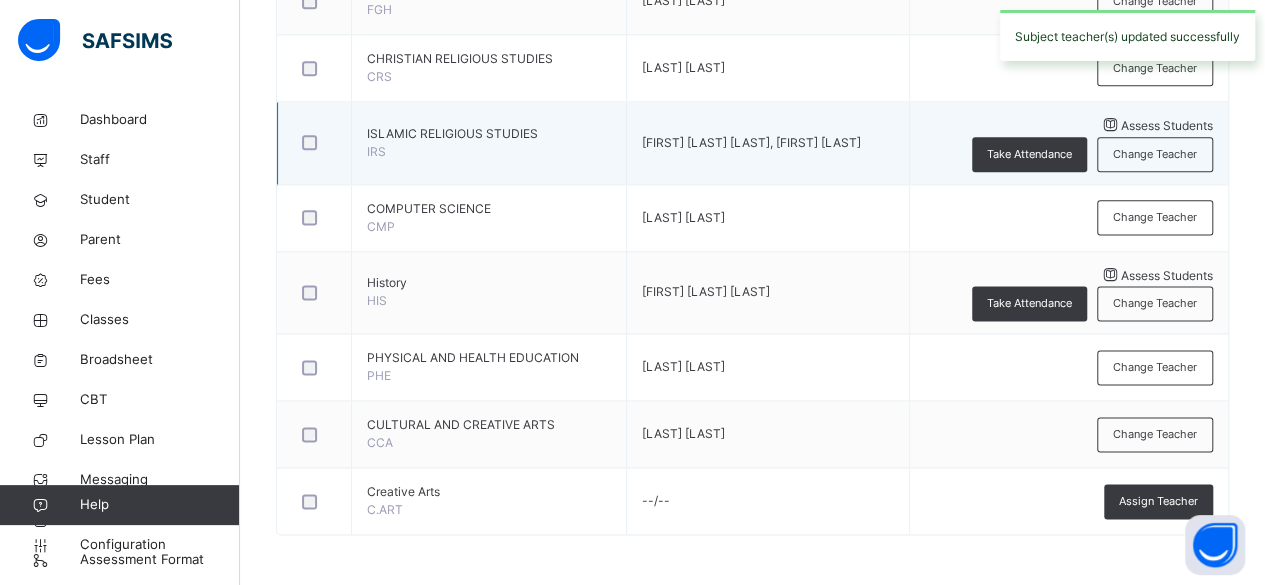 click on "Assess Students" at bounding box center (1167, 125) 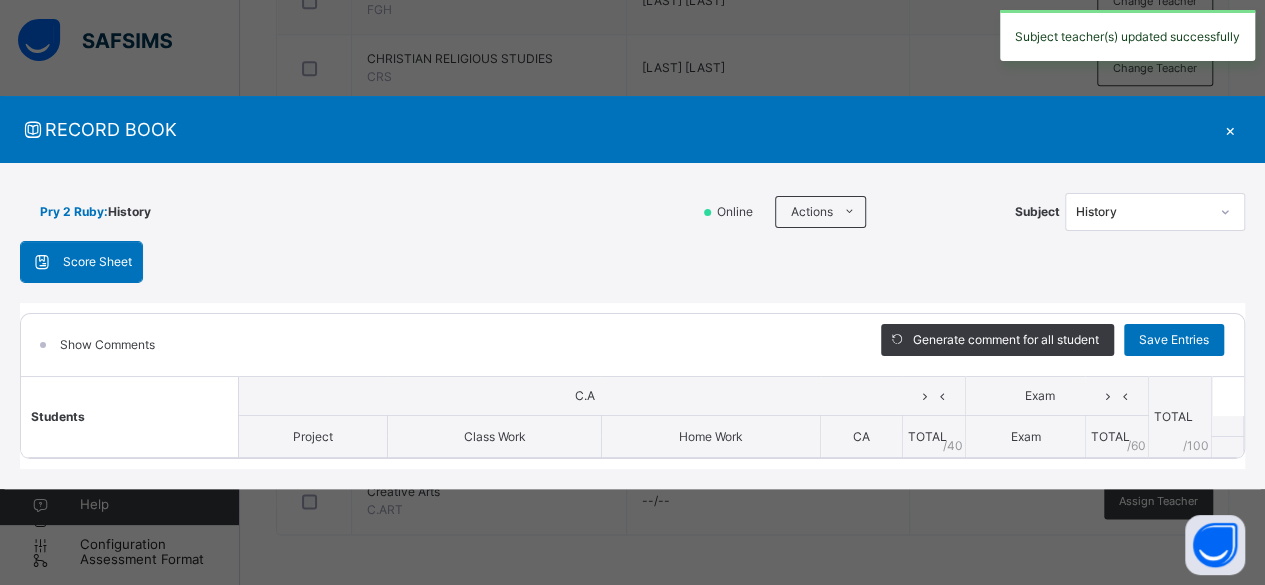 scroll, scrollTop: 1147, scrollLeft: 0, axis: vertical 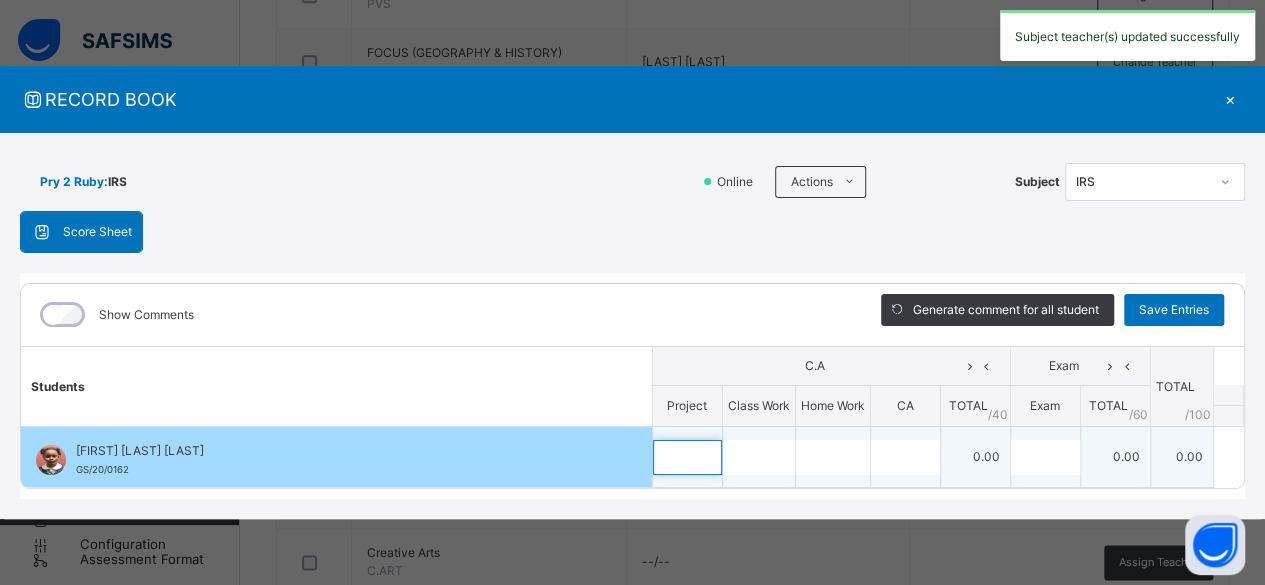 click at bounding box center (687, 457) 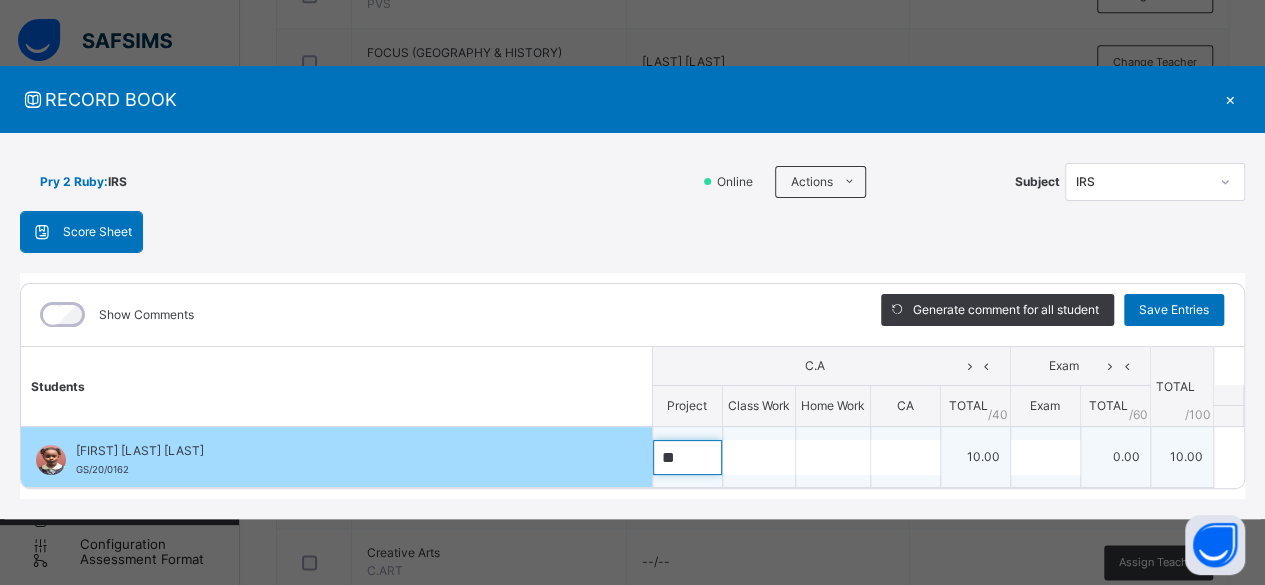 type on "**" 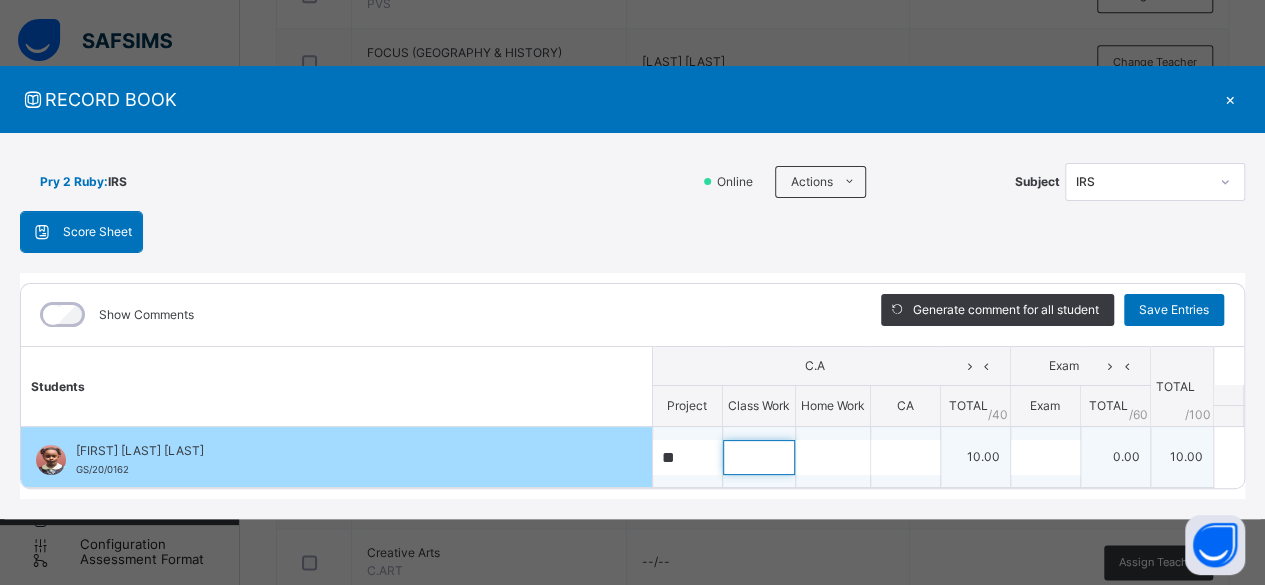 click at bounding box center [759, 457] 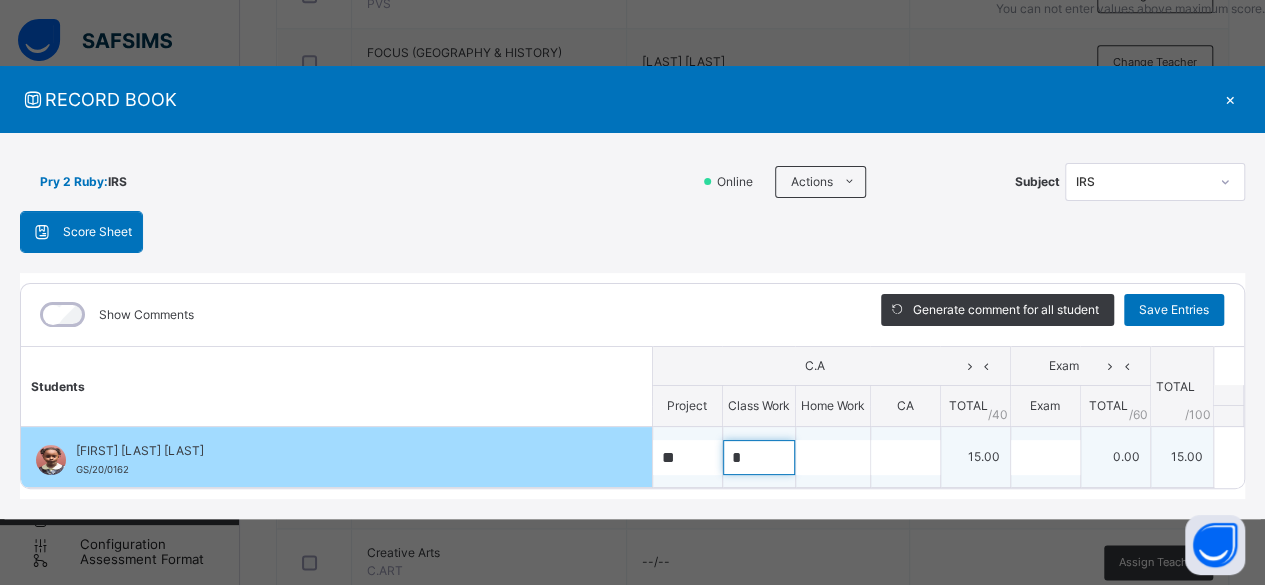 type on "*" 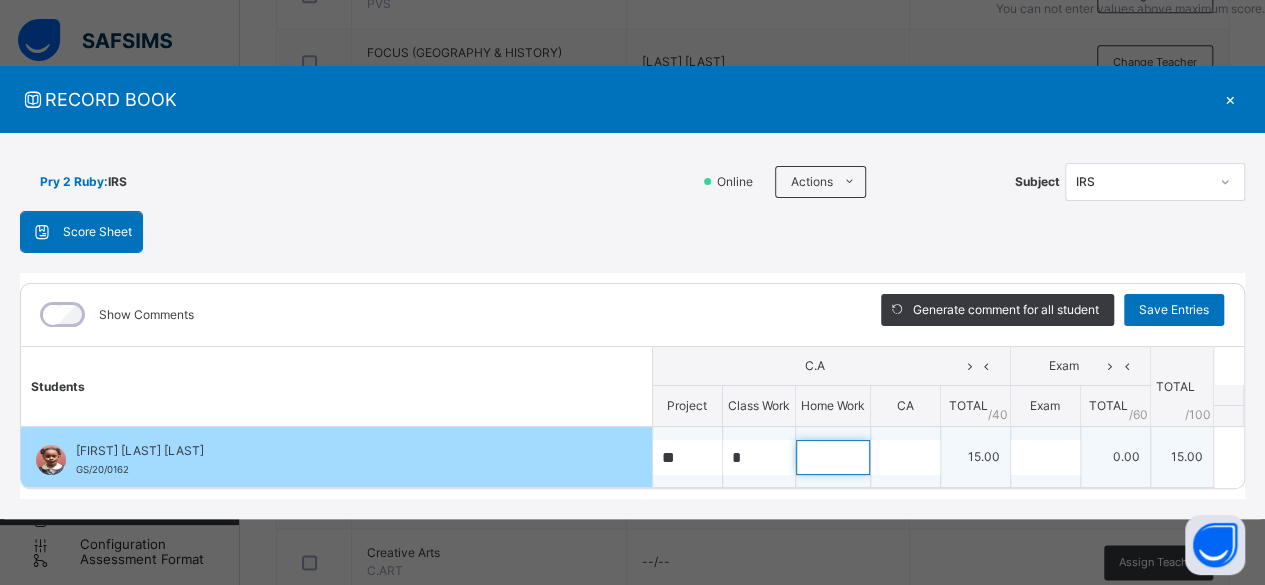 click at bounding box center (833, 457) 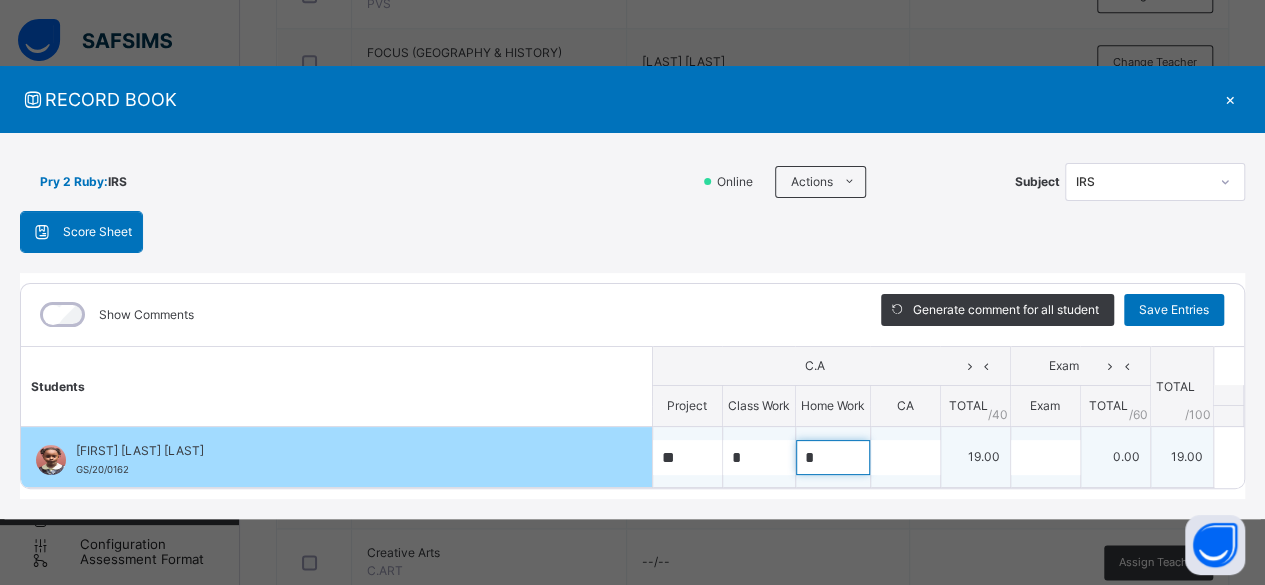 type on "*" 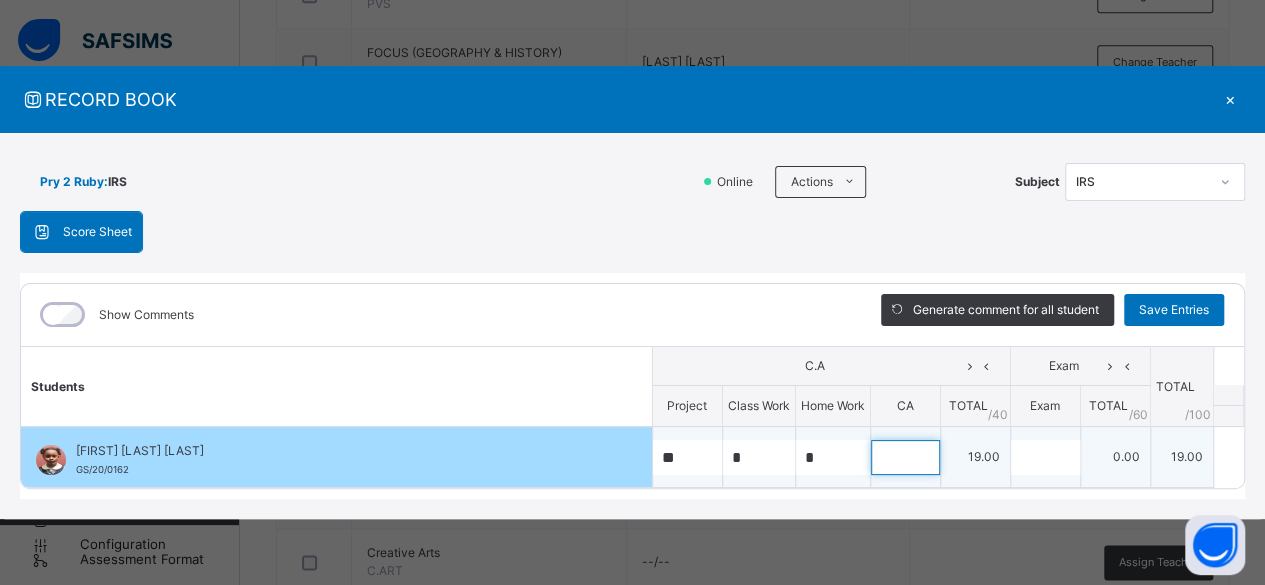 click at bounding box center [905, 457] 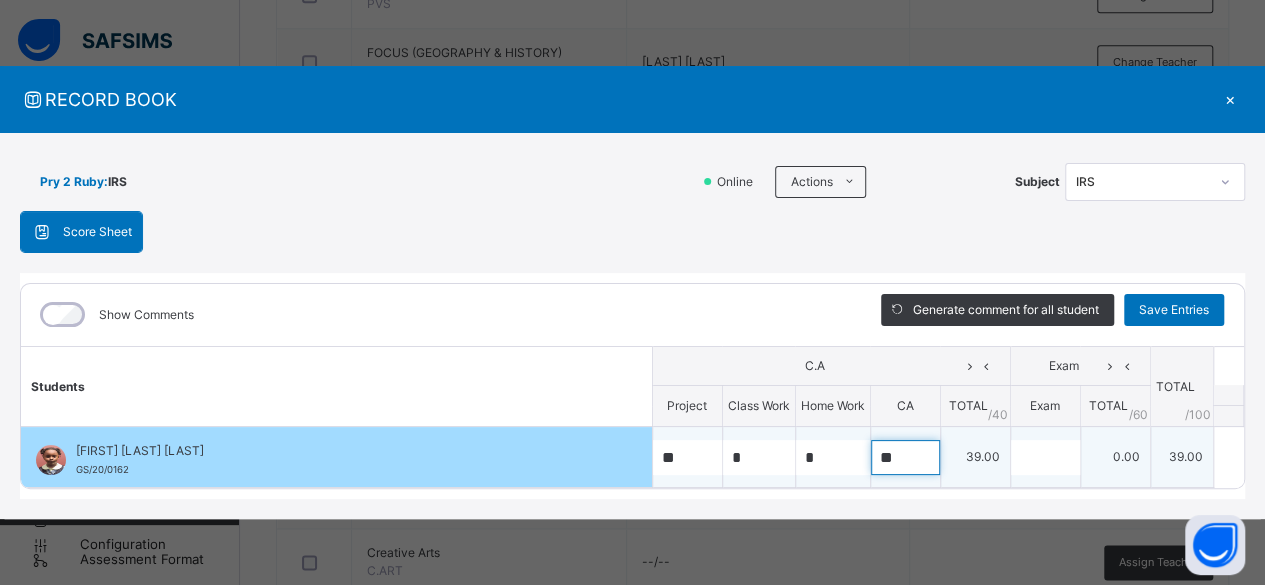 type on "**" 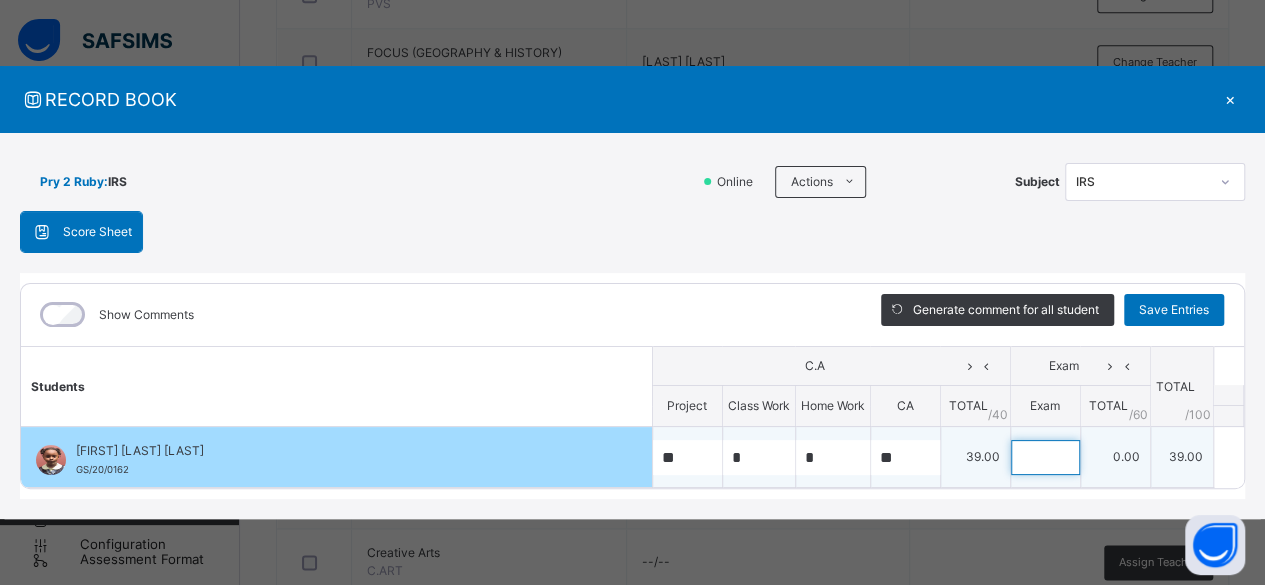 click at bounding box center (1045, 457) 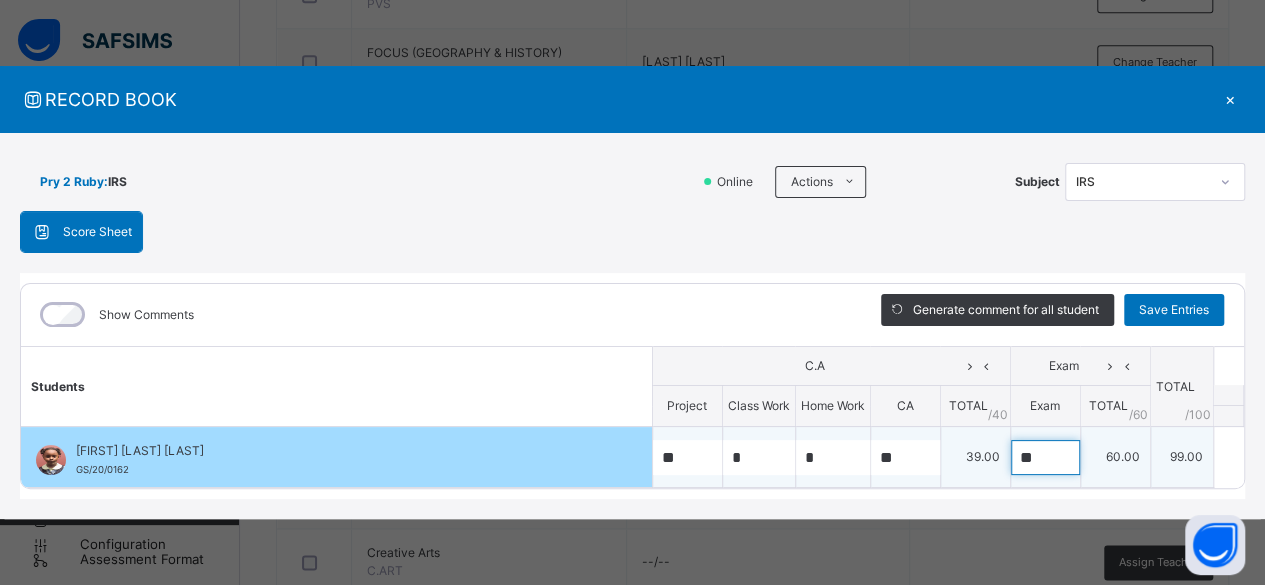 type on "**" 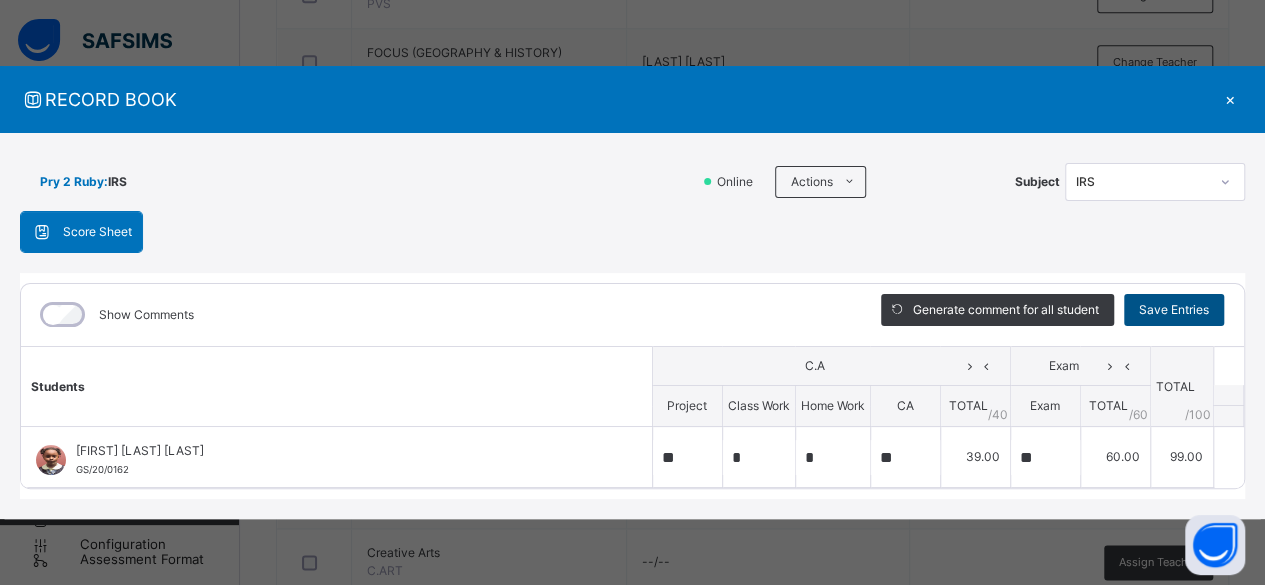 click on "Save Entries" at bounding box center (1174, 310) 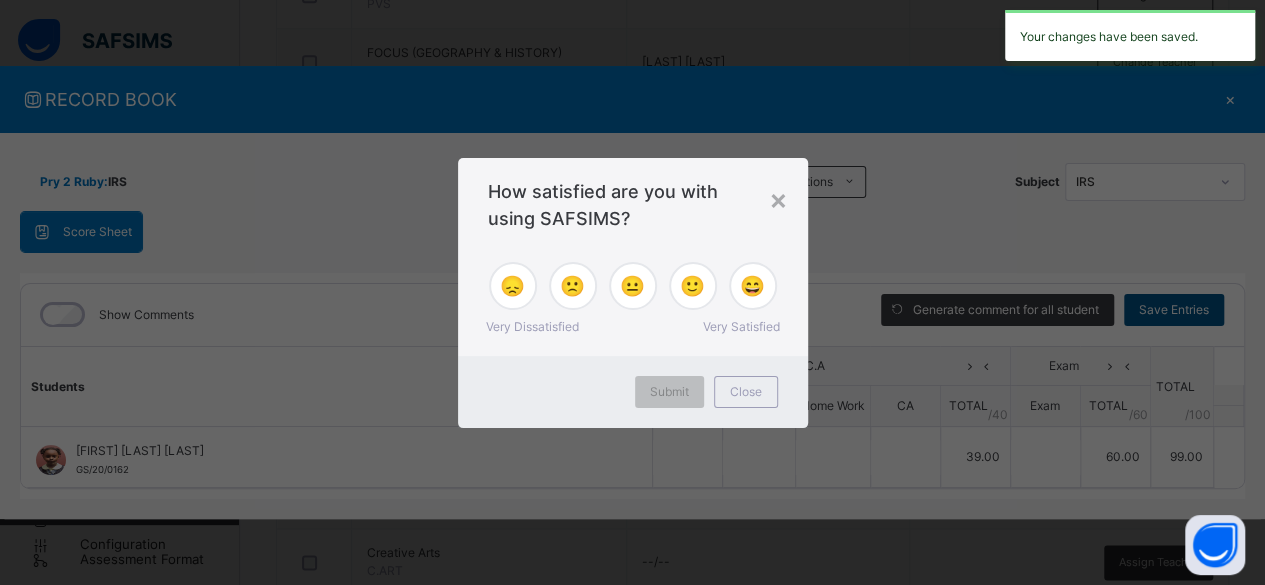 type on "**" 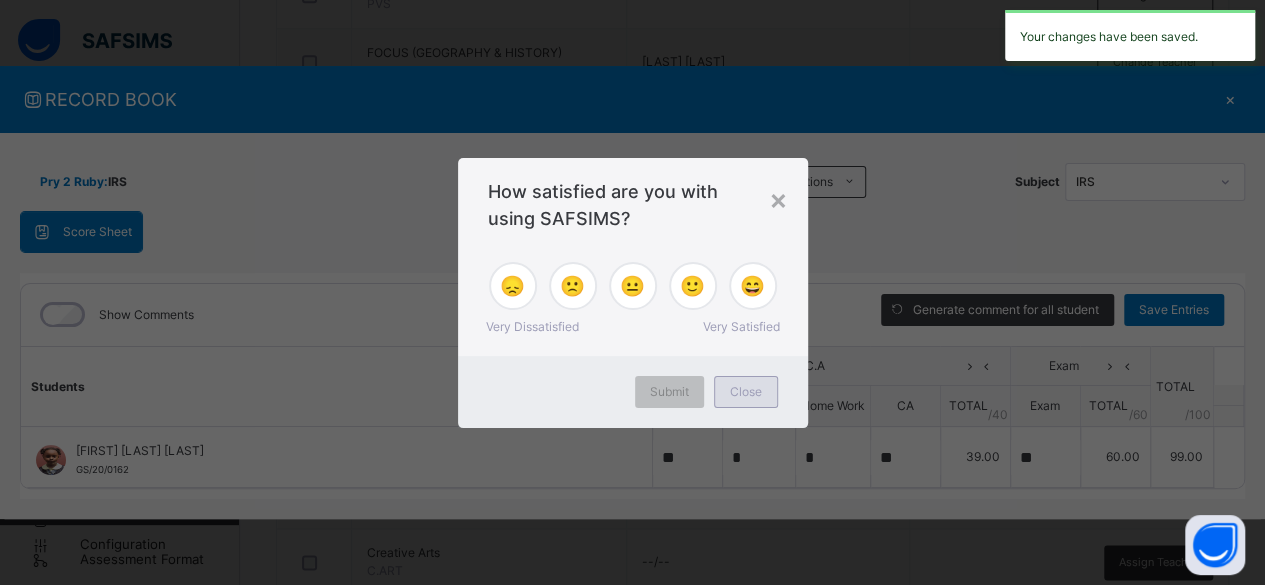 click on "Close" at bounding box center (746, 392) 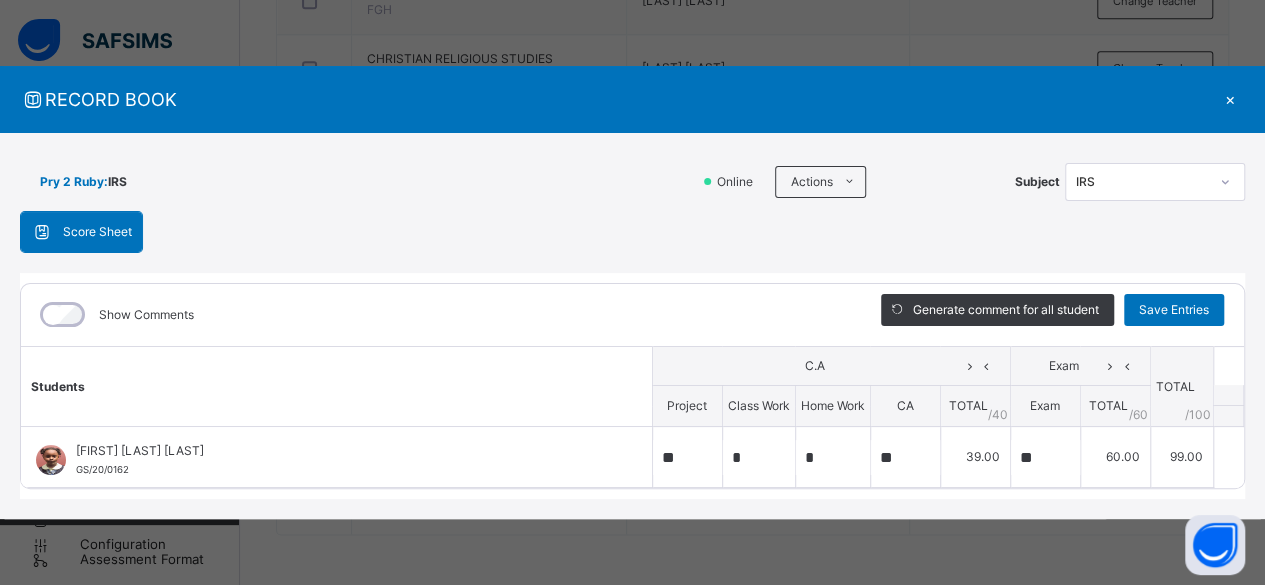 scroll, scrollTop: 1262, scrollLeft: 0, axis: vertical 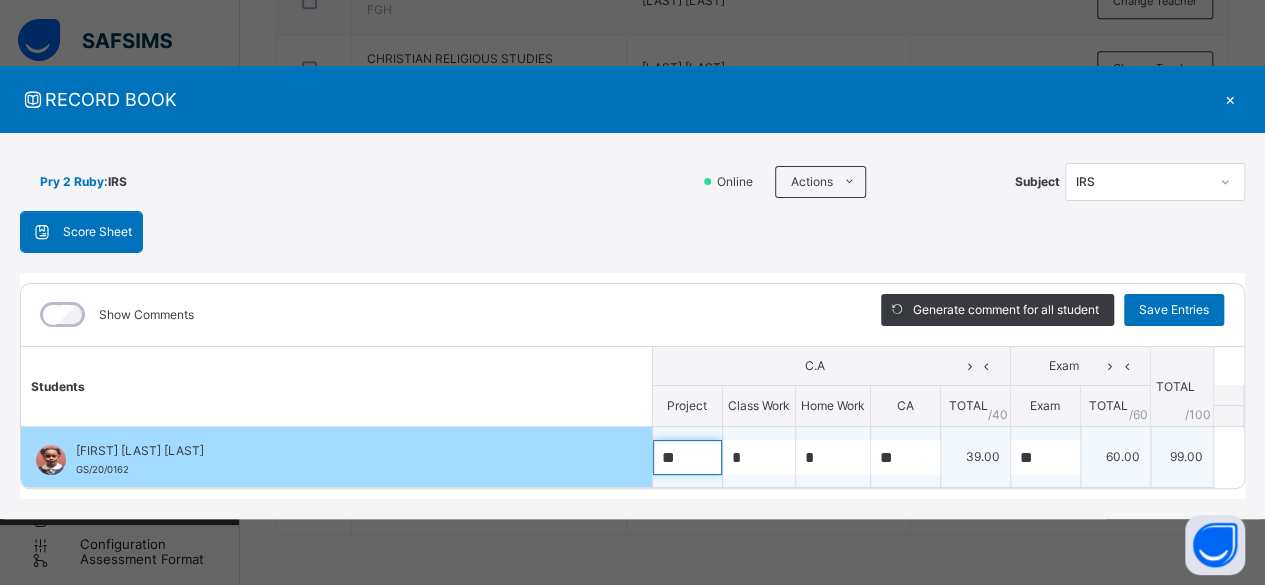 click on "**" at bounding box center [687, 457] 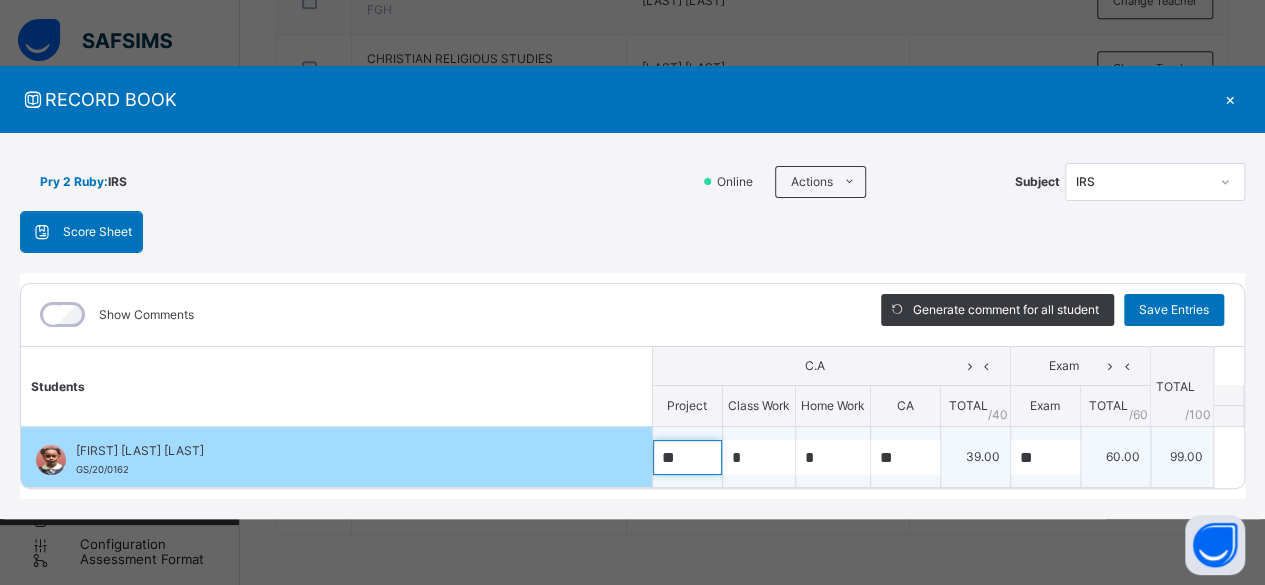 type on "*" 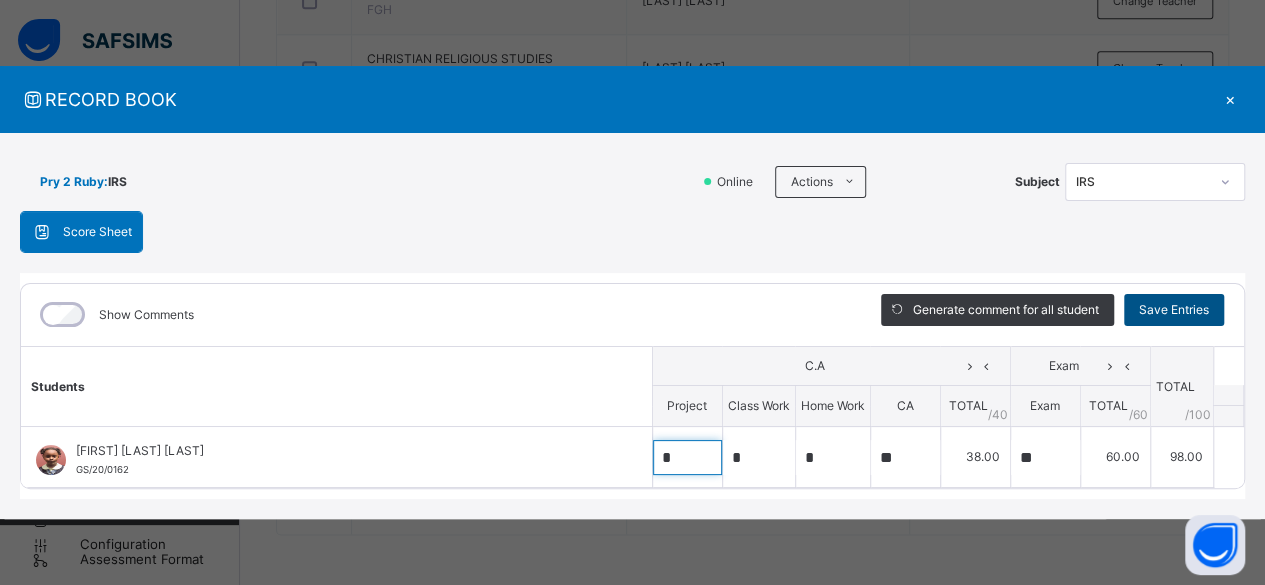 type on "*" 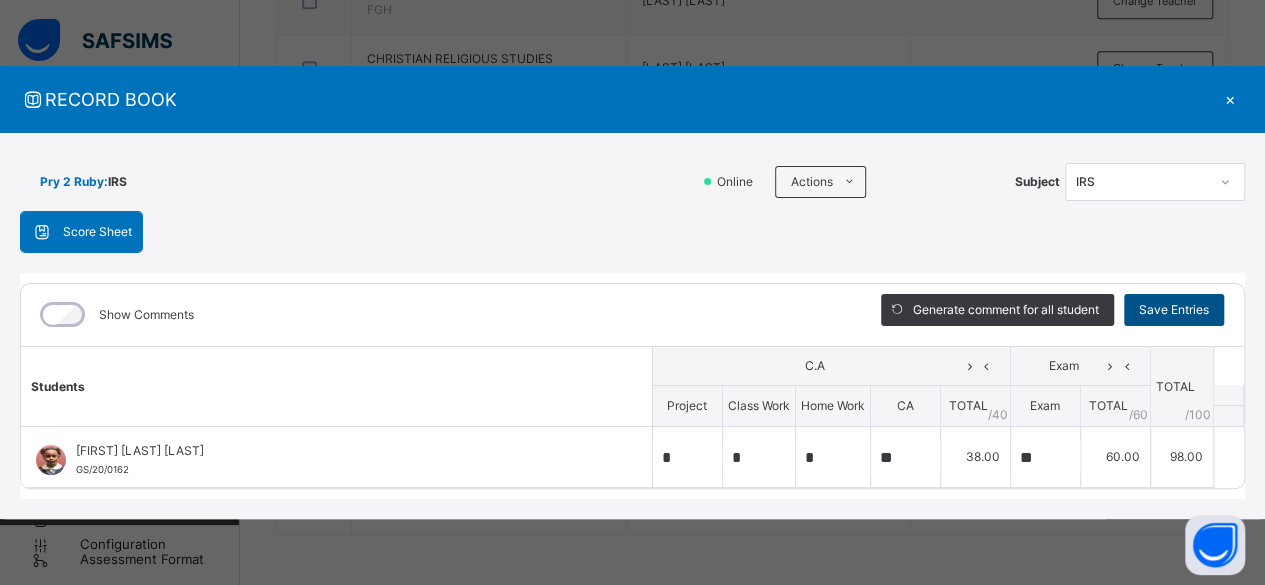 click on "Save Entries" at bounding box center [1174, 310] 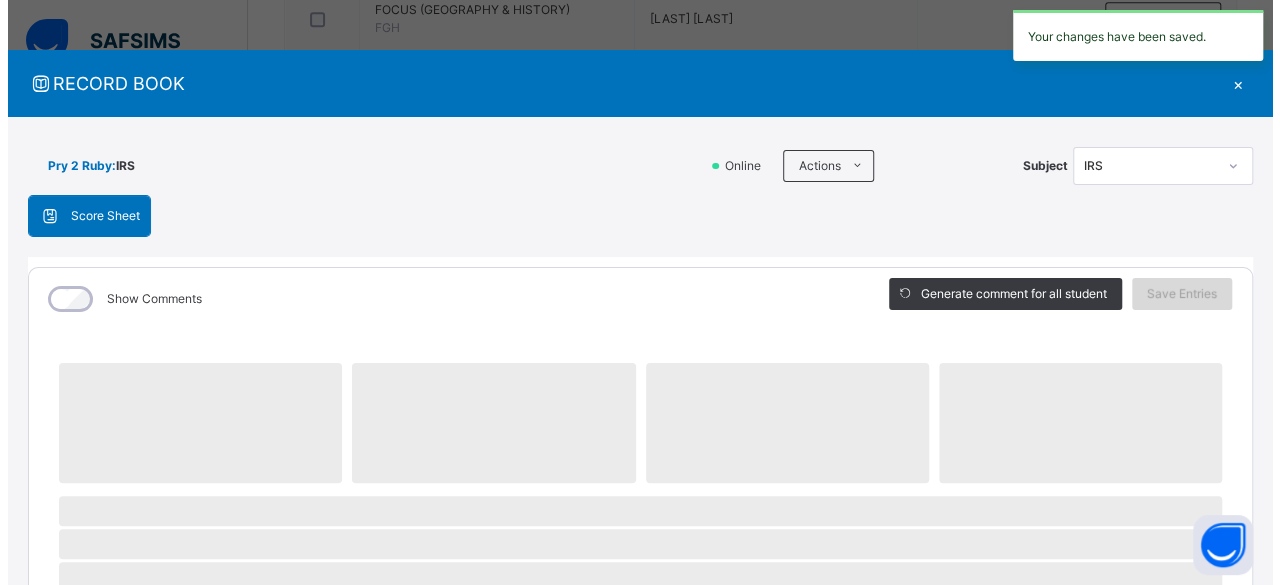 scroll, scrollTop: 1188, scrollLeft: 0, axis: vertical 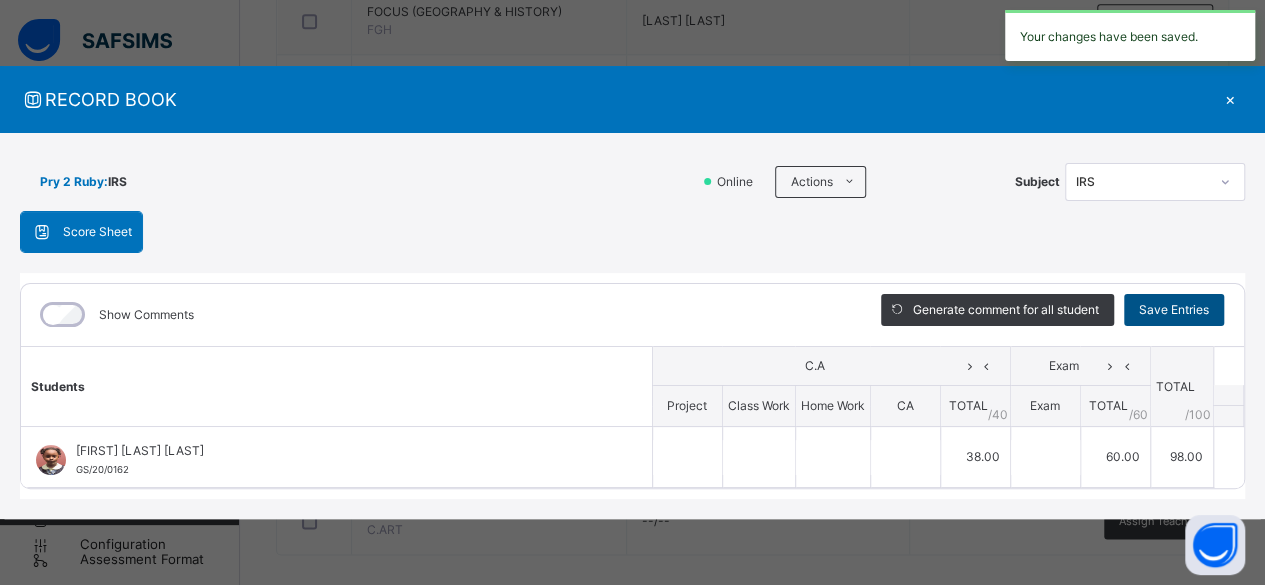 type on "*" 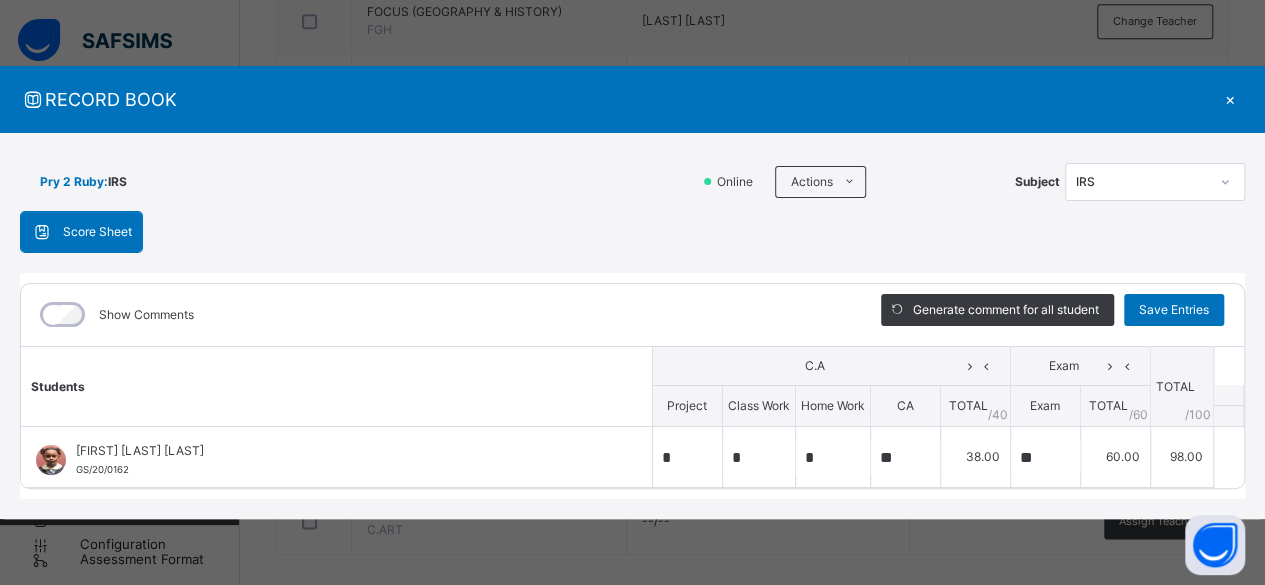 click on "×" at bounding box center (1230, 99) 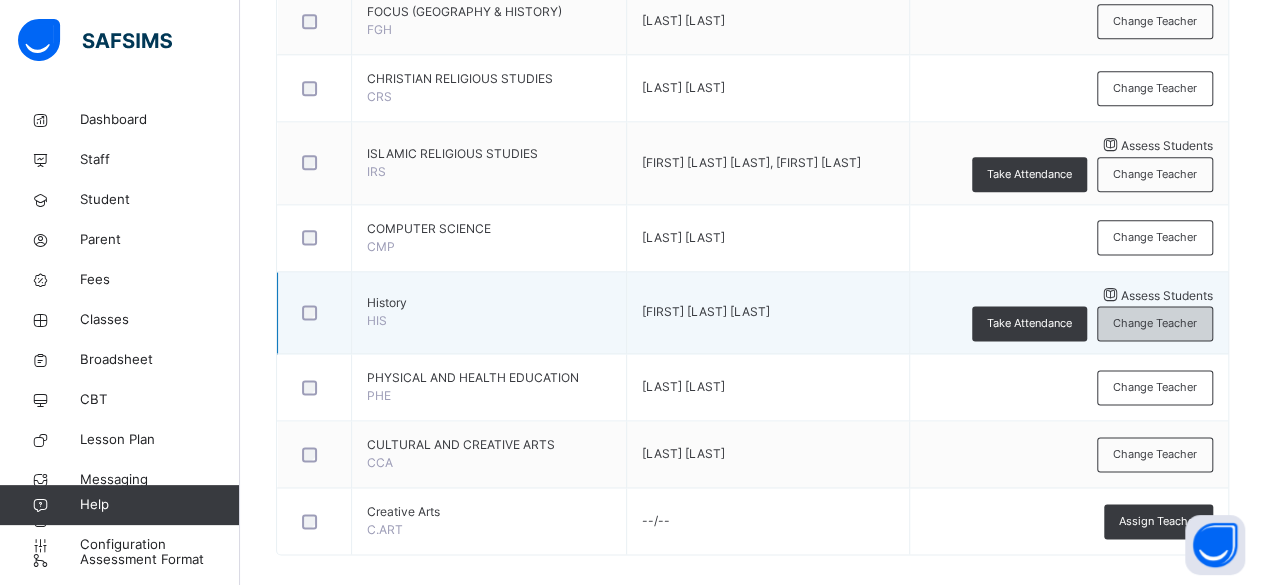 click on "Change Teacher" at bounding box center (1155, 323) 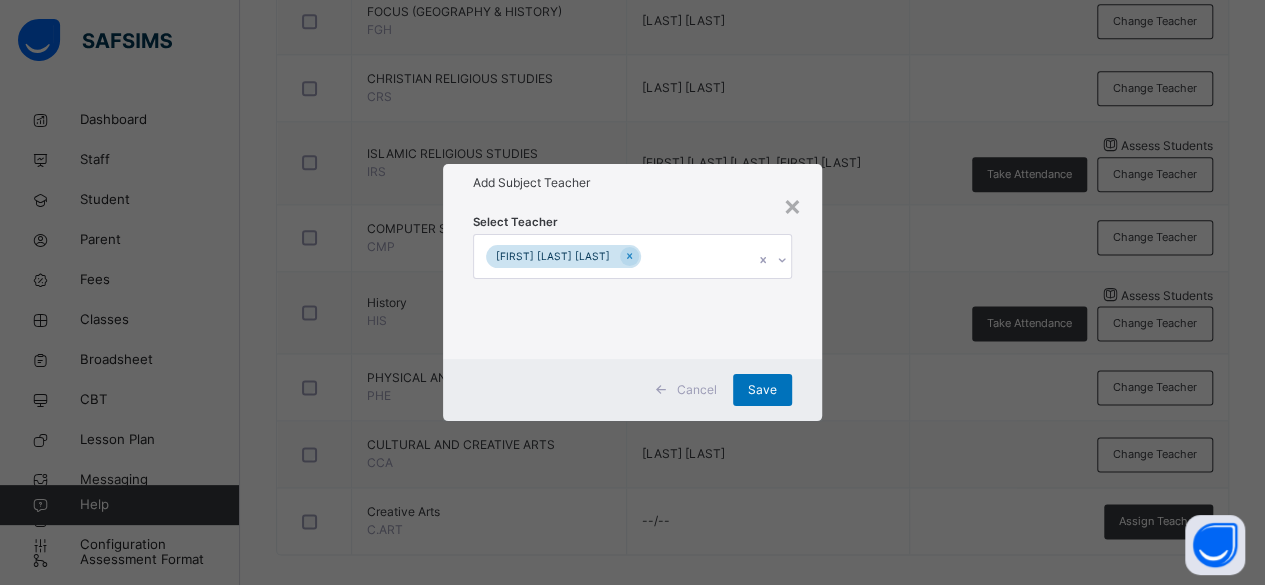 click at bounding box center (772, 256) 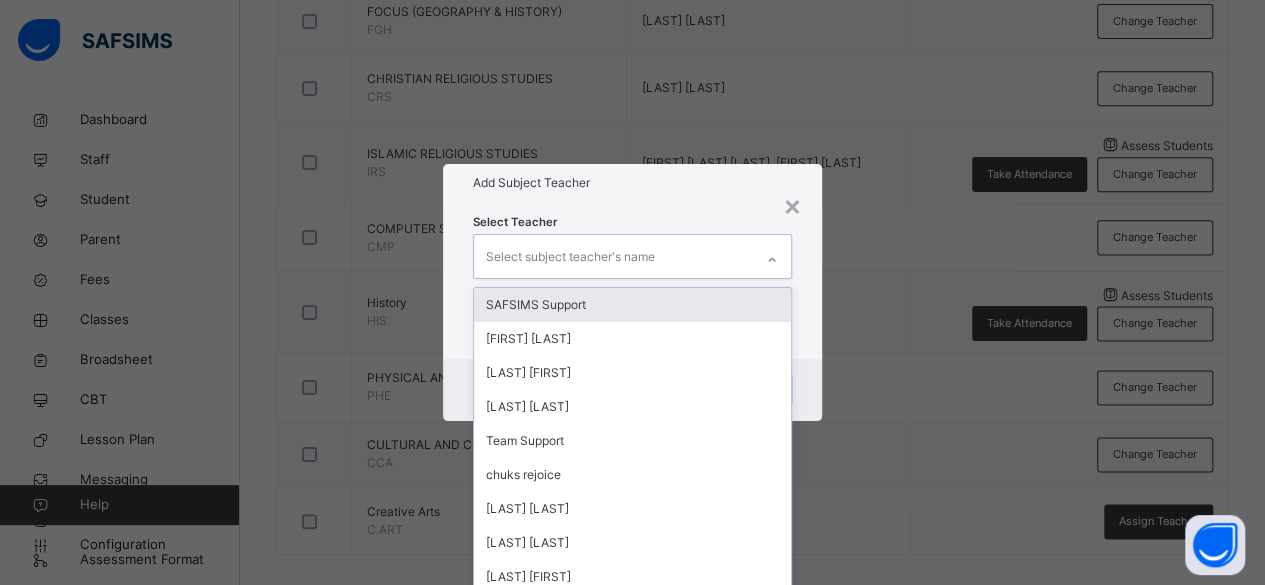 scroll, scrollTop: 0, scrollLeft: 0, axis: both 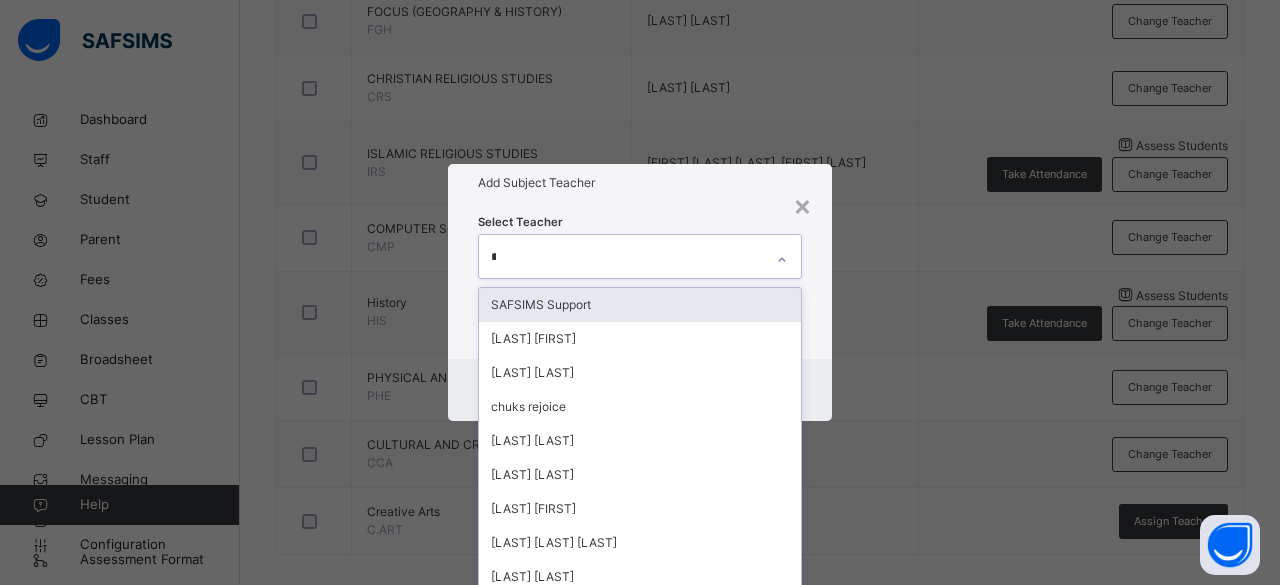 type on "**" 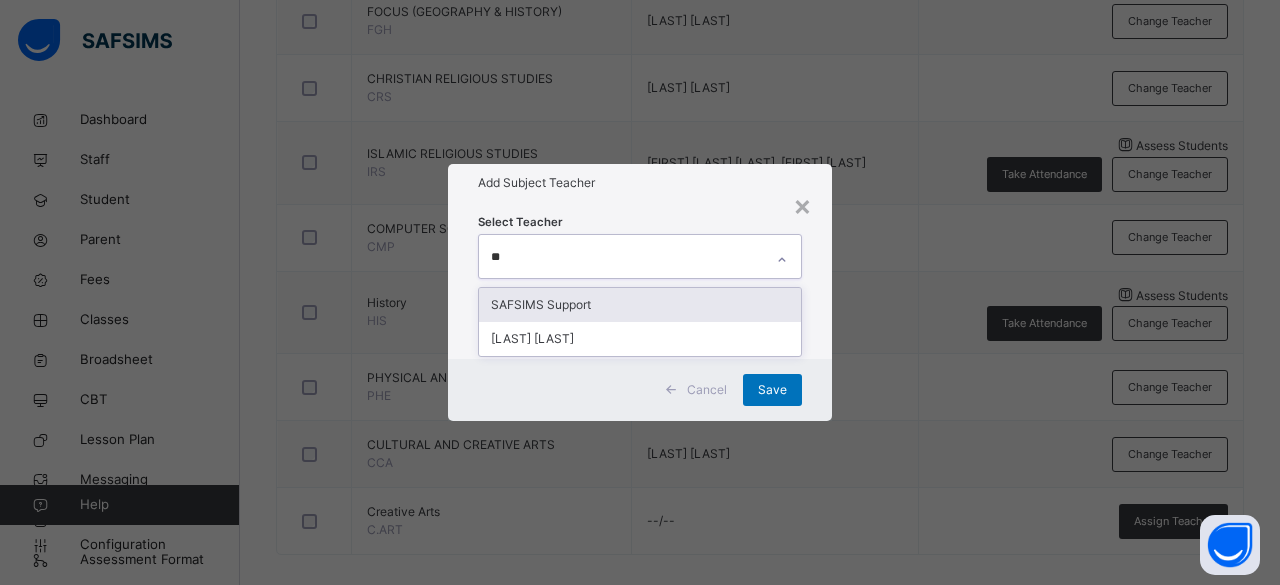 type 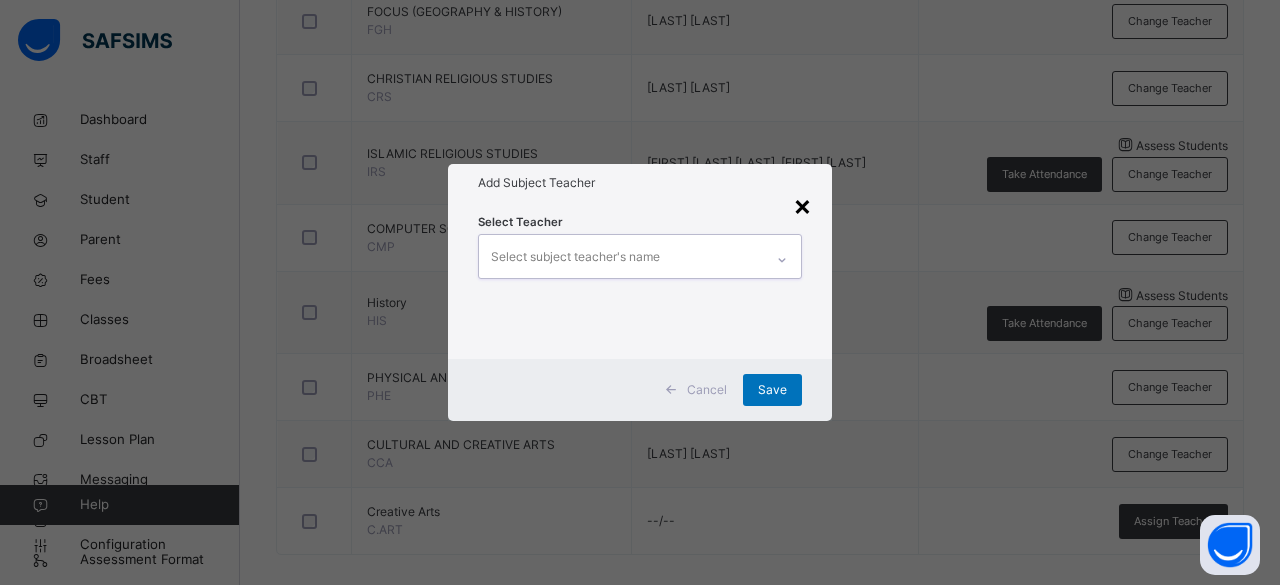 click on "×" at bounding box center [802, 205] 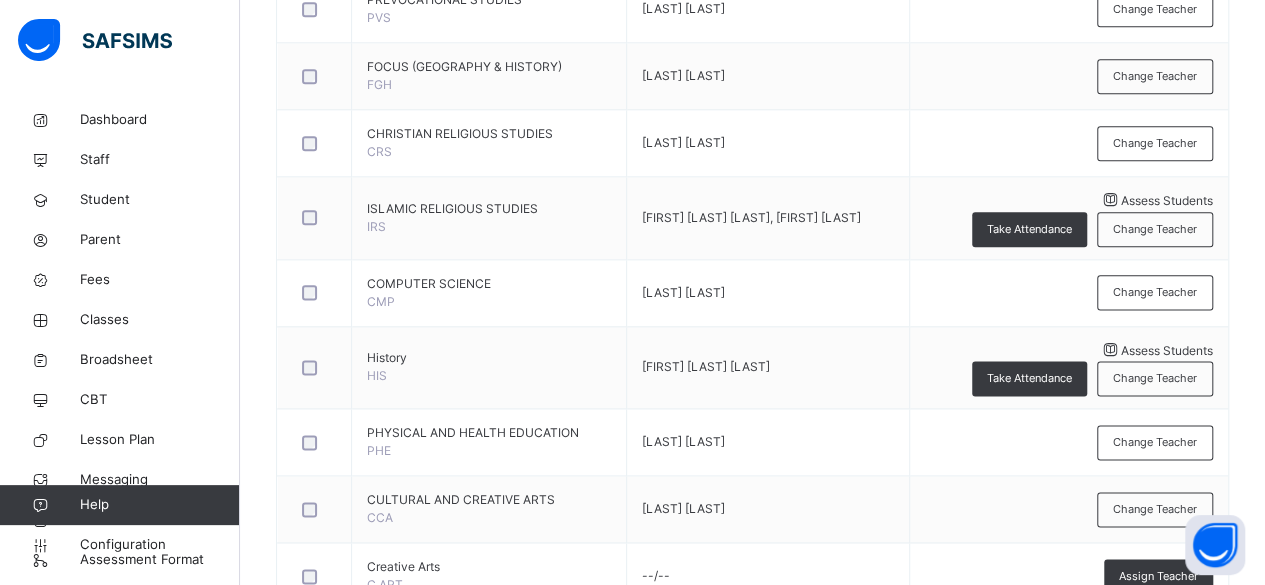 scroll, scrollTop: 1132, scrollLeft: 0, axis: vertical 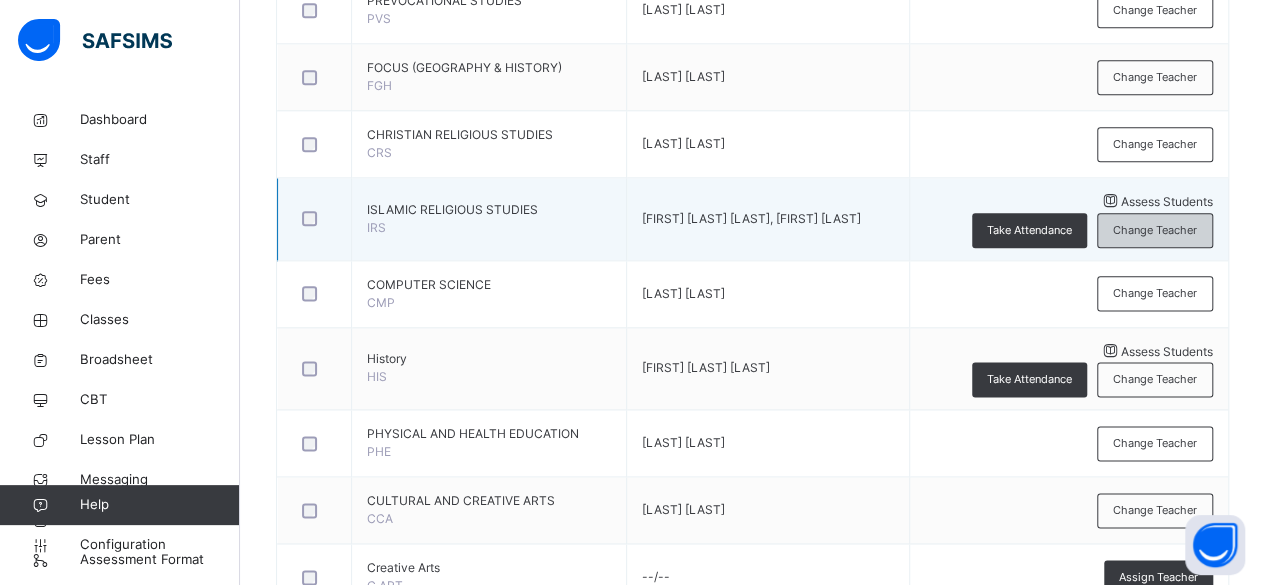 click on "Change Teacher" at bounding box center [1155, 230] 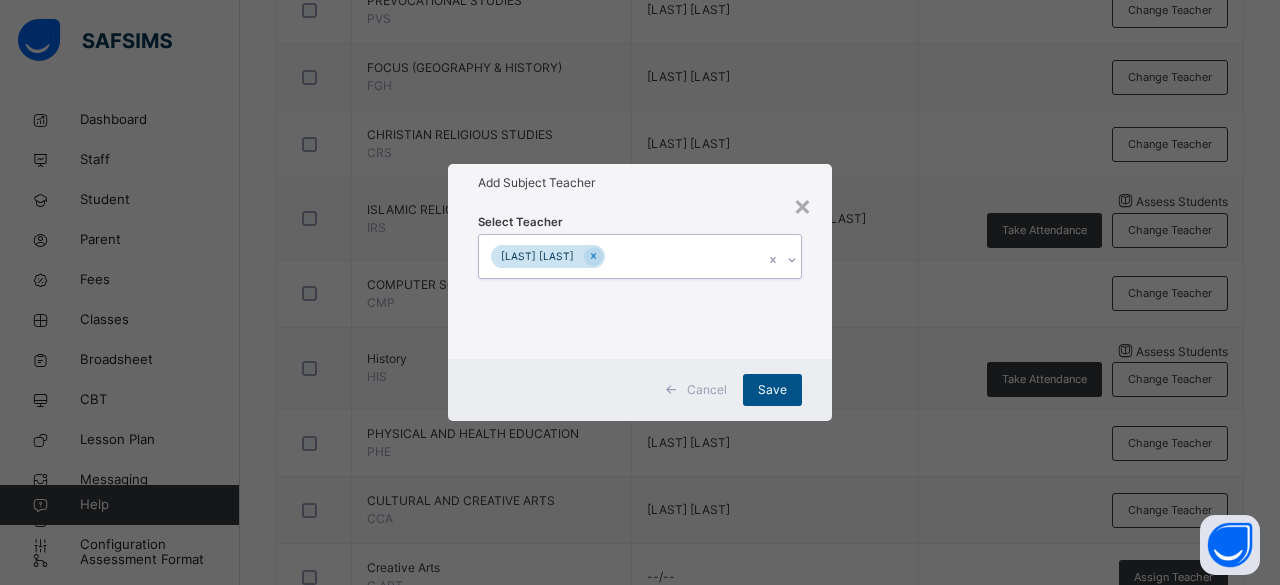 click on "Save" at bounding box center (772, 390) 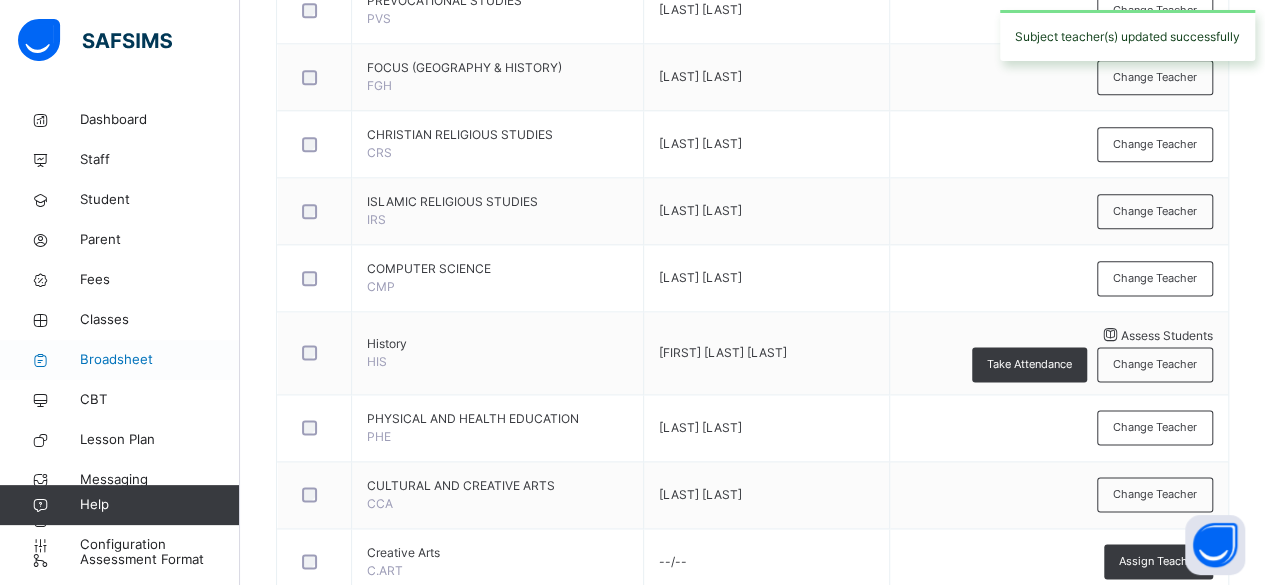click on "Broadsheet" at bounding box center (160, 360) 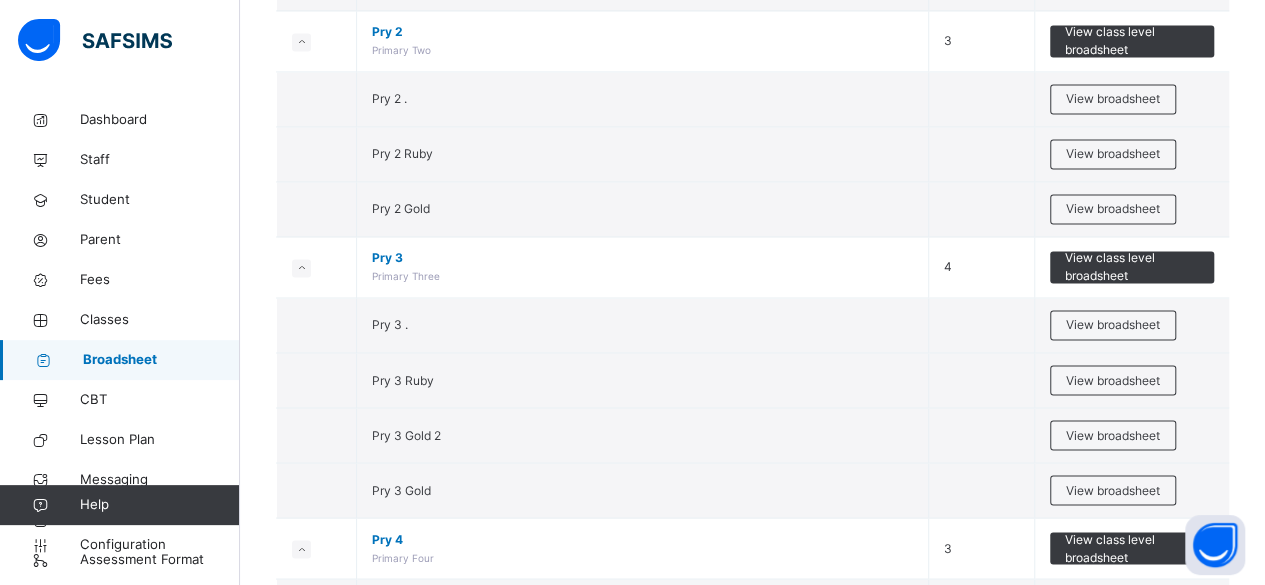 scroll, scrollTop: 1523, scrollLeft: 0, axis: vertical 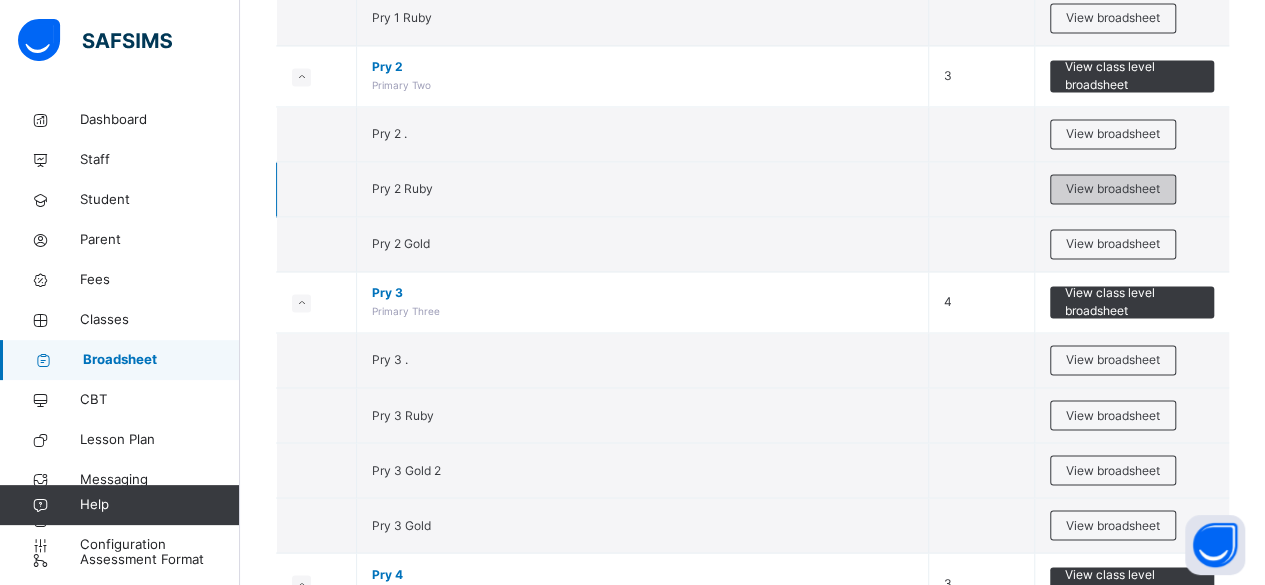 click on "View broadsheet" at bounding box center (1113, 189) 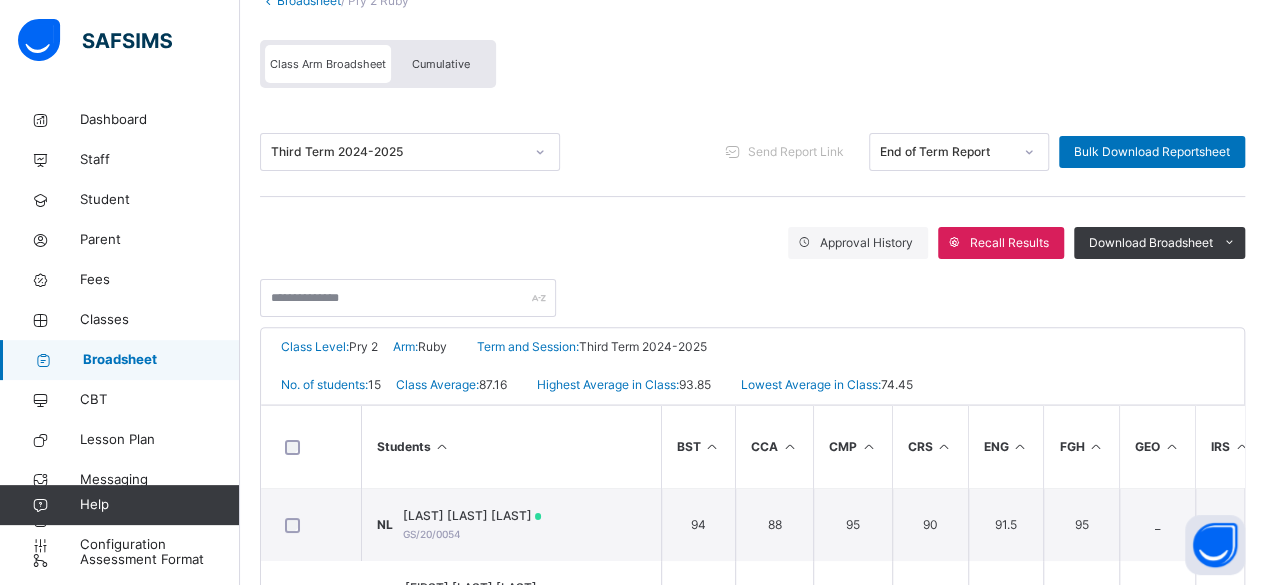 scroll, scrollTop: 188, scrollLeft: 0, axis: vertical 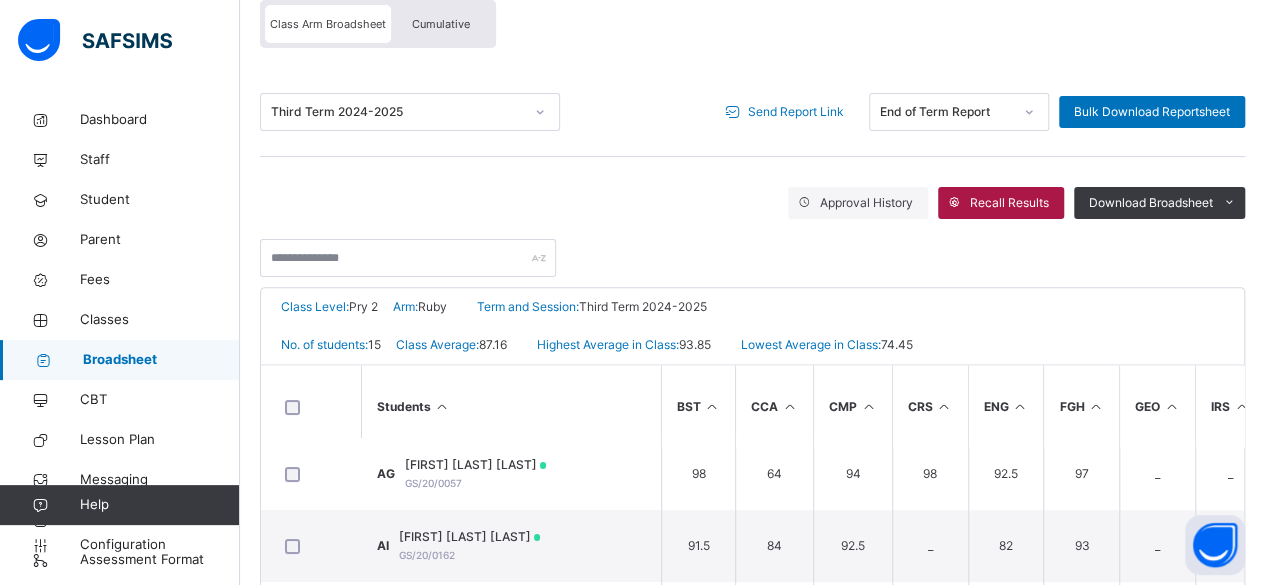 click on "Recall Results" at bounding box center (1009, 203) 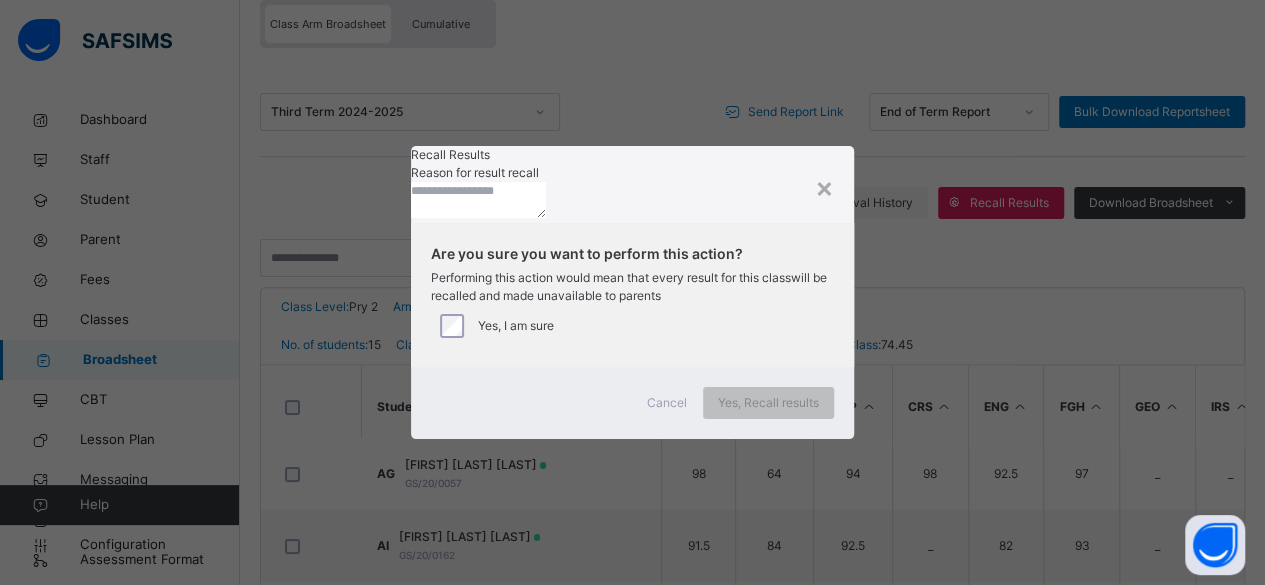 click at bounding box center (478, 200) 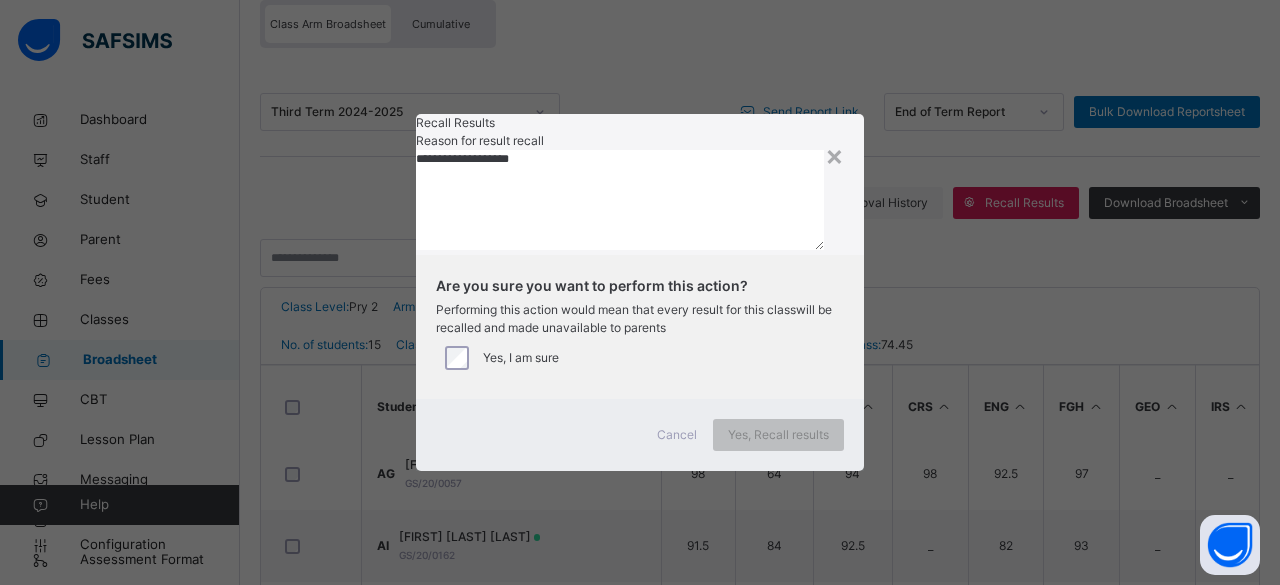 type on "**********" 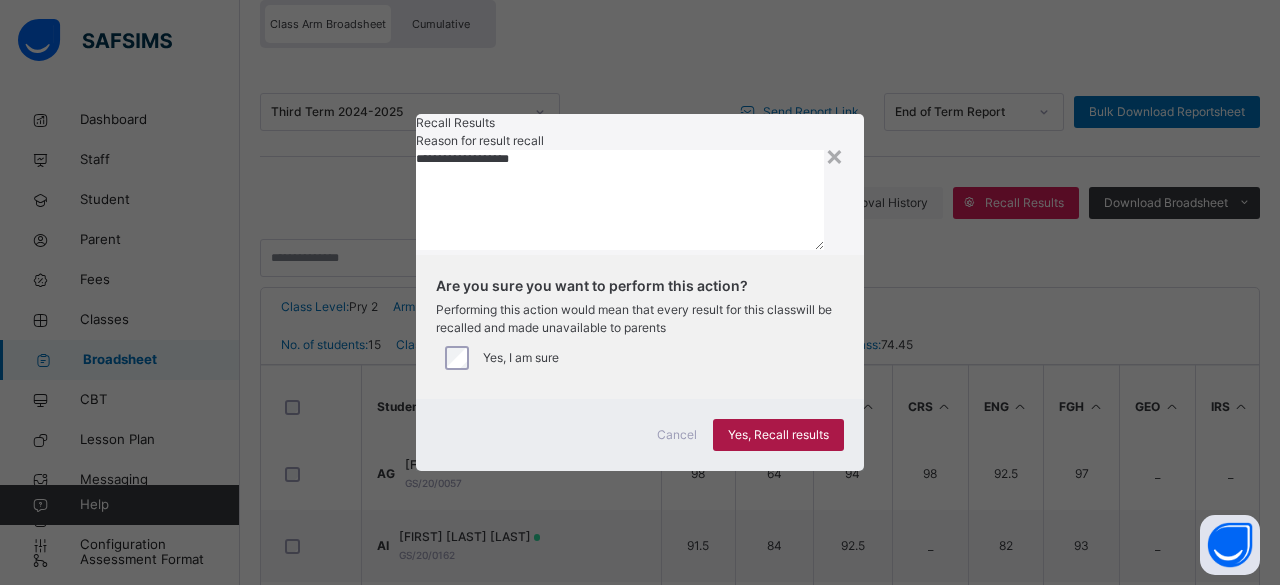 click on "Yes, Recall results" at bounding box center (778, 435) 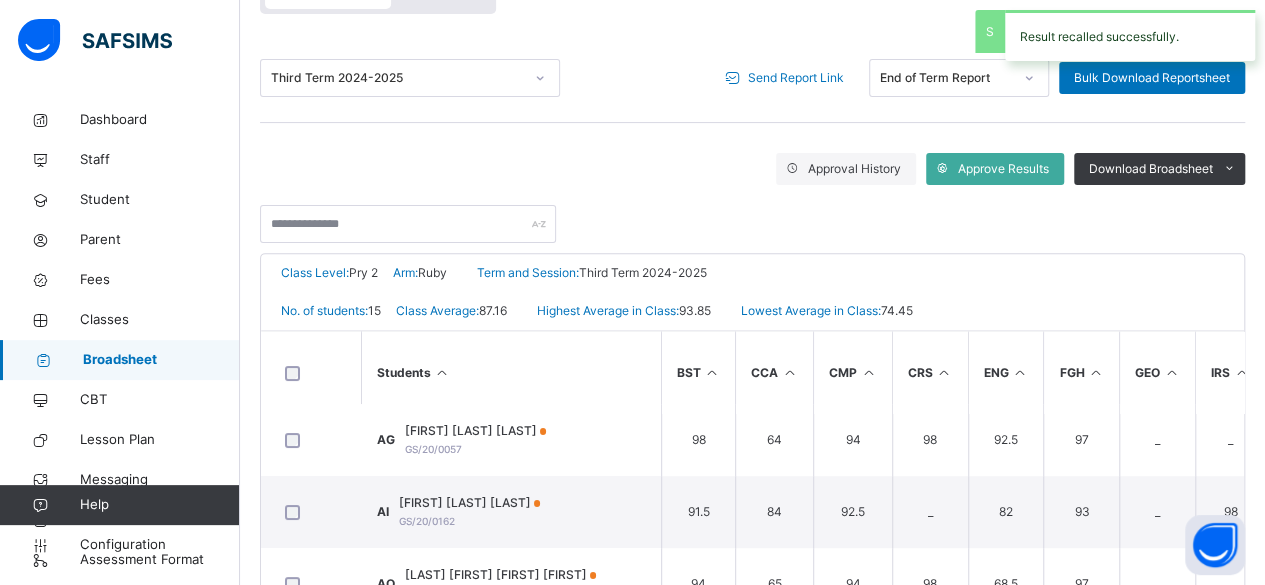 scroll, scrollTop: 238, scrollLeft: 0, axis: vertical 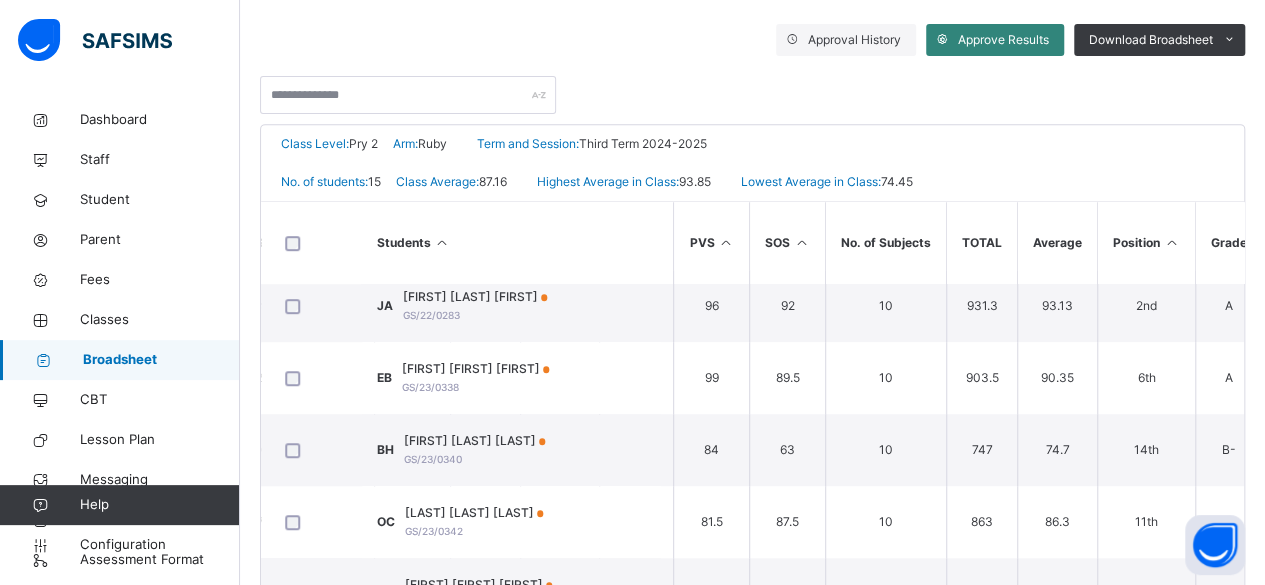 click on "Approve Results" at bounding box center (1003, 40) 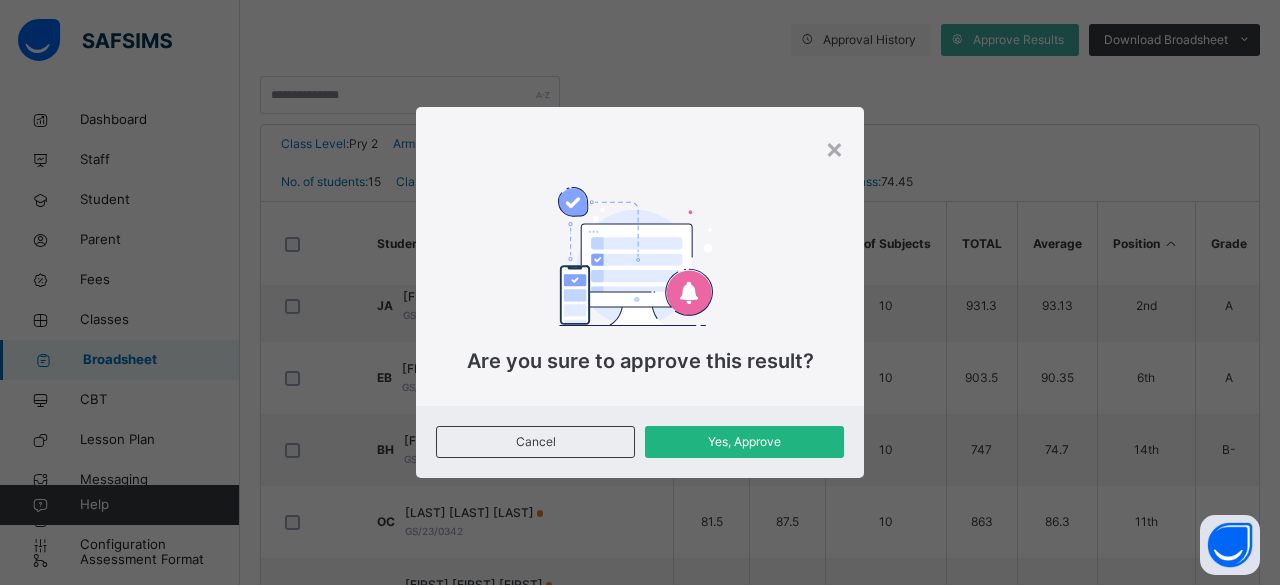 click on "Yes, Approve" at bounding box center (744, 442) 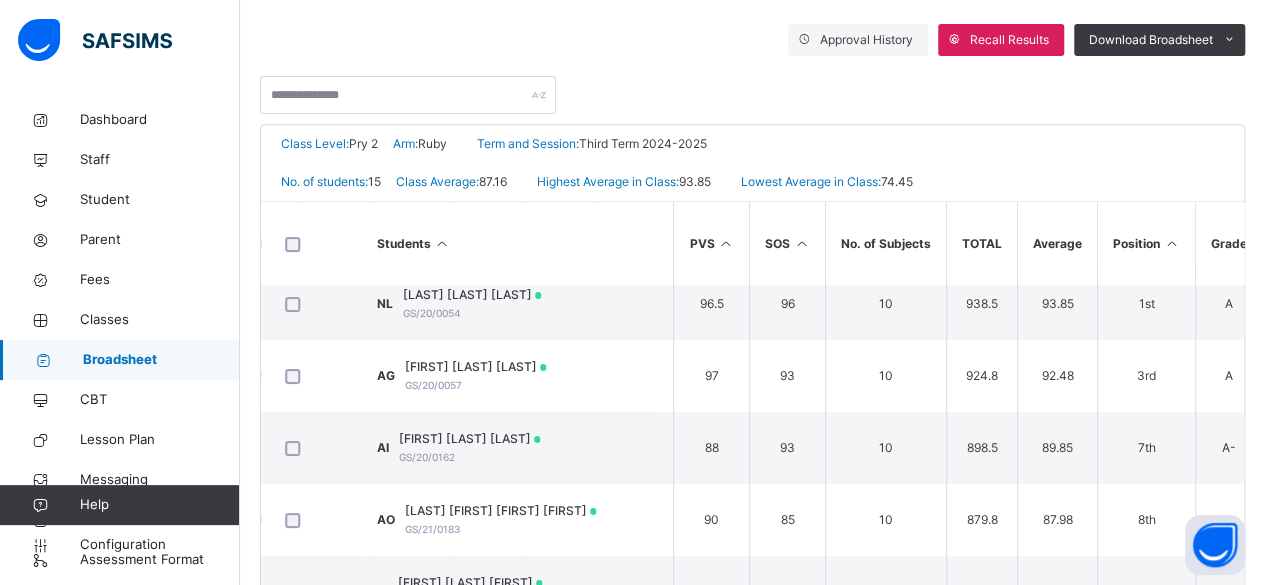 scroll, scrollTop: 0, scrollLeft: 745, axis: horizontal 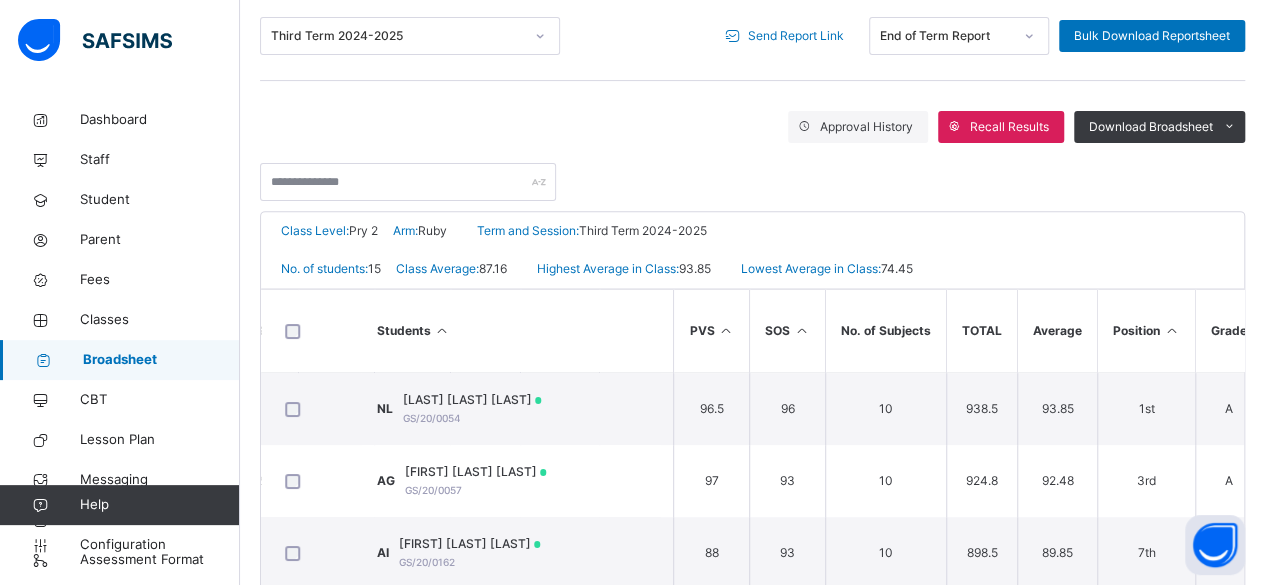 click on "Send Report Link" at bounding box center [796, 36] 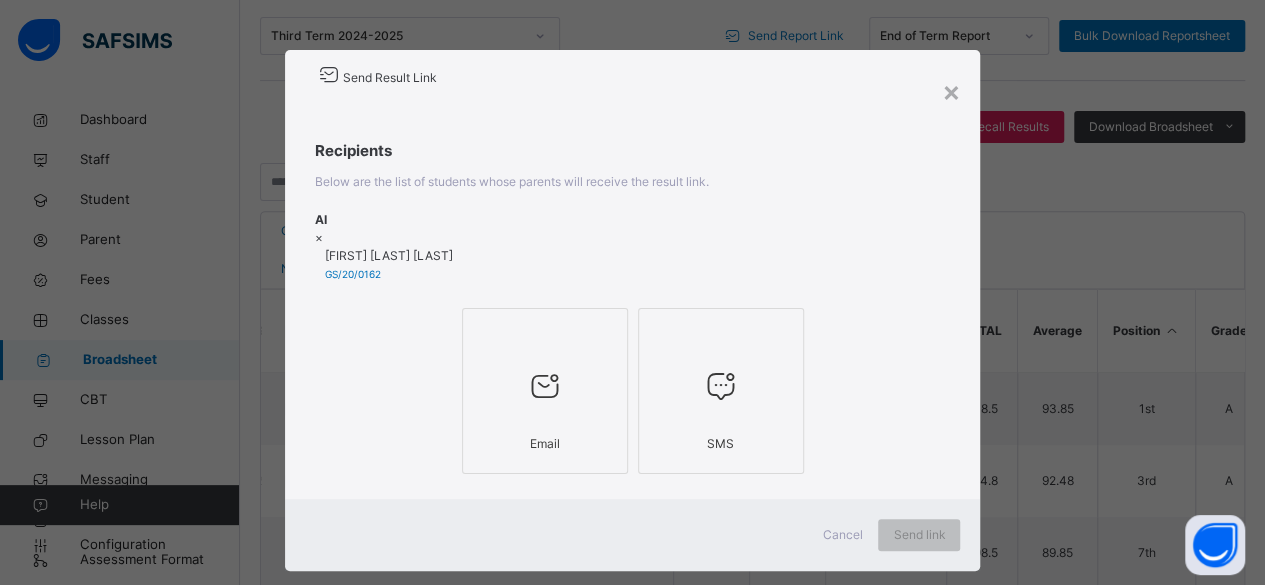 click on "SMS" at bounding box center (721, 444) 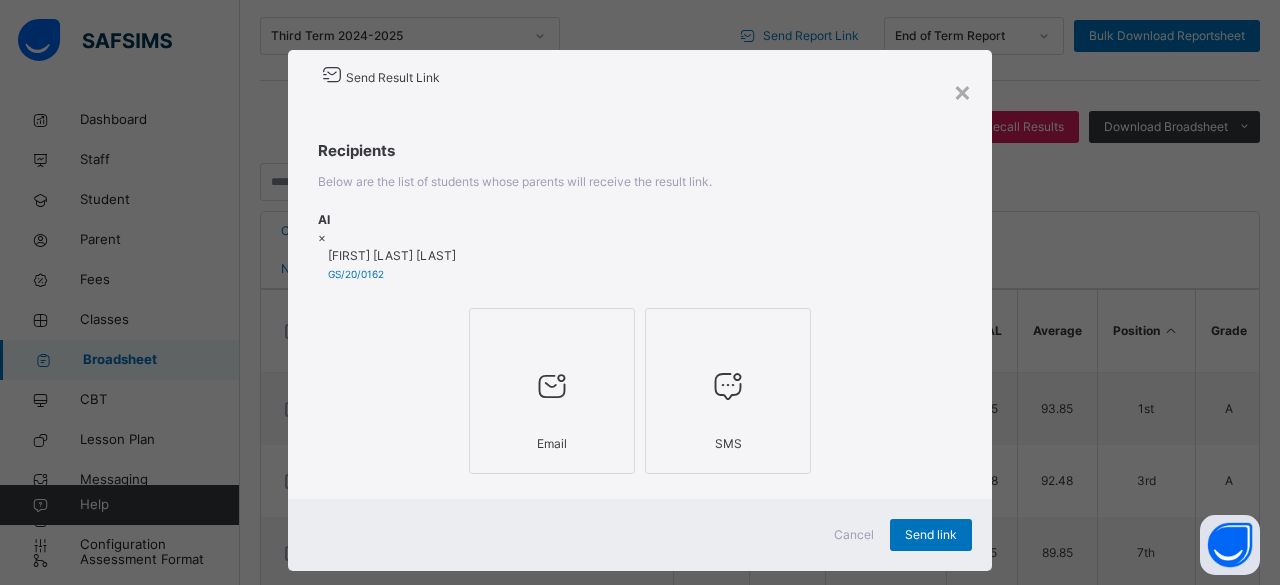 click on "Email" at bounding box center (552, 444) 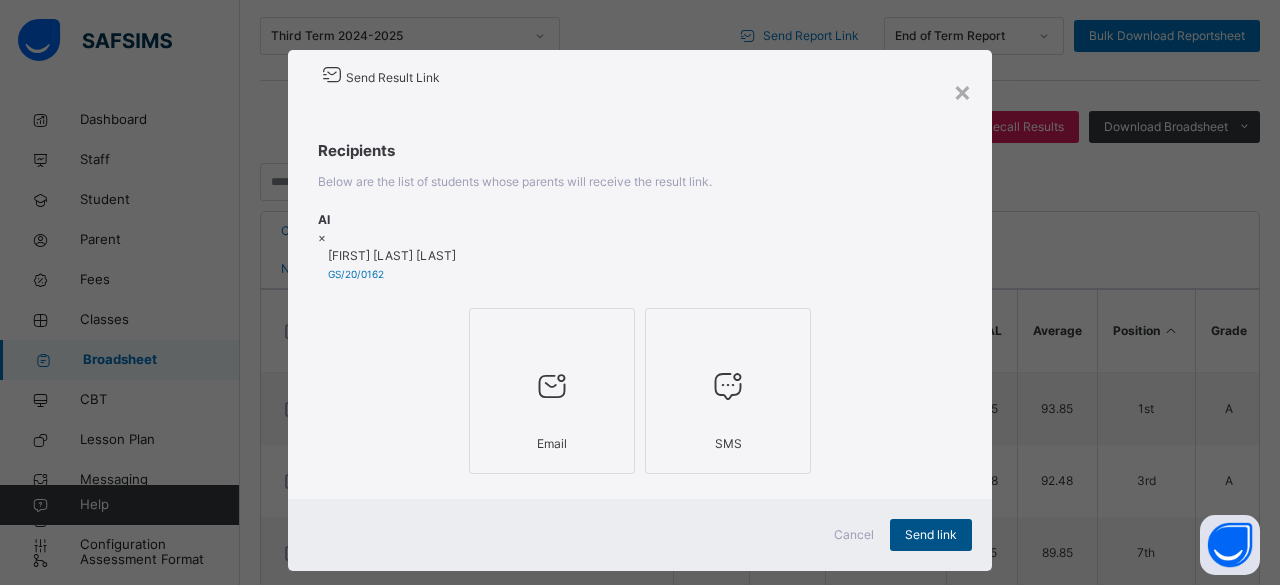 click on "Send link" at bounding box center [931, 535] 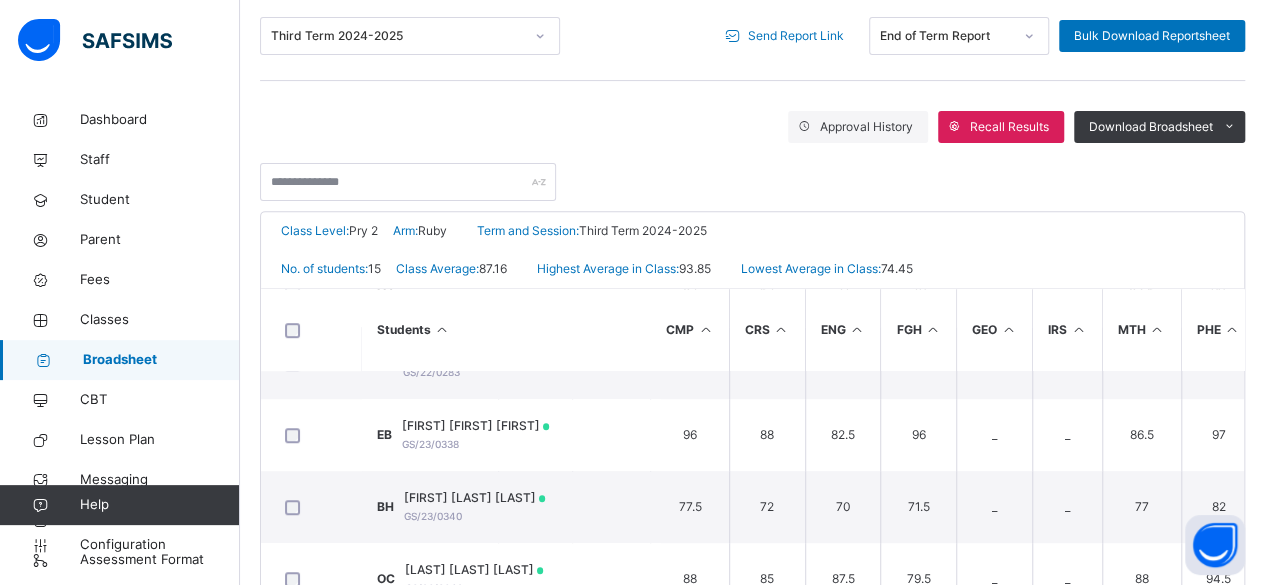 scroll, scrollTop: 672, scrollLeft: 163, axis: both 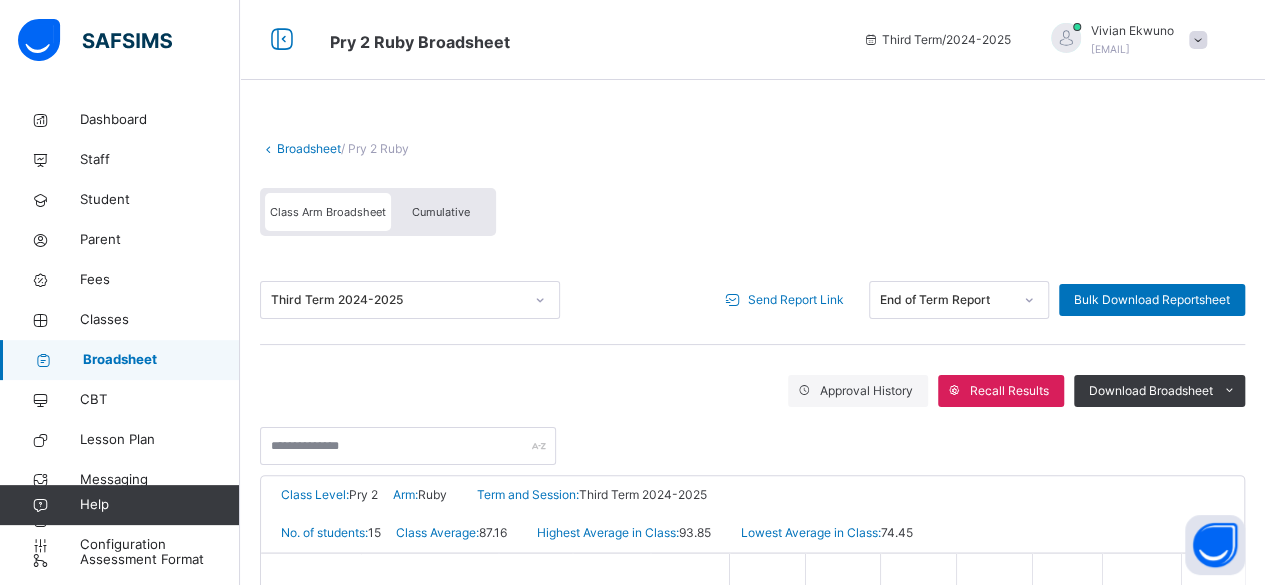 click on "Class Arm Broadsheet Cumulative" at bounding box center [752, 217] 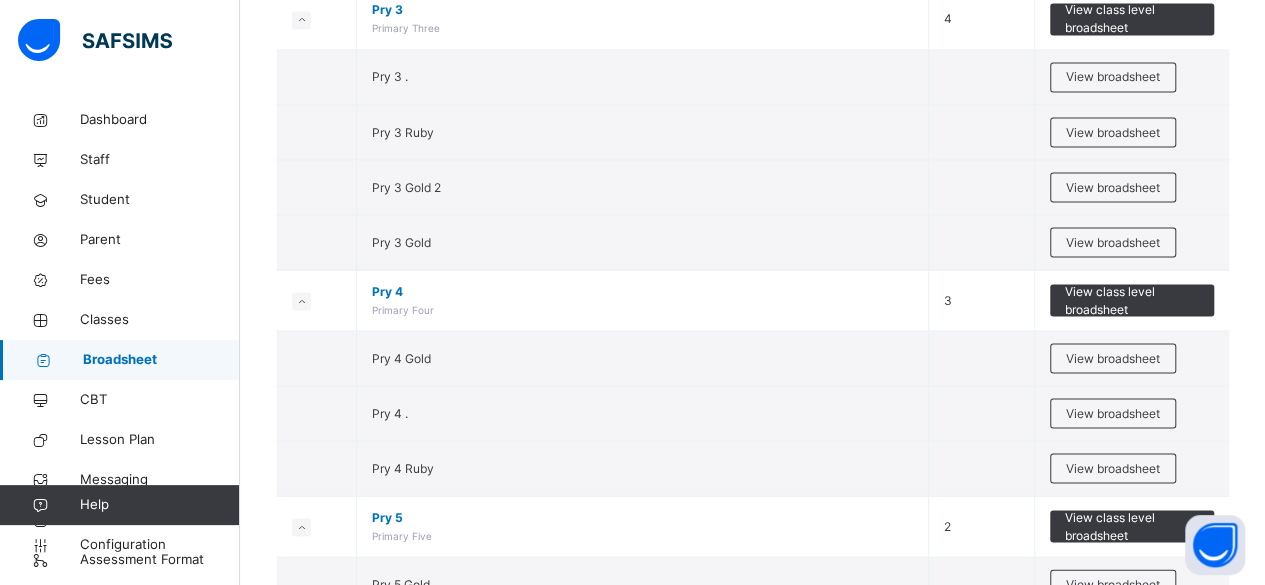 scroll, scrollTop: 1808, scrollLeft: 0, axis: vertical 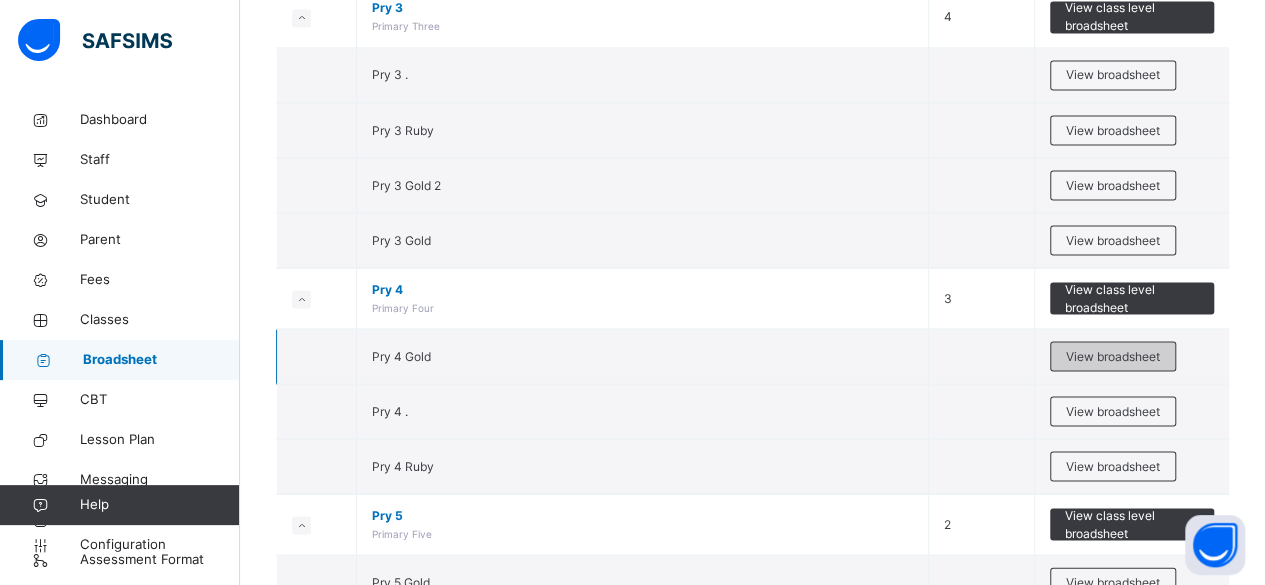click on "View broadsheet" at bounding box center [1113, 356] 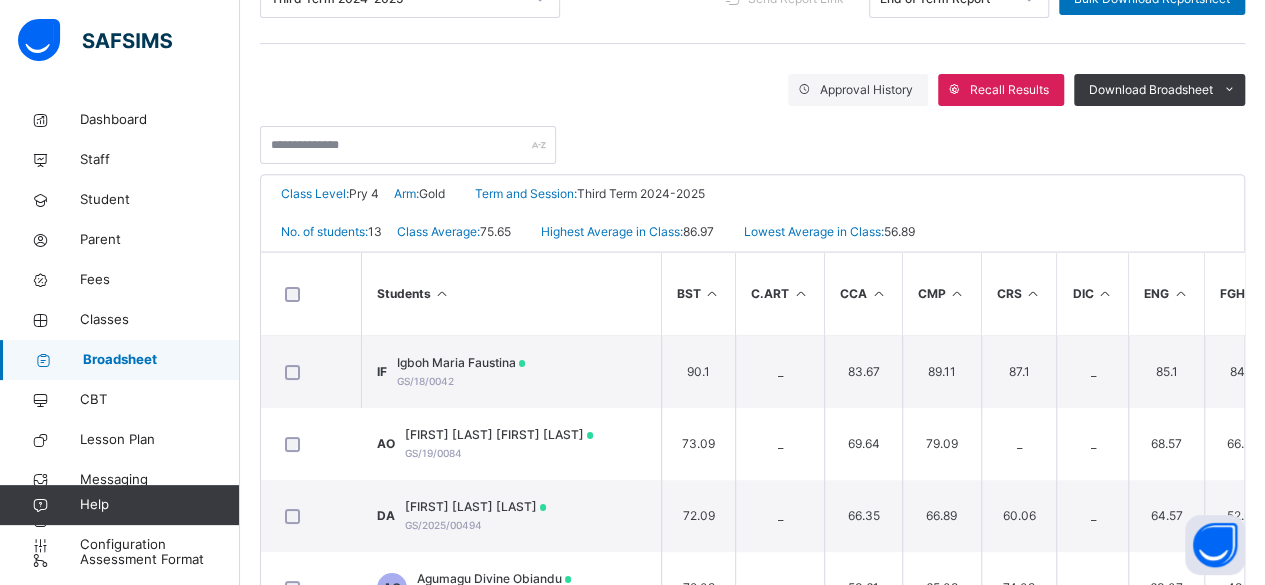 scroll, scrollTop: 303, scrollLeft: 0, axis: vertical 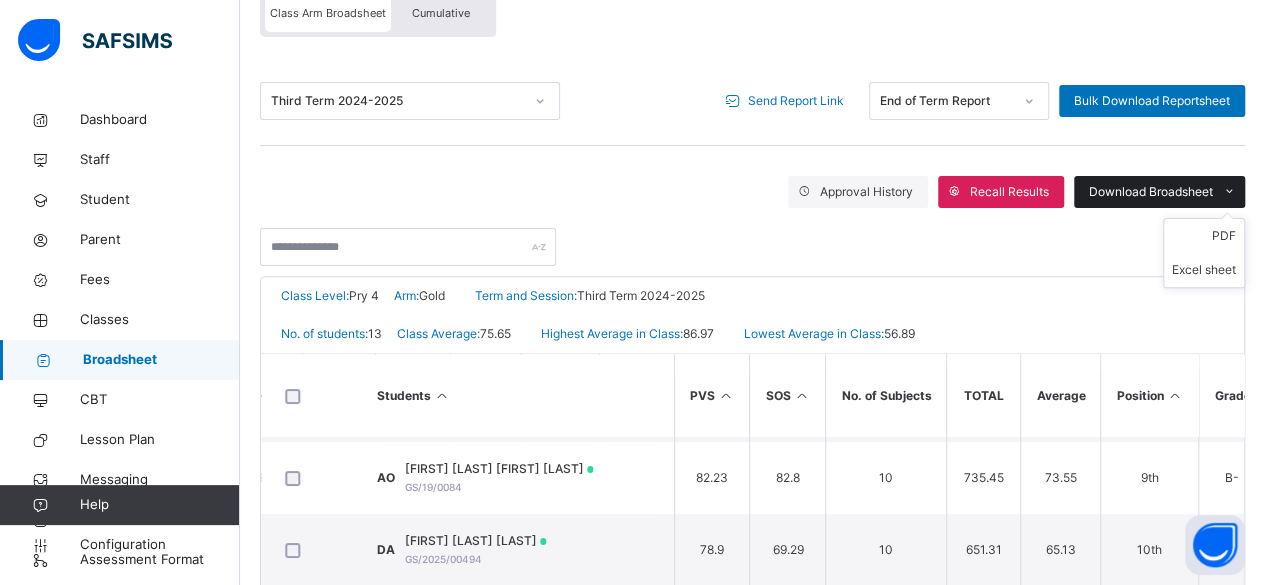 click on "Download Broadsheet" at bounding box center [1151, 192] 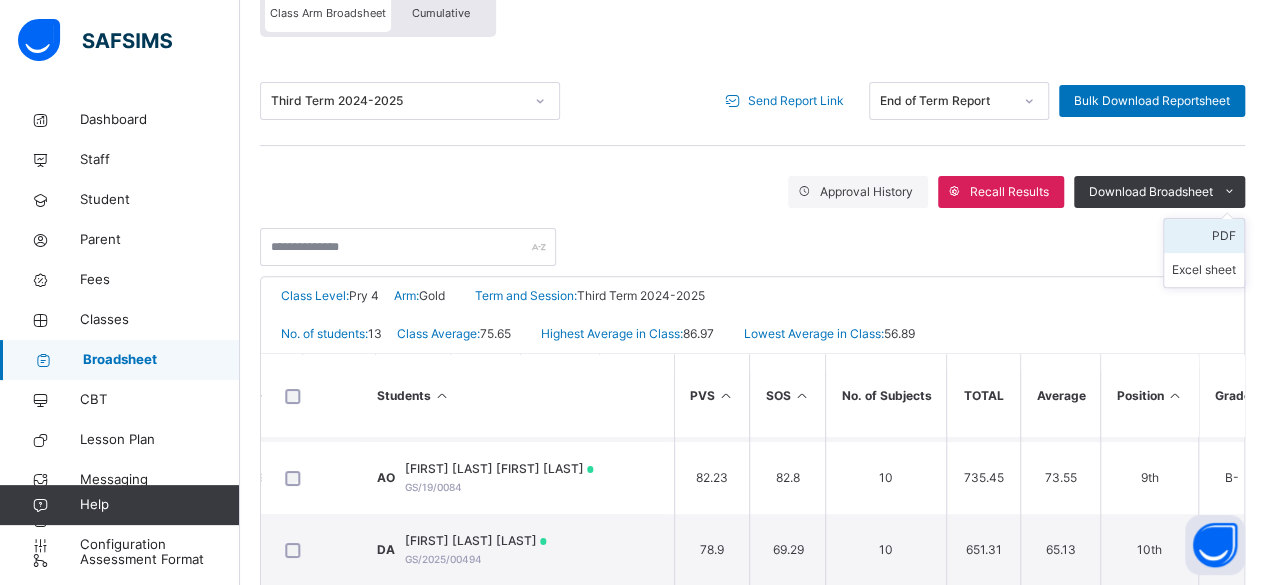 click on "PDF" at bounding box center (1204, 236) 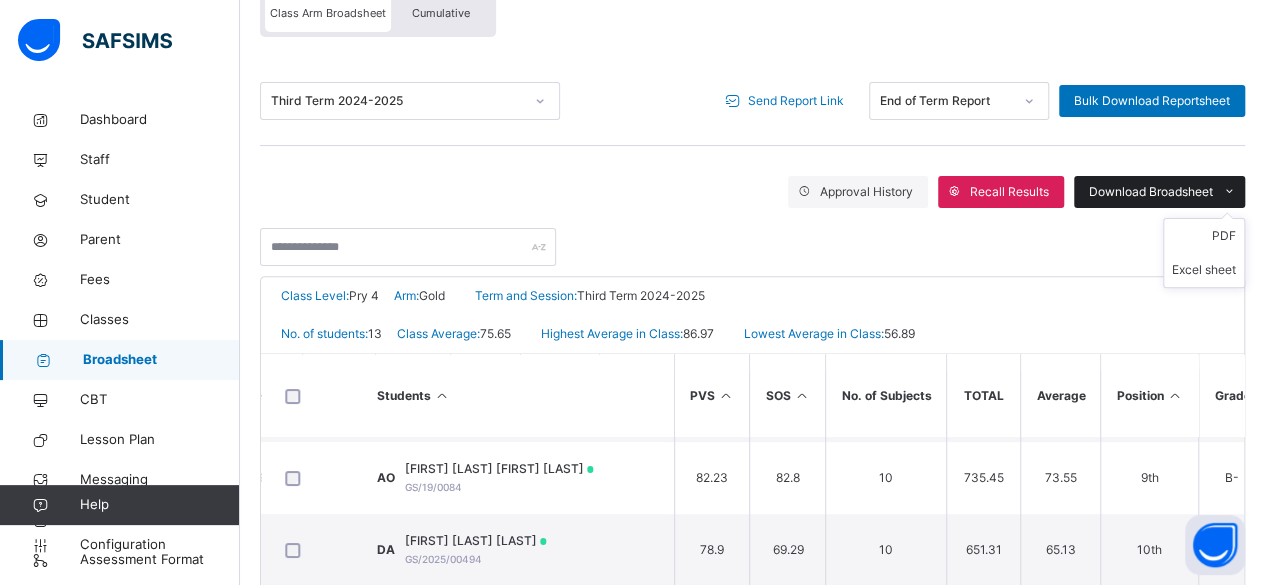 click on "Download Broadsheet" at bounding box center [1151, 192] 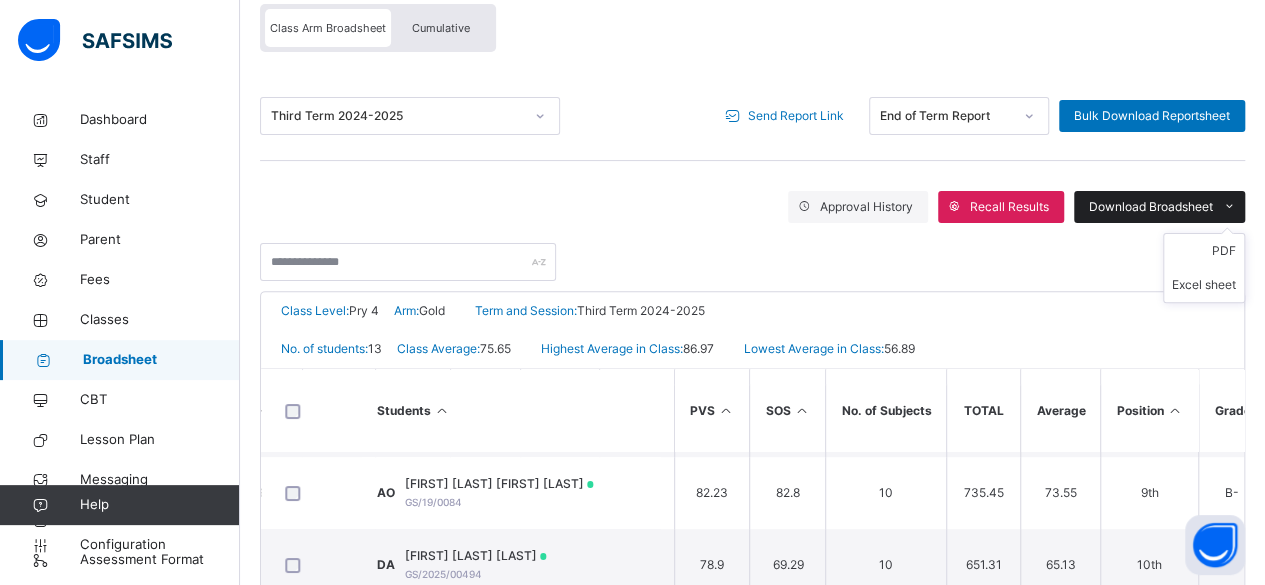 scroll, scrollTop: 182, scrollLeft: 0, axis: vertical 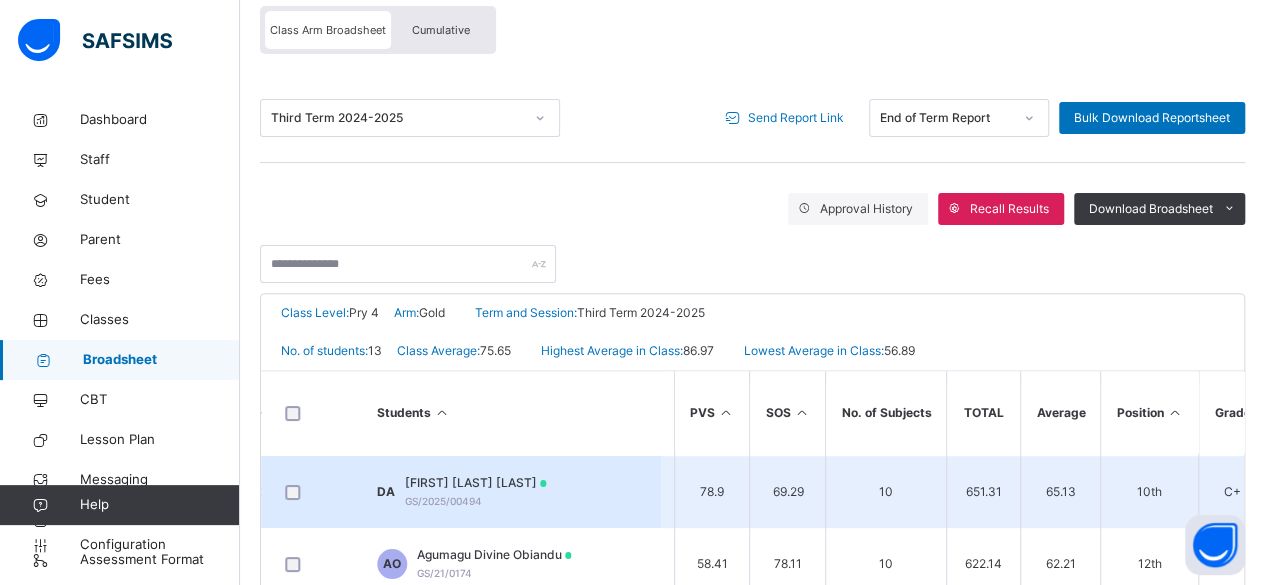 click on "[FIRST] [LAST] [LAST]" at bounding box center (476, 483) 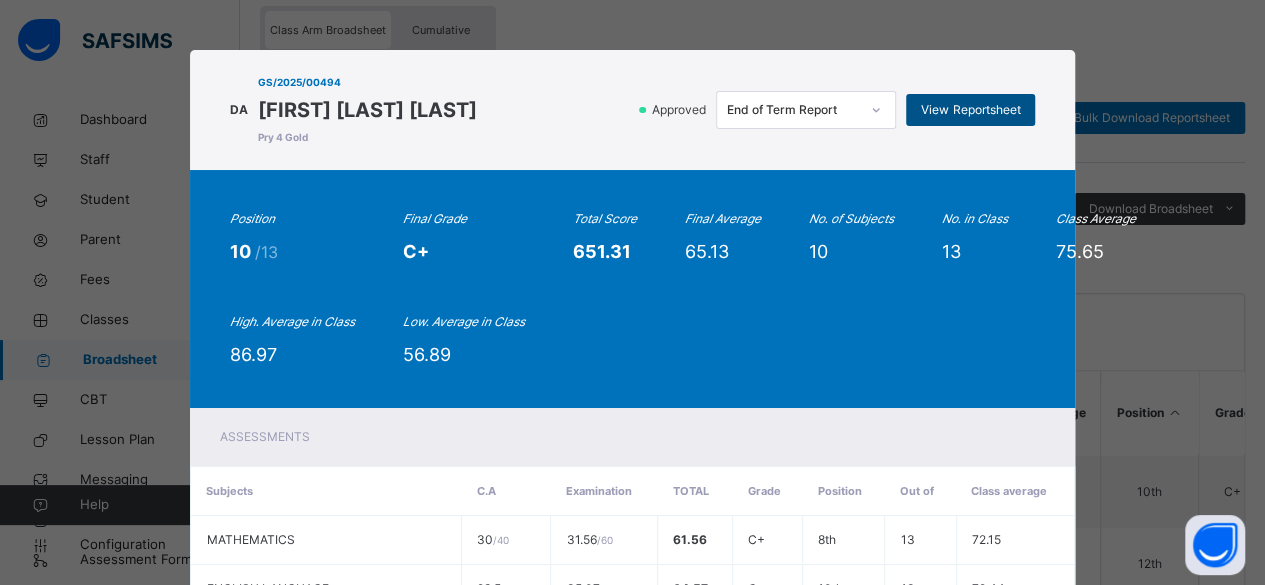 click on "View Reportsheet" at bounding box center (970, 110) 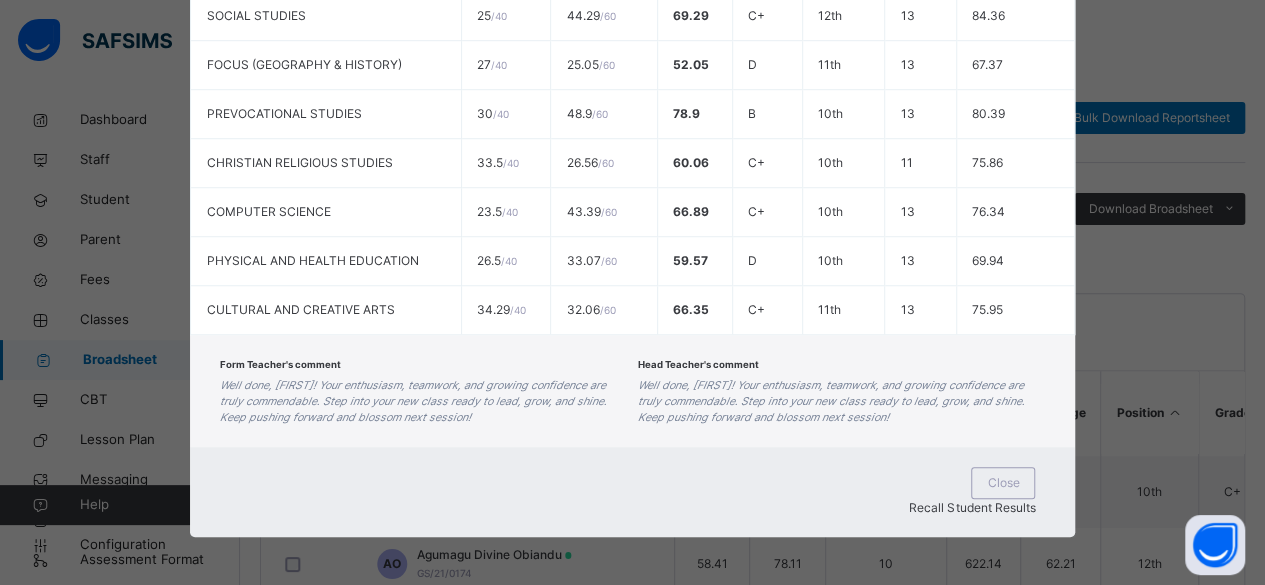 scroll, scrollTop: 745, scrollLeft: 0, axis: vertical 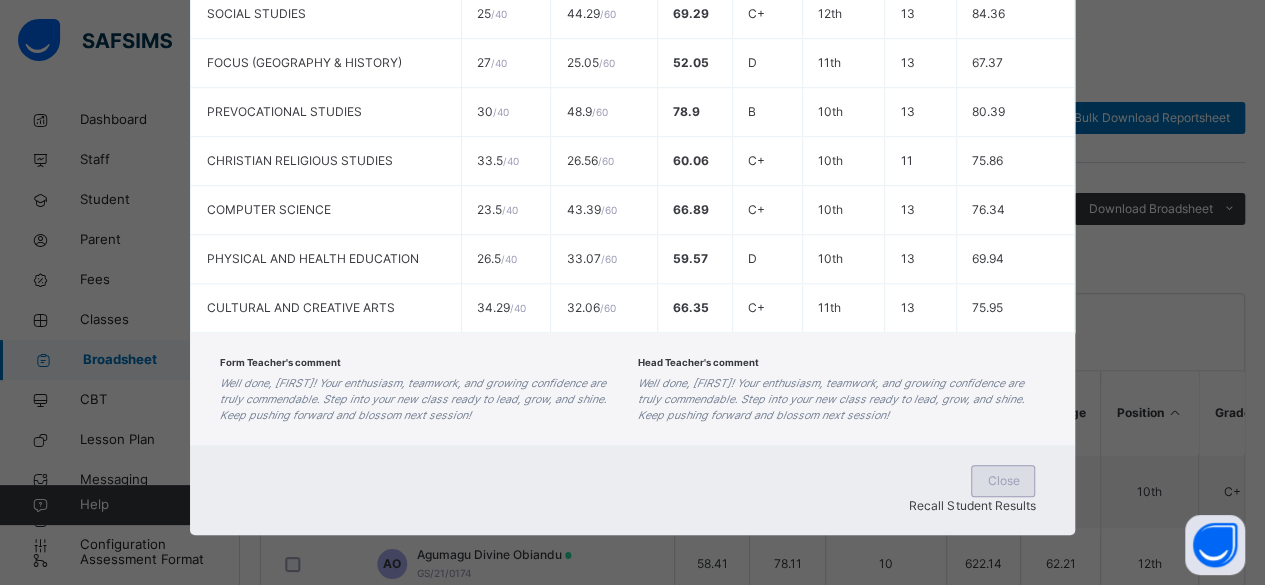 click on "Close" at bounding box center [1003, 481] 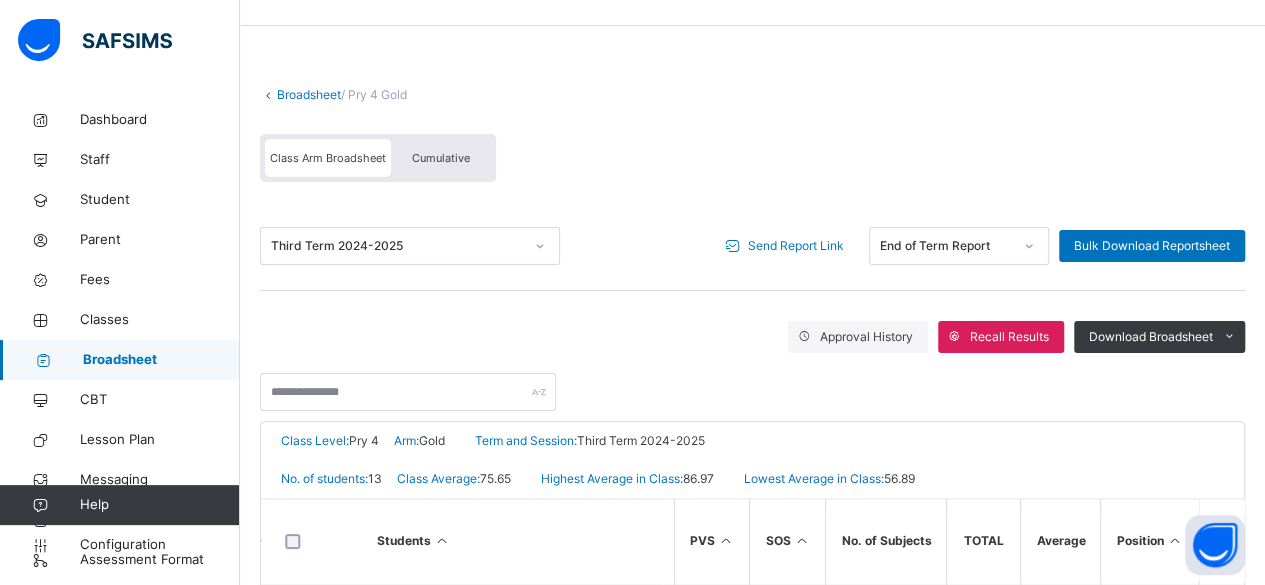 scroll, scrollTop: 0, scrollLeft: 0, axis: both 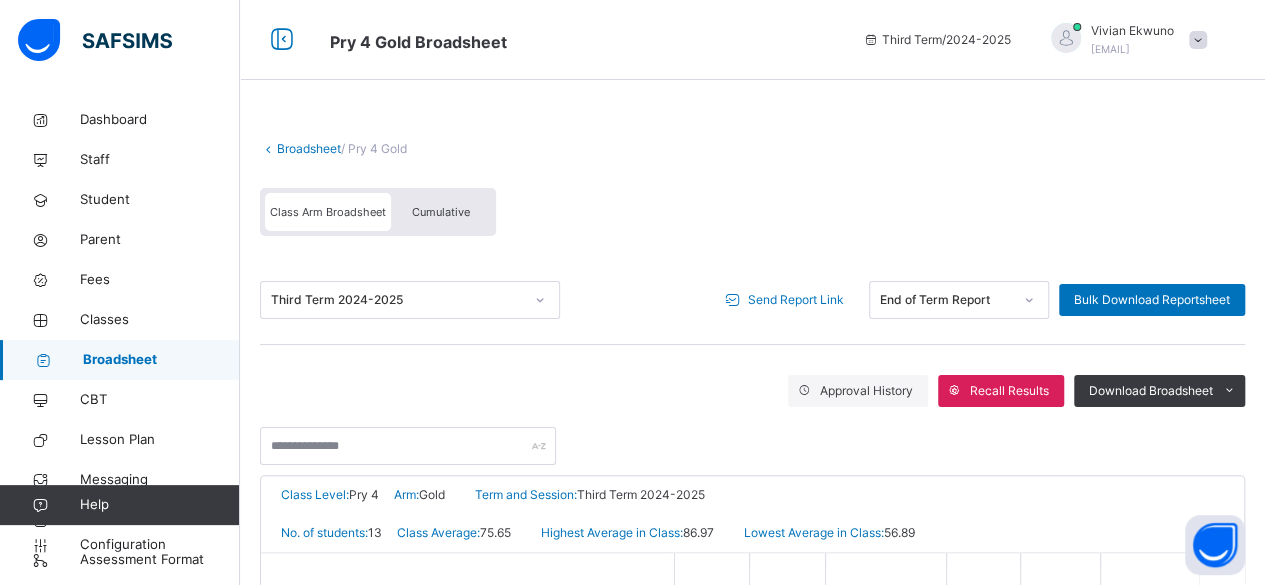click on "Broadsheet" at bounding box center (309, 148) 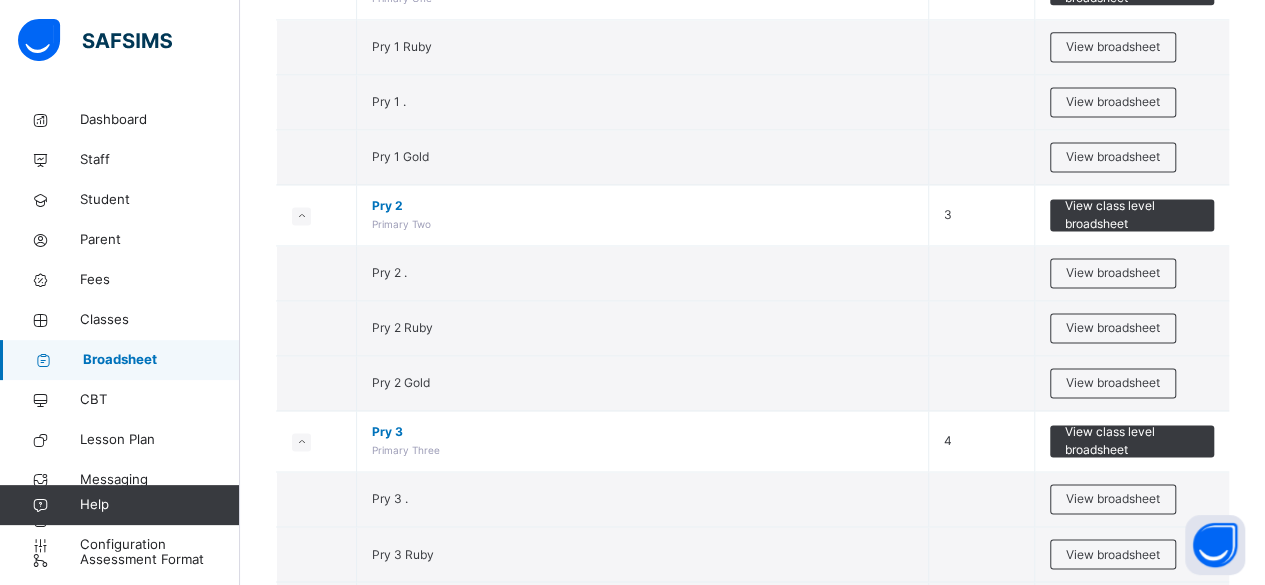 scroll, scrollTop: 1386, scrollLeft: 0, axis: vertical 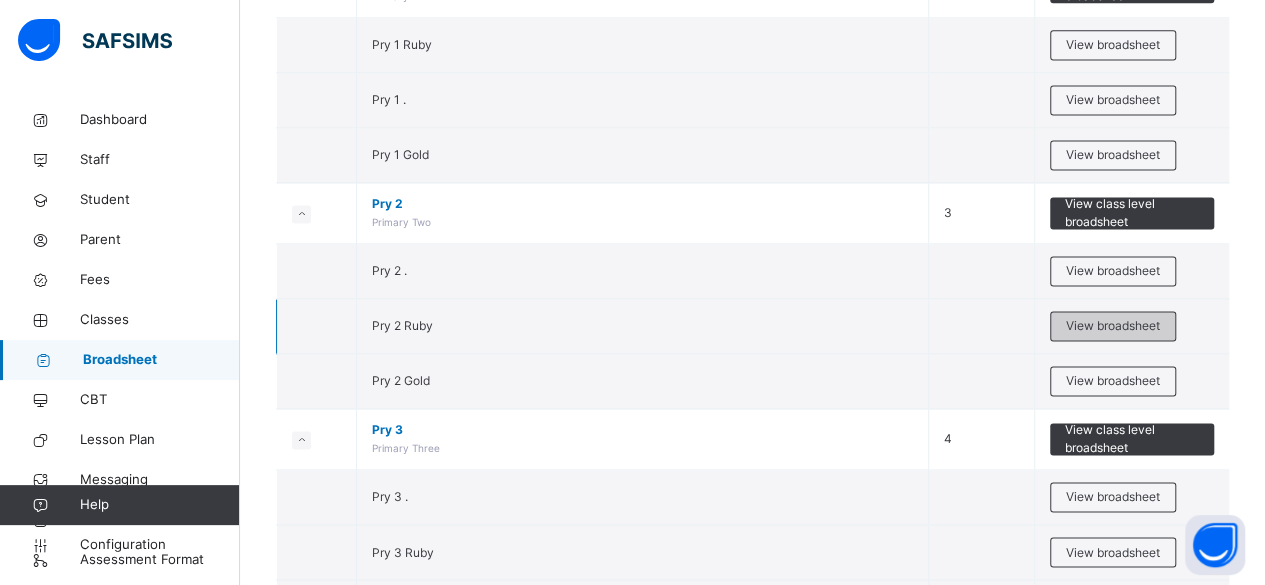 click on "View broadsheet" at bounding box center (1113, 326) 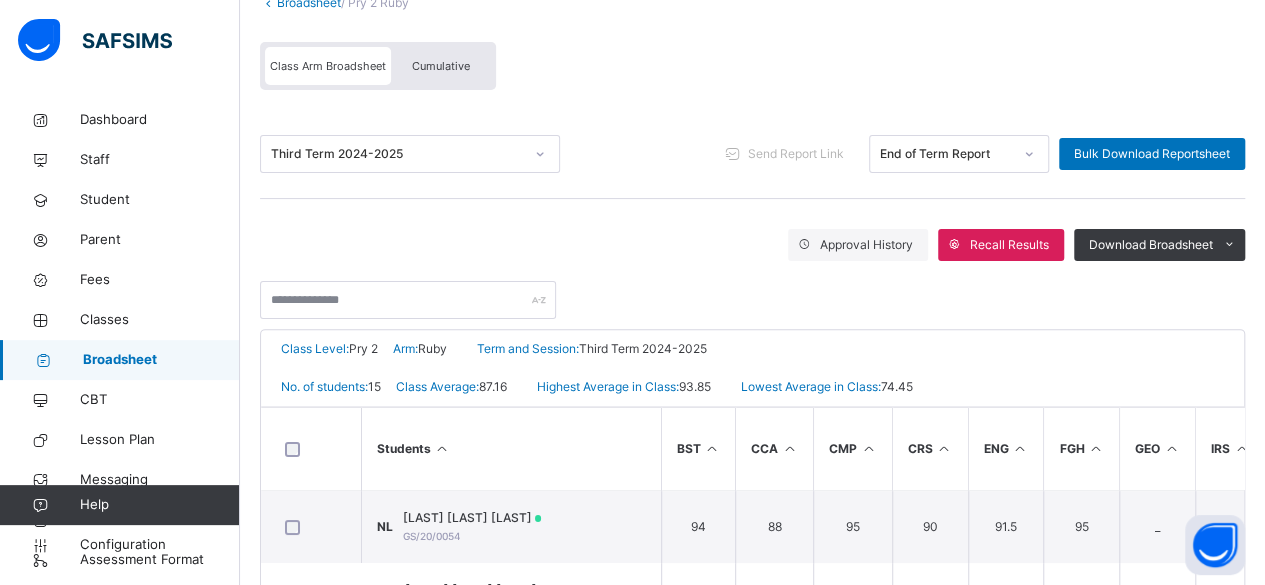 scroll, scrollTop: 152, scrollLeft: 0, axis: vertical 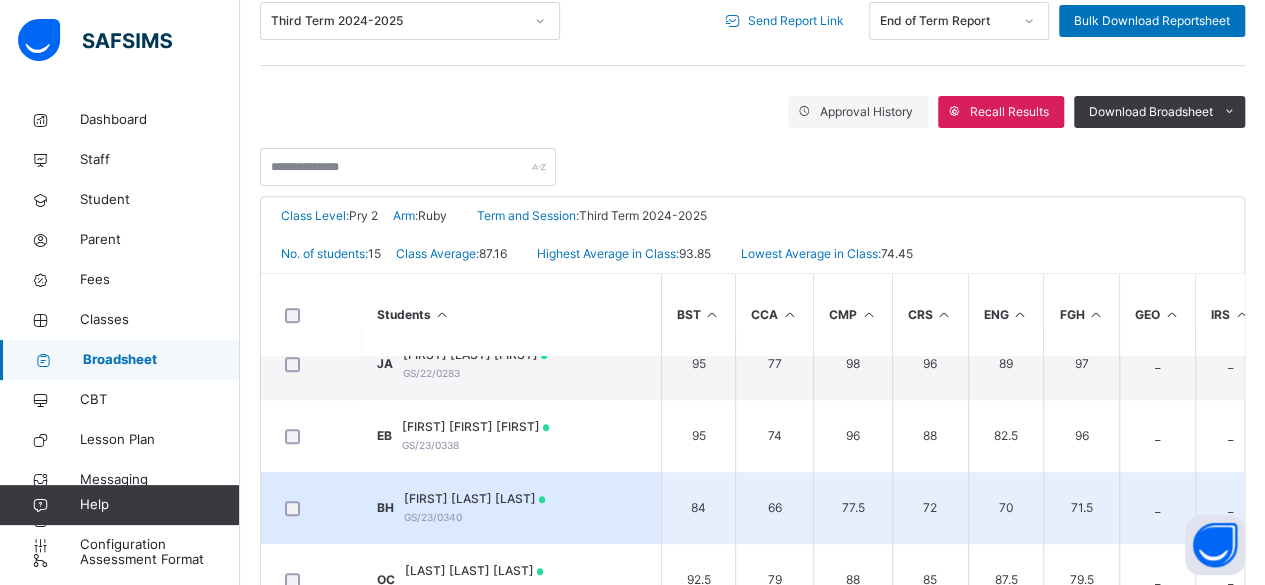 click on "BH Boluwajoko Boluwatito Heavenly   GS/23/0340" at bounding box center [511, 508] 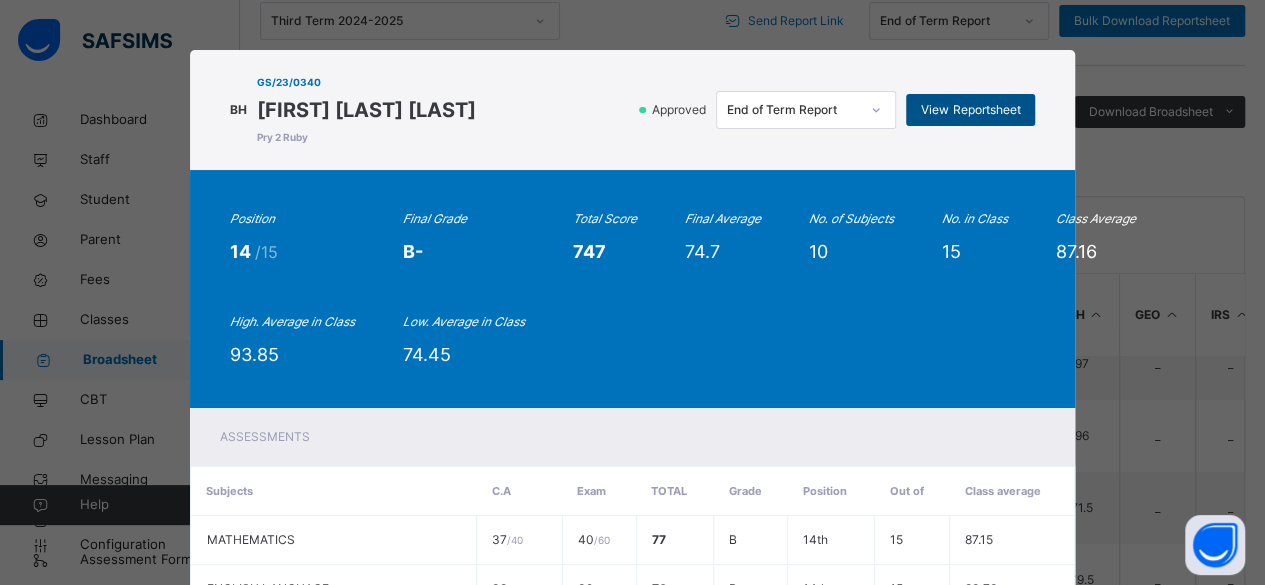 click on "View Reportsheet" at bounding box center [970, 110] 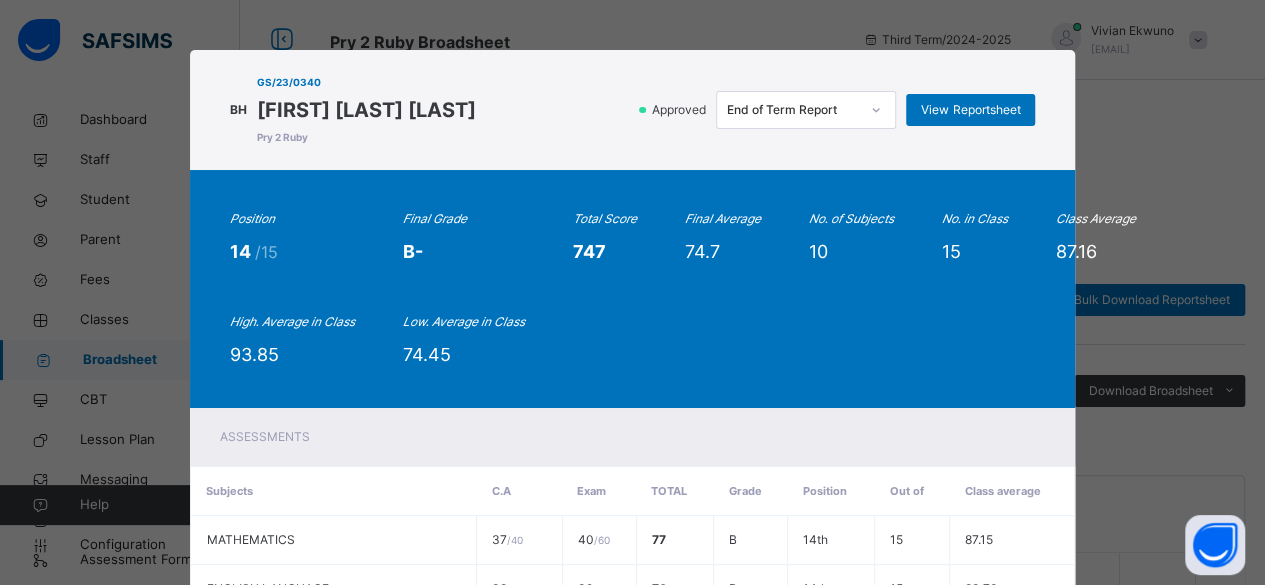 click on "BH   GS/23/0340     Boluwajoko Boluwatito Heavenly     Pry 2 Ruby   Approved End of Term Report View Reportsheet     Position         14       /15         Final Grade         B-         Total Score         747         Final Average         74.7         No. of Subjects         10         No. in Class         15         Class Average         87.16         High. Average in Class         93.85         Low. Average in Class         74.45     Assessments     Subjects       C.A     Exam       Total         Grade         Position         Out of         Class average       MATHEMATICS      37 / 40     40 / 60     77     B     14th     15     87.15     ENGLISH LANGUAGE      38 / 40     32 / 60     70     B-     14th     15     83.73     BASIC SCIENCE AND TECHNOLOGY      34 / 40     50 / 60     84     B+     12th     15     90.13     SOCIAL STUDIES      29 / 40     34 / 60     63     C+     15th     15     85.6     FOCUS (GEOGRAPHY & HISTORY)     33.5 / 40     38 / 60     71.5     B-     14th     15     88.23         39" at bounding box center [632, 292] 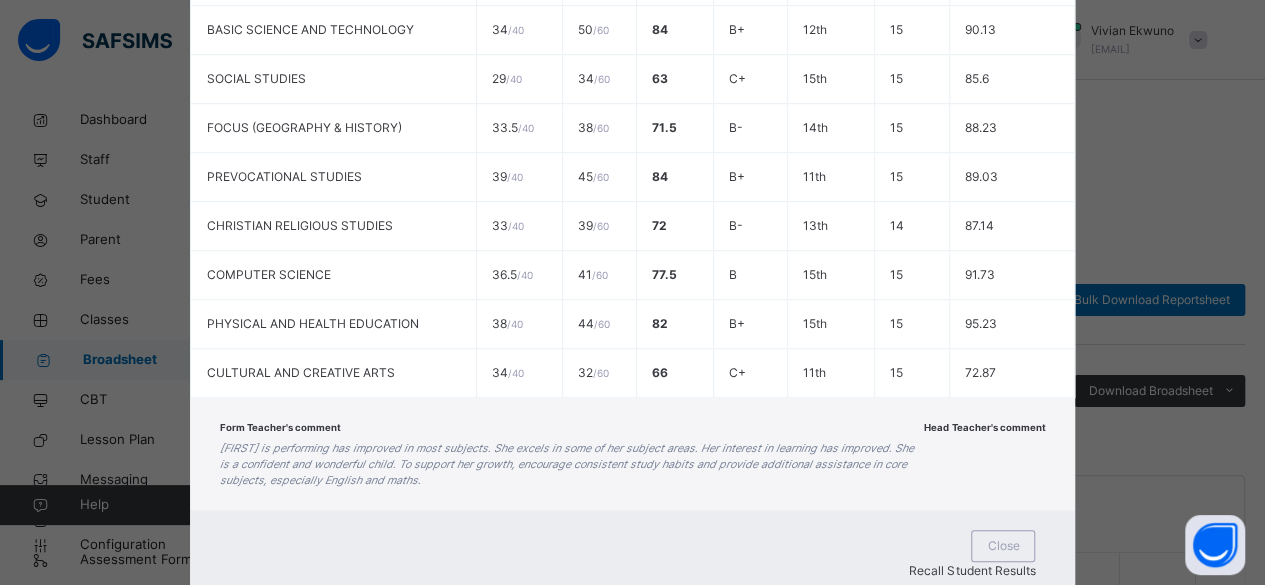 scroll, scrollTop: 650, scrollLeft: 0, axis: vertical 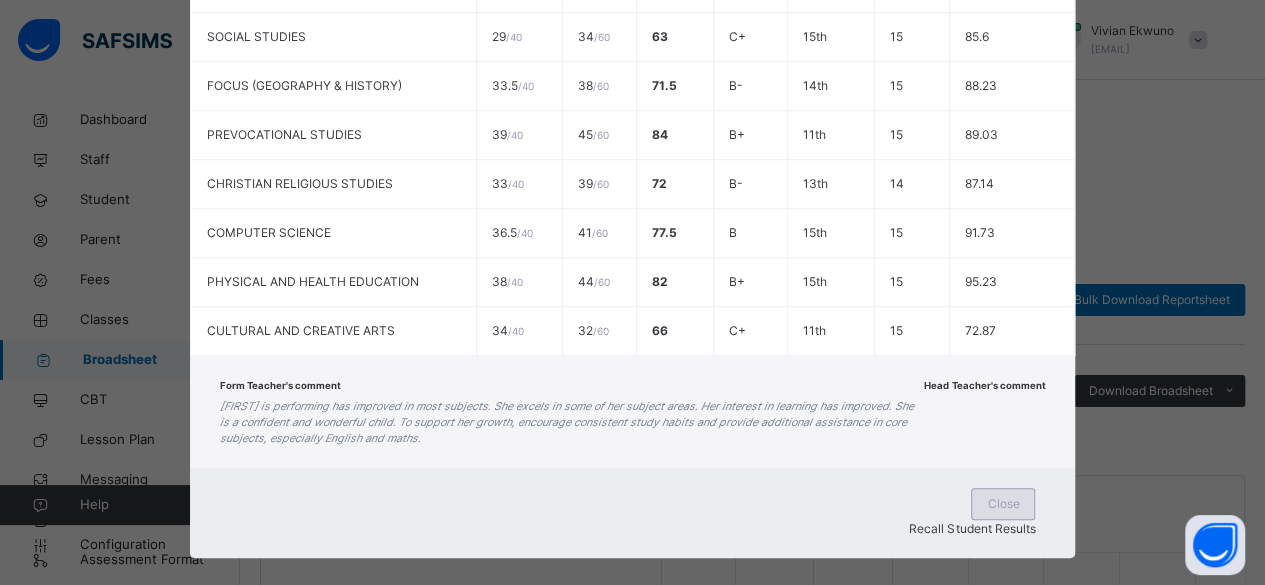 click on "Close" at bounding box center [1003, 504] 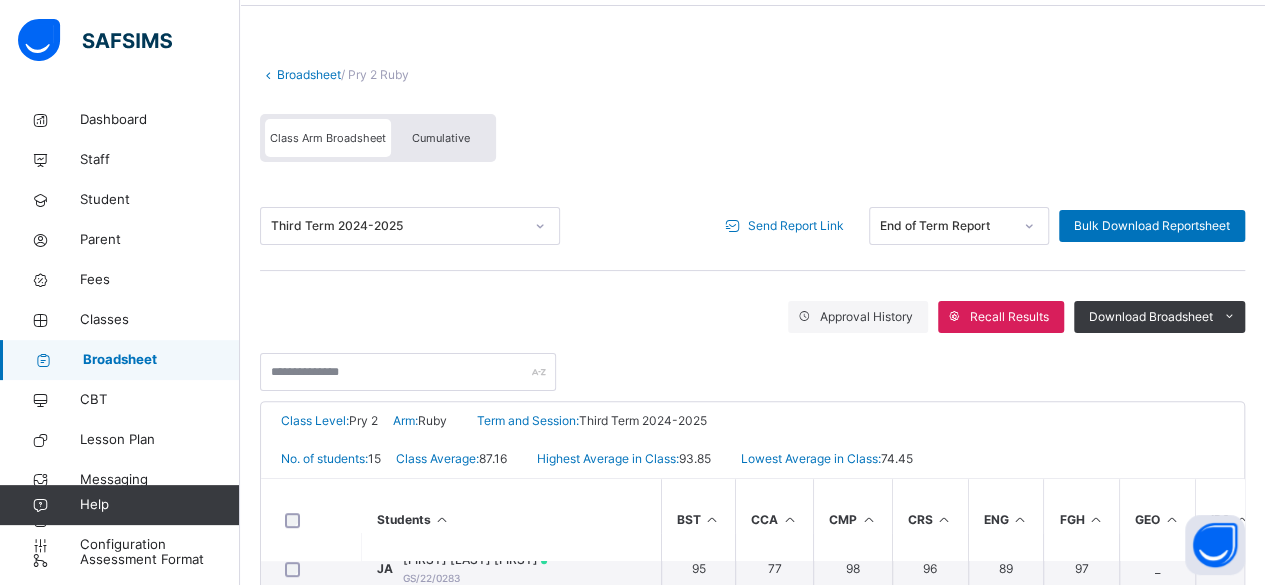 scroll, scrollTop: 75, scrollLeft: 0, axis: vertical 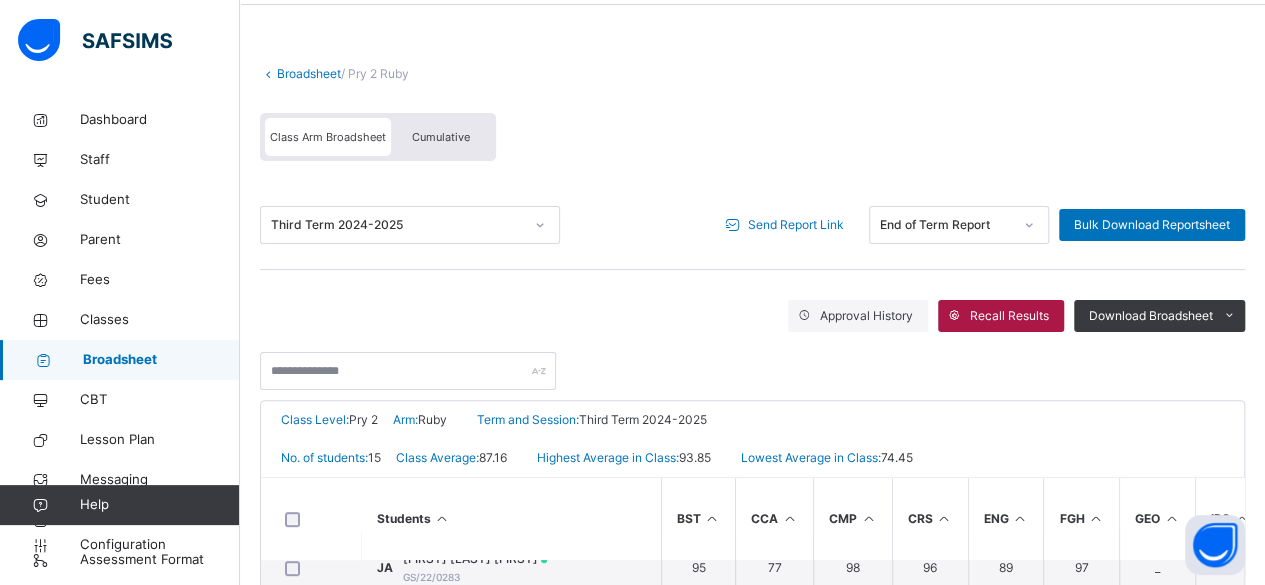 click on "Recall Results" at bounding box center (1009, 316) 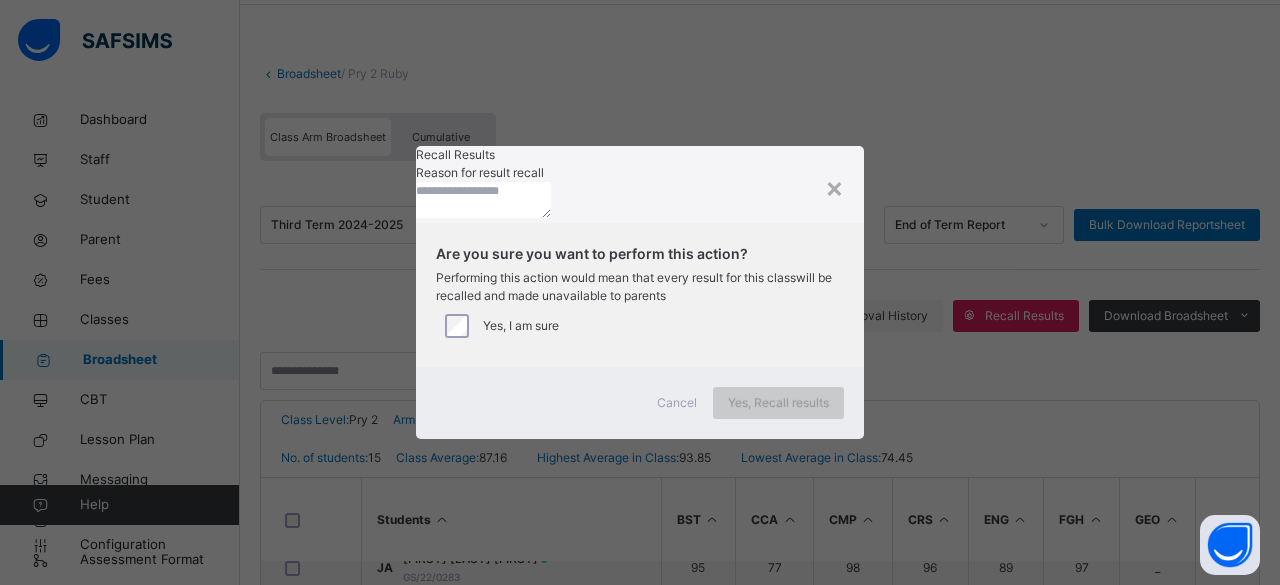 click on "Yes, Recall results" at bounding box center [778, 403] 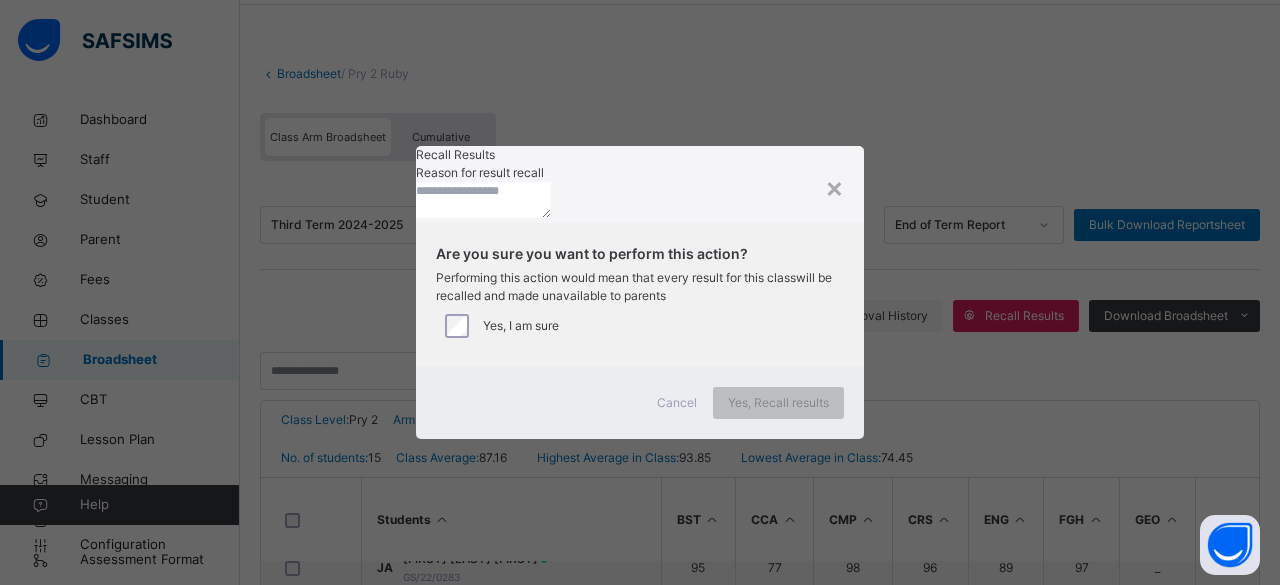click at bounding box center (483, 200) 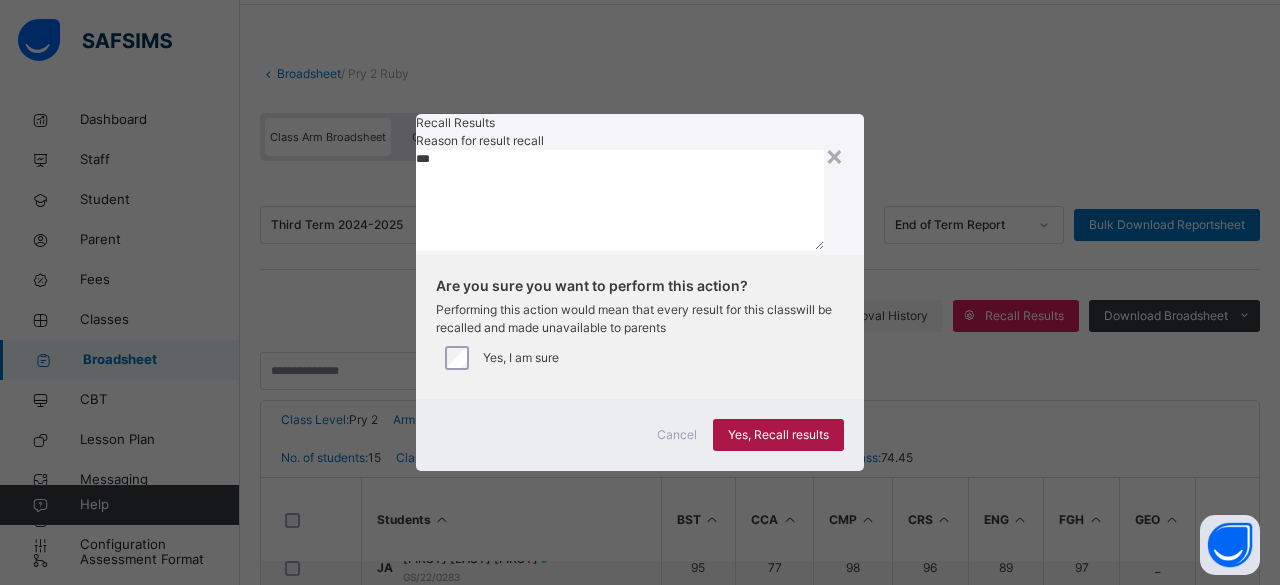 type on "***" 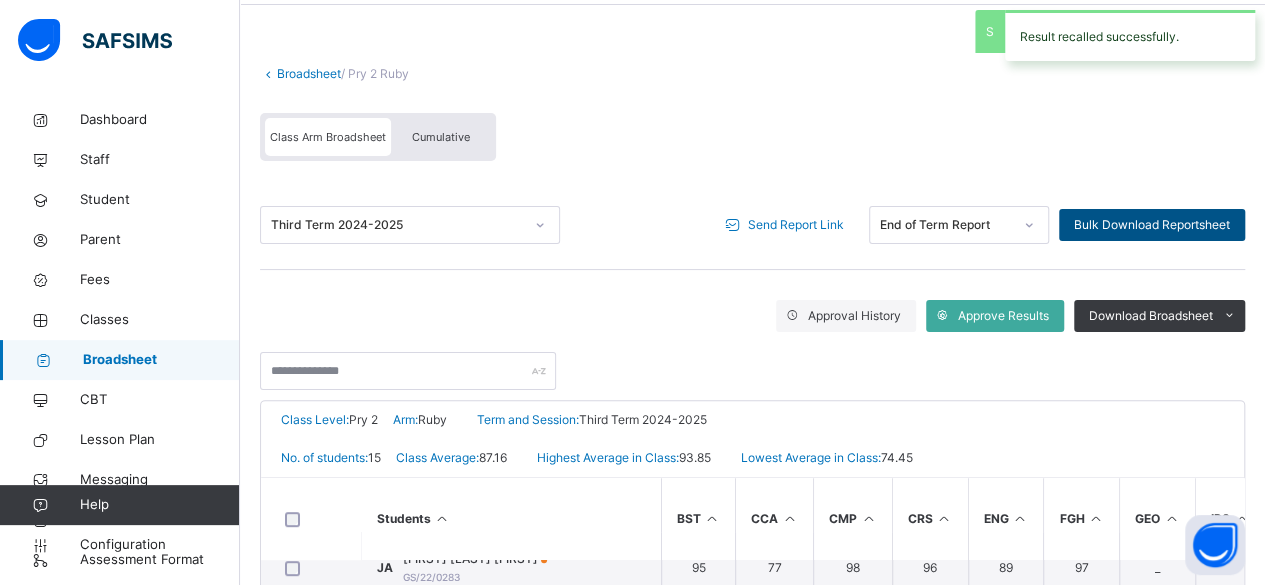 click on "Bulk Download Reportsheet" at bounding box center (1152, 225) 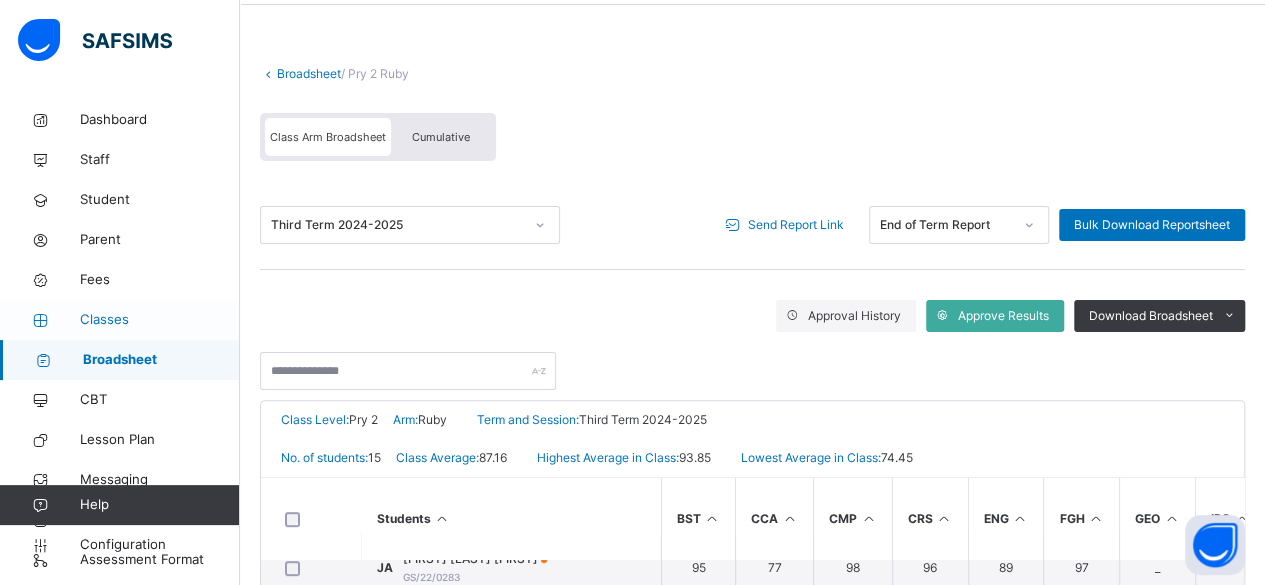 click on "Classes" at bounding box center [160, 320] 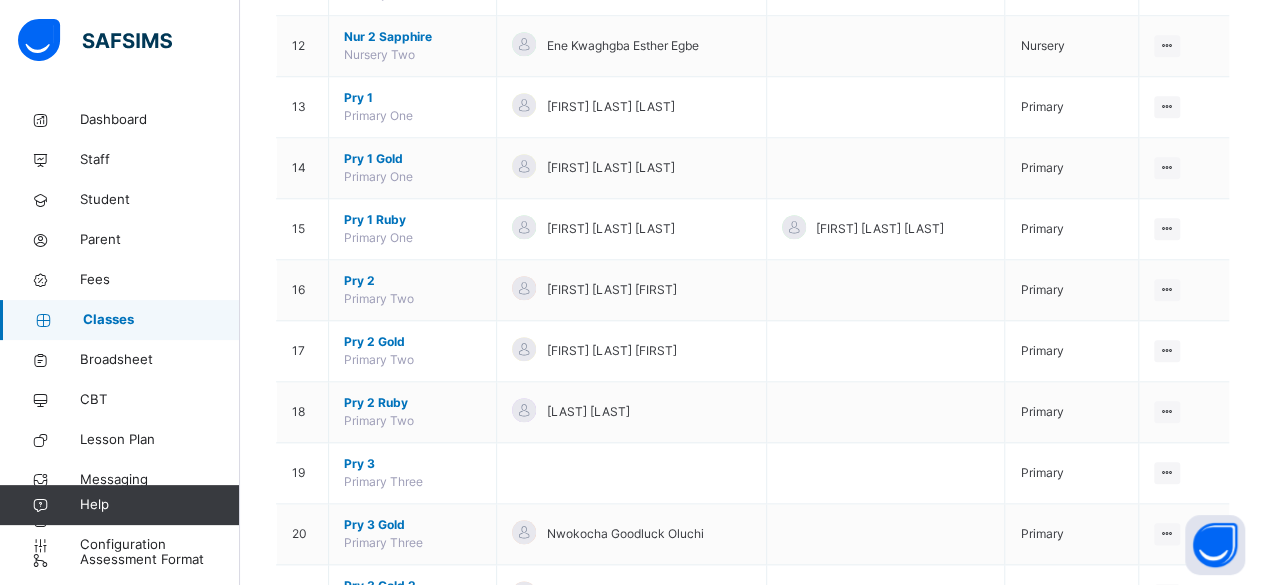 scroll, scrollTop: 895, scrollLeft: 0, axis: vertical 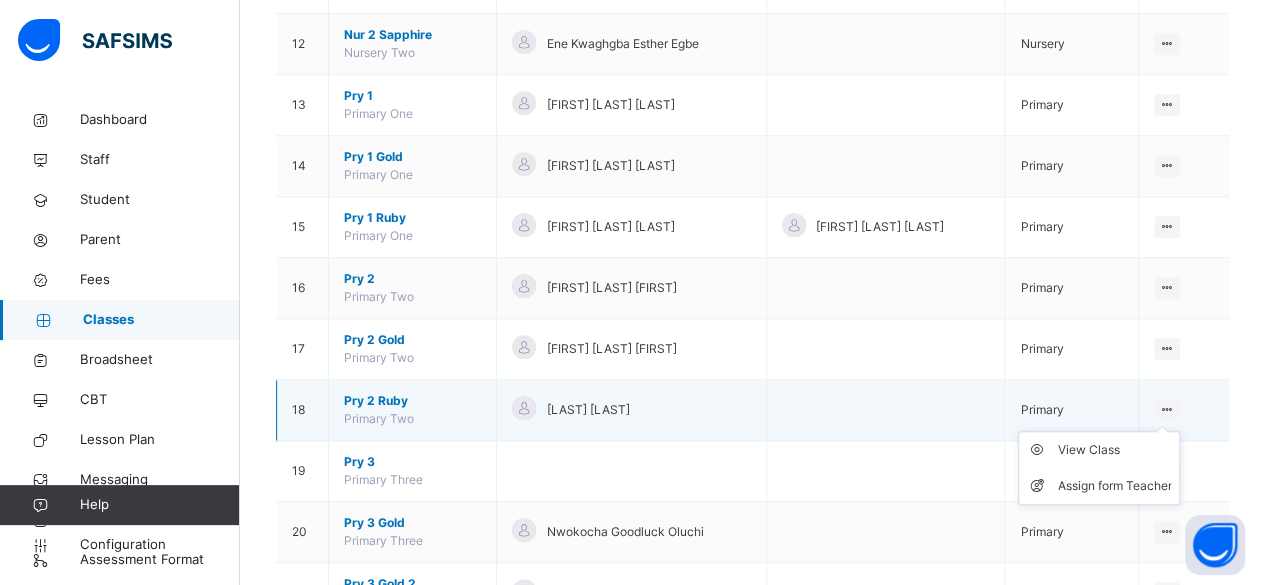 click on "View Class Assign form Teacher" at bounding box center [1099, 468] 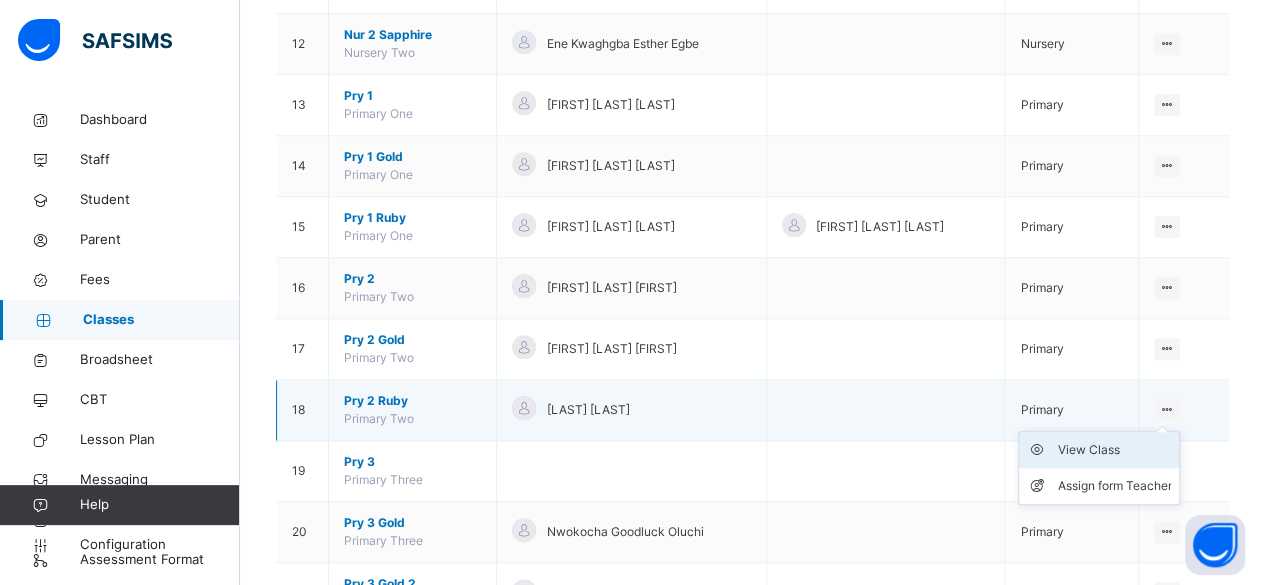 click on "View Class" at bounding box center [1114, 450] 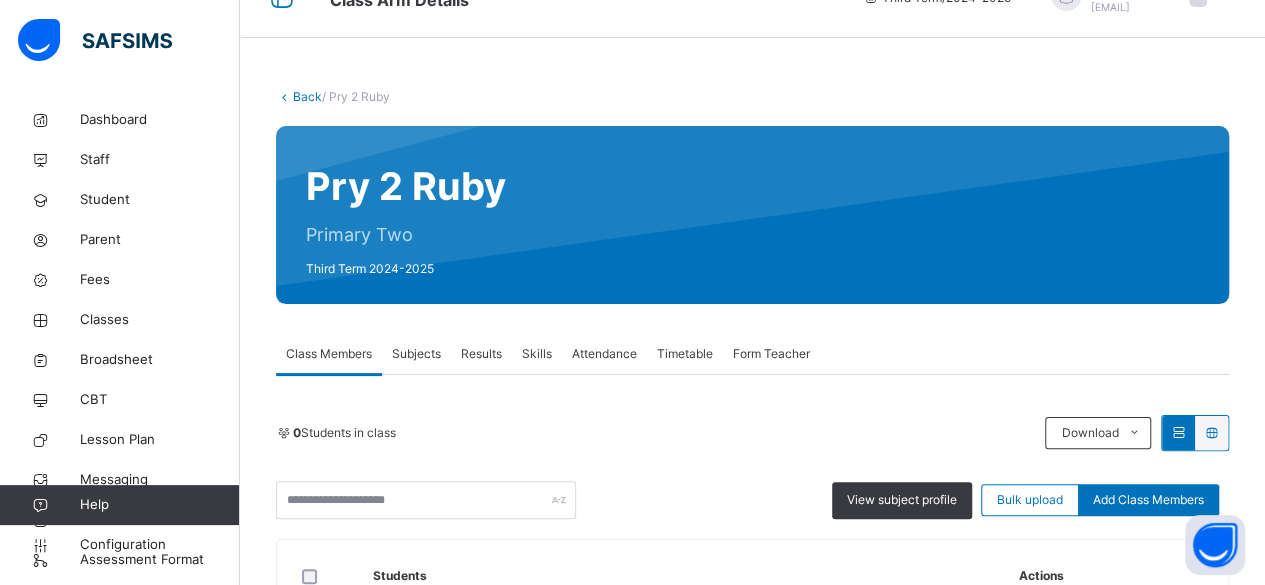 scroll, scrollTop: 273, scrollLeft: 0, axis: vertical 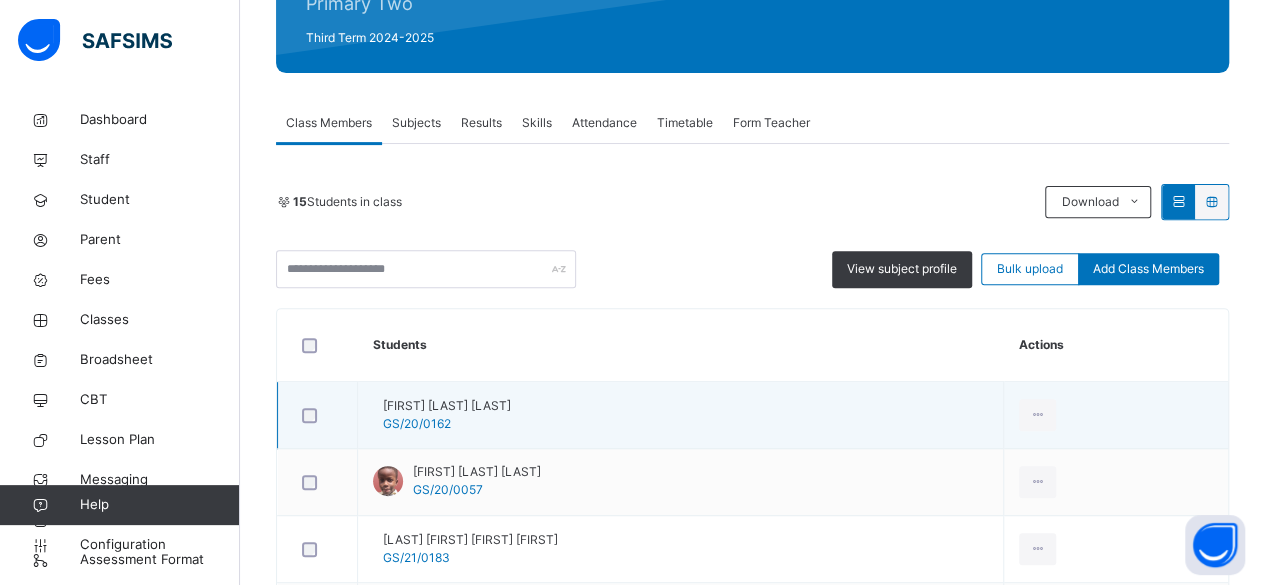 click on "[FIRST] [LAST] [LAST]" at bounding box center (447, 406) 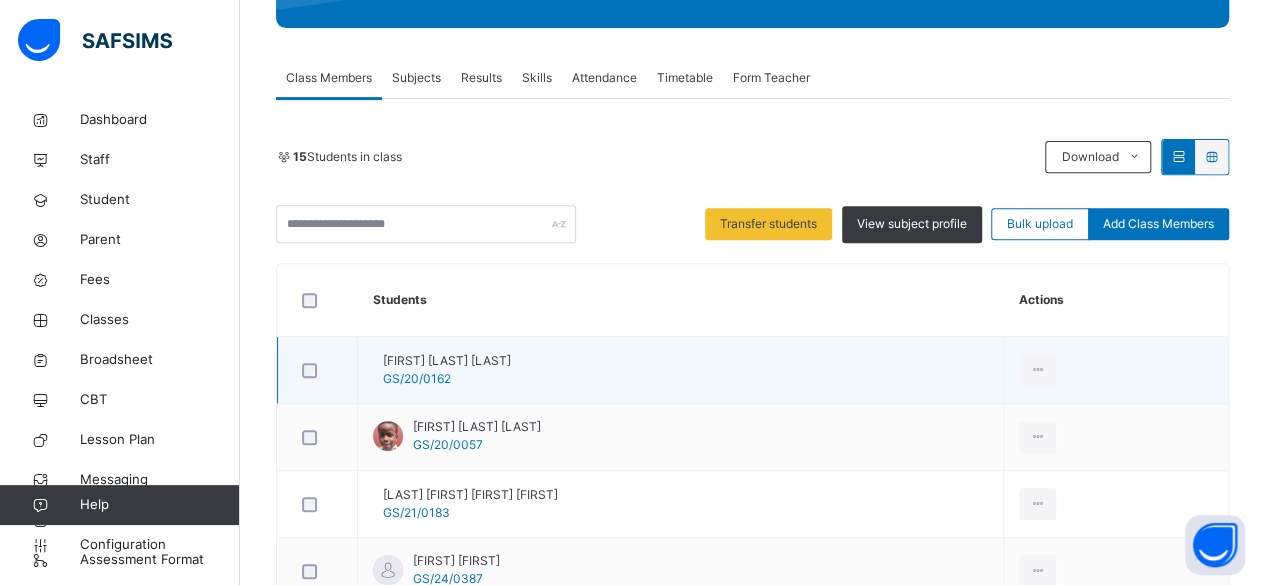 scroll, scrollTop: 317, scrollLeft: 0, axis: vertical 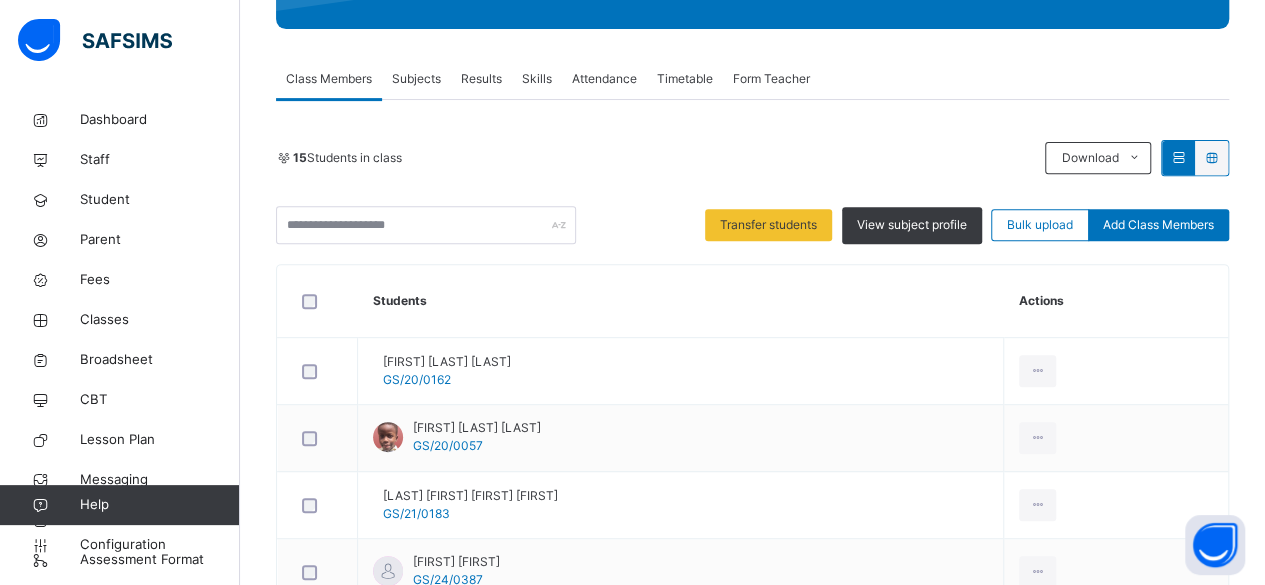 click on "Results" at bounding box center [481, 79] 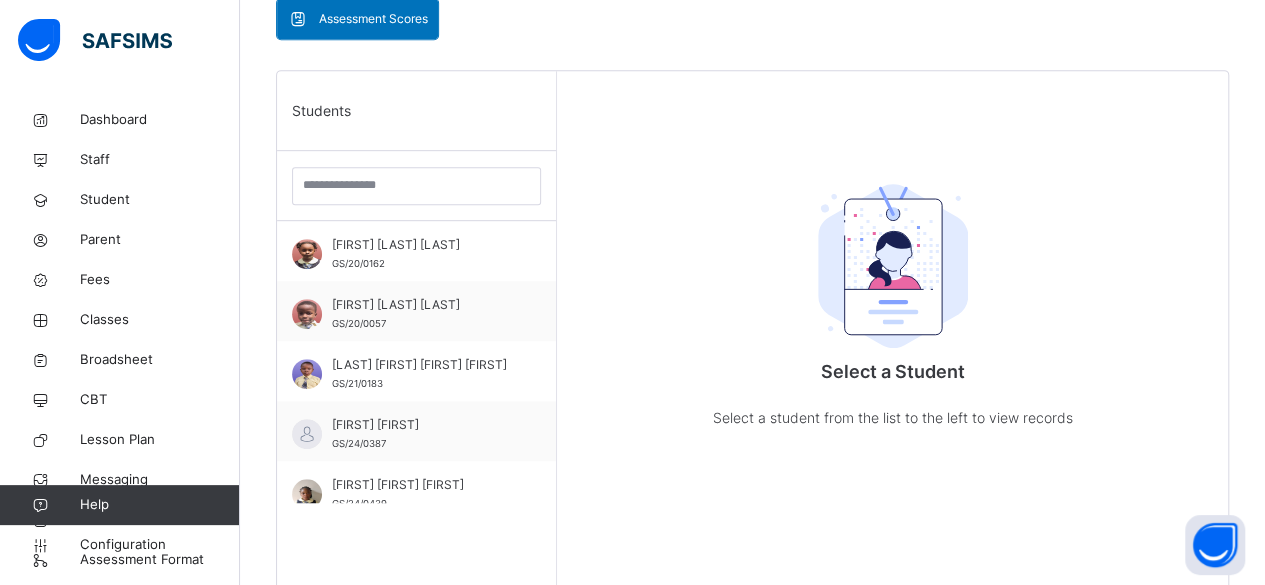 scroll, scrollTop: 450, scrollLeft: 0, axis: vertical 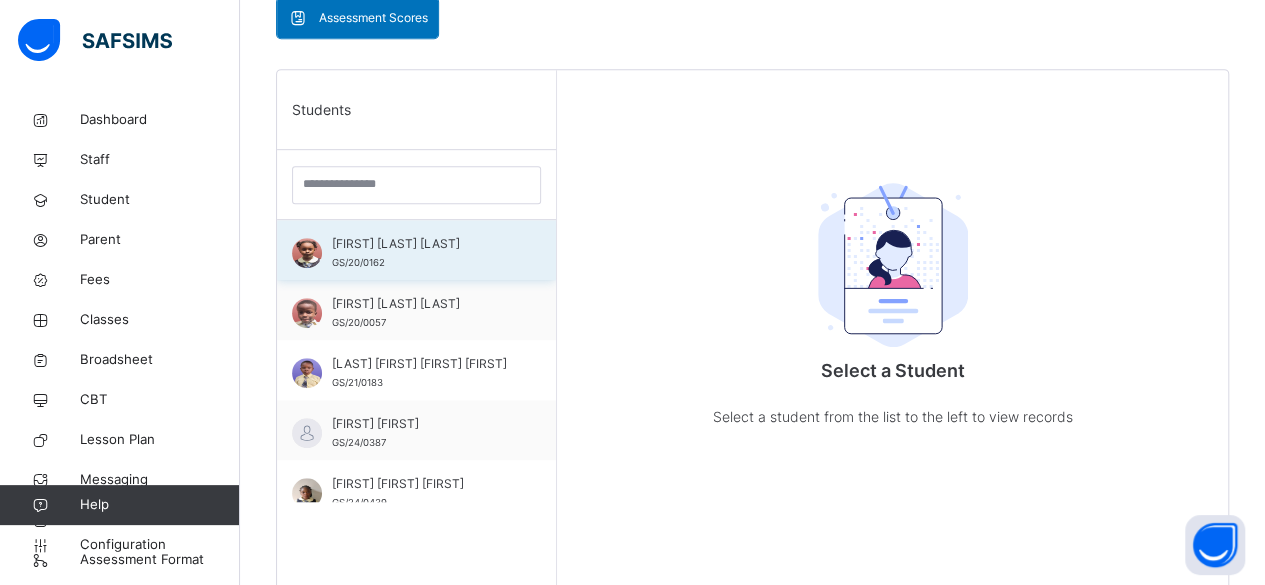 click on "[FIRST] [LAST] [LAST]" at bounding box center (421, 244) 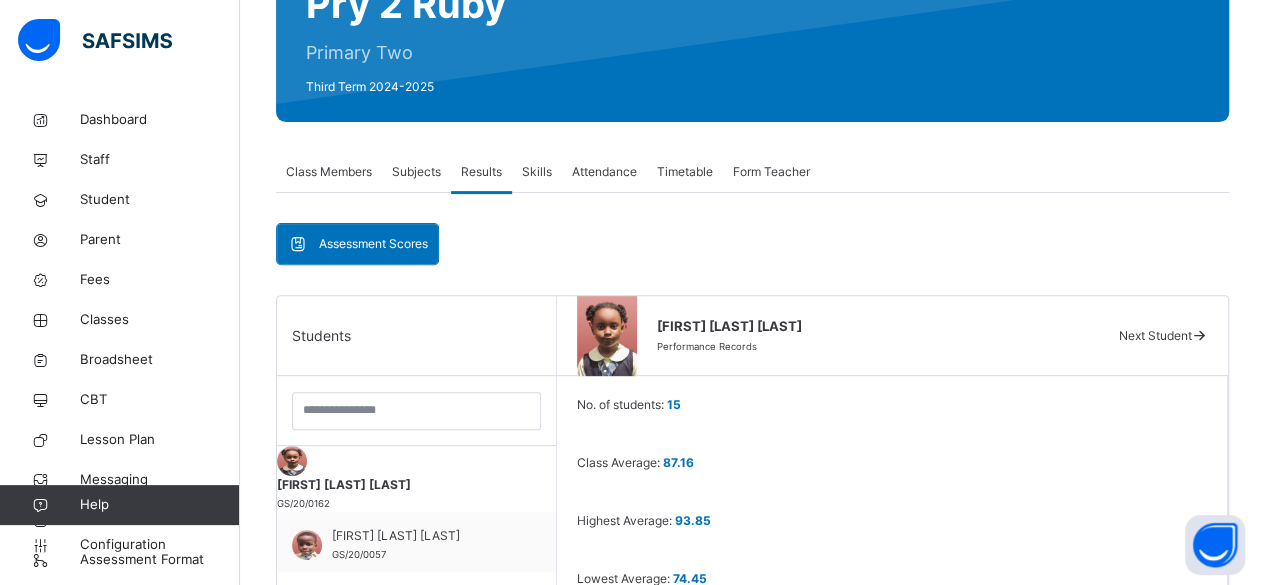 scroll, scrollTop: 227, scrollLeft: 0, axis: vertical 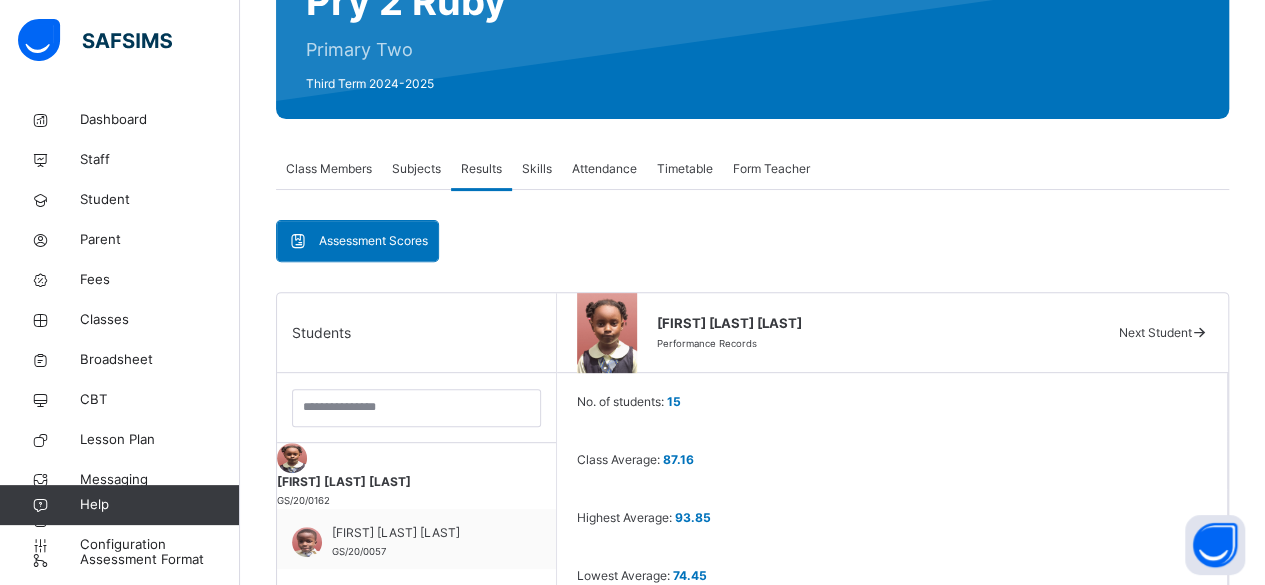 click on "Next Student" at bounding box center [1154, 332] 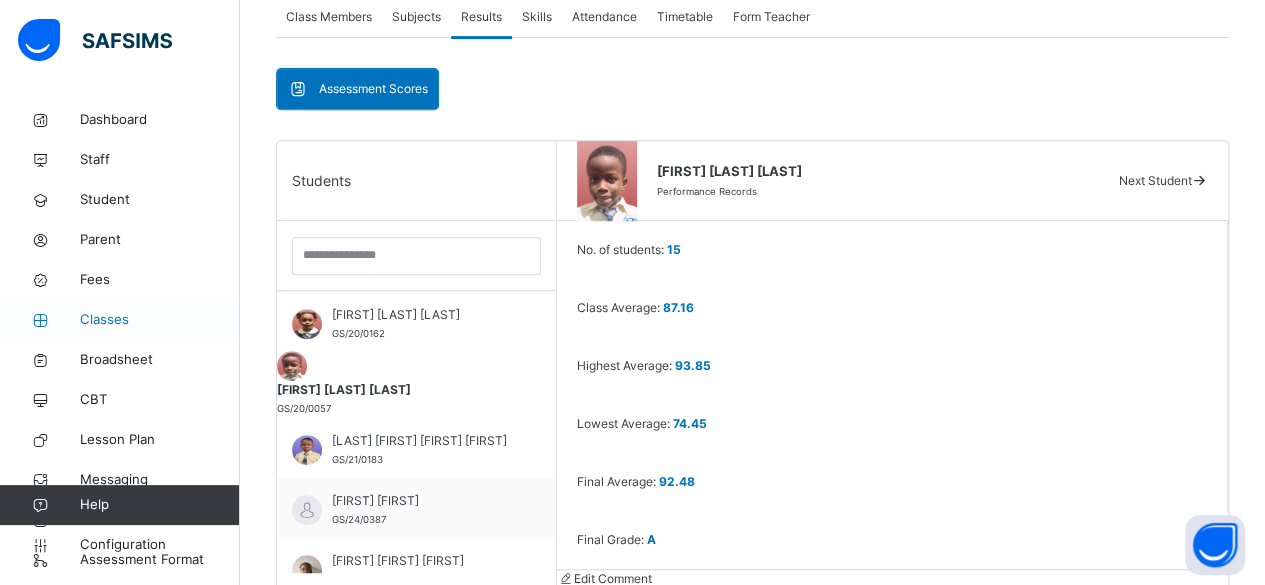 scroll, scrollTop: 382, scrollLeft: 0, axis: vertical 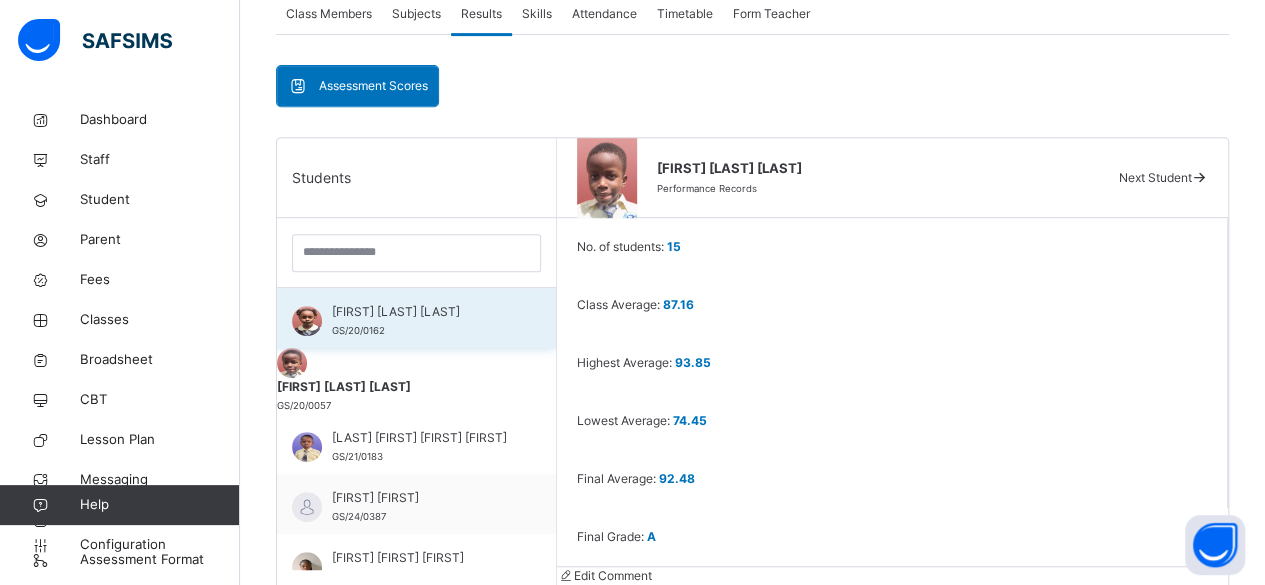 click on "[FIRST] [LAST] [LAST]" at bounding box center (421, 312) 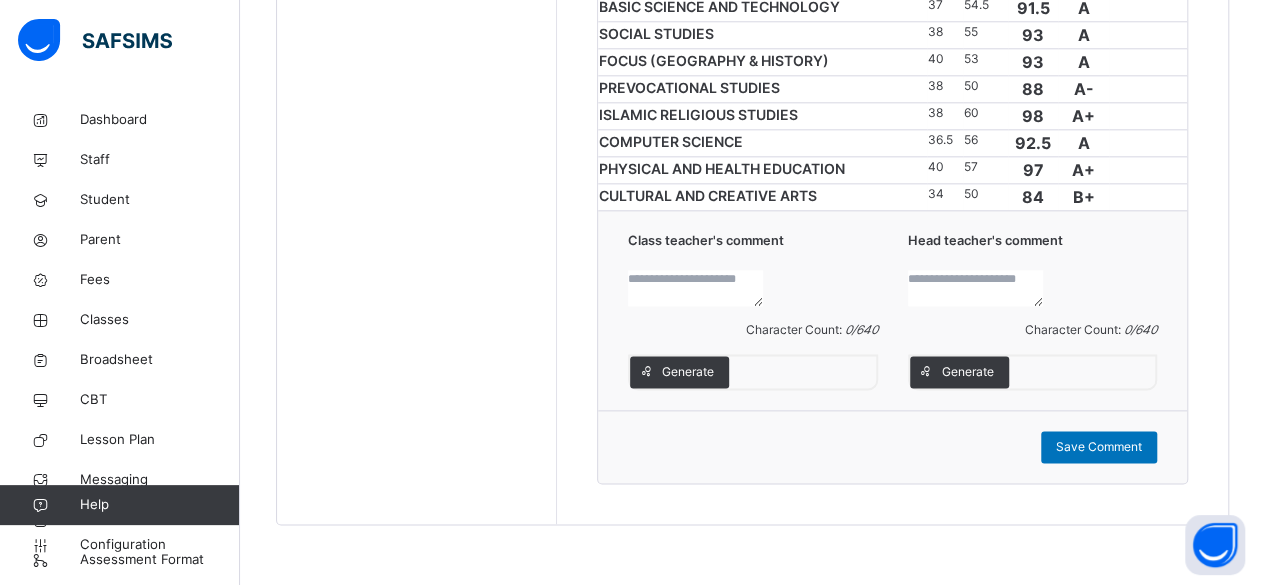 scroll, scrollTop: 1440, scrollLeft: 0, axis: vertical 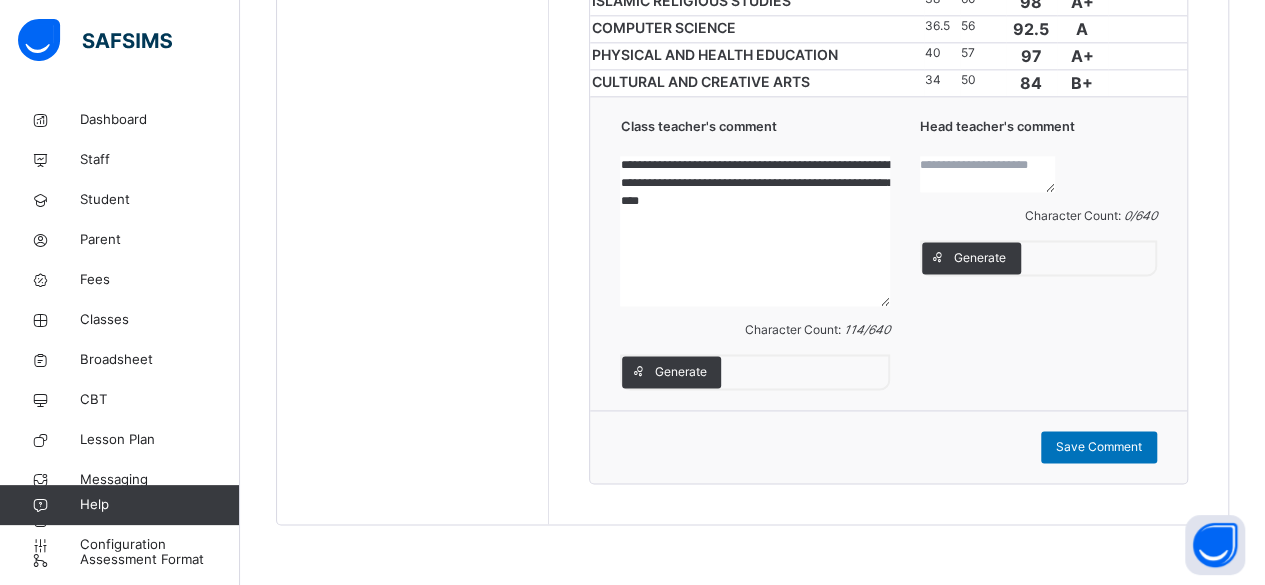 click on "**********" at bounding box center [754, 231] 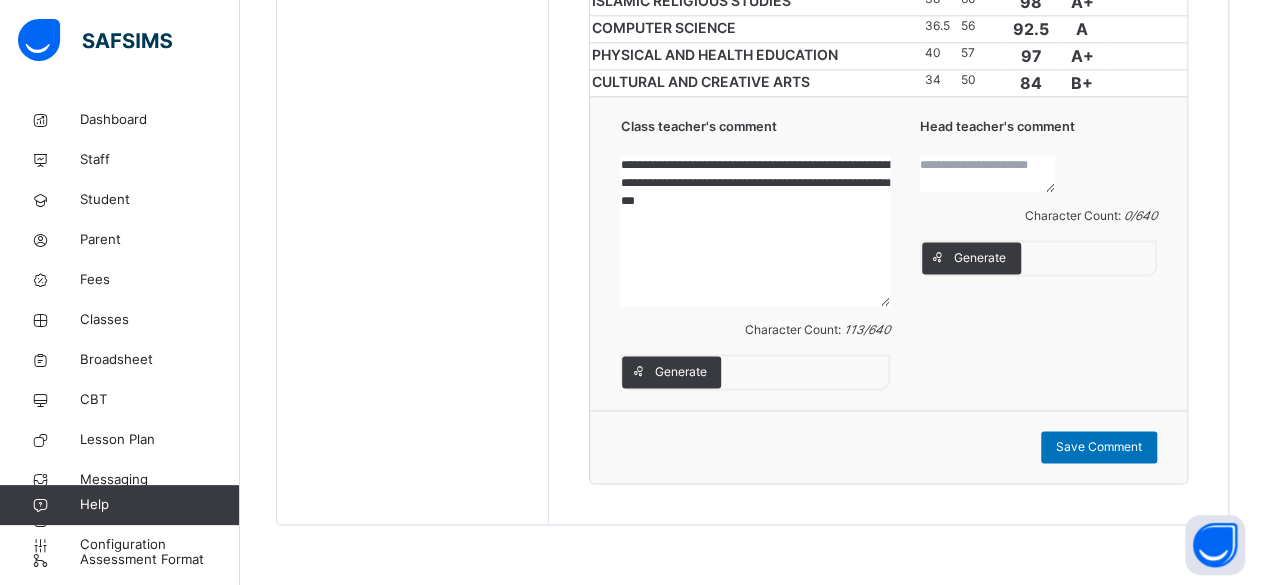 click on "**********" at bounding box center [754, 231] 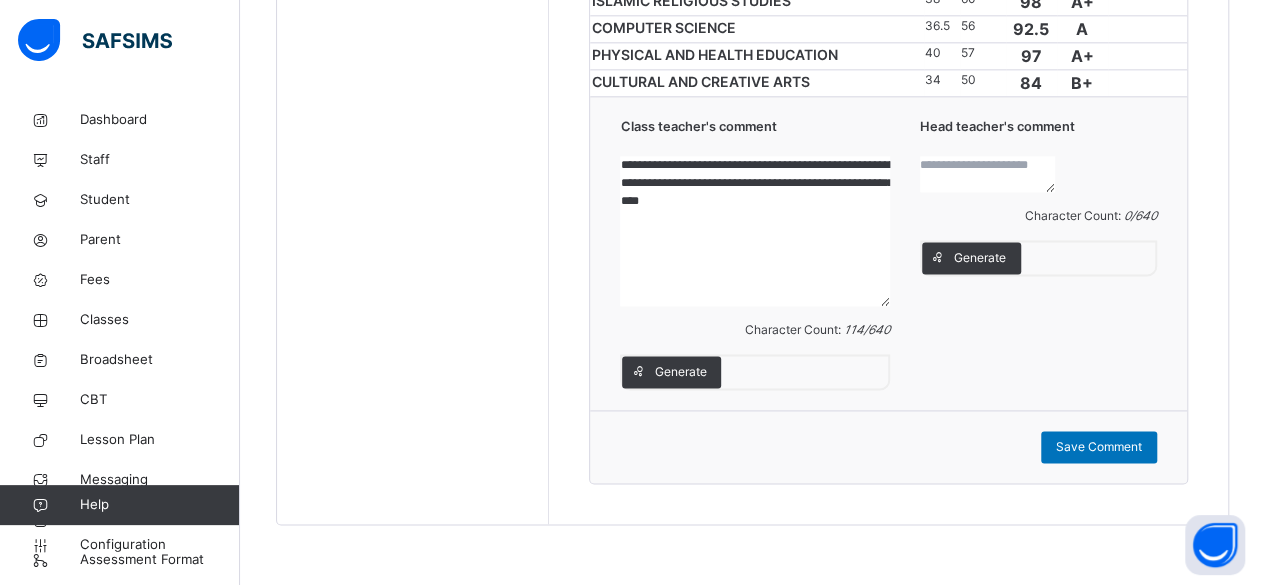 click on "**********" at bounding box center (754, 231) 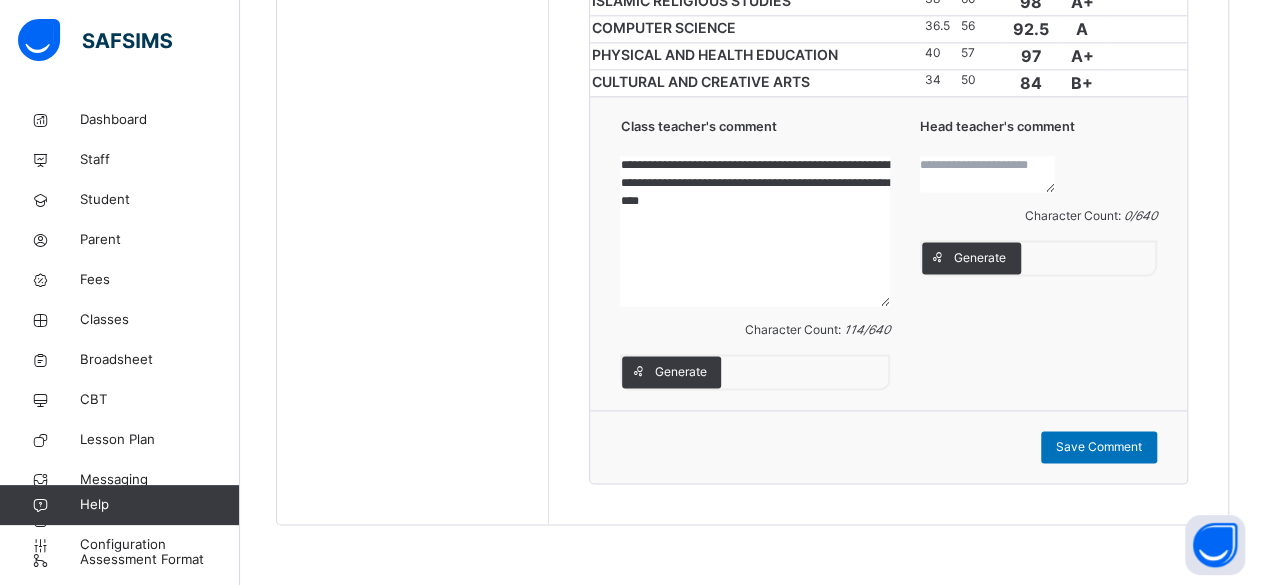 click on "**********" at bounding box center [754, 231] 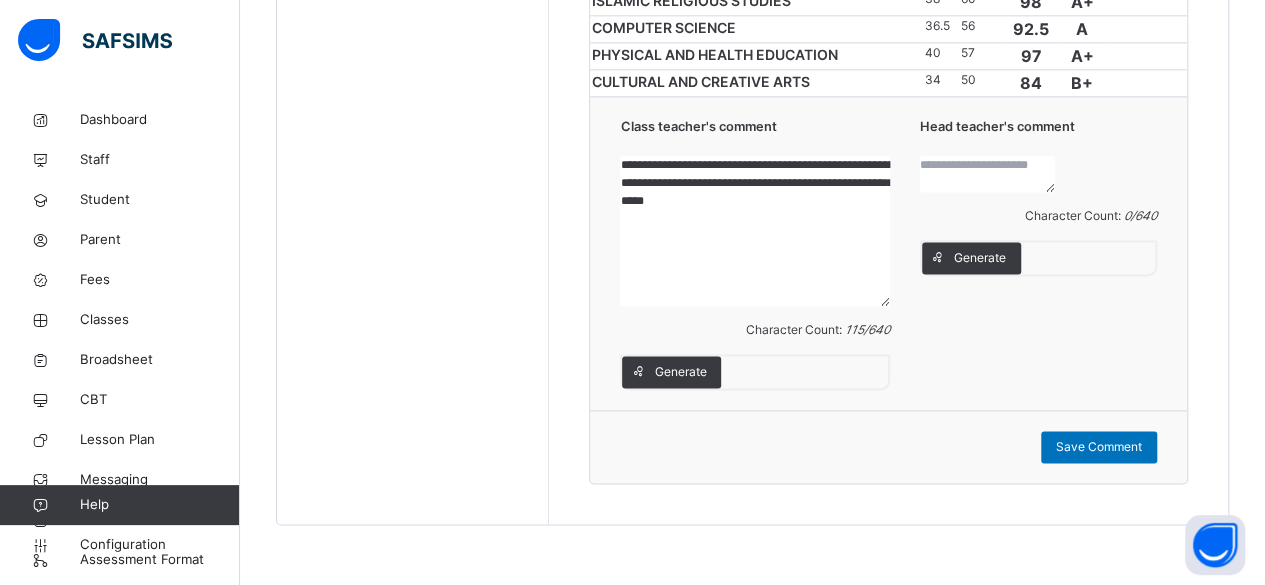 click on "**********" at bounding box center [754, 231] 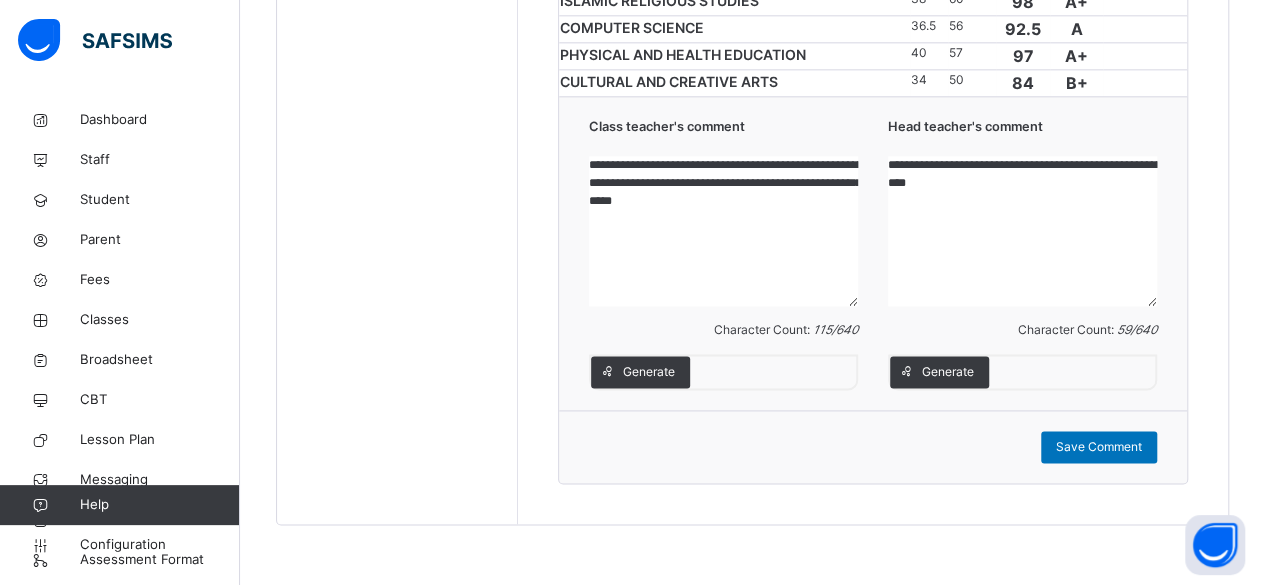 drag, startPoint x: 1084, startPoint y: 249, endPoint x: 908, endPoint y: 254, distance: 176.07101 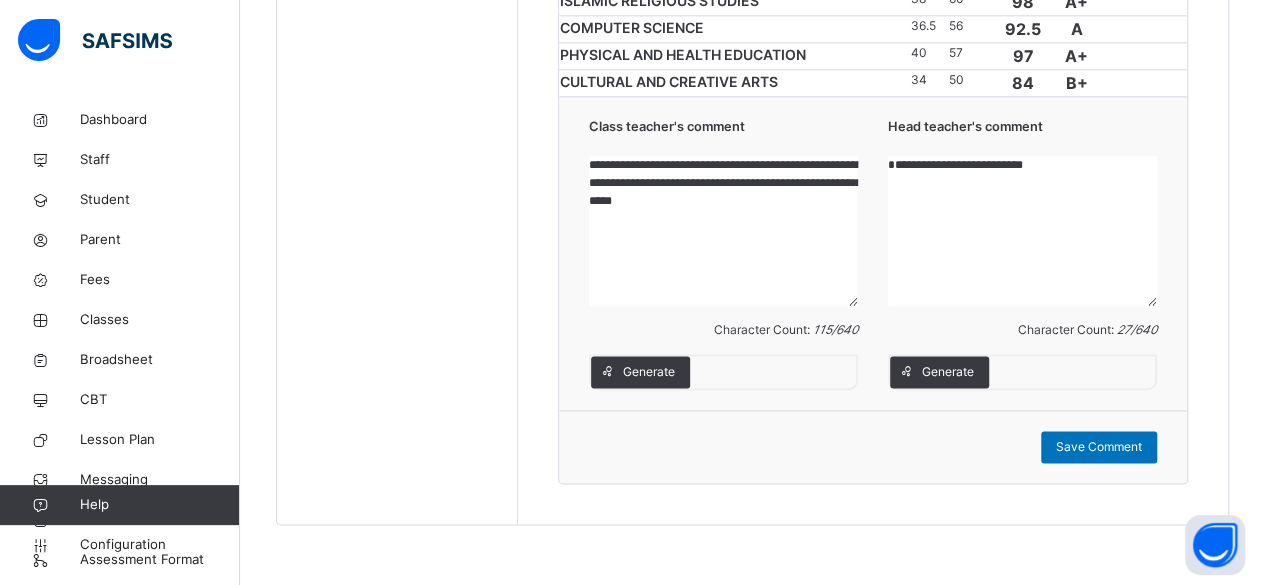 click on "**********" at bounding box center (1022, 231) 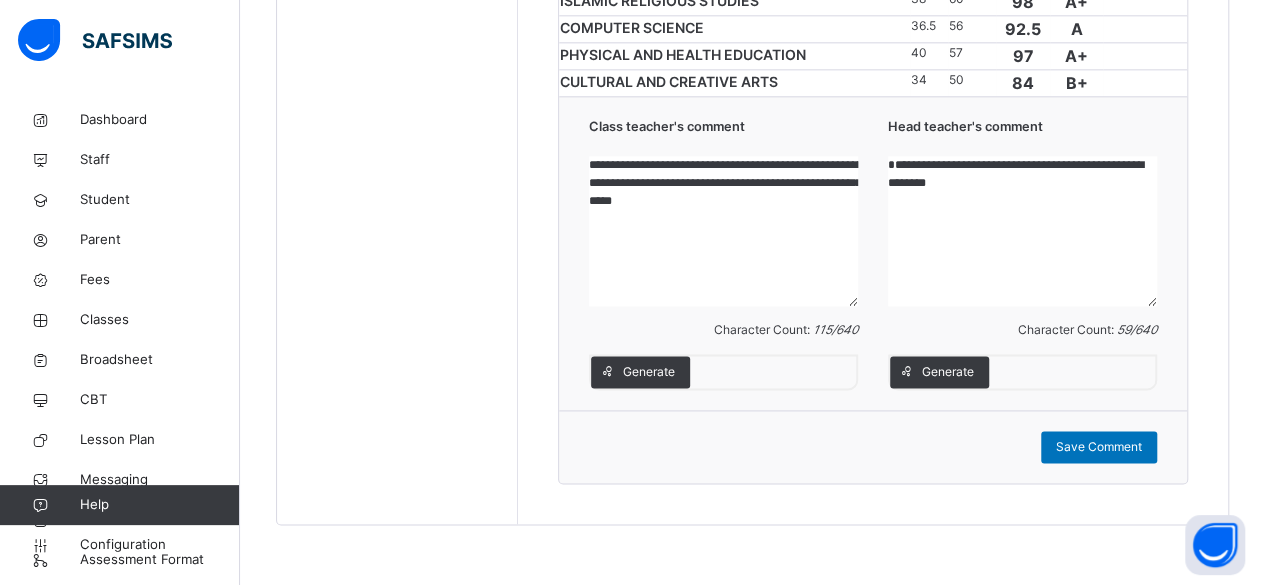 click on "**********" at bounding box center [1022, 231] 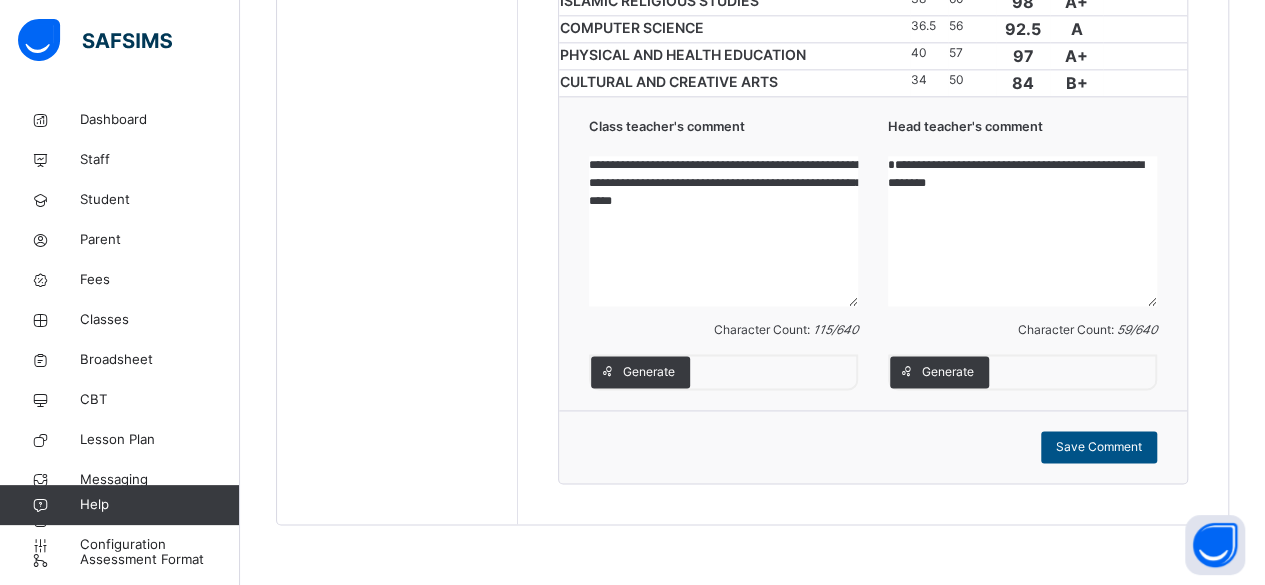 type on "**********" 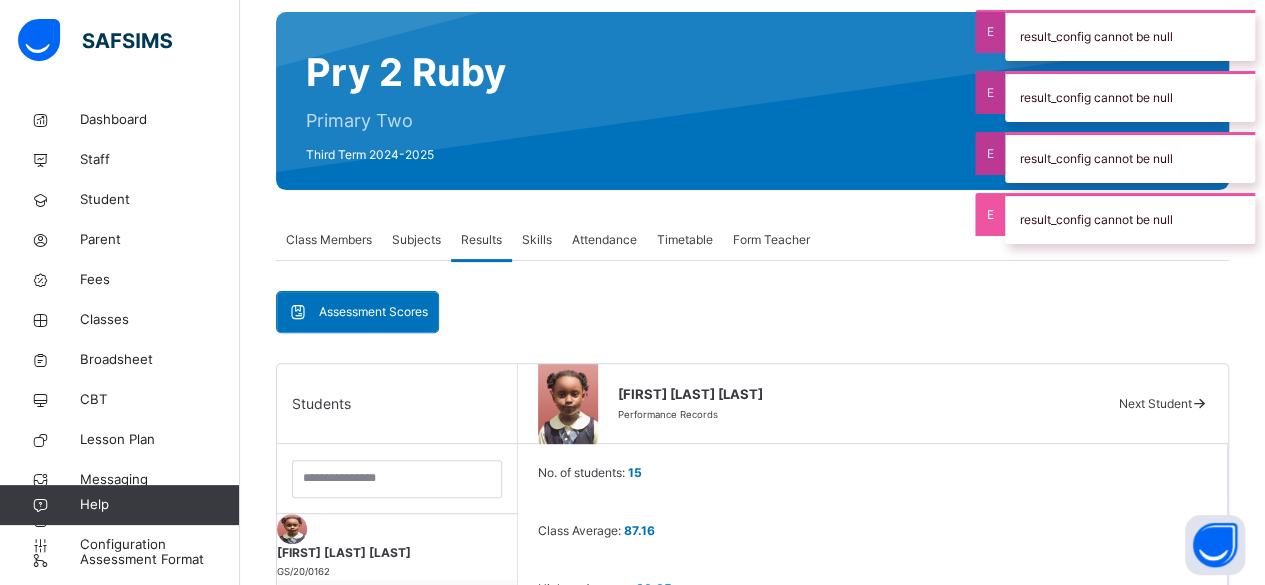 scroll, scrollTop: 156, scrollLeft: 0, axis: vertical 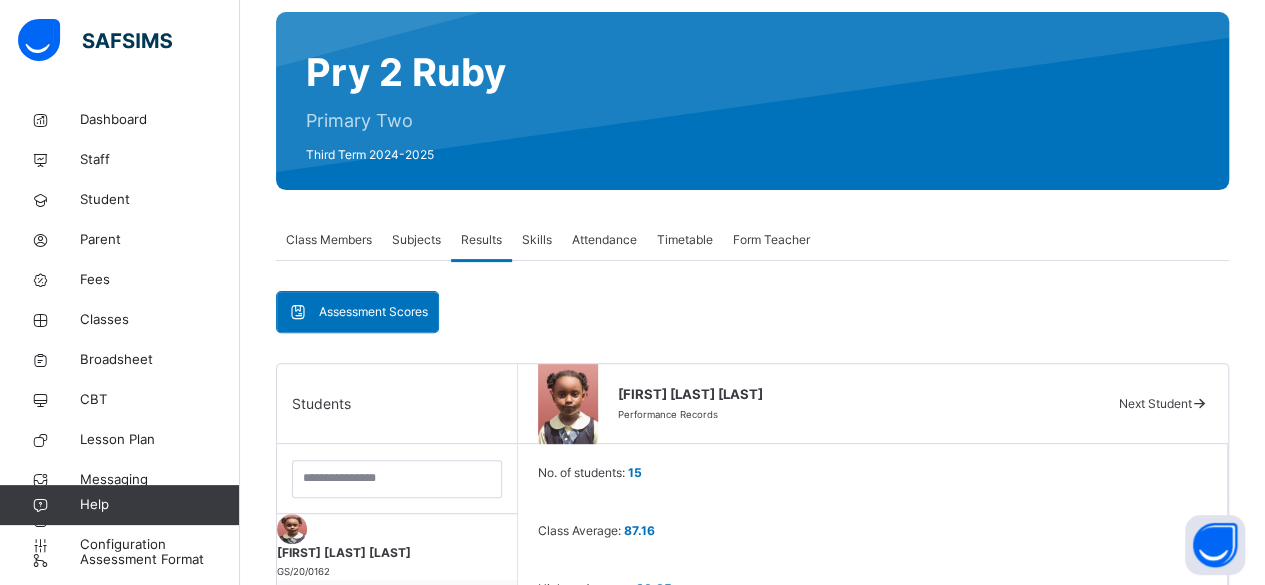 click on "Skills" at bounding box center (537, 240) 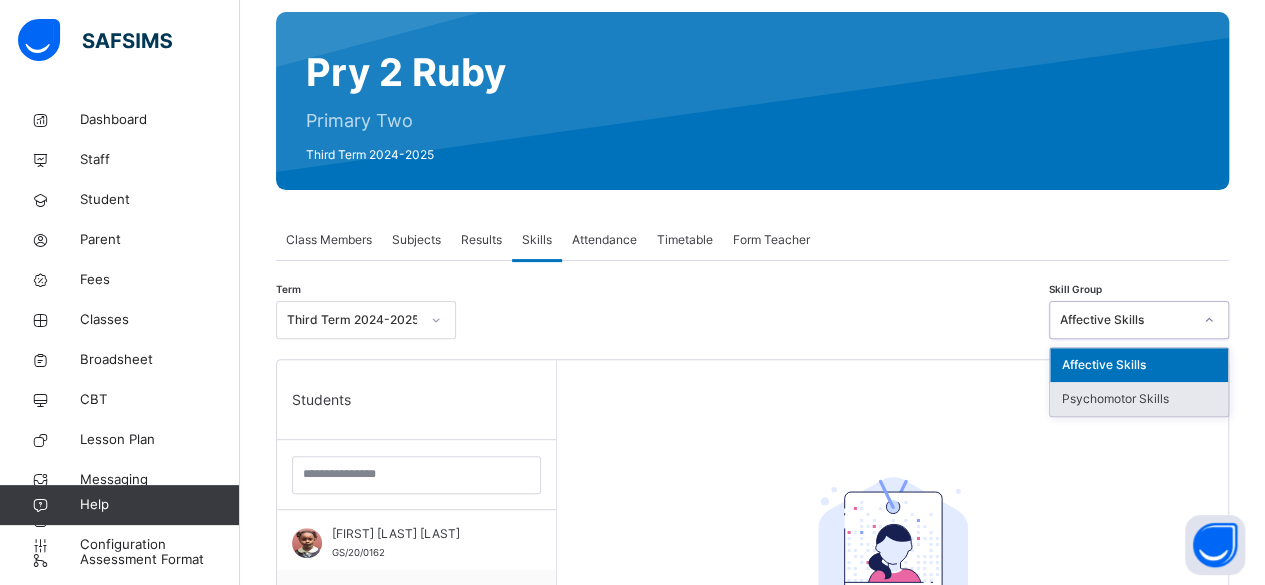 click on "Psychomotor Skills" at bounding box center (1139, 399) 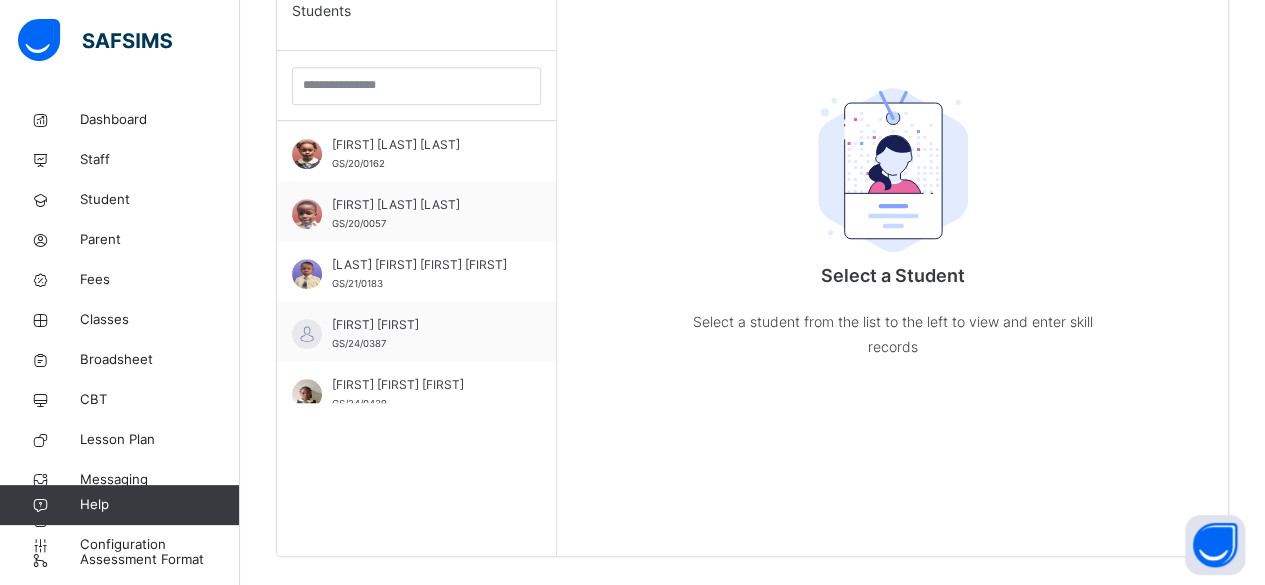 scroll, scrollTop: 496, scrollLeft: 0, axis: vertical 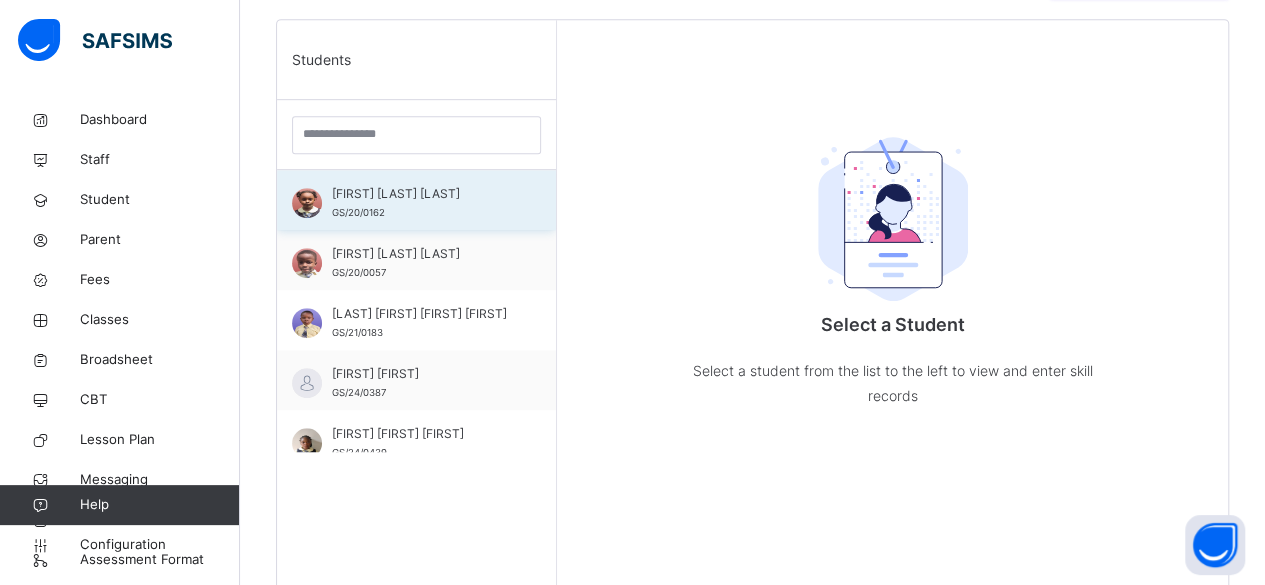 click on "[FIRST] [LAST] [LAST]" at bounding box center (421, 194) 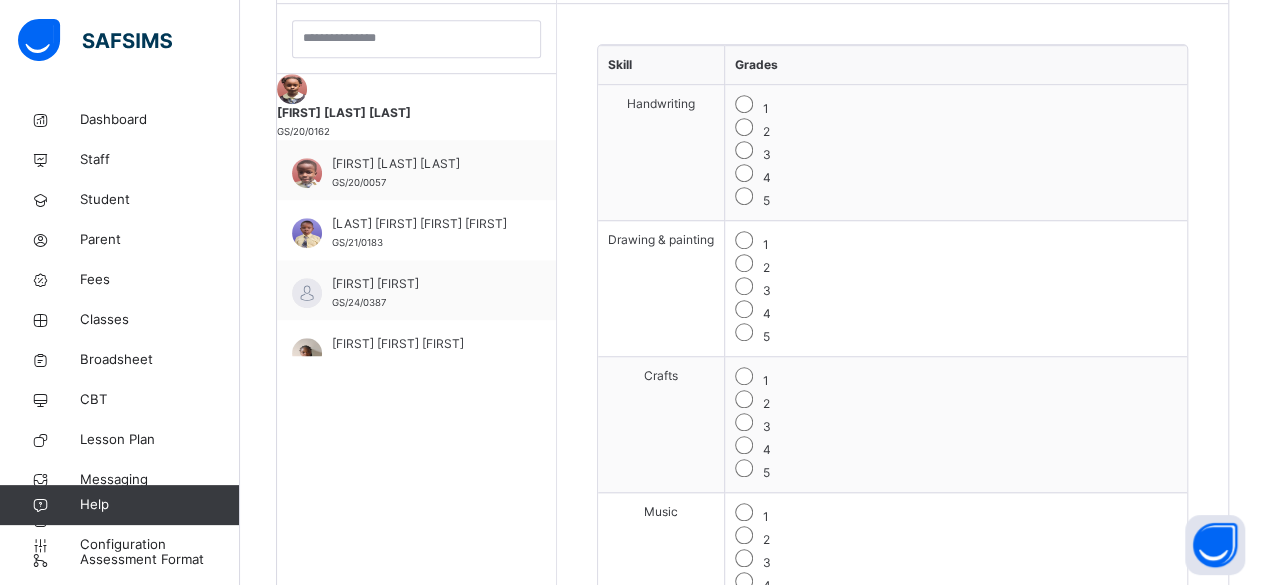 scroll, scrollTop: 598, scrollLeft: 0, axis: vertical 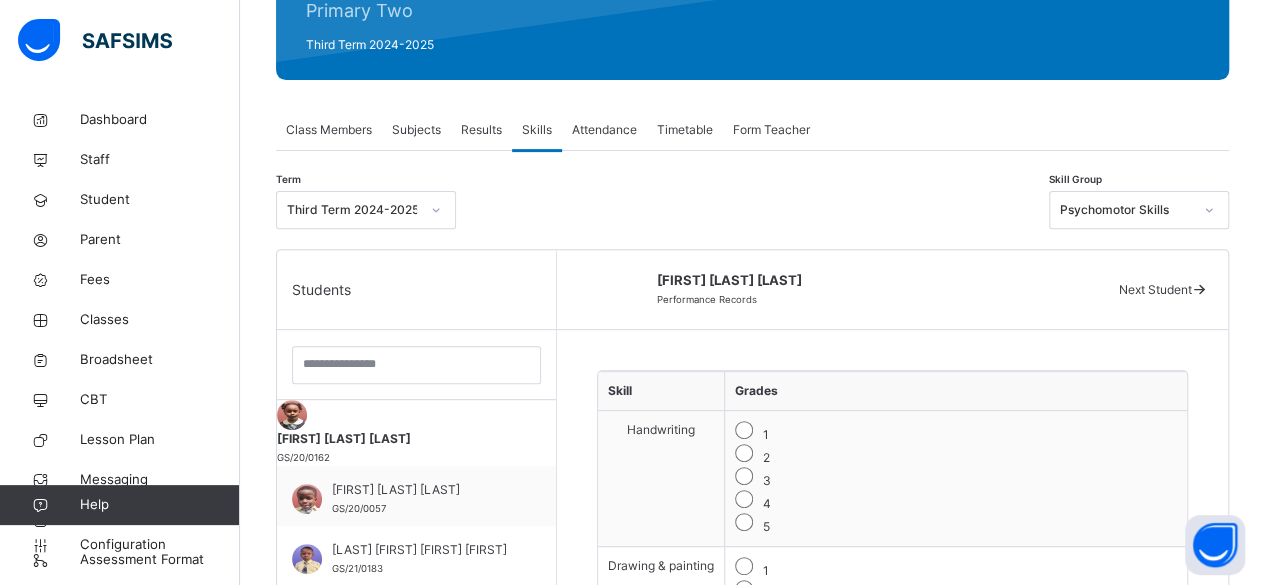 click on "Subjects" at bounding box center [416, 130] 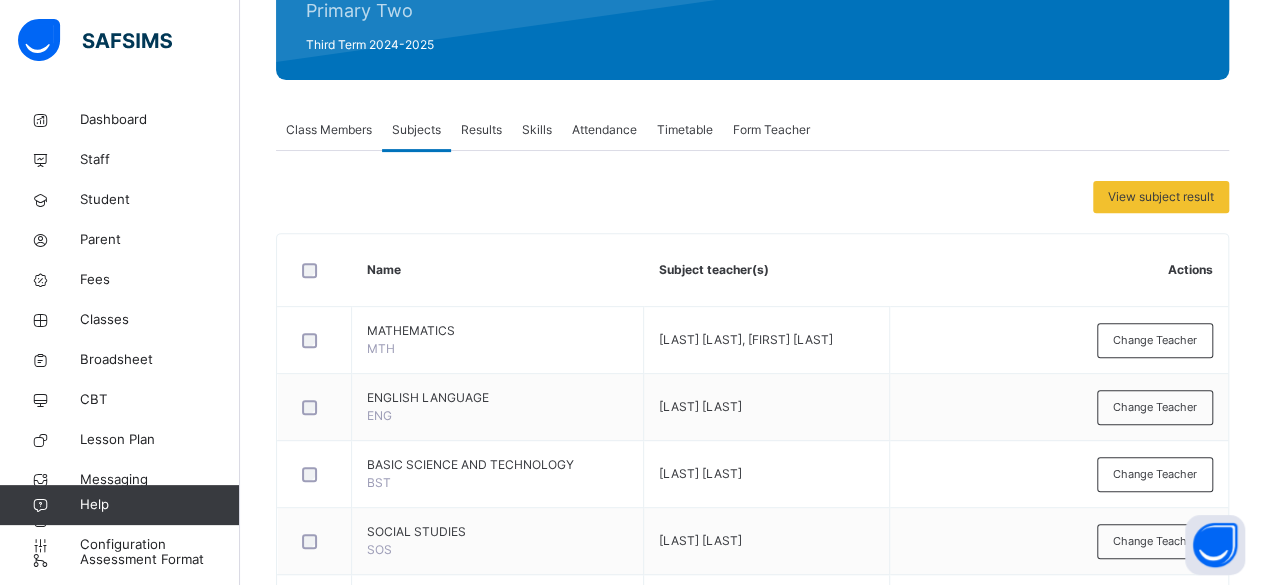 click on "Class Members" at bounding box center (329, 130) 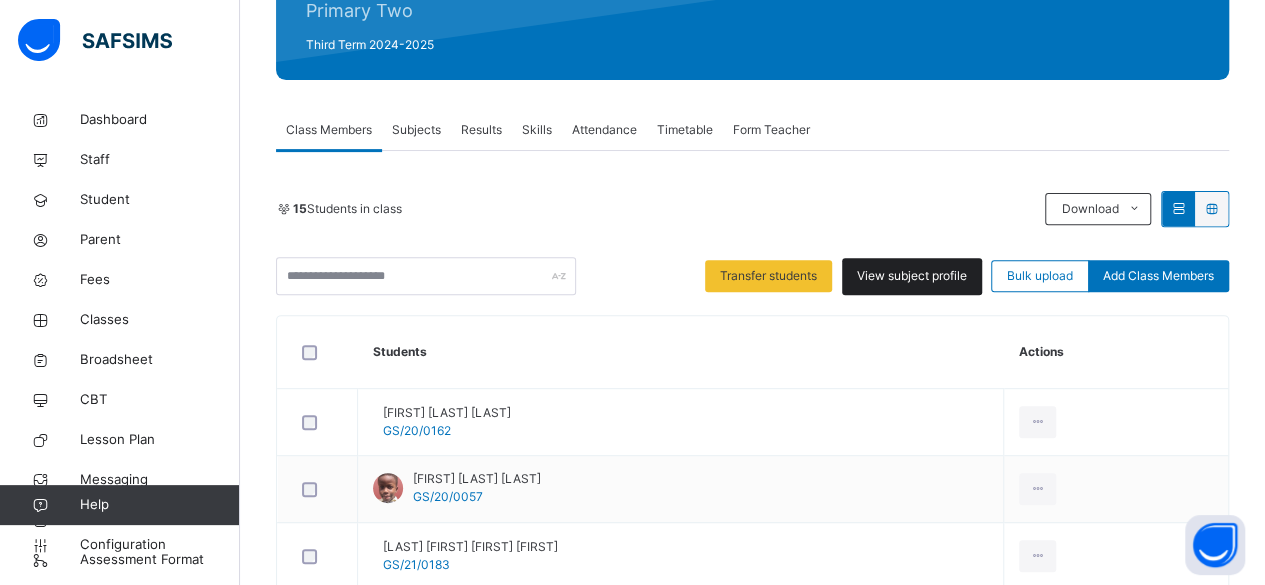 click on "View subject profile" at bounding box center (912, 276) 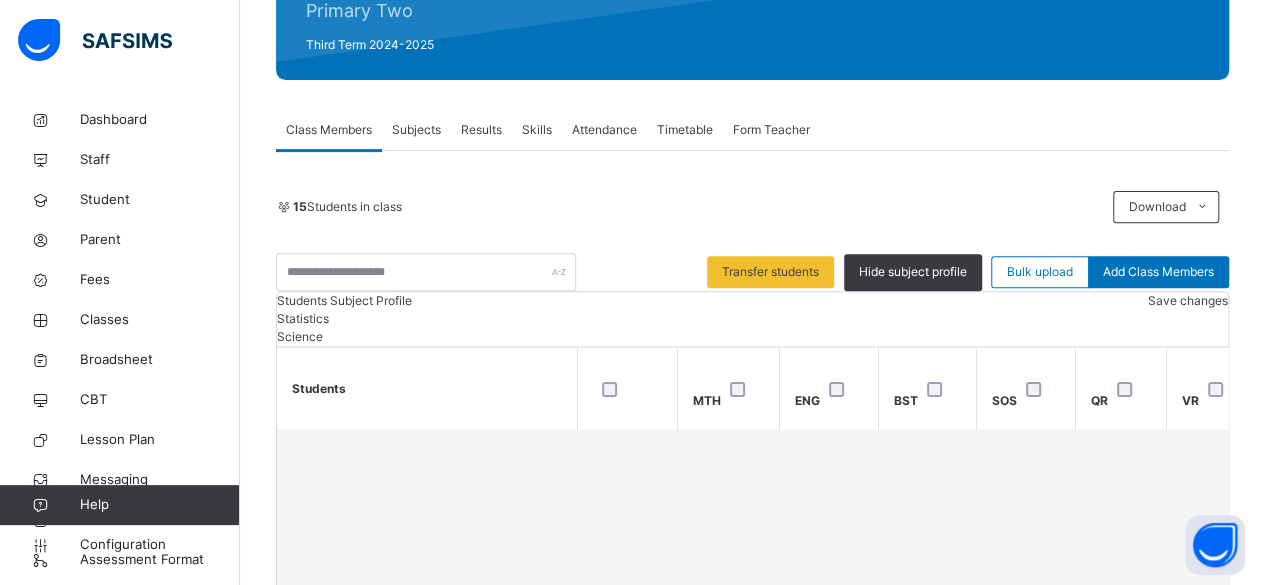 click on "Class Members" at bounding box center (329, 130) 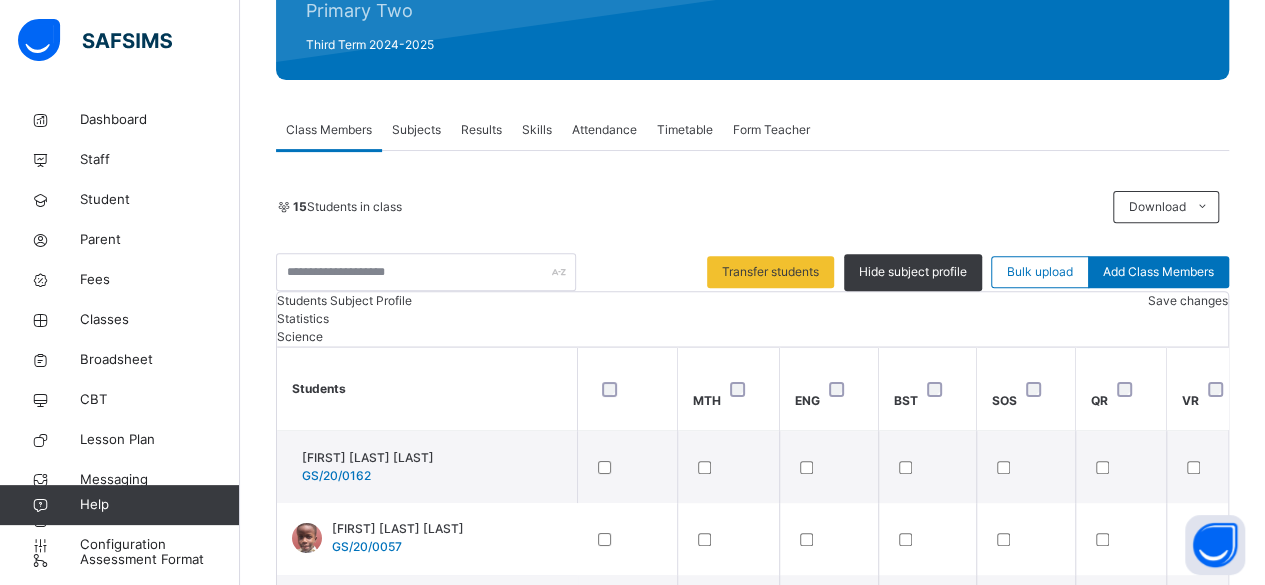 click on "Subjects" at bounding box center [416, 130] 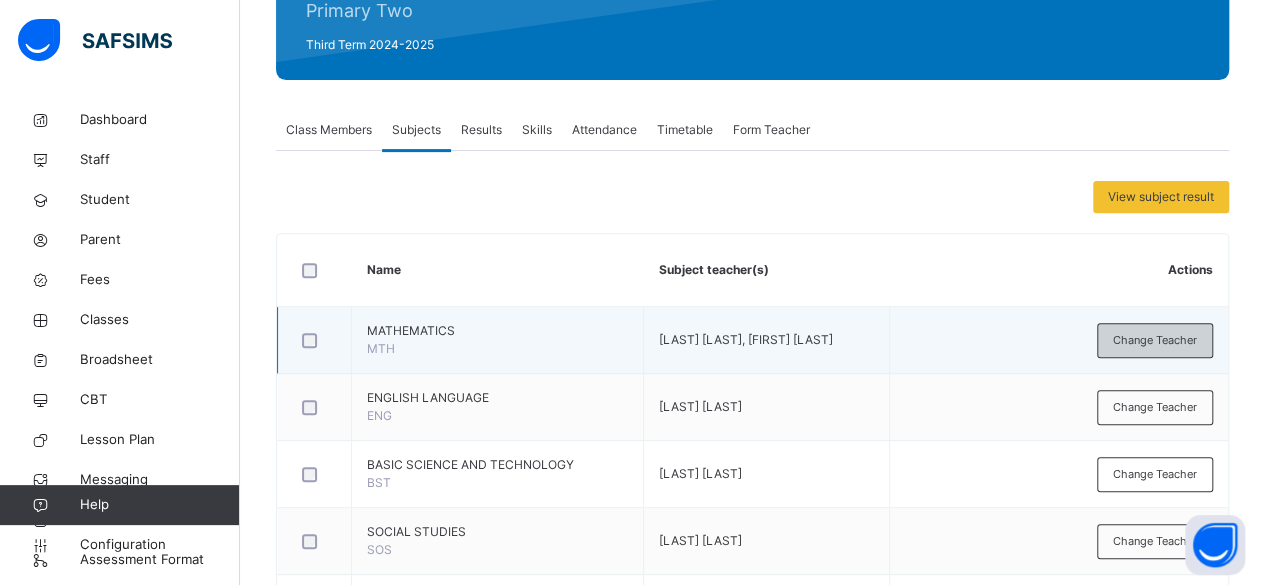 click on "Change Teacher" at bounding box center (1155, 340) 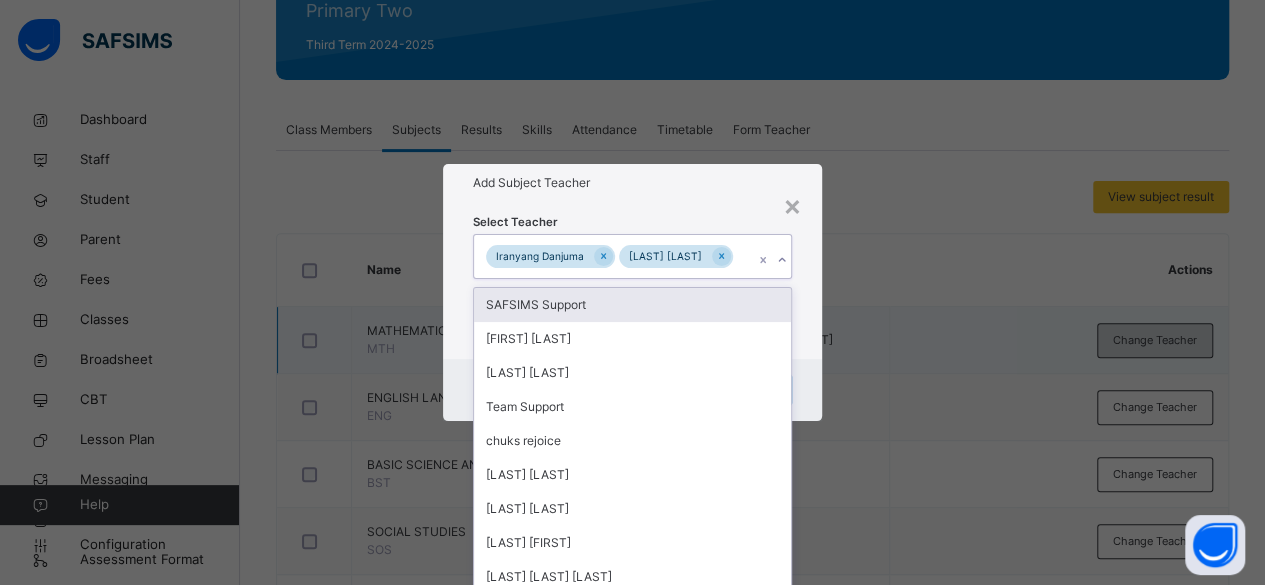 scroll, scrollTop: 0, scrollLeft: 0, axis: both 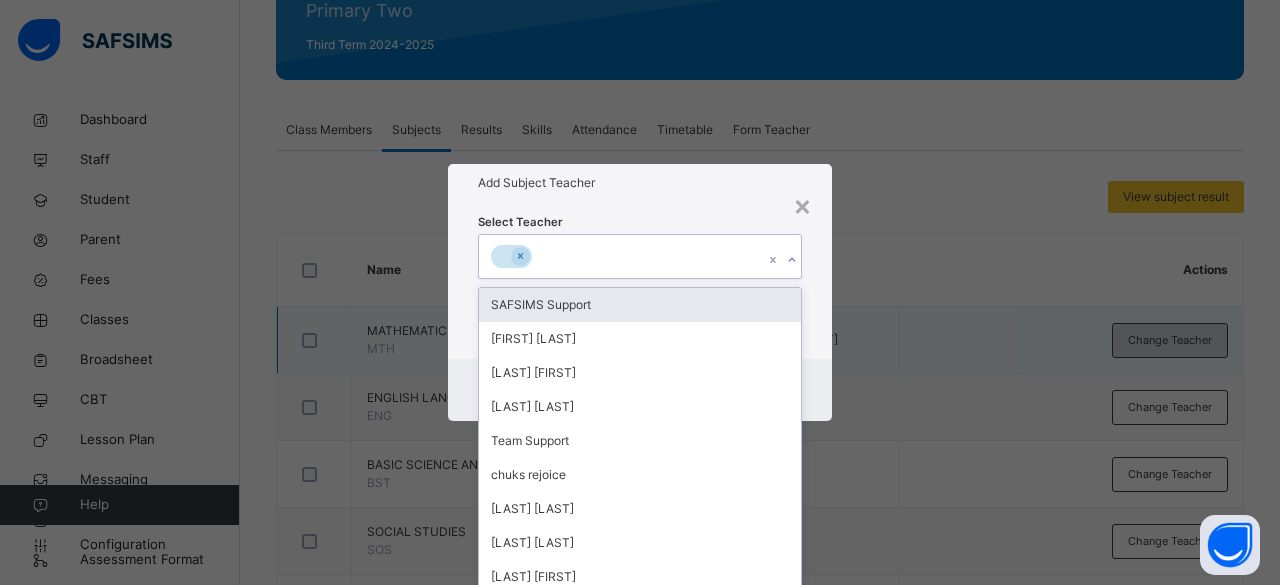 type on "*" 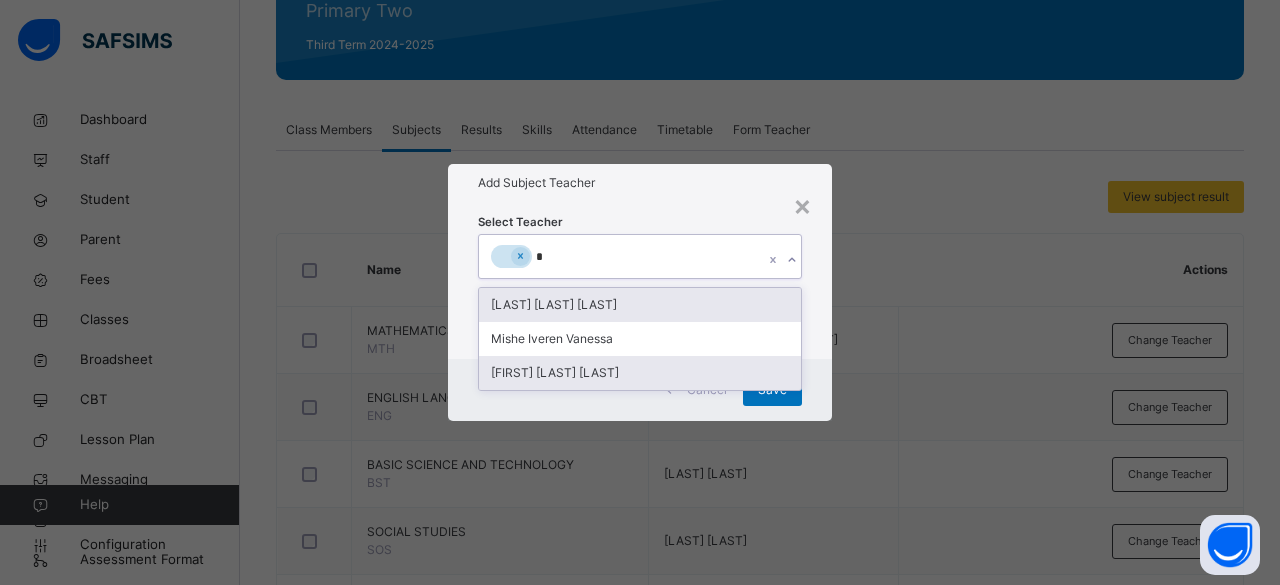 click on "Ekwuno Vivian Nwakaego" at bounding box center [640, 373] 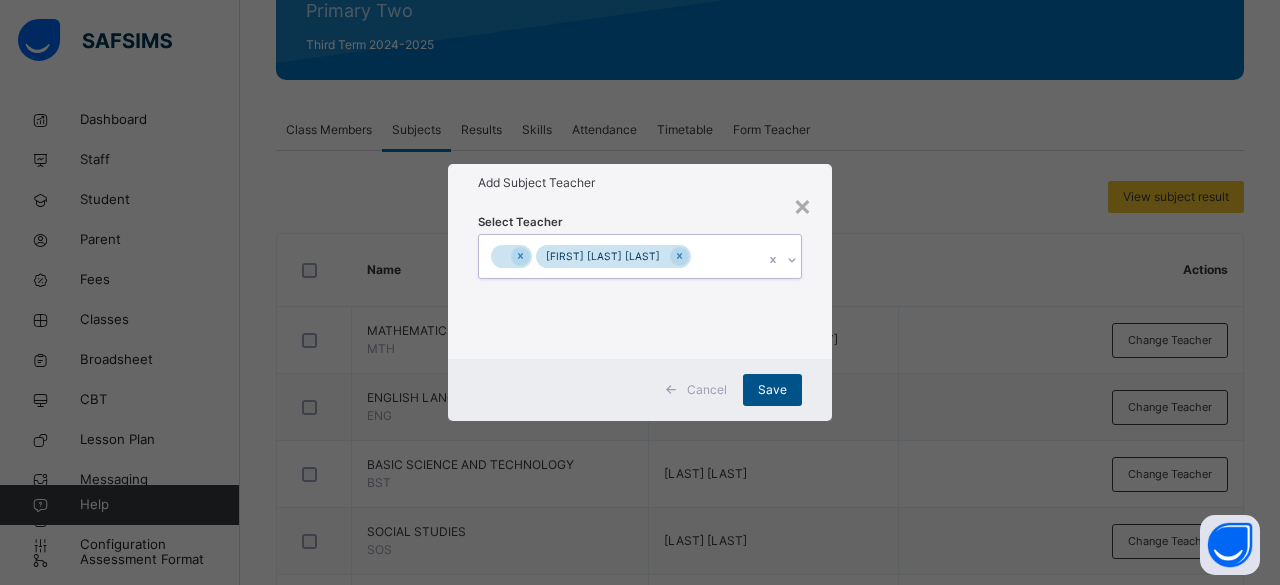 click on "Save" at bounding box center [772, 390] 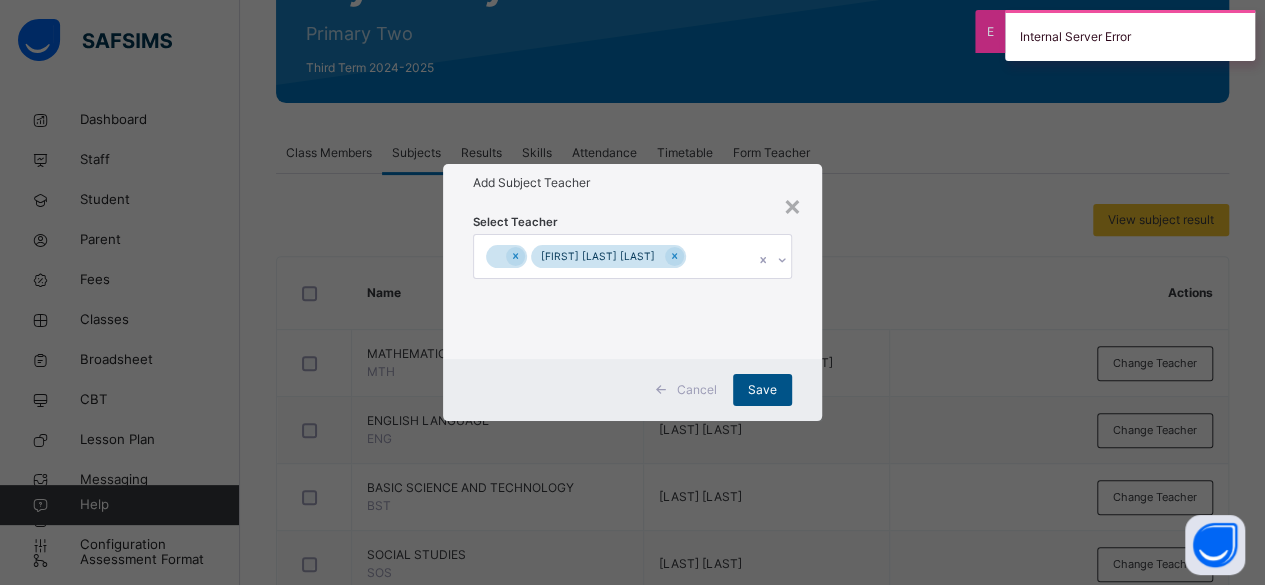 scroll, scrollTop: 230, scrollLeft: 0, axis: vertical 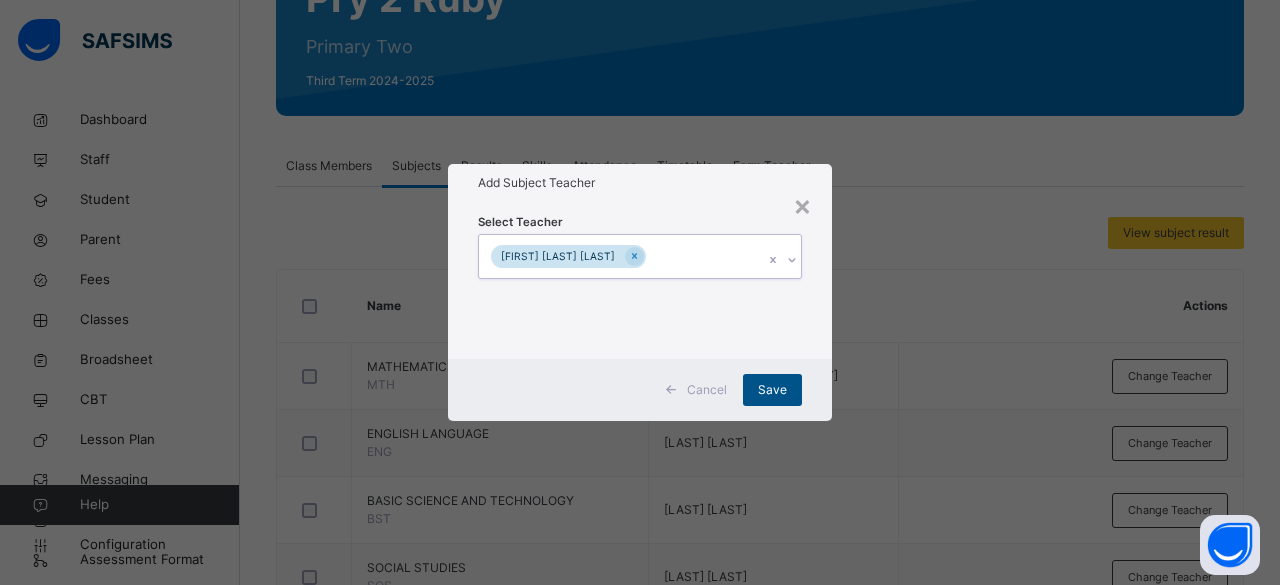 click on "Save" at bounding box center [772, 390] 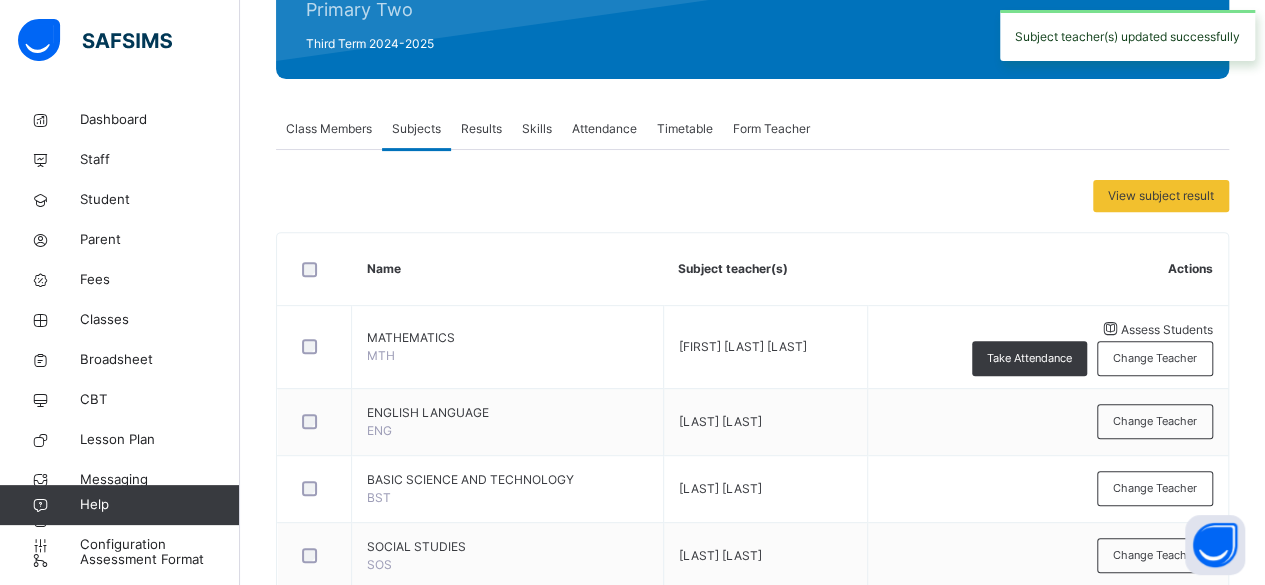 scroll, scrollTop: 288, scrollLeft: 0, axis: vertical 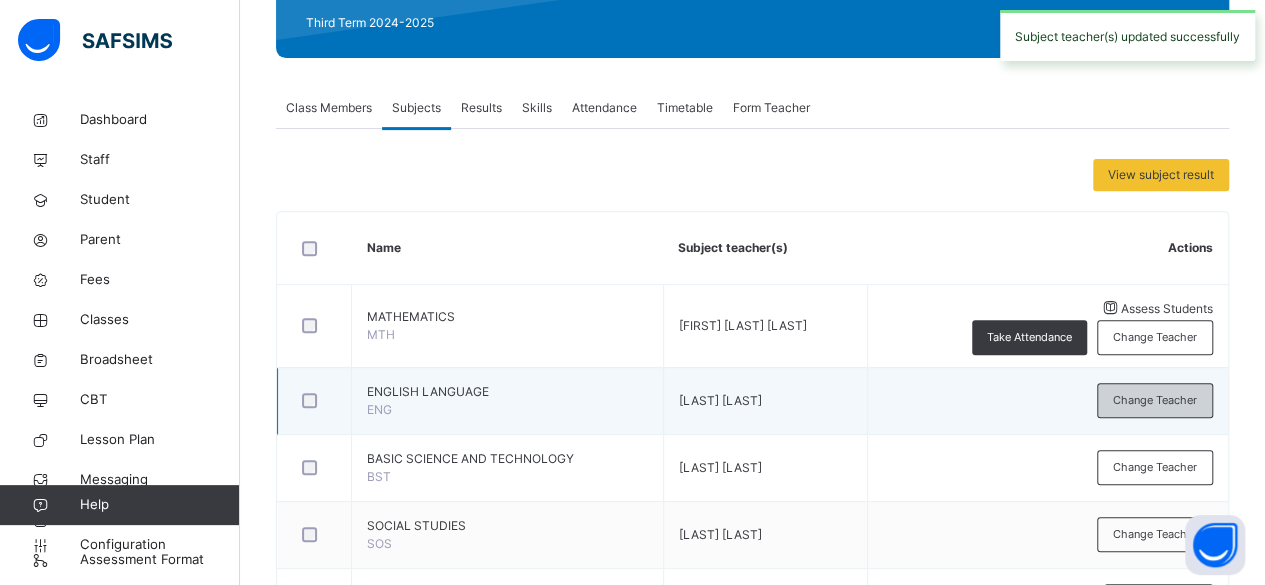 click on "Change Teacher" at bounding box center (1155, 400) 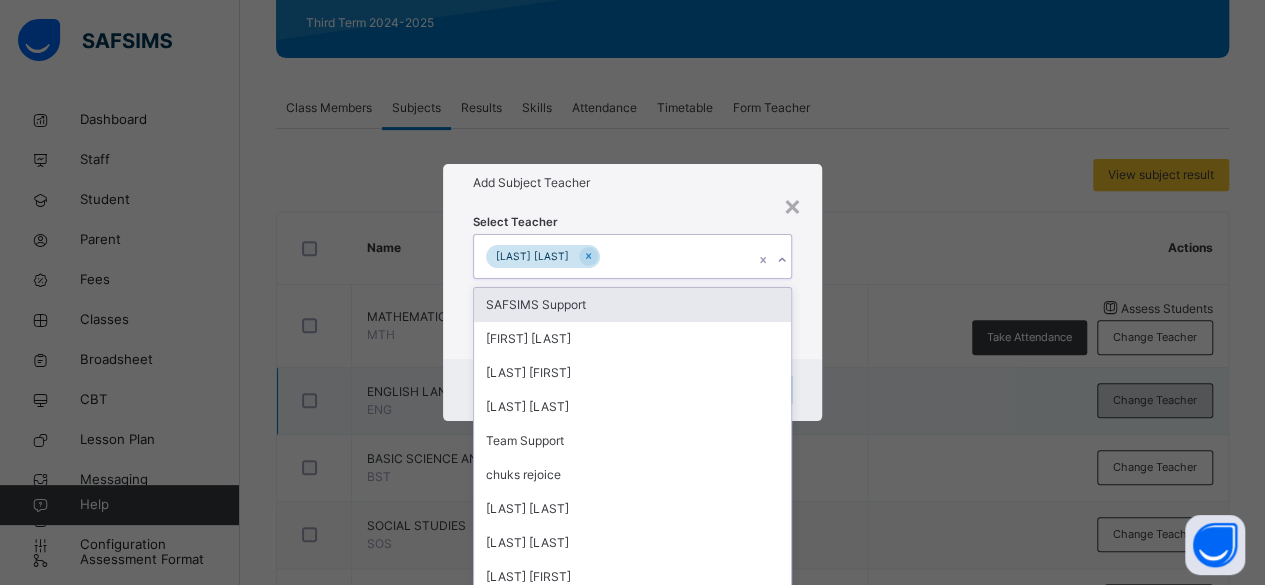 scroll, scrollTop: 0, scrollLeft: 0, axis: both 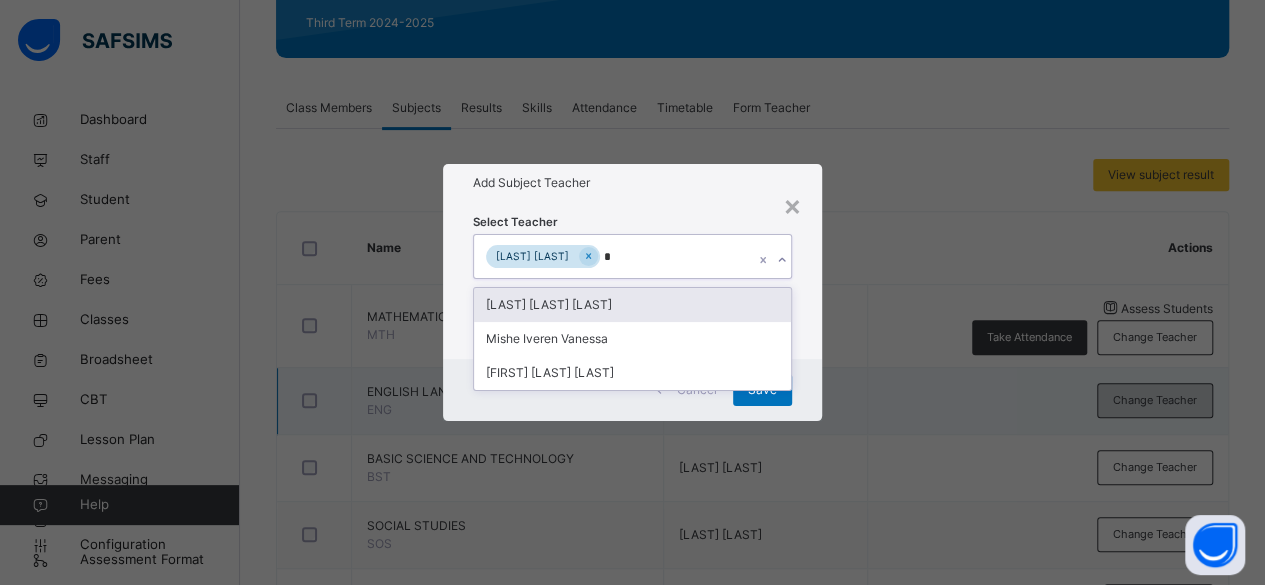 type on "**" 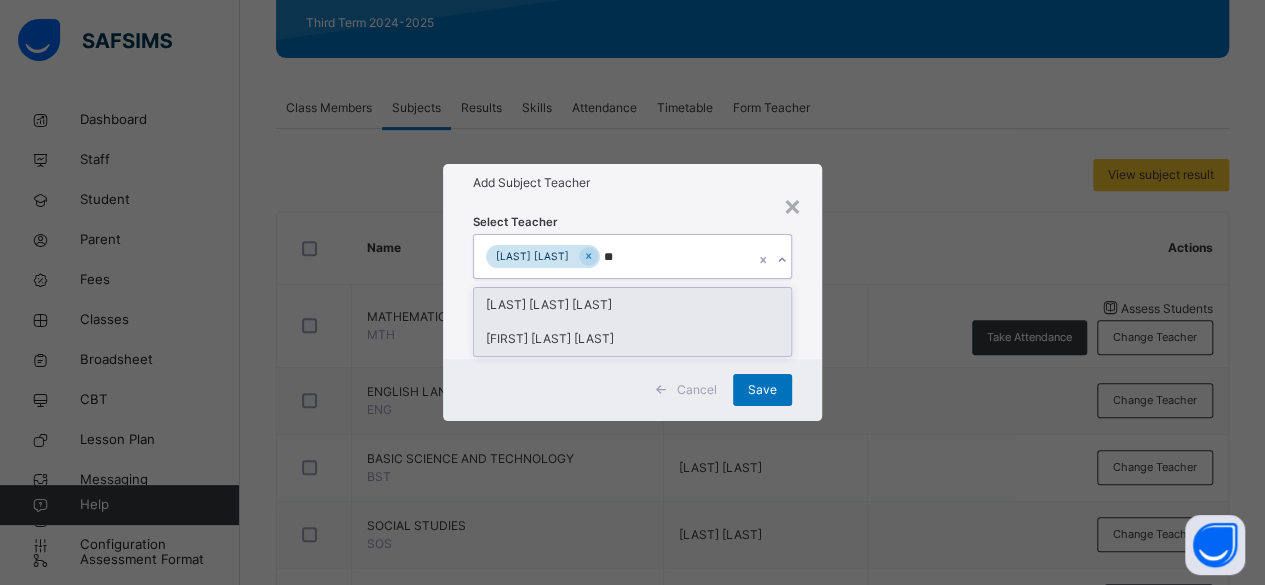 click on "Ekwuno Vivian Nwakaego" at bounding box center [633, 339] 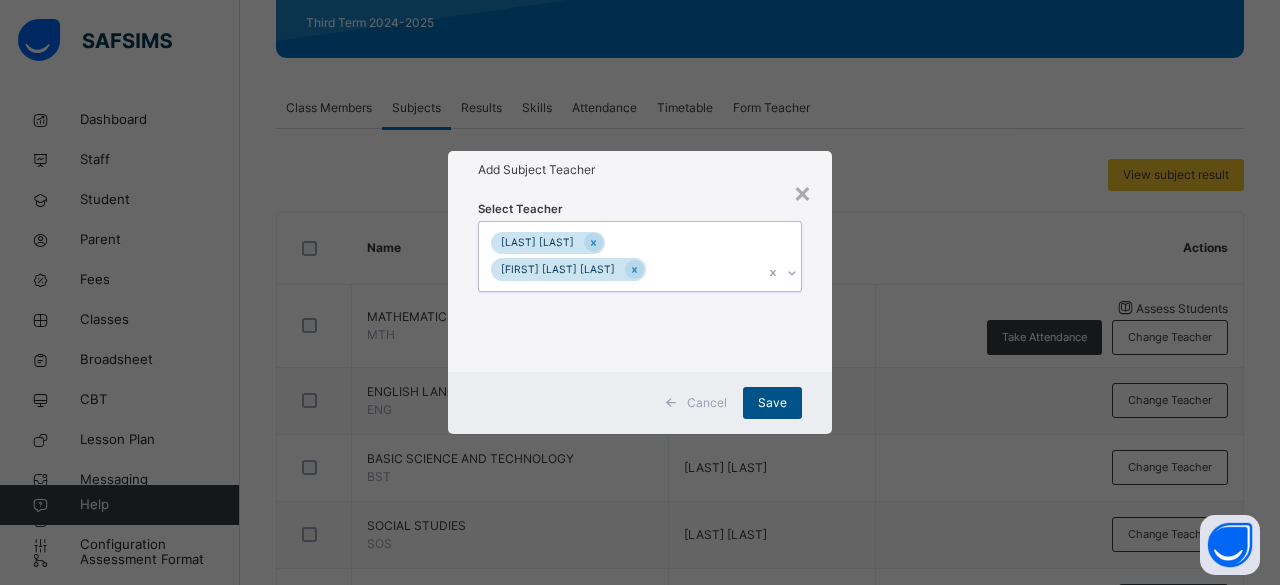 click on "Save" at bounding box center [772, 403] 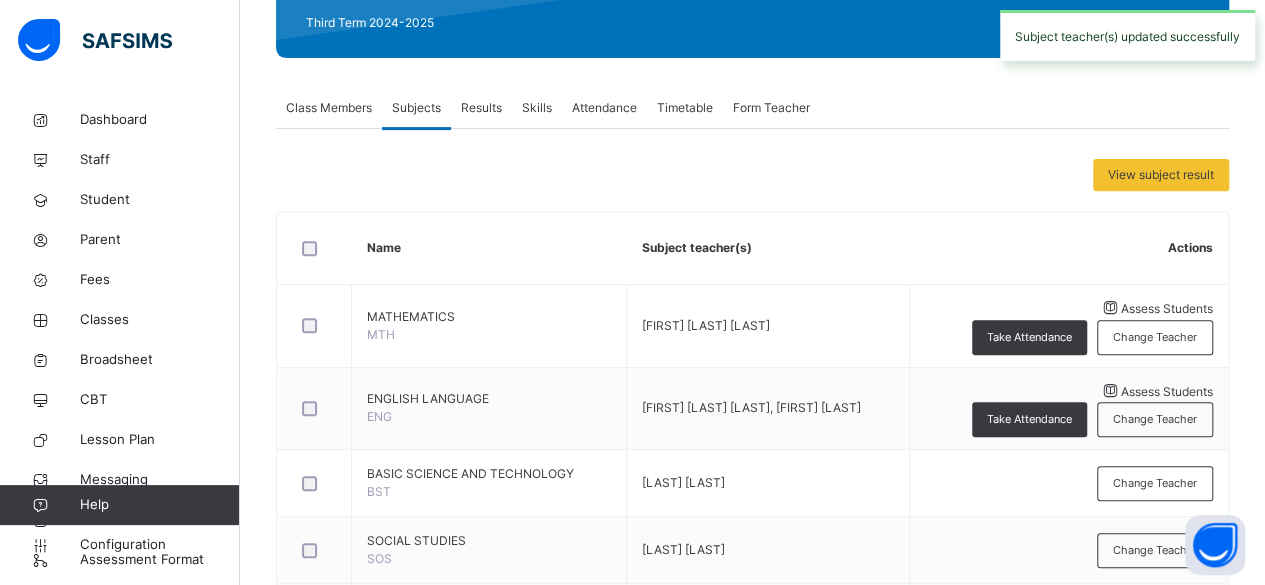 scroll, scrollTop: 444, scrollLeft: 0, axis: vertical 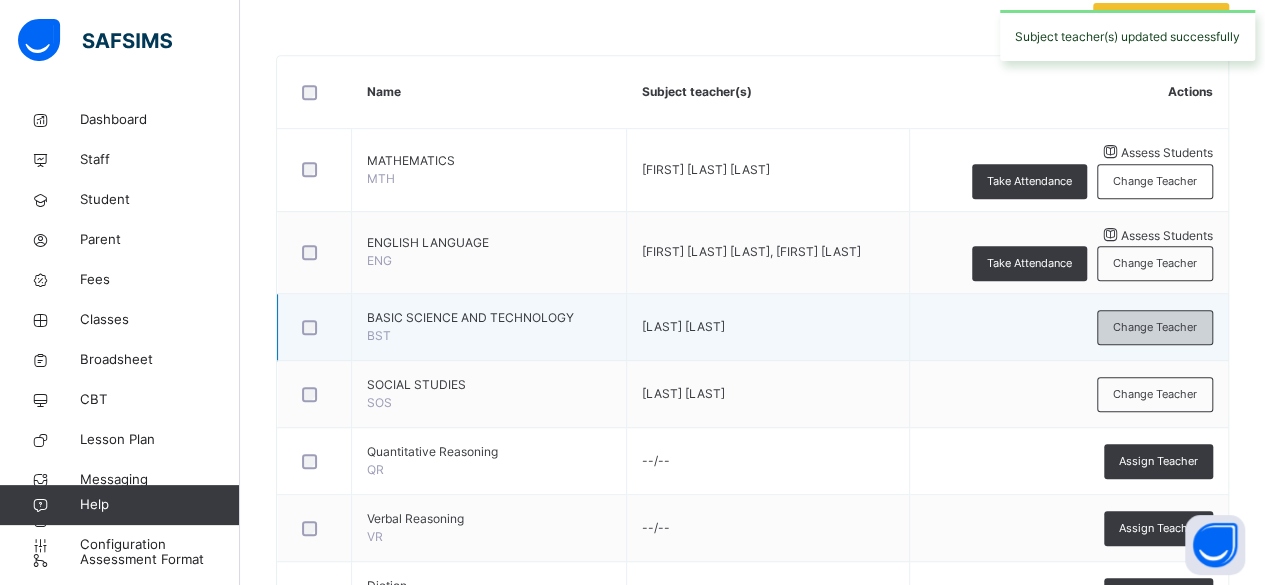 click on "Change Teacher" at bounding box center [1155, 327] 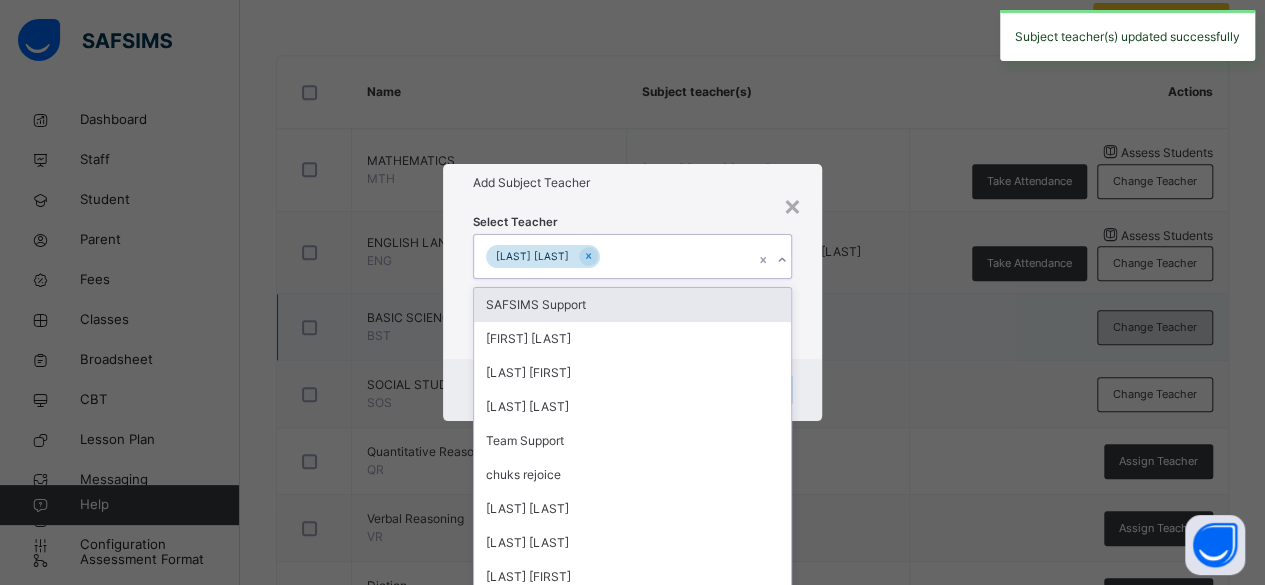 scroll, scrollTop: 0, scrollLeft: 0, axis: both 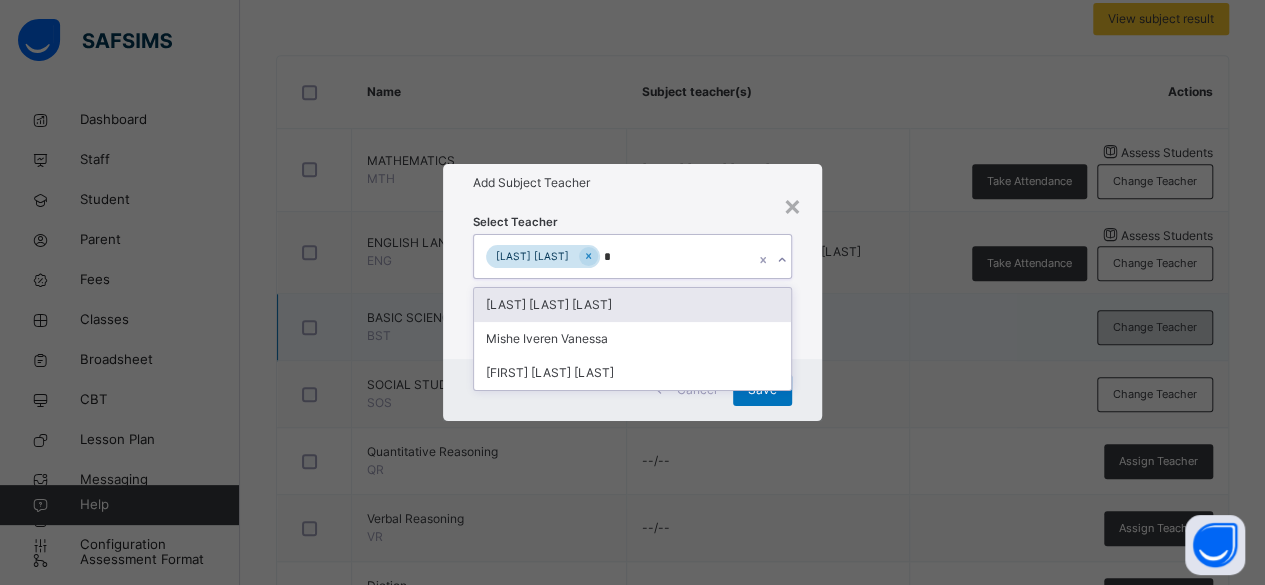 type on "**" 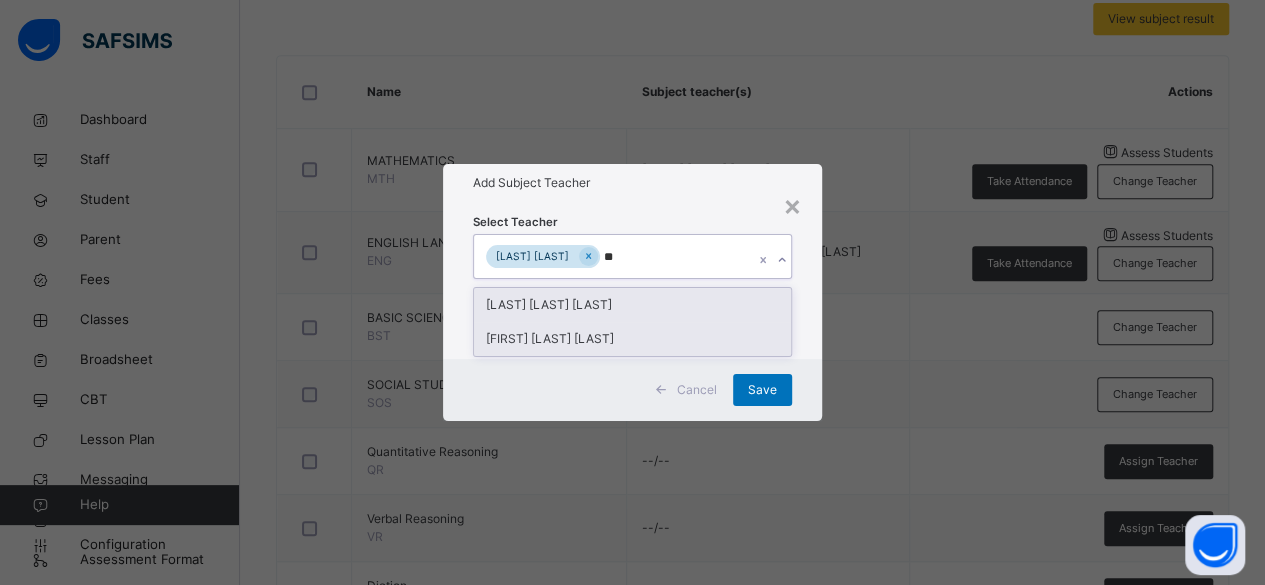 click on "Ekwuno Vivian Nwakaego" at bounding box center (633, 339) 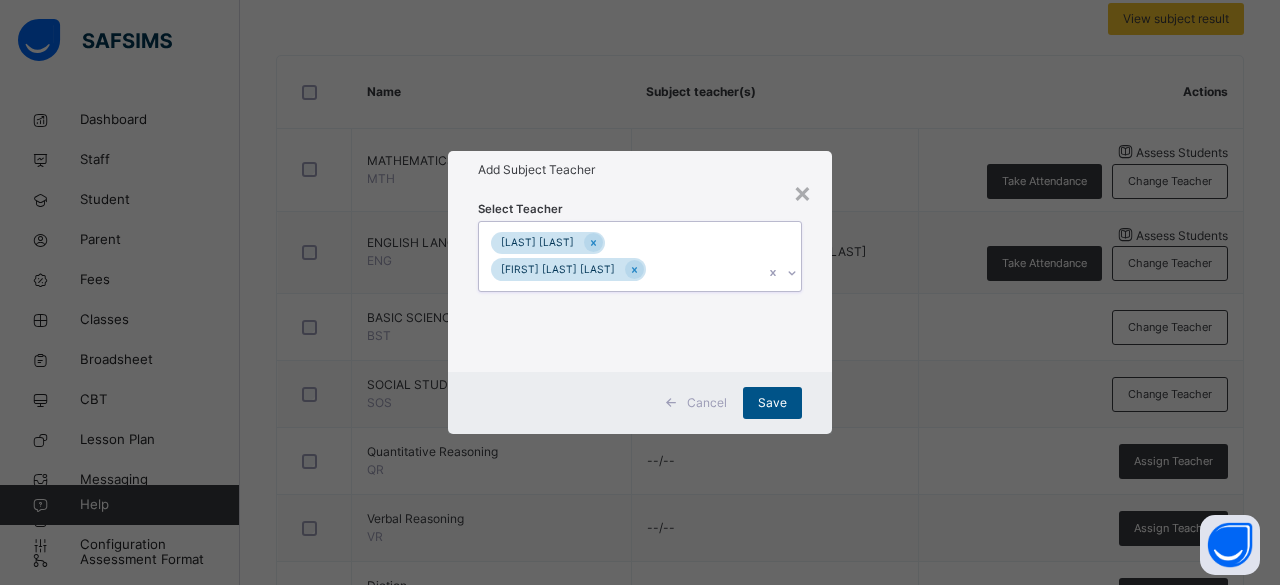 click on "Save" at bounding box center [772, 403] 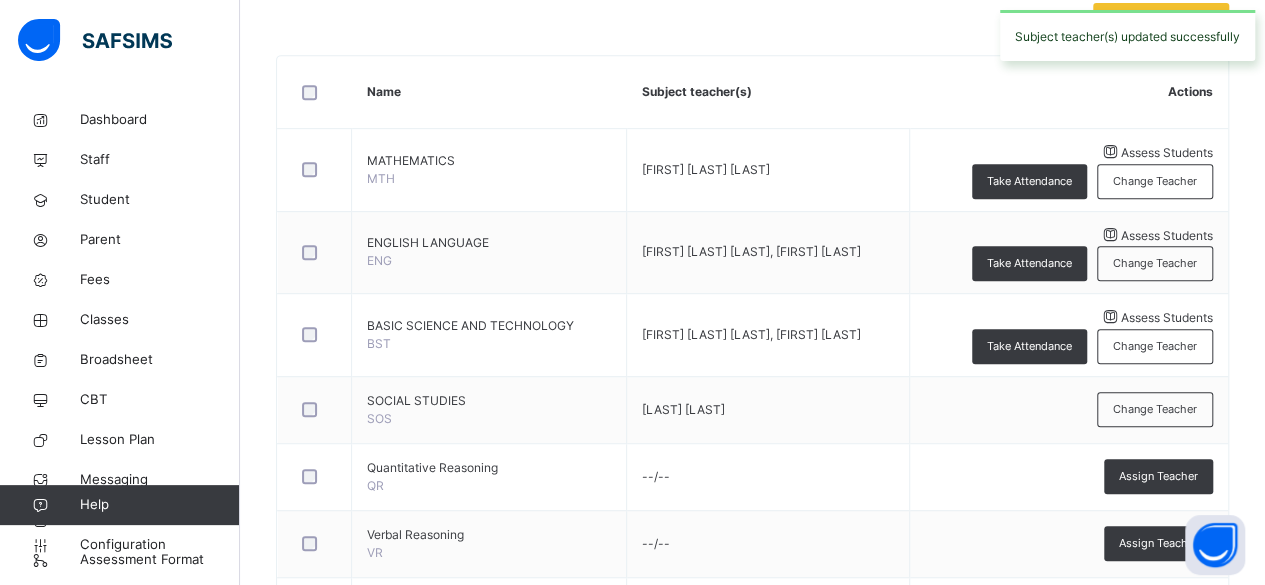 scroll, scrollTop: 528, scrollLeft: 0, axis: vertical 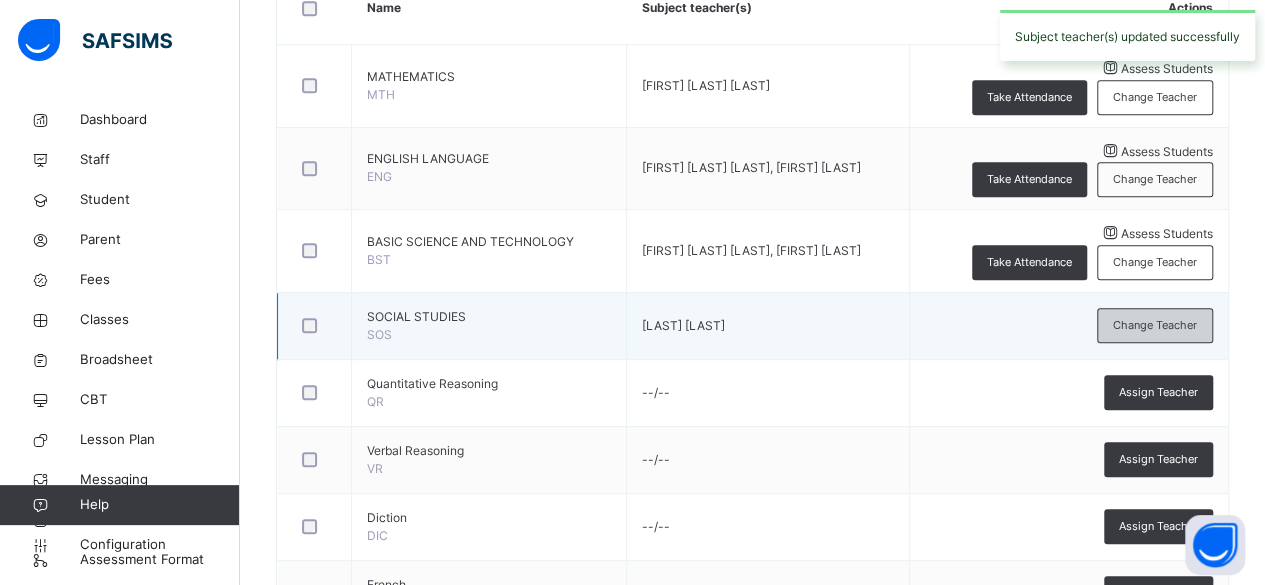 click on "Change Teacher" at bounding box center (1155, 325) 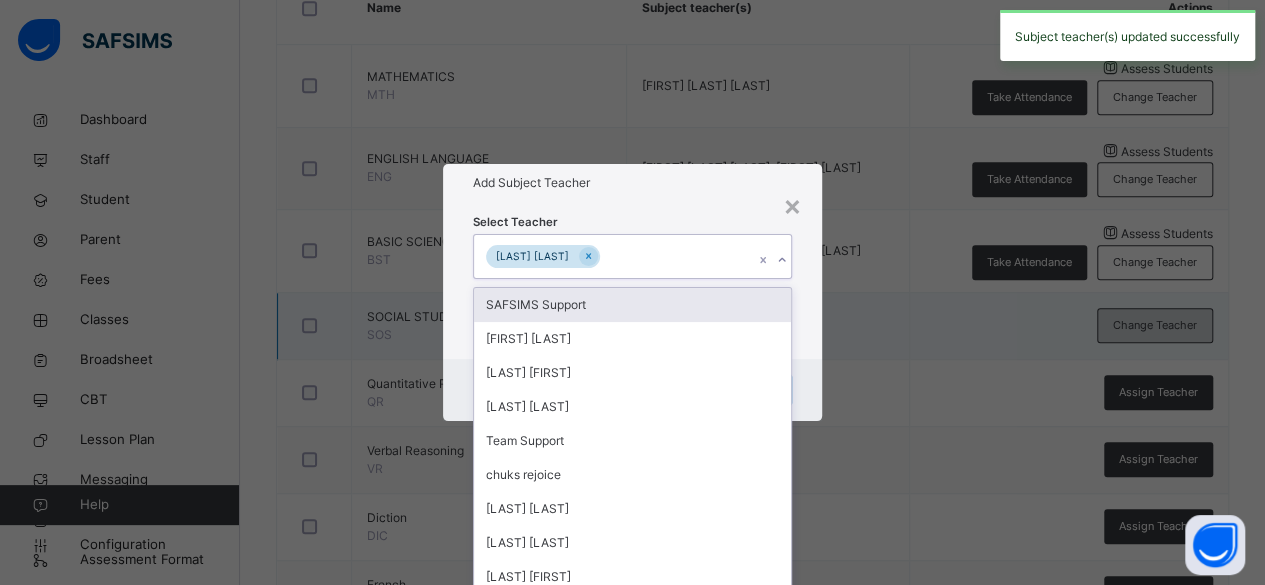 scroll, scrollTop: 0, scrollLeft: 0, axis: both 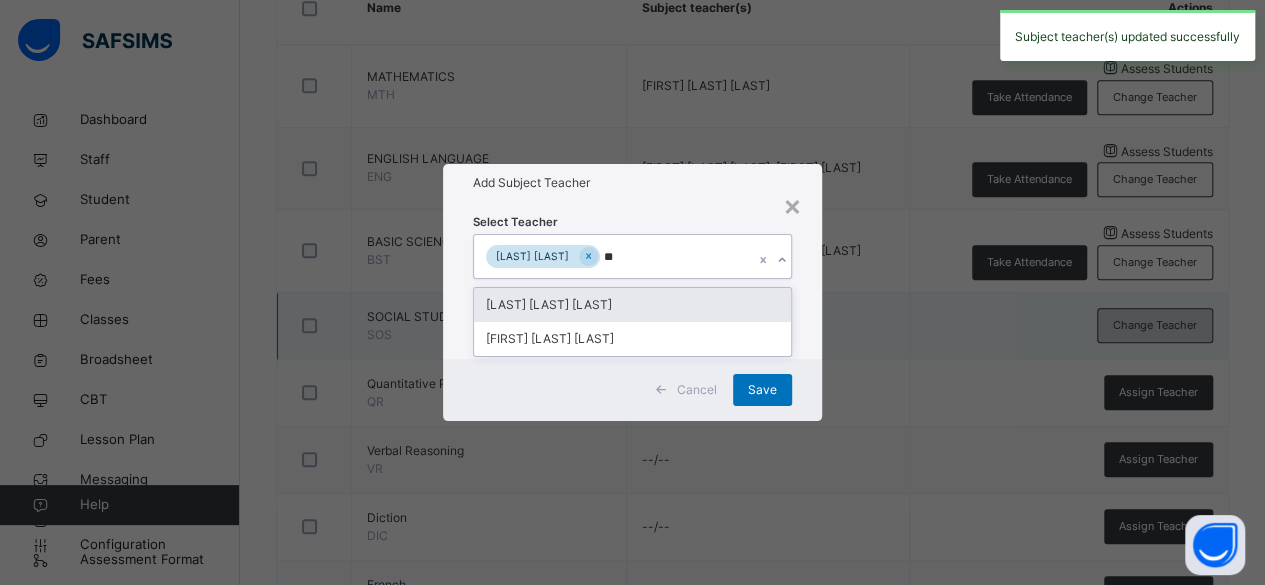 type on "***" 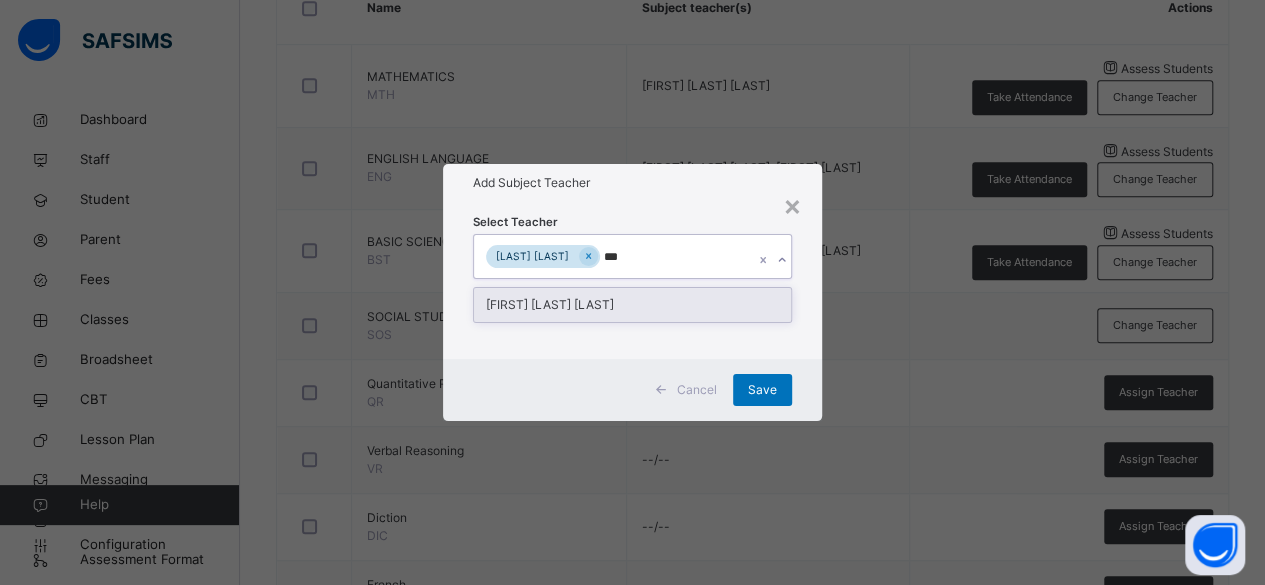 click on "Ekwuno Vivian Nwakaego" at bounding box center (633, 305) 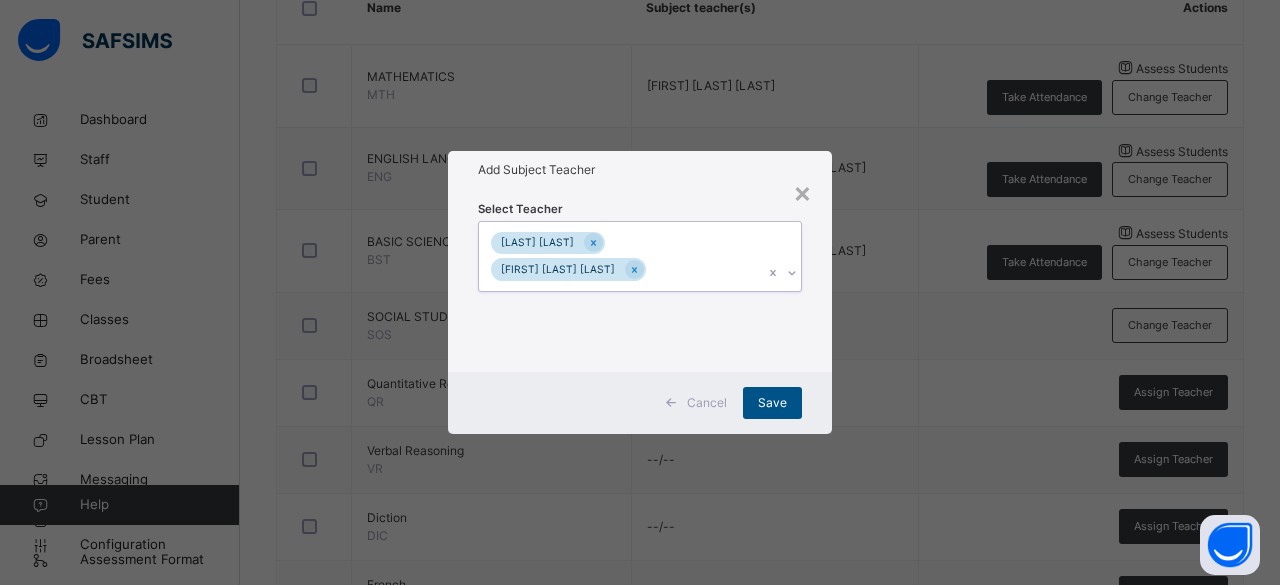 click on "Save" at bounding box center [772, 403] 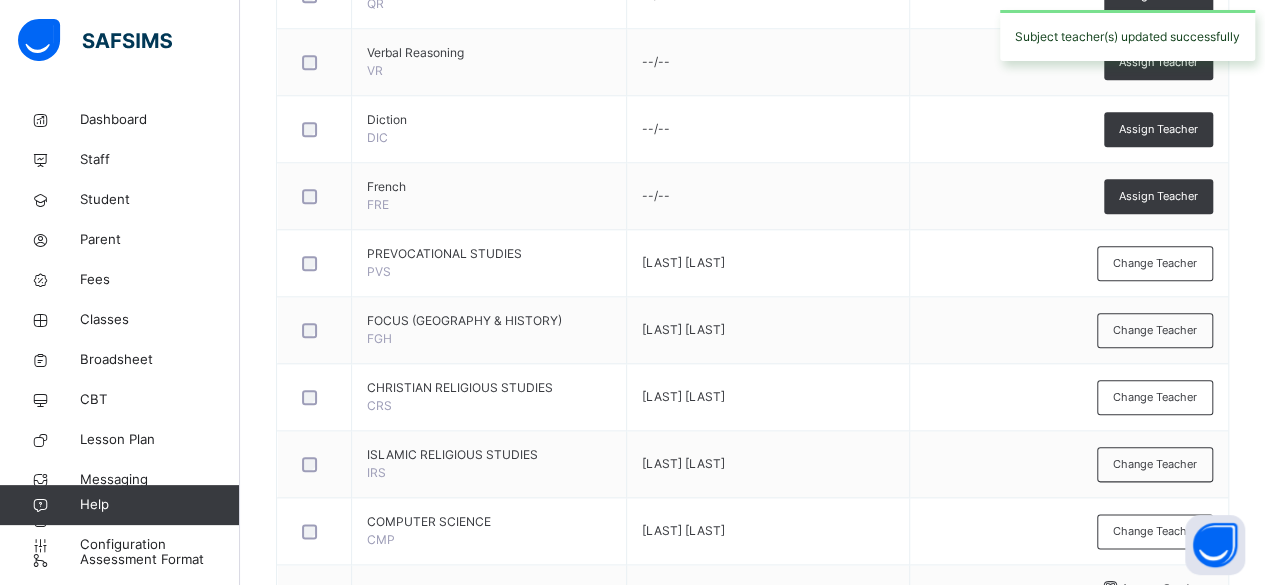scroll, scrollTop: 947, scrollLeft: 0, axis: vertical 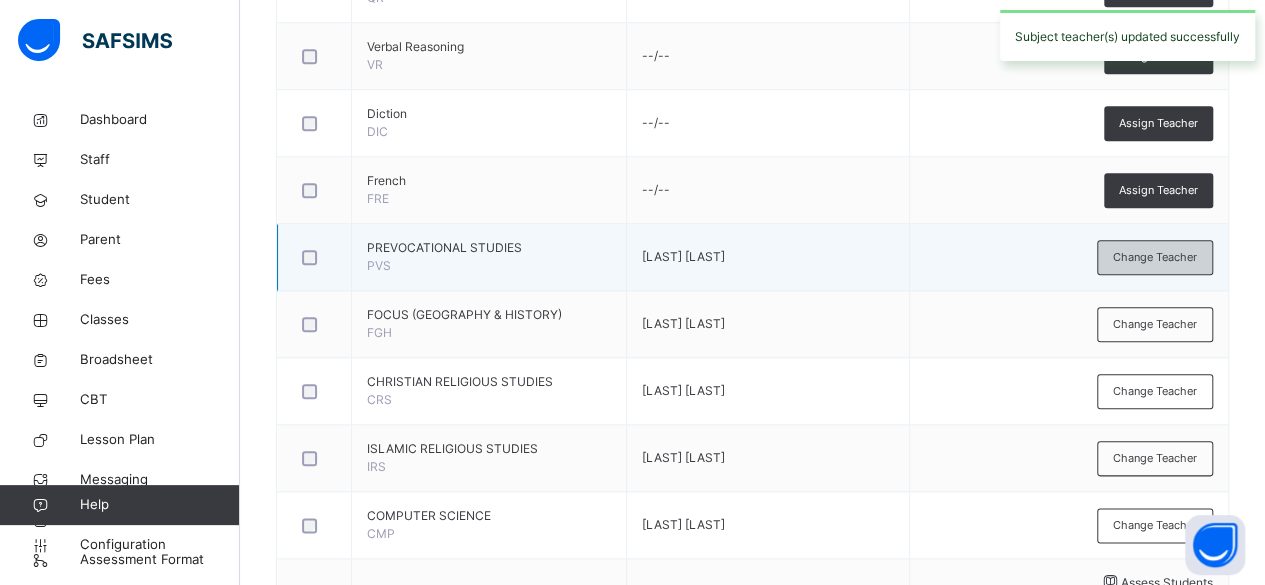 click on "Change Teacher" at bounding box center (1155, 257) 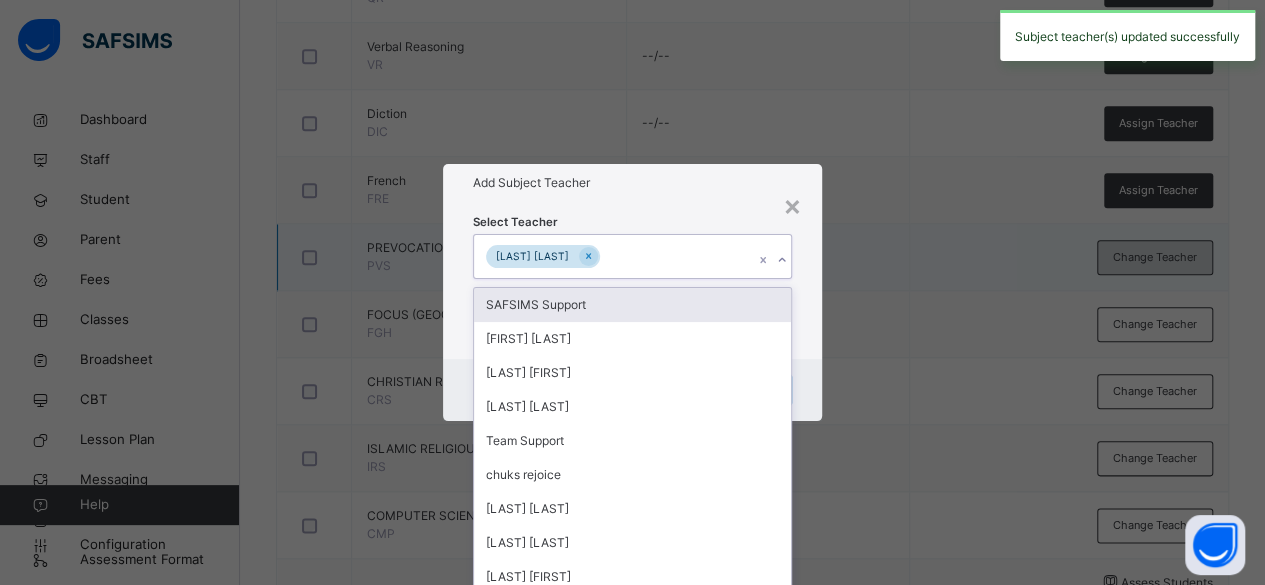 scroll, scrollTop: 0, scrollLeft: 0, axis: both 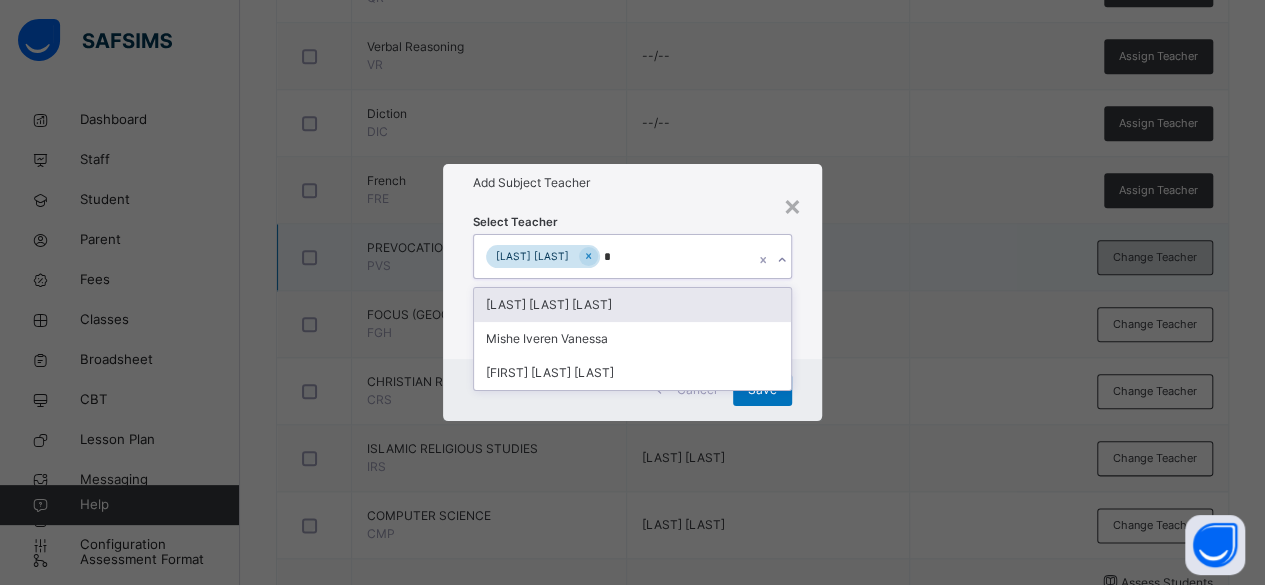 type on "**" 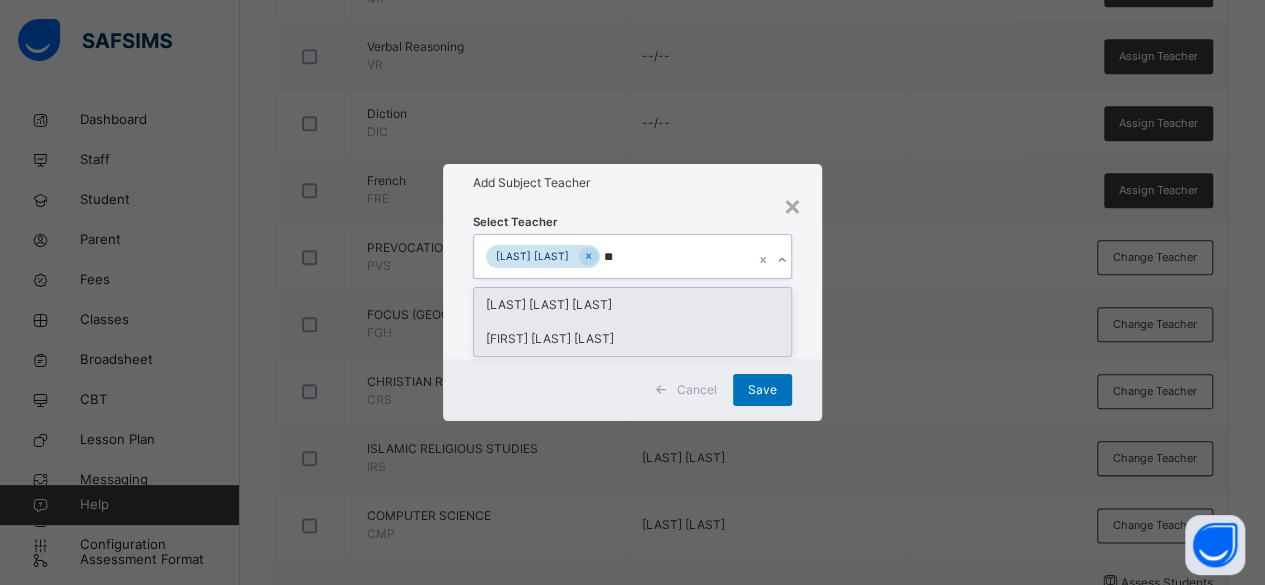 click on "Ekwuno Vivian Nwakaego" at bounding box center (633, 339) 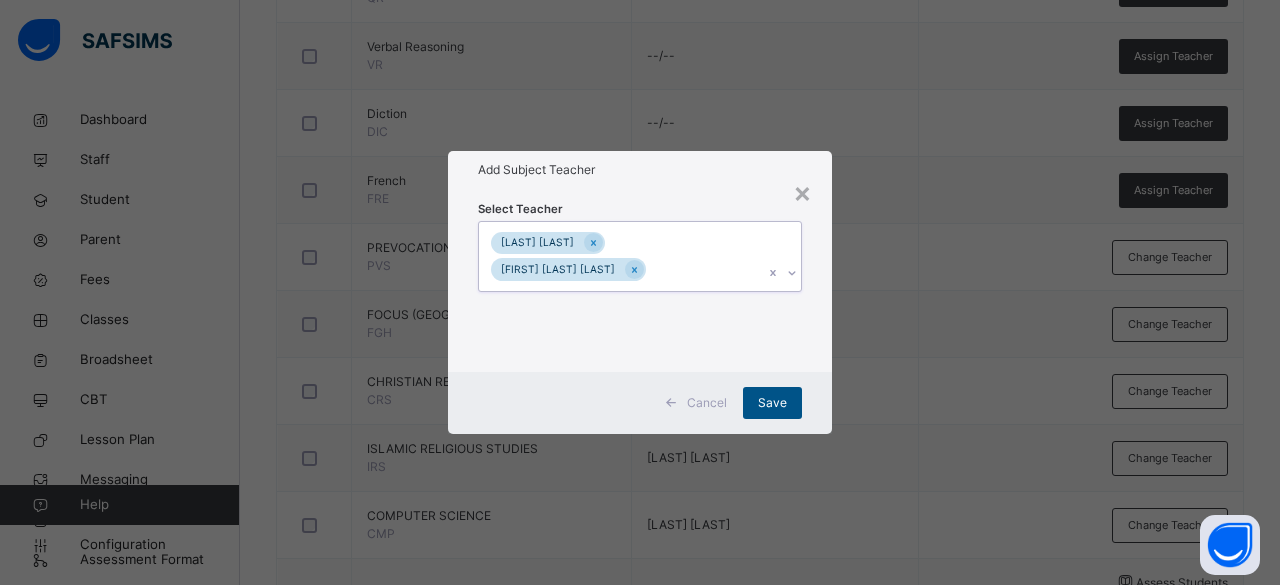 click on "Save" at bounding box center (772, 403) 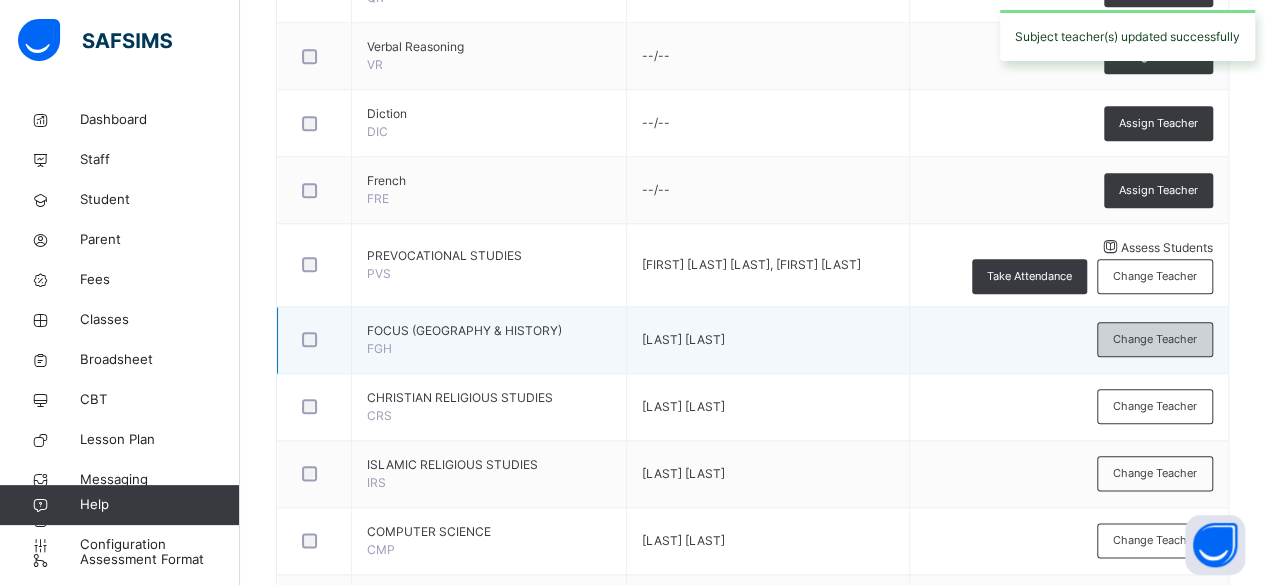 click on "Change Teacher" at bounding box center (1155, 339) 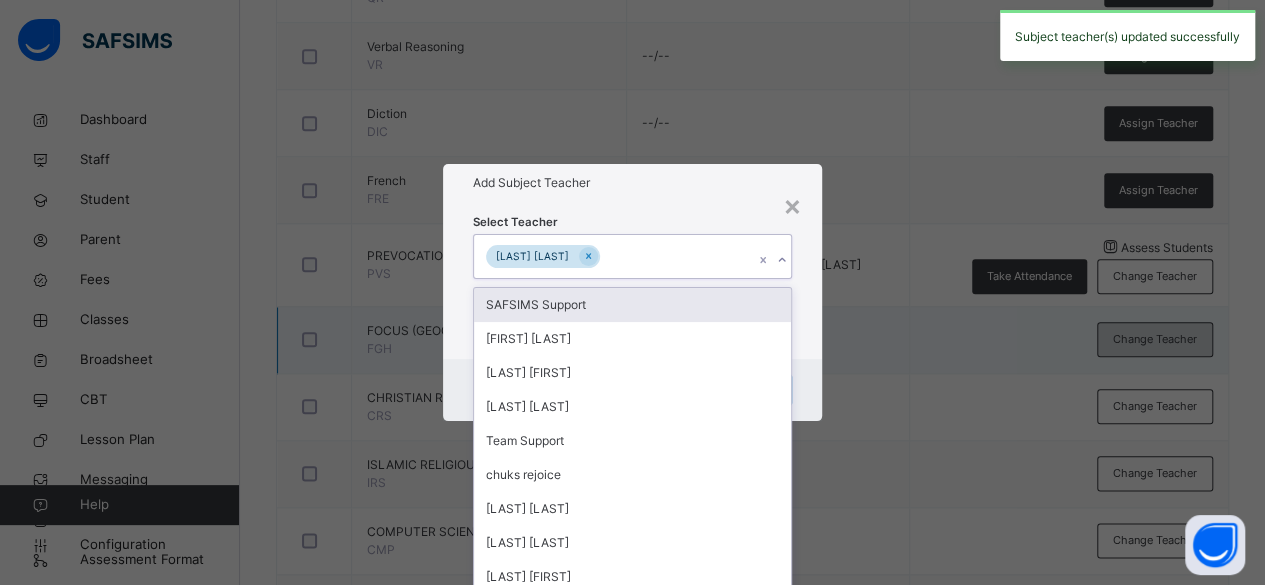 scroll, scrollTop: 0, scrollLeft: 0, axis: both 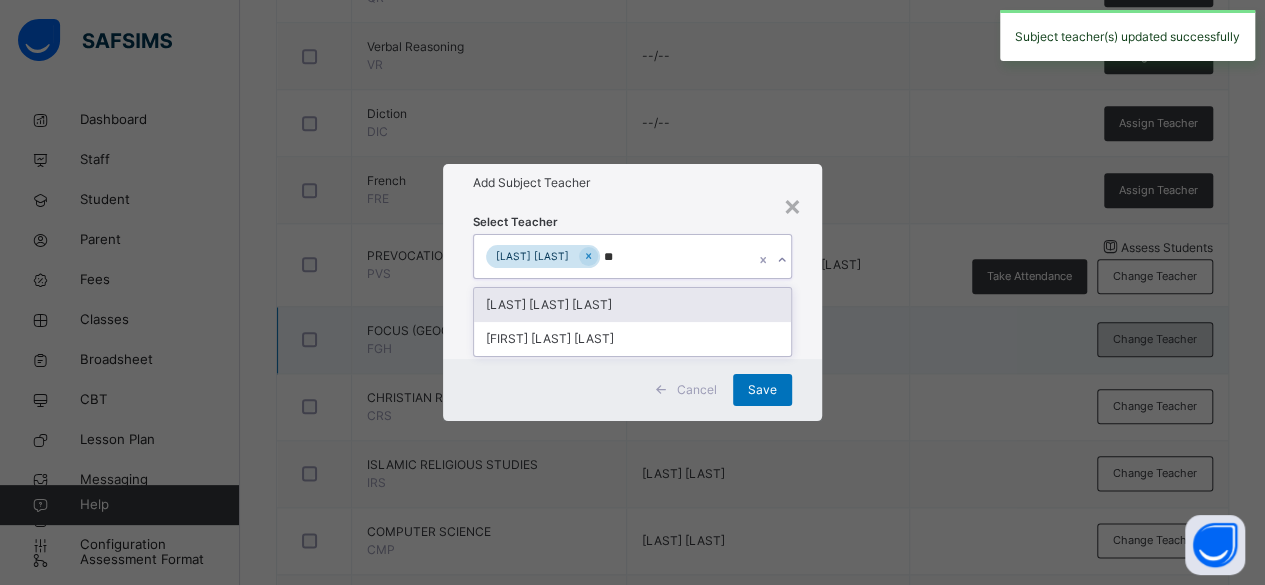 type on "***" 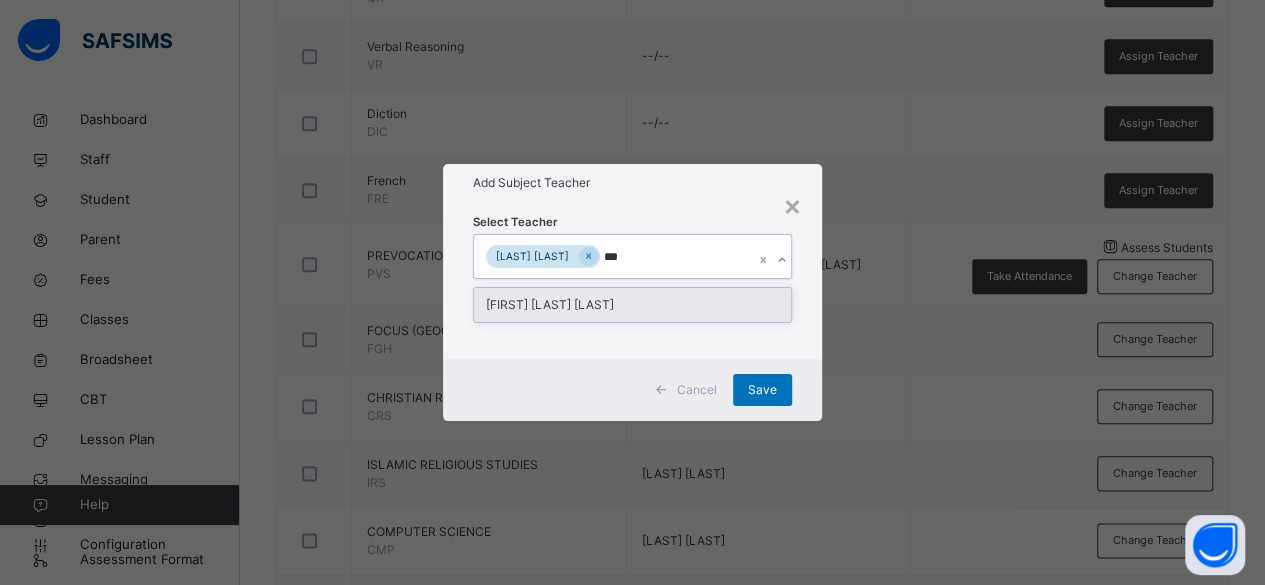 click on "Ekwuno Vivian Nwakaego" at bounding box center (633, 305) 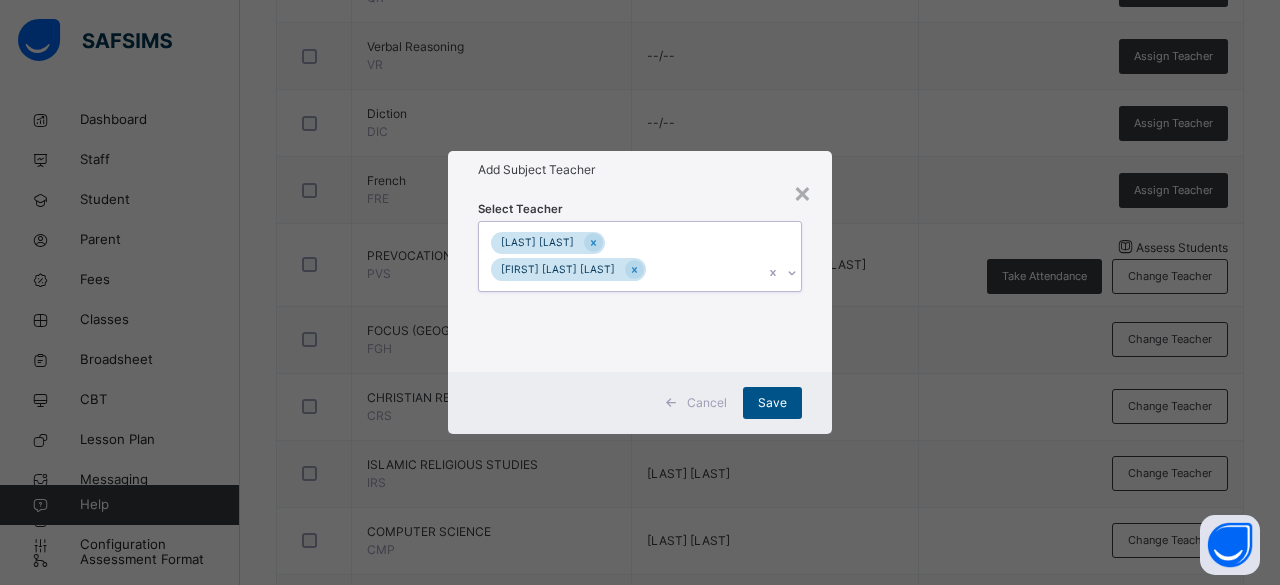 click on "Save" at bounding box center (772, 403) 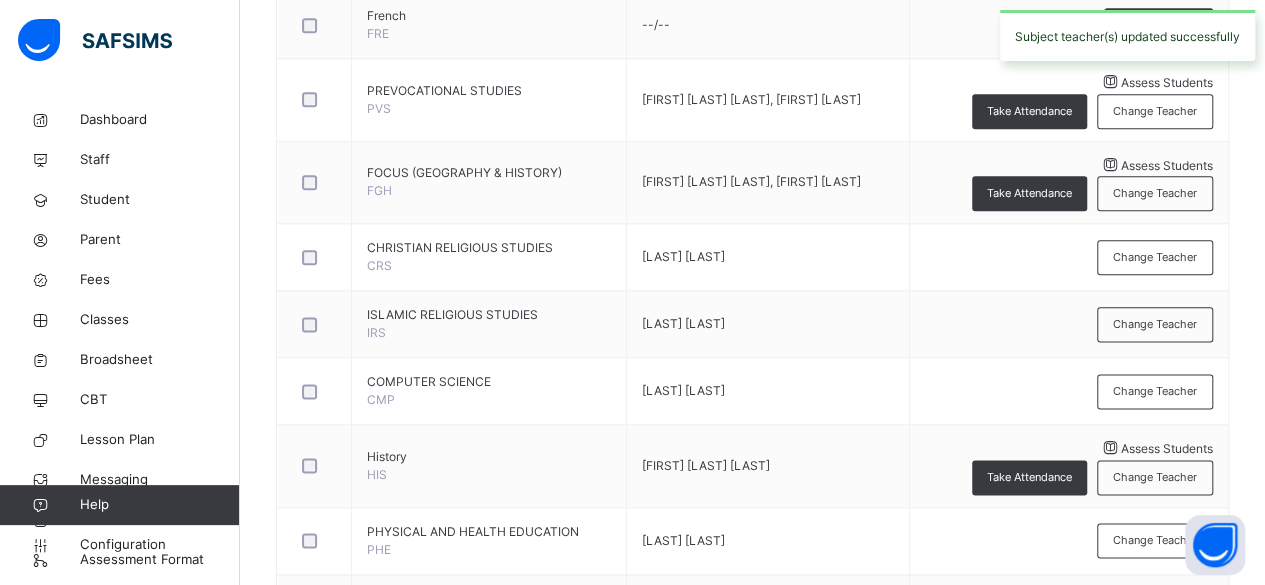 scroll, scrollTop: 1230, scrollLeft: 0, axis: vertical 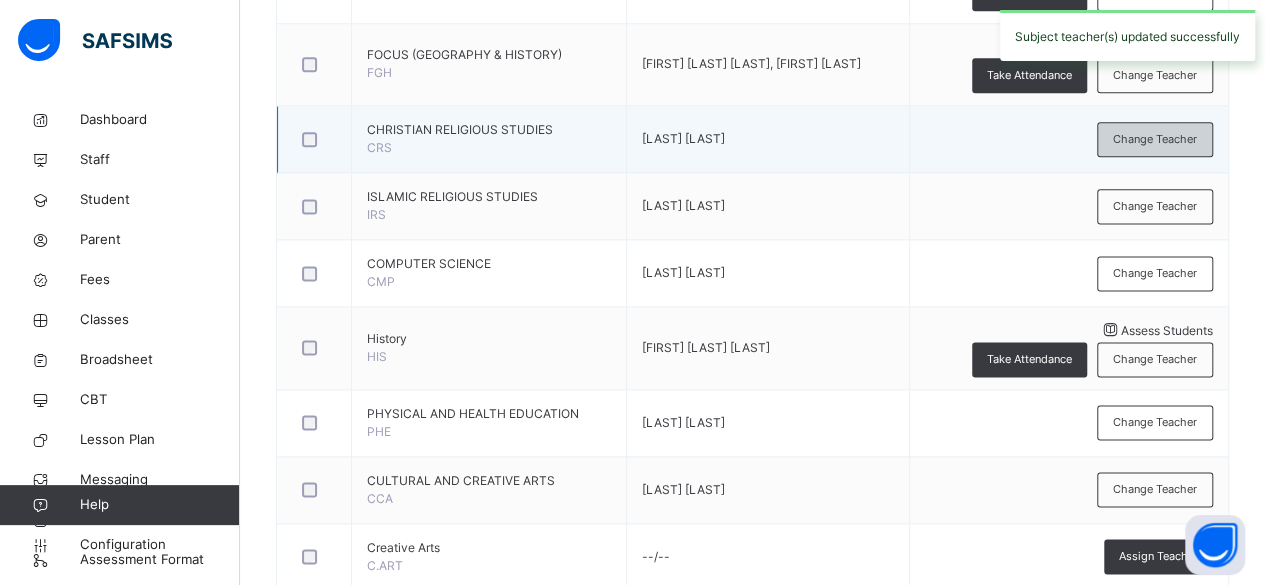 click on "Change Teacher" at bounding box center [1155, 139] 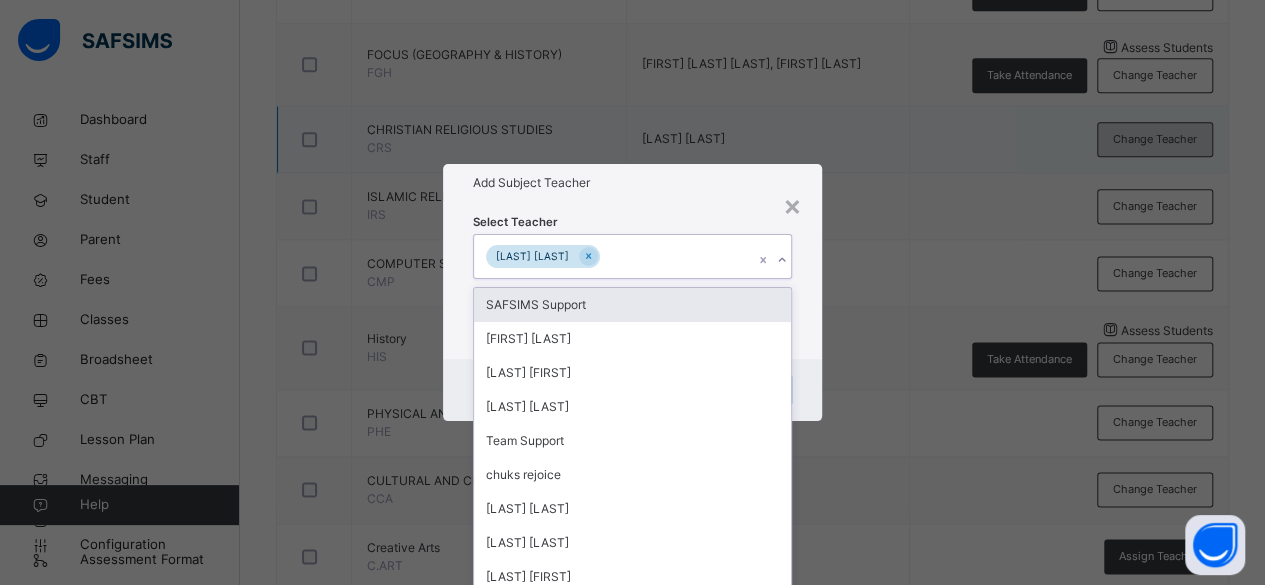 scroll, scrollTop: 0, scrollLeft: 0, axis: both 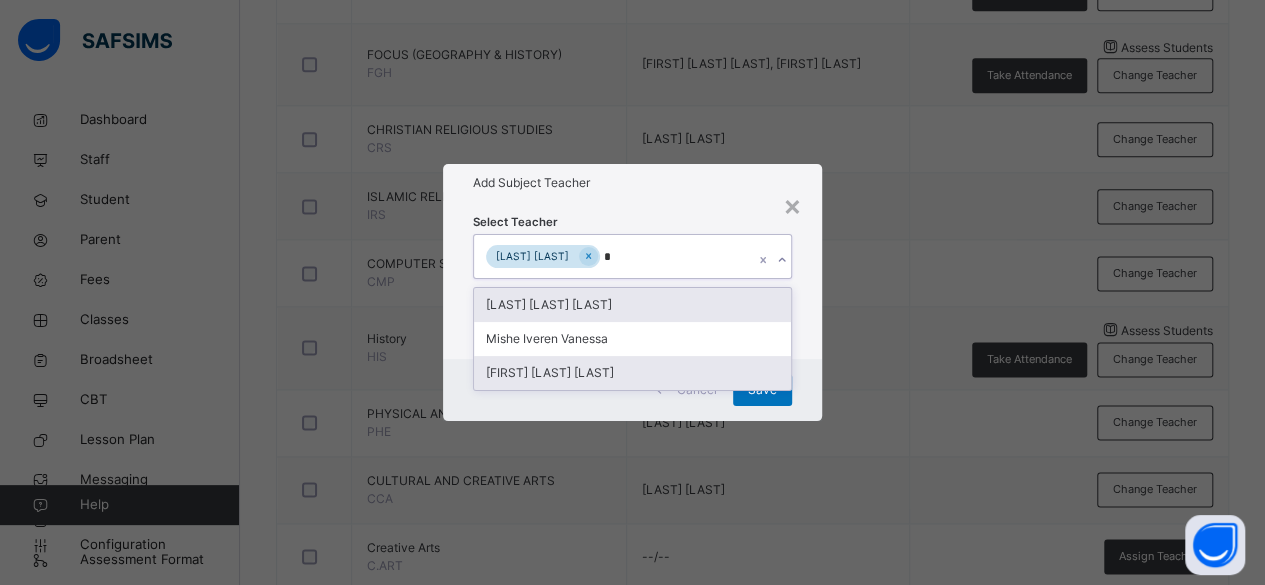 click on "Ekwuno Vivian Nwakaego" at bounding box center (633, 373) 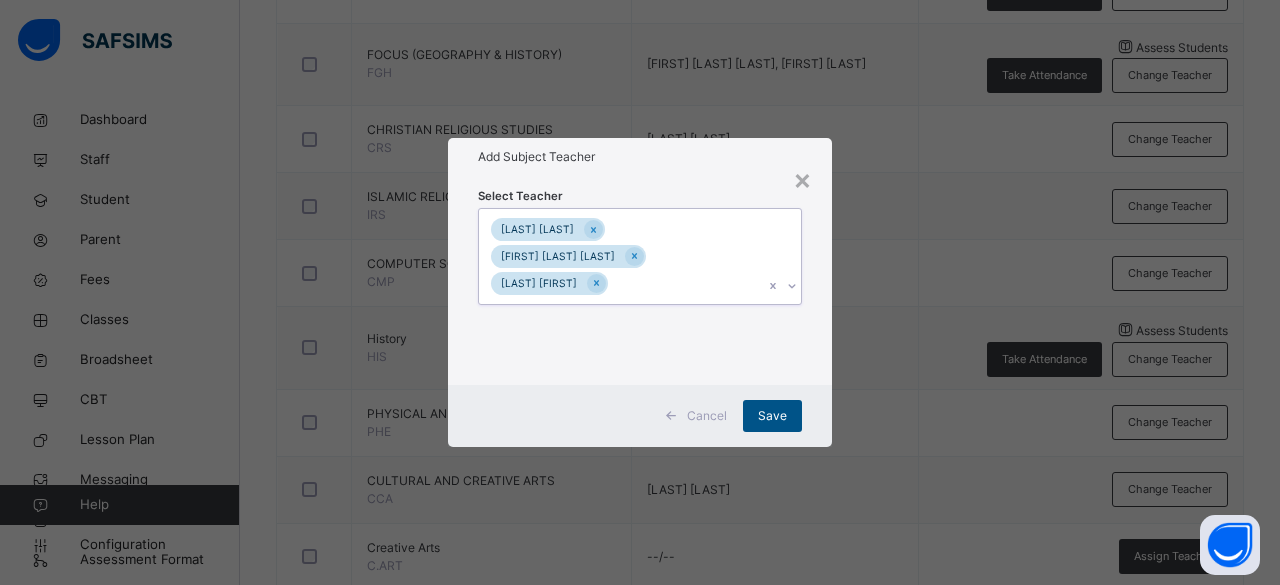 click on "Save" at bounding box center (772, 416) 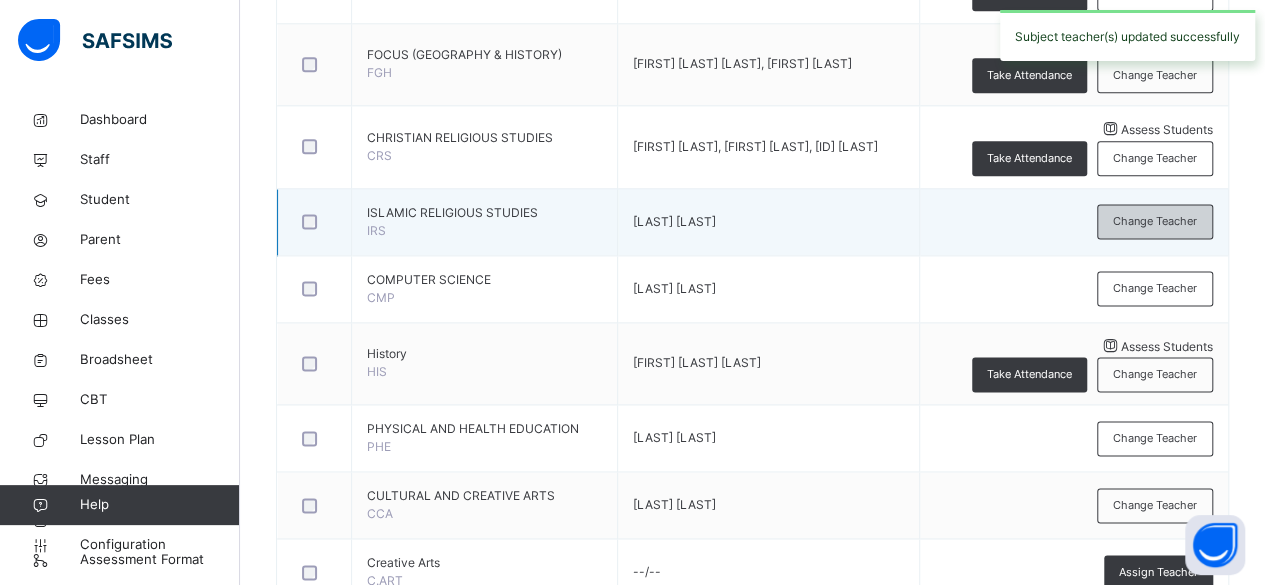 click on "Change Teacher" at bounding box center (1155, 221) 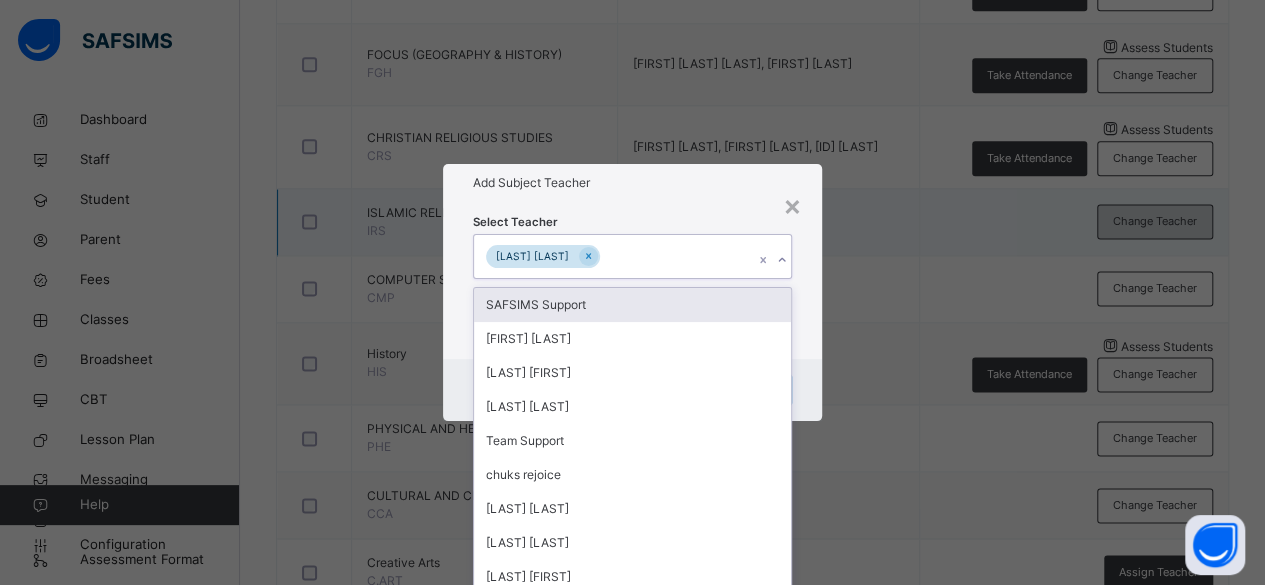 scroll, scrollTop: 0, scrollLeft: 0, axis: both 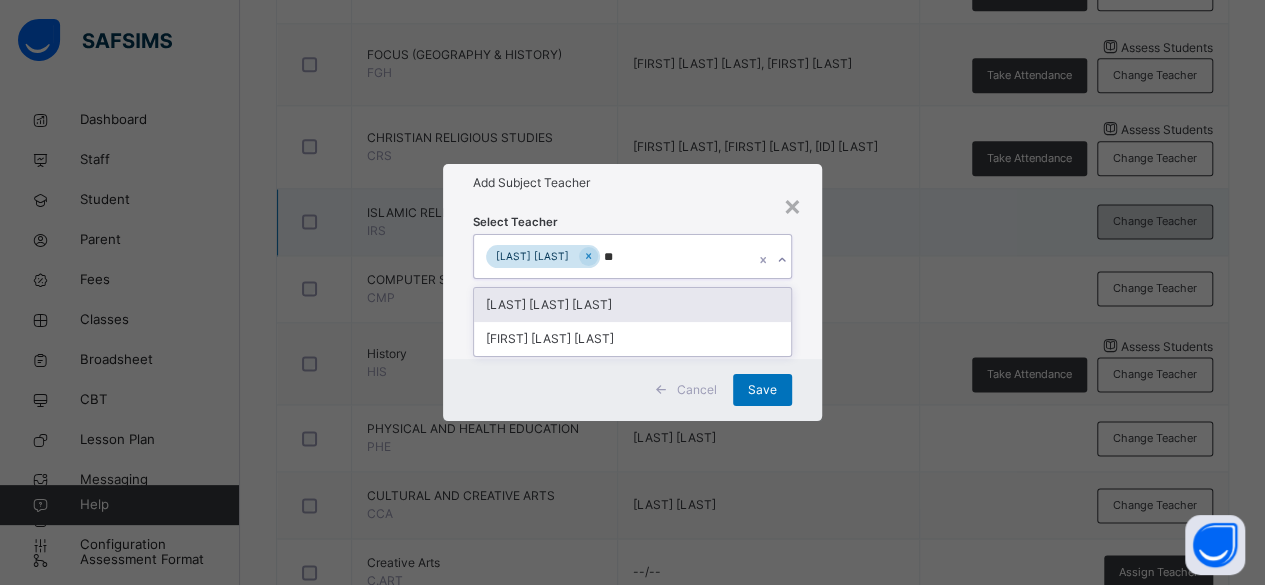 type on "***" 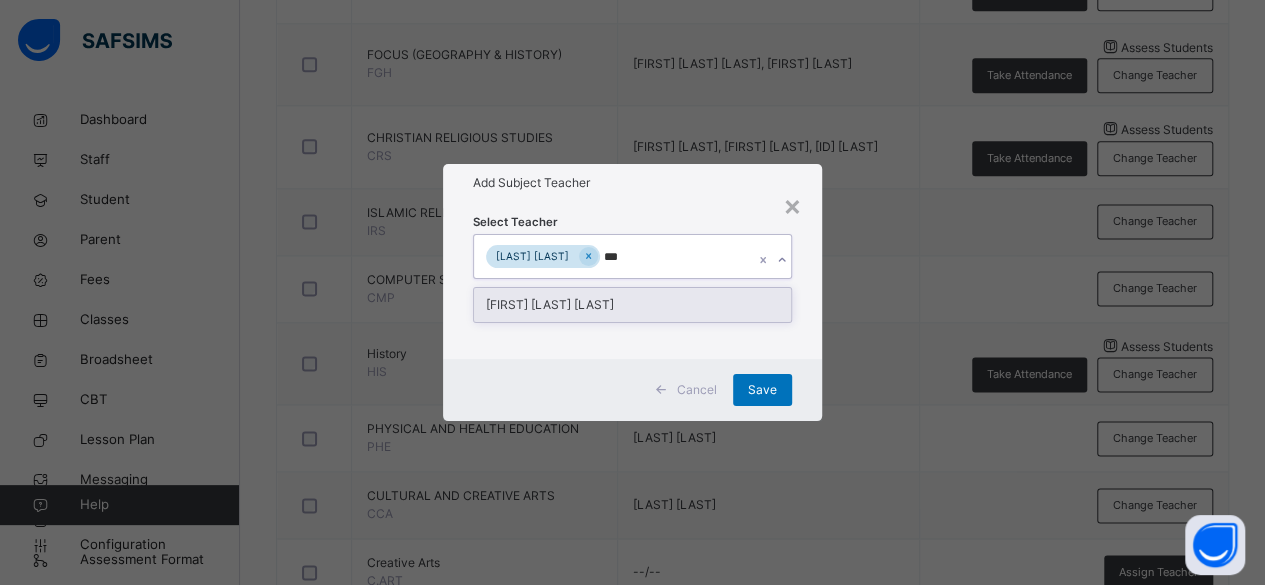 click on "Ekwuno Vivian Nwakaego" at bounding box center [633, 305] 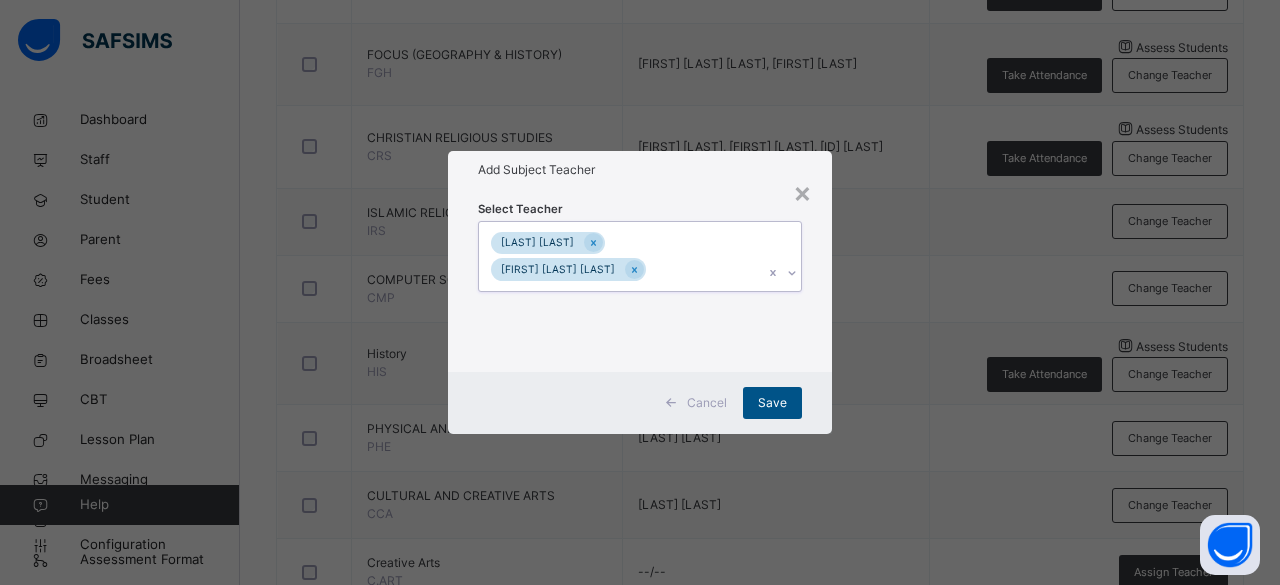 click on "Save" at bounding box center [772, 403] 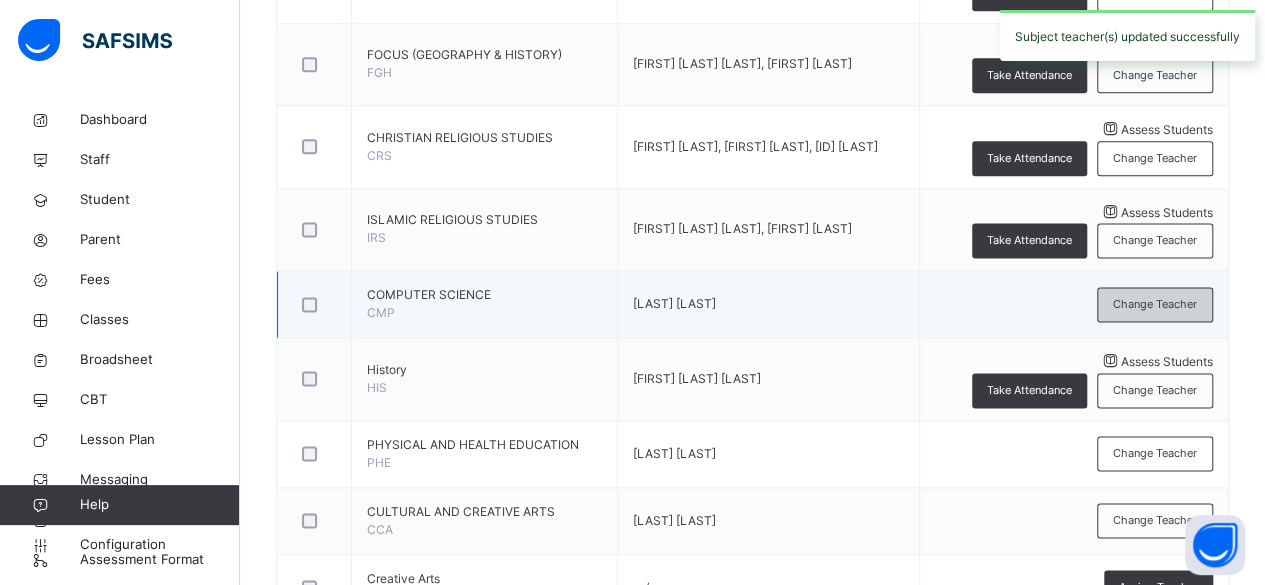 click on "Change Teacher" at bounding box center (1155, 304) 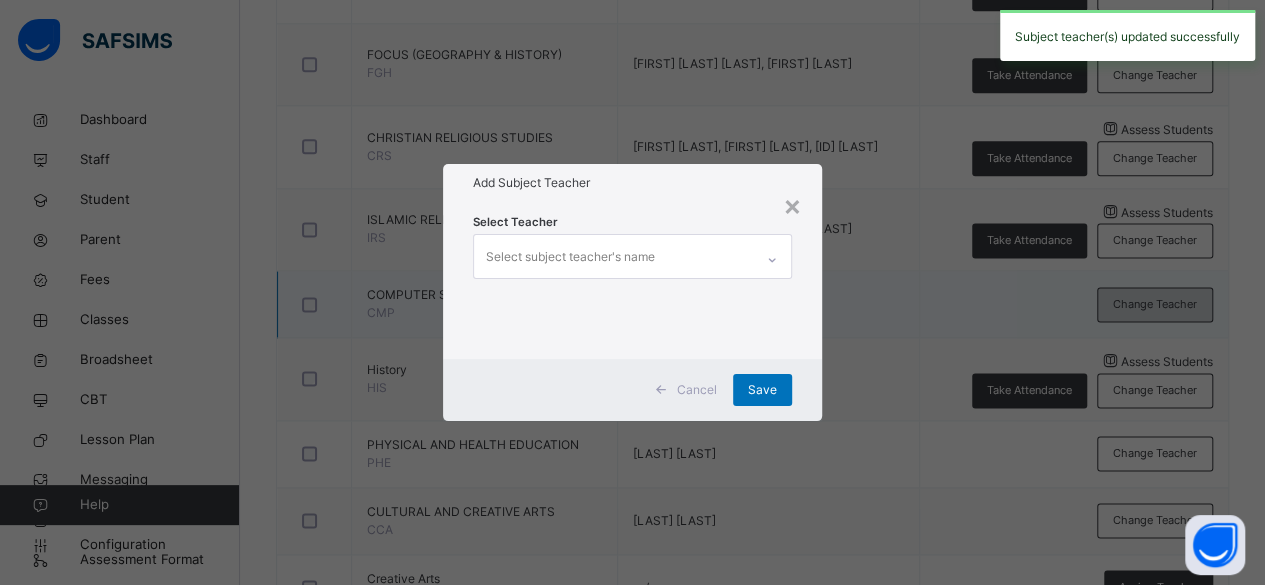 scroll, scrollTop: 1332, scrollLeft: 0, axis: vertical 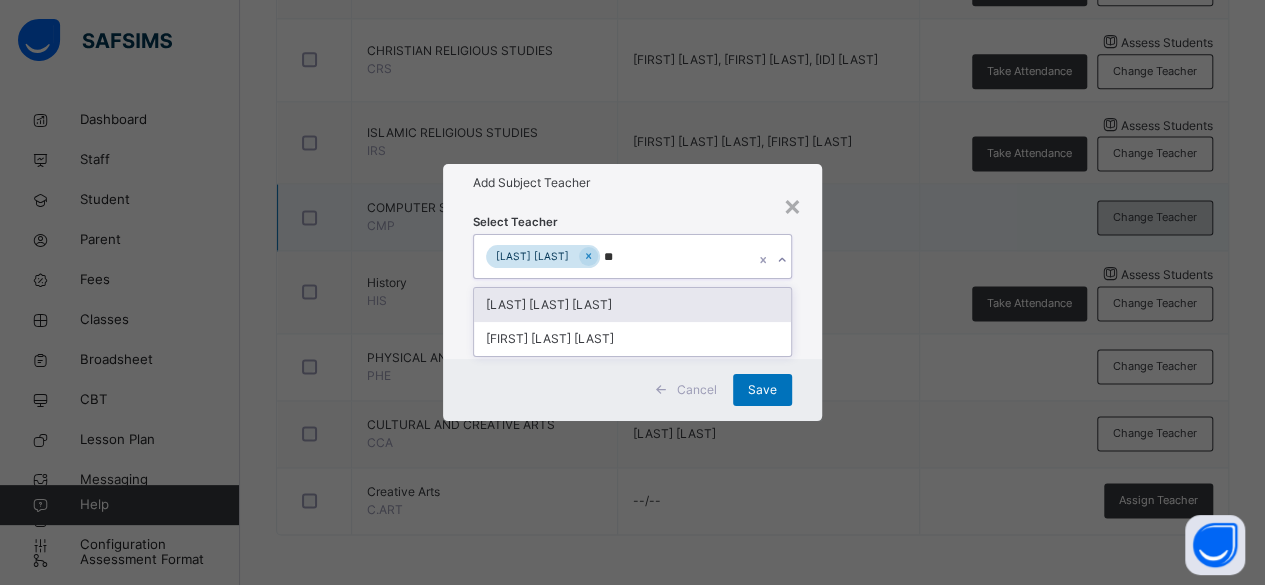 type on "***" 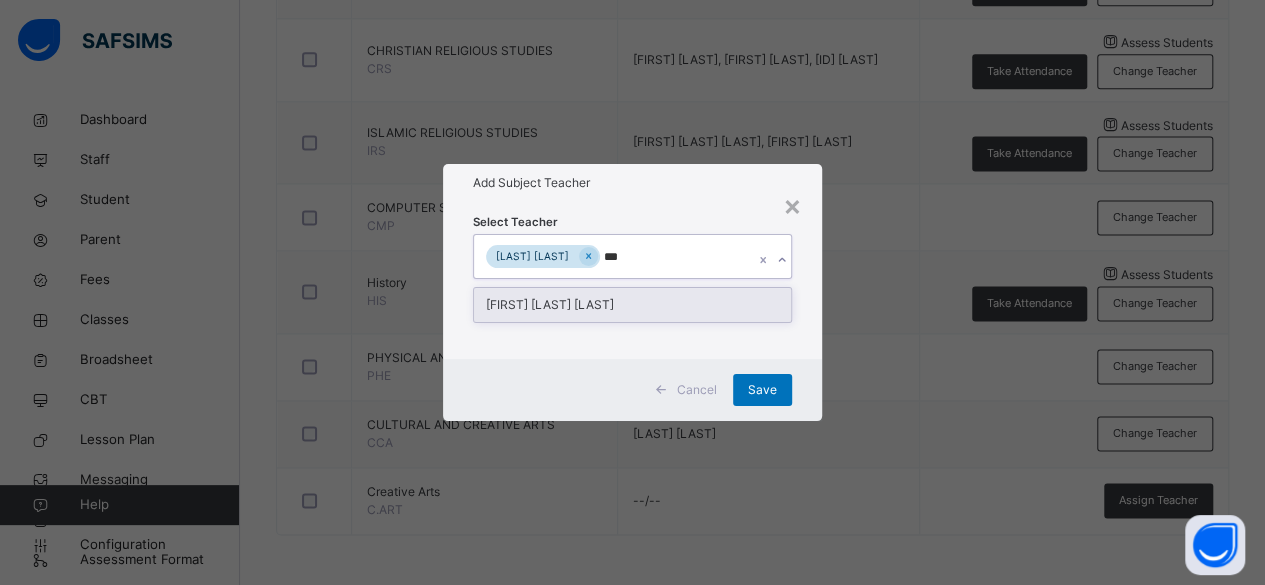 click on "Ekwuno Vivian Nwakaego" at bounding box center (633, 305) 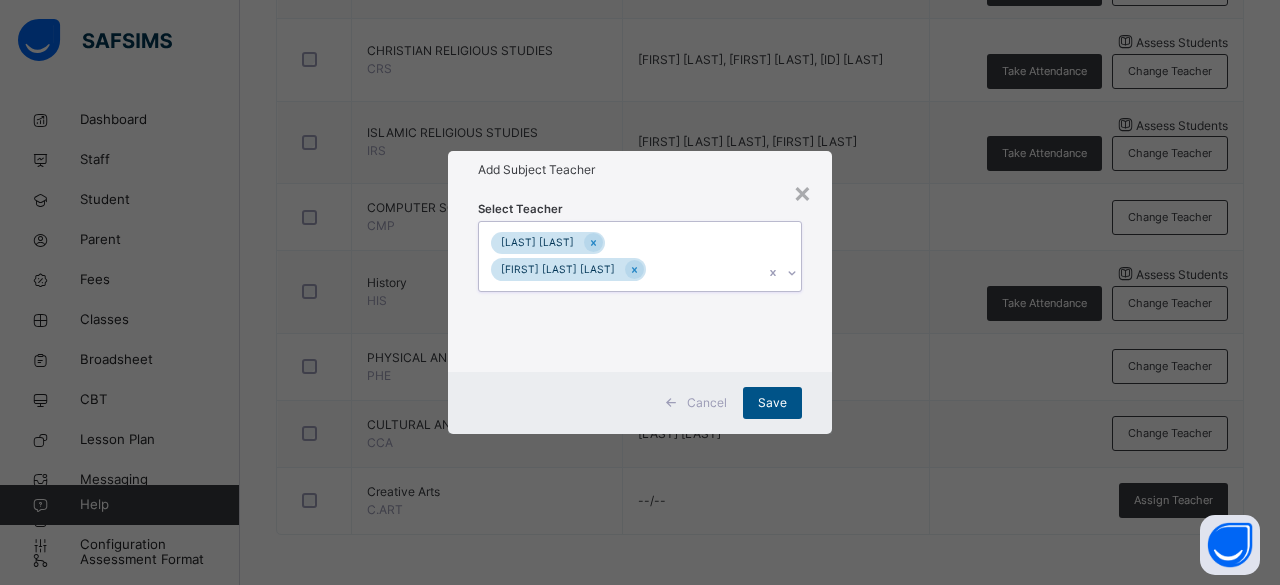 click on "Save" at bounding box center [772, 403] 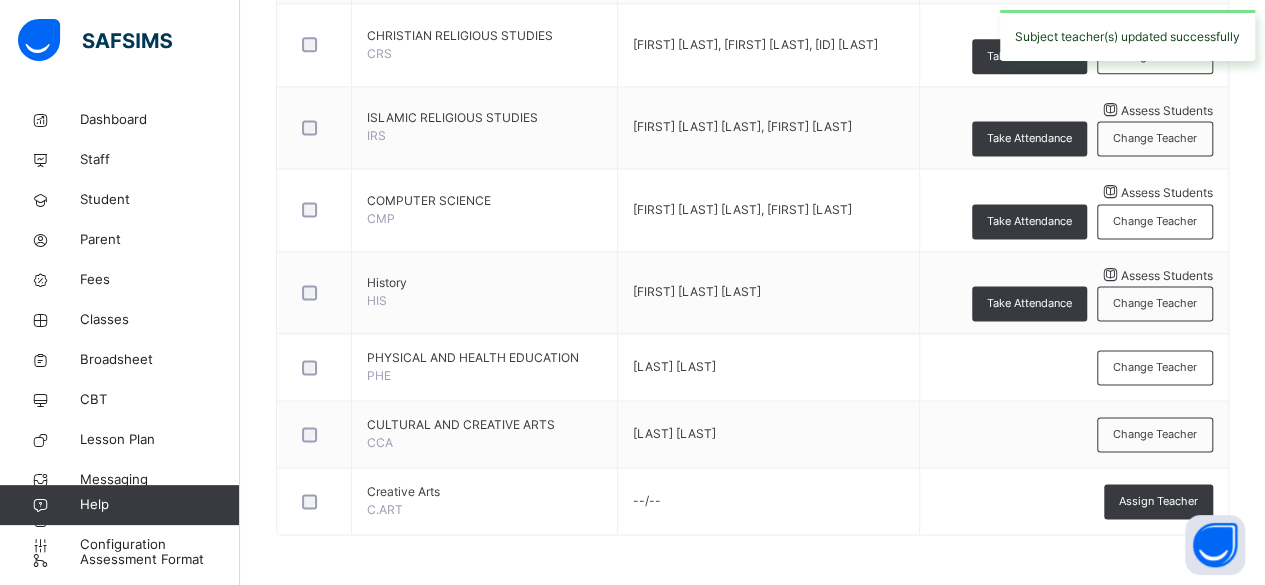 scroll, scrollTop: 1474, scrollLeft: 0, axis: vertical 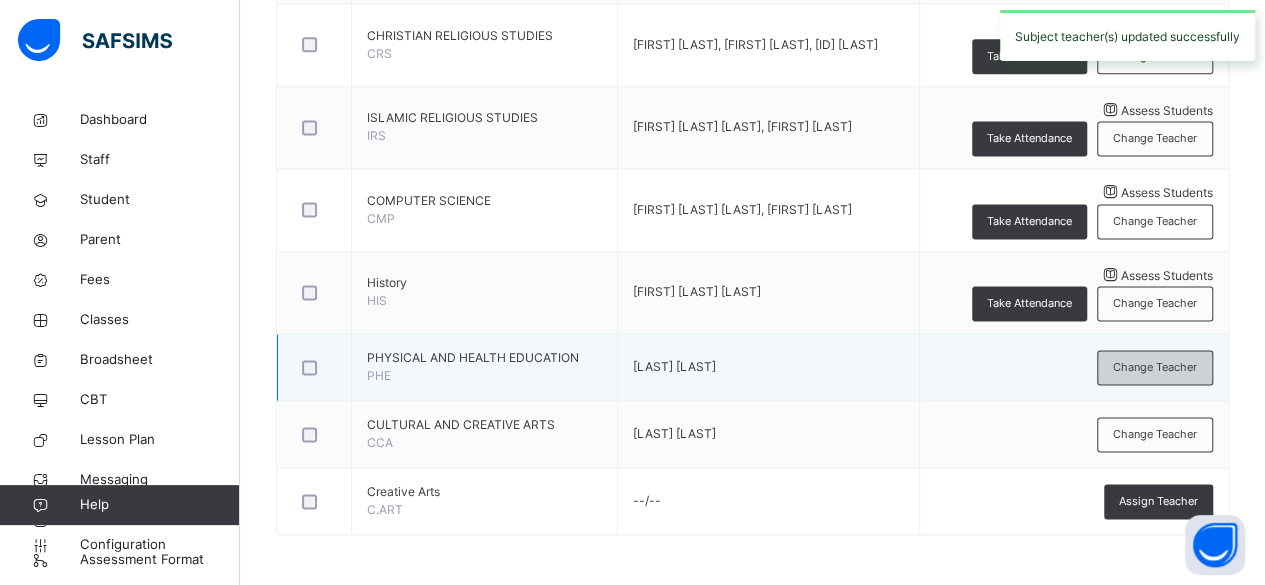 click on "Change Teacher" at bounding box center [1155, 367] 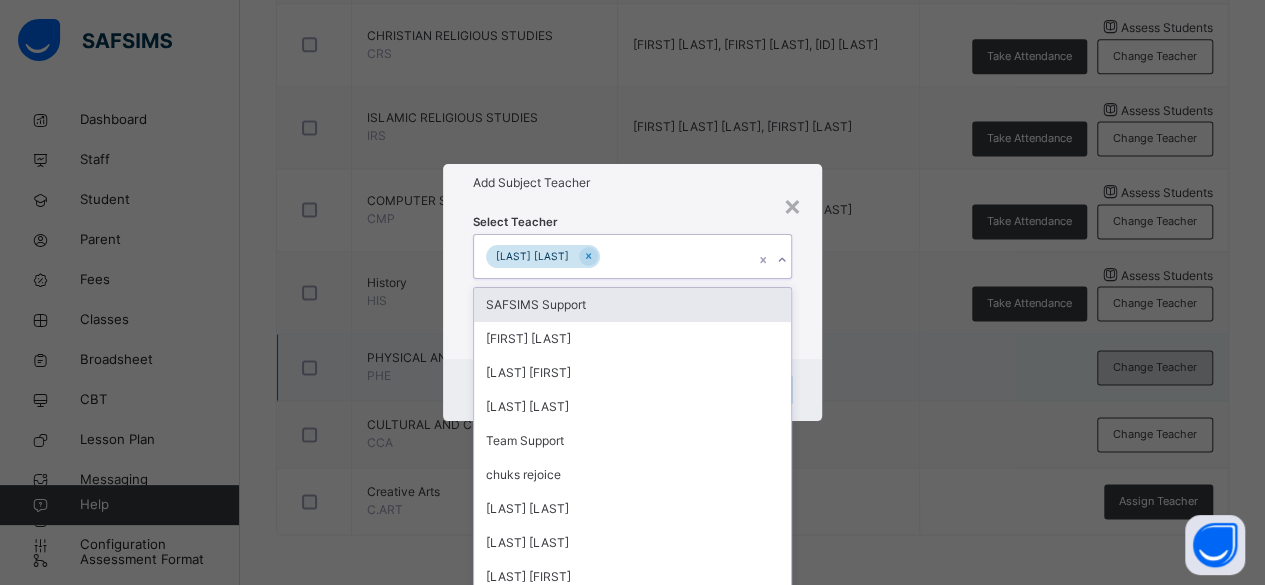 scroll, scrollTop: 0, scrollLeft: 0, axis: both 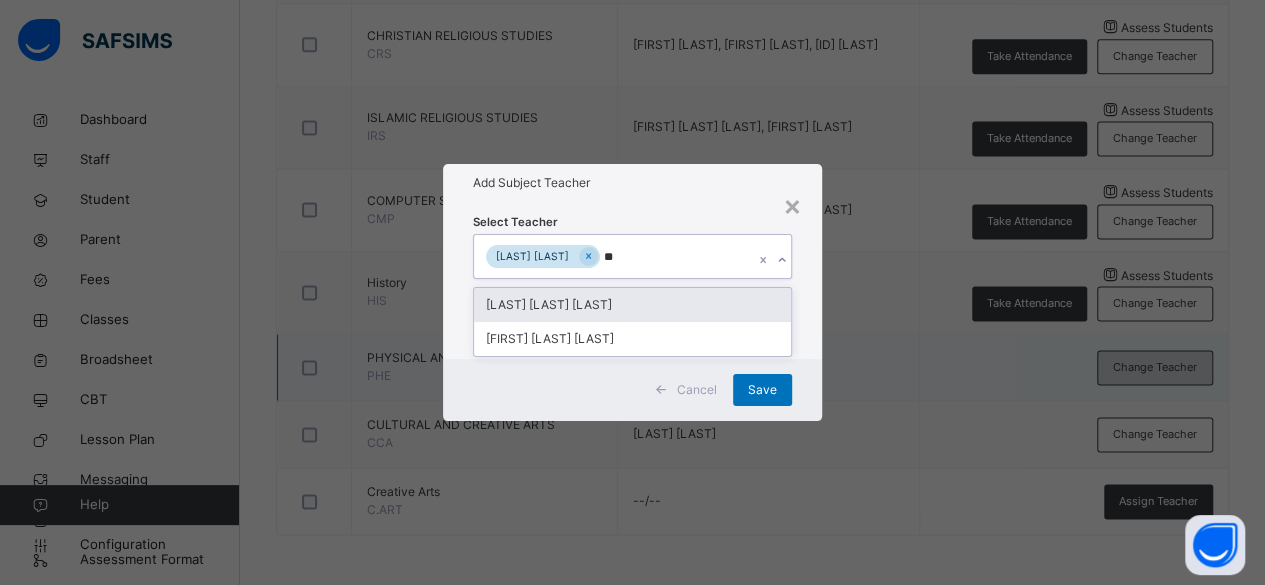 type on "***" 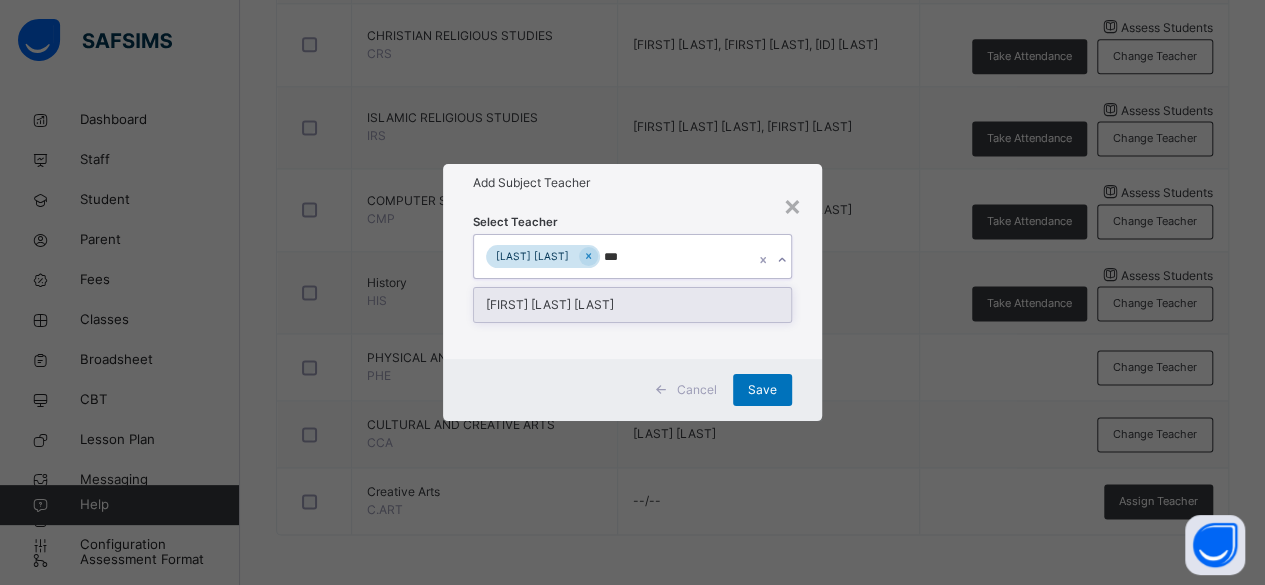 click on "Ekwuno Vivian Nwakaego" at bounding box center (633, 305) 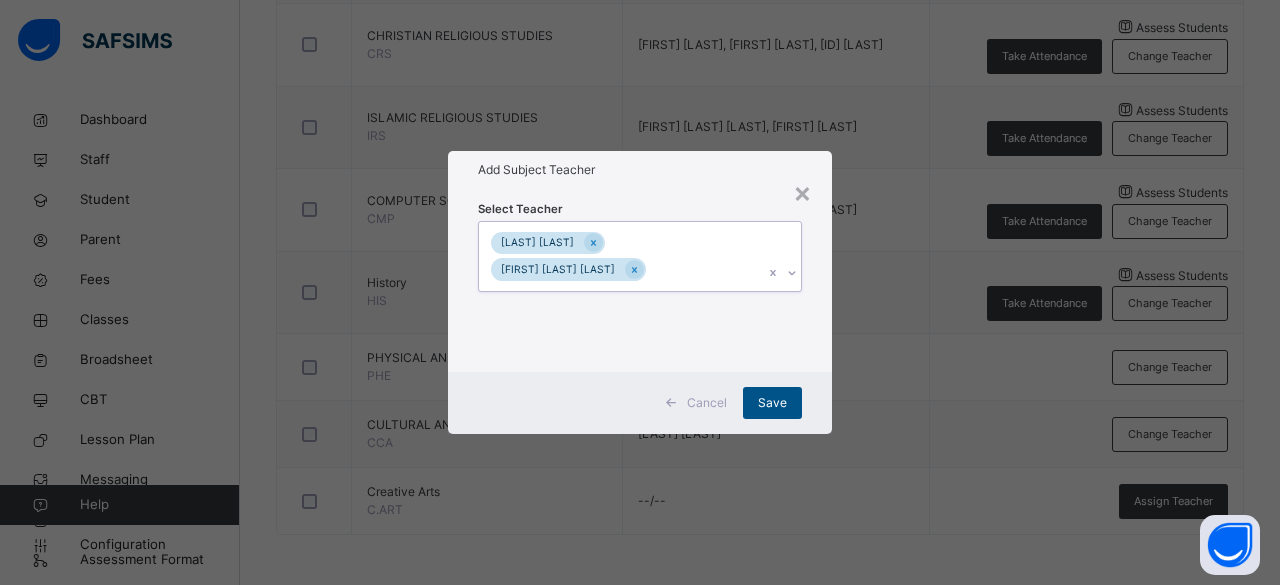 click on "Save" at bounding box center [772, 403] 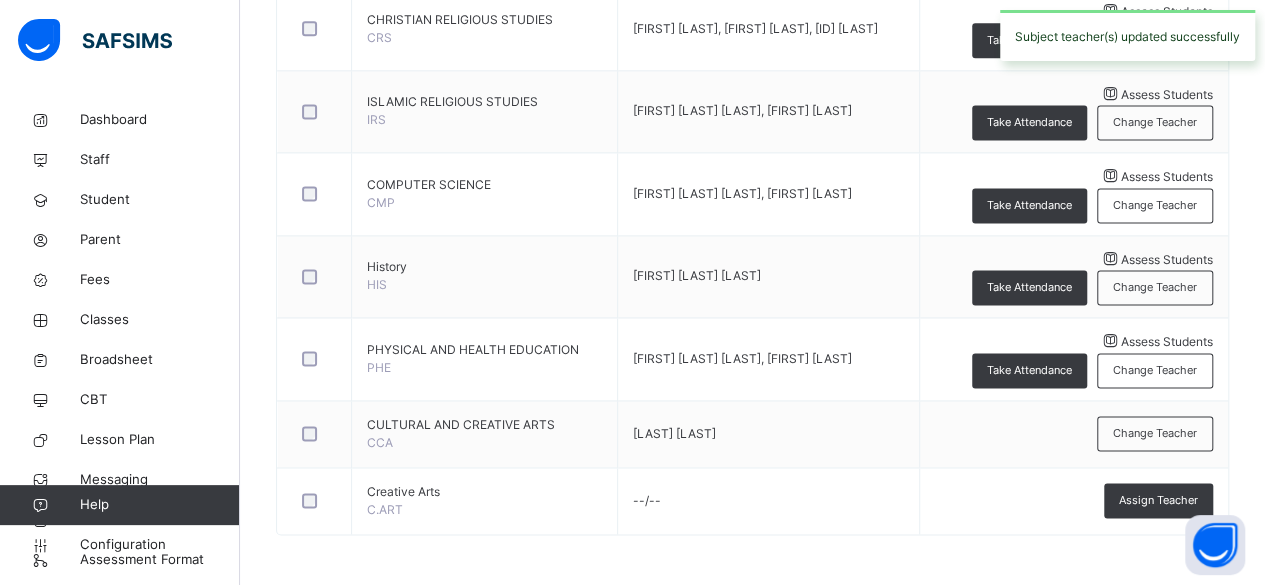 scroll, scrollTop: 1490, scrollLeft: 0, axis: vertical 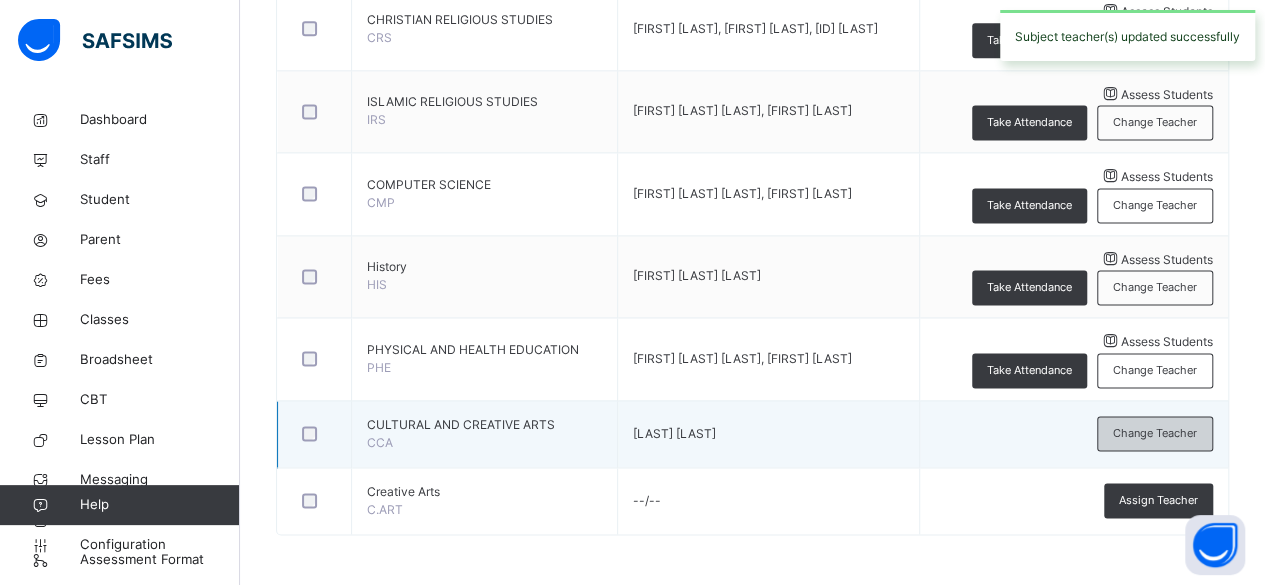 click on "Change Teacher" at bounding box center [1155, 433] 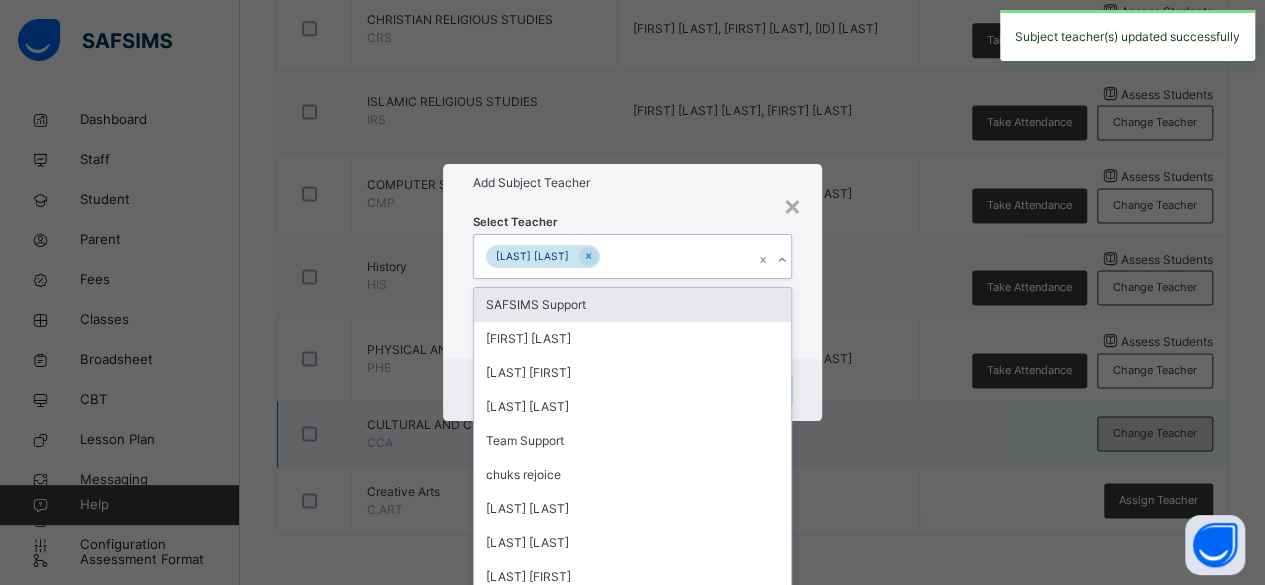 scroll, scrollTop: 0, scrollLeft: 0, axis: both 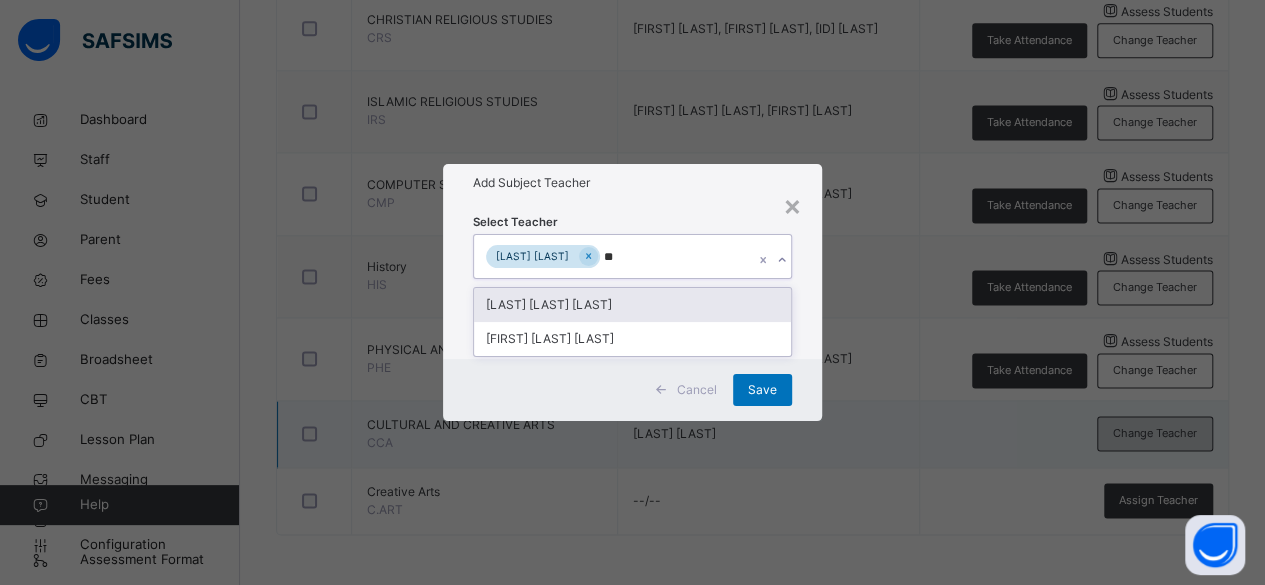 type on "***" 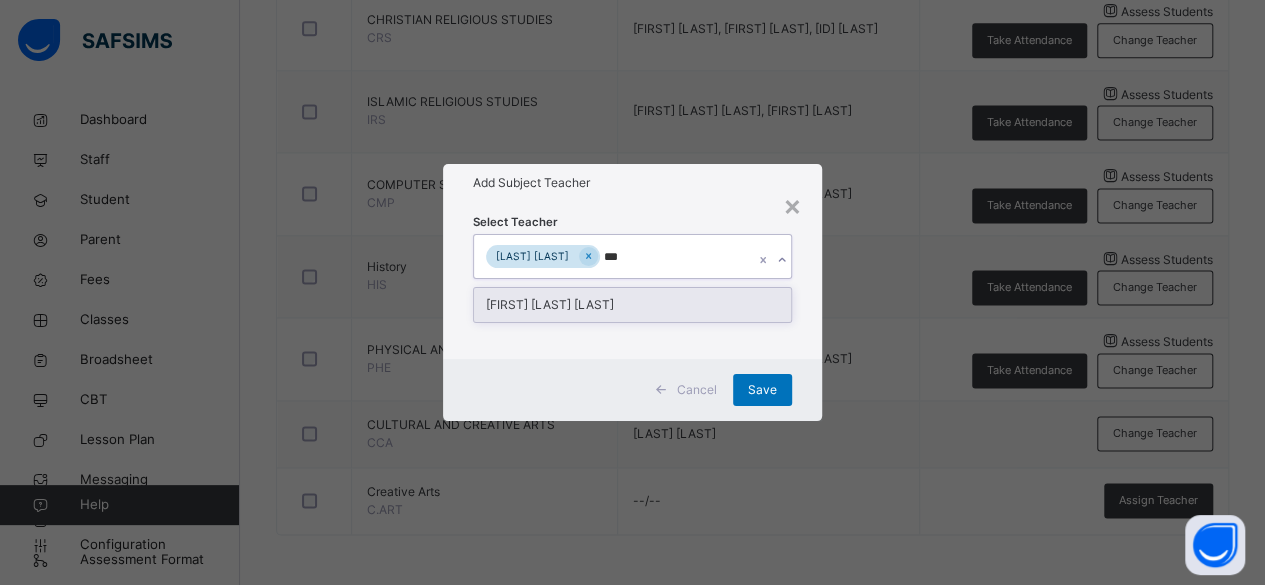 click on "Ekwuno Vivian Nwakaego" at bounding box center (633, 305) 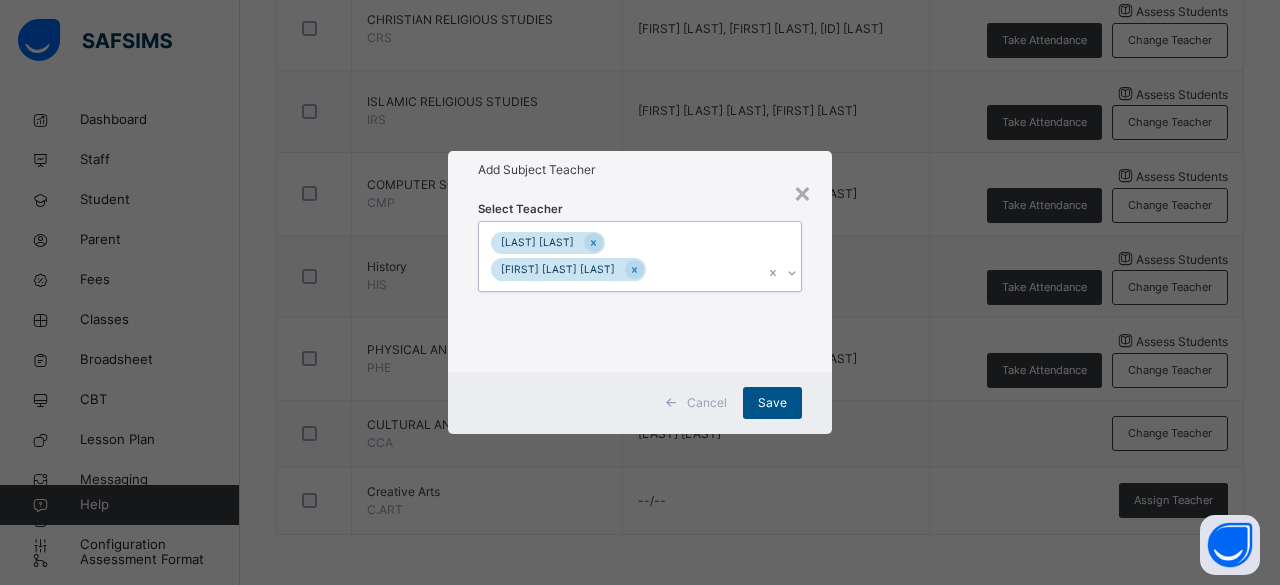click on "Save" at bounding box center [772, 403] 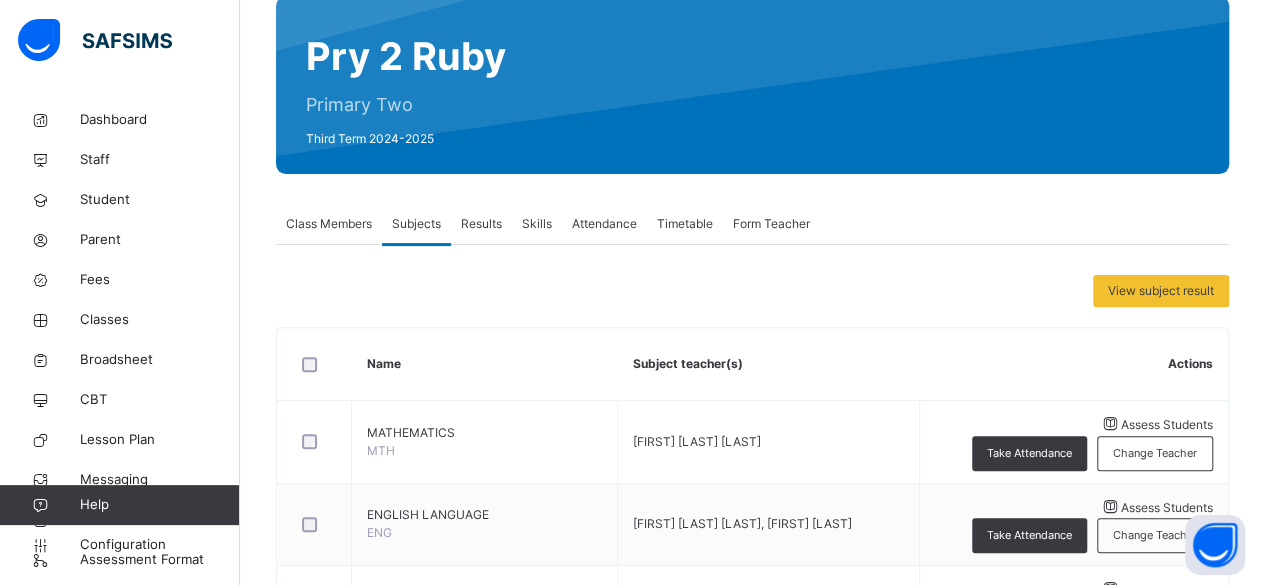 scroll, scrollTop: 166, scrollLeft: 0, axis: vertical 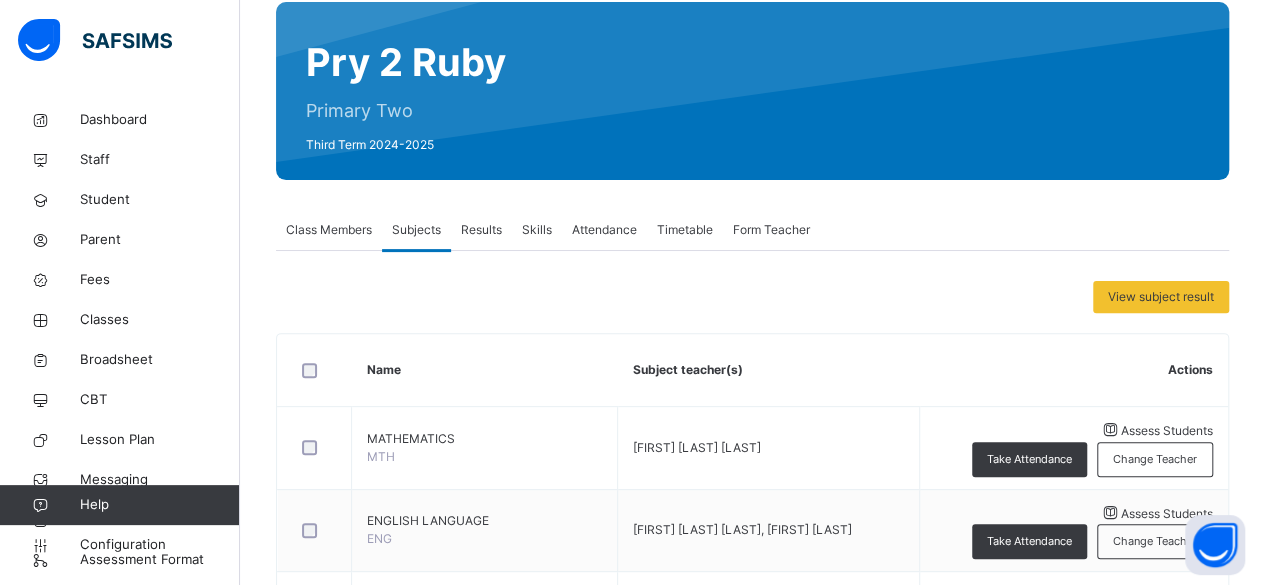 click on "Results" at bounding box center (481, 230) 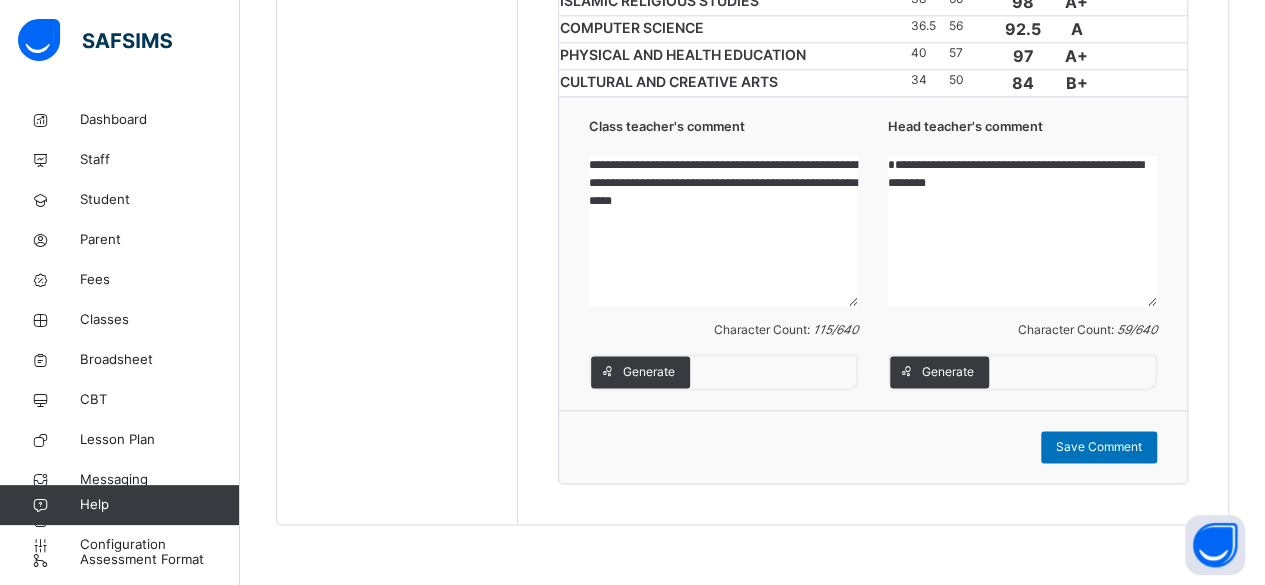 scroll, scrollTop: 1530, scrollLeft: 0, axis: vertical 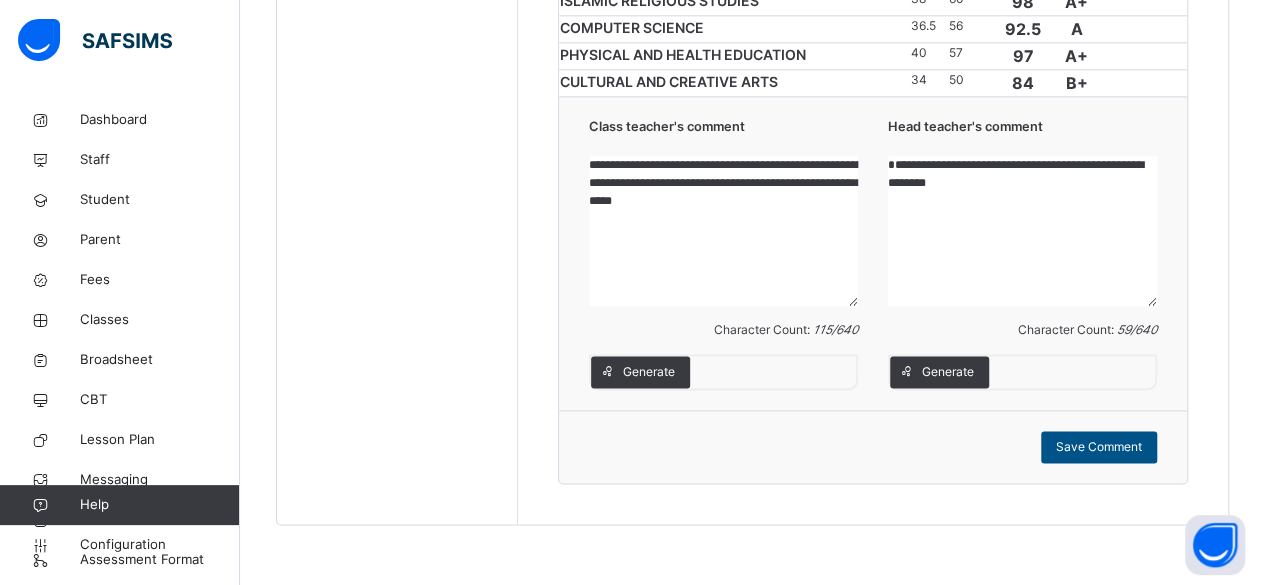 click on "Save Comment" at bounding box center (1099, 447) 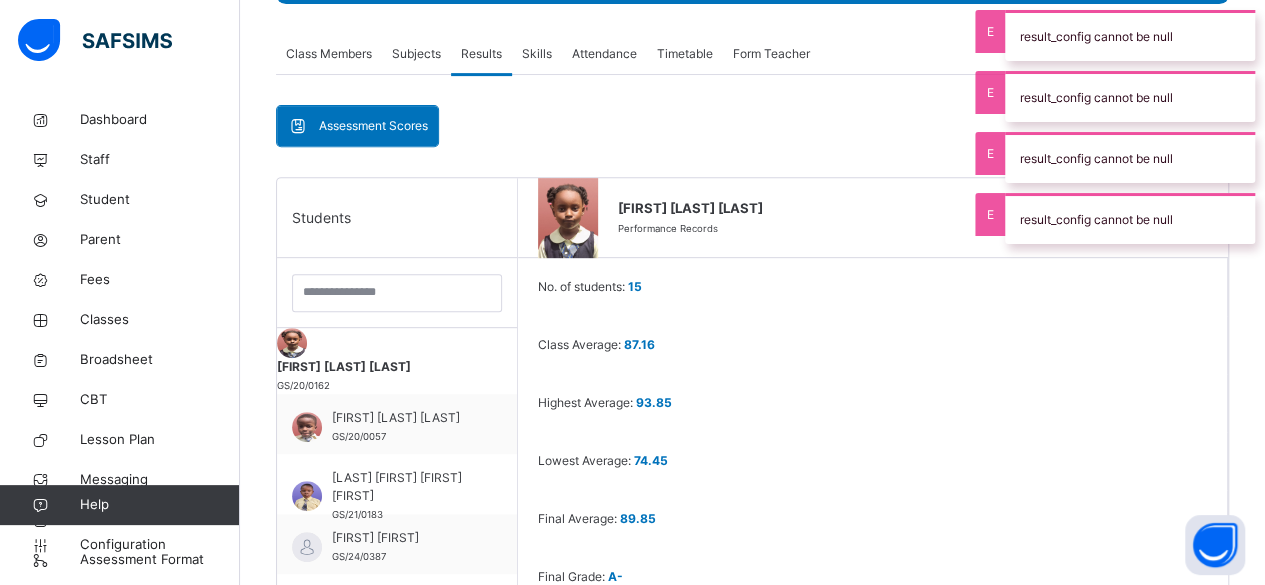 scroll, scrollTop: 341, scrollLeft: 0, axis: vertical 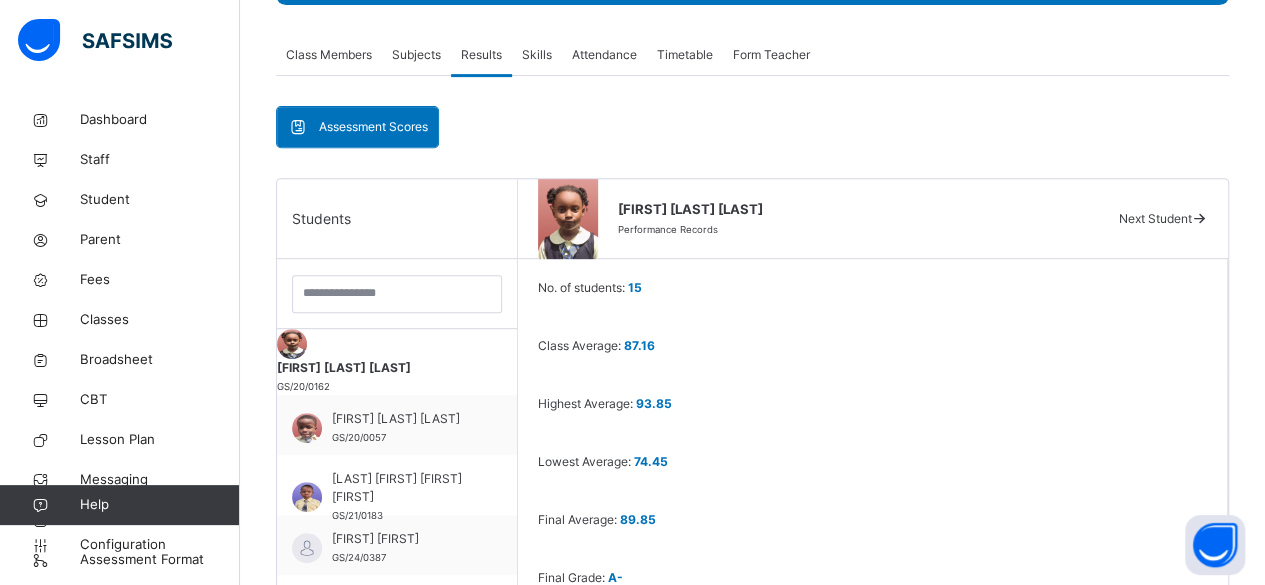 click on "Results" at bounding box center [481, 55] 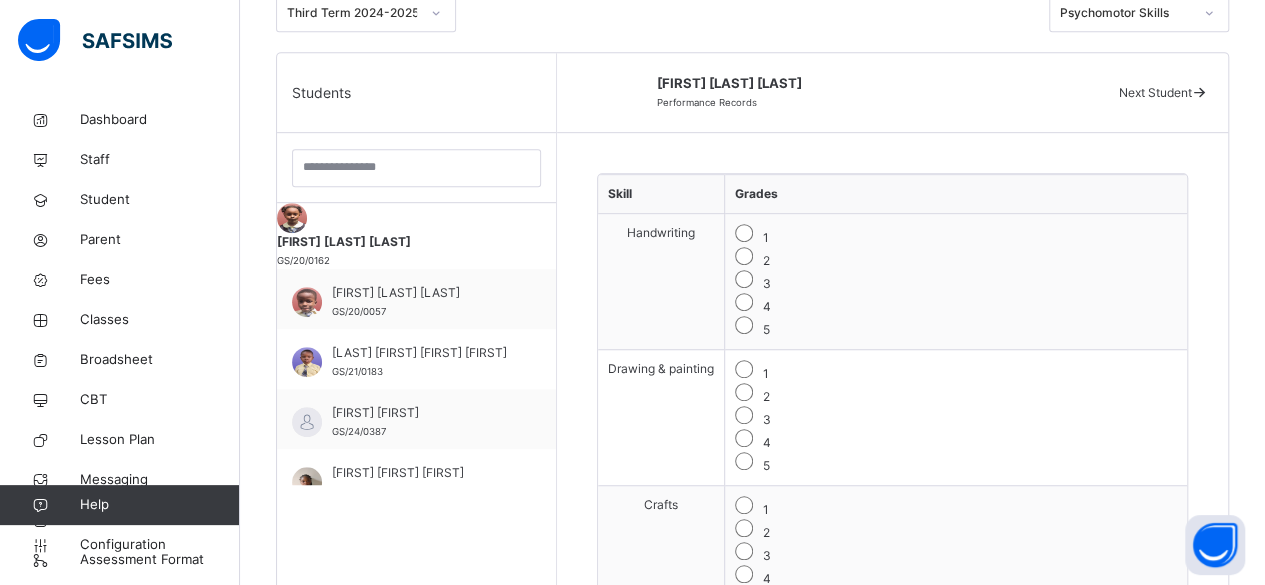 scroll, scrollTop: 433, scrollLeft: 0, axis: vertical 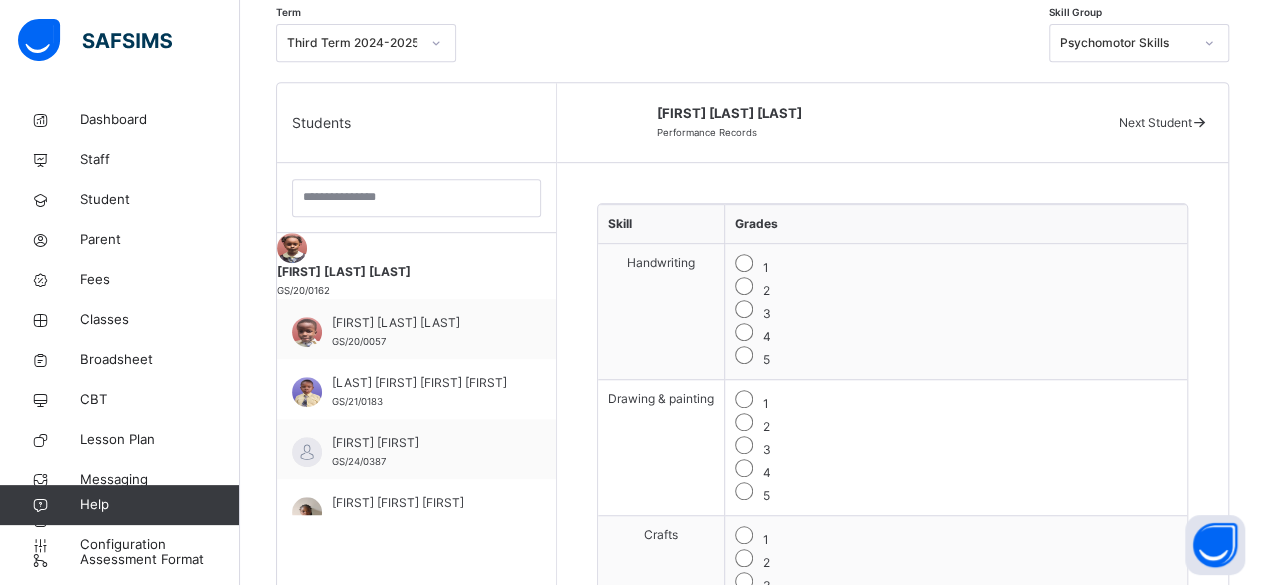 click on "Next Student" at bounding box center [1154, 122] 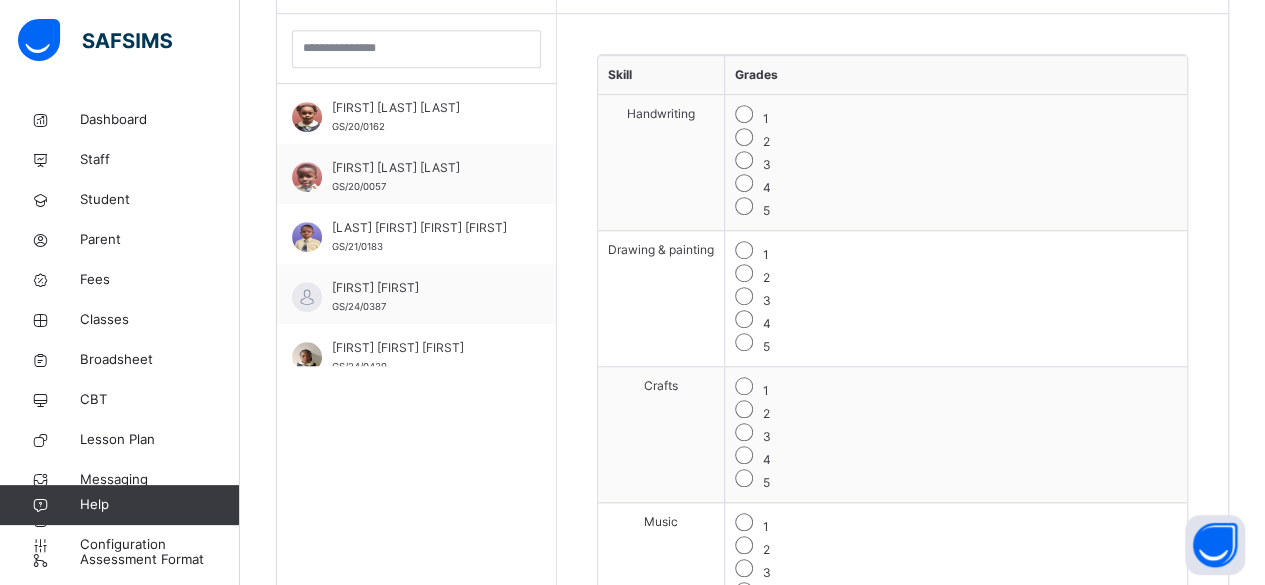 scroll, scrollTop: 586, scrollLeft: 0, axis: vertical 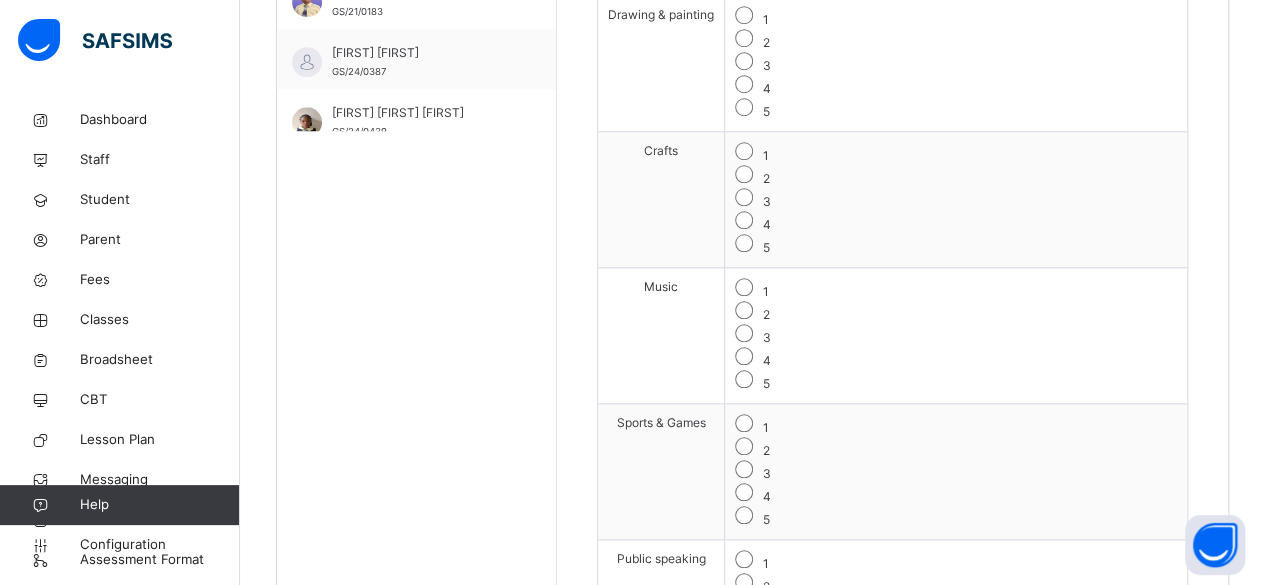 click on "4" at bounding box center (956, 494) 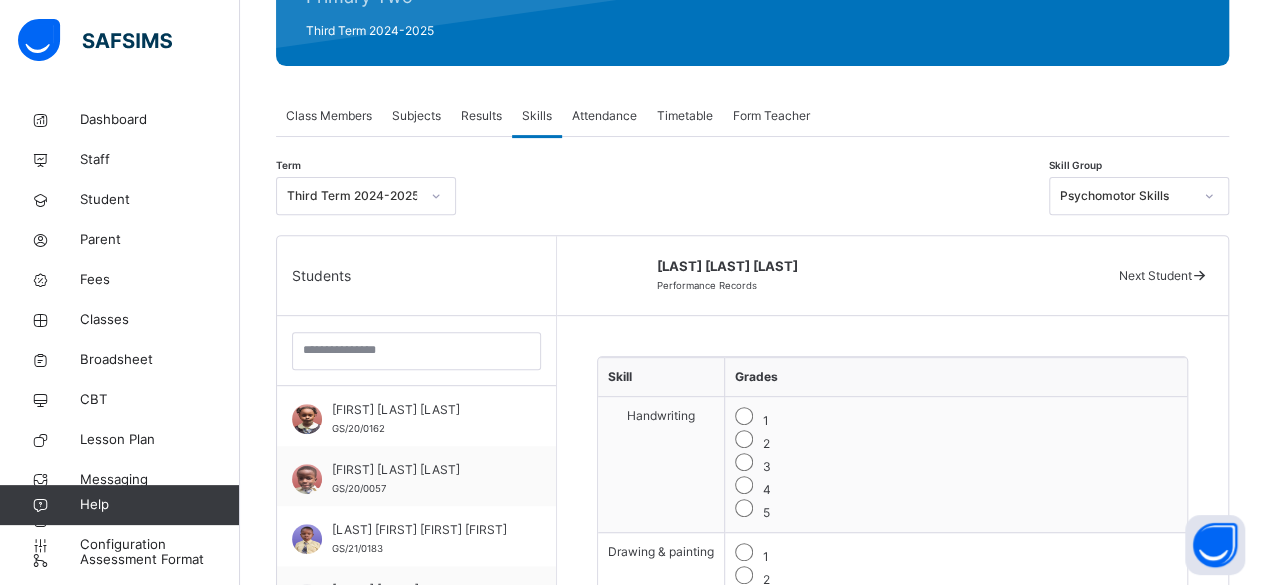 scroll, scrollTop: 288, scrollLeft: 0, axis: vertical 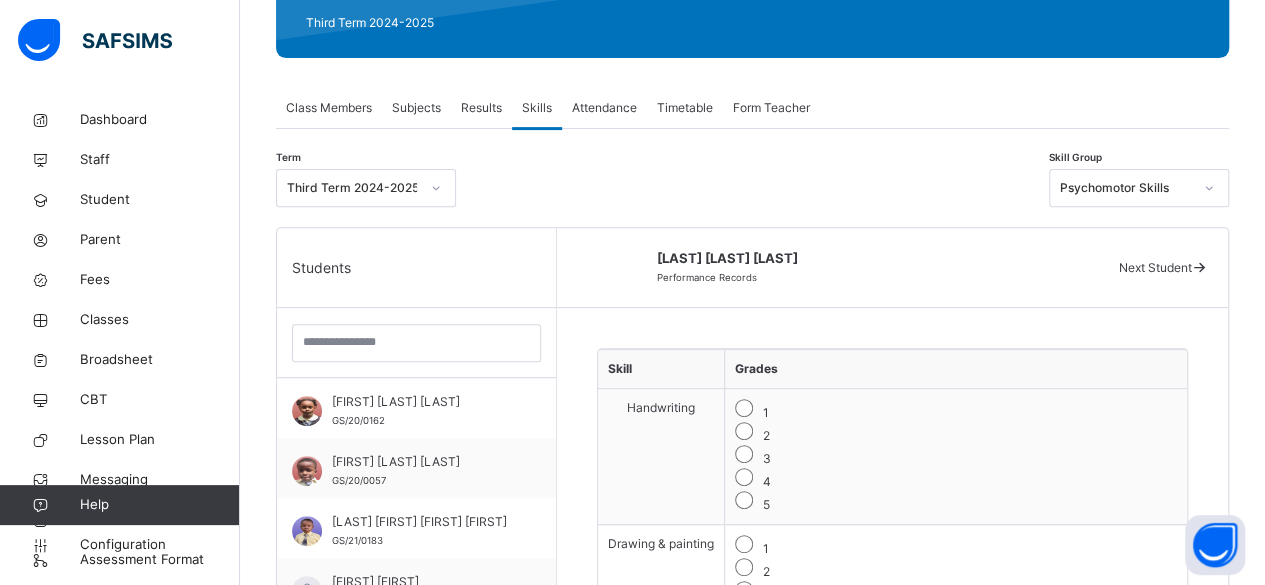 click on "Next Student" at bounding box center (1154, 267) 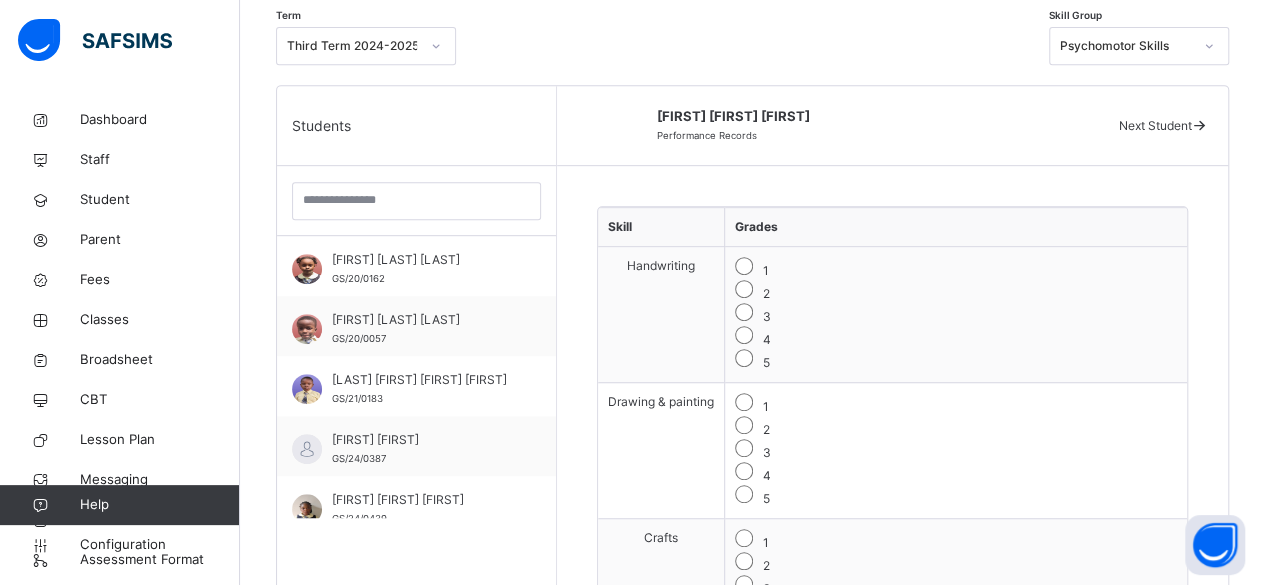 scroll, scrollTop: 444, scrollLeft: 0, axis: vertical 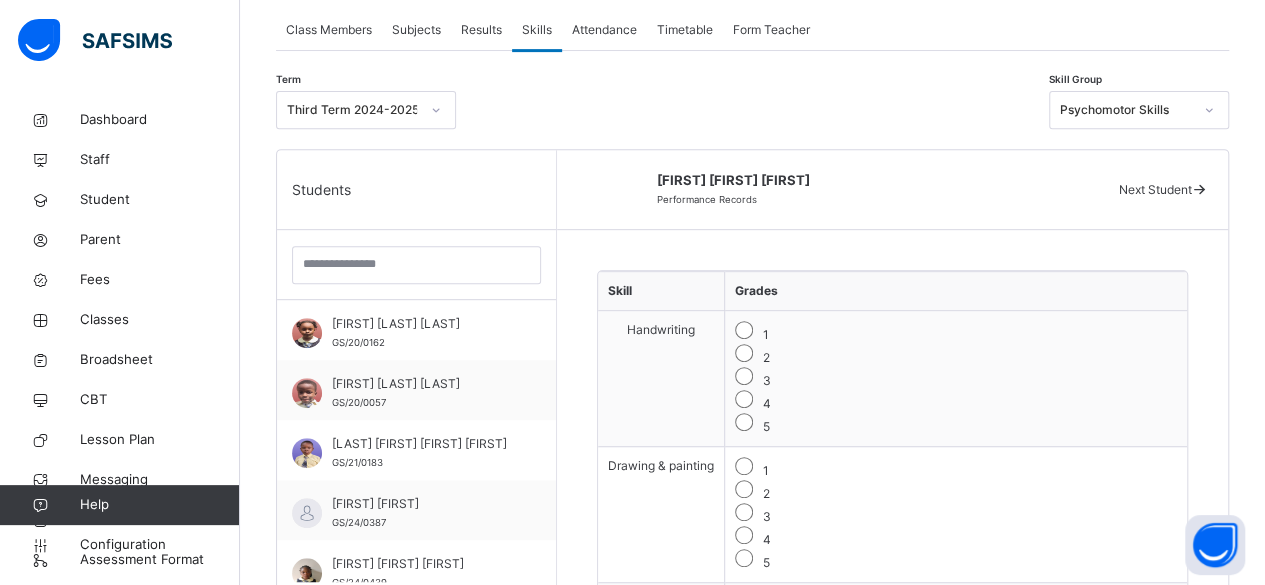 click on "Next Student" at bounding box center [1154, 189] 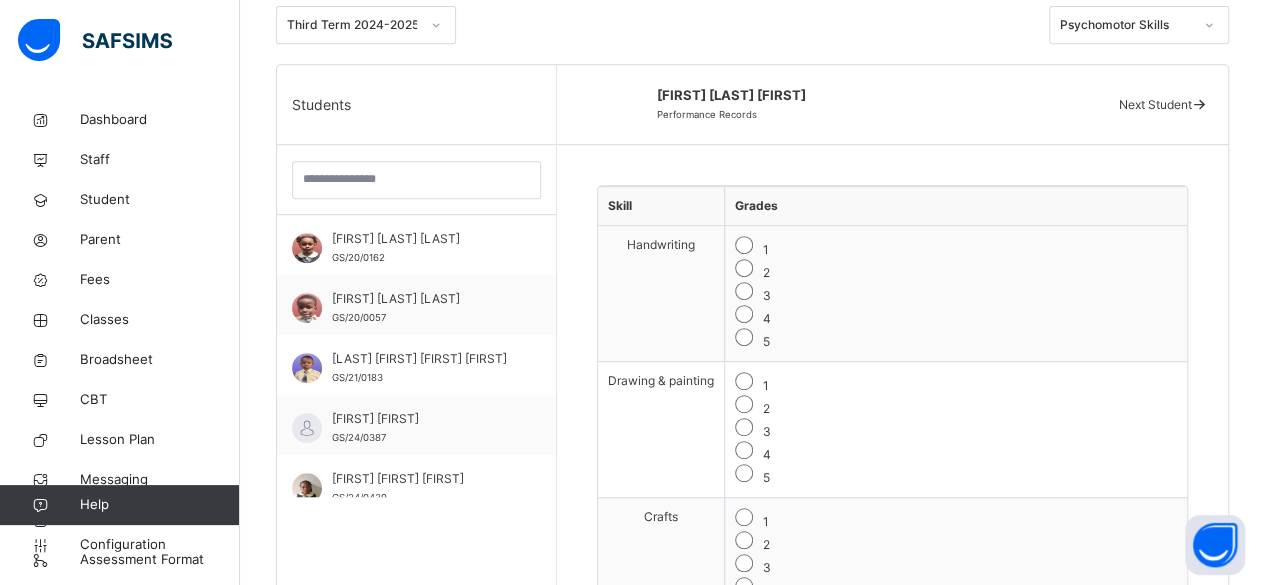 scroll, scrollTop: 452, scrollLeft: 0, axis: vertical 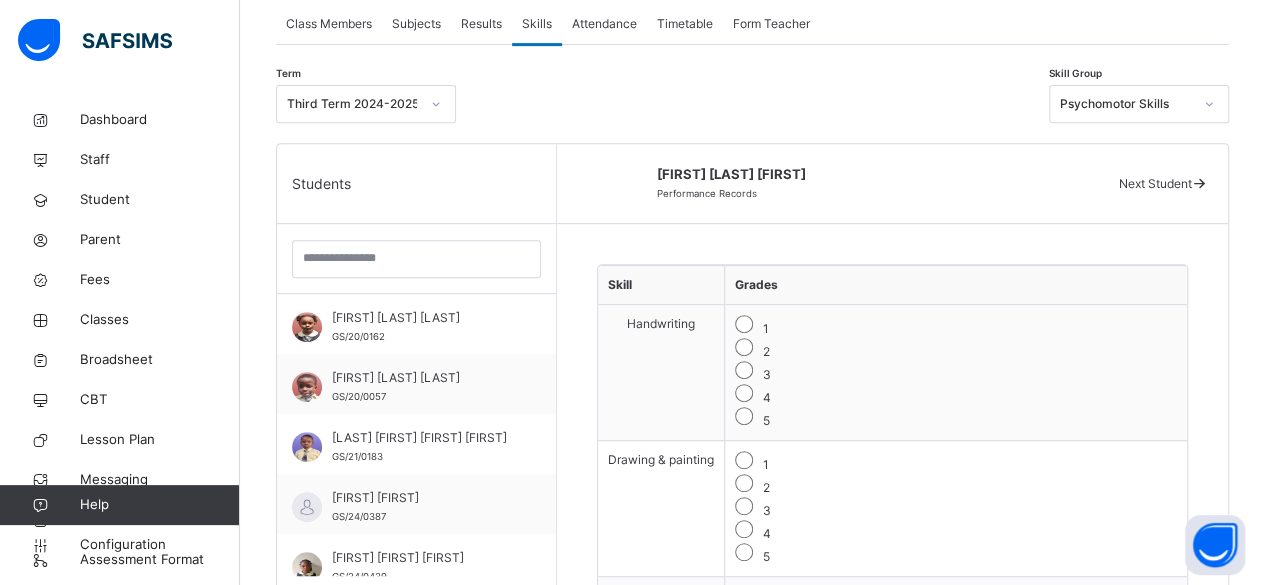click on "Next Student" at bounding box center [1154, 183] 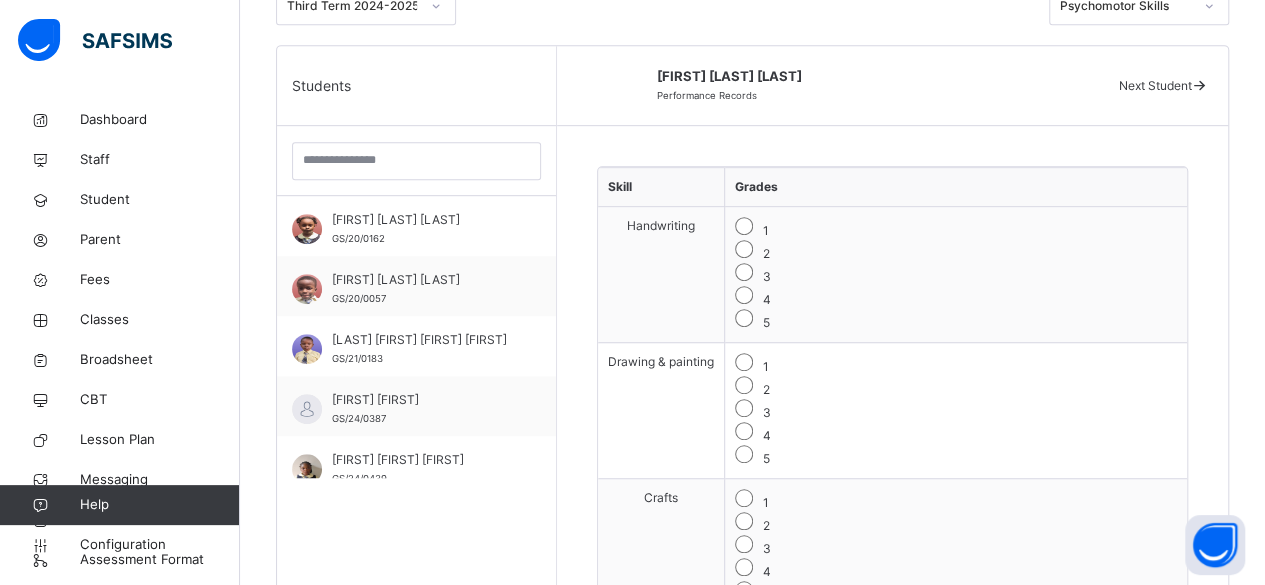 scroll, scrollTop: 471, scrollLeft: 0, axis: vertical 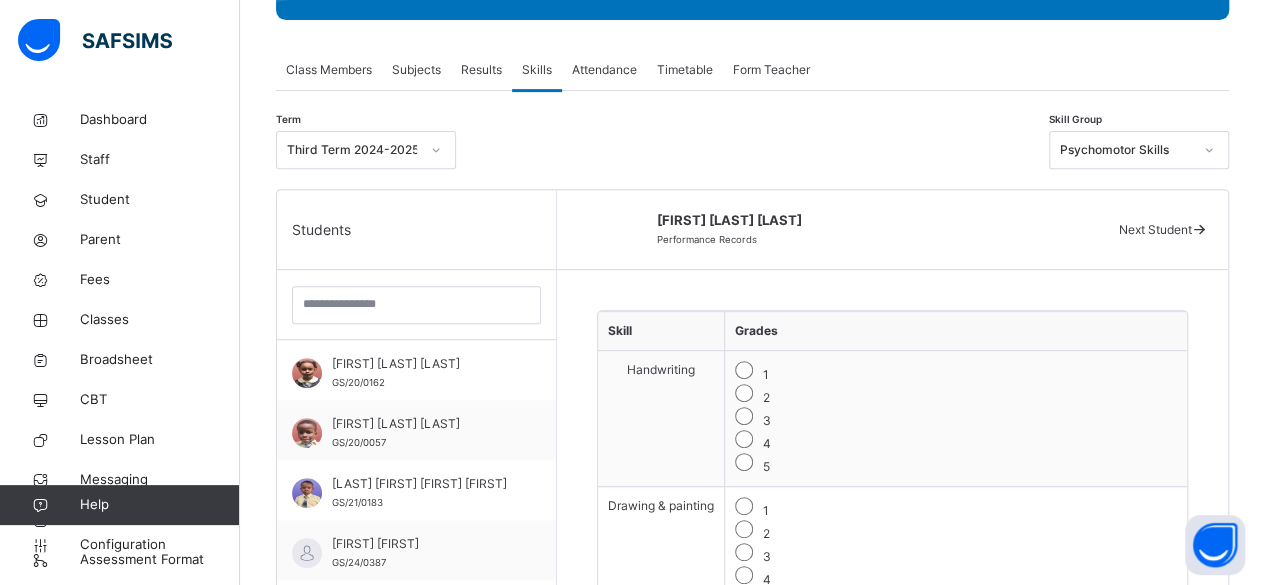 click on "Next Student" at bounding box center [1154, 229] 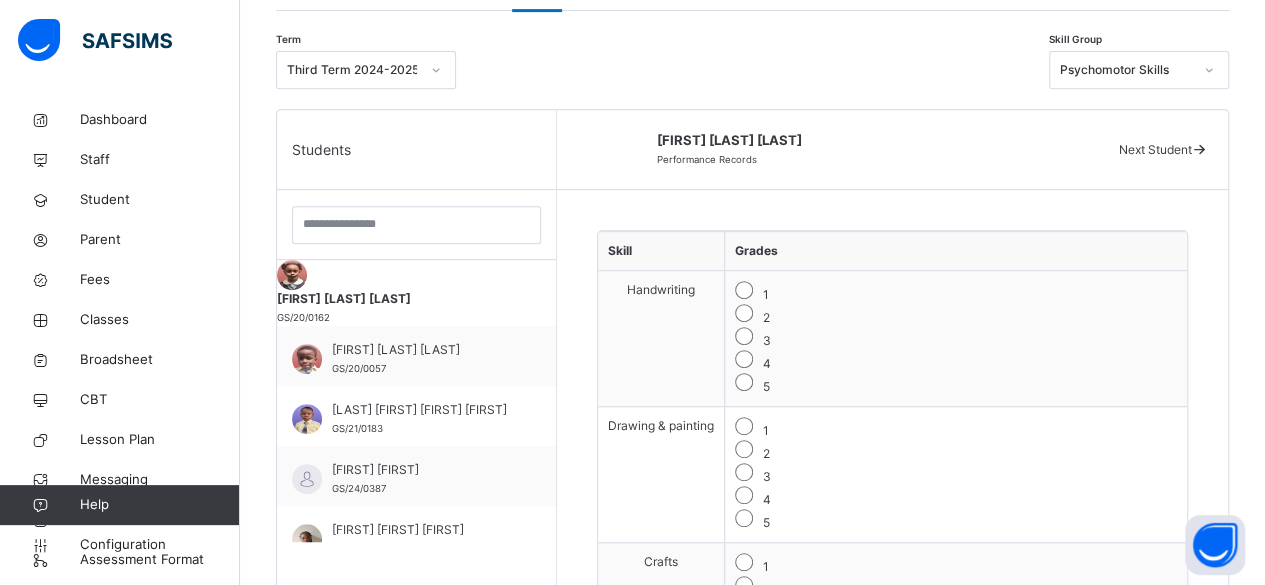 scroll, scrollTop: 408, scrollLeft: 0, axis: vertical 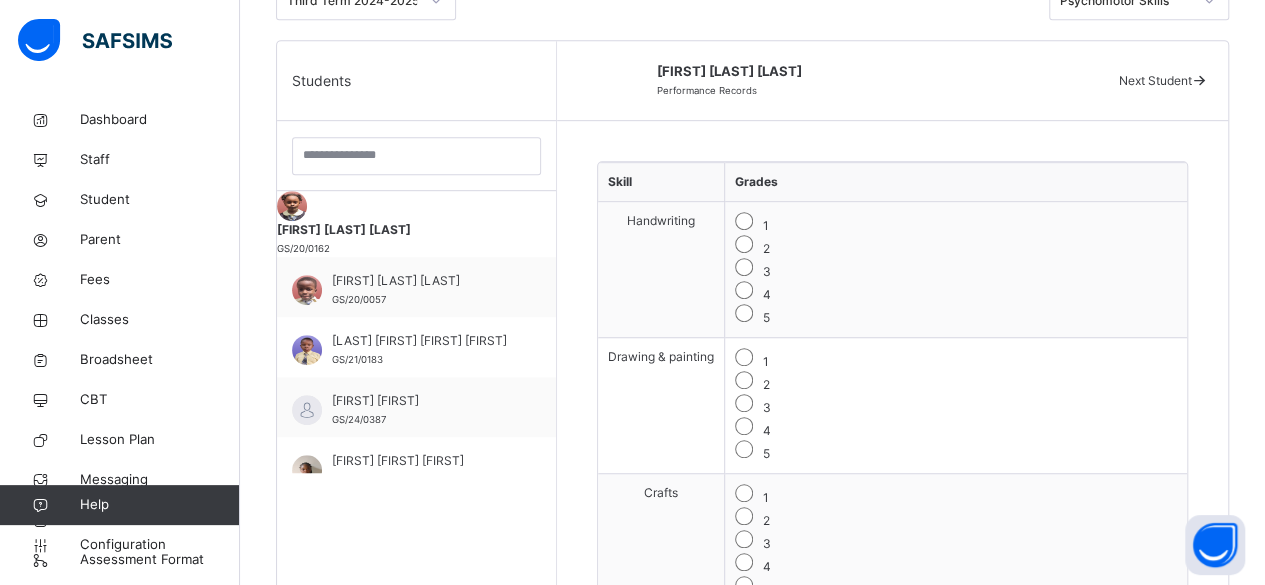 click on "Next Student" at bounding box center [1154, 80] 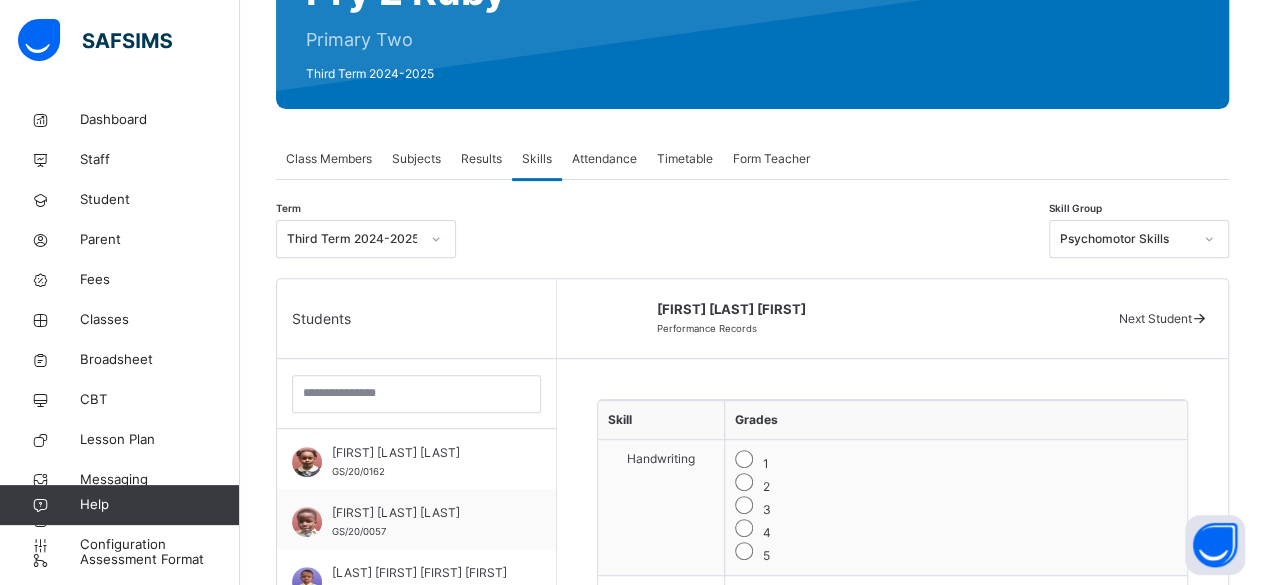 scroll, scrollTop: 226, scrollLeft: 0, axis: vertical 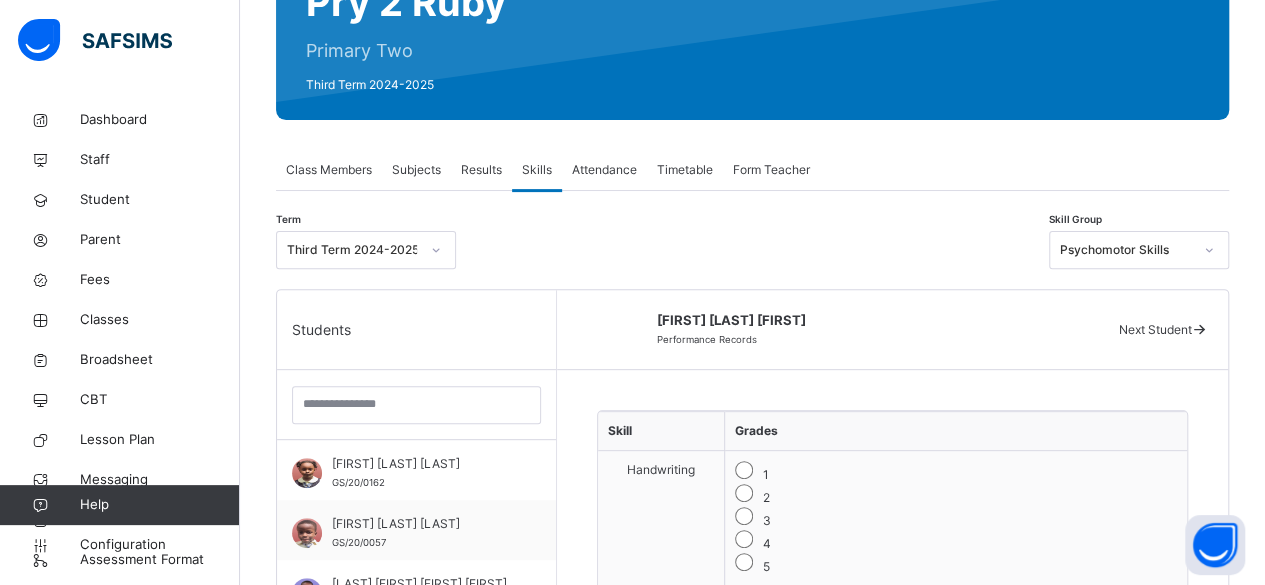 click on "Next Student" at bounding box center [1154, 329] 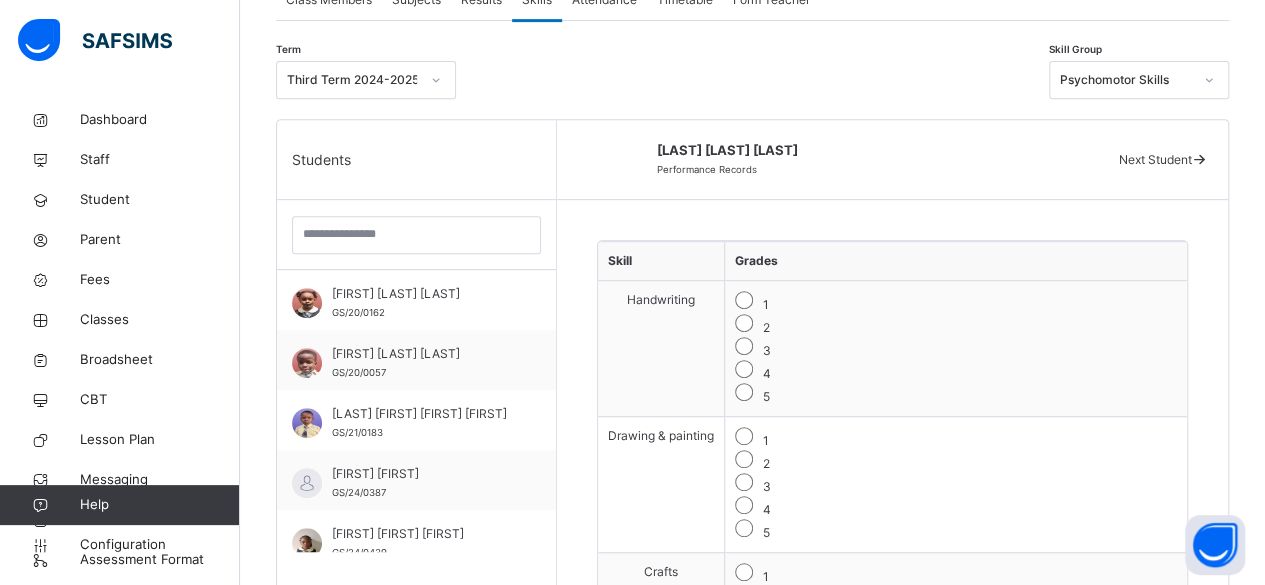 scroll, scrollTop: 396, scrollLeft: 0, axis: vertical 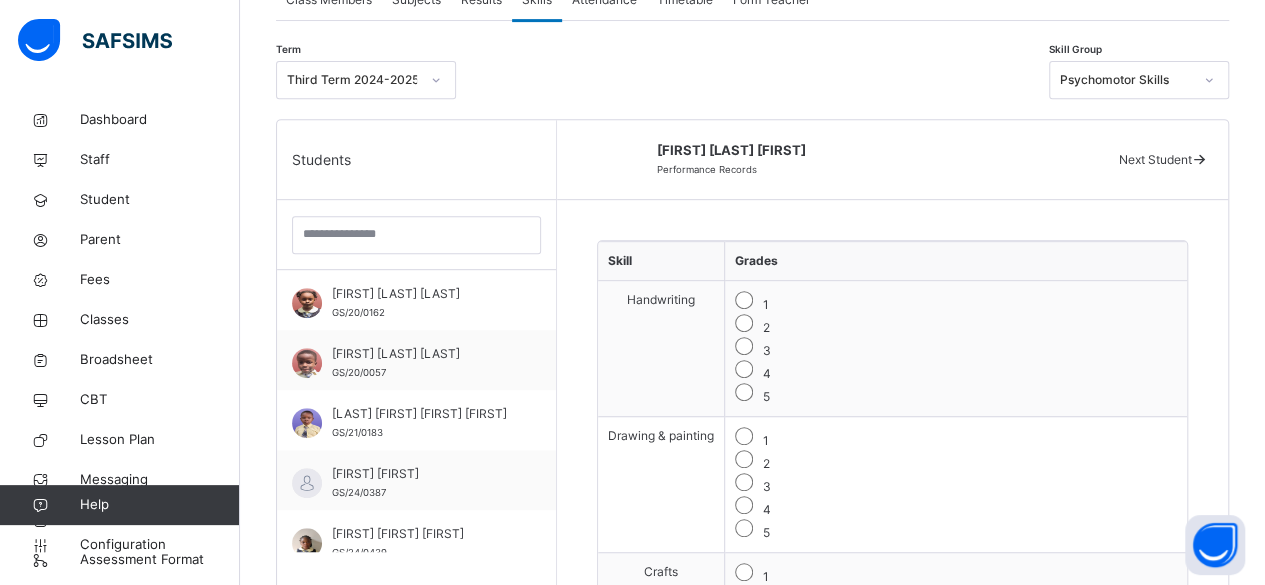 click on "Next Student" at bounding box center (1154, 159) 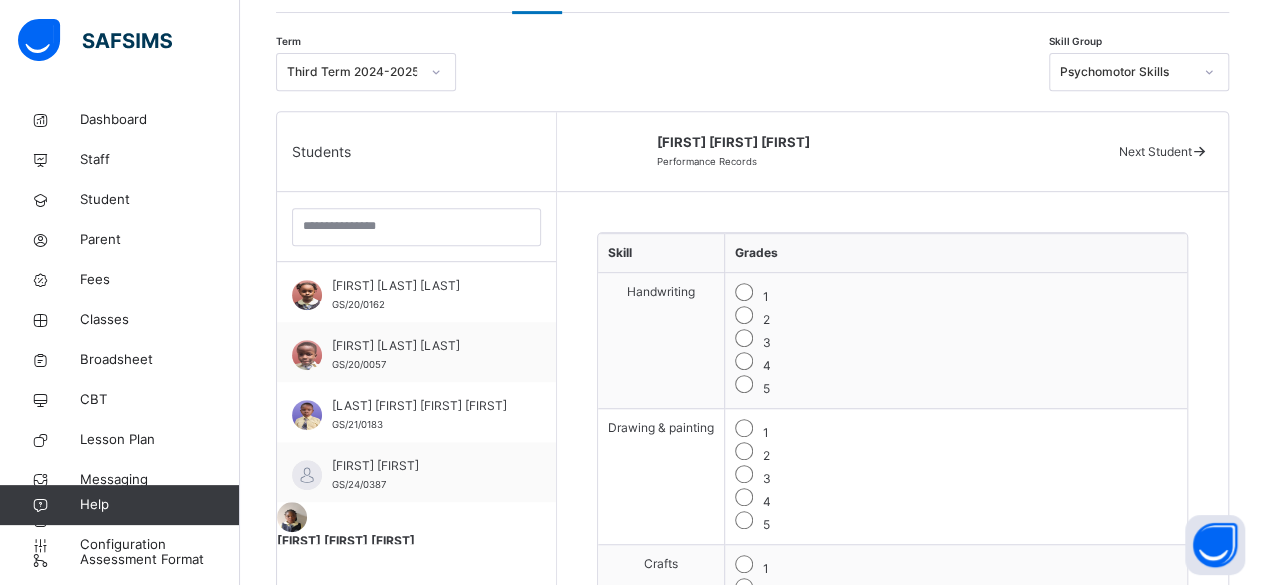 scroll, scrollTop: 399, scrollLeft: 0, axis: vertical 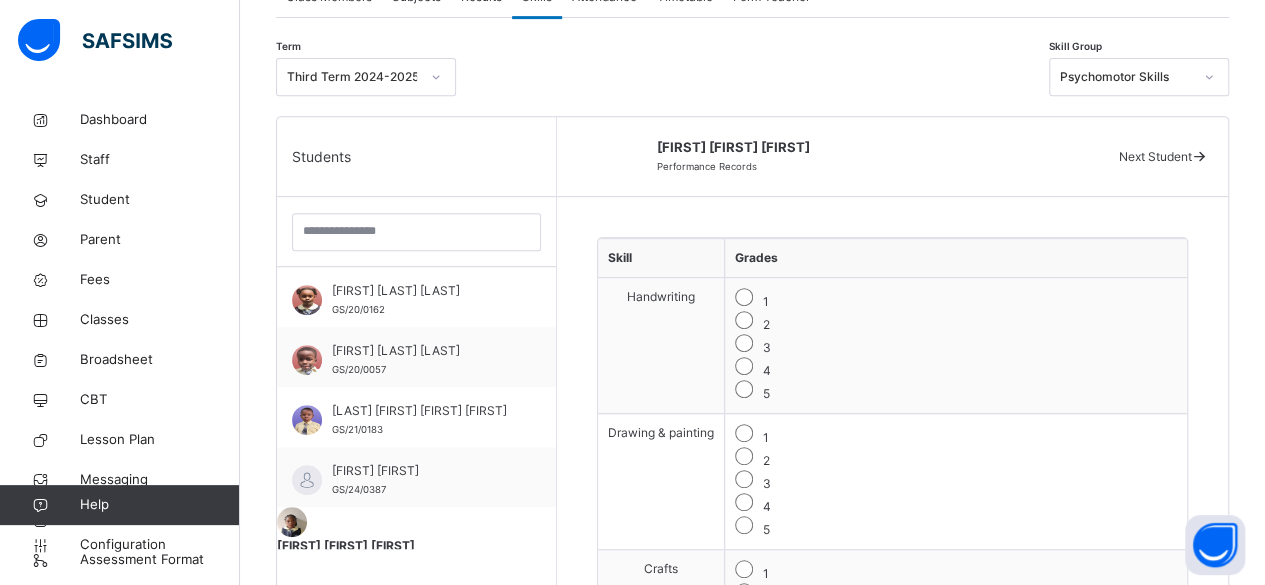 click on "Next Student" at bounding box center (1154, 156) 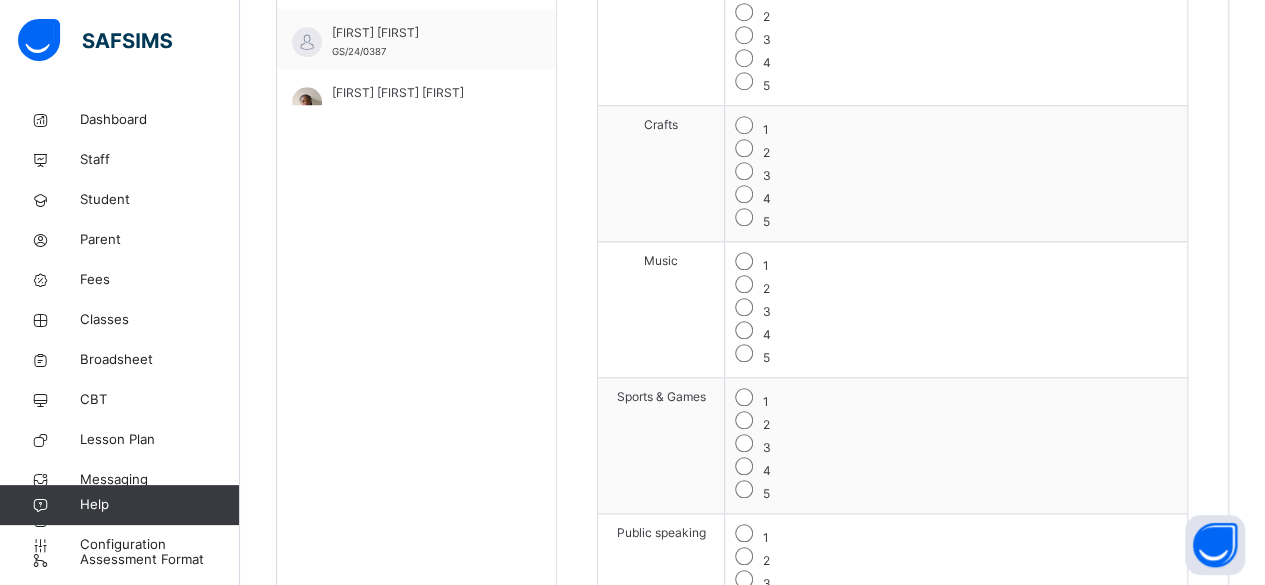 scroll, scrollTop: 873, scrollLeft: 0, axis: vertical 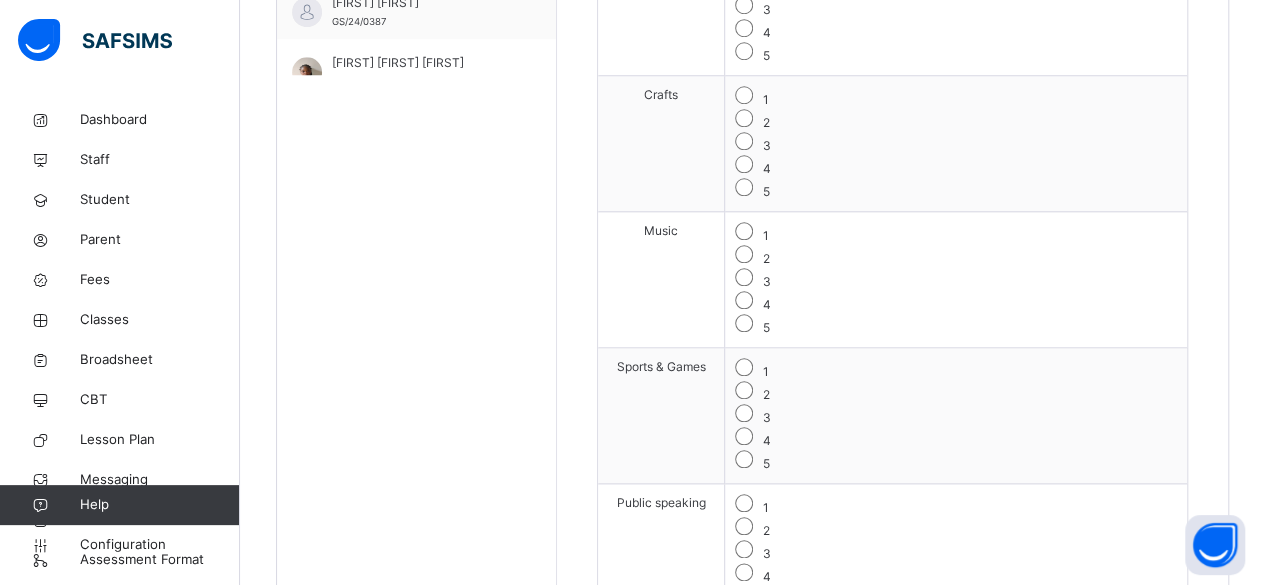 click on "3" at bounding box center (956, 687) 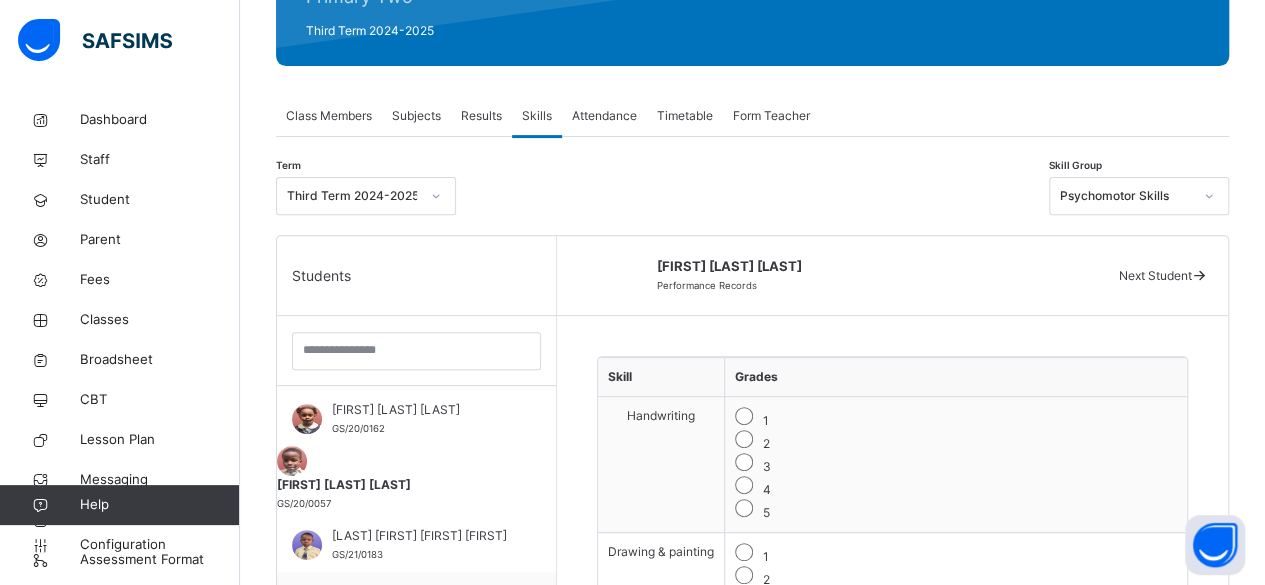scroll, scrollTop: 282, scrollLeft: 0, axis: vertical 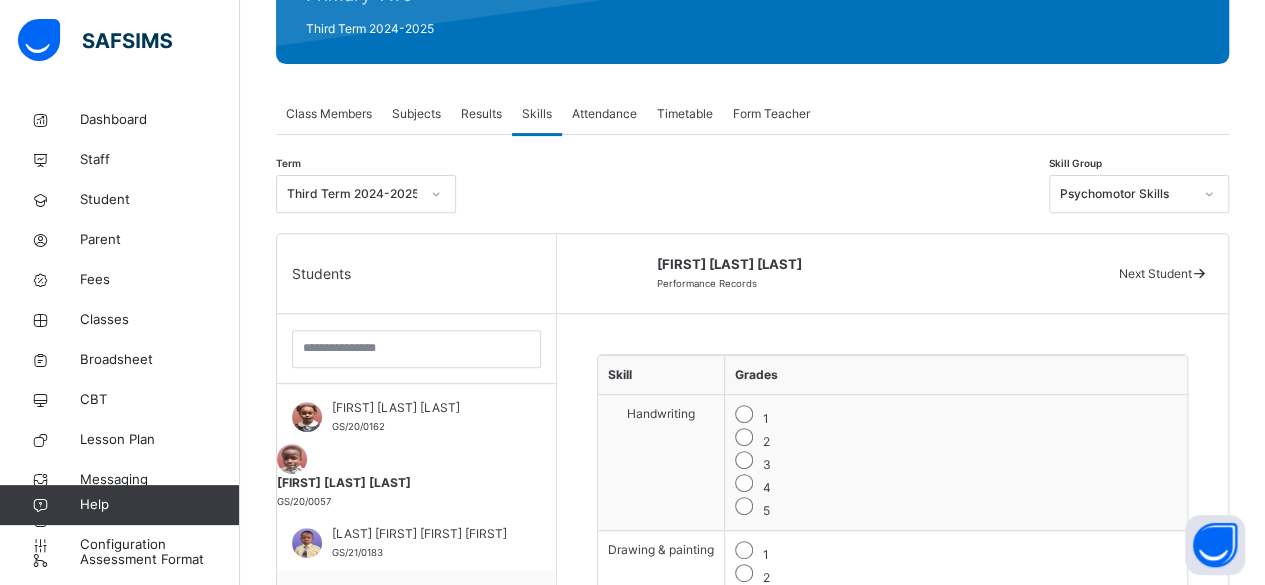 click on "Next Student" at bounding box center (1154, 273) 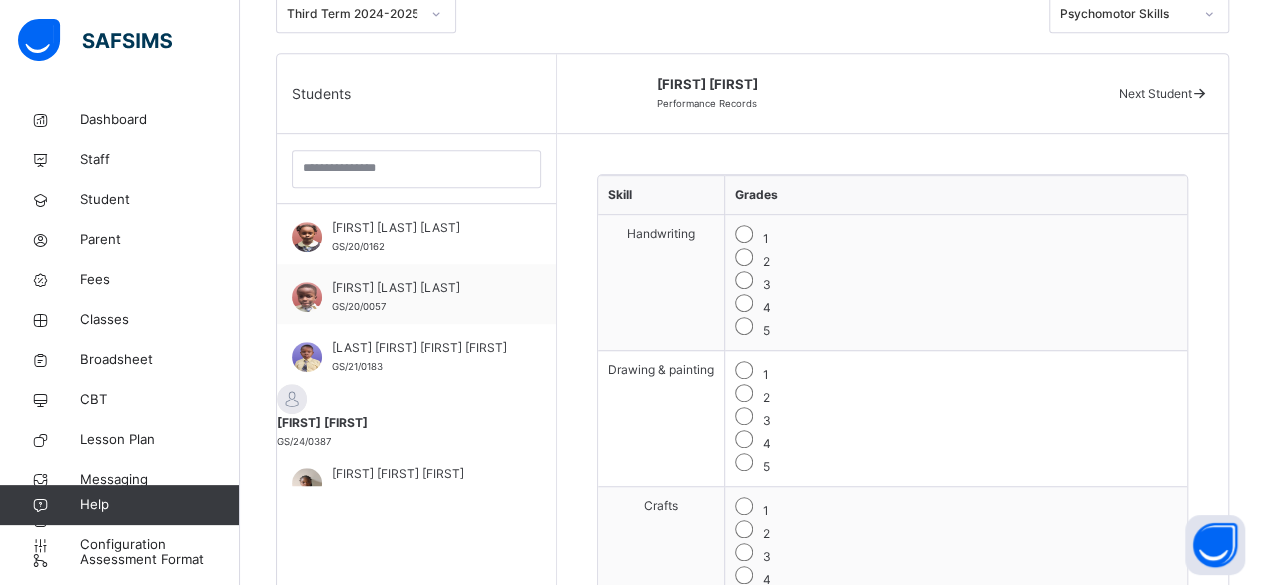 scroll, scrollTop: 461, scrollLeft: 0, axis: vertical 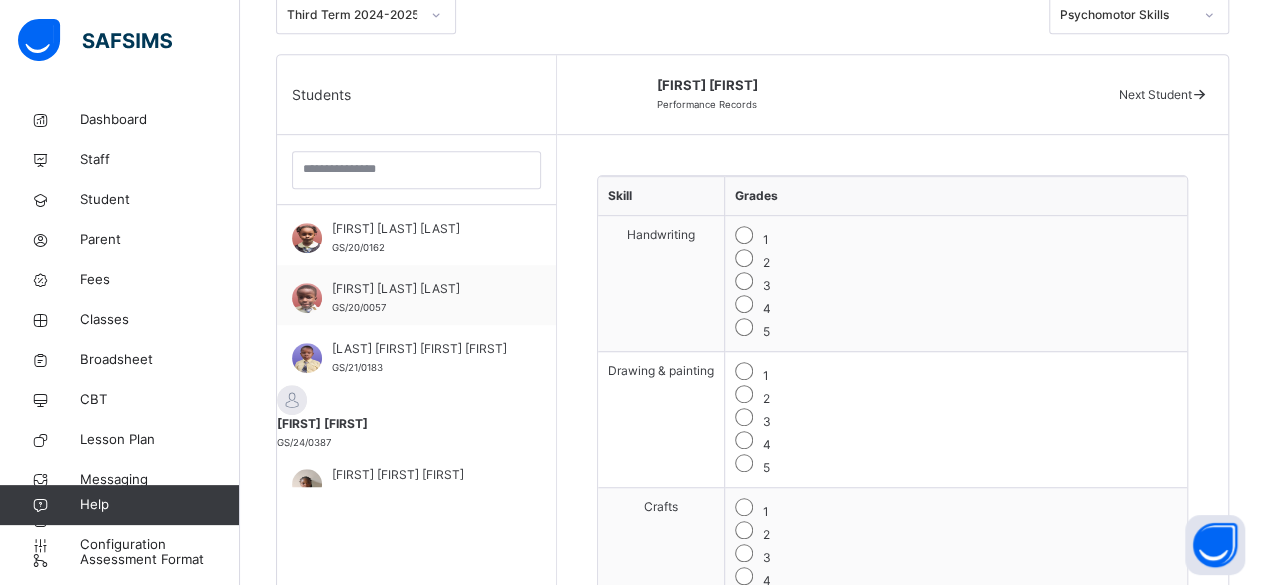 click on "Next Student" at bounding box center (1163, 95) 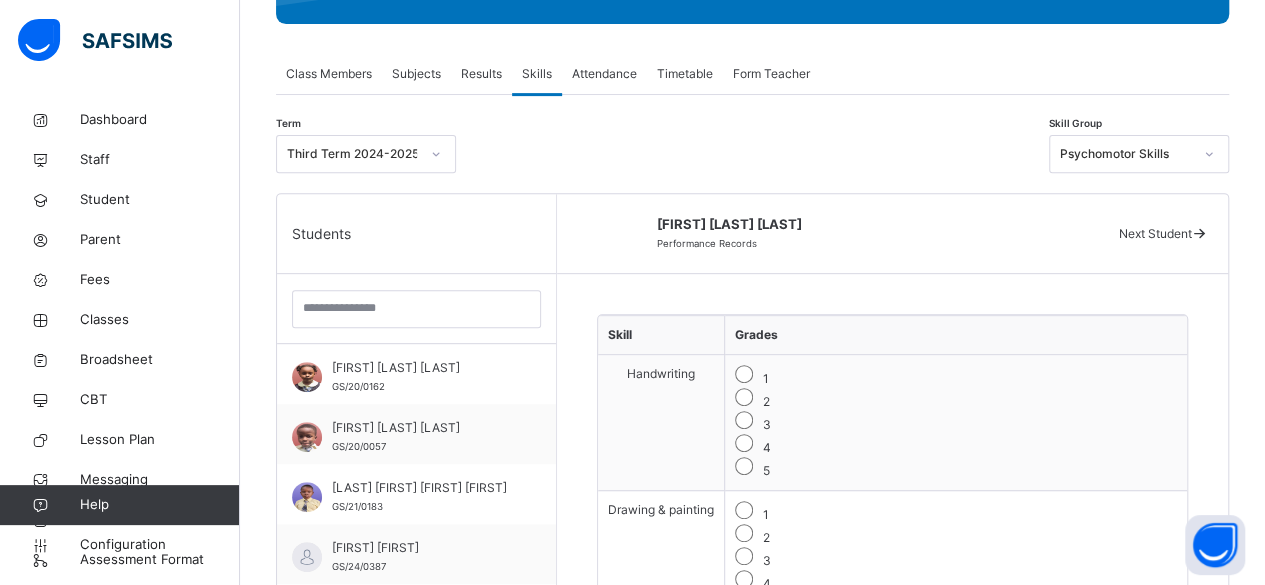 scroll, scrollTop: 321, scrollLeft: 0, axis: vertical 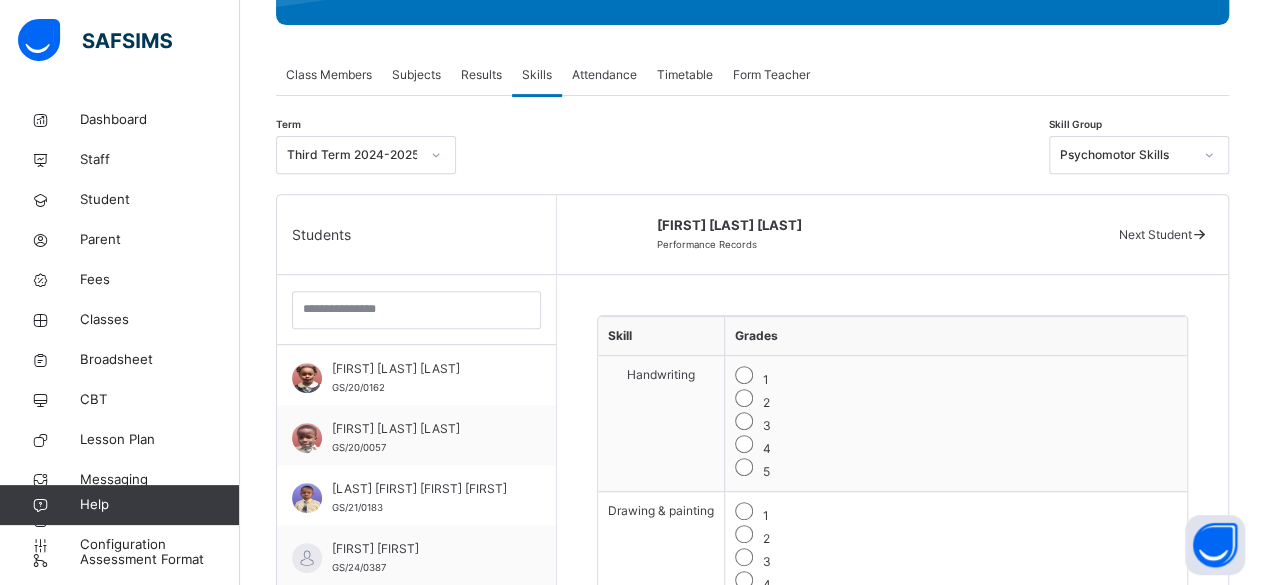 click on "Next Student" at bounding box center (1154, 234) 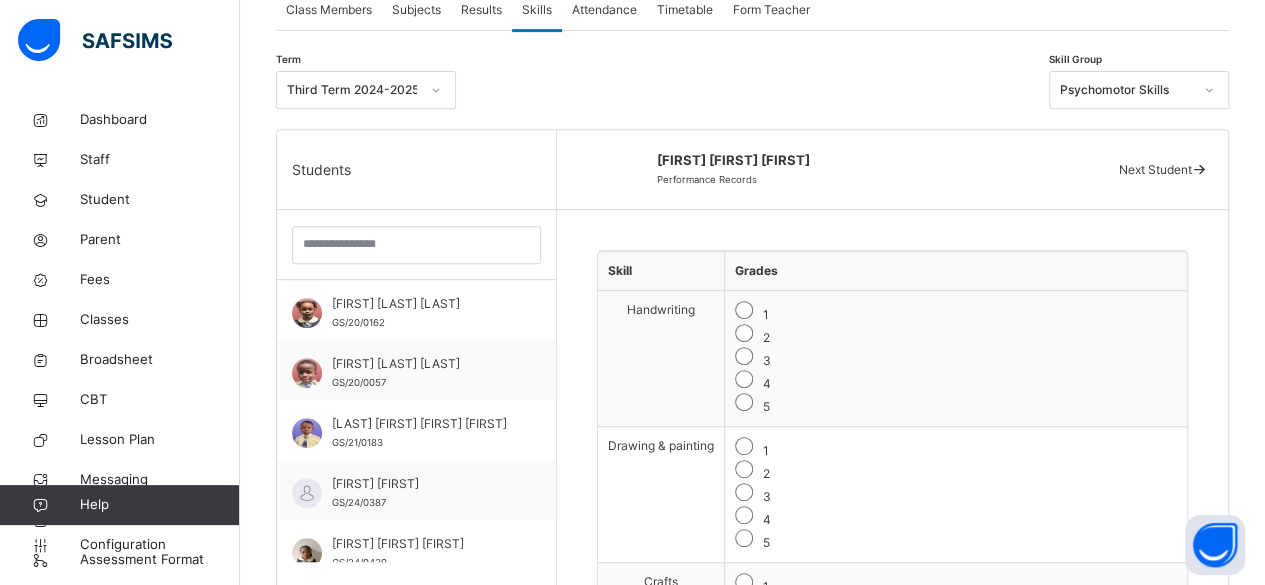 scroll, scrollTop: 367, scrollLeft: 0, axis: vertical 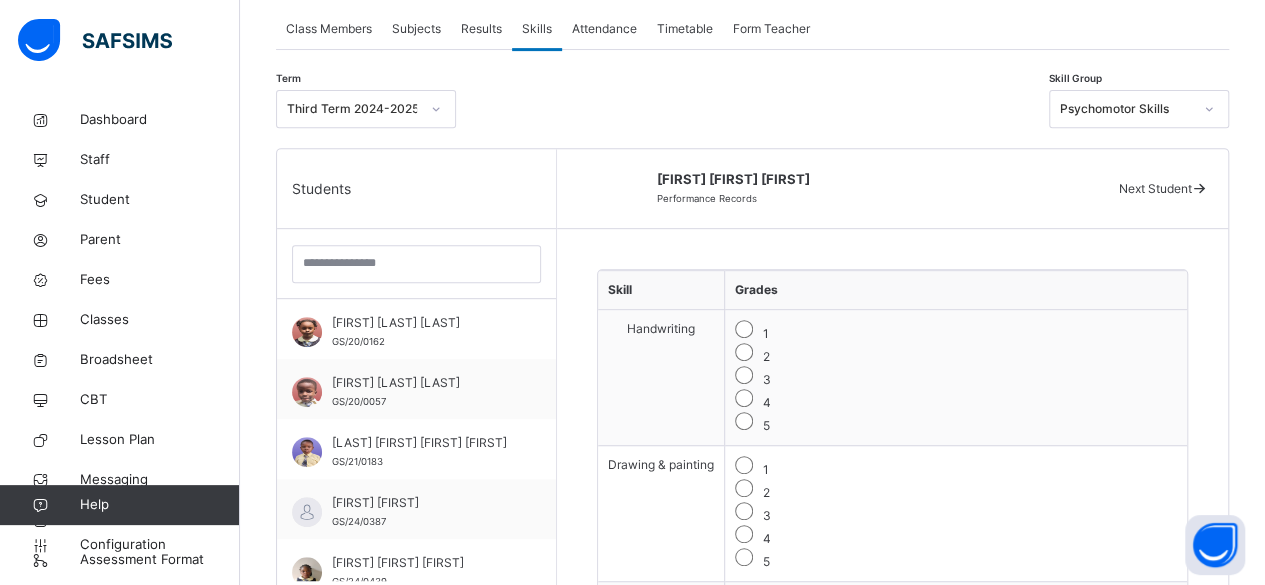 click on "Next Student" at bounding box center [1163, 189] 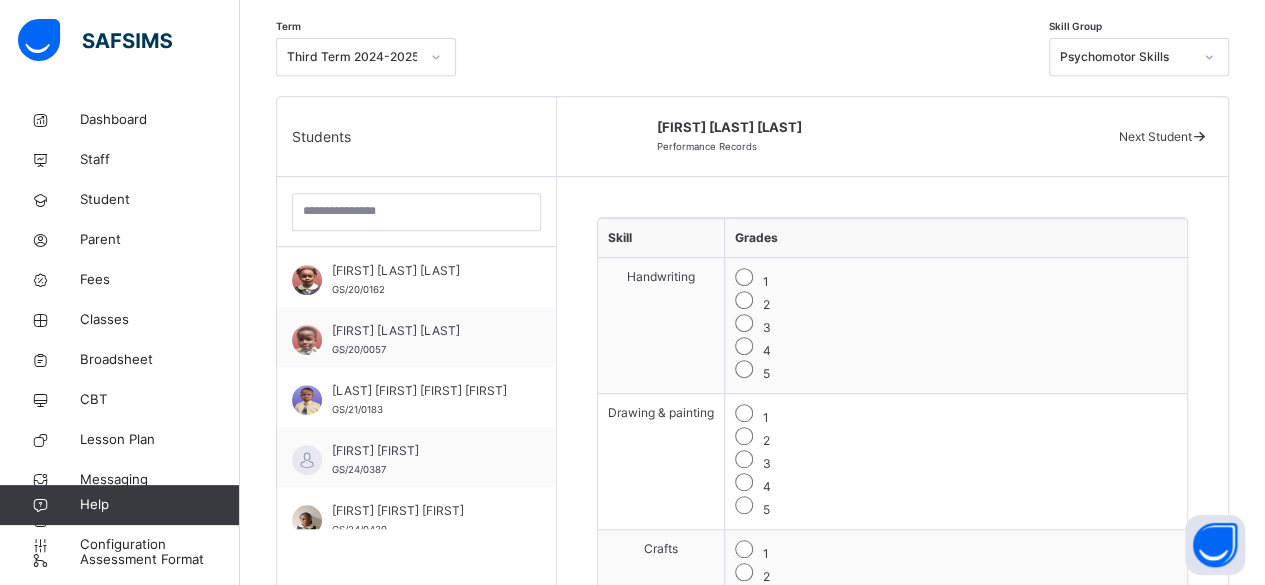 scroll, scrollTop: 417, scrollLeft: 0, axis: vertical 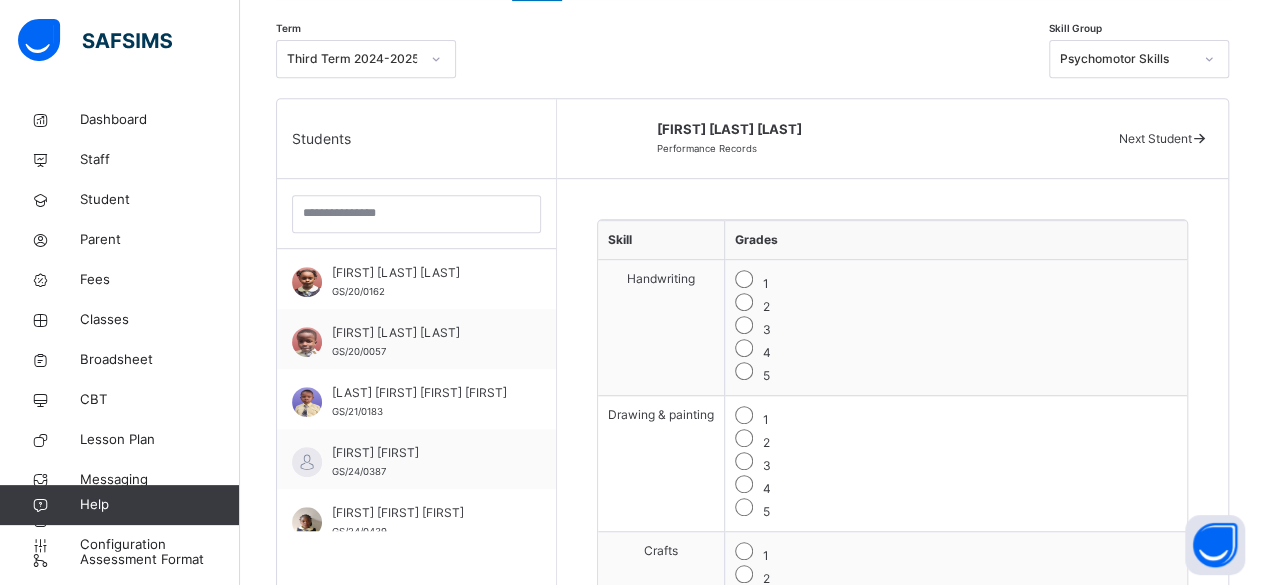 click on "Next Student" at bounding box center [1154, 138] 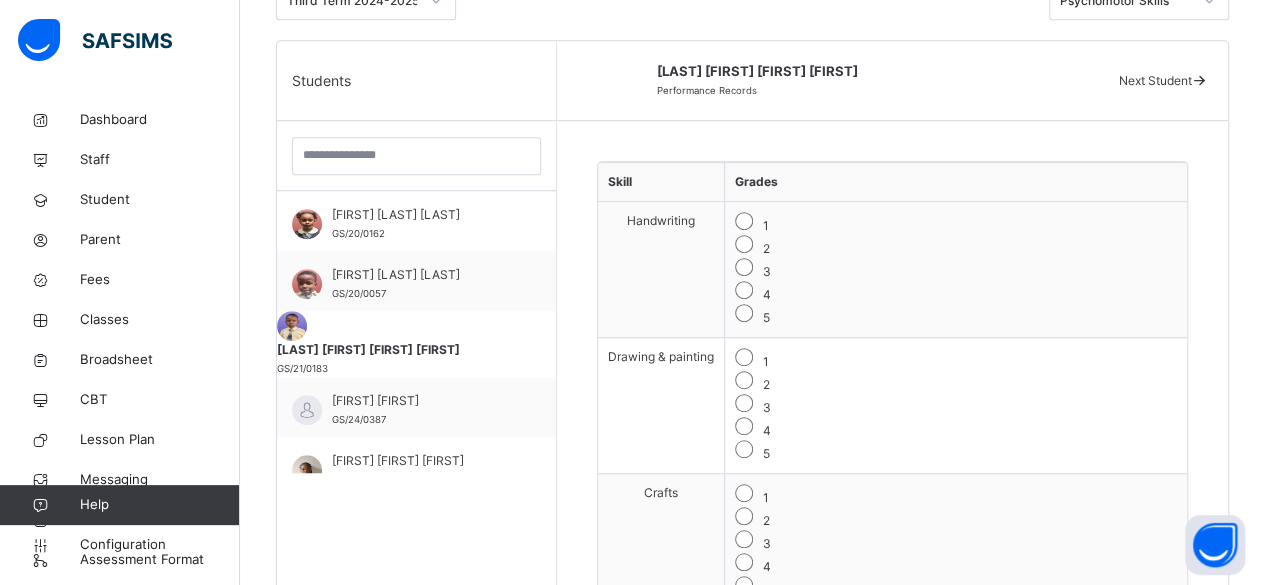 scroll, scrollTop: 422, scrollLeft: 0, axis: vertical 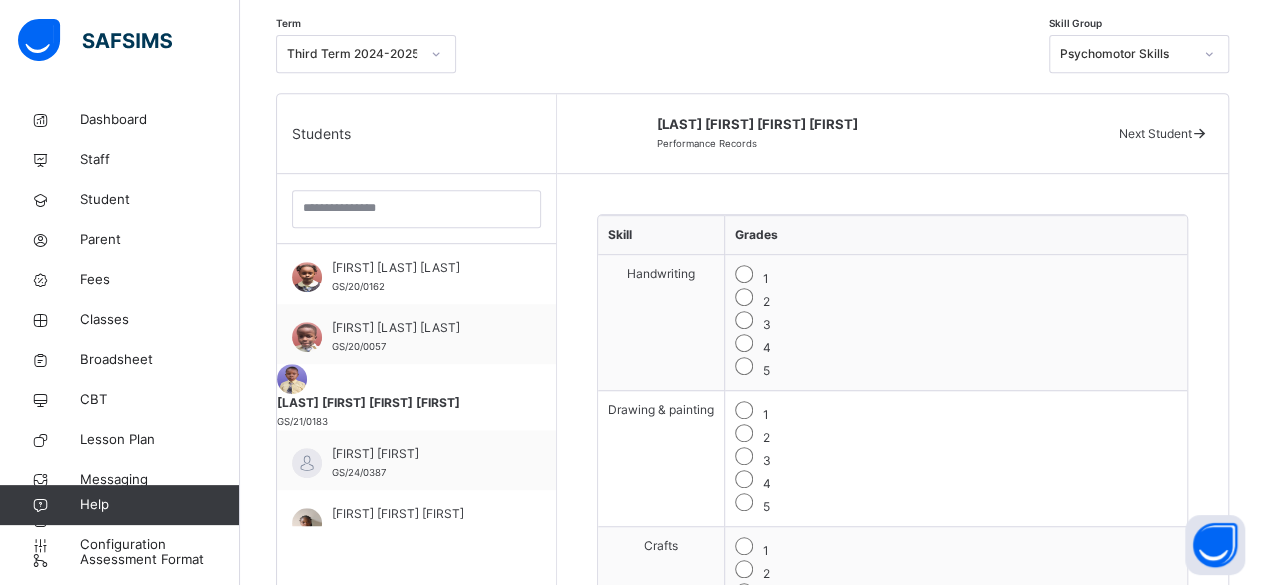 click on "Next Student" at bounding box center (1154, 133) 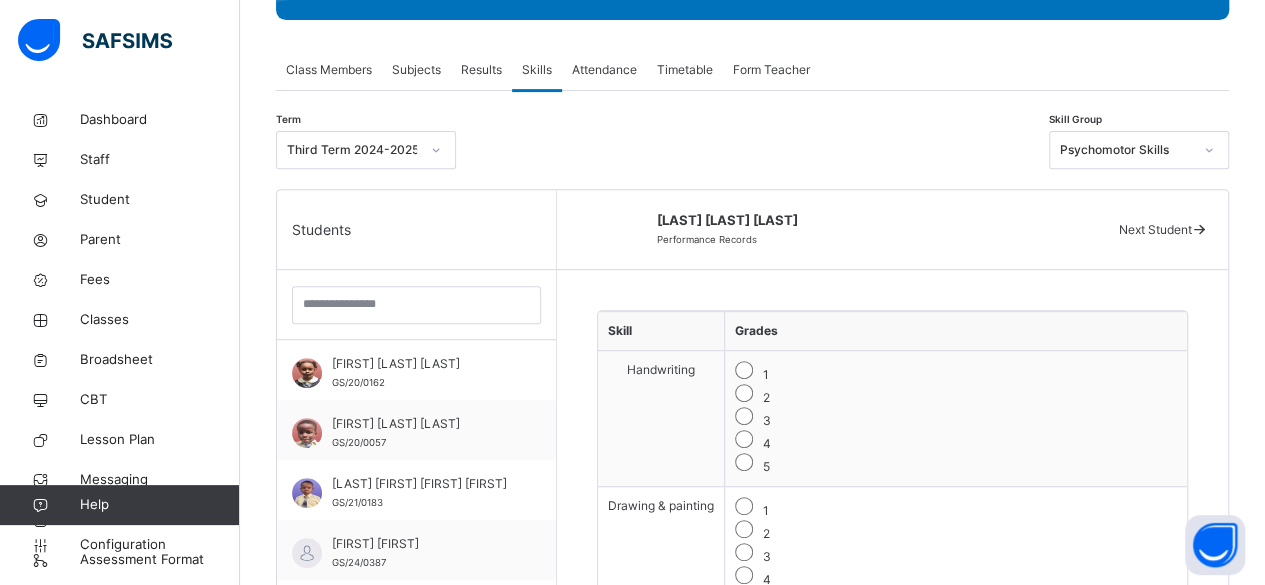 scroll, scrollTop: 304, scrollLeft: 0, axis: vertical 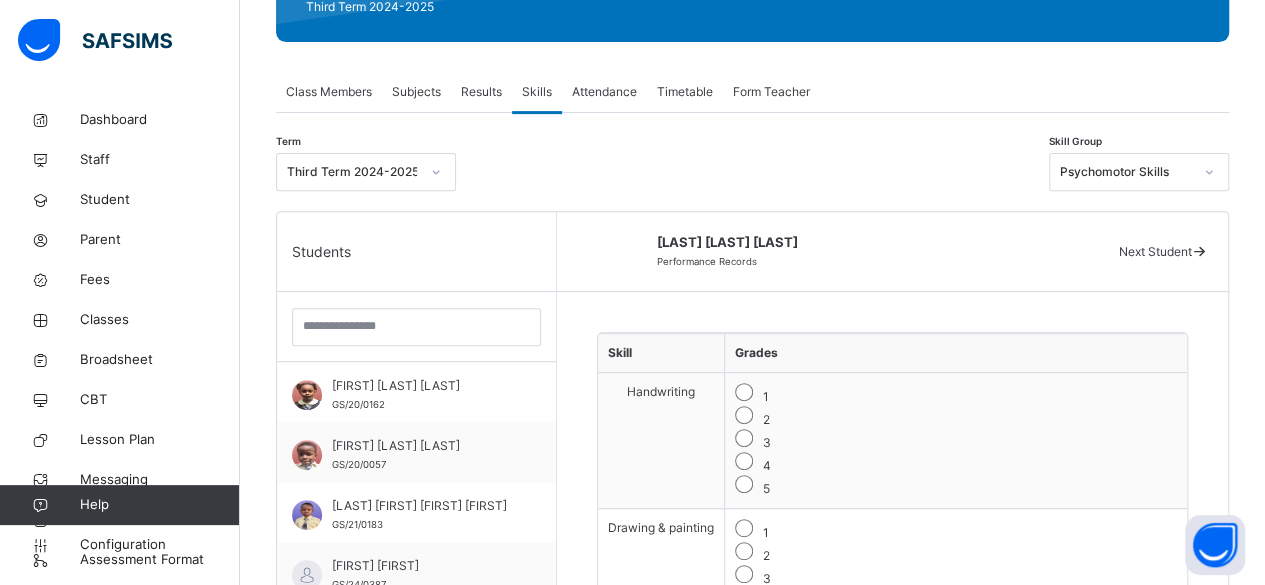 click on "Next Student" at bounding box center [1154, 251] 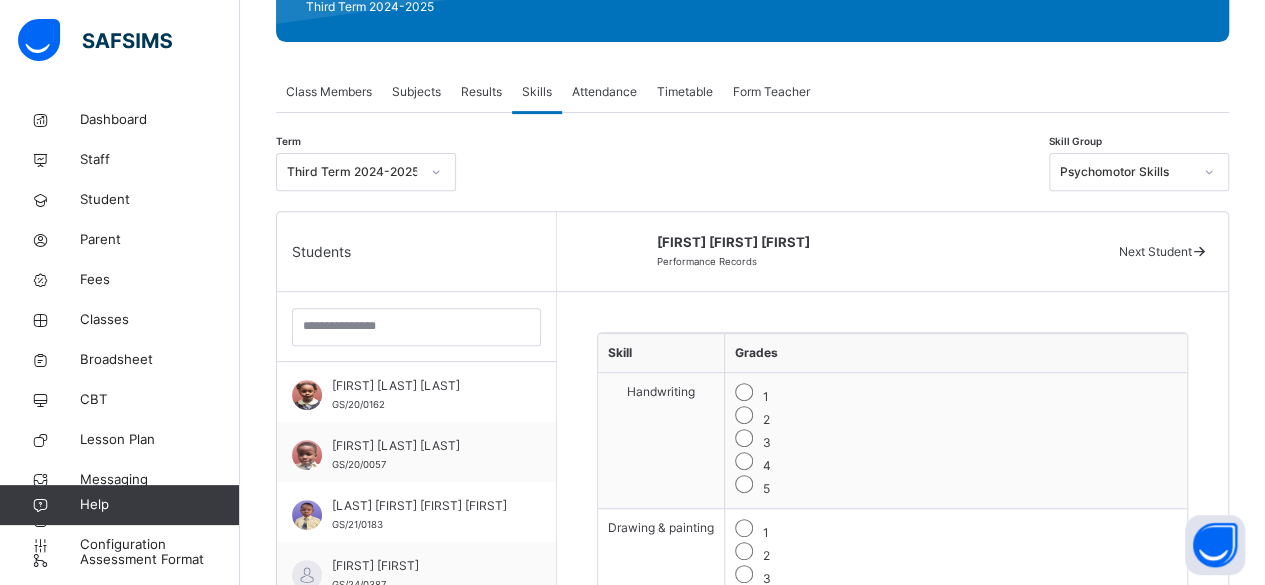 click on "Subjects" at bounding box center [416, 92] 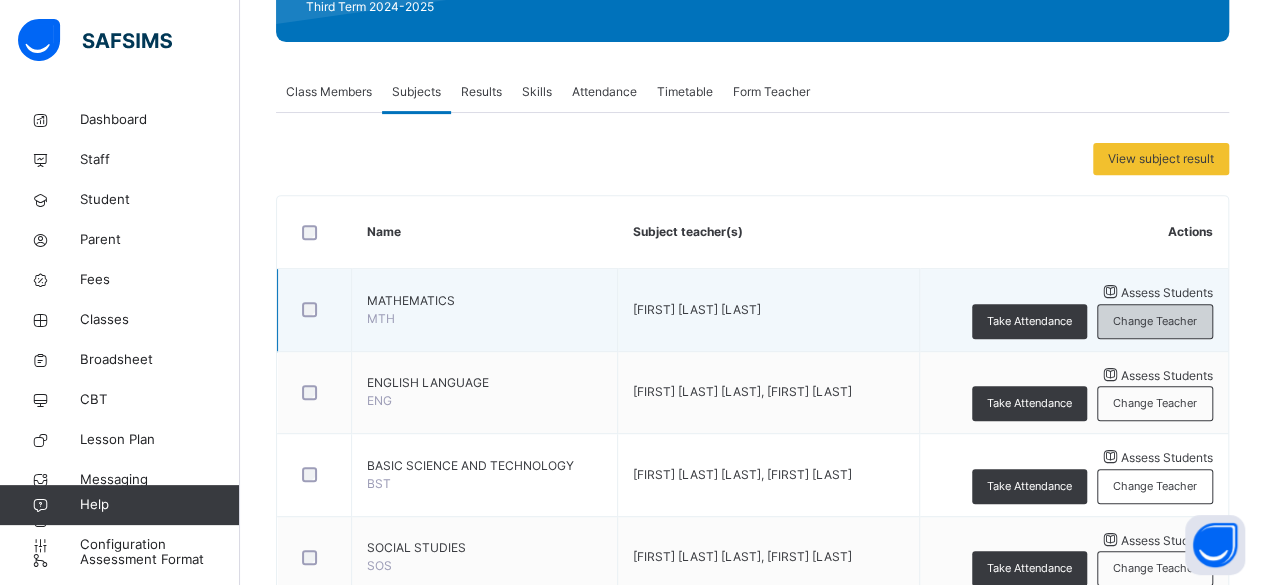 click on "Change Teacher" at bounding box center (1155, 321) 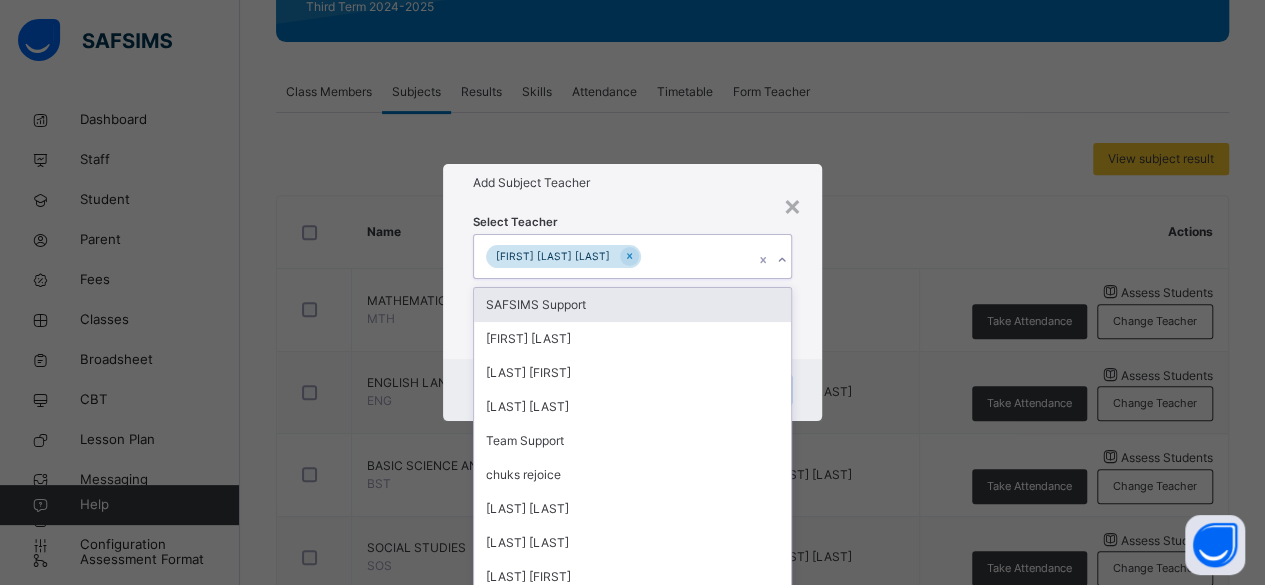 scroll, scrollTop: 0, scrollLeft: 0, axis: both 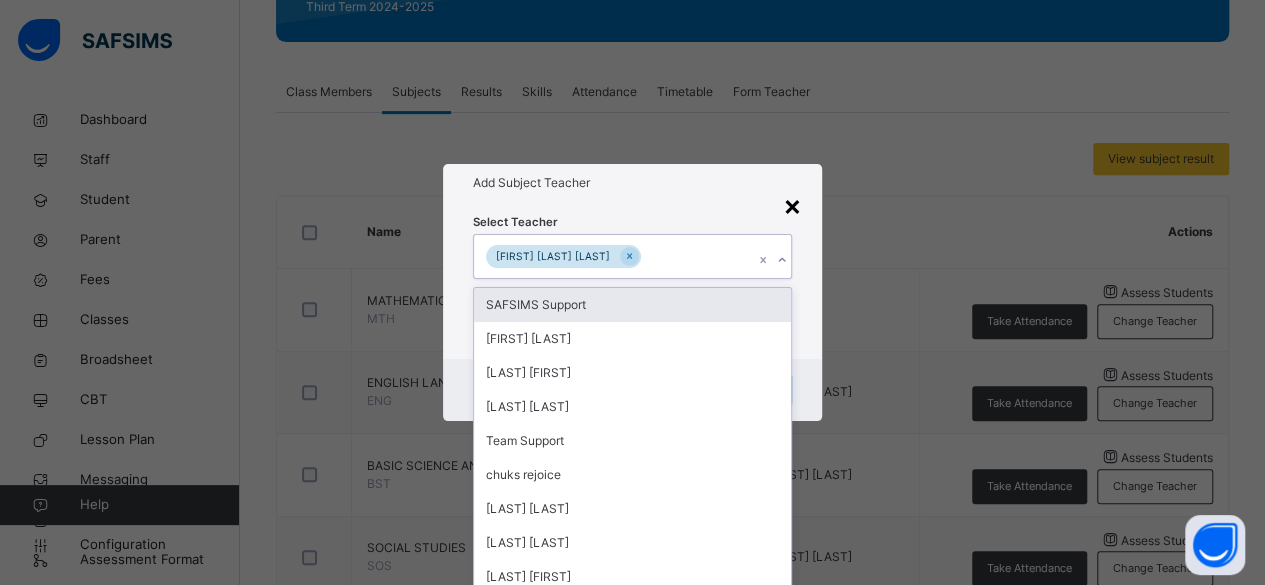 click on "×" at bounding box center [792, 205] 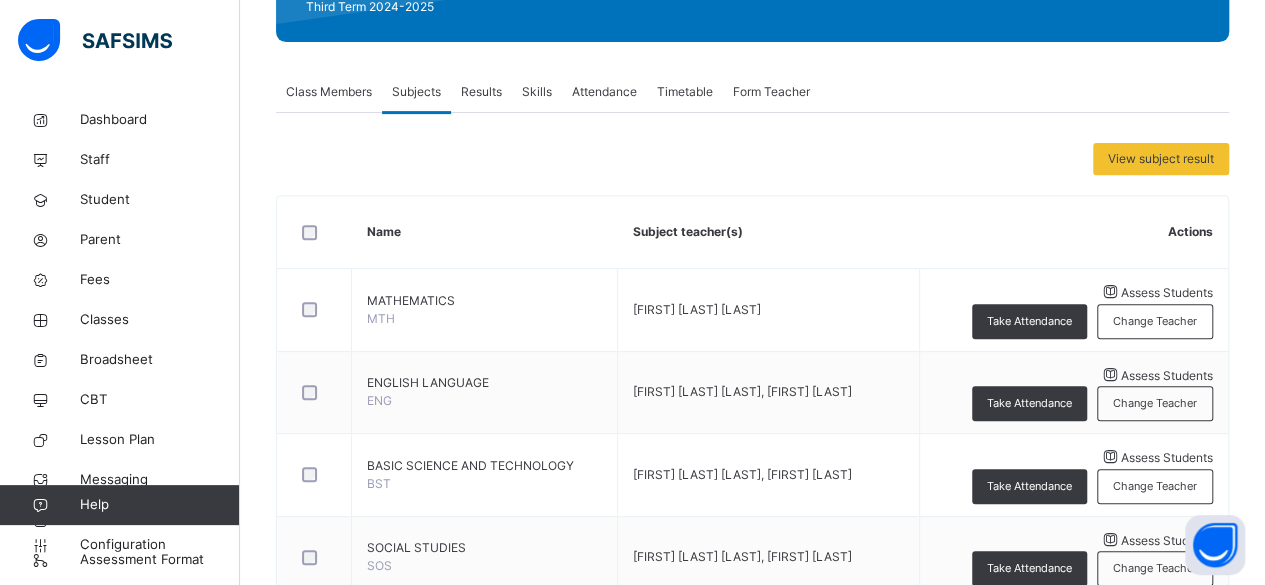 click on "Skills" at bounding box center (537, 92) 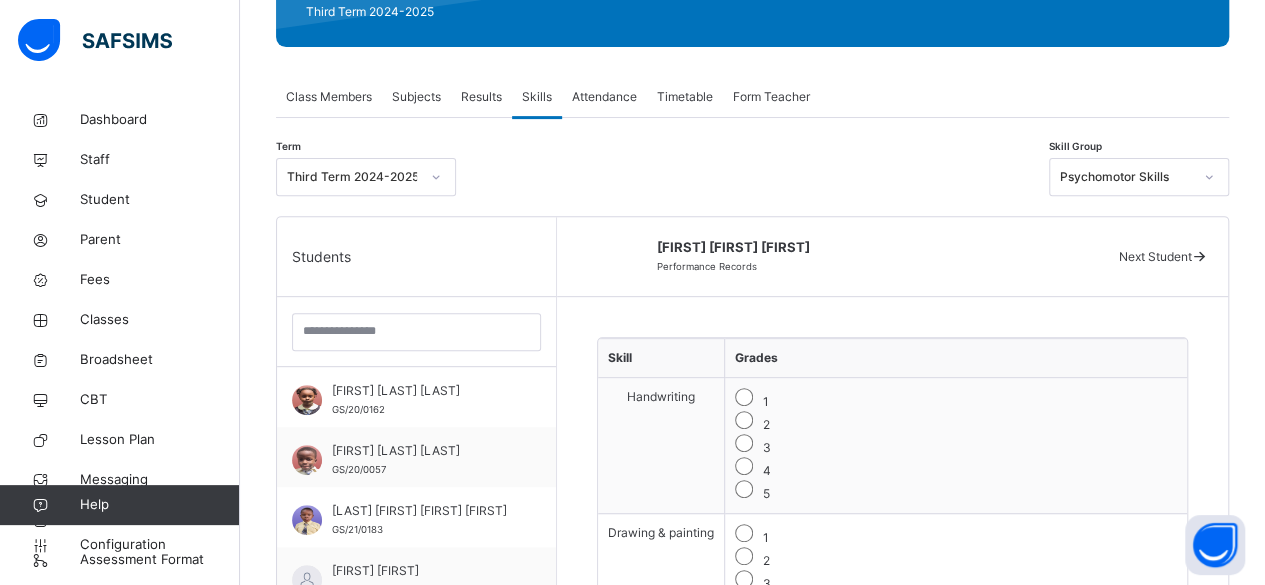 scroll, scrollTop: 300, scrollLeft: 0, axis: vertical 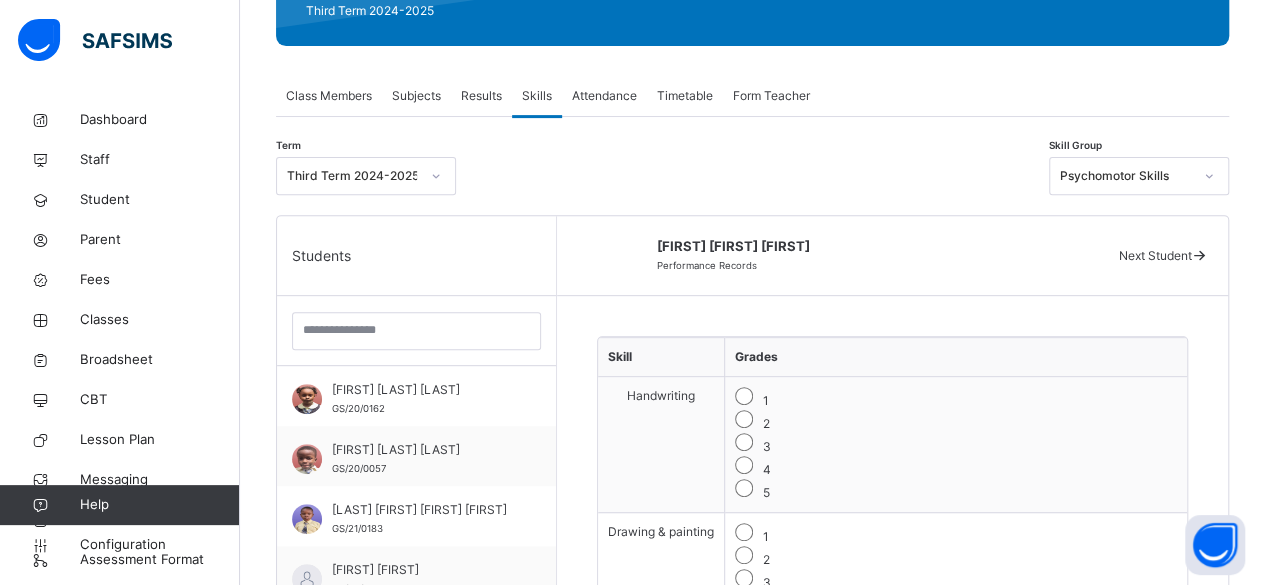click on "Next Student" at bounding box center (1154, 255) 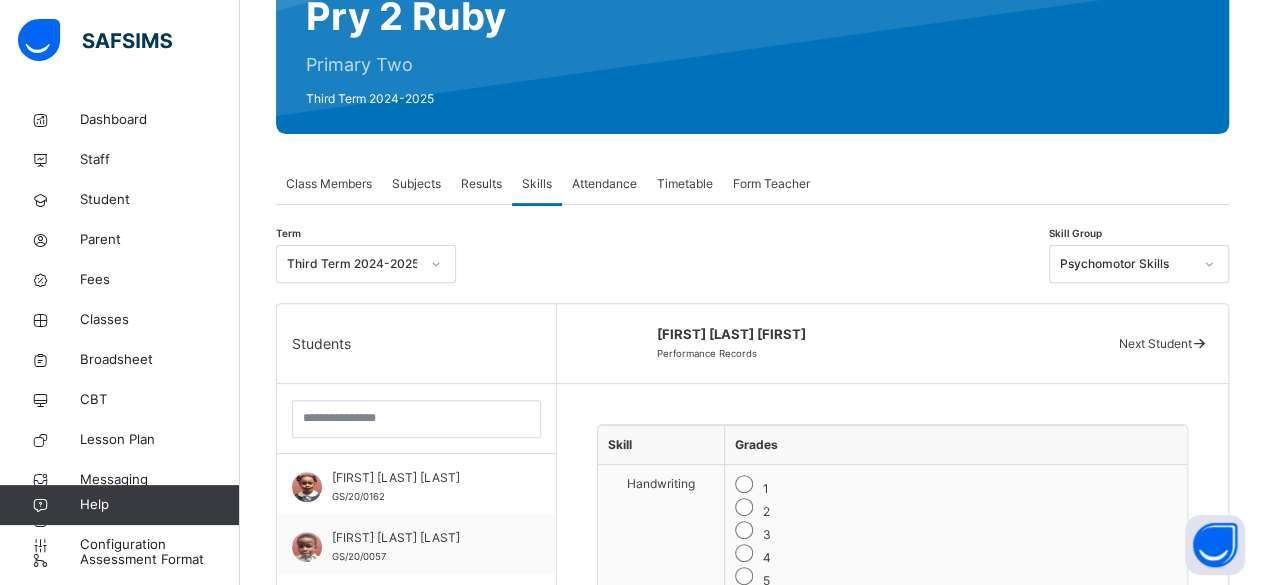 scroll, scrollTop: 211, scrollLeft: 0, axis: vertical 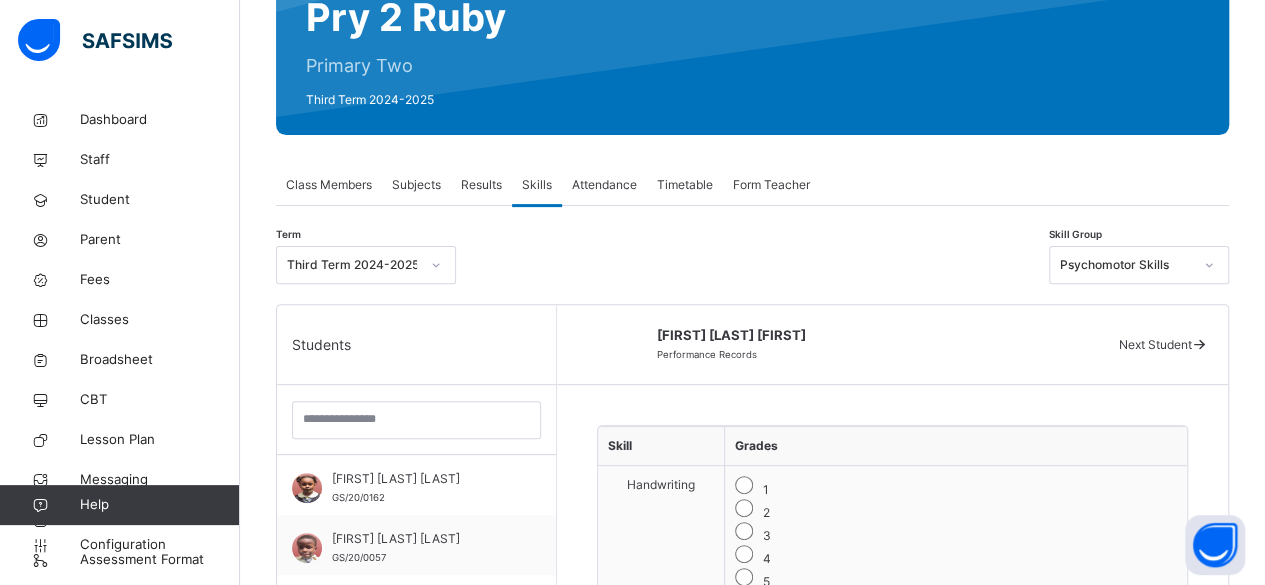 click on "Subjects" at bounding box center [416, 185] 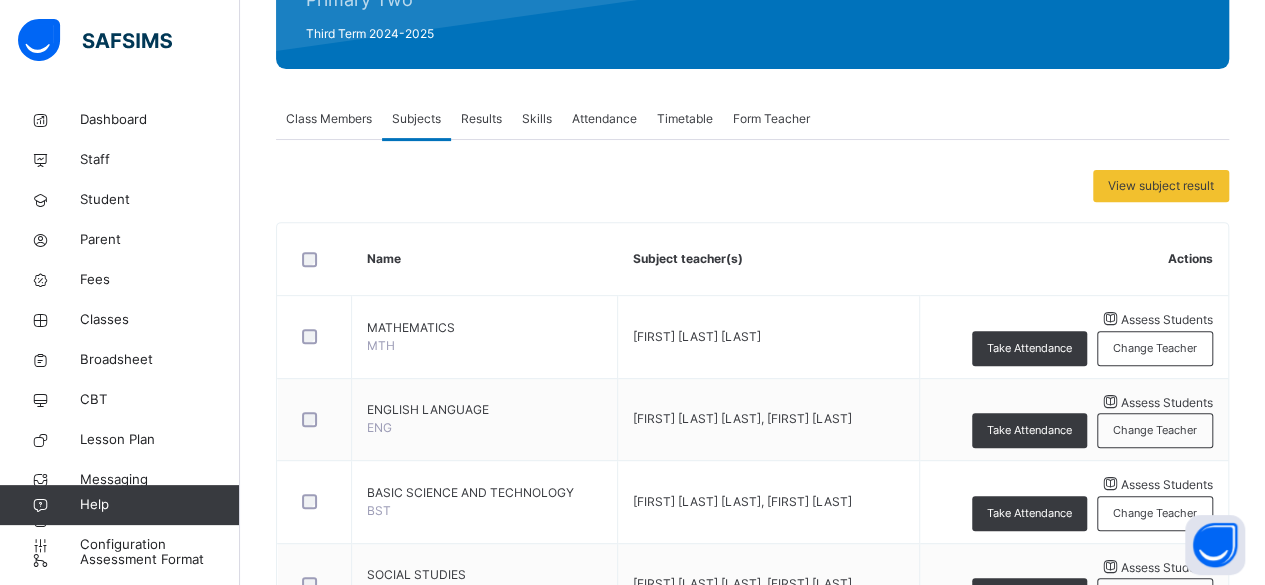 scroll, scrollTop: 290, scrollLeft: 0, axis: vertical 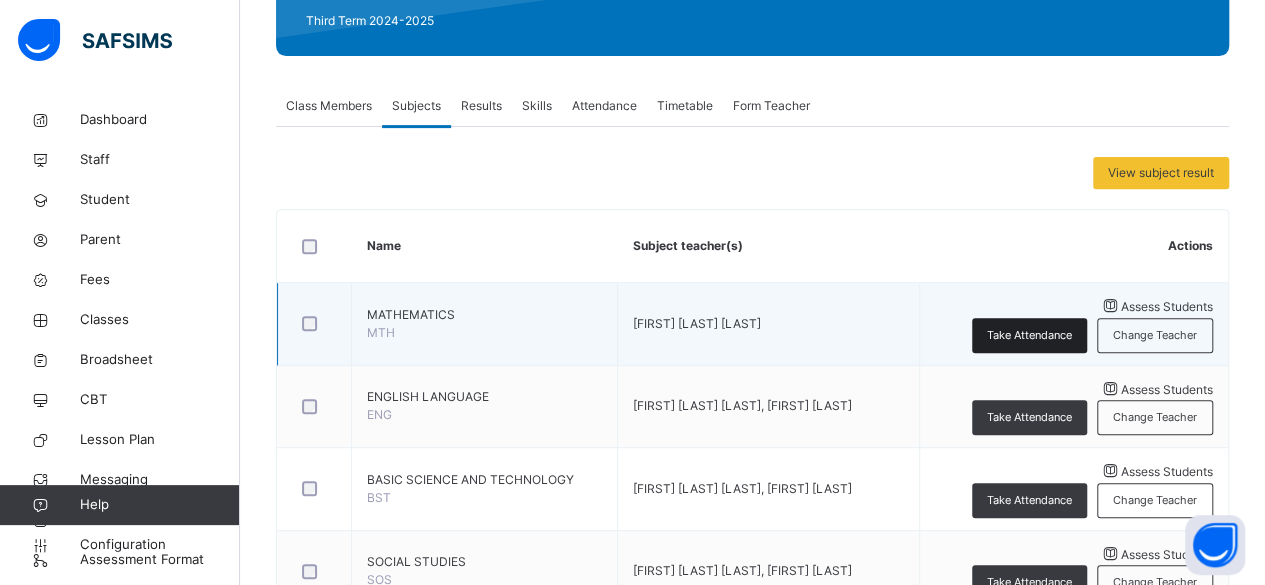 click on "Take Attendance" at bounding box center [1029, 335] 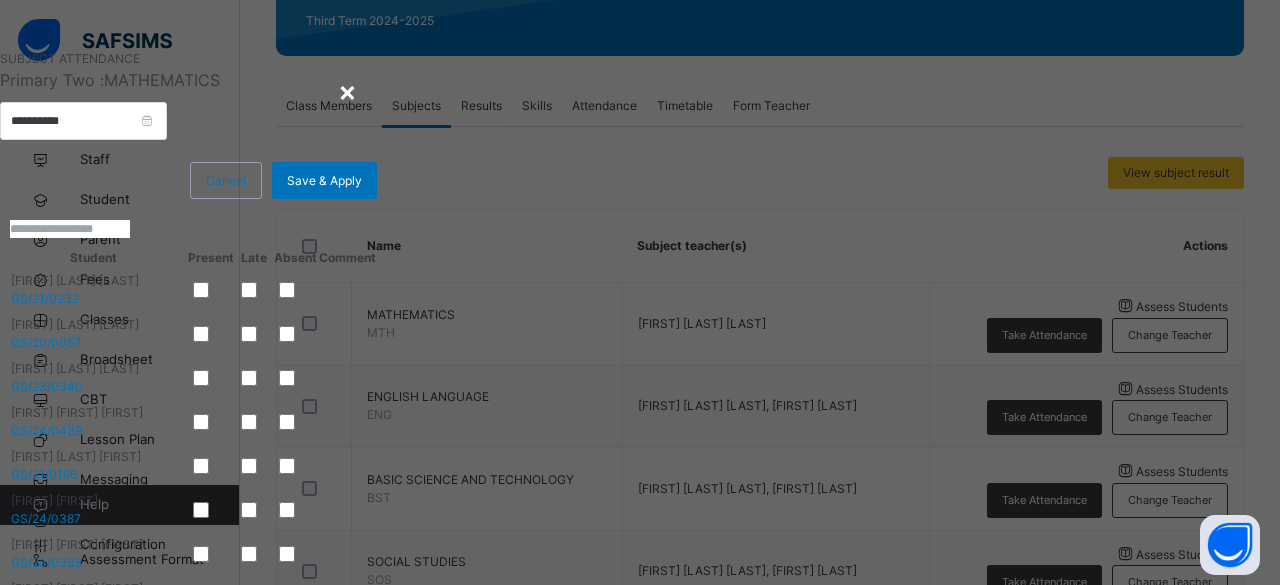 click on "×" at bounding box center [347, 91] 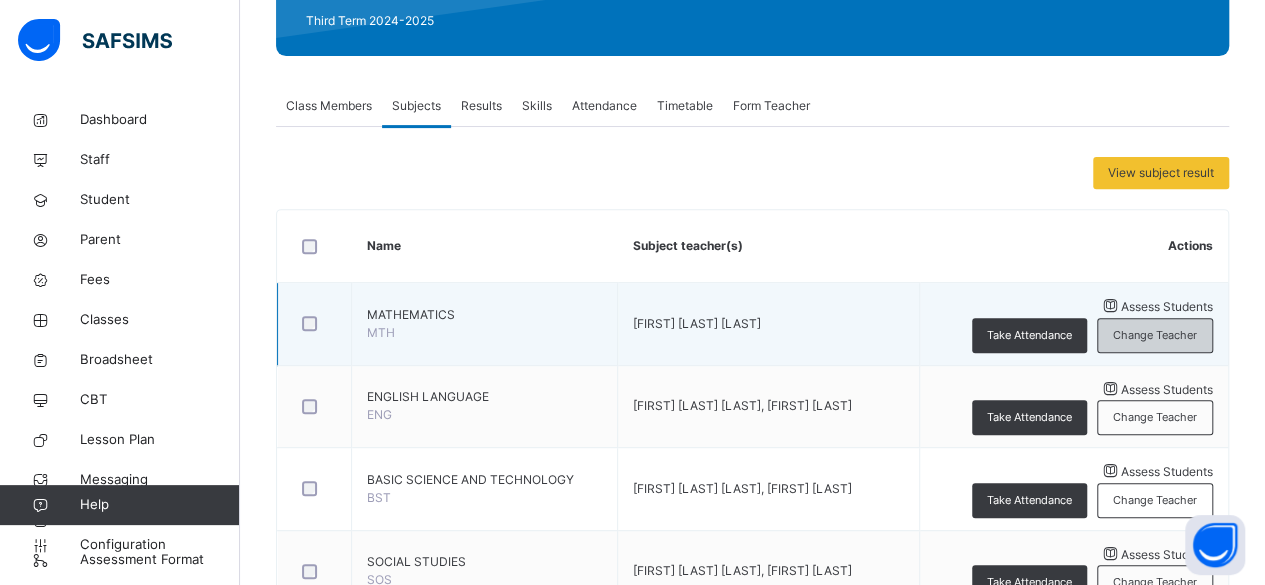 click on "Change Teacher" at bounding box center [1155, 335] 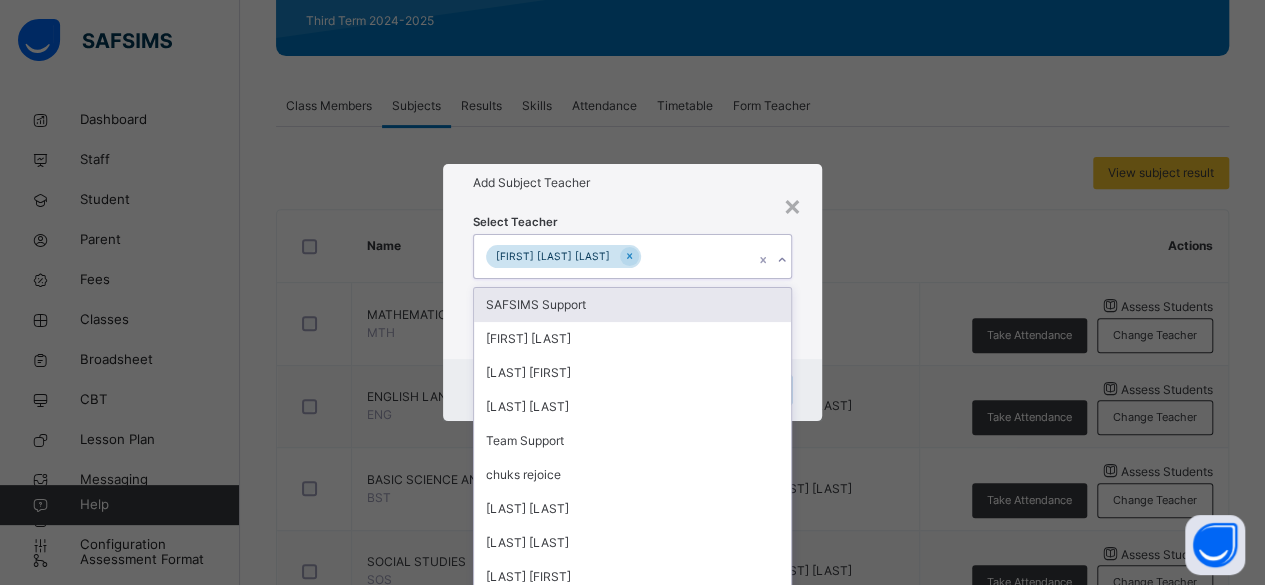 scroll, scrollTop: 0, scrollLeft: 0, axis: both 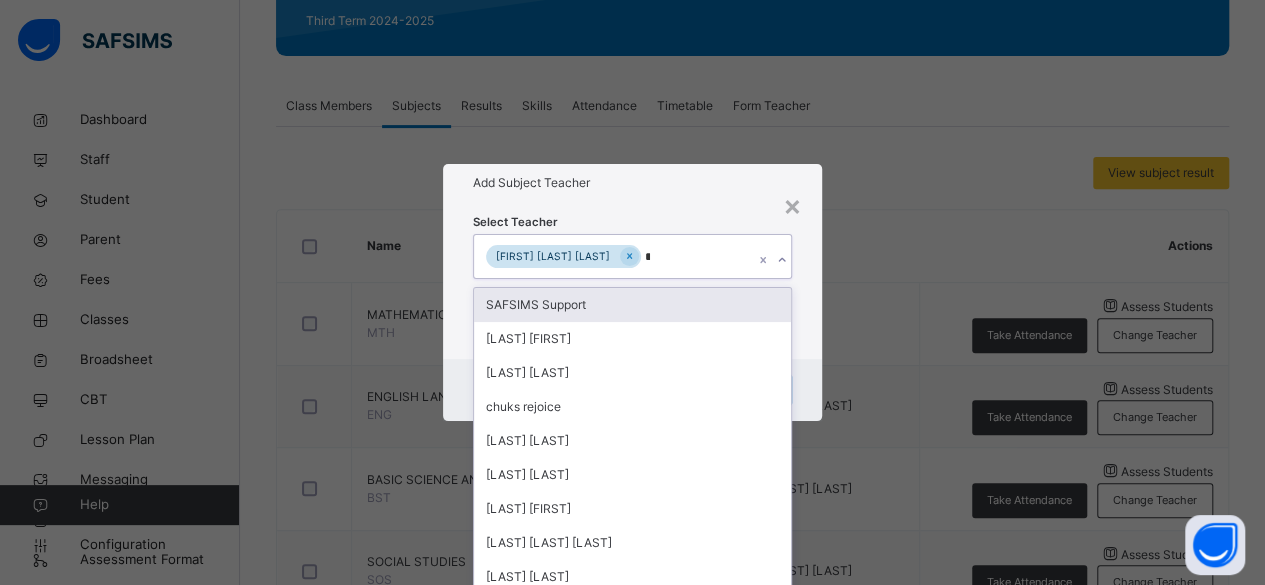 type on "**" 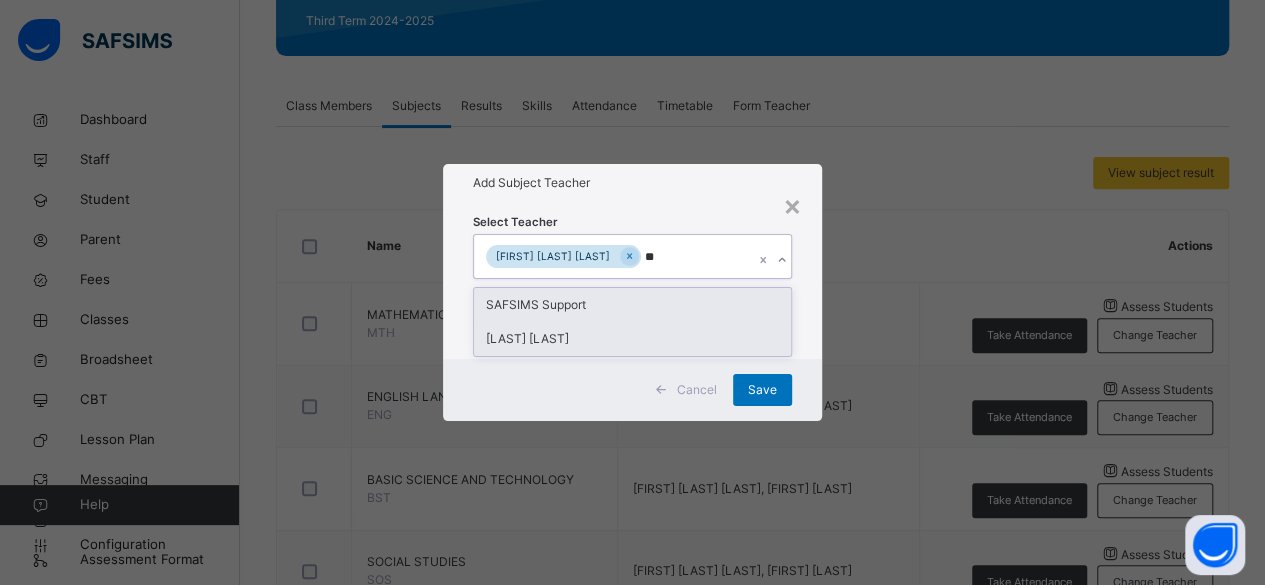 click on "MGBACHI IMMACULATE" at bounding box center [633, 339] 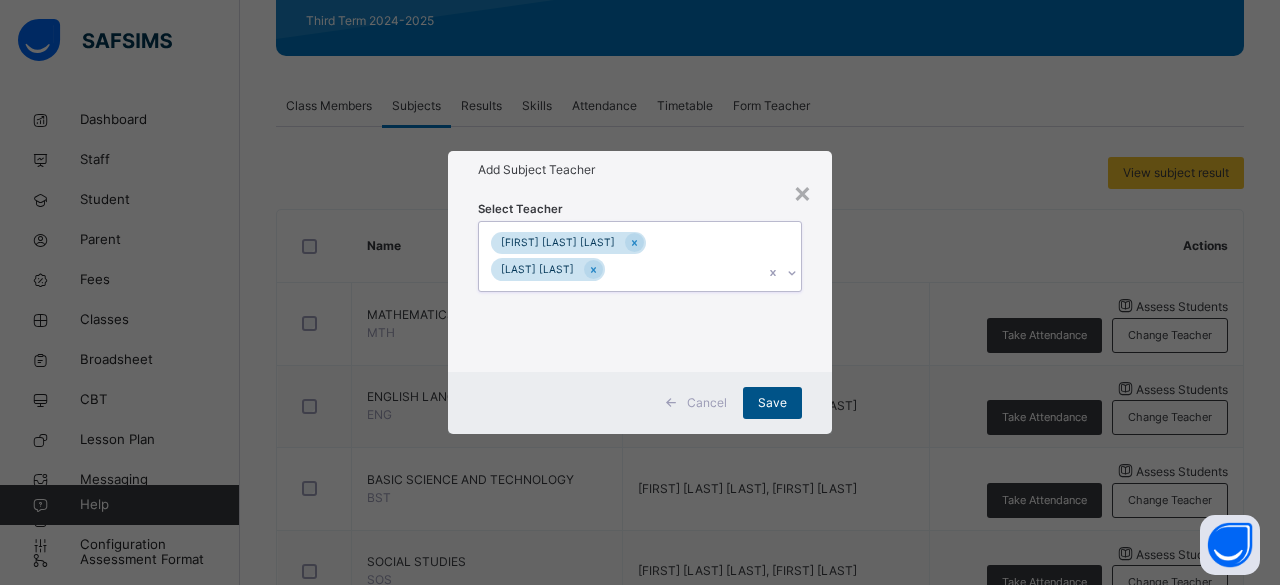 click on "Save" at bounding box center (772, 403) 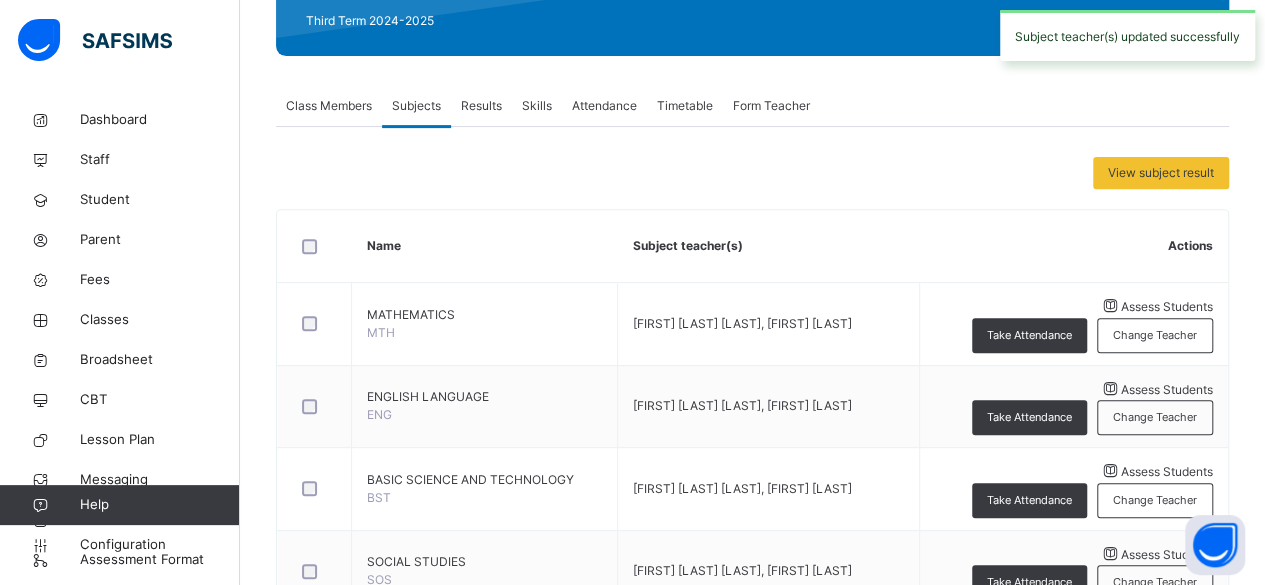 scroll, scrollTop: 10, scrollLeft: 0, axis: vertical 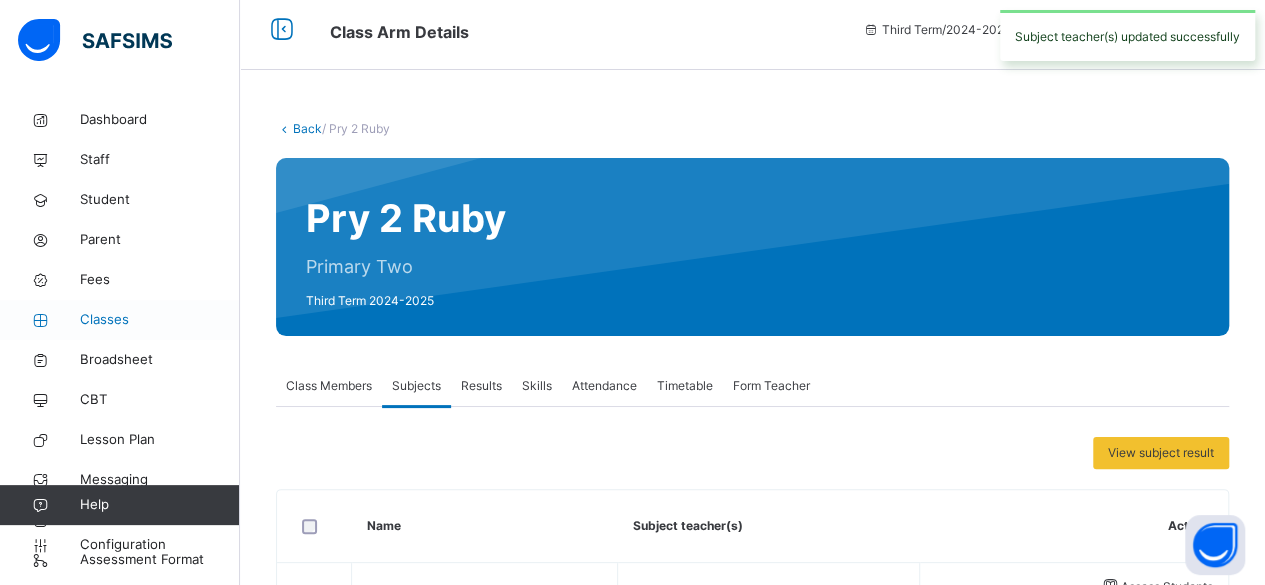 click on "Classes" at bounding box center [160, 320] 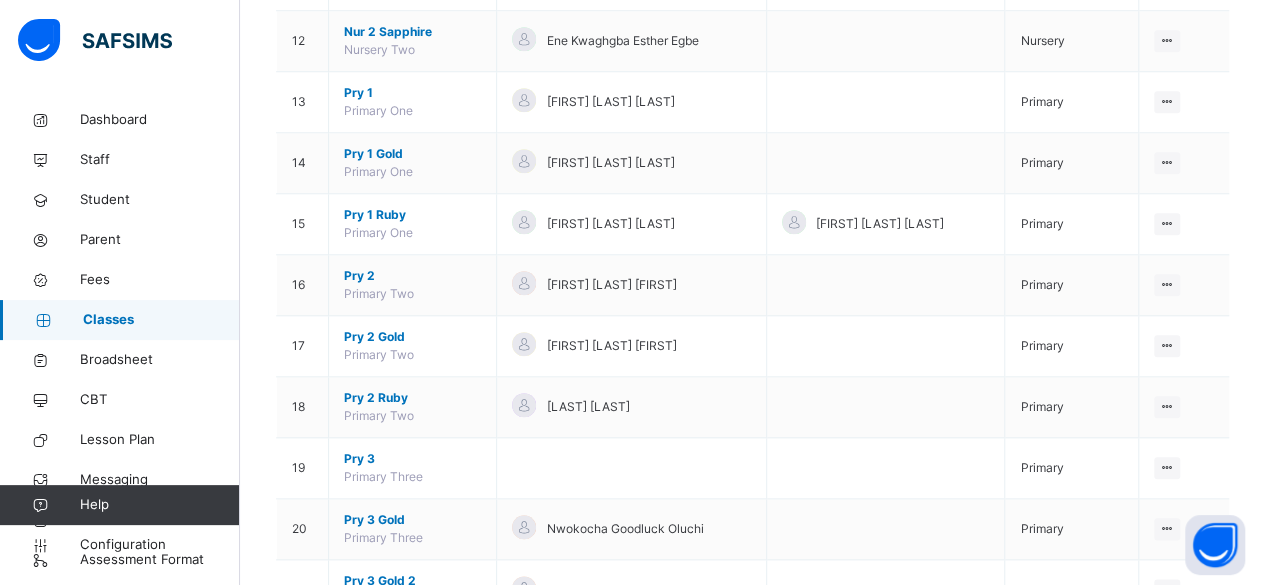 scroll, scrollTop: 902, scrollLeft: 0, axis: vertical 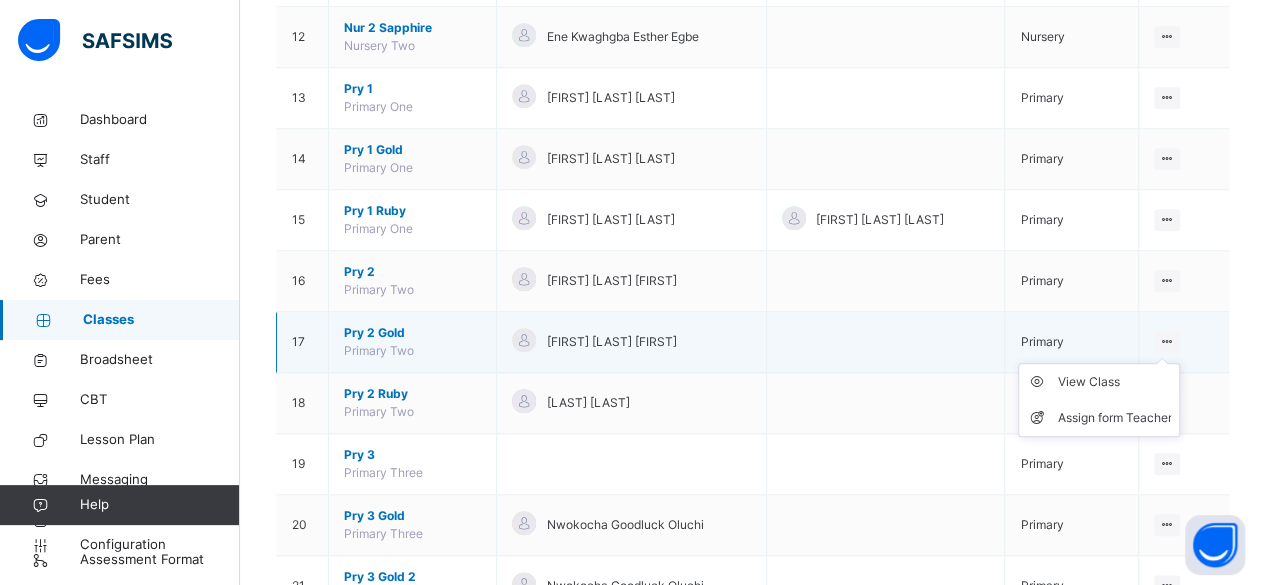 click on "View Class Assign form Teacher" at bounding box center (1099, 400) 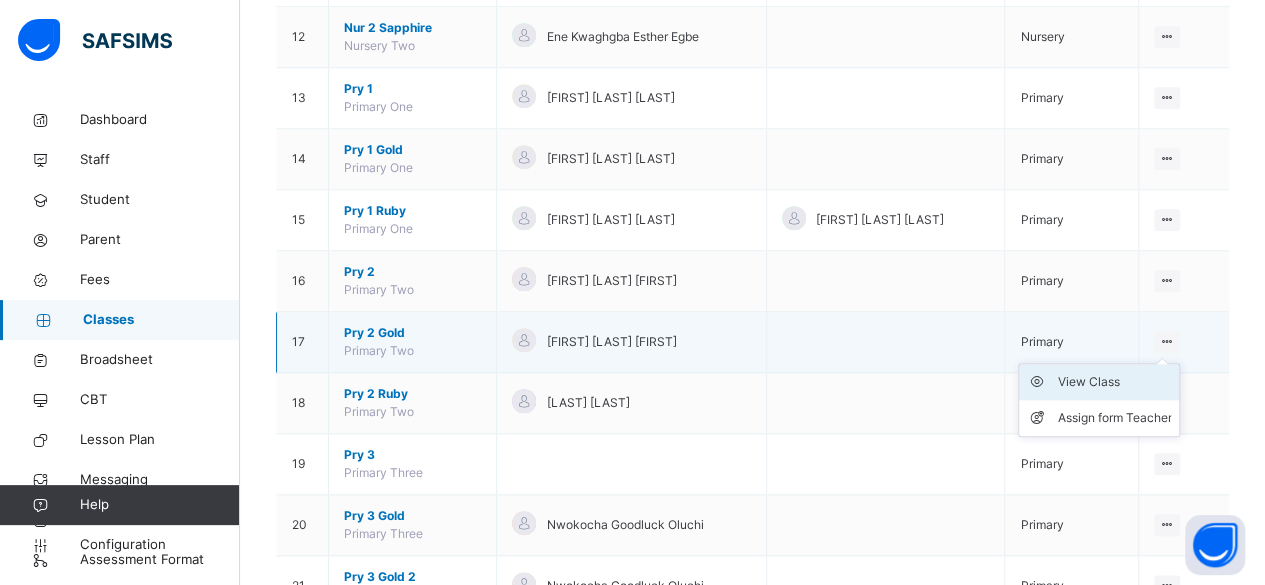 click on "View Class" at bounding box center [1114, 382] 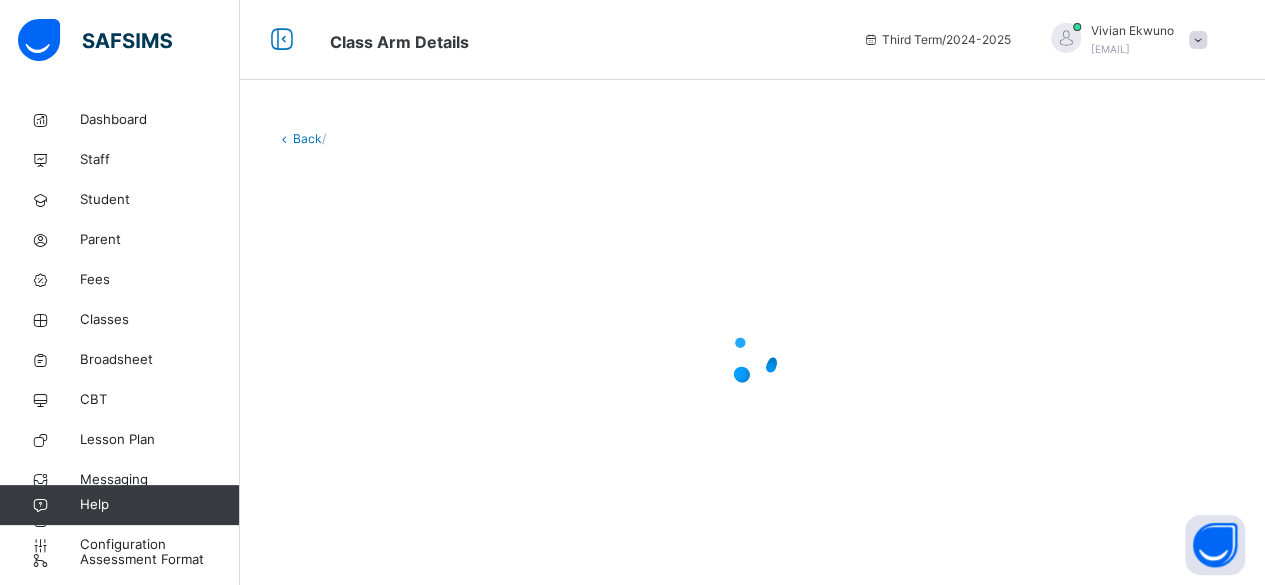 scroll, scrollTop: 0, scrollLeft: 0, axis: both 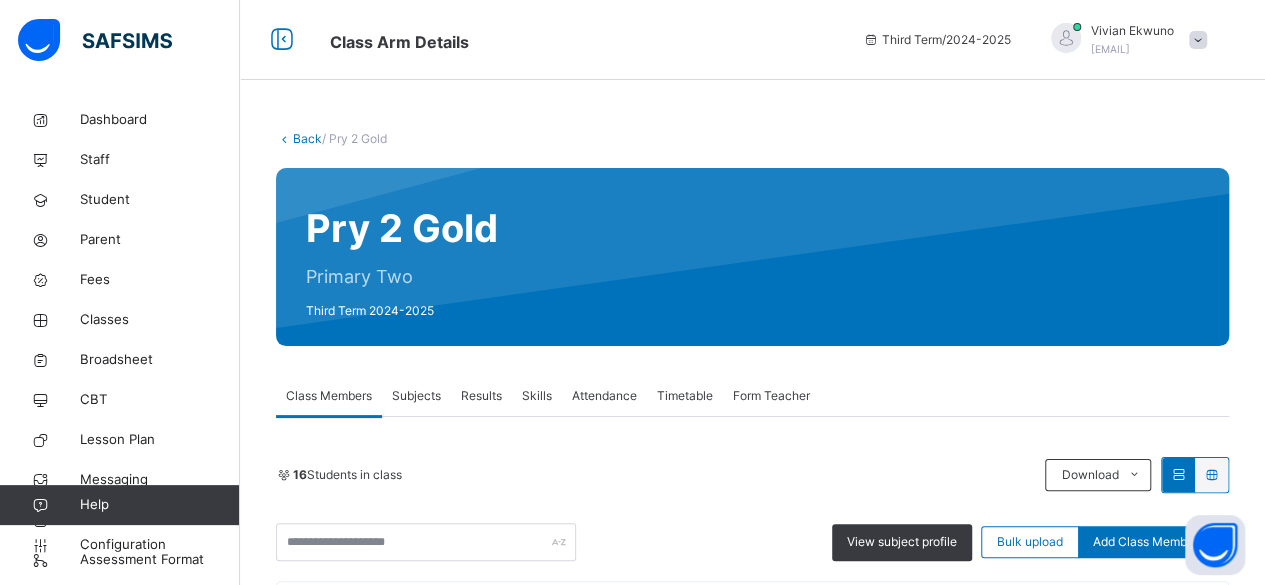 click on "Subjects" at bounding box center [416, 396] 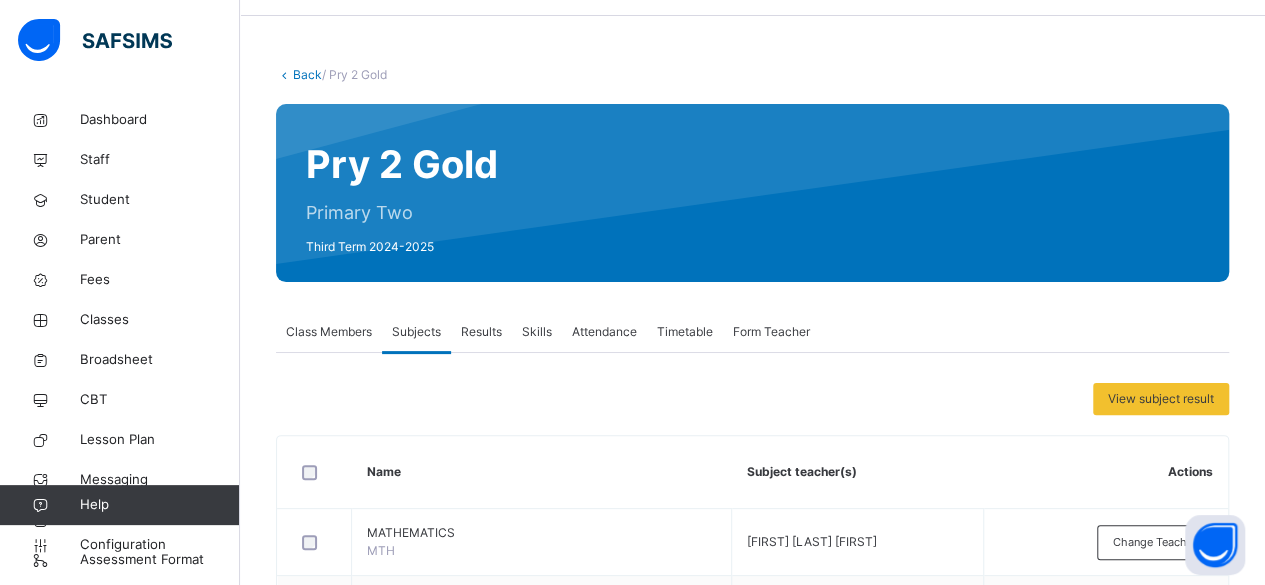 scroll, scrollTop: 0, scrollLeft: 0, axis: both 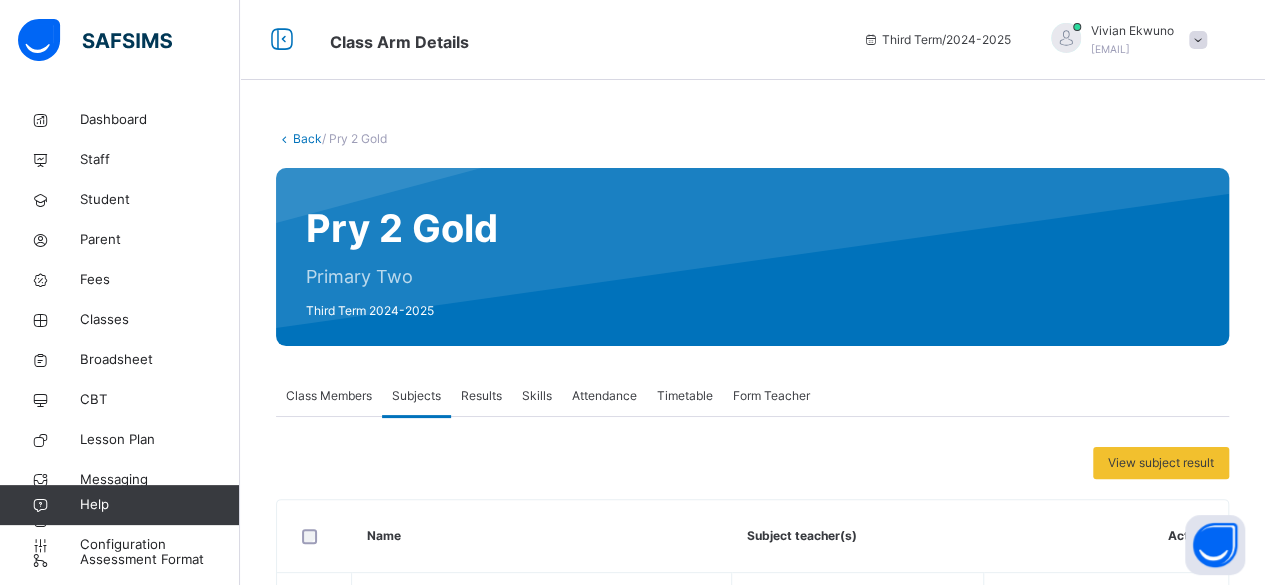 click on "Results" at bounding box center (481, 396) 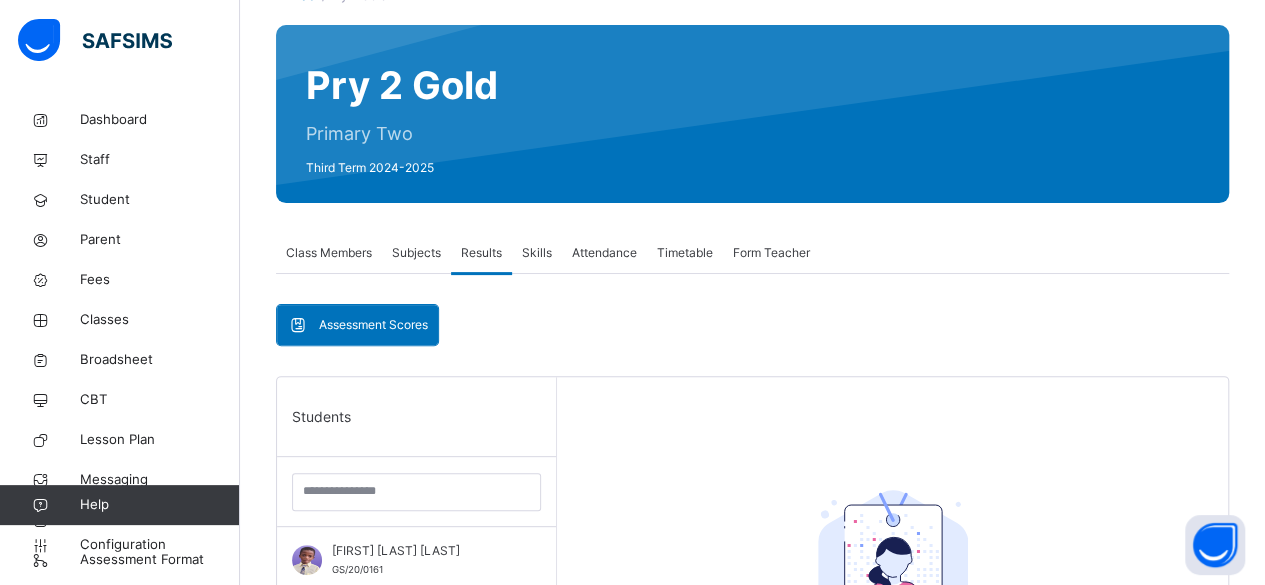 scroll, scrollTop: 579, scrollLeft: 0, axis: vertical 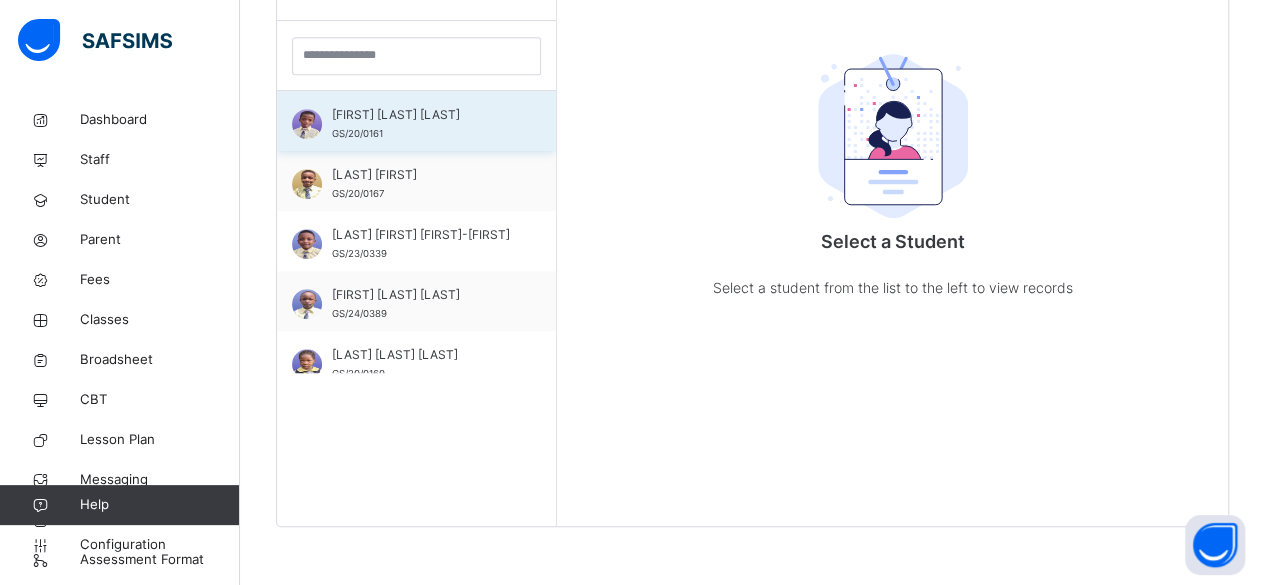 click on "Adelasoye Abdul-Rahman Adeniyi" at bounding box center (421, 115) 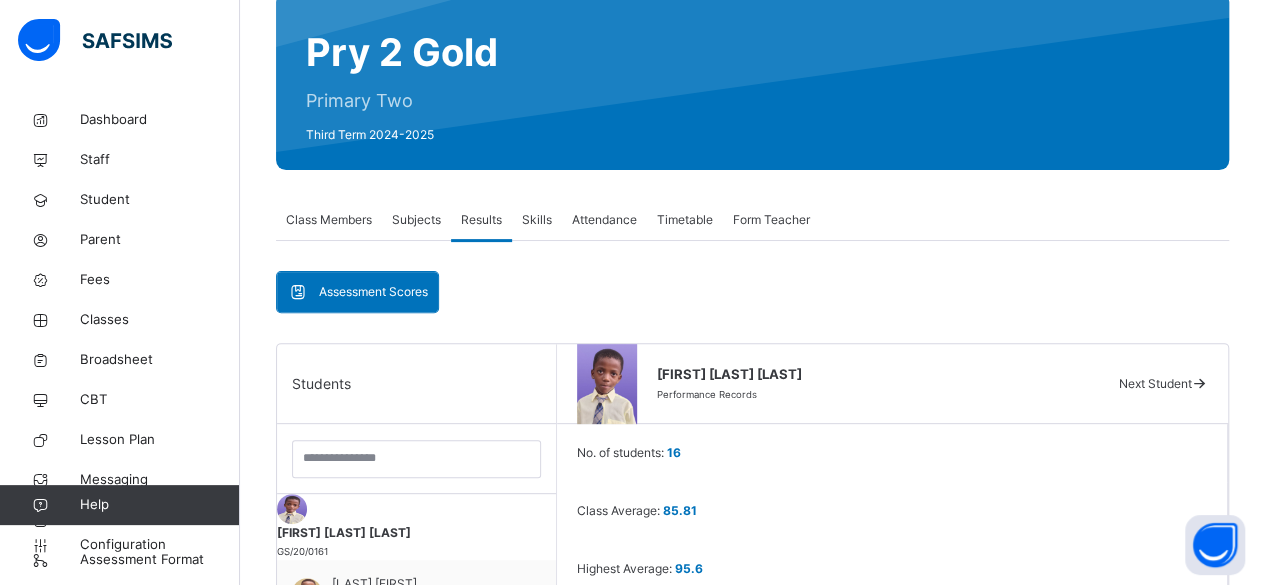 scroll, scrollTop: 0, scrollLeft: 0, axis: both 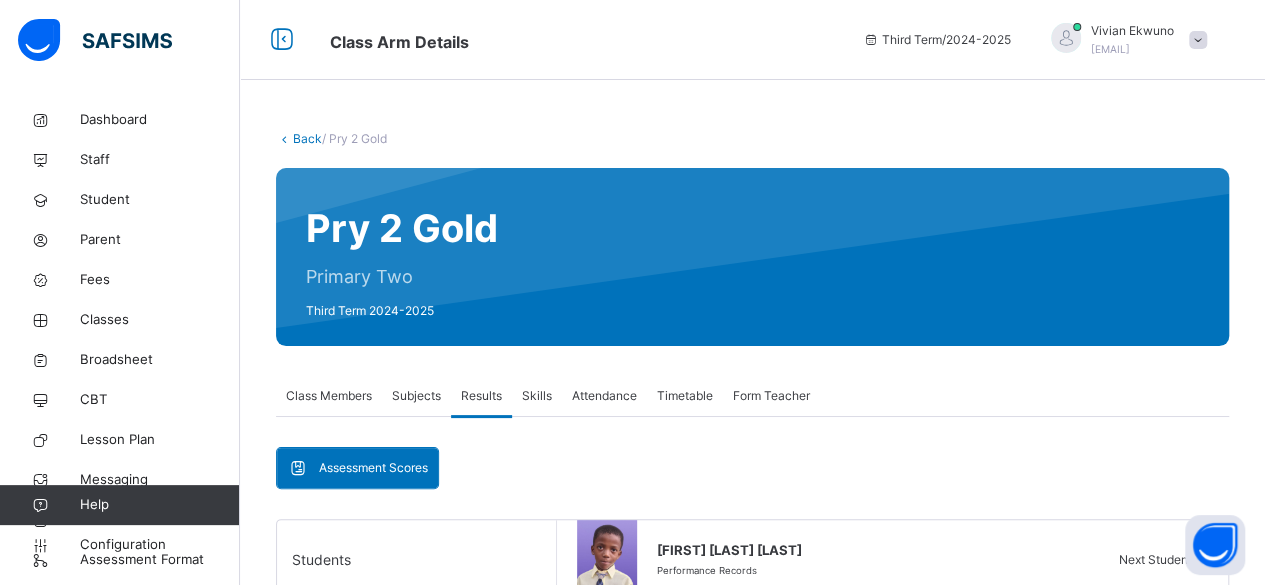 click on "Back" at bounding box center (307, 138) 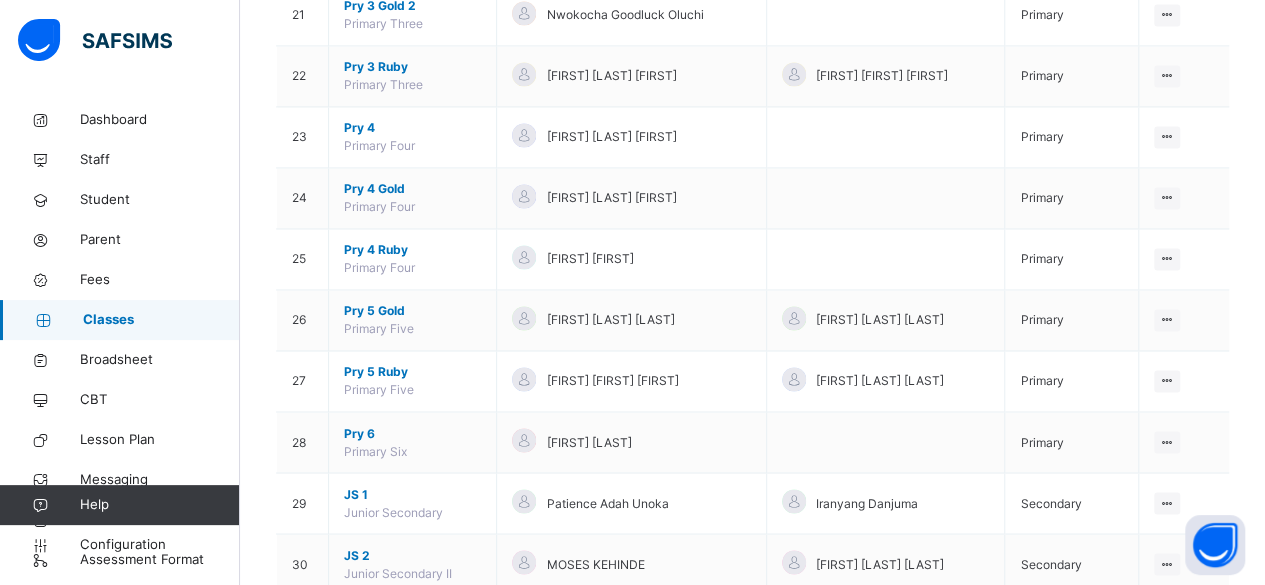 scroll, scrollTop: 1522, scrollLeft: 0, axis: vertical 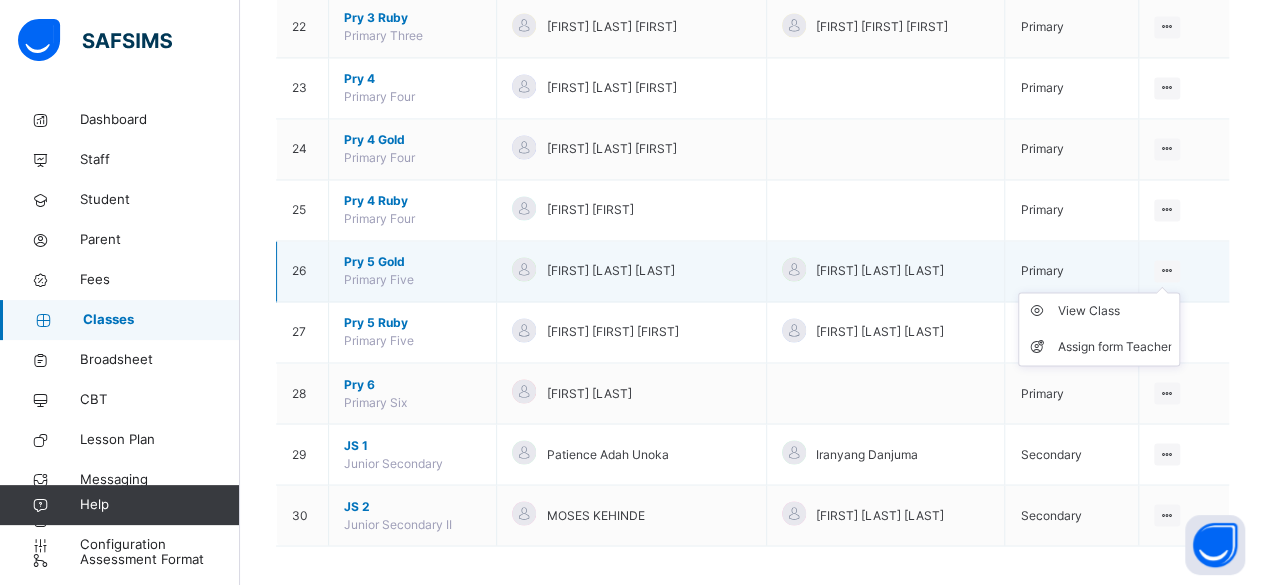 click on "View Class Assign form Teacher" at bounding box center (1099, 329) 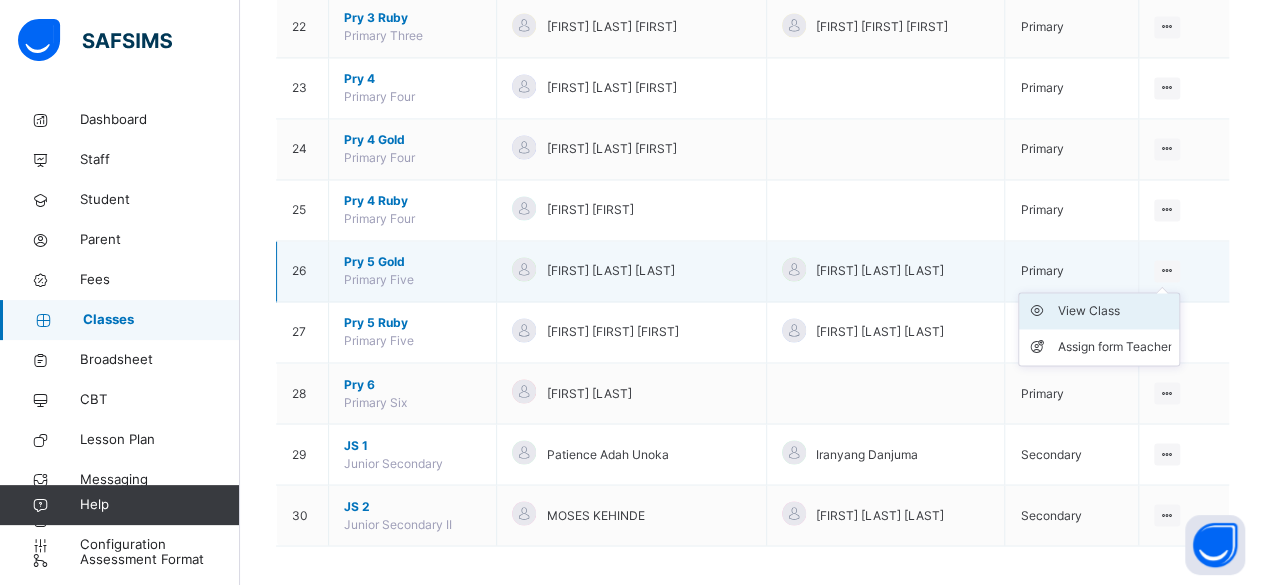 click on "View Class" at bounding box center (1114, 311) 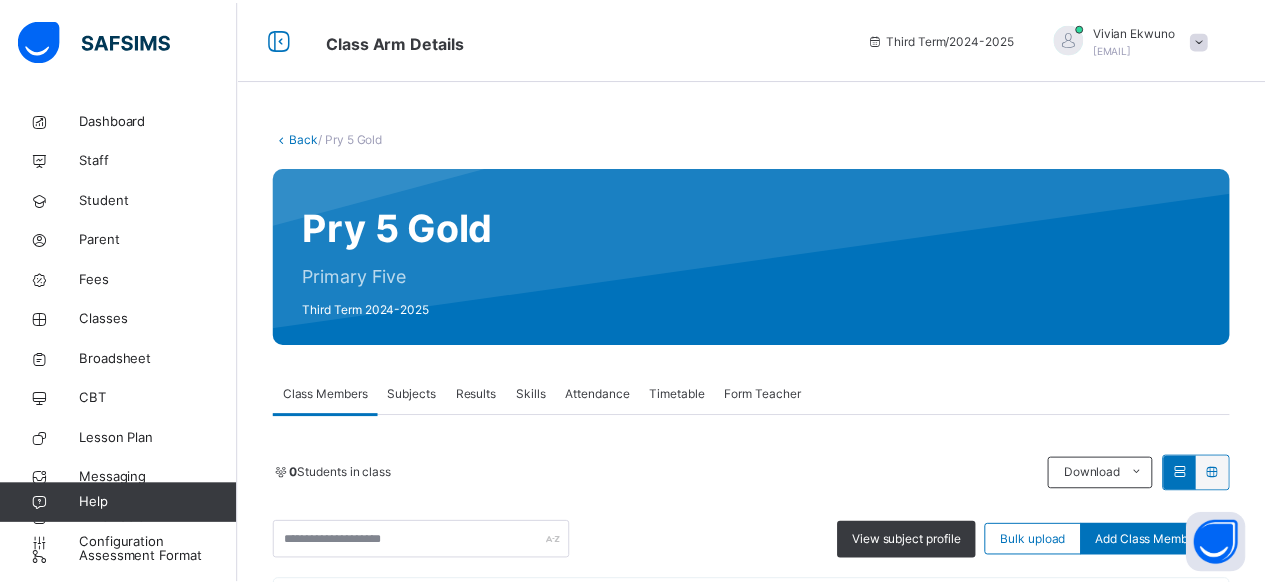 scroll, scrollTop: 448, scrollLeft: 0, axis: vertical 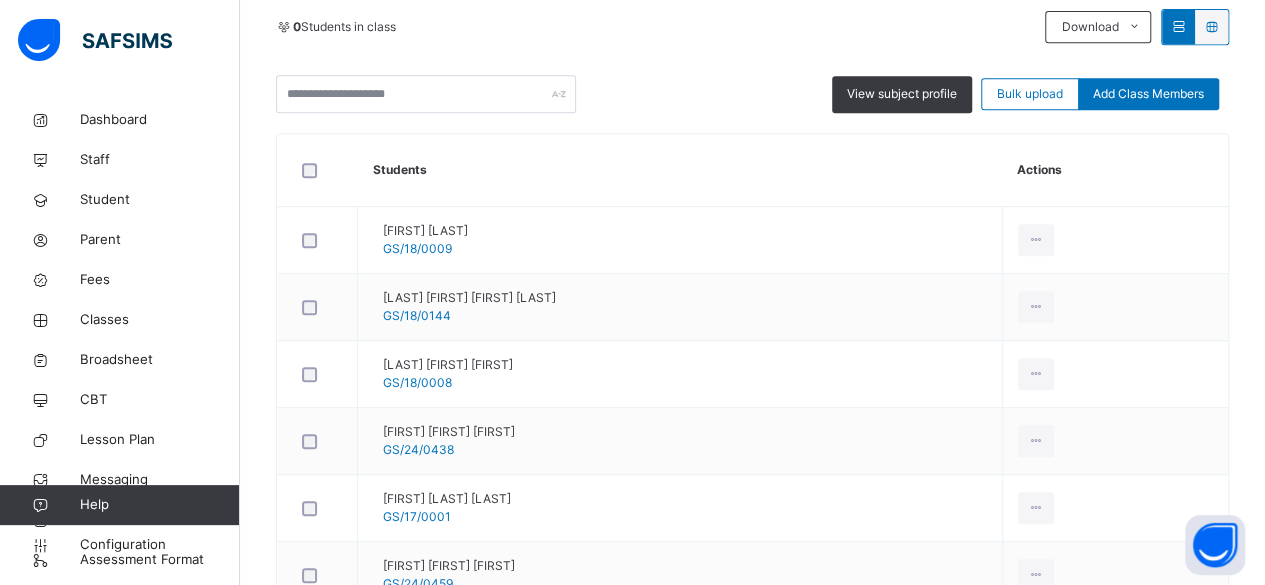 click on "Results" at bounding box center [481, -52] 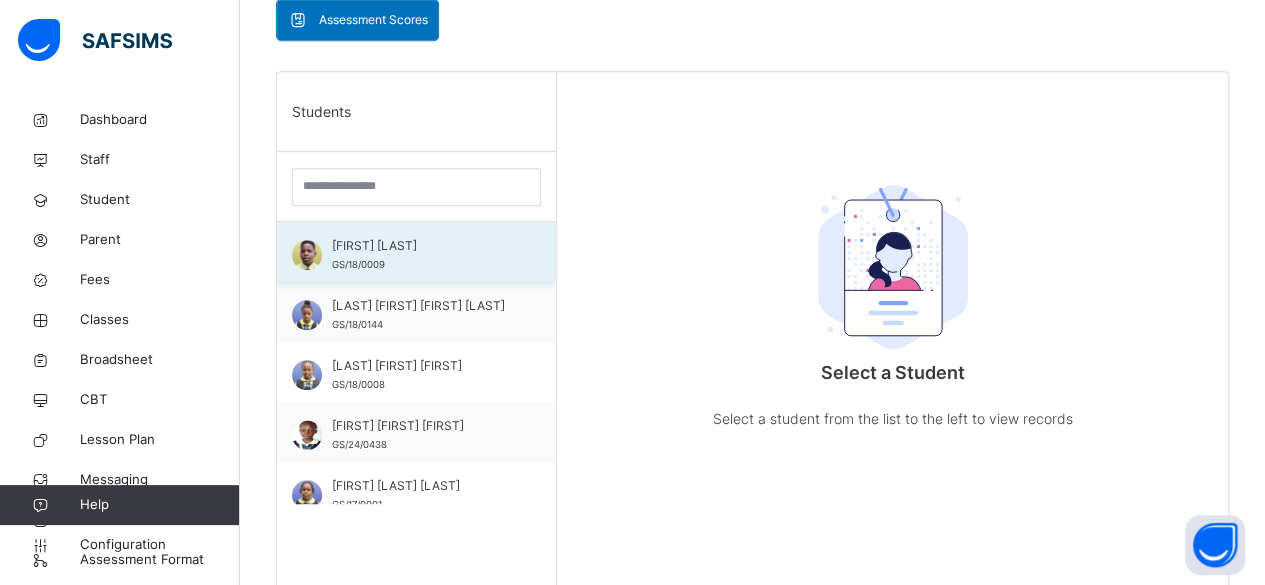 click on "Abah Avidan  GS/18/0009" at bounding box center (421, 255) 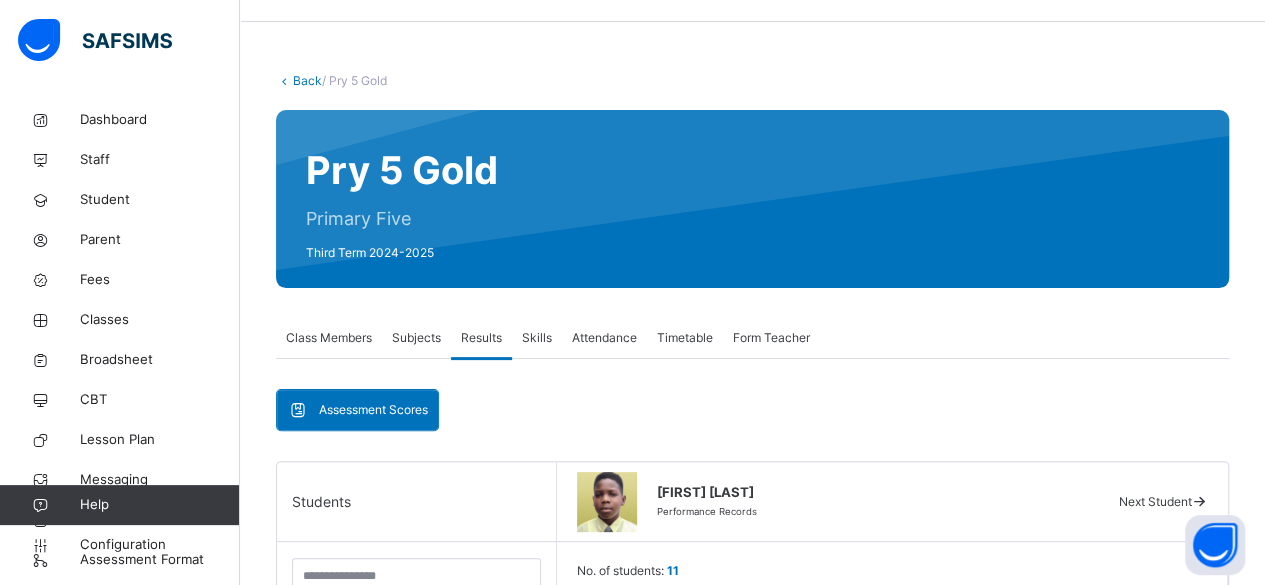 scroll, scrollTop: 47, scrollLeft: 0, axis: vertical 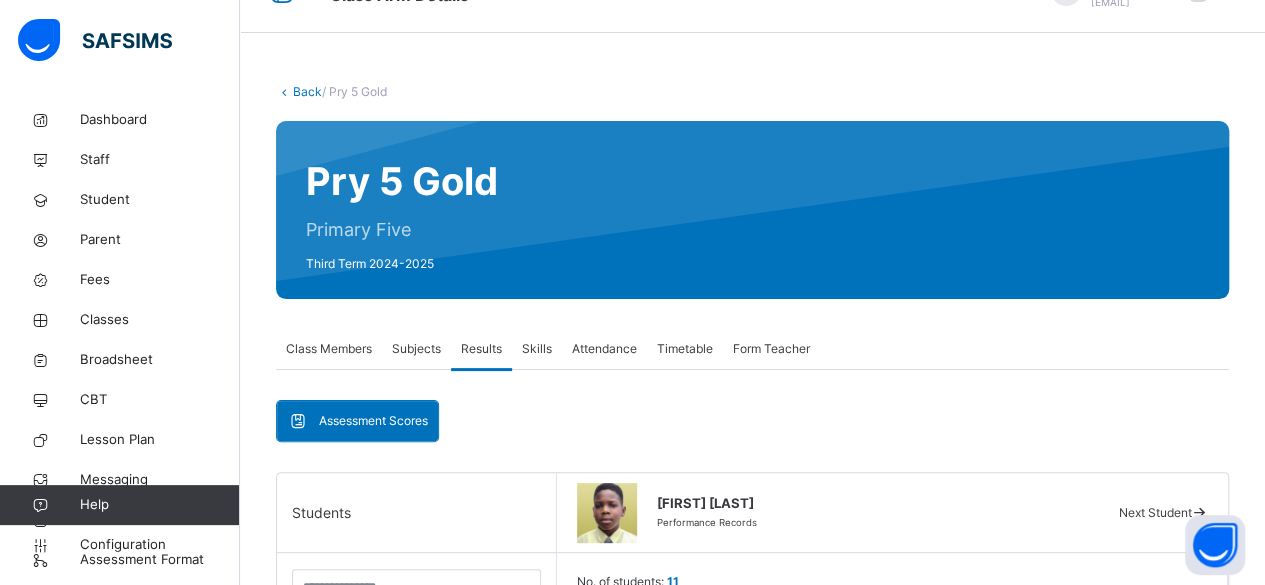 click on "Back" at bounding box center (307, 91) 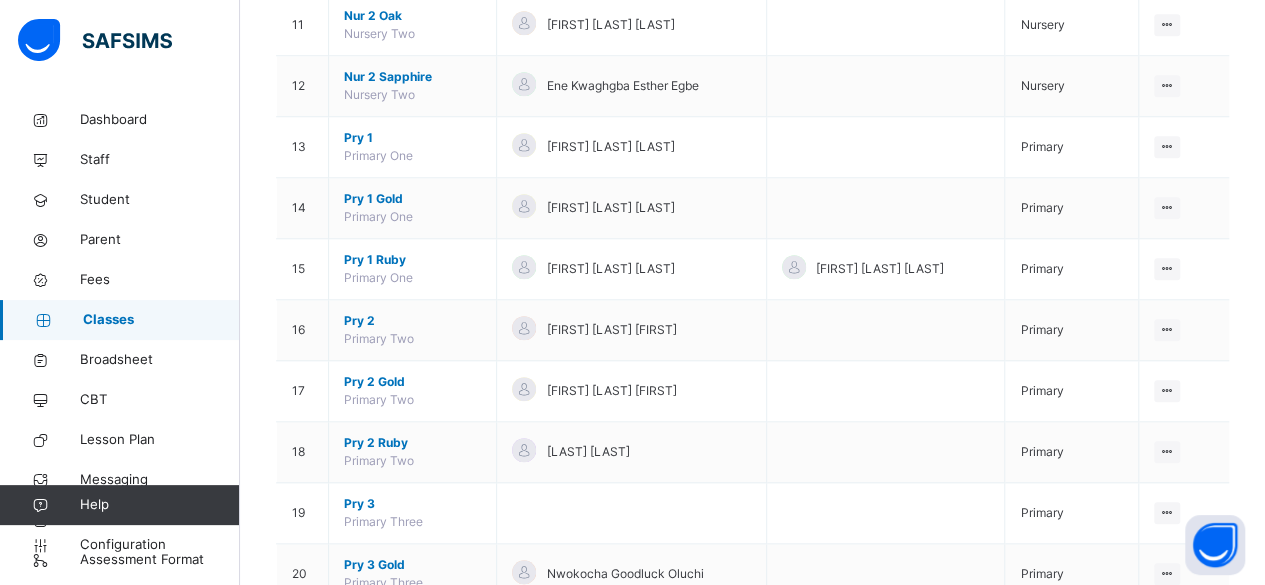 scroll, scrollTop: 854, scrollLeft: 0, axis: vertical 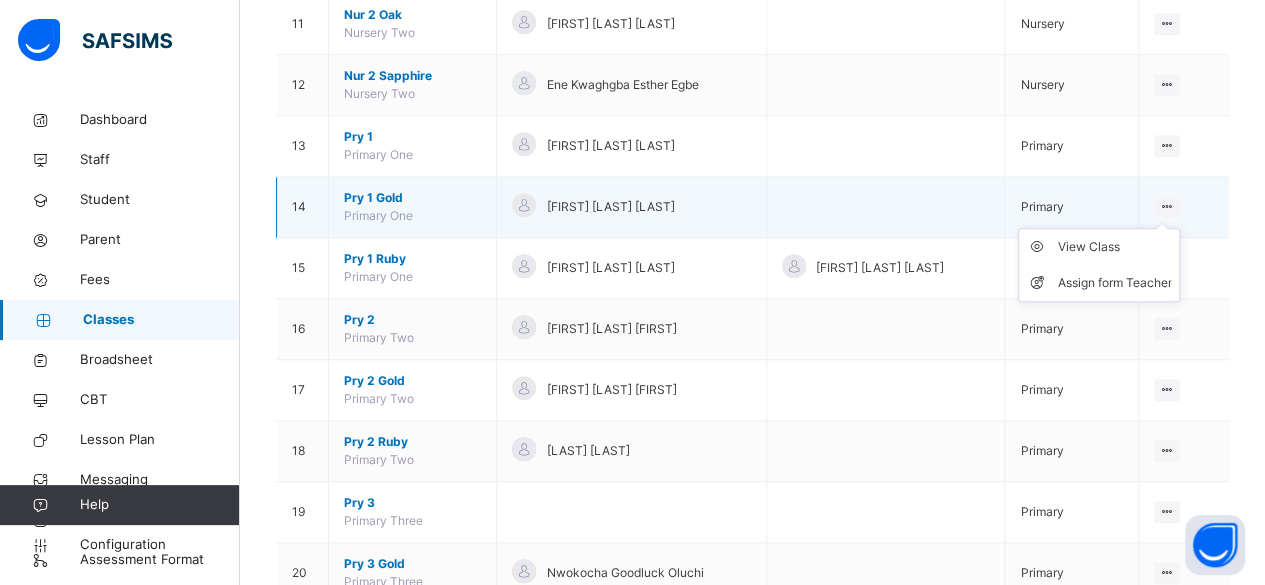 click at bounding box center [1167, 206] 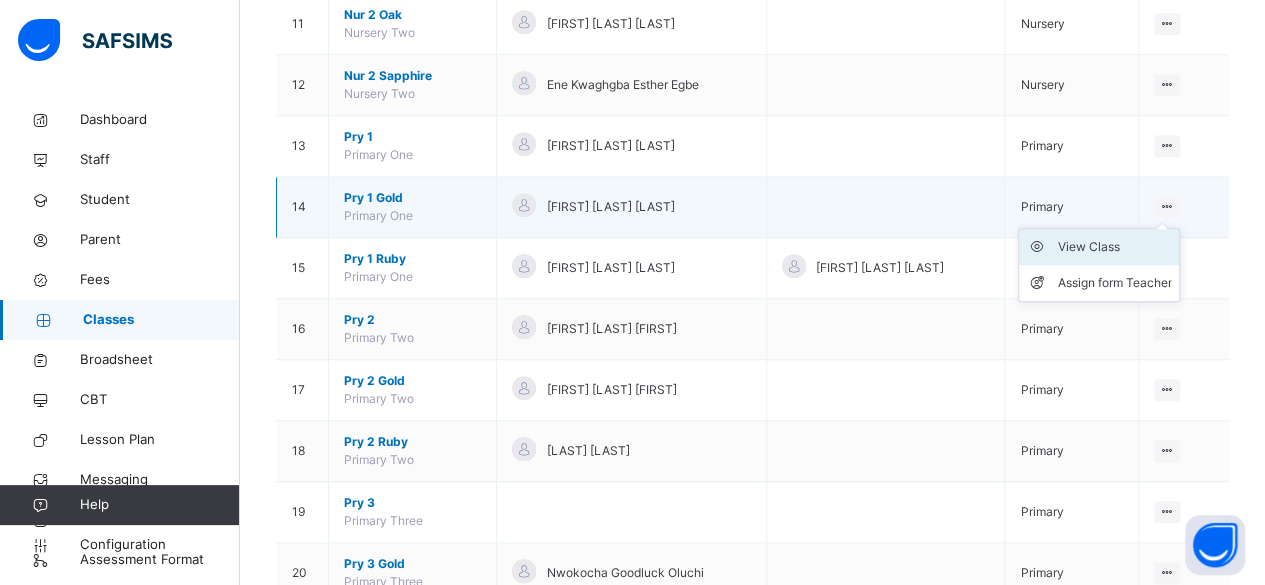 click on "View Class" at bounding box center (1114, 247) 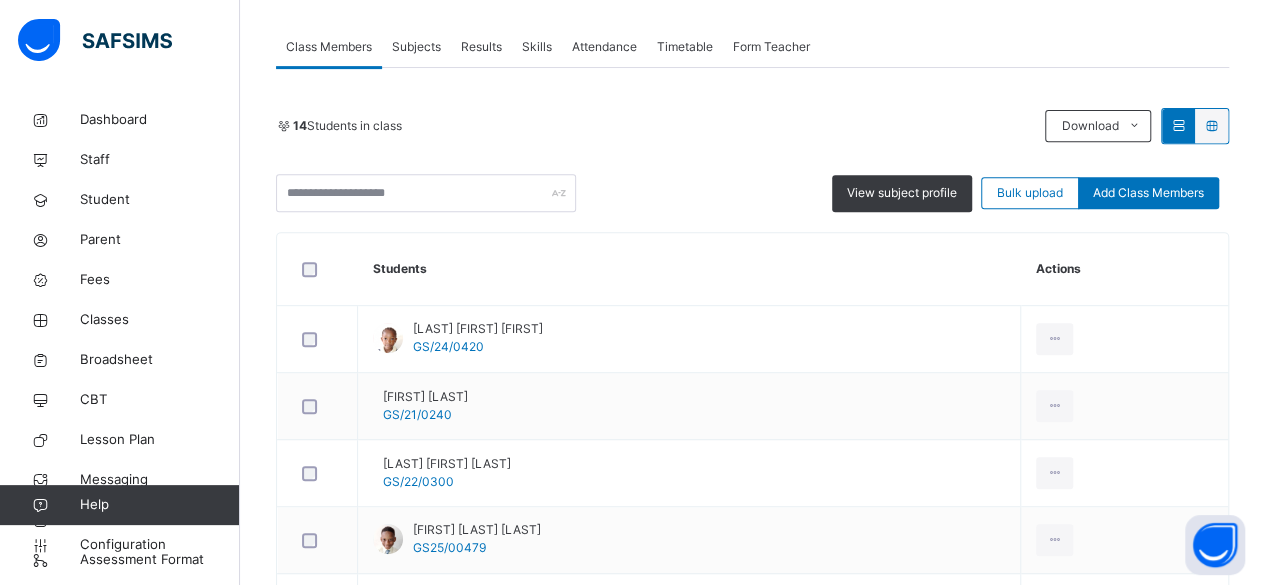 scroll, scrollTop: 344, scrollLeft: 0, axis: vertical 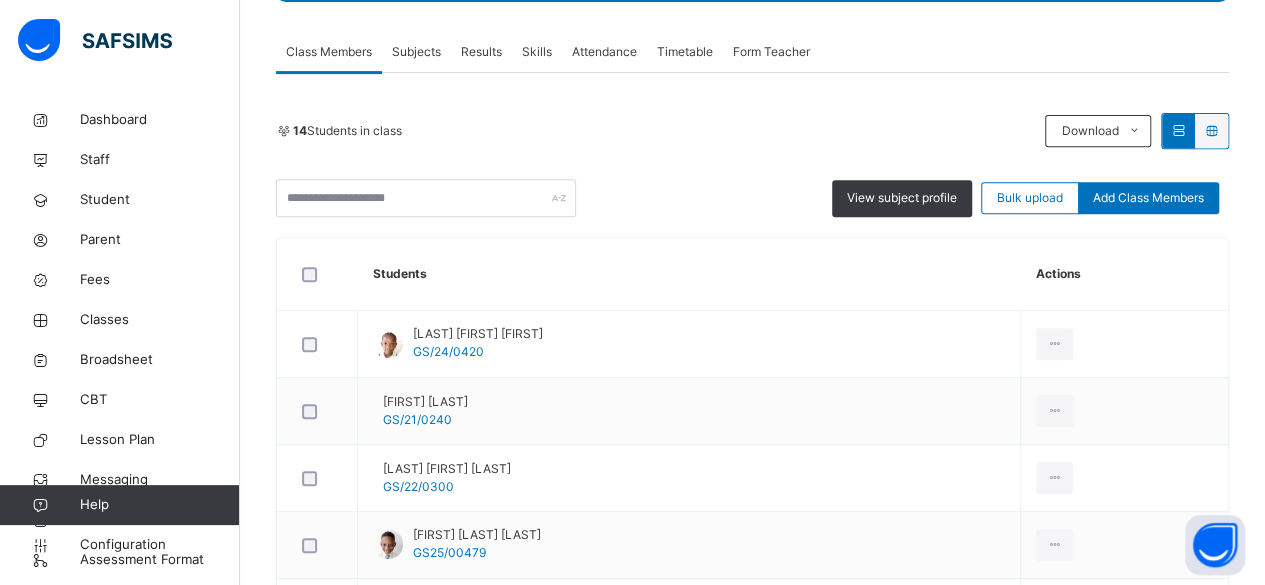 click on "Results" at bounding box center [481, 52] 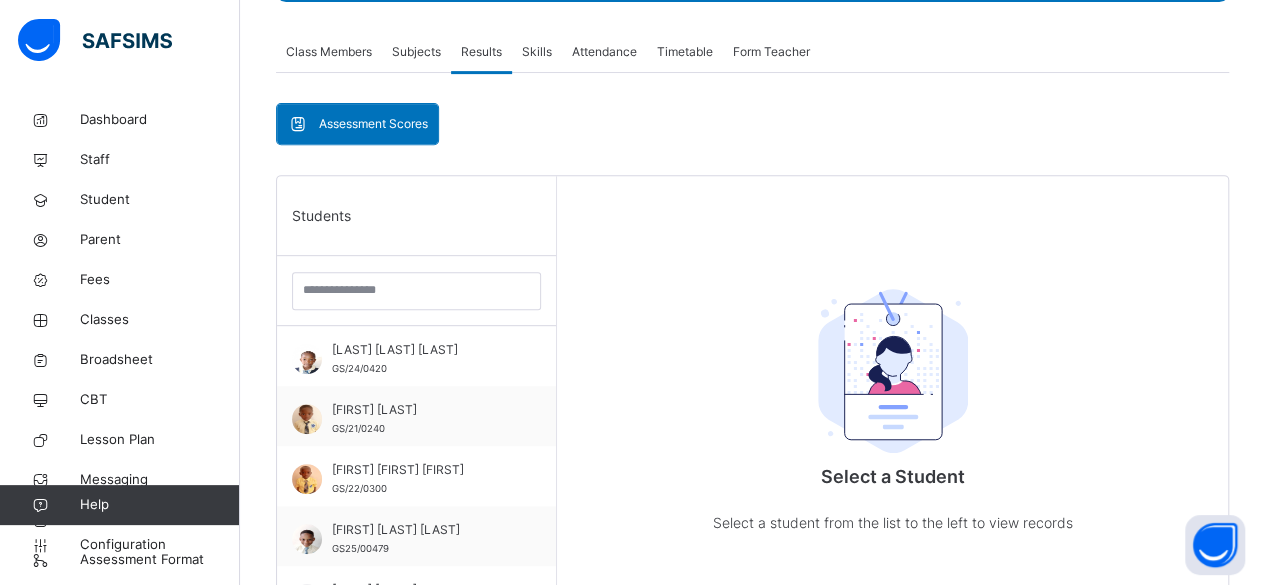 scroll, scrollTop: 378, scrollLeft: 0, axis: vertical 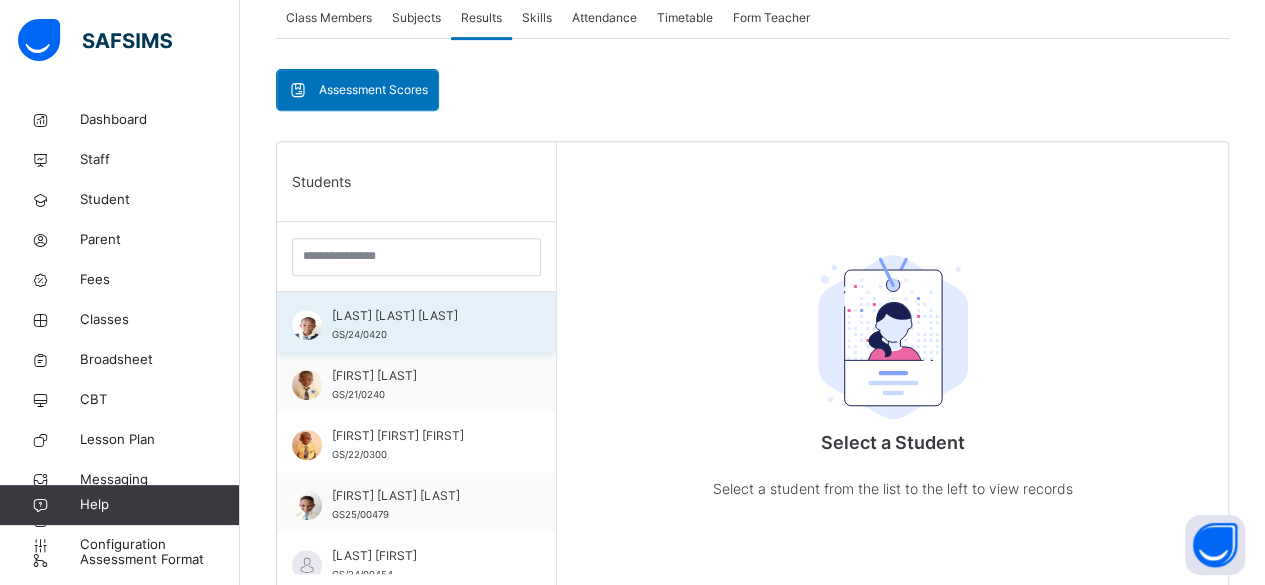 click on "[LAST] [LAST] [LAST]" at bounding box center [421, 316] 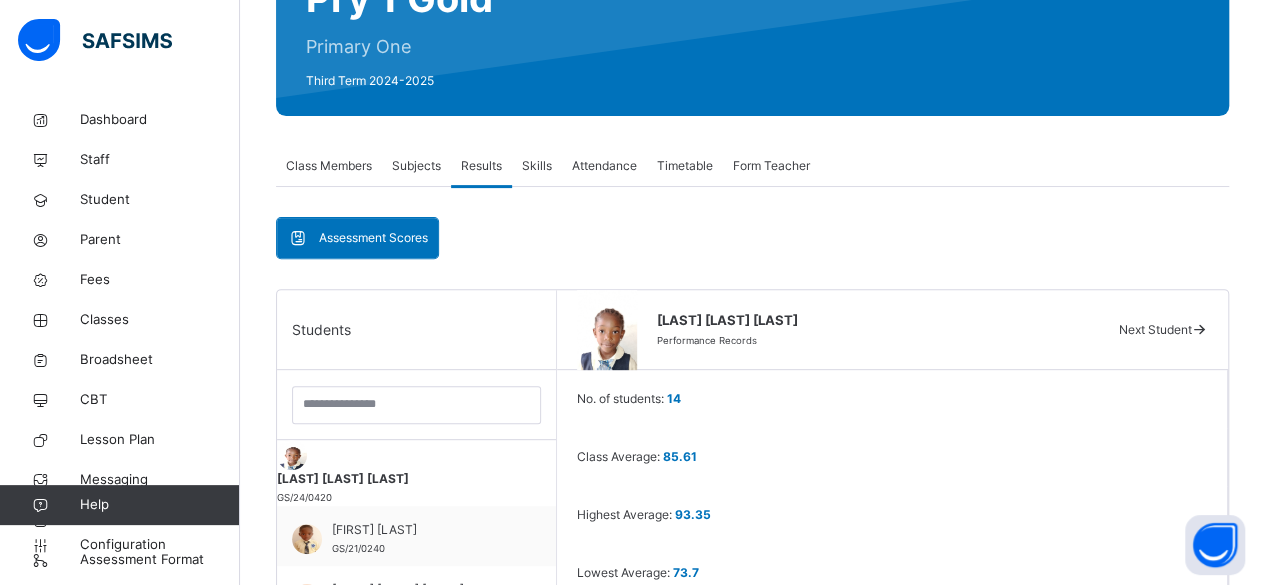 scroll, scrollTop: 234, scrollLeft: 0, axis: vertical 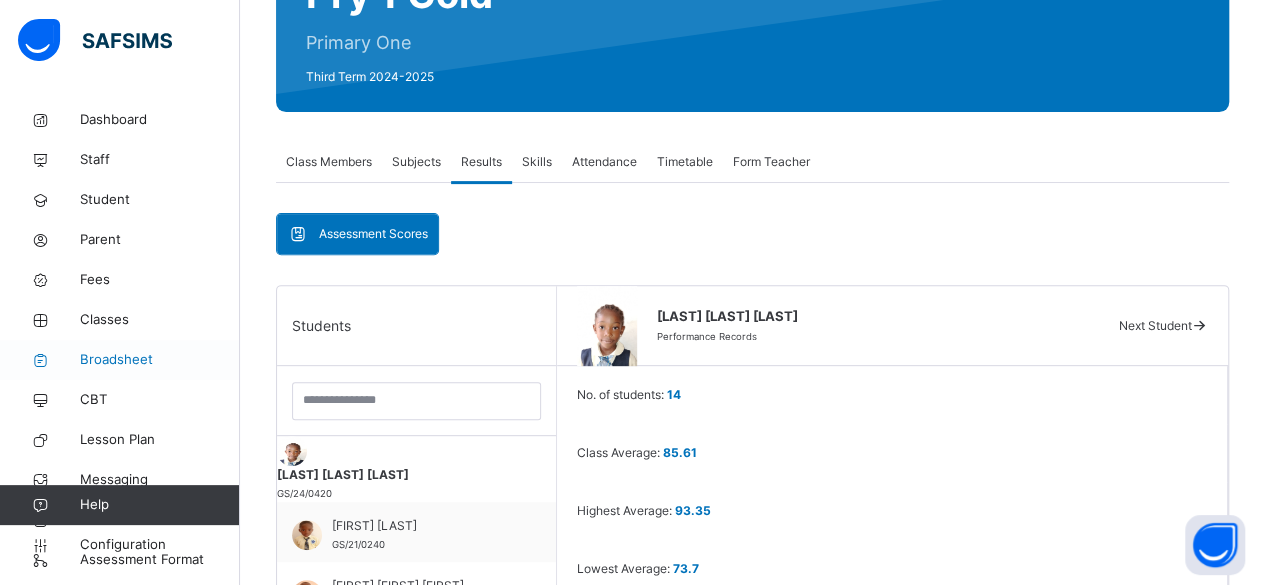 click on "Broadsheet" at bounding box center [160, 360] 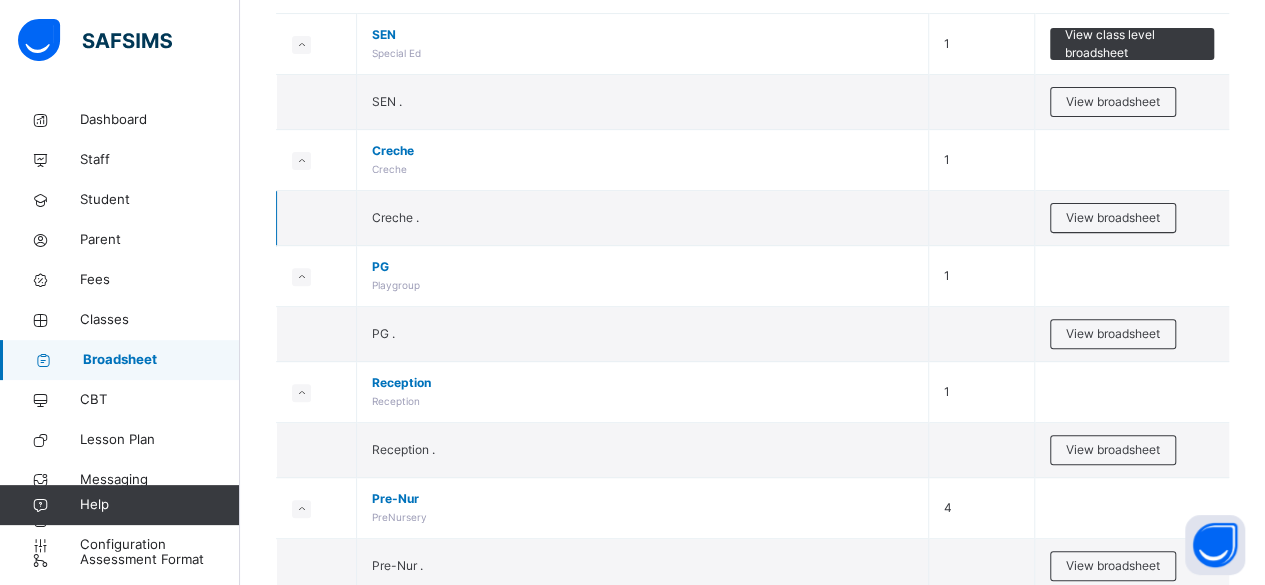 scroll, scrollTop: 238, scrollLeft: 0, axis: vertical 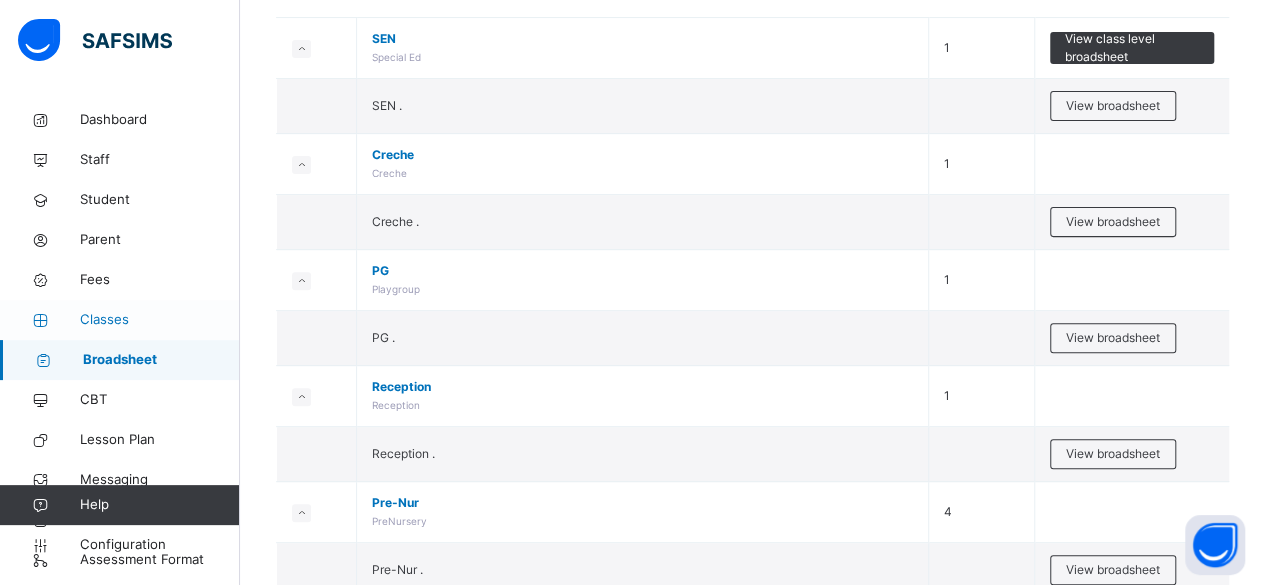 click on "Classes" at bounding box center [160, 320] 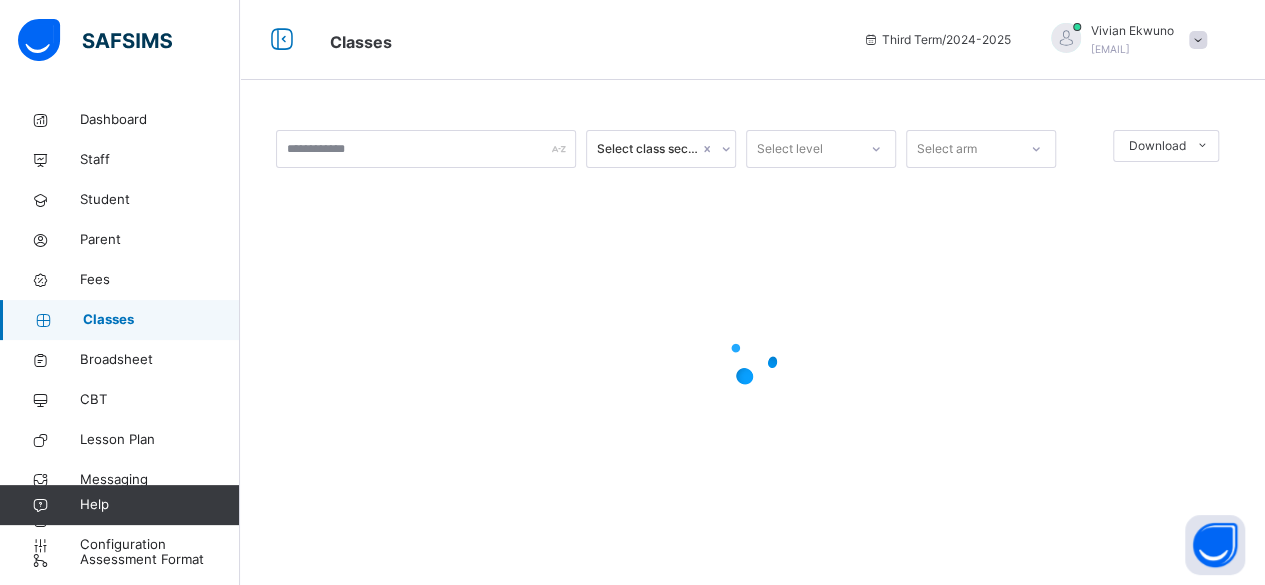 scroll, scrollTop: 0, scrollLeft: 0, axis: both 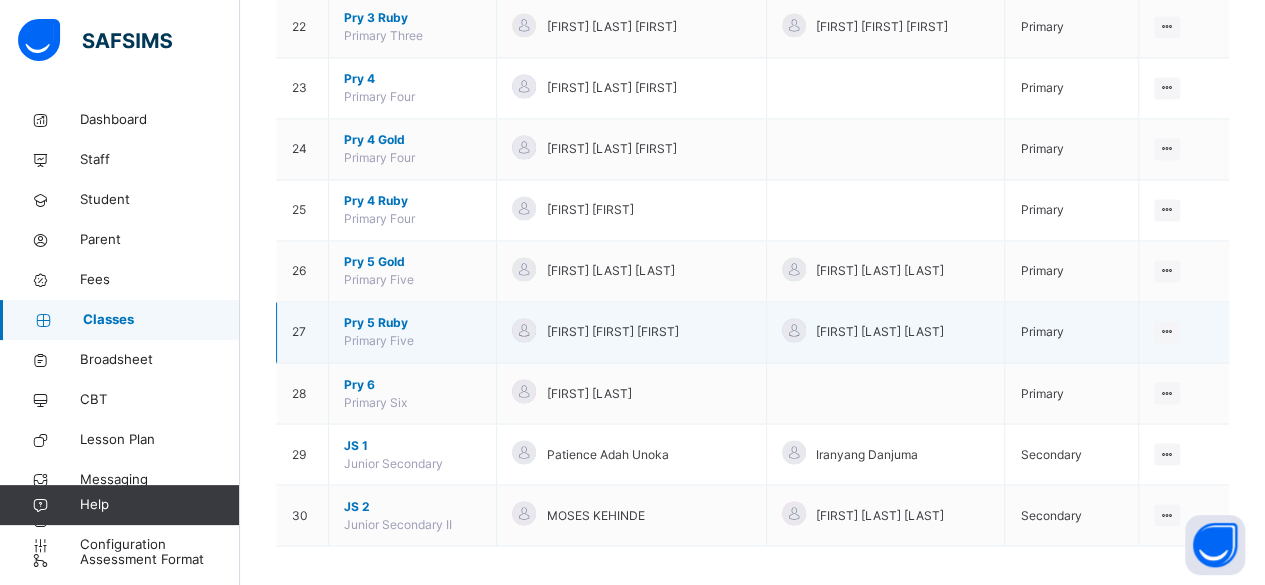 click on "Primary" at bounding box center [1071, 332] 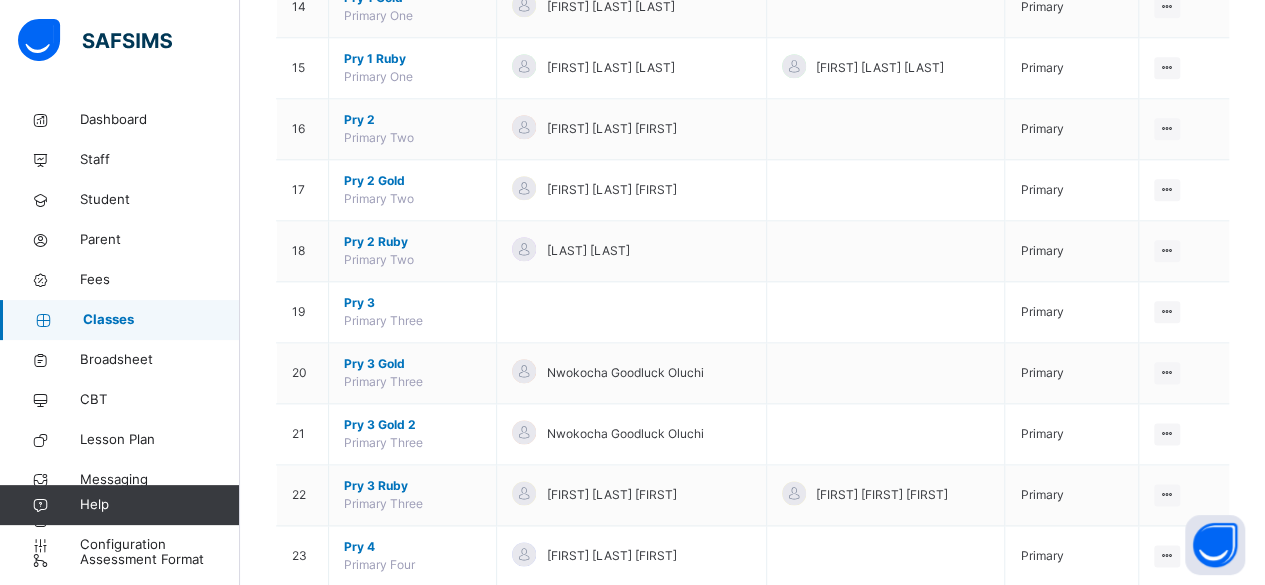 scroll, scrollTop: 1048, scrollLeft: 0, axis: vertical 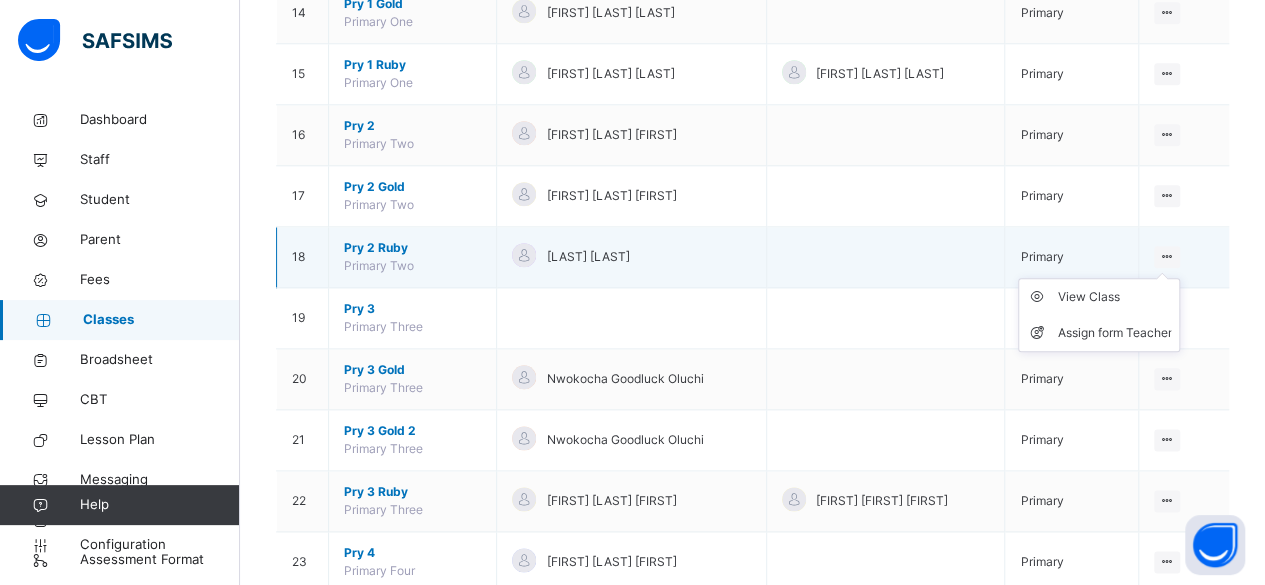 click on "View Class Assign form Teacher" at bounding box center [1099, 315] 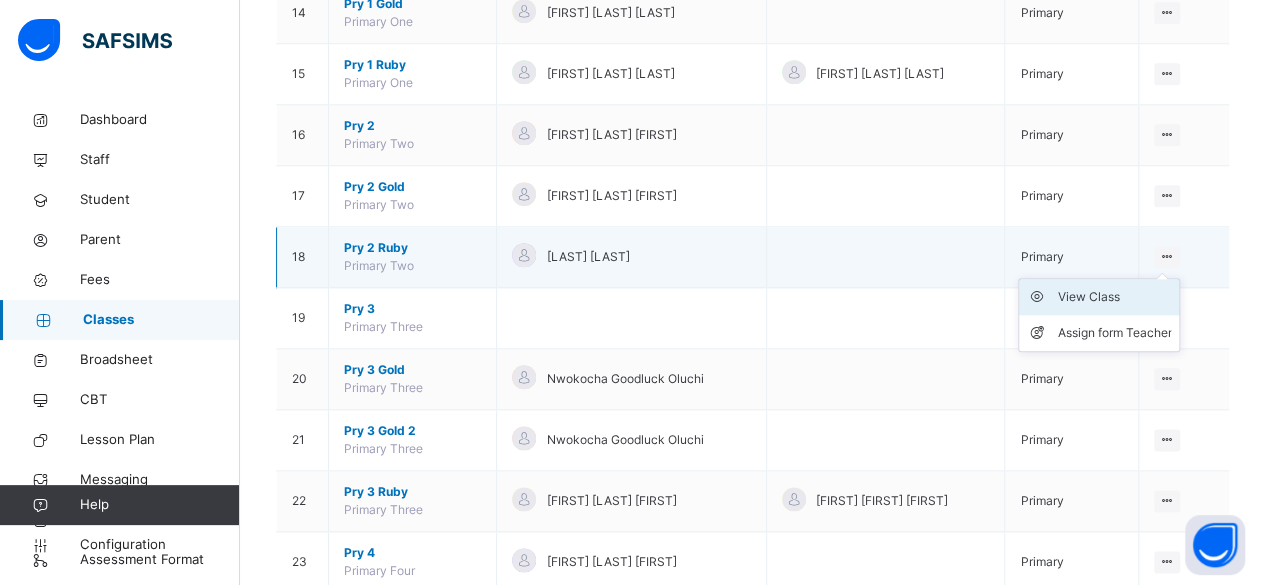 click on "View Class" at bounding box center (1114, 297) 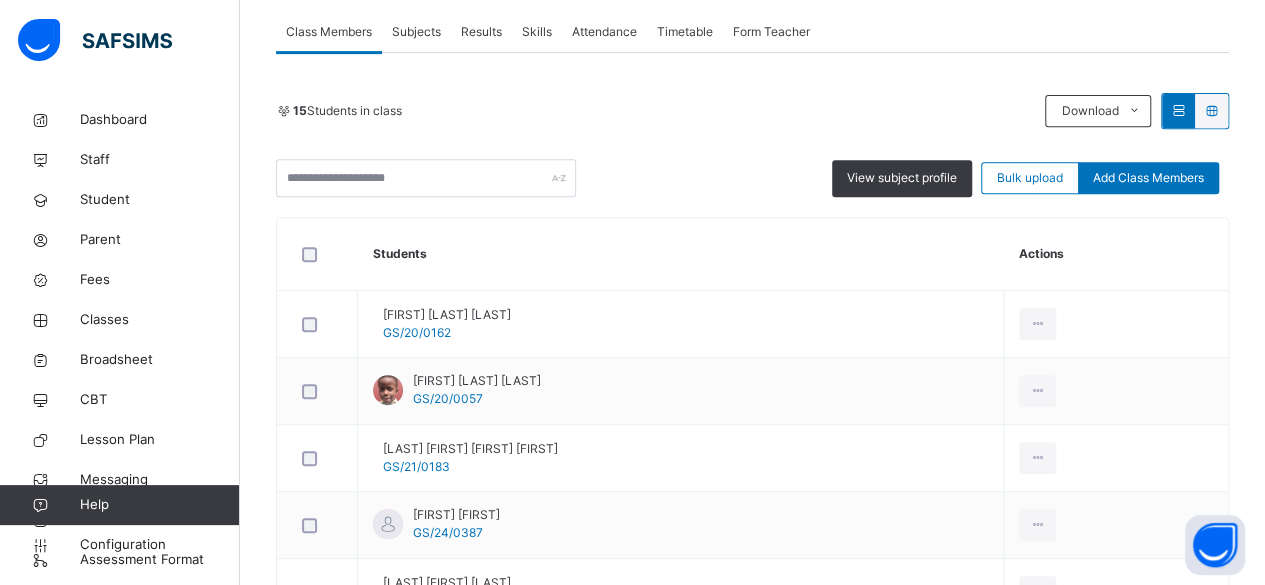 scroll, scrollTop: 271, scrollLeft: 0, axis: vertical 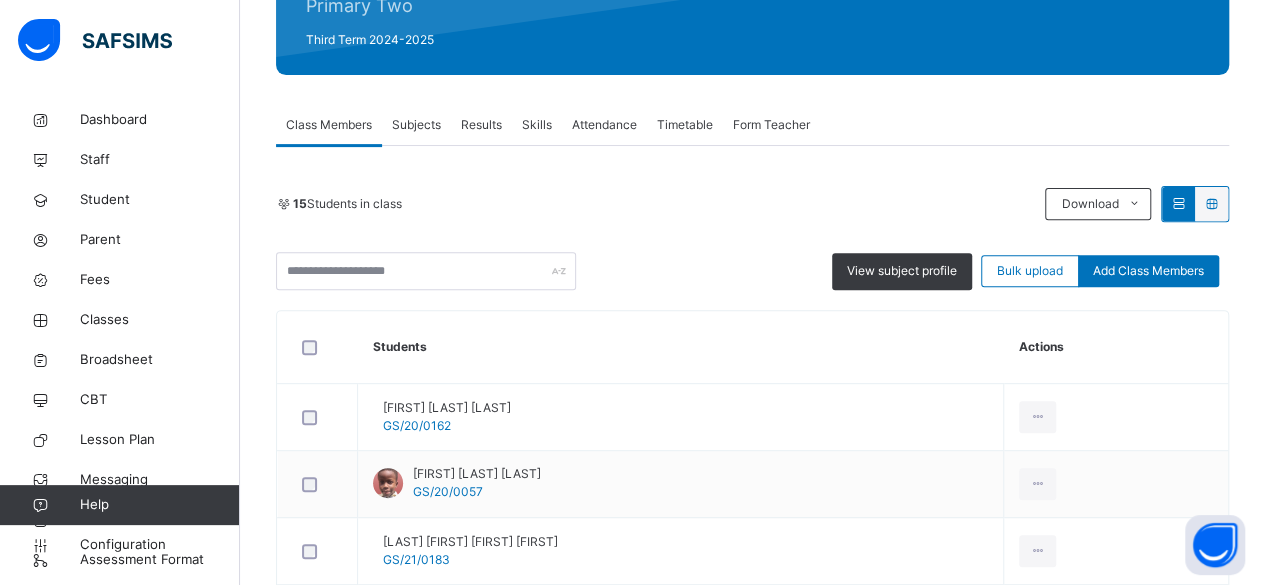click on "Results" at bounding box center [481, 125] 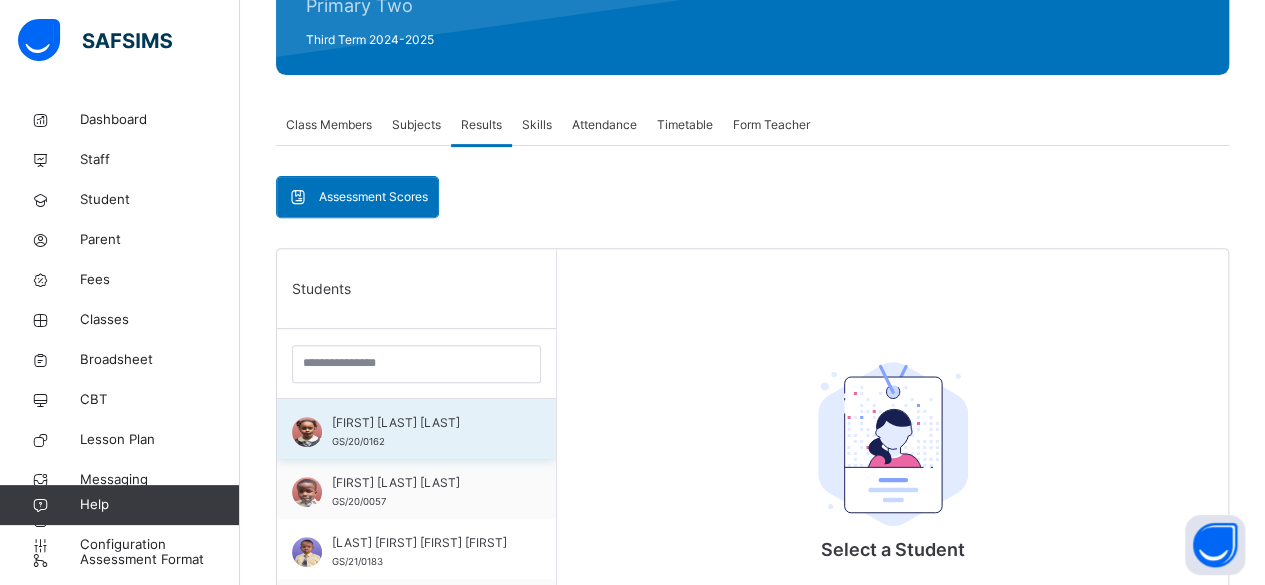 click on "[FIRST] [LAST] [LAST]" at bounding box center [421, 423] 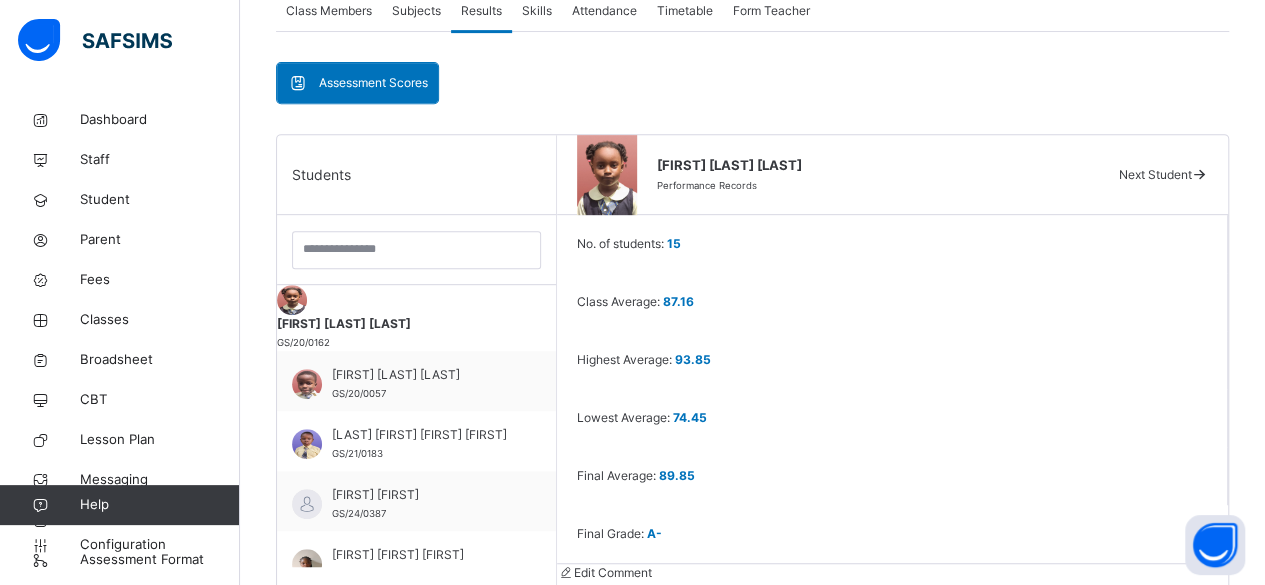 scroll, scrollTop: 374, scrollLeft: 0, axis: vertical 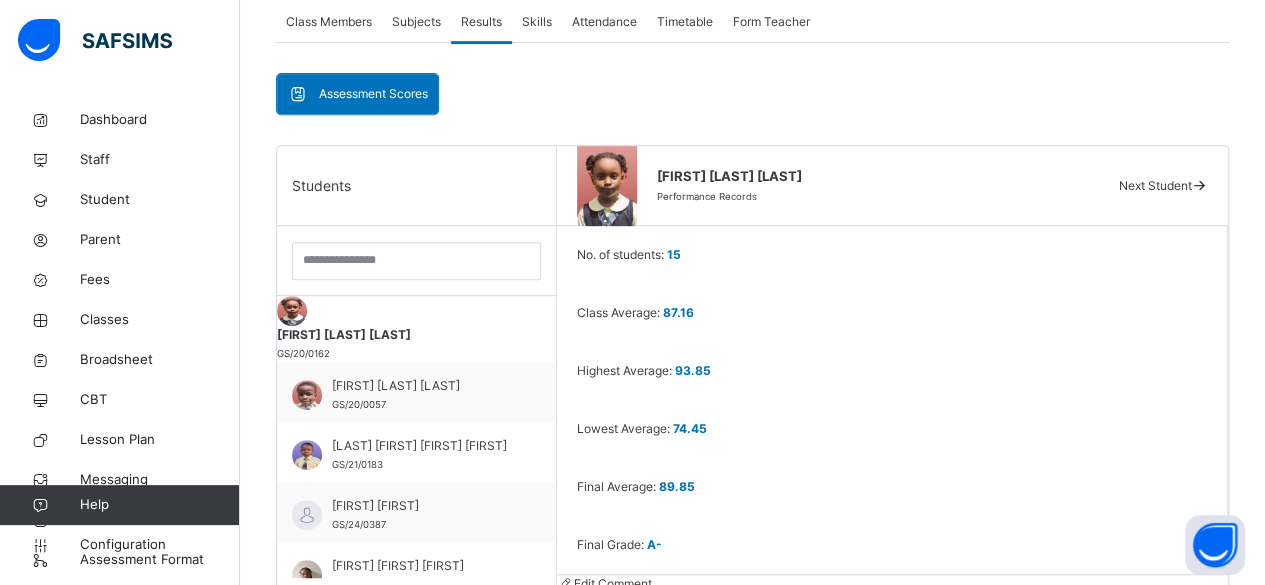 click on "Skills" at bounding box center (537, 22) 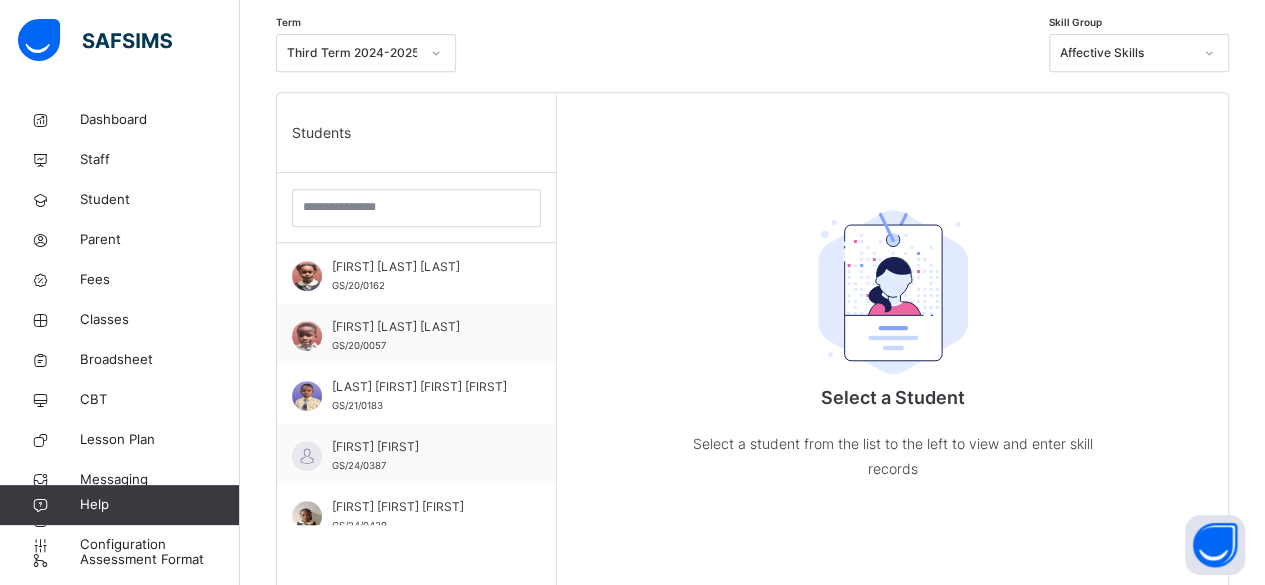 scroll, scrollTop: 430, scrollLeft: 0, axis: vertical 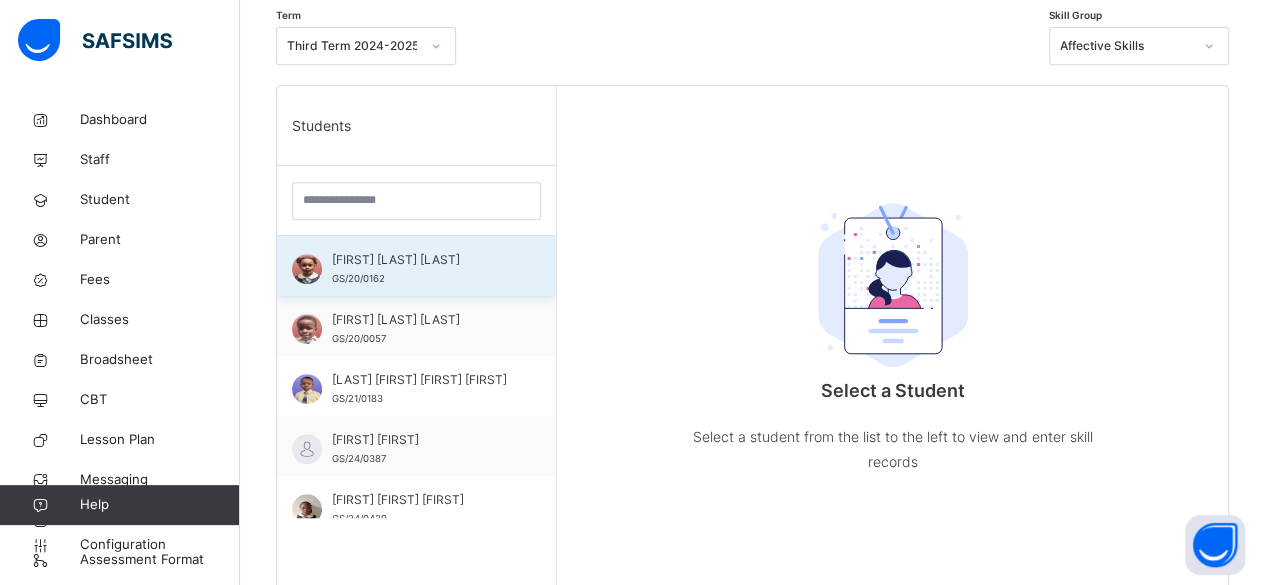 click on "[FIRST] [LAST] [LAST]" at bounding box center (421, 260) 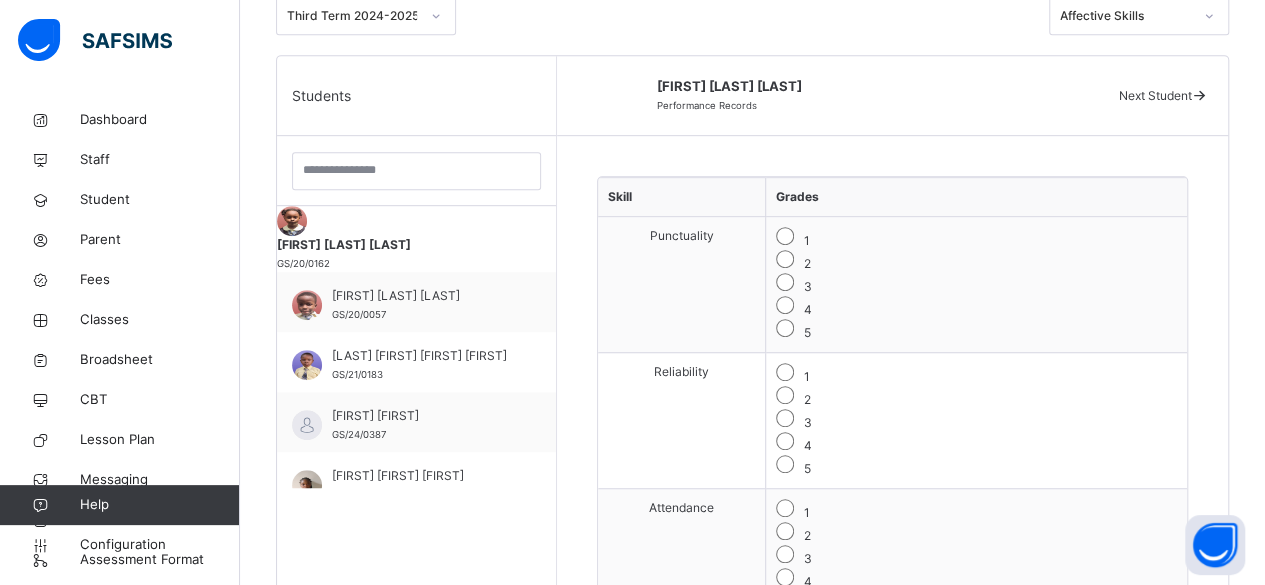 scroll, scrollTop: 458, scrollLeft: 0, axis: vertical 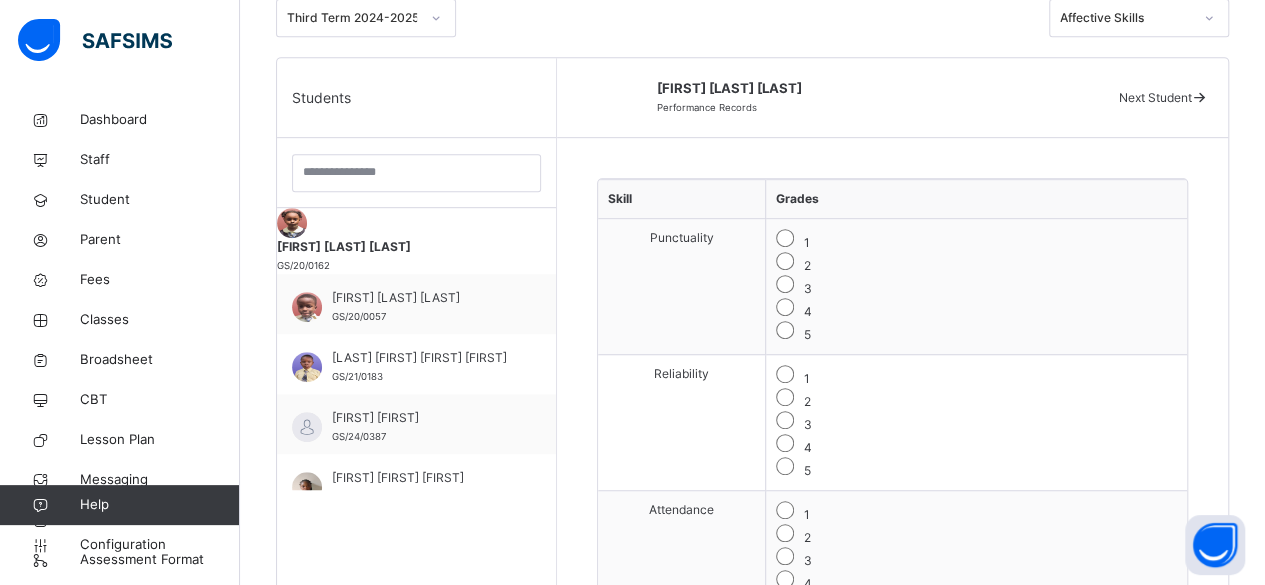 click on "Next Student" at bounding box center [1154, 97] 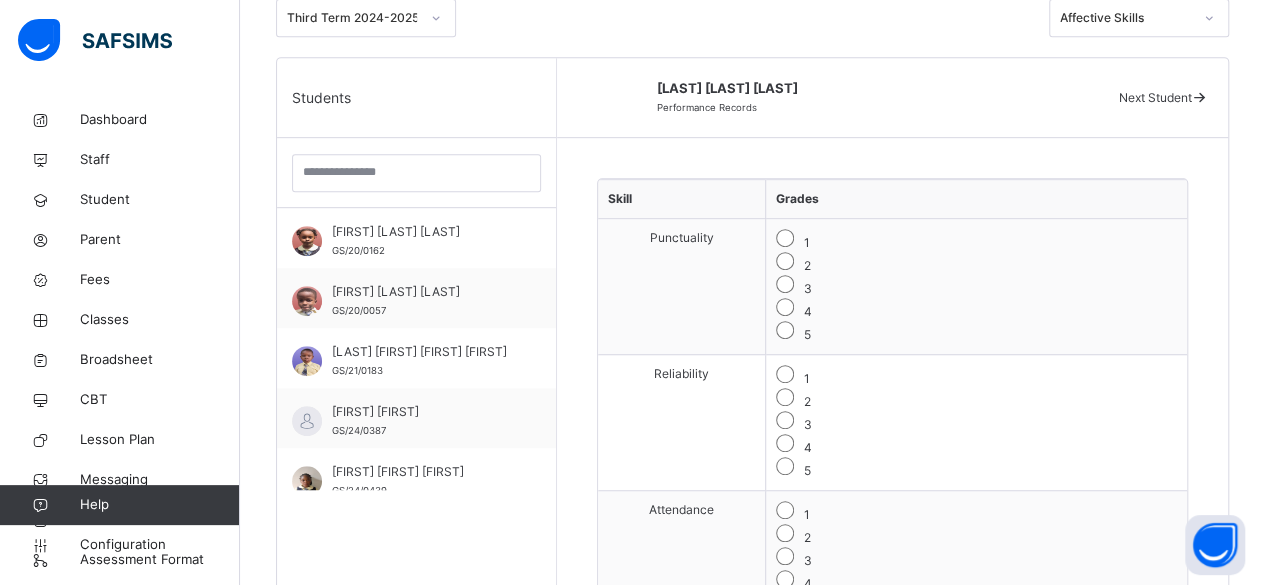 click on "Next Student" at bounding box center (1154, 97) 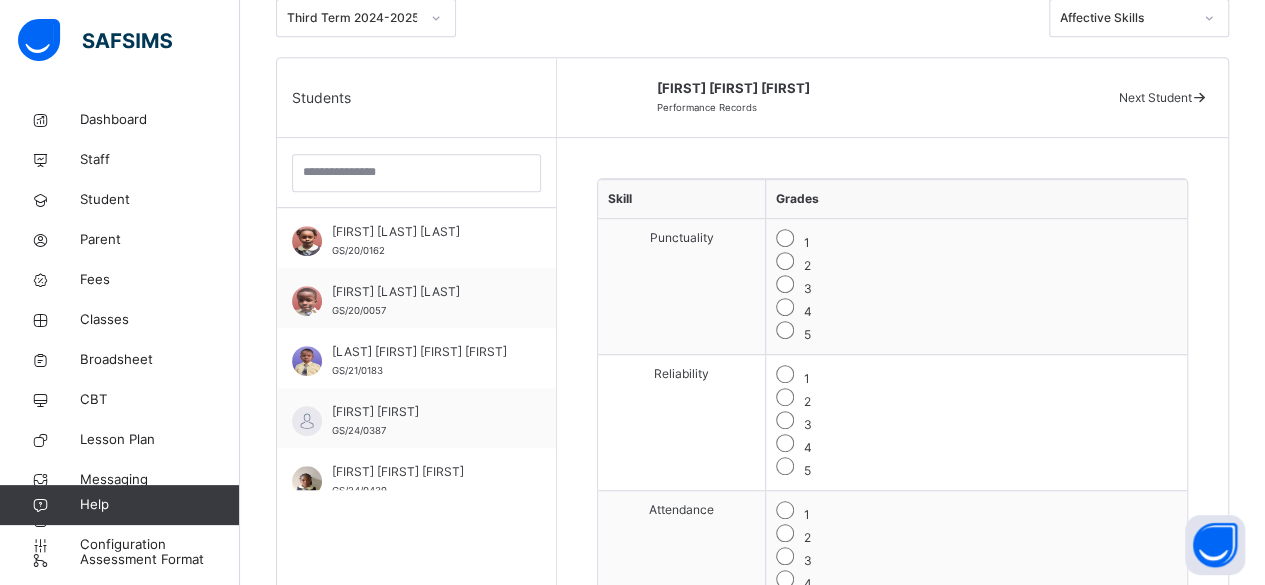 click on "Next Student" at bounding box center [1154, 97] 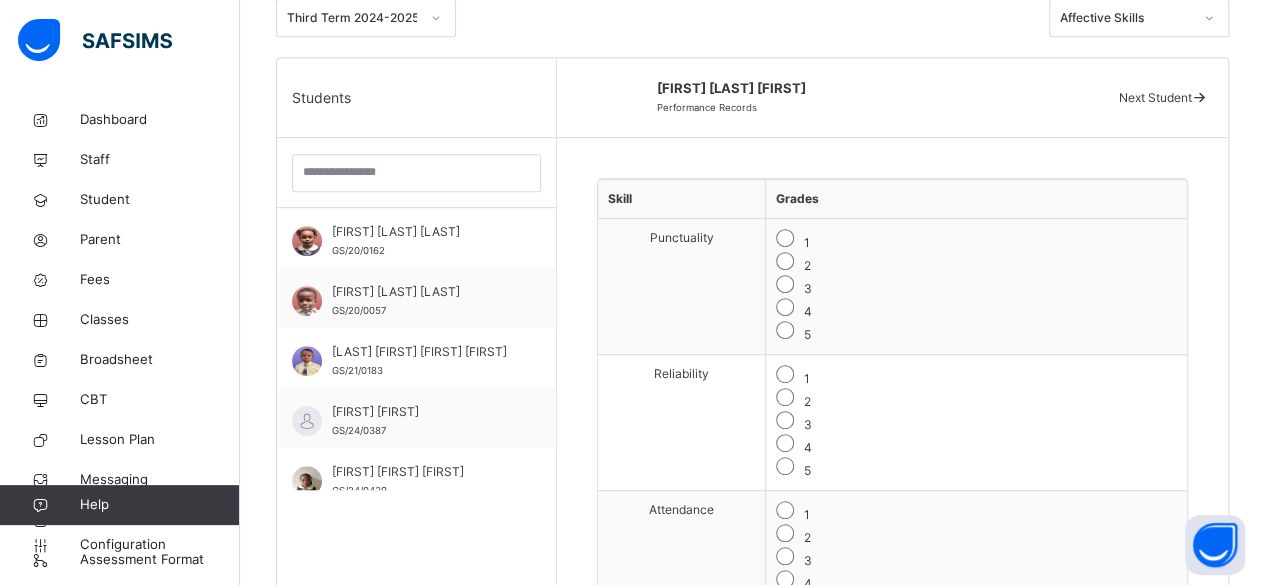 click on "Next Student" at bounding box center (1154, 97) 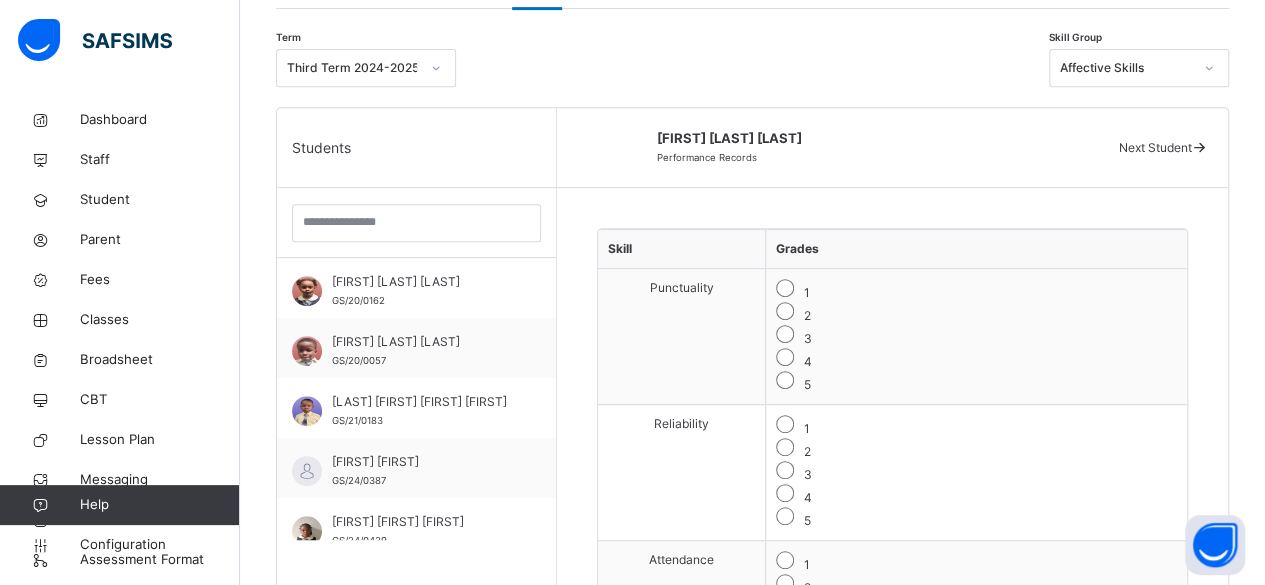 scroll, scrollTop: 396, scrollLeft: 0, axis: vertical 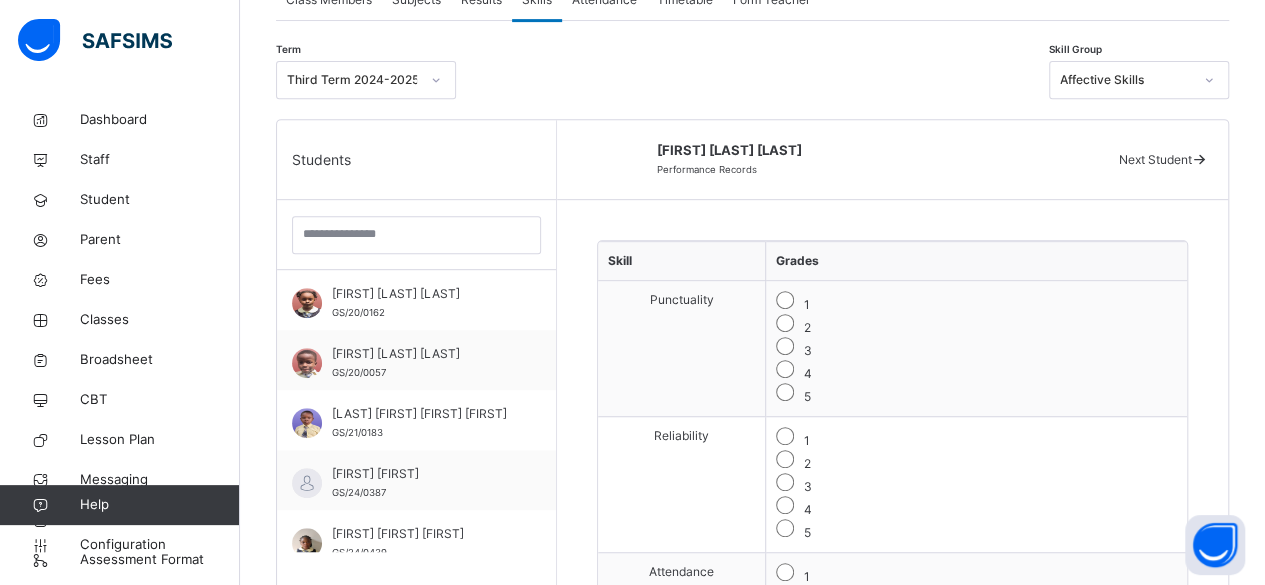 click on "Next Student" at bounding box center (1154, 159) 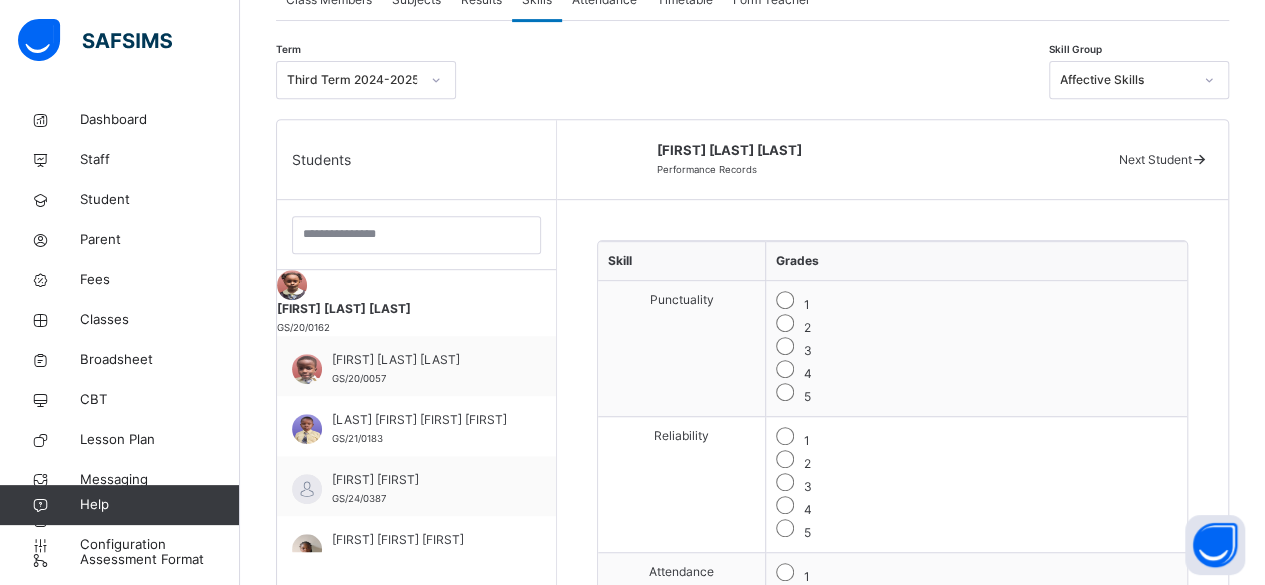 click on "Next Student" at bounding box center [1154, 159] 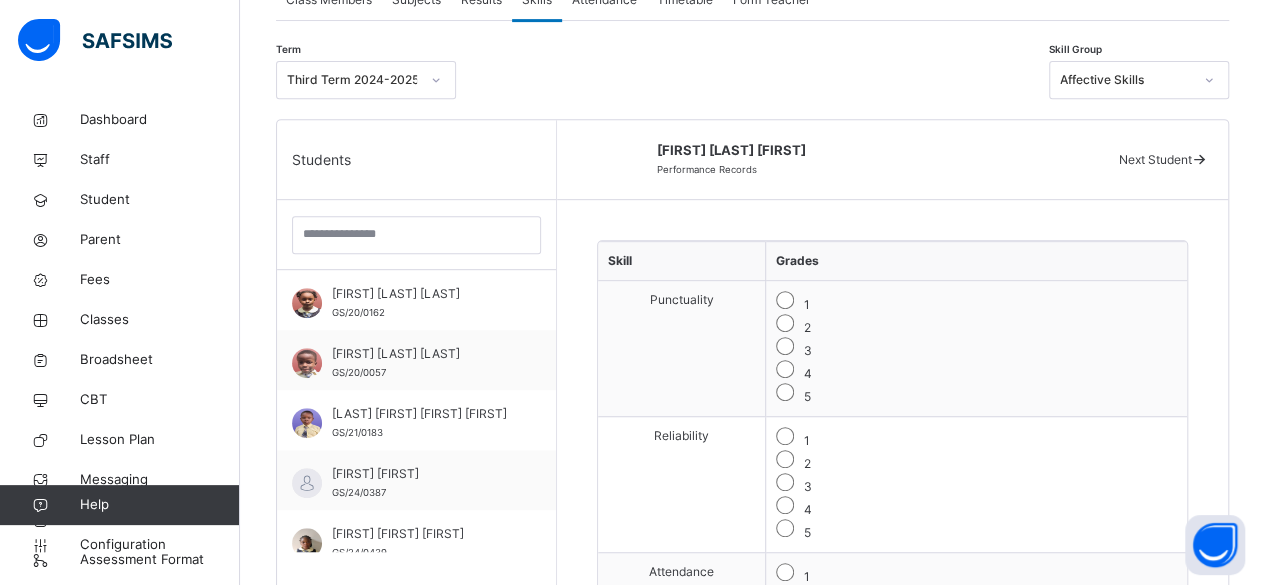 click on "Next Student" at bounding box center (1154, 159) 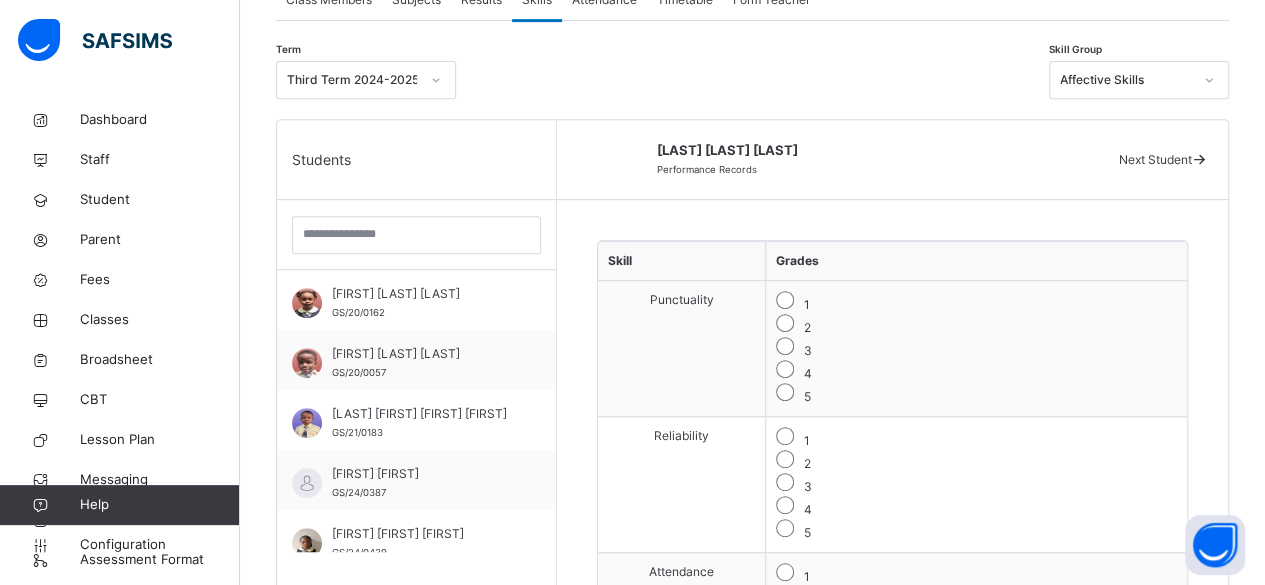 click on "Next Student" at bounding box center [1154, 159] 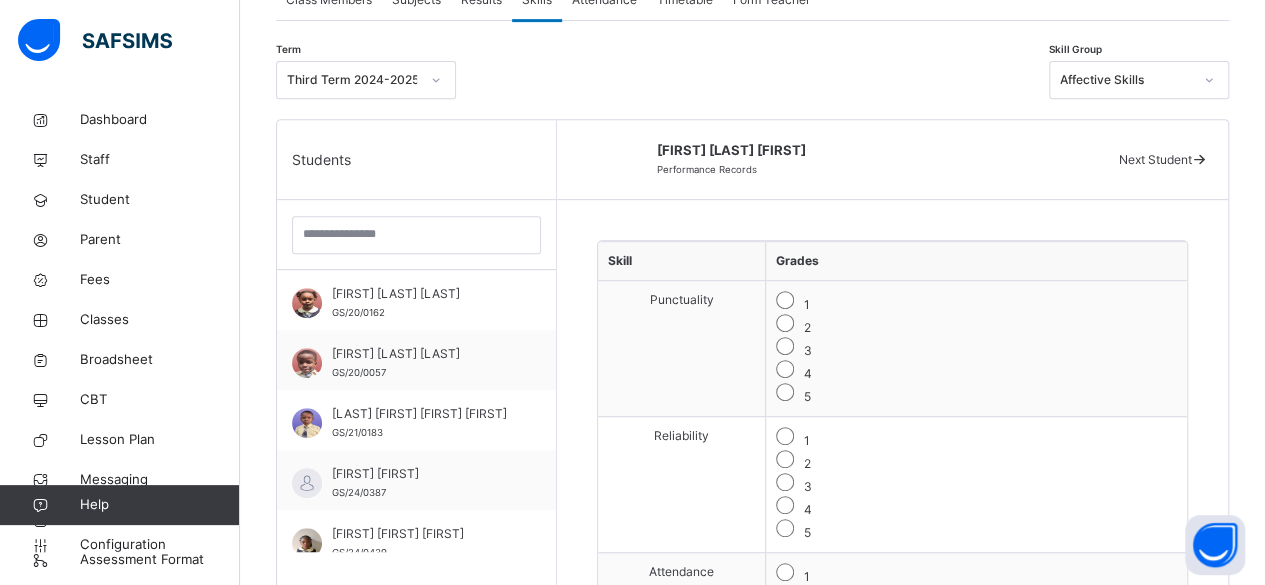 click on "Next Student" at bounding box center (1154, 159) 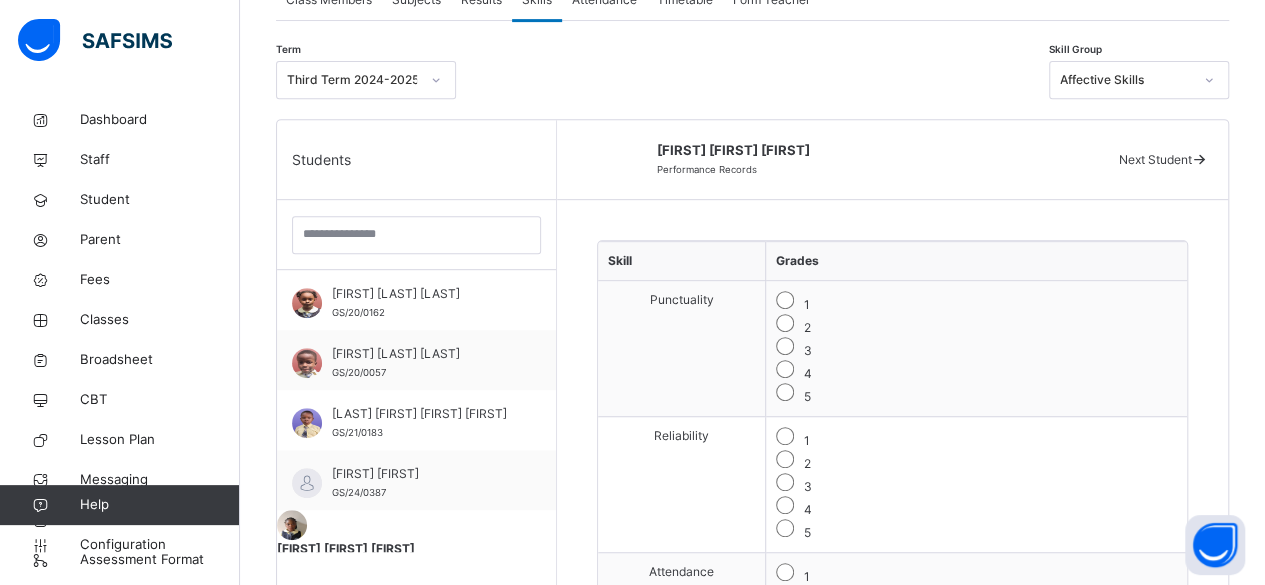 click on "Next Student" at bounding box center (1154, 159) 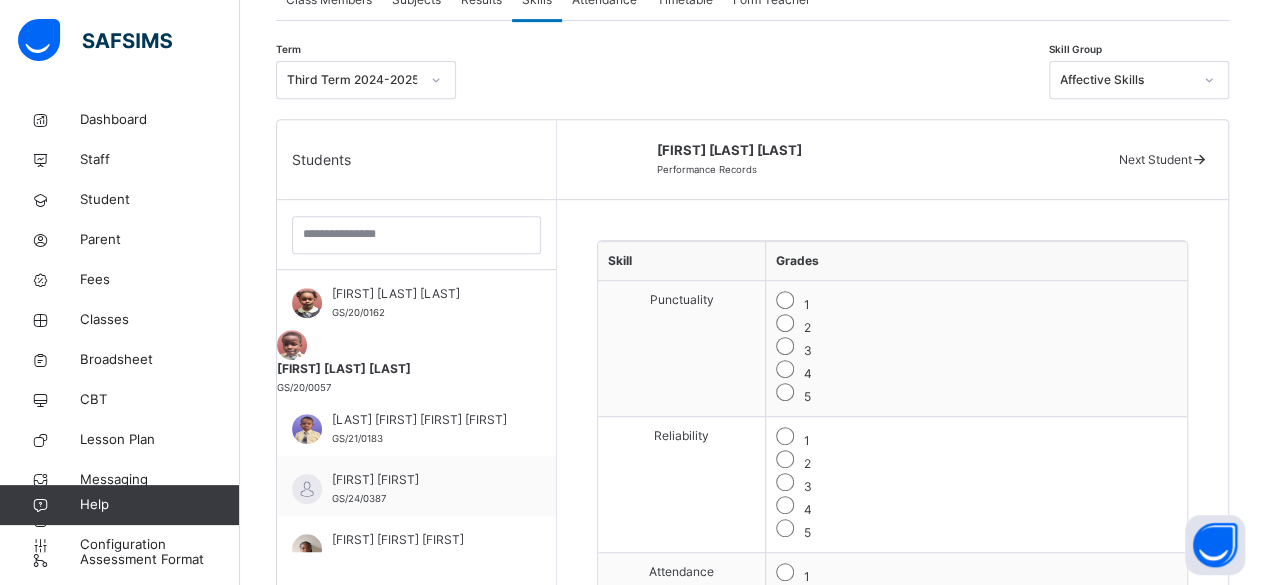 click on "Next Student" at bounding box center [1154, 159] 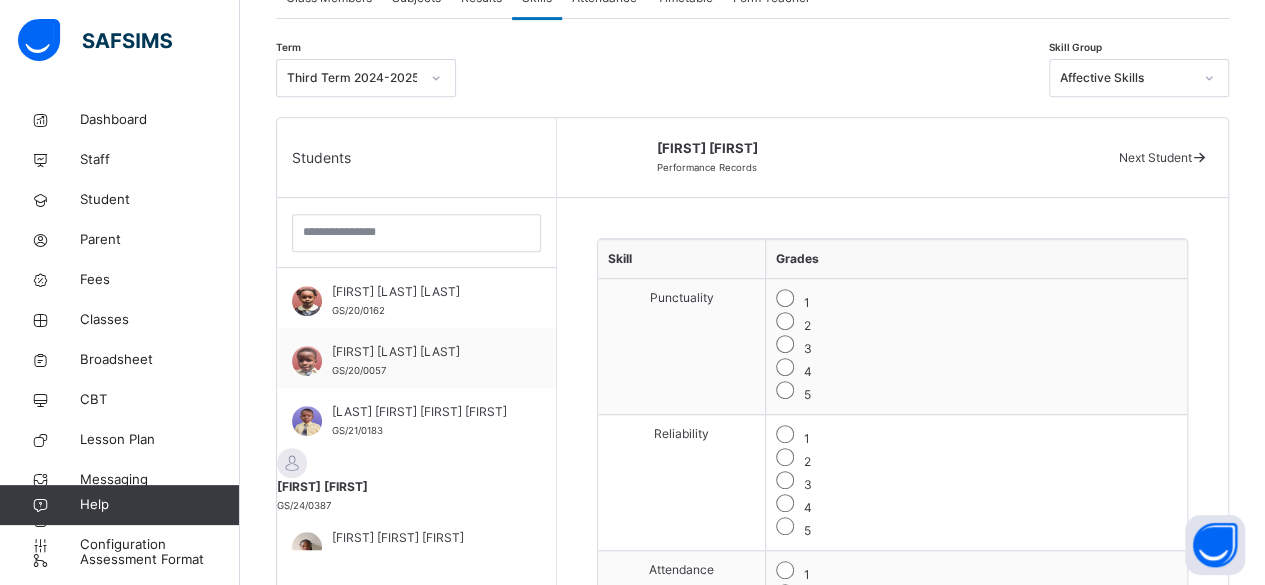scroll, scrollTop: 393, scrollLeft: 0, axis: vertical 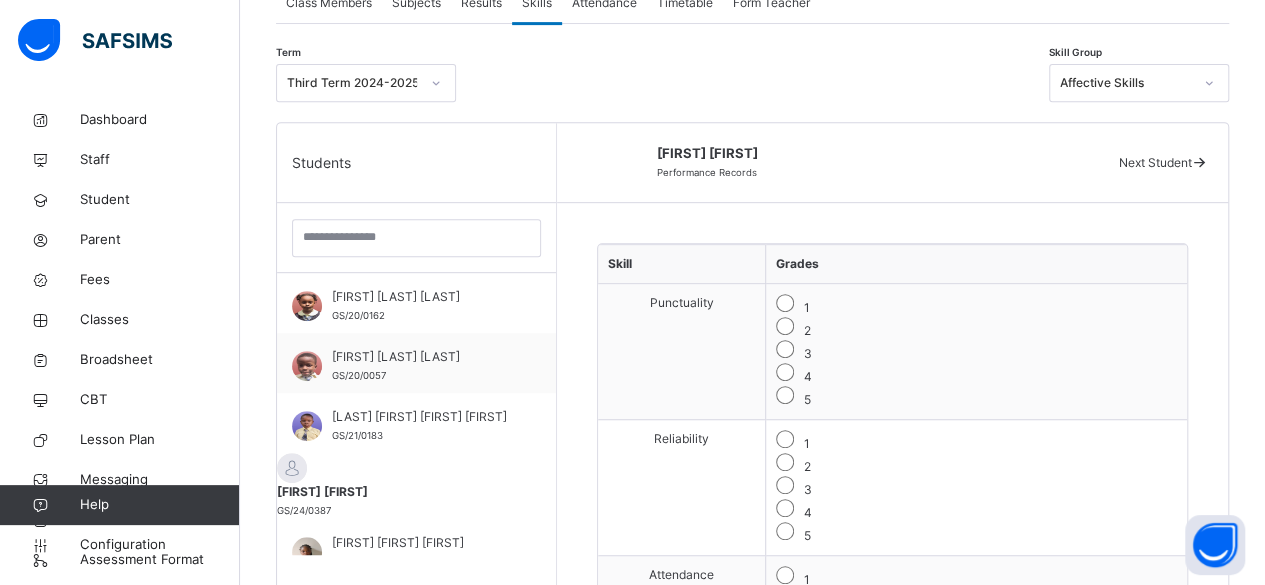 click on "Next Student" at bounding box center (1154, 162) 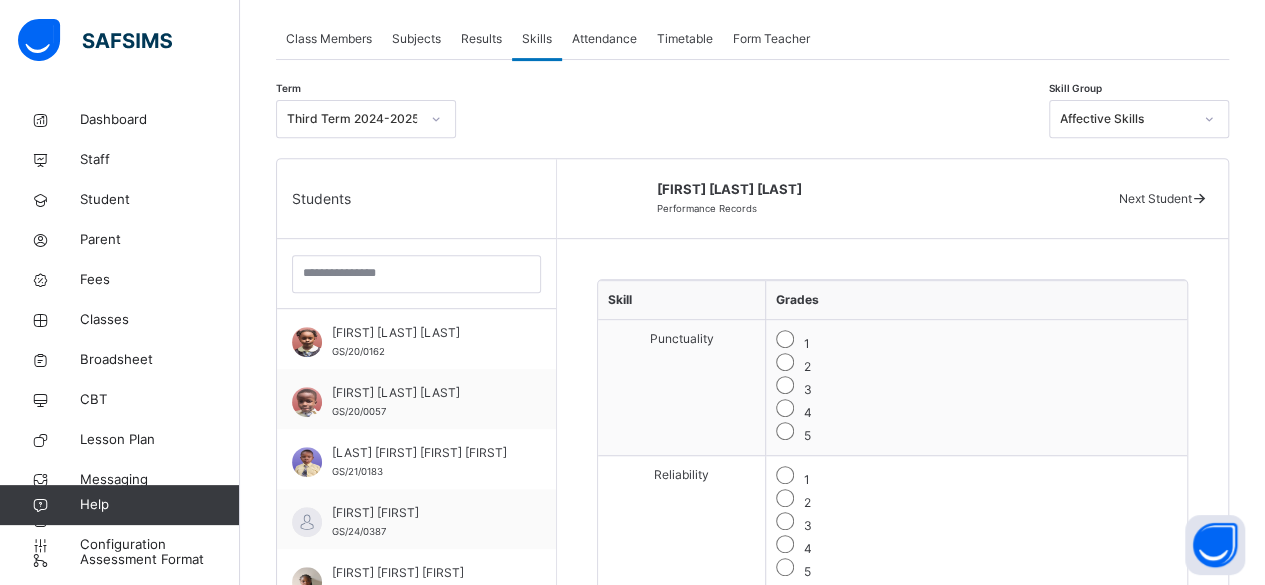 scroll, scrollTop: 353, scrollLeft: 0, axis: vertical 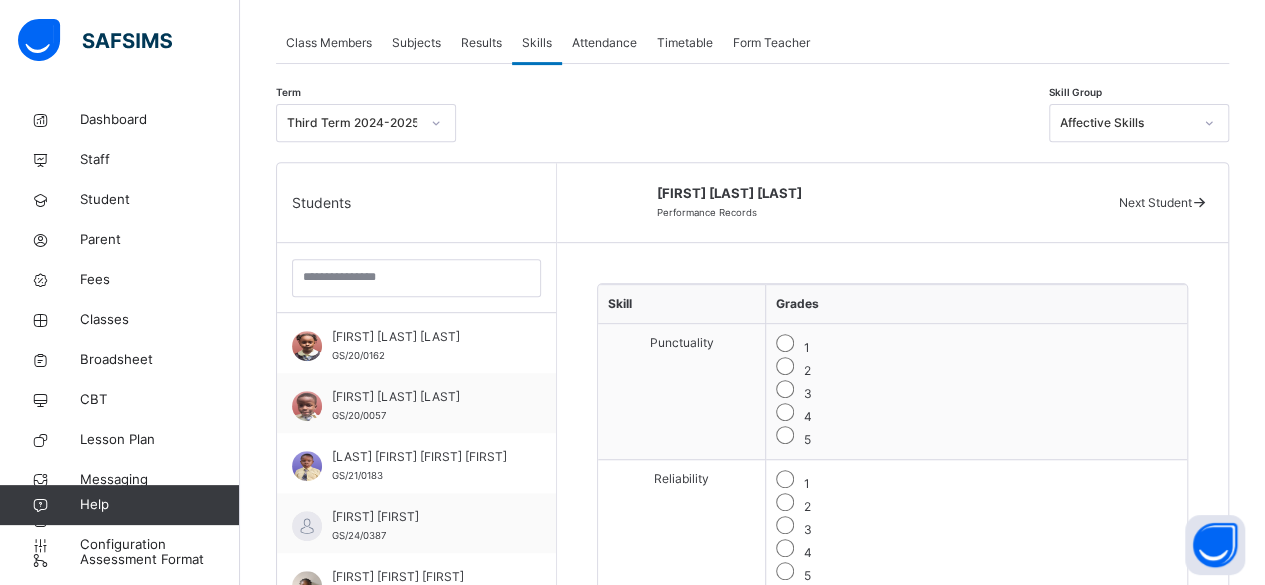 click on "Next Student" at bounding box center [1154, 202] 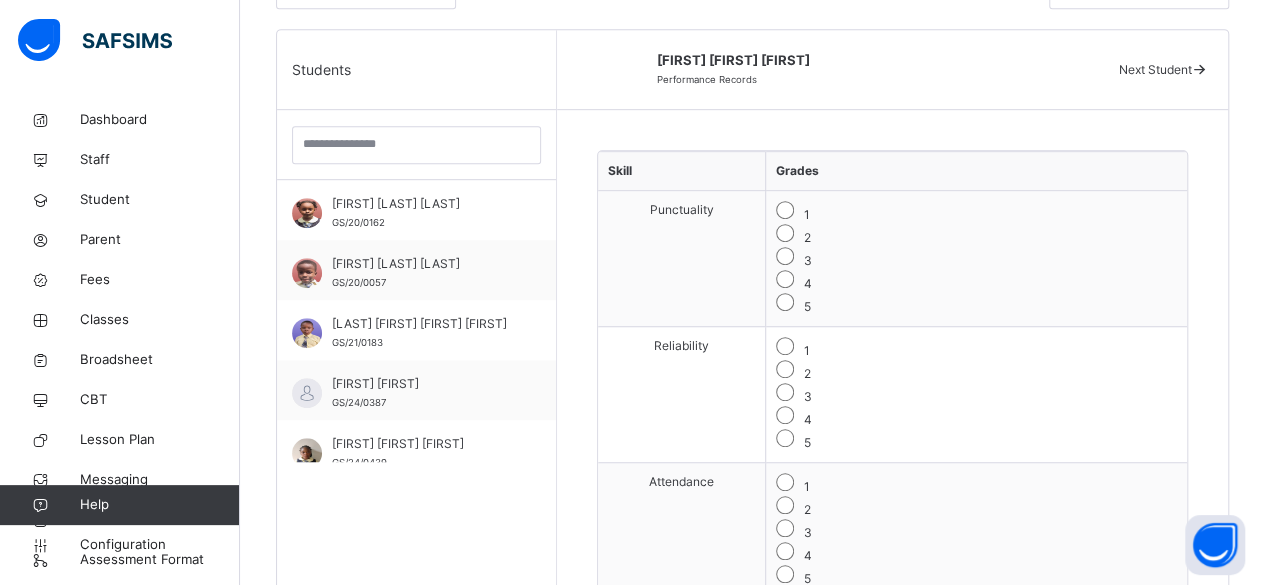 scroll, scrollTop: 434, scrollLeft: 0, axis: vertical 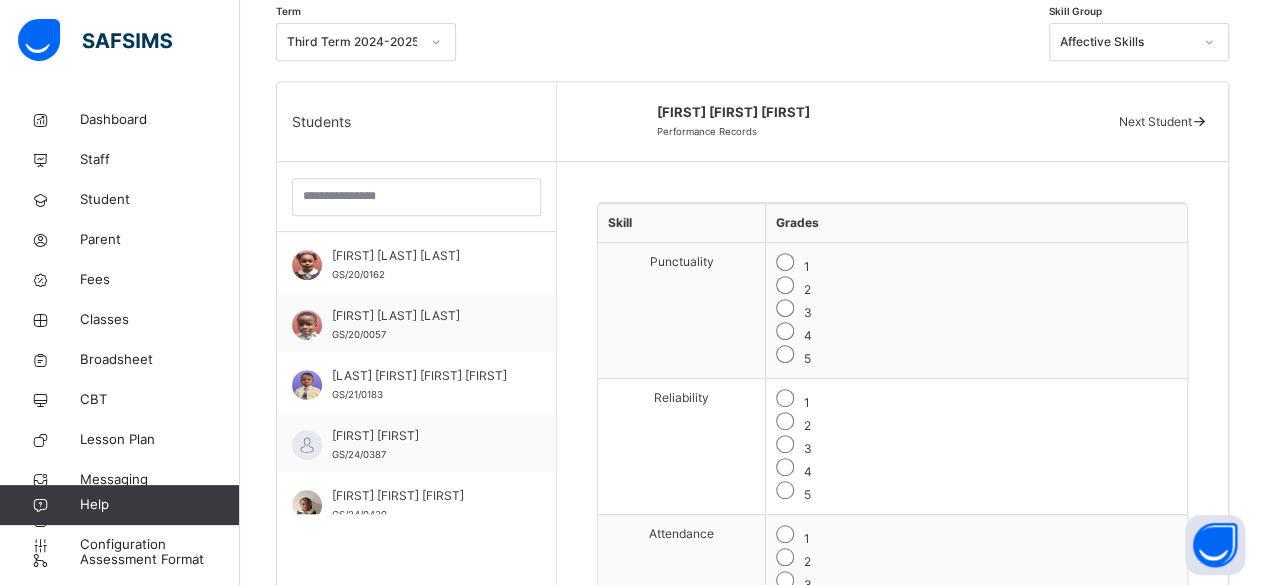 click on "Next Student" at bounding box center [1163, 122] 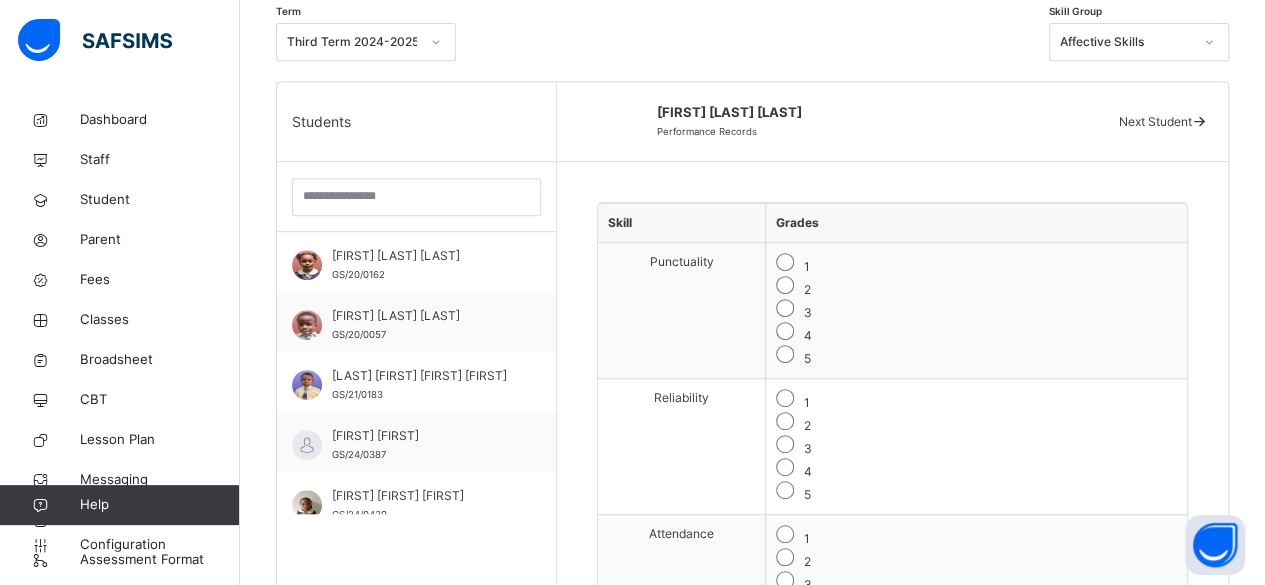 click on "Next Student" at bounding box center (1154, 121) 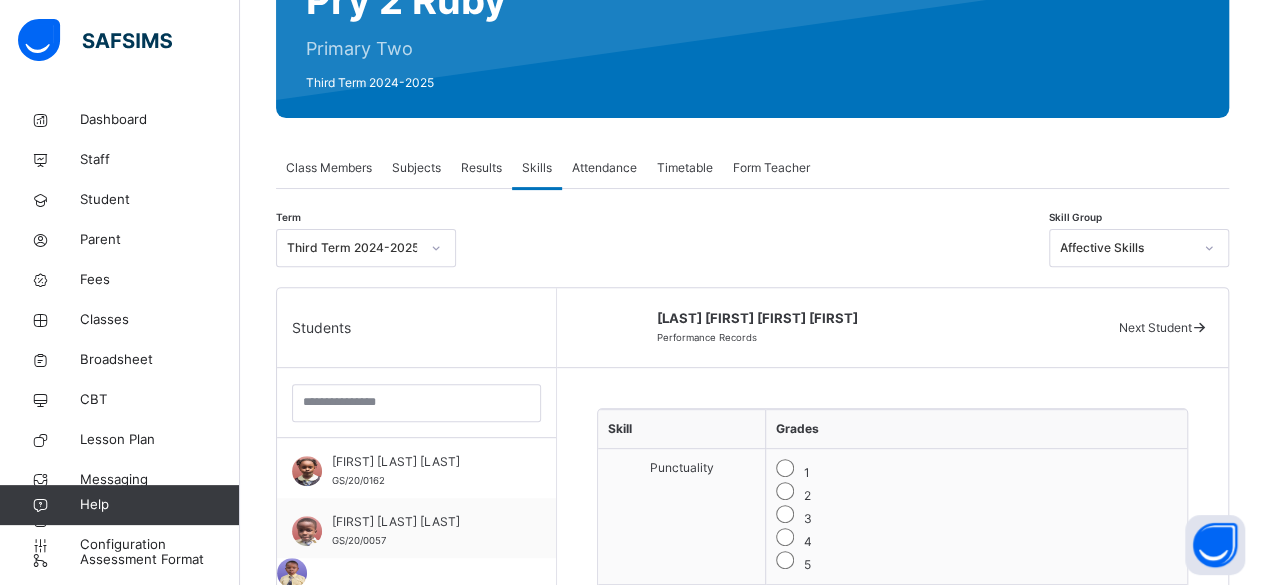 scroll, scrollTop: 226, scrollLeft: 0, axis: vertical 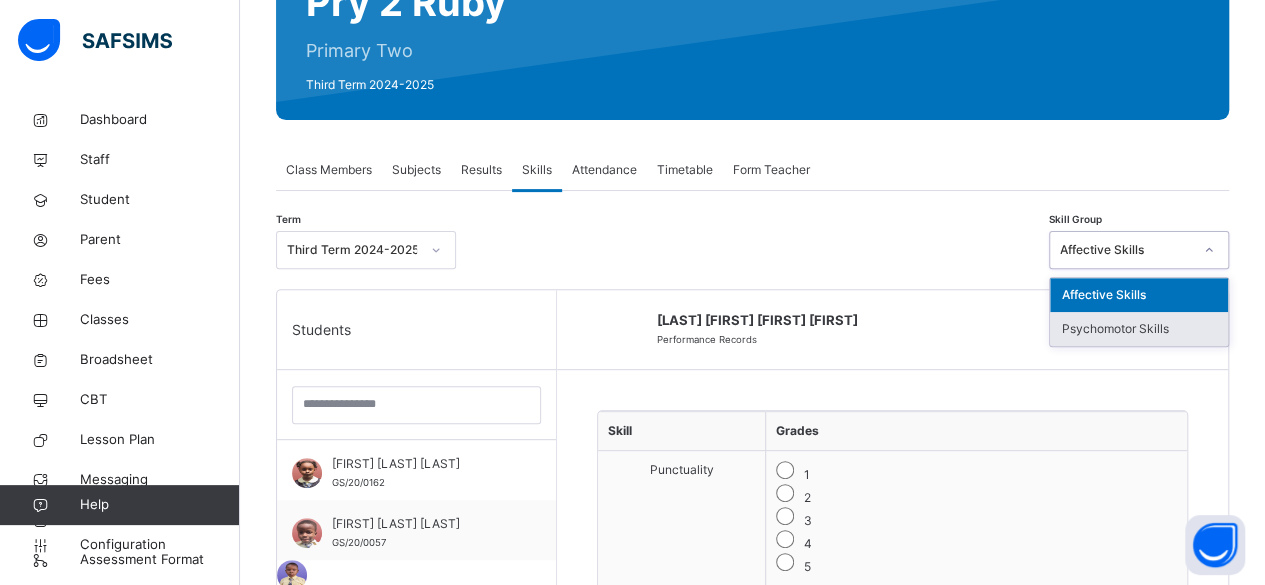 click on "Psychomotor Skills" at bounding box center (1139, 329) 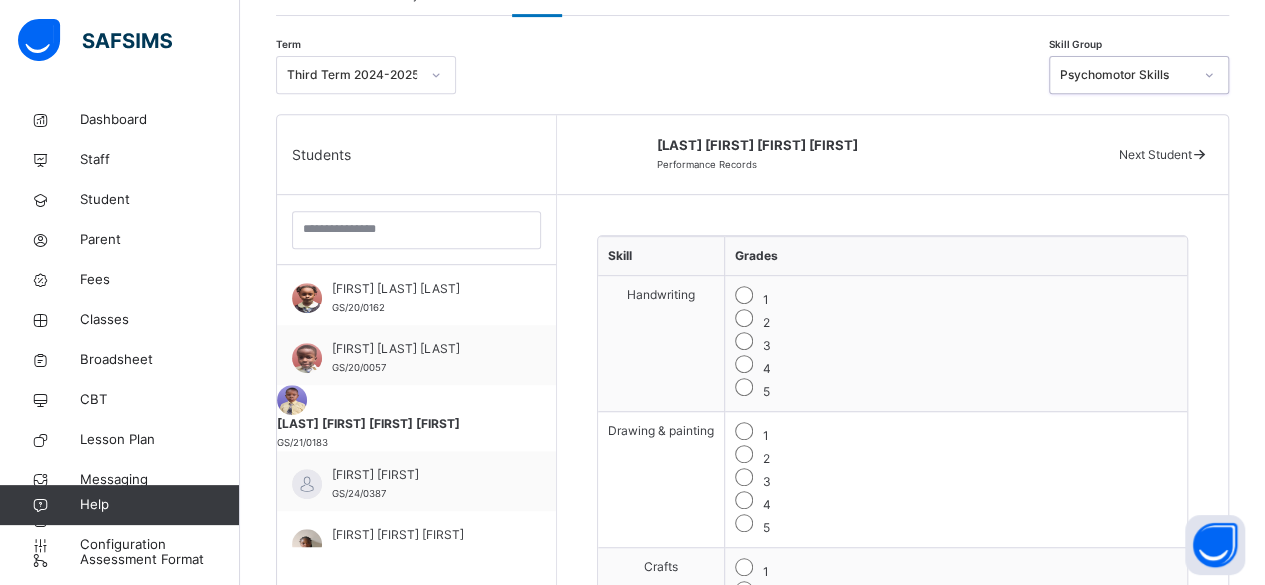 scroll, scrollTop: 419, scrollLeft: 0, axis: vertical 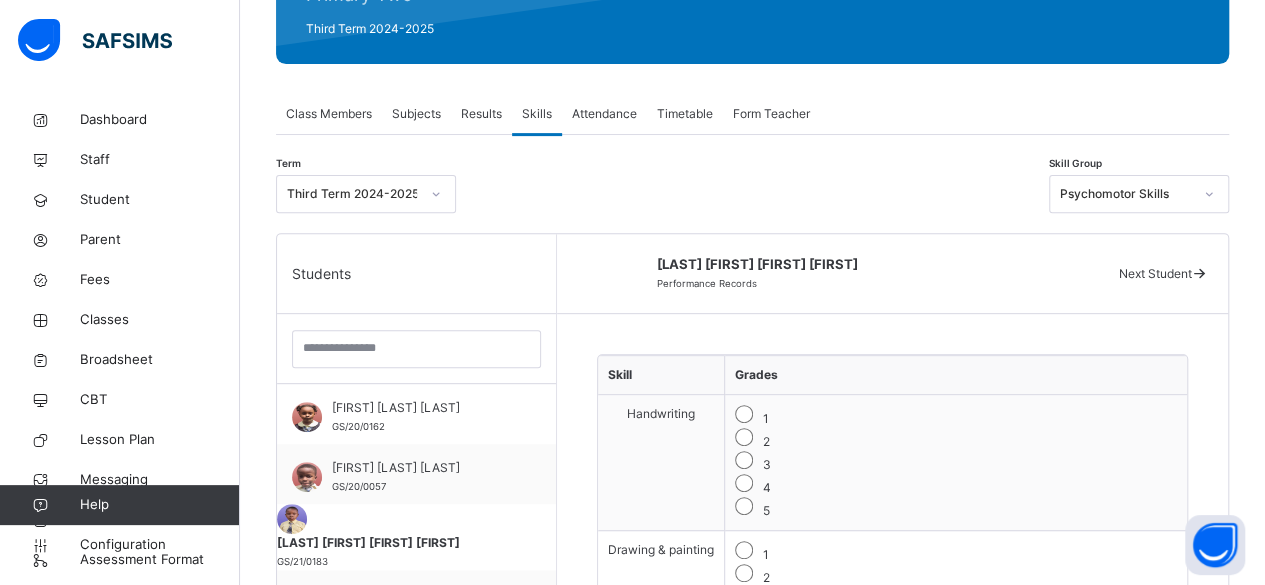 click on "Next Student" at bounding box center [1154, 273] 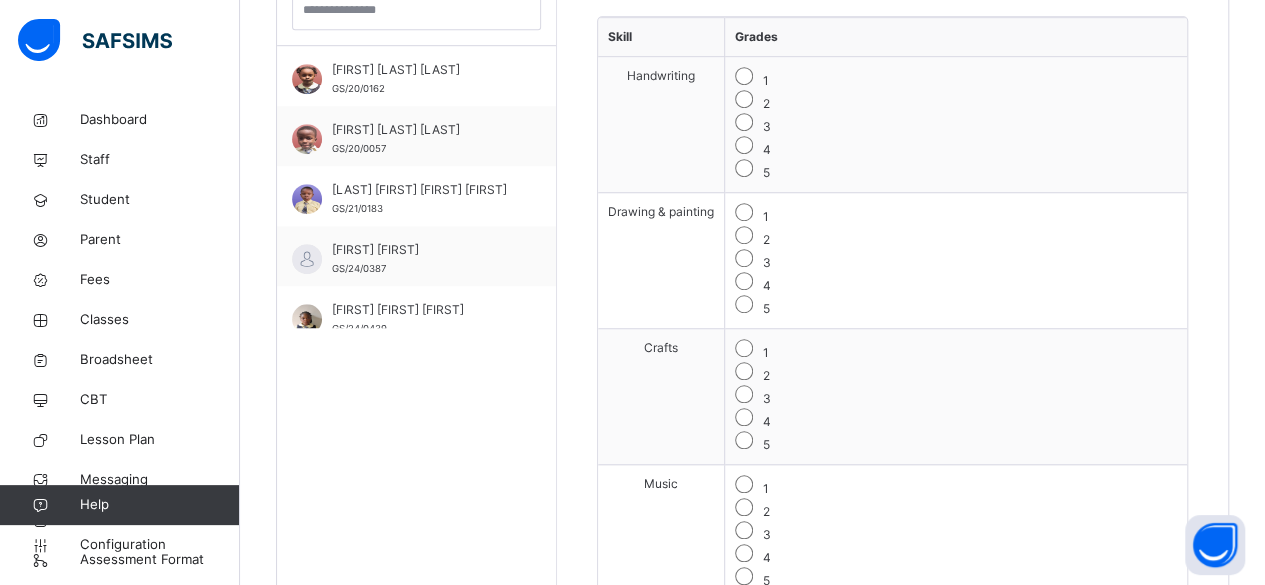 scroll, scrollTop: 626, scrollLeft: 0, axis: vertical 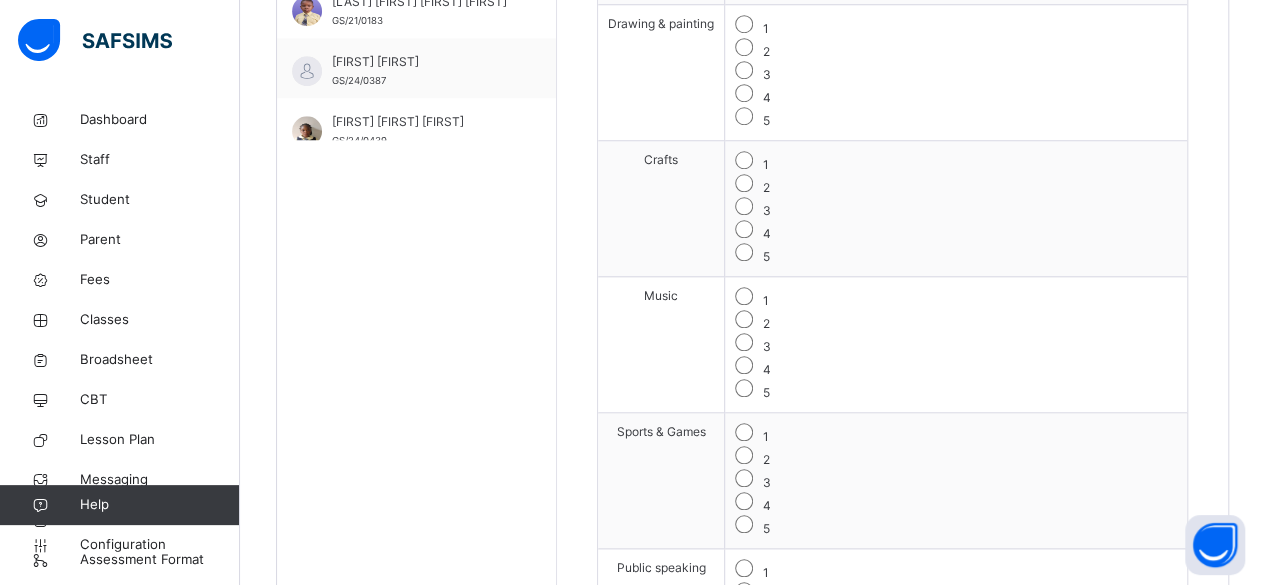 click on "4" at bounding box center (956, 639) 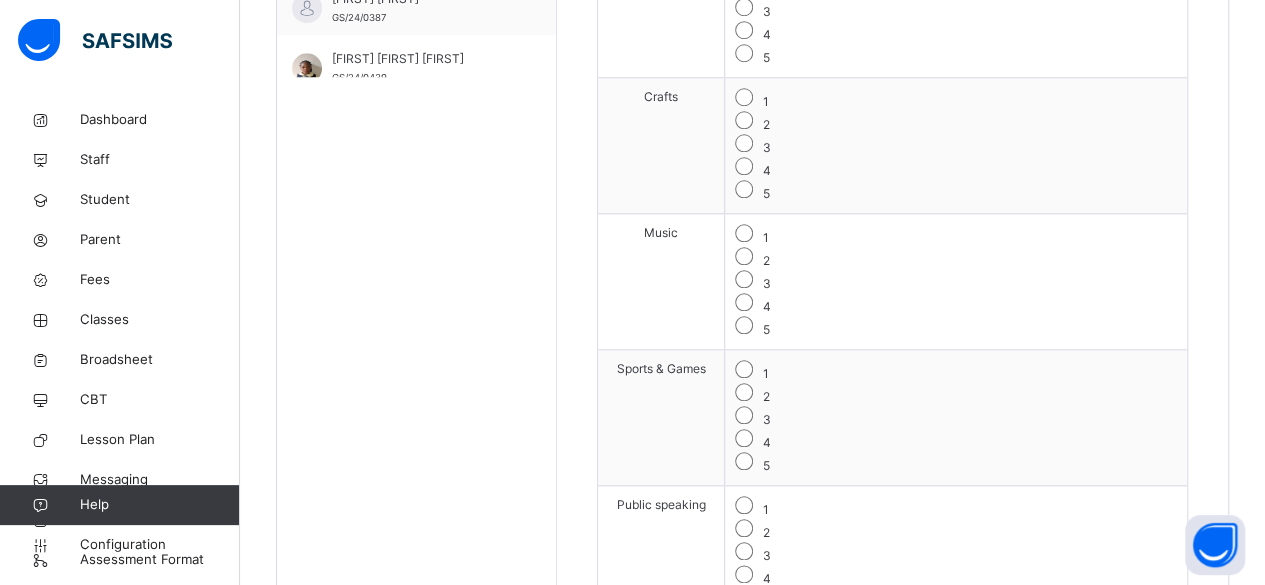 scroll, scrollTop: 873, scrollLeft: 0, axis: vertical 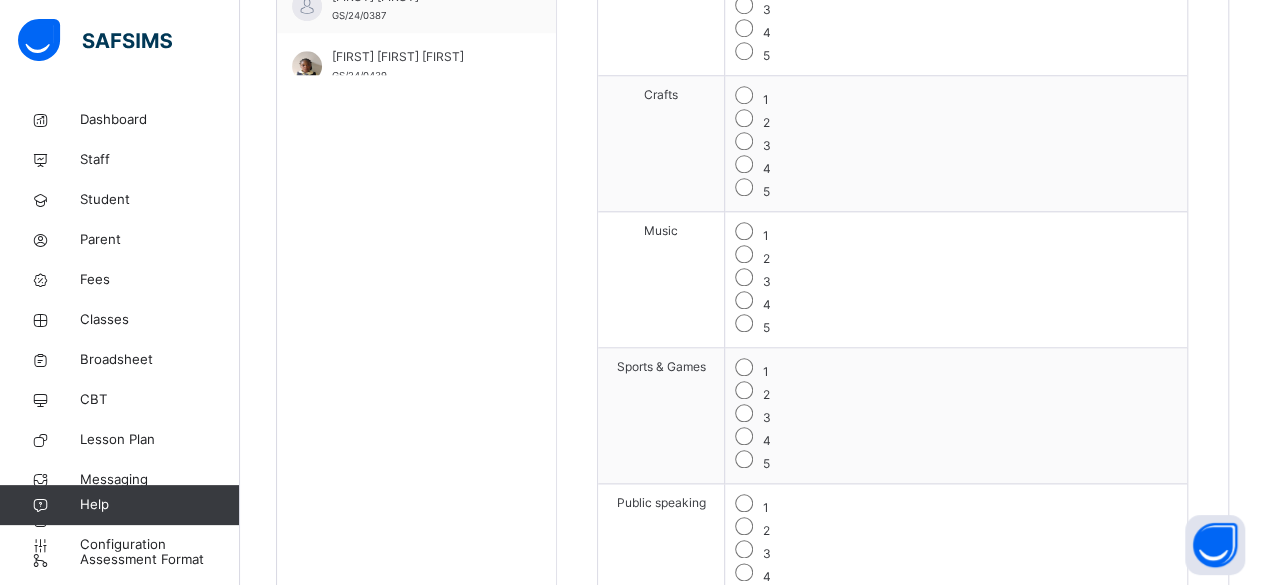 click on "4" at bounding box center (956, 710) 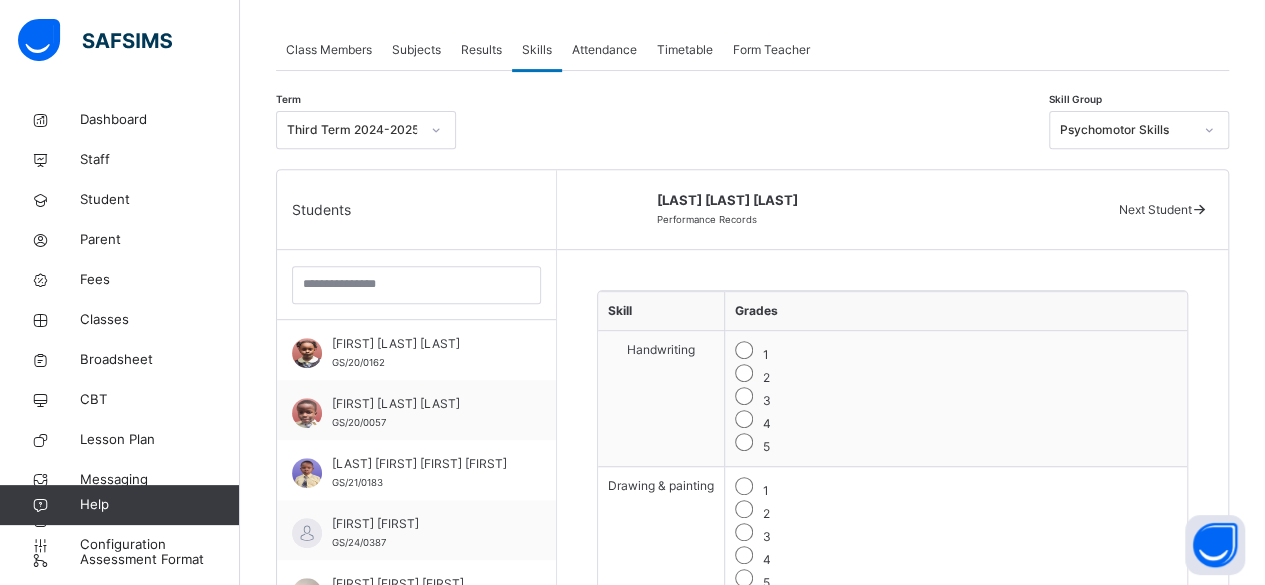 scroll, scrollTop: 344, scrollLeft: 0, axis: vertical 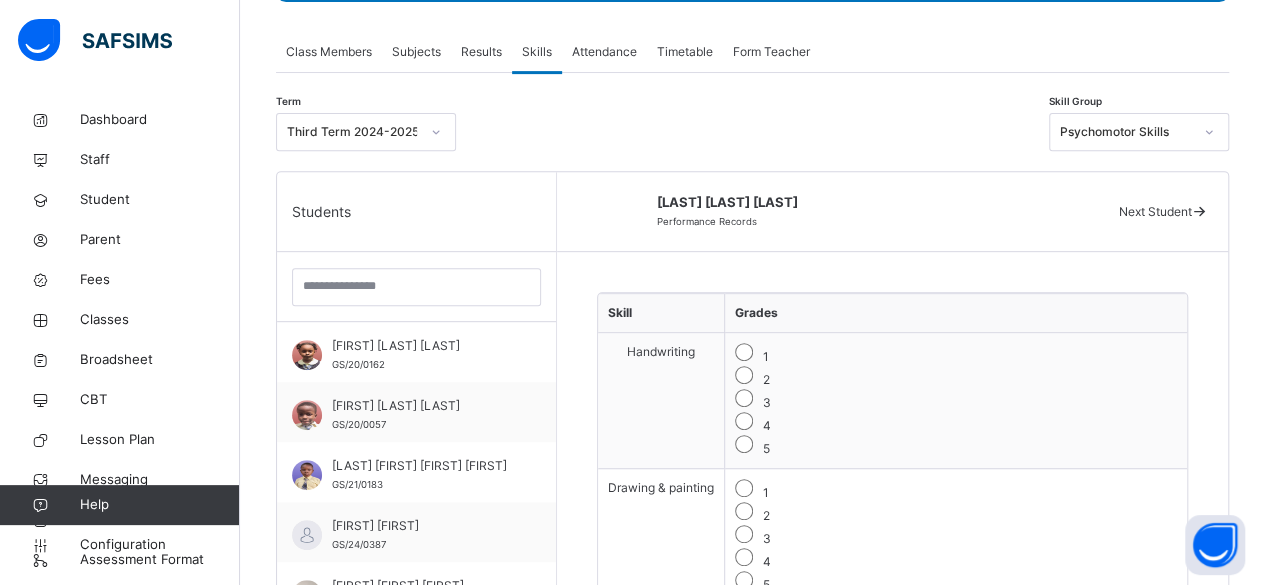 click on "Next Student" at bounding box center (1154, 211) 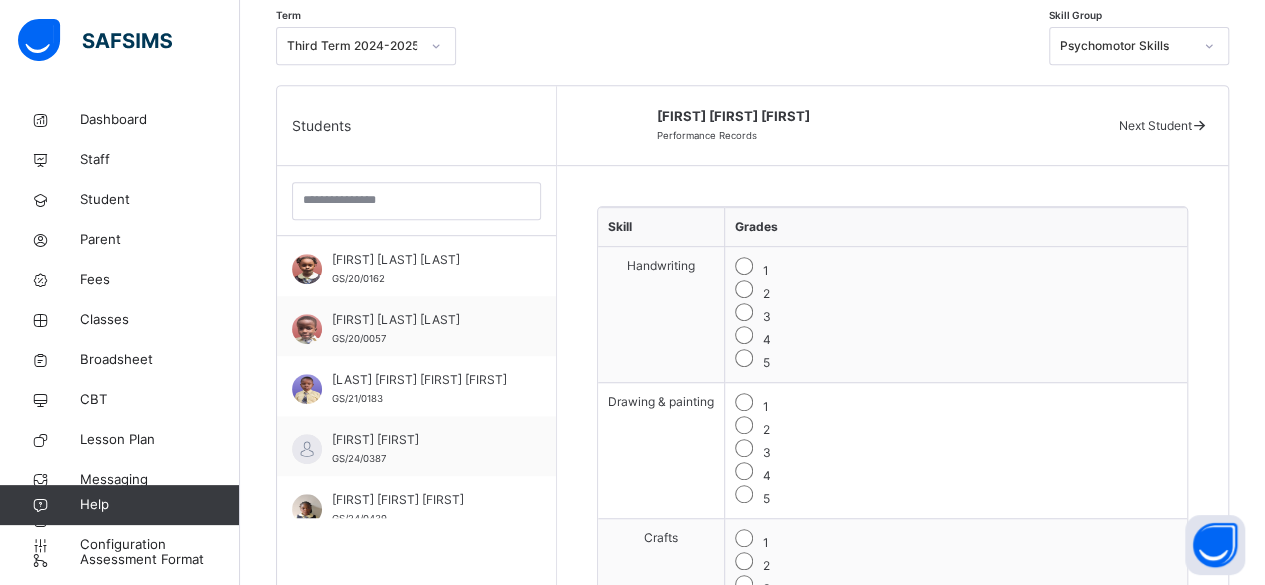 scroll, scrollTop: 431, scrollLeft: 0, axis: vertical 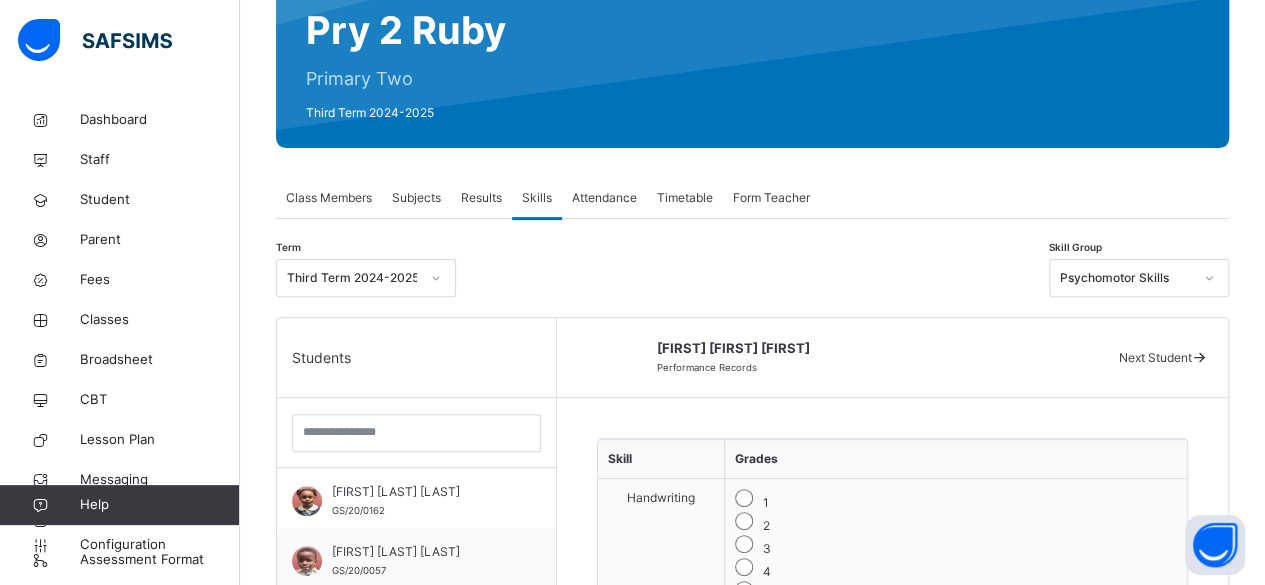 click on "Next Student" at bounding box center [1154, 357] 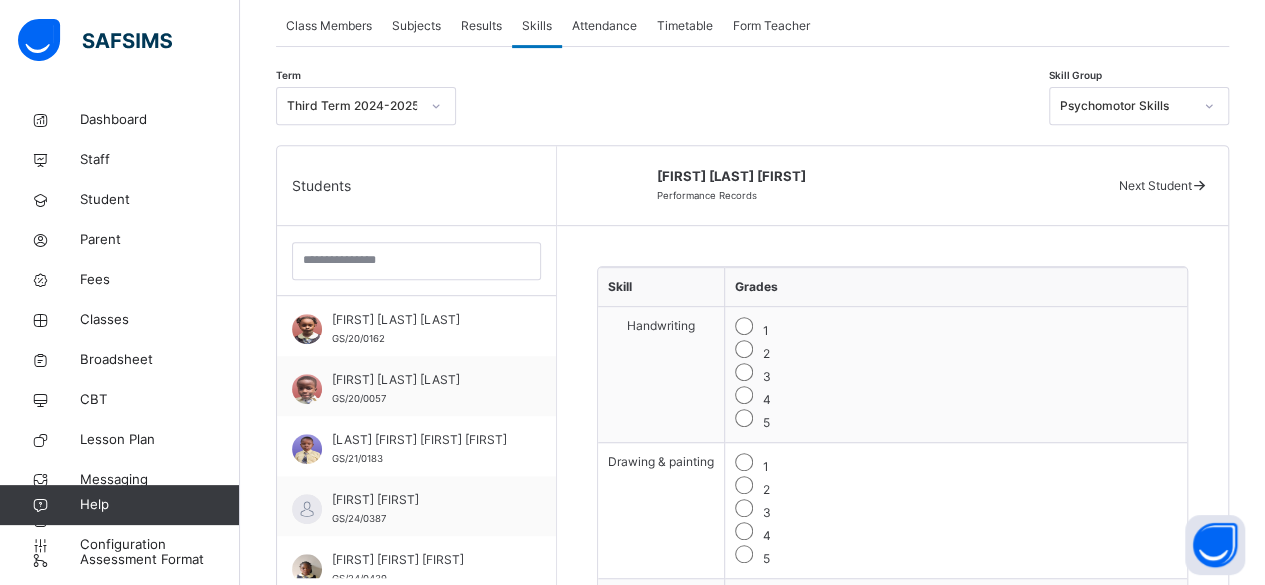 scroll, scrollTop: 370, scrollLeft: 0, axis: vertical 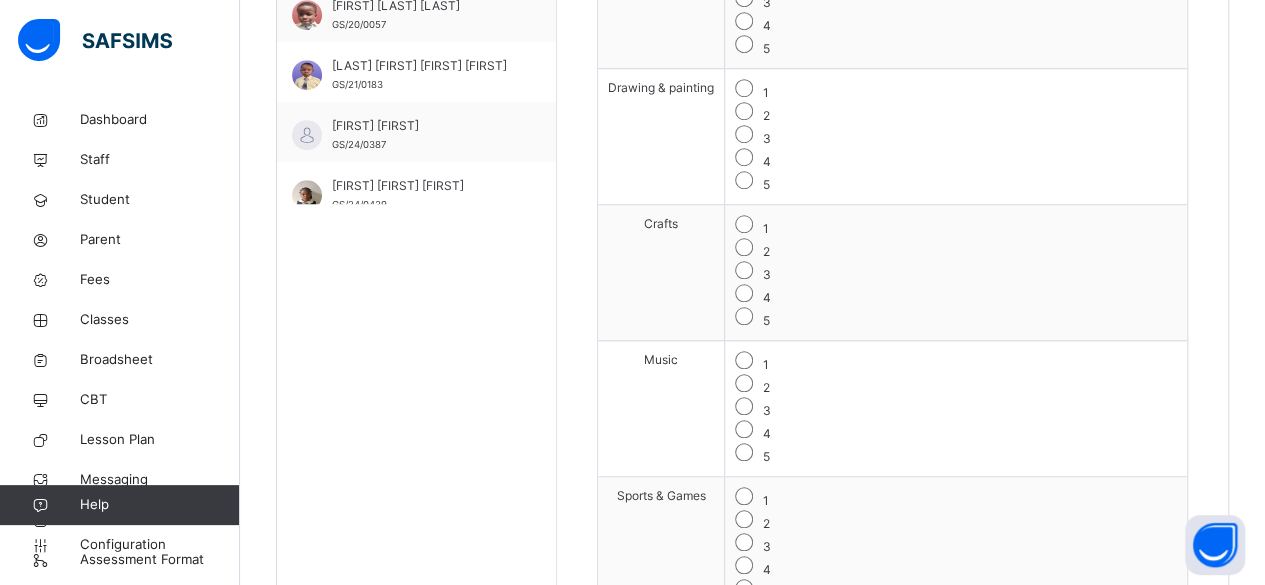 click on "4" at bounding box center (956, 567) 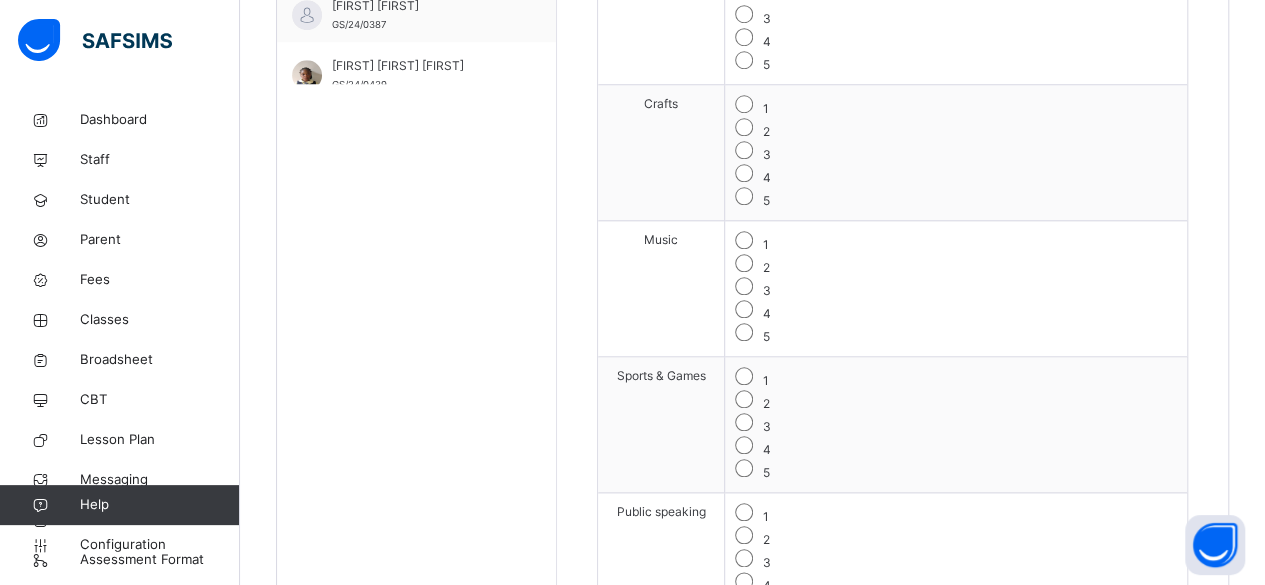 scroll, scrollTop: 873, scrollLeft: 0, axis: vertical 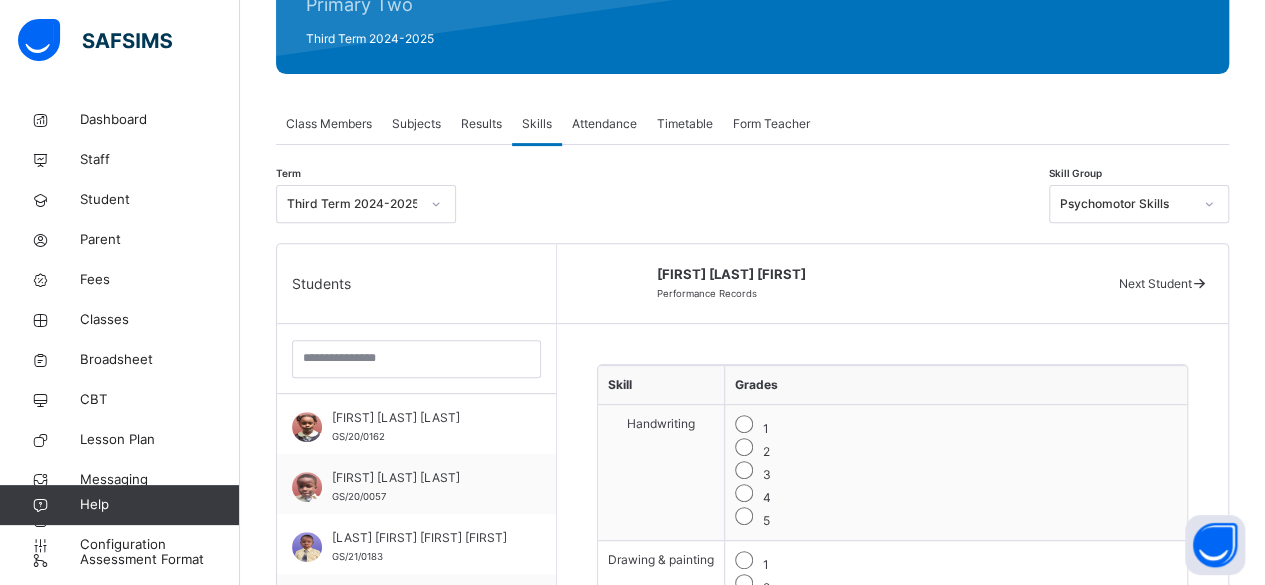 click on "Next Student" at bounding box center [1154, 283] 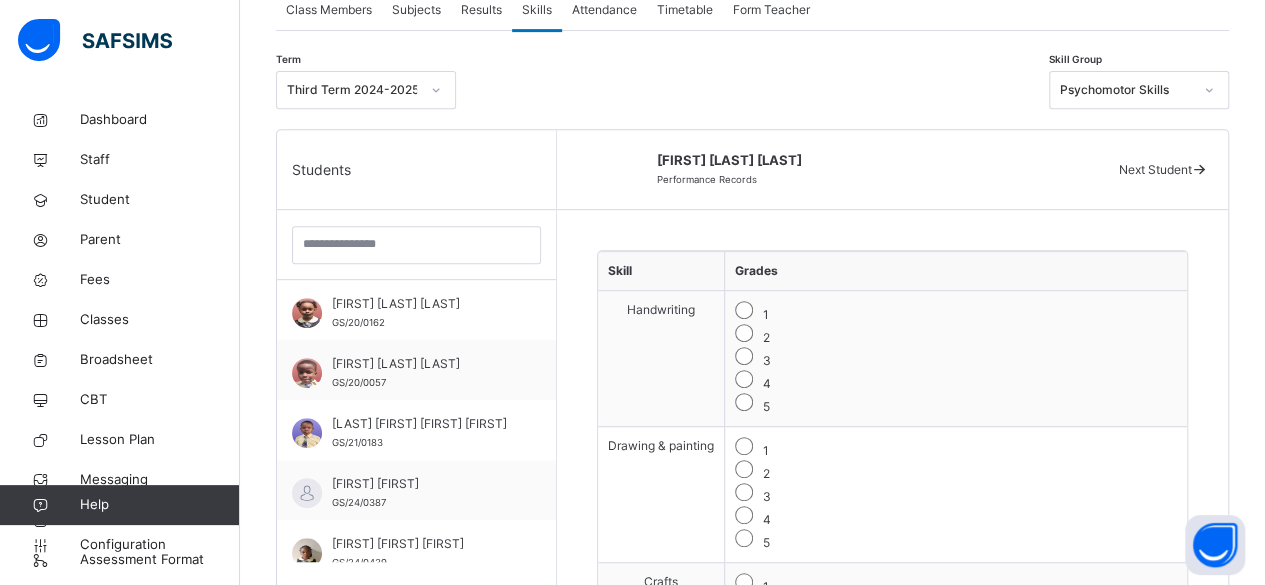scroll, scrollTop: 387, scrollLeft: 0, axis: vertical 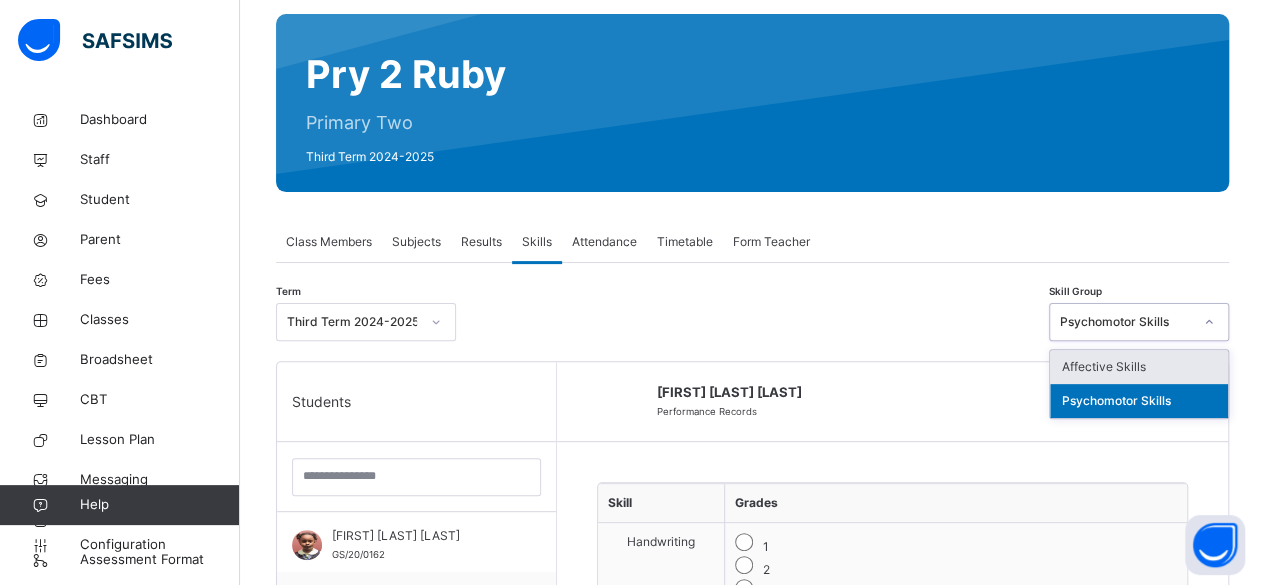 click on "Psychomotor Skills" at bounding box center (1139, 401) 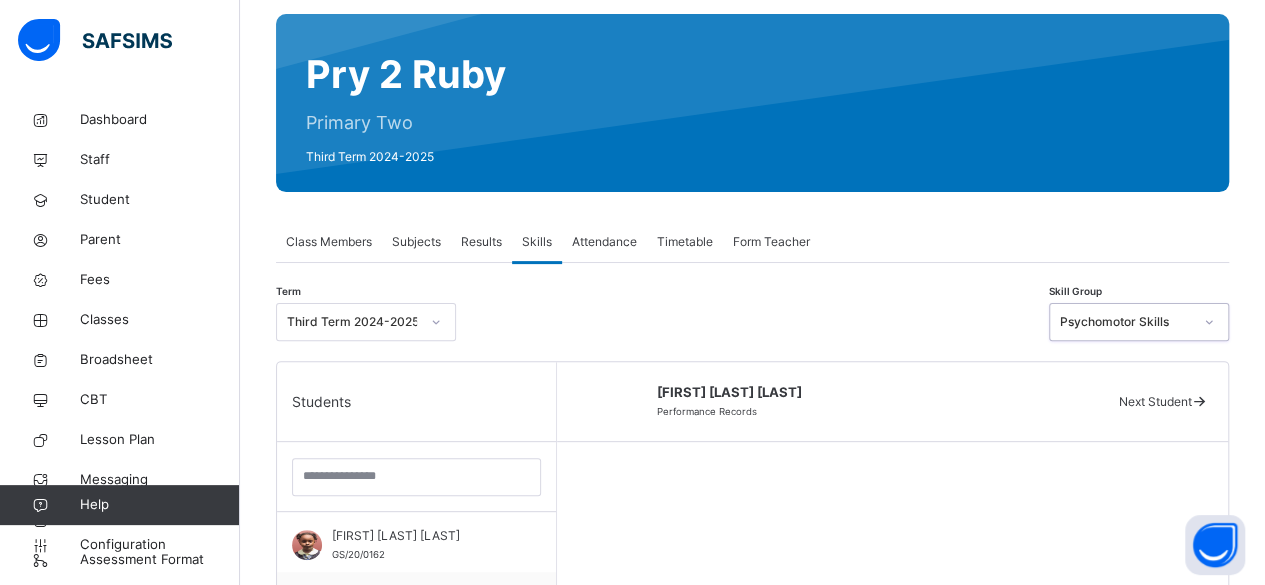 click on "Next Student" at bounding box center [1154, 401] 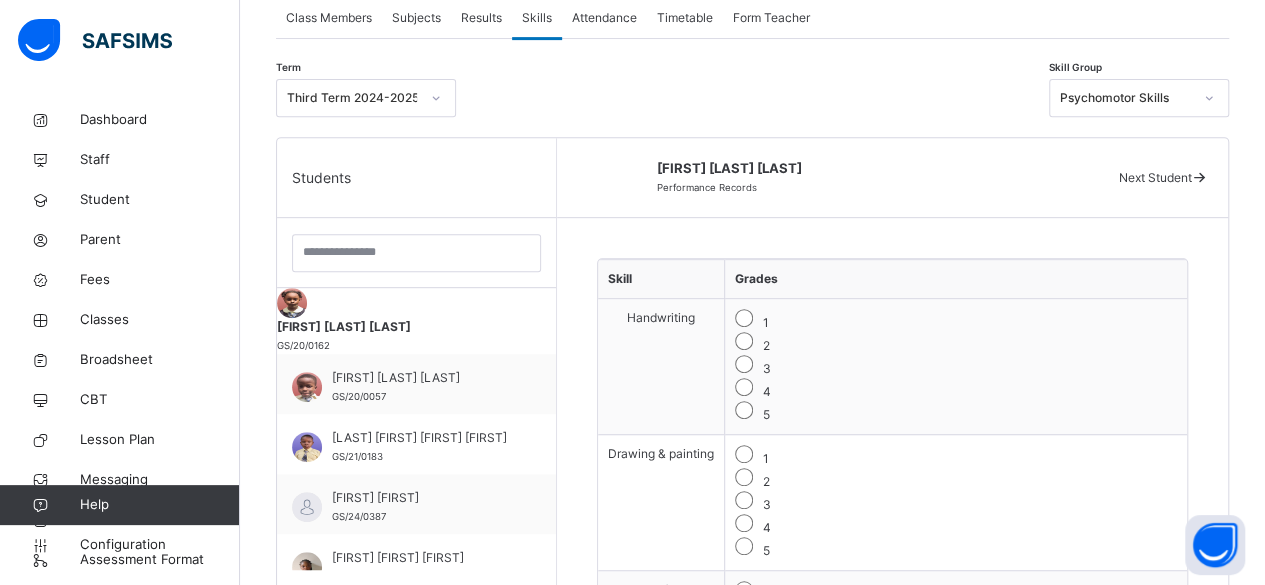 scroll, scrollTop: 379, scrollLeft: 0, axis: vertical 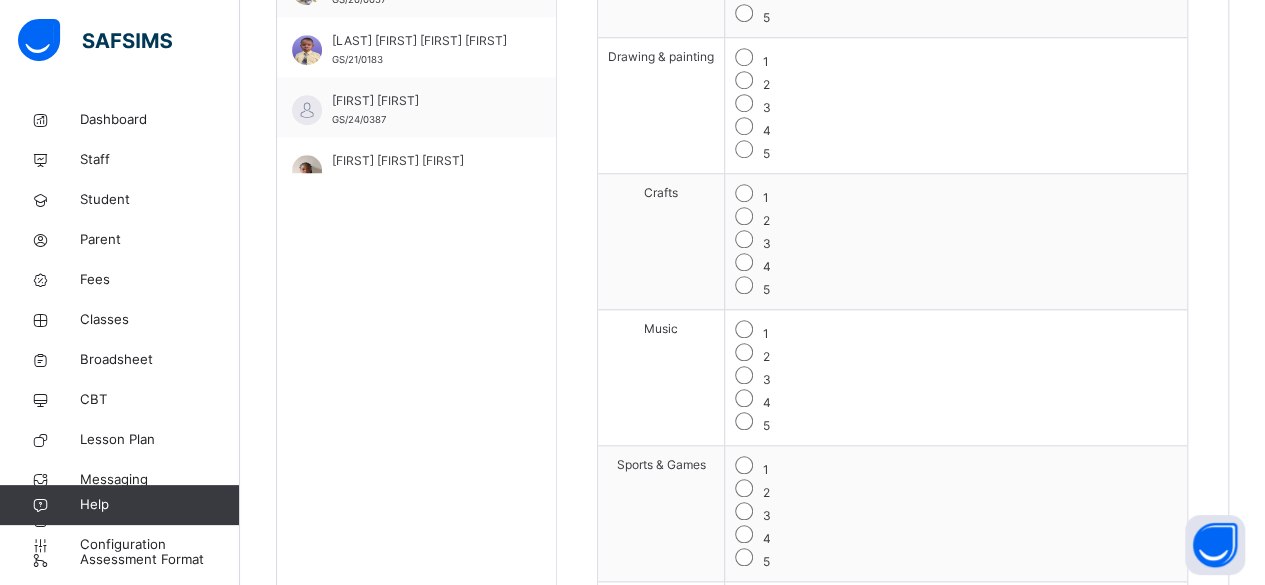 click on "3" at bounding box center [956, 649] 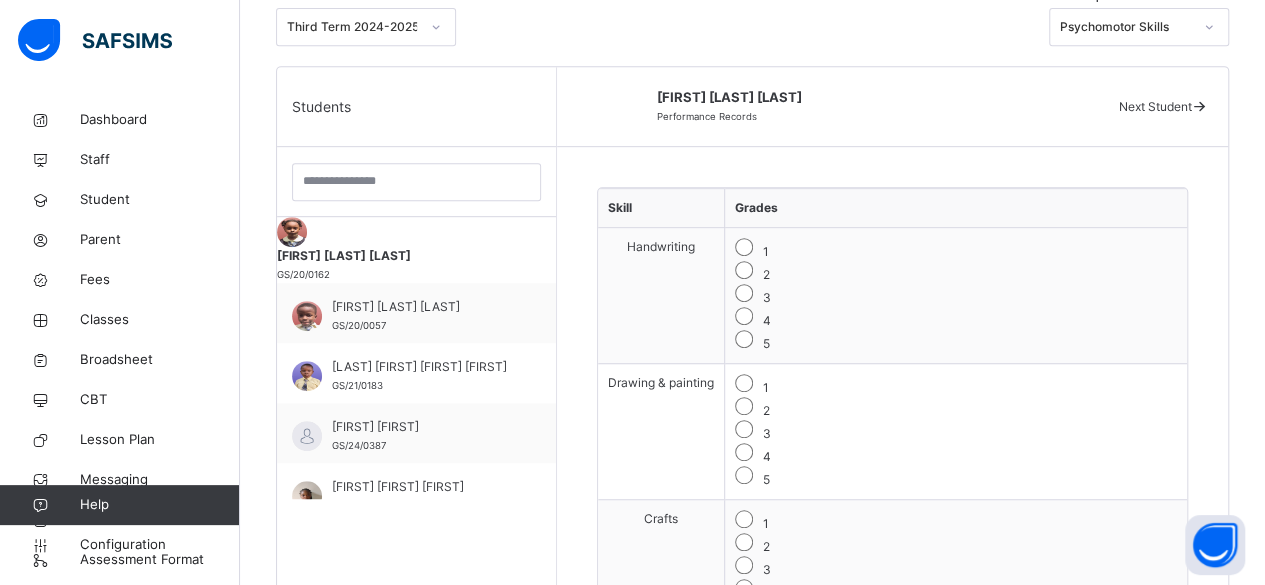 scroll, scrollTop: 448, scrollLeft: 0, axis: vertical 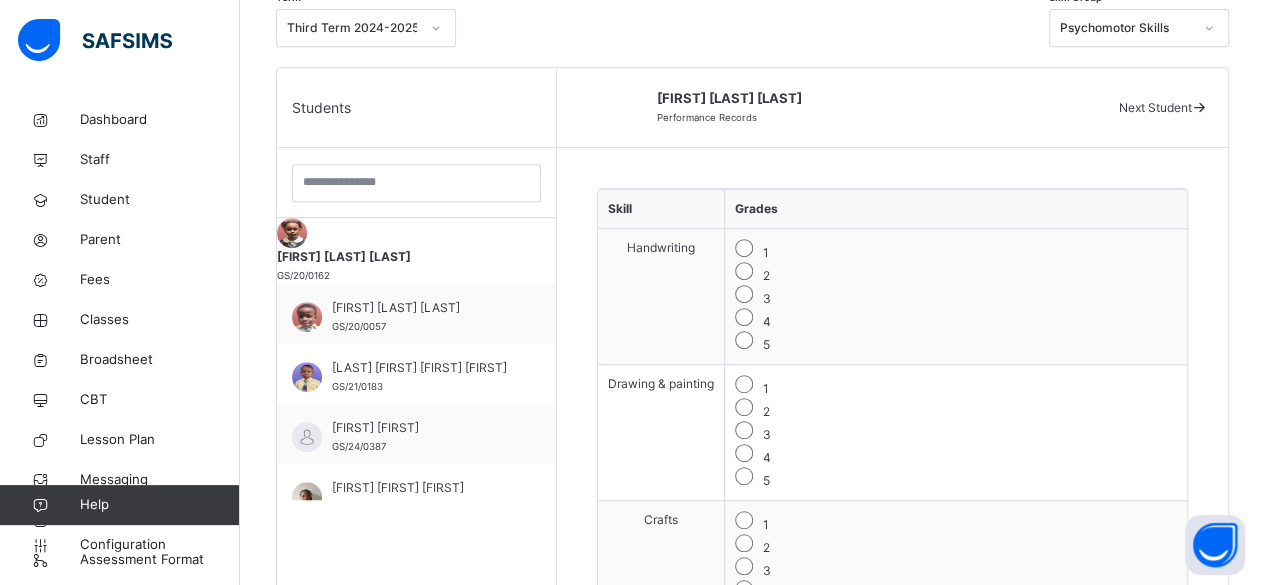 click on "Next Student" at bounding box center (1154, 107) 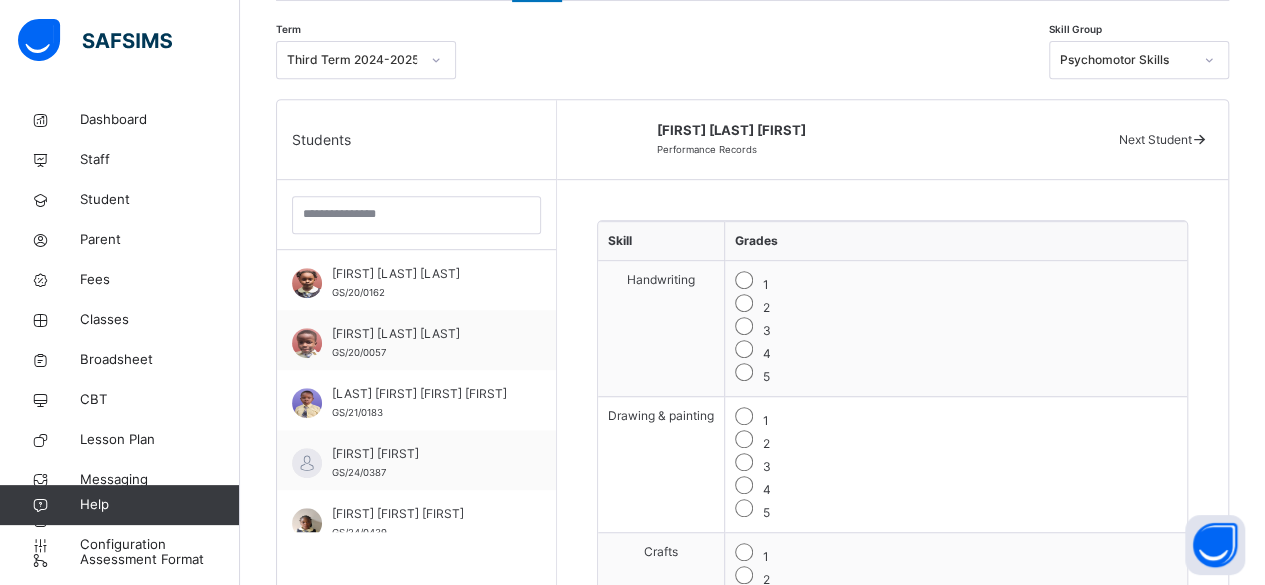 scroll, scrollTop: 416, scrollLeft: 0, axis: vertical 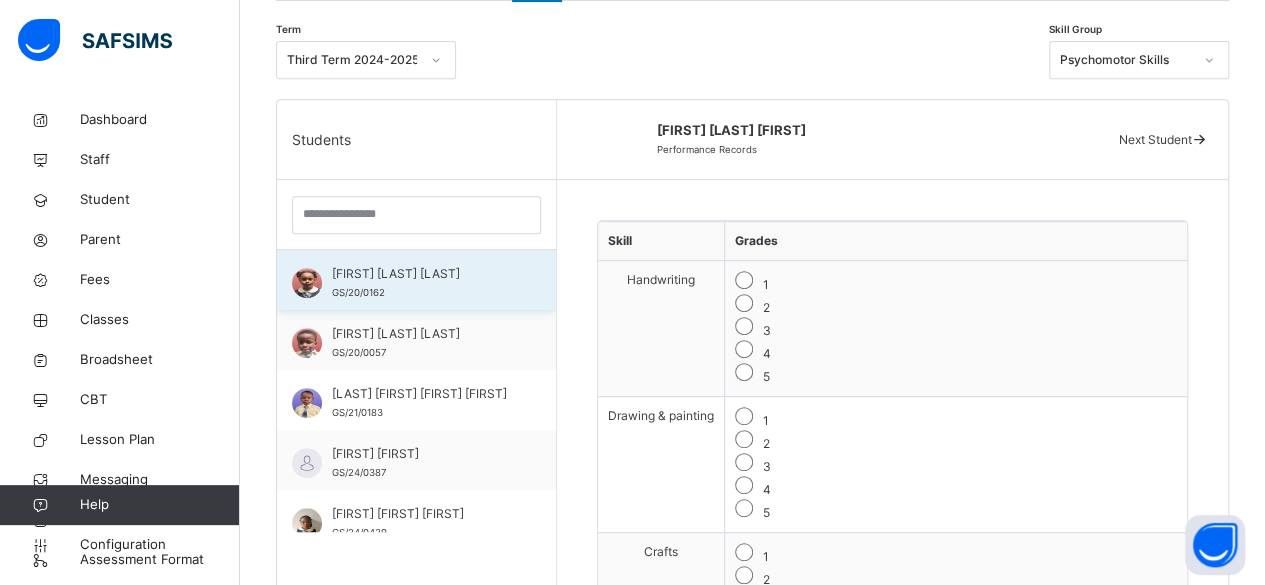 click on "[FIRST] [LAST] [LAST]" at bounding box center (421, 274) 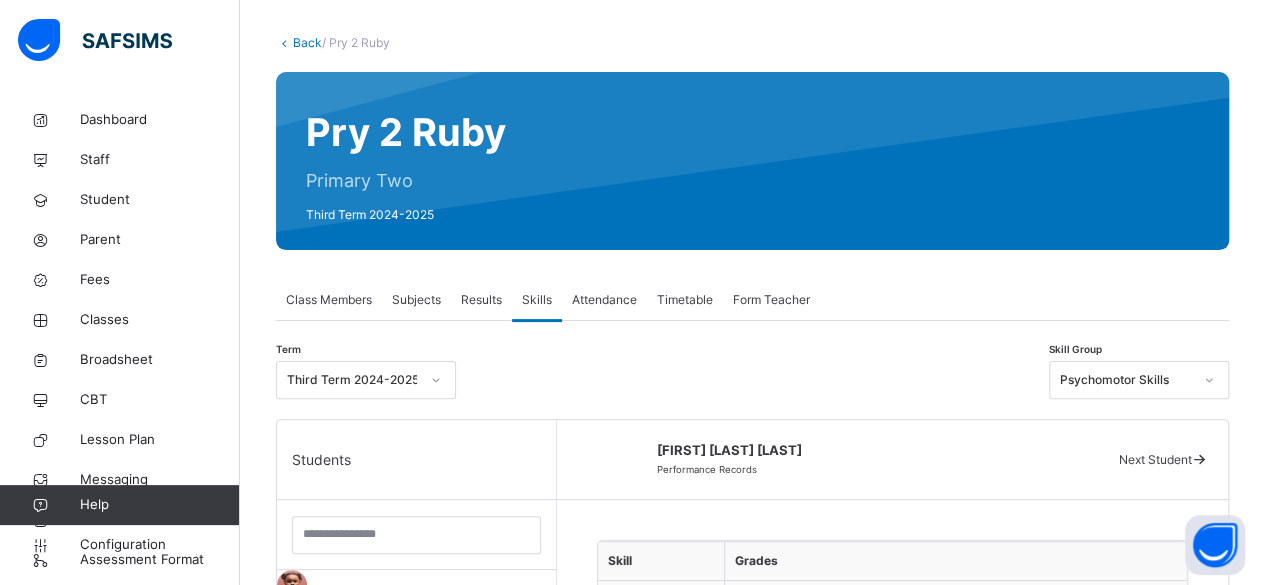 scroll, scrollTop: 92, scrollLeft: 0, axis: vertical 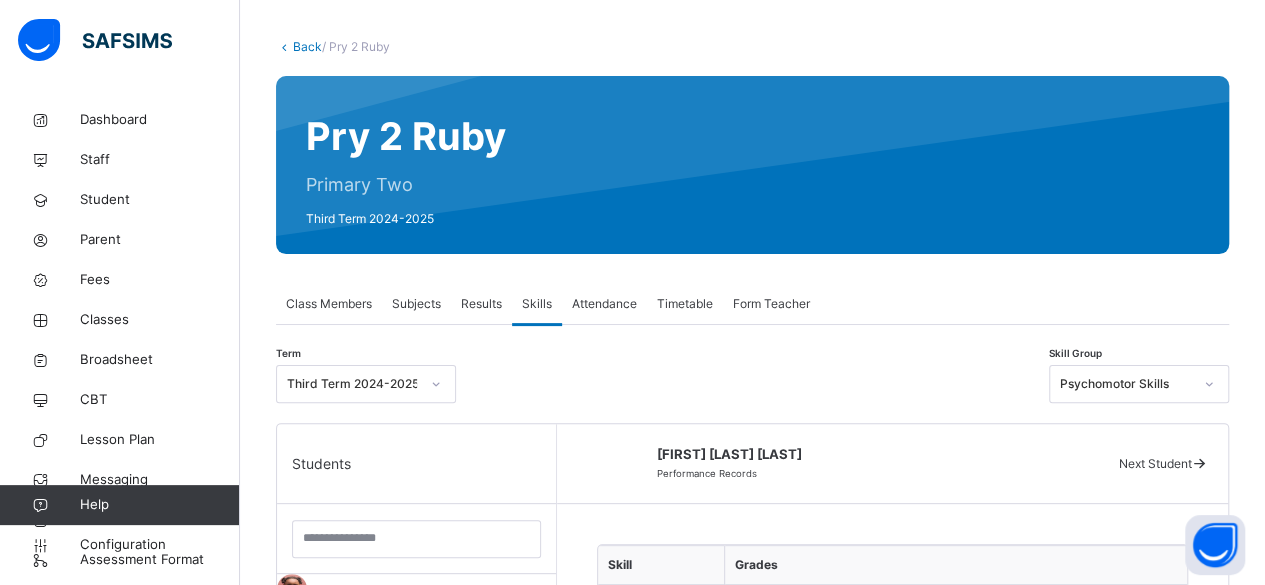 click on "Subjects" at bounding box center [416, 304] 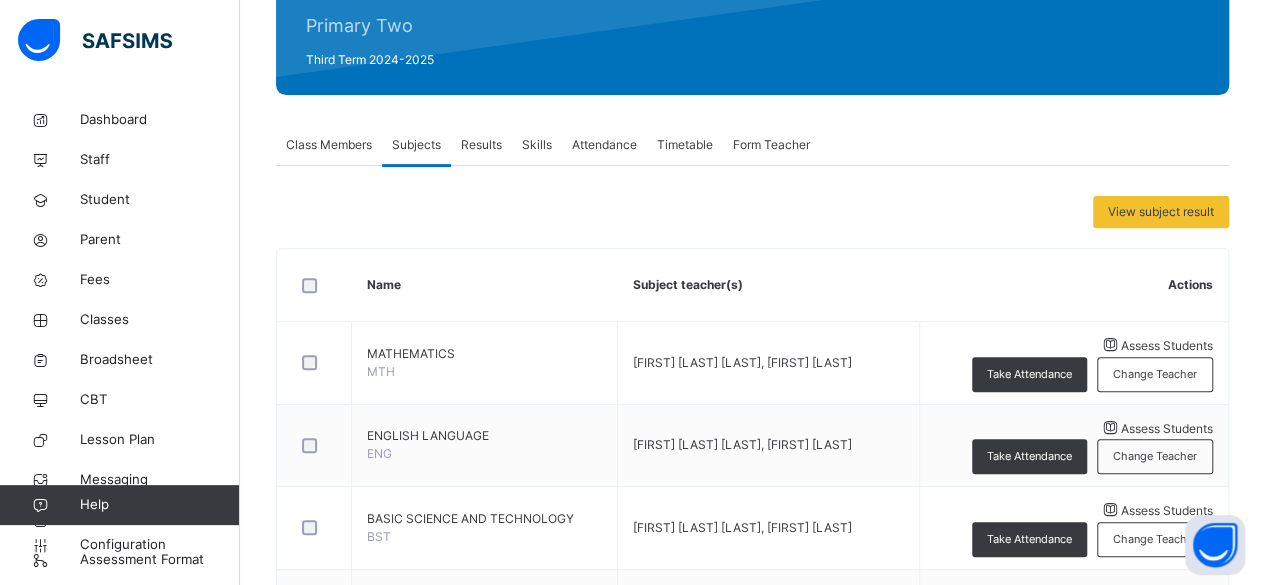 scroll, scrollTop: 264, scrollLeft: 0, axis: vertical 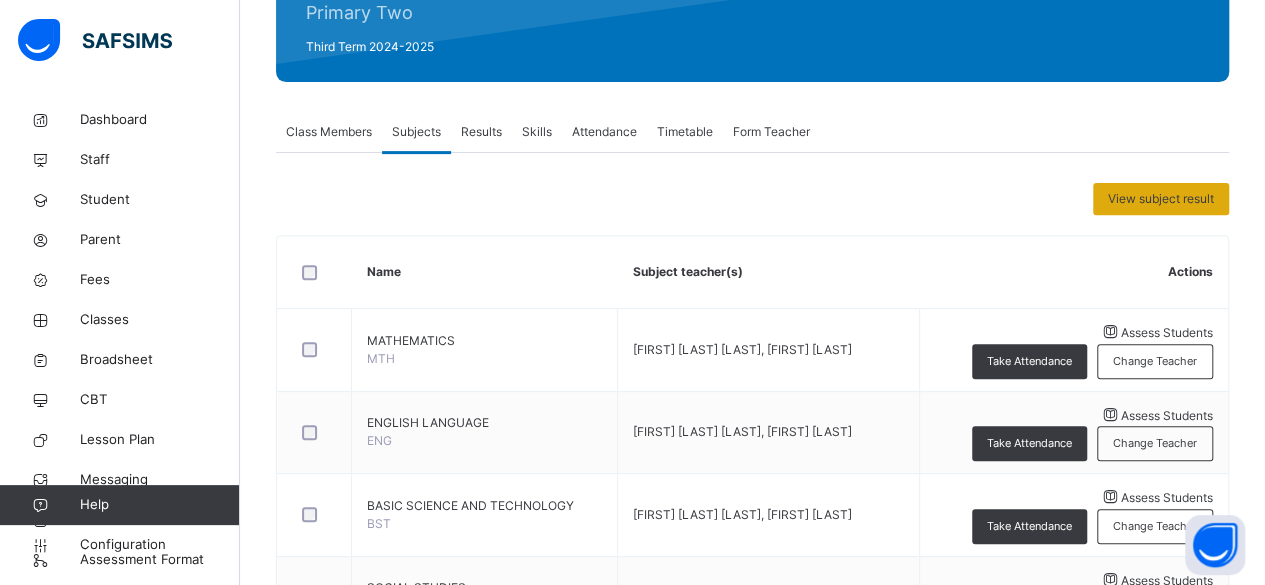 click on "View subject result" at bounding box center [1161, 199] 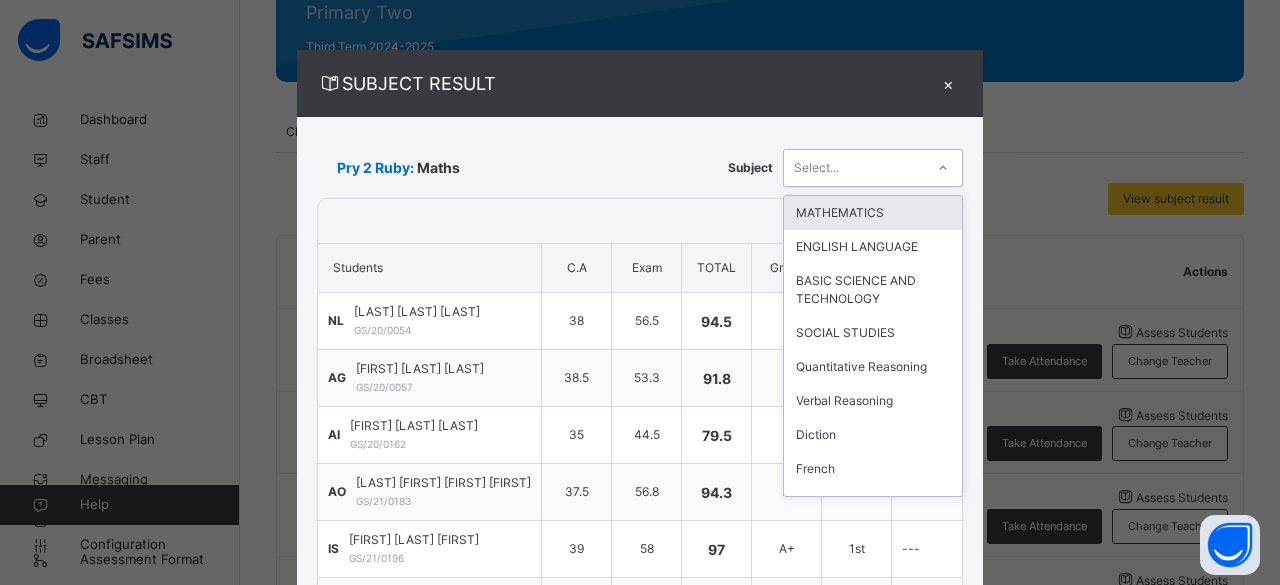 click on "SUBJECT RESULT   × Pry 2 Ruby:     Maths   Subject        option MATHEMATICS  focused, 1 of 17. 17 results available. Use Up and Down to choose options, press Enter to select the currently focused option, press Escape to exit the menu, press Tab to select the option and exit the menu. Select... MATHEMATICS  ENGLISH LANGUAGE  BASIC SCIENCE AND TECHNOLOGY  SOCIAL STUDIES  Quantitative Reasoning Verbal Reasoning Diction French PREVOCATIONAL STUDIES  FOCUS (GEOGRAPHY & HISTORY) CHRISTIAN RELIGIOUS STUDIES  ISLAMIC RELIGIOUS STUDIES  COMPUTER SCIENCE  History PHYSICAL AND HEALTH EDUCATION CULTURAL AND CREATIVE  ARTS Creative Arts Print Report Govana School  Date: 8th Aug 2025, 11:22:31 pm Subject Result Class:  Pry 2 Ruby Subject:  Maths S/NO Admission No. Students   C.A     Exam   Total Grade Position Comments 1 GS/20/0054 Nwankwo Kairalunyechukwu Lani 38 56.5 94.5 A 2nd --- 2 GS/20/0057 Abiodun Adeshina Gabriel 38.5 53.3 91.8 A 6th --- 3 GS/20/0162 Abdulkadir Lawal Qadeerah Ikeoluwa 35 44.5 79.5 B 13th ---" at bounding box center (640, 292) 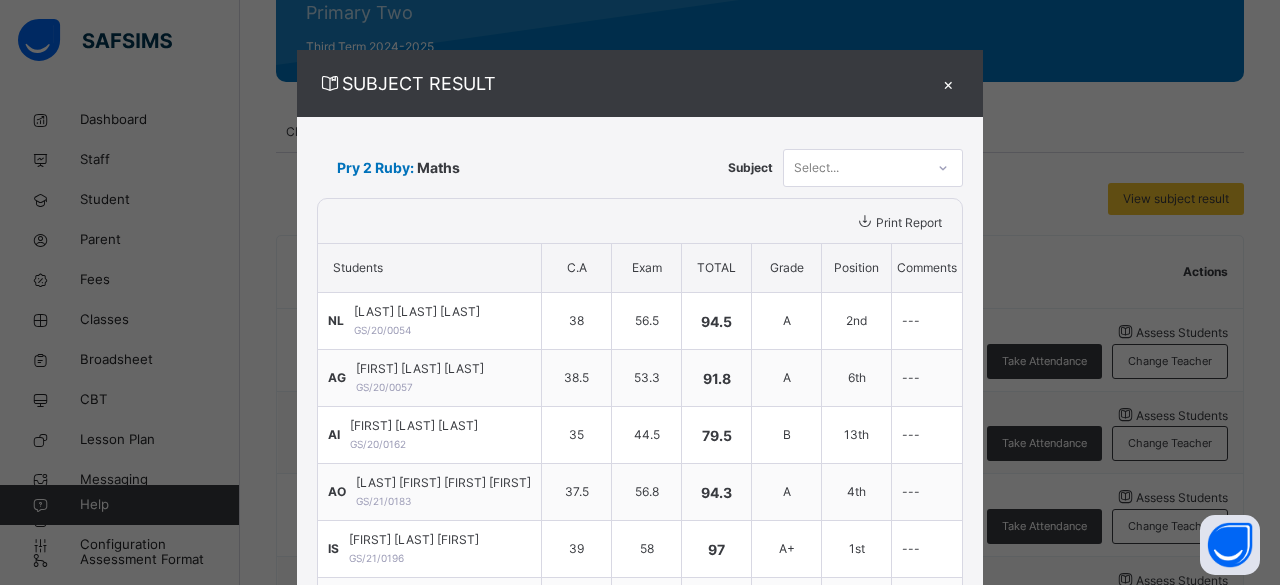 click on "×" at bounding box center (948, 83) 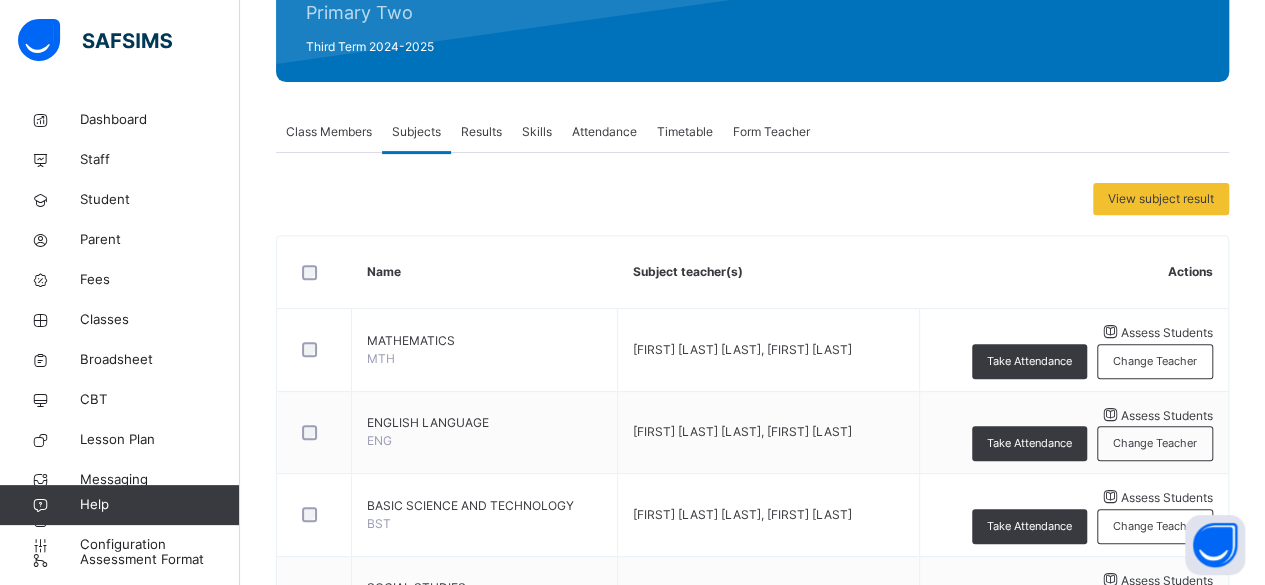 click on "Attendance" at bounding box center [604, 132] 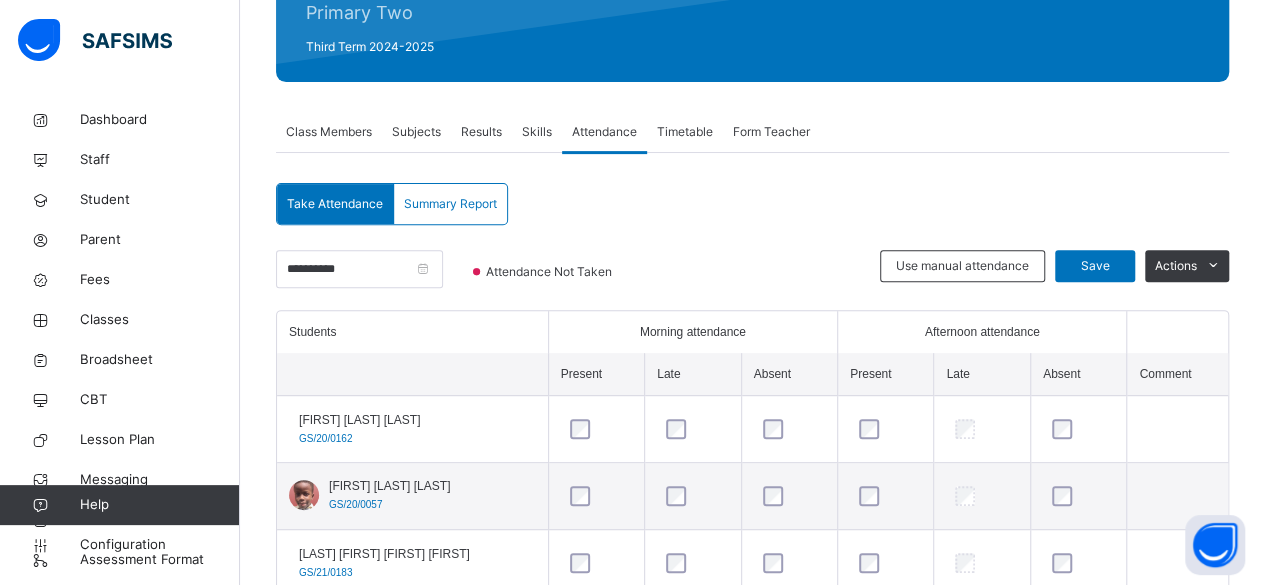 click on "Subjects" at bounding box center [416, 132] 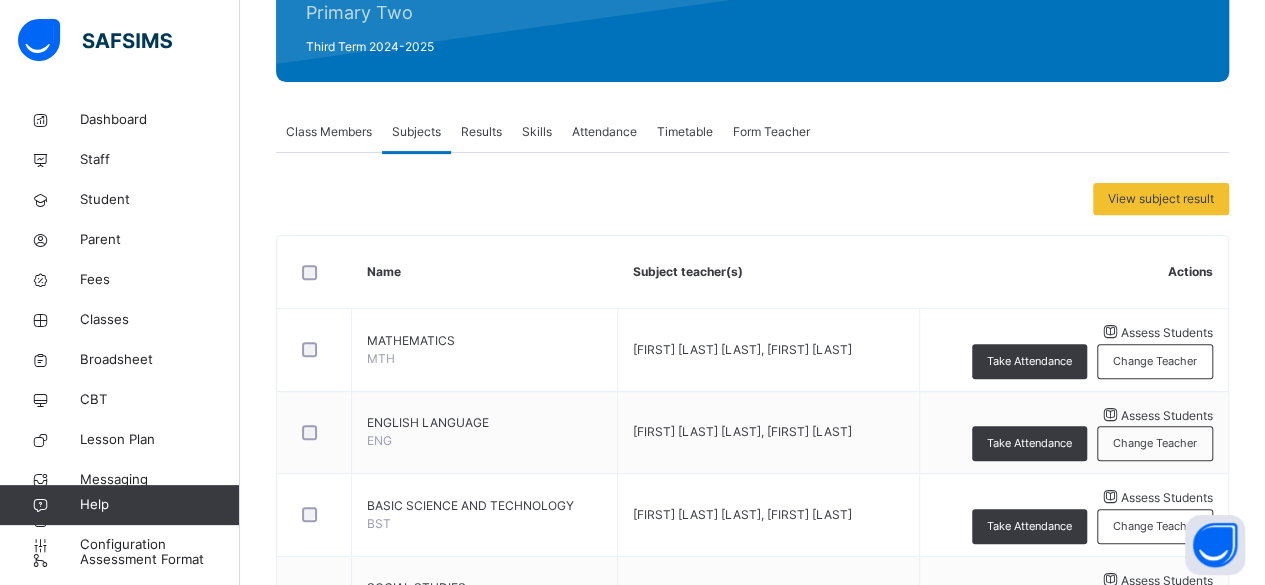 click on "Results" at bounding box center [481, 132] 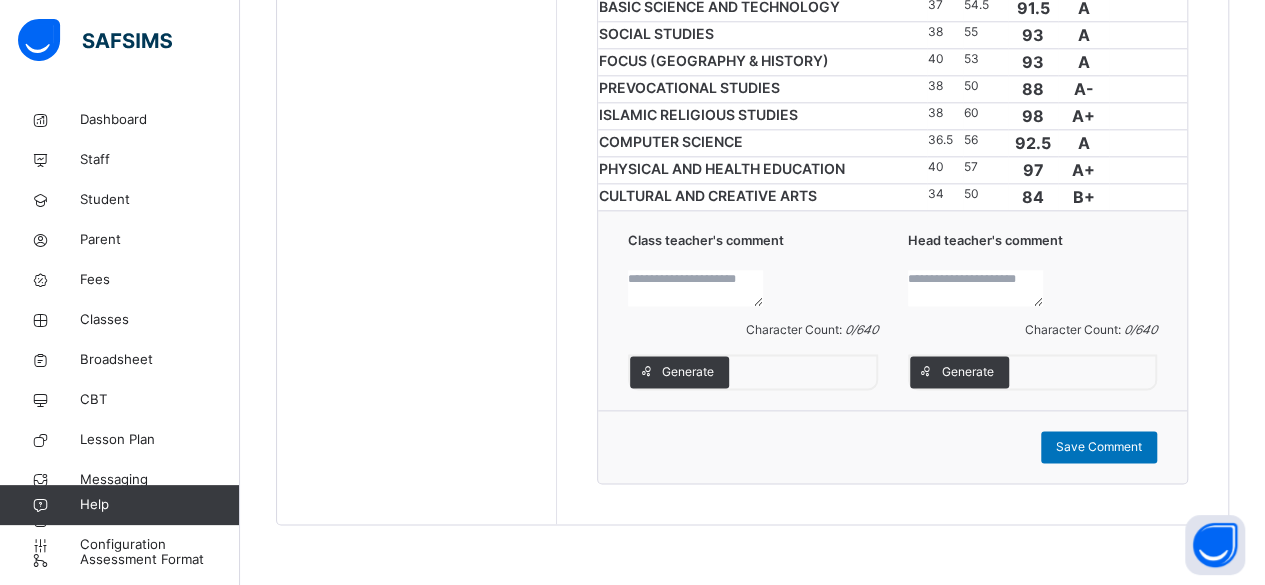 scroll, scrollTop: 0, scrollLeft: 0, axis: both 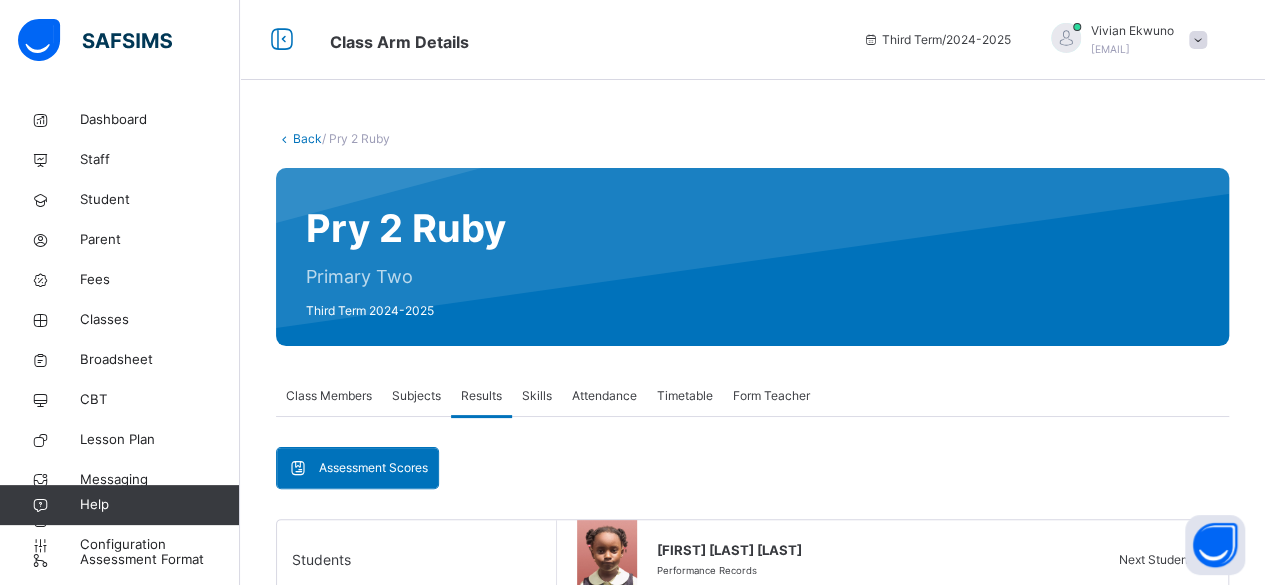 click on "Back" at bounding box center [307, 138] 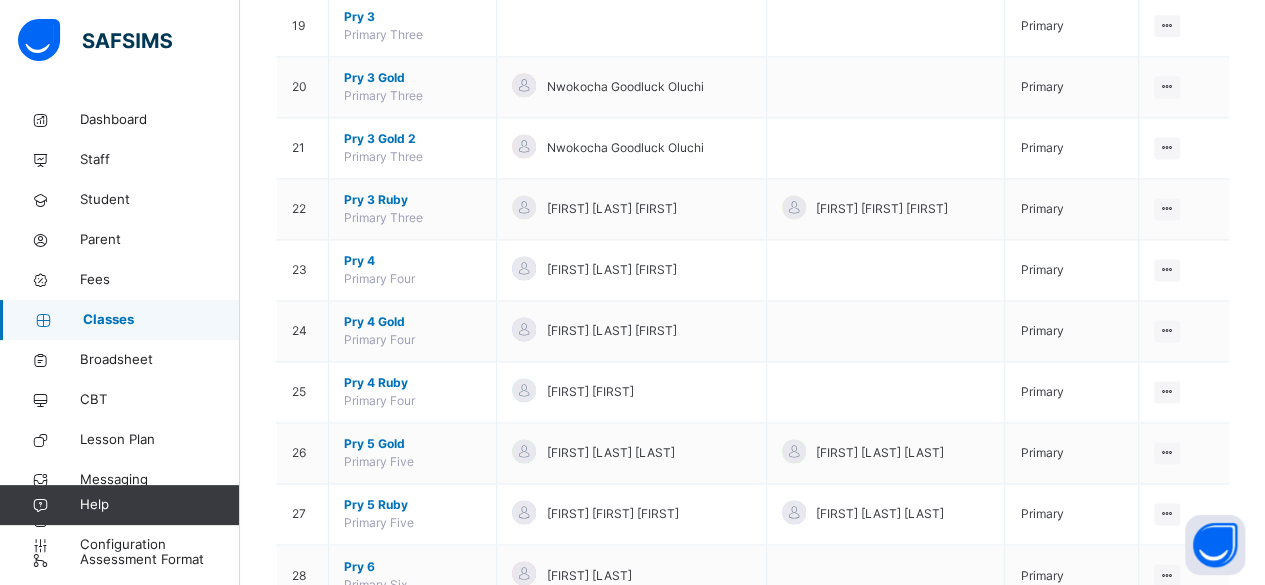 scroll, scrollTop: 1316, scrollLeft: 0, axis: vertical 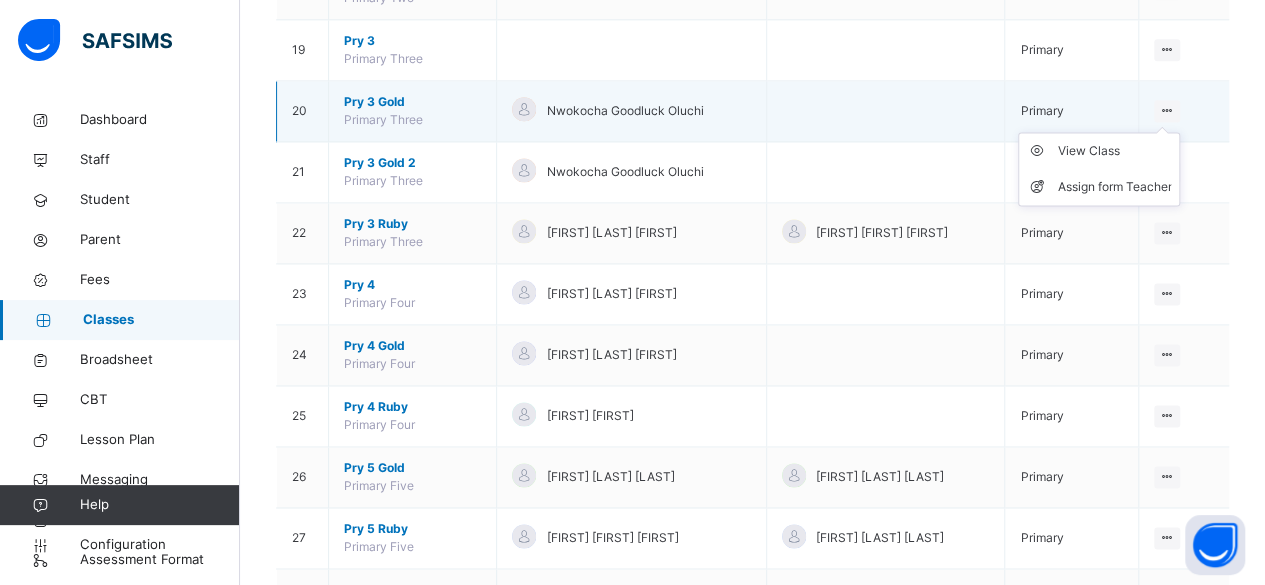 click at bounding box center [1167, 110] 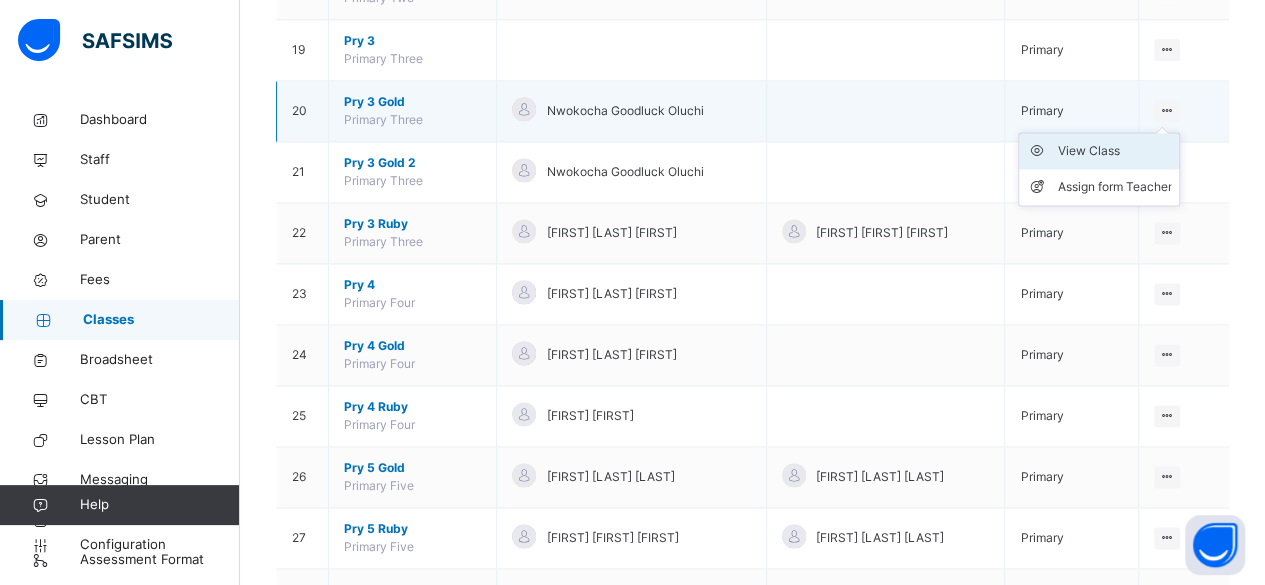 click on "View Class" at bounding box center (1114, 151) 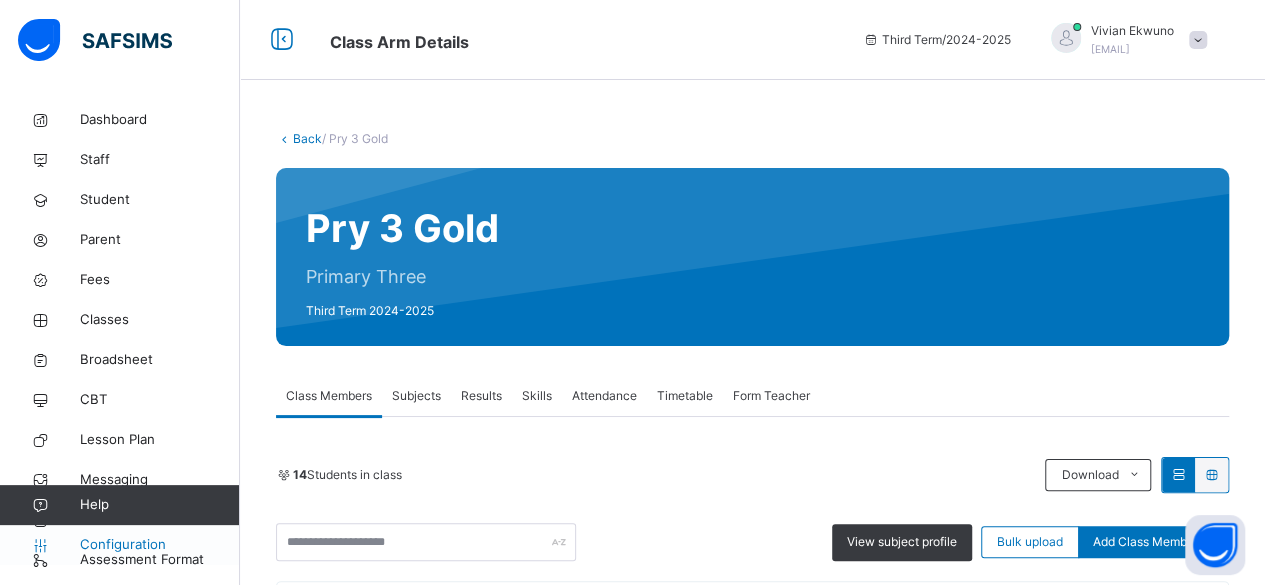 click on "Configuration" at bounding box center (159, 545) 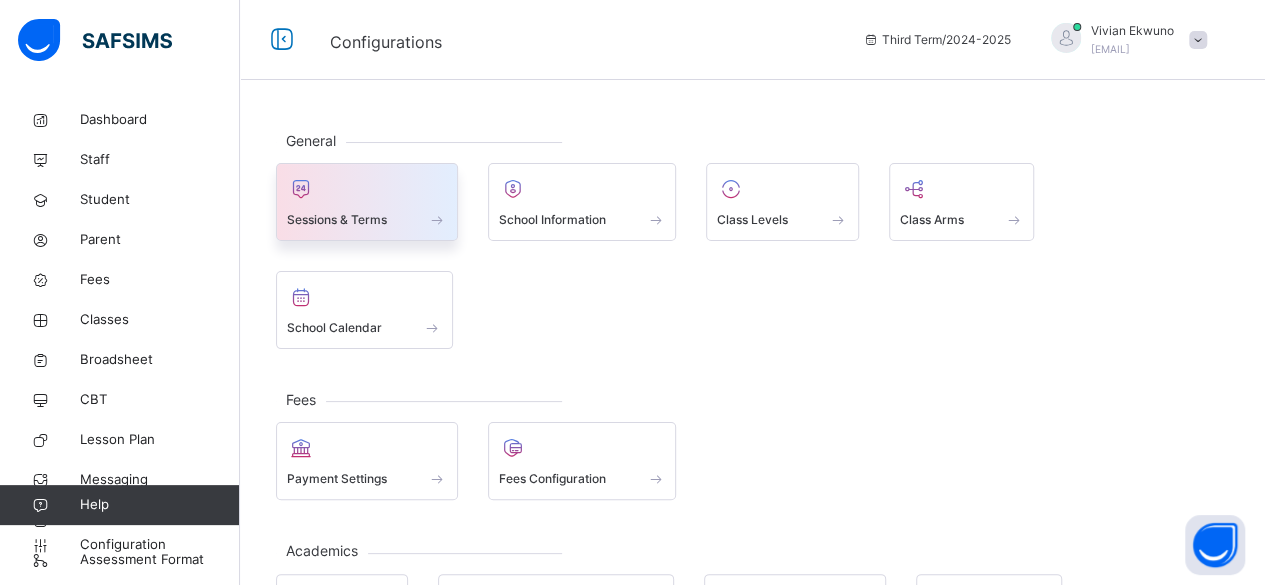 click on "Sessions & Terms" at bounding box center (337, 220) 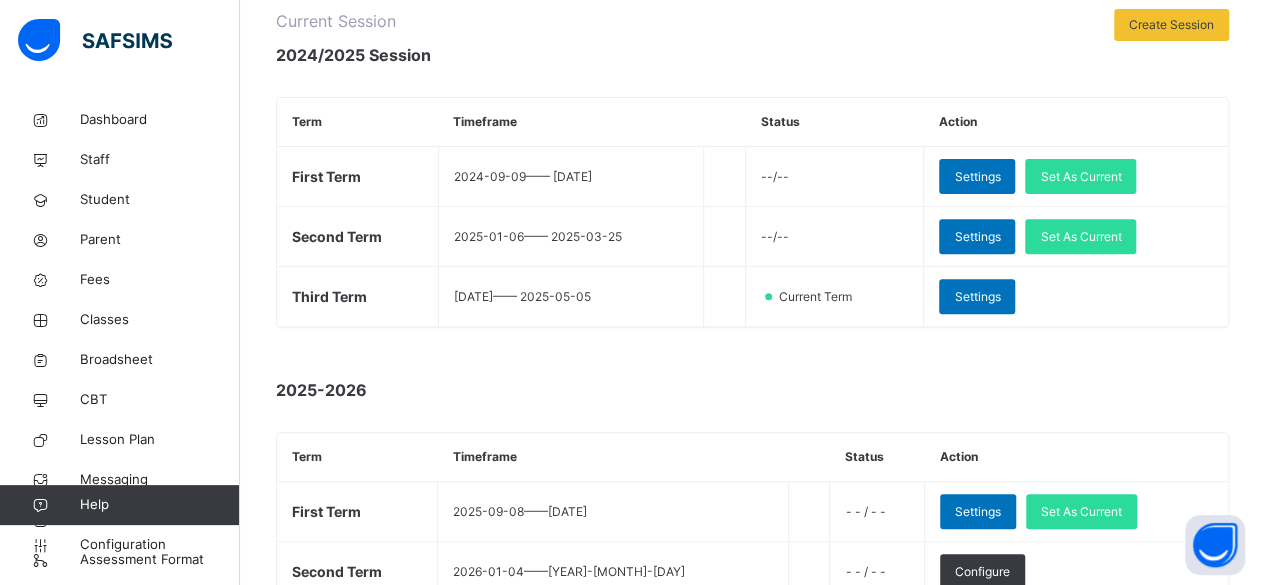 scroll, scrollTop: 277, scrollLeft: 0, axis: vertical 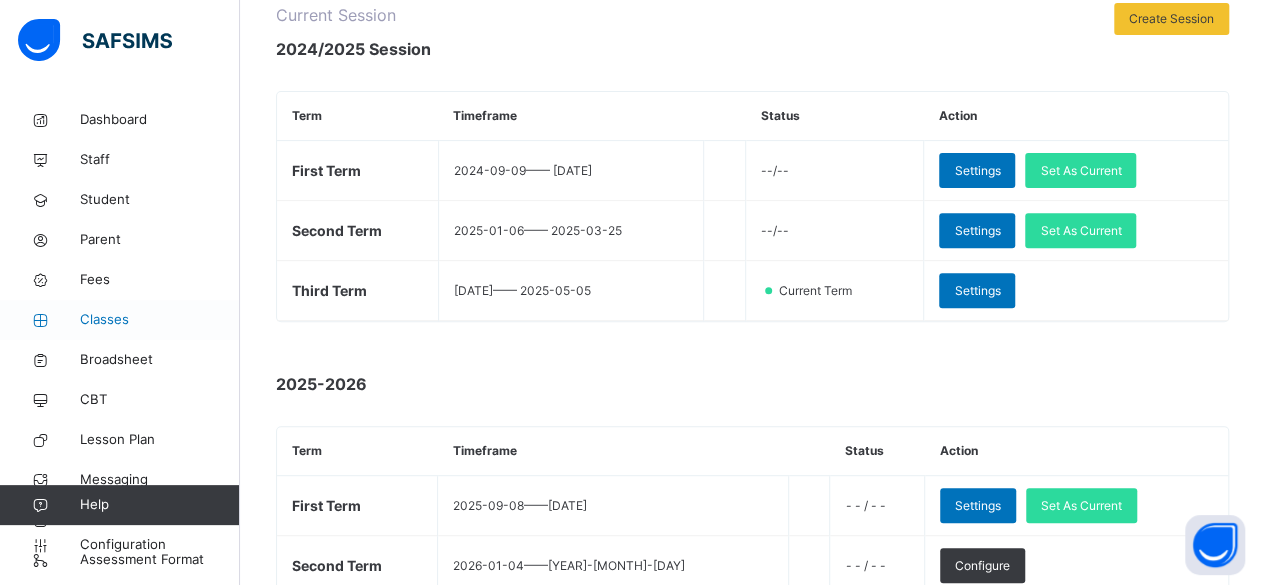 click on "Classes" at bounding box center [160, 320] 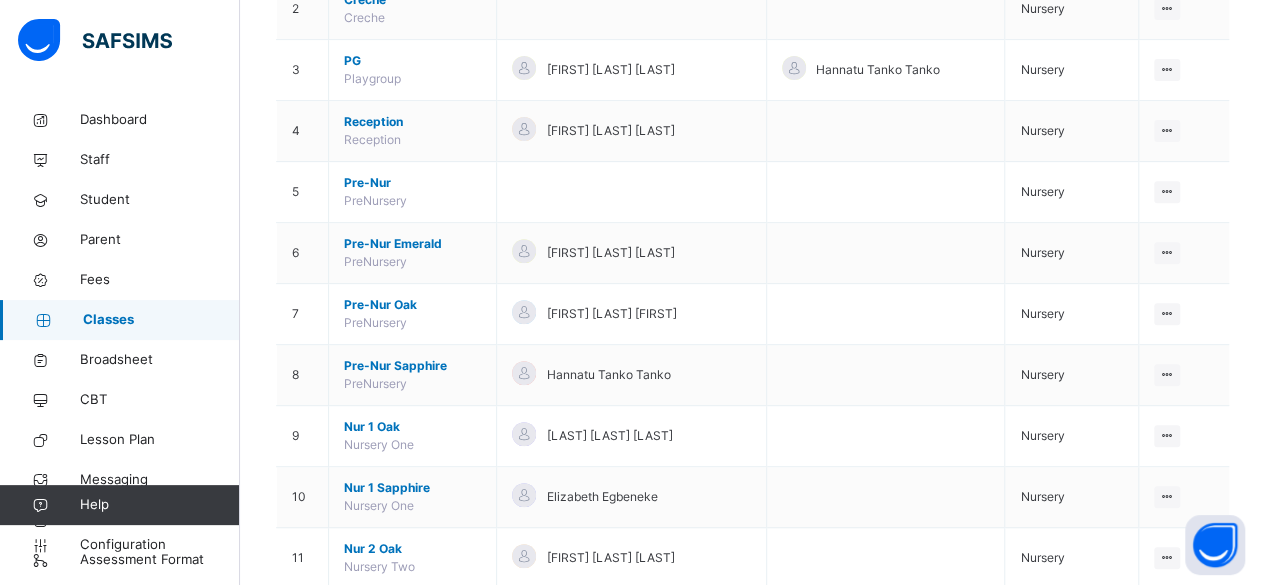 scroll, scrollTop: 324, scrollLeft: 0, axis: vertical 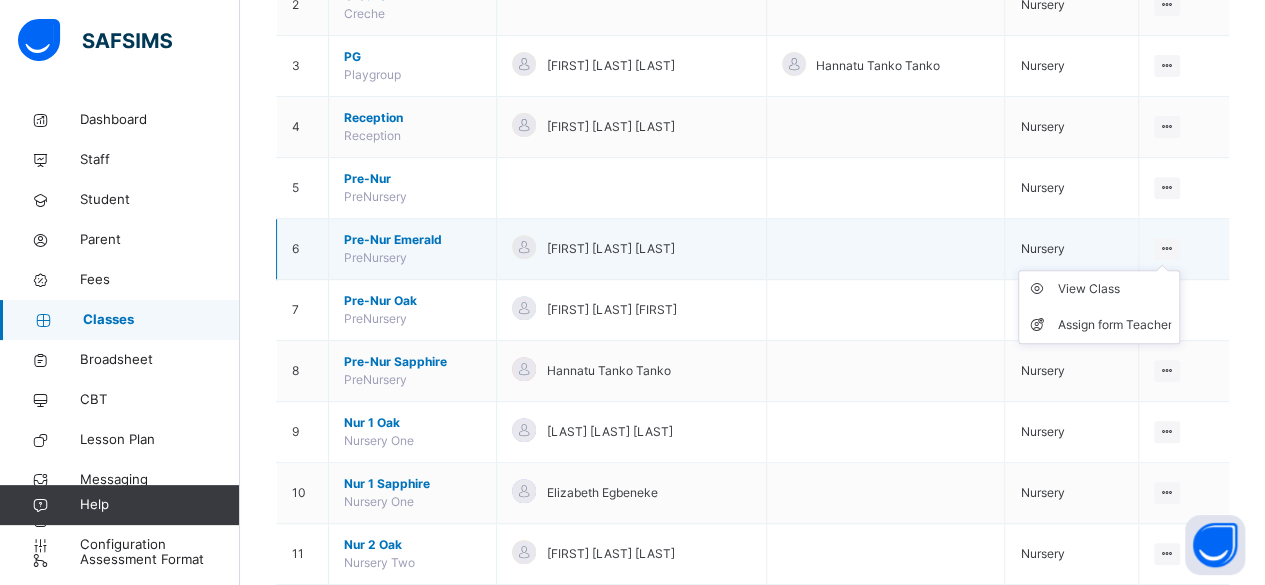 click on "View Class Assign form Teacher" at bounding box center (1099, 307) 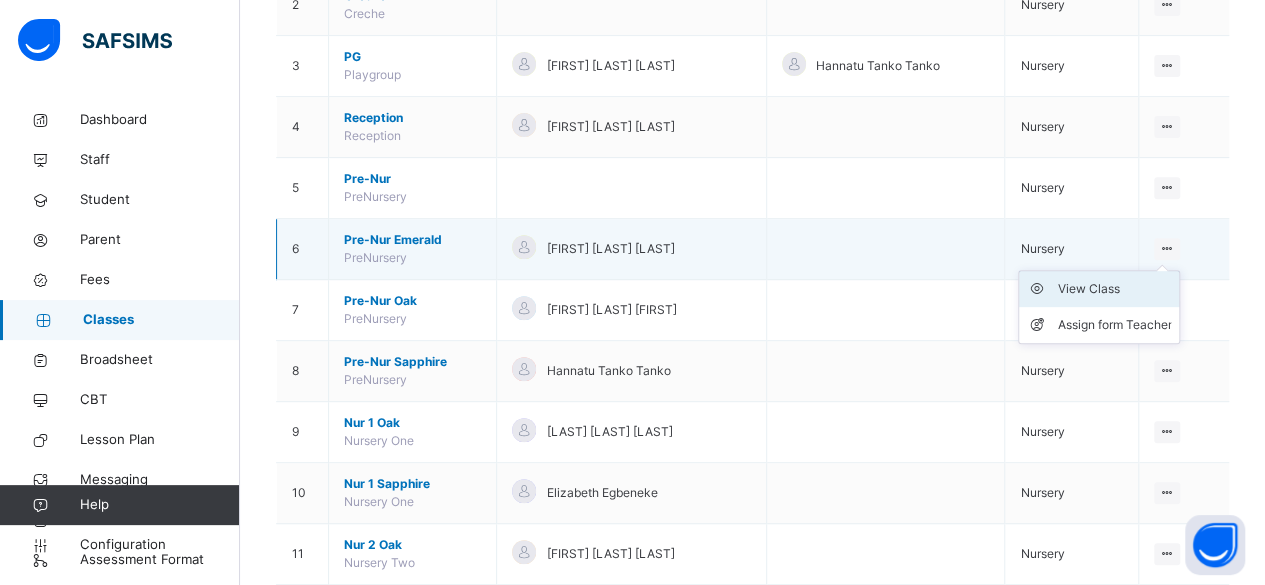 click on "View Class" at bounding box center (1114, 289) 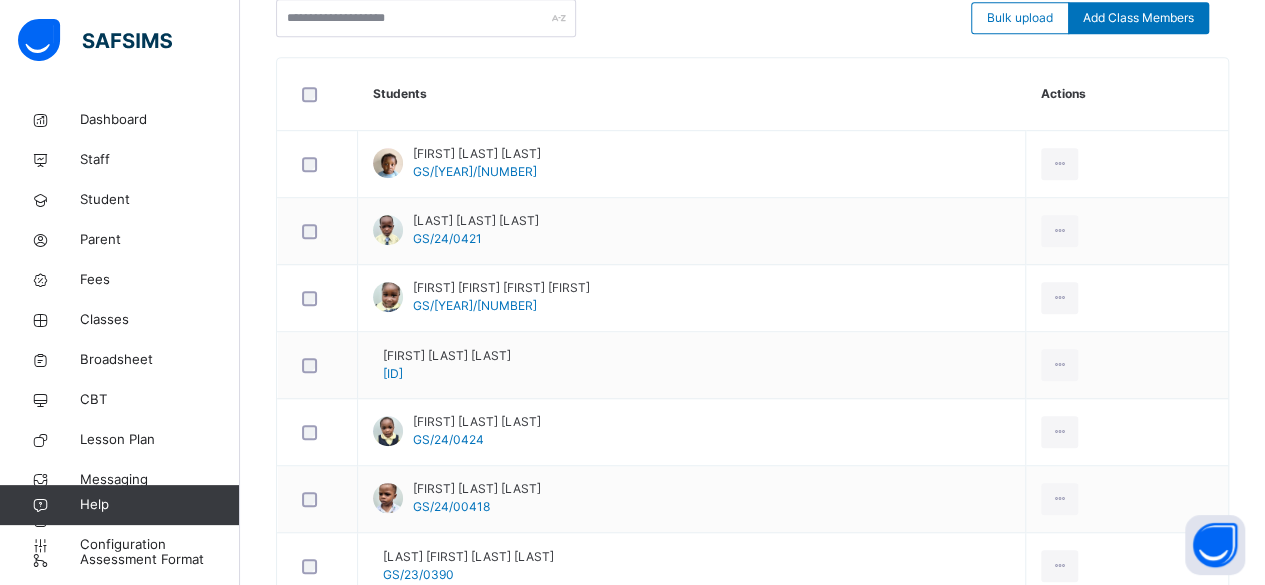 scroll, scrollTop: 530, scrollLeft: 0, axis: vertical 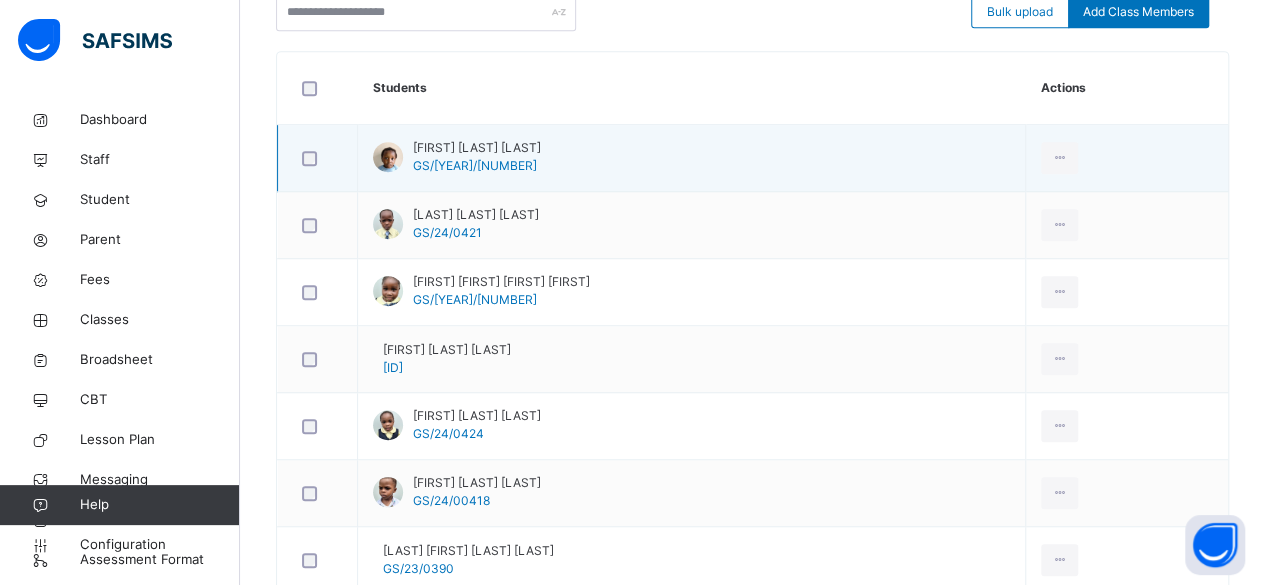 click on "Adegbola Zion Obaloluwa" at bounding box center [477, 148] 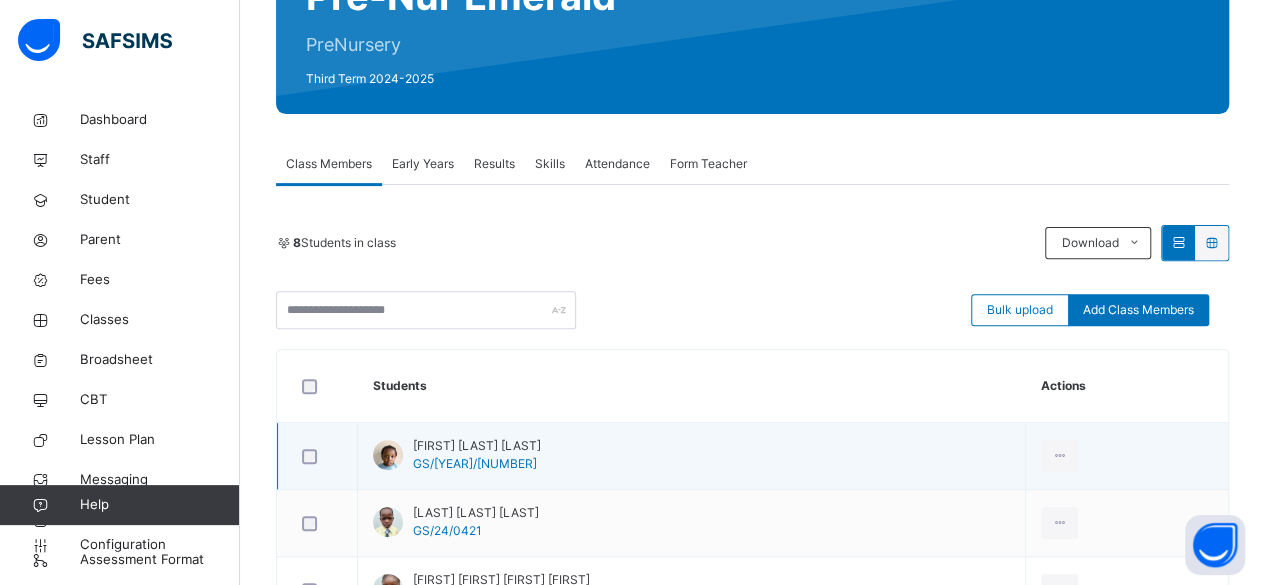 scroll, scrollTop: 225, scrollLeft: 0, axis: vertical 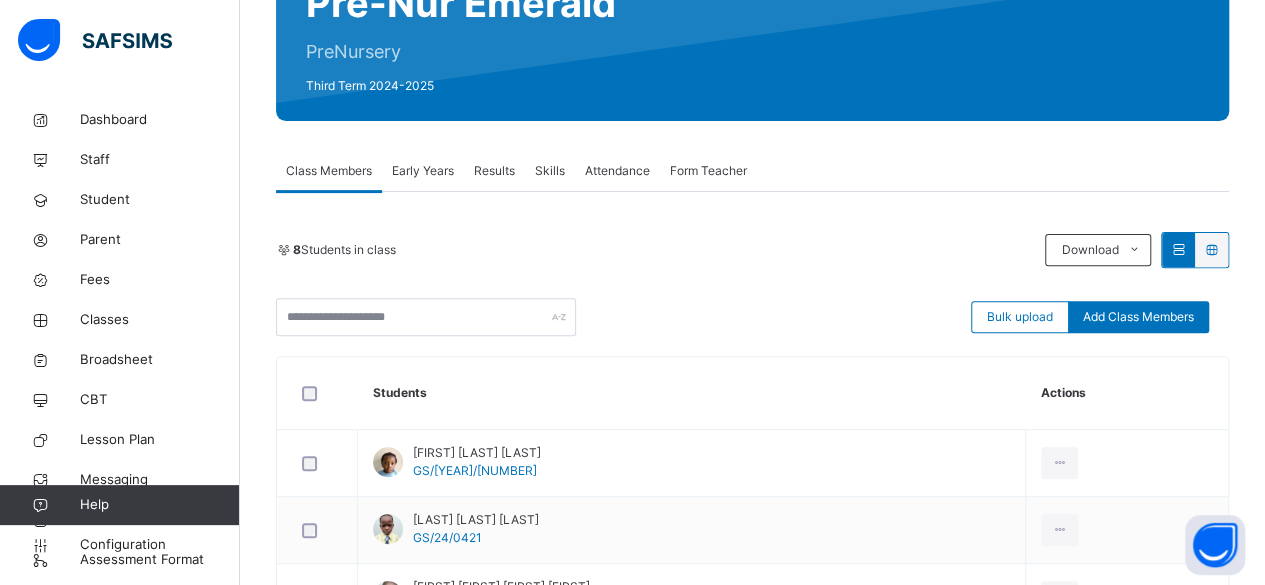click on "Results" at bounding box center [494, 171] 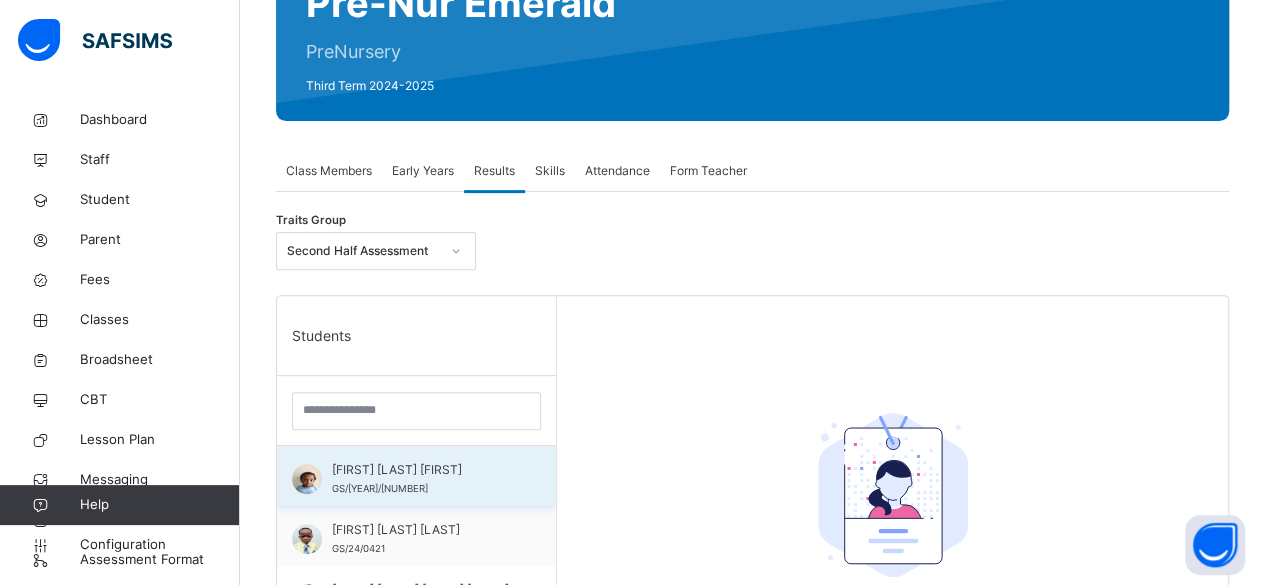 click on "[LAST] [FIRST] [LAST]" at bounding box center (421, 470) 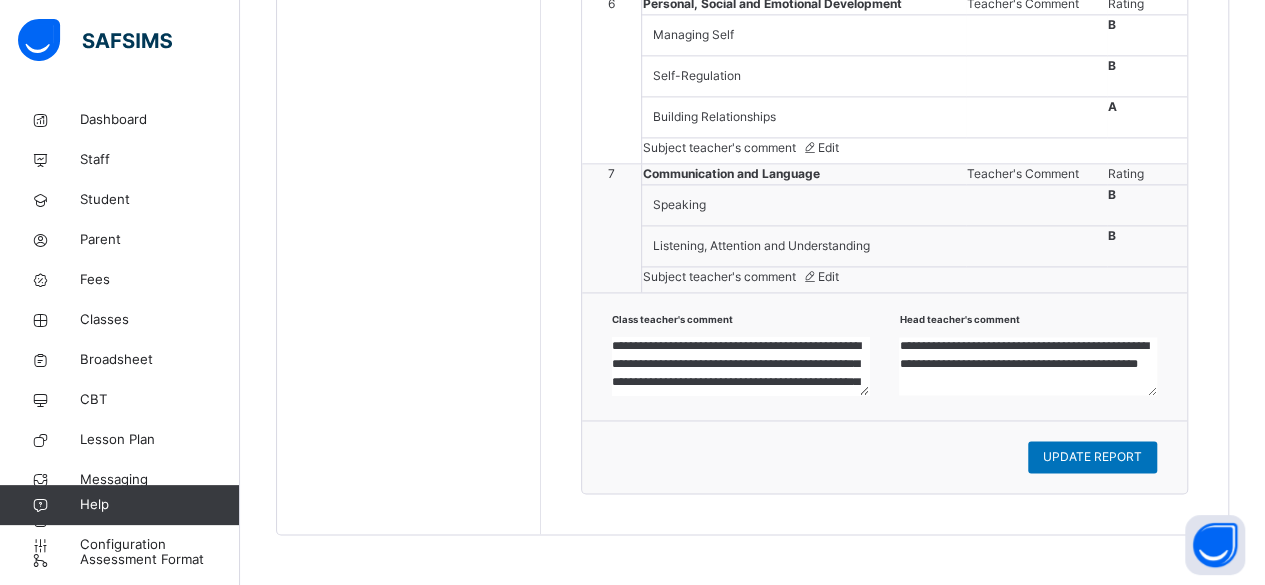 scroll, scrollTop: 1970, scrollLeft: 0, axis: vertical 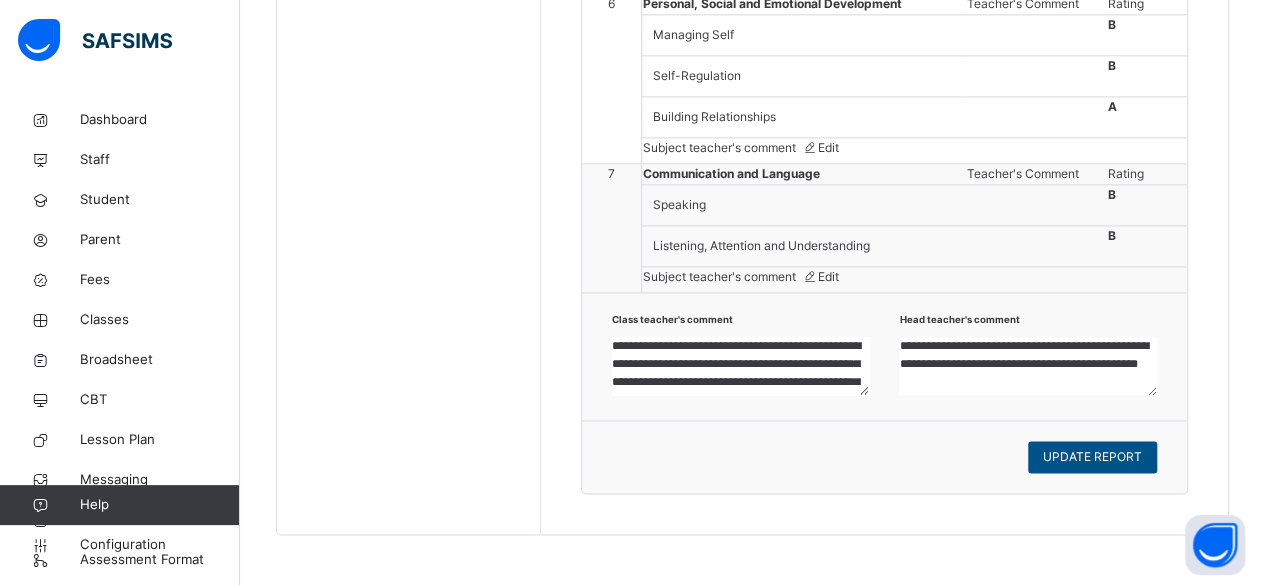 click on "UPDATE REPORT" at bounding box center (1092, 457) 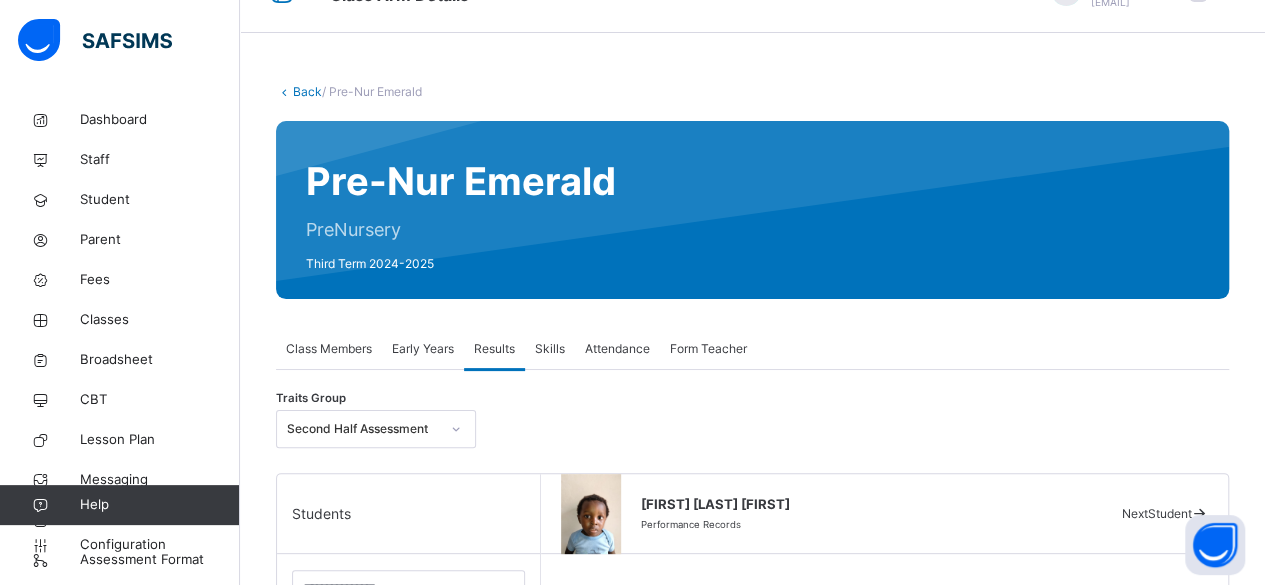 scroll, scrollTop: 0, scrollLeft: 0, axis: both 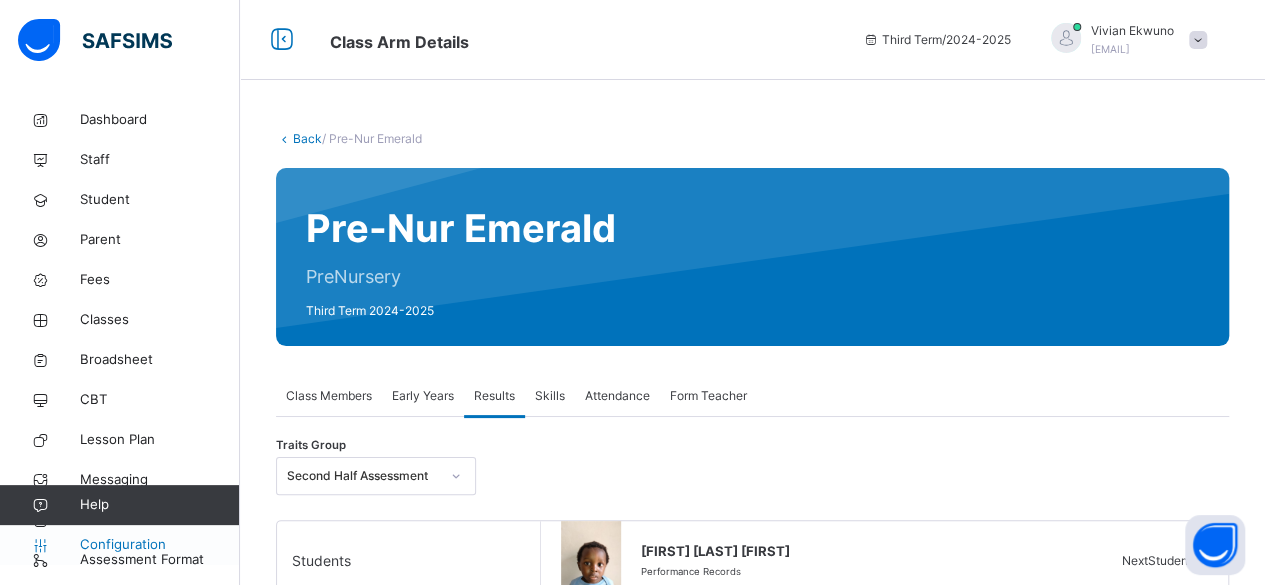 click on "Configuration" at bounding box center (159, 545) 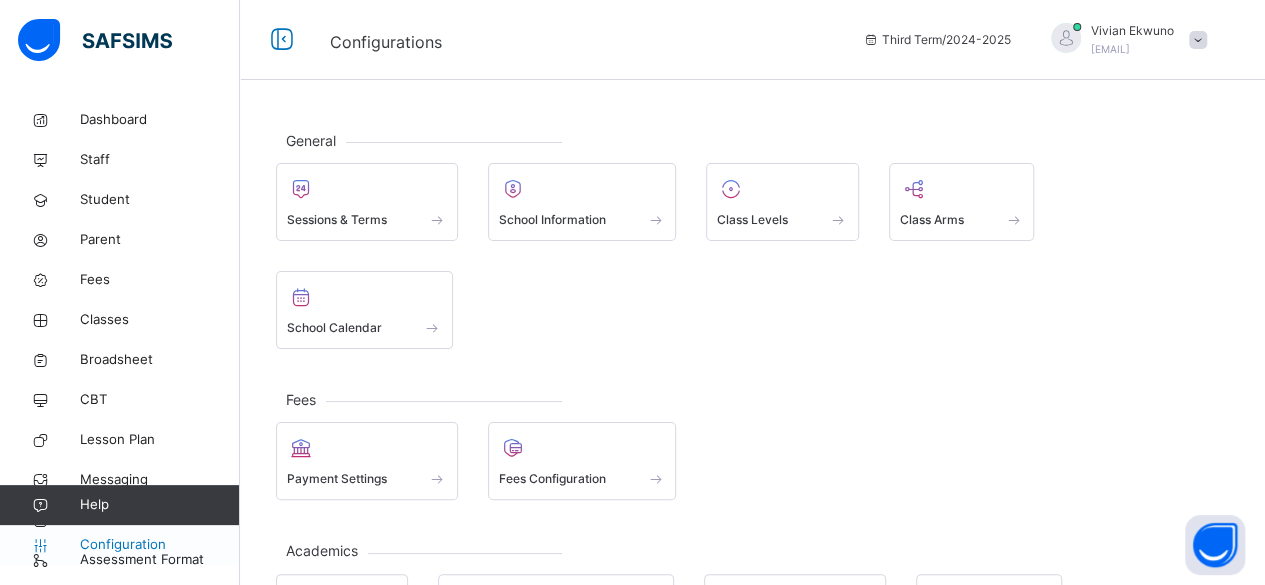 click on "Configuration" at bounding box center [159, 545] 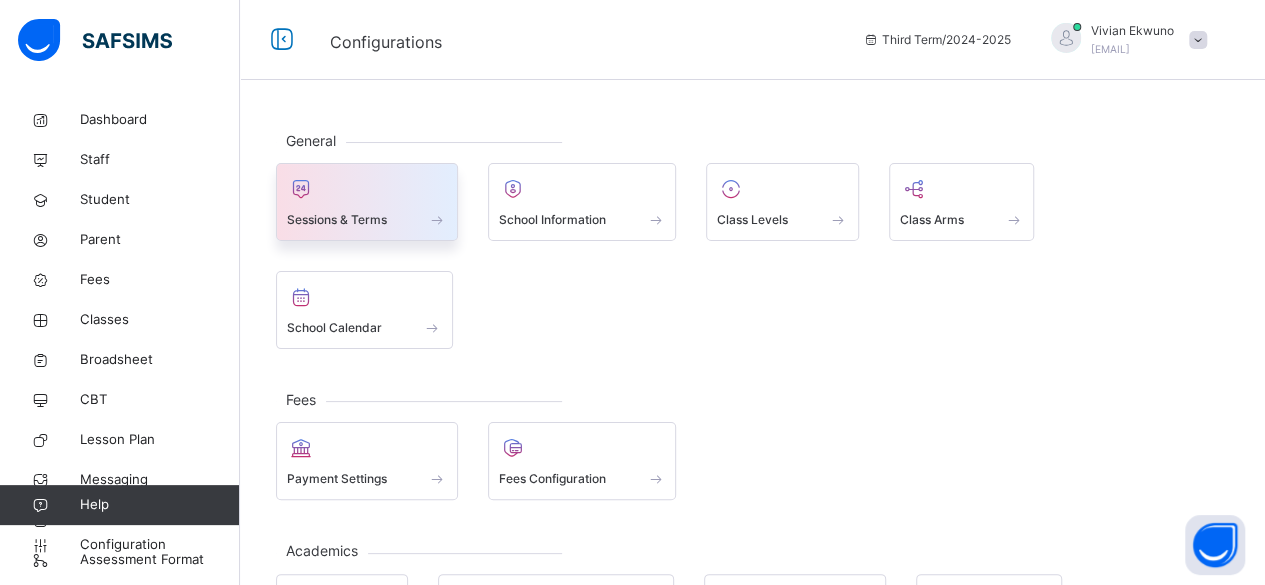click at bounding box center [367, 189] 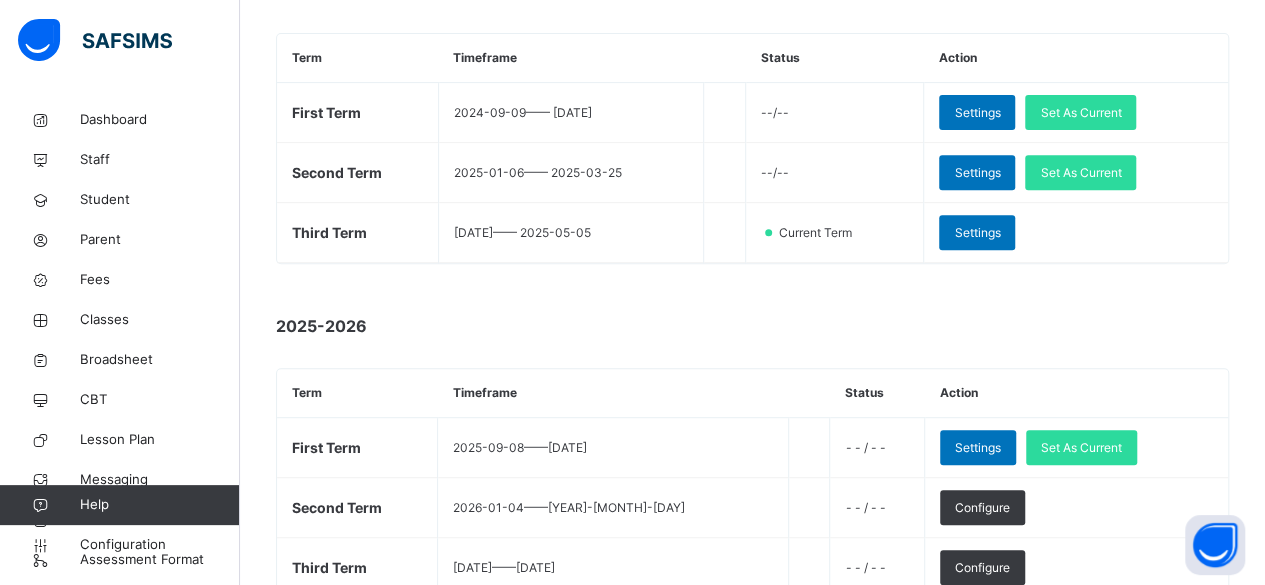 scroll, scrollTop: 342, scrollLeft: 0, axis: vertical 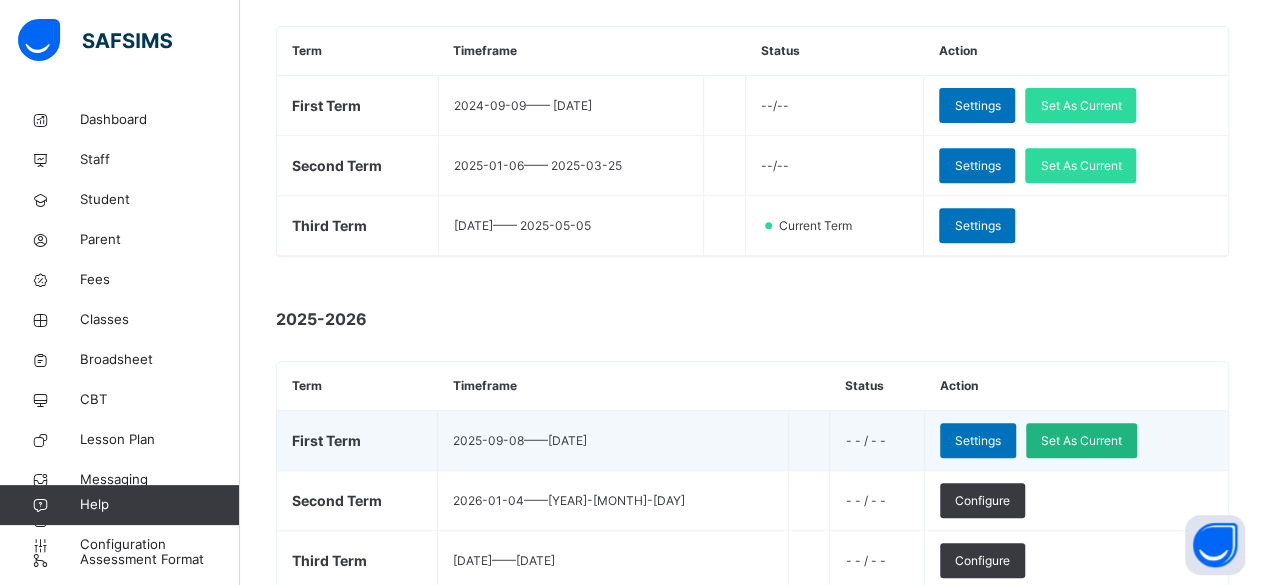 click on "Set As Current" at bounding box center [1081, 441] 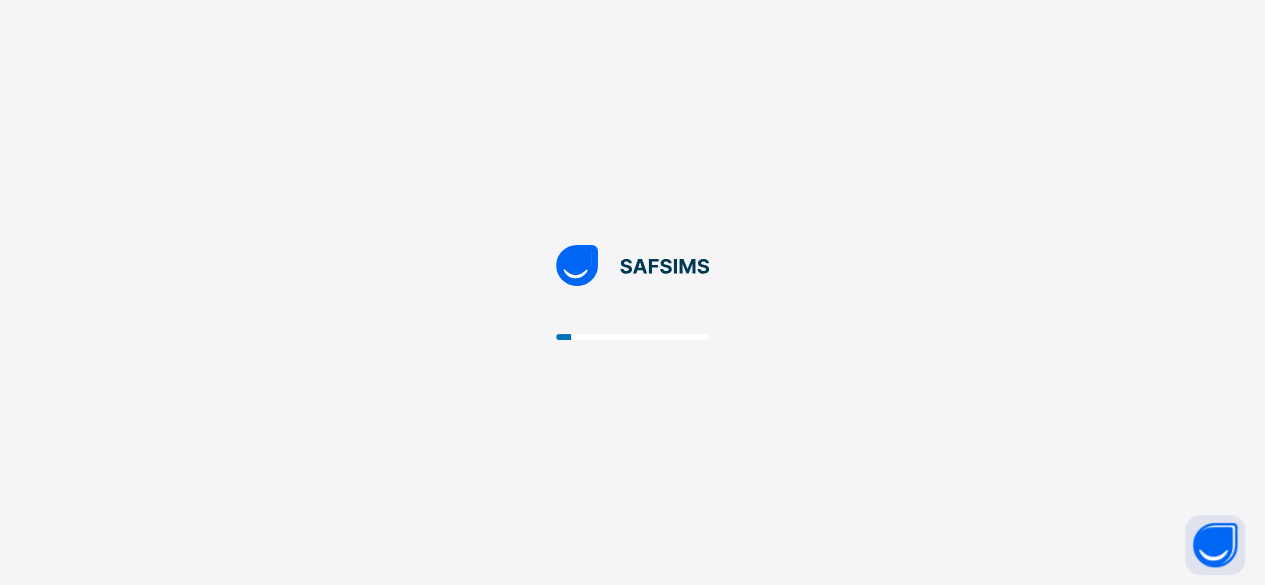 scroll, scrollTop: 0, scrollLeft: 0, axis: both 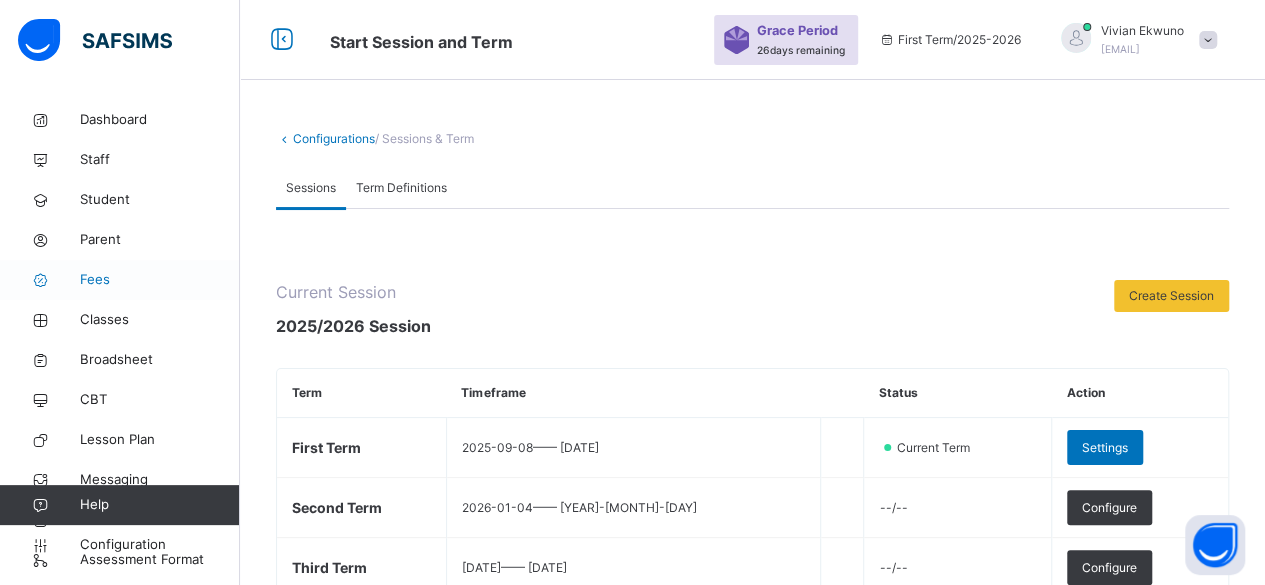 click on "Fees" at bounding box center [160, 280] 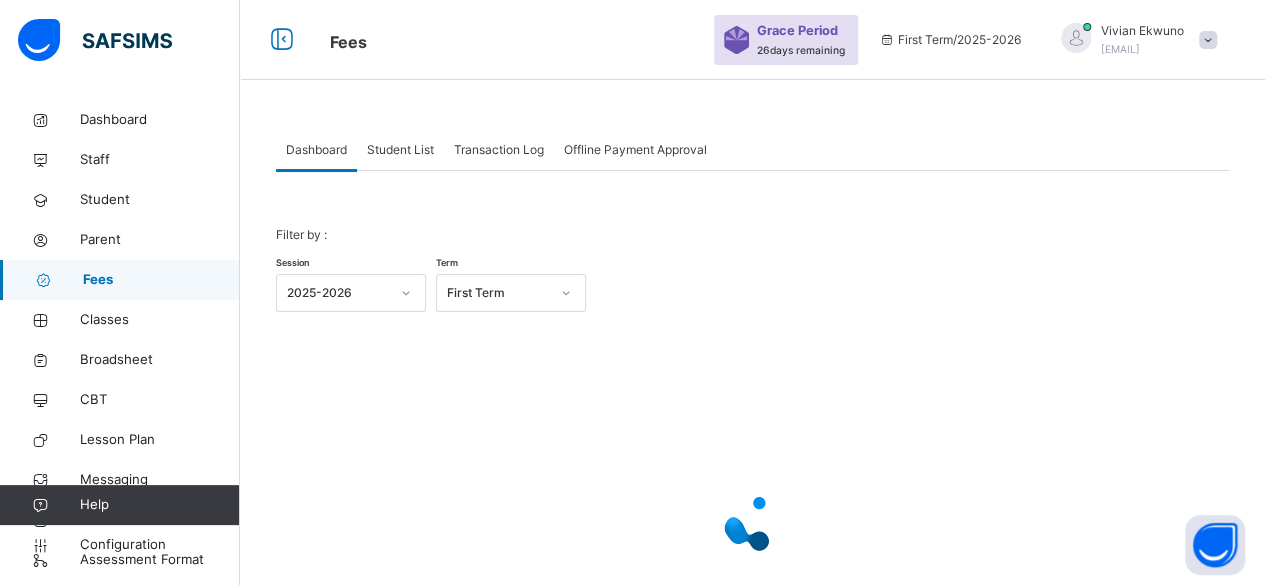 click on "Student List" at bounding box center [400, 150] 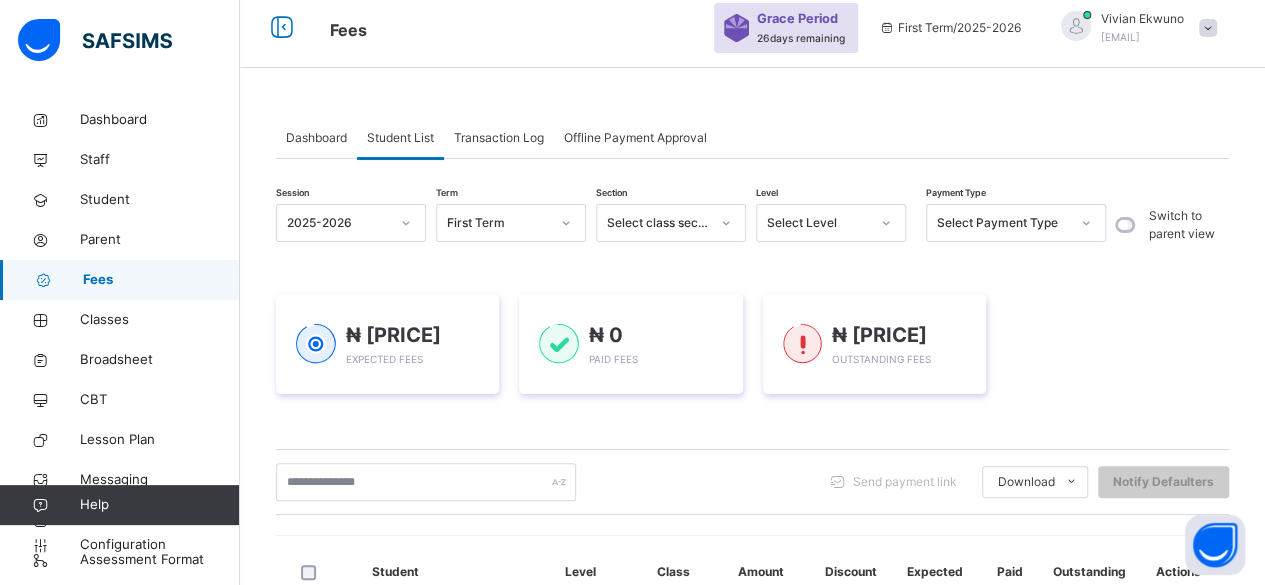 scroll, scrollTop: 0, scrollLeft: 0, axis: both 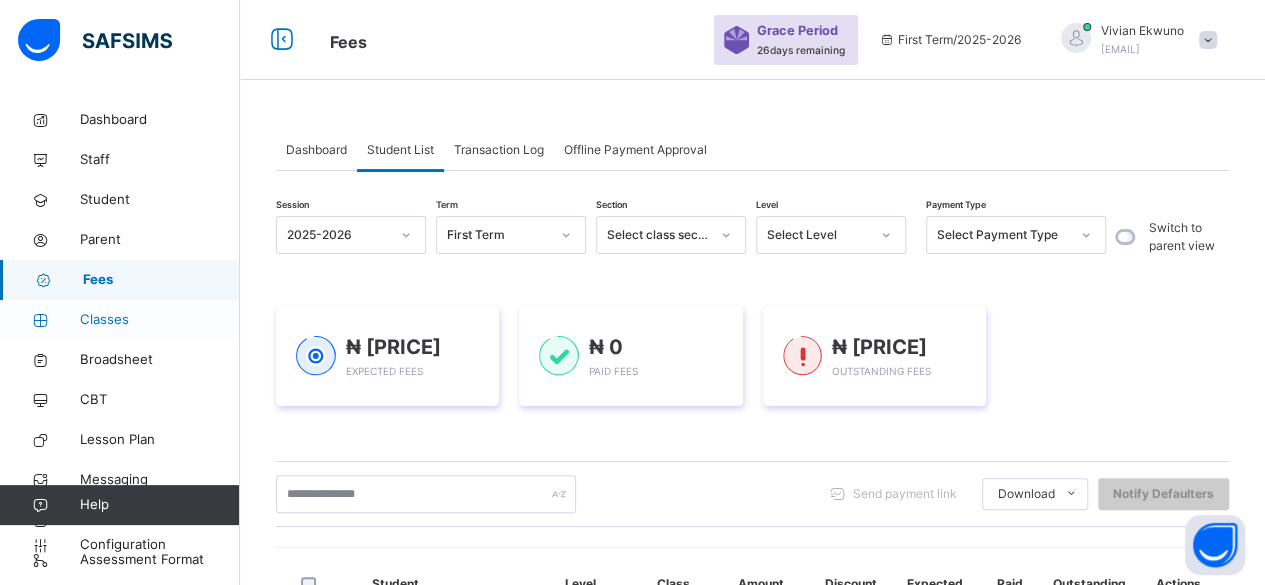 click on "Classes" at bounding box center [160, 320] 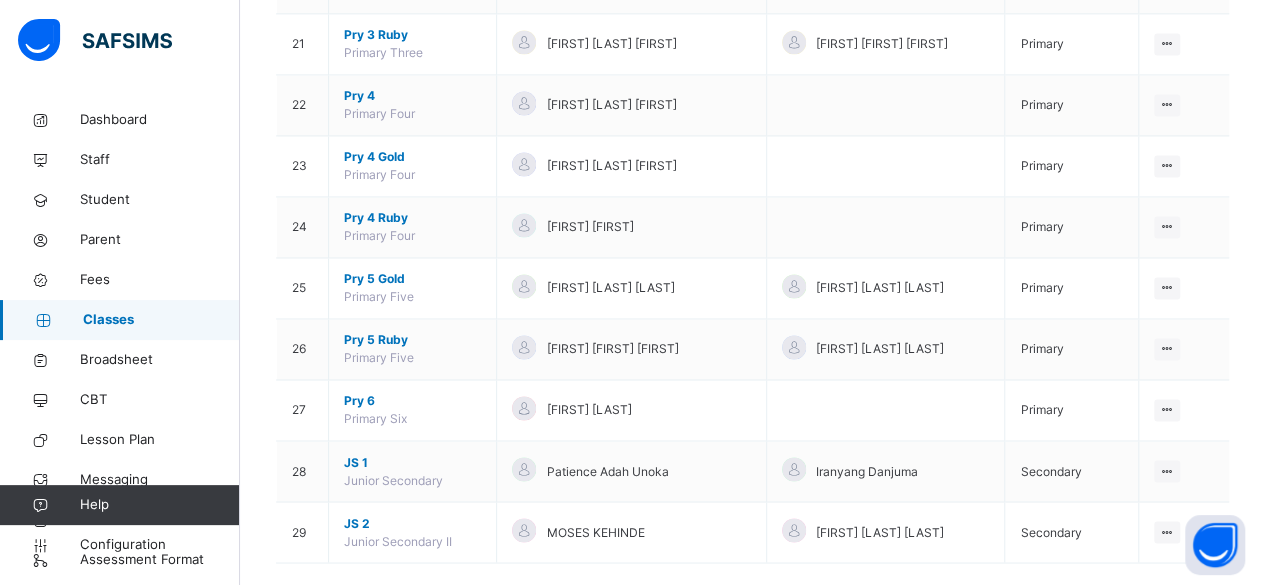 scroll, scrollTop: 1452, scrollLeft: 0, axis: vertical 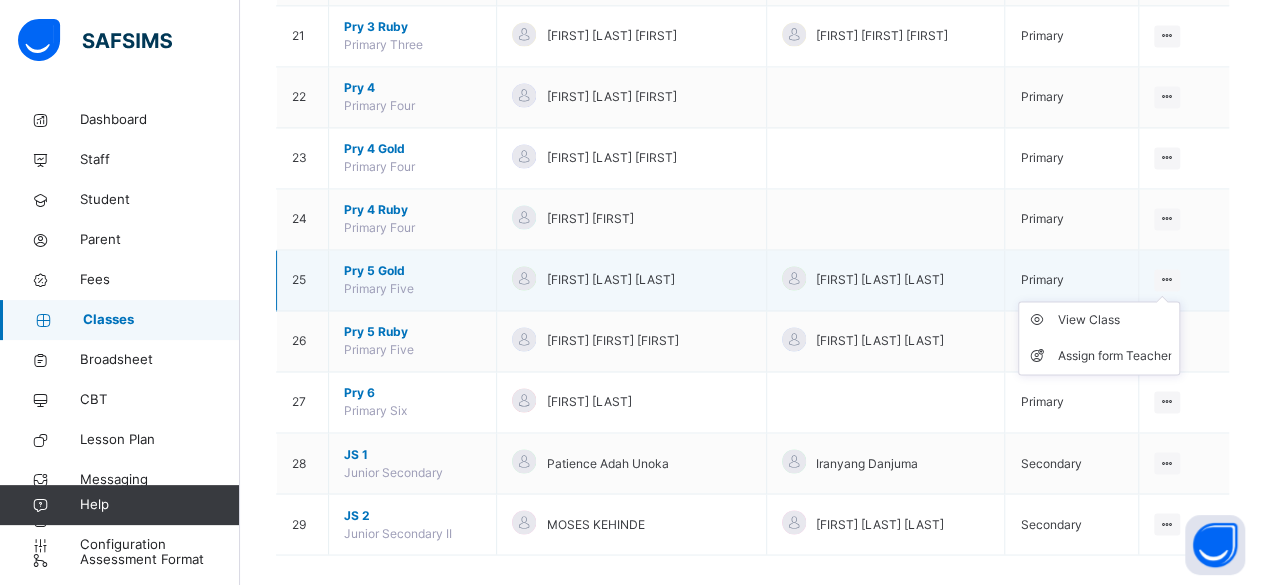 click on "View Class Assign form Teacher" at bounding box center [1099, 338] 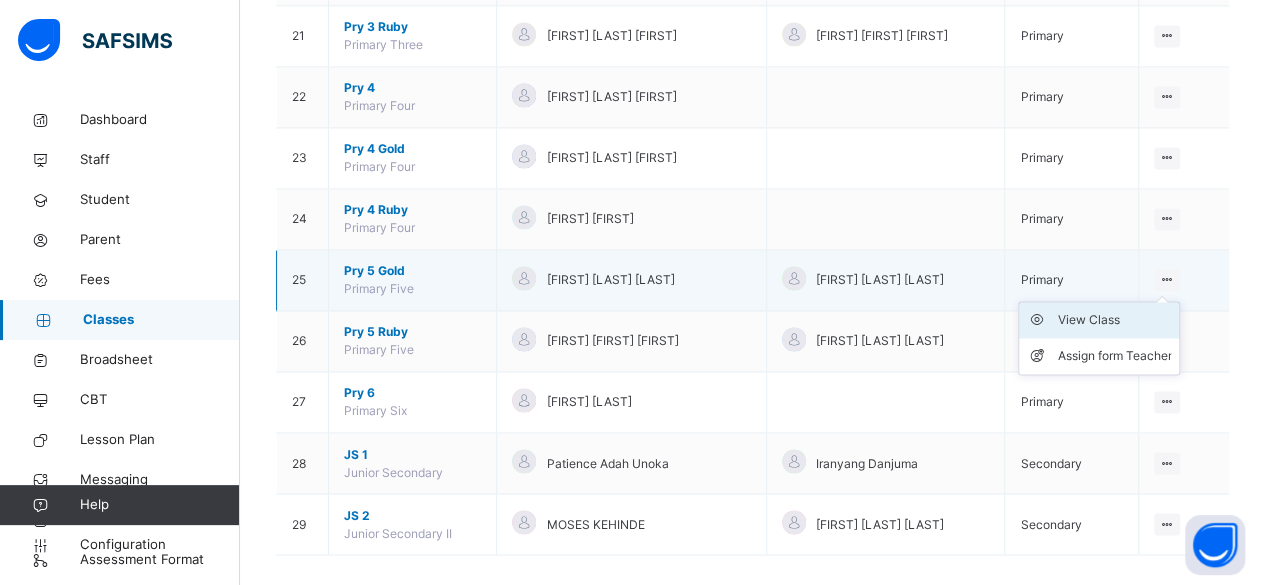 click on "View Class" at bounding box center [1114, 320] 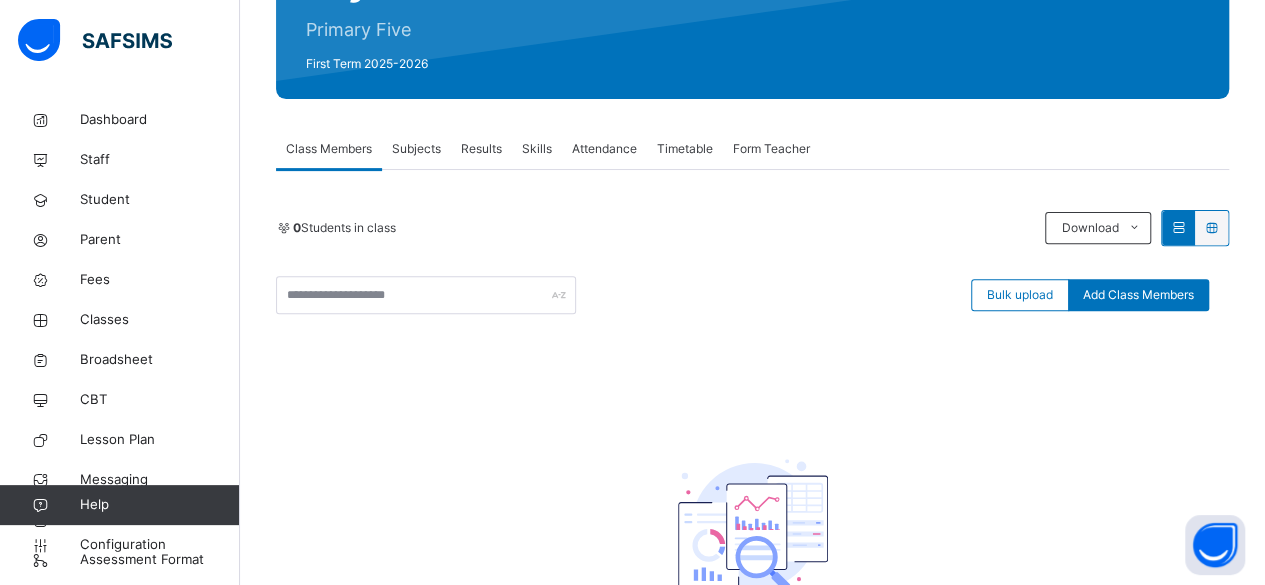 scroll, scrollTop: 207, scrollLeft: 0, axis: vertical 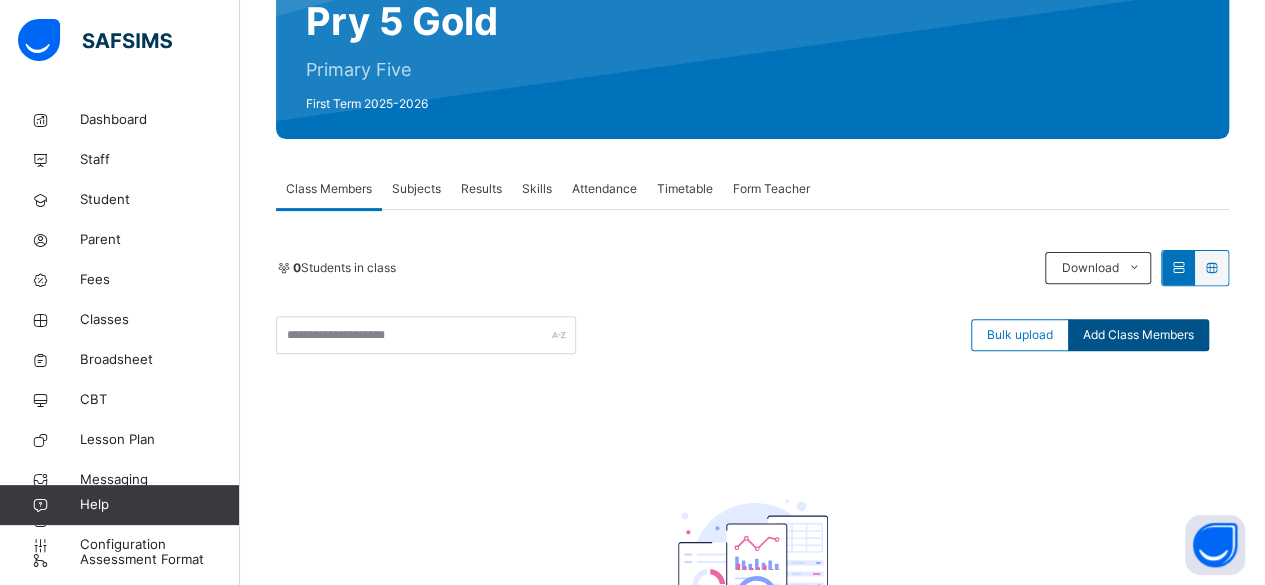 click on "Add Class Members" at bounding box center (1138, 335) 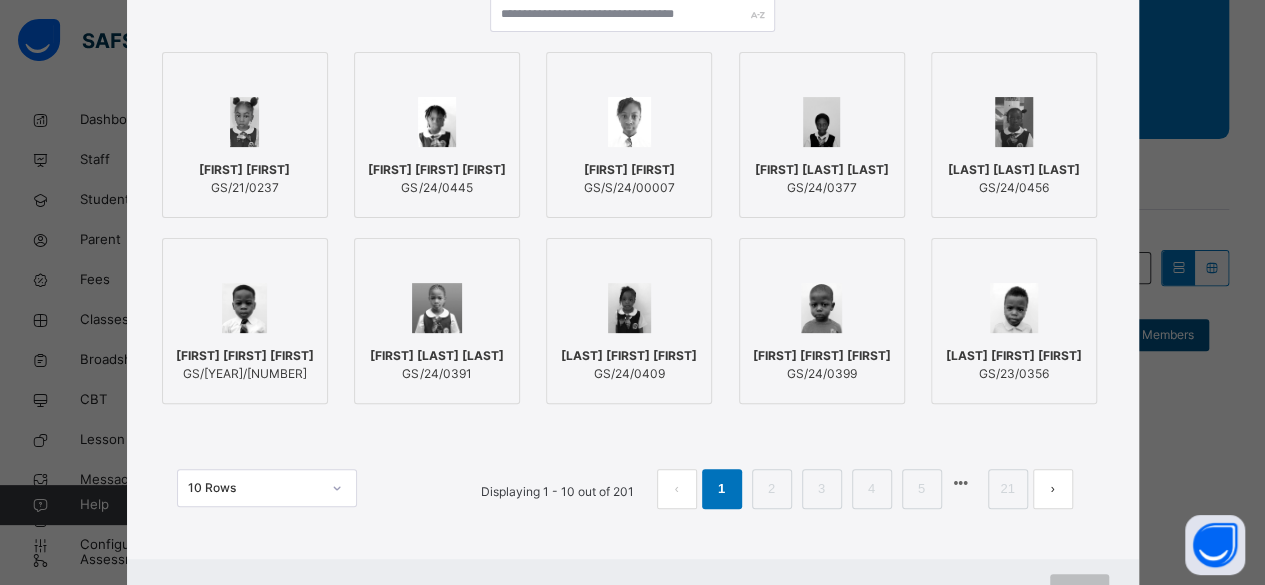 scroll, scrollTop: 246, scrollLeft: 0, axis: vertical 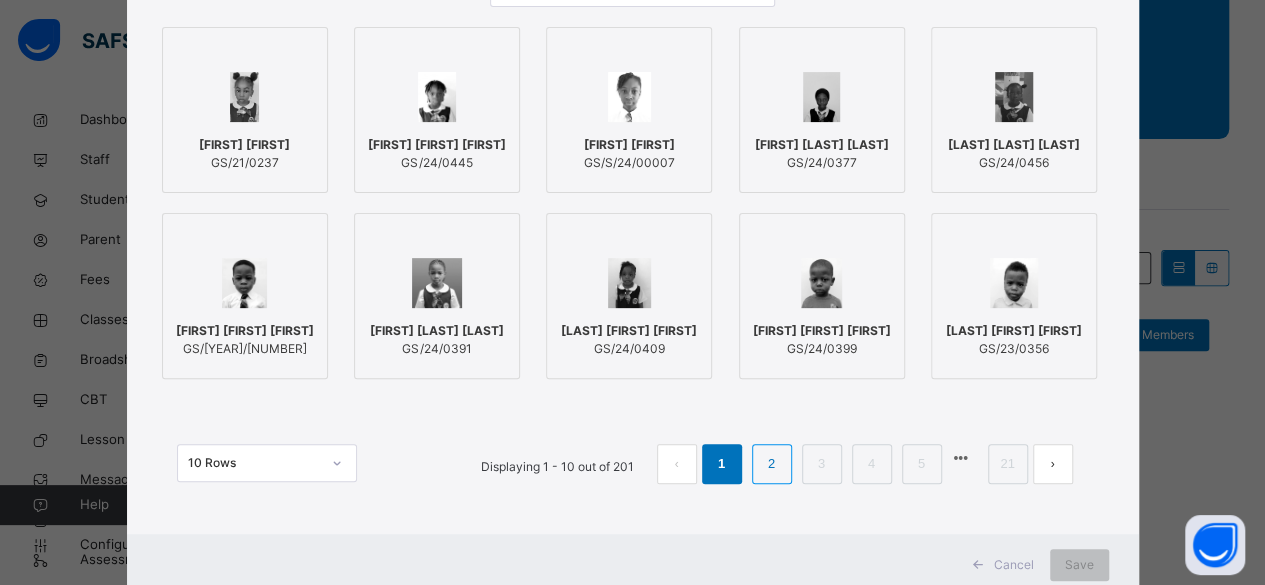 click on "2" at bounding box center (771, 464) 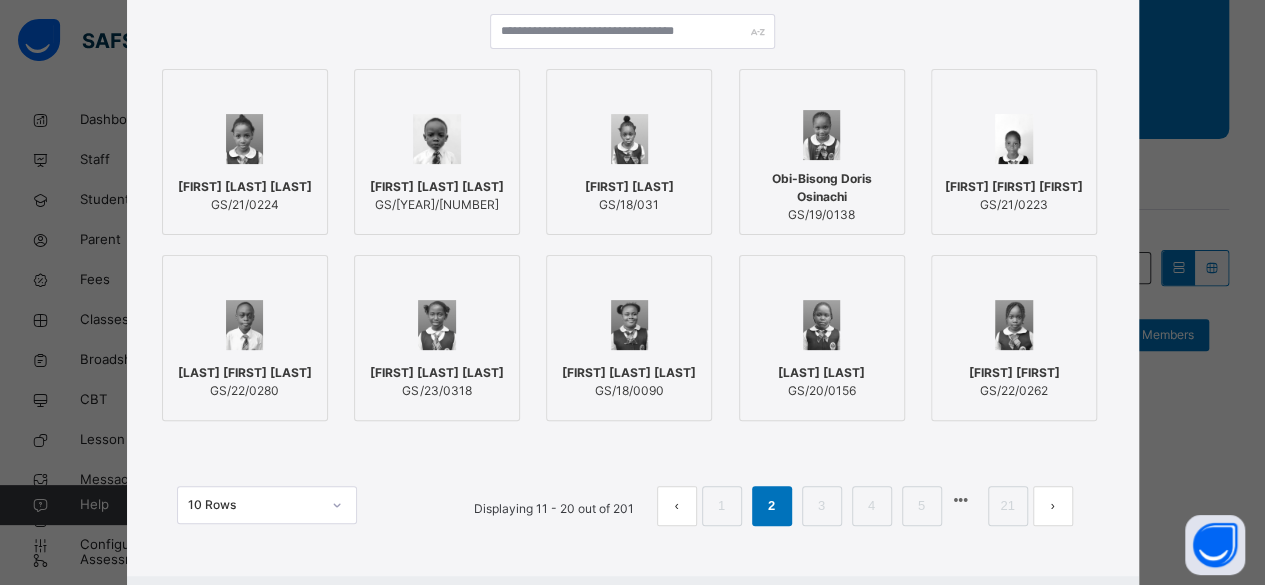 scroll, scrollTop: 246, scrollLeft: 0, axis: vertical 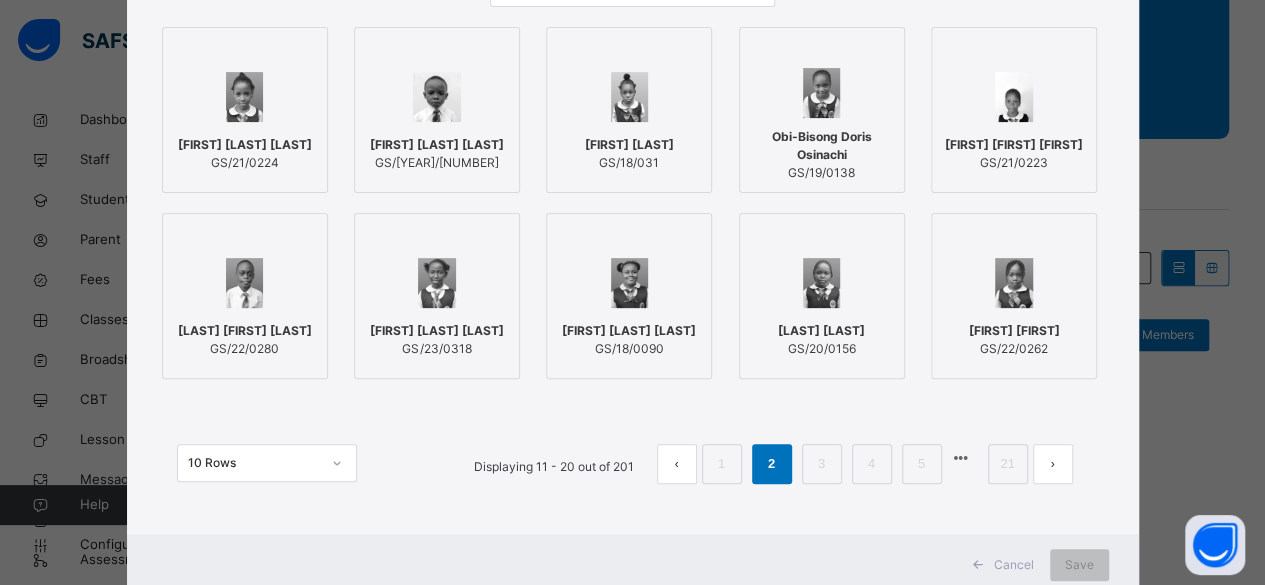 click at bounding box center (245, 97) 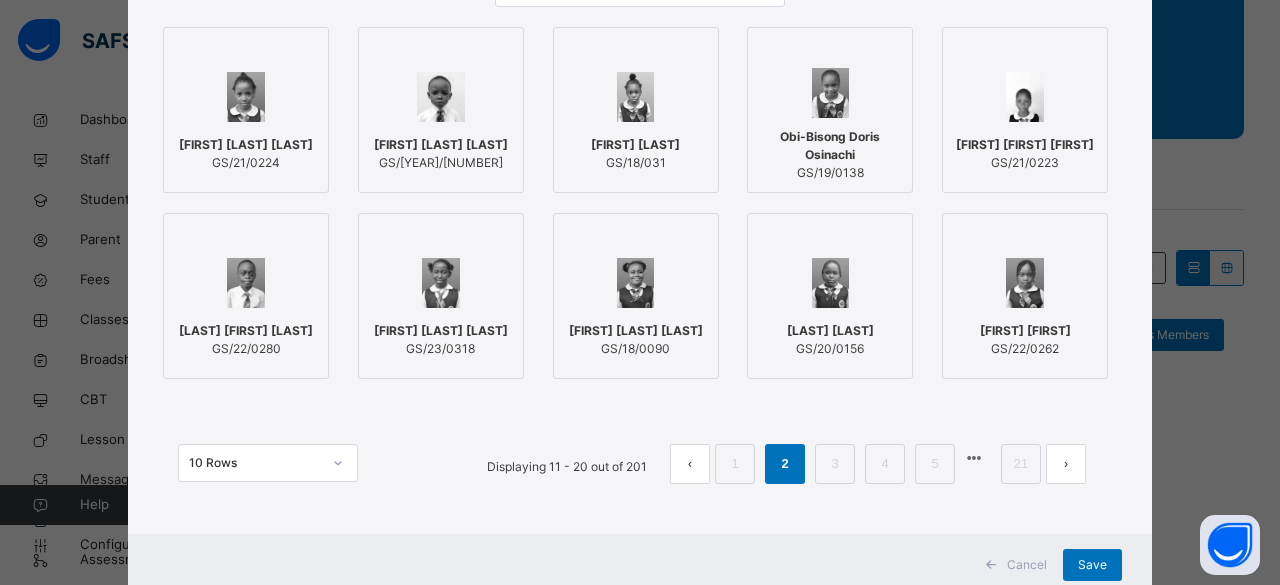 click at bounding box center (246, 283) 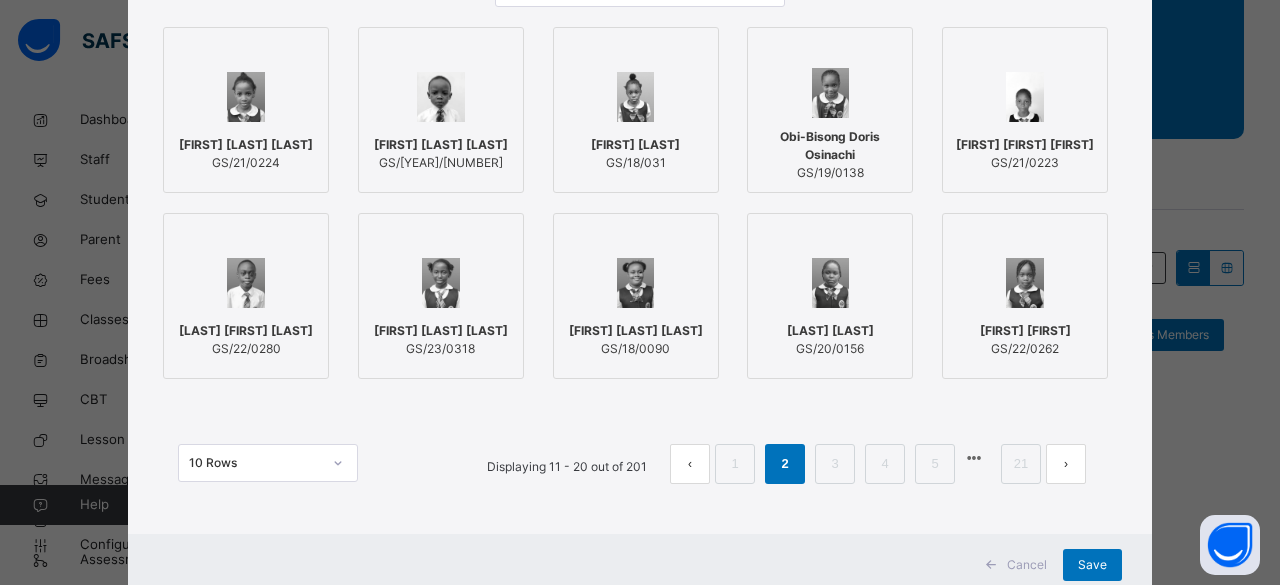 click on "Chuks Holiness Adaeze" at bounding box center [636, 331] 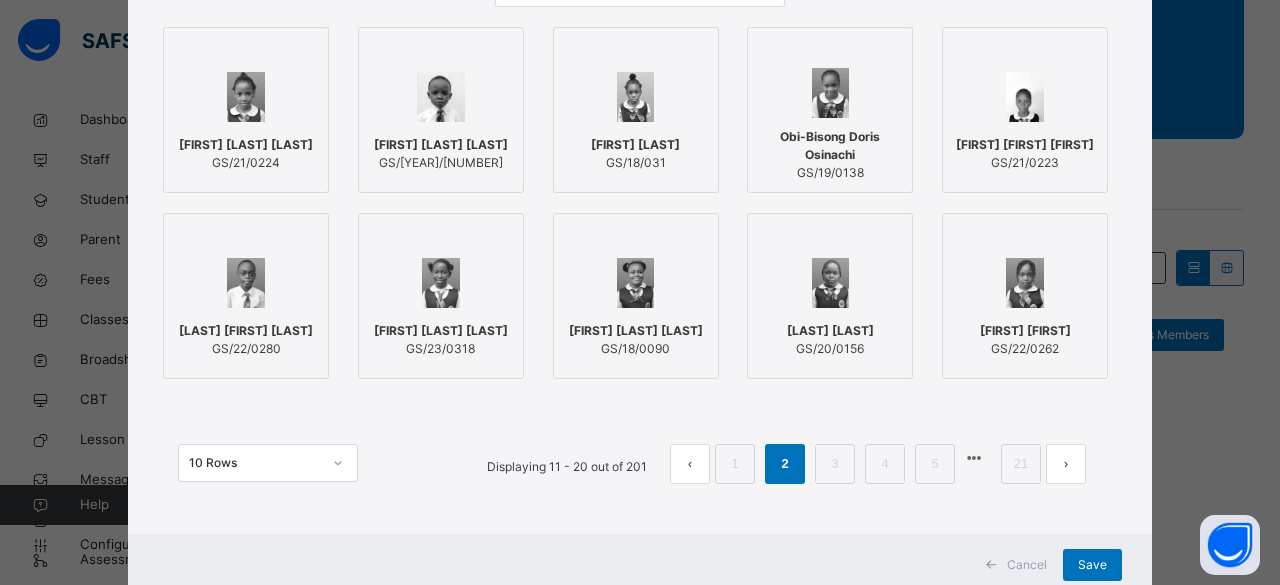 click on "Chika Bliss" at bounding box center [1025, 331] 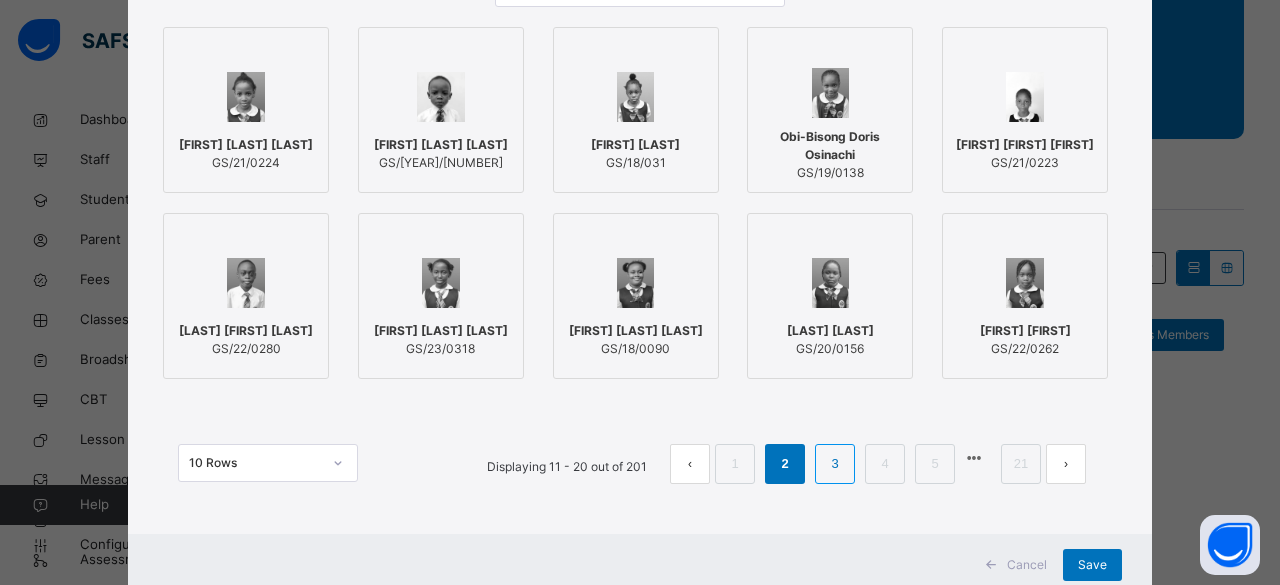 click on "3" at bounding box center [834, 464] 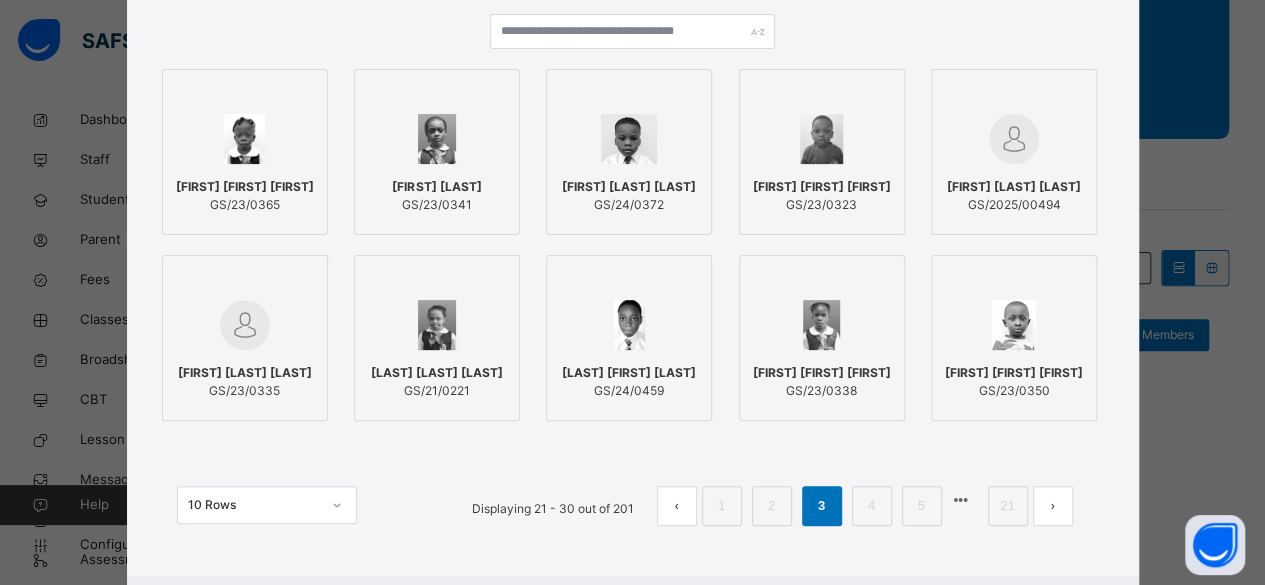 scroll, scrollTop: 246, scrollLeft: 0, axis: vertical 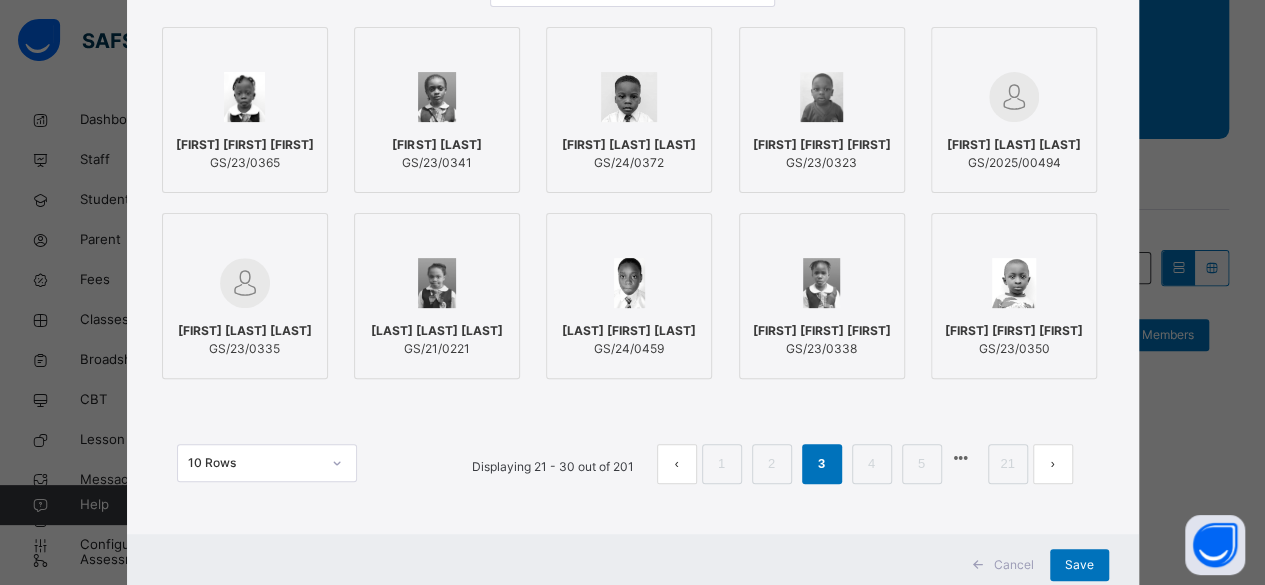 click on "[FIRST] [LAST] [LAST]" at bounding box center [1014, 145] 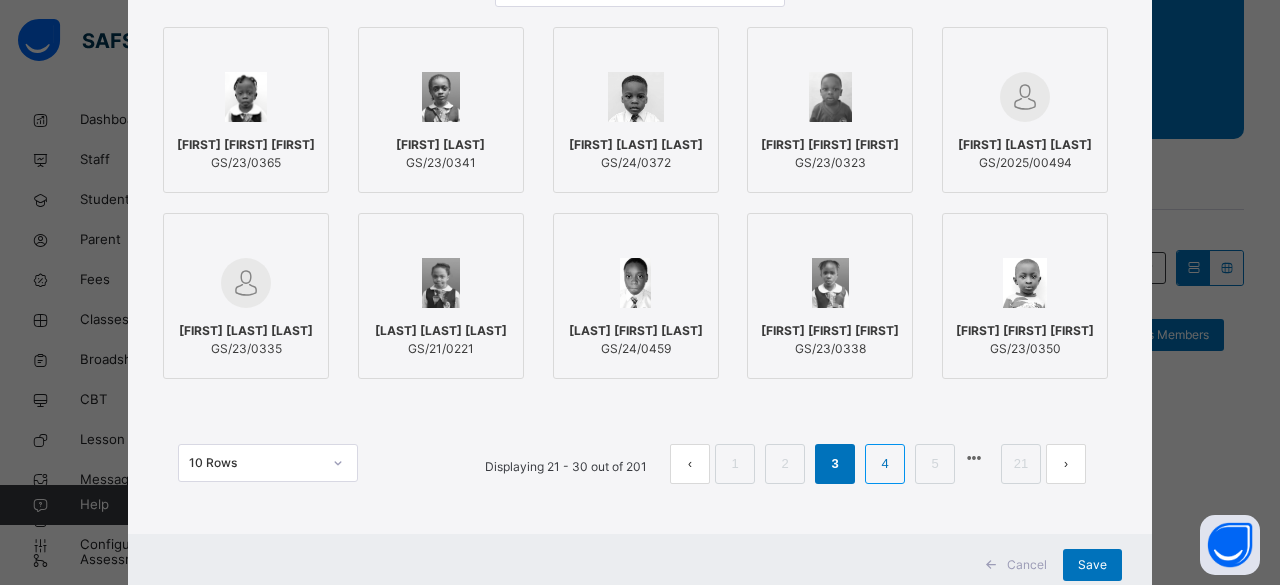 click on "4" at bounding box center (884, 464) 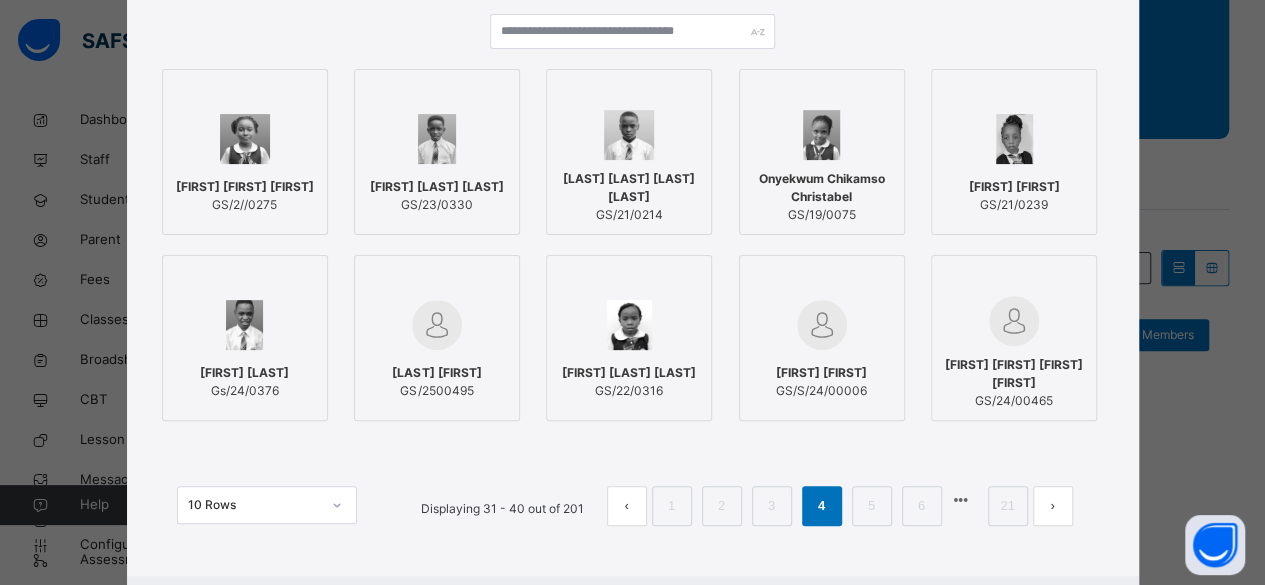 scroll, scrollTop: 246, scrollLeft: 0, axis: vertical 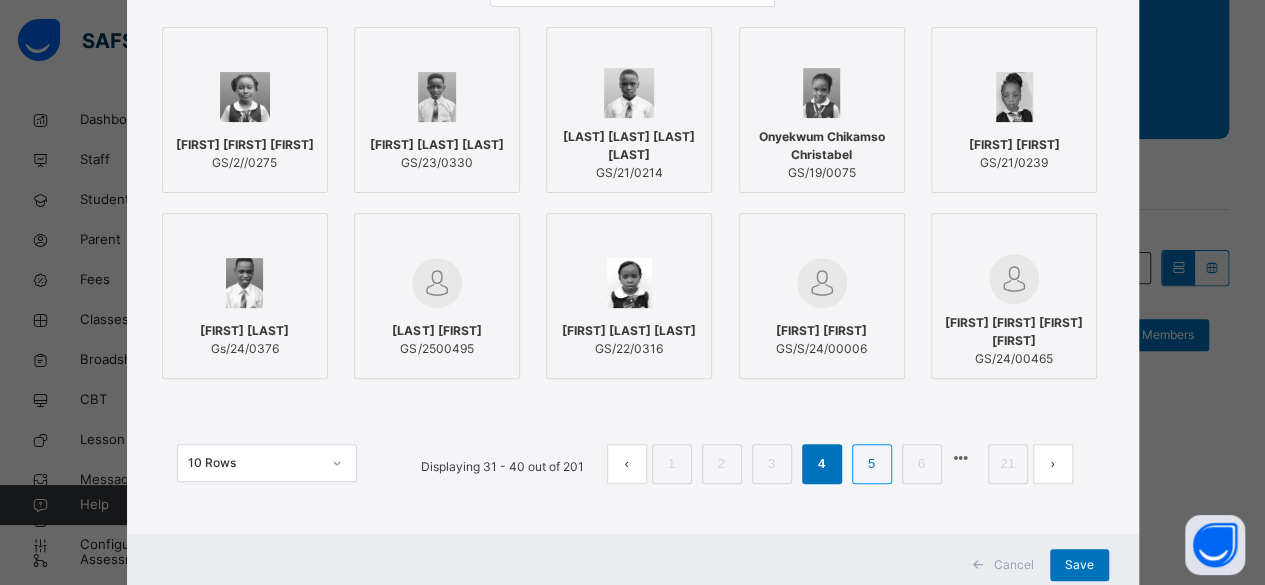 click on "5" at bounding box center (871, 464) 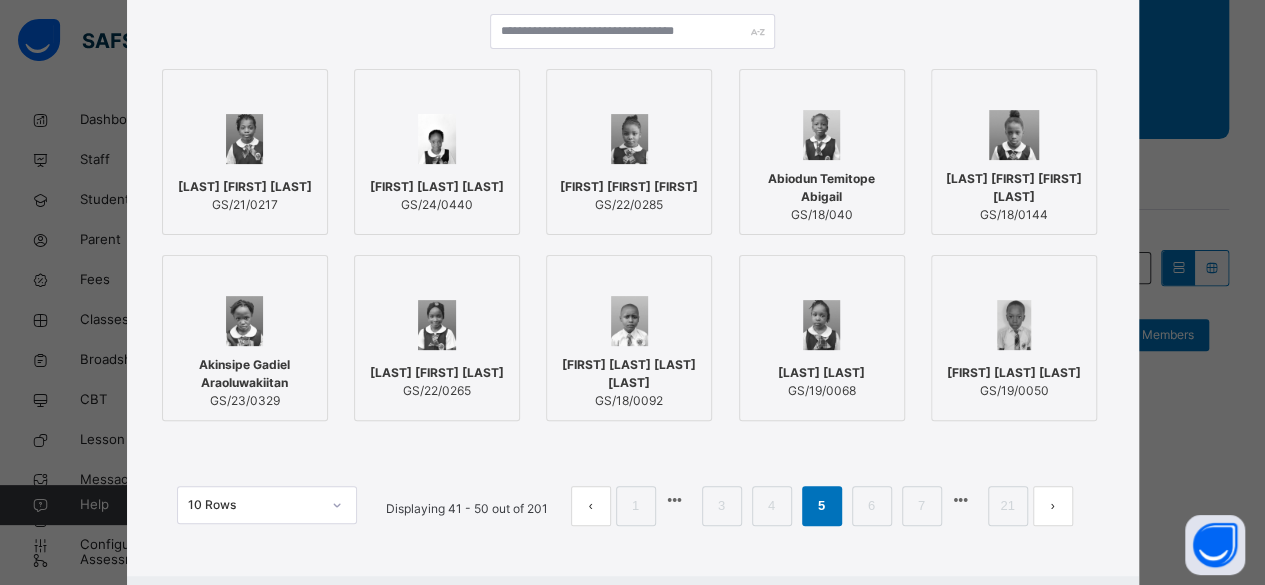 scroll, scrollTop: 246, scrollLeft: 0, axis: vertical 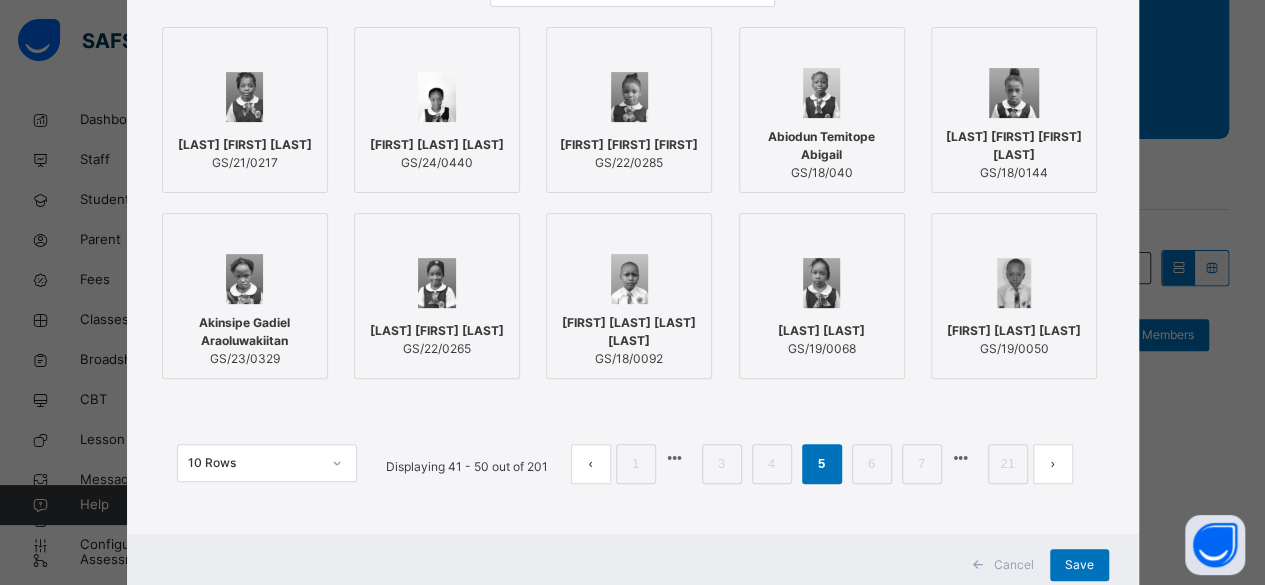 click on "AZUBUIKE CHRISTABEL CHIBUZO GS/24/0440" at bounding box center (437, 154) 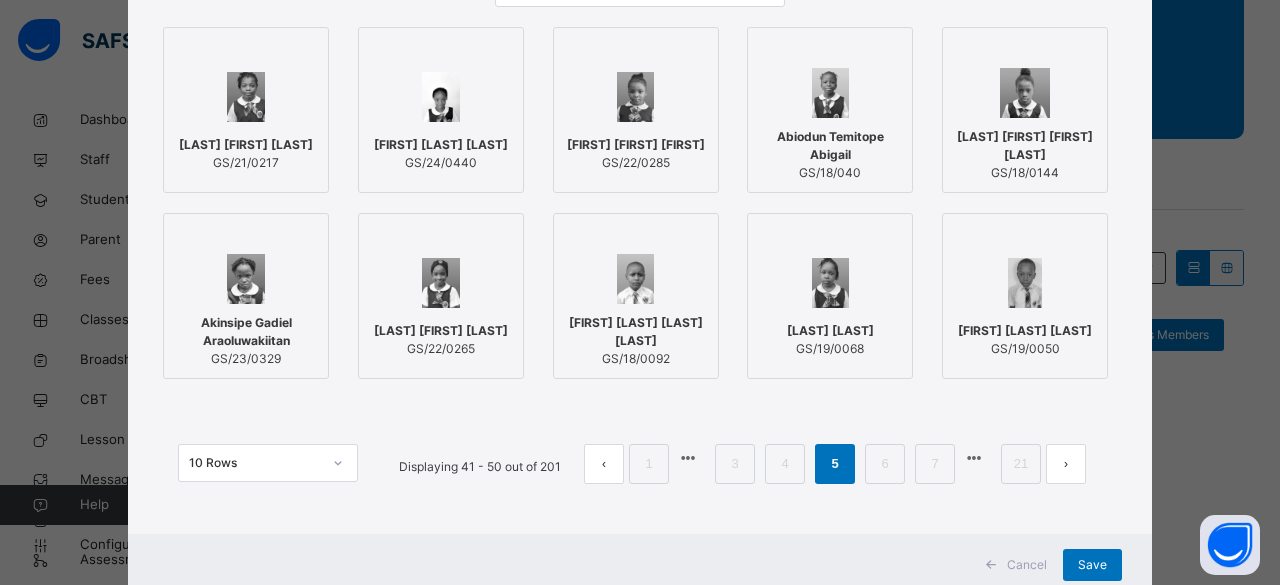 click on "Omaviere Eseoghene Josie GS/21/0217" at bounding box center (246, 154) 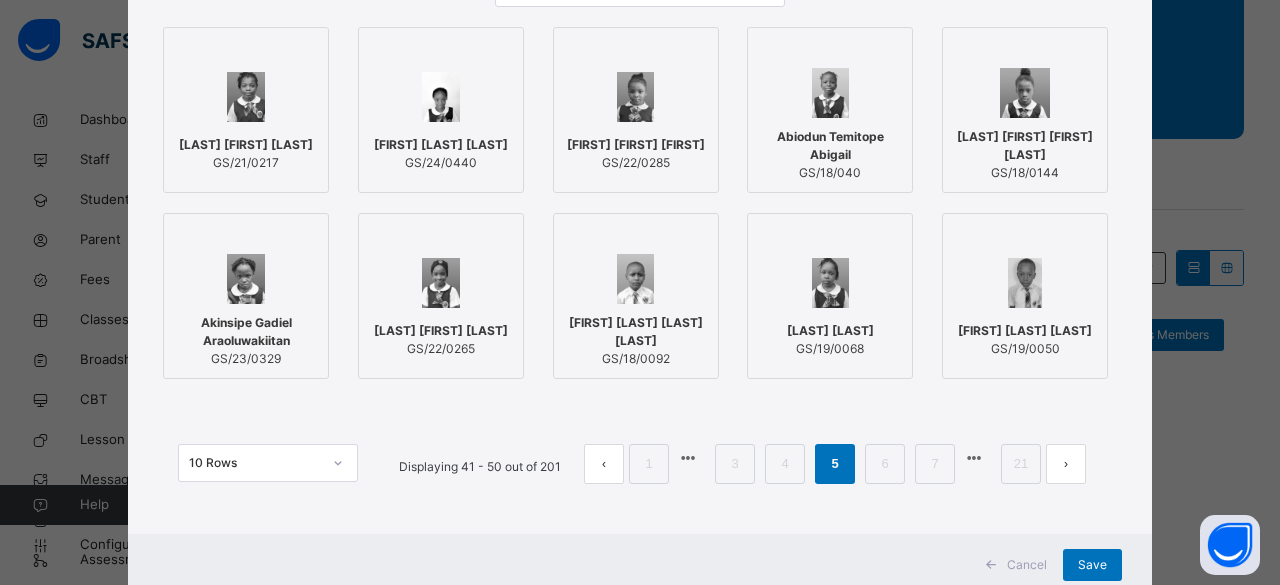 click on "Abiodun Temitope Abigail" at bounding box center [830, 146] 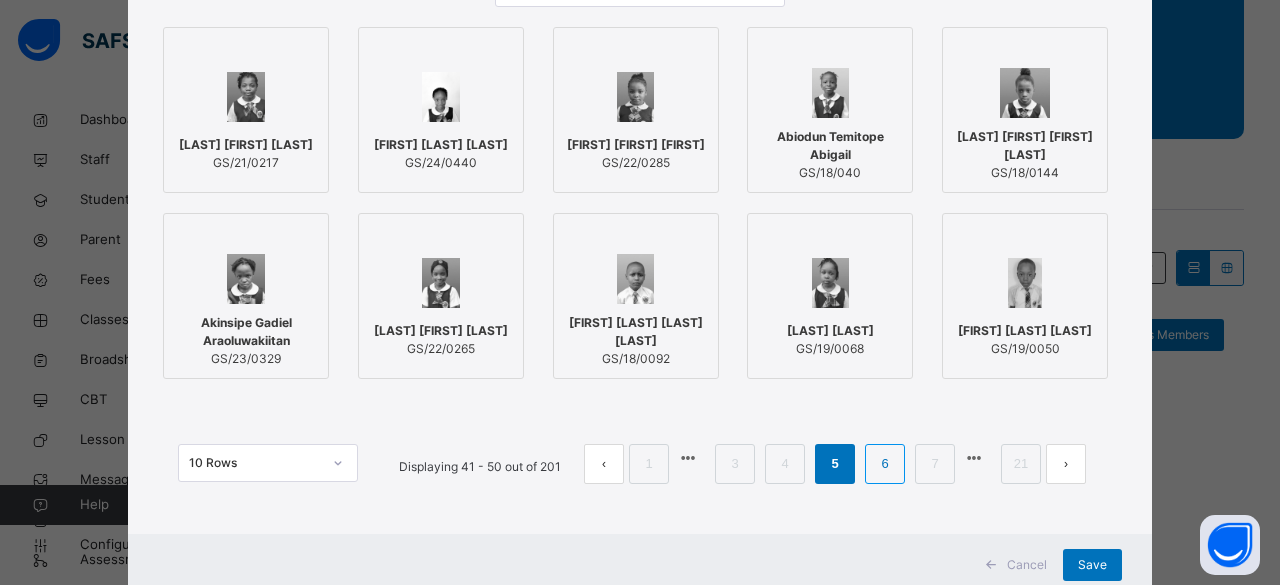 click on "6" at bounding box center [884, 464] 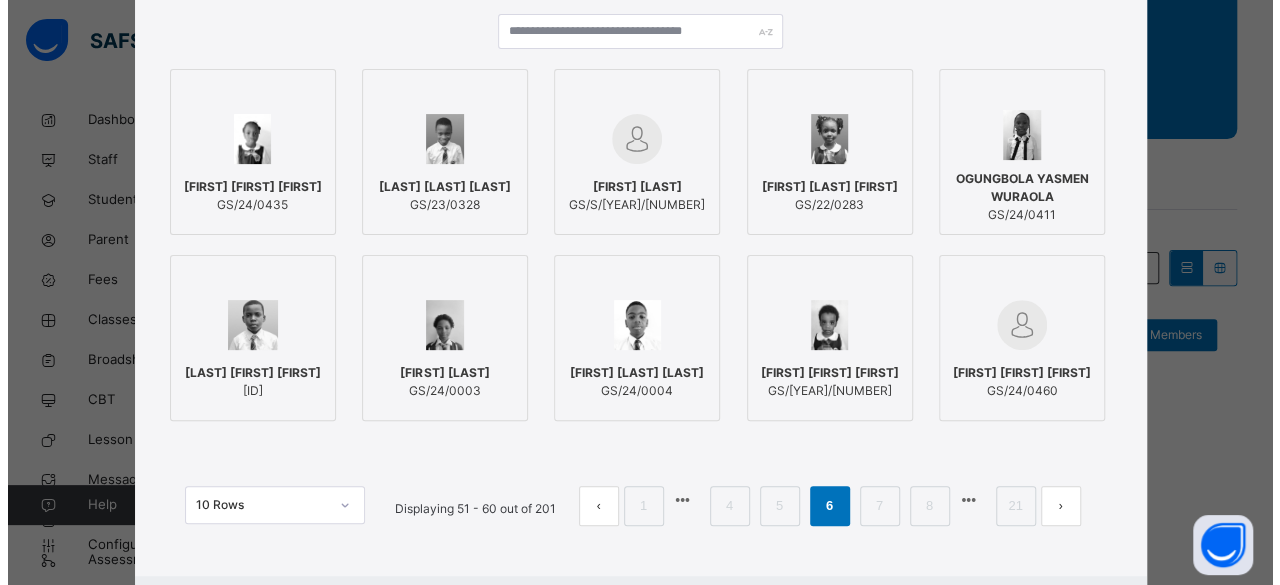 scroll, scrollTop: 246, scrollLeft: 0, axis: vertical 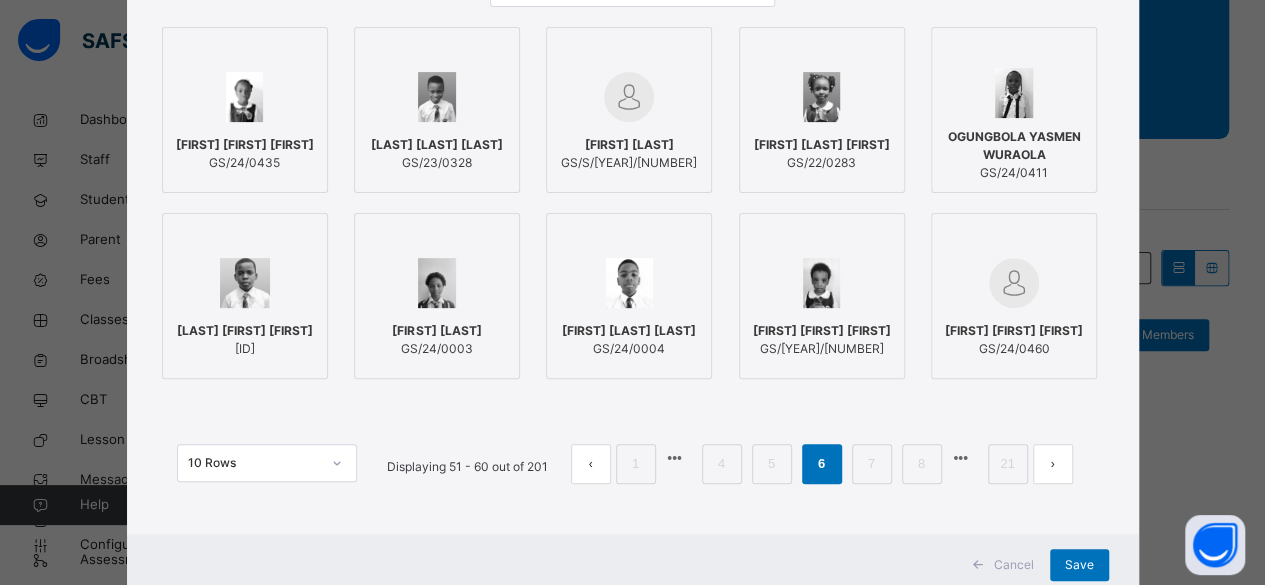 click on "[LAST] [LAST] [LAST]" at bounding box center (437, 145) 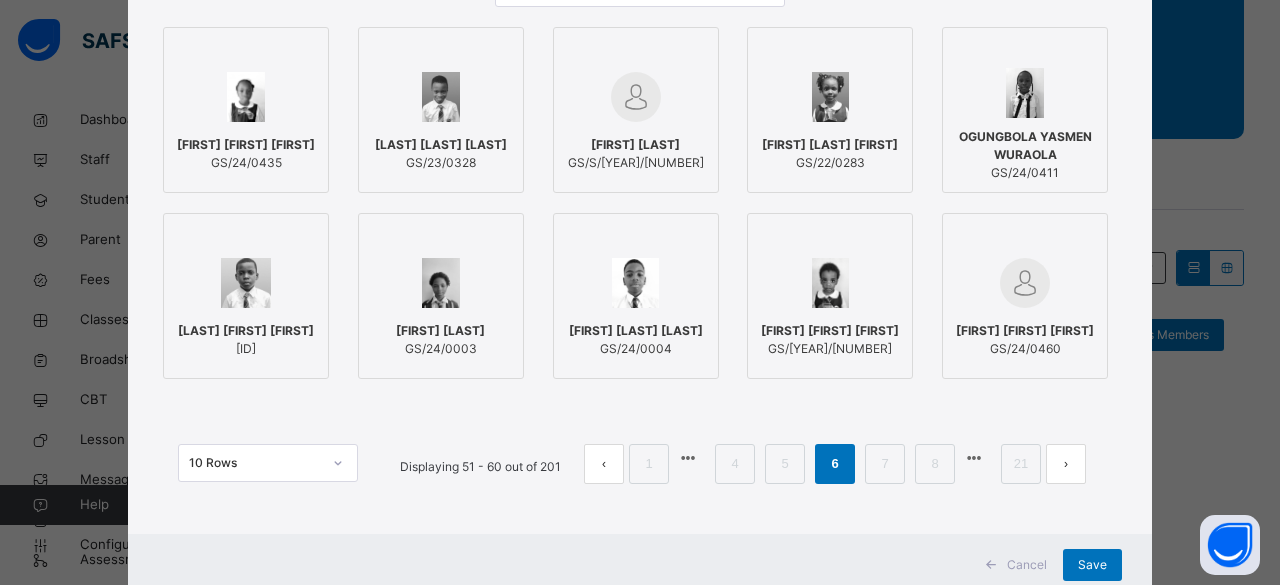 click on "OGUNGBOLA YASMEN WURAOLA" at bounding box center (1025, 146) 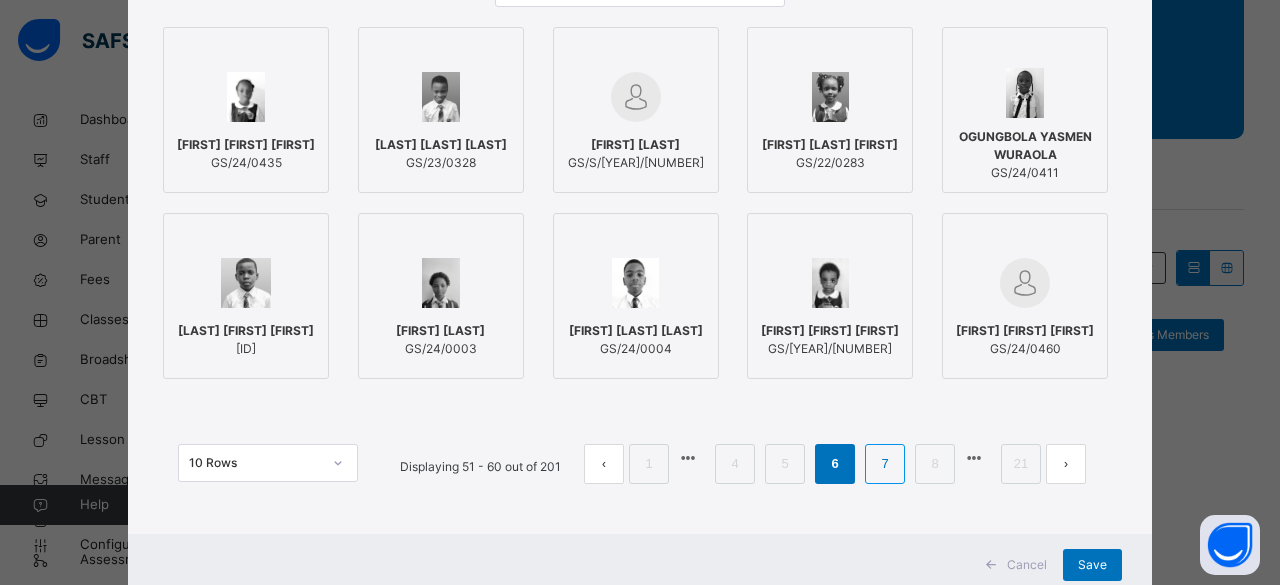 click on "7" at bounding box center [884, 464] 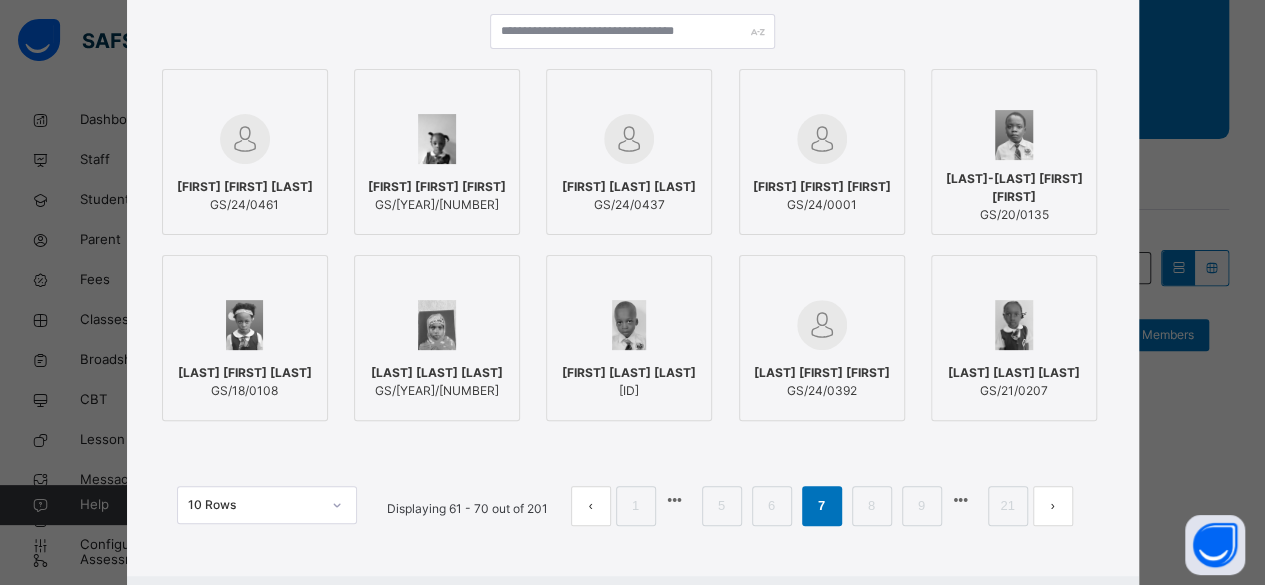 scroll, scrollTop: 246, scrollLeft: 0, axis: vertical 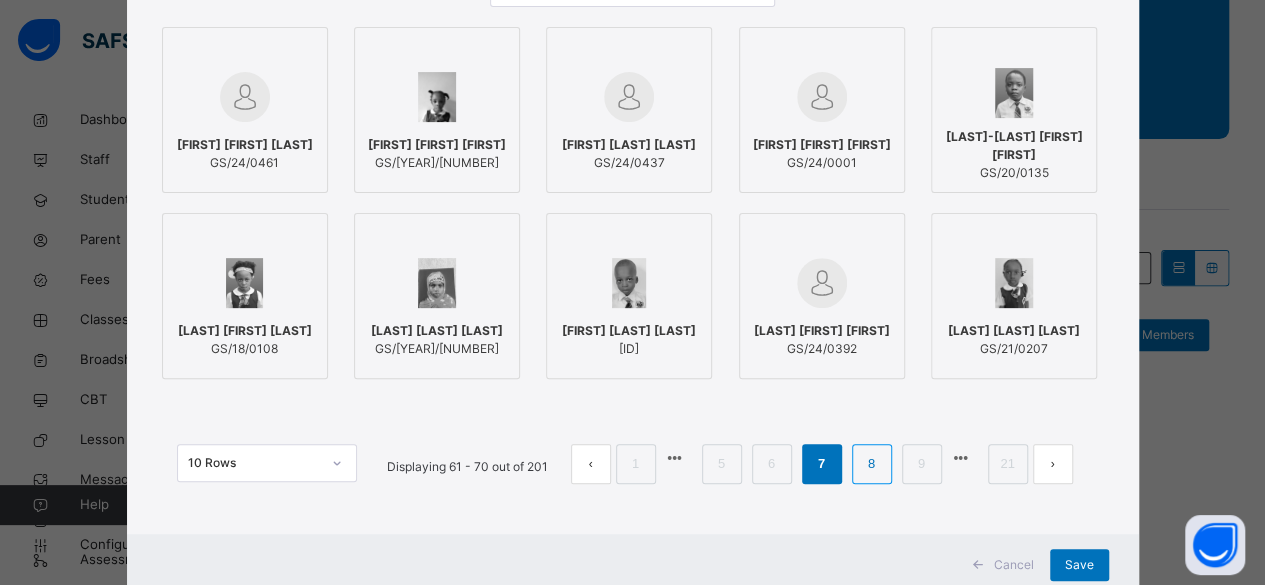 click on "8" at bounding box center [871, 464] 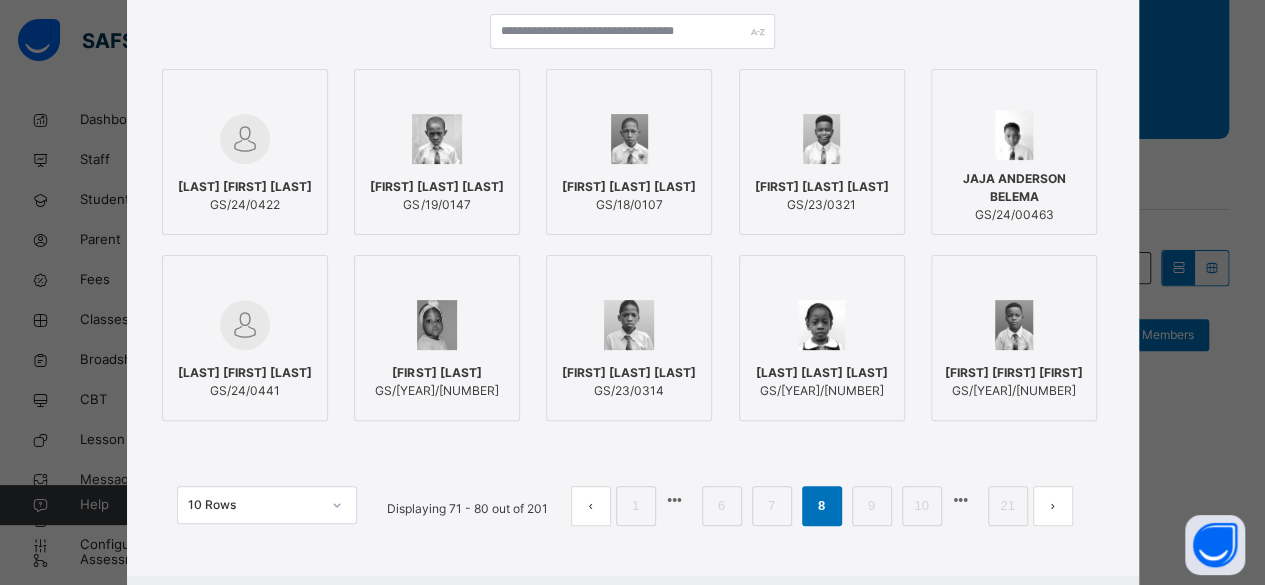 scroll, scrollTop: 246, scrollLeft: 0, axis: vertical 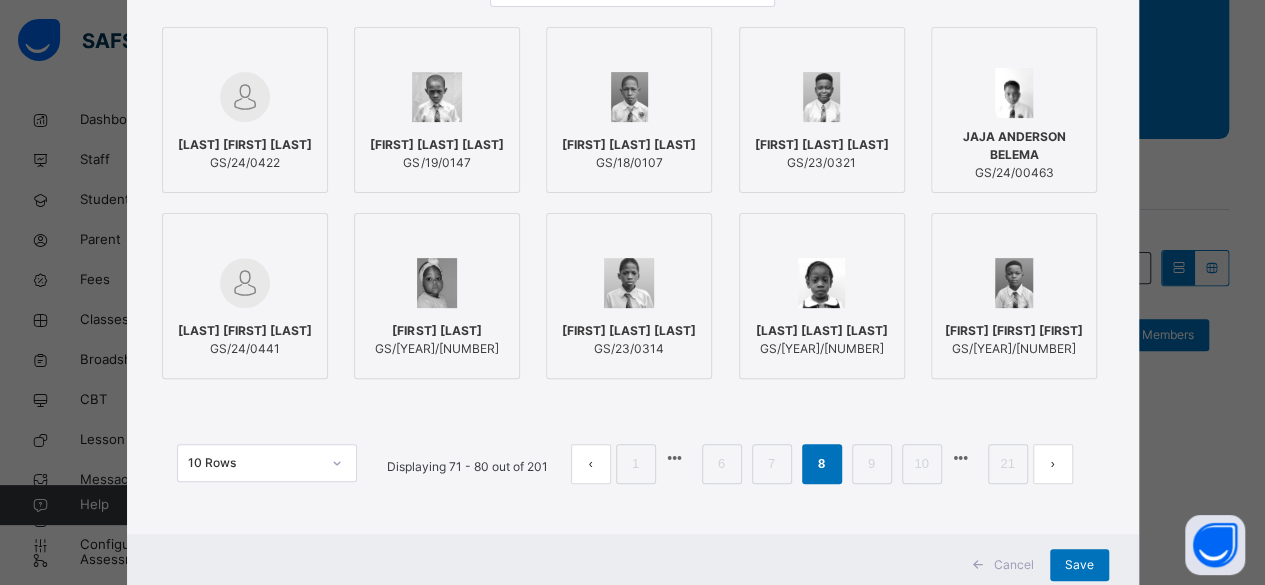 click on "Emueseru Ogheneruno Justin" at bounding box center (822, 145) 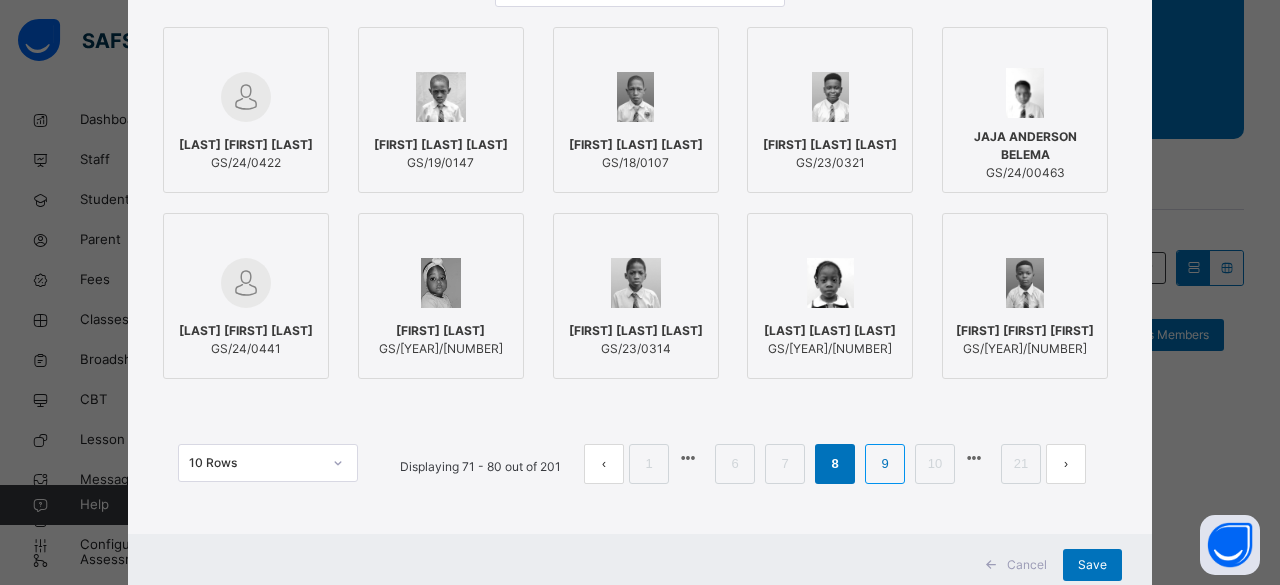 click on "9" at bounding box center [884, 464] 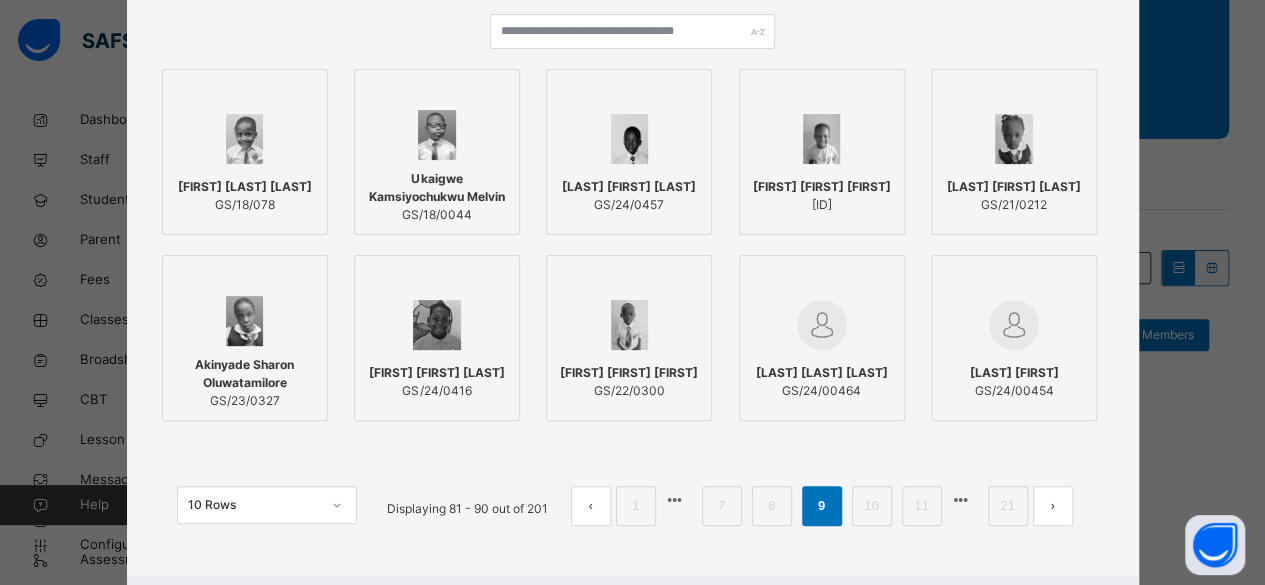 scroll, scrollTop: 246, scrollLeft: 0, axis: vertical 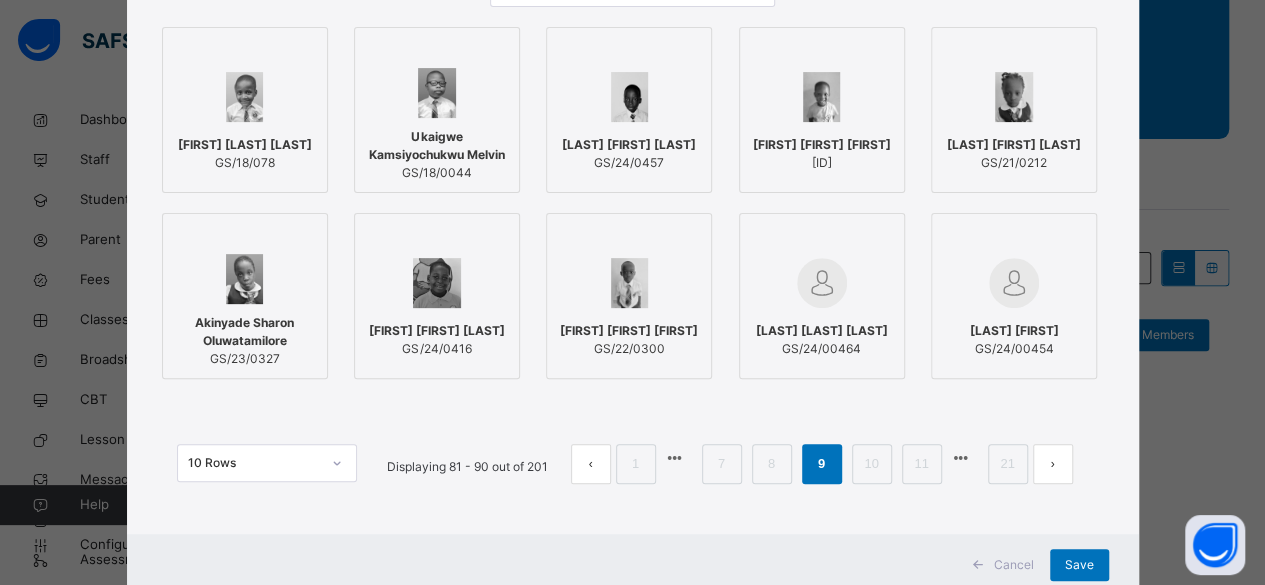 click on "Ukaigwe Kamsiyochukwu Melvin GS/18/0044" at bounding box center [437, 155] 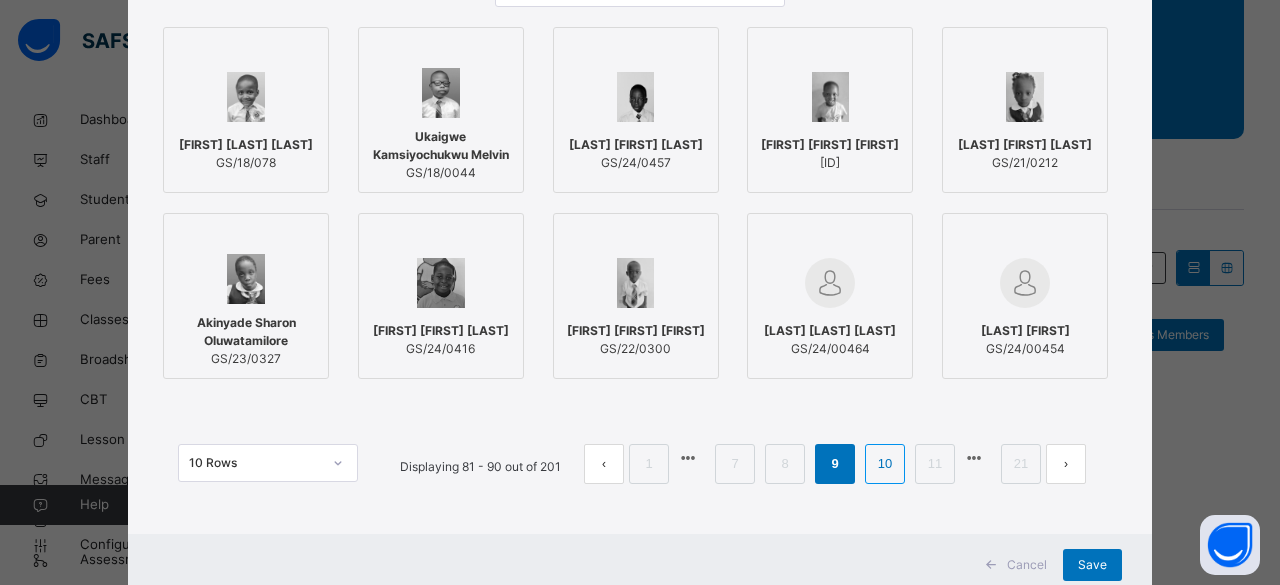 click on "10" at bounding box center (885, 464) 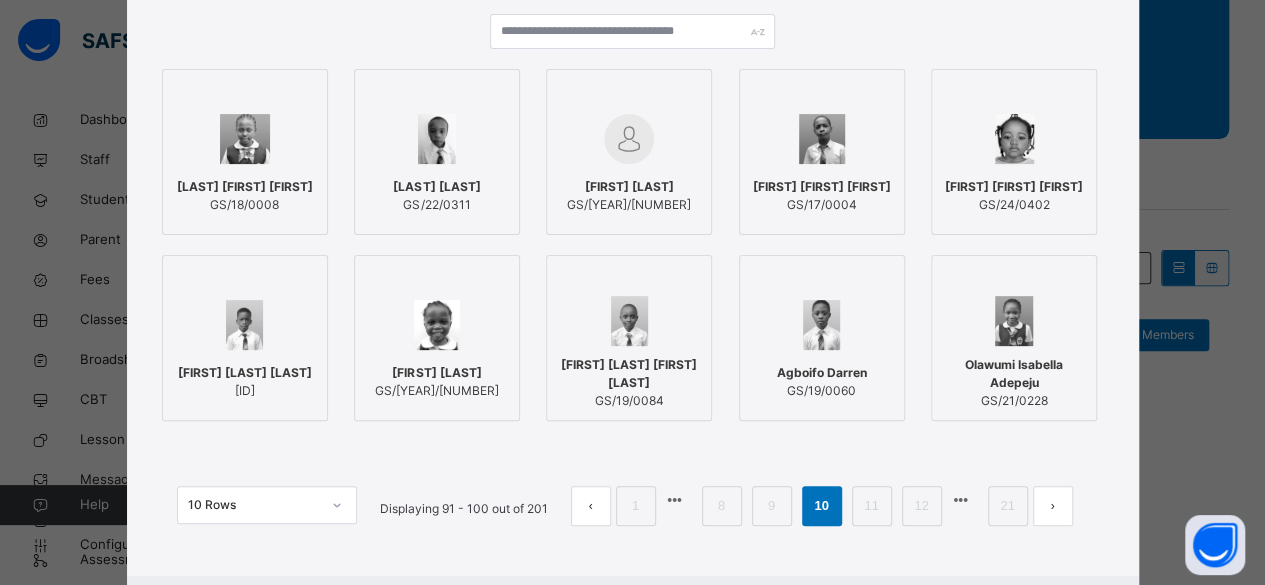 scroll, scrollTop: 246, scrollLeft: 0, axis: vertical 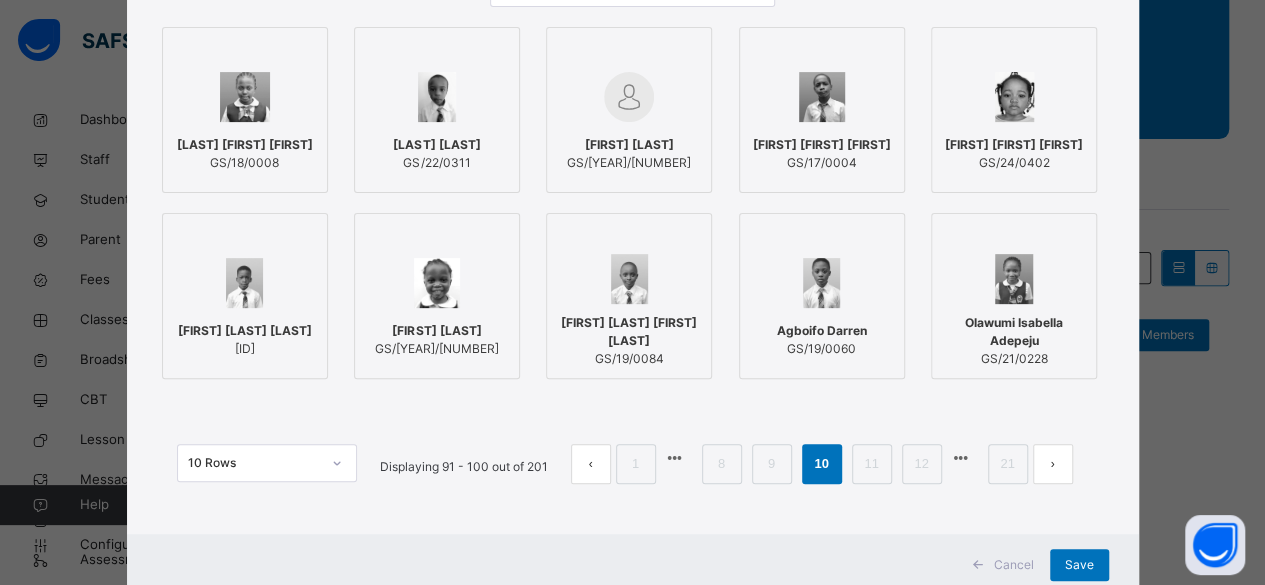 click on "Abdulkadir Lawal Umar-Farouq Olamide GS/19/0084" at bounding box center [629, 341] 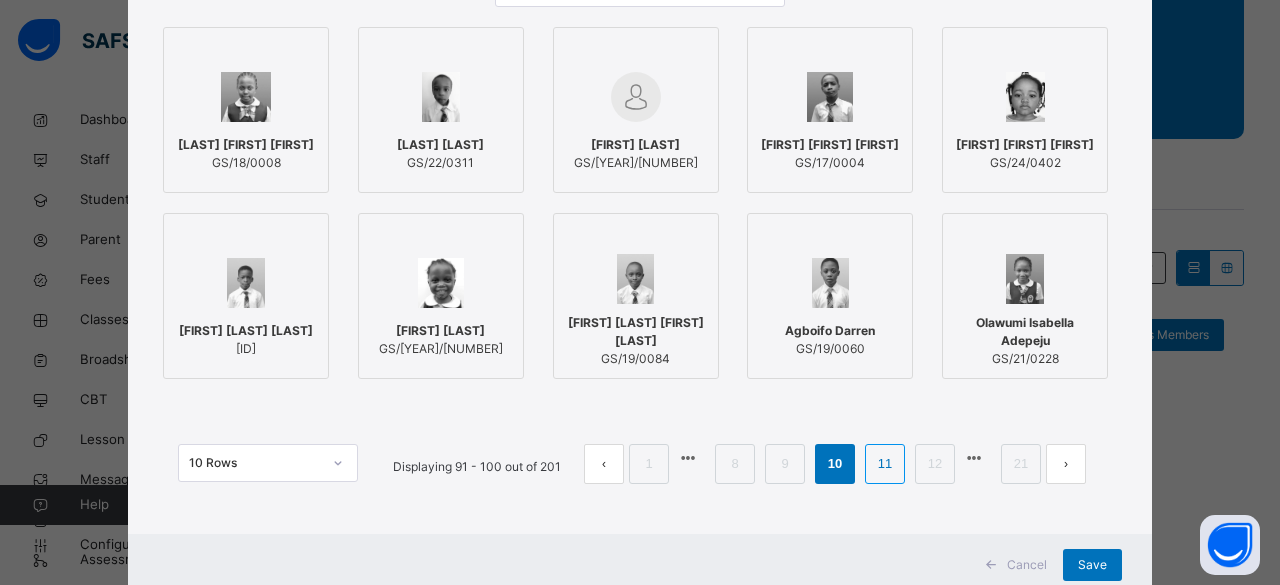 click on "11" at bounding box center [885, 464] 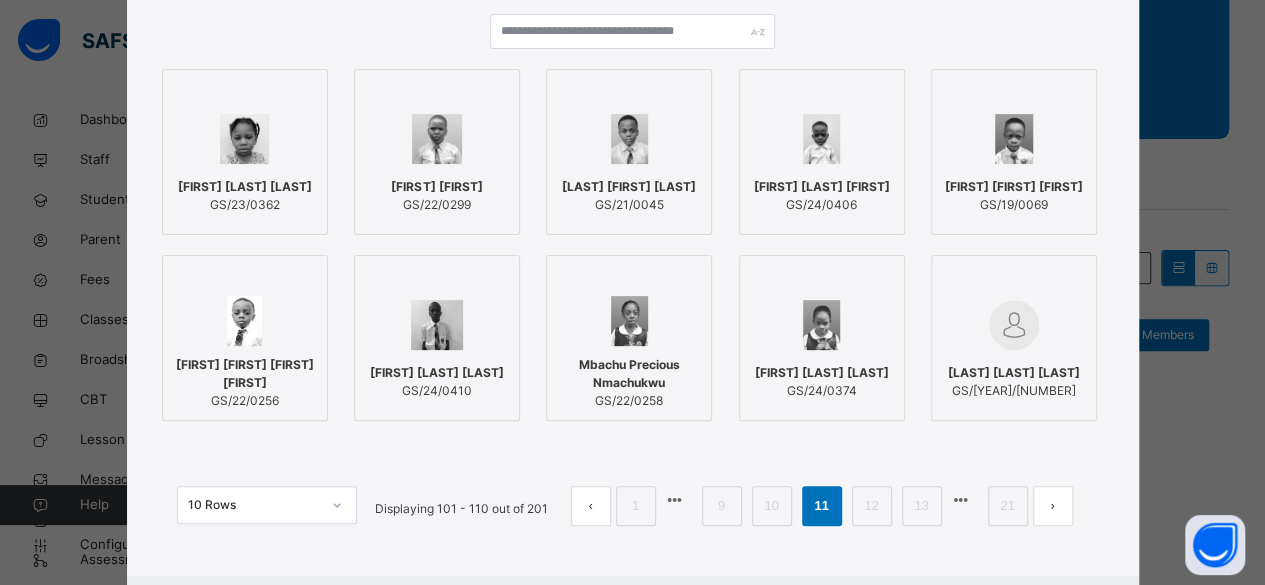 scroll, scrollTop: 246, scrollLeft: 0, axis: vertical 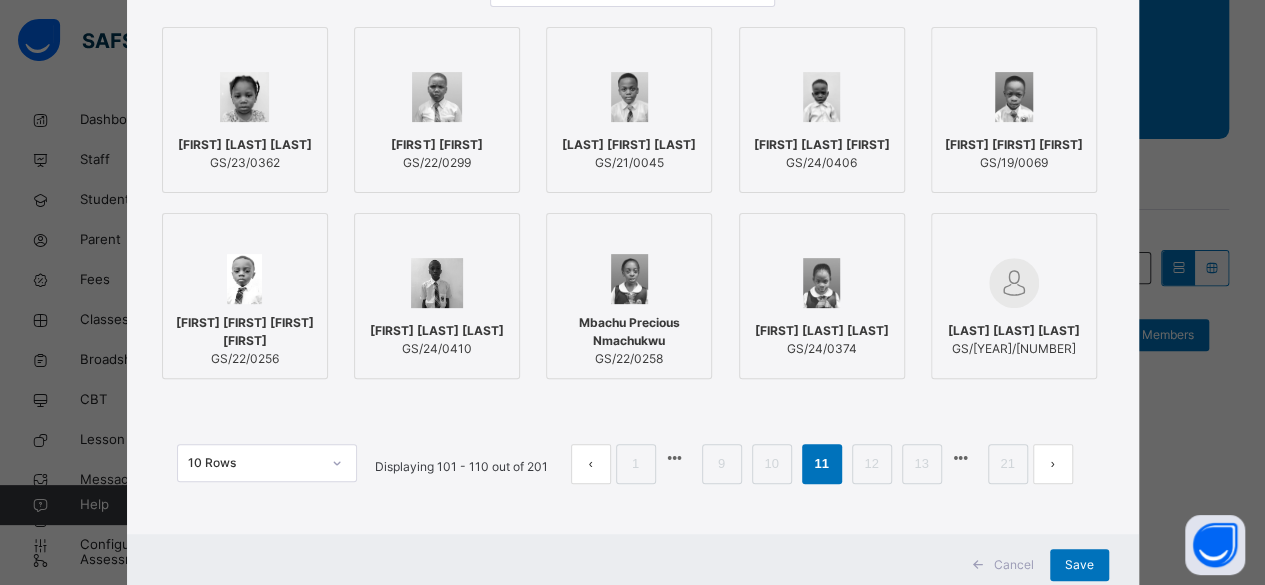 click on "Ojiaku Peter Maduabuchi" at bounding box center (629, 145) 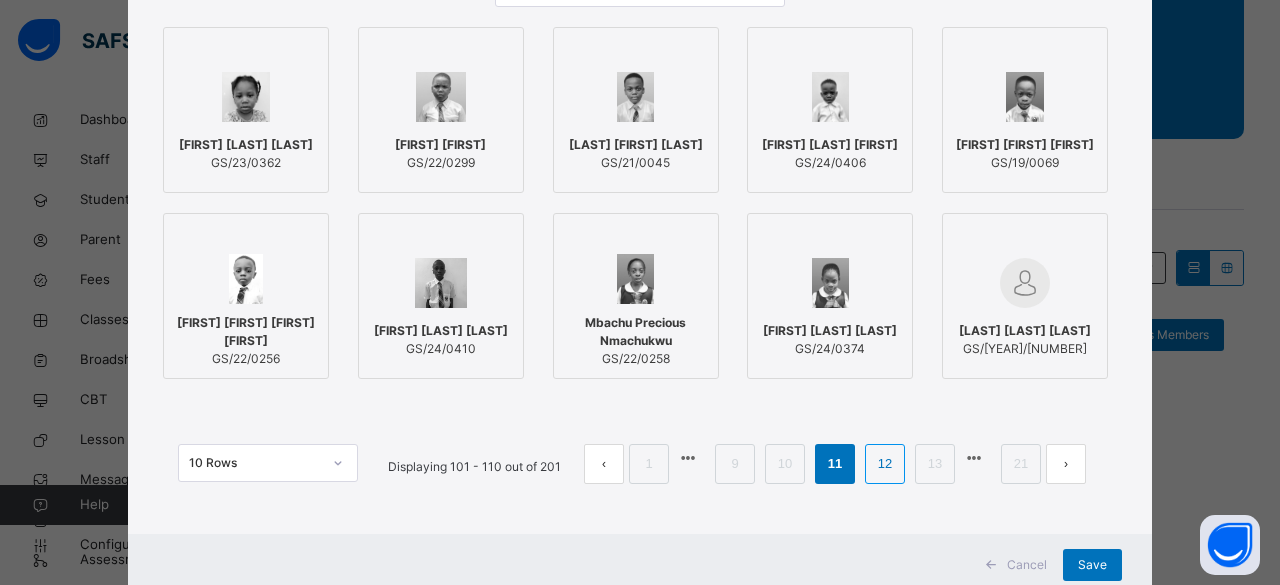 click on "12" at bounding box center (885, 464) 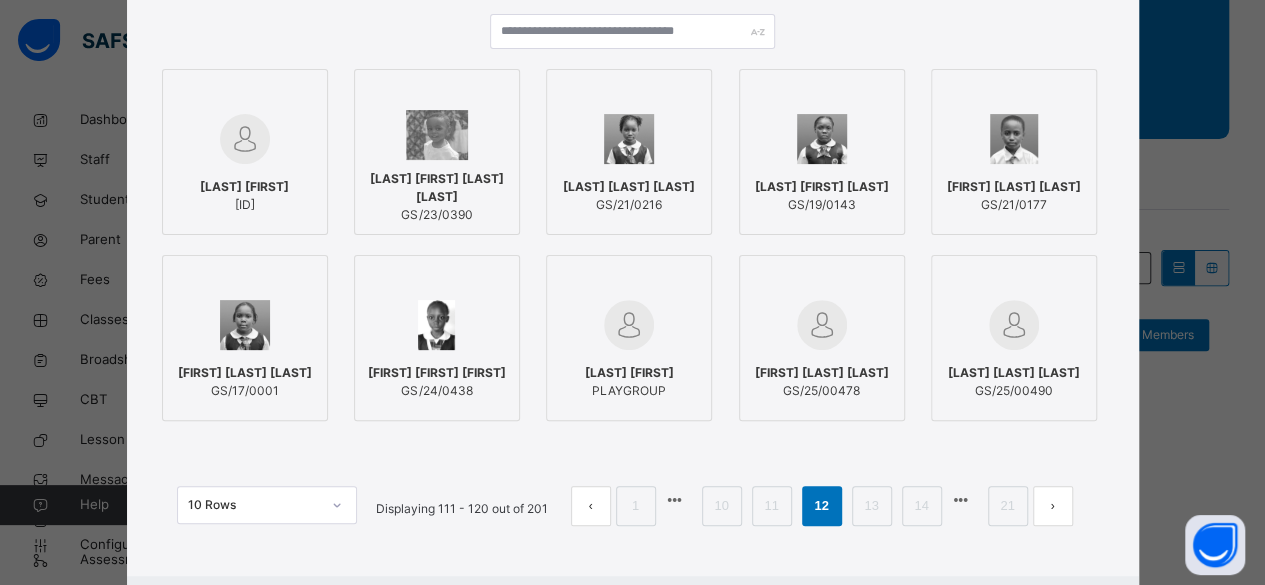 scroll, scrollTop: 246, scrollLeft: 0, axis: vertical 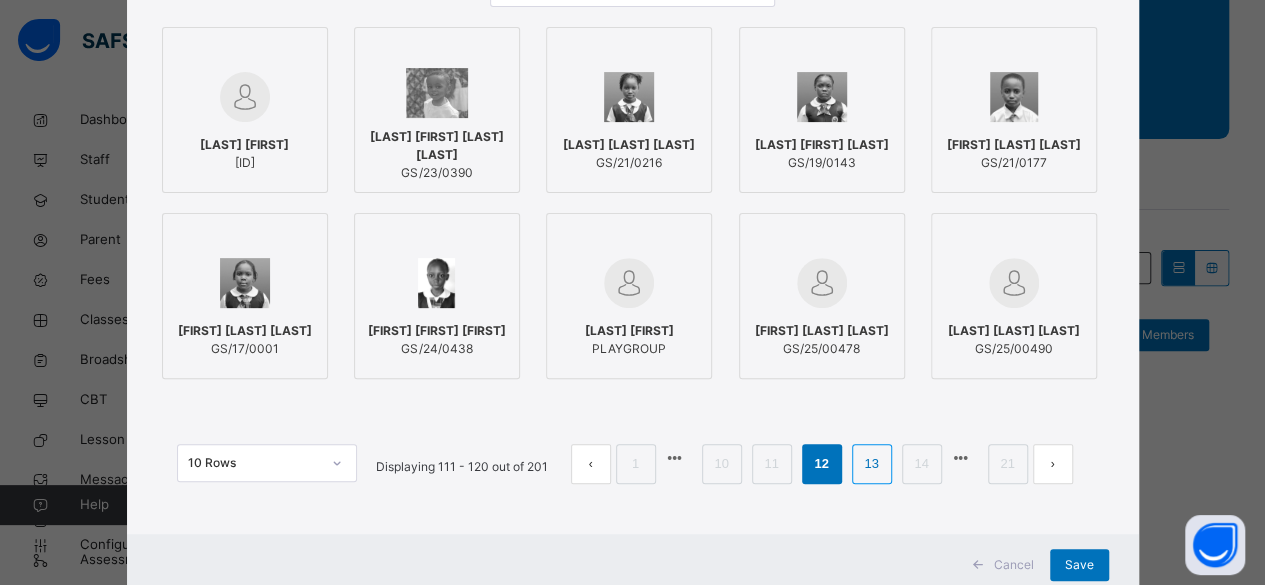 click on "13" at bounding box center (871, 464) 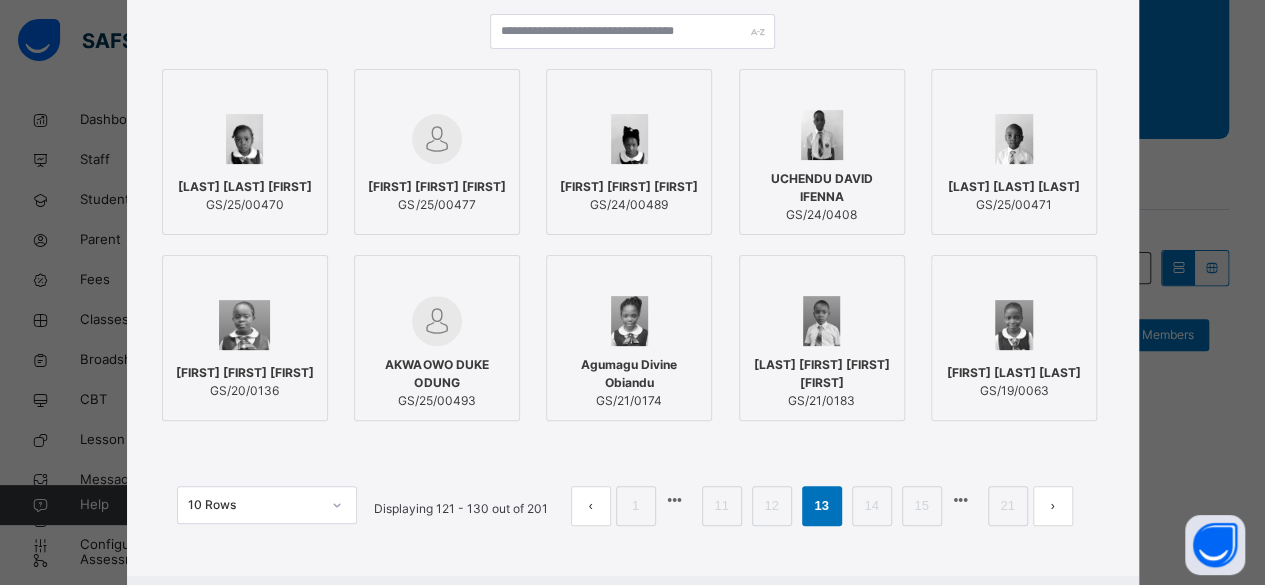 scroll, scrollTop: 246, scrollLeft: 0, axis: vertical 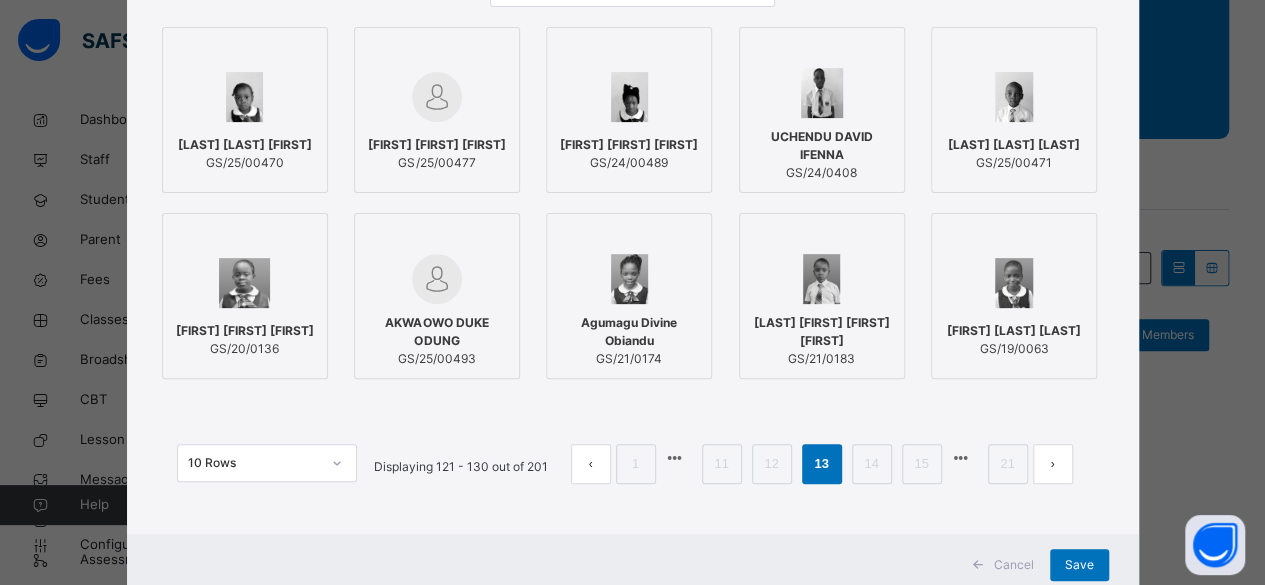 click at bounding box center [630, 279] 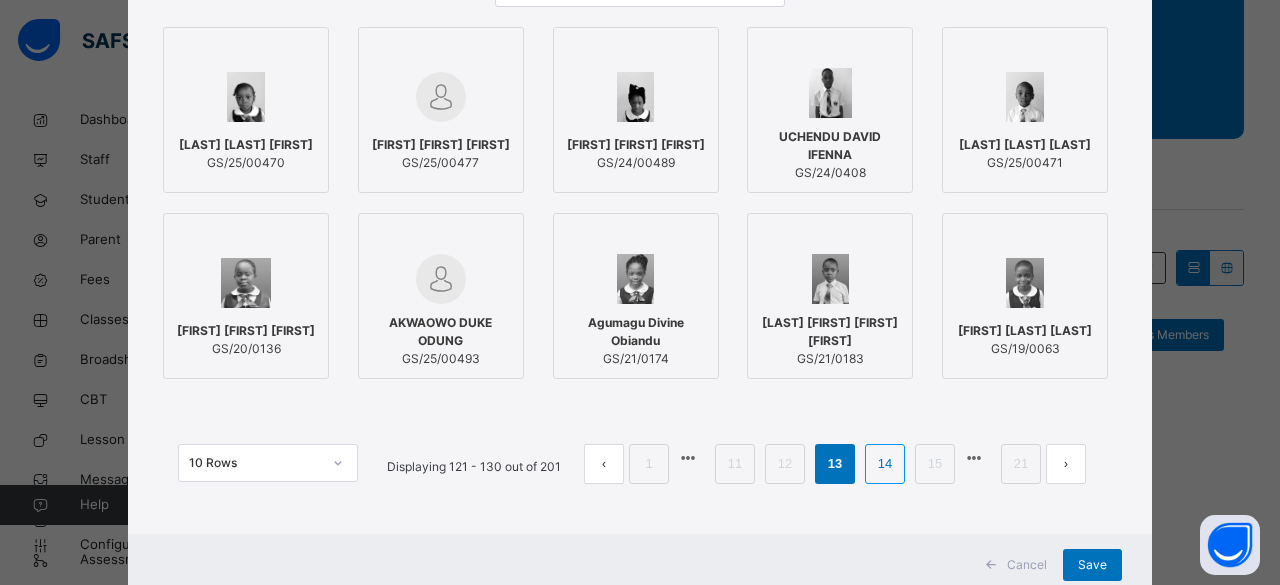 click on "14" at bounding box center (885, 464) 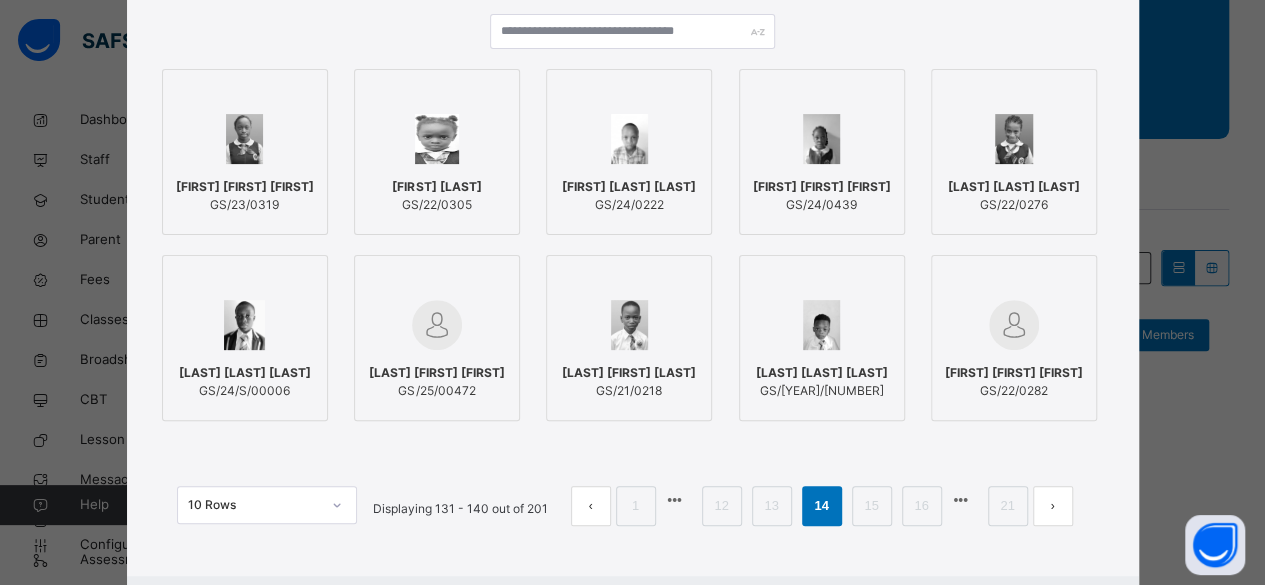 scroll, scrollTop: 246, scrollLeft: 0, axis: vertical 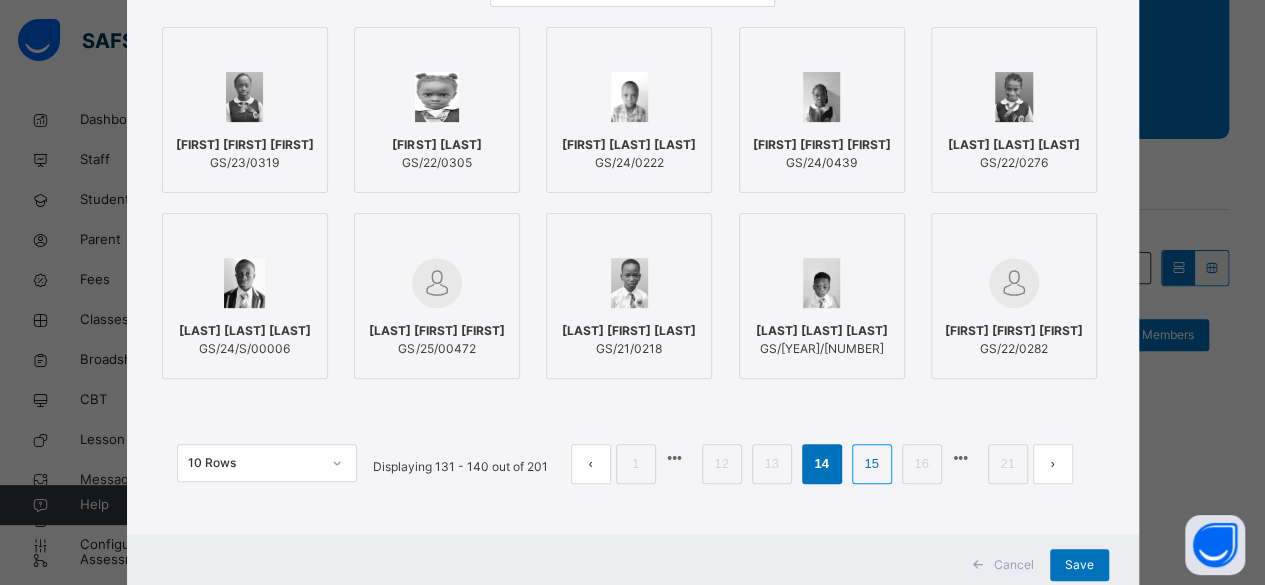 click on "15" at bounding box center (871, 464) 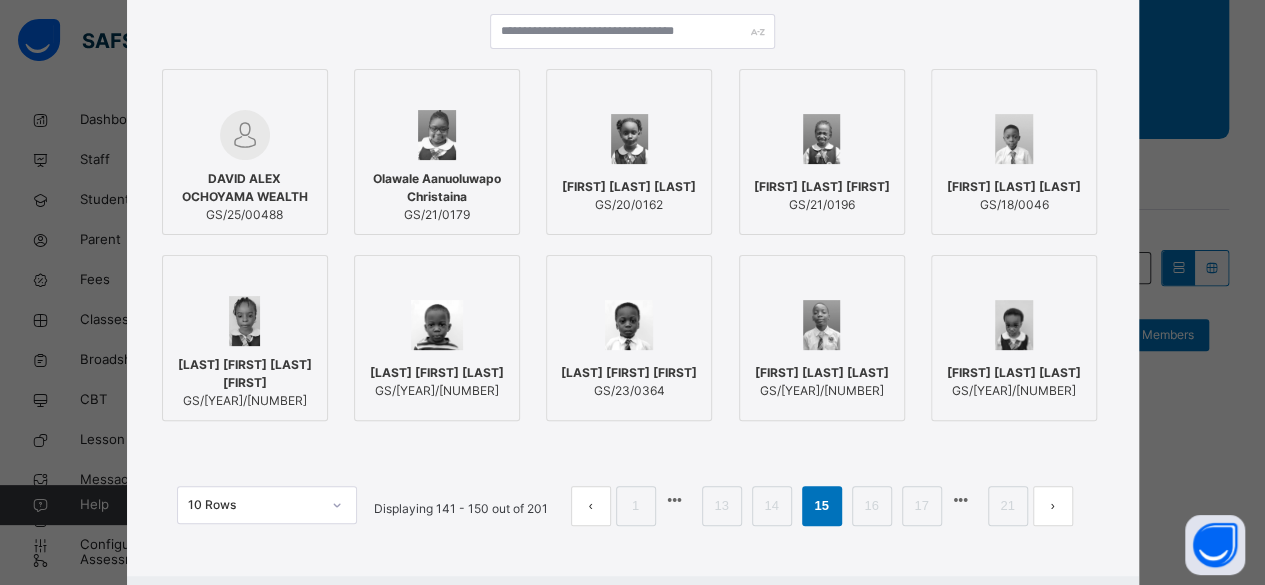 scroll, scrollTop: 246, scrollLeft: 0, axis: vertical 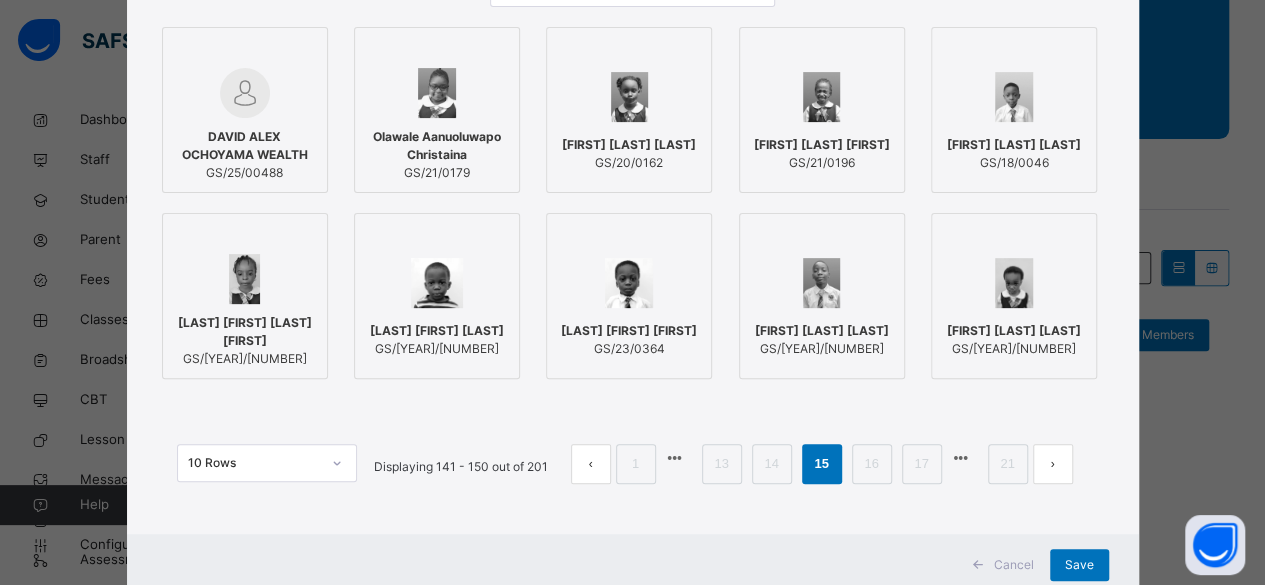click on "DAVID ALEX OCHOYAMA WEALTH" at bounding box center (245, 146) 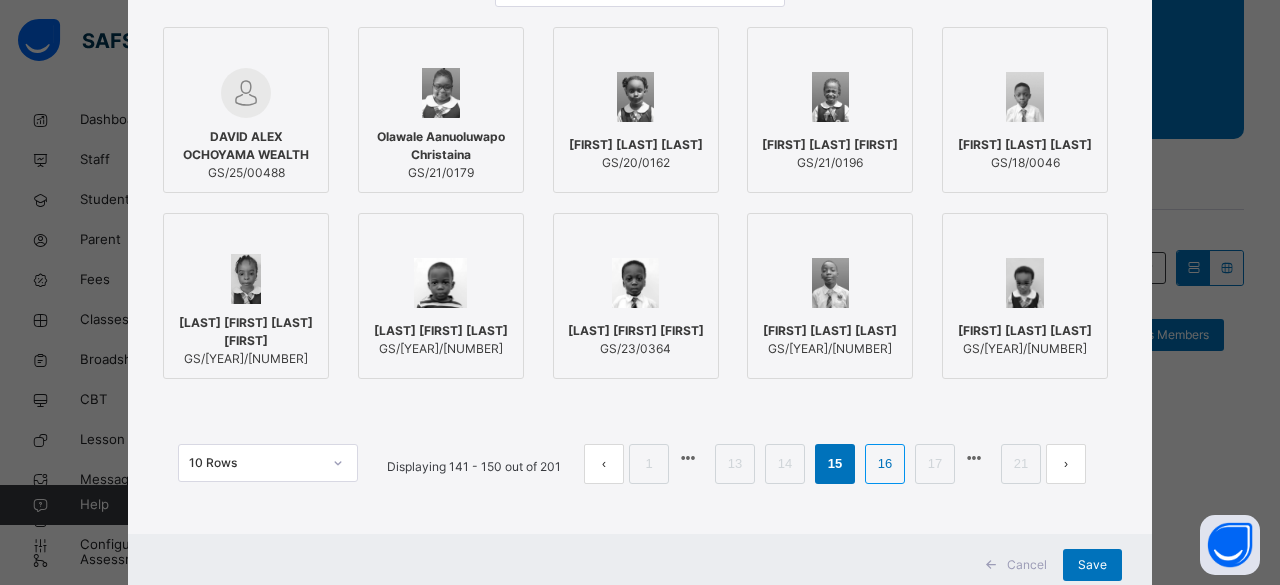 click on "16" at bounding box center [885, 464] 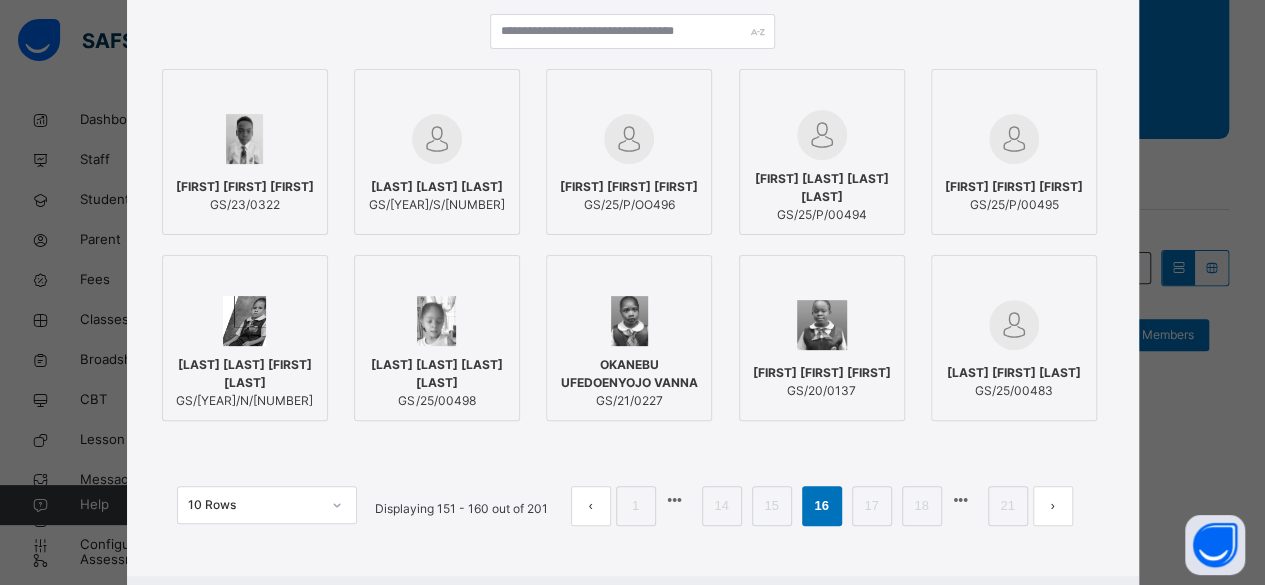 scroll, scrollTop: 246, scrollLeft: 0, axis: vertical 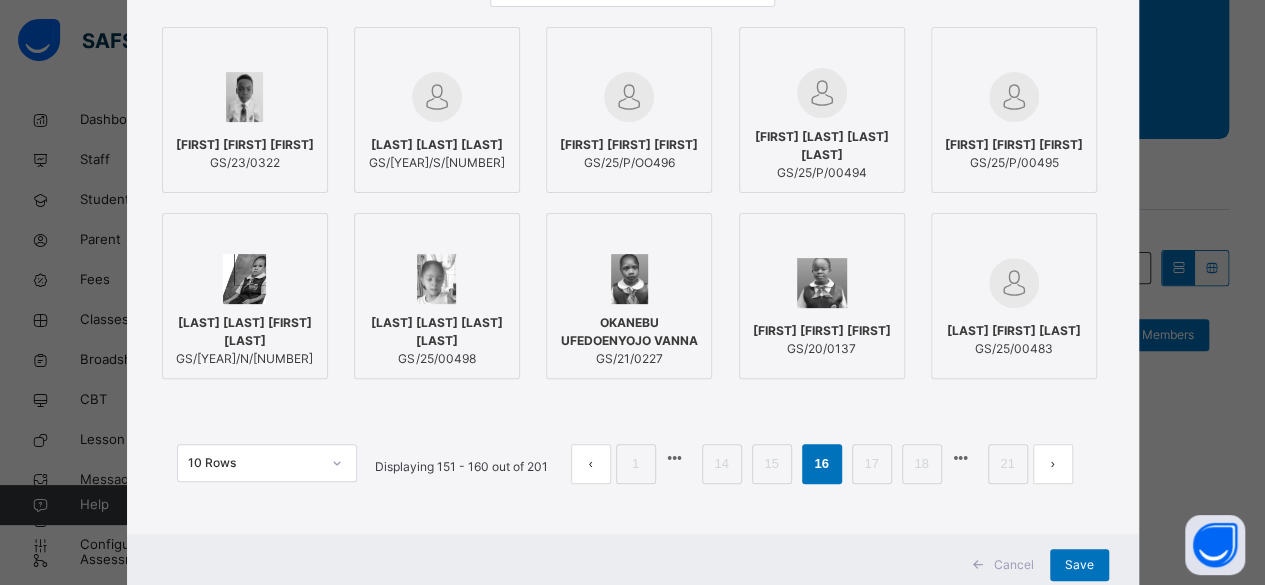 click on "BRIGHT  EXCEL  EHIOMA" at bounding box center [1014, 145] 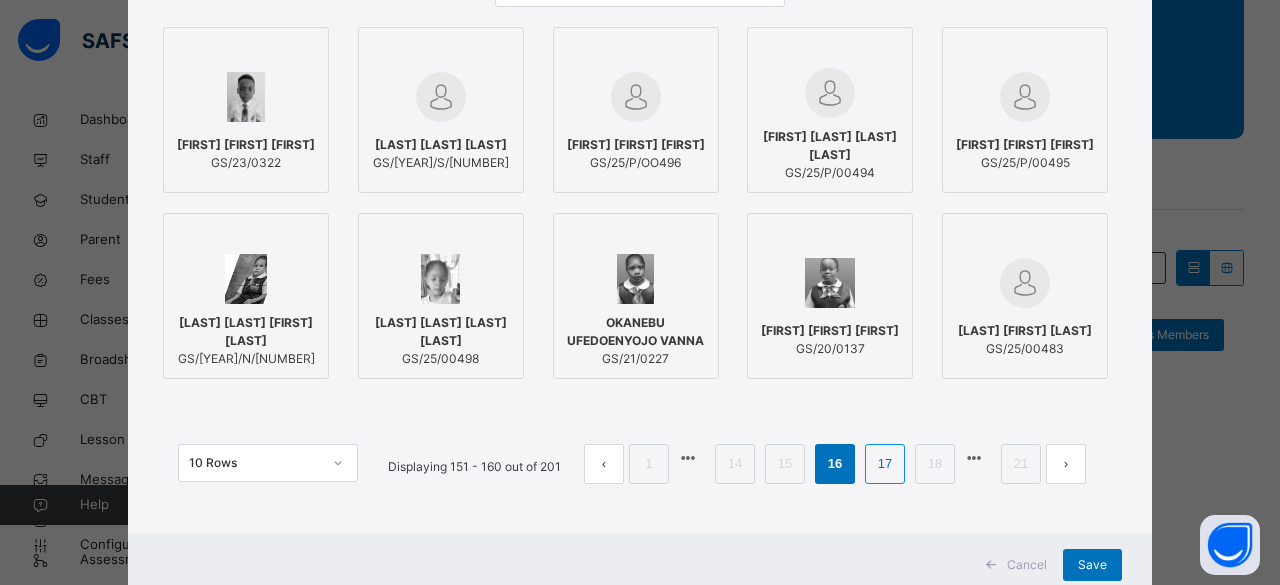 click on "17" at bounding box center [885, 464] 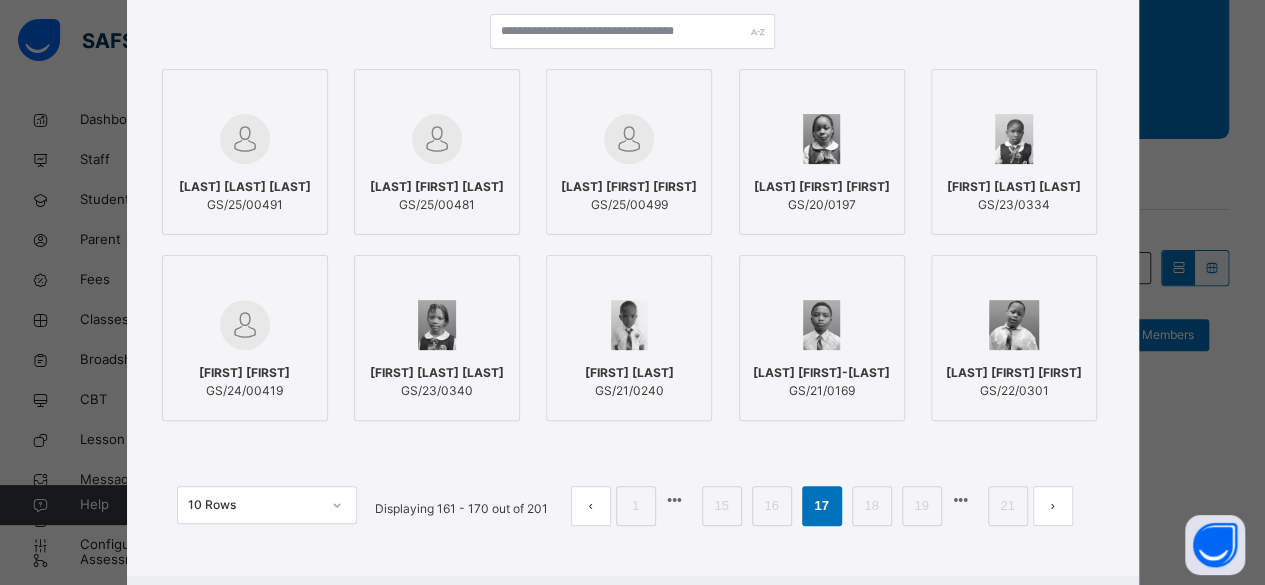 scroll, scrollTop: 246, scrollLeft: 0, axis: vertical 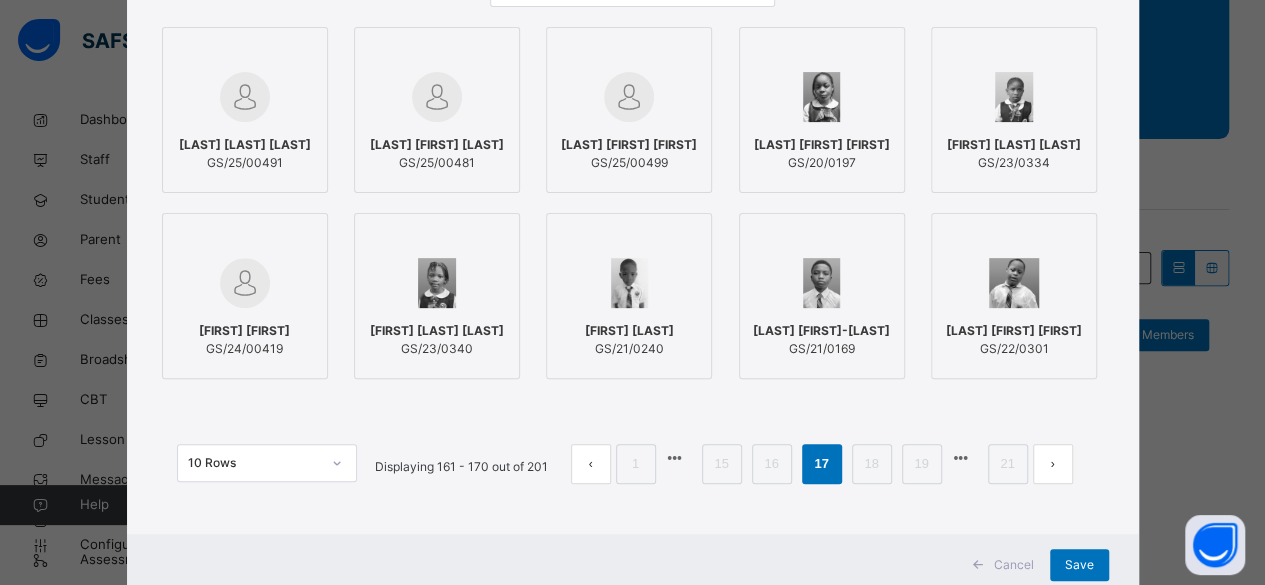 click on "Ekwe Greatness Ugochi" at bounding box center [1014, 145] 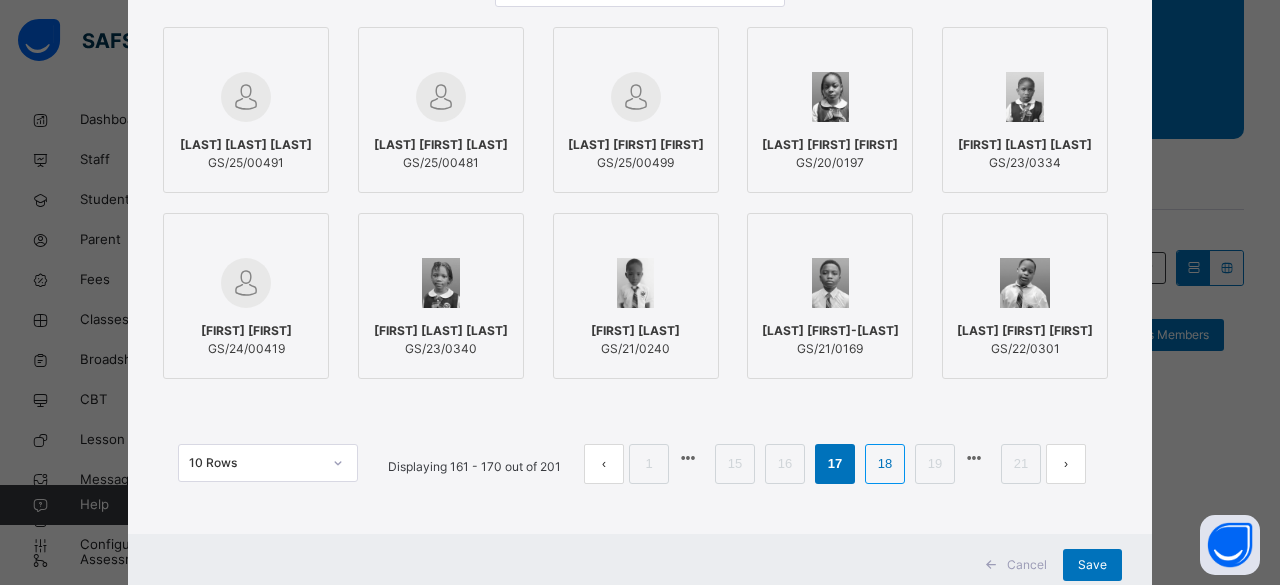 click on "18" at bounding box center (885, 464) 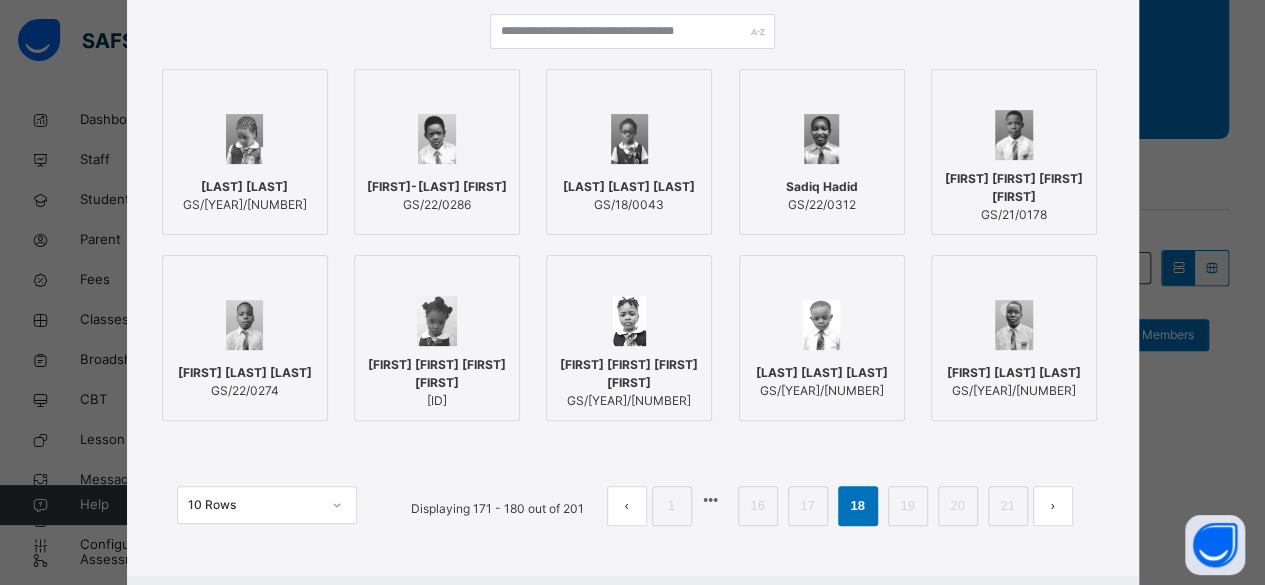 scroll, scrollTop: 246, scrollLeft: 0, axis: vertical 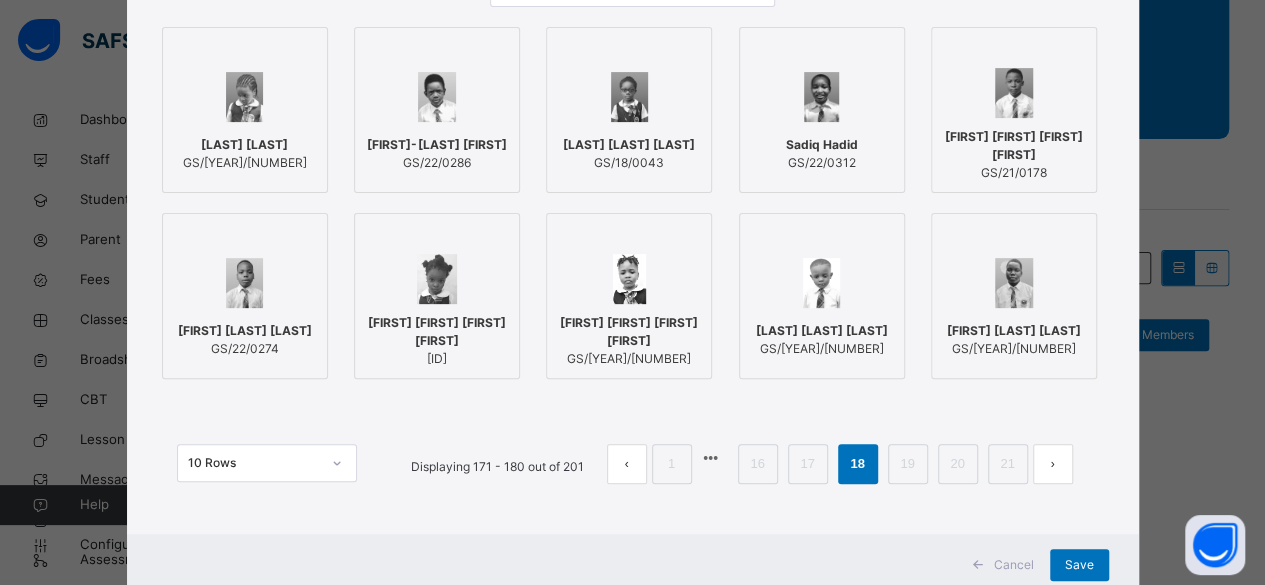 click on "Dambola Damilola Emmanuel GS/22/0274" at bounding box center [245, 340] 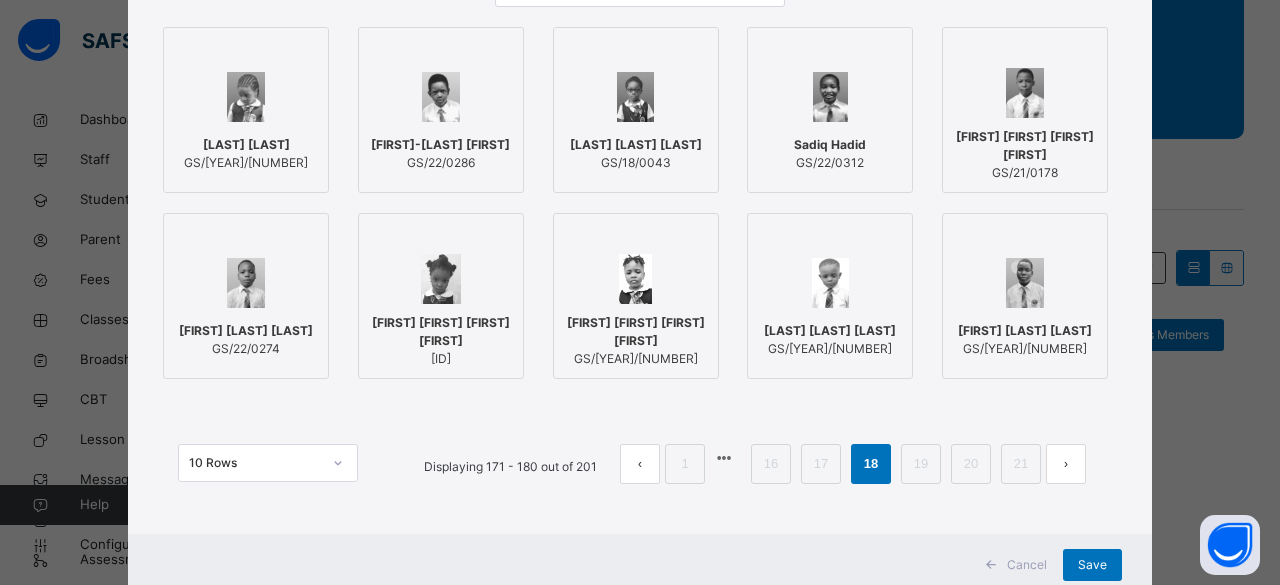 click on "[LAST] [LAST] [LAST] [LAST]" at bounding box center (1025, 146) 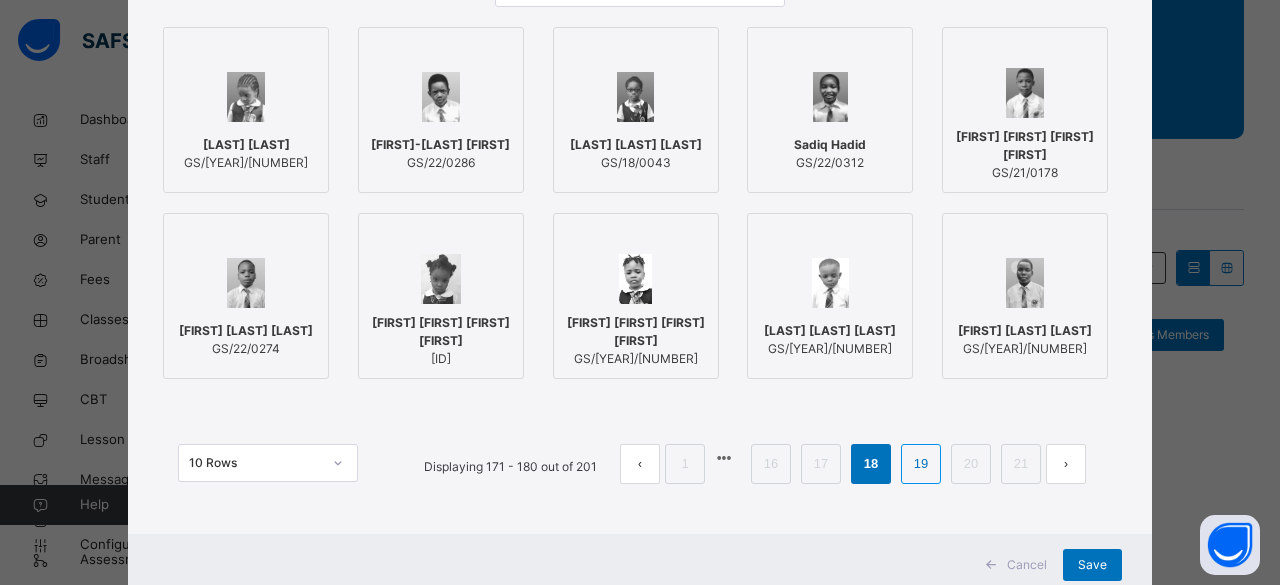 click on "19" at bounding box center (921, 464) 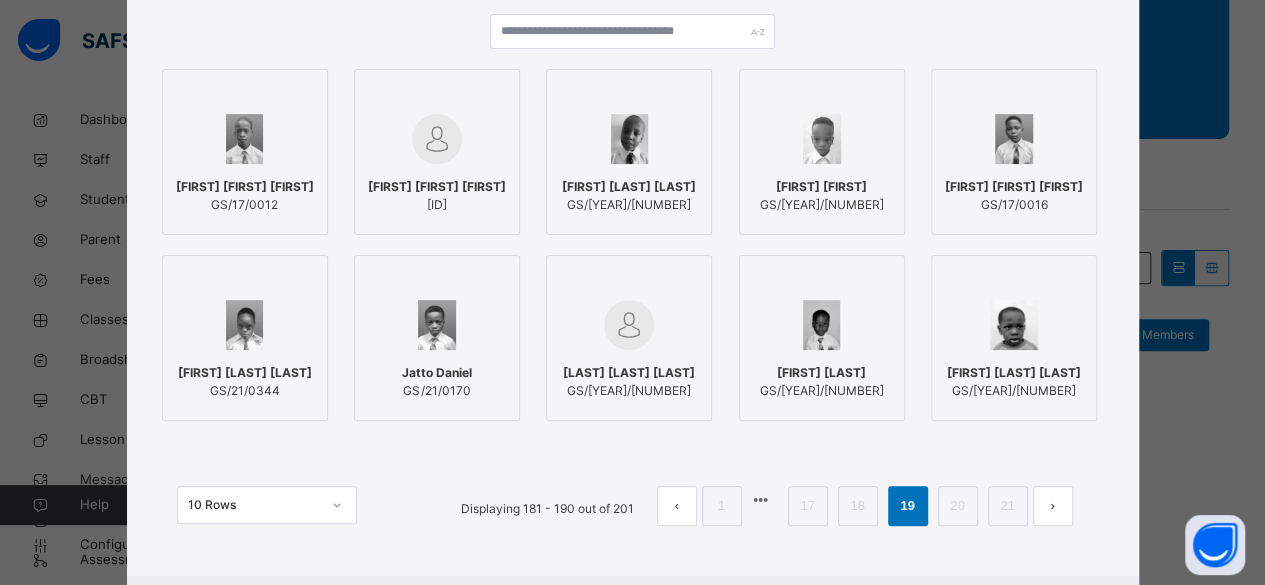 scroll, scrollTop: 246, scrollLeft: 0, axis: vertical 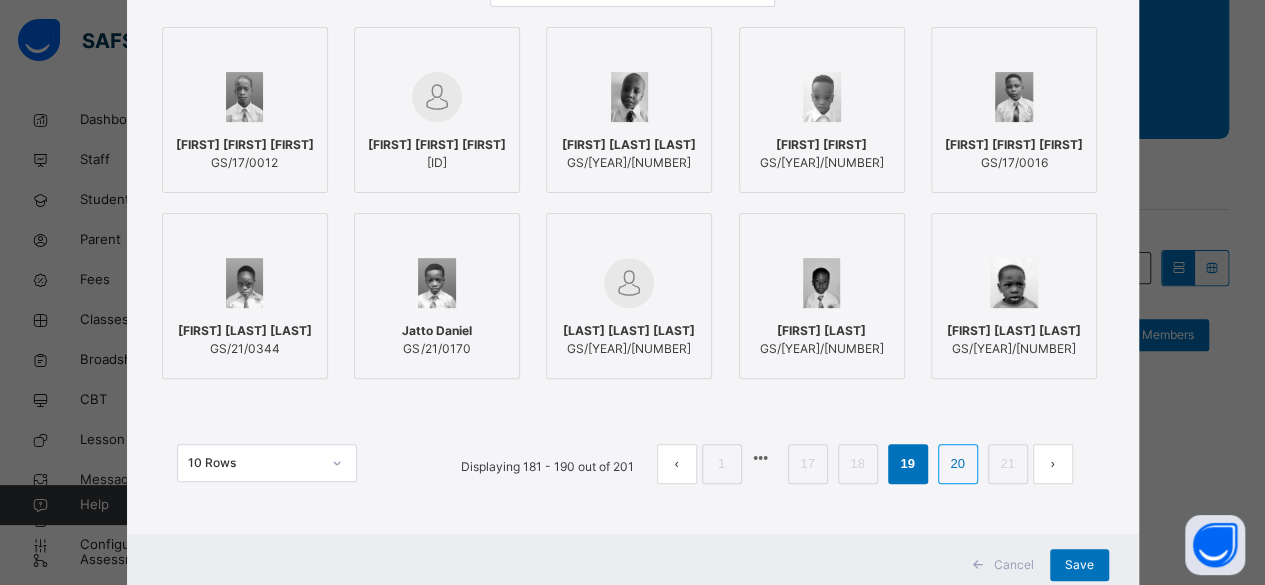 click on "20" at bounding box center (957, 464) 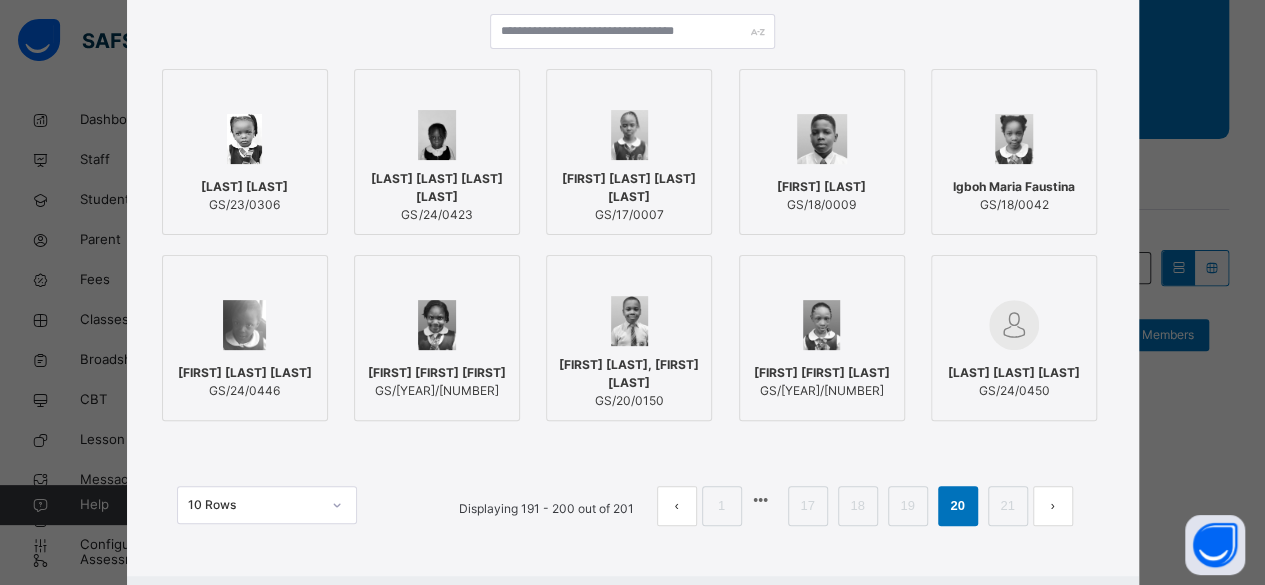 scroll, scrollTop: 246, scrollLeft: 0, axis: vertical 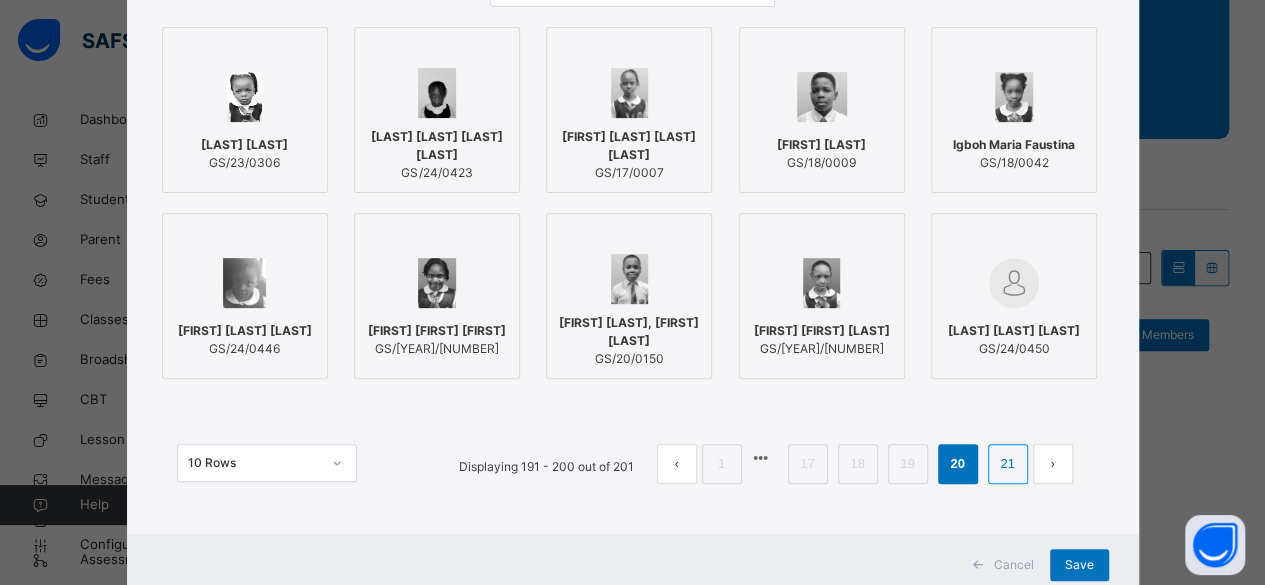 click on "21" at bounding box center [1007, 464] 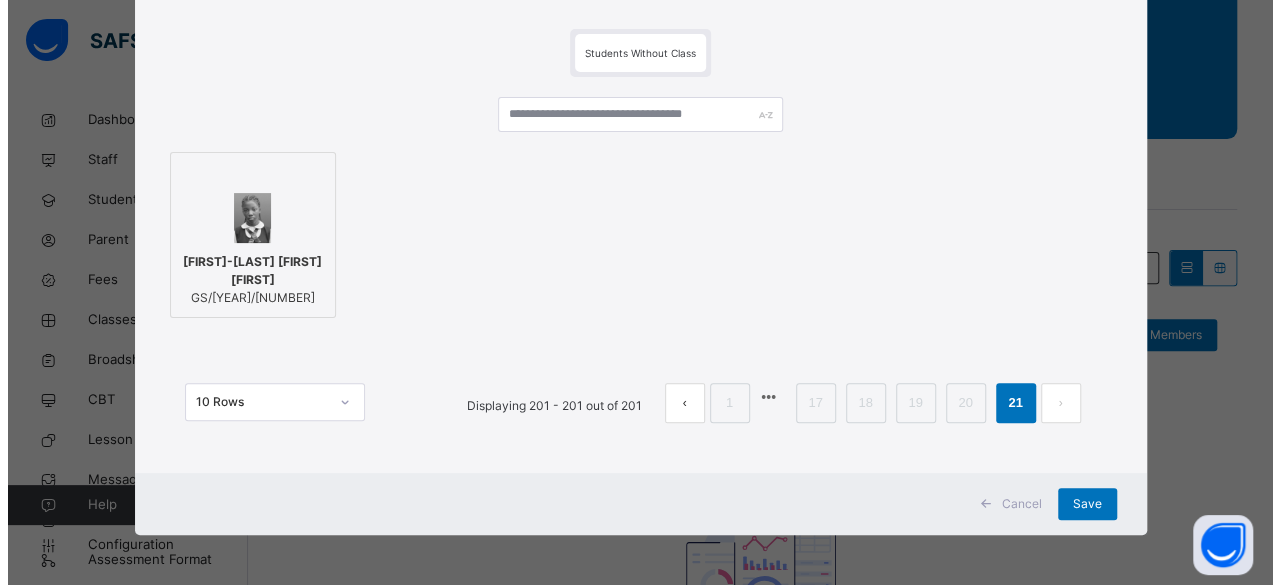 scroll, scrollTop: 120, scrollLeft: 0, axis: vertical 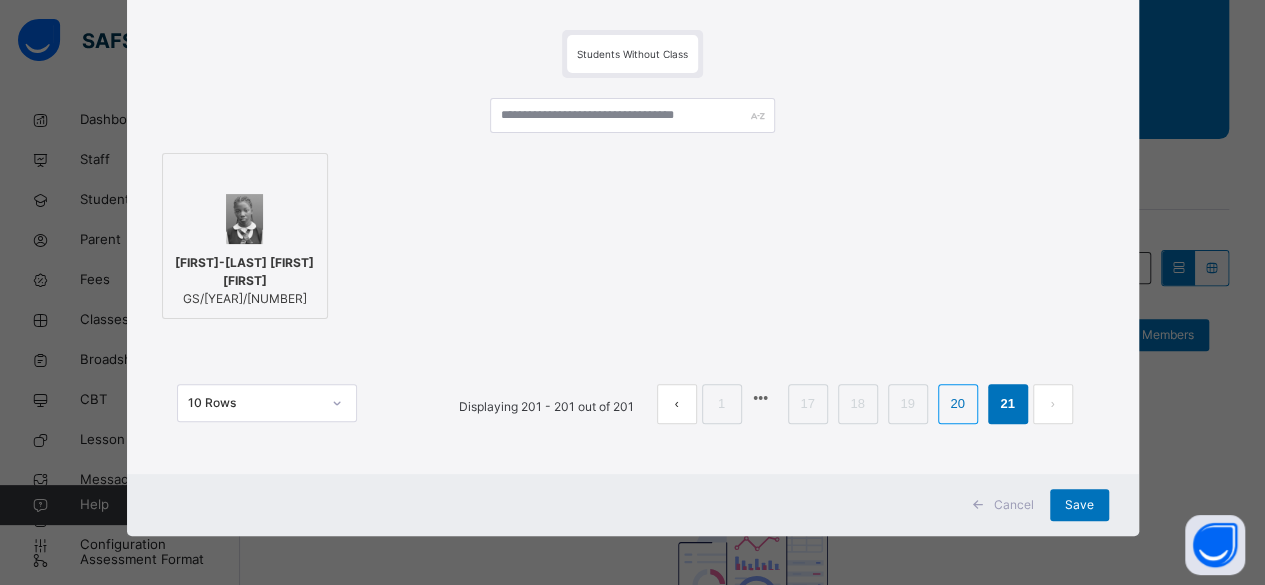 click on "20" at bounding box center (957, 404) 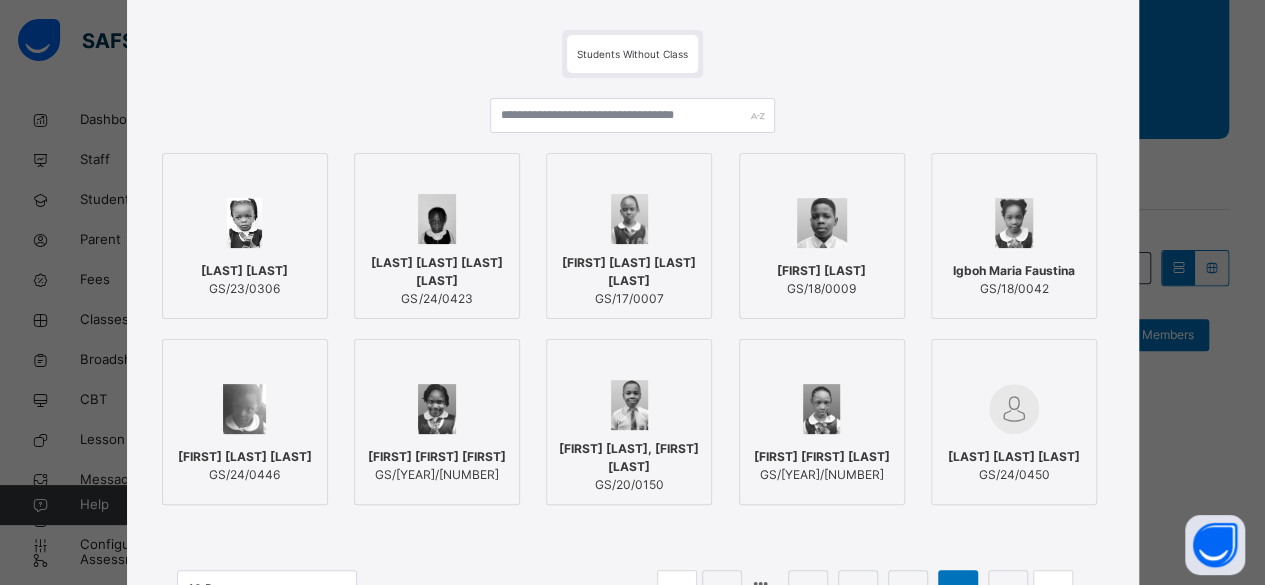 click at bounding box center (1014, 223) 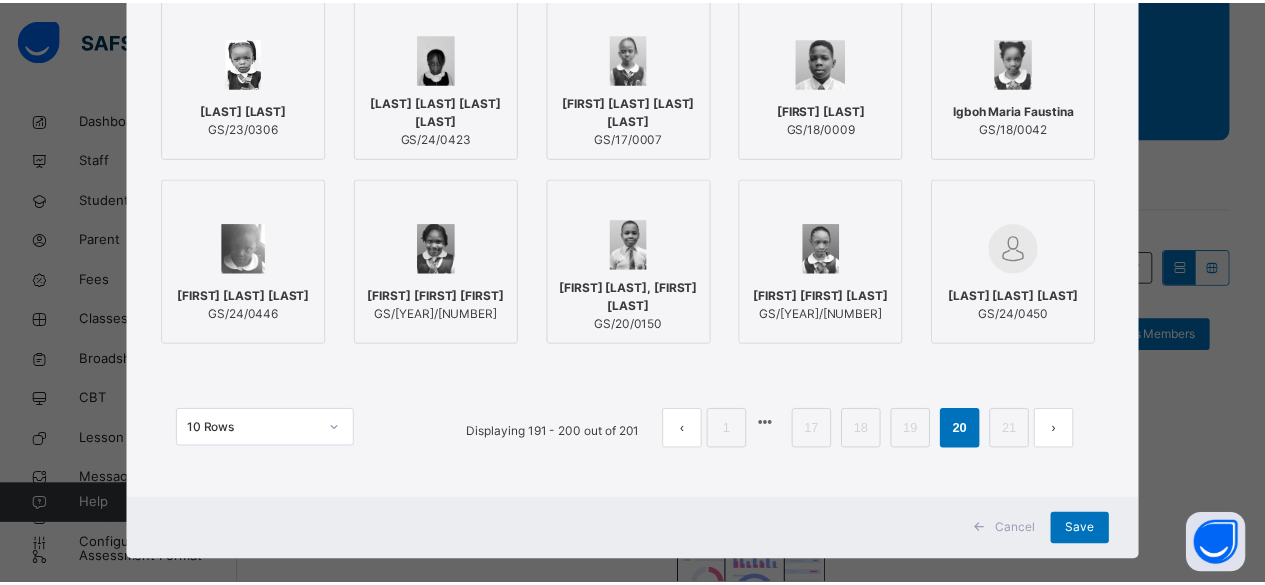 scroll, scrollTop: 306, scrollLeft: 0, axis: vertical 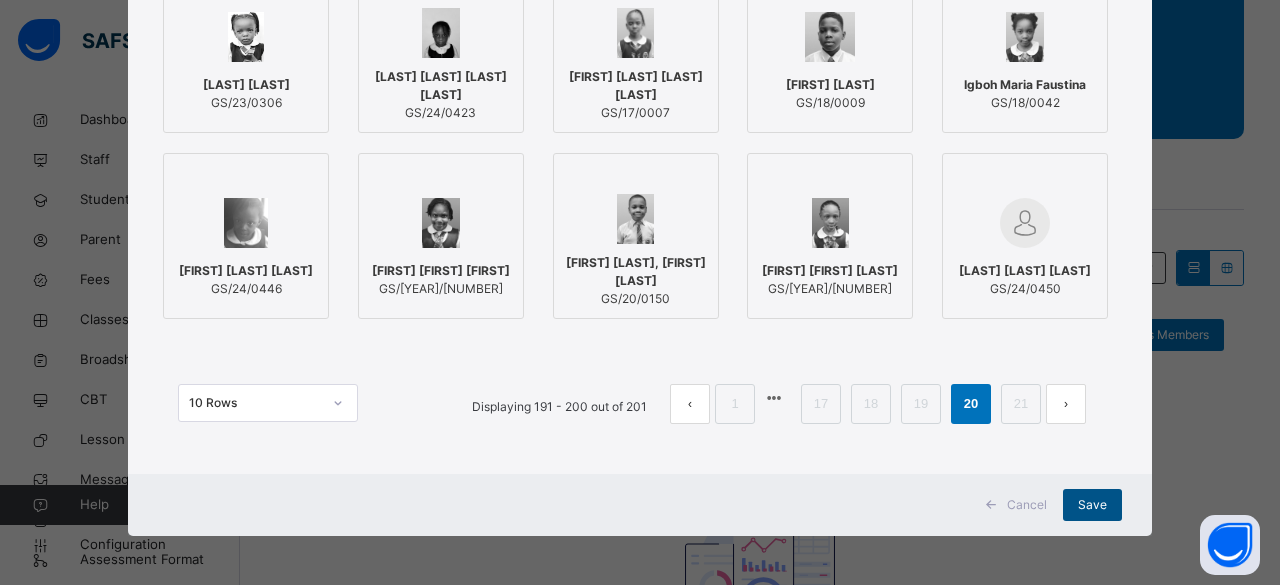 click on "Save" at bounding box center (1092, 505) 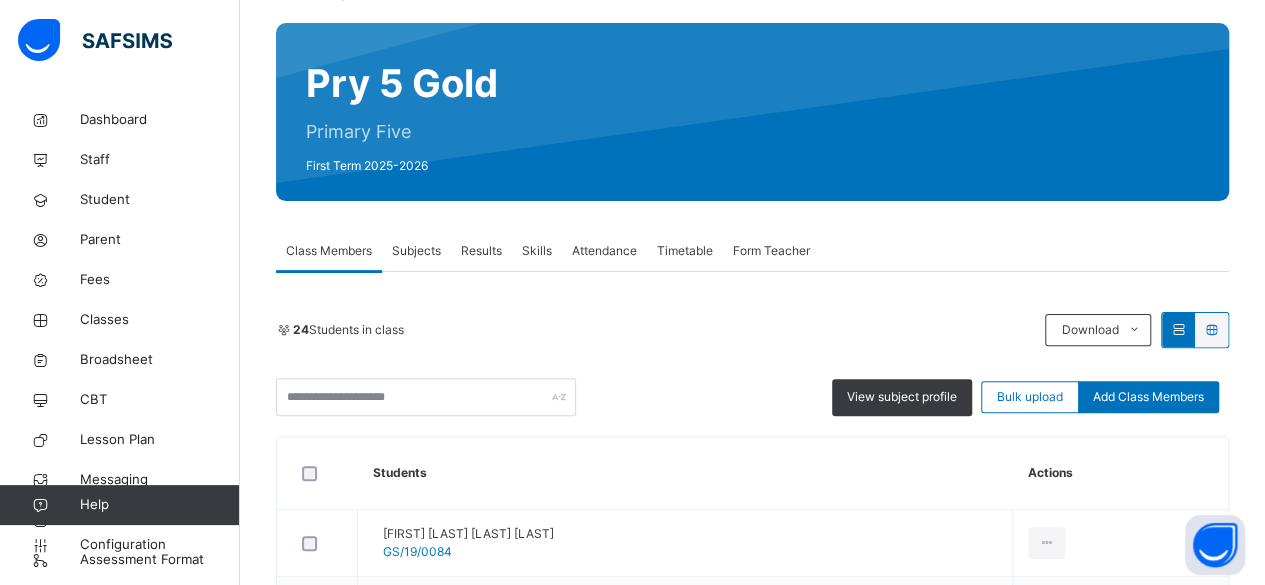 scroll, scrollTop: 158, scrollLeft: 0, axis: vertical 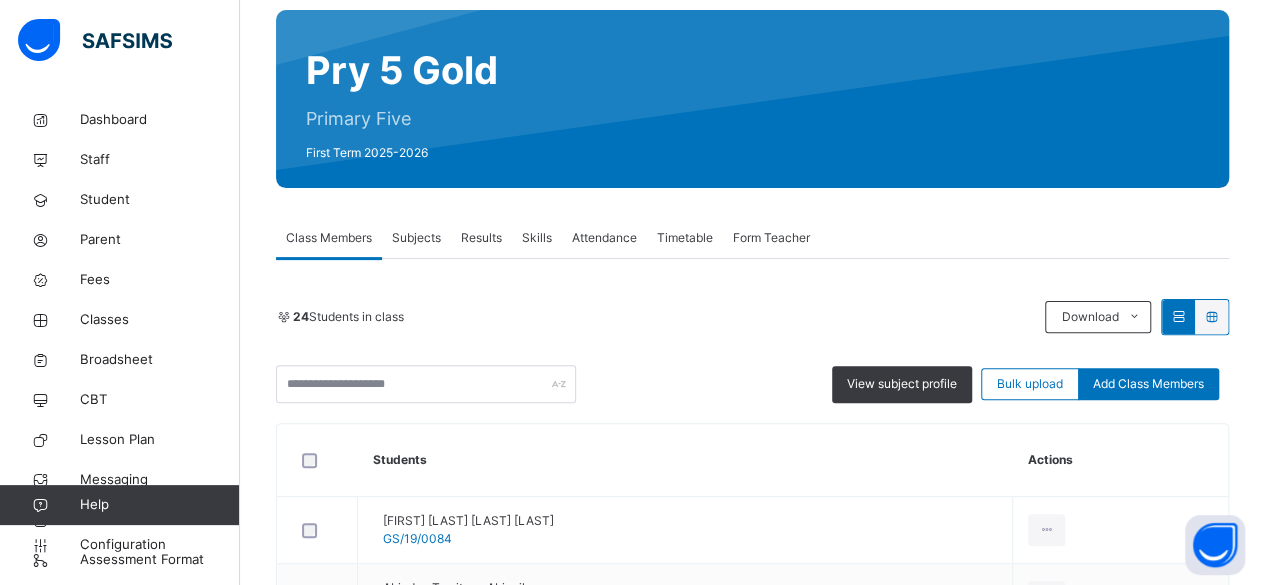 click on "Subjects" at bounding box center (416, 238) 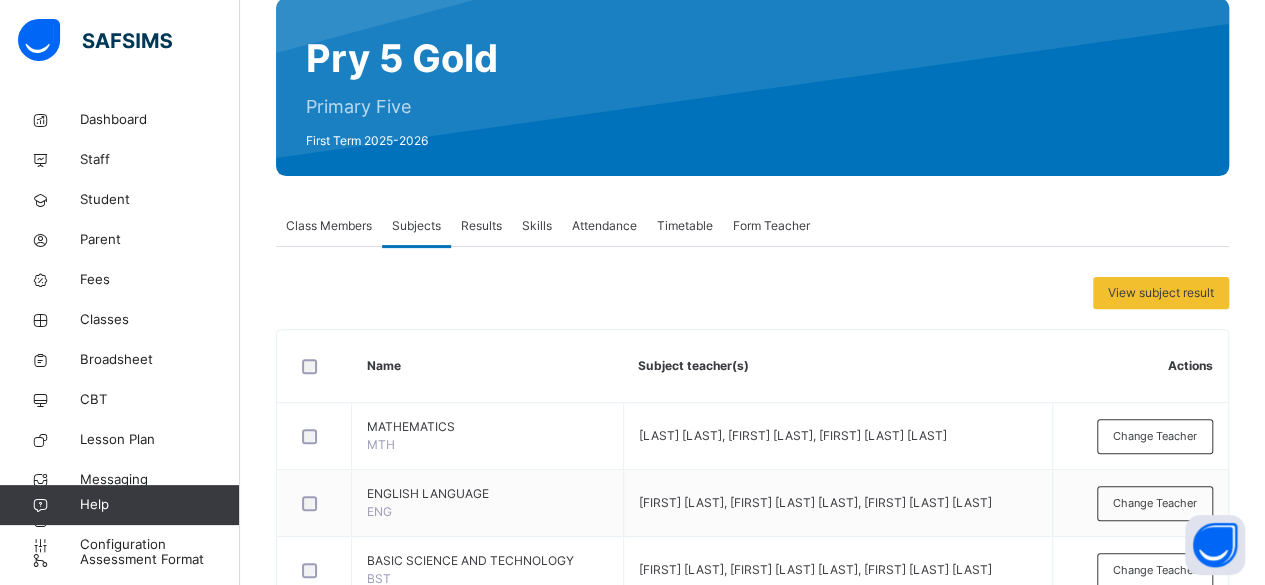 scroll, scrollTop: 146, scrollLeft: 0, axis: vertical 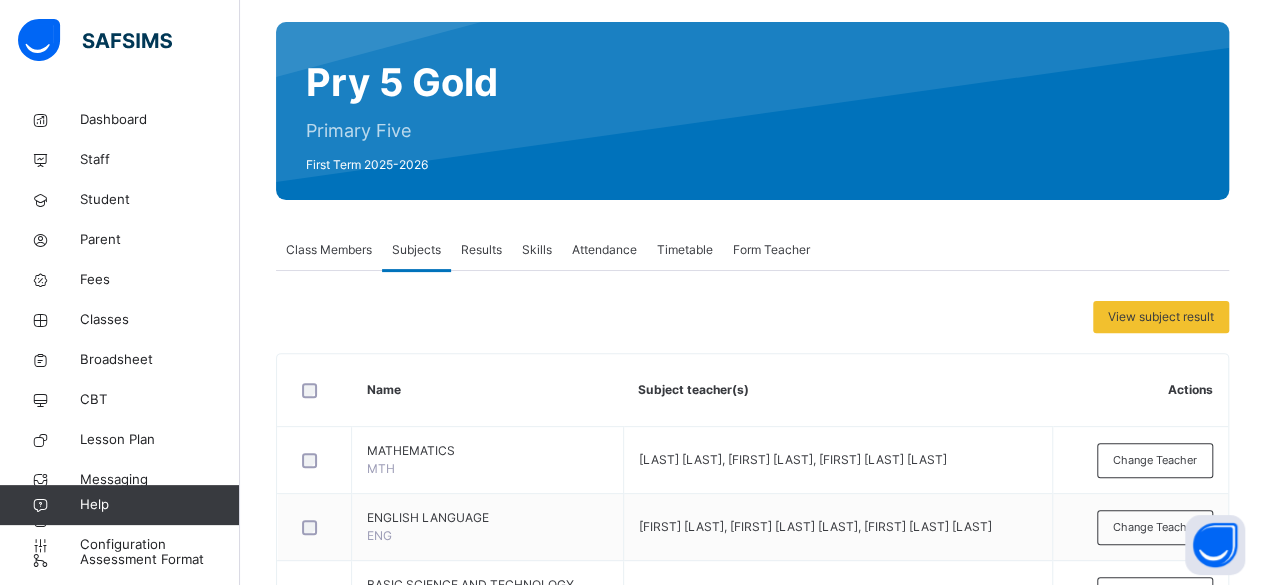 click on "Class Members" at bounding box center (329, 250) 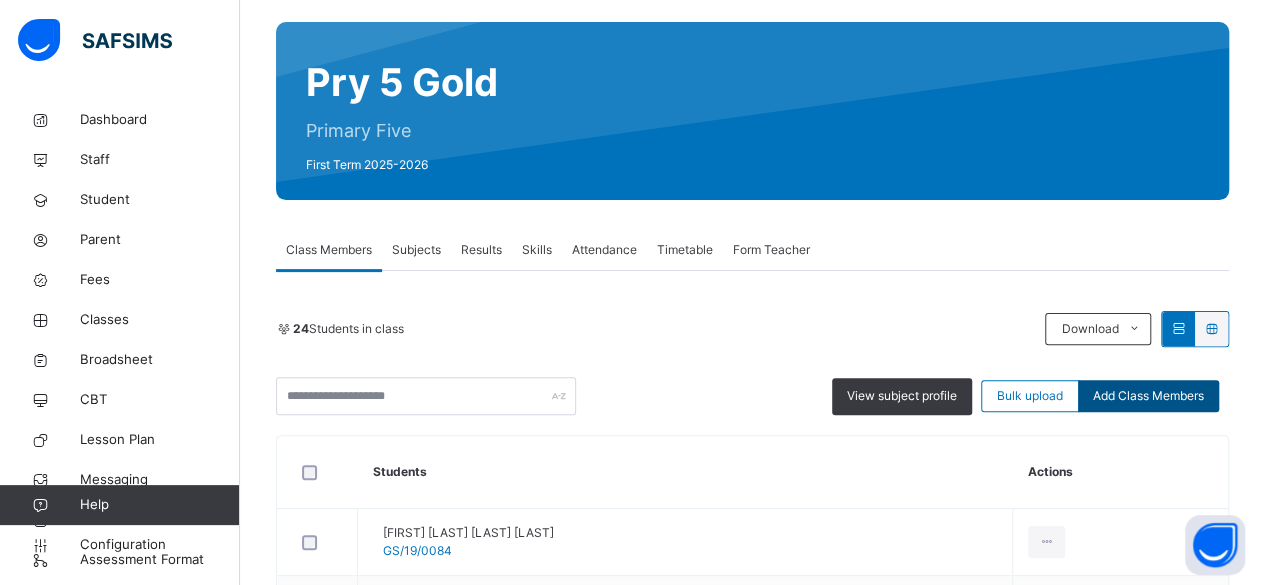 click on "Add Class Members" at bounding box center (1148, 396) 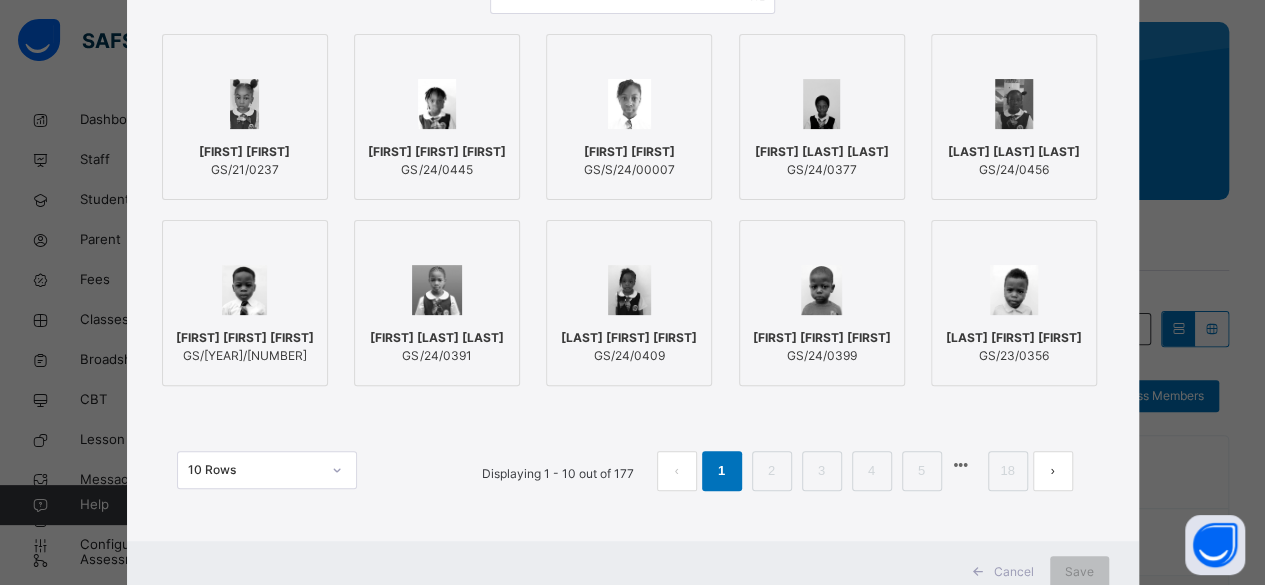 scroll, scrollTop: 252, scrollLeft: 0, axis: vertical 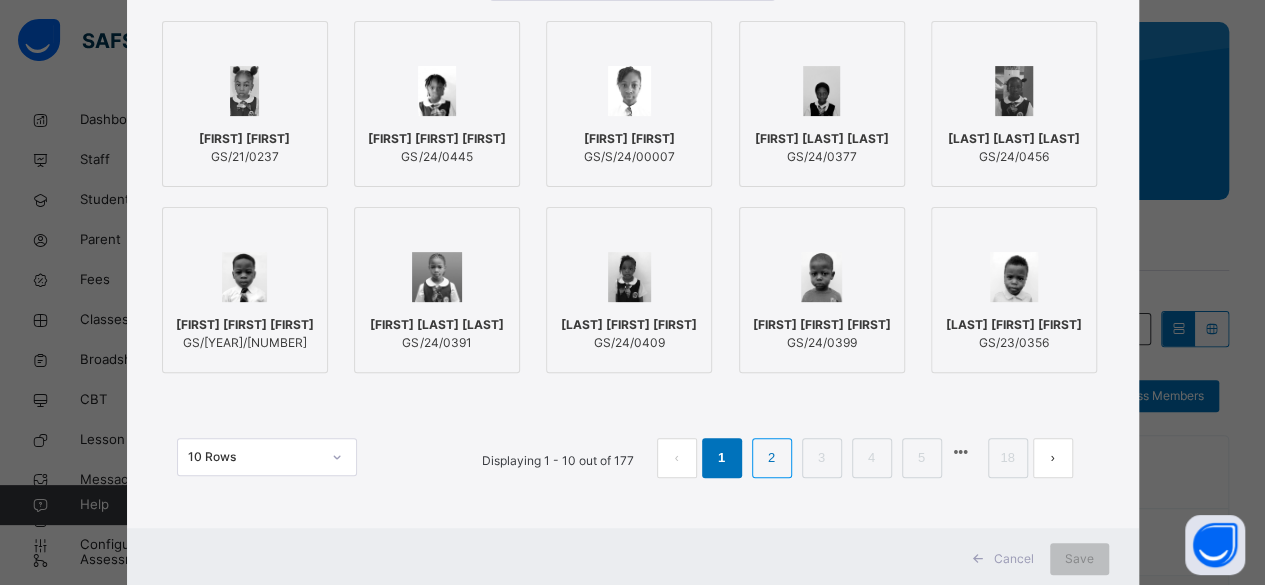 click on "2" at bounding box center [771, 458] 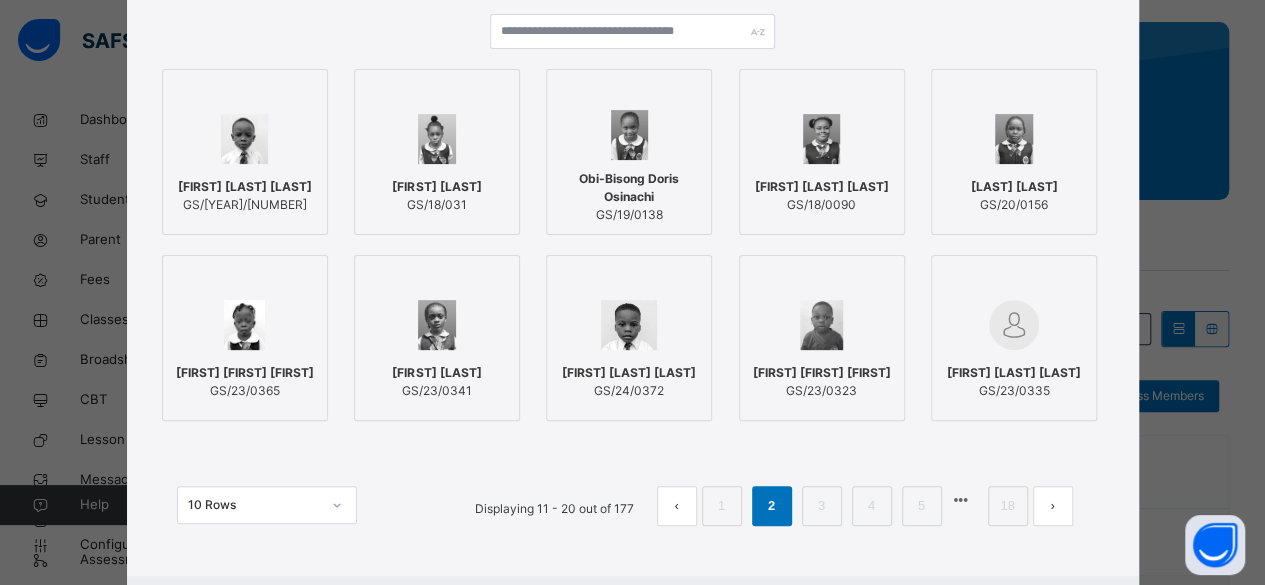 scroll, scrollTop: 252, scrollLeft: 0, axis: vertical 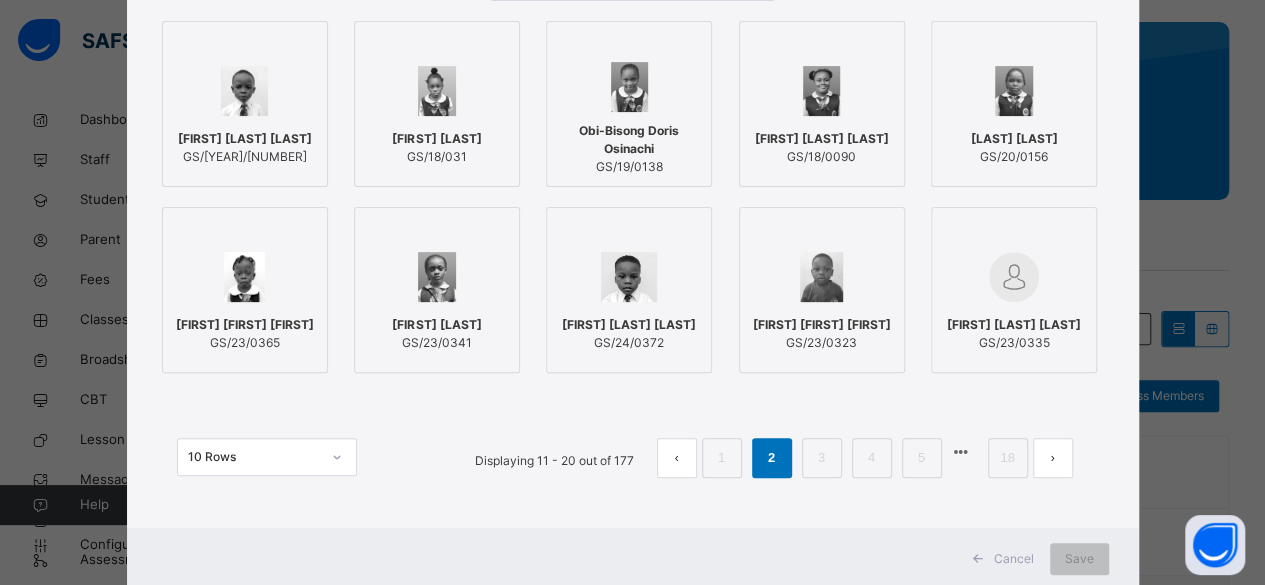 click on "Chuks Holiness Adaeze" at bounding box center [822, 139] 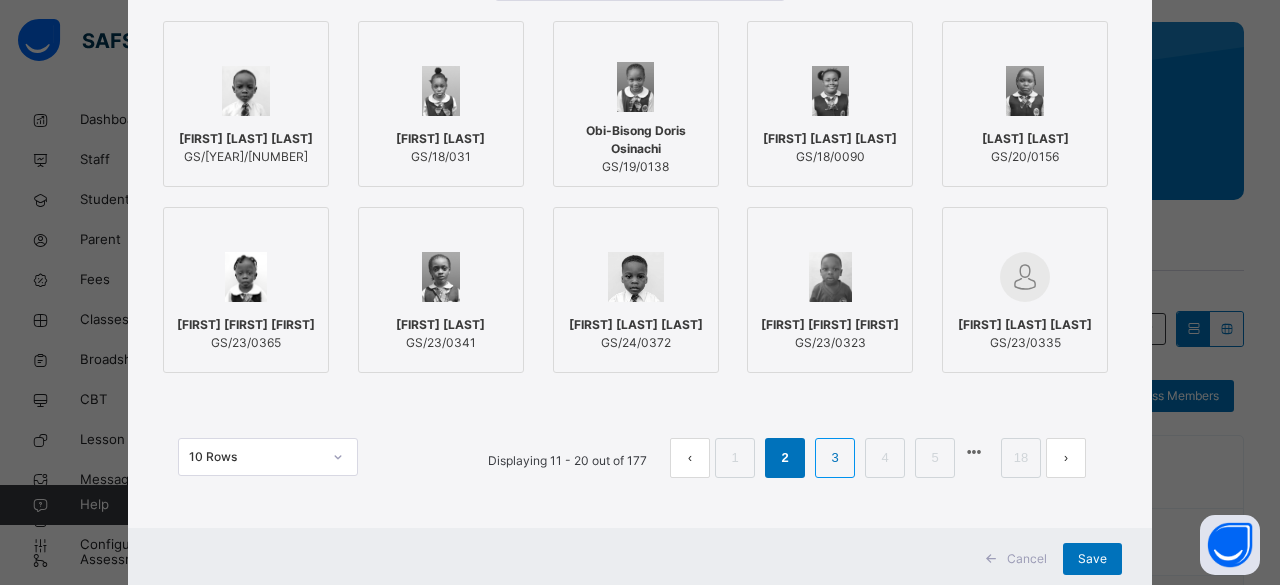 click on "3" at bounding box center (834, 458) 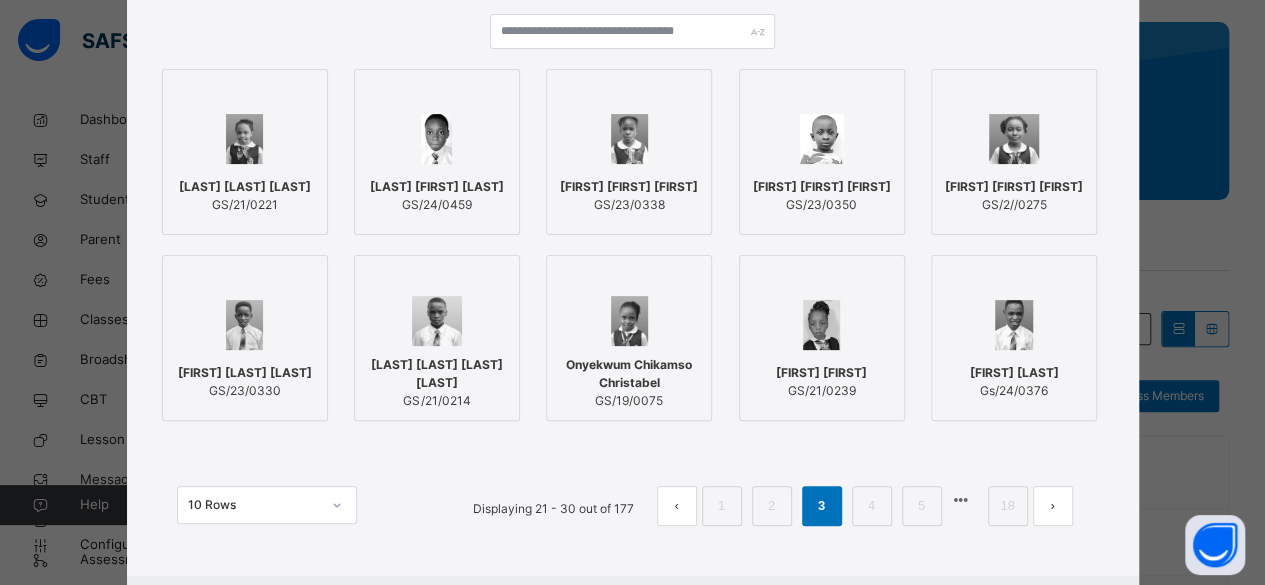 scroll, scrollTop: 252, scrollLeft: 0, axis: vertical 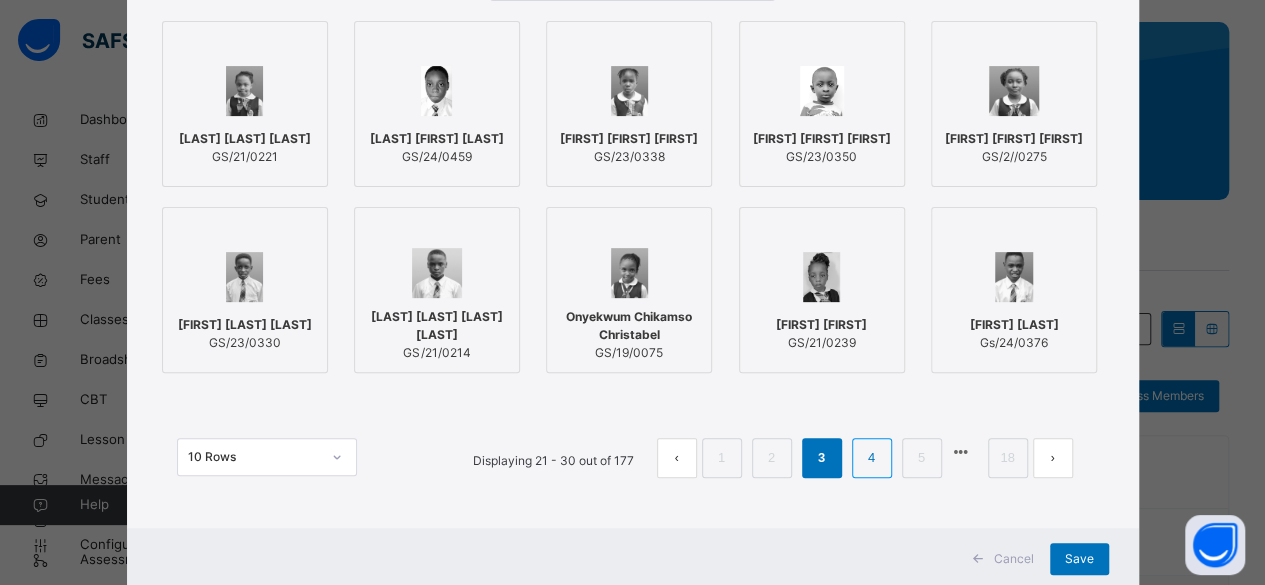 click on "4" at bounding box center [871, 458] 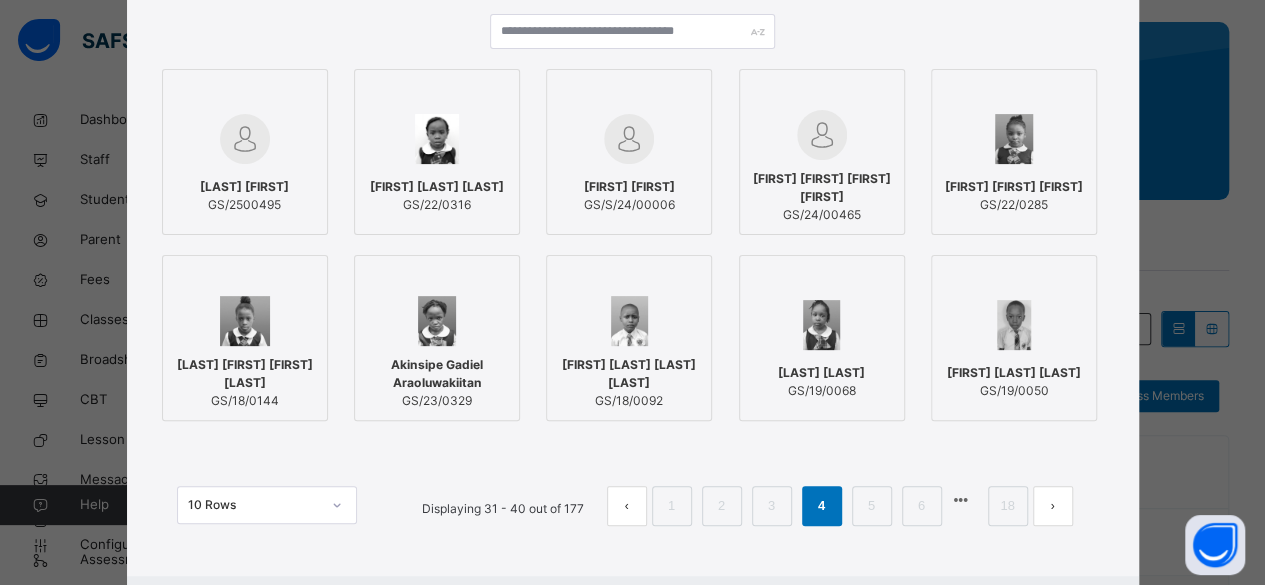 scroll, scrollTop: 252, scrollLeft: 0, axis: vertical 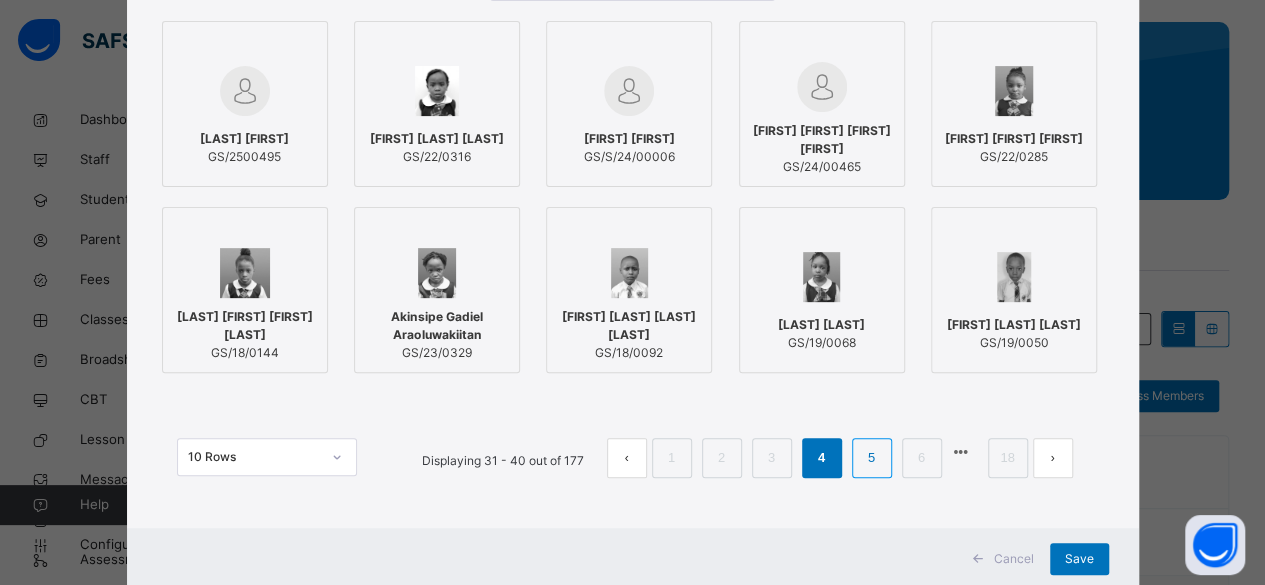 click on "5" at bounding box center [871, 458] 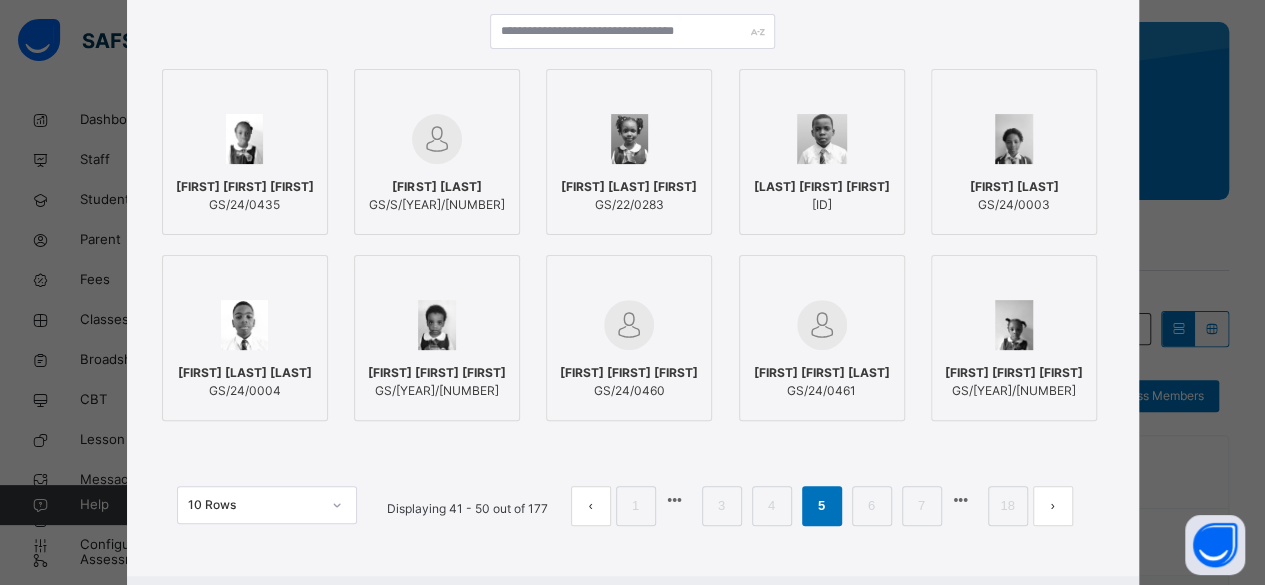 scroll, scrollTop: 252, scrollLeft: 0, axis: vertical 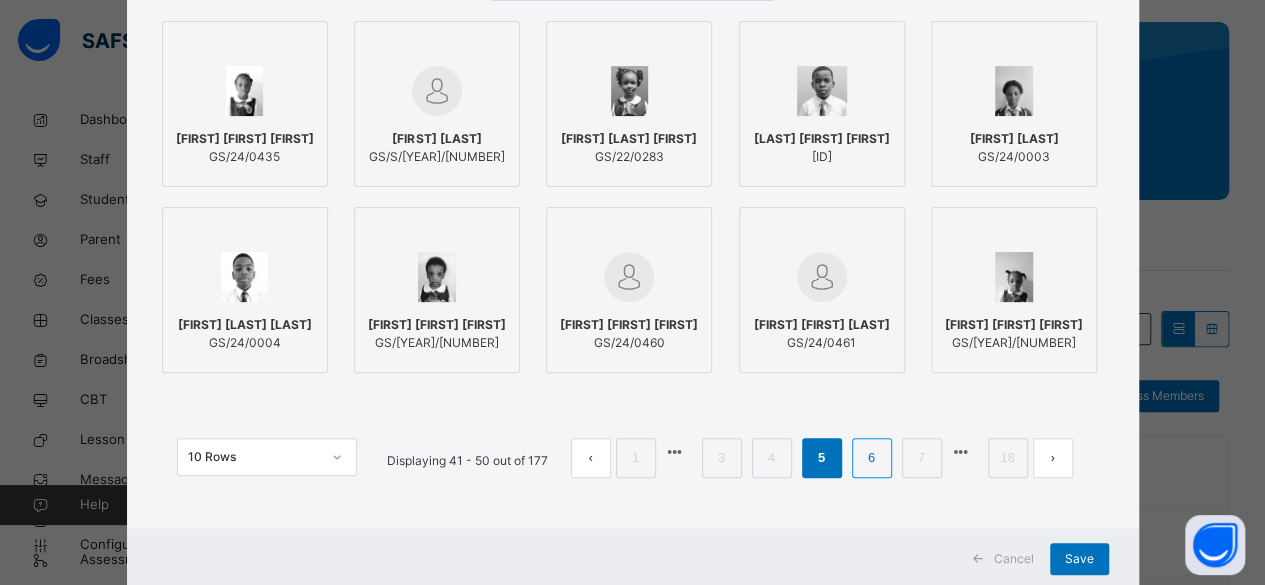 click on "6" at bounding box center [871, 458] 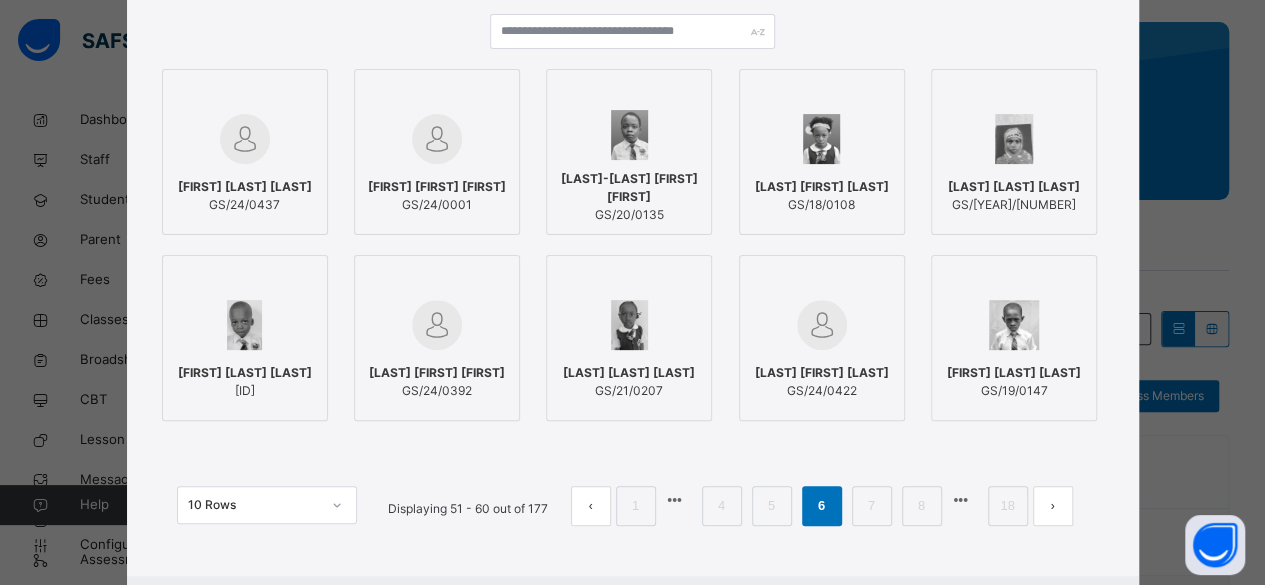 scroll, scrollTop: 252, scrollLeft: 0, axis: vertical 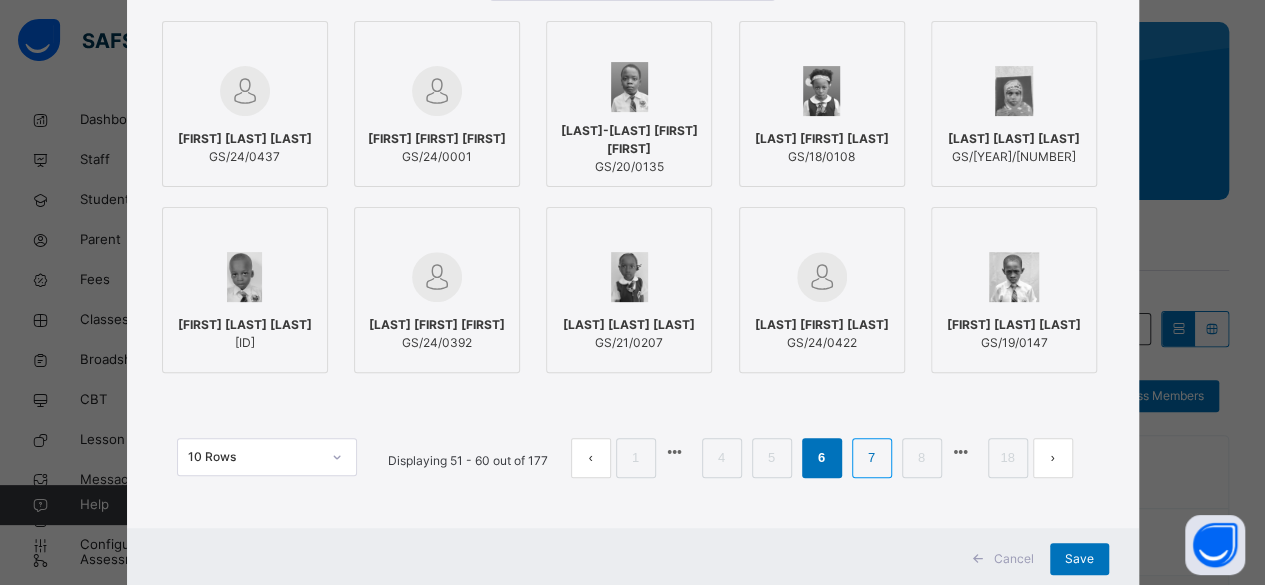 click on "7" at bounding box center [871, 458] 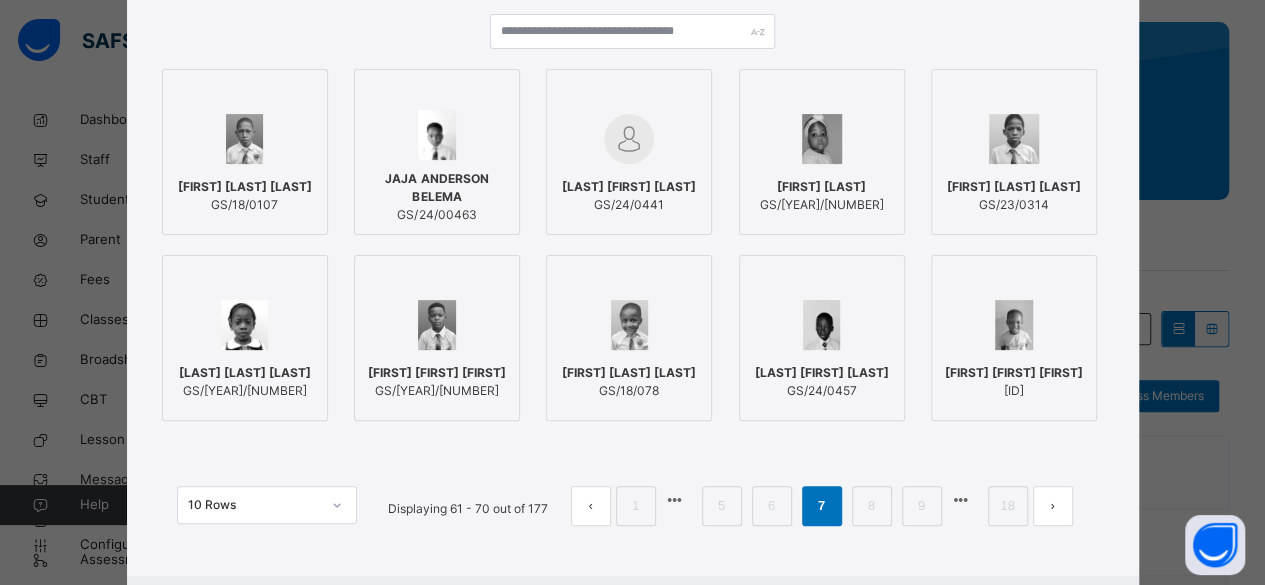 scroll, scrollTop: 252, scrollLeft: 0, axis: vertical 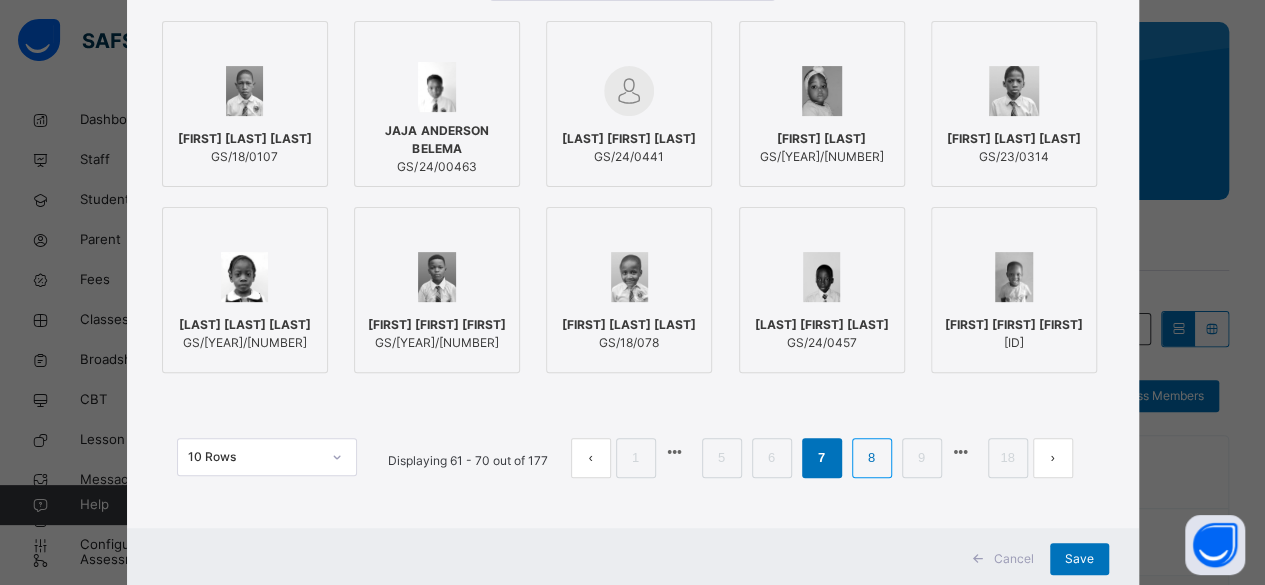 click on "8" at bounding box center [871, 458] 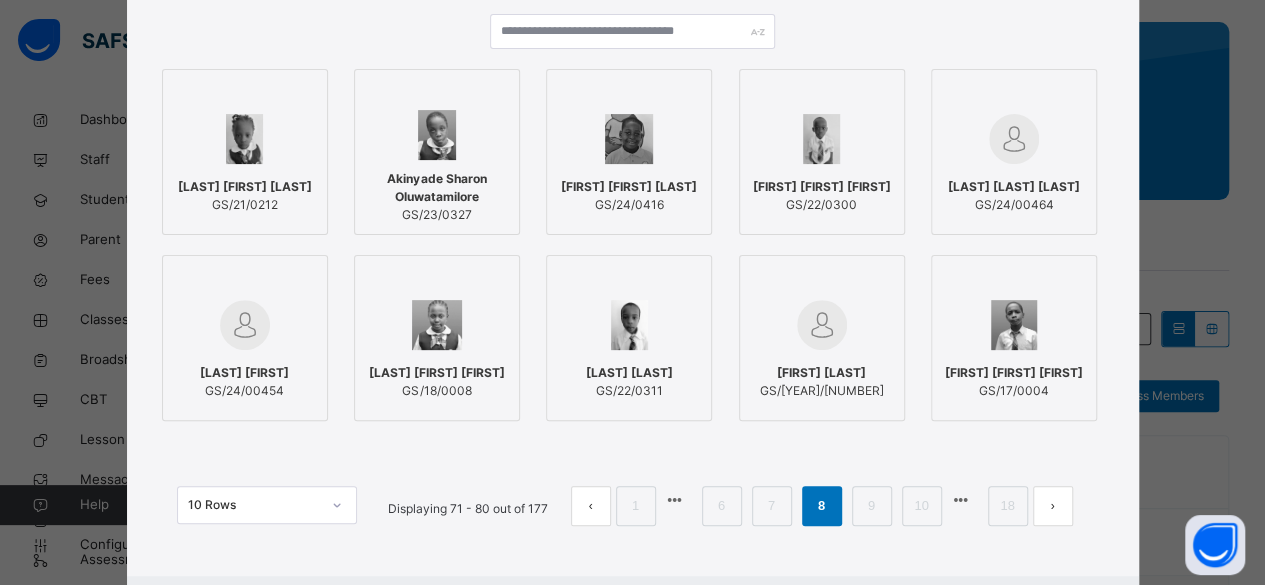 scroll, scrollTop: 252, scrollLeft: 0, axis: vertical 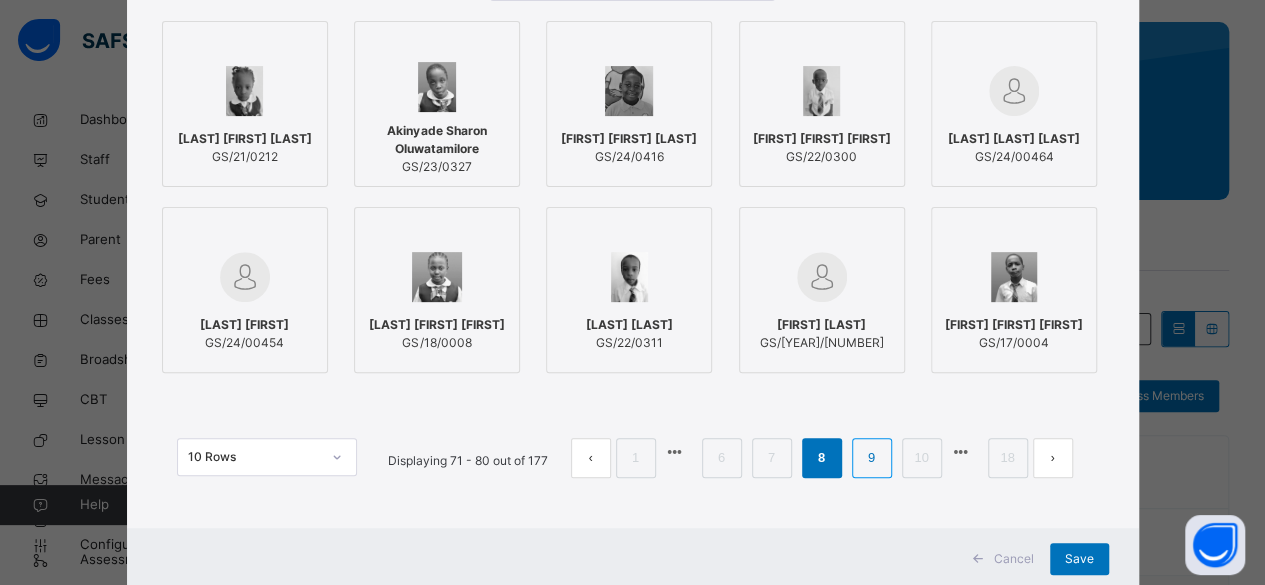 click on "9" at bounding box center (871, 458) 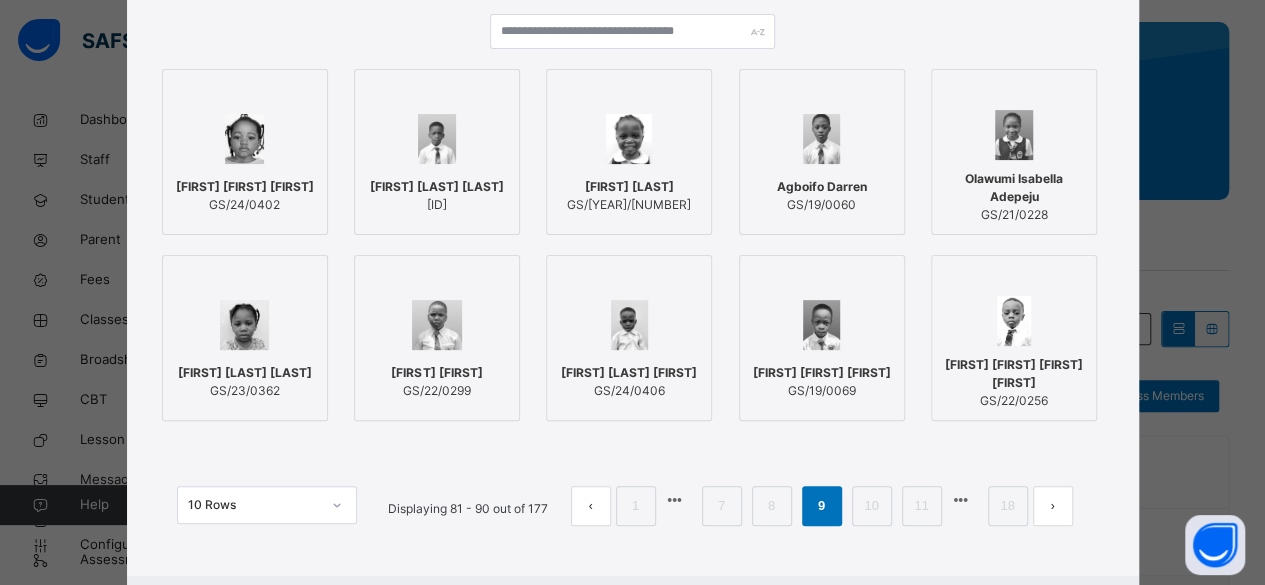scroll, scrollTop: 252, scrollLeft: 0, axis: vertical 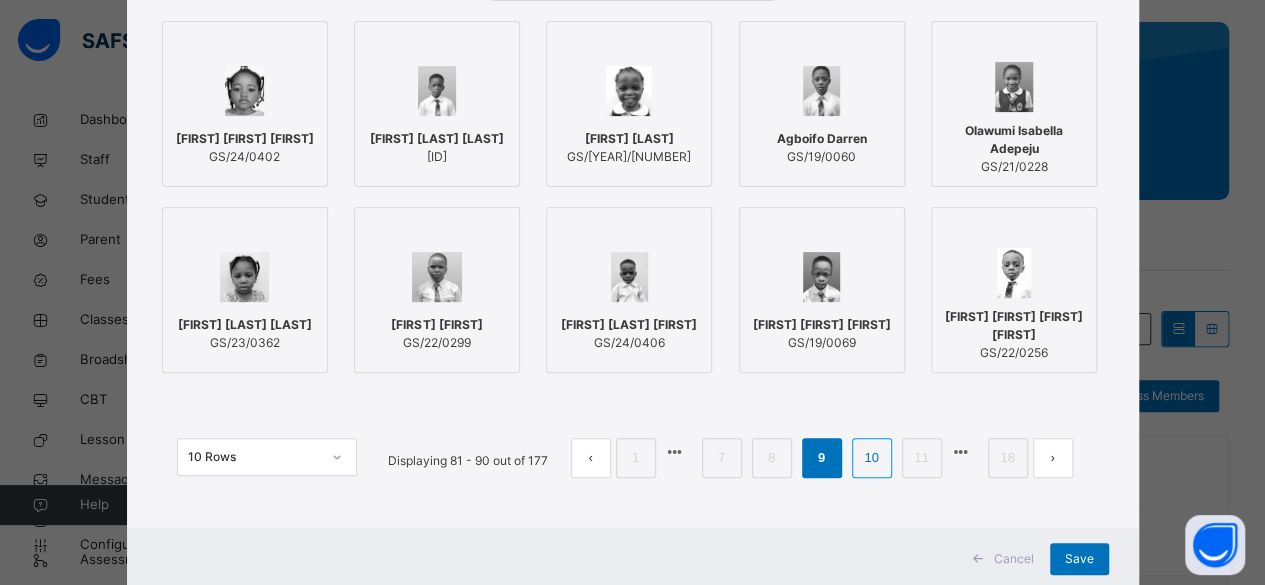 click on "10" at bounding box center [871, 458] 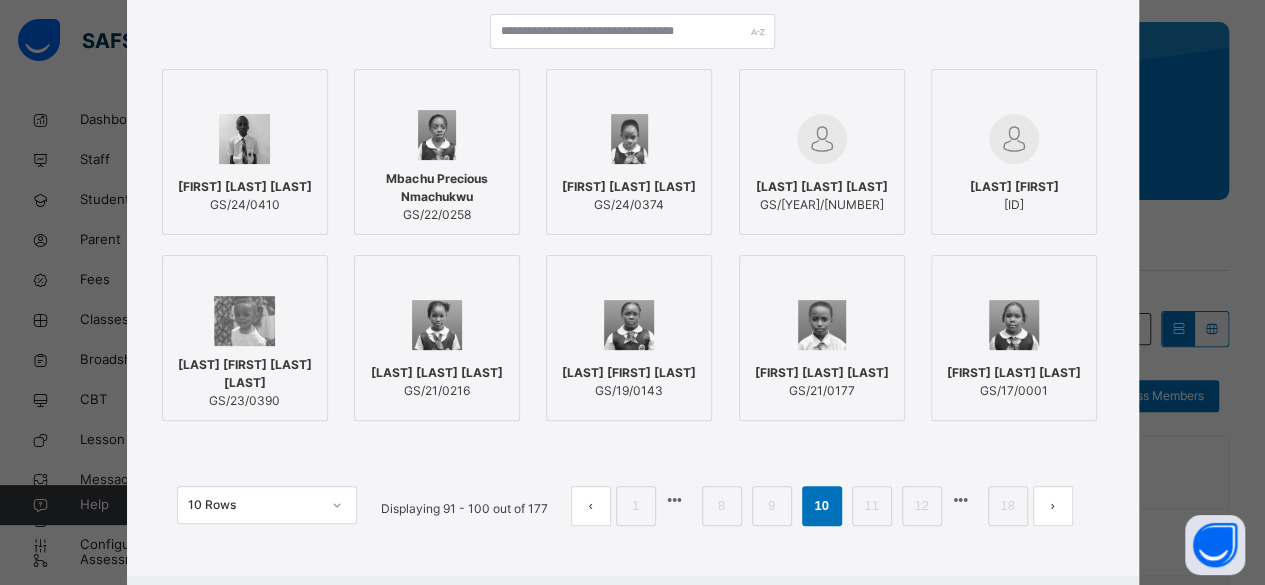 scroll, scrollTop: 252, scrollLeft: 0, axis: vertical 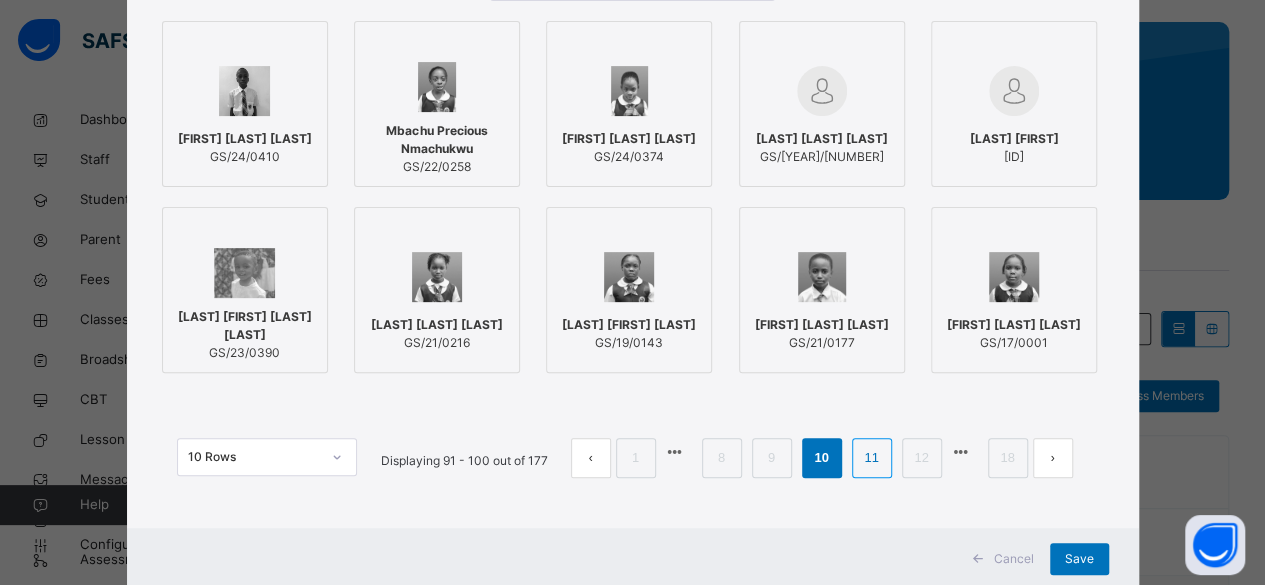 click on "11" at bounding box center (871, 458) 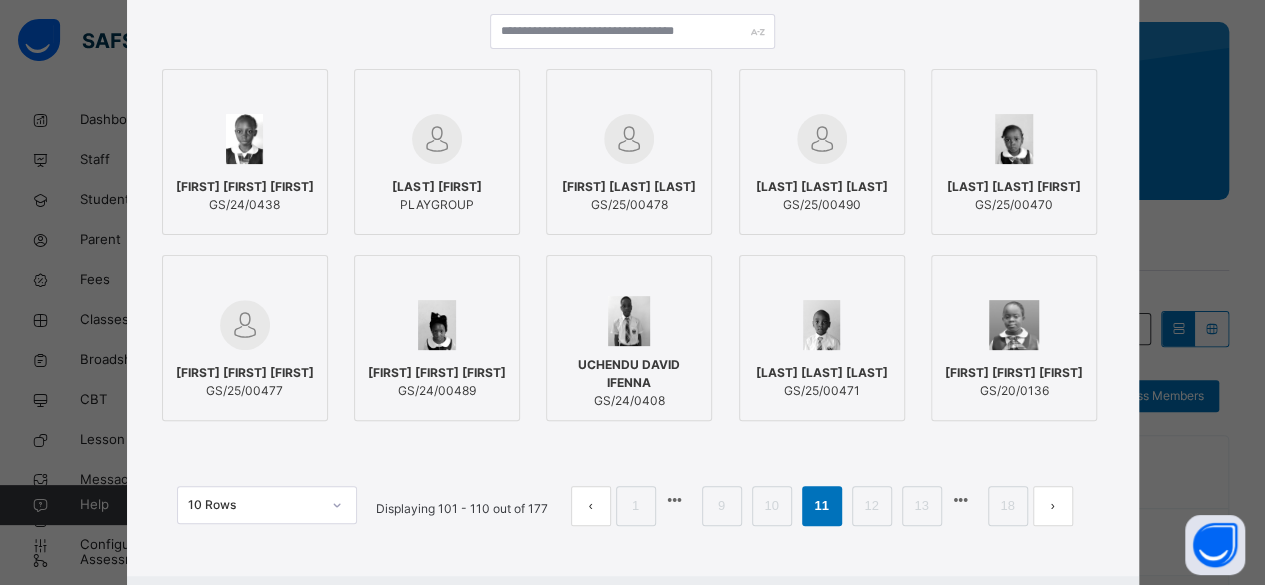scroll, scrollTop: 252, scrollLeft: 0, axis: vertical 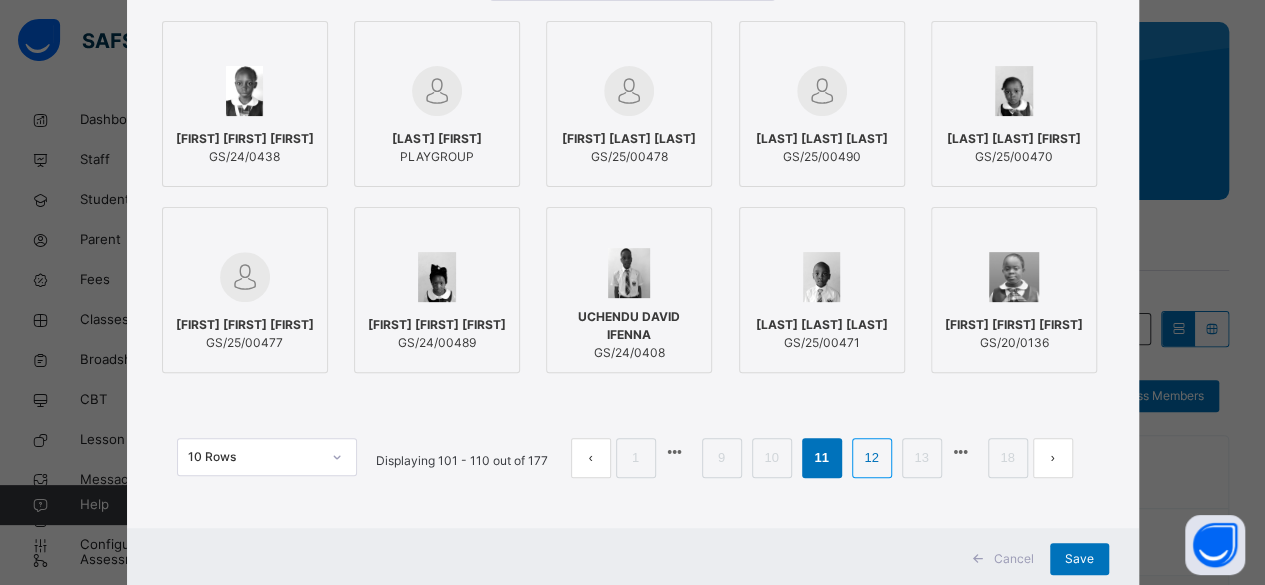 click on "12" at bounding box center [871, 458] 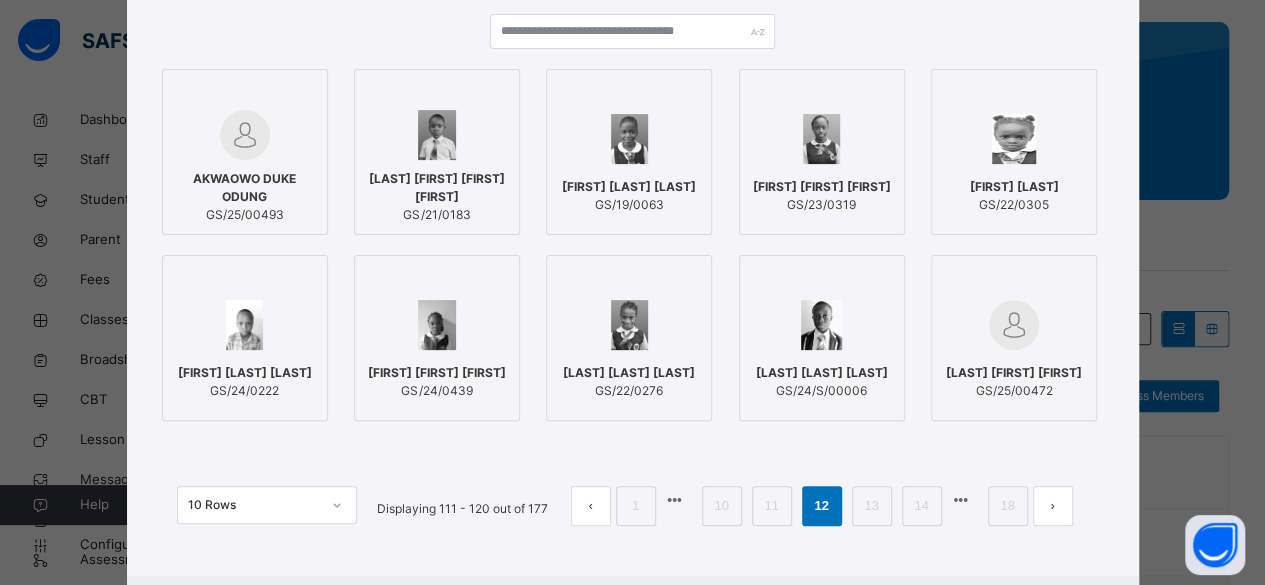 scroll, scrollTop: 252, scrollLeft: 0, axis: vertical 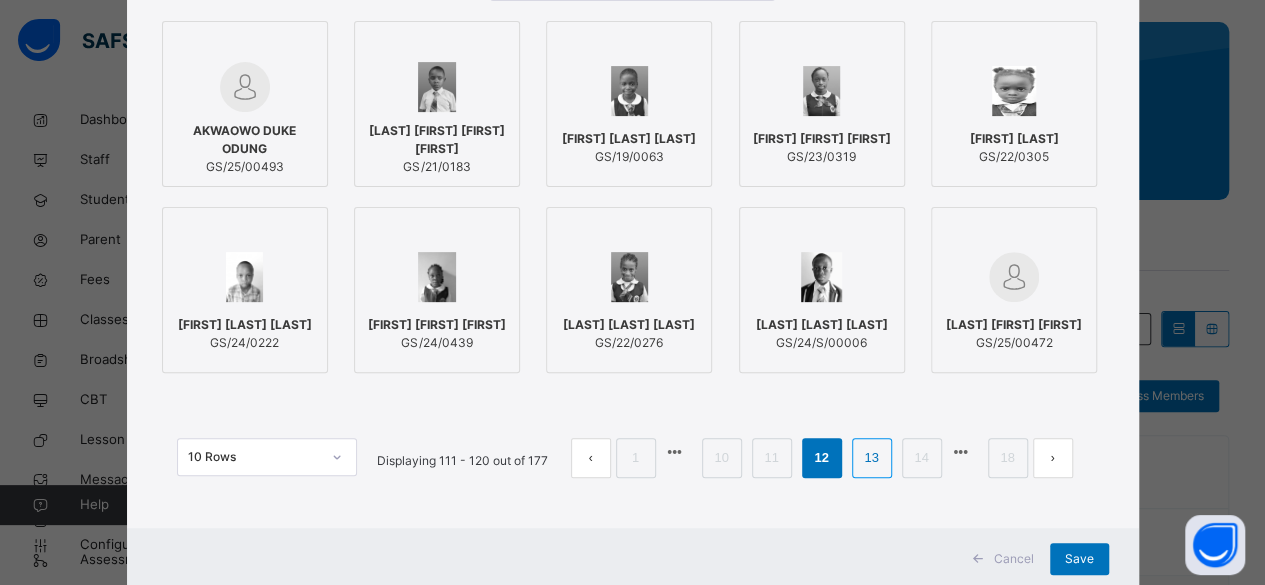 click on "13" at bounding box center [871, 458] 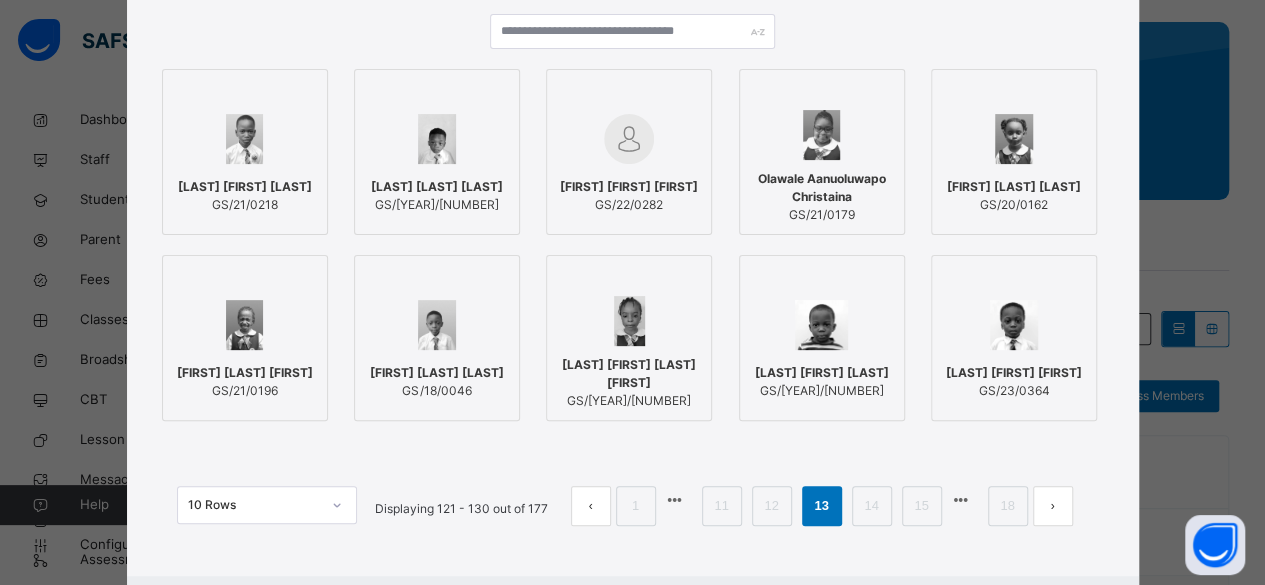 scroll, scrollTop: 252, scrollLeft: 0, axis: vertical 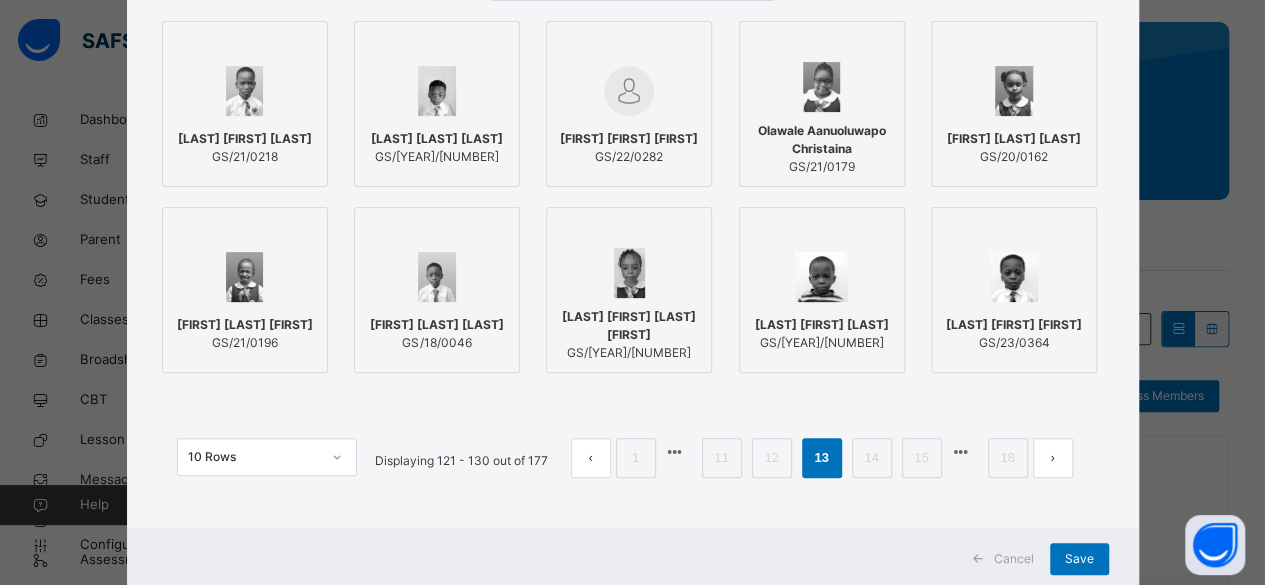 click on "[FIRST] [LAST] [FIRST]" at bounding box center [245, 139] 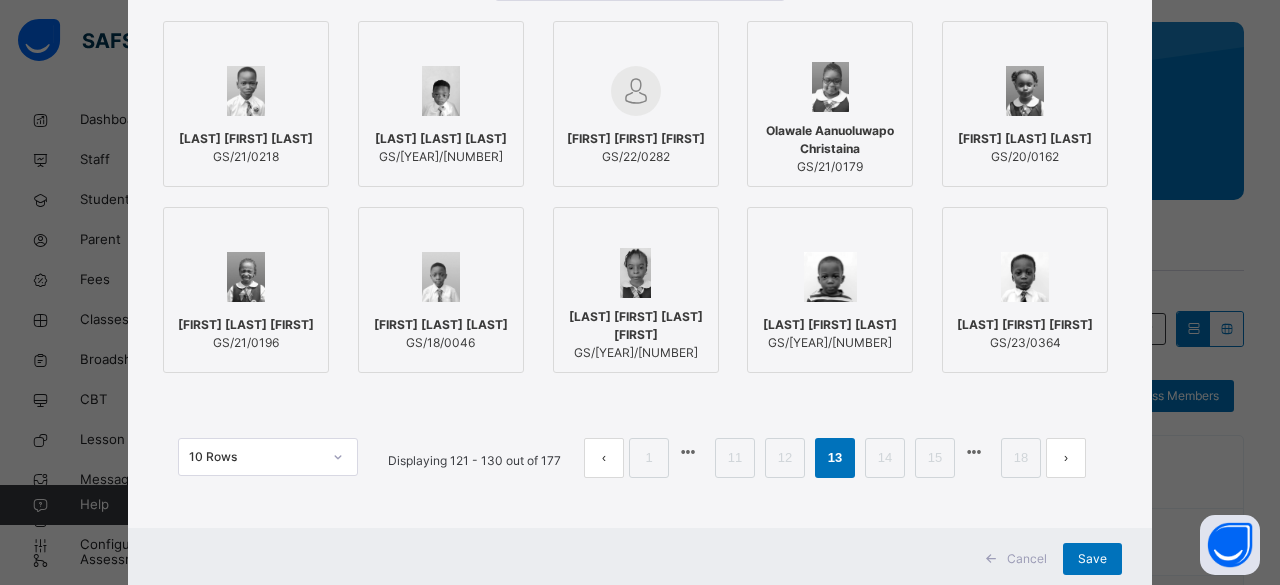 click on "Ibidapo Oluwaferanmi Victor" at bounding box center [441, 325] 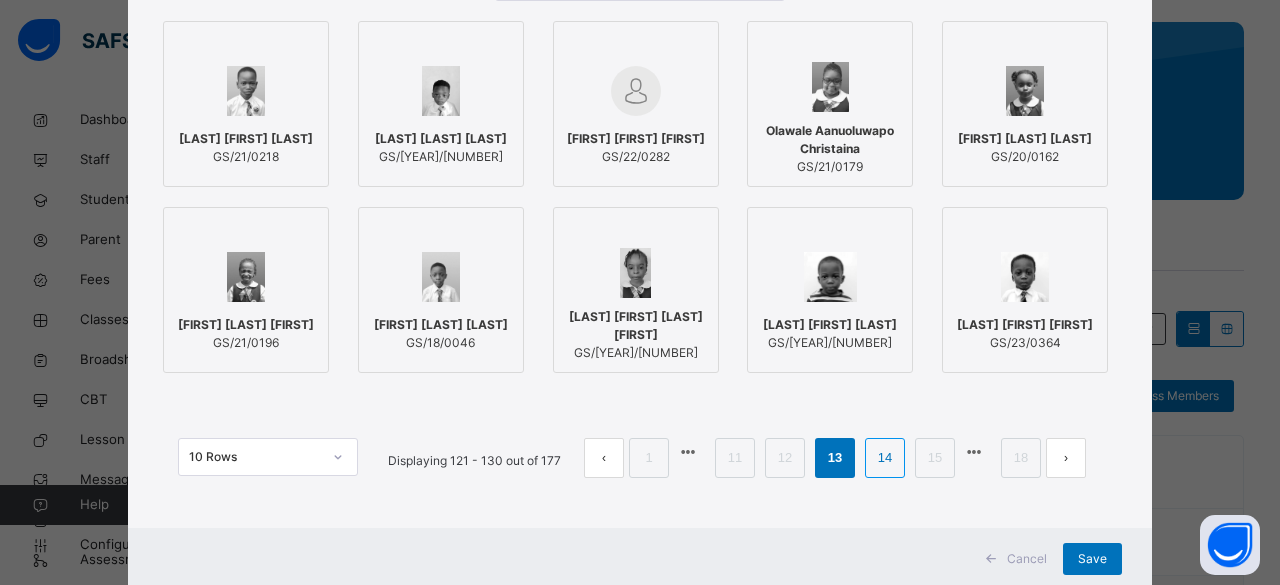 click on "14" at bounding box center [885, 458] 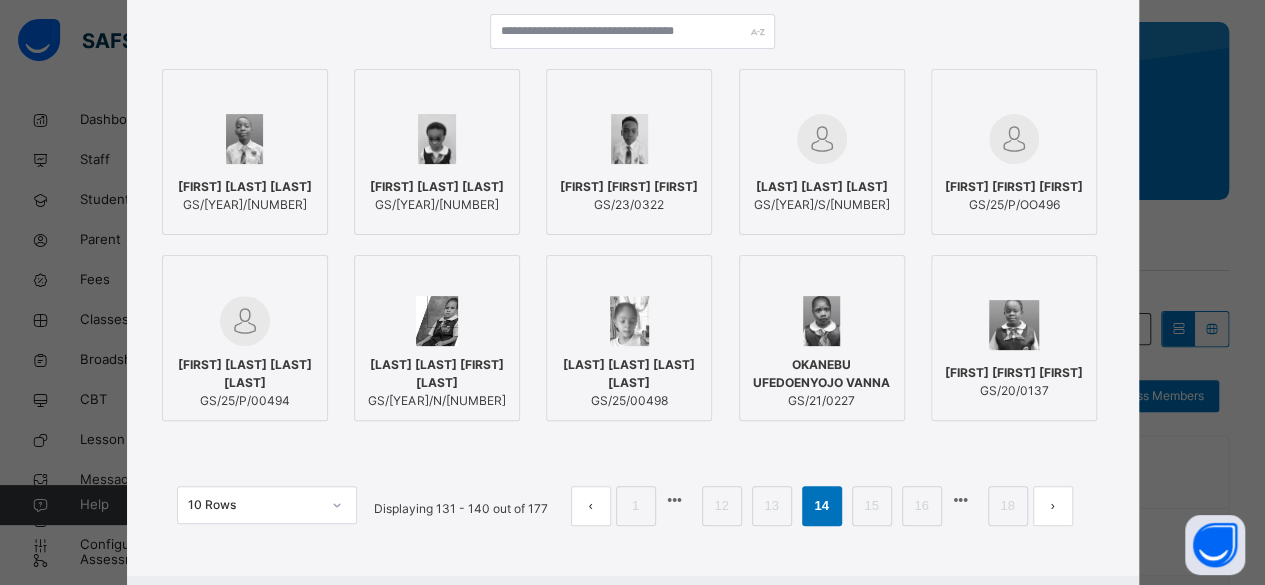 scroll, scrollTop: 252, scrollLeft: 0, axis: vertical 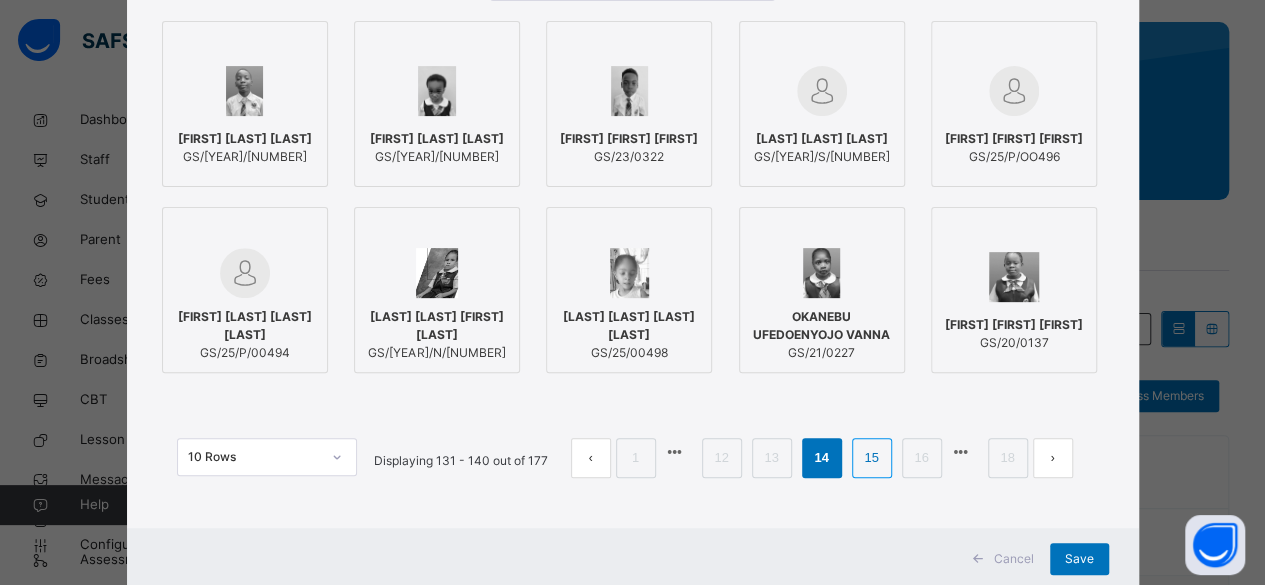 click on "15" at bounding box center (871, 458) 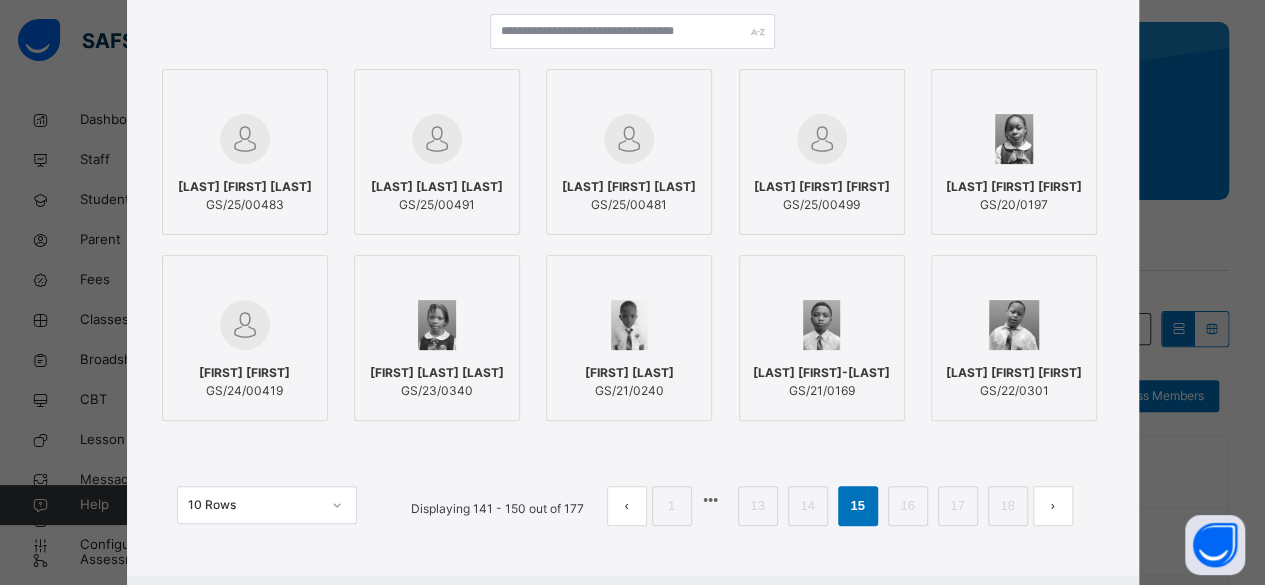 scroll, scrollTop: 252, scrollLeft: 0, axis: vertical 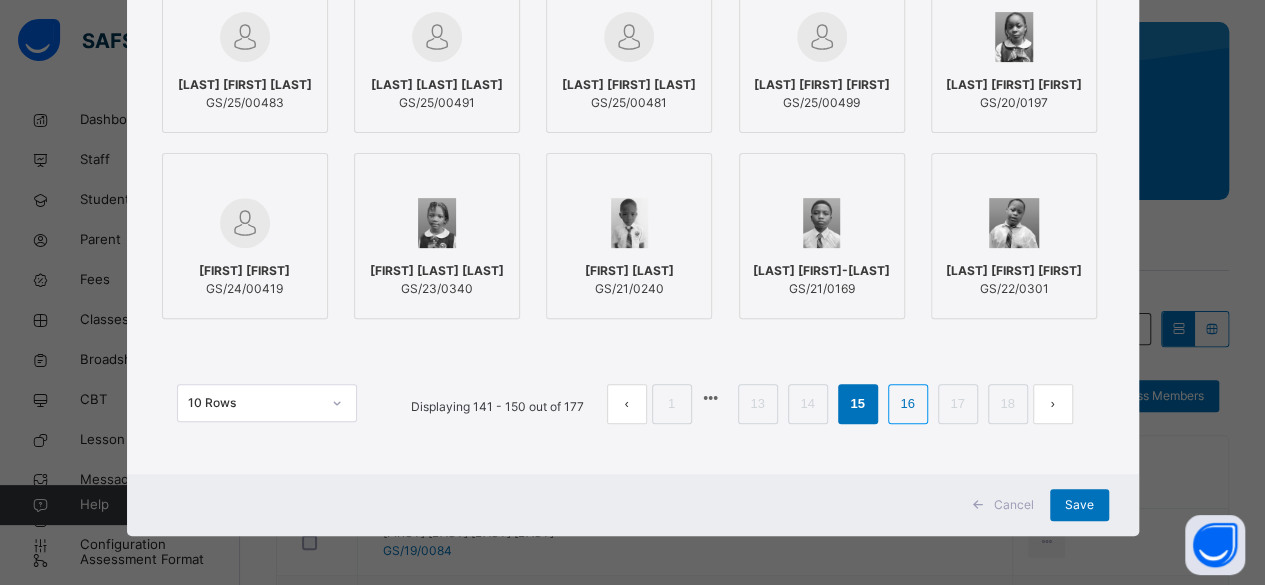 click on "16" at bounding box center [907, 404] 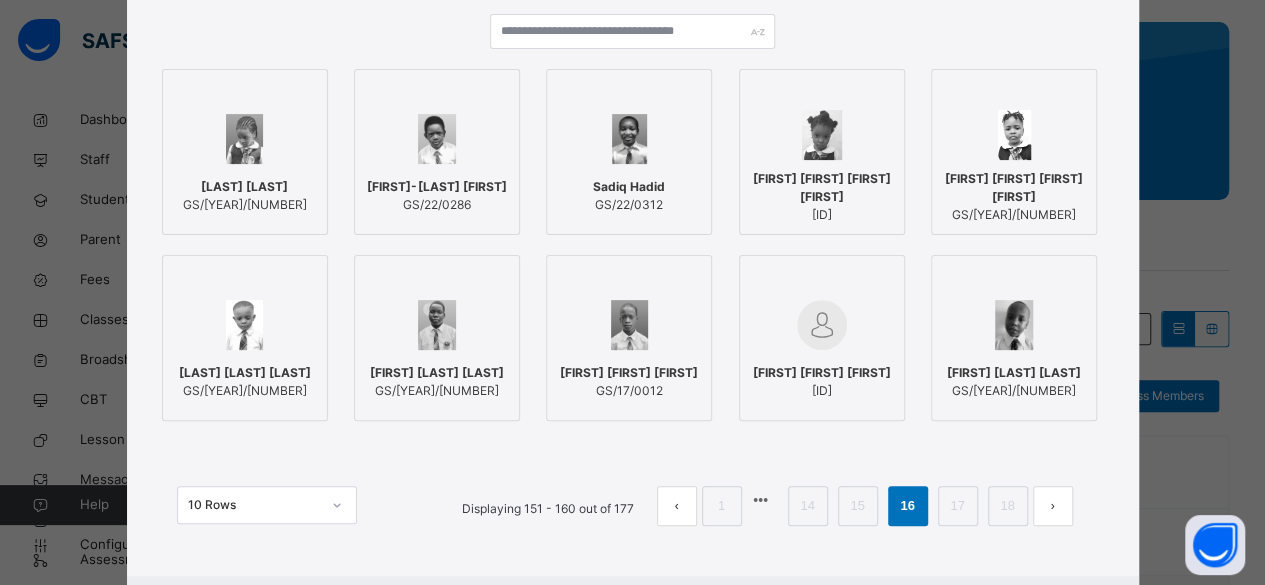 scroll, scrollTop: 306, scrollLeft: 0, axis: vertical 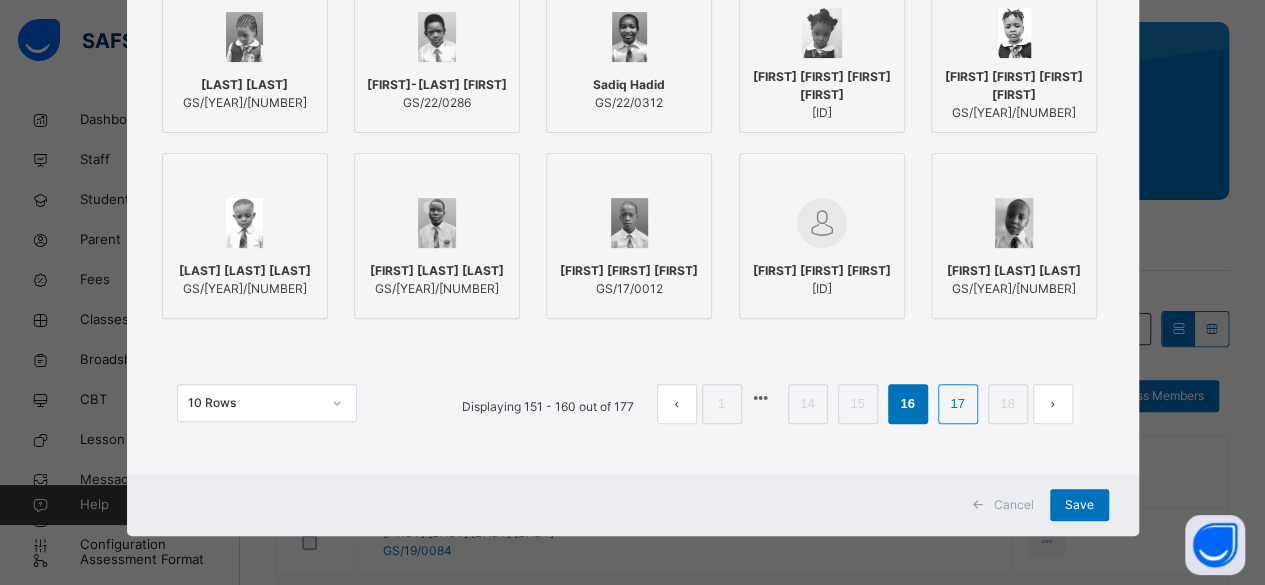 click on "17" at bounding box center (957, 404) 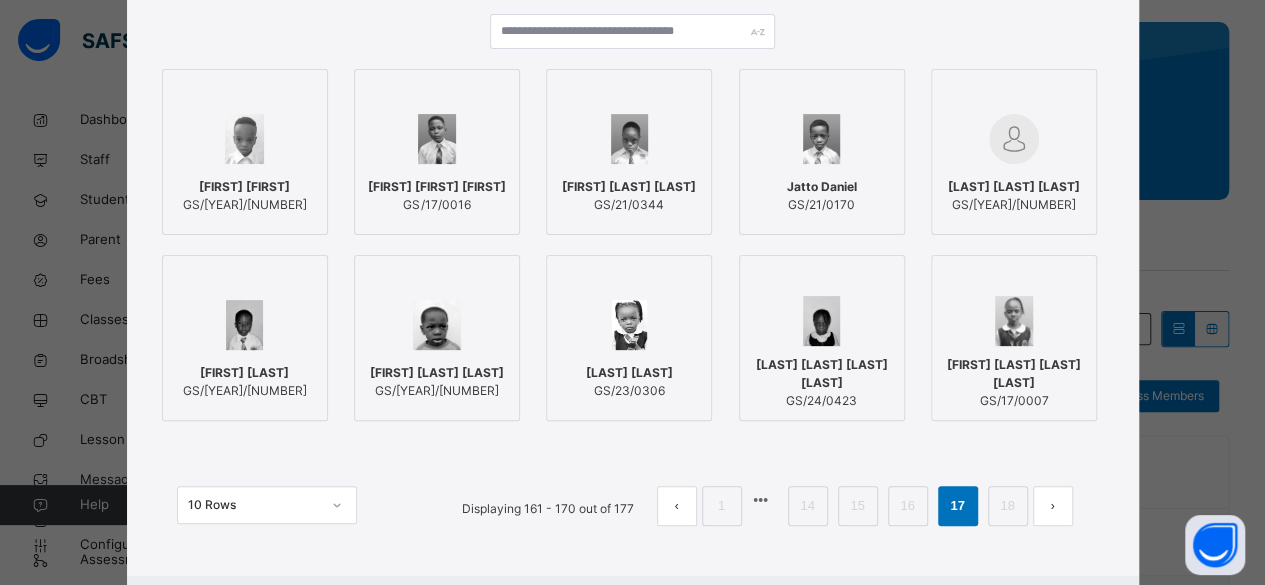 scroll, scrollTop: 306, scrollLeft: 0, axis: vertical 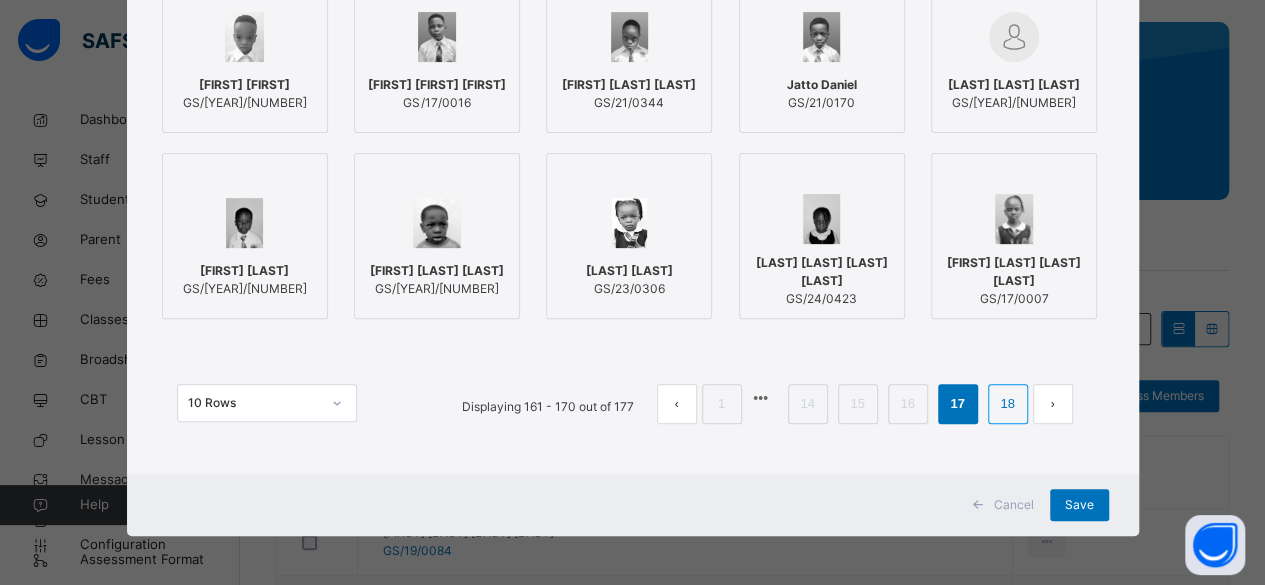 click on "18" at bounding box center (1007, 404) 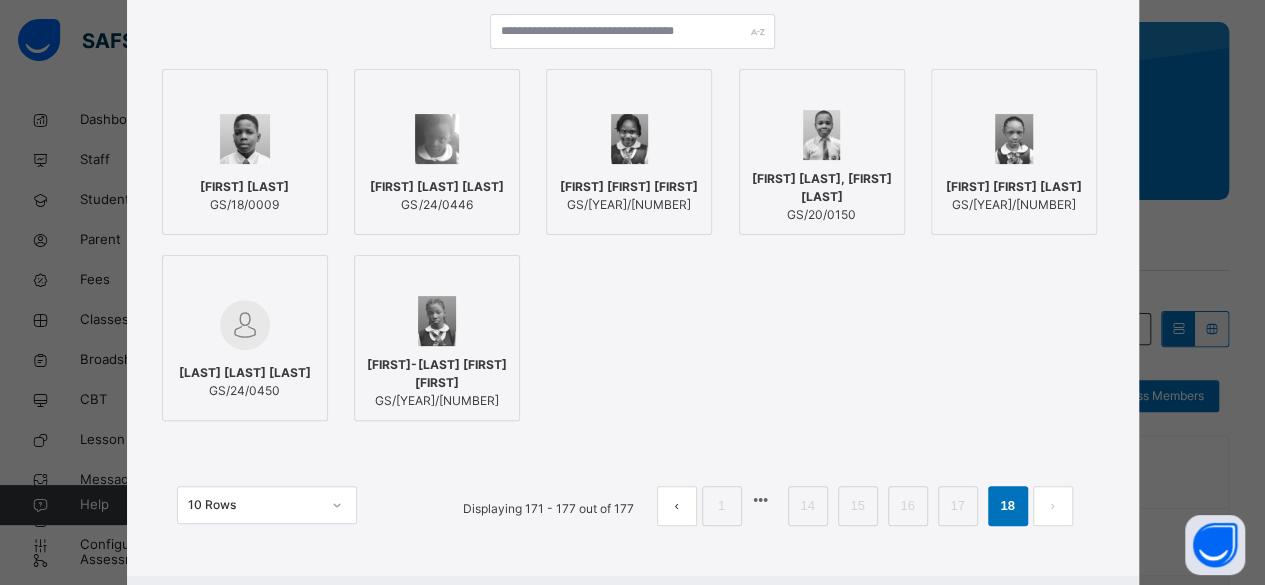 scroll, scrollTop: 306, scrollLeft: 0, axis: vertical 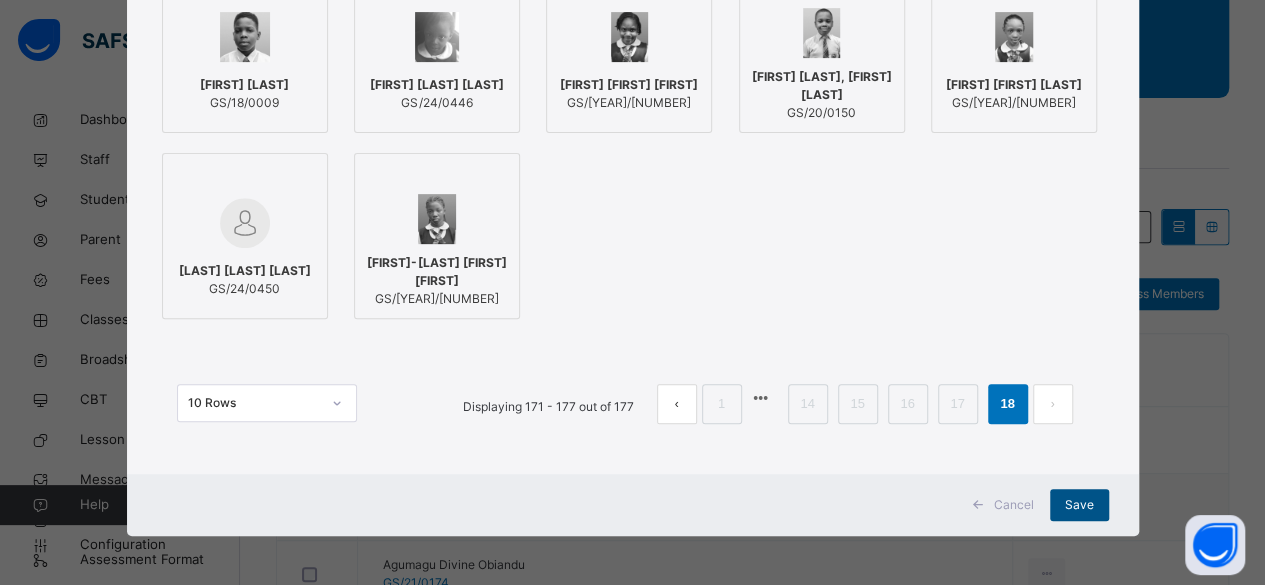 click on "Save" at bounding box center [1079, 505] 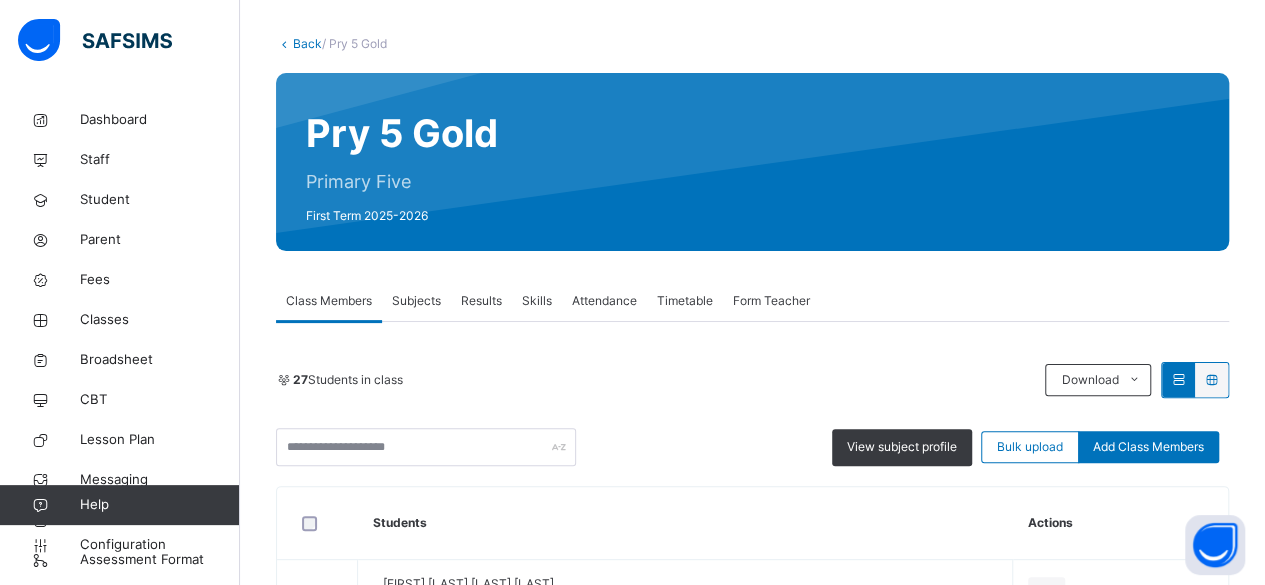scroll, scrollTop: 0, scrollLeft: 0, axis: both 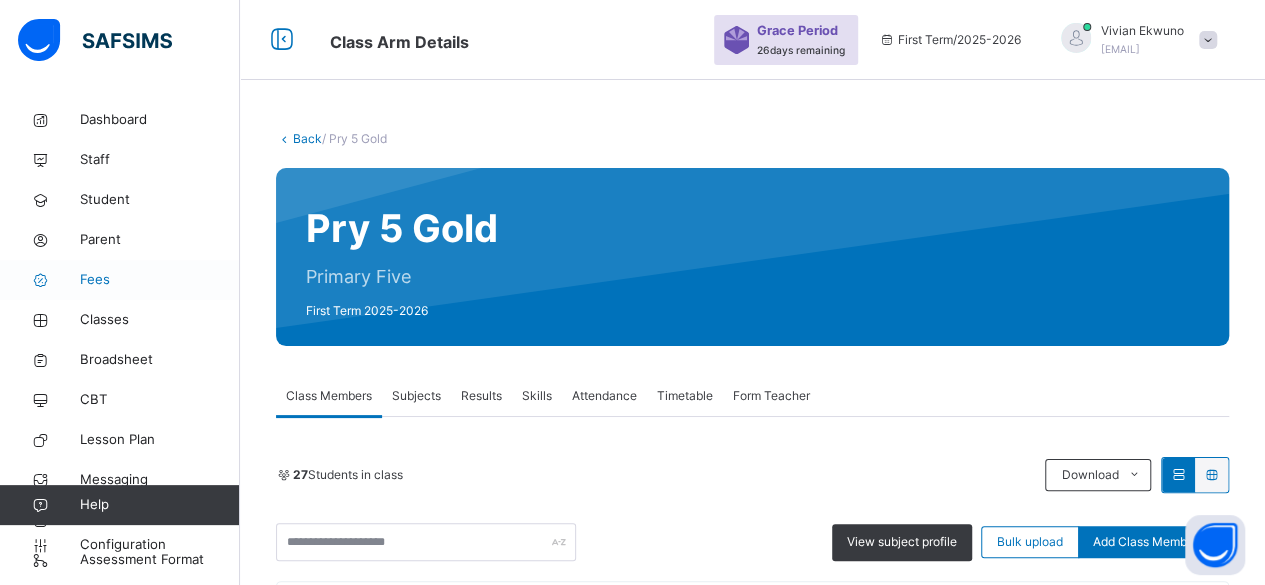 click on "Fees" at bounding box center [160, 280] 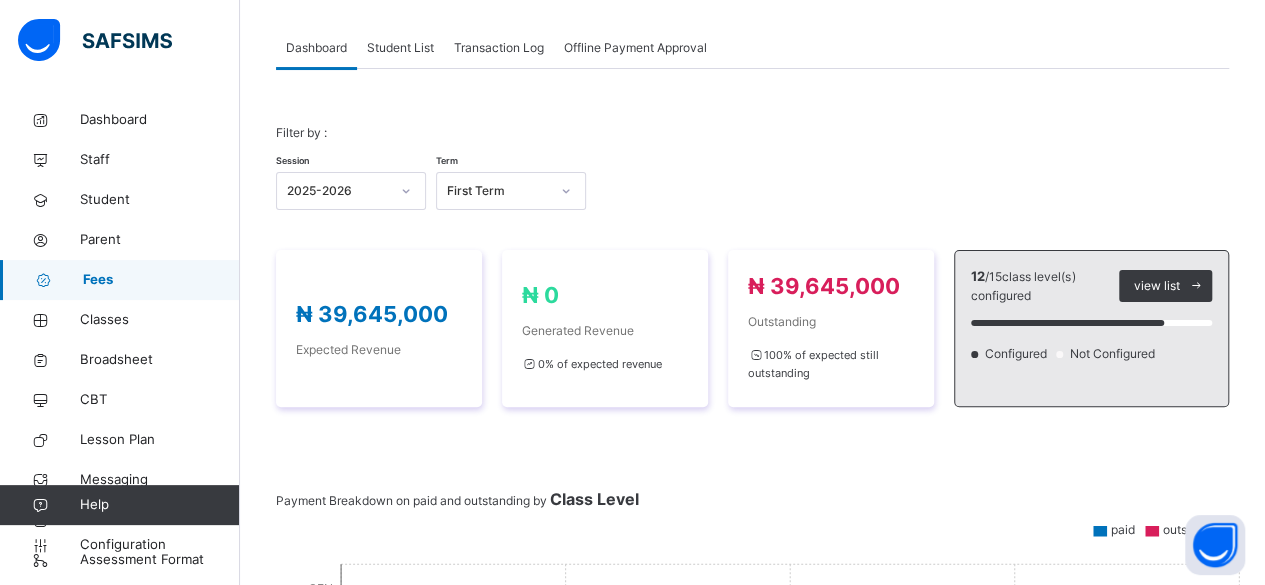 scroll, scrollTop: 100, scrollLeft: 0, axis: vertical 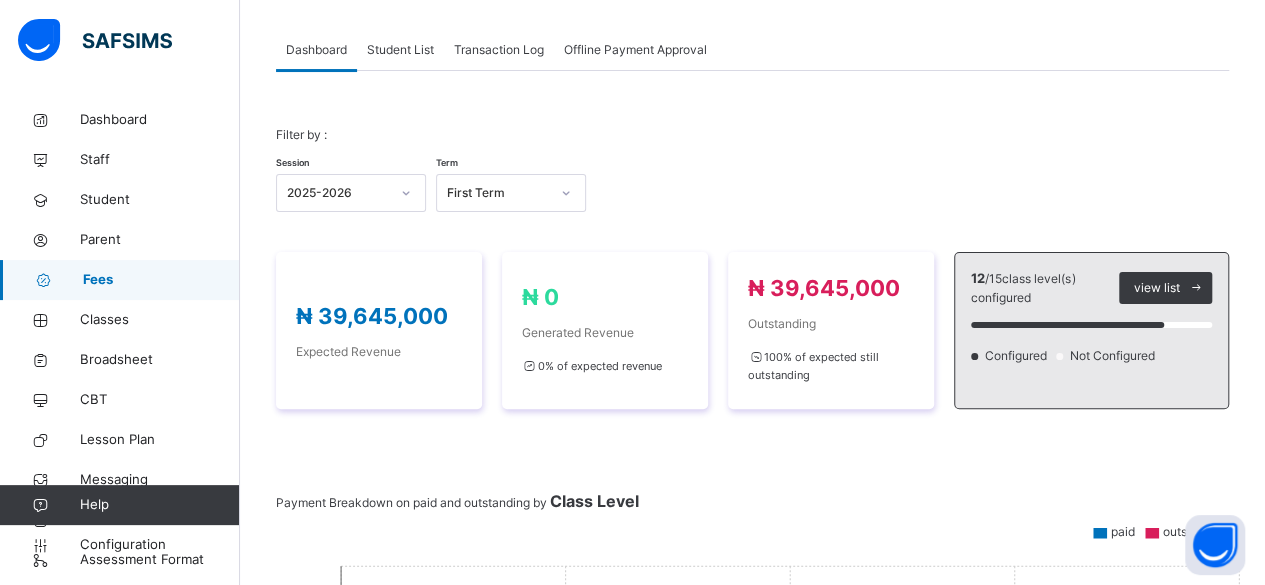 click on "Student List" at bounding box center (400, 50) 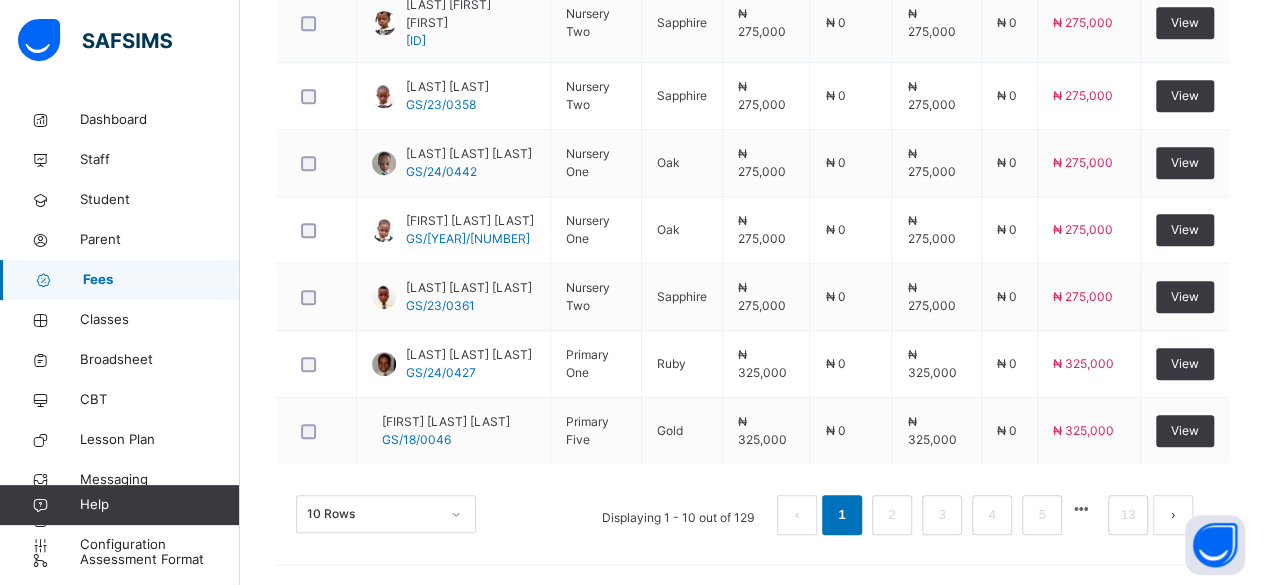 scroll, scrollTop: 880, scrollLeft: 0, axis: vertical 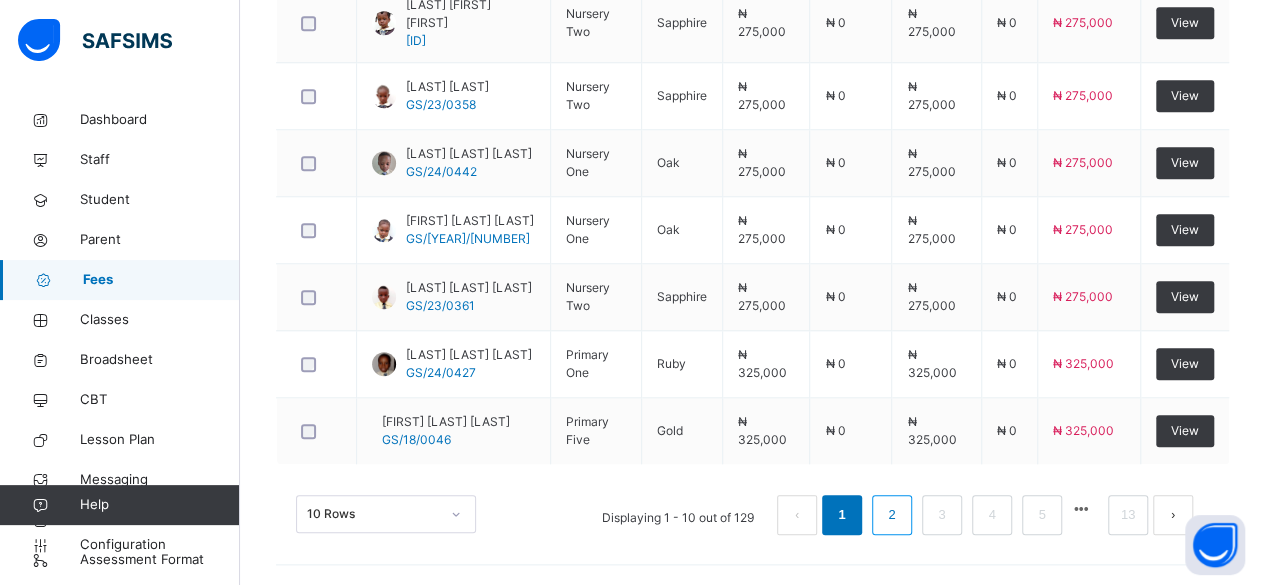 click on "2" at bounding box center (891, 515) 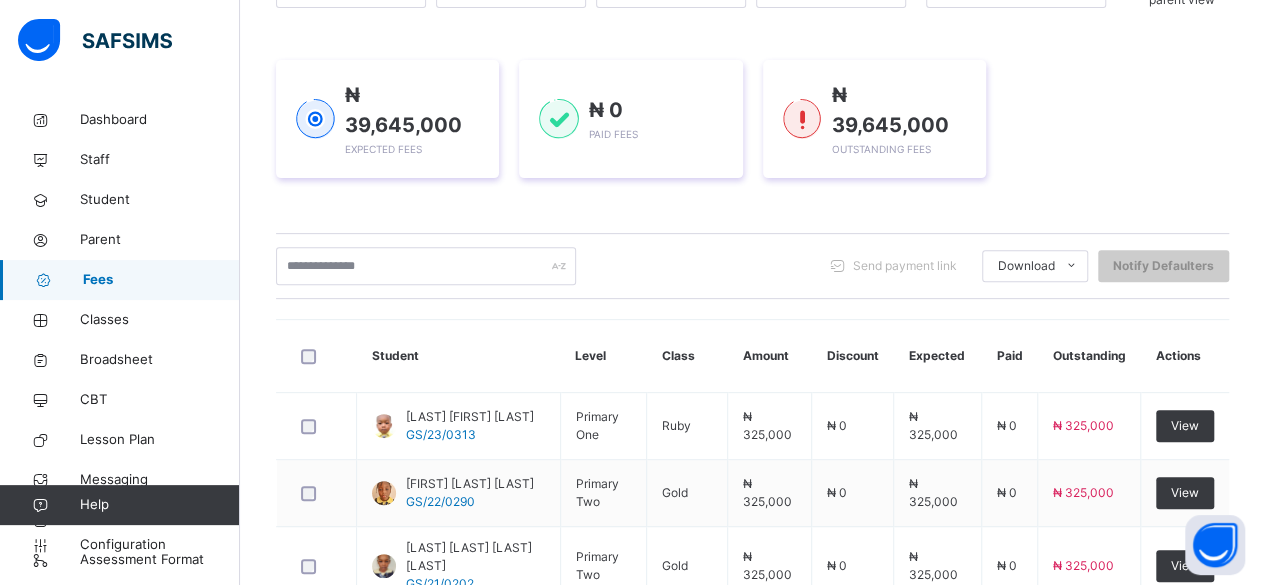 scroll, scrollTop: 227, scrollLeft: 0, axis: vertical 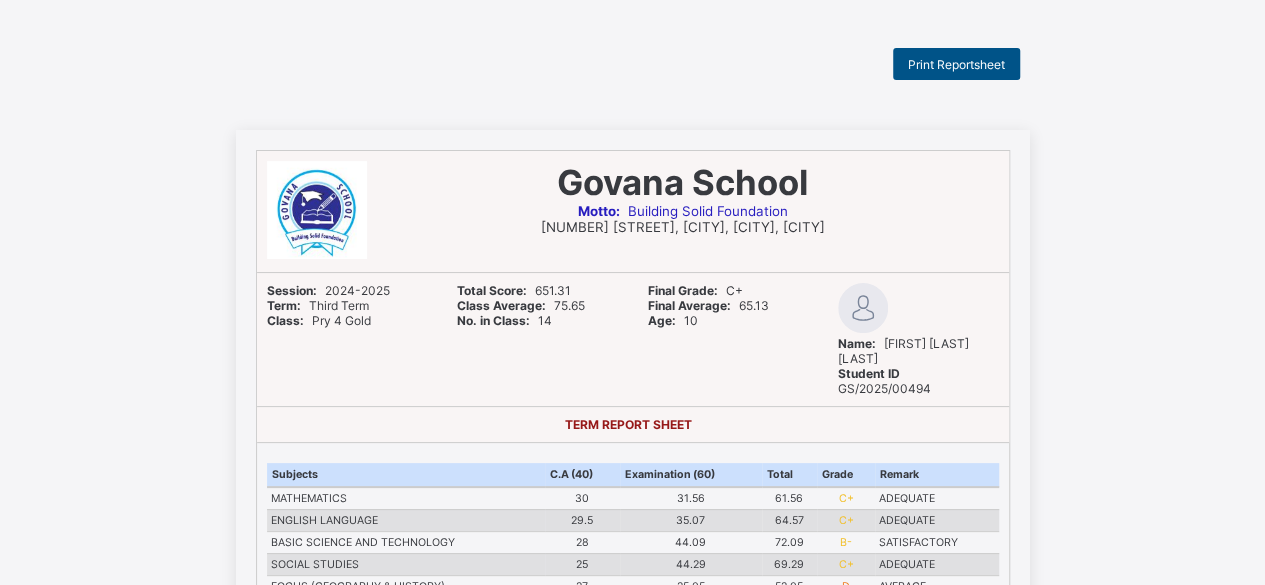 click on "Print Reportsheet" at bounding box center [956, 64] 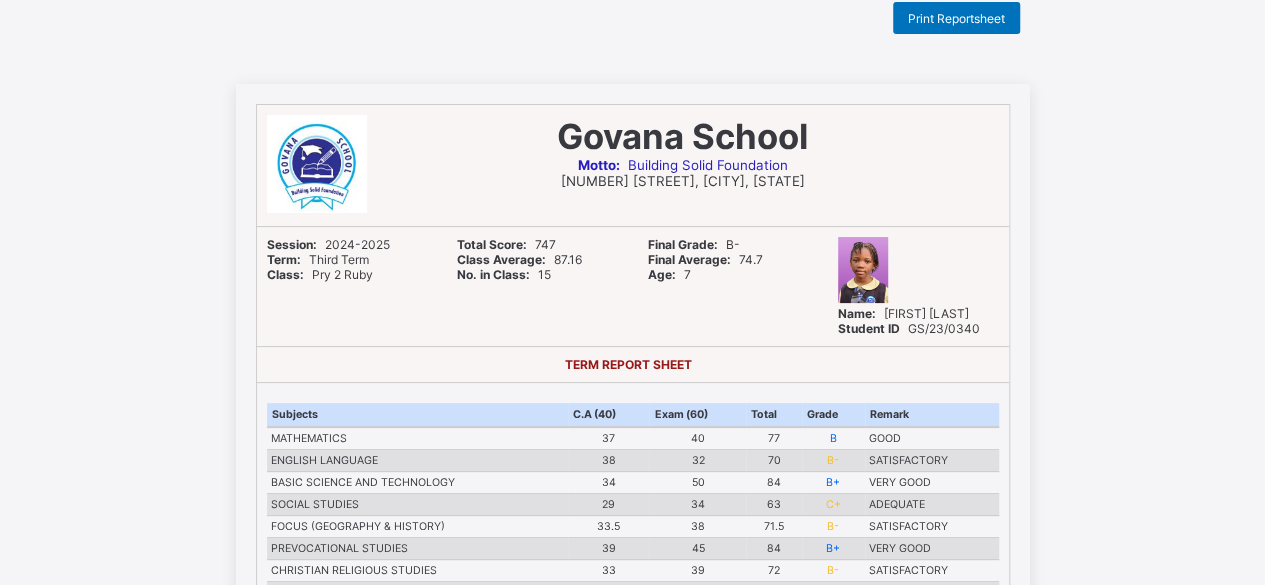 scroll, scrollTop: 14, scrollLeft: 0, axis: vertical 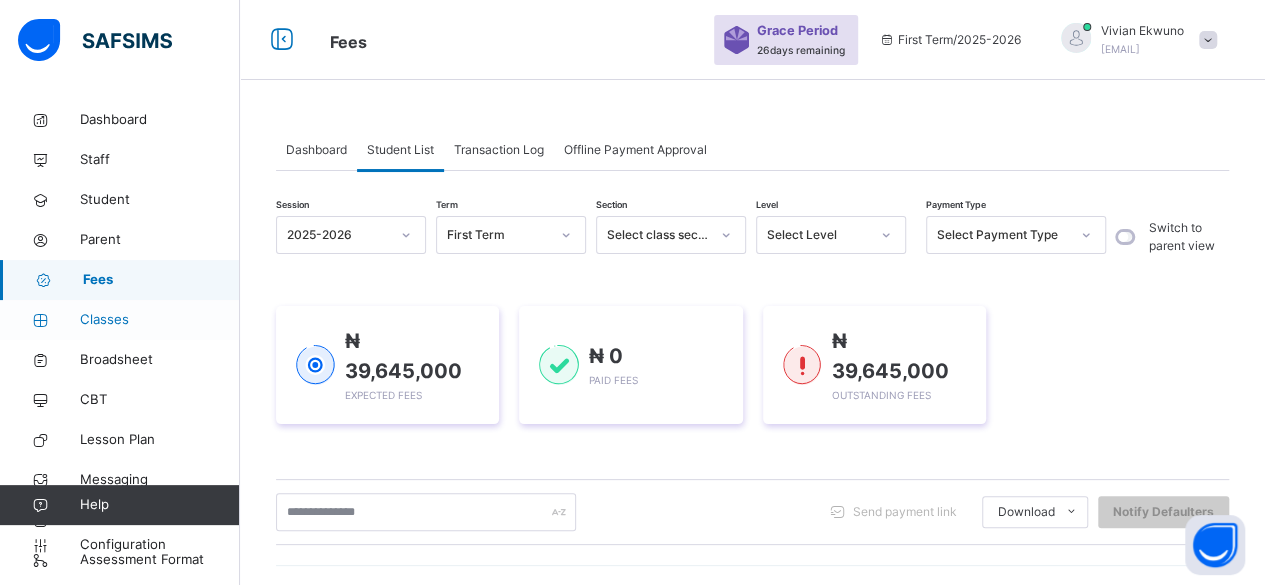 click on "Classes" at bounding box center (160, 320) 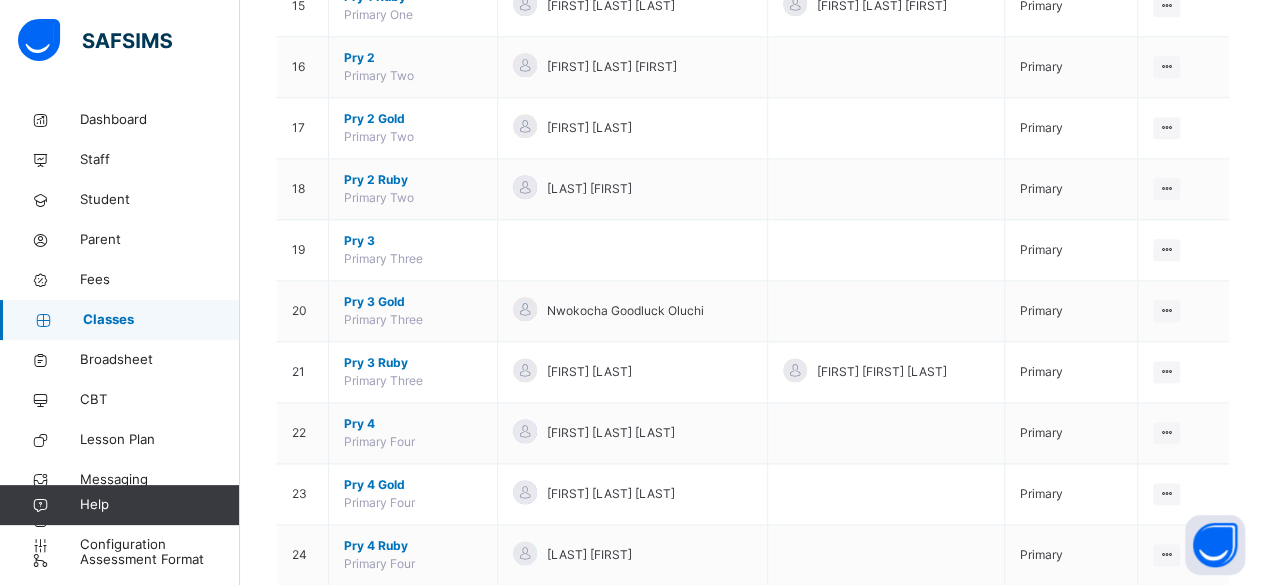 scroll, scrollTop: 1461, scrollLeft: 0, axis: vertical 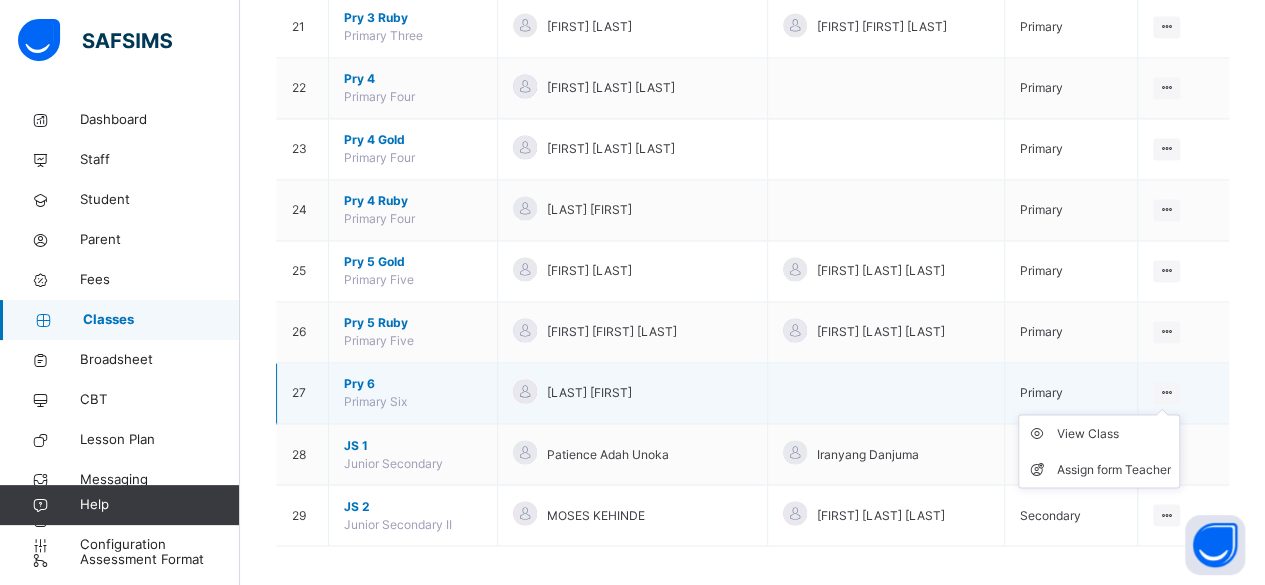 click on "View Class Assign form Teacher" at bounding box center [1099, 451] 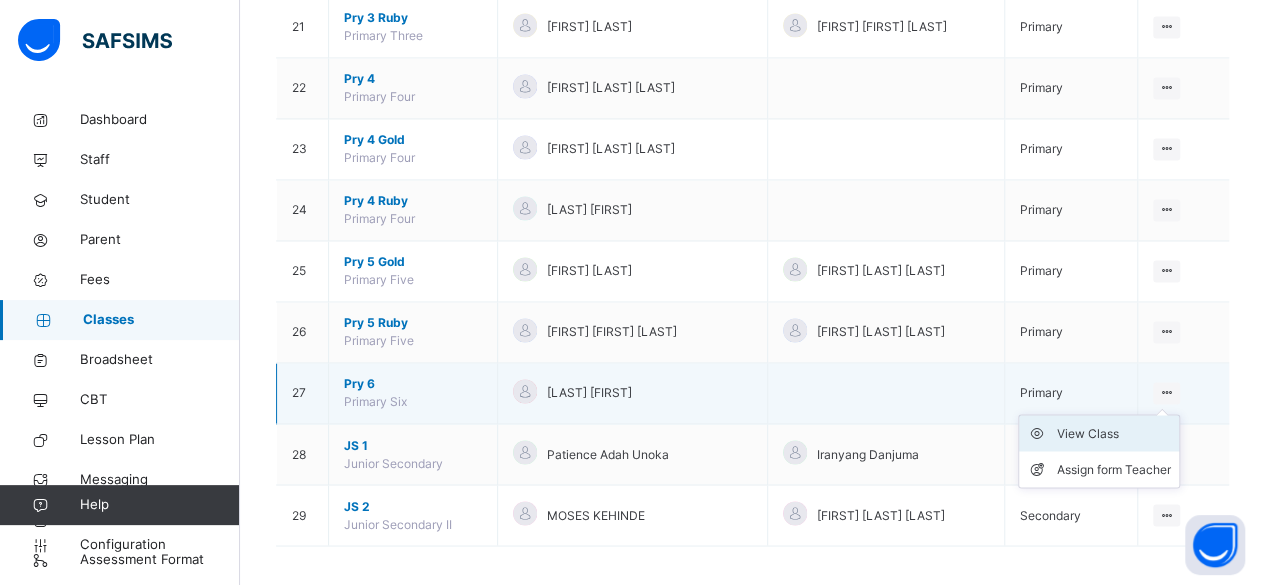 click on "View Class" at bounding box center [1114, 433] 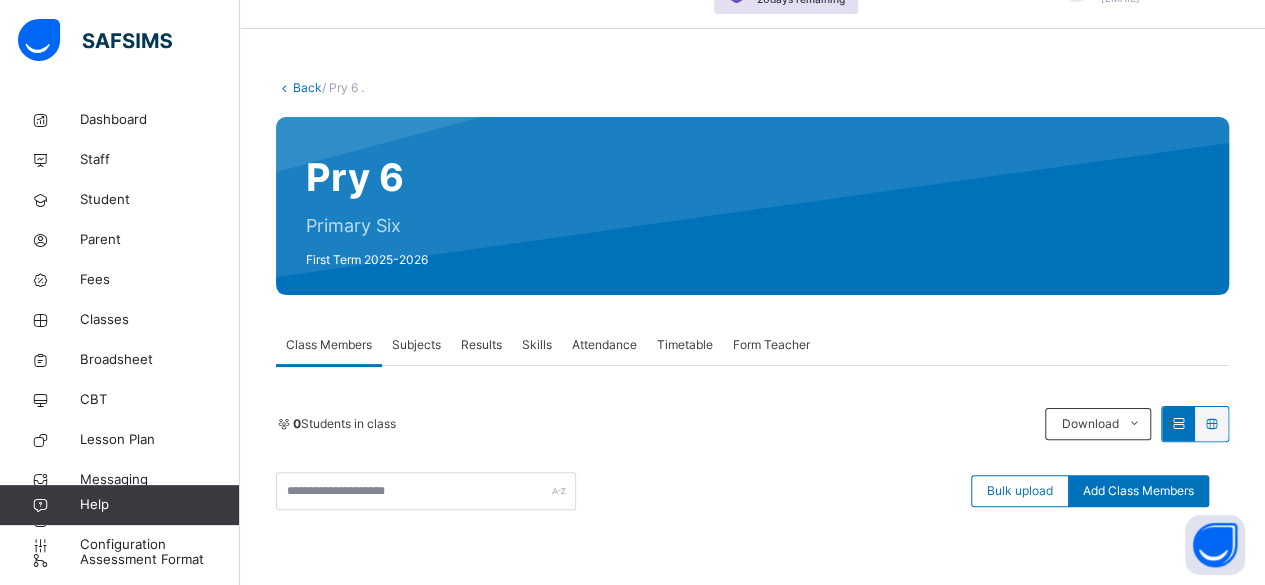 scroll, scrollTop: 156, scrollLeft: 0, axis: vertical 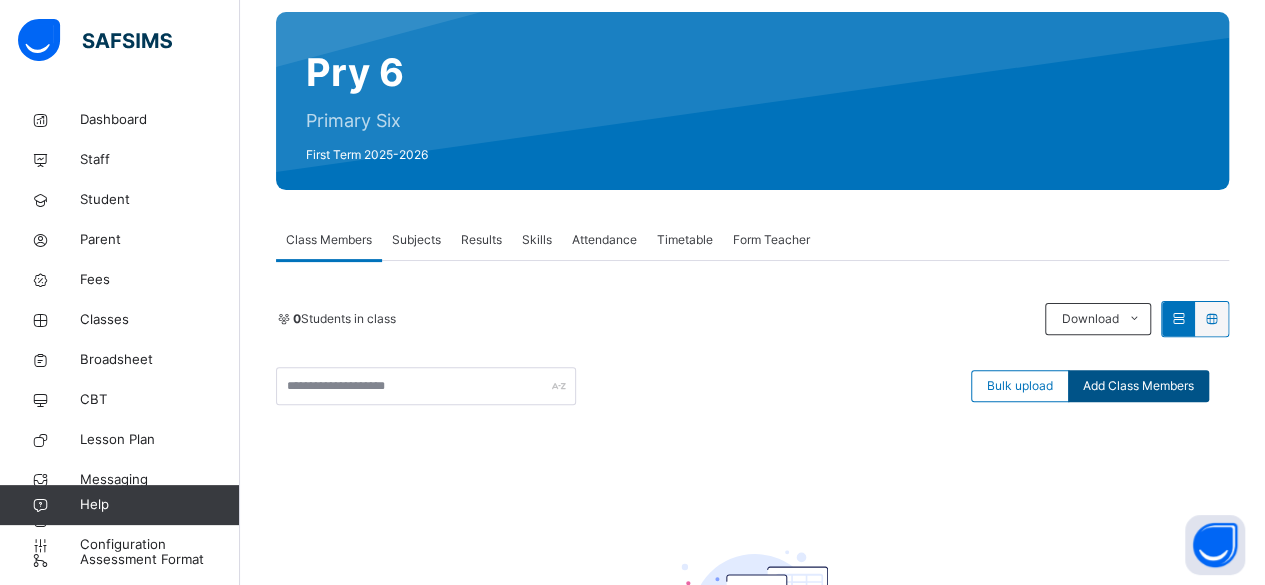 click on "Add Class Members" at bounding box center (1138, 386) 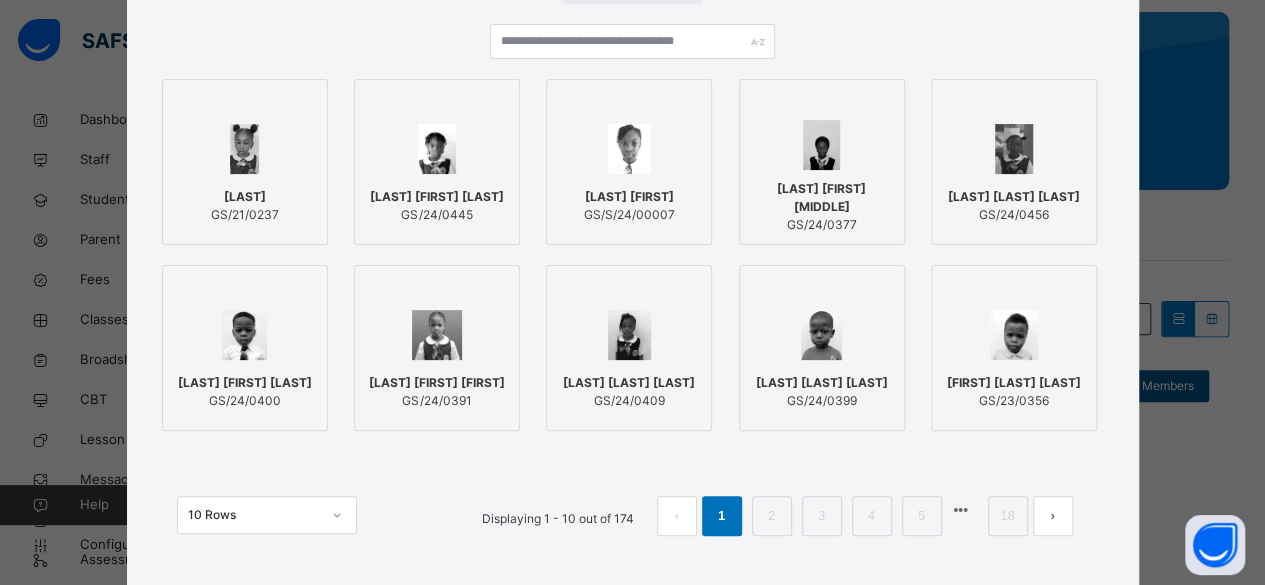 scroll, scrollTop: 206, scrollLeft: 0, axis: vertical 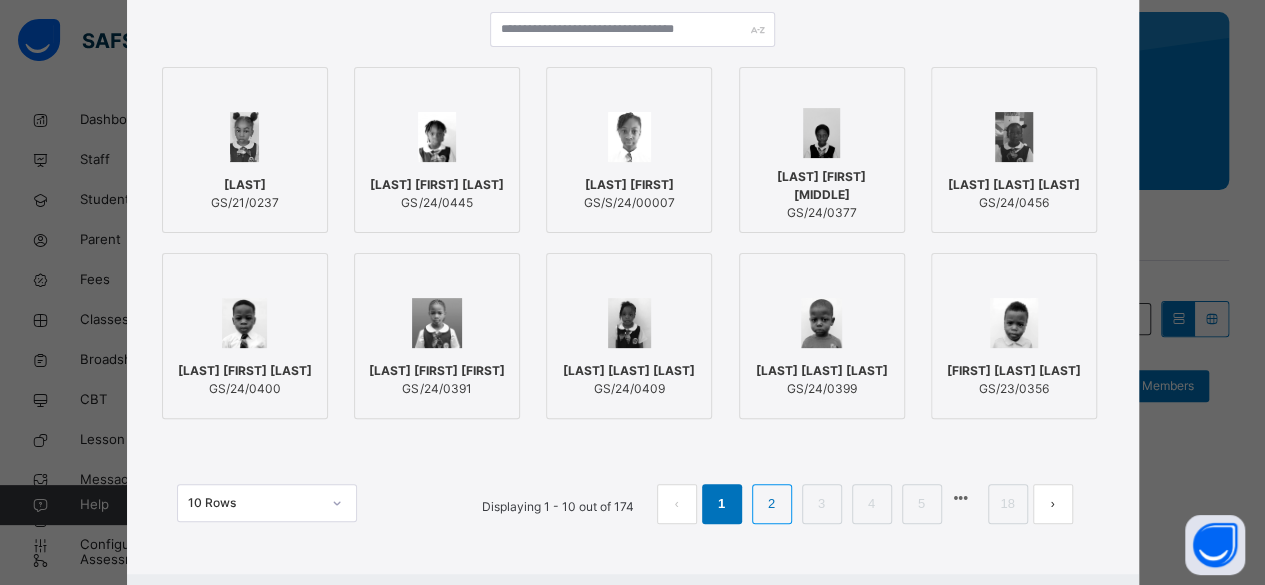 click on "2" at bounding box center (771, 504) 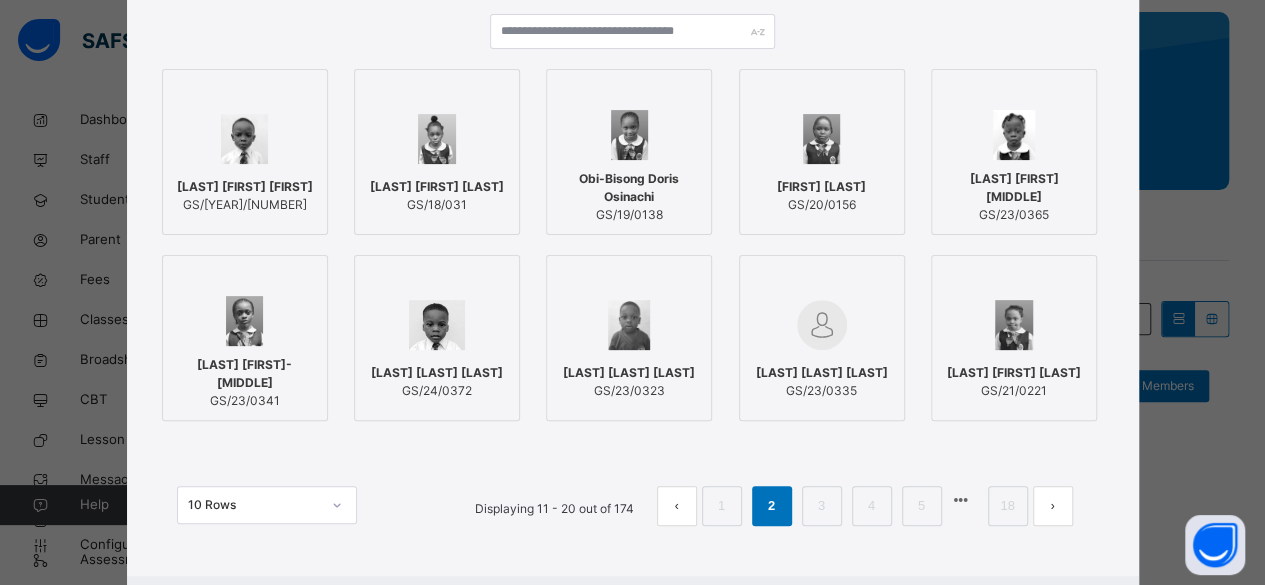 scroll, scrollTop: 206, scrollLeft: 0, axis: vertical 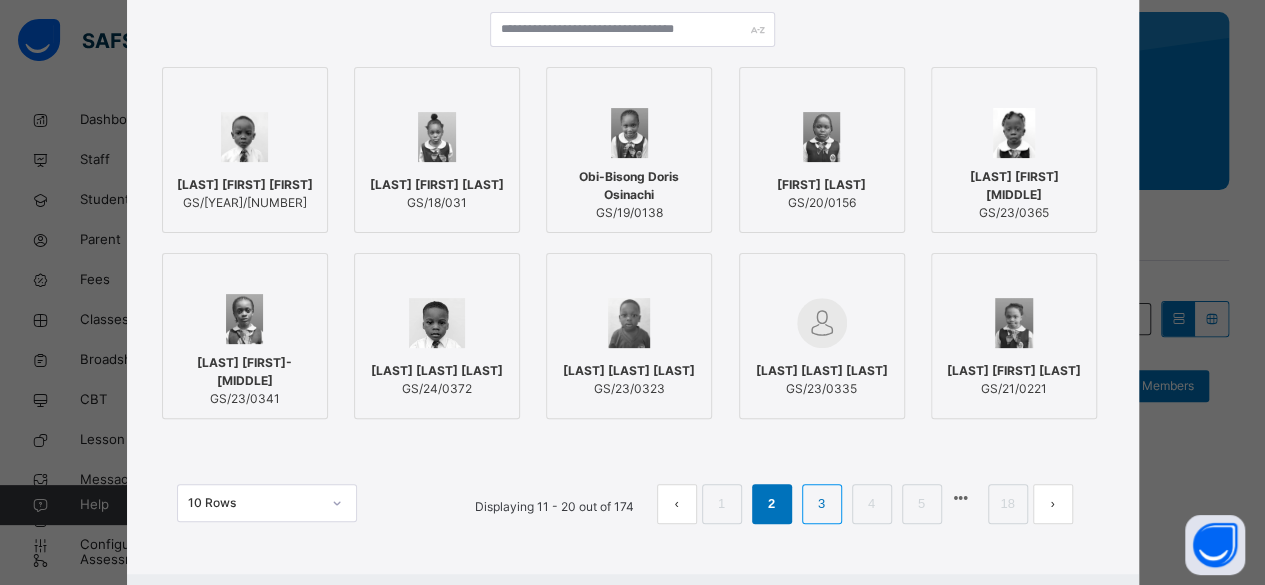 click on "3" at bounding box center [821, 504] 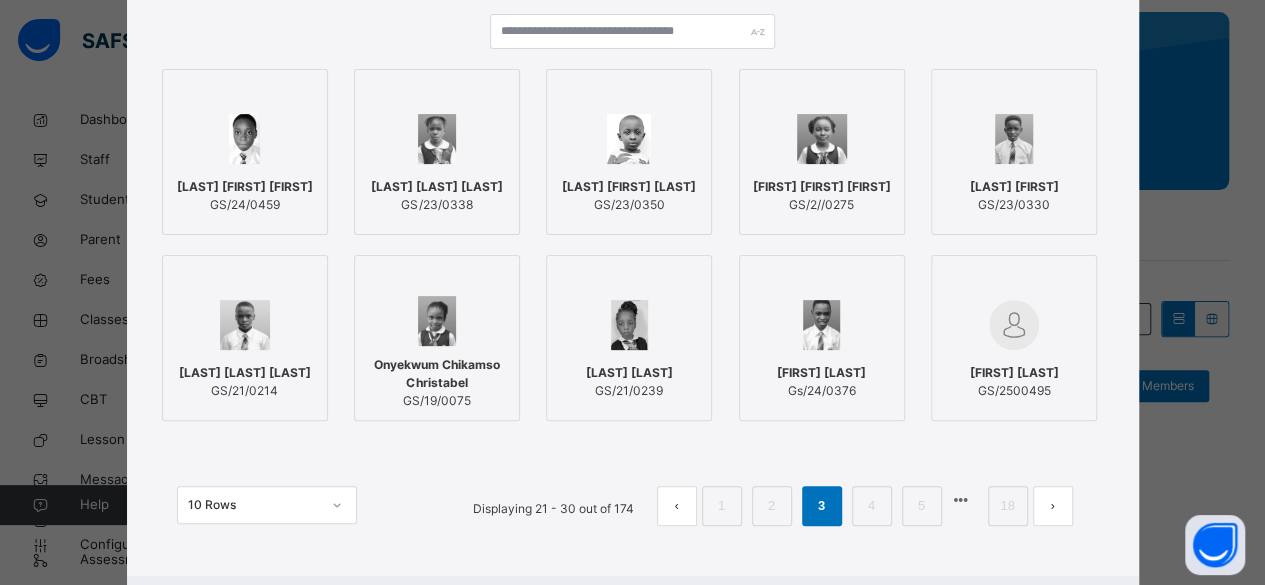 scroll, scrollTop: 206, scrollLeft: 0, axis: vertical 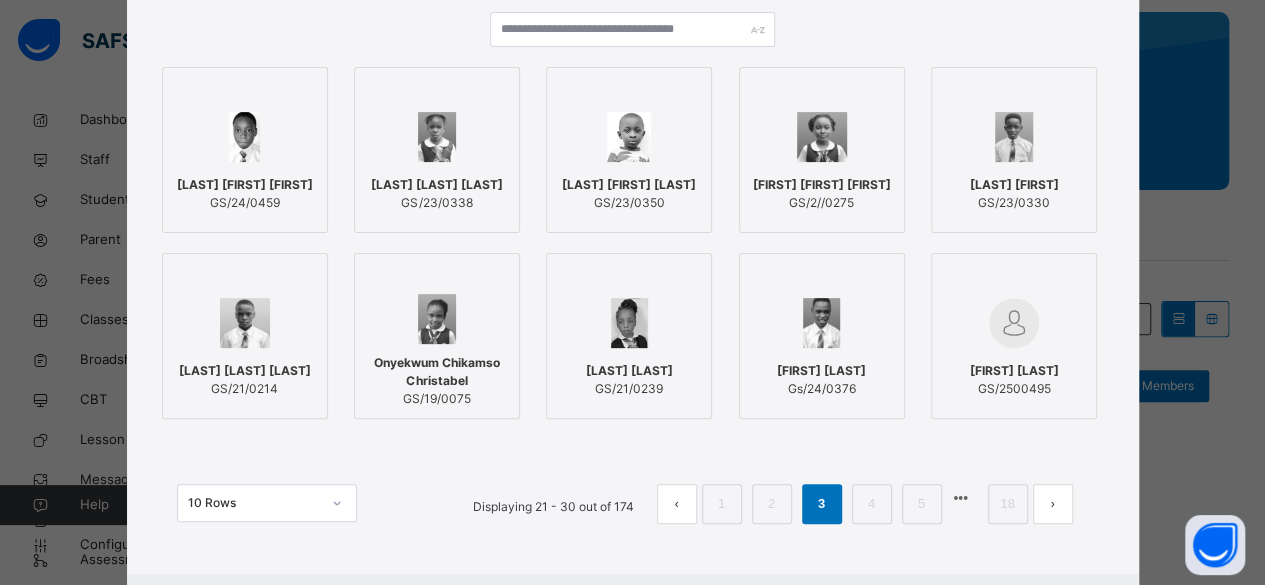 click on "[FIRST] [LAST] [LAST]" at bounding box center [822, 185] 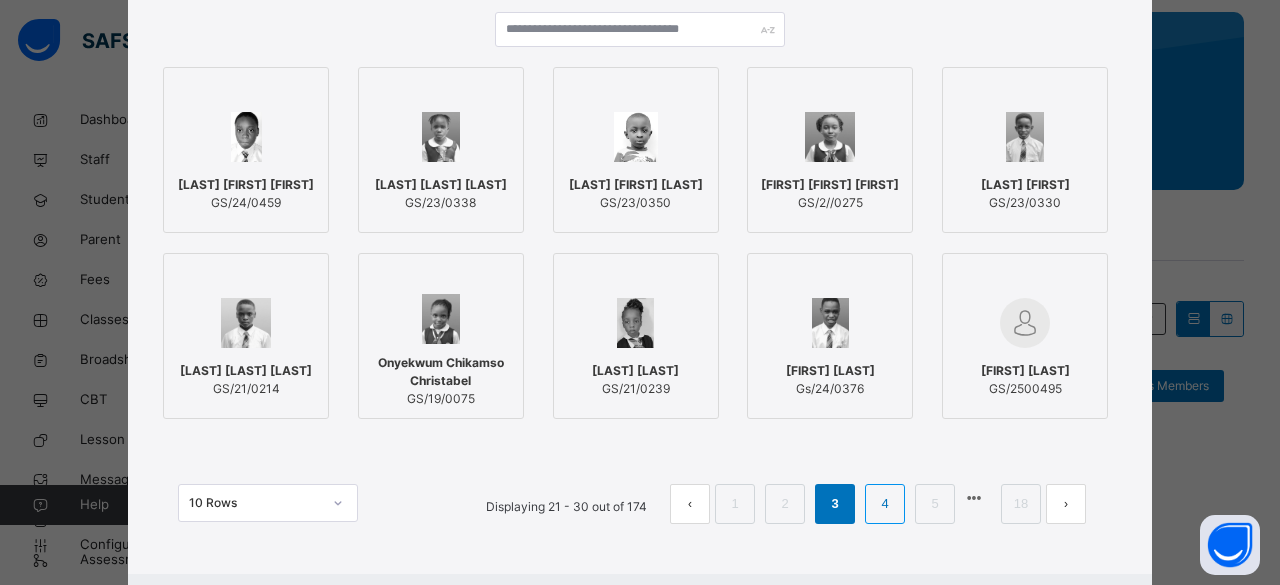 click on "4" at bounding box center (884, 504) 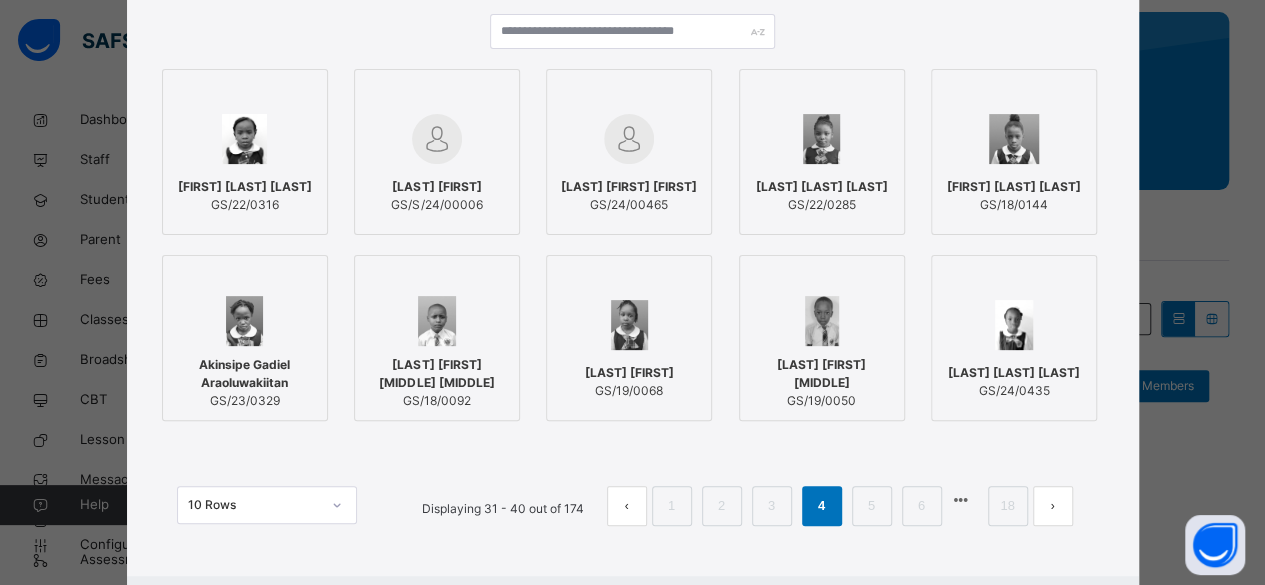 scroll, scrollTop: 206, scrollLeft: 0, axis: vertical 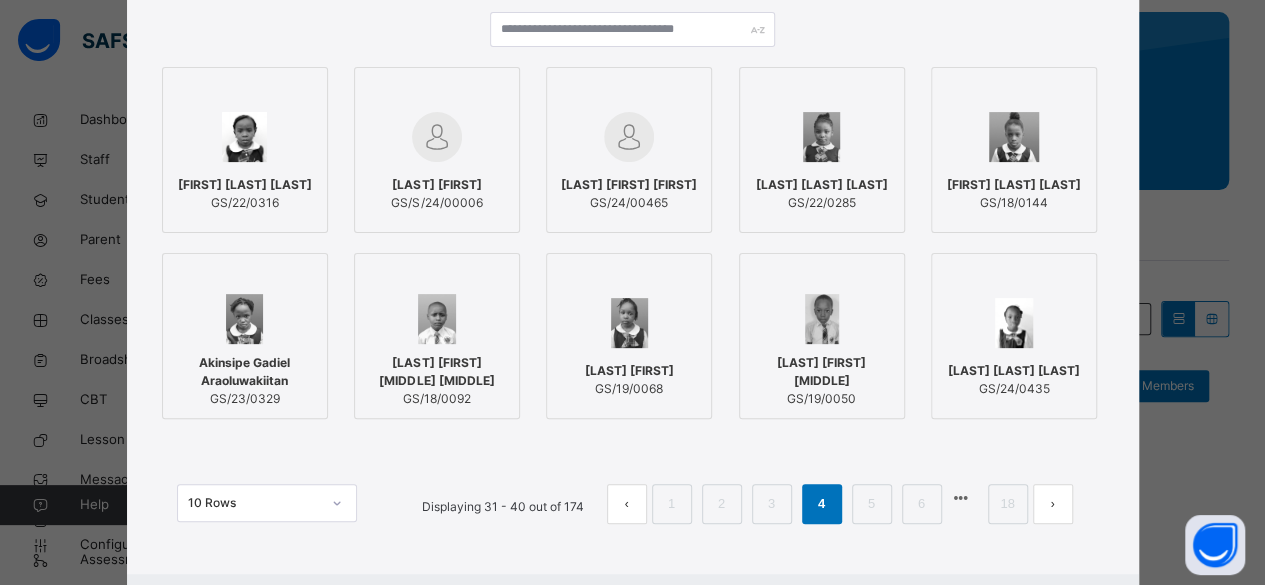 click on "[LAST] [FIRST] [LAST] [LAST]" at bounding box center [1014, 185] 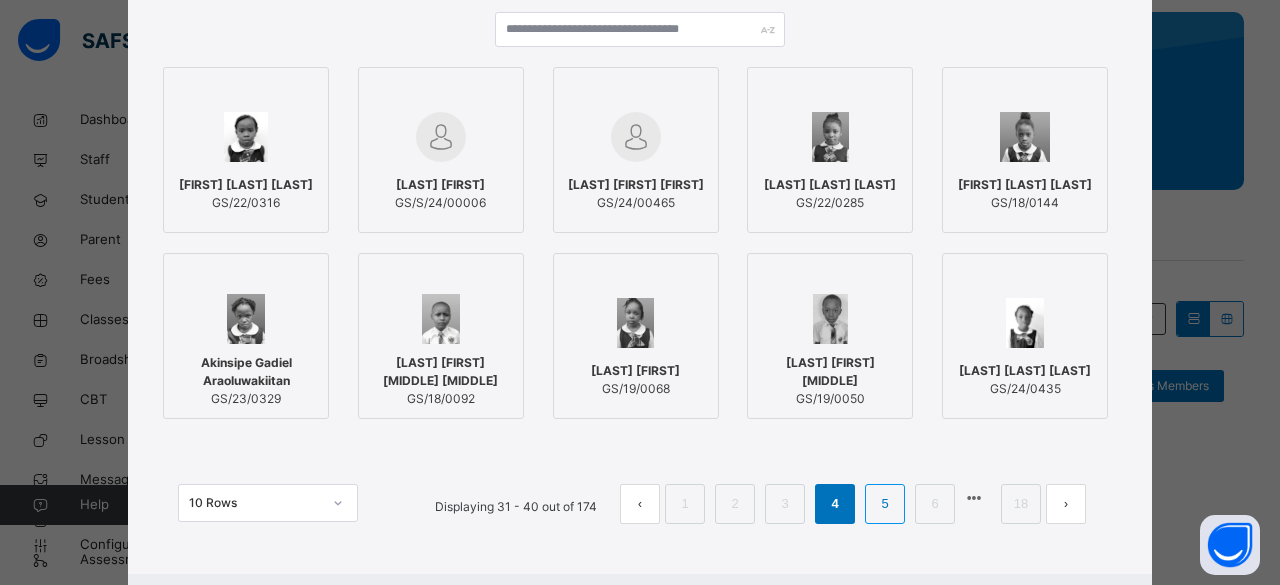 click on "5" at bounding box center (884, 504) 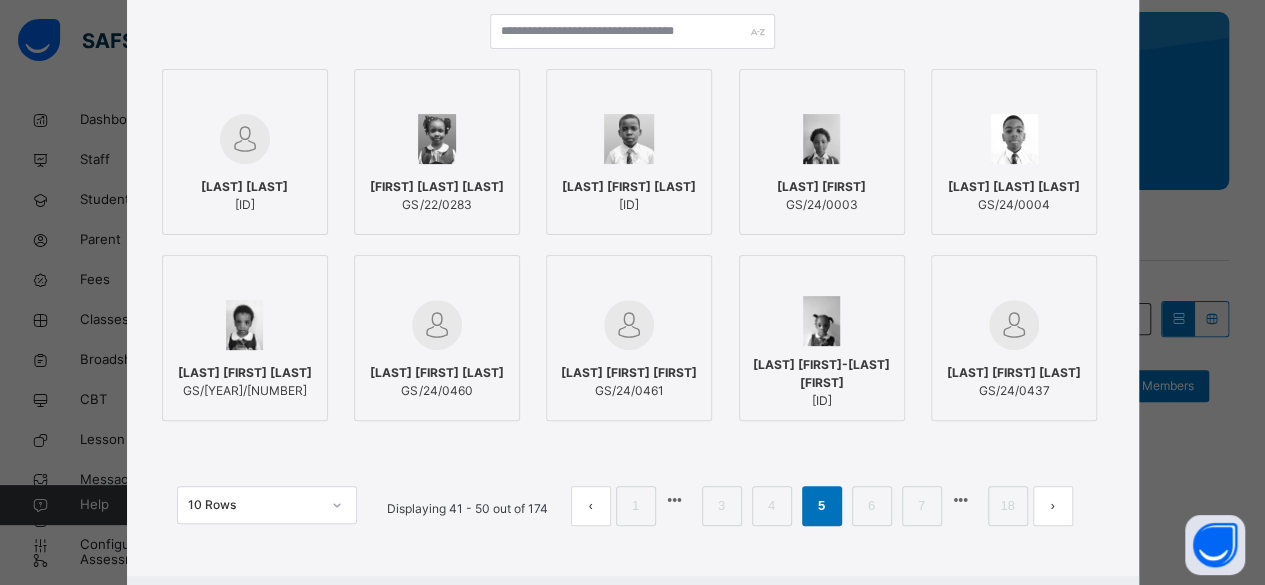 scroll, scrollTop: 206, scrollLeft: 0, axis: vertical 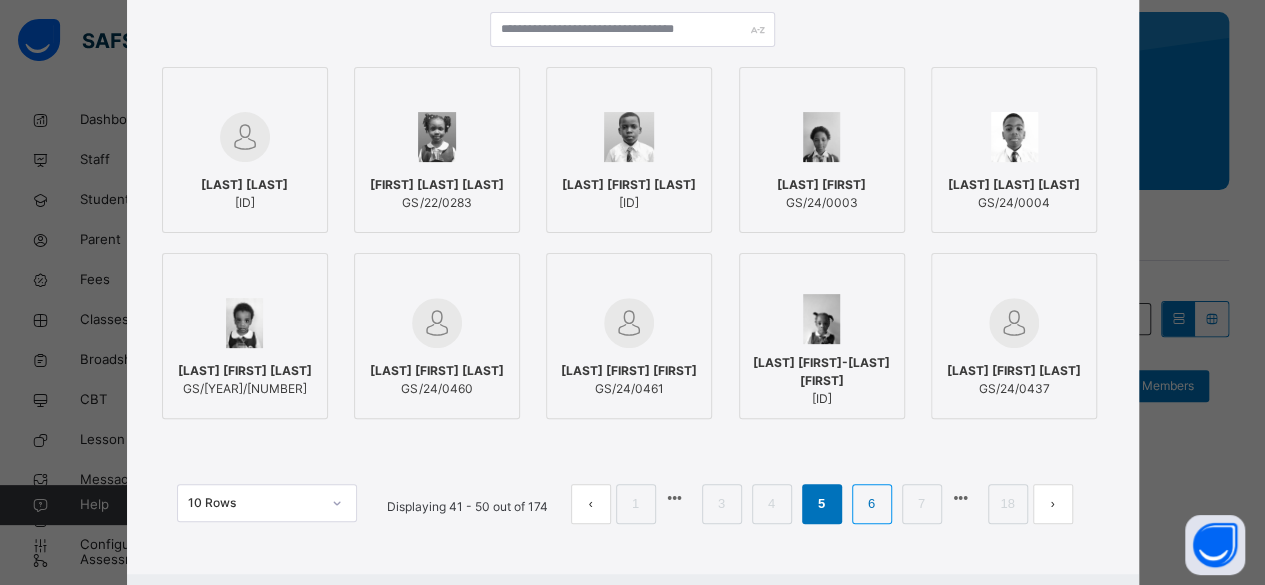 click on "6" at bounding box center (871, 504) 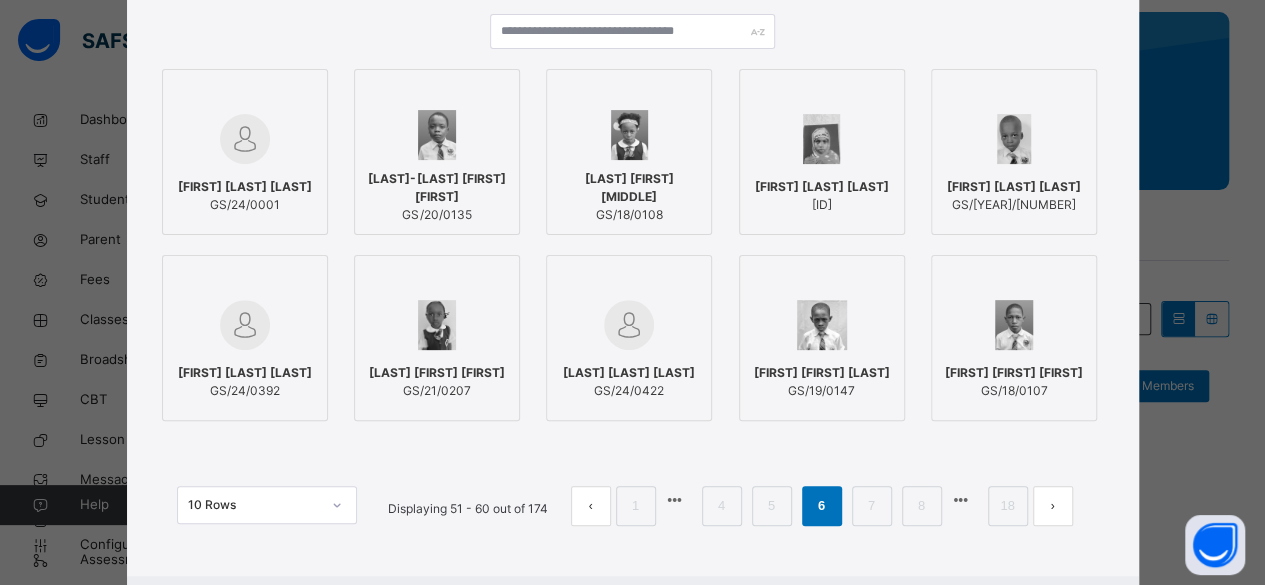 scroll, scrollTop: 206, scrollLeft: 0, axis: vertical 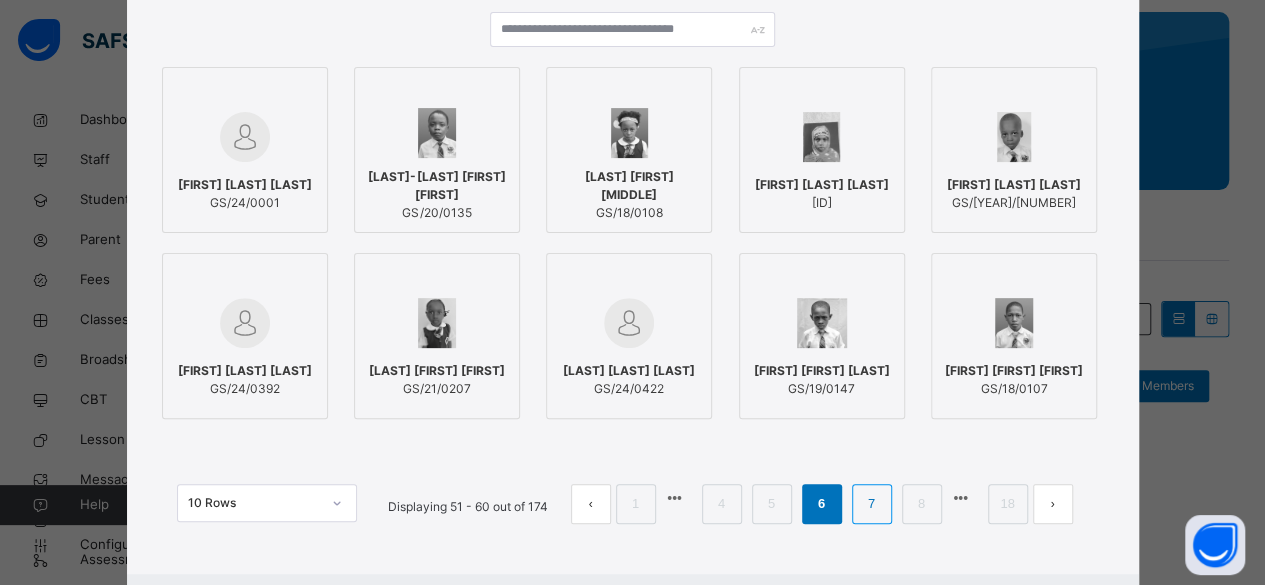 click on "7" at bounding box center (871, 504) 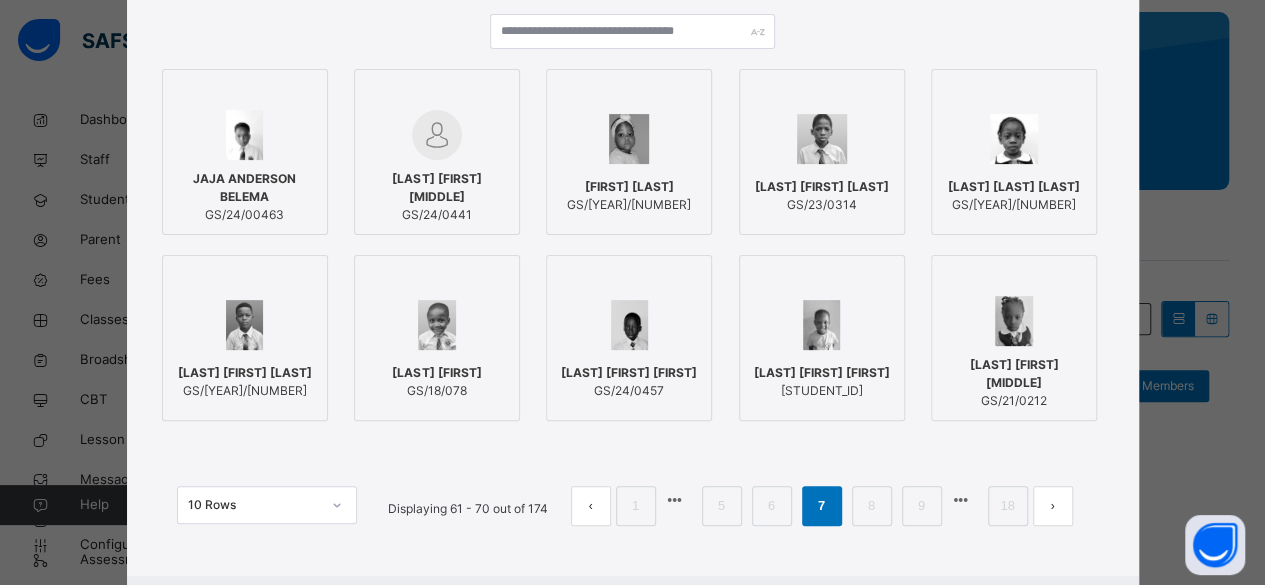 scroll, scrollTop: 206, scrollLeft: 0, axis: vertical 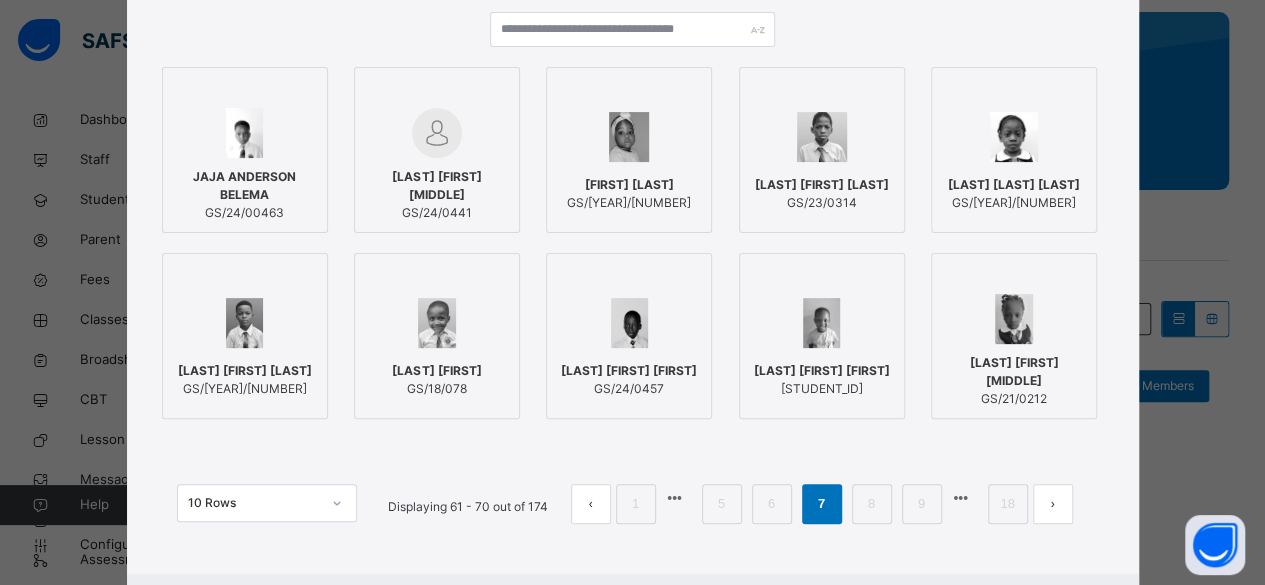 click at bounding box center (822, 137) 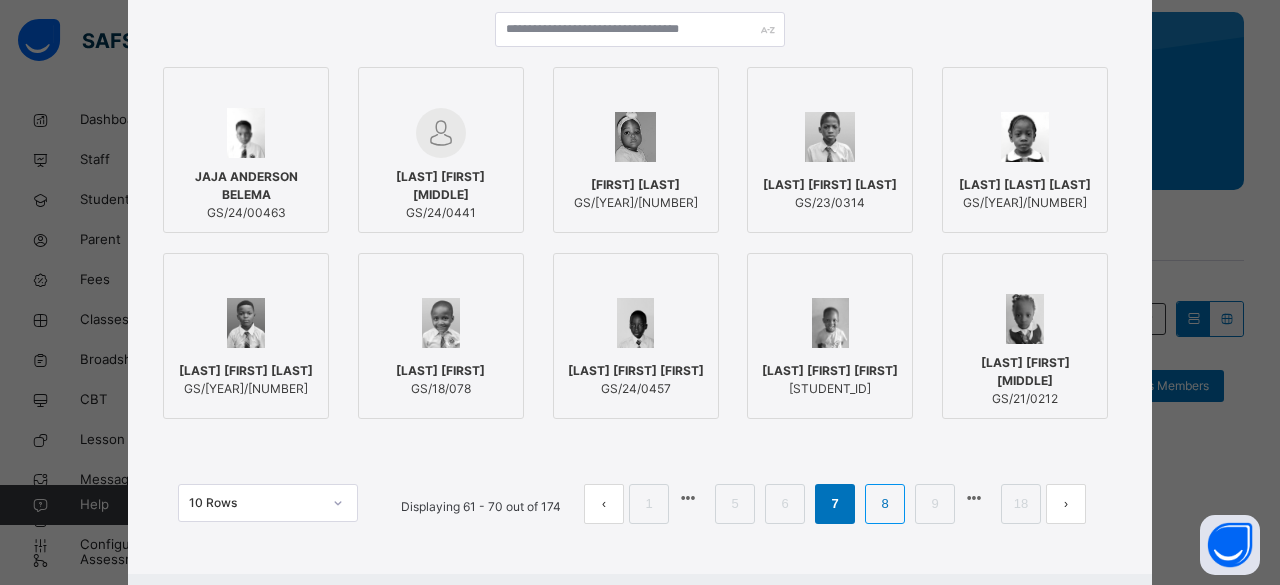 click on "8" at bounding box center (884, 504) 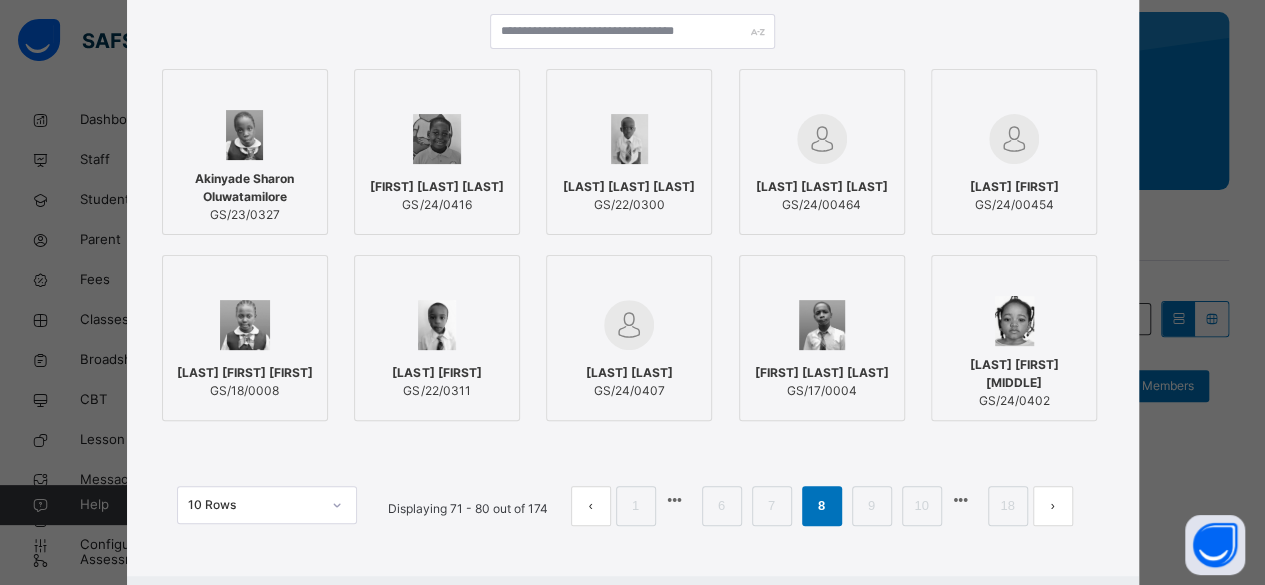 scroll, scrollTop: 206, scrollLeft: 0, axis: vertical 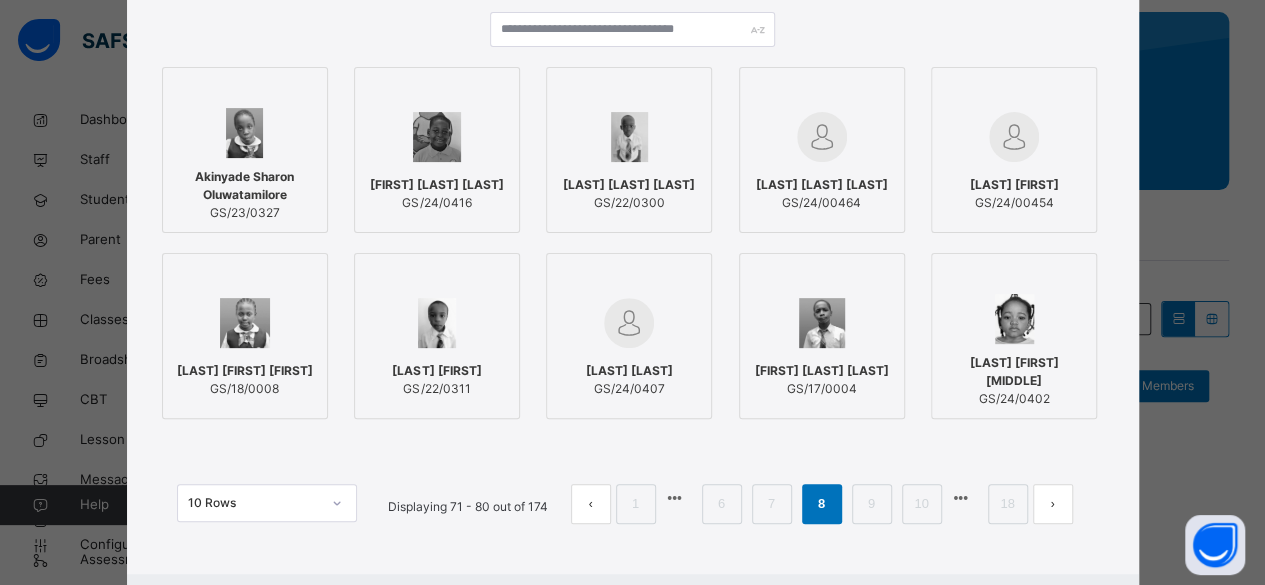 click on "[FIRST] [LAST] [LAST]" at bounding box center (245, 371) 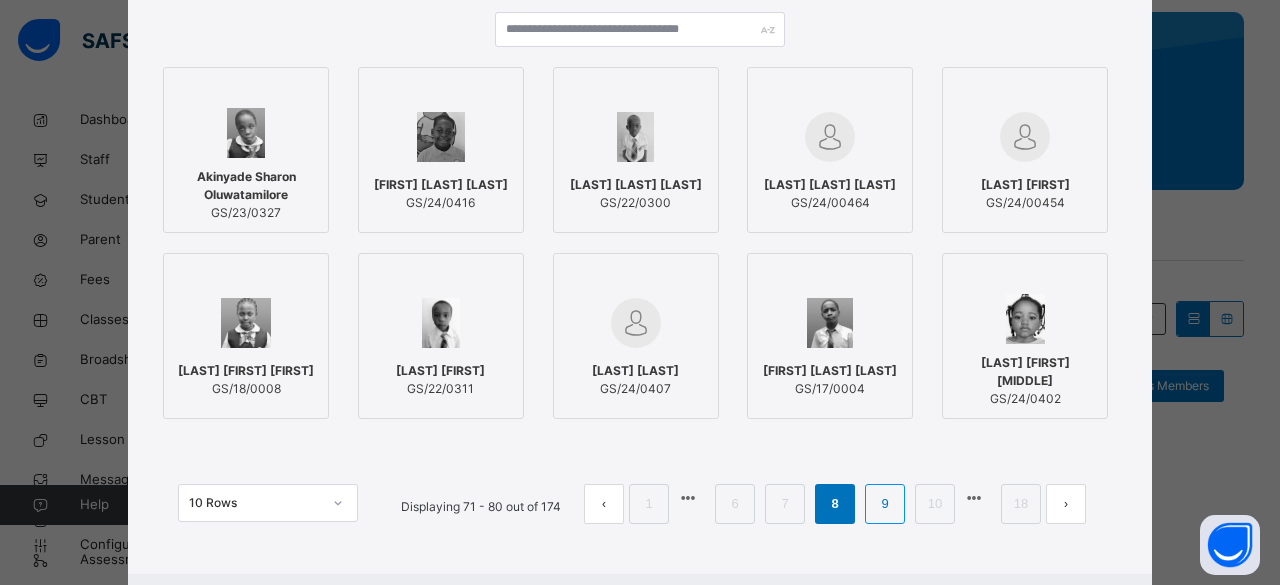 click on "9" at bounding box center [884, 504] 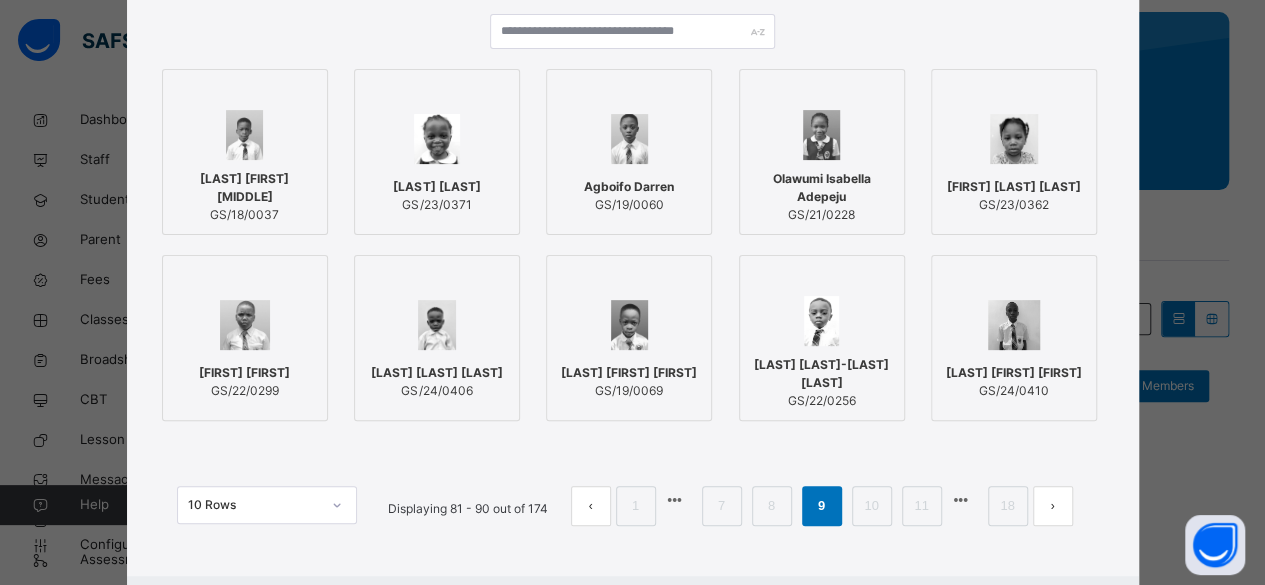 scroll, scrollTop: 206, scrollLeft: 0, axis: vertical 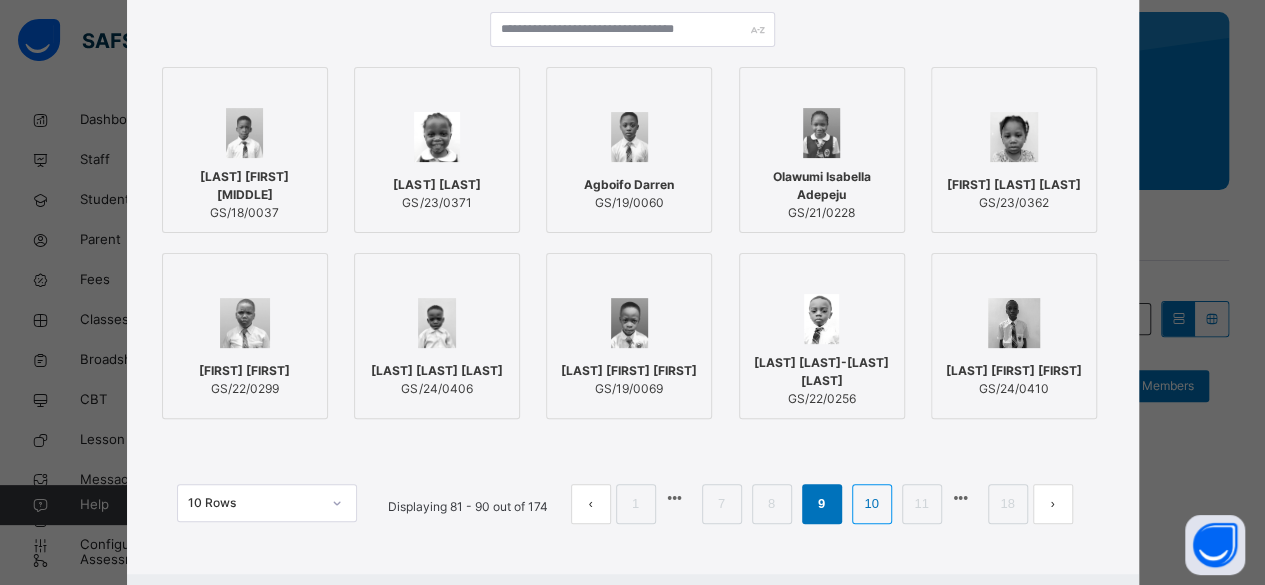 click on "10" at bounding box center (871, 504) 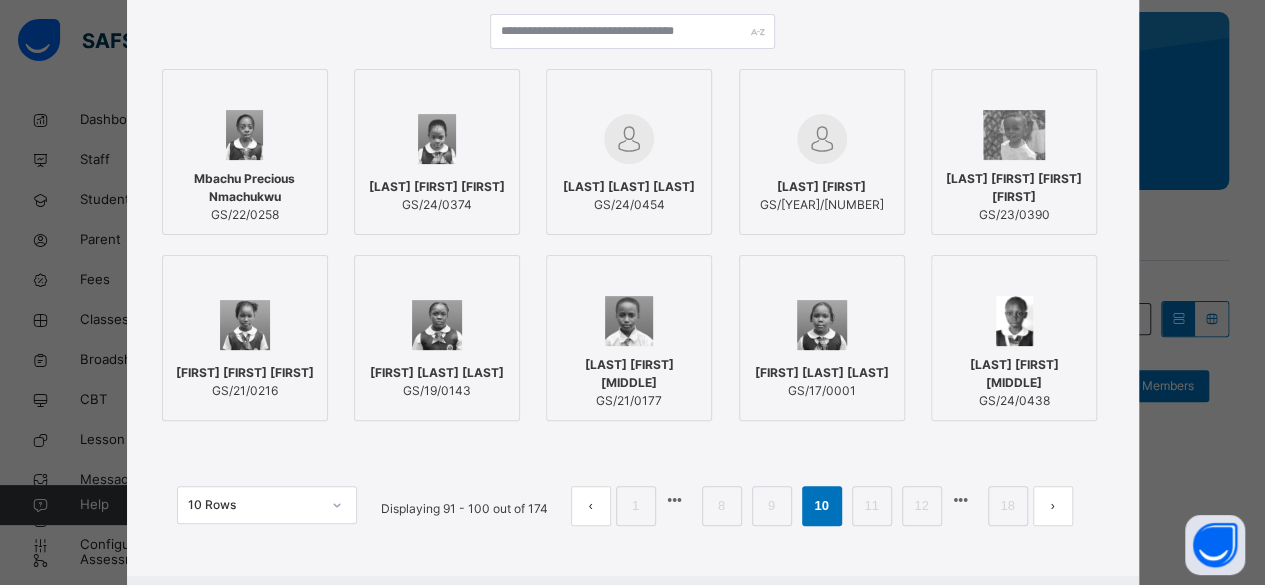 scroll, scrollTop: 206, scrollLeft: 0, axis: vertical 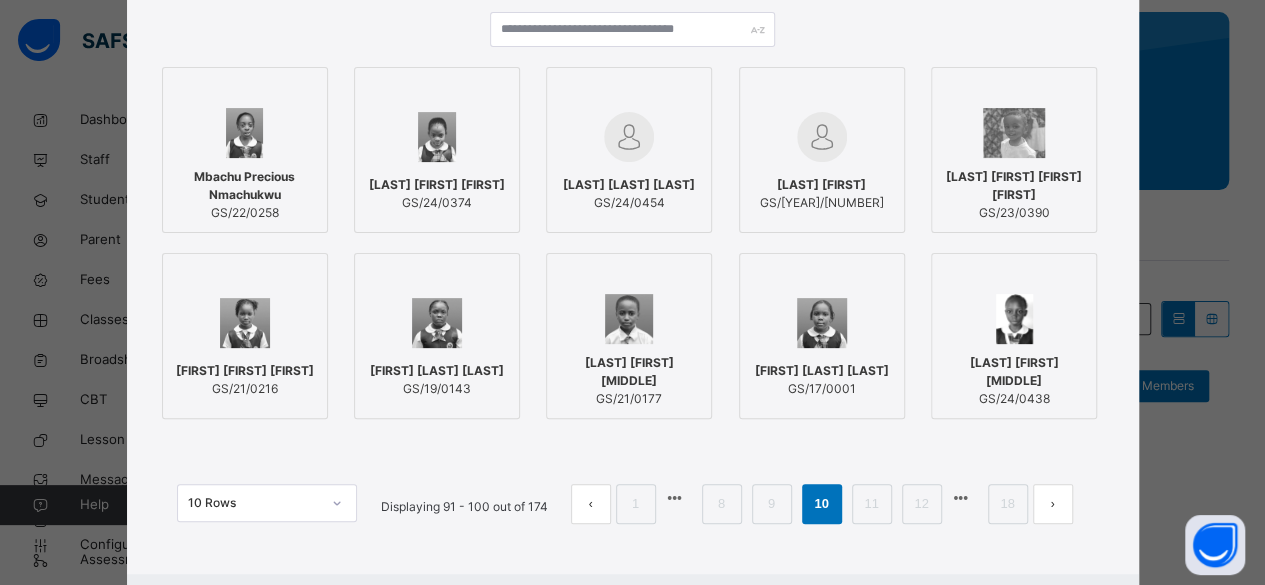 click on "[FIRST] [LAST]" at bounding box center (437, 371) 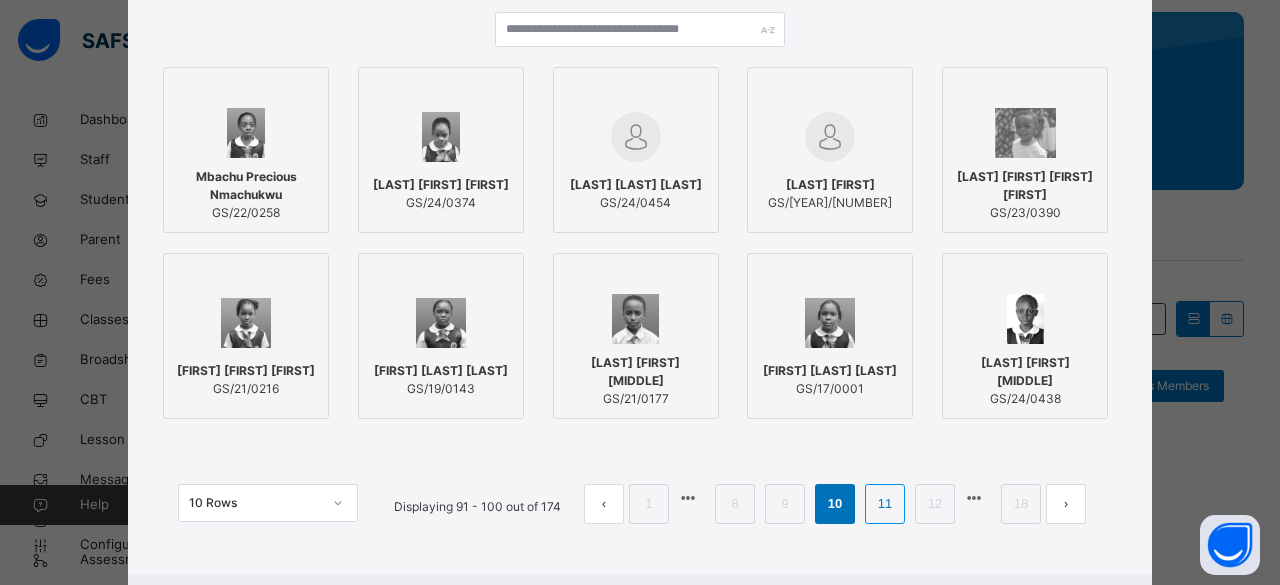 click on "11" at bounding box center [885, 504] 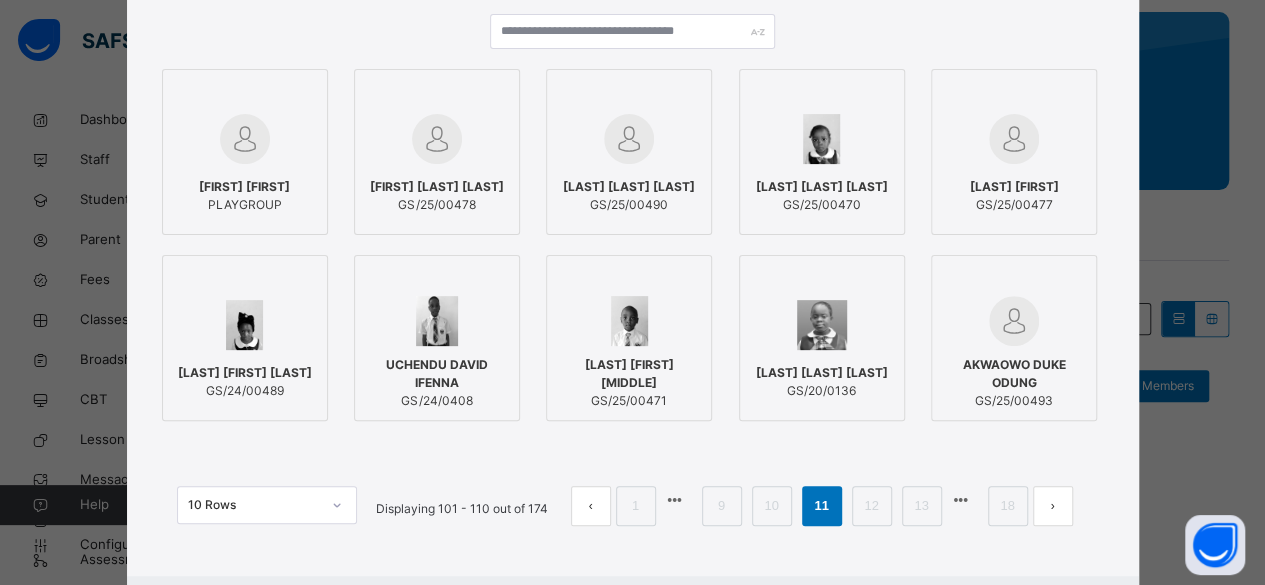 scroll, scrollTop: 206, scrollLeft: 0, axis: vertical 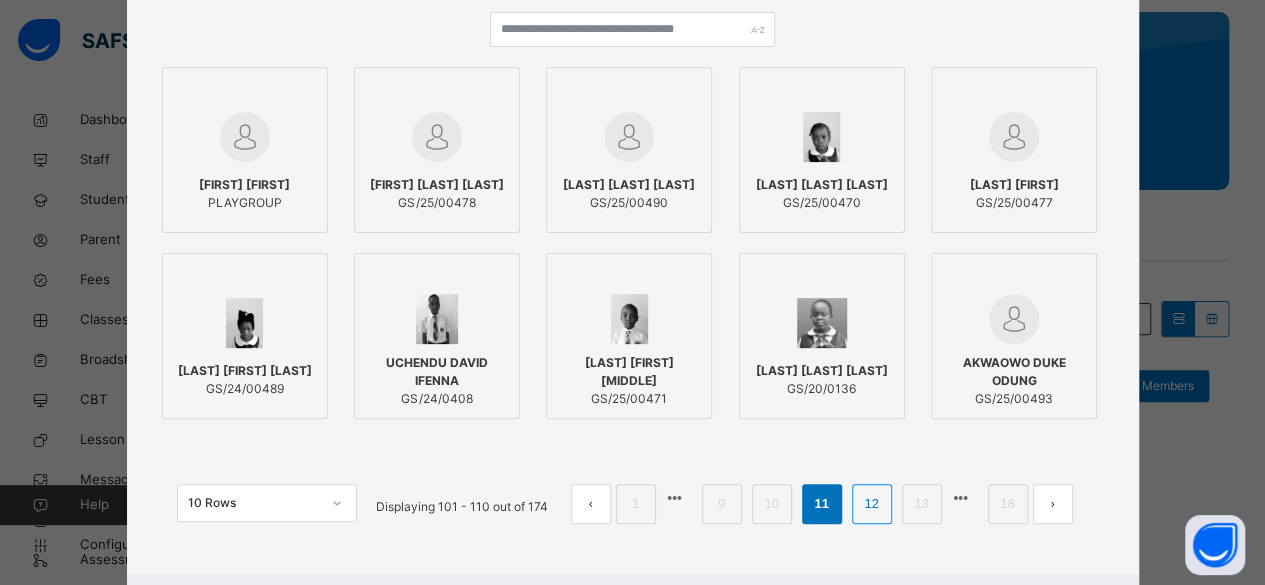 click on "12" at bounding box center (871, 504) 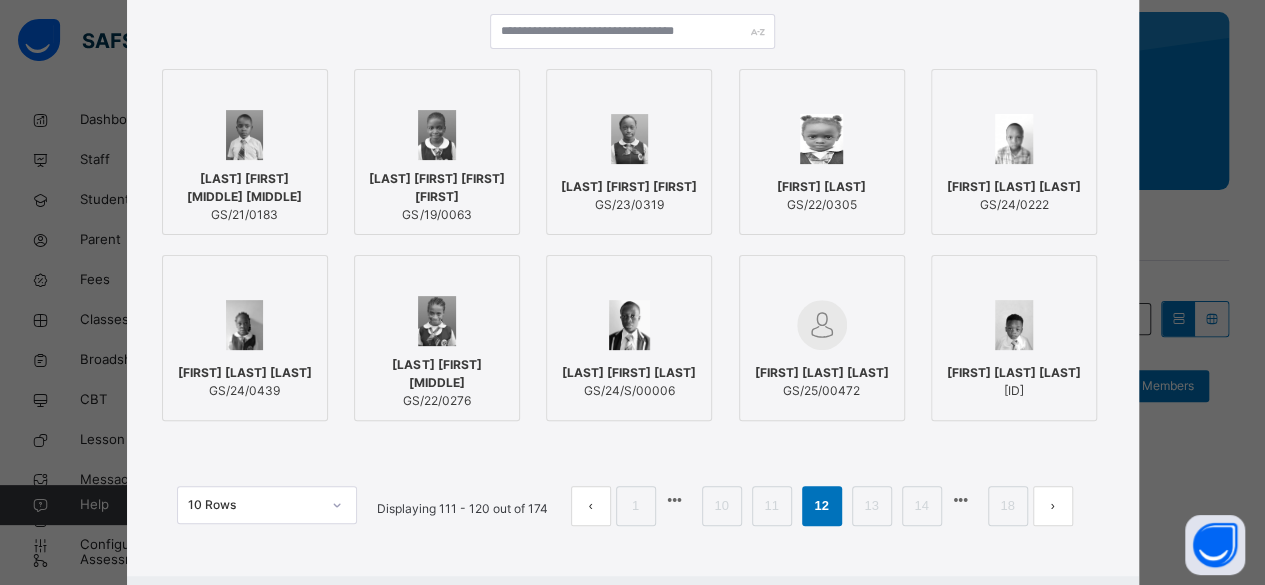scroll, scrollTop: 206, scrollLeft: 0, axis: vertical 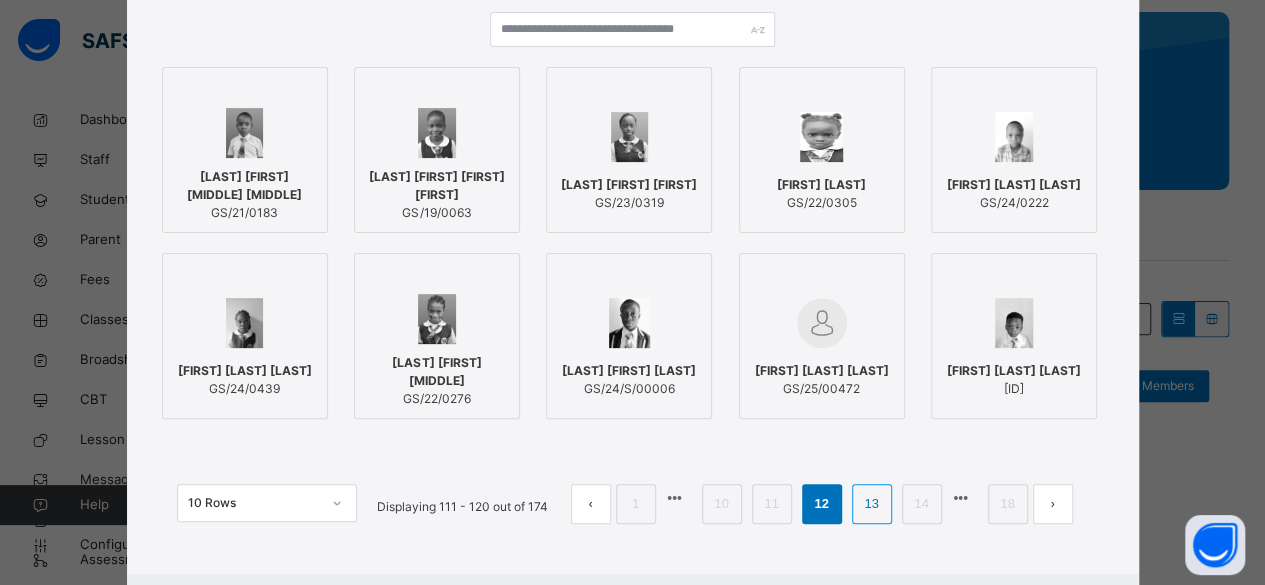 click on "13" at bounding box center [871, 504] 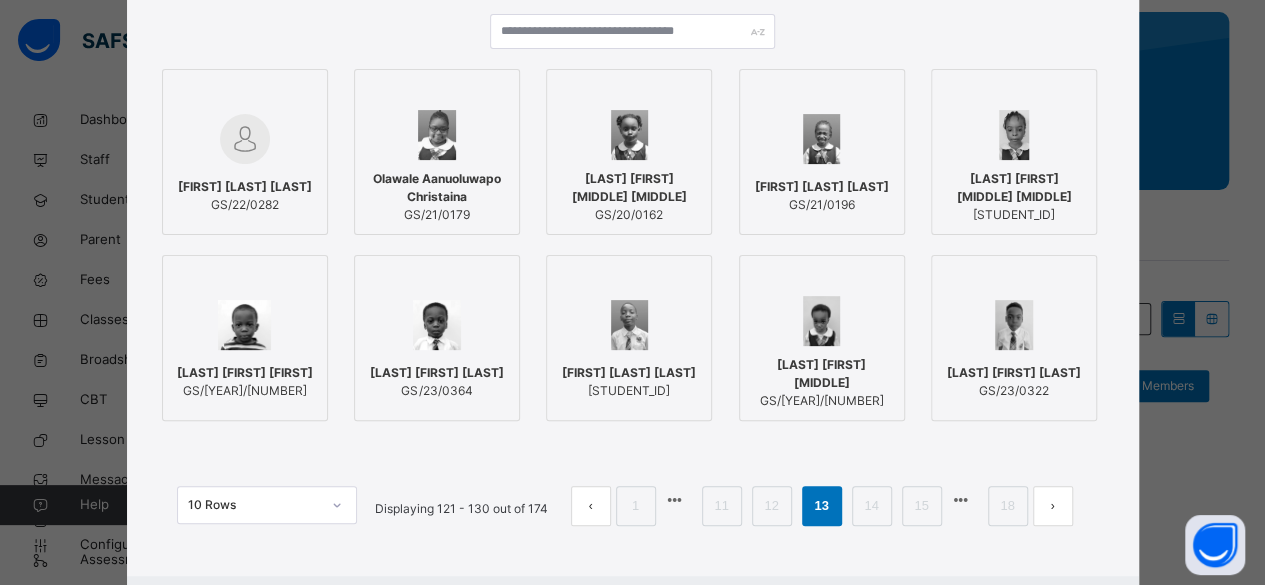 scroll, scrollTop: 206, scrollLeft: 0, axis: vertical 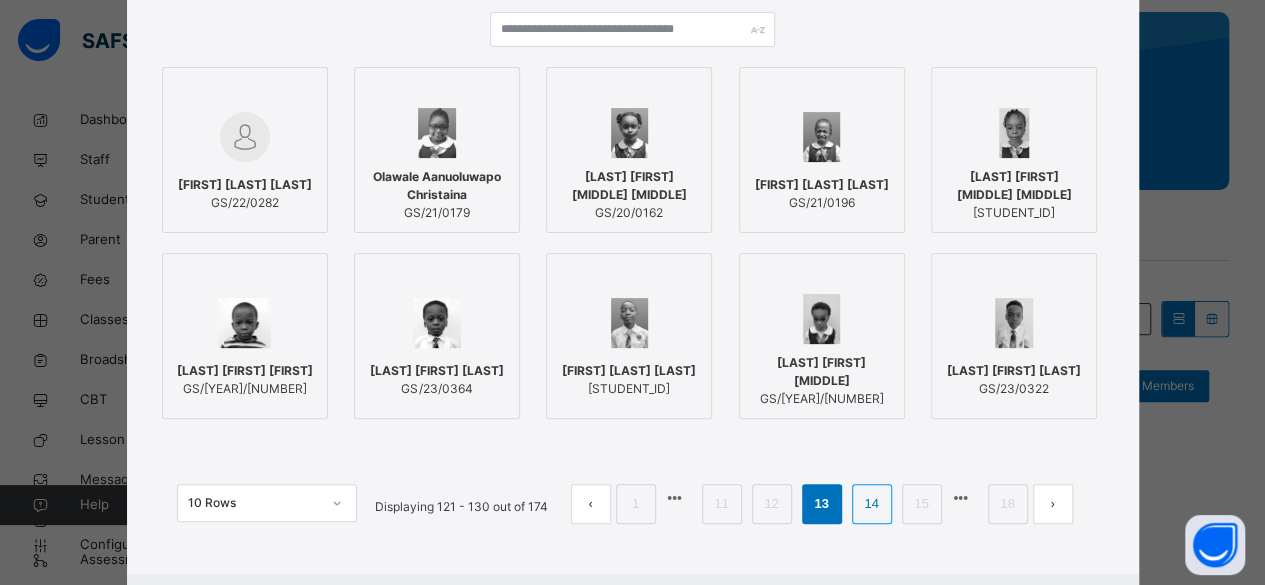 click on "14" at bounding box center (871, 504) 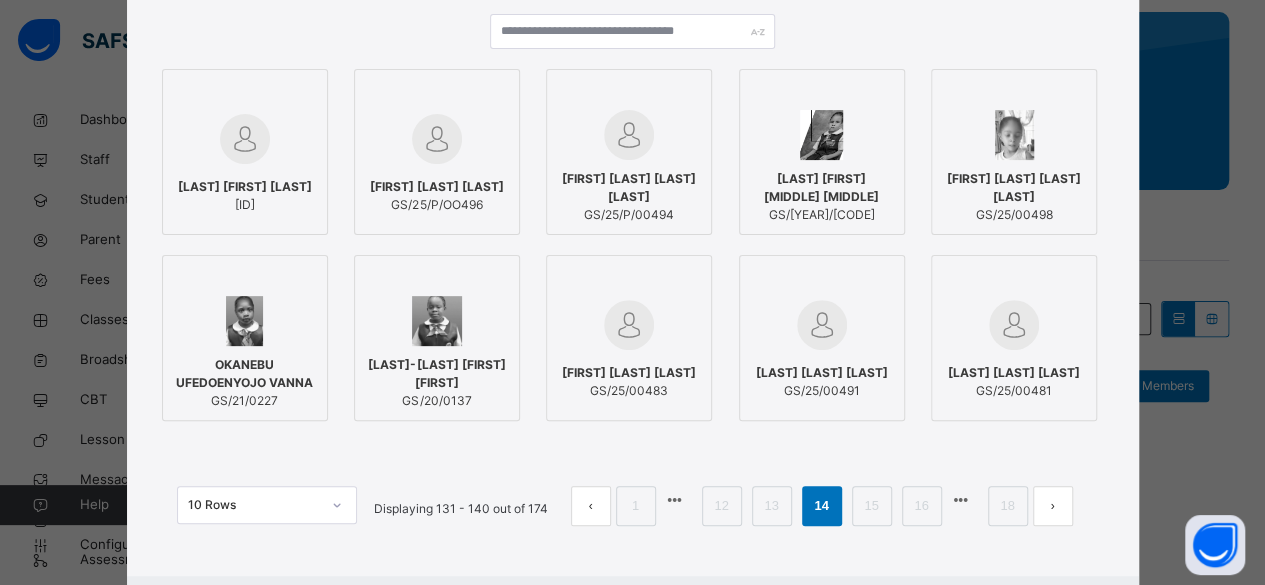 scroll, scrollTop: 206, scrollLeft: 0, axis: vertical 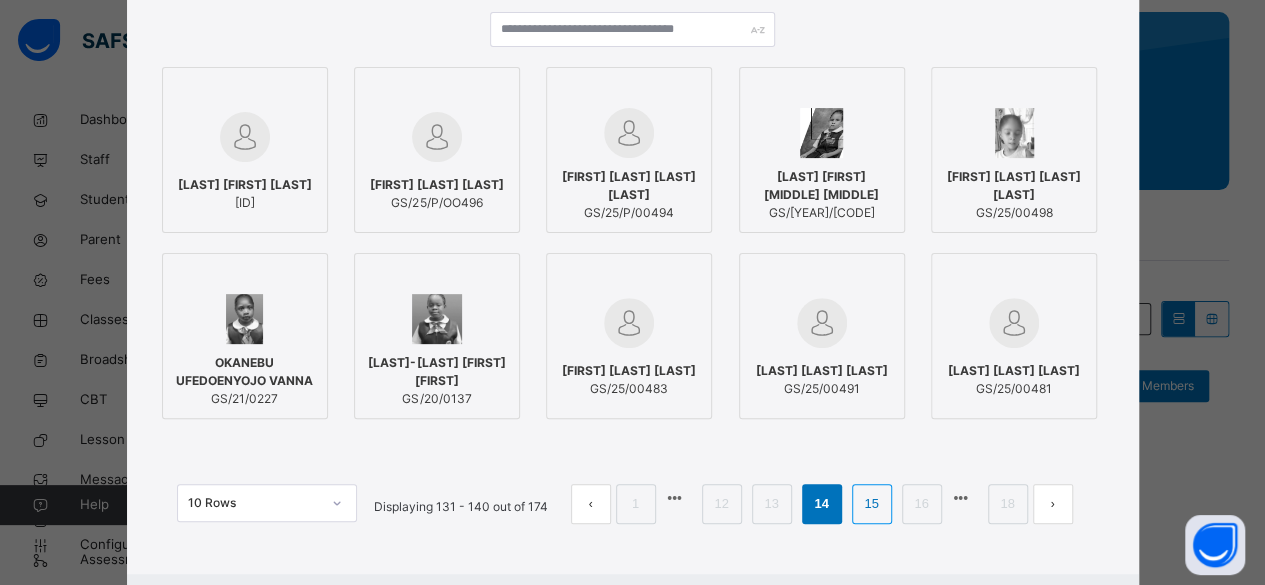 click on "15" at bounding box center [871, 504] 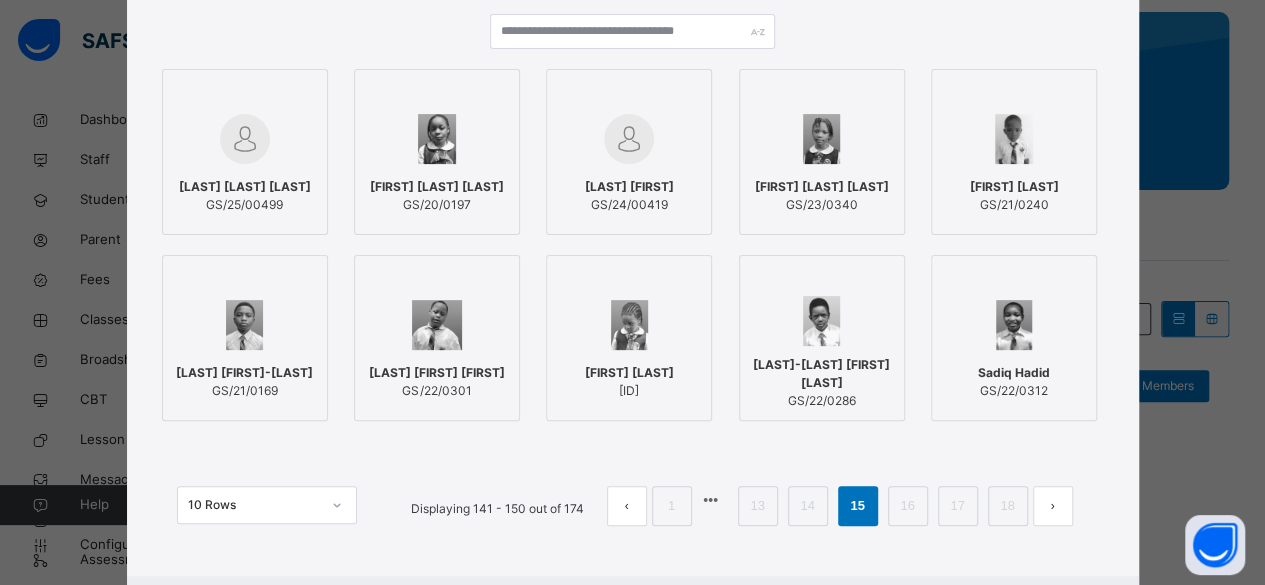 scroll, scrollTop: 206, scrollLeft: 0, axis: vertical 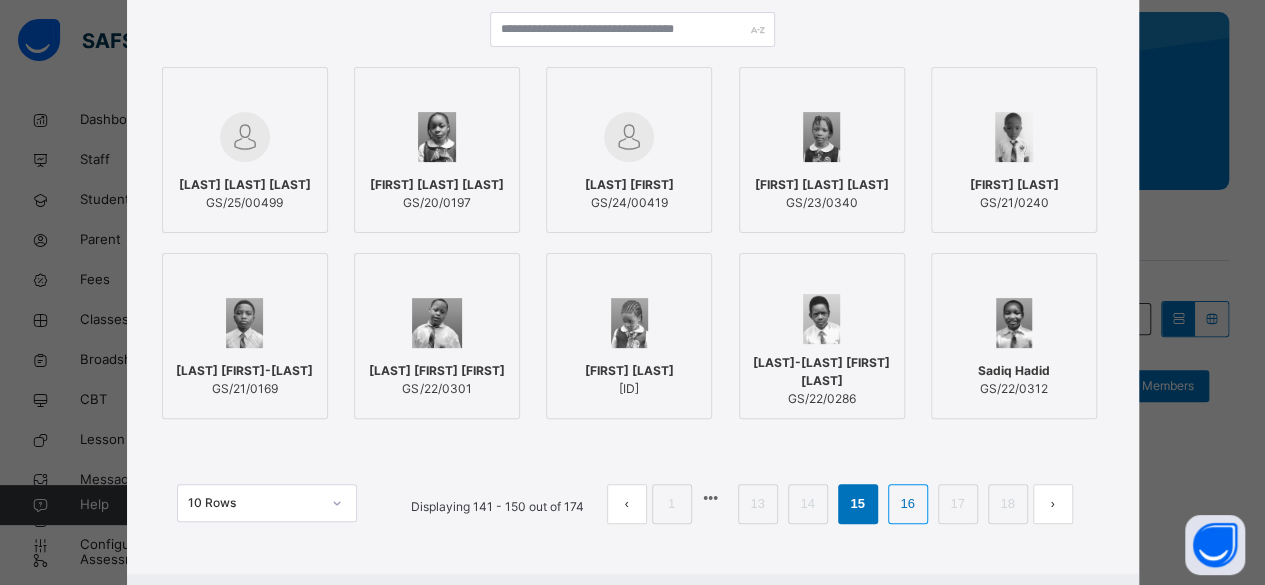 click on "16" at bounding box center (907, 504) 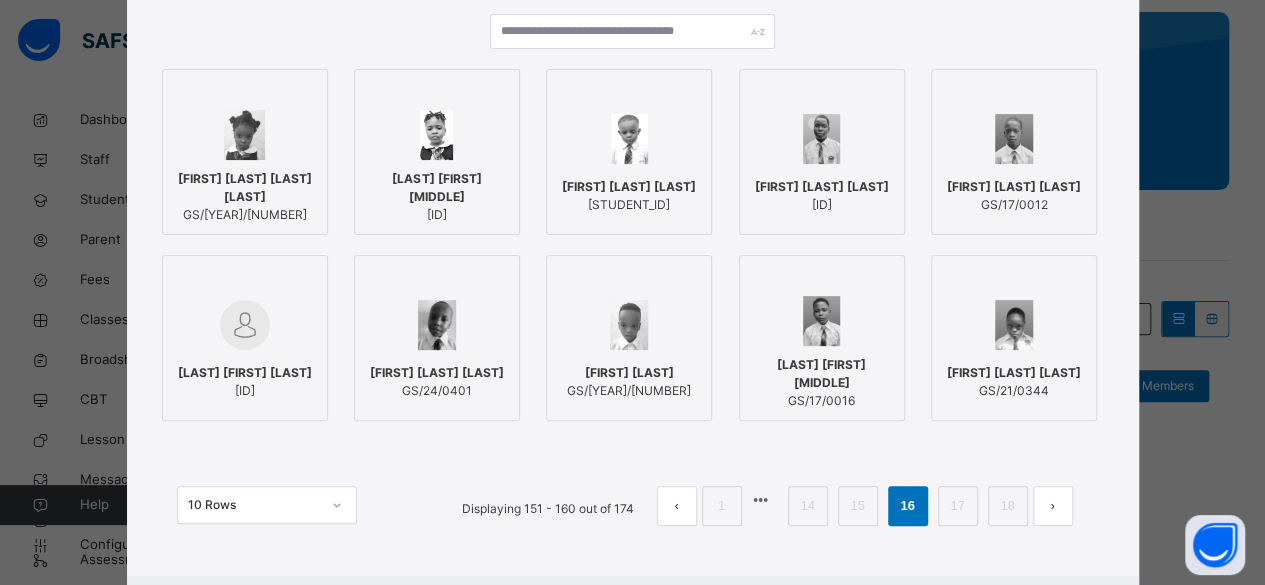 scroll, scrollTop: 206, scrollLeft: 0, axis: vertical 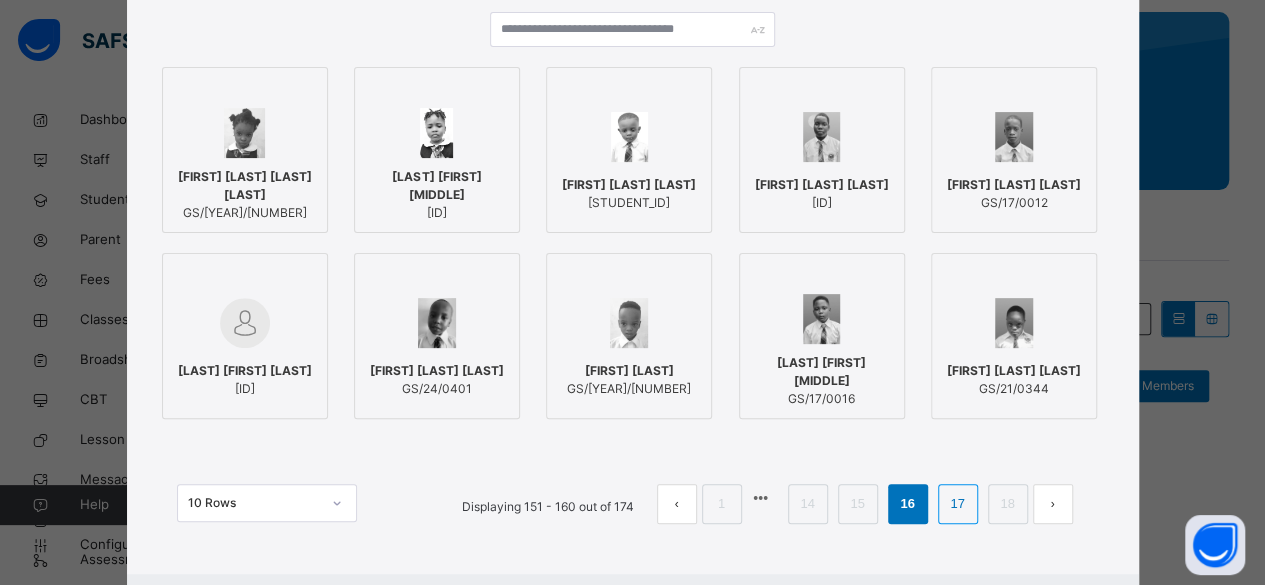 click on "17" at bounding box center [957, 504] 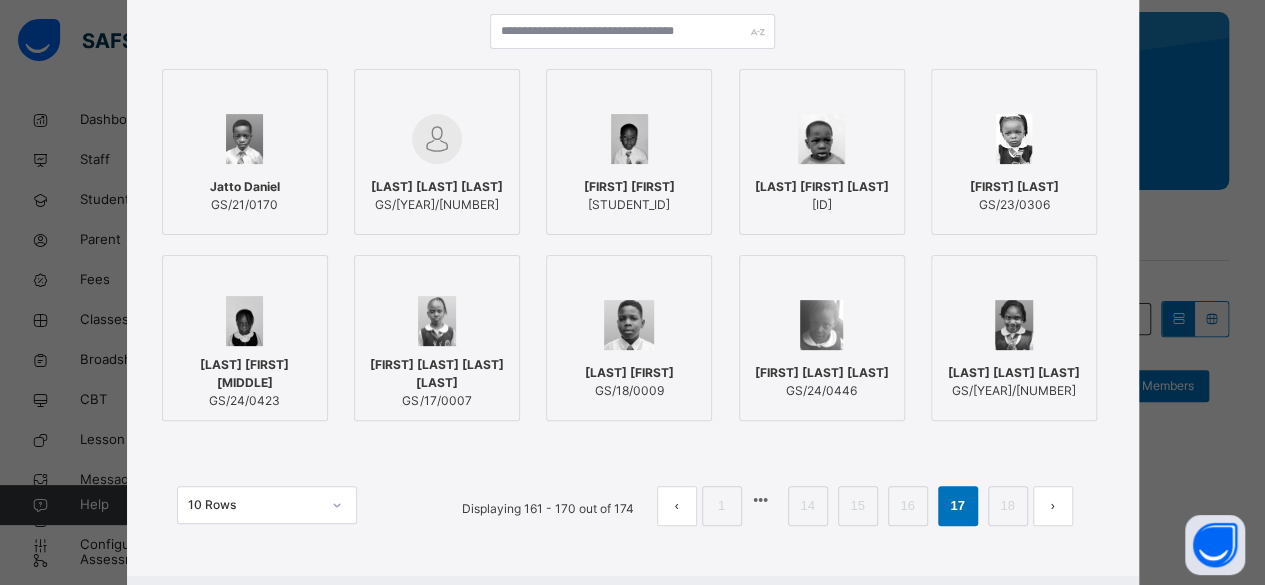 scroll, scrollTop: 206, scrollLeft: 0, axis: vertical 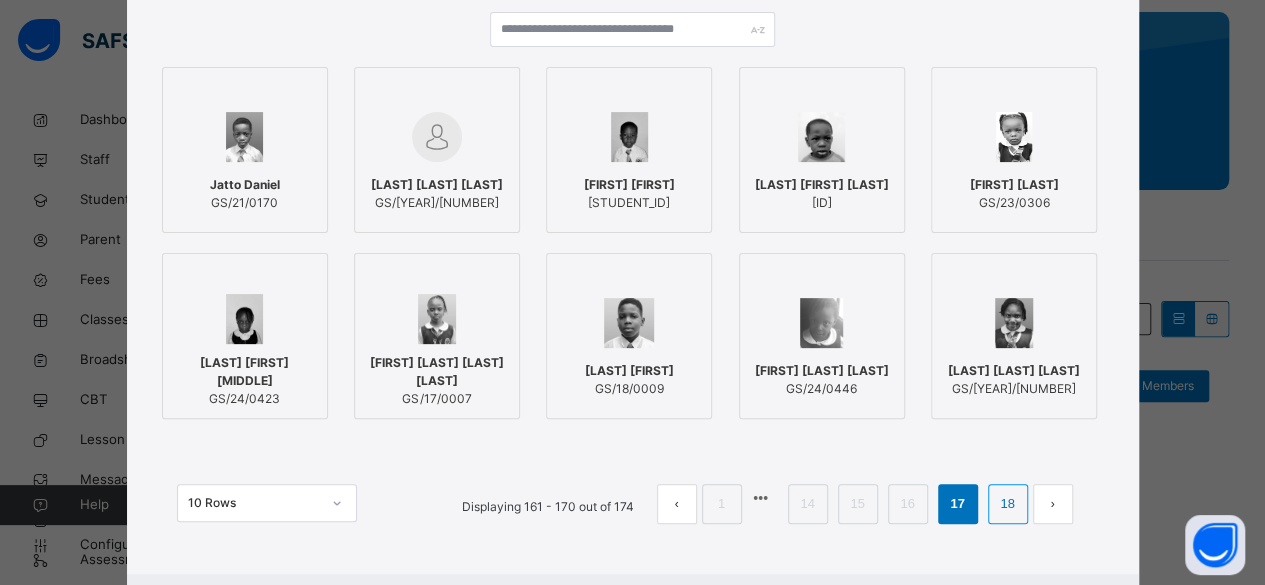 click on "18" at bounding box center [1007, 504] 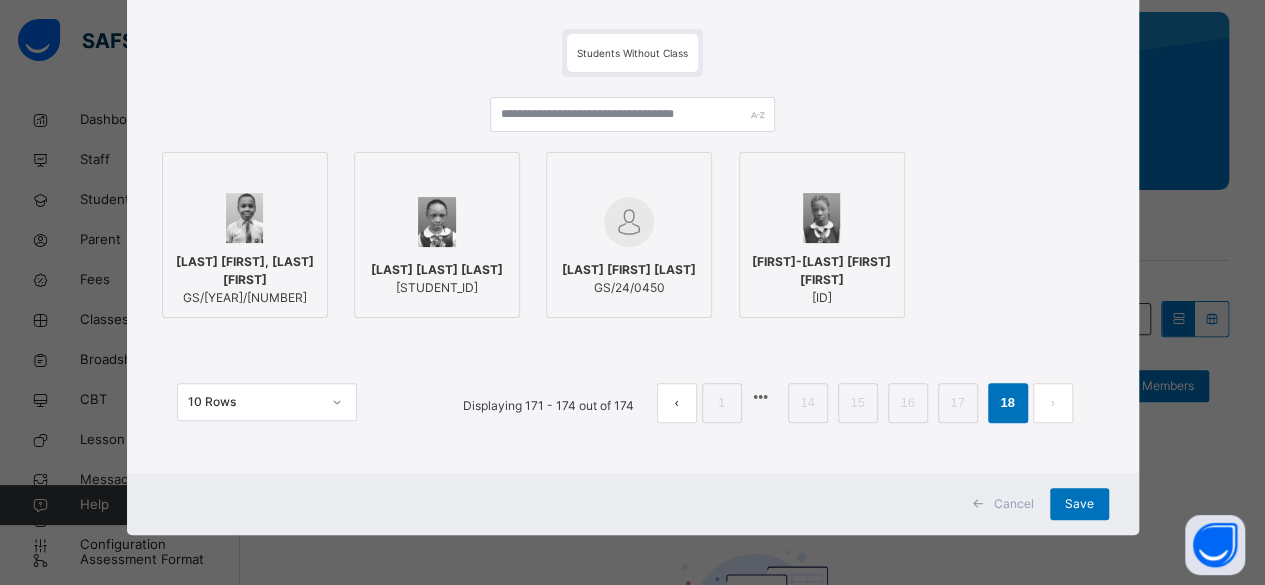 scroll, scrollTop: 120, scrollLeft: 0, axis: vertical 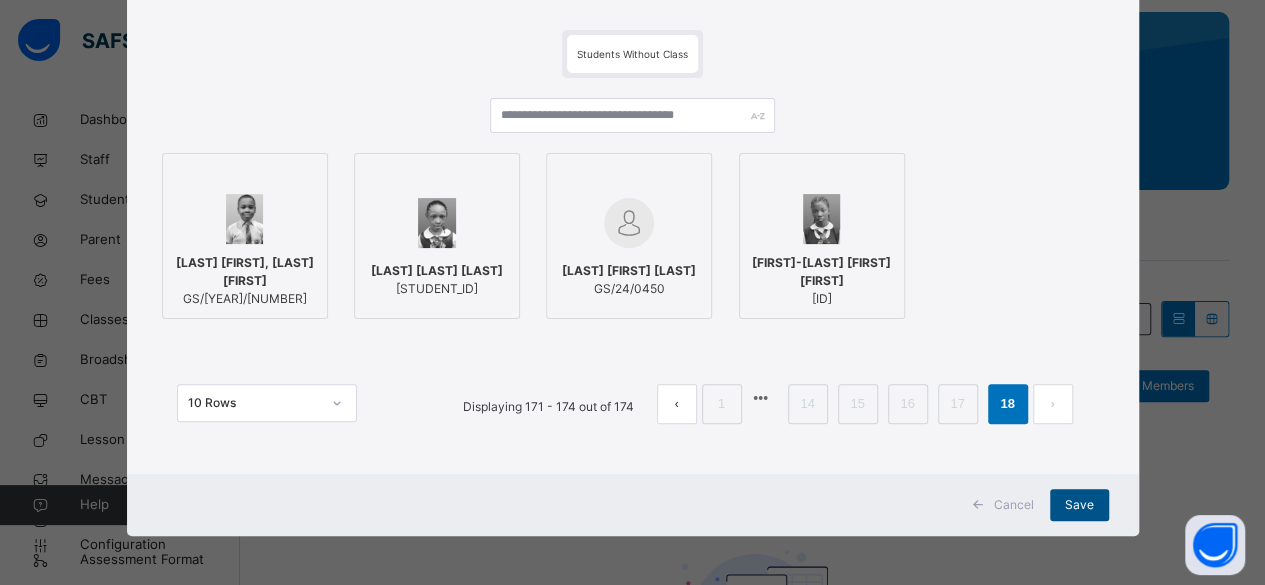 click on "Save" at bounding box center [1079, 505] 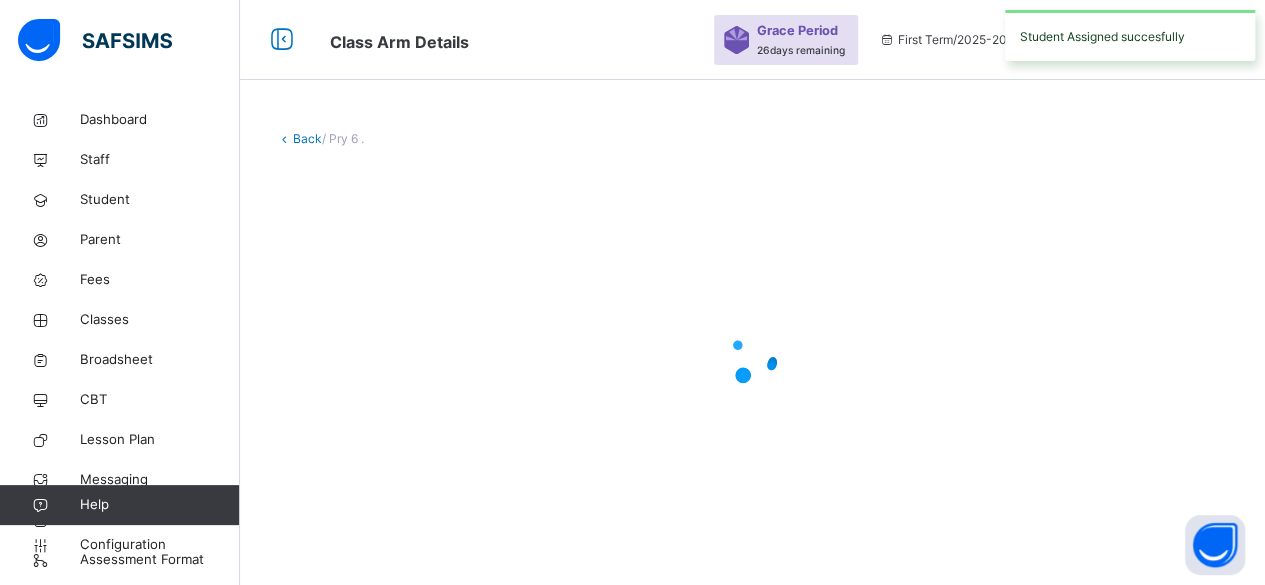 scroll, scrollTop: 0, scrollLeft: 0, axis: both 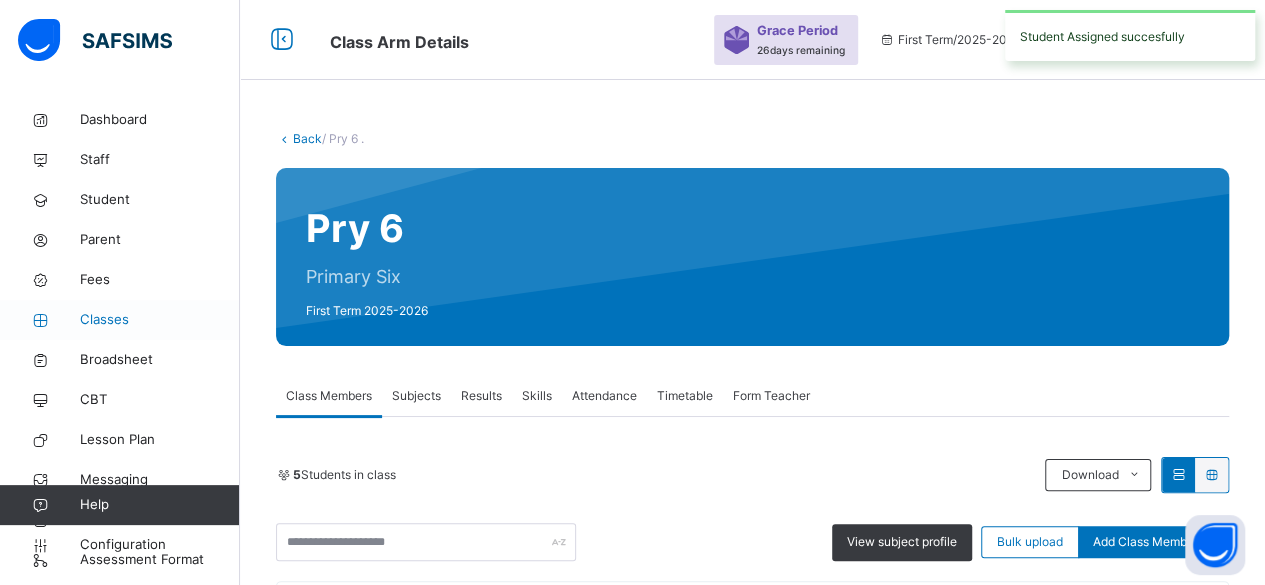 click on "Classes" at bounding box center [160, 320] 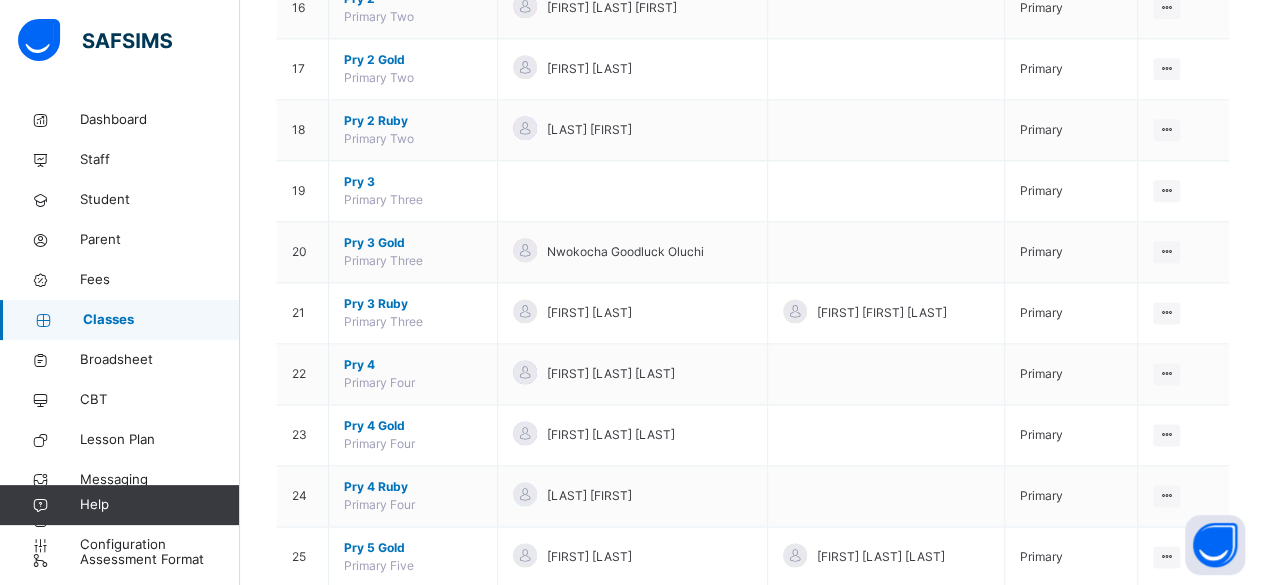 scroll, scrollTop: 1204, scrollLeft: 0, axis: vertical 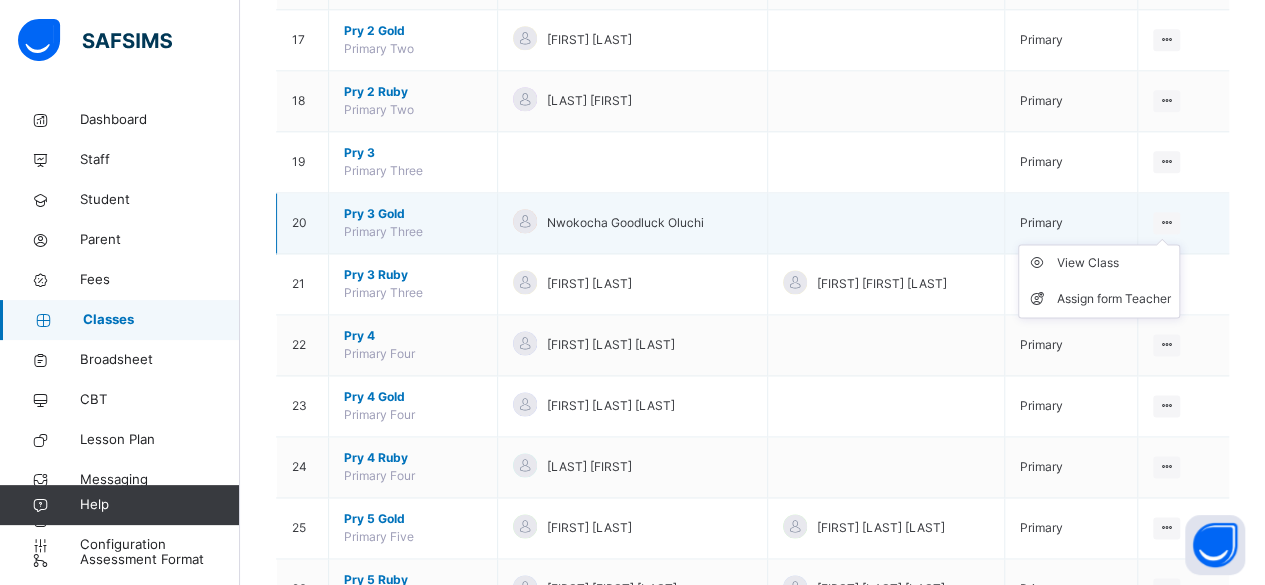 click at bounding box center [1166, 222] 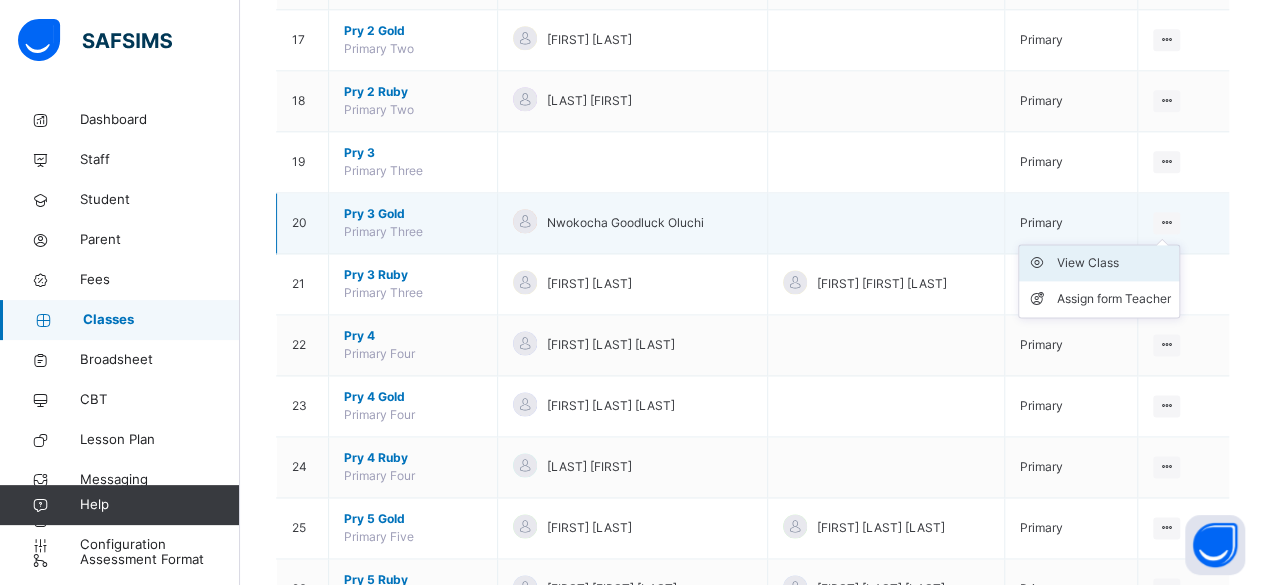 click on "View Class" at bounding box center [1114, 263] 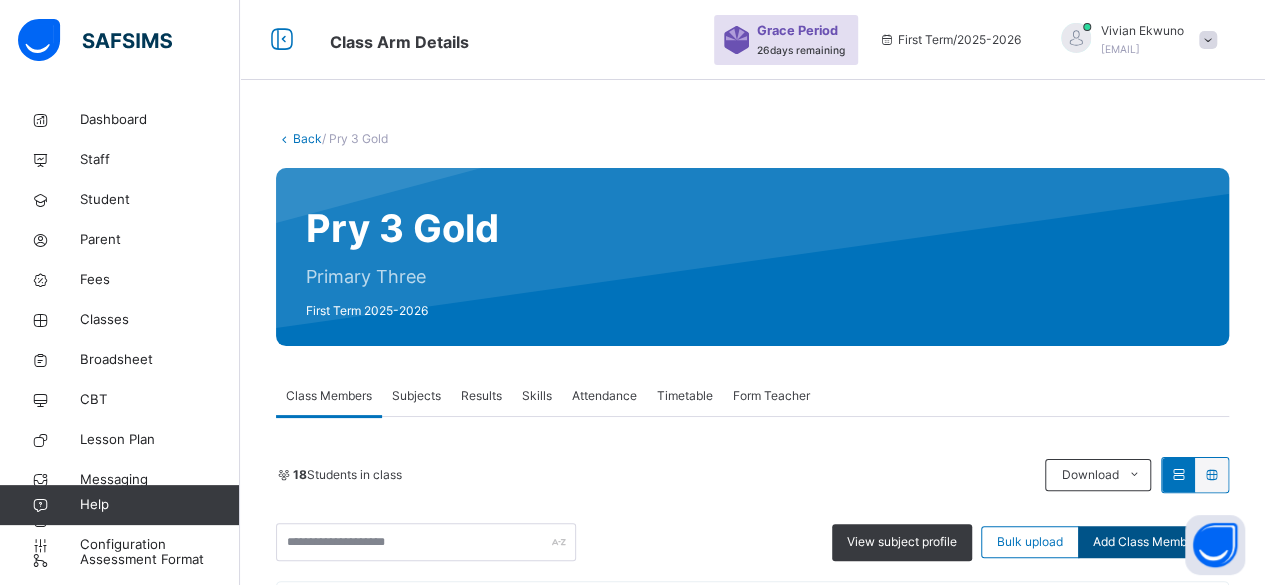 click on "Add Class Members" at bounding box center (1148, 542) 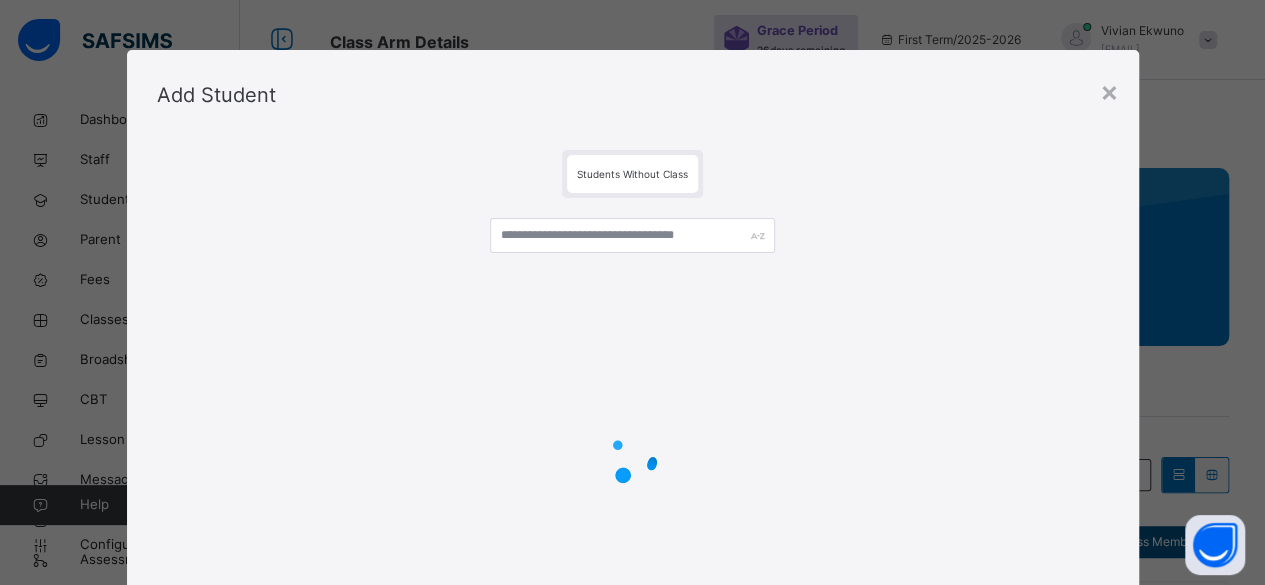scroll, scrollTop: 234, scrollLeft: 0, axis: vertical 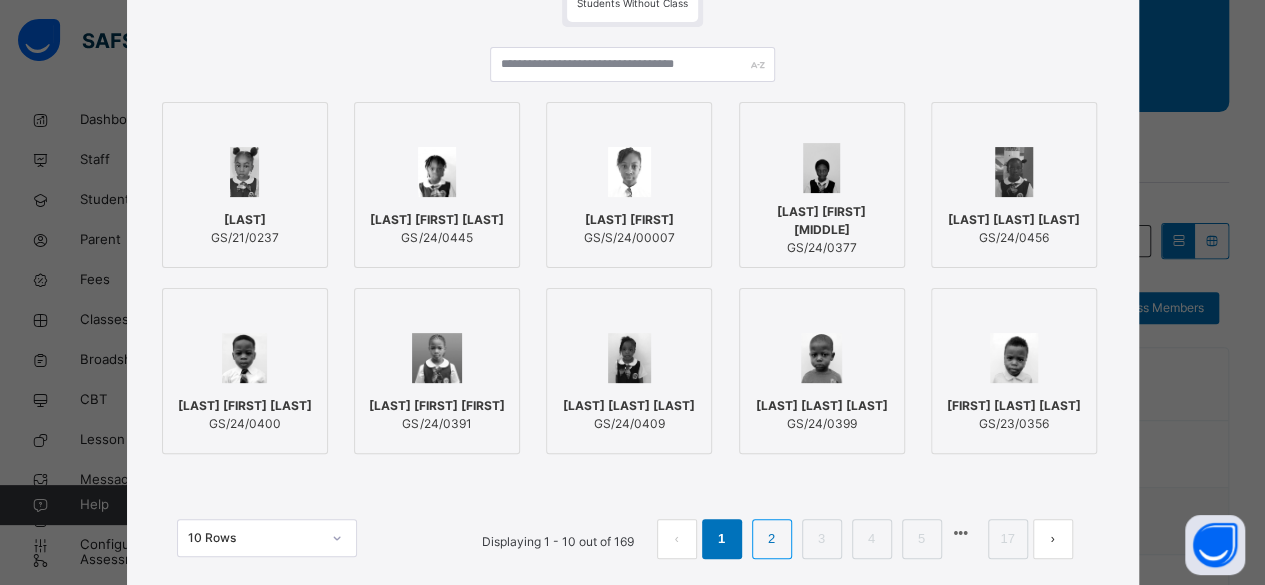 click on "2" at bounding box center (771, 539) 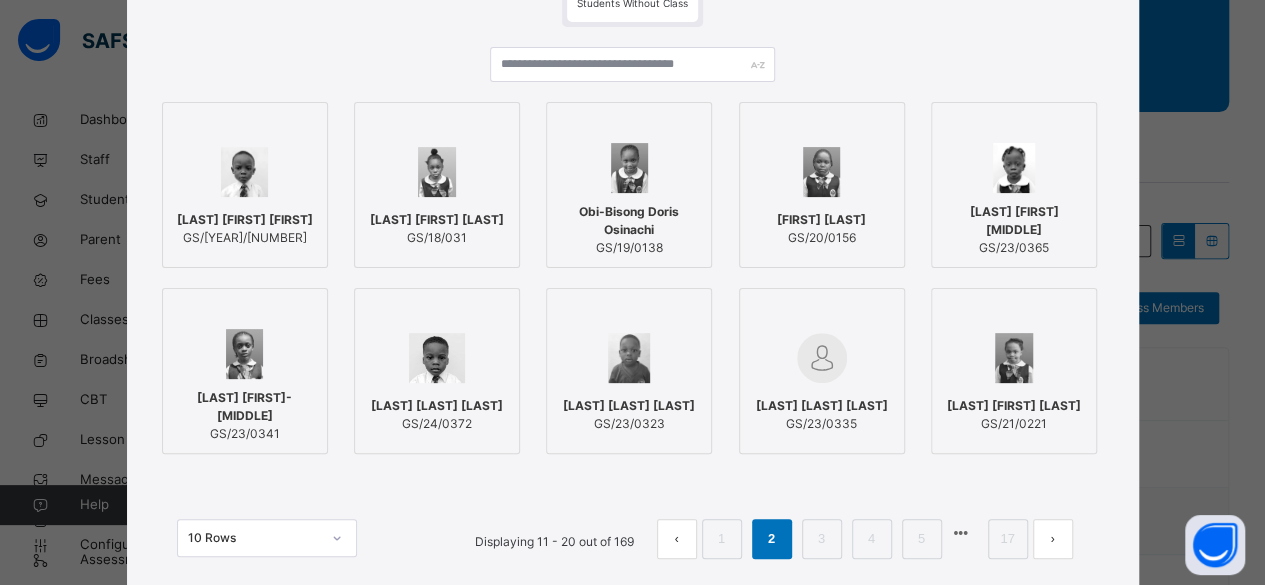click at bounding box center [245, 354] 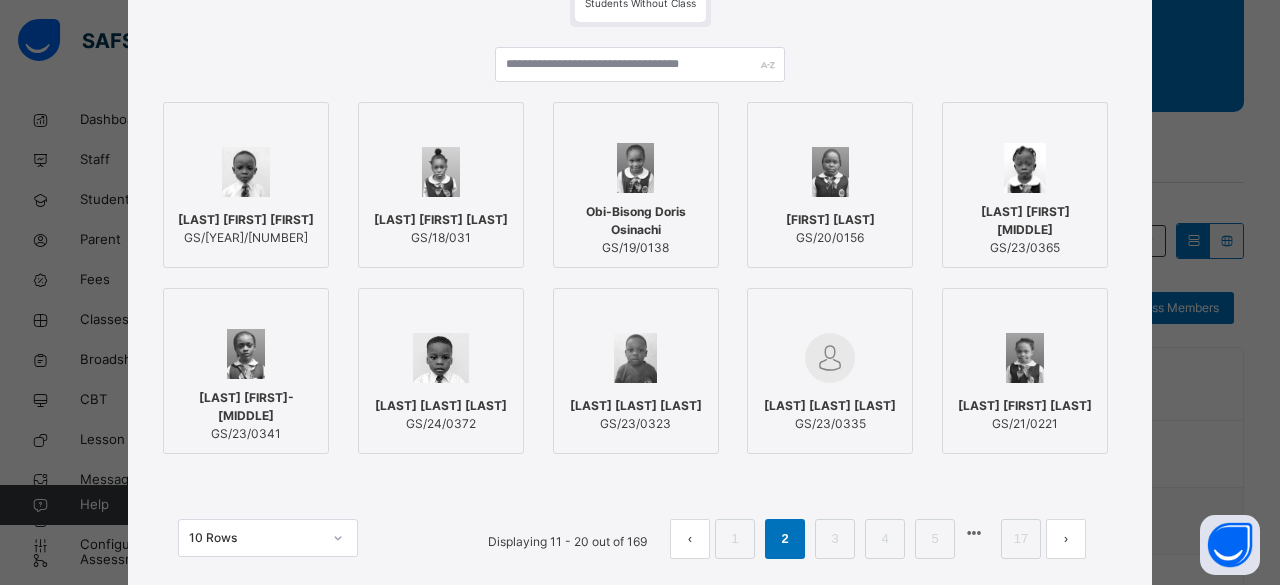 click on "Maduabuchi Keisha Akuomasinachi" at bounding box center [1025, 406] 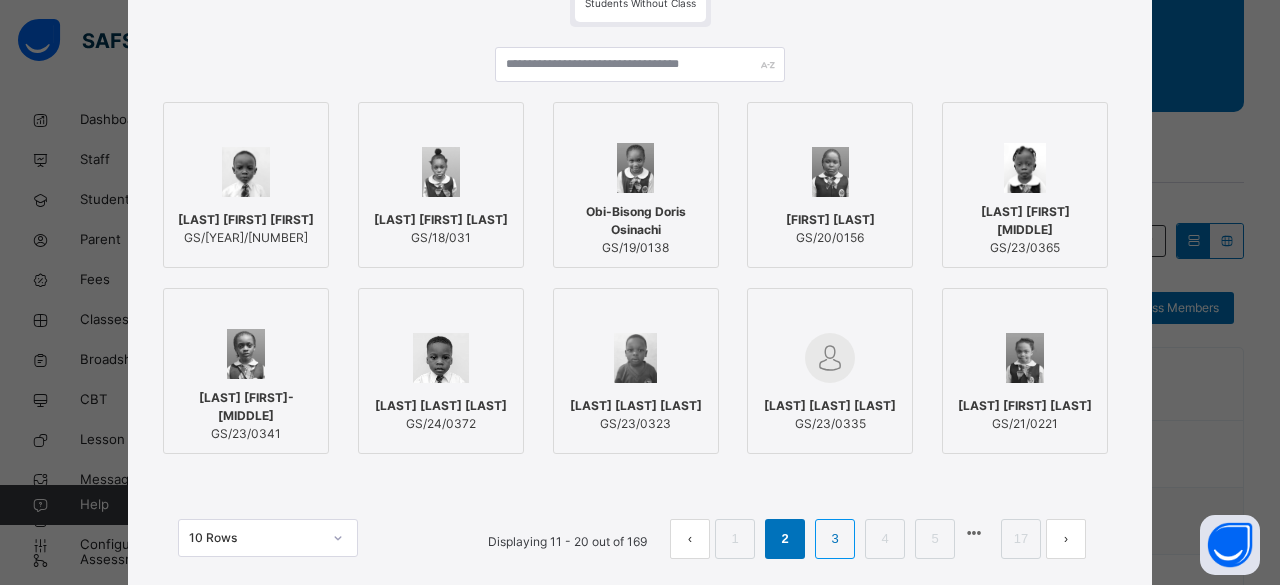 click on "3" at bounding box center [834, 539] 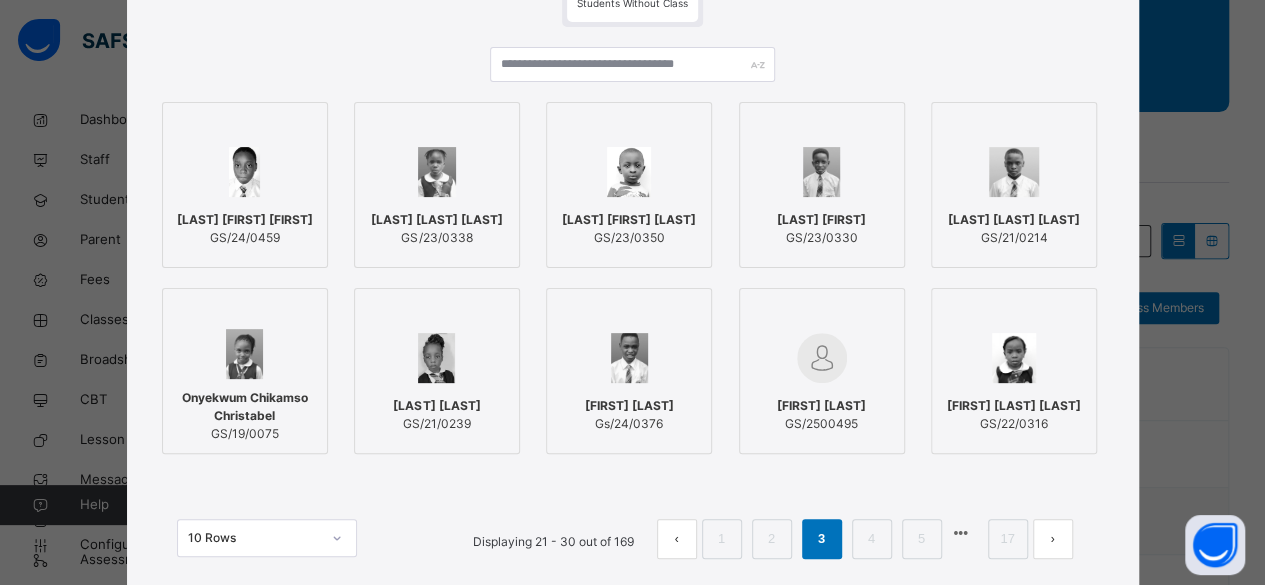 click on "[LAST] [LAST] [LAST]" at bounding box center (437, 220) 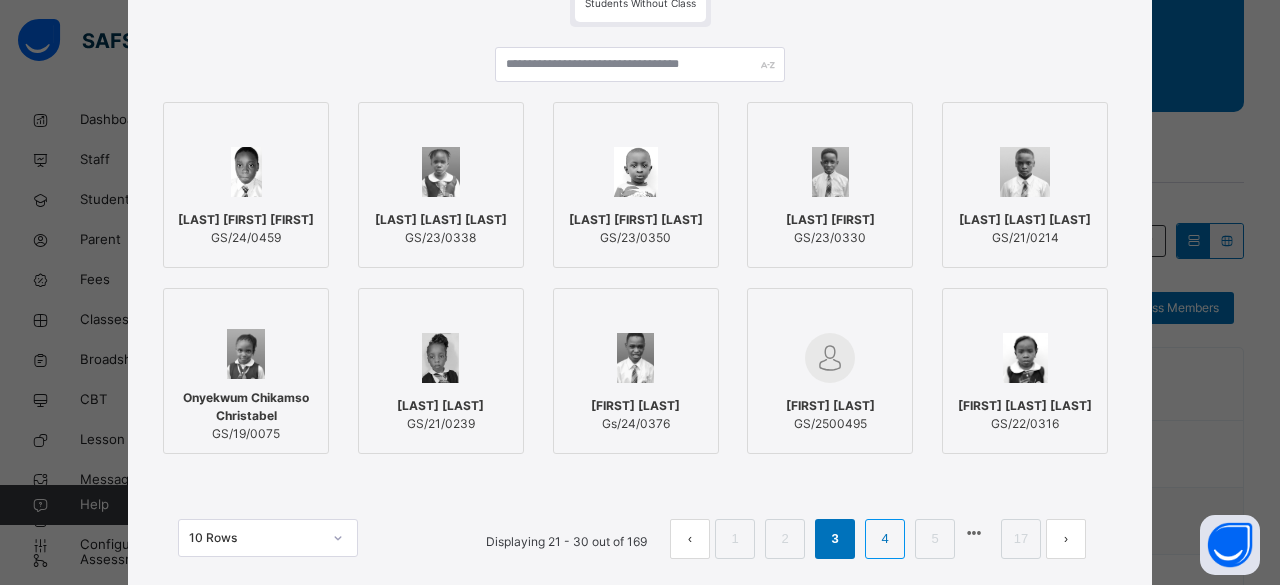 click on "4" at bounding box center [884, 539] 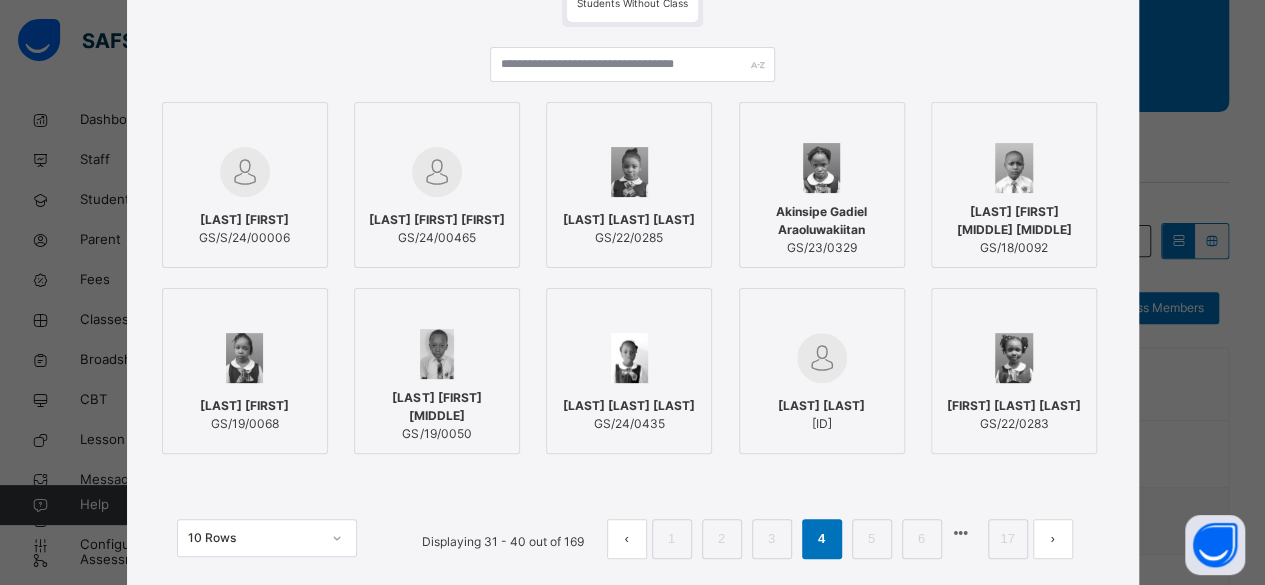 click on "Okon Richard Iniobong" at bounding box center [629, 220] 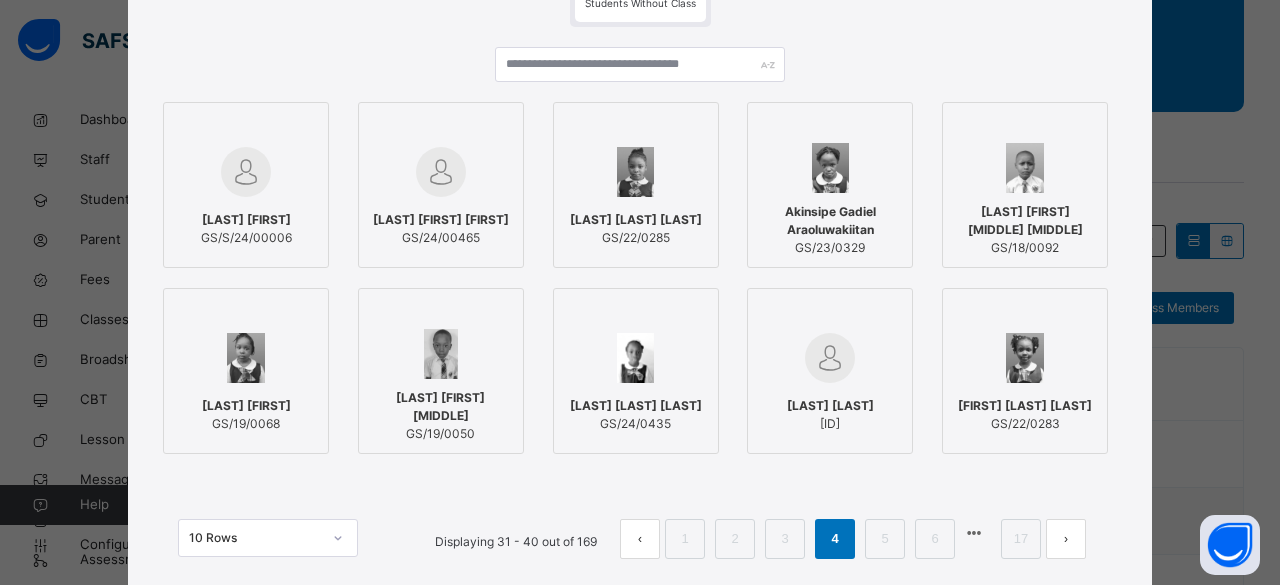 click on "Joshua Sophia Ayanfe GS/22/0283" at bounding box center [1025, 415] 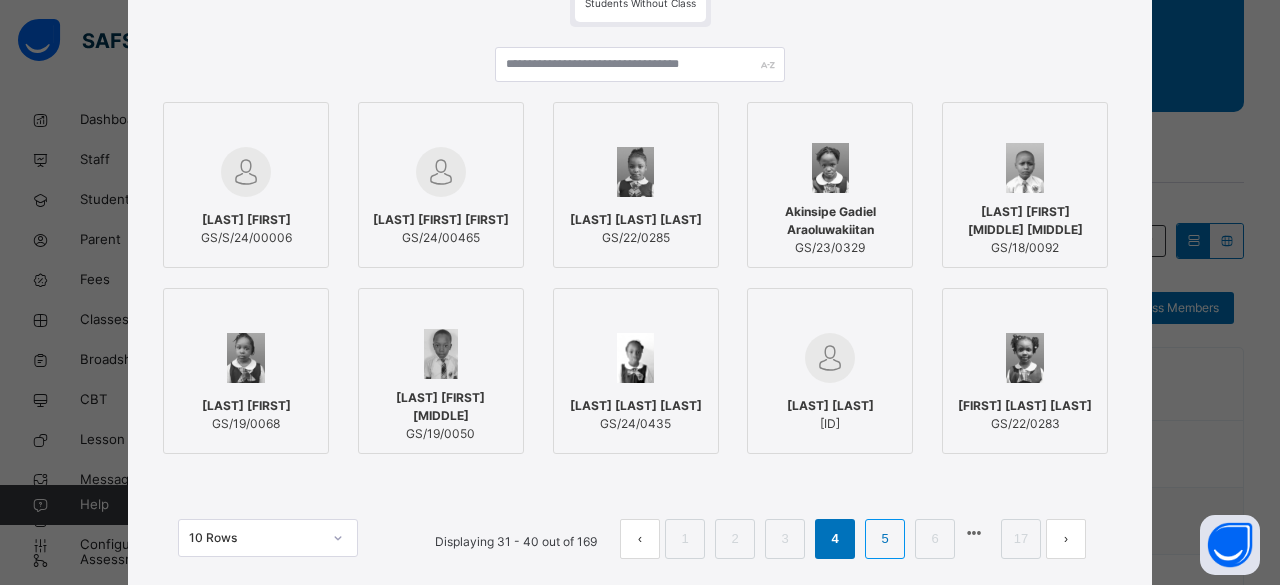 click on "5" at bounding box center [884, 539] 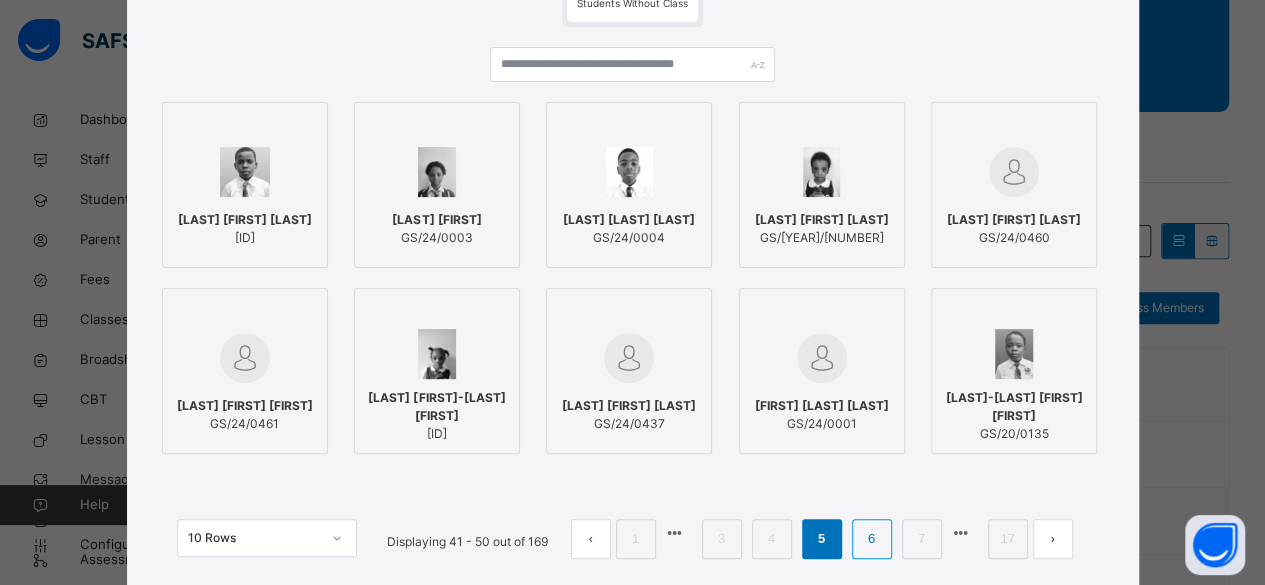click on "6" at bounding box center (871, 539) 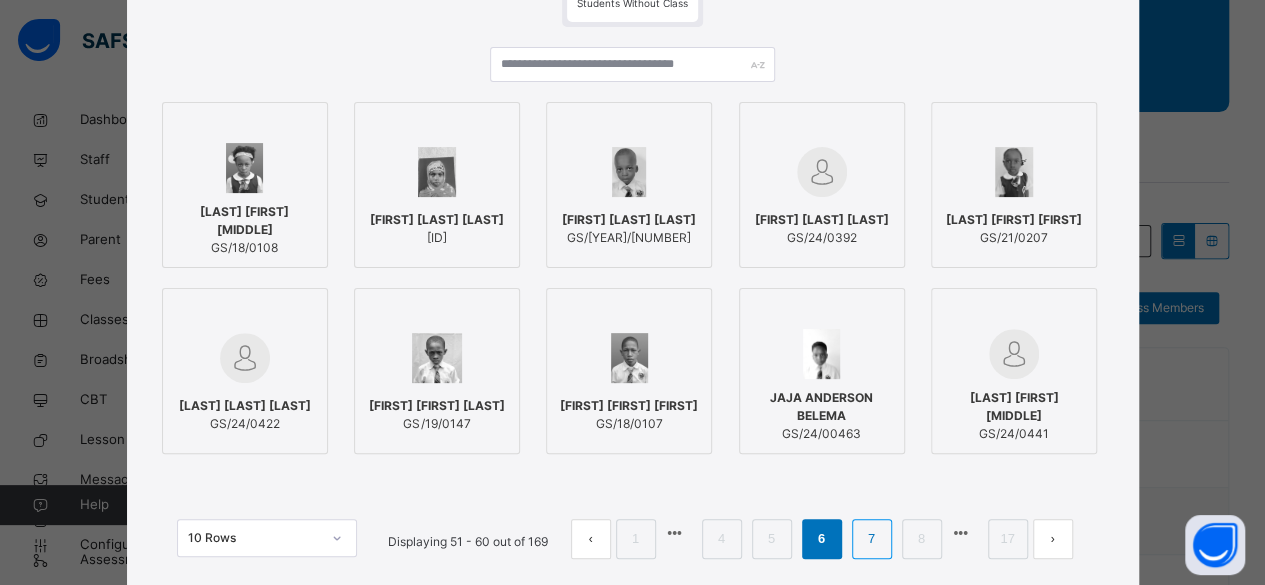 click on "7" at bounding box center (871, 539) 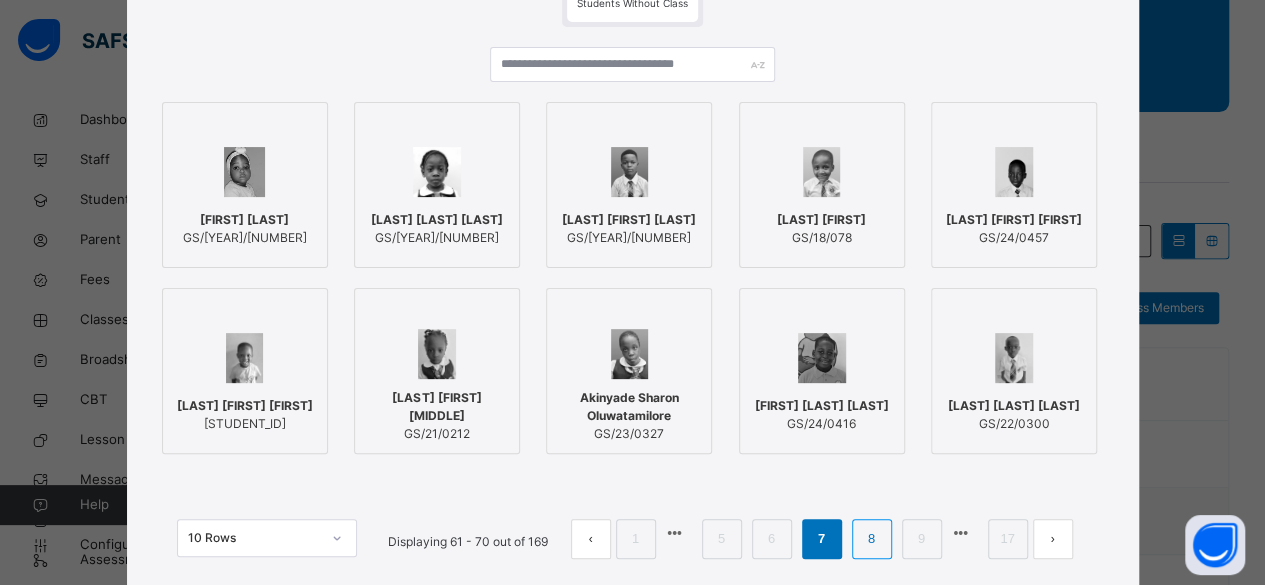 click on "8" at bounding box center (871, 539) 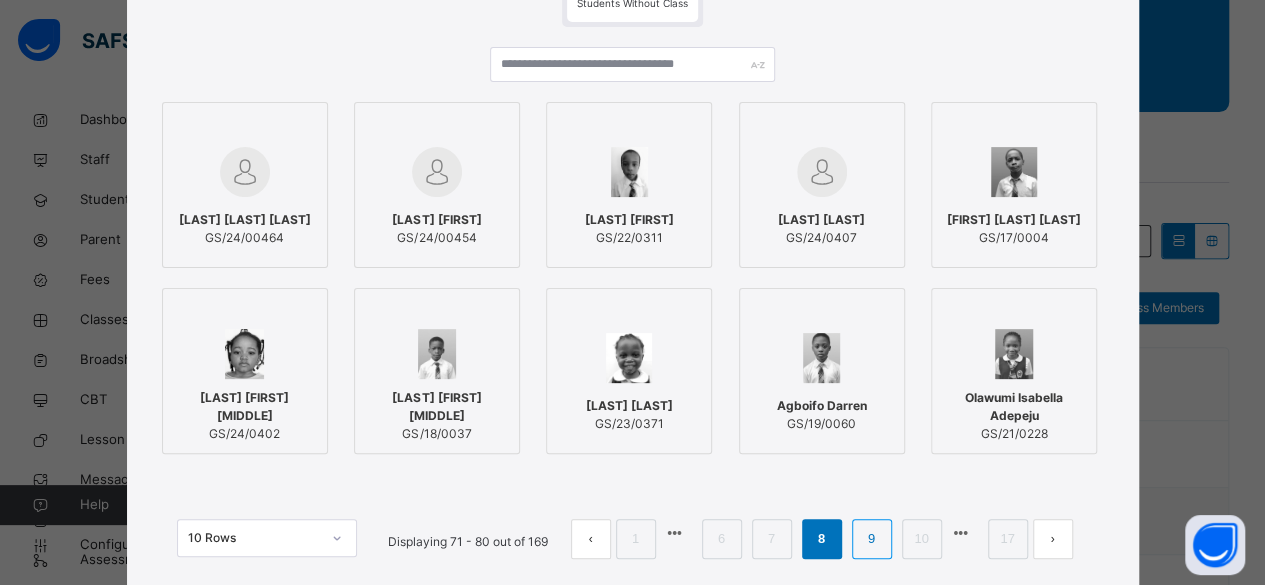 click on "9" at bounding box center [871, 539] 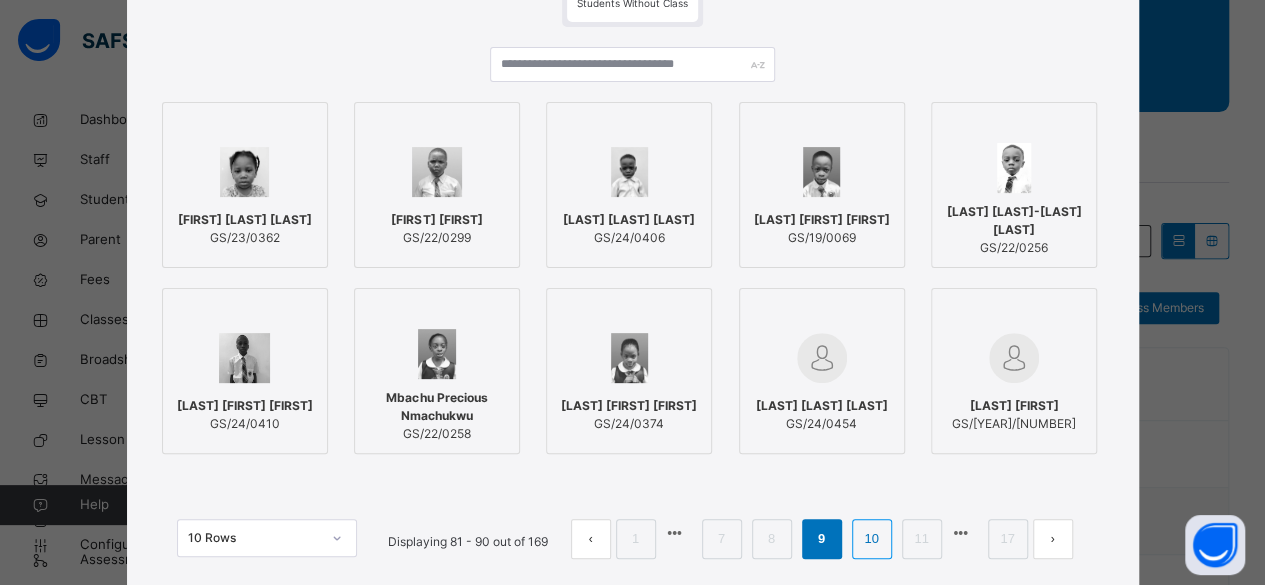 click on "10" at bounding box center [871, 539] 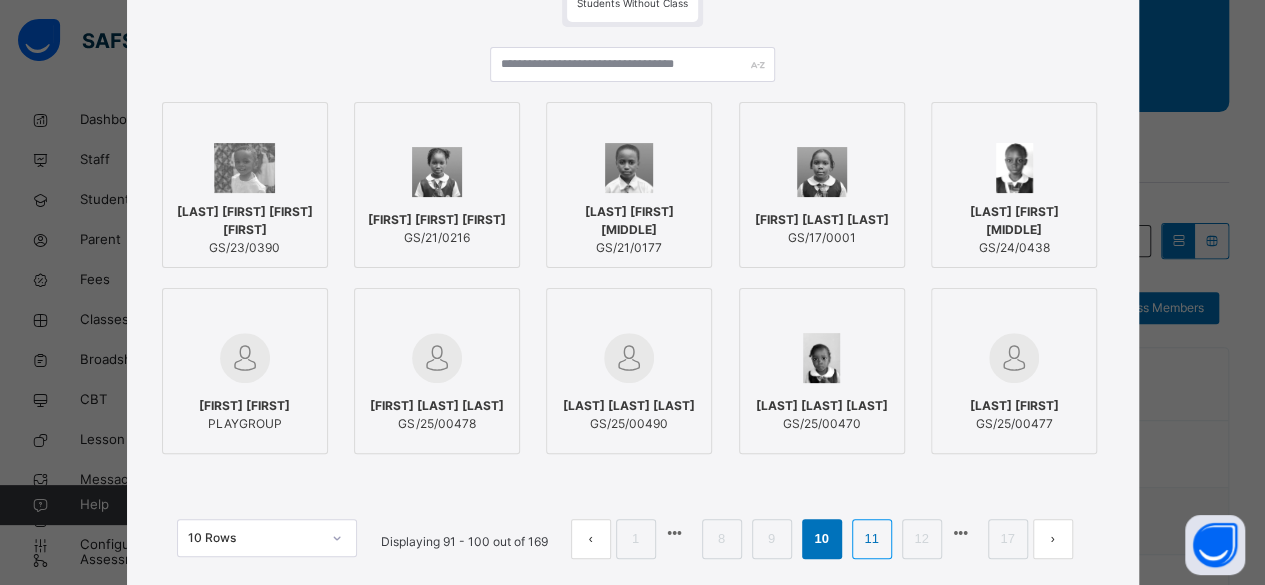 click on "11" at bounding box center (871, 539) 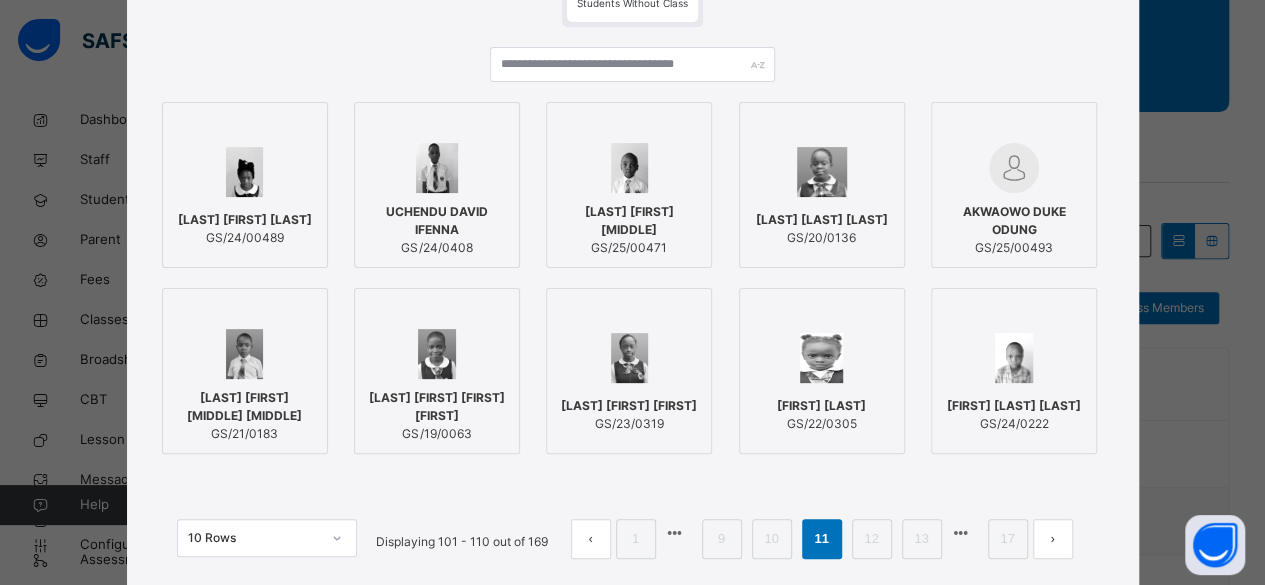 click on "Ajodoh Jayden Ojochegbe Onu GS/21/0183" at bounding box center [245, 416] 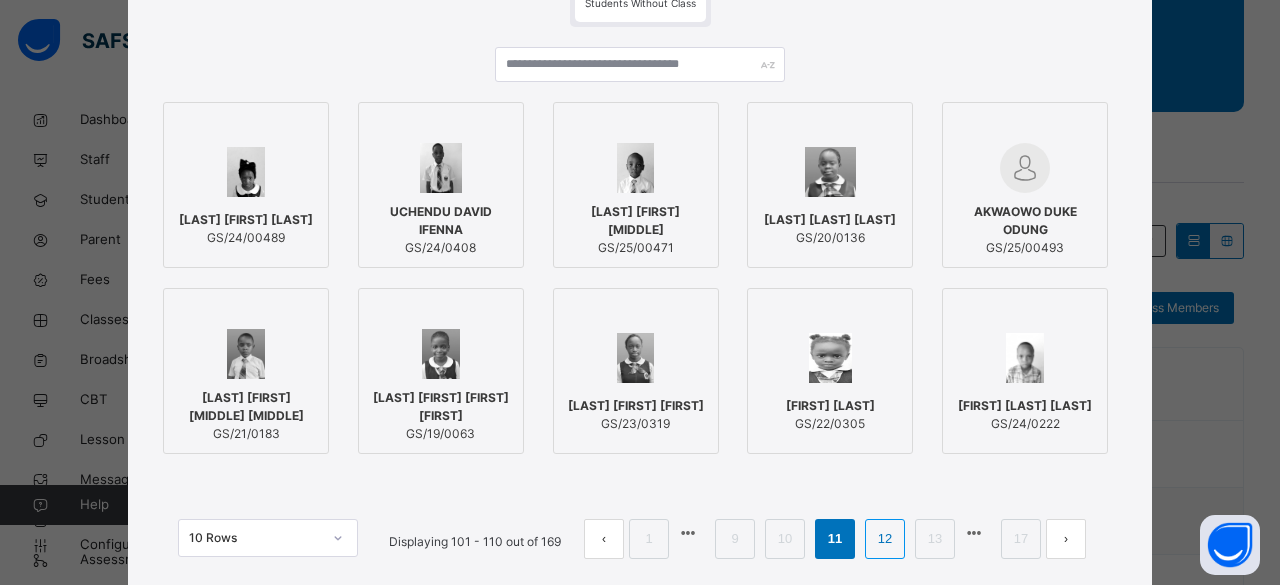 click on "12" at bounding box center (885, 539) 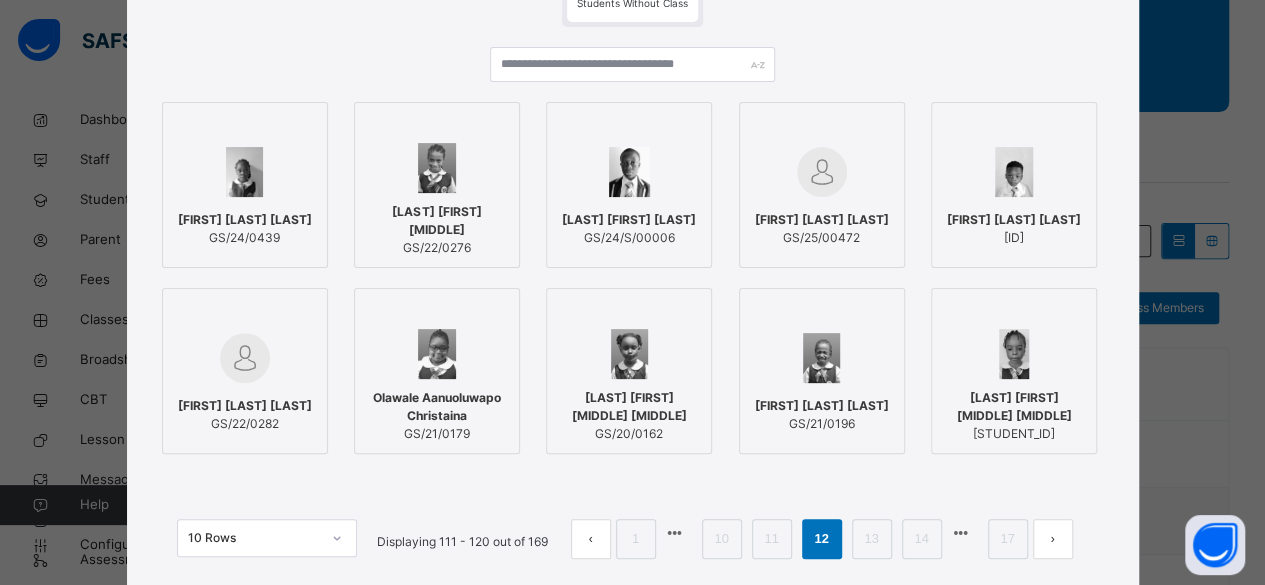 click on "[LAST] [FIRST] [LAST]" at bounding box center [245, 220] 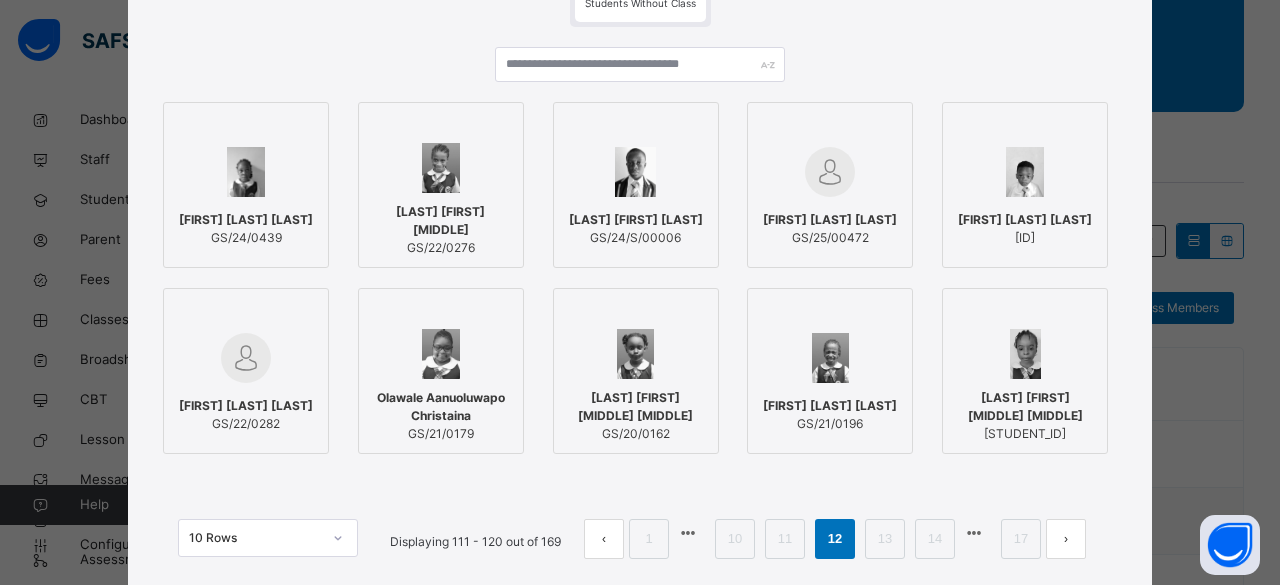 click at bounding box center (246, 358) 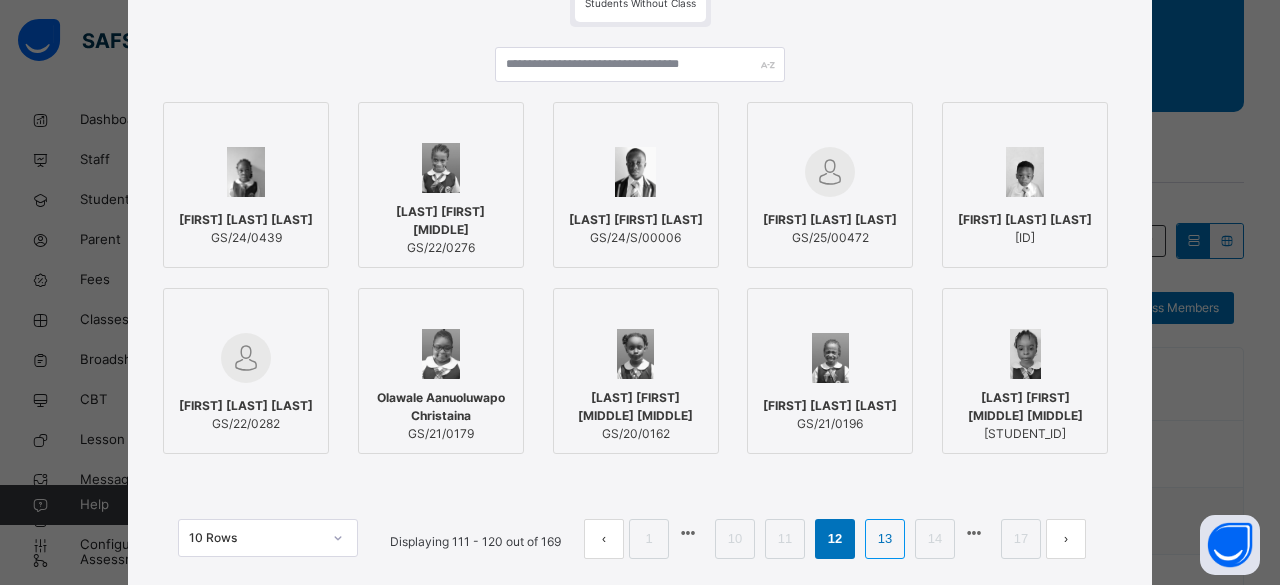 click on "13" at bounding box center (885, 539) 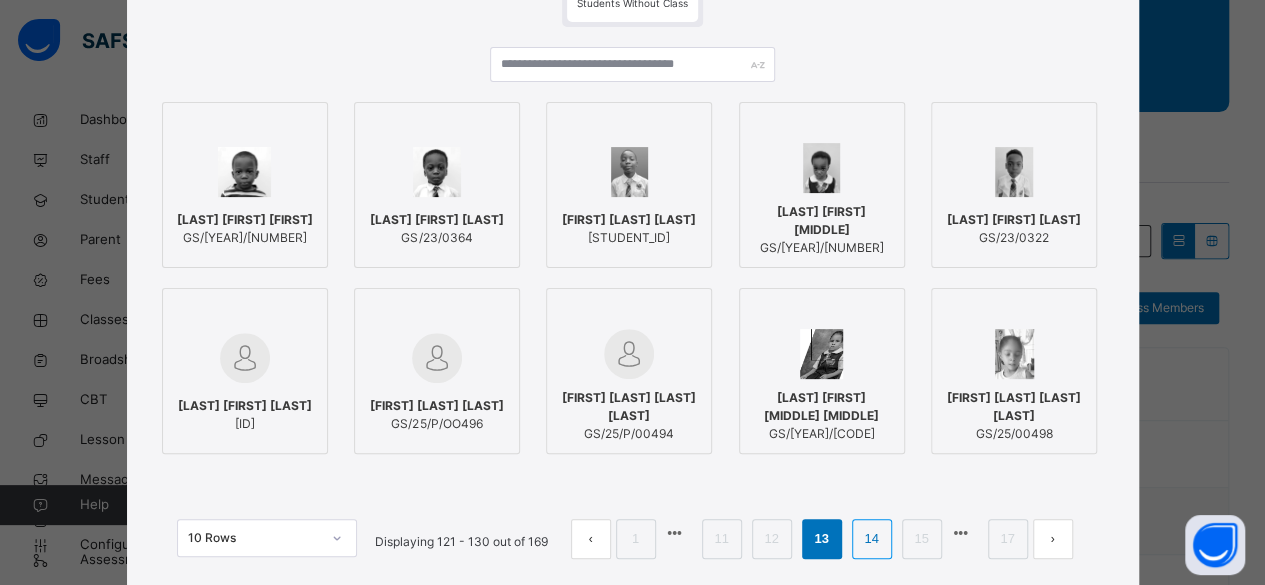 click on "14" at bounding box center [871, 539] 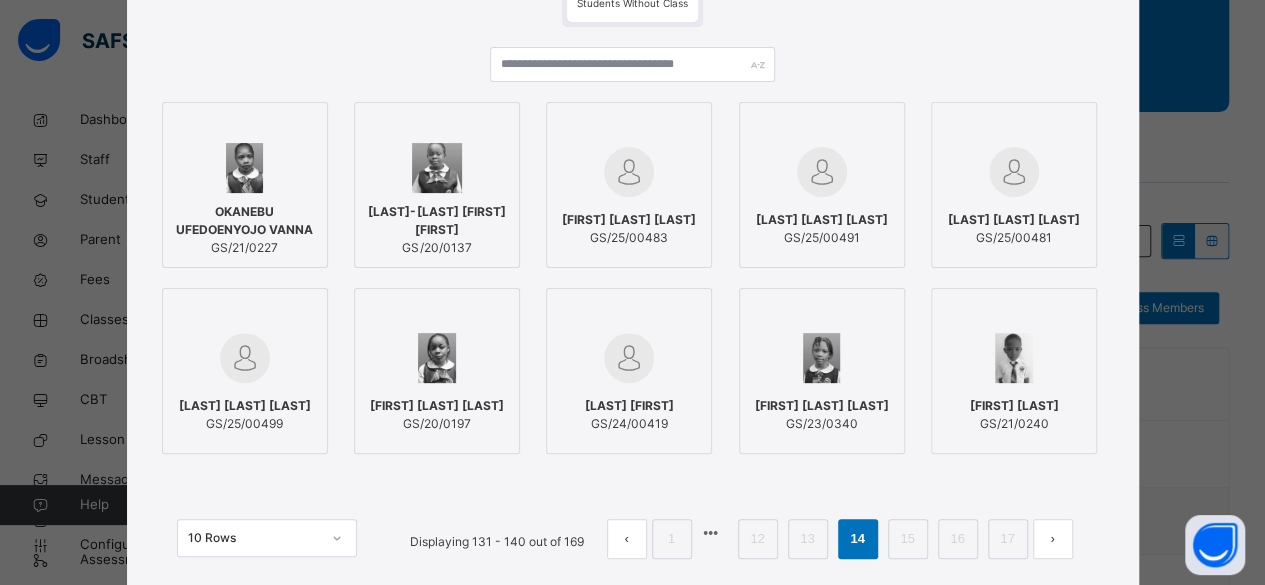 click on "Obiegbu Chinelo Miriam GS/20/0197" at bounding box center (437, 415) 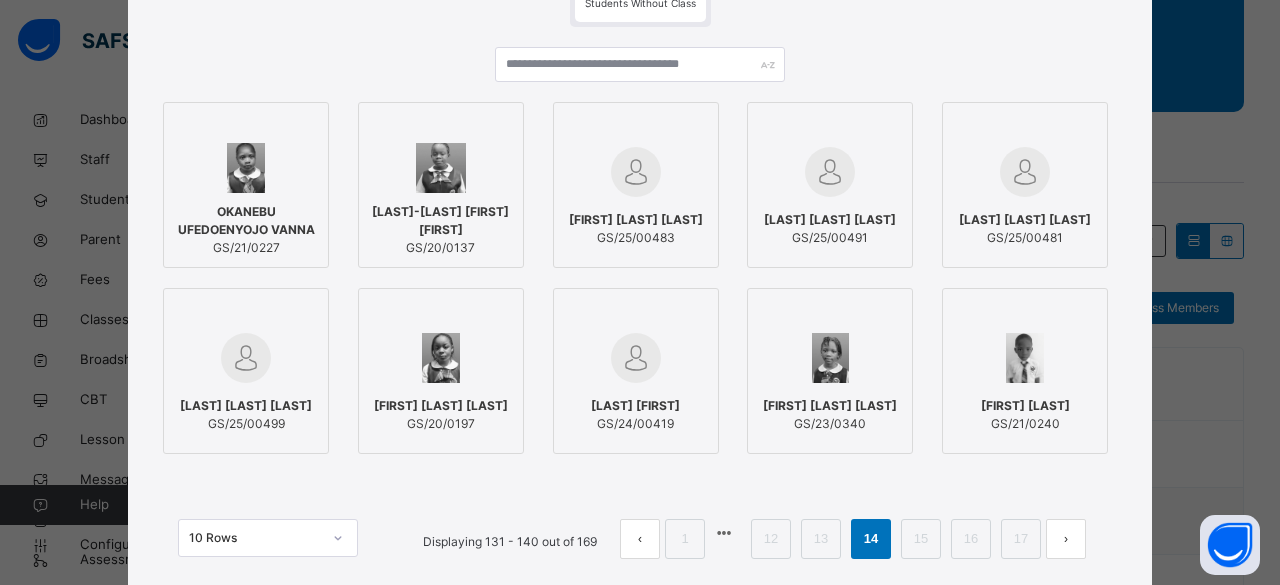 click on "[FIRST] [FIRST] [LAST]" at bounding box center [830, 406] 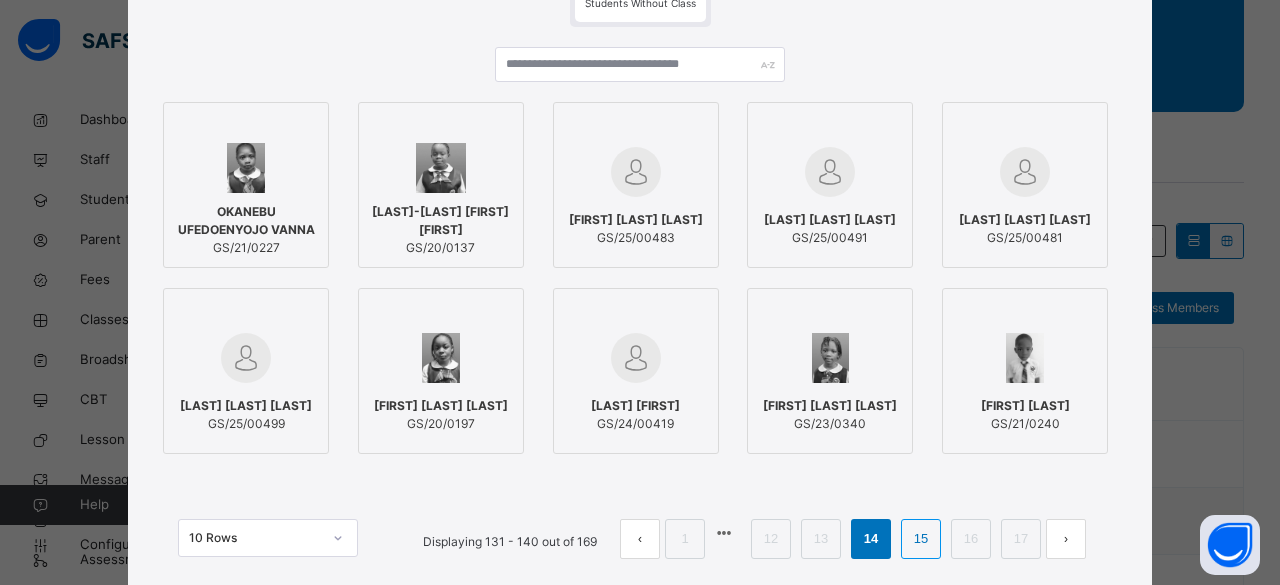 click on "15" at bounding box center [921, 539] 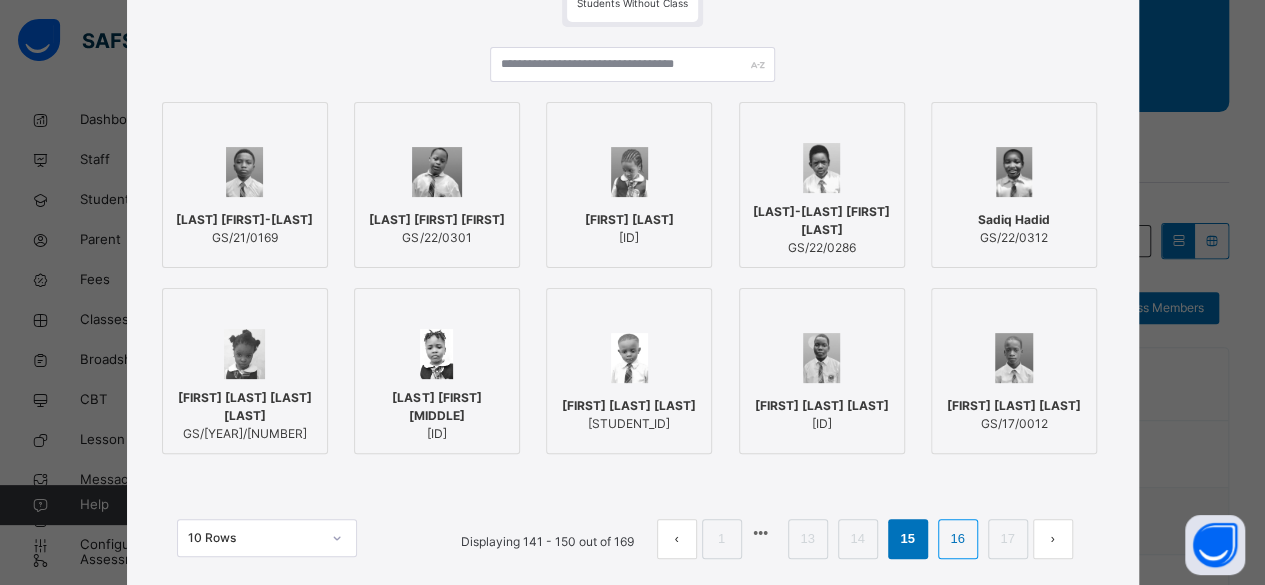 click on "16" at bounding box center (957, 539) 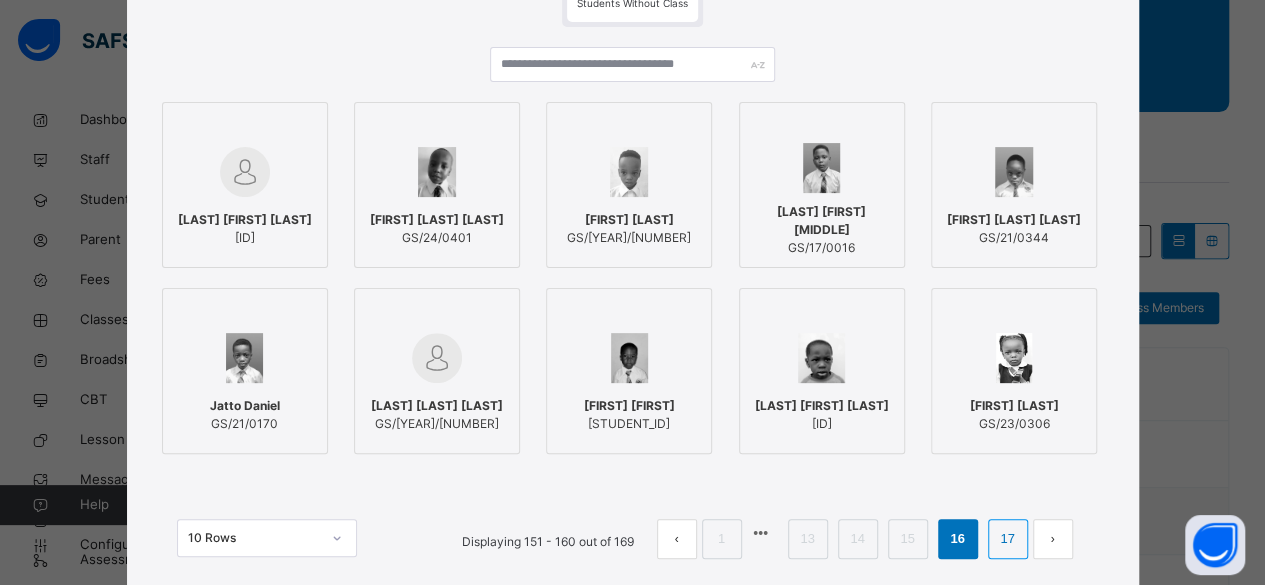 click on "17" at bounding box center (1007, 539) 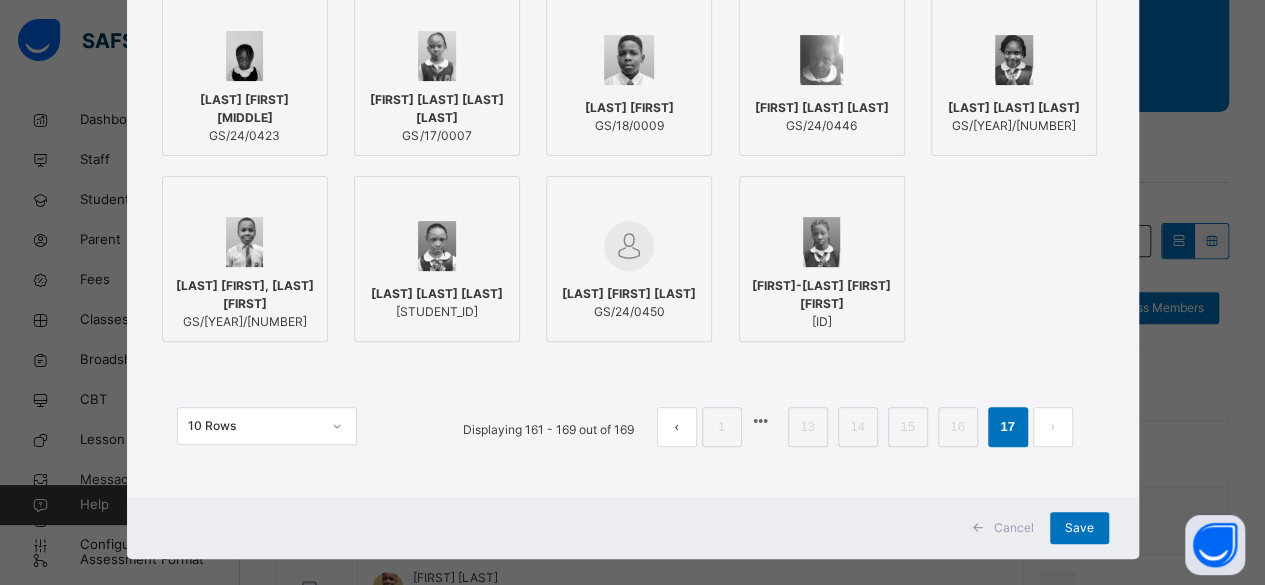 scroll, scrollTop: 306, scrollLeft: 0, axis: vertical 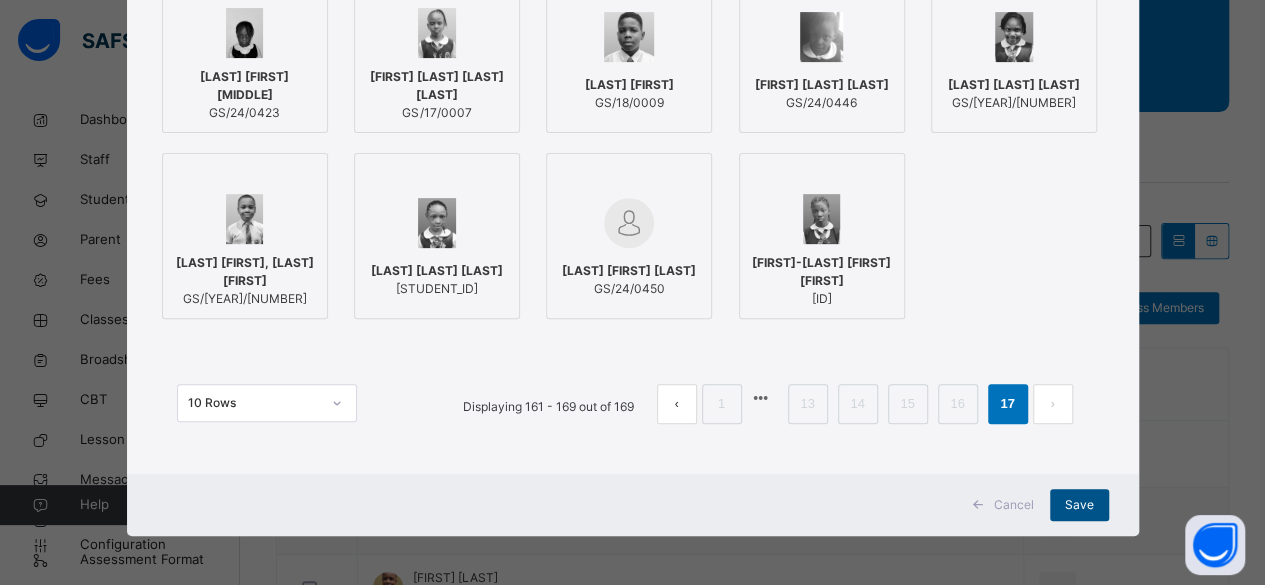 click on "Save" at bounding box center (1079, 505) 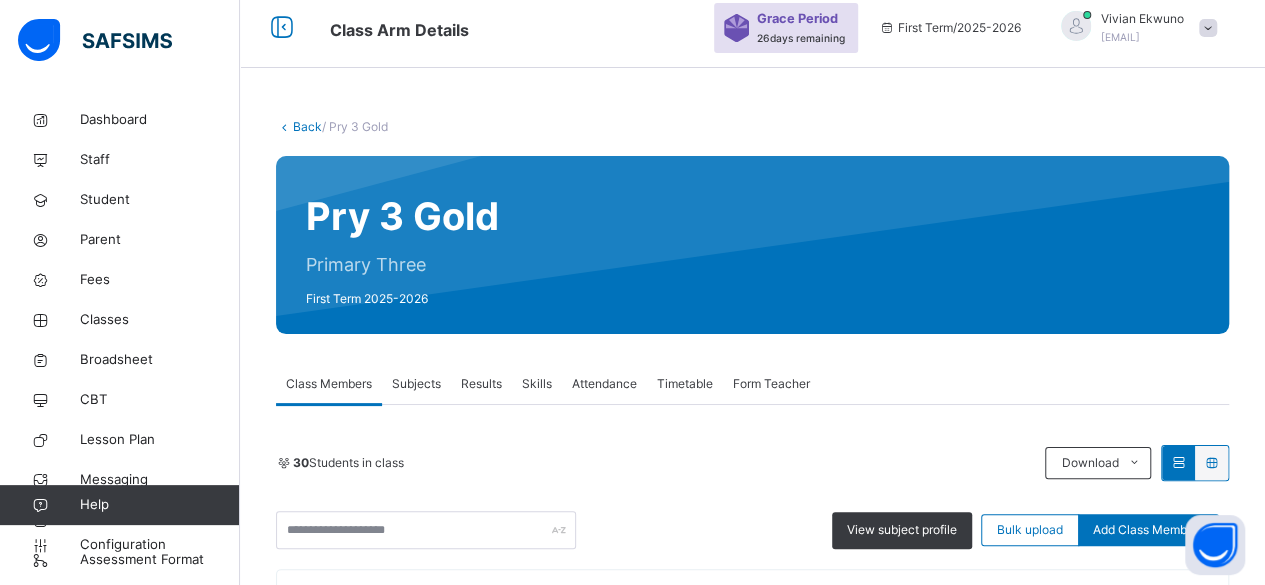 scroll, scrollTop: 0, scrollLeft: 0, axis: both 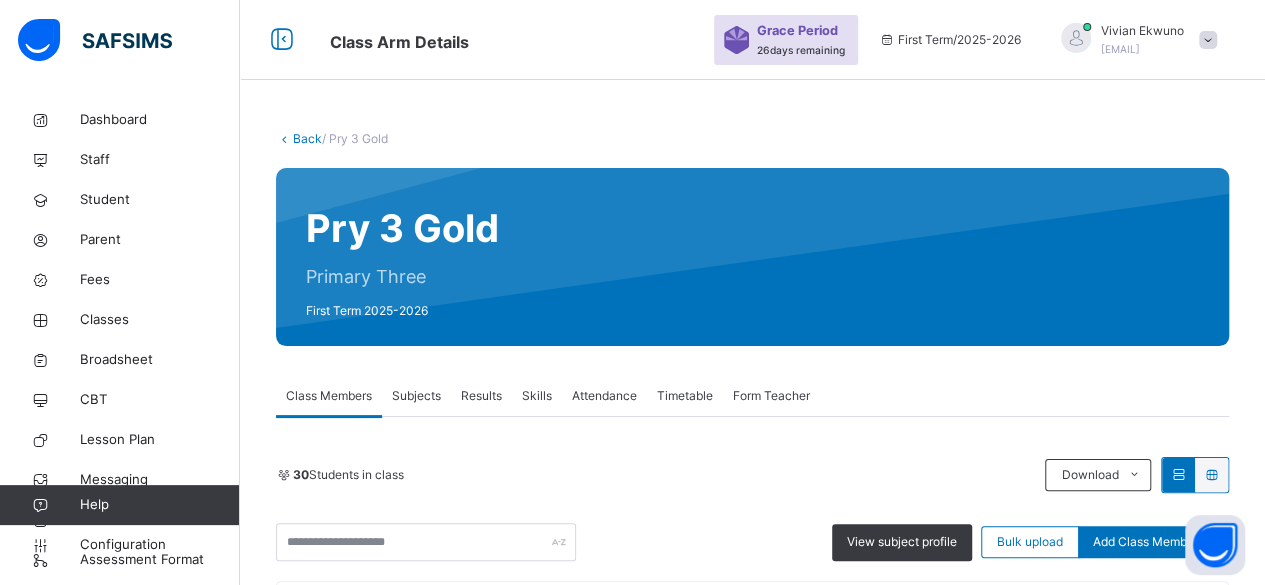 click on "Back" at bounding box center [307, 138] 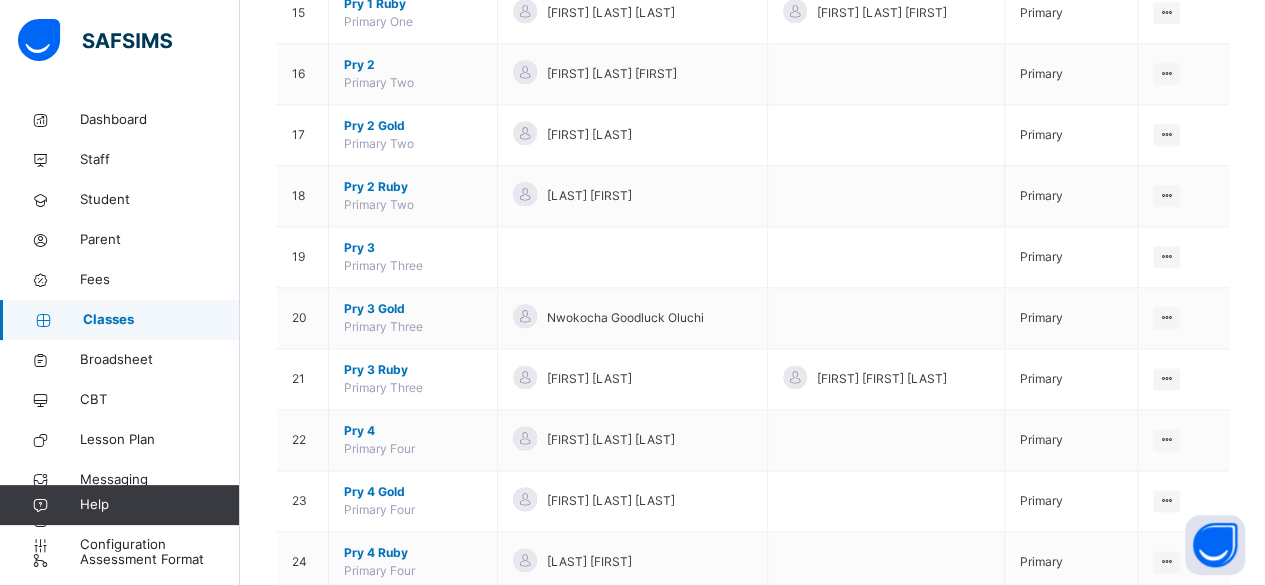 scroll, scrollTop: 1115, scrollLeft: 0, axis: vertical 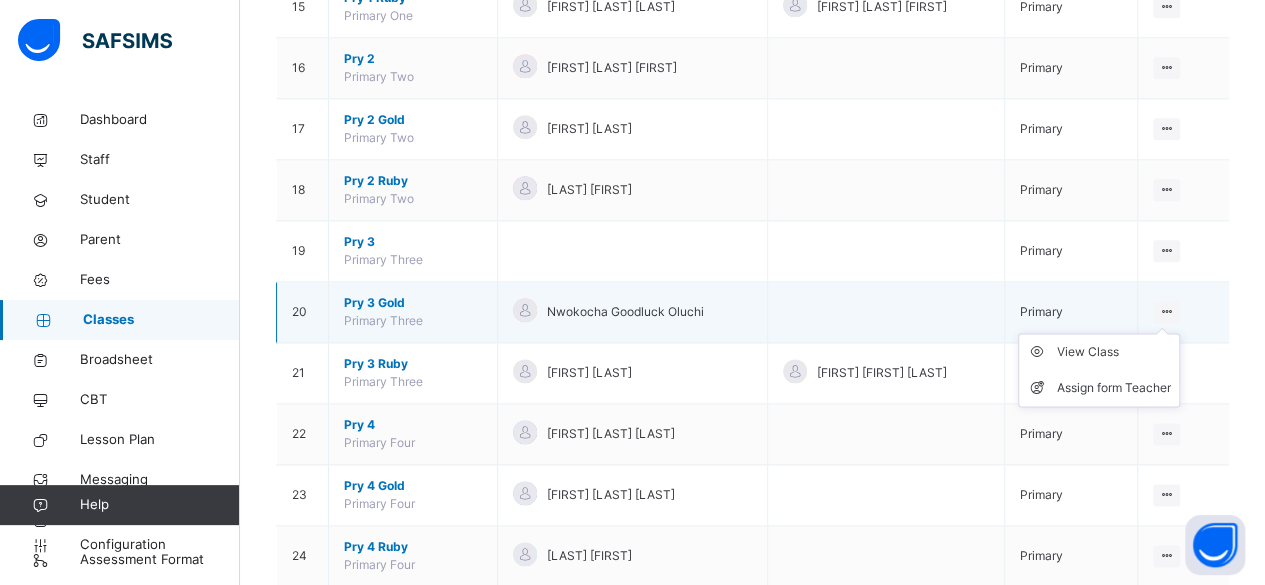 click at bounding box center [1166, 311] 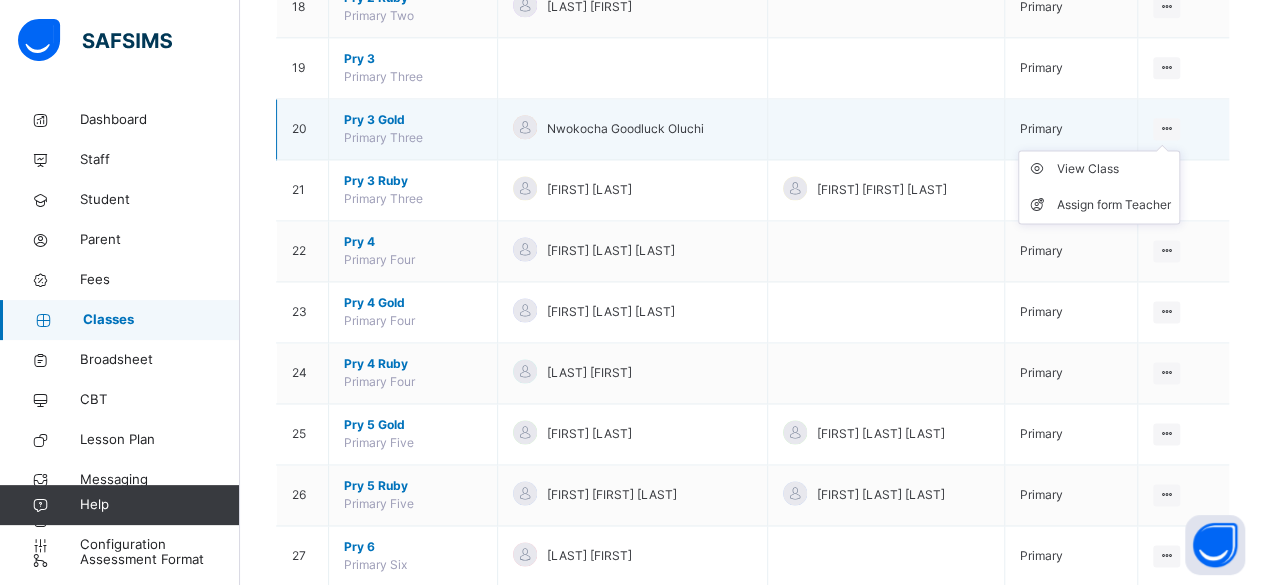 scroll, scrollTop: 1300, scrollLeft: 0, axis: vertical 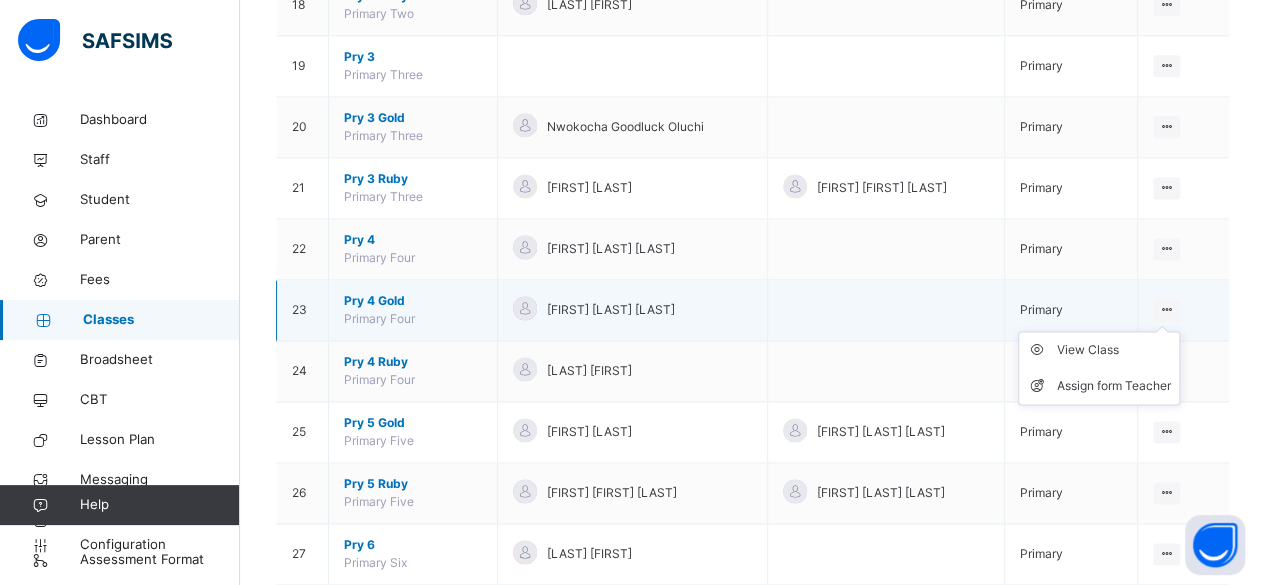 click at bounding box center [1166, 309] 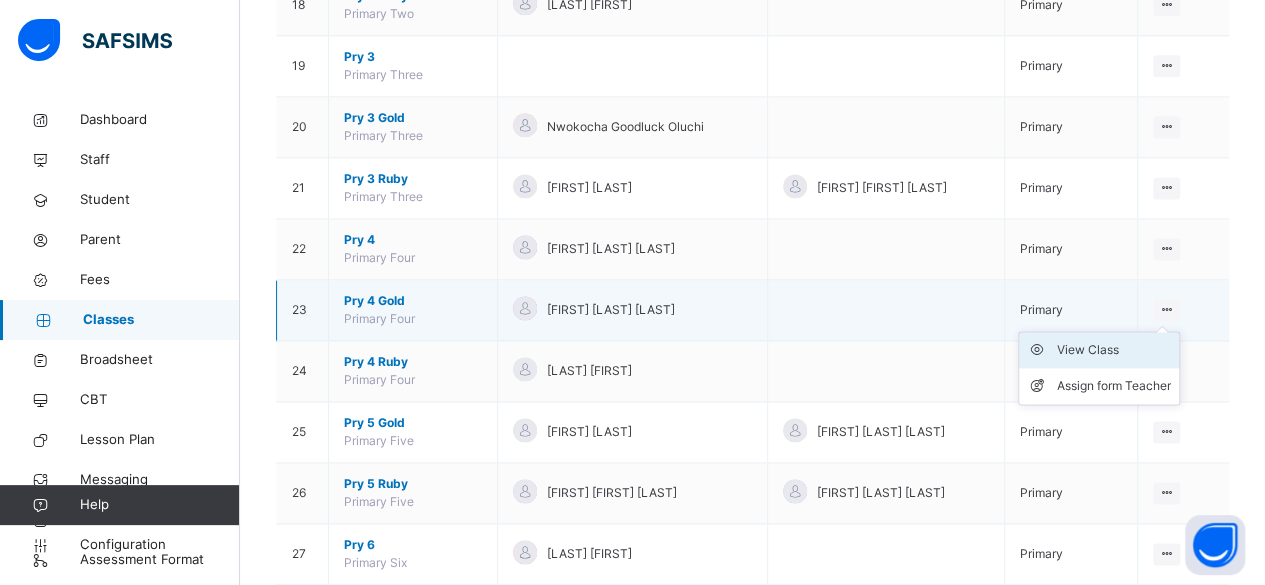 click on "View Class" at bounding box center [1114, 350] 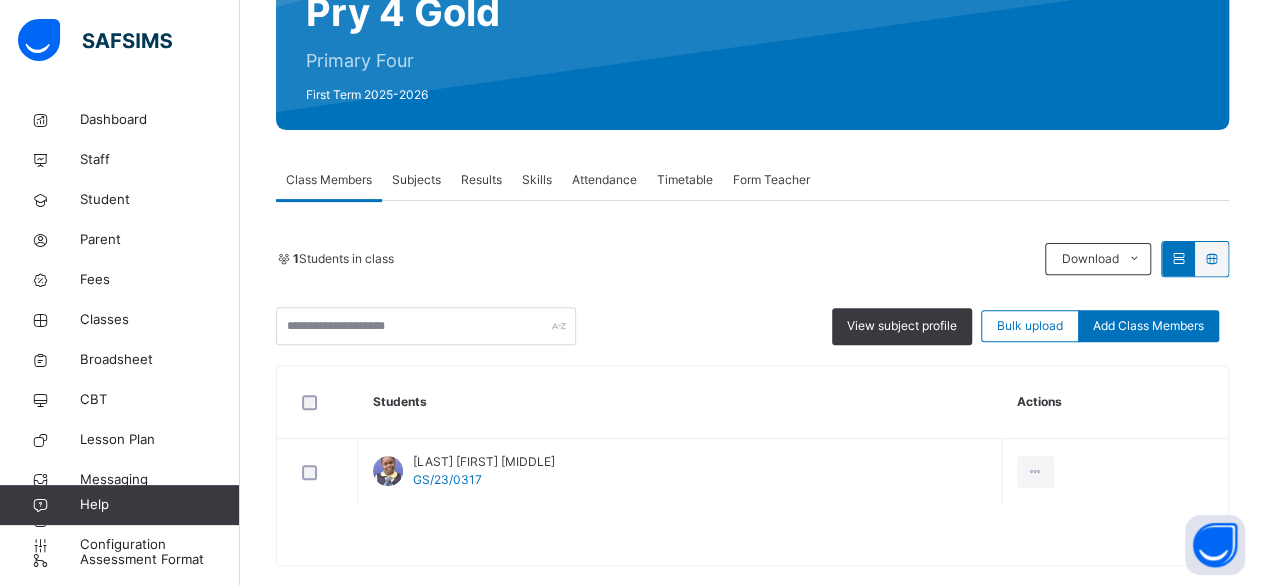 scroll, scrollTop: 206, scrollLeft: 0, axis: vertical 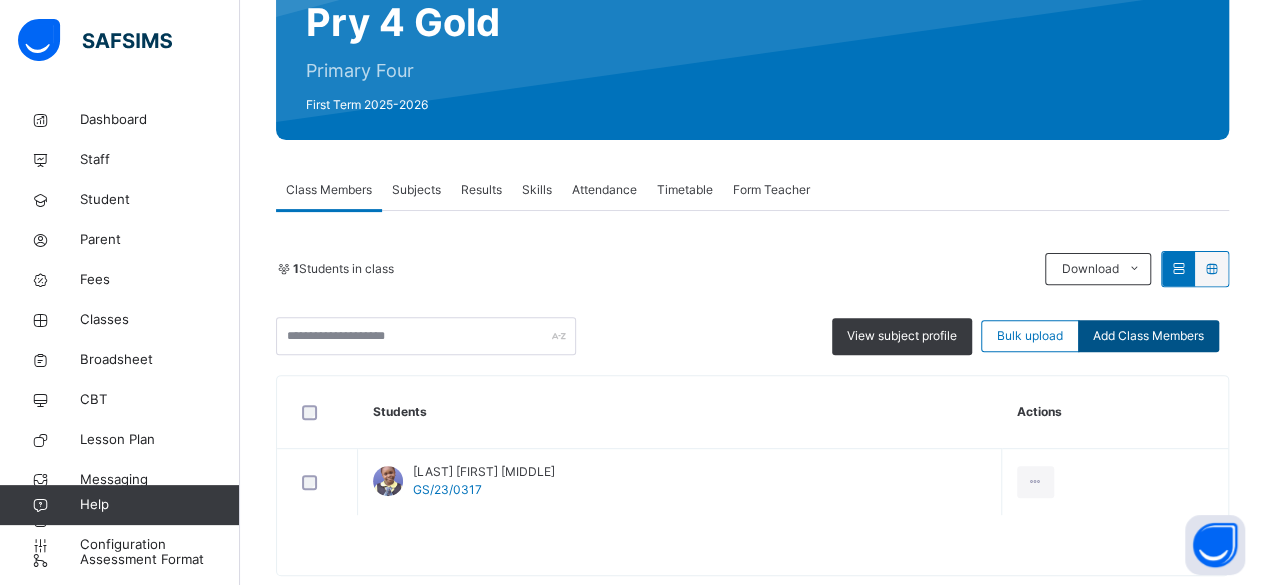 click on "Add Class Members" at bounding box center [1148, 336] 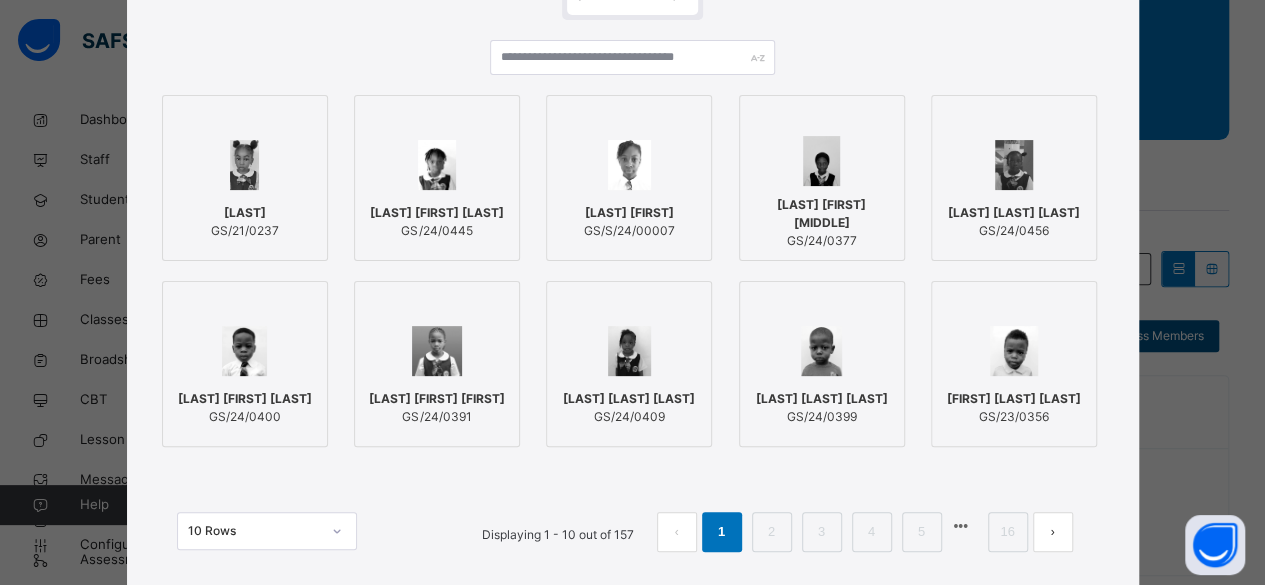 scroll, scrollTop: 204, scrollLeft: 0, axis: vertical 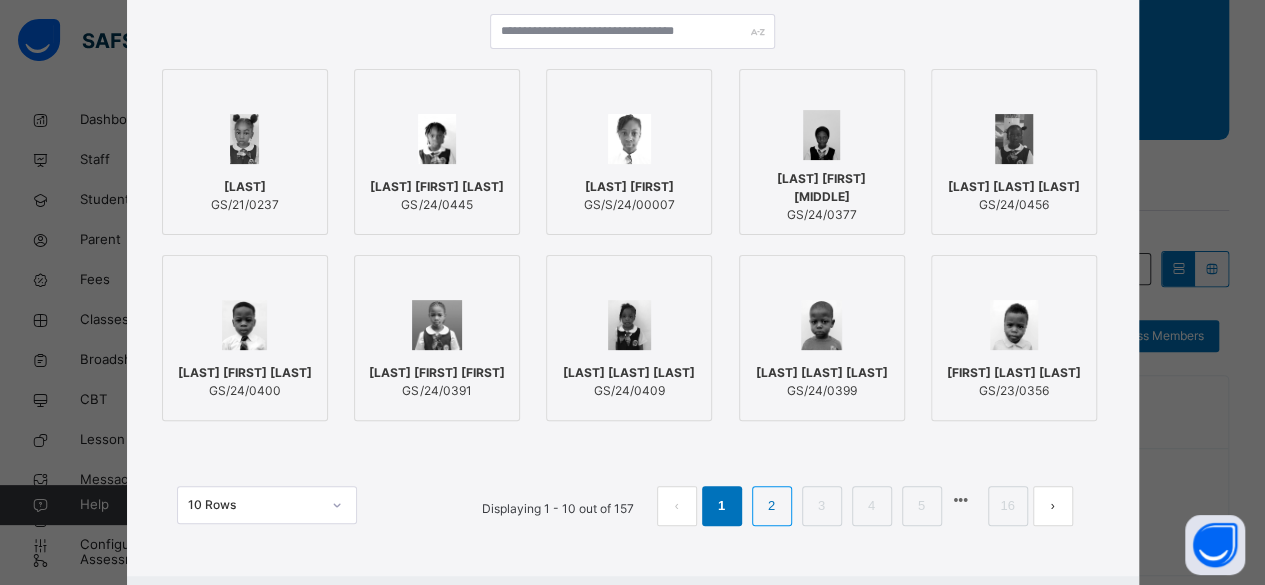 click on "2" at bounding box center [771, 506] 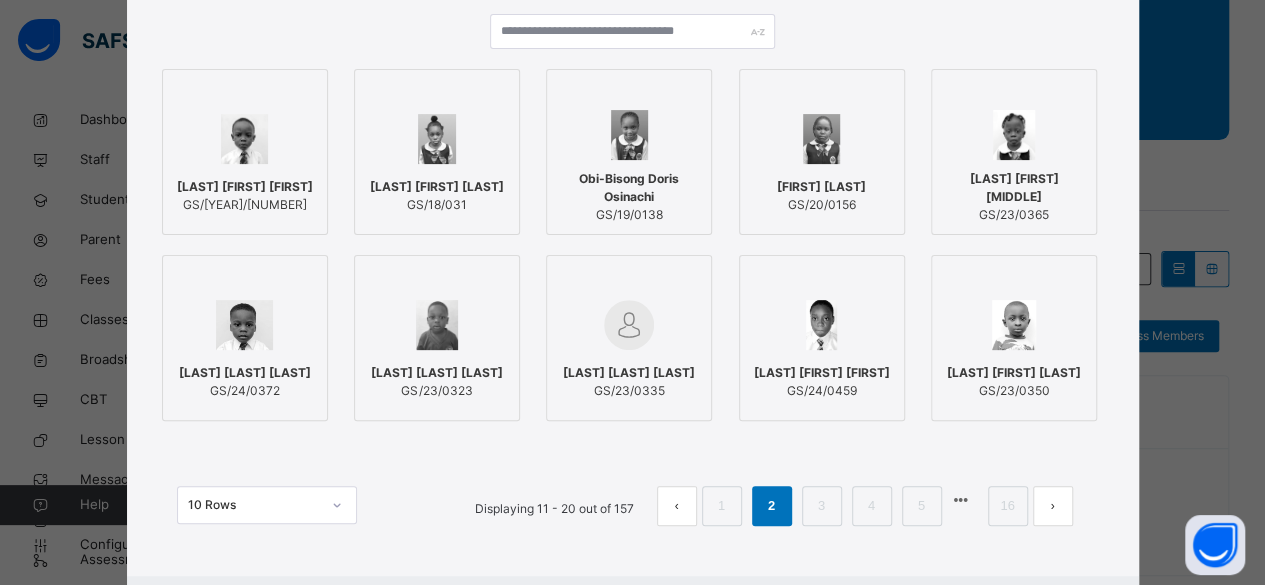 click on "GS/19/0138" at bounding box center [629, 215] 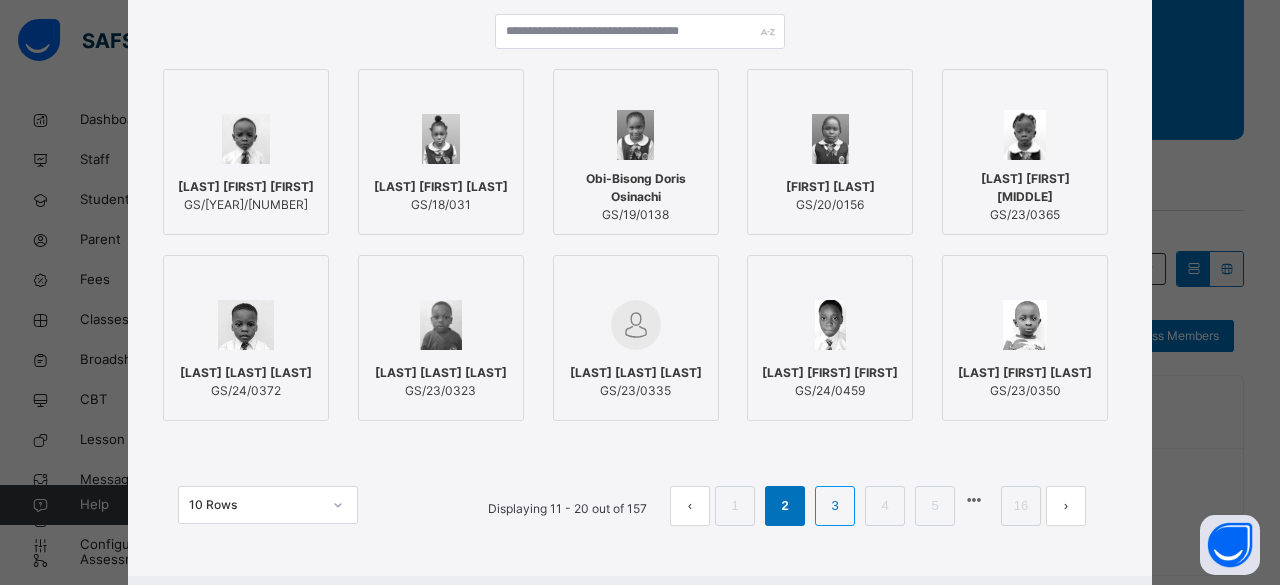 click on "3" at bounding box center [834, 506] 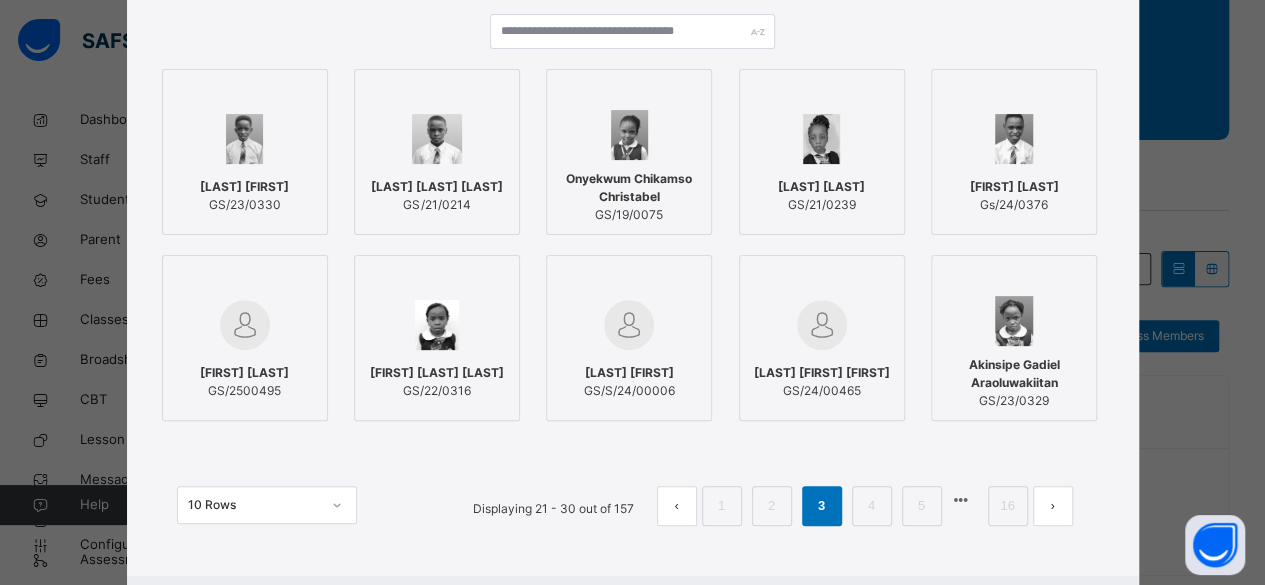 click on "Onyekwum Chikamso Christabel" at bounding box center [629, 188] 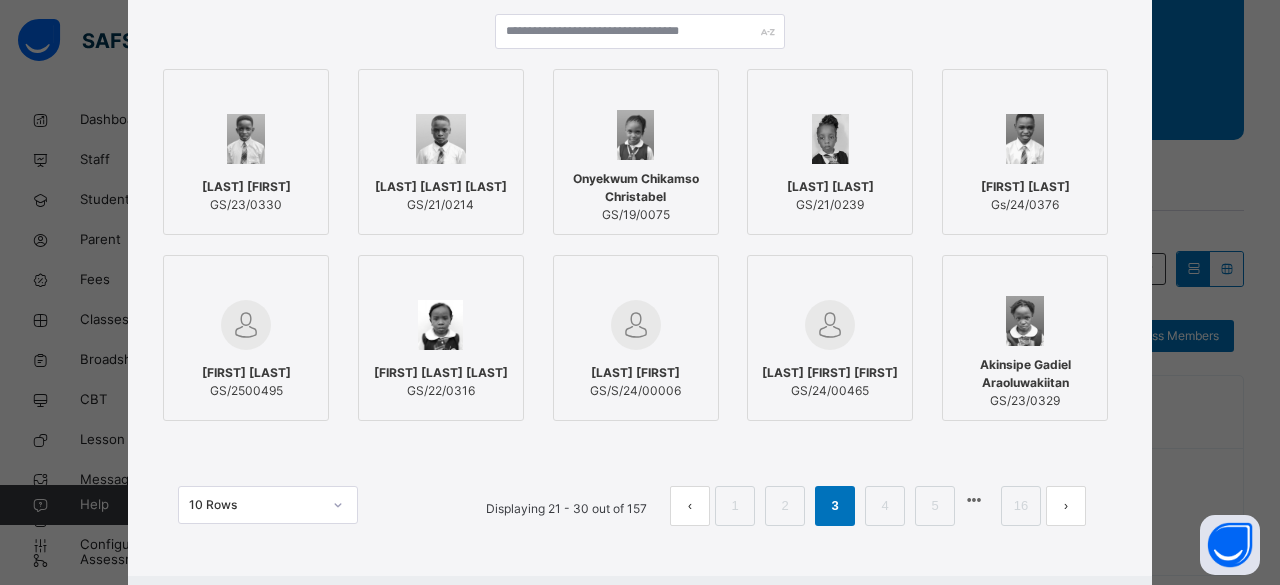 click at bounding box center (1025, 321) 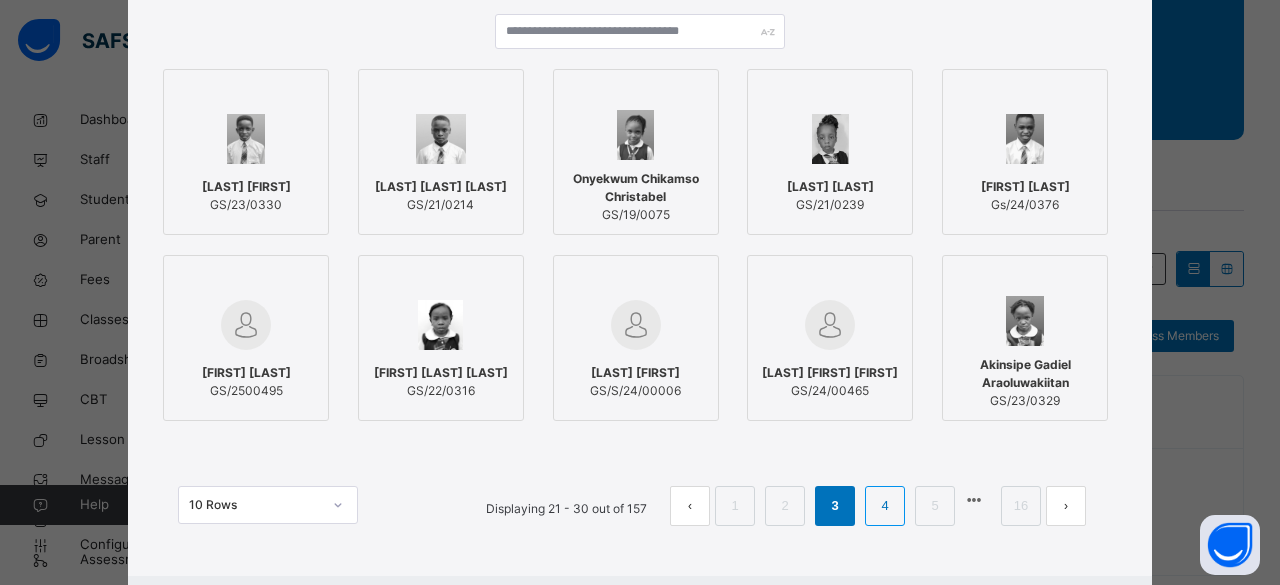 click on "4" at bounding box center (884, 506) 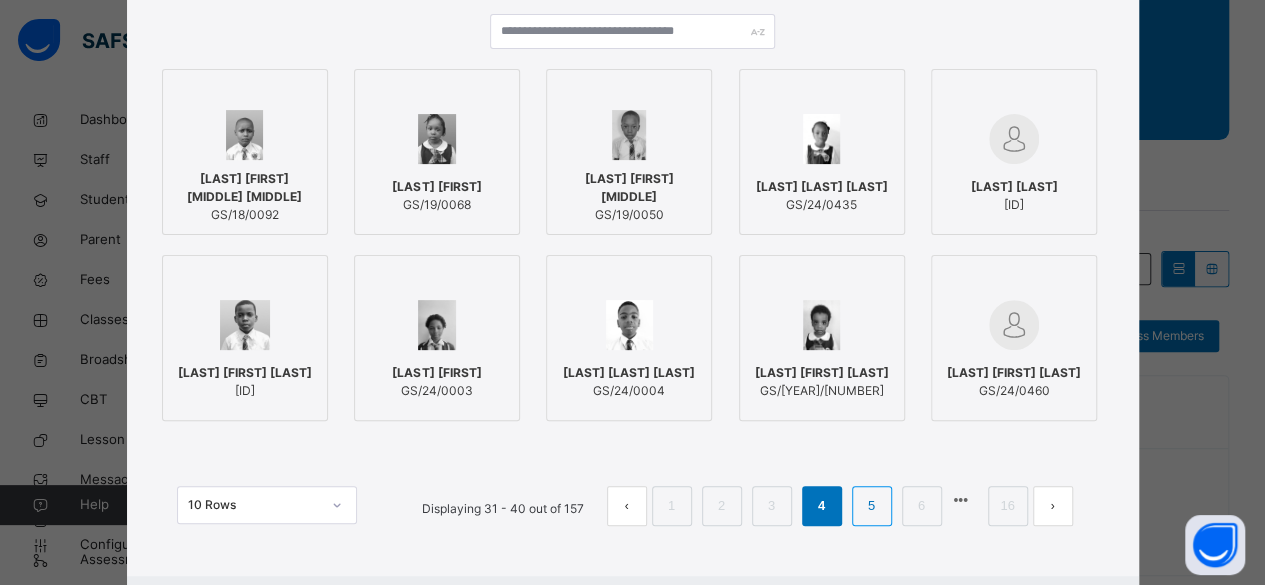 click on "5" at bounding box center (871, 506) 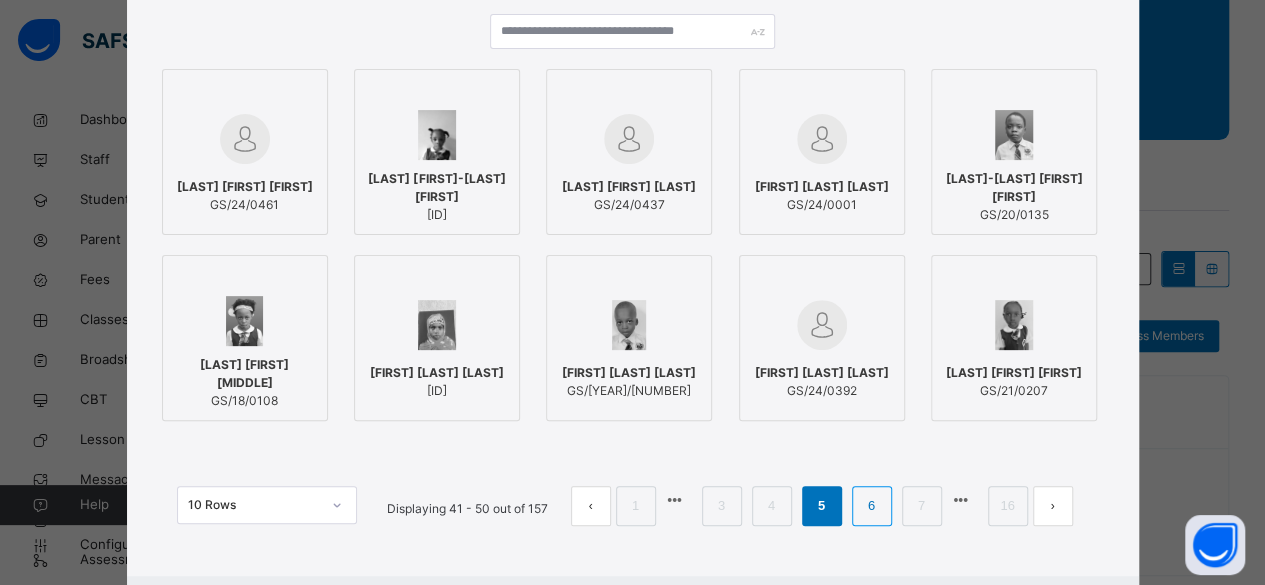 click on "6" at bounding box center (871, 506) 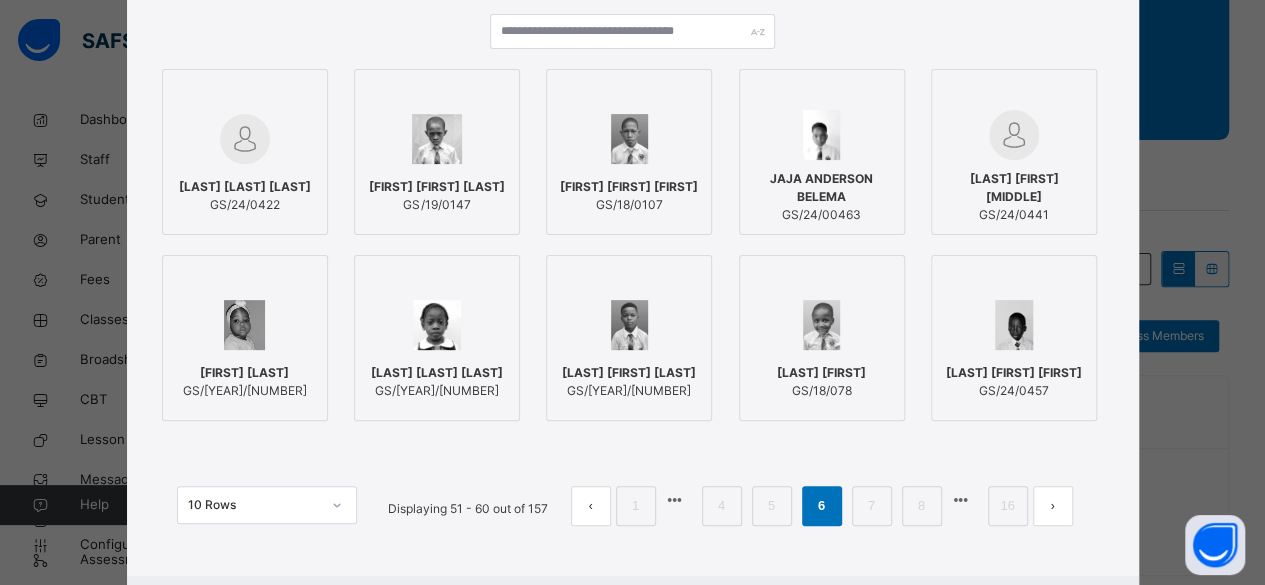 click at bounding box center [822, 135] 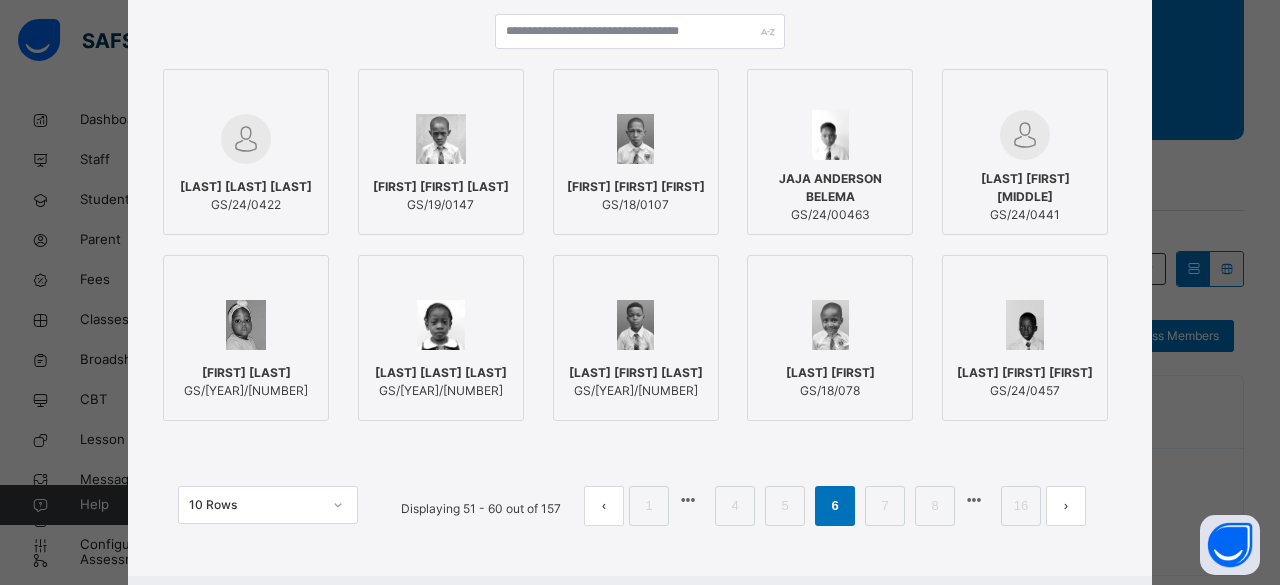 click on "John Sebastian Ekpeyong" at bounding box center (830, 373) 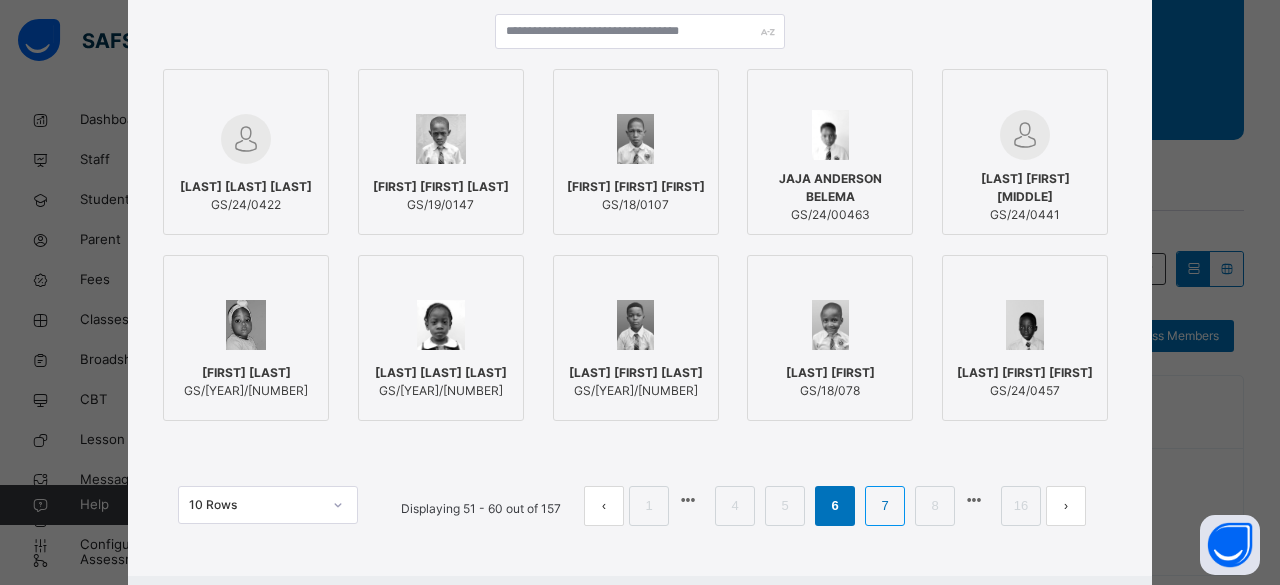 click on "7" at bounding box center [884, 506] 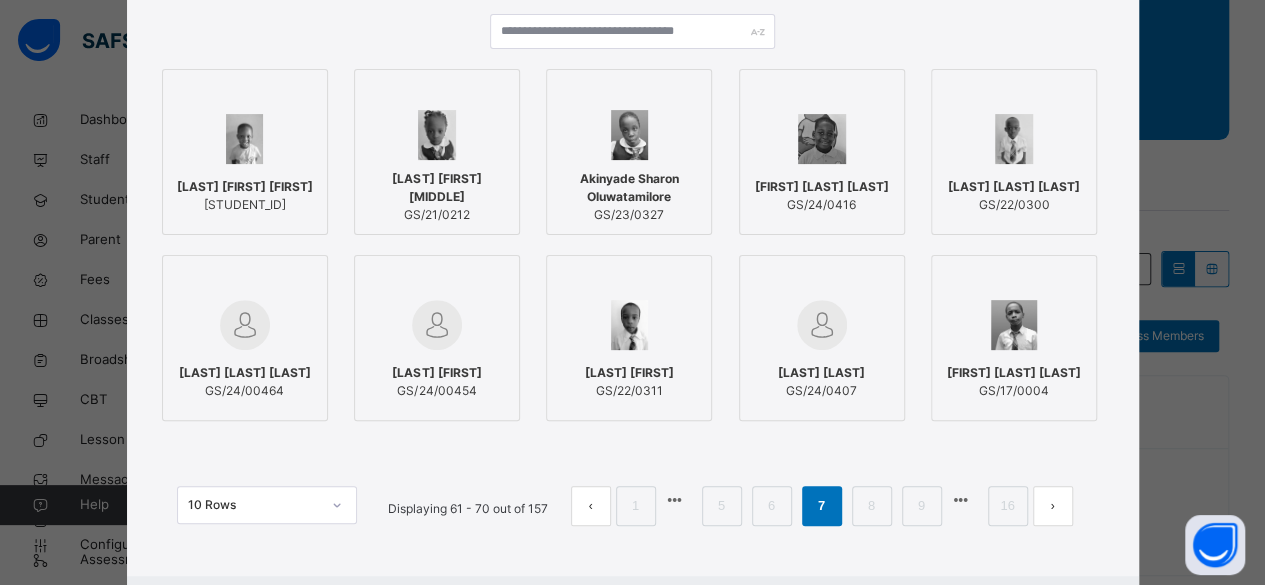 click at bounding box center (245, 325) 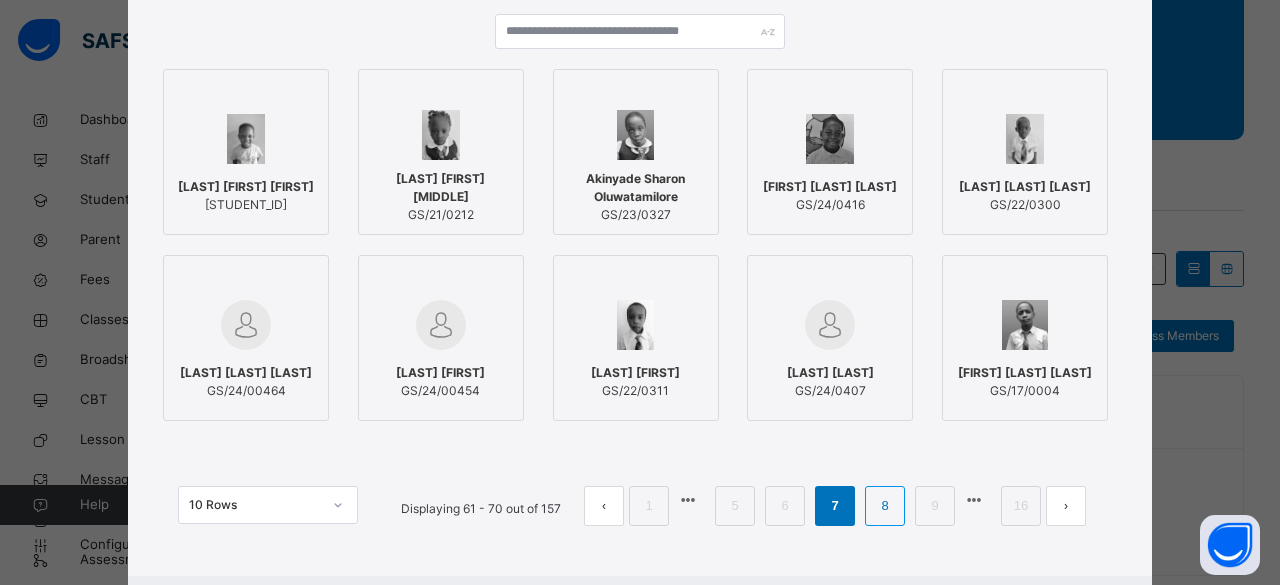 click on "8" at bounding box center (884, 506) 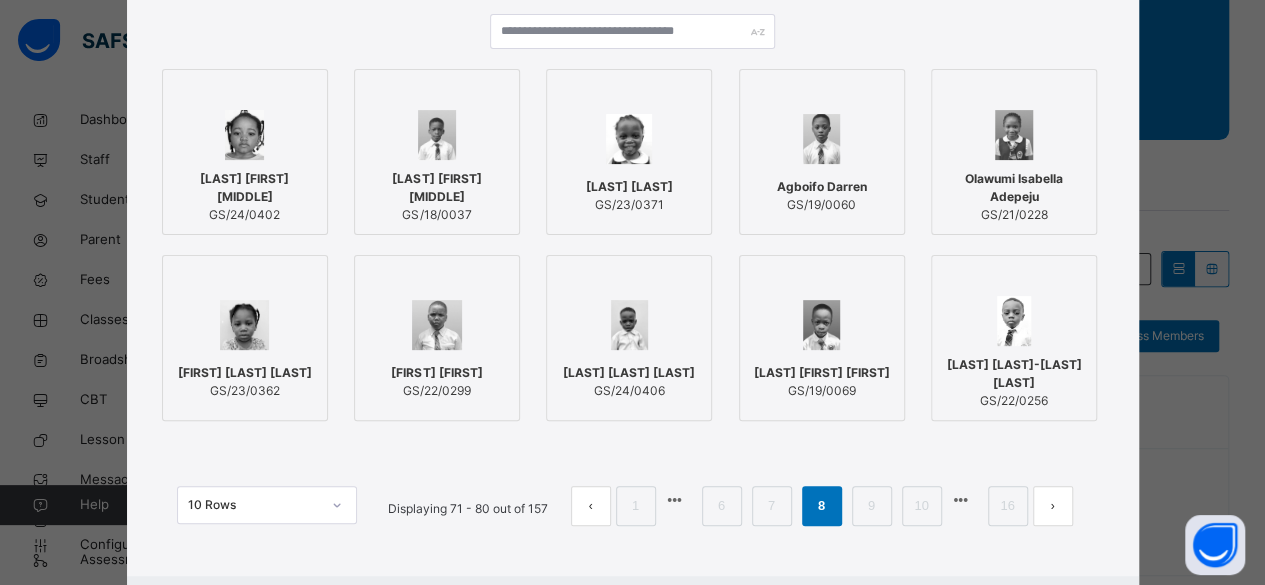 click on "Agboifo Darren  GS/19/0060" at bounding box center [822, 196] 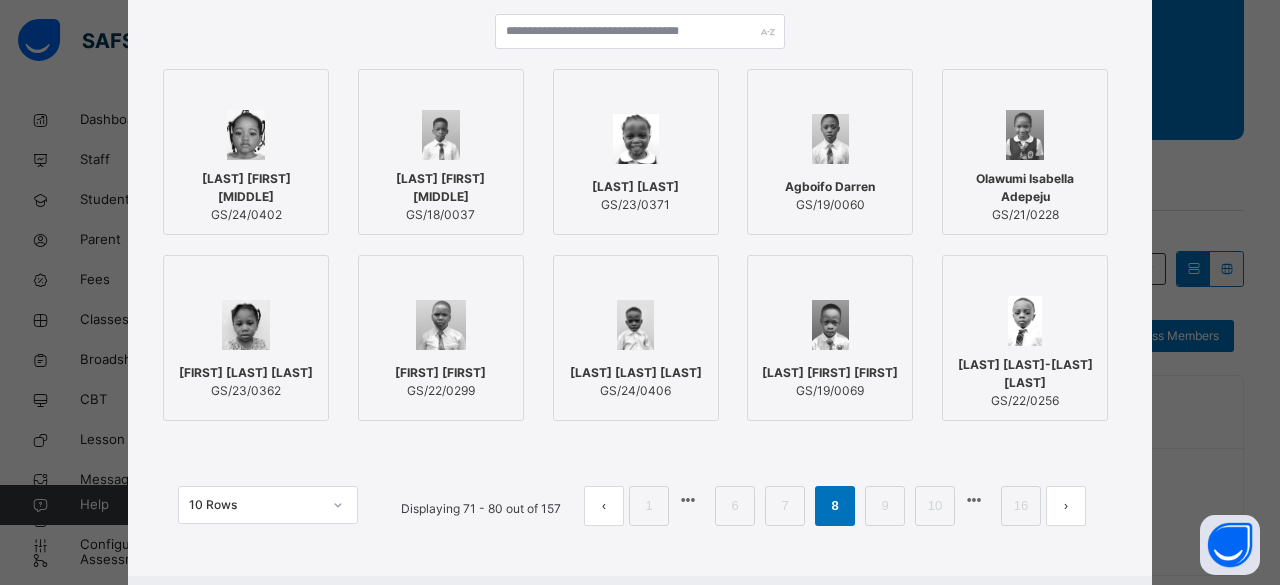 click on "Olawumi Isabella Adepeju" at bounding box center [1025, 188] 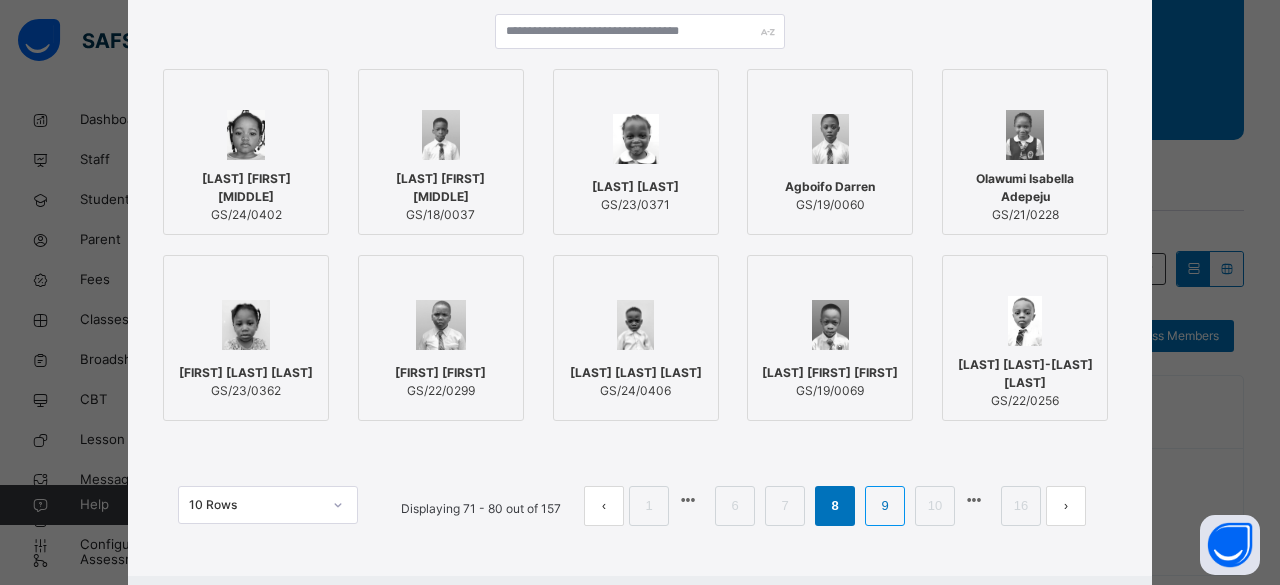 click on "9" at bounding box center [884, 506] 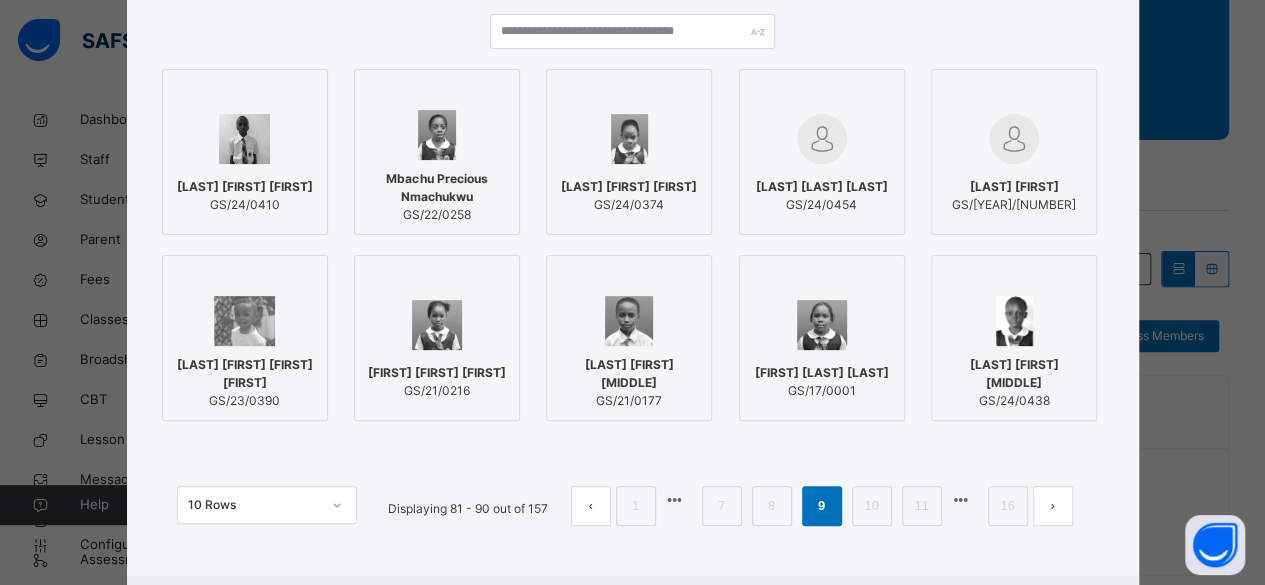 click on "Mbachu Precious Nmachukwu" at bounding box center (437, 188) 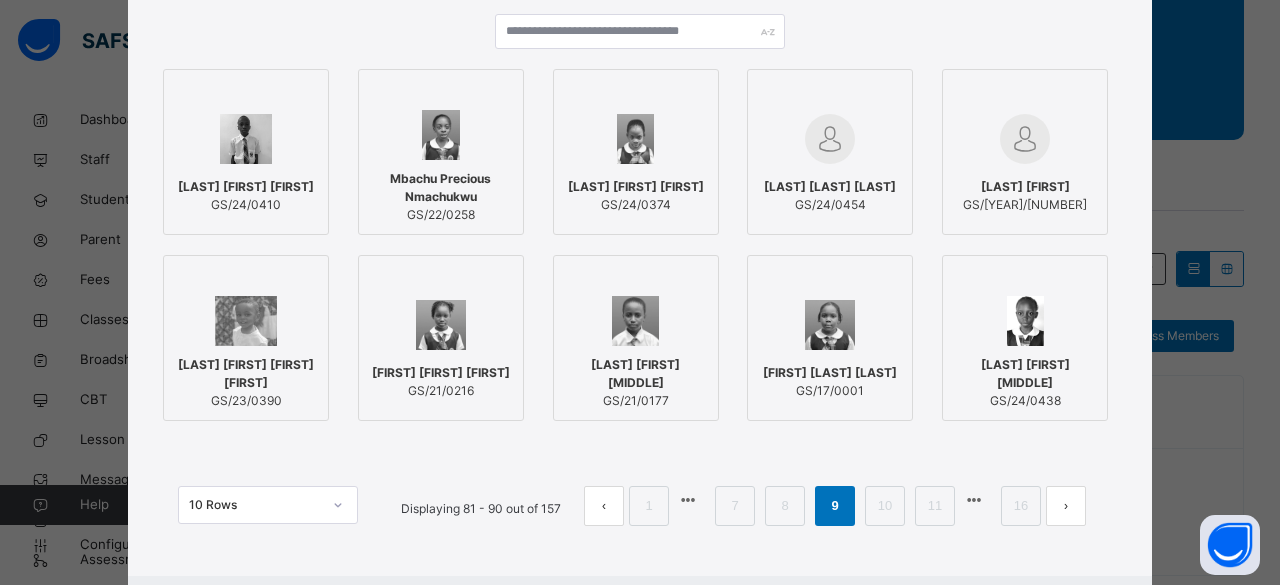 click at bounding box center [636, 139] 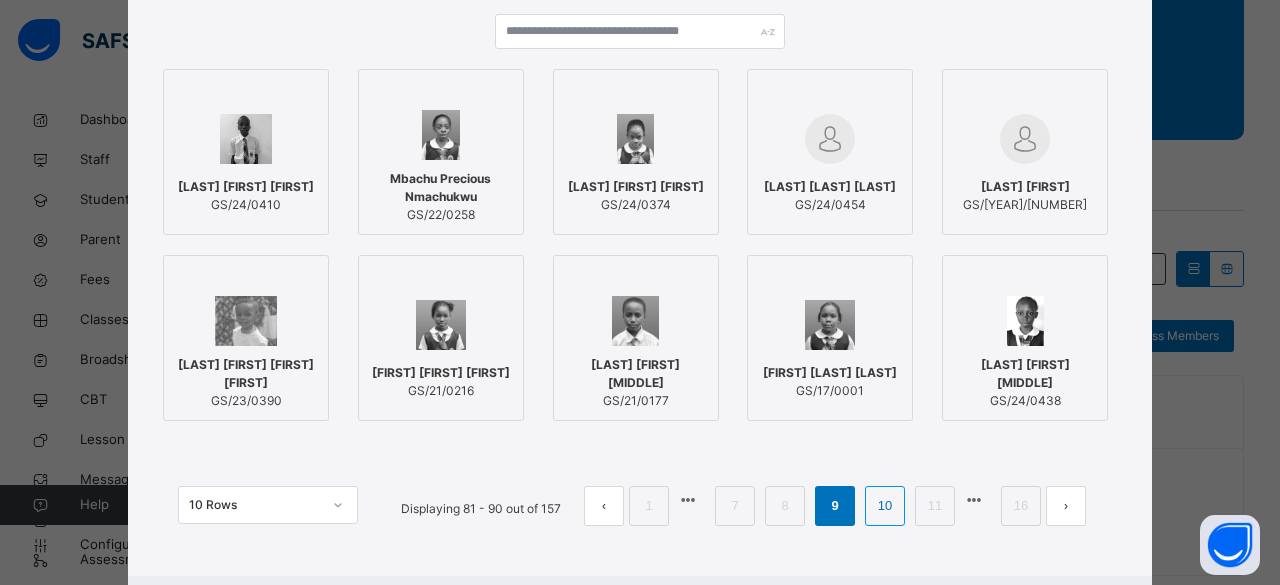 click on "10" at bounding box center [885, 506] 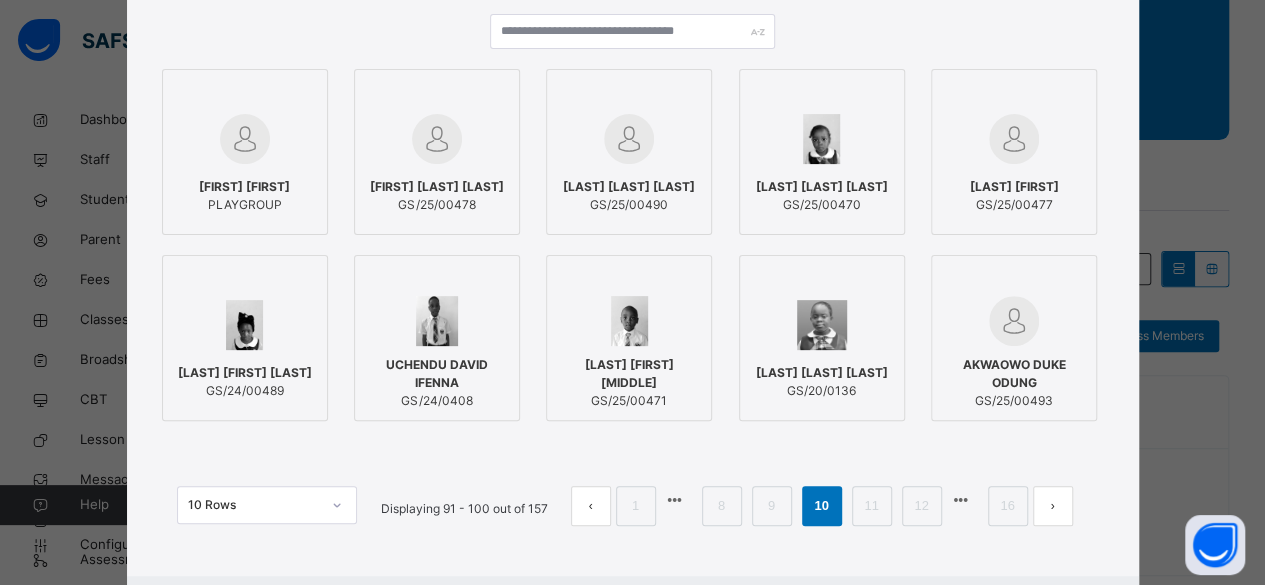 click on "[FIRST] [LAST] [LAST]" at bounding box center (437, 187) 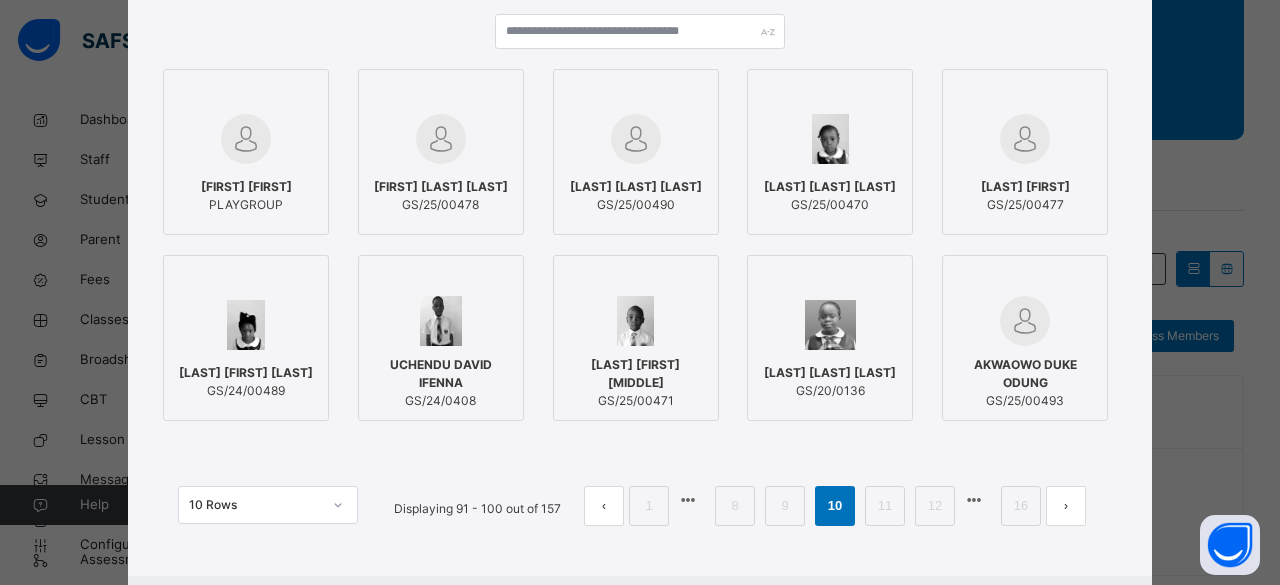 click on "[FIRST] [LAST] [LAST]" at bounding box center (441, 187) 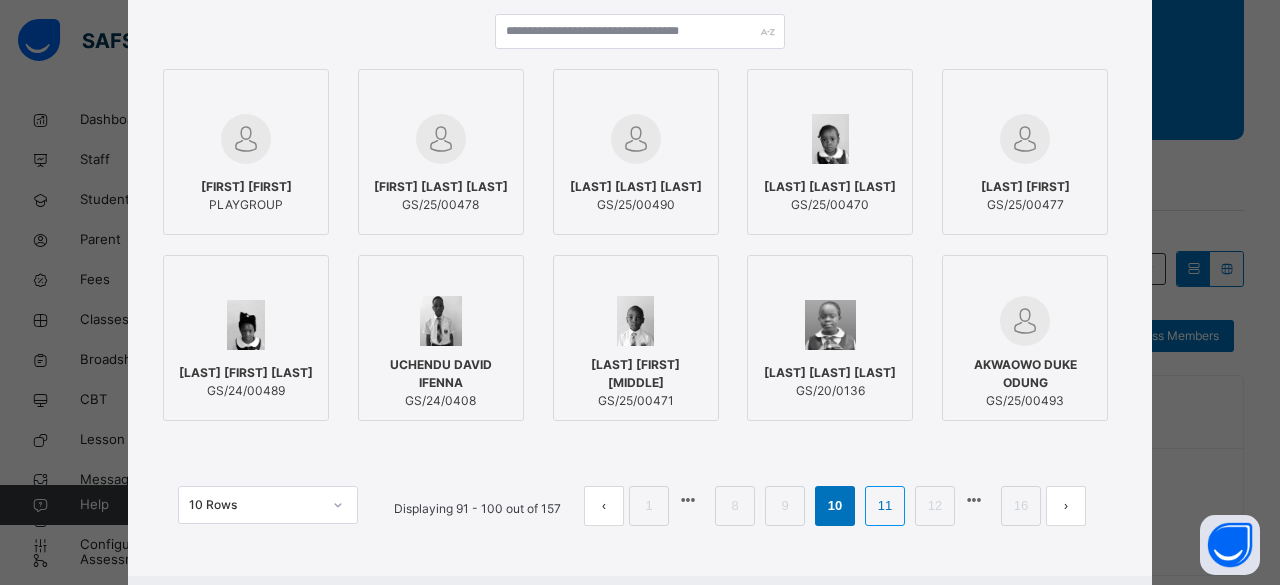 click on "11" at bounding box center [885, 506] 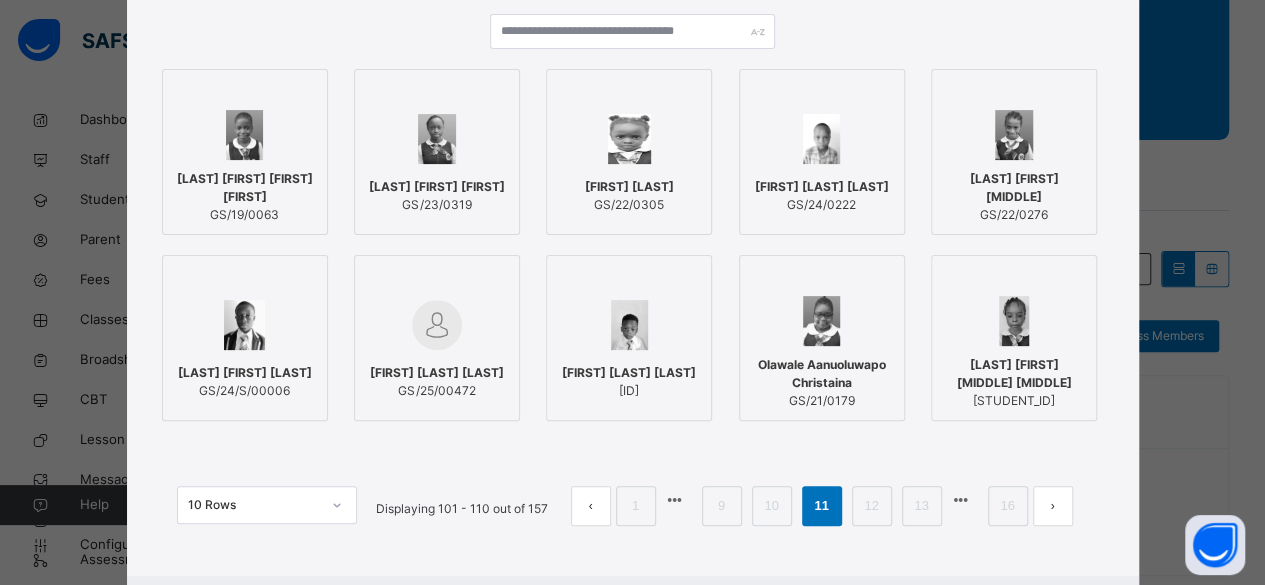 click on "[LAST] [FIRST] [LAST] [LAST]" at bounding box center (245, 188) 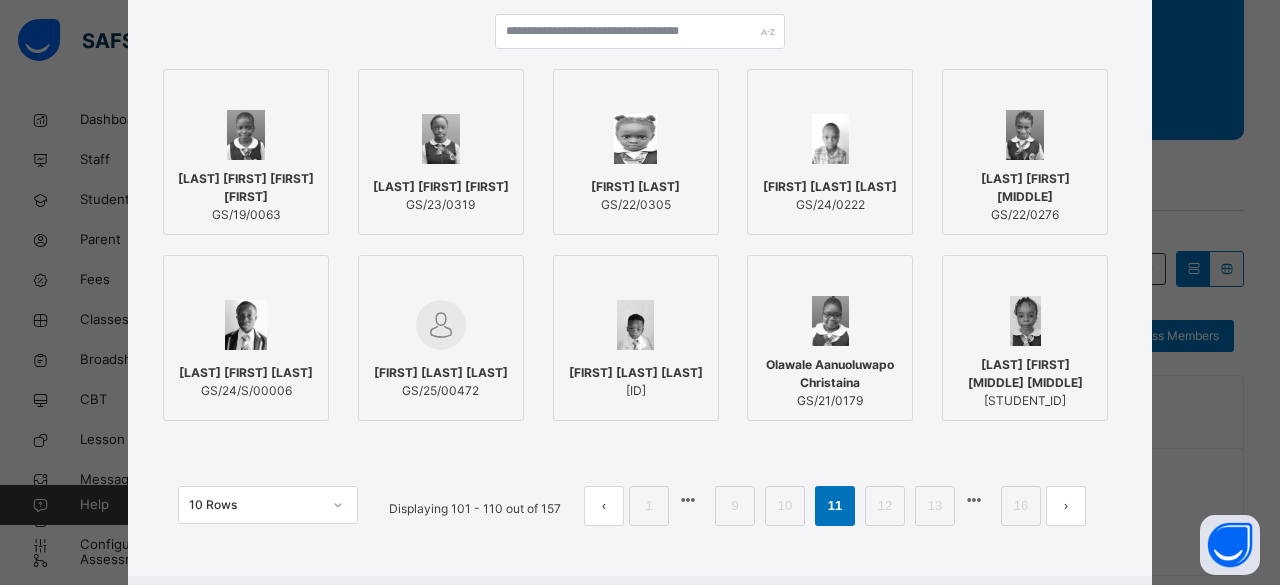 click at bounding box center (830, 139) 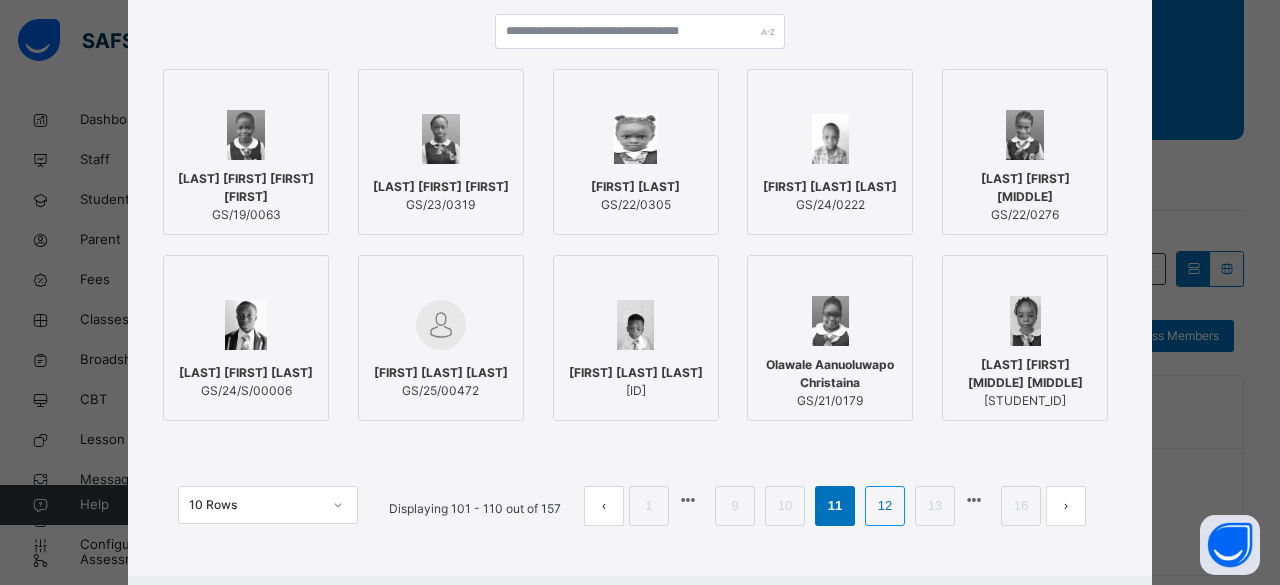 click on "12" at bounding box center [885, 506] 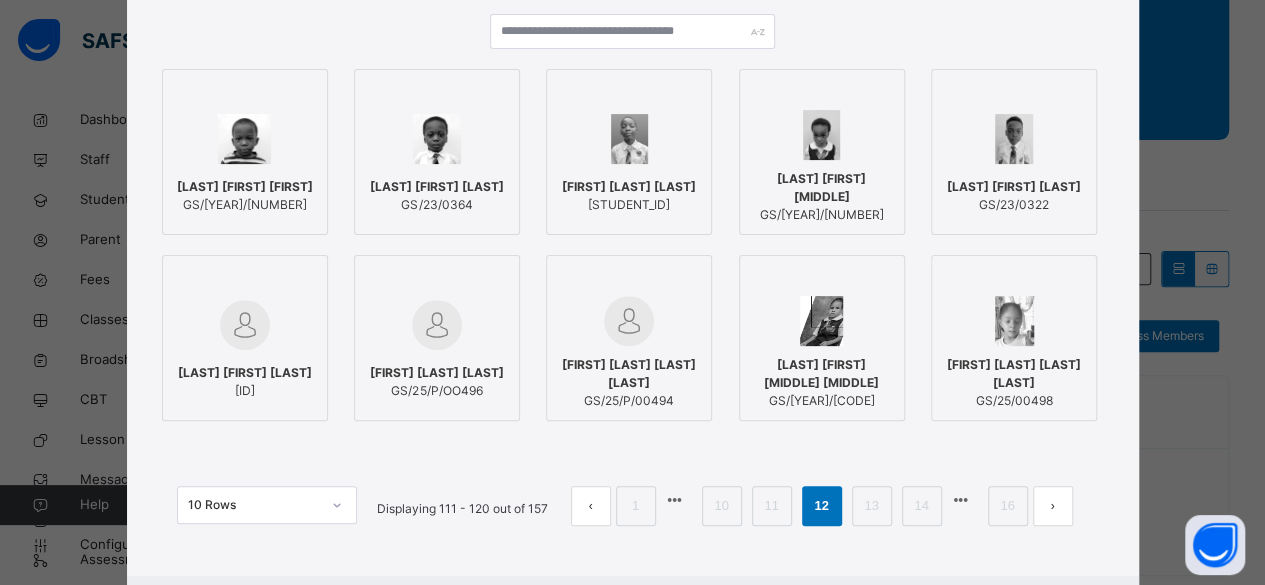 click on "[FIRST] [LAST] [LAST]" at bounding box center [437, 373] 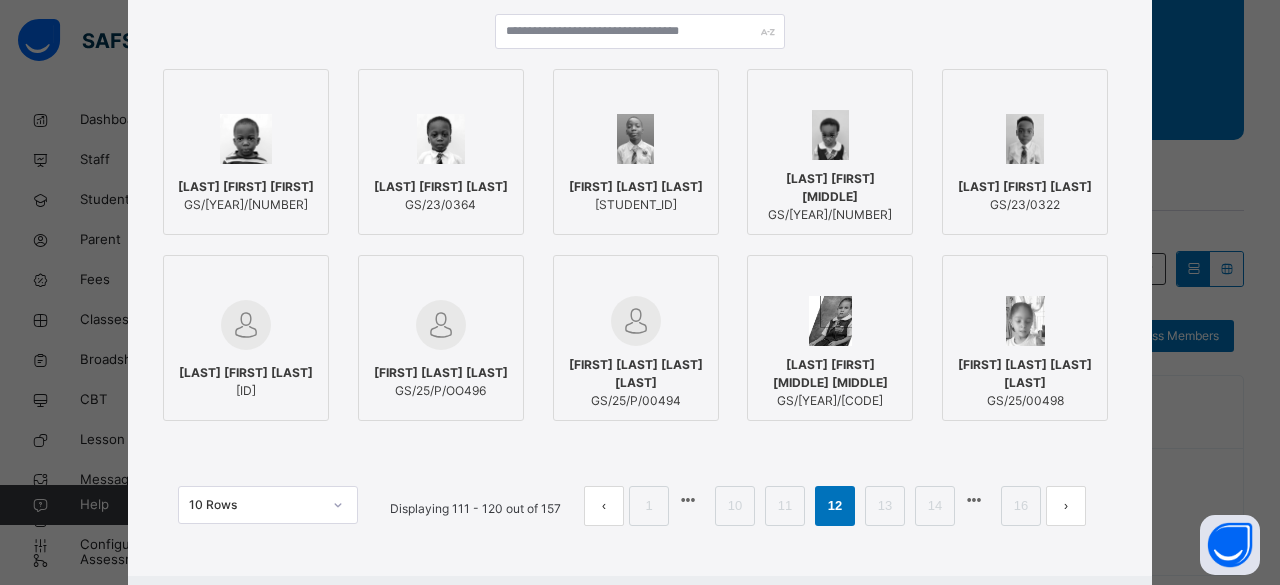 click on "[LAST] [LAST] [LAST] [LAST]" at bounding box center (636, 374) 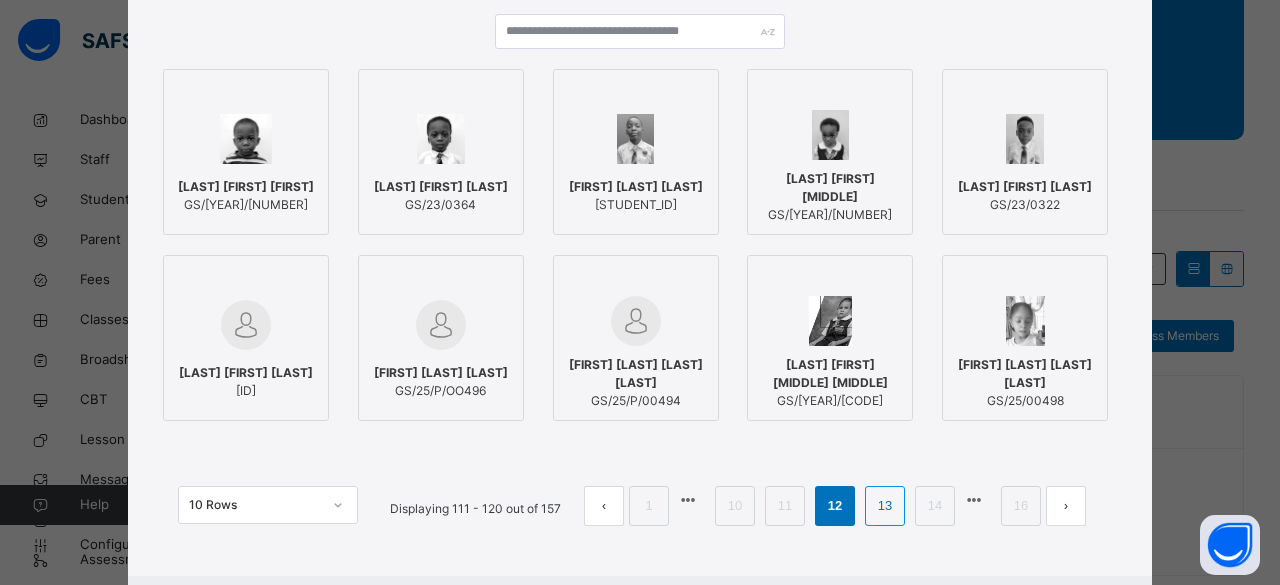 click on "13" at bounding box center [885, 506] 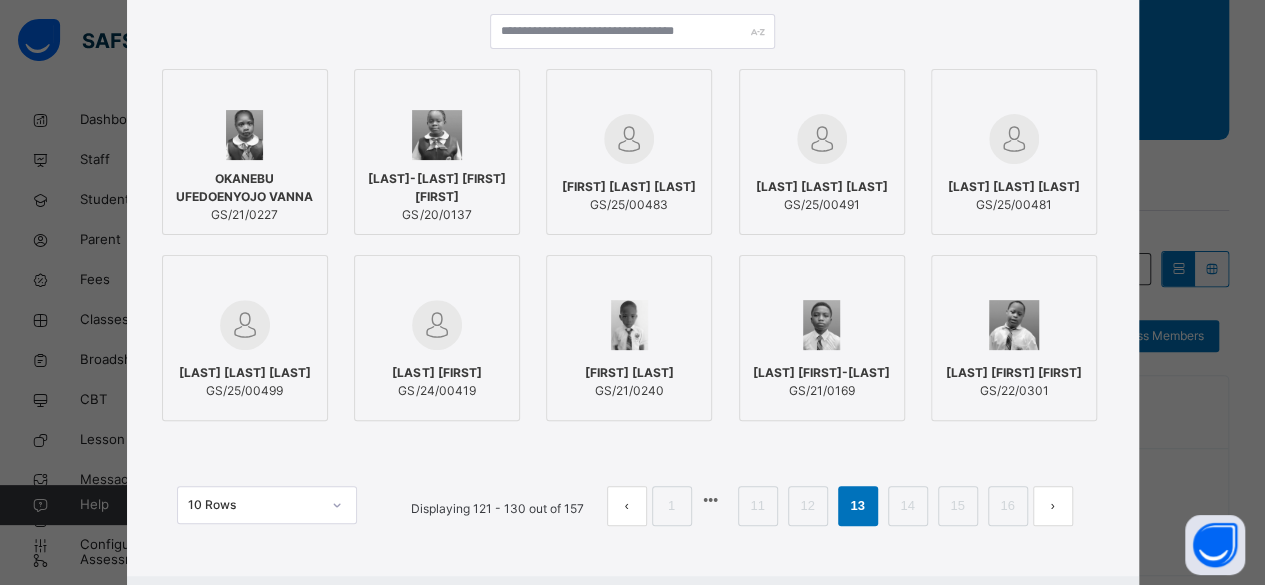 click on "OKANEBU UFEDOENYOJO VANNA" at bounding box center (245, 188) 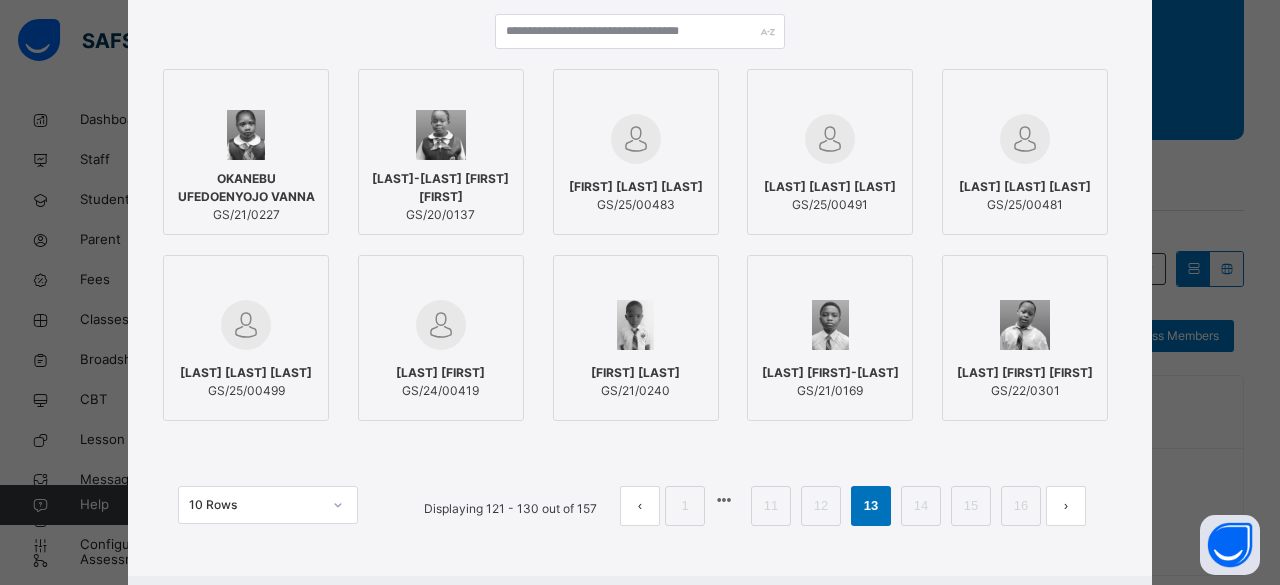 click on "MANJONG BECKY  GS/24/00419" at bounding box center (441, 382) 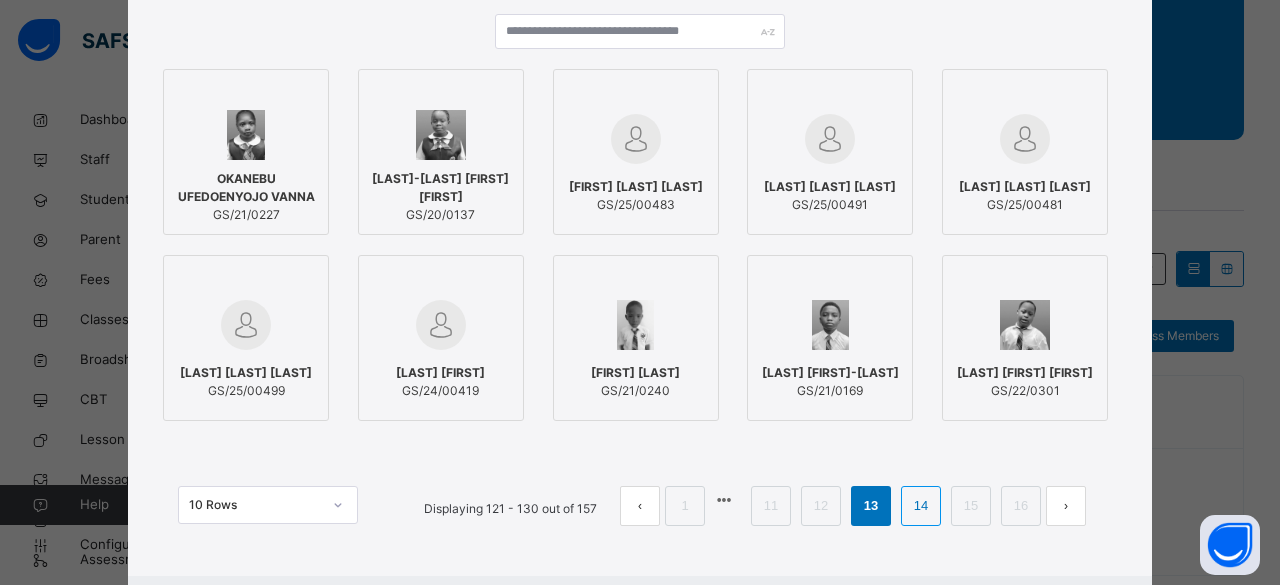 click on "14" at bounding box center [921, 506] 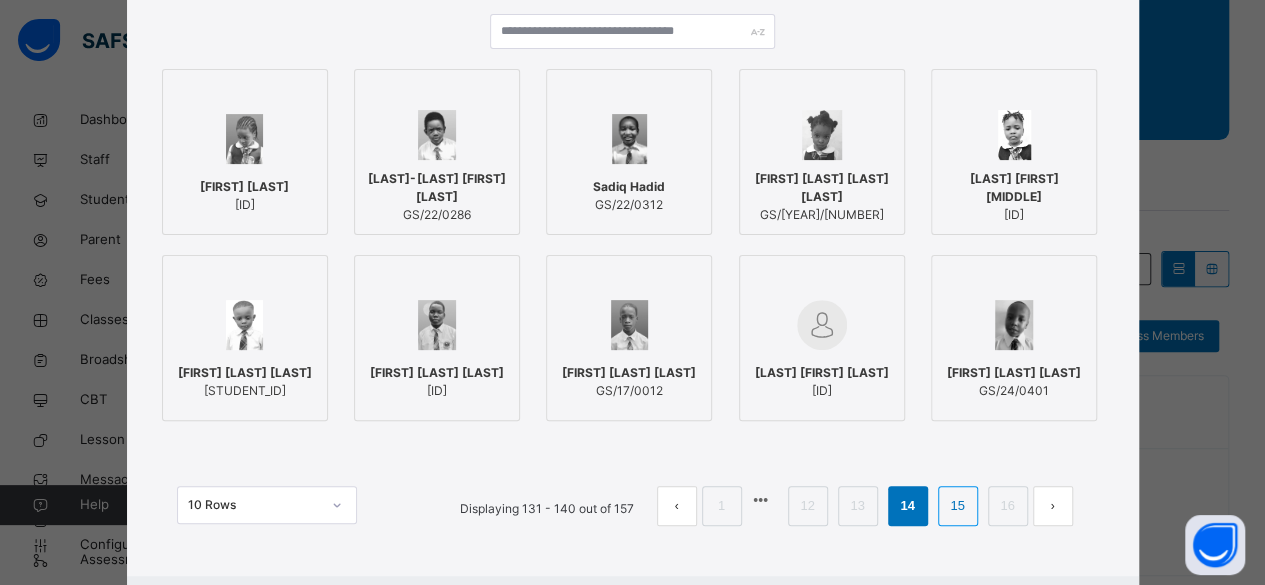 click on "15" at bounding box center (957, 506) 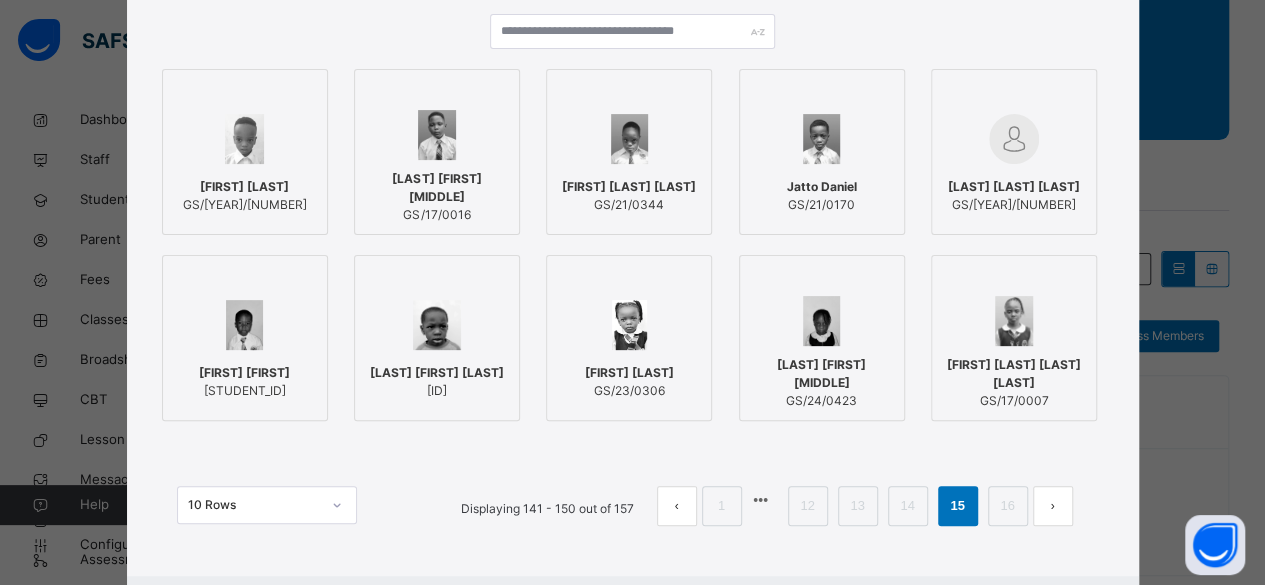 click on "[LAST] [LAST] [LAST]" at bounding box center [629, 187] 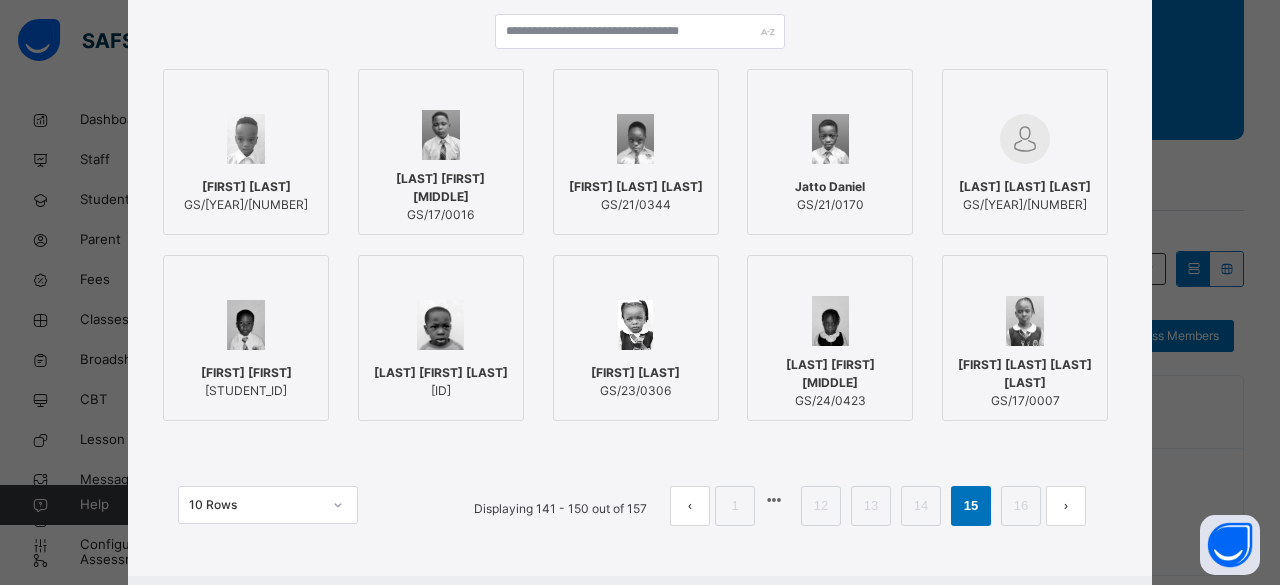 click at bounding box center (830, 139) 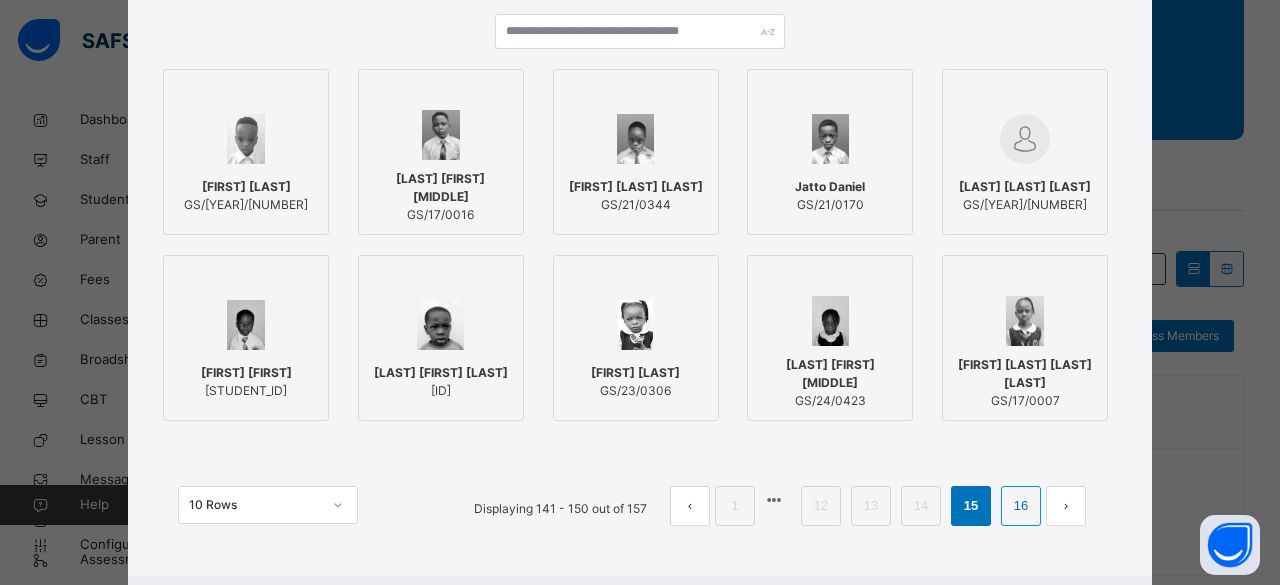 click on "16" at bounding box center (1021, 506) 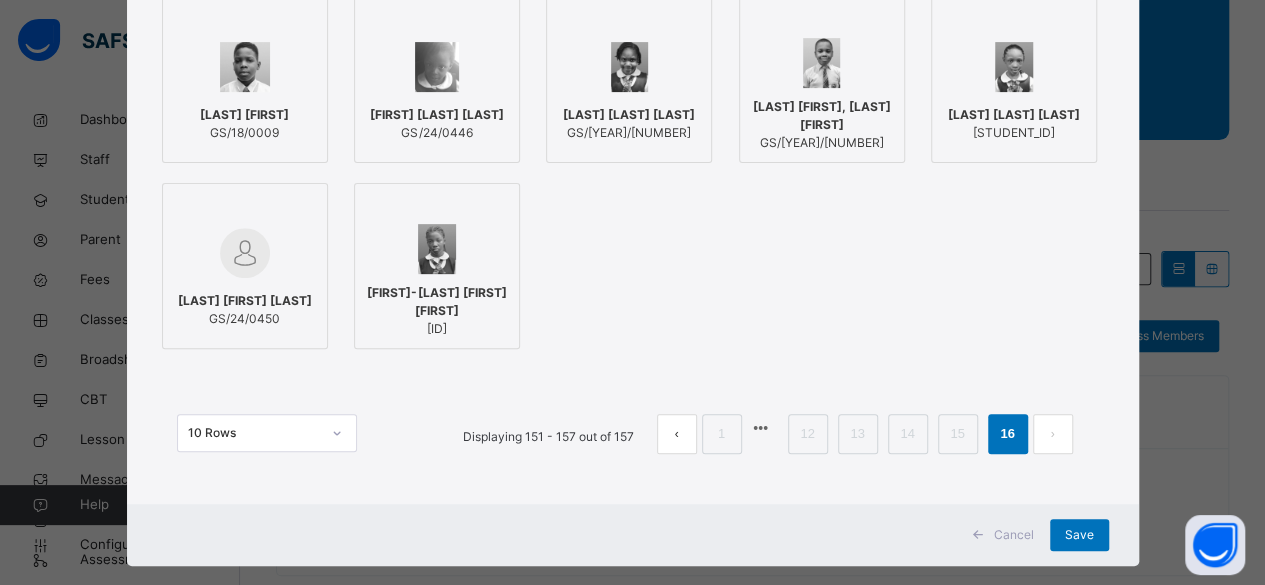 scroll, scrollTop: 306, scrollLeft: 0, axis: vertical 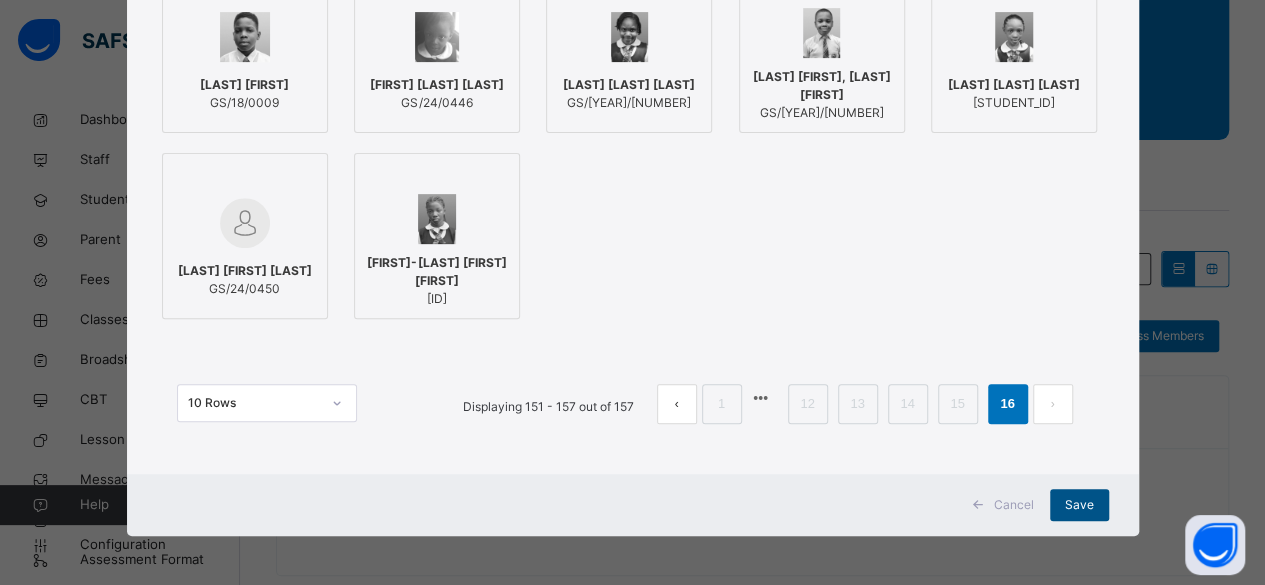 click on "Save" at bounding box center [1079, 505] 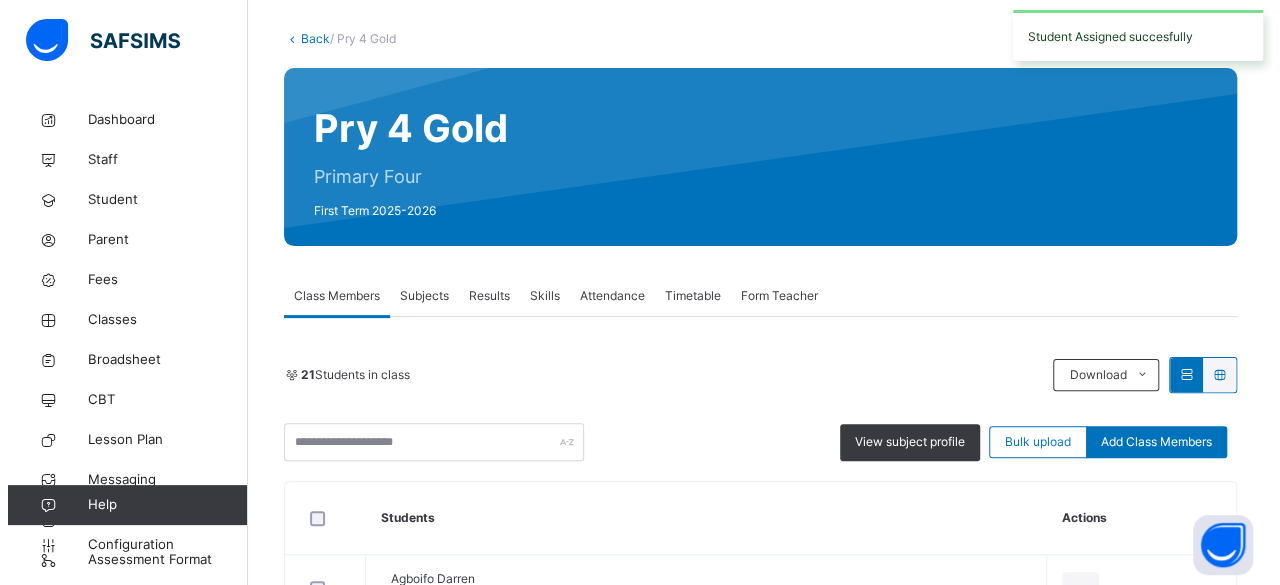 scroll, scrollTop: 0, scrollLeft: 0, axis: both 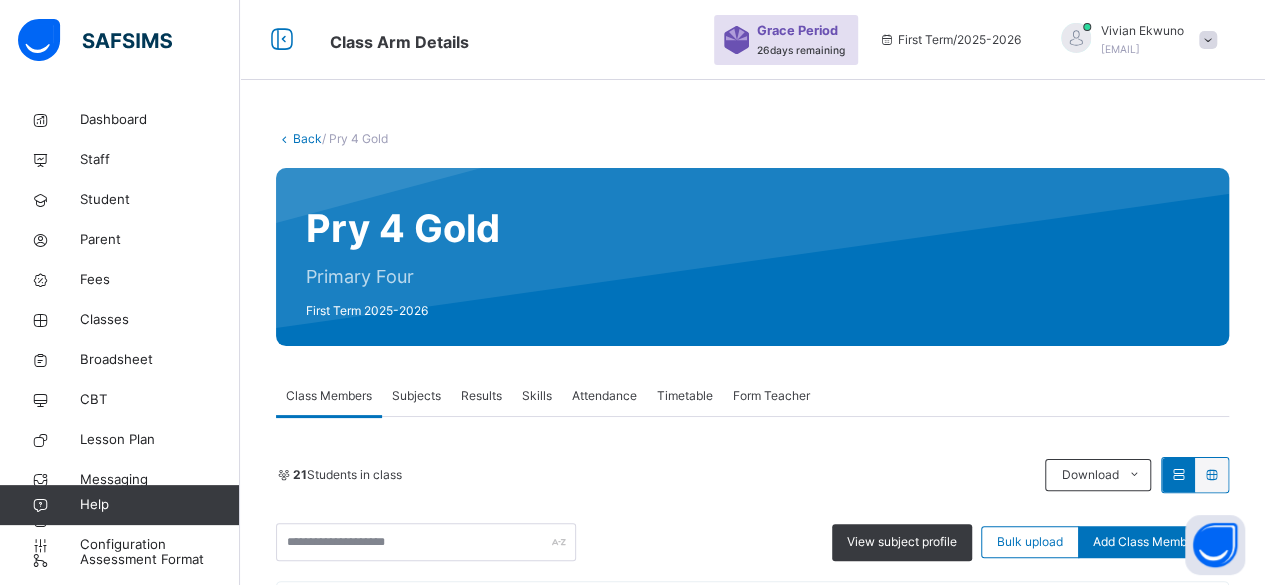click on "Back" at bounding box center [307, 138] 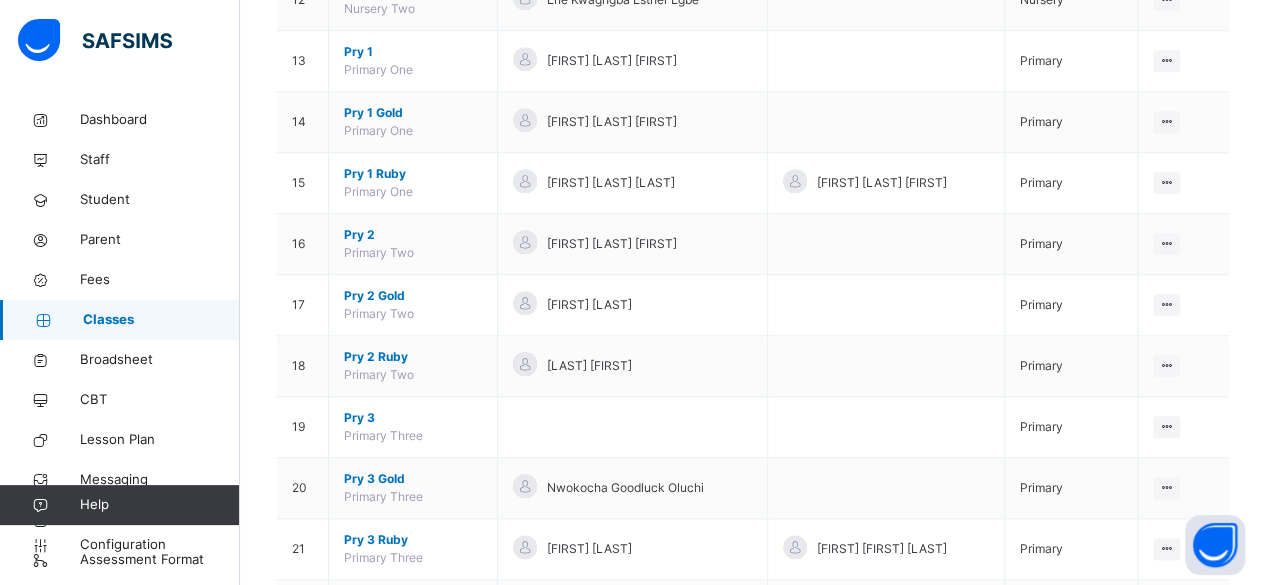 scroll, scrollTop: 940, scrollLeft: 0, axis: vertical 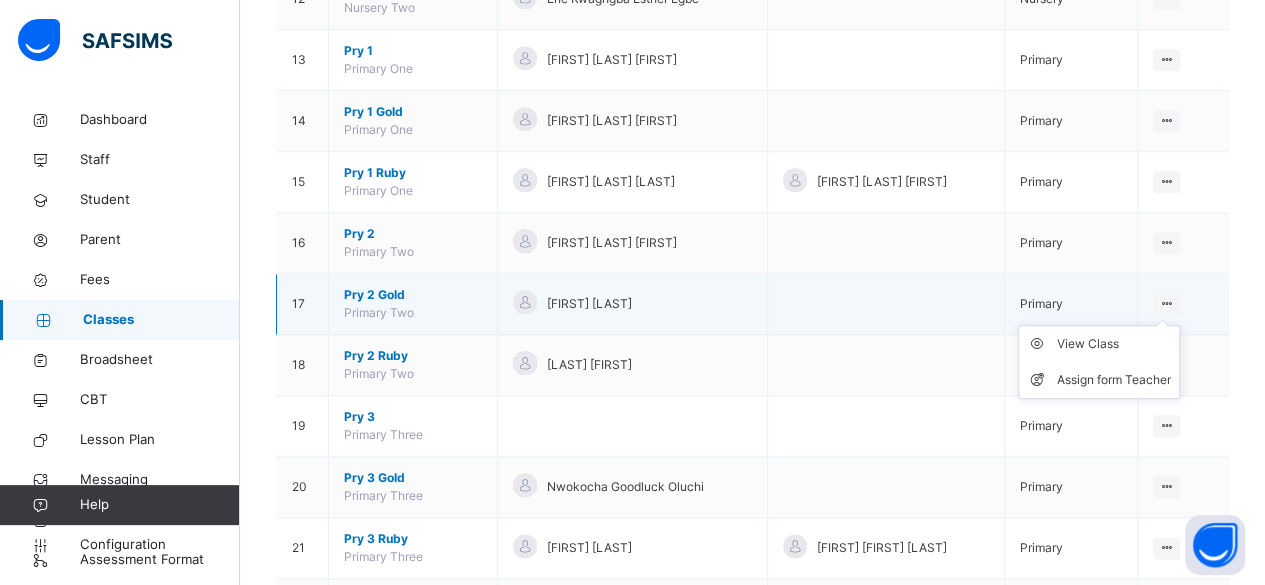 click on "View Class Assign form Teacher" at bounding box center (1099, 362) 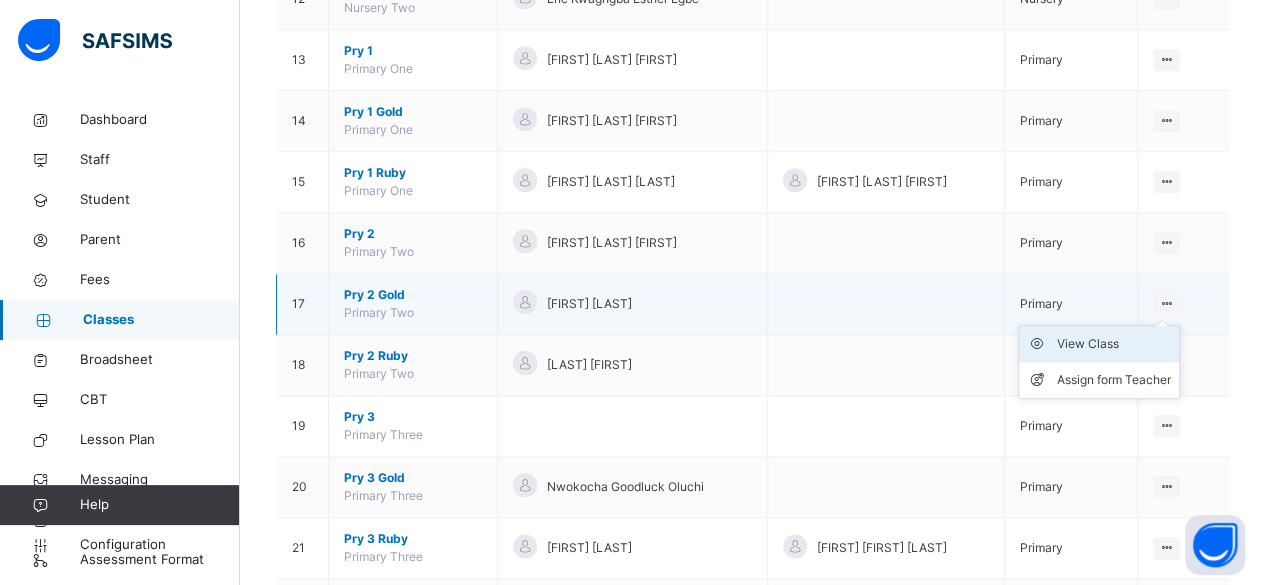 click on "View Class" at bounding box center [1114, 344] 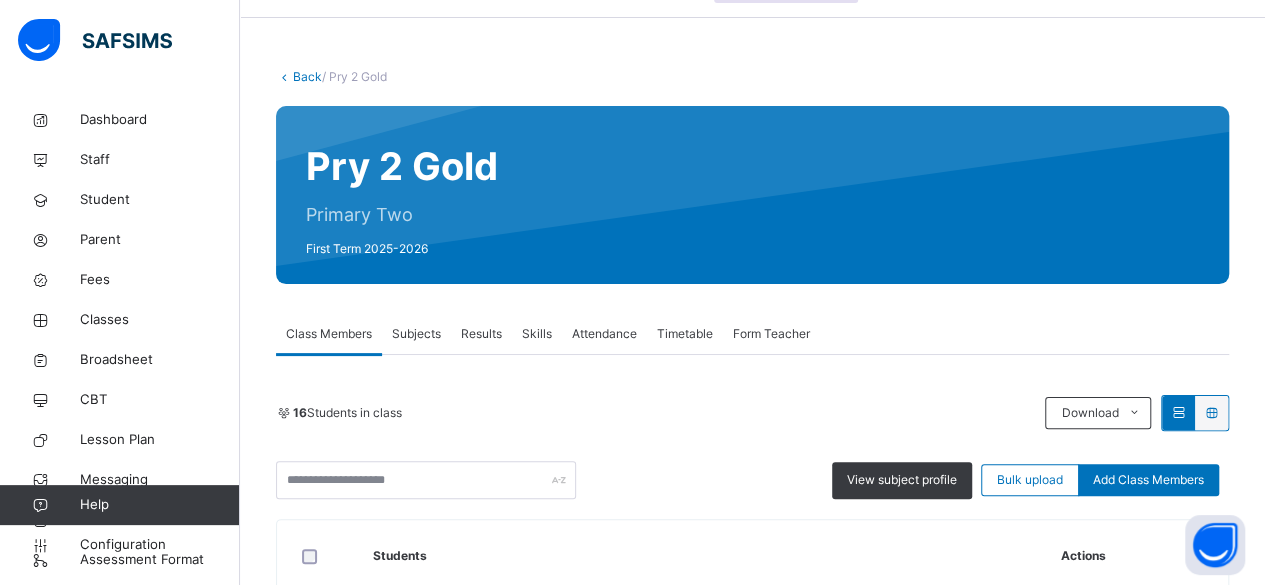 scroll, scrollTop: 132, scrollLeft: 0, axis: vertical 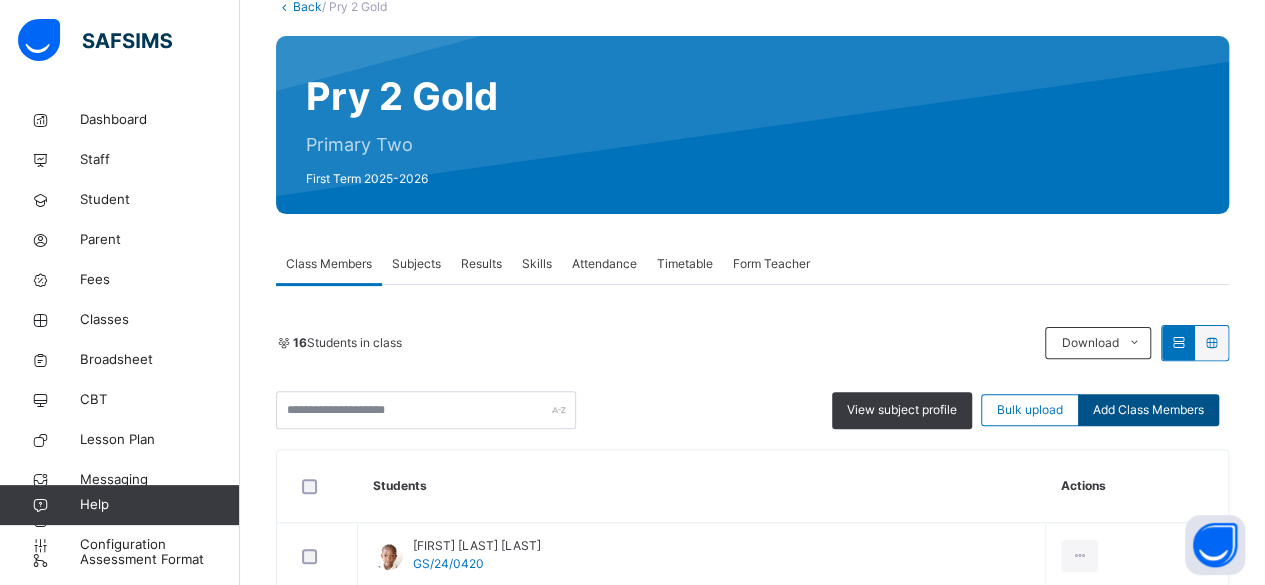 click on "Add Class Members" at bounding box center (1148, 410) 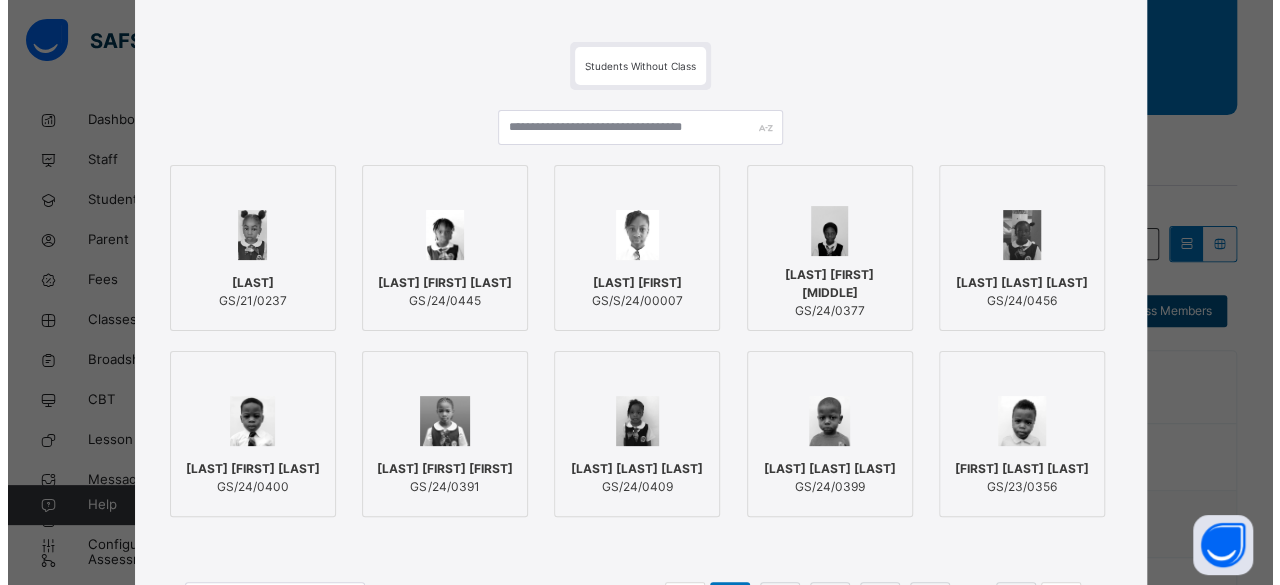 scroll, scrollTop: 109, scrollLeft: 0, axis: vertical 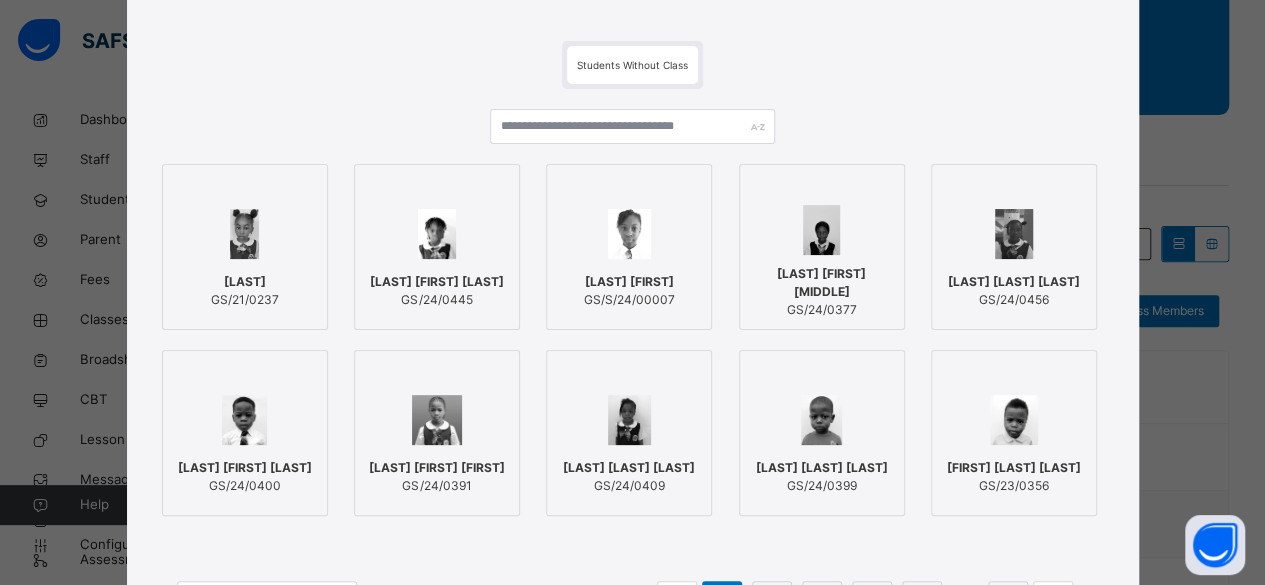 click on "[LAST] [LAST] [LAST]" at bounding box center (437, 282) 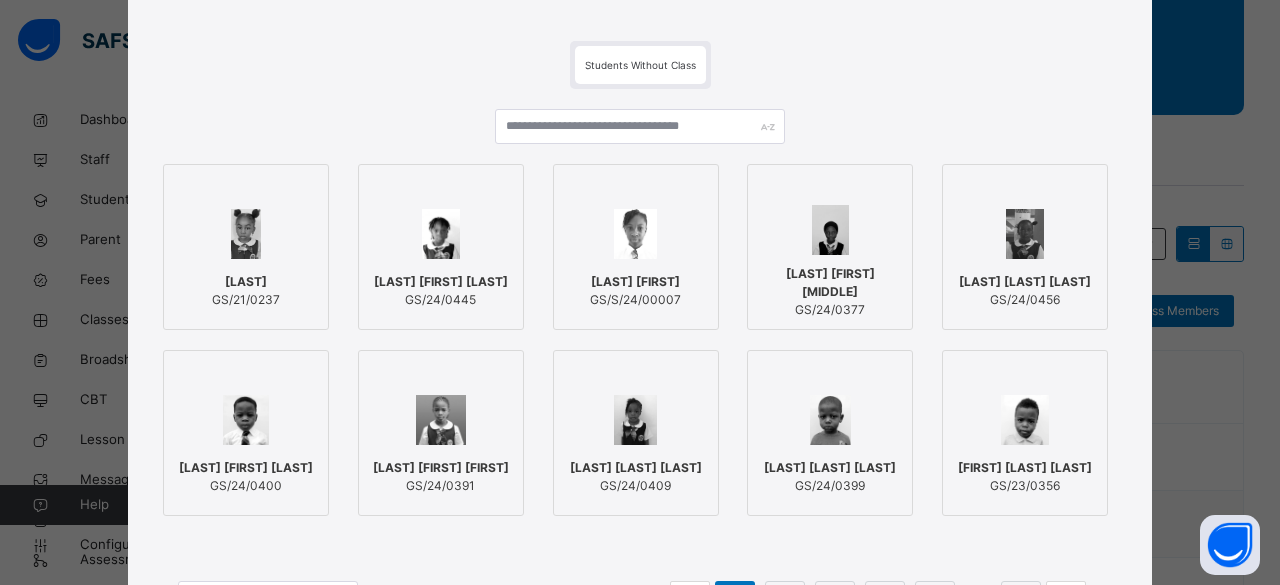 click on "AWOLOWO DELCY AINOSE GS/24/0409" at bounding box center [636, 477] 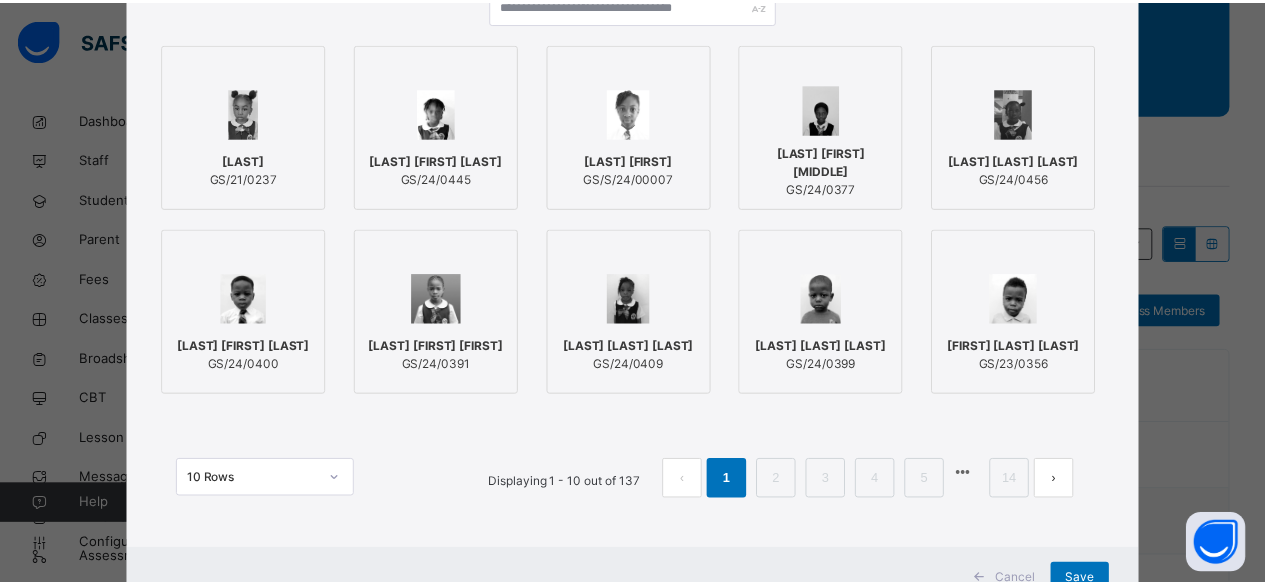 scroll, scrollTop: 234, scrollLeft: 0, axis: vertical 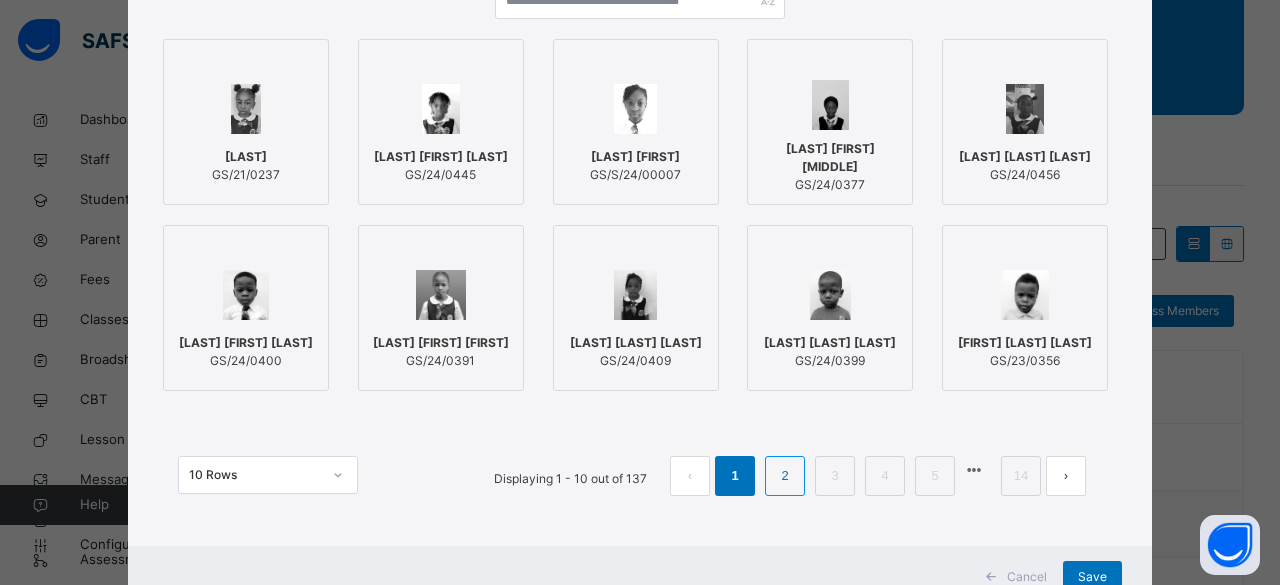 click on "2" at bounding box center (784, 476) 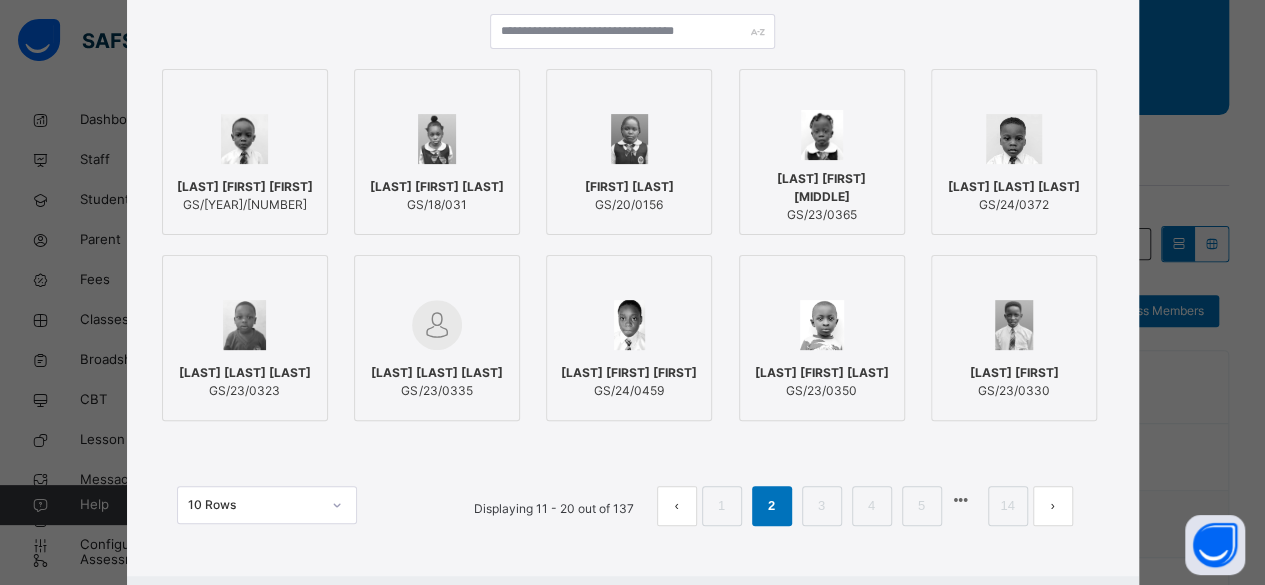 scroll, scrollTop: 234, scrollLeft: 0, axis: vertical 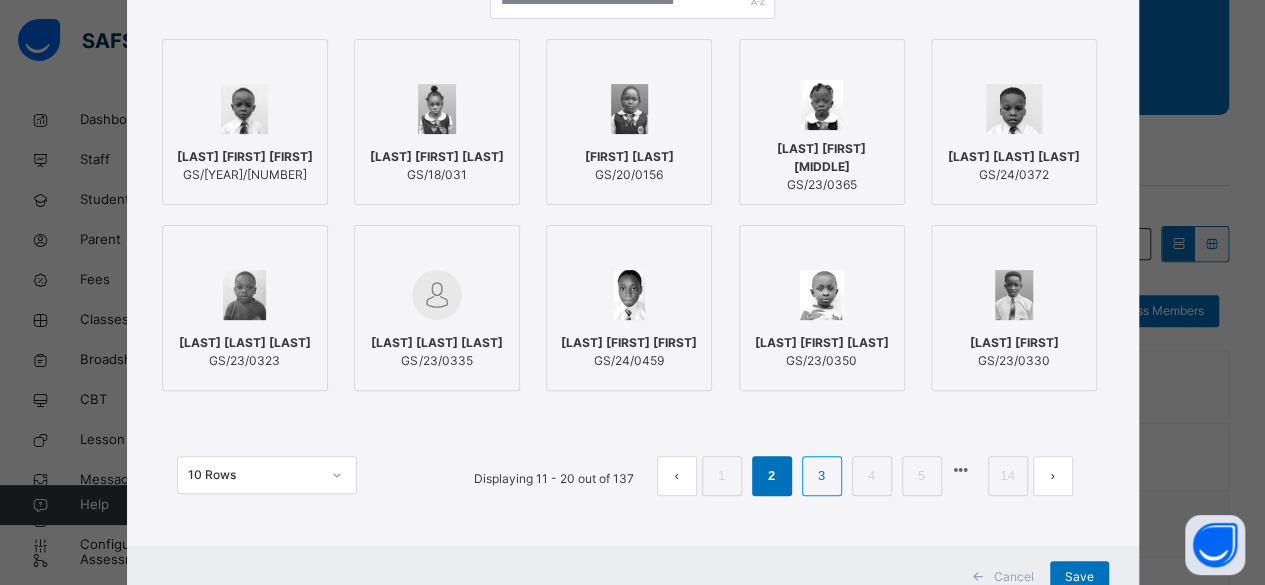 click on "3" at bounding box center (821, 476) 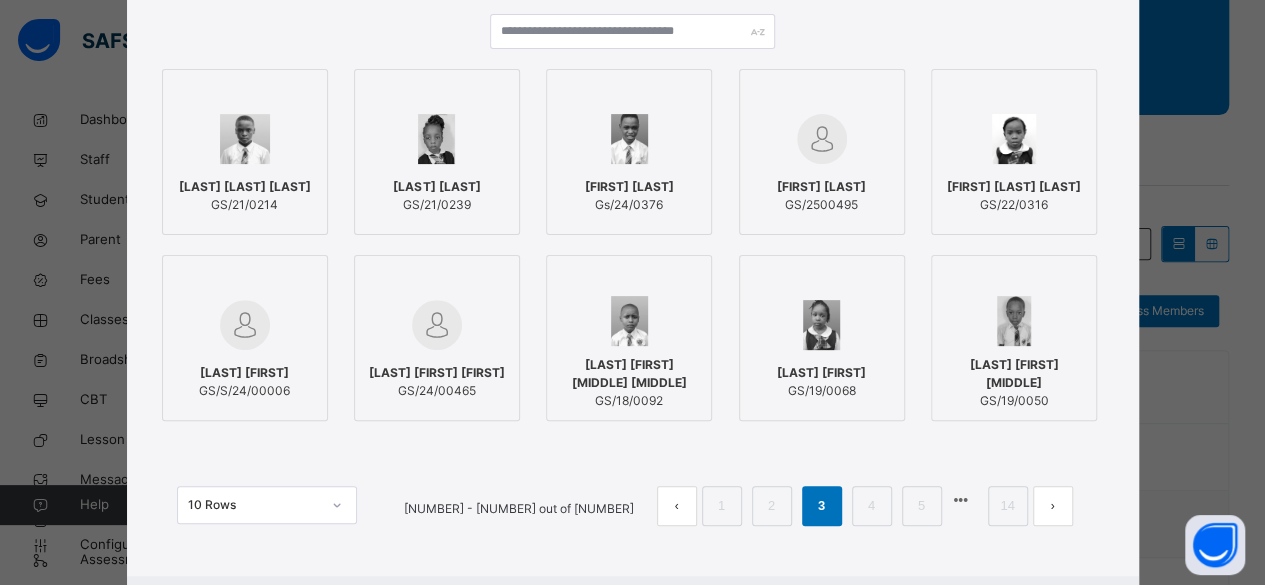 scroll, scrollTop: 234, scrollLeft: 0, axis: vertical 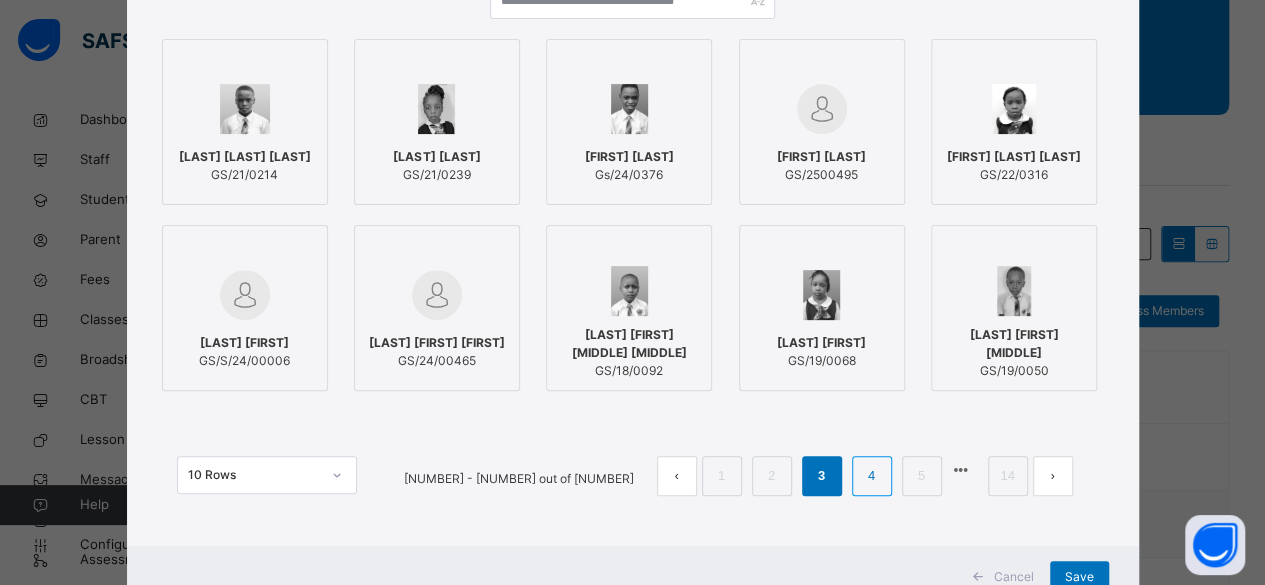 click on "4" at bounding box center [871, 476] 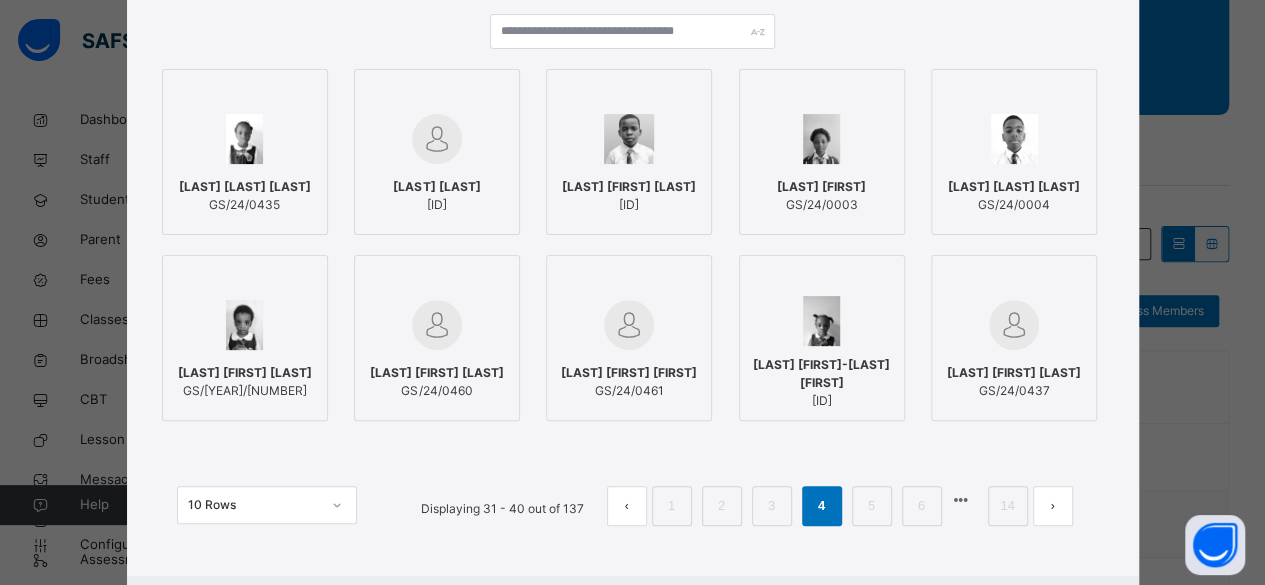 scroll, scrollTop: 234, scrollLeft: 0, axis: vertical 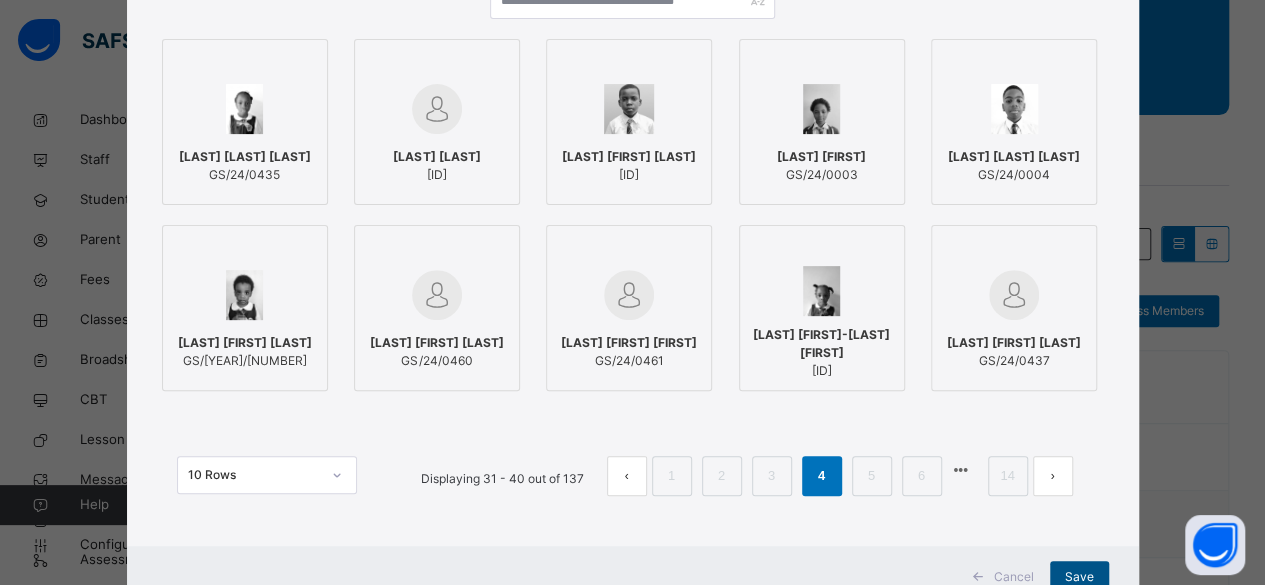 click on "Save" at bounding box center (1079, 577) 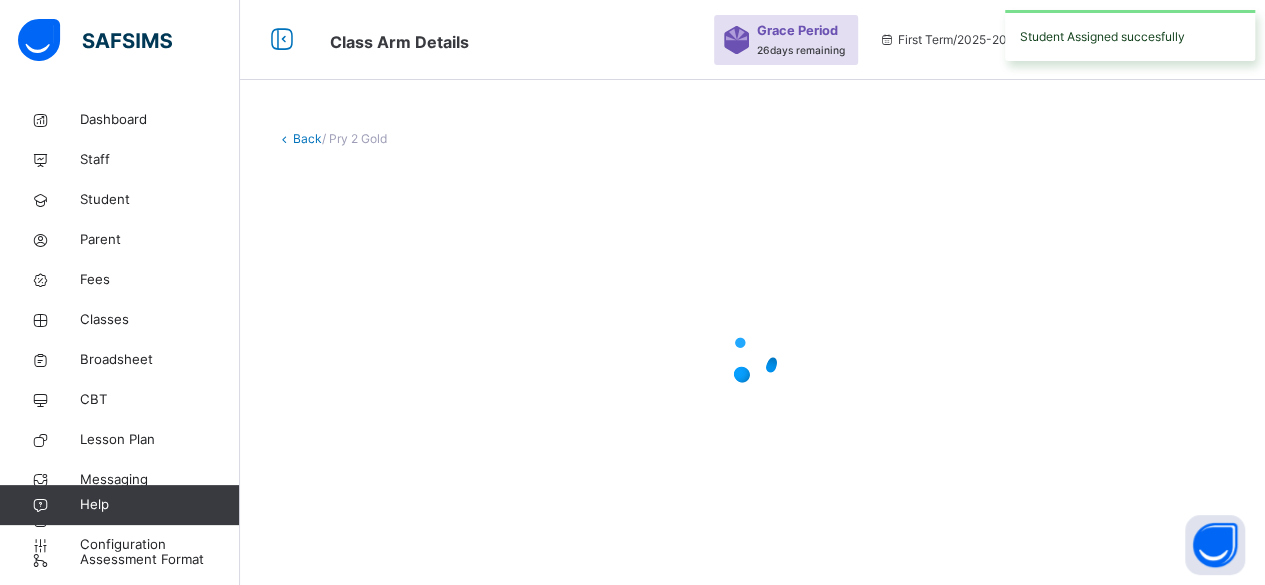 scroll, scrollTop: 0, scrollLeft: 0, axis: both 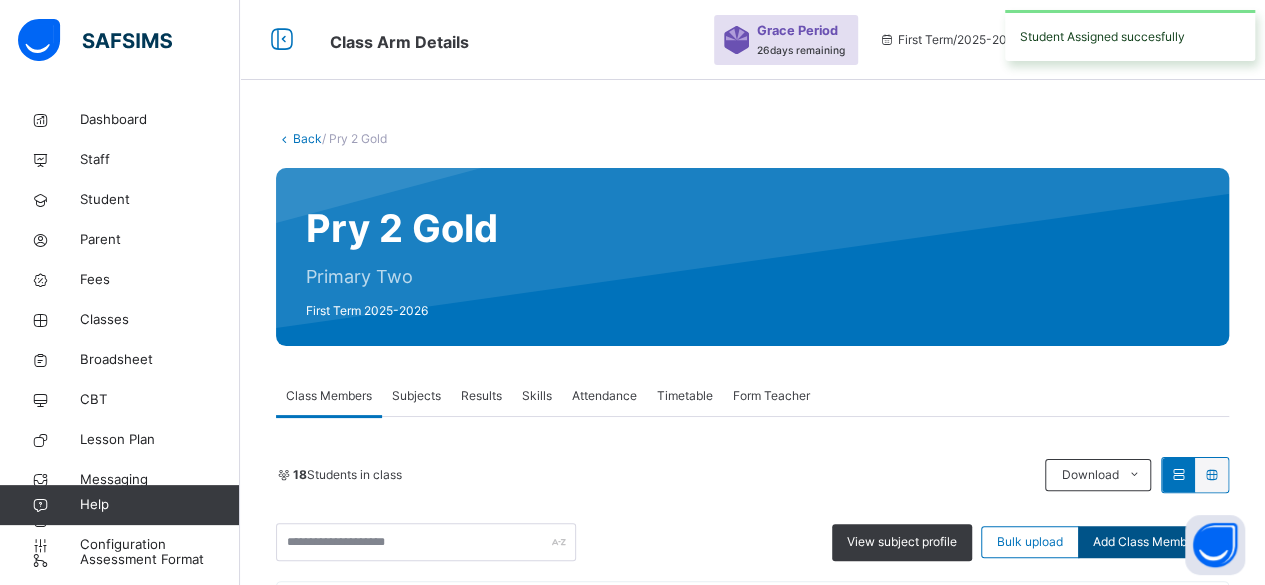 click on "Add Class Members" at bounding box center [1148, 542] 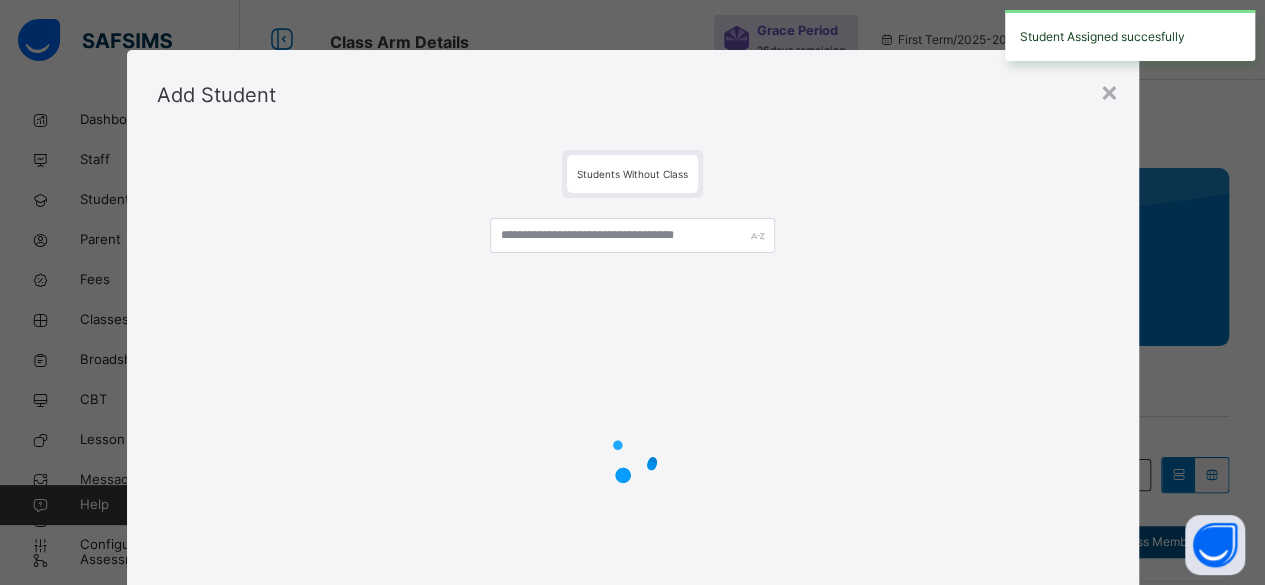 scroll, scrollTop: 96, scrollLeft: 0, axis: vertical 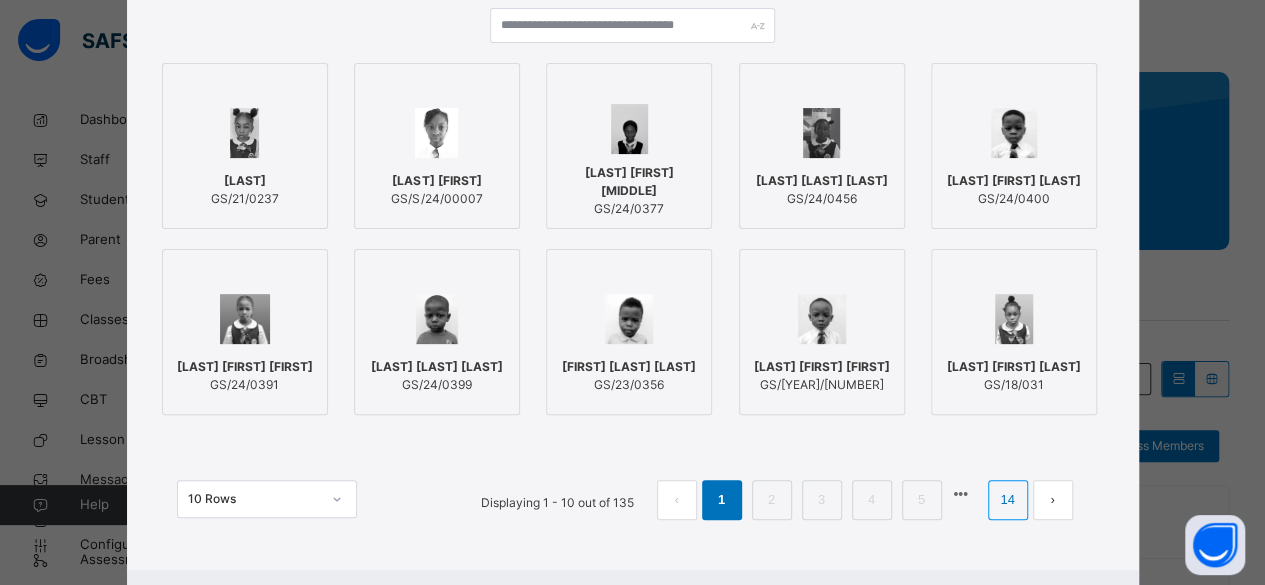 click on "14" at bounding box center (1007, 500) 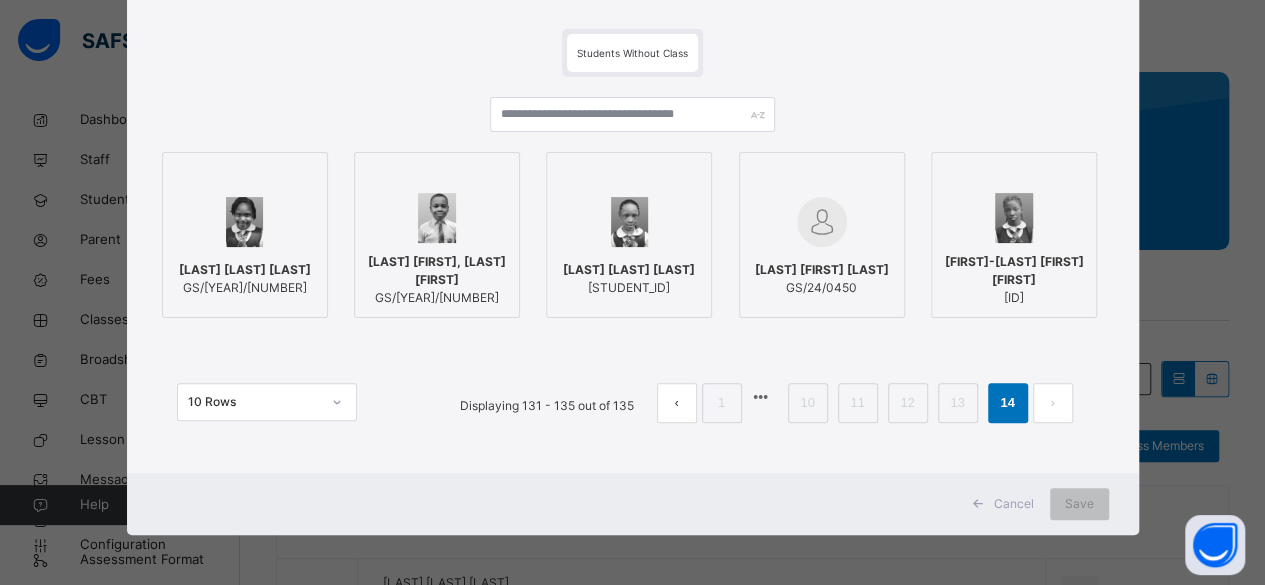 scroll, scrollTop: 120, scrollLeft: 0, axis: vertical 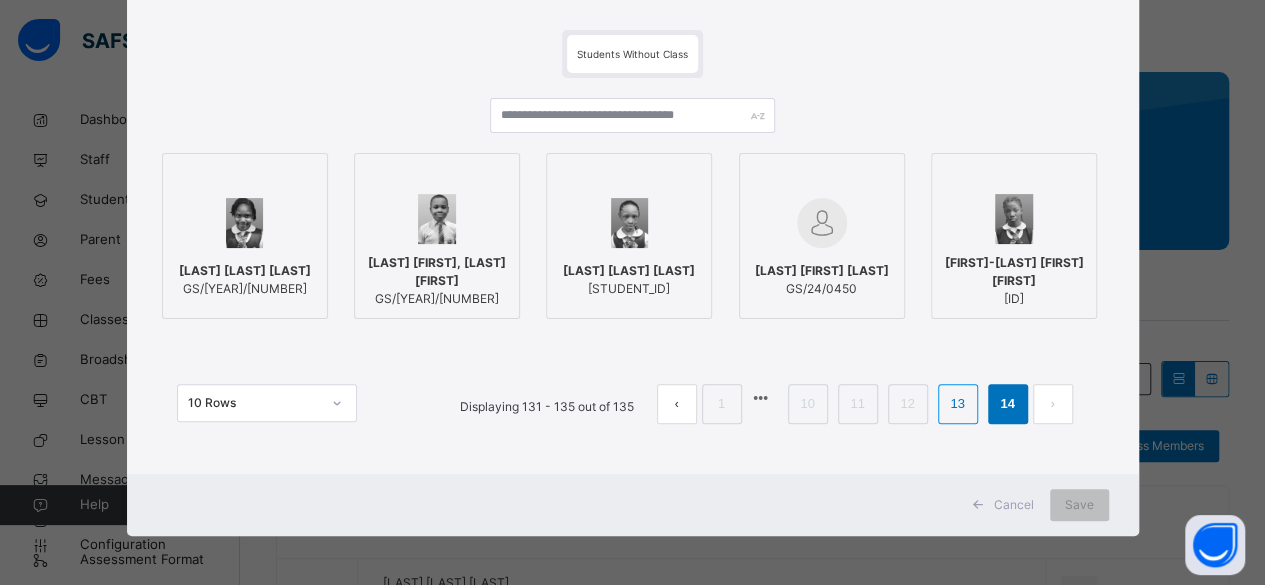 click on "13" at bounding box center (957, 404) 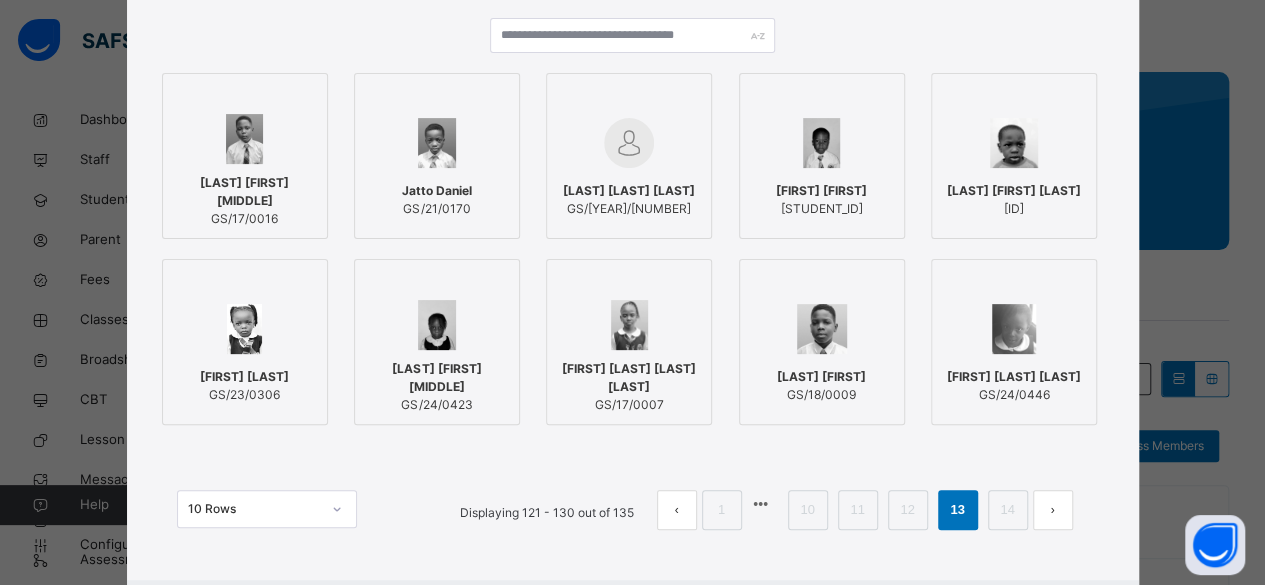scroll, scrollTop: 201, scrollLeft: 0, axis: vertical 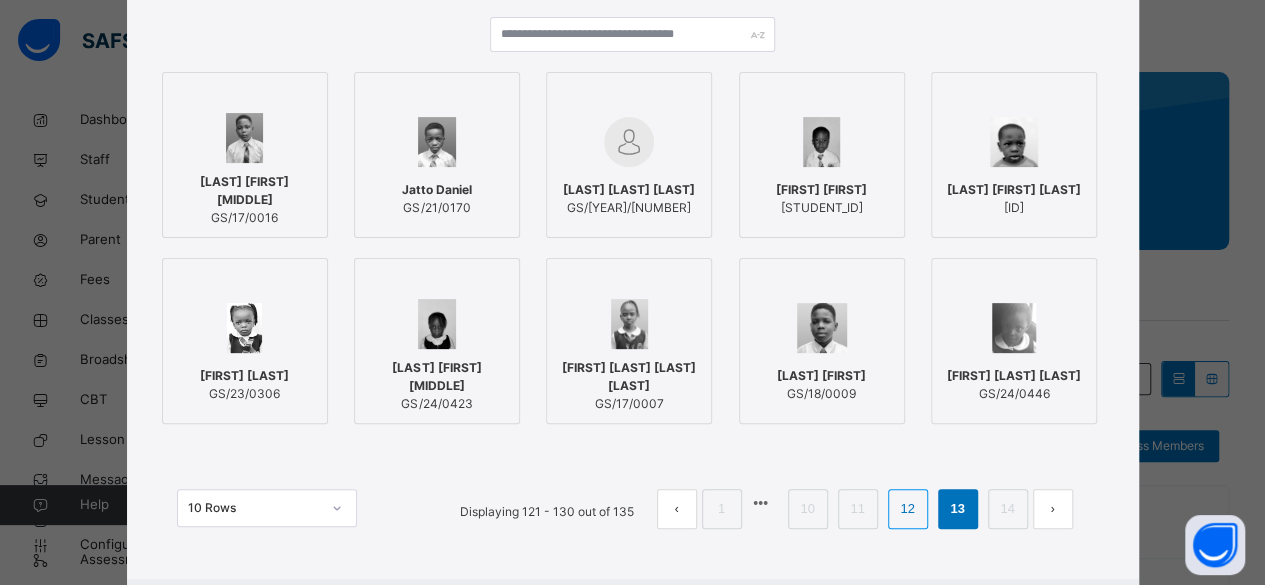 click on "12" at bounding box center (907, 509) 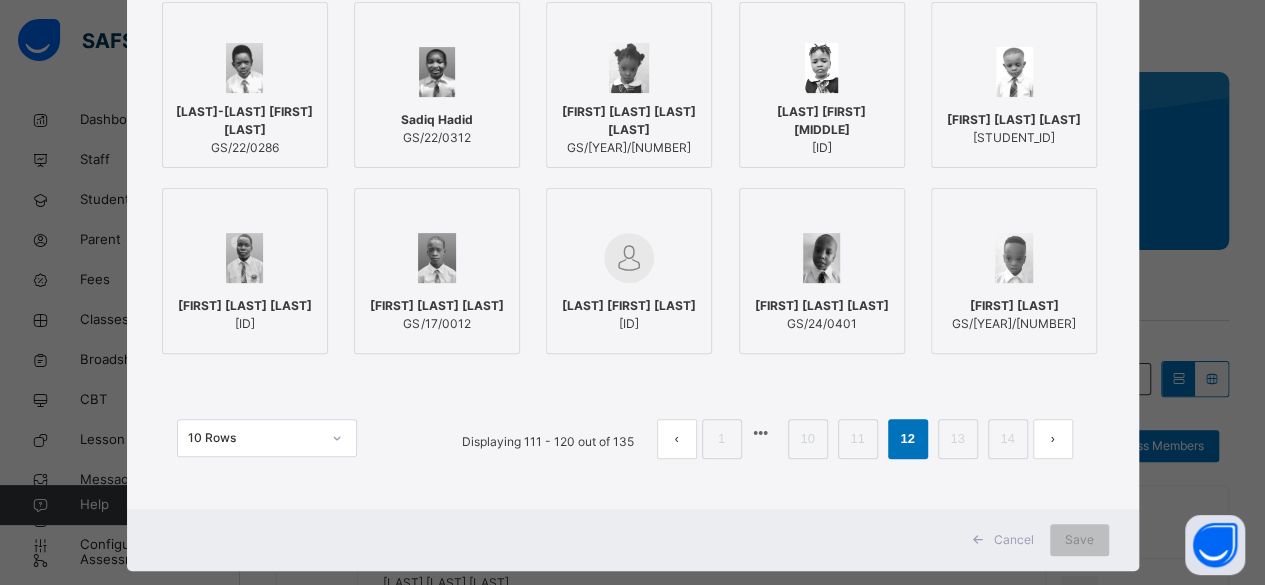 scroll, scrollTop: 280, scrollLeft: 0, axis: vertical 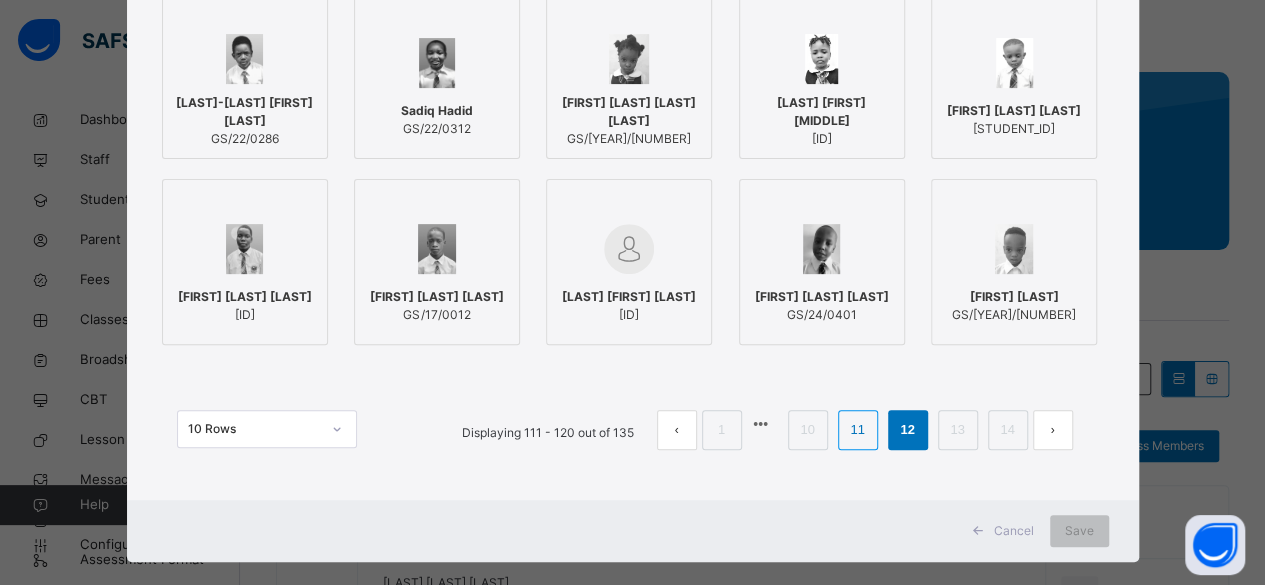 click on "11" at bounding box center [857, 430] 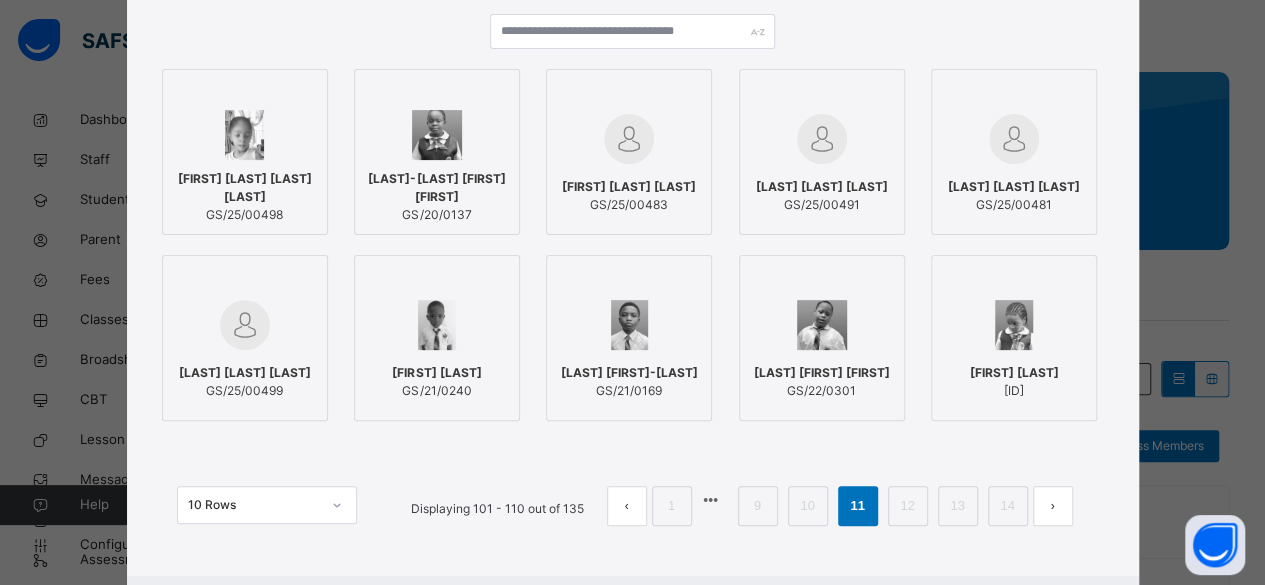 scroll, scrollTop: 280, scrollLeft: 0, axis: vertical 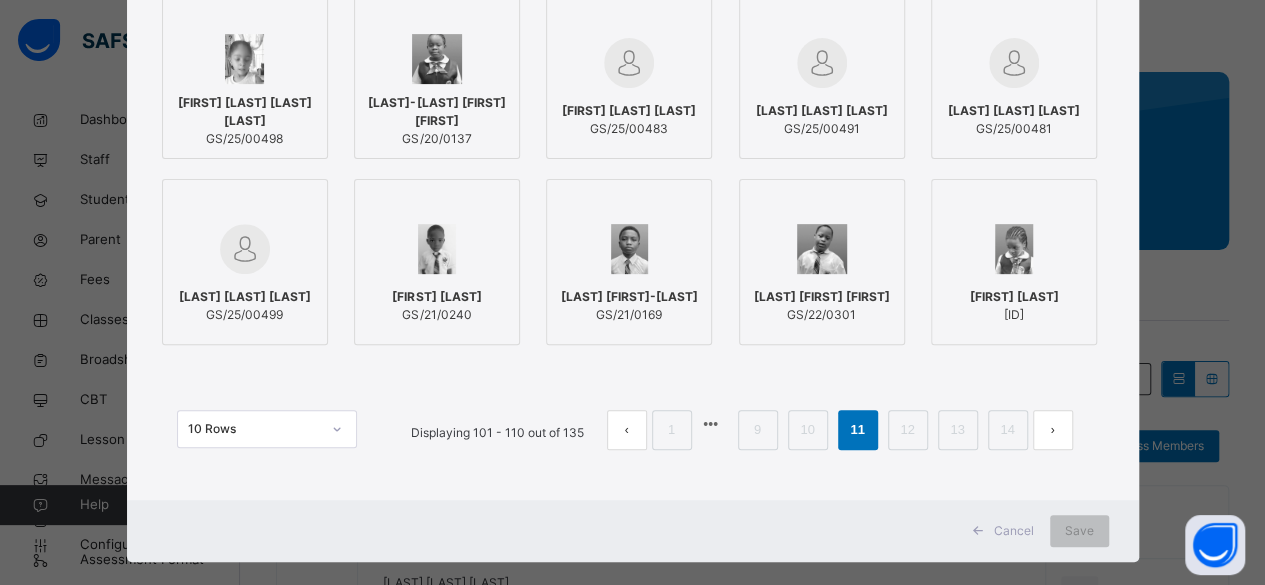 click on "[LAST] [LAST]" at bounding box center [436, 297] 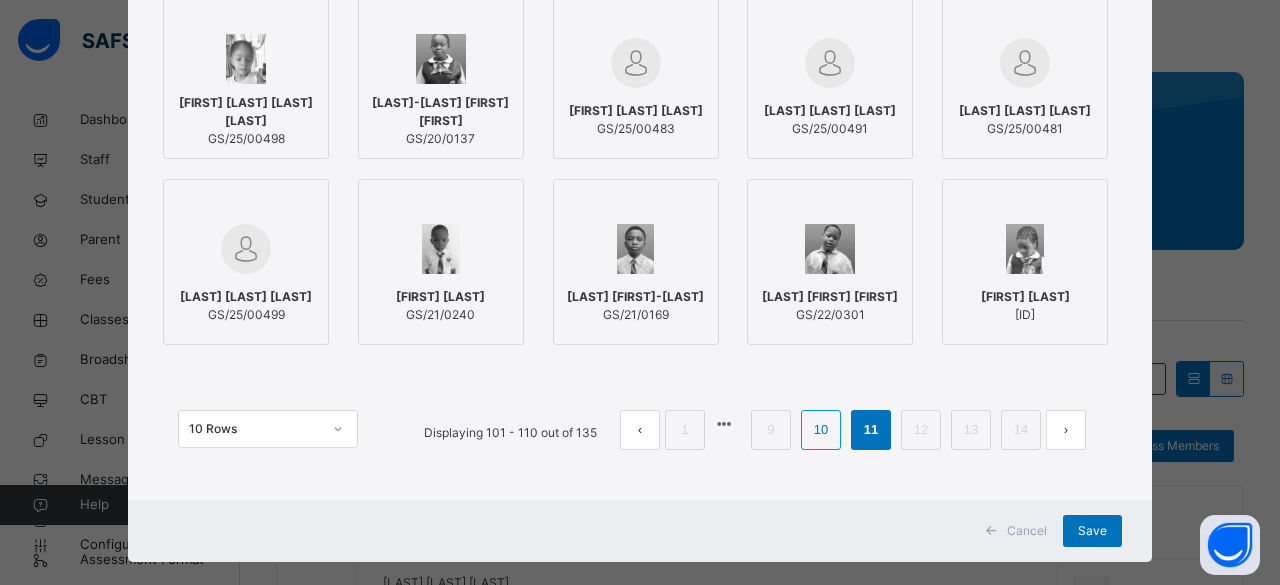 click on "10" at bounding box center [821, 430] 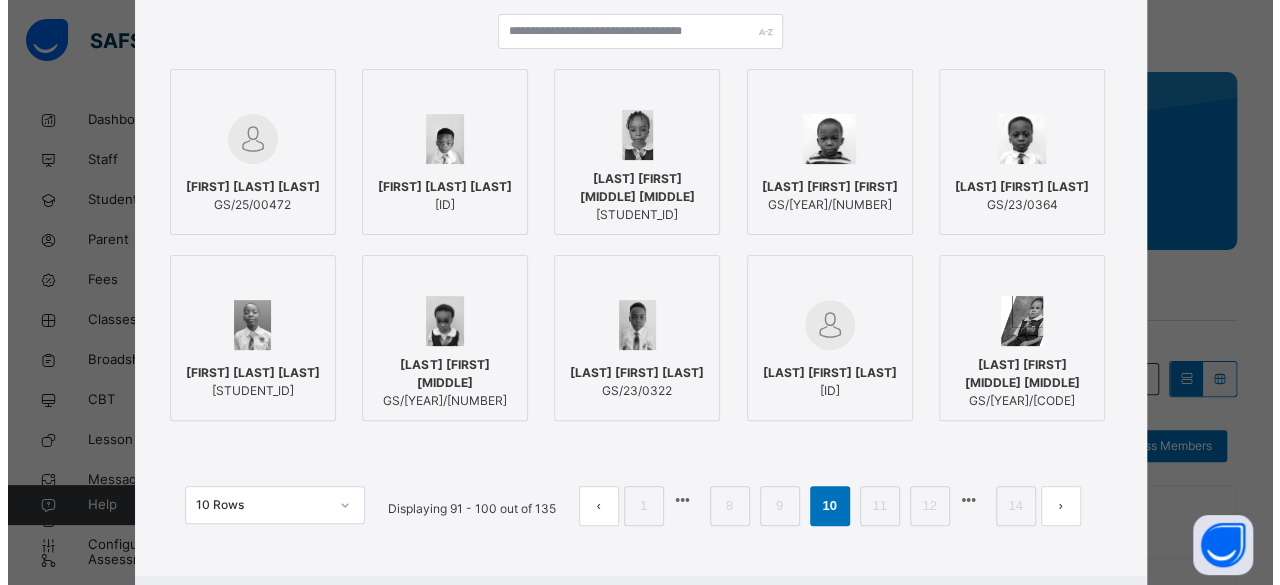 scroll, scrollTop: 280, scrollLeft: 0, axis: vertical 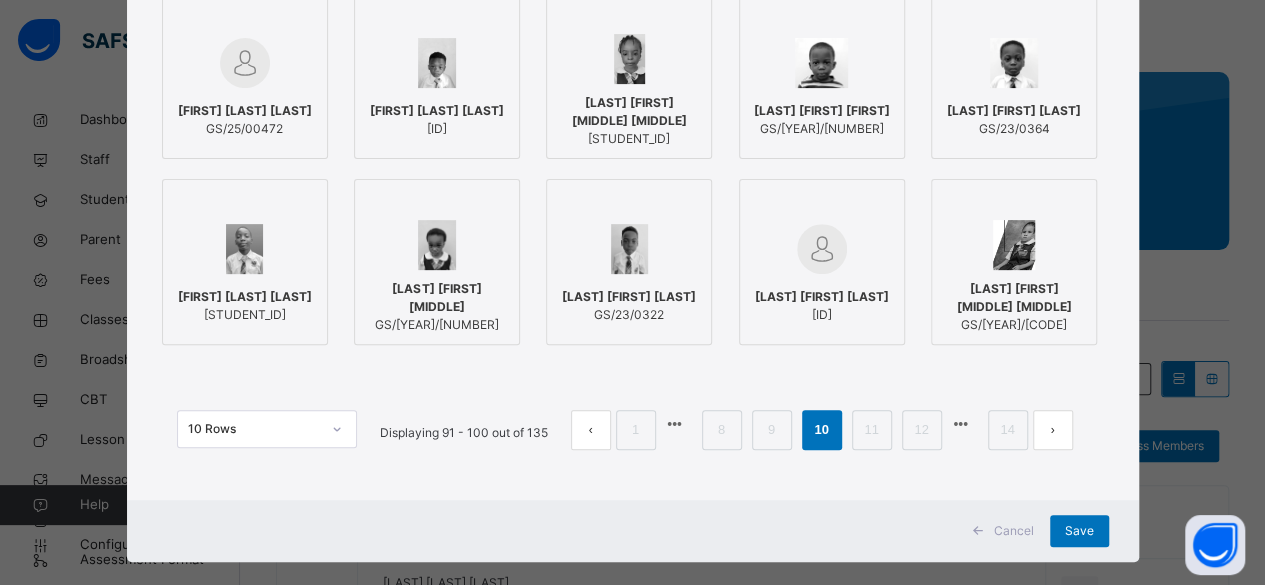 click on "UYIOGHOSA JEFFERY JEFFREY" at bounding box center (245, 111) 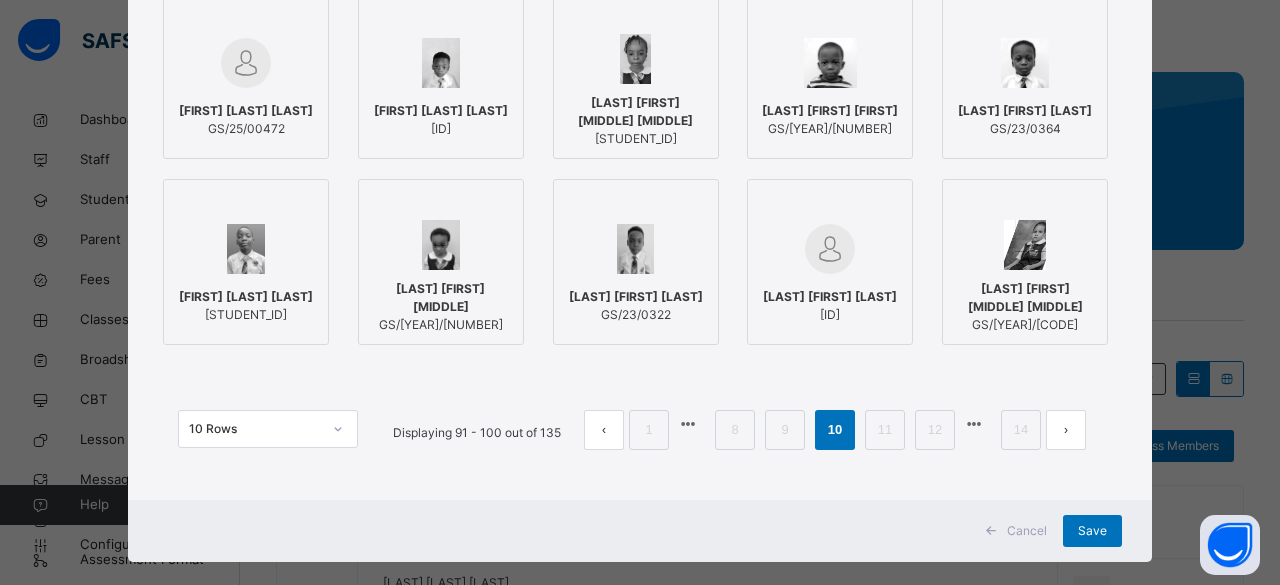 click on "Emueseru Jayden Ogheneruno" at bounding box center (636, 297) 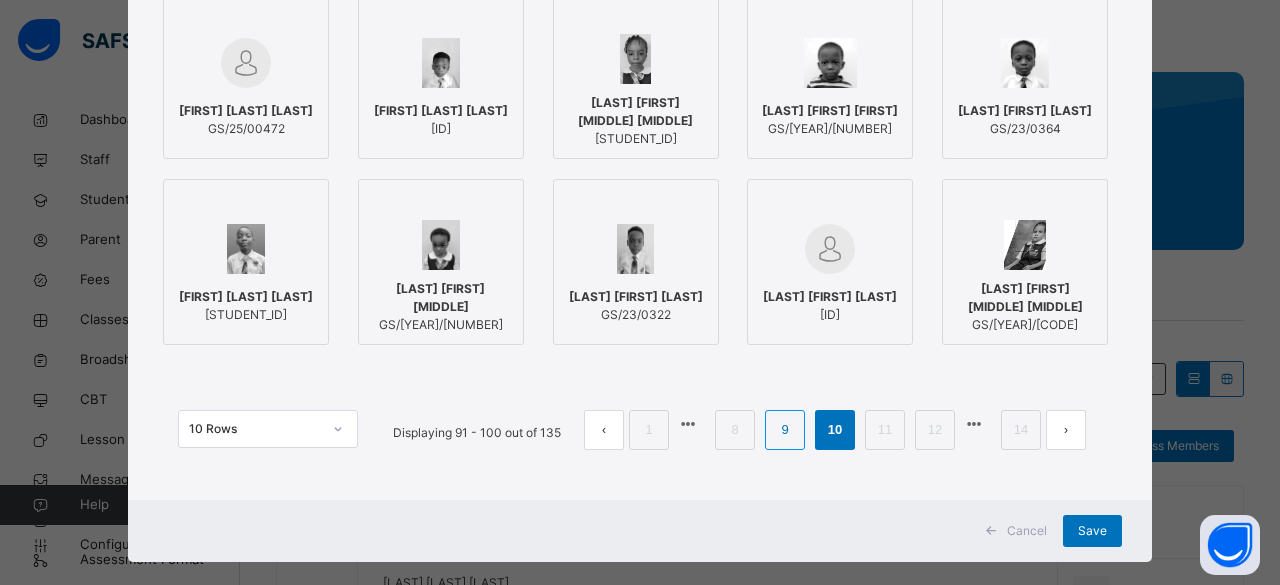 click on "9" at bounding box center (784, 430) 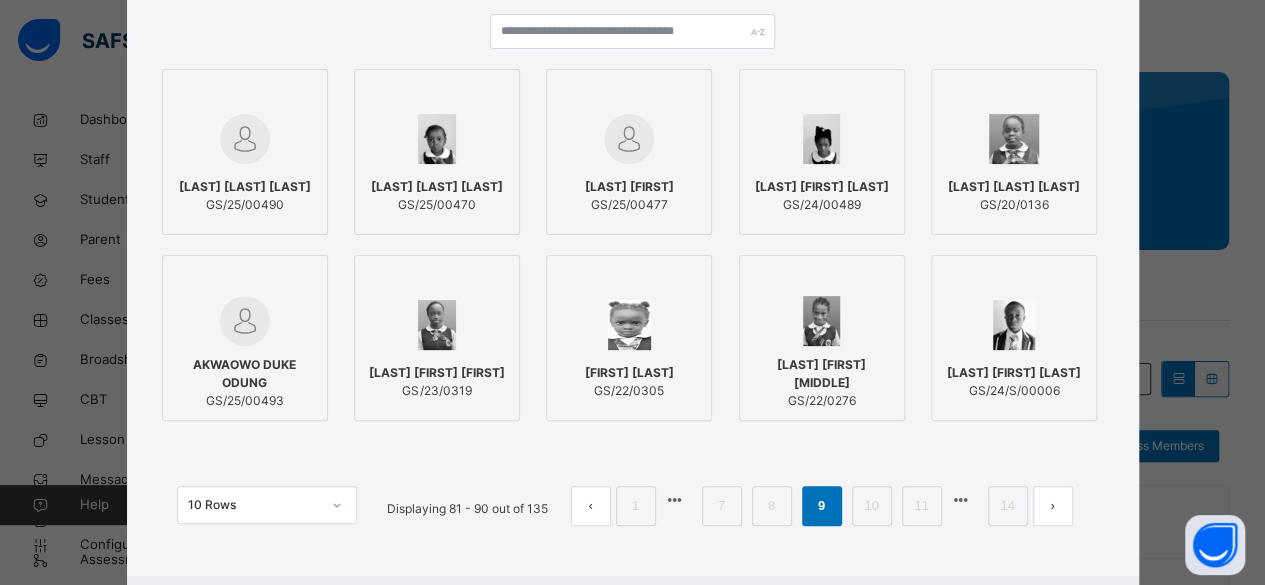 scroll, scrollTop: 280, scrollLeft: 0, axis: vertical 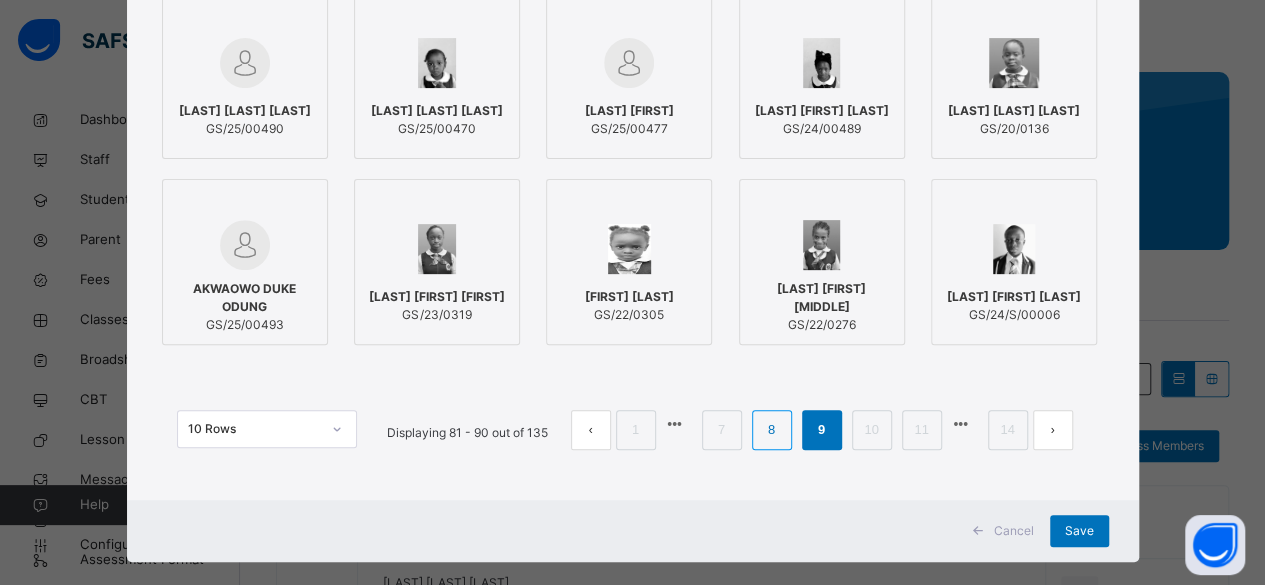 click on "8" at bounding box center (771, 430) 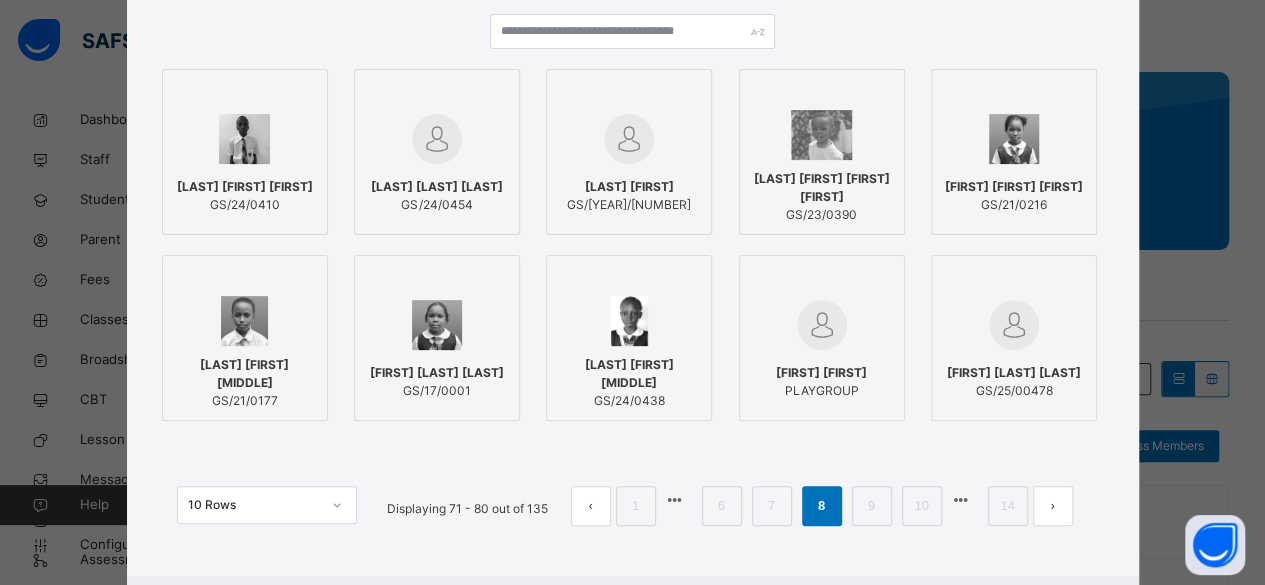 scroll, scrollTop: 280, scrollLeft: 0, axis: vertical 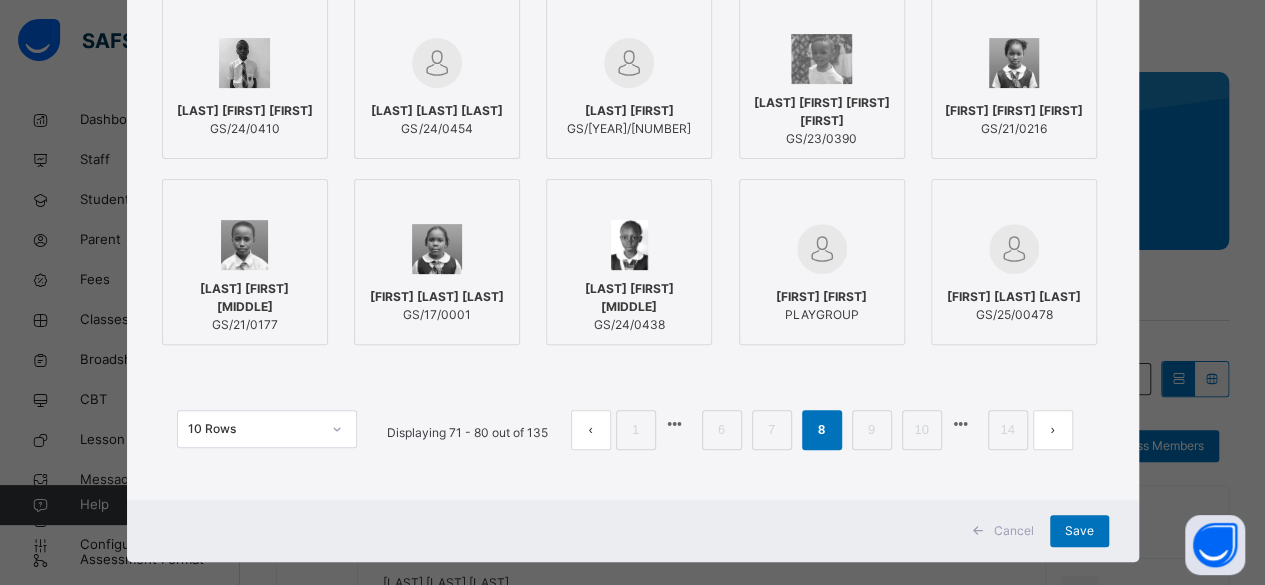 click on "[FIRST] [LAST] [LAST]" at bounding box center [1014, 297] 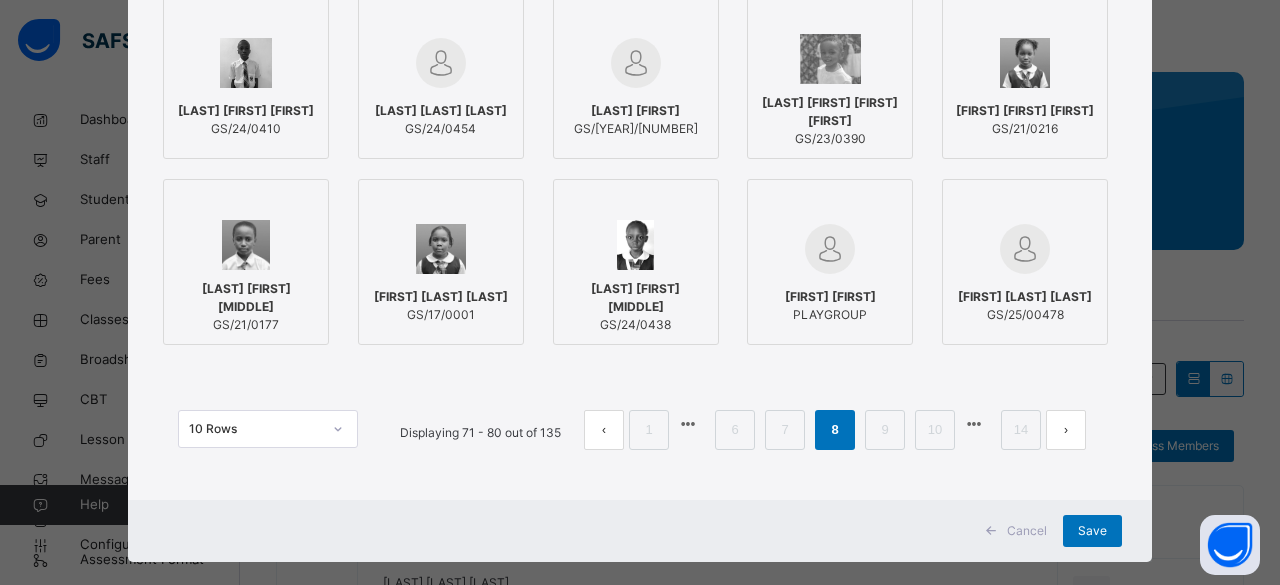 click on "[FIRST] [LAST] [LAST]" at bounding box center (1025, 297) 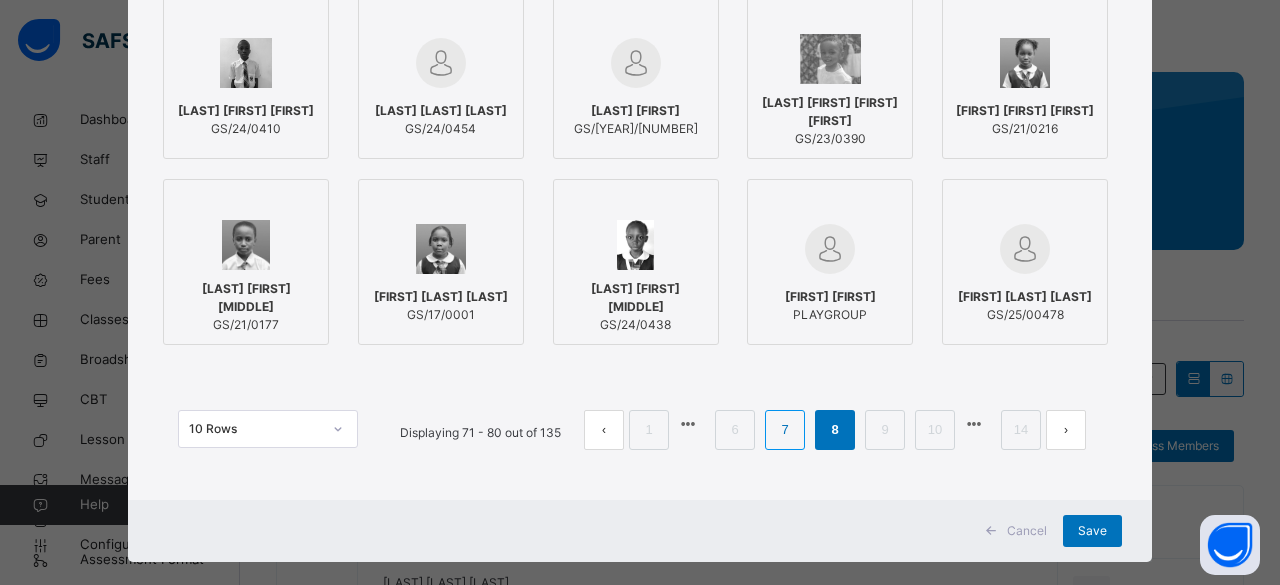 click on "7" at bounding box center (784, 430) 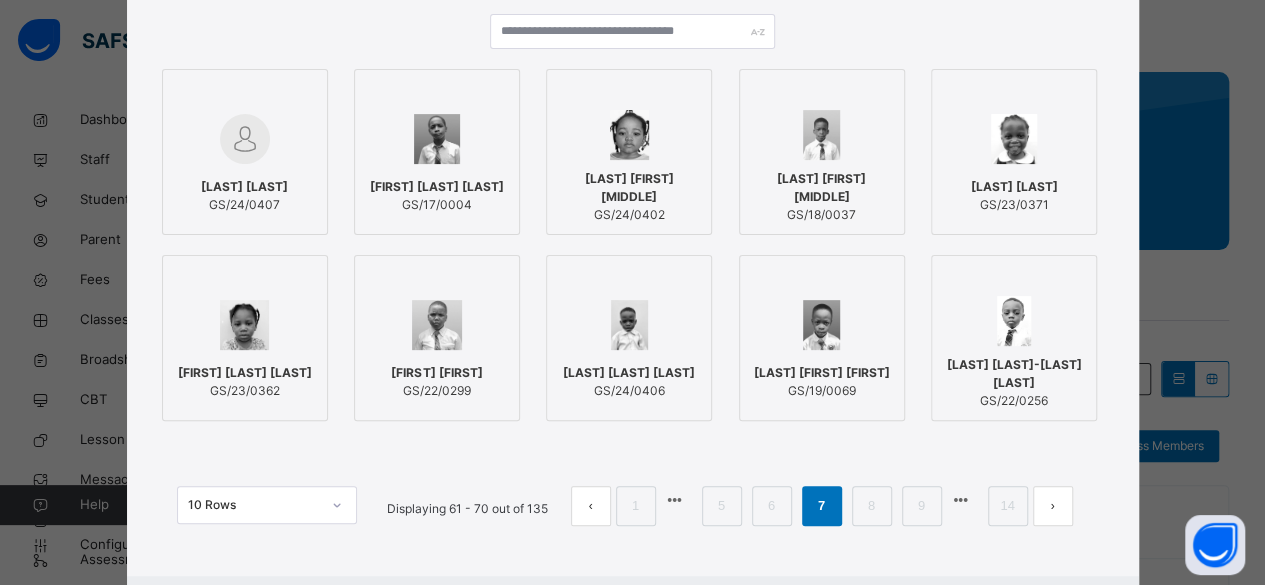 scroll, scrollTop: 280, scrollLeft: 0, axis: vertical 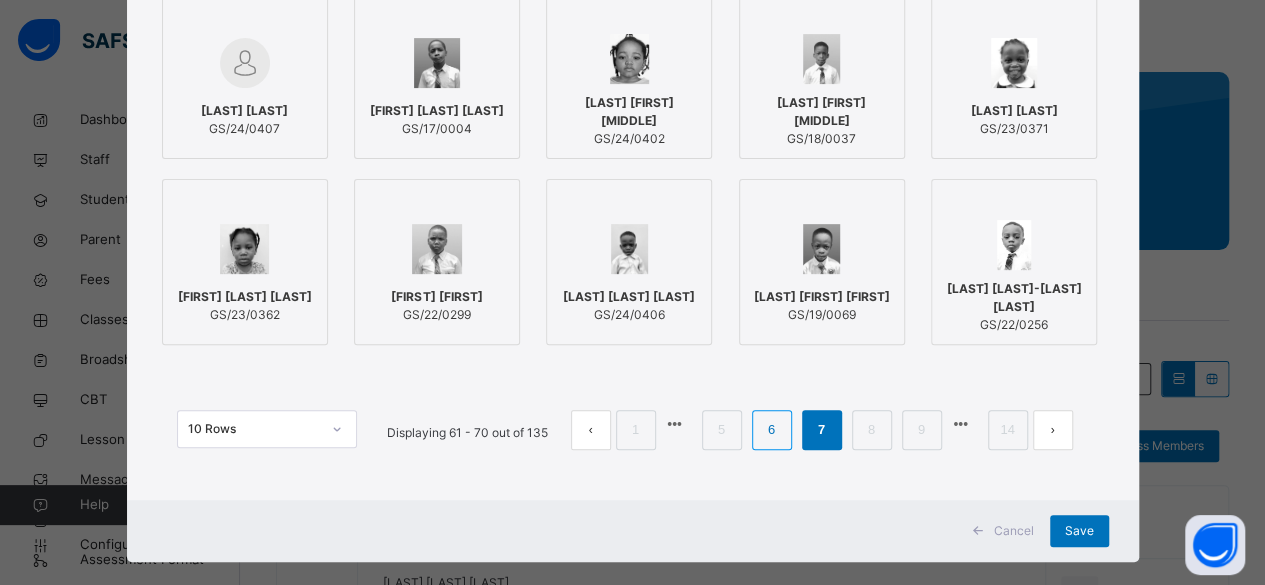 click on "6" at bounding box center (771, 430) 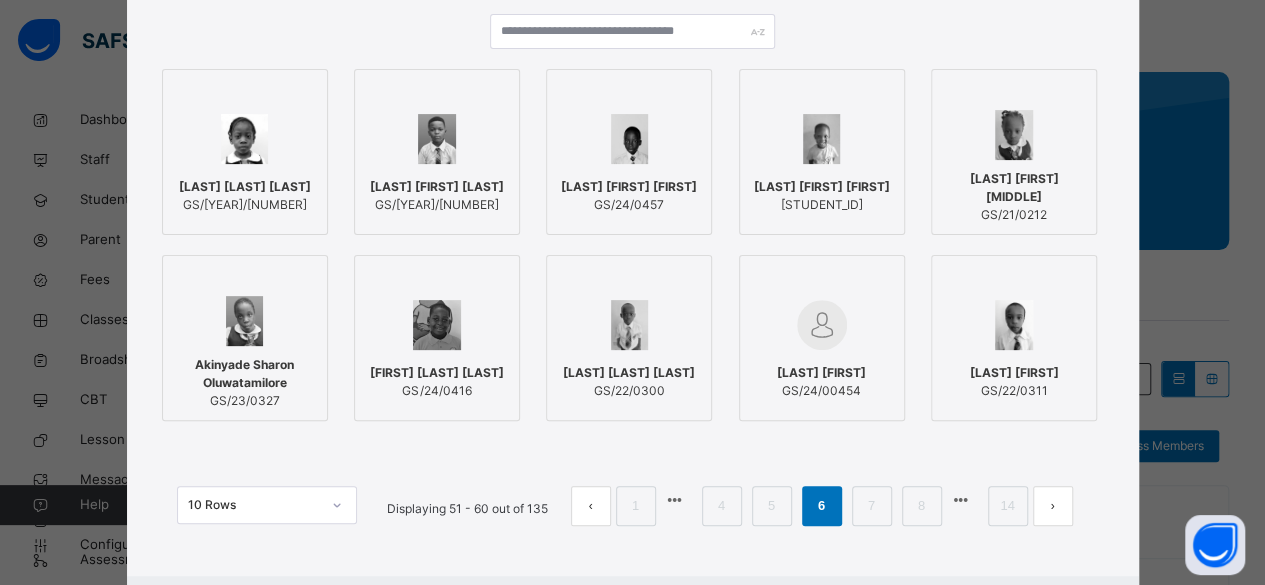 scroll, scrollTop: 280, scrollLeft: 0, axis: vertical 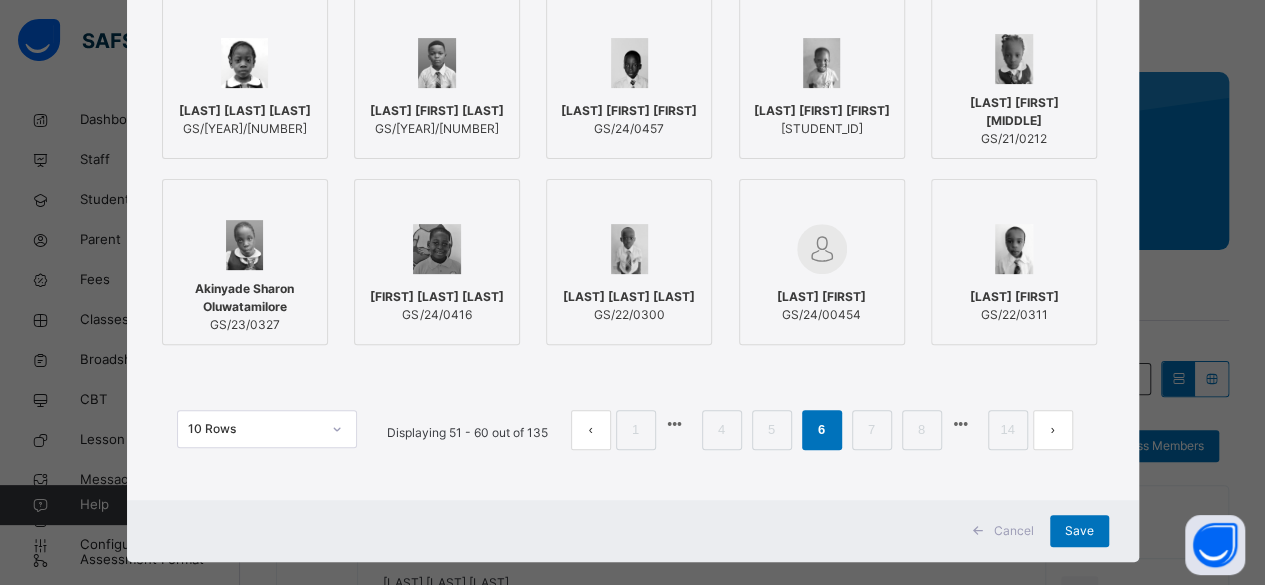 click on "Bell-Gam Nathan Deinbo" at bounding box center (629, 297) 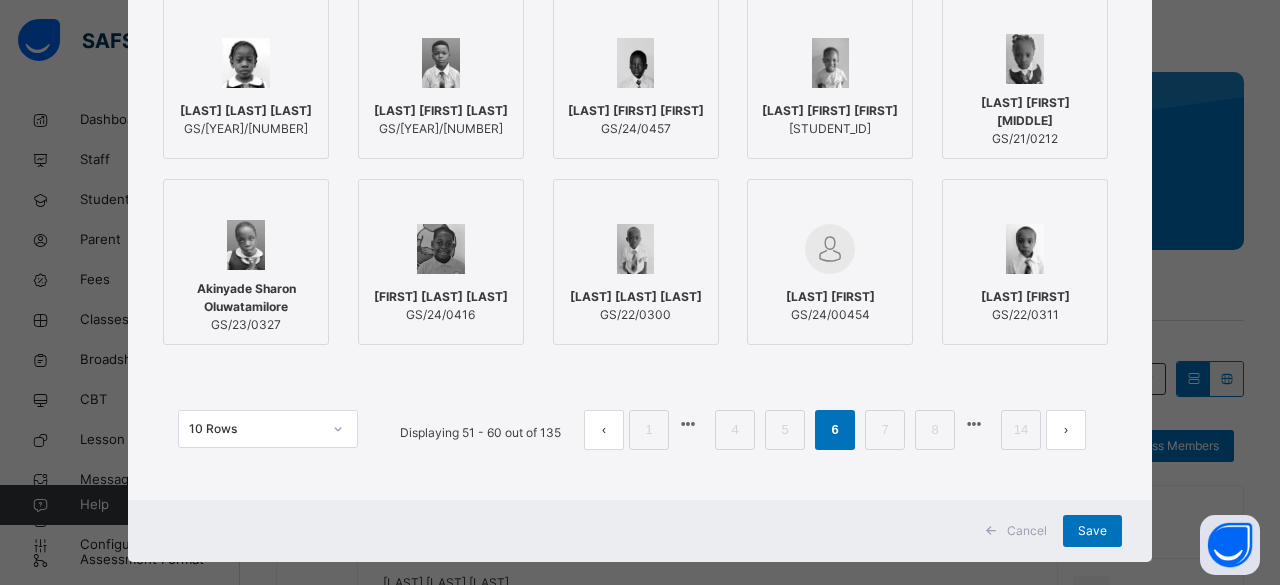 click on "[FIRST] [LAST]" at bounding box center [830, 297] 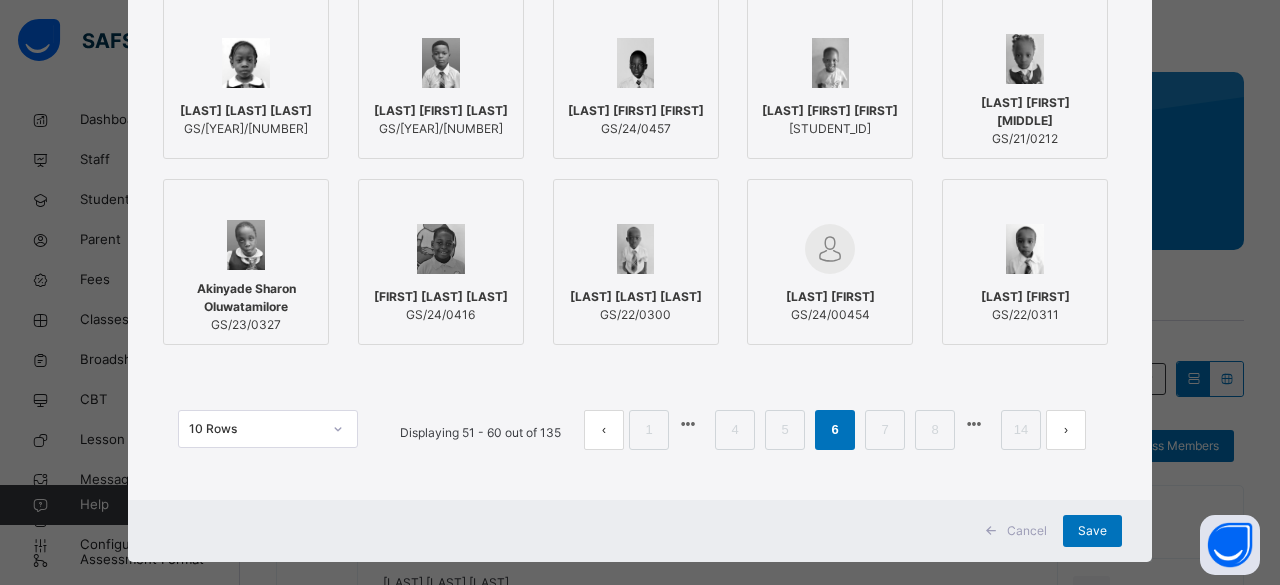 click on "[LAST] [LAST]" at bounding box center [1025, 297] 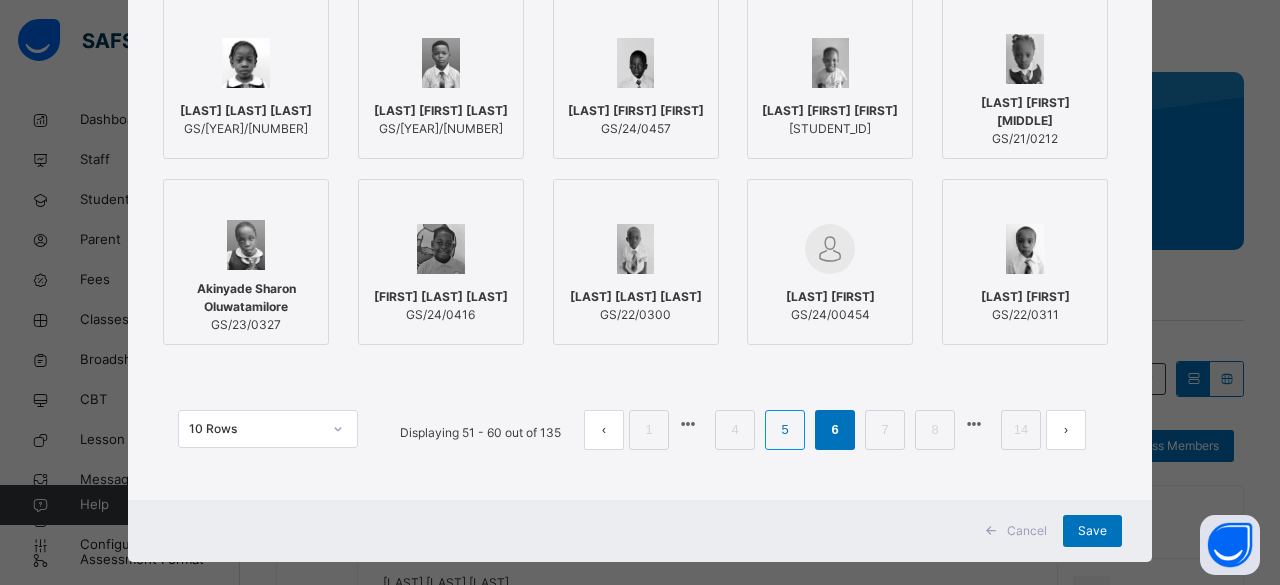click on "5" at bounding box center [784, 430] 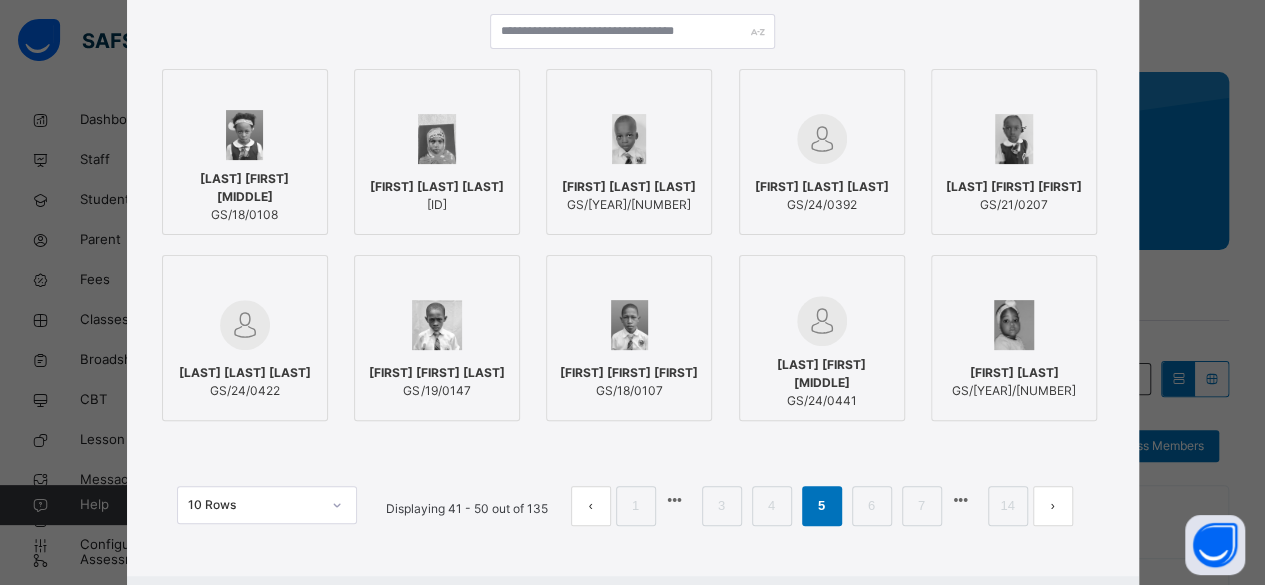 scroll, scrollTop: 280, scrollLeft: 0, axis: vertical 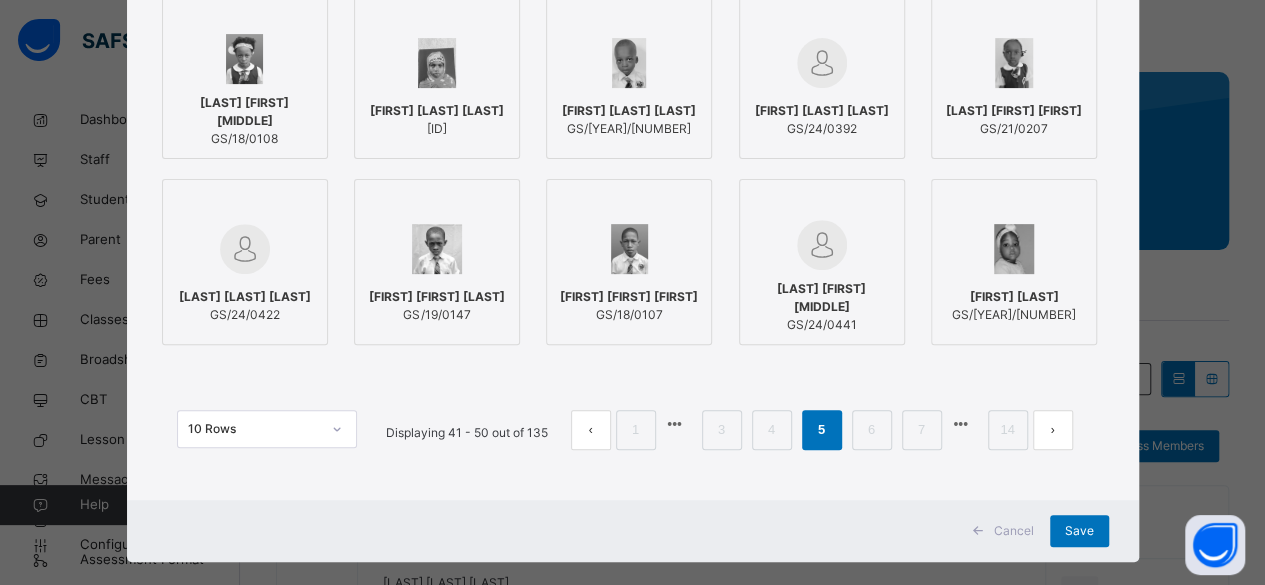 click on "[LAST] [LAST] [LAST]" at bounding box center (1014, 111) 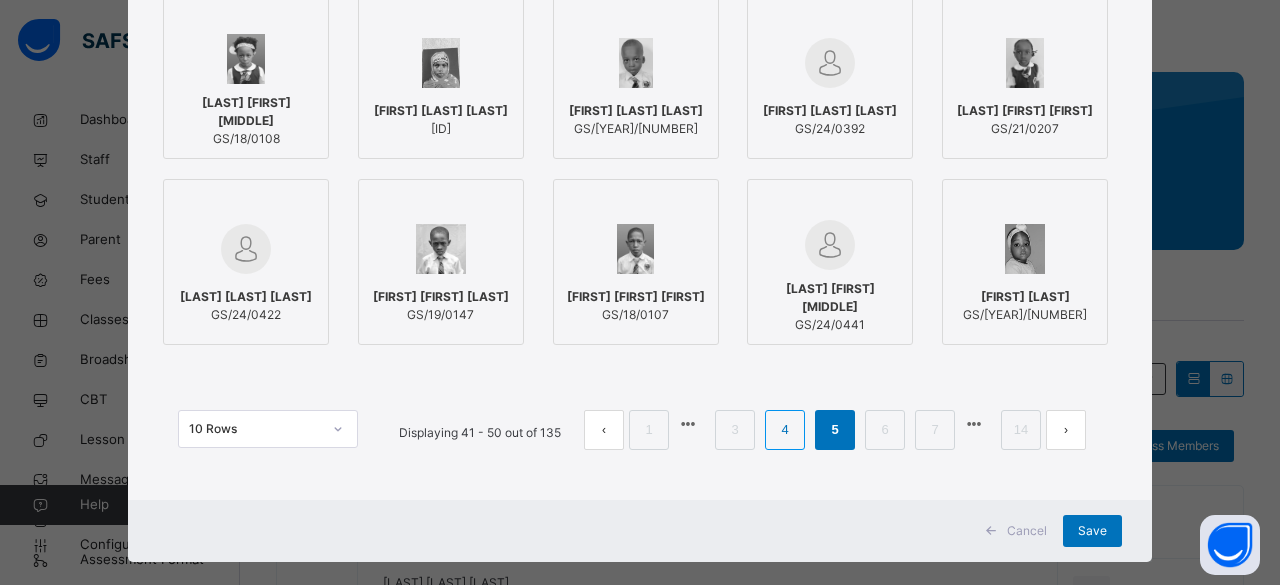 click on "4" at bounding box center [784, 430] 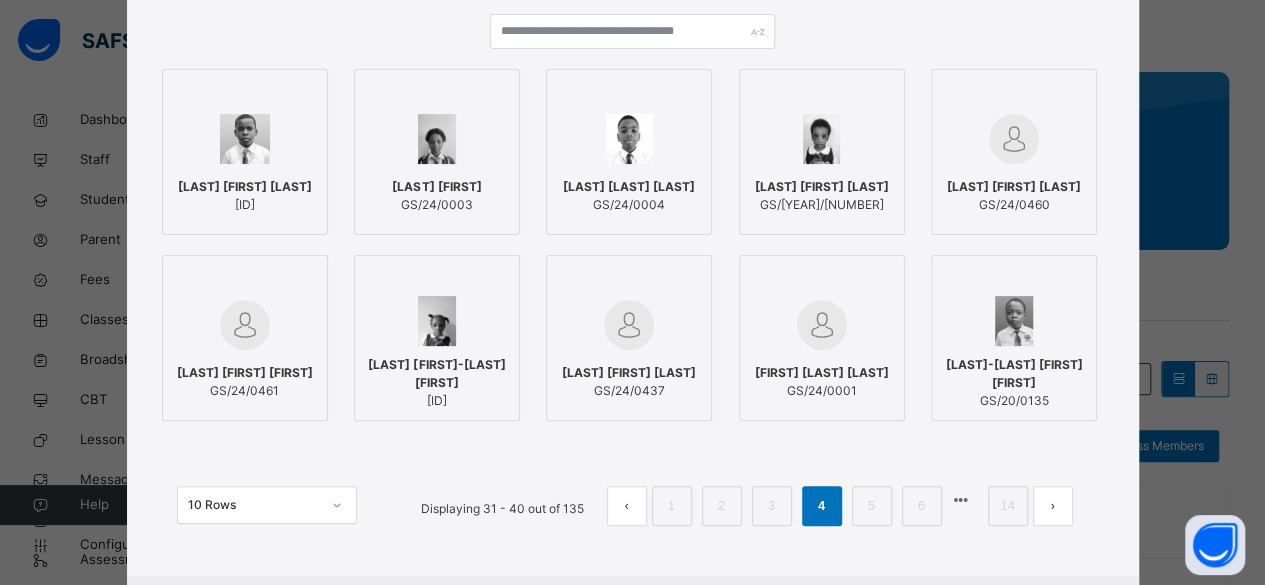 scroll, scrollTop: 280, scrollLeft: 0, axis: vertical 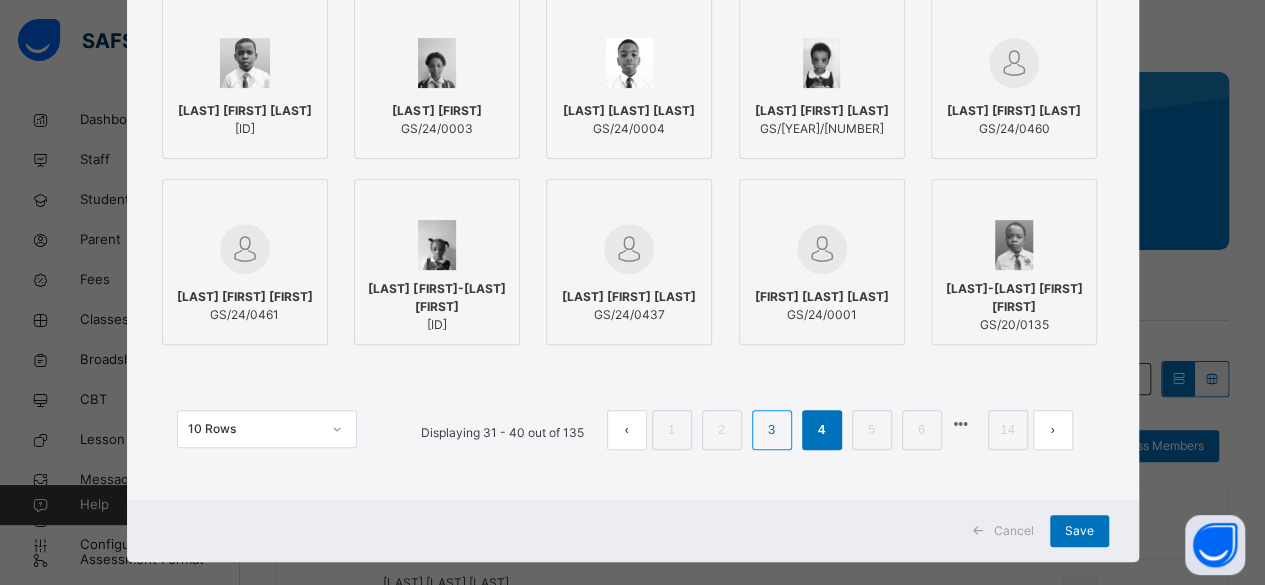 click on "3" at bounding box center [771, 430] 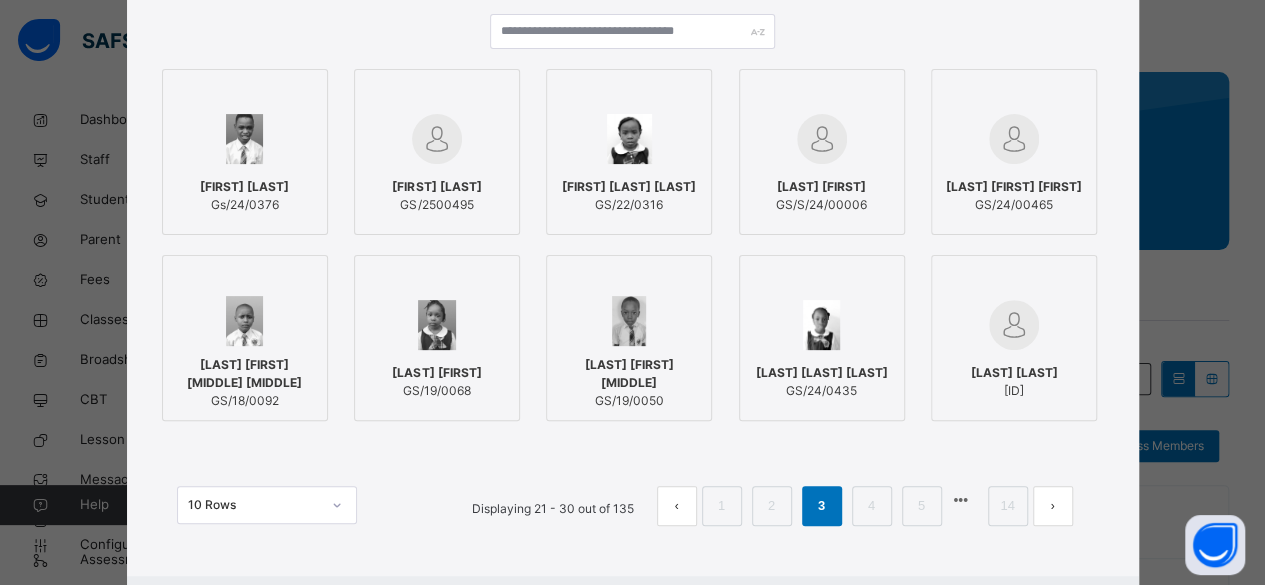 scroll, scrollTop: 280, scrollLeft: 0, axis: vertical 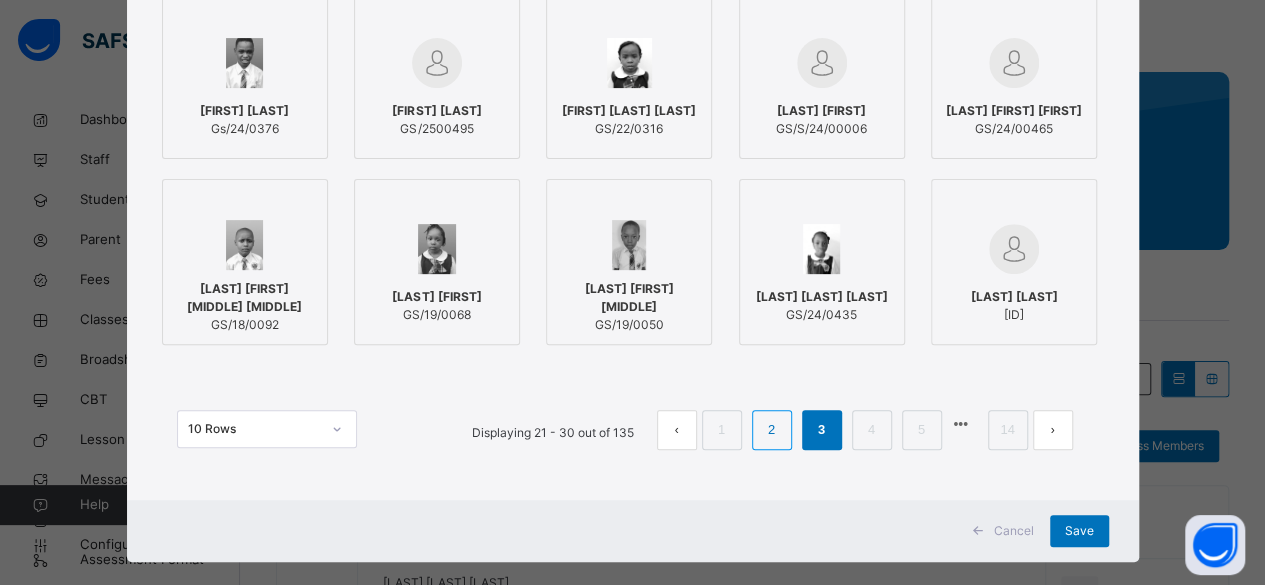 click on "2" at bounding box center (771, 430) 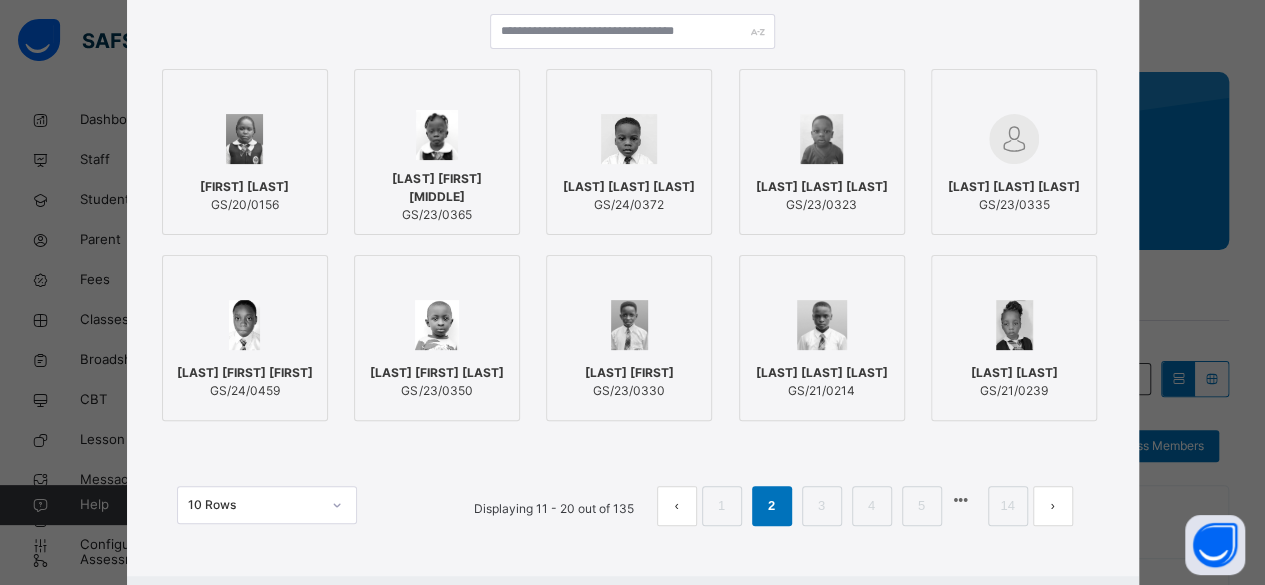 scroll, scrollTop: 280, scrollLeft: 0, axis: vertical 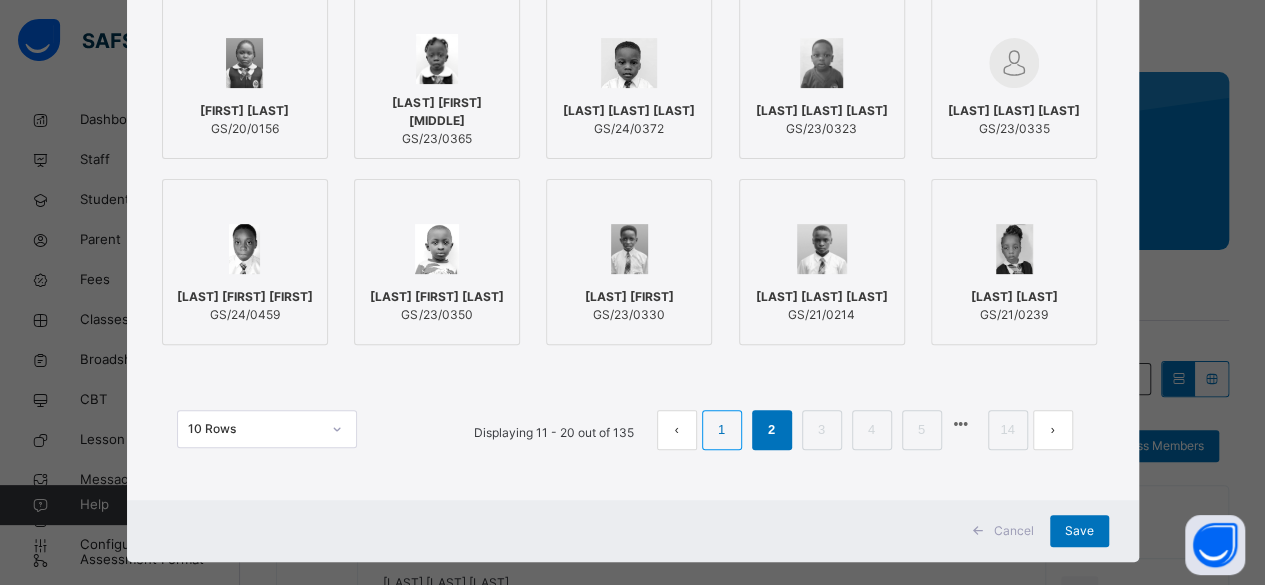 click on "1" at bounding box center [721, 430] 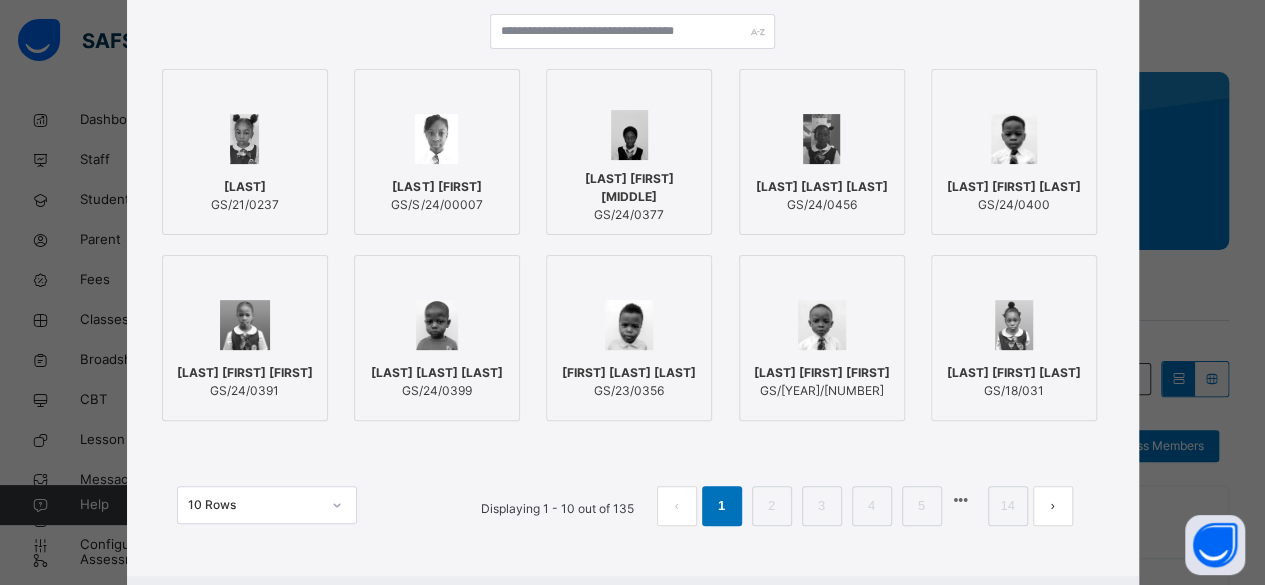 scroll, scrollTop: 280, scrollLeft: 0, axis: vertical 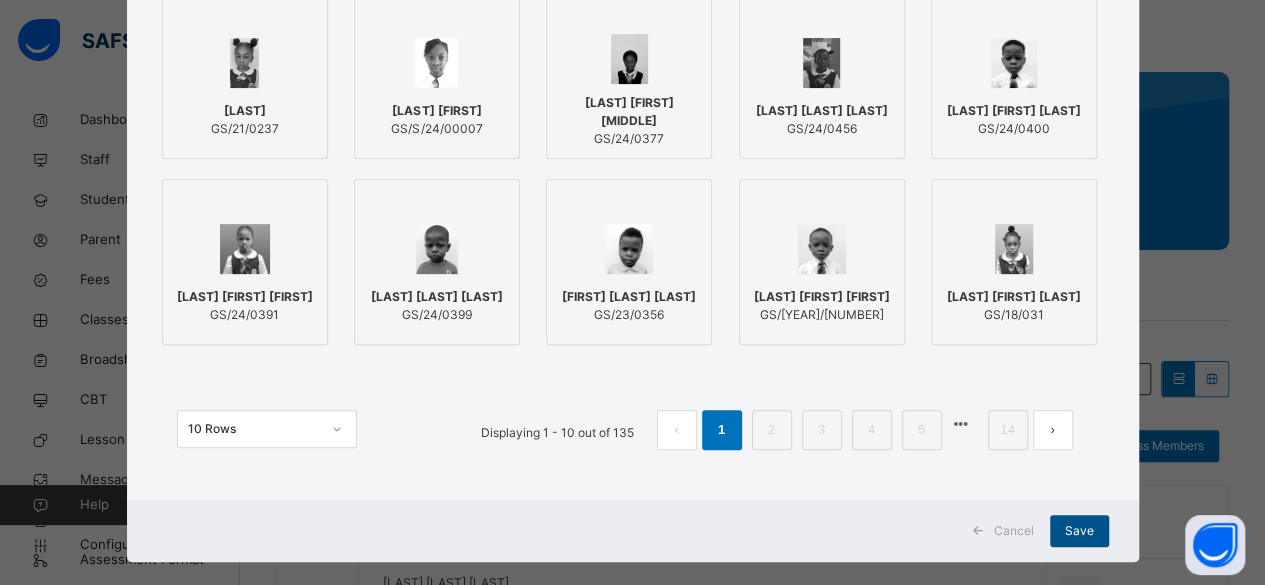 click on "Save" at bounding box center [1079, 531] 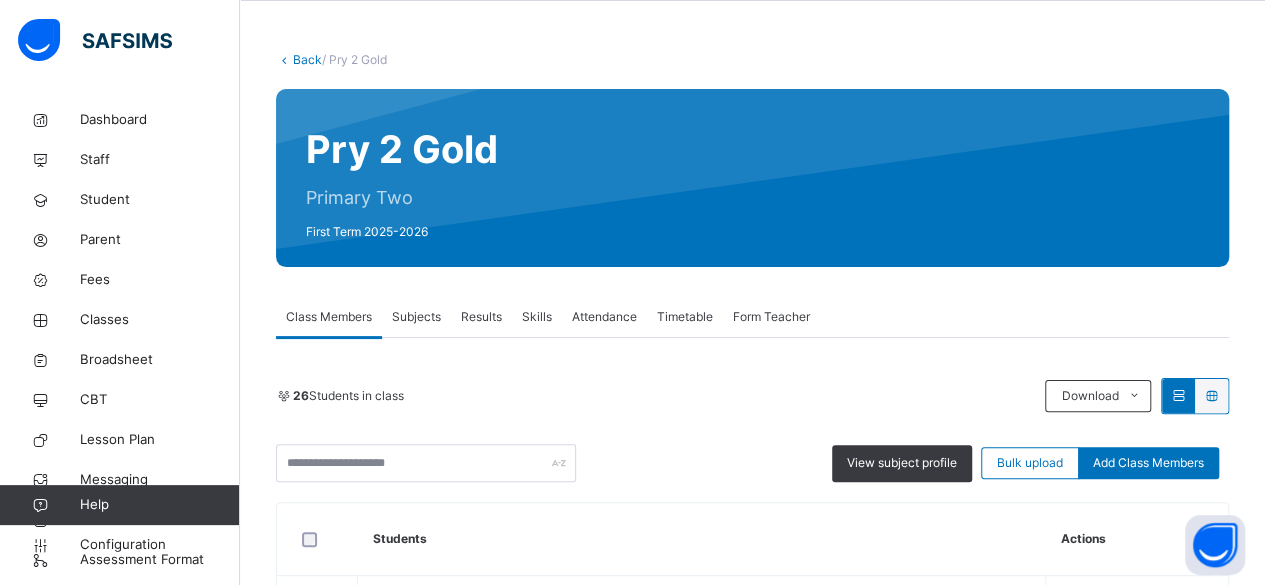 scroll, scrollTop: 67, scrollLeft: 0, axis: vertical 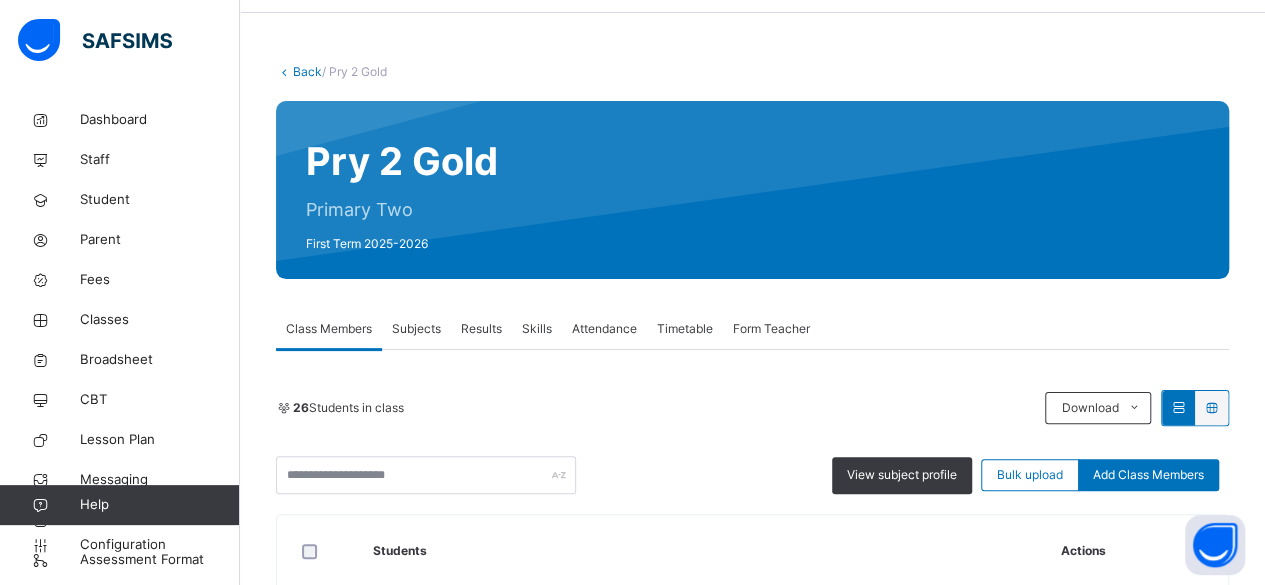 click on "Pry 2 Gold Primary Two First Term 2025-2026" at bounding box center [752, 190] 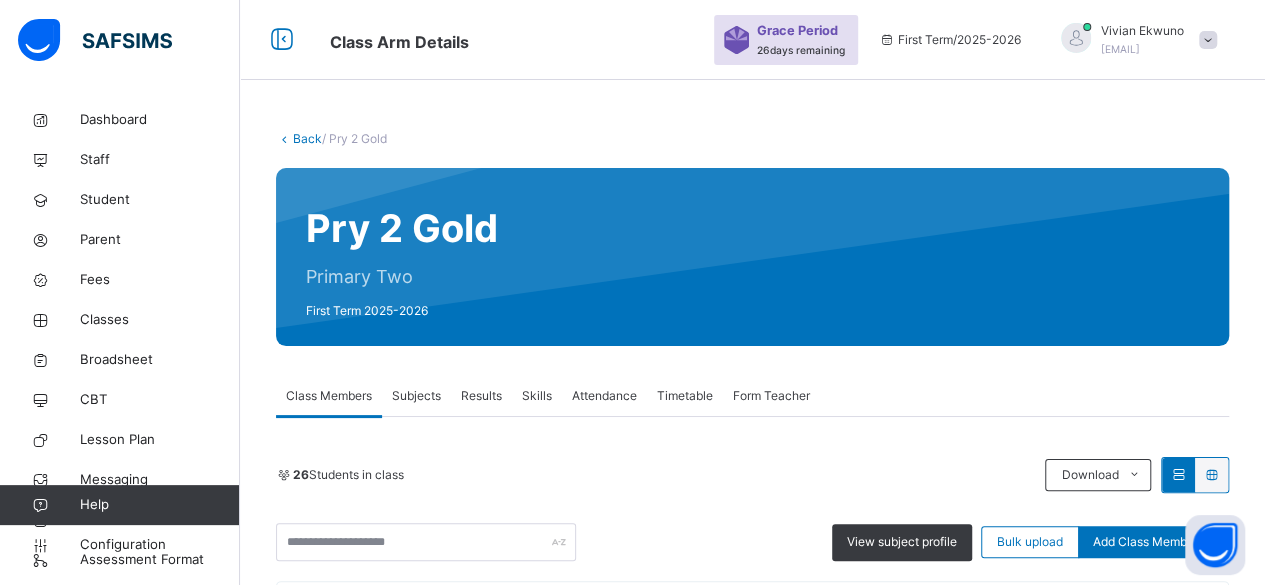 click on "Back" at bounding box center (307, 138) 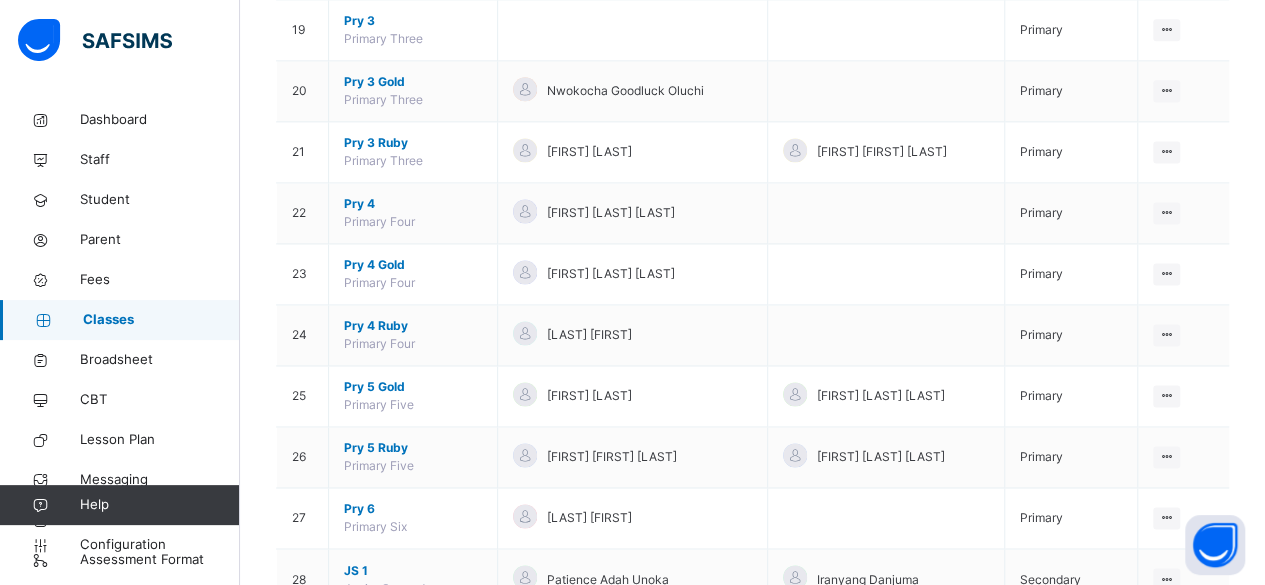 scroll, scrollTop: 1352, scrollLeft: 0, axis: vertical 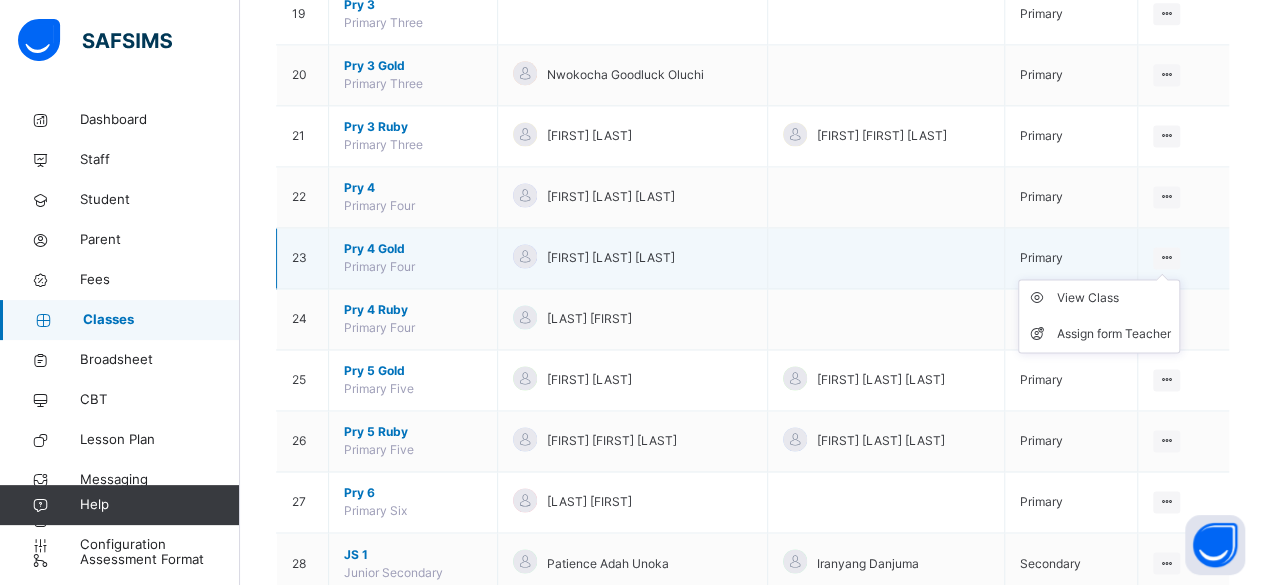 click at bounding box center [1166, 257] 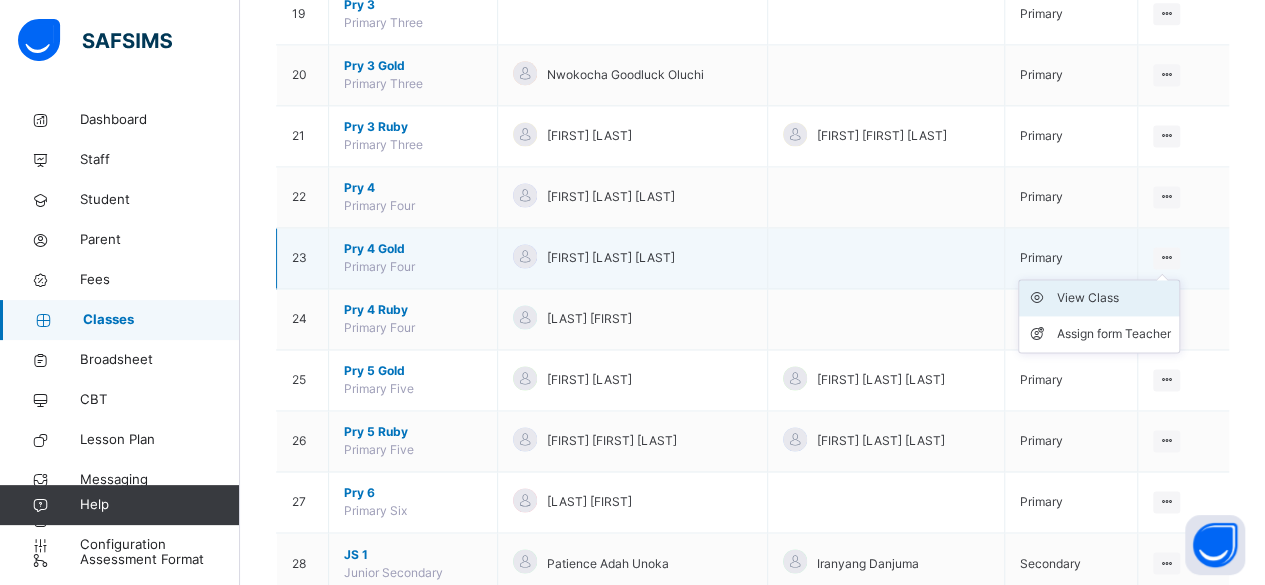 click on "View Class" at bounding box center [1114, 298] 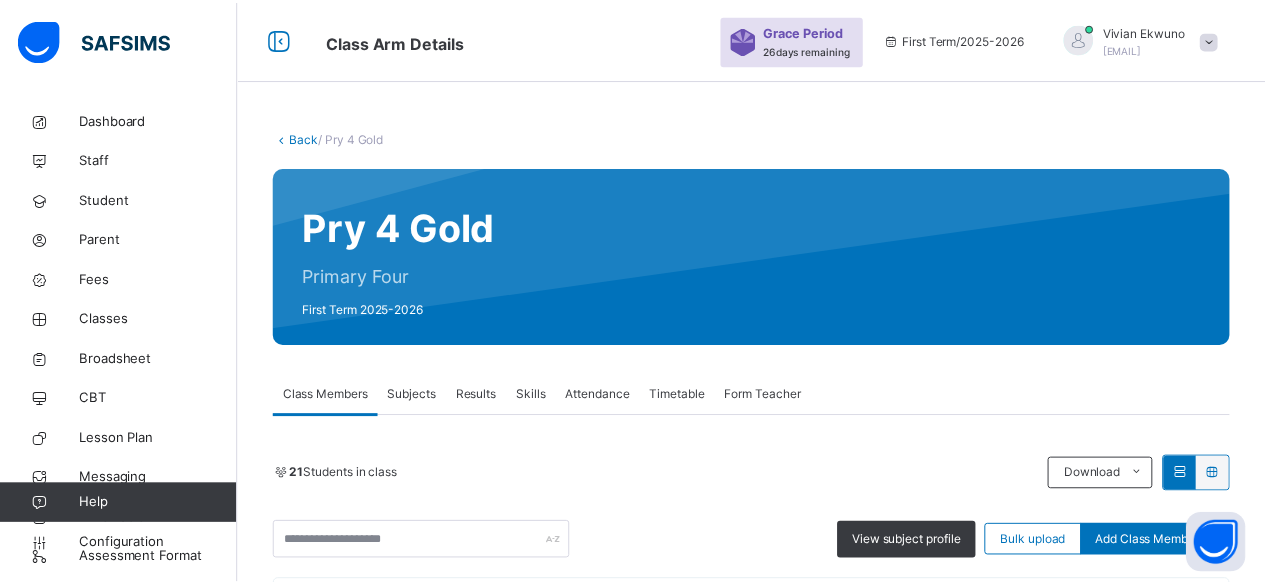 scroll, scrollTop: 112, scrollLeft: 0, axis: vertical 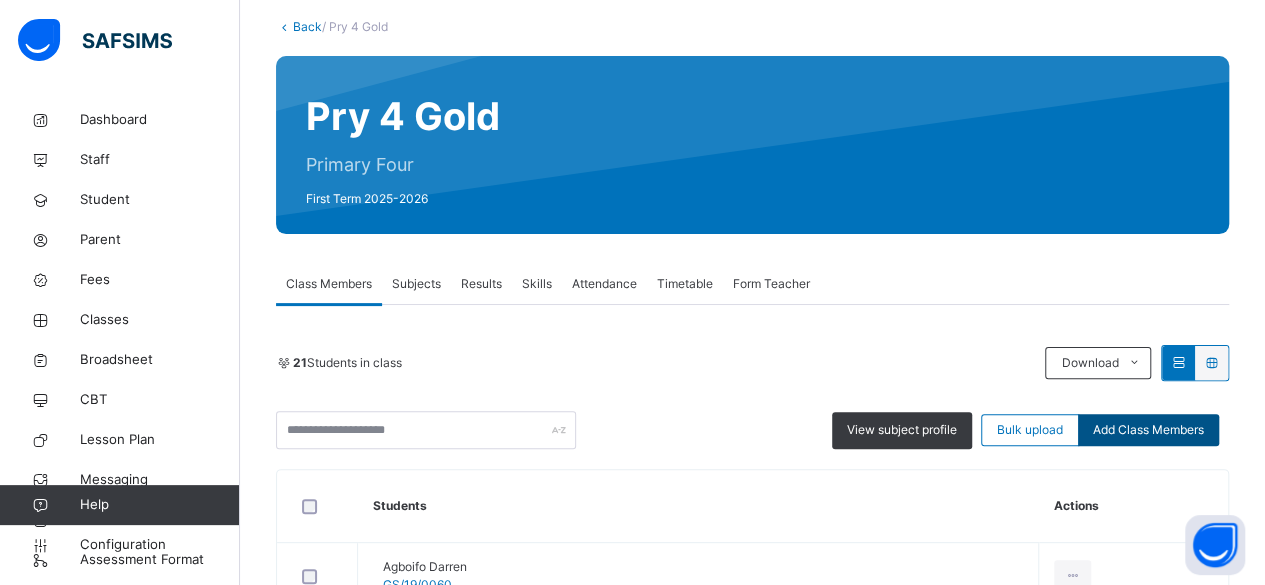 click on "Add Class Members" at bounding box center (1148, 430) 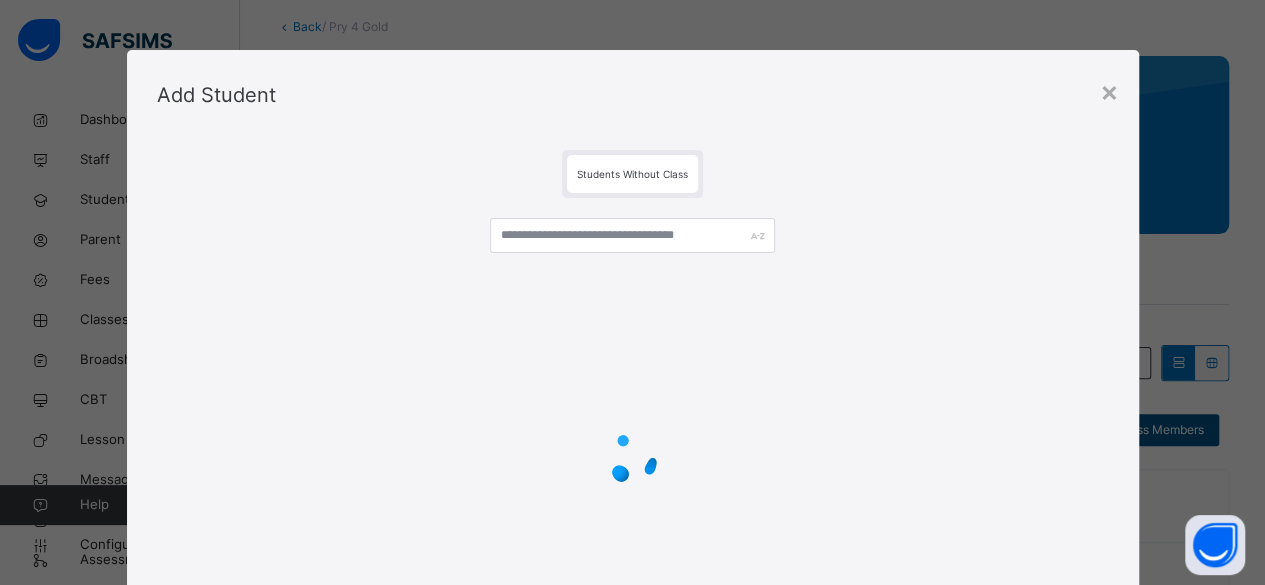 scroll, scrollTop: 190, scrollLeft: 0, axis: vertical 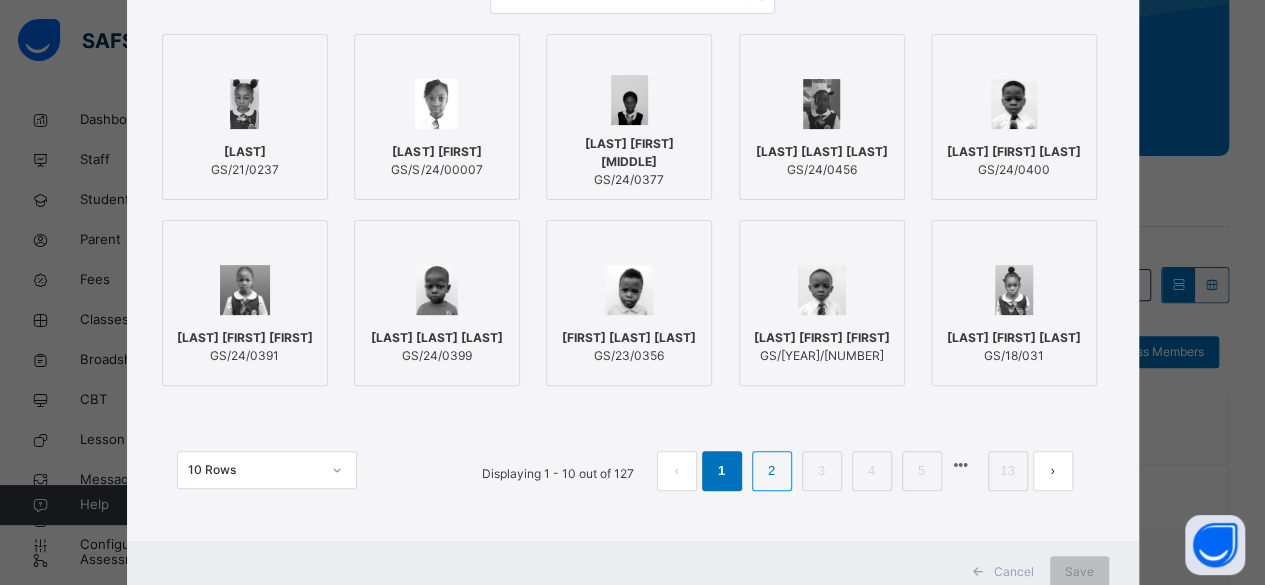 click on "2" at bounding box center (771, 471) 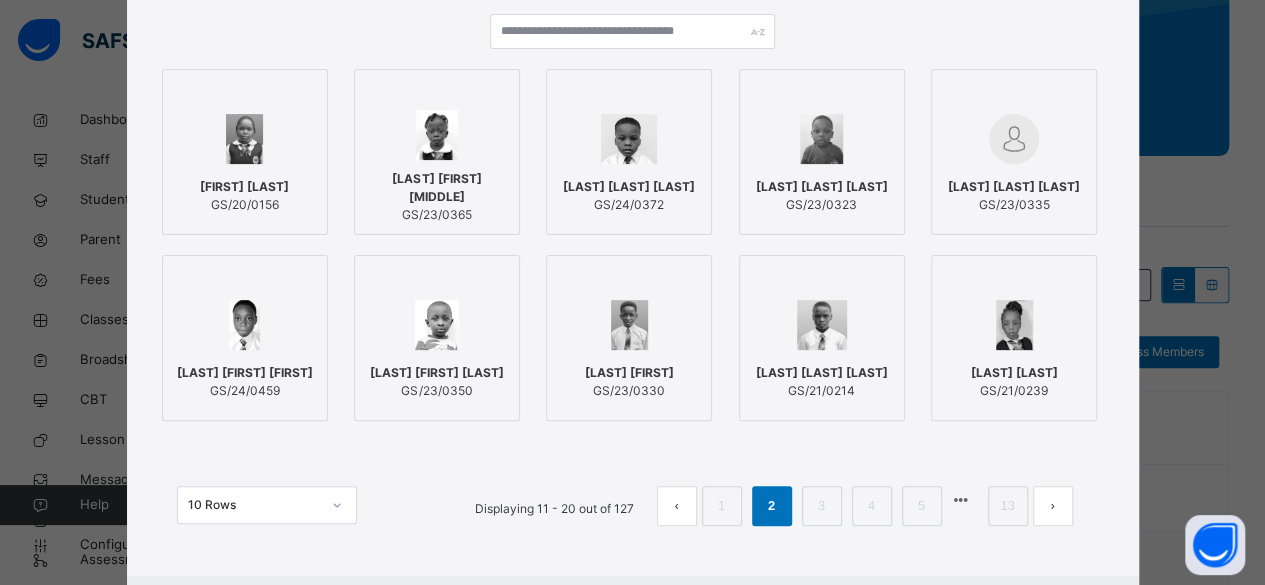 scroll, scrollTop: 239, scrollLeft: 0, axis: vertical 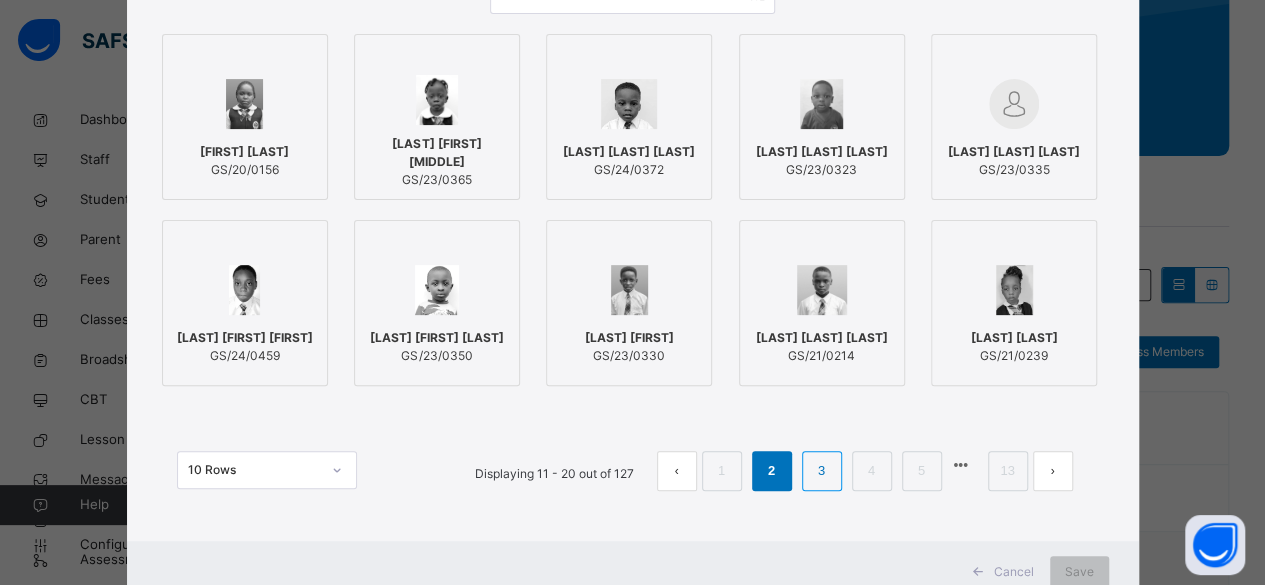 click on "3" at bounding box center [821, 471] 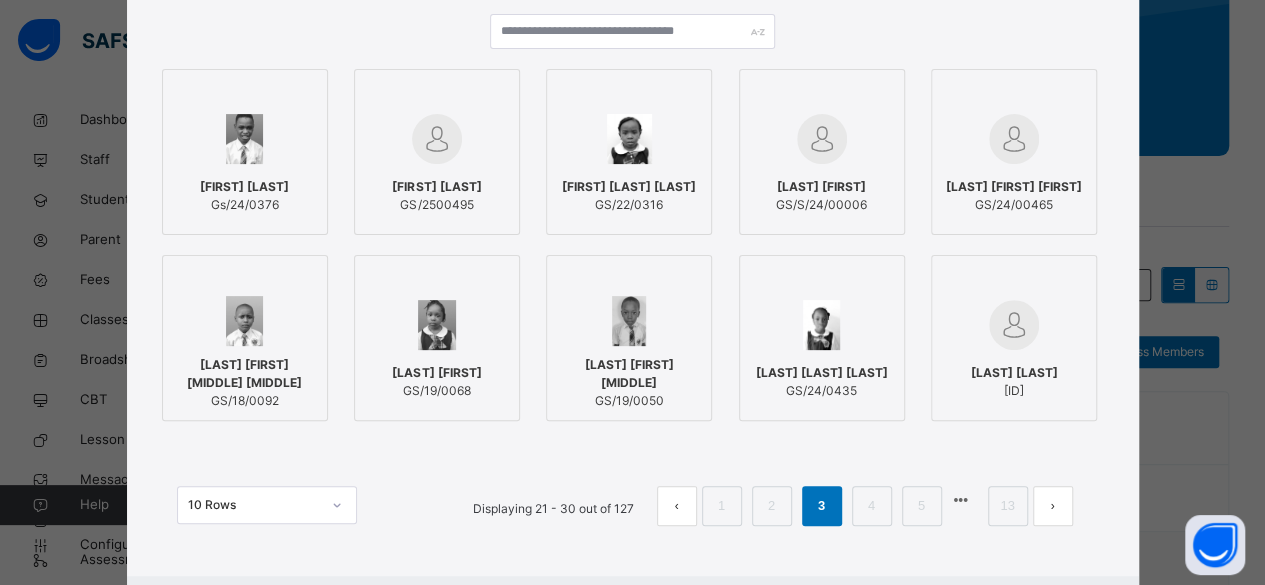 scroll, scrollTop: 239, scrollLeft: 0, axis: vertical 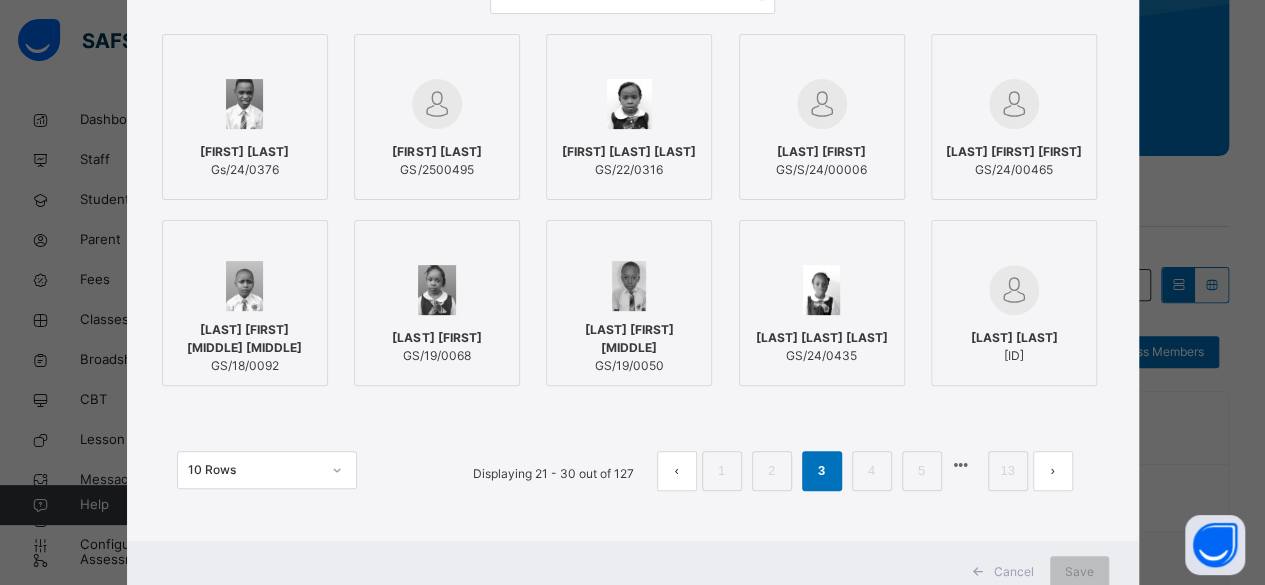 click on "Sani Adamu  Muhammed Fika GS/18/0092" at bounding box center (245, 348) 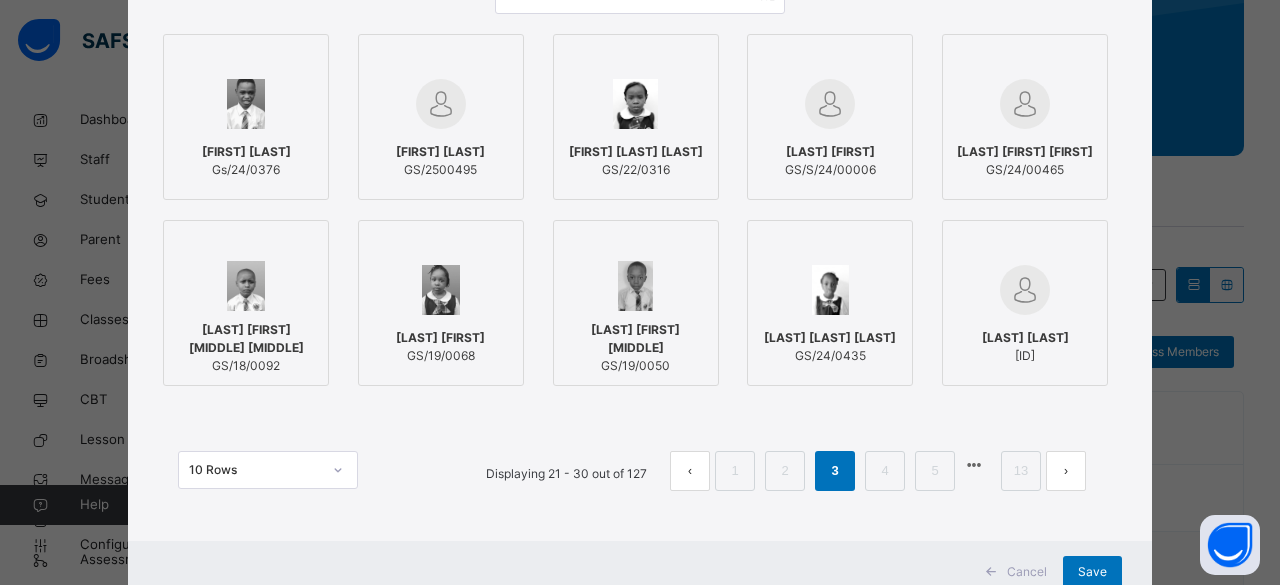 click on "Shuaibu Aliya  GS/19/0068" at bounding box center (441, 347) 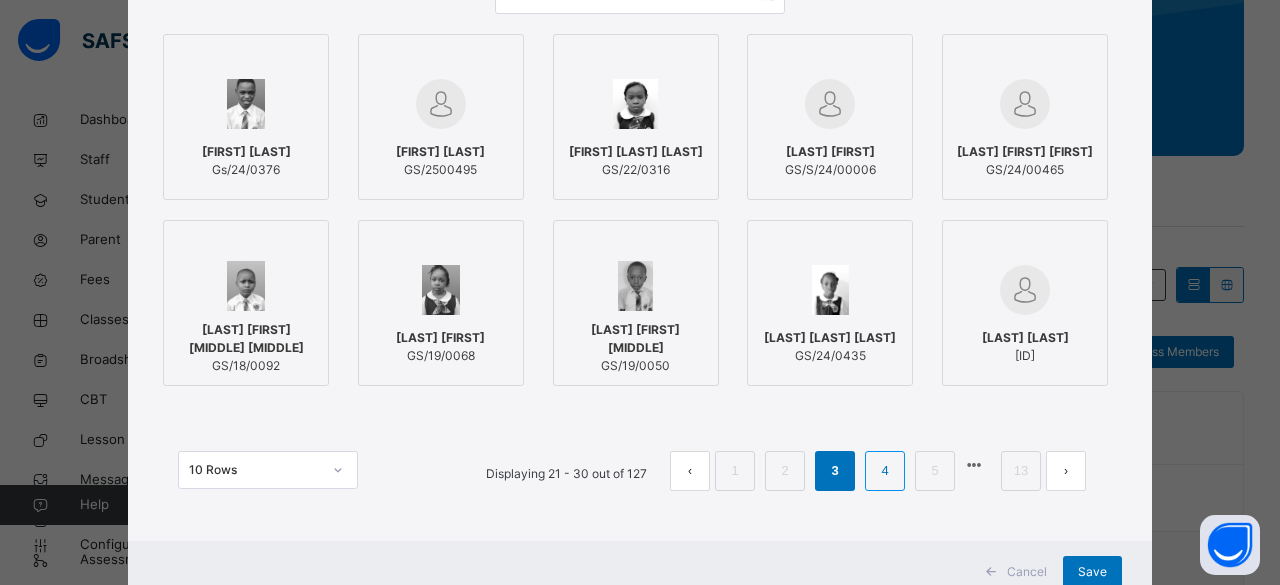 click on "4" at bounding box center [884, 471] 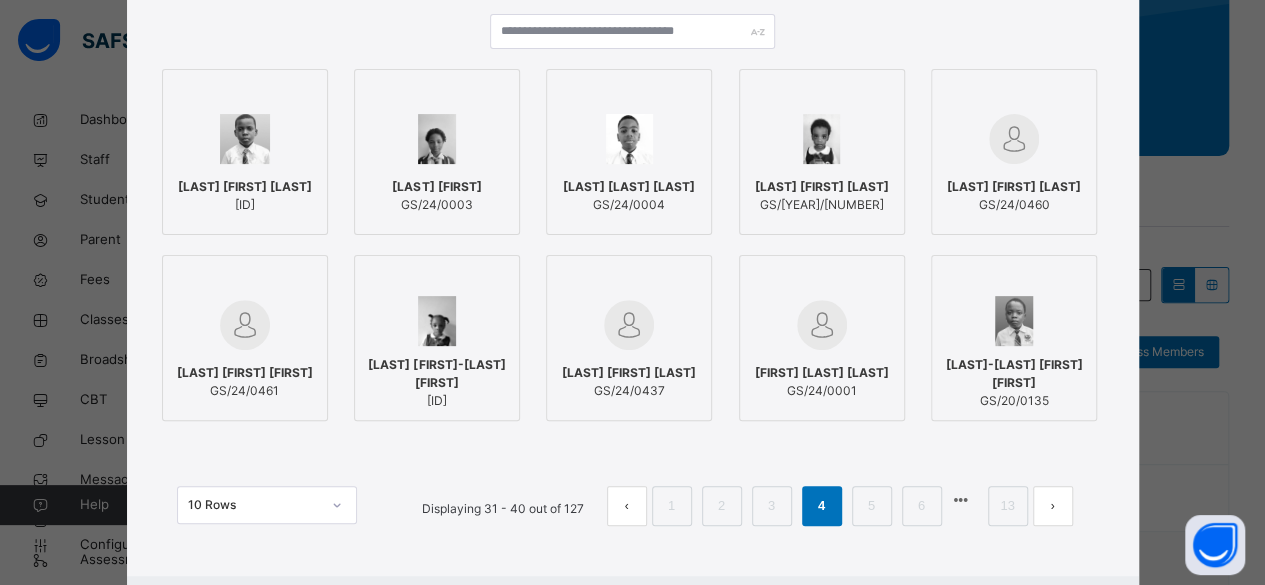 scroll, scrollTop: 239, scrollLeft: 0, axis: vertical 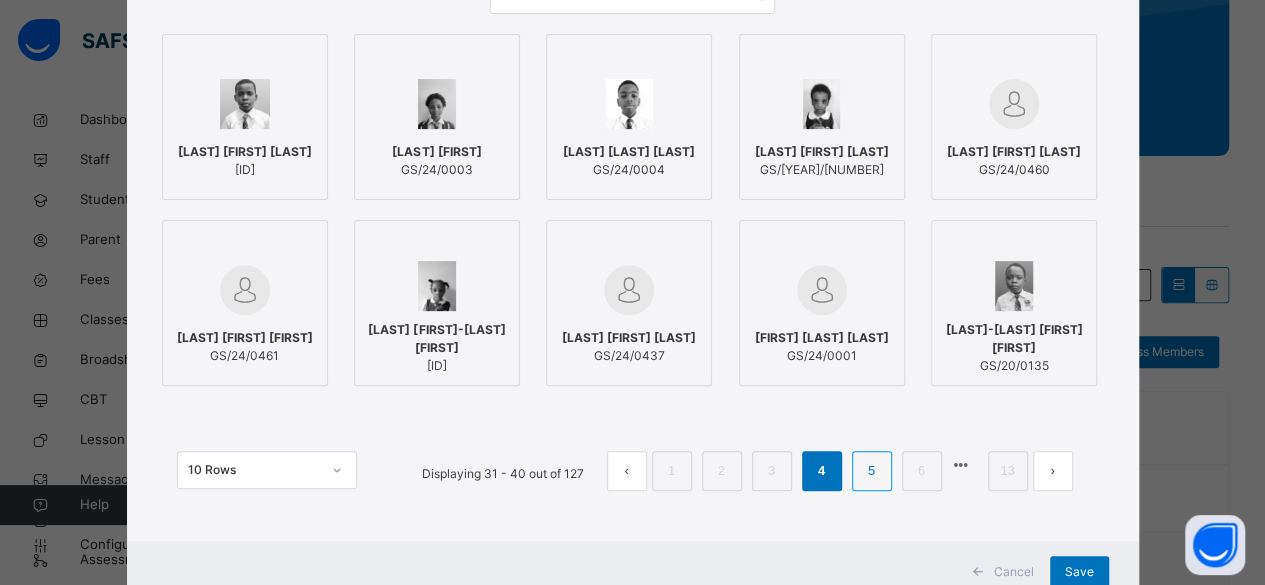 click on "5" at bounding box center (871, 471) 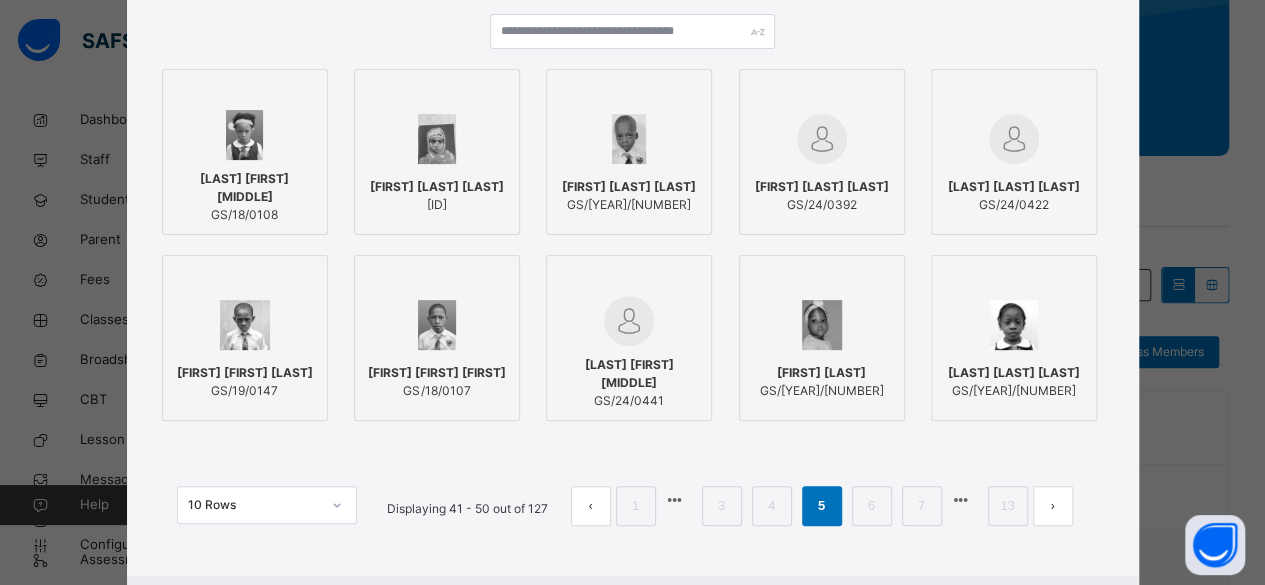 scroll, scrollTop: 239, scrollLeft: 0, axis: vertical 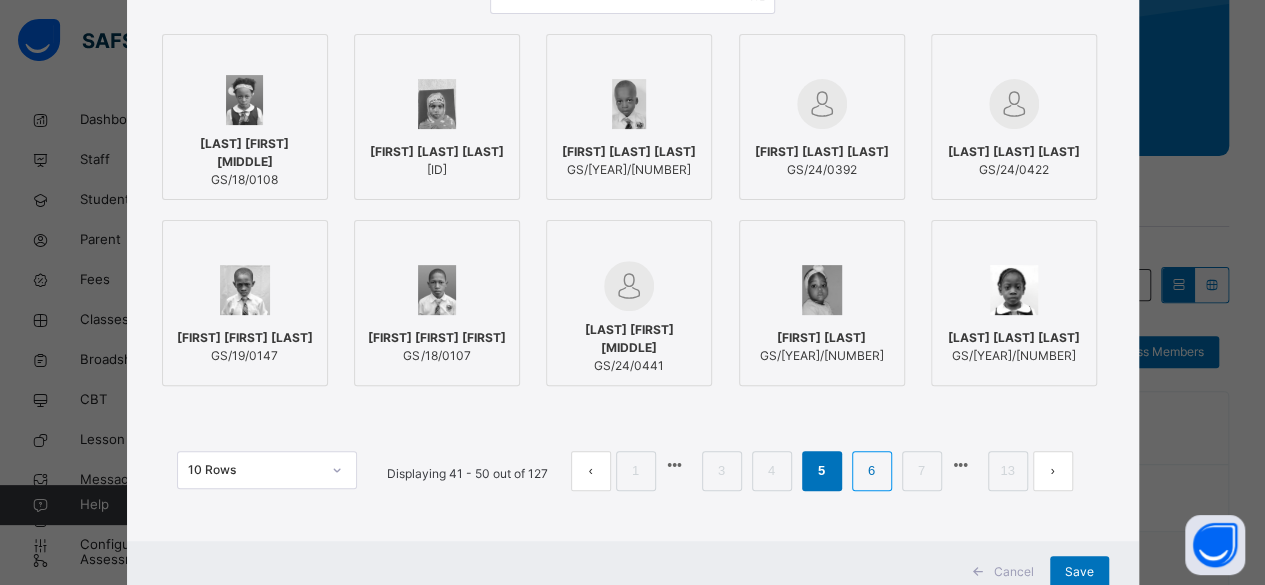 click on "6" at bounding box center [871, 471] 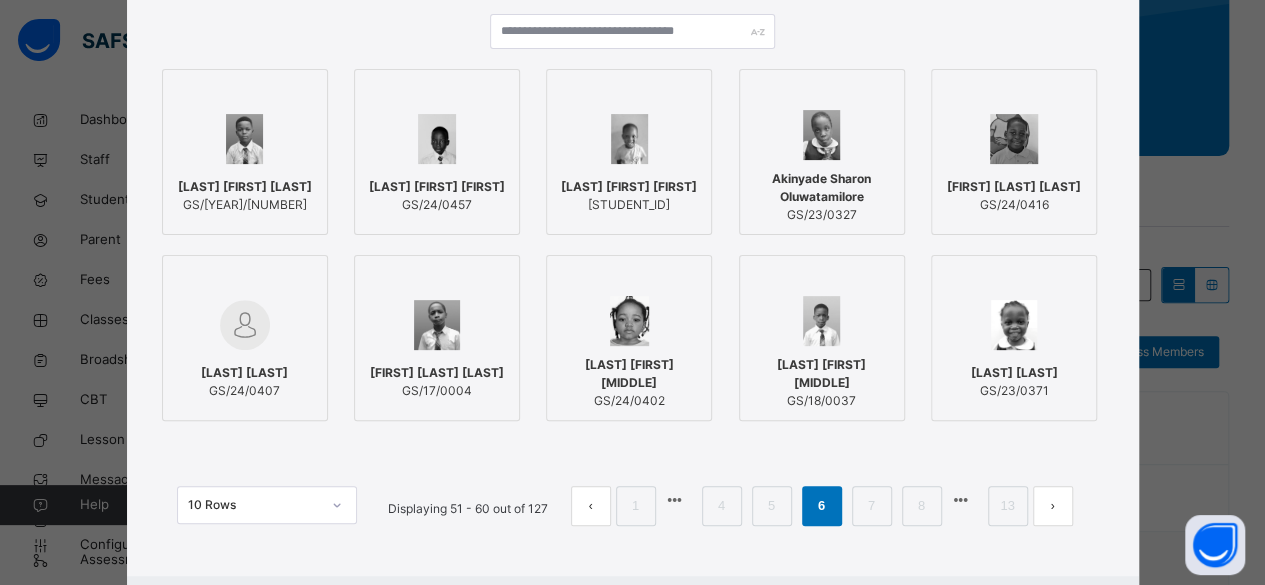 scroll, scrollTop: 239, scrollLeft: 0, axis: vertical 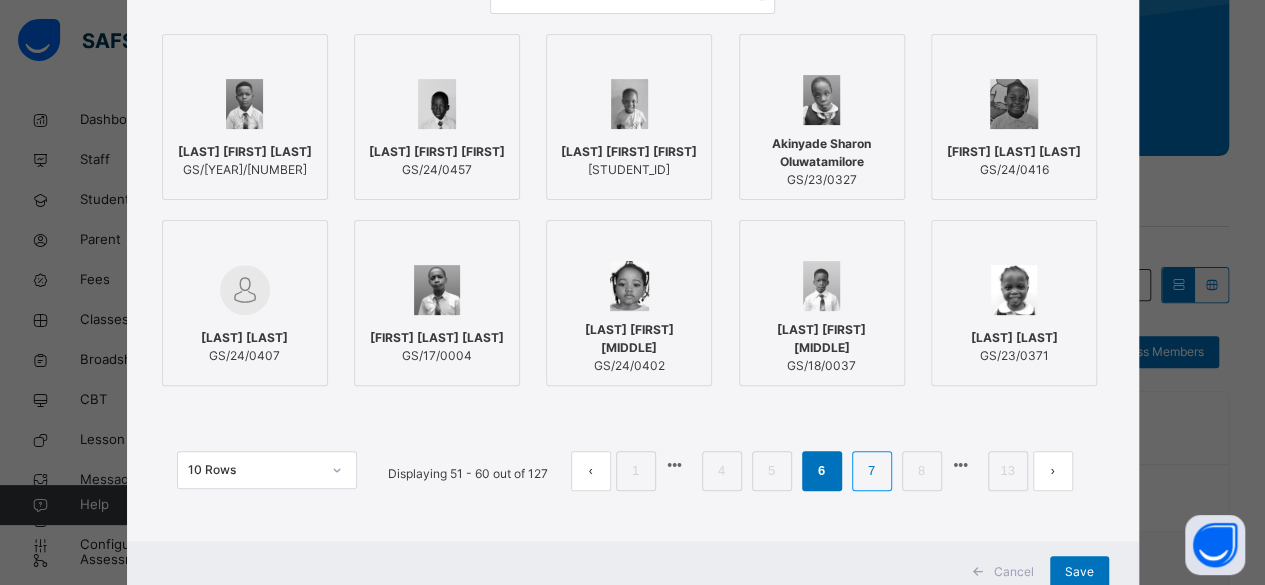 click on "7" at bounding box center [871, 471] 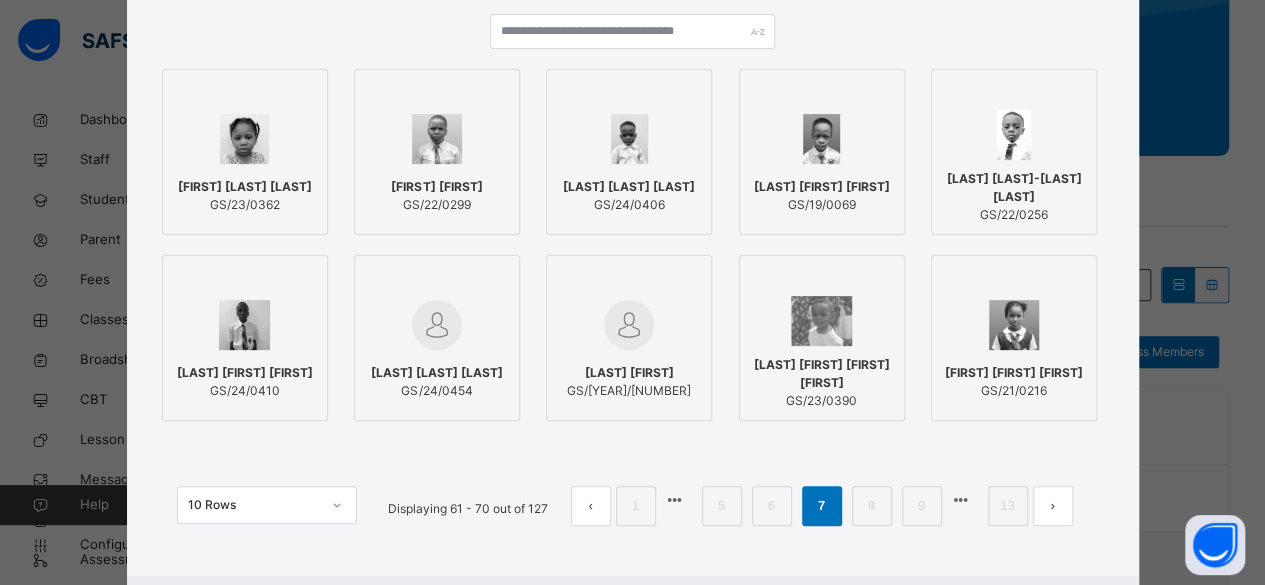 scroll, scrollTop: 239, scrollLeft: 0, axis: vertical 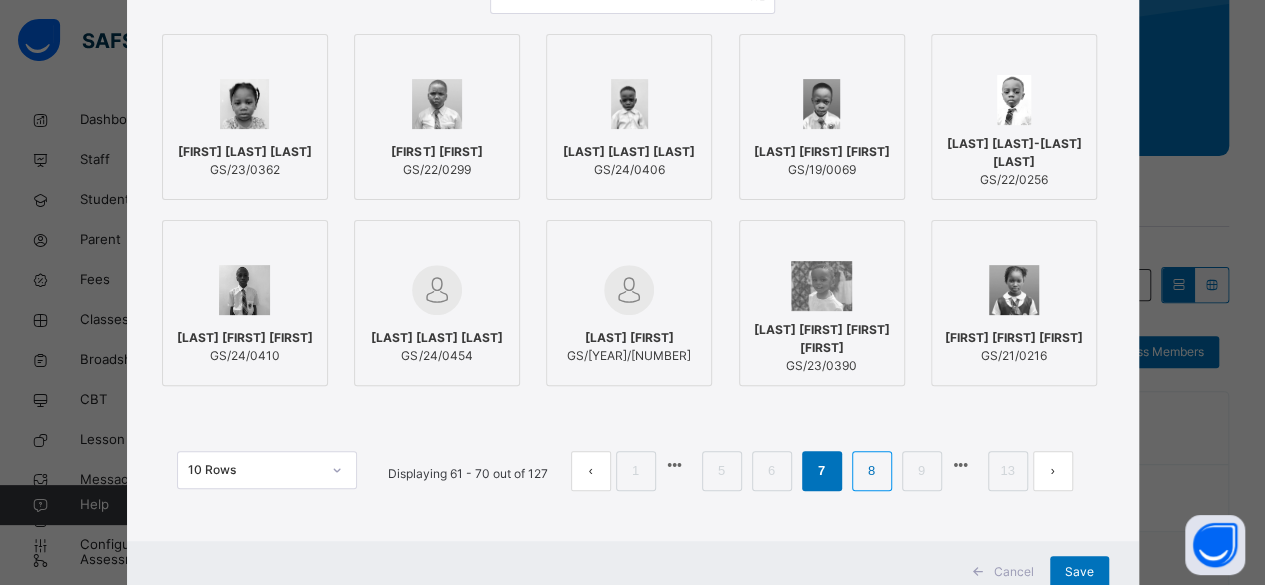 click on "8" at bounding box center [871, 471] 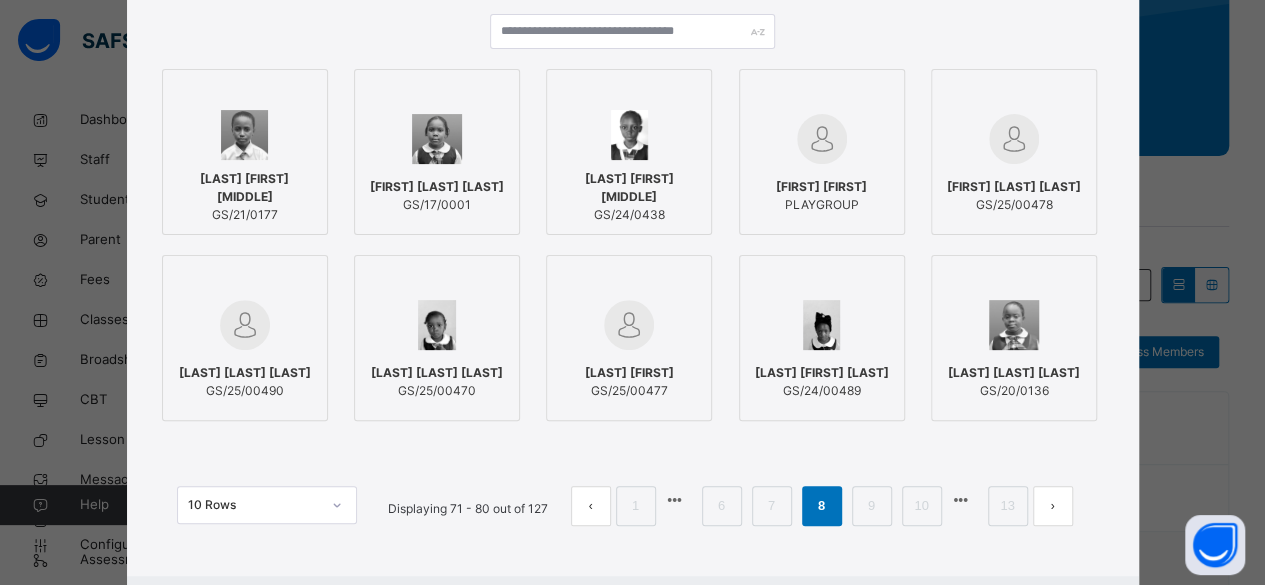 scroll, scrollTop: 239, scrollLeft: 0, axis: vertical 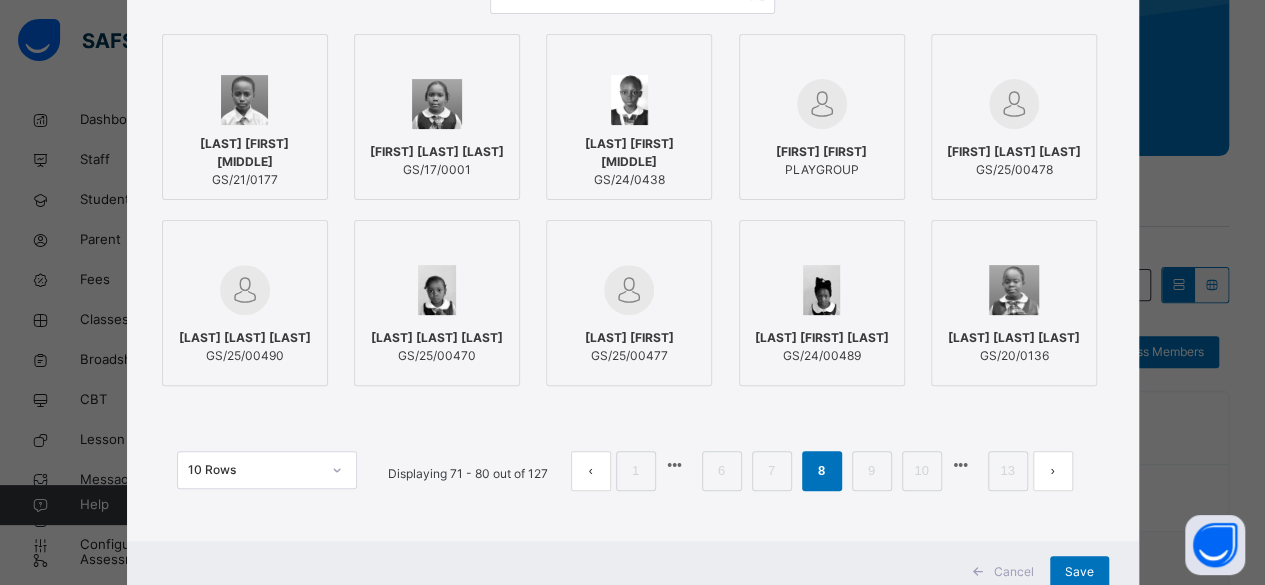 click on "[FIRST] [LAST] [LAST]" at bounding box center (1014, 152) 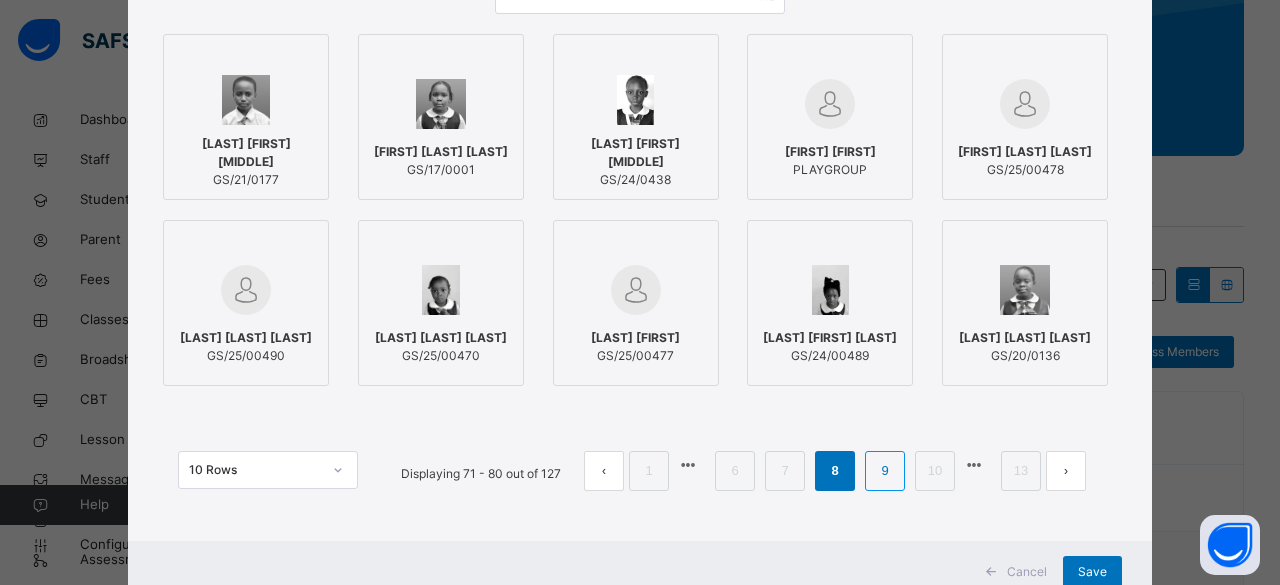 click on "9" at bounding box center (884, 471) 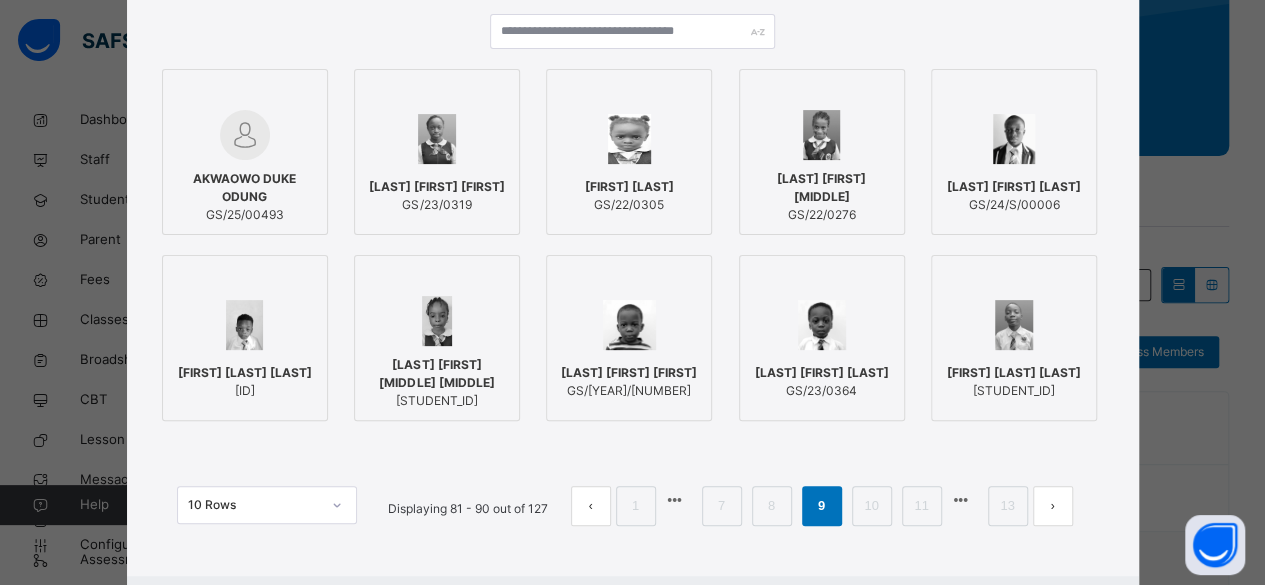 scroll, scrollTop: 239, scrollLeft: 0, axis: vertical 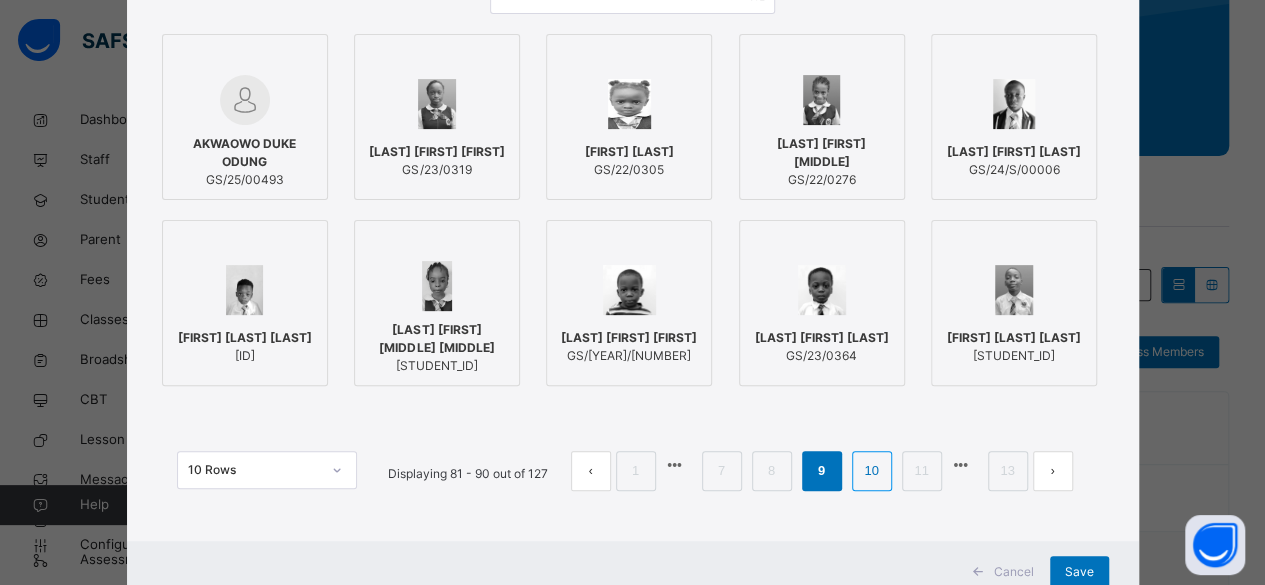 click on "10" at bounding box center (871, 471) 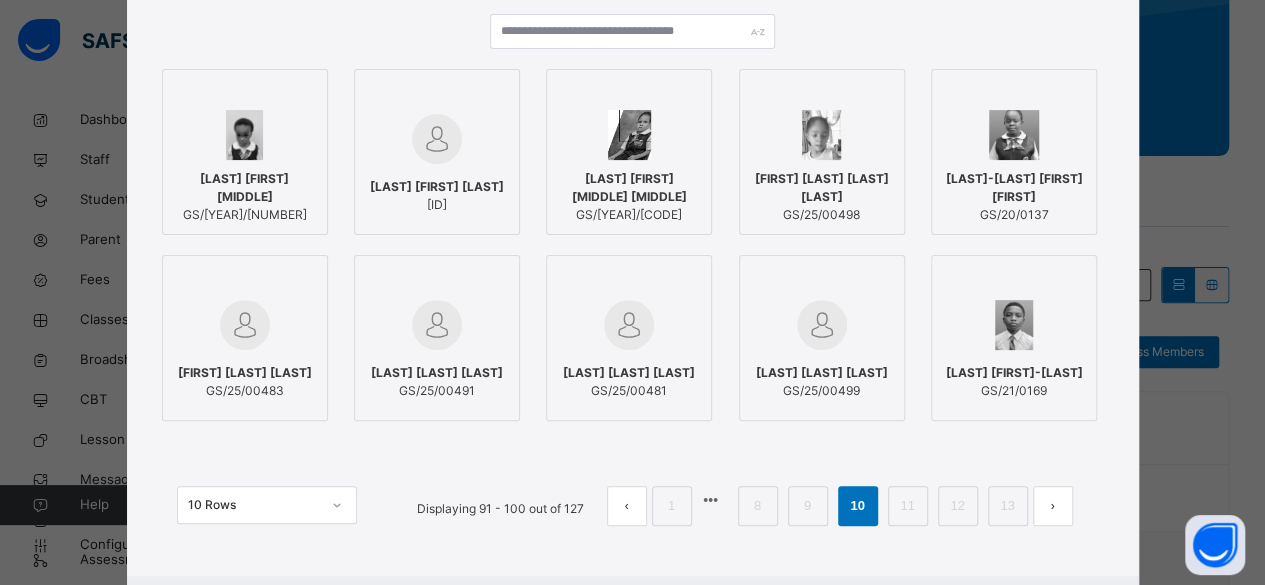 scroll, scrollTop: 239, scrollLeft: 0, axis: vertical 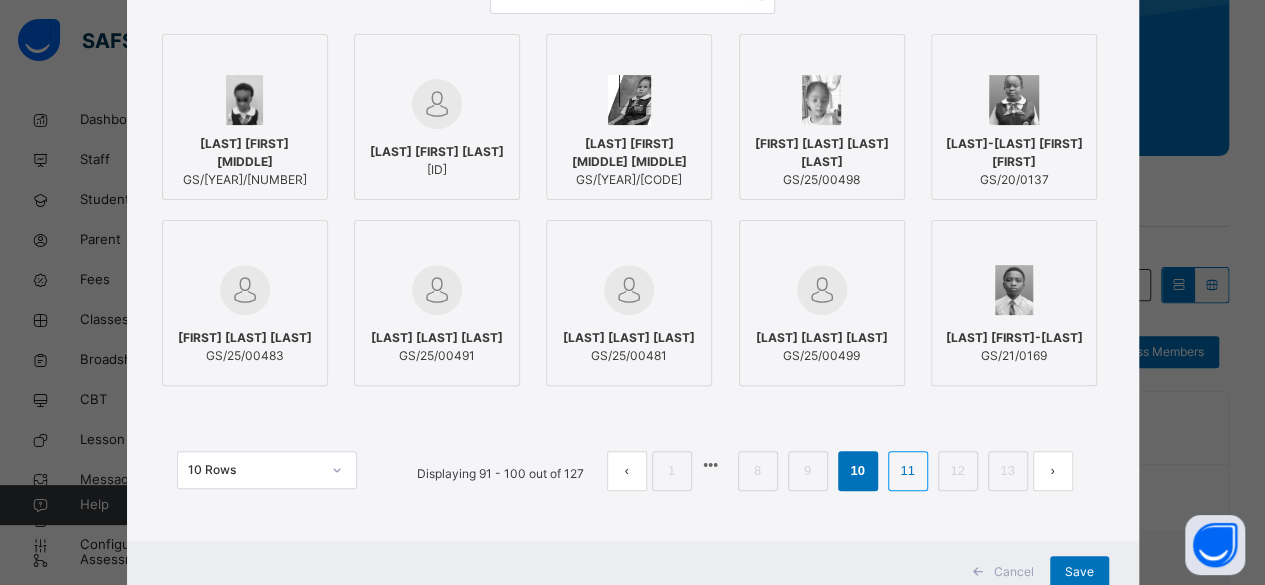 click on "11" at bounding box center [907, 471] 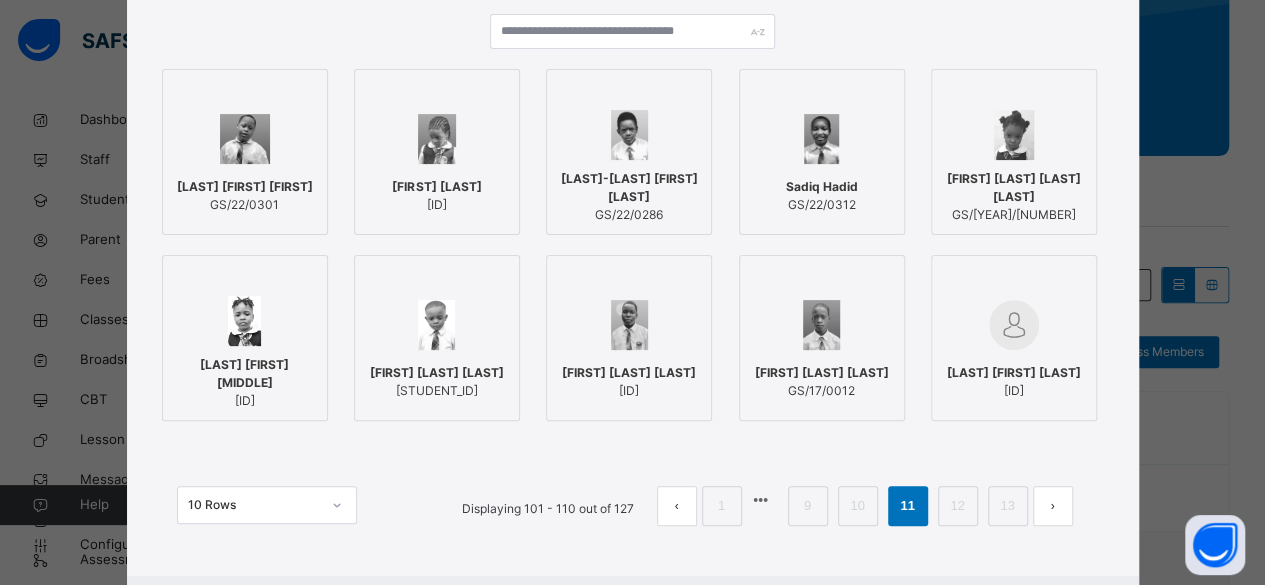 scroll, scrollTop: 239, scrollLeft: 0, axis: vertical 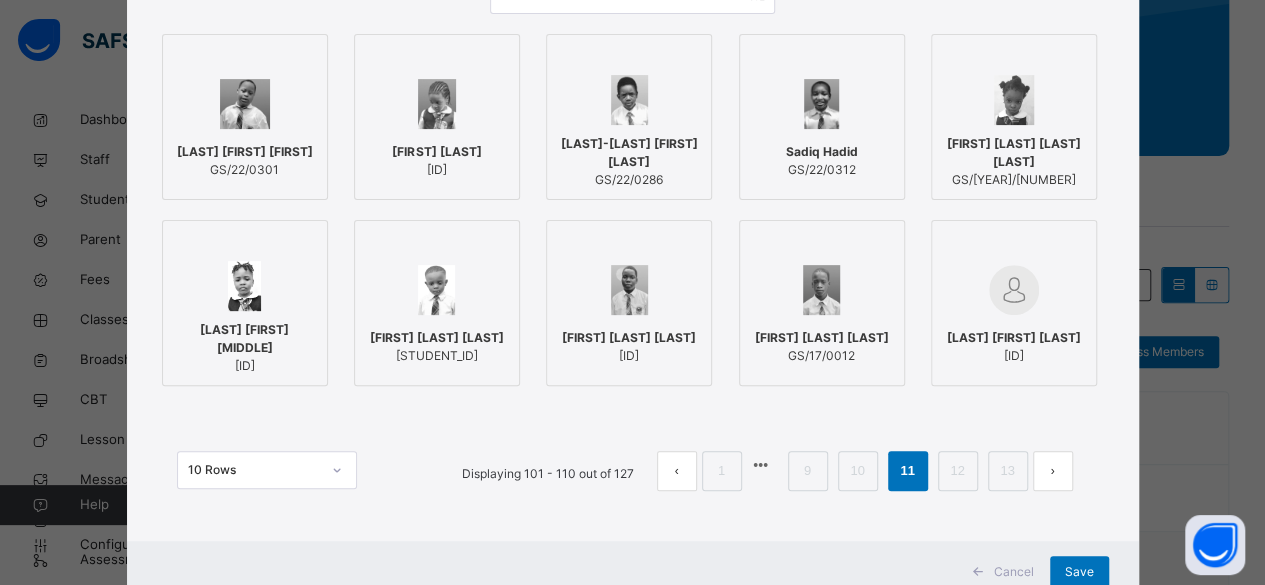 click on "[FIRST]-[LAST] [FIRST]" at bounding box center (629, 153) 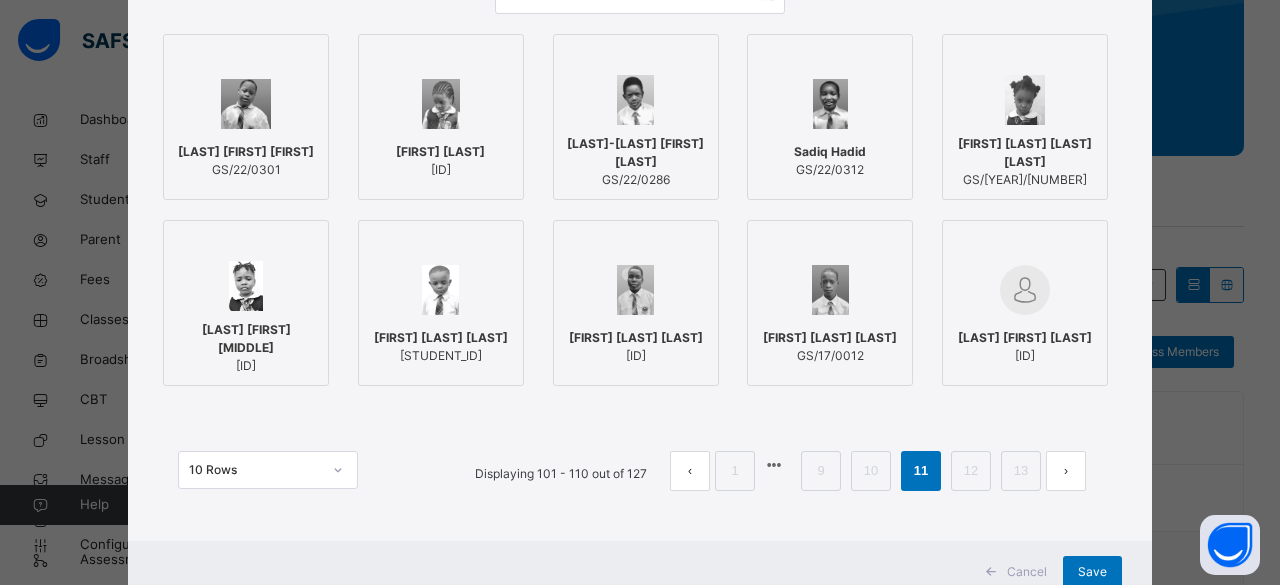 click on "Sadiq Hadid" at bounding box center (830, 152) 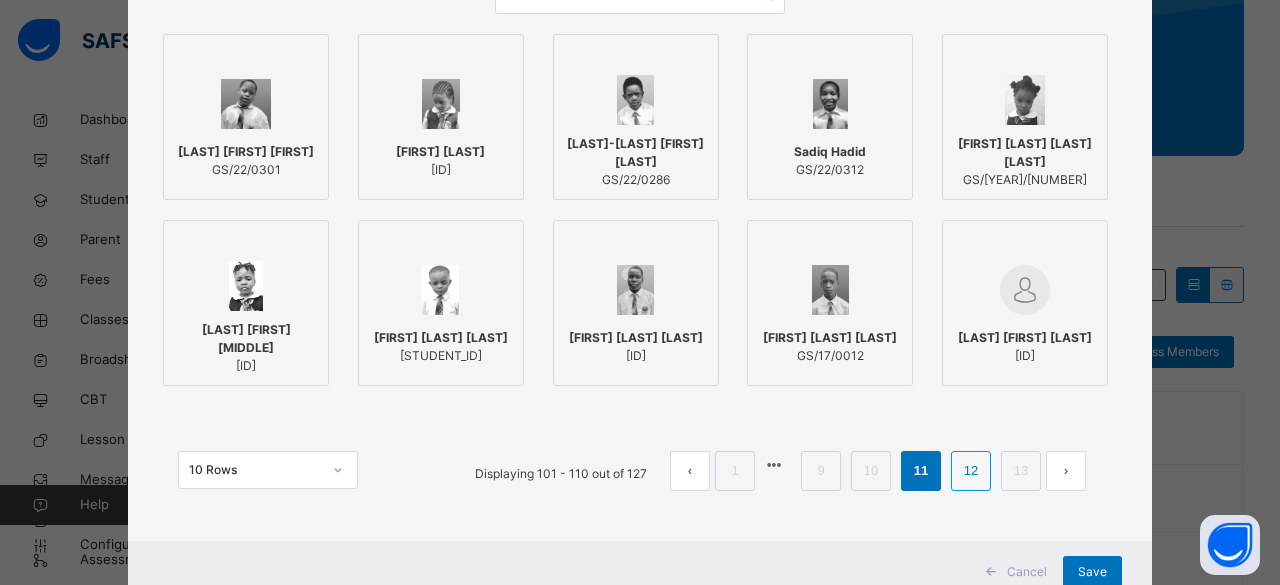 click on "12" at bounding box center (971, 471) 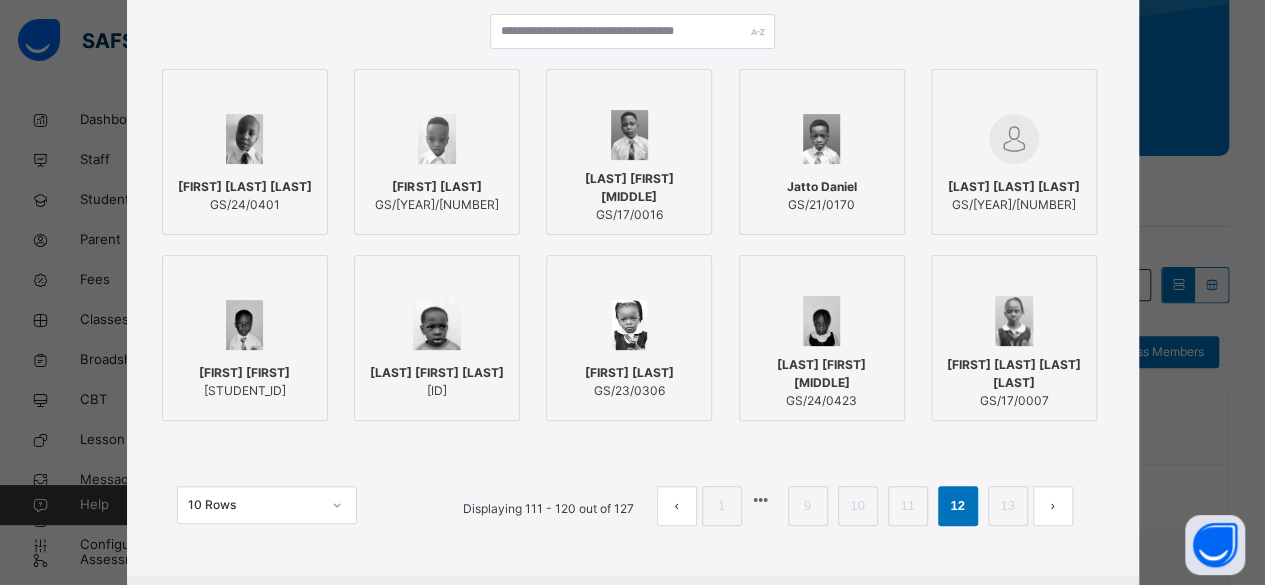 scroll, scrollTop: 239, scrollLeft: 0, axis: vertical 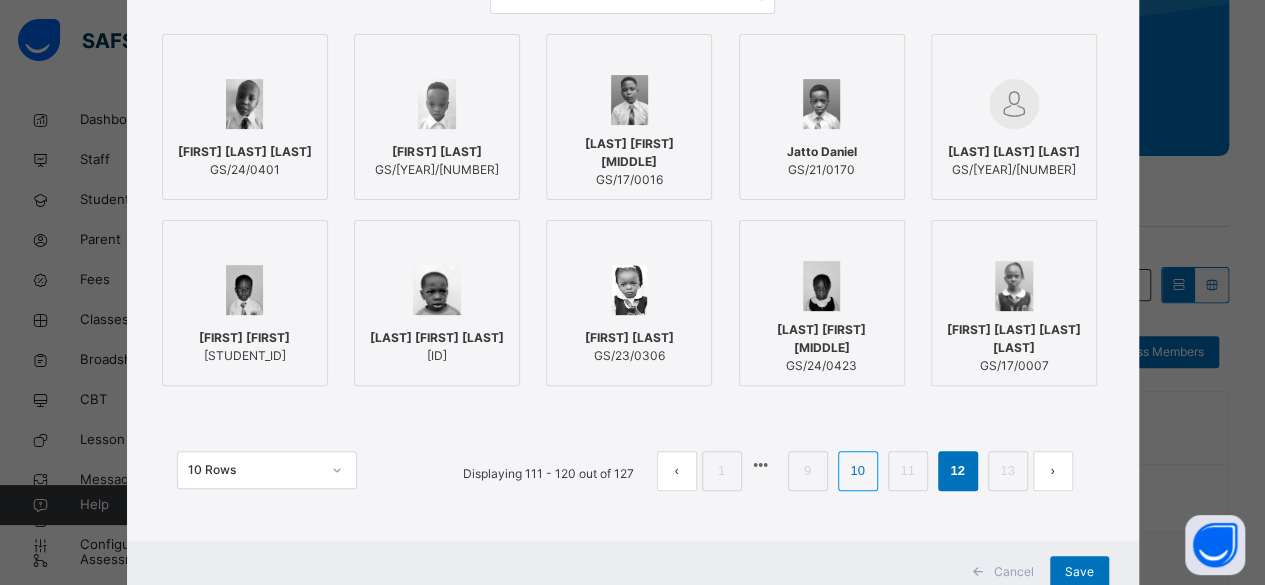 click on "10" at bounding box center [857, 471] 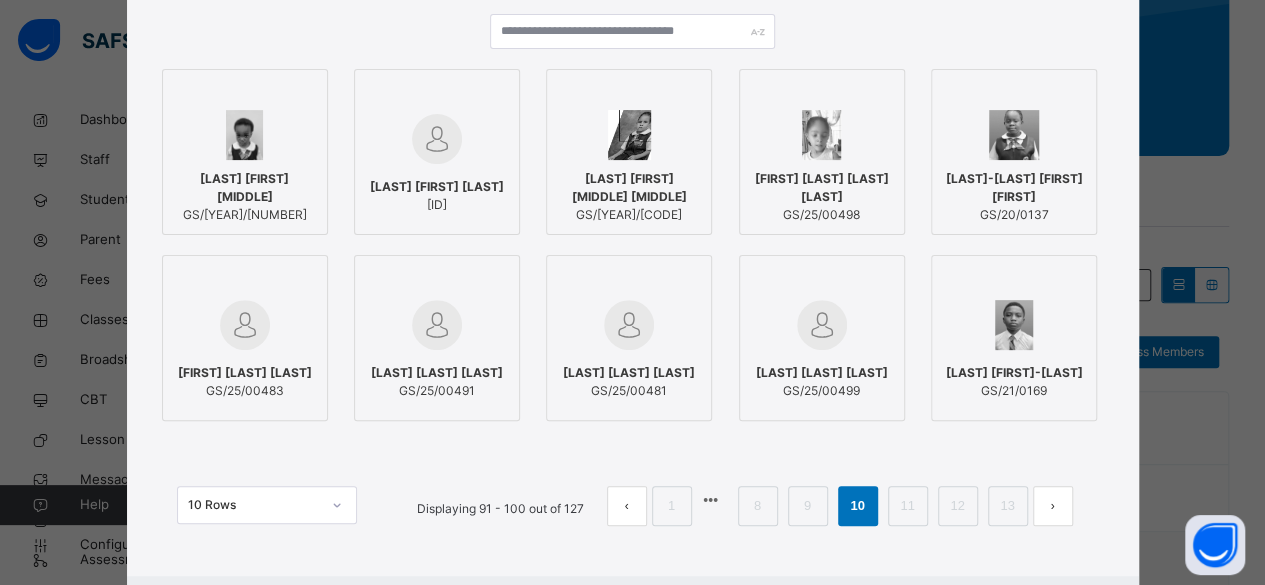 scroll, scrollTop: 239, scrollLeft: 0, axis: vertical 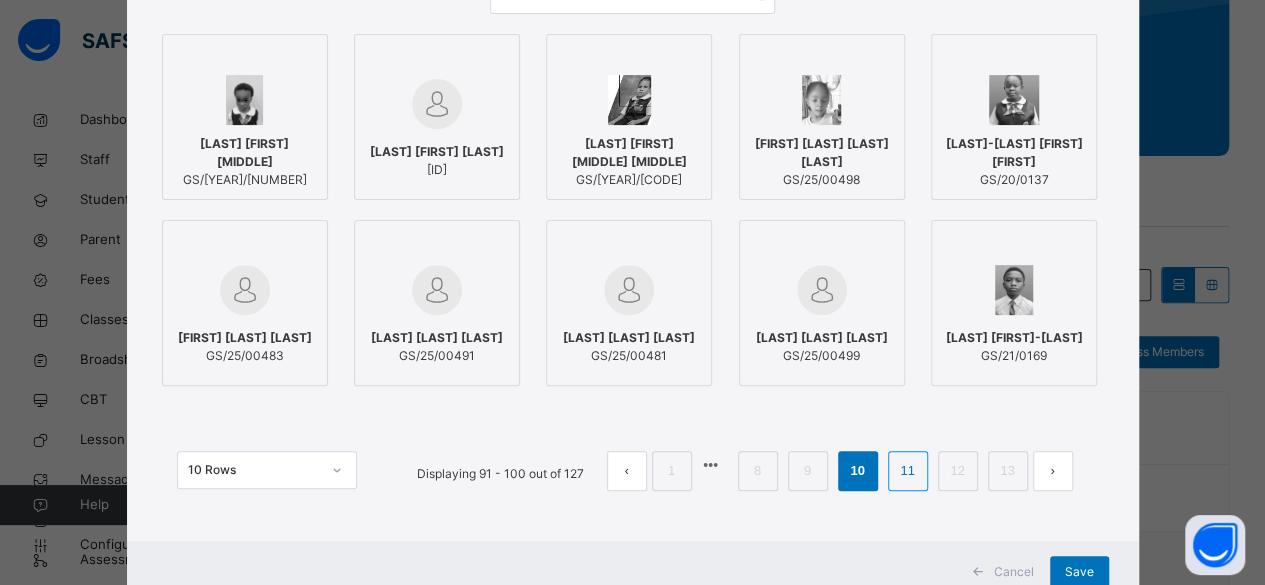 click on "11" at bounding box center [907, 471] 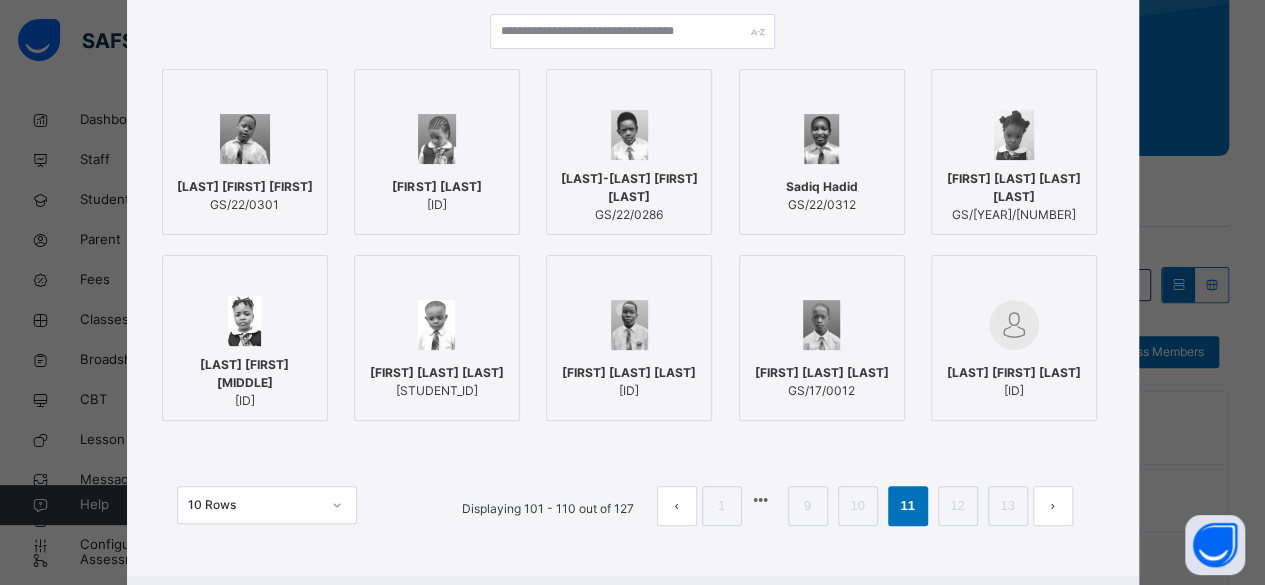 scroll, scrollTop: 239, scrollLeft: 0, axis: vertical 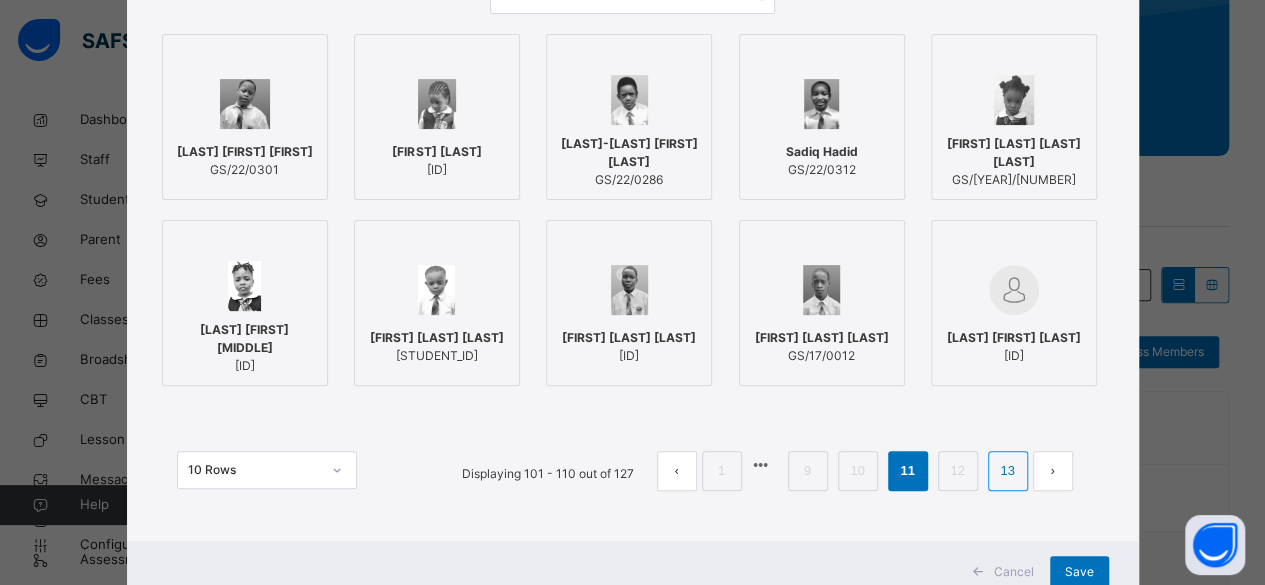 click on "13" at bounding box center (1007, 471) 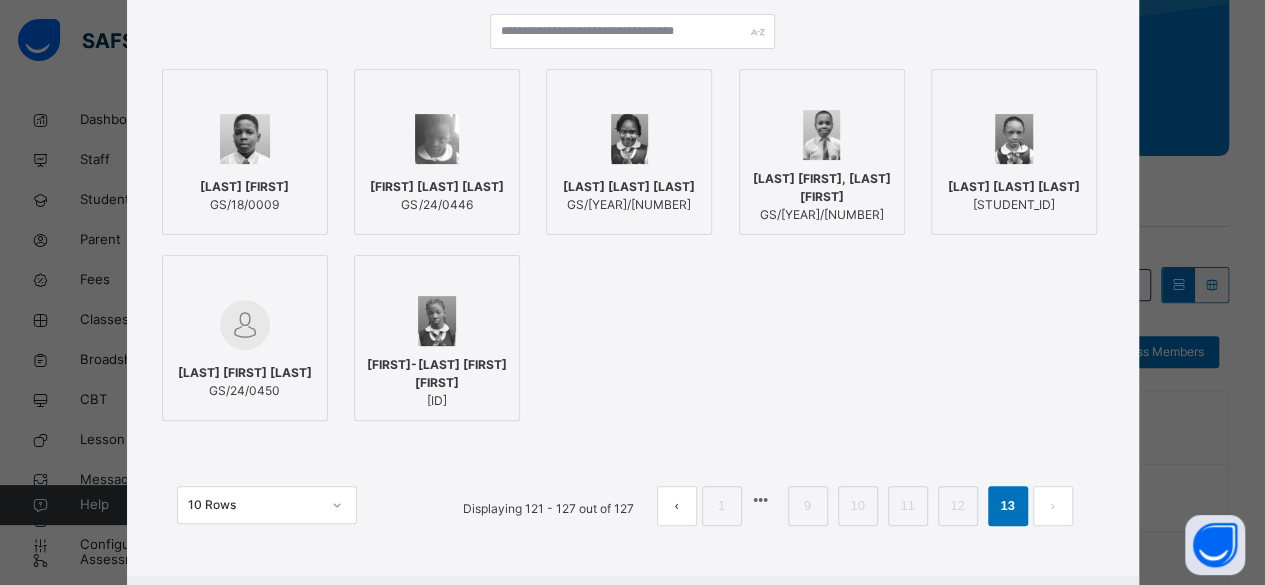 scroll, scrollTop: 239, scrollLeft: 0, axis: vertical 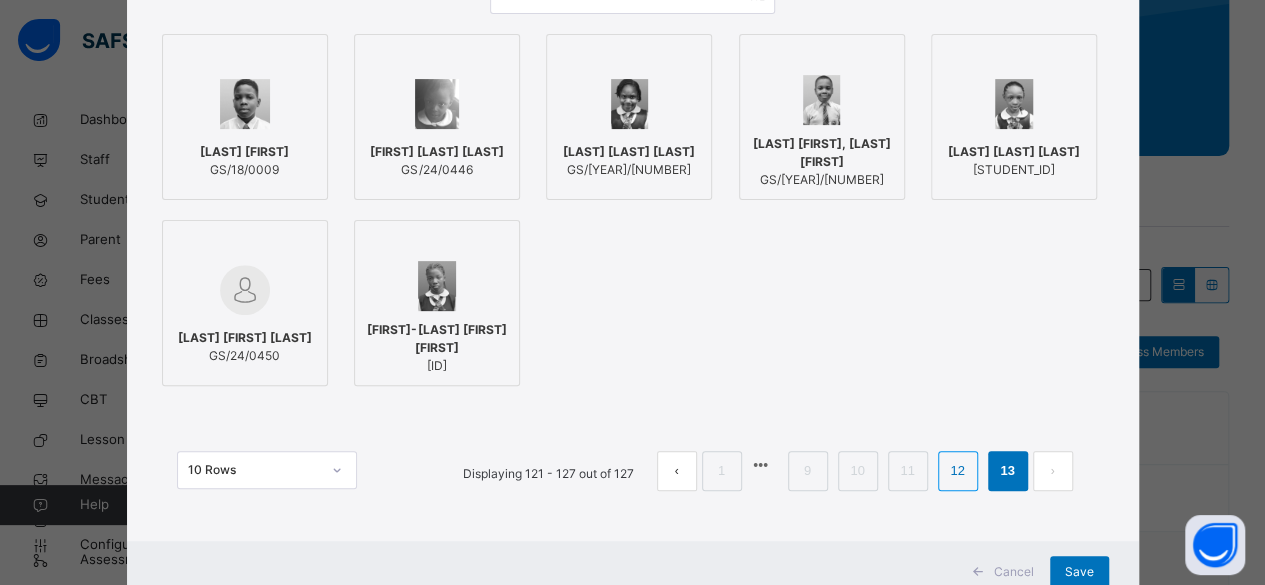 click on "12" at bounding box center [957, 471] 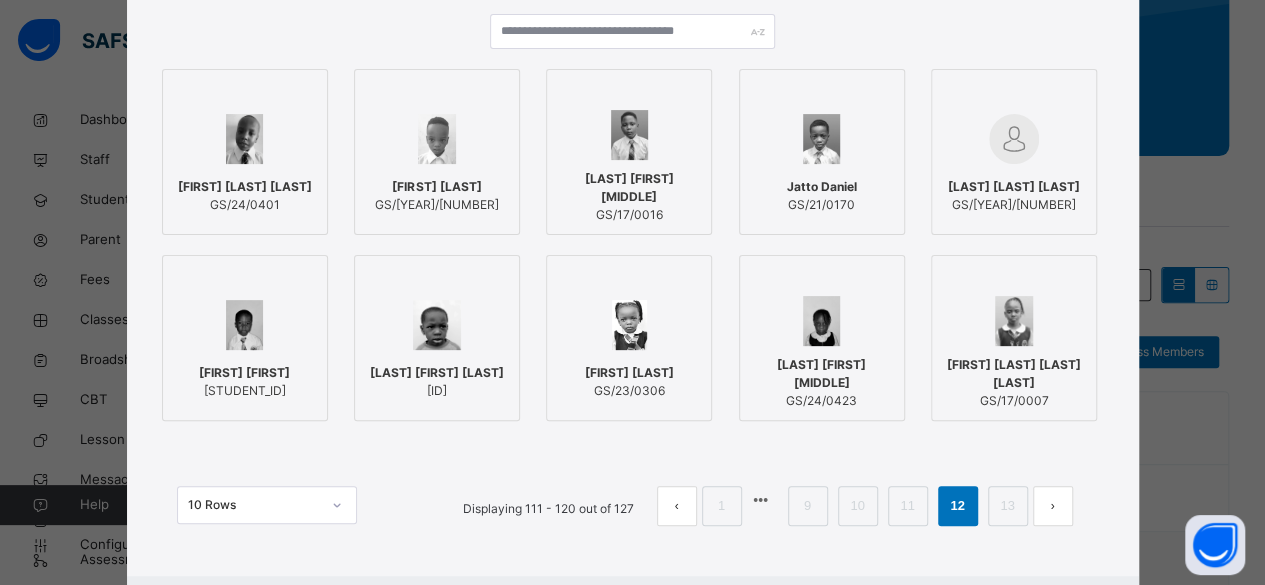 scroll, scrollTop: 239, scrollLeft: 0, axis: vertical 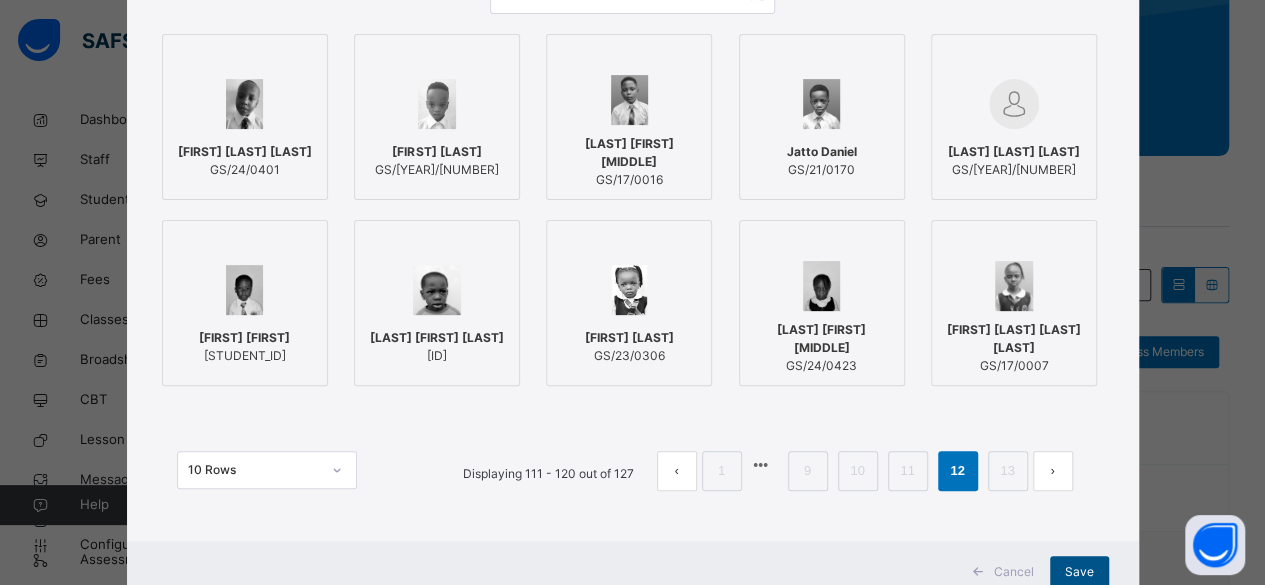 click on "Save" at bounding box center [1079, 572] 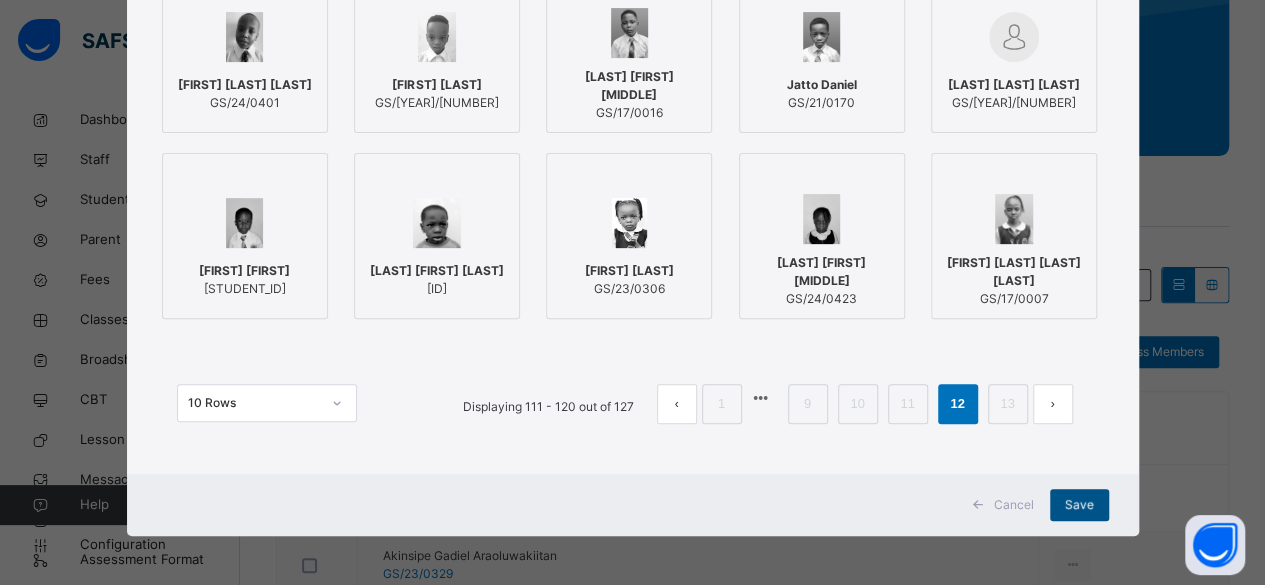 scroll, scrollTop: 306, scrollLeft: 0, axis: vertical 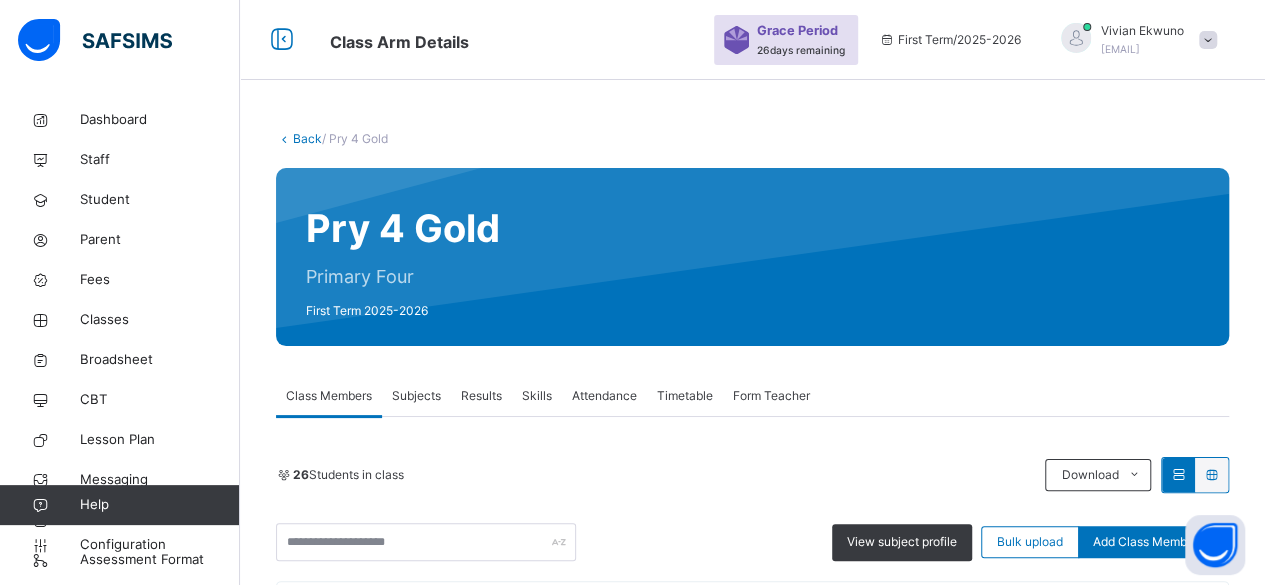 click on "Back" at bounding box center (307, 138) 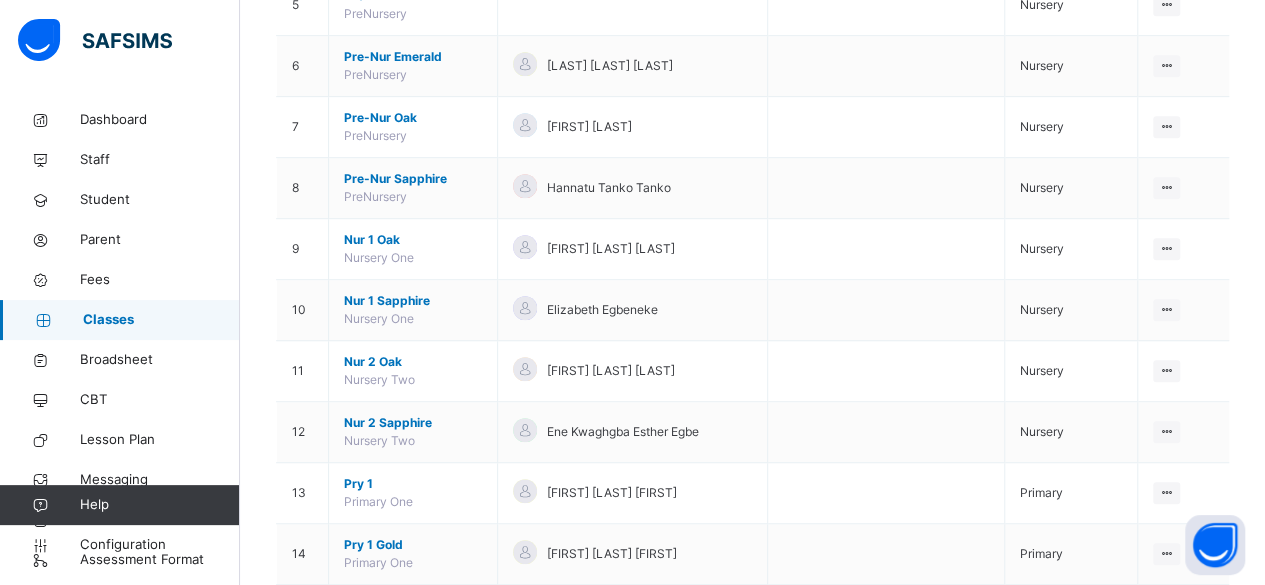 scroll, scrollTop: 509, scrollLeft: 0, axis: vertical 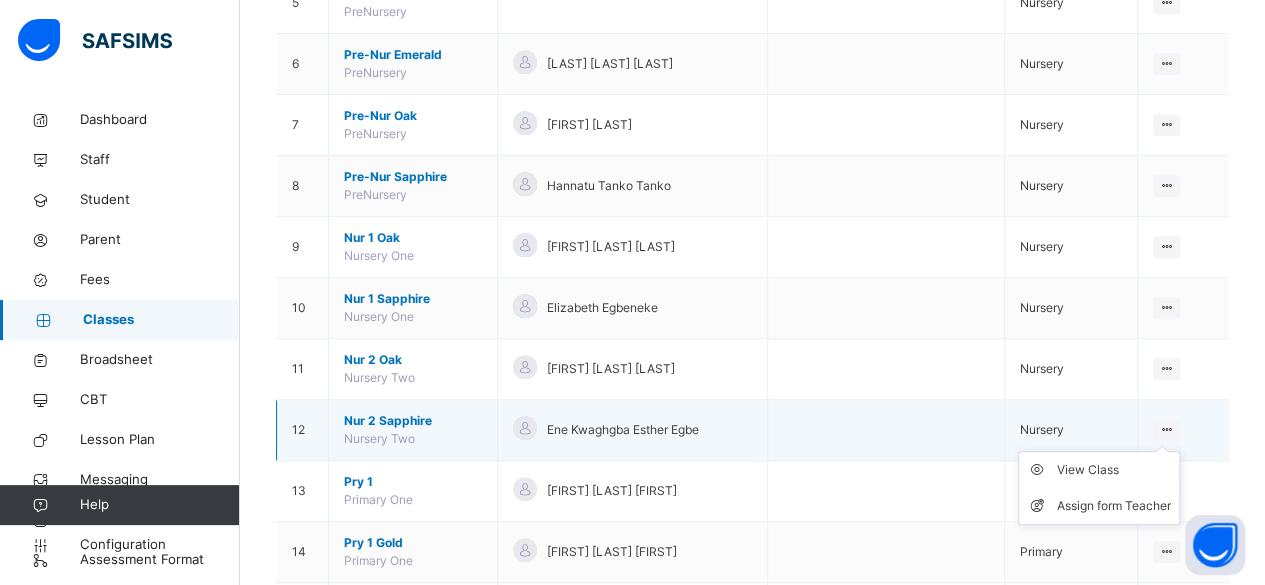 click at bounding box center [1166, 429] 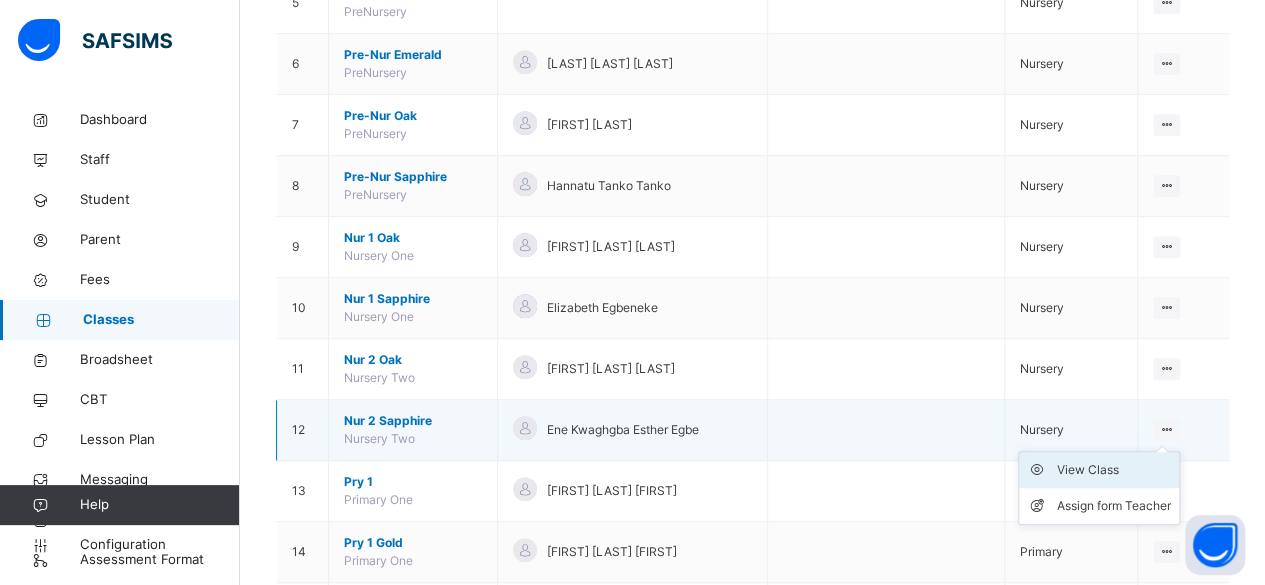 click on "View Class" at bounding box center [1114, 470] 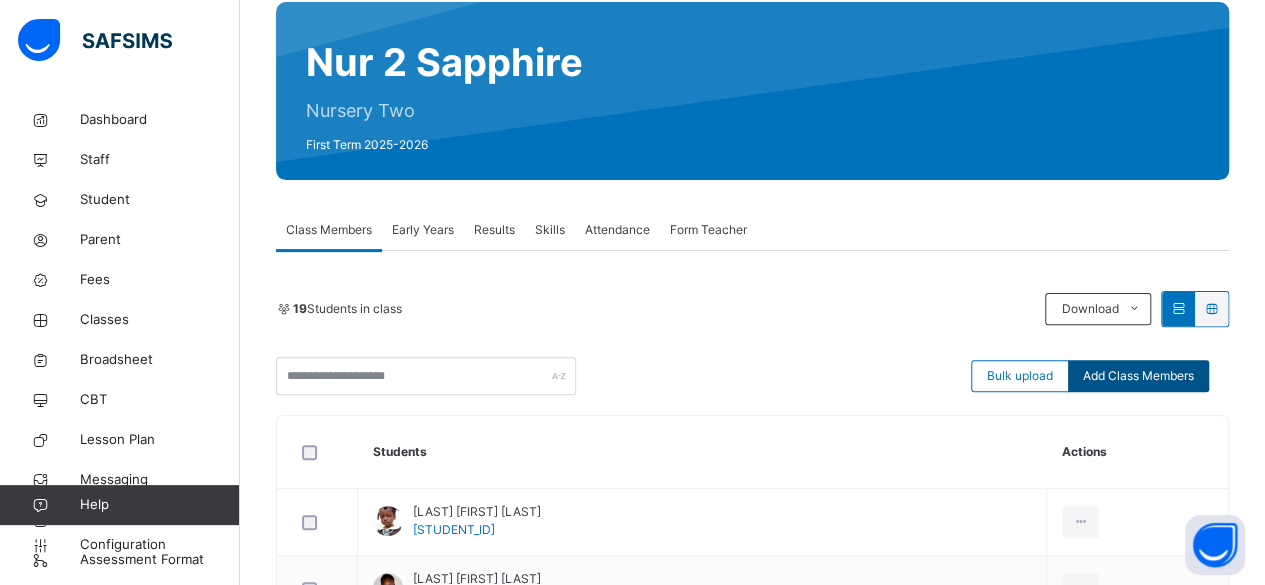 click on "Add Class Members" at bounding box center [1138, 376] 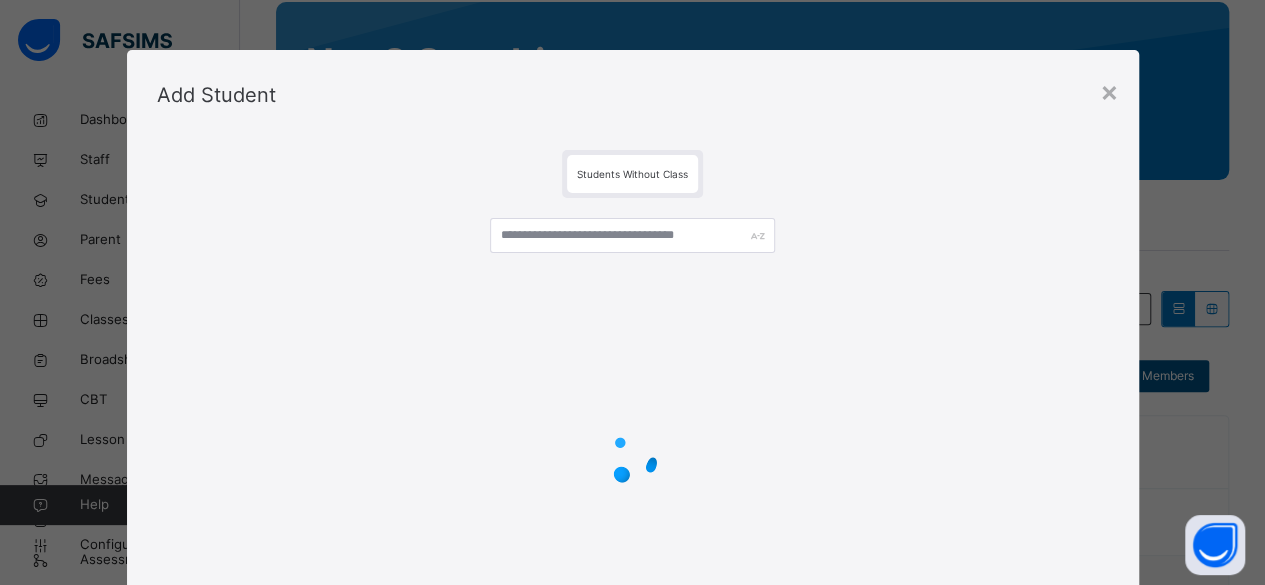 scroll, scrollTop: 167, scrollLeft: 0, axis: vertical 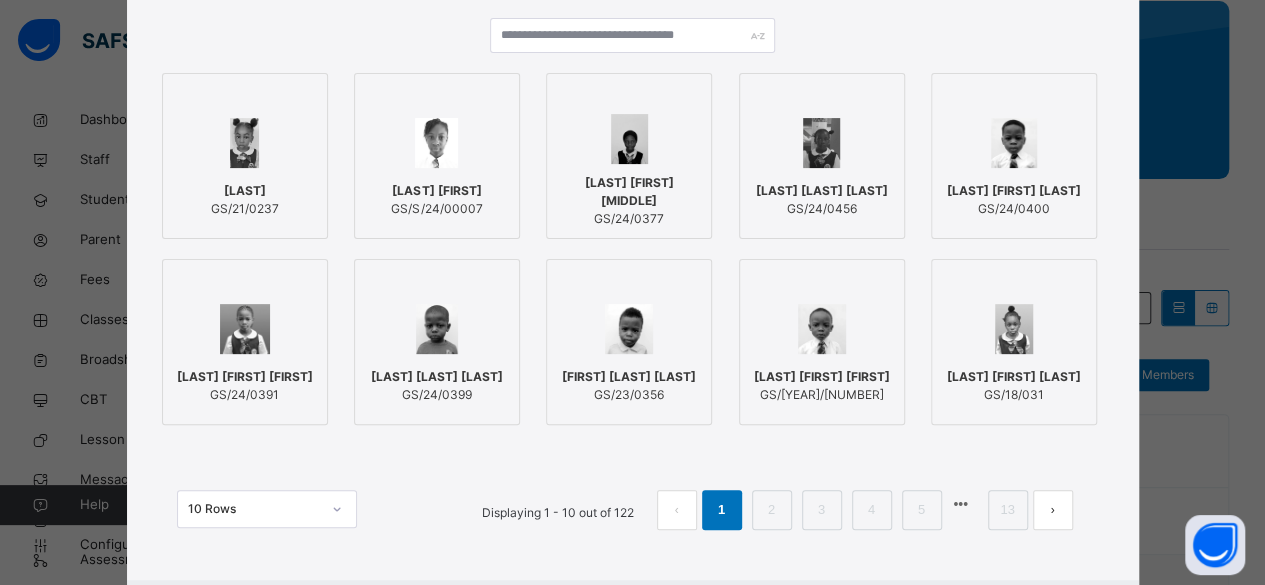 click on "Ayibanuwa Pereagbe Eliel" at bounding box center (1014, 191) 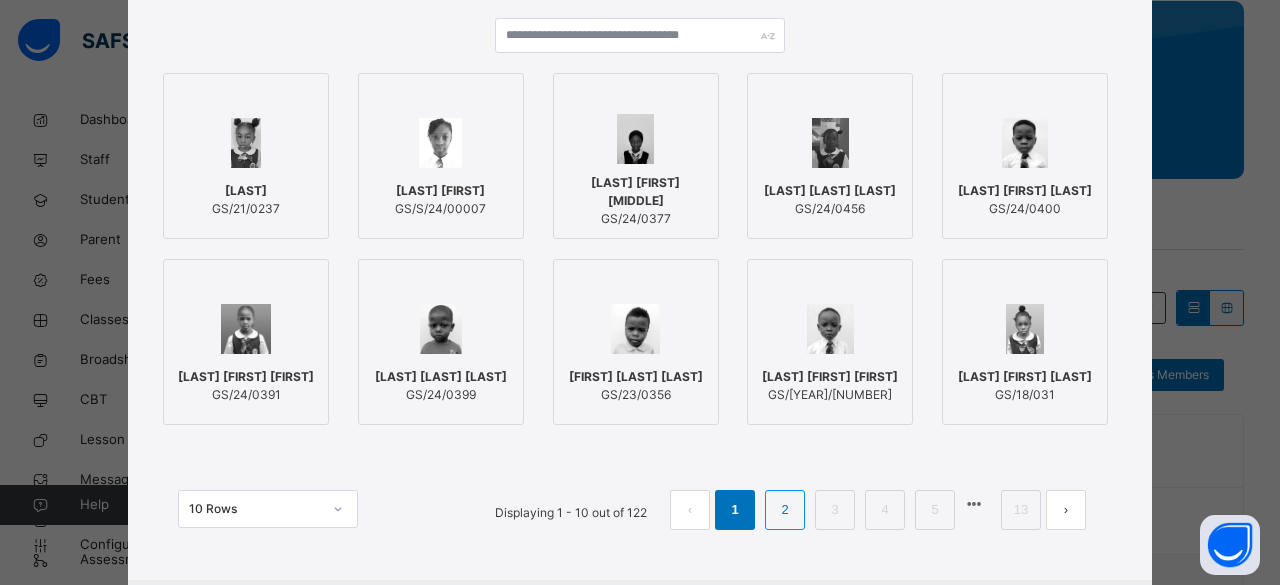 click on "2" at bounding box center [784, 510] 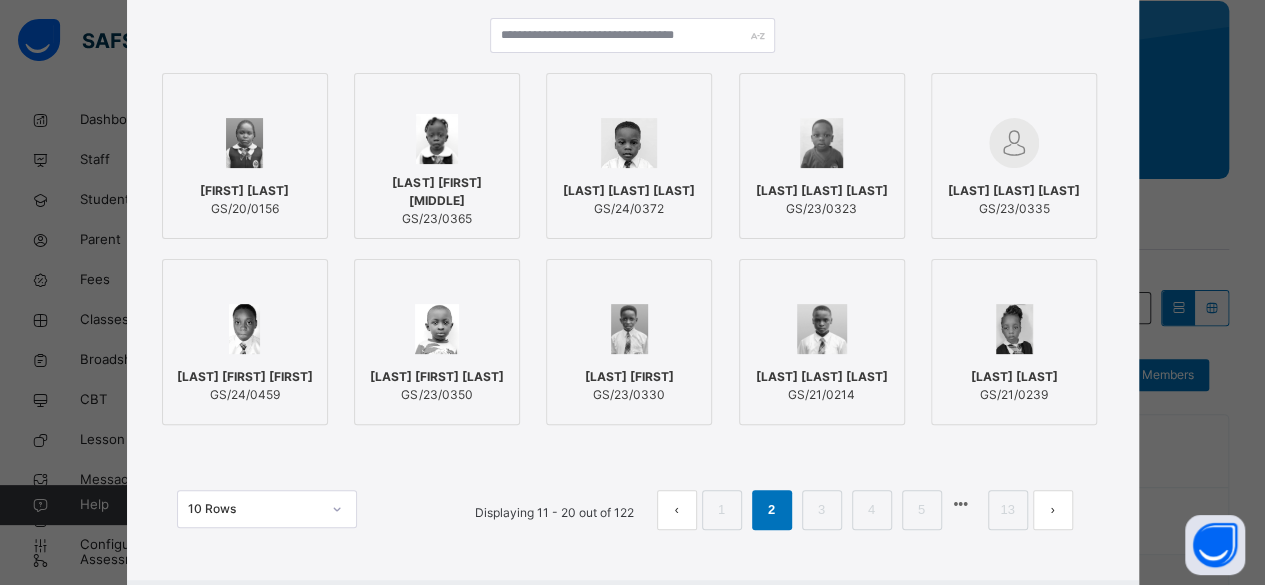 click on "Abiodun Iyanoluwa Destiny" at bounding box center (437, 192) 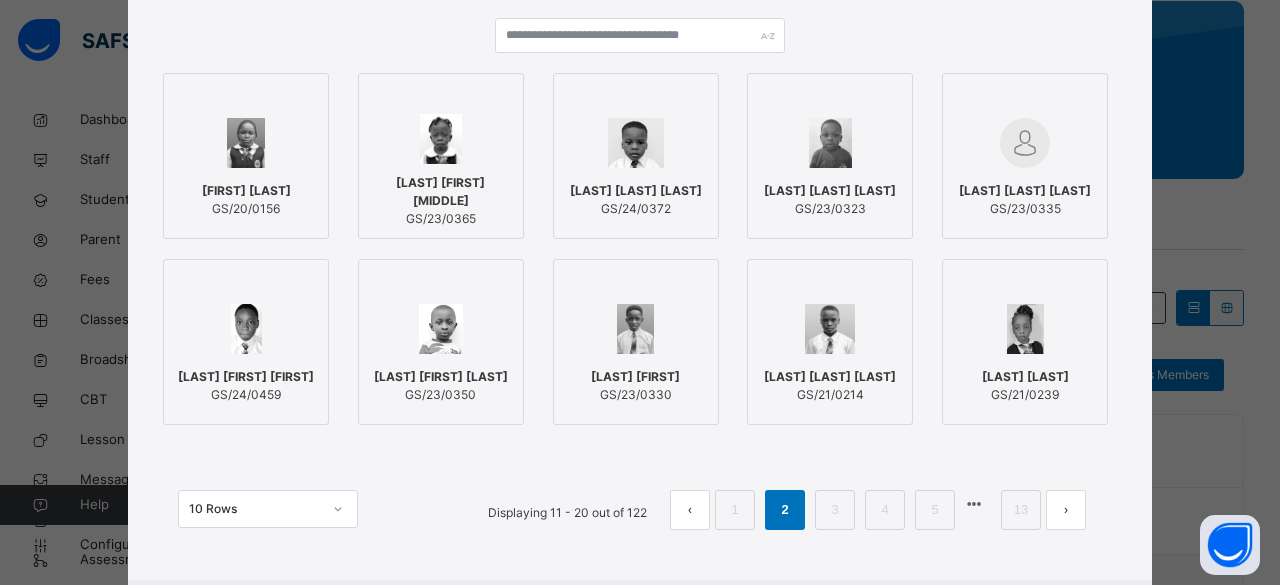 click on "Erico Owen Anoko" at bounding box center [636, 191] 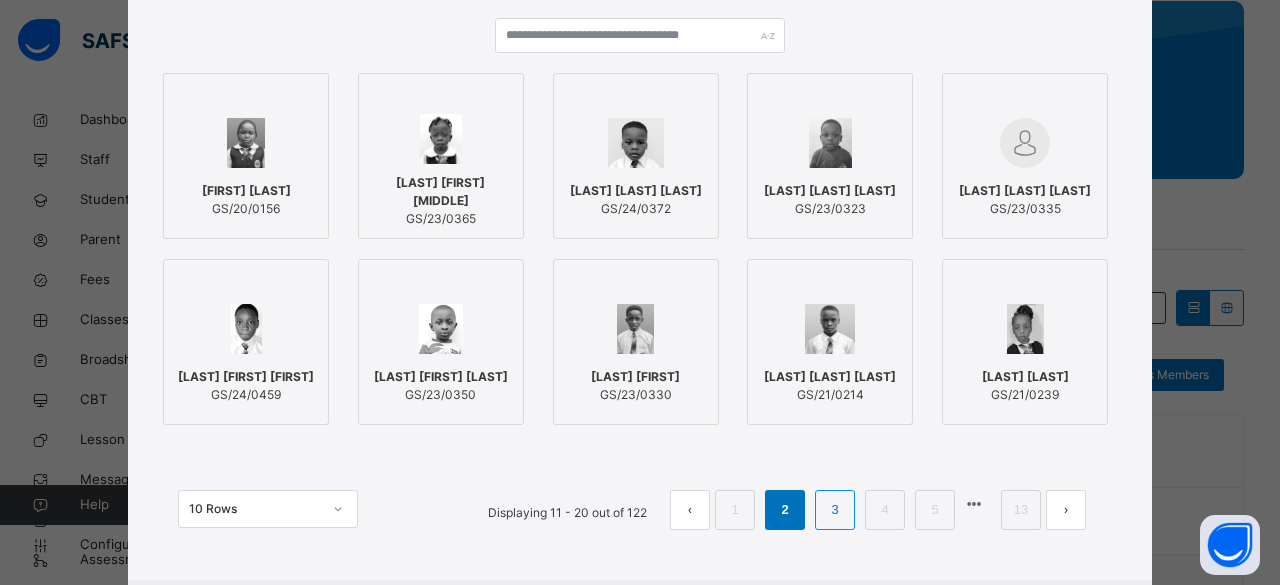 click on "3" at bounding box center [834, 510] 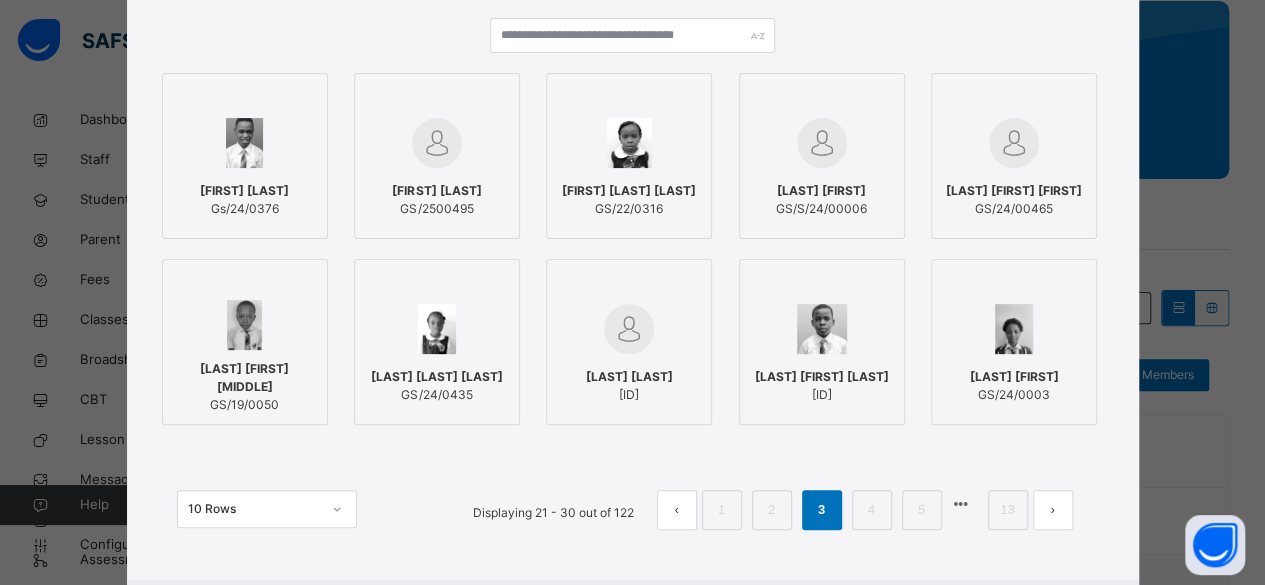 click on "Thomas Christiana  Awadzi" at bounding box center [629, 191] 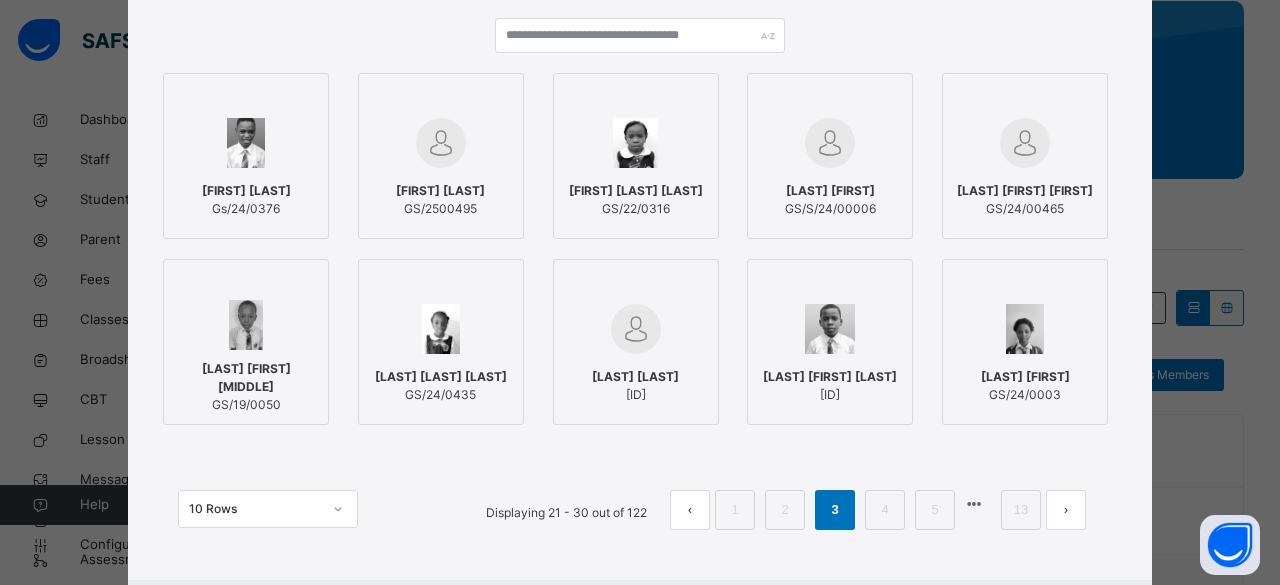 click on "4" at bounding box center (884, 510) 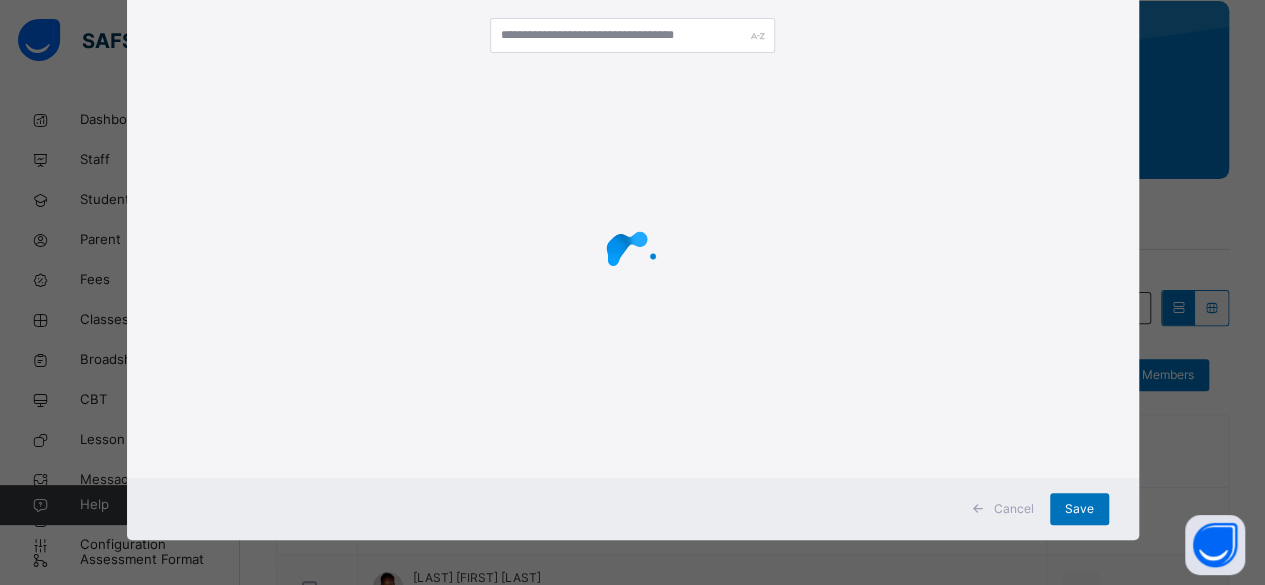click on "Cancel Save" at bounding box center (633, 509) 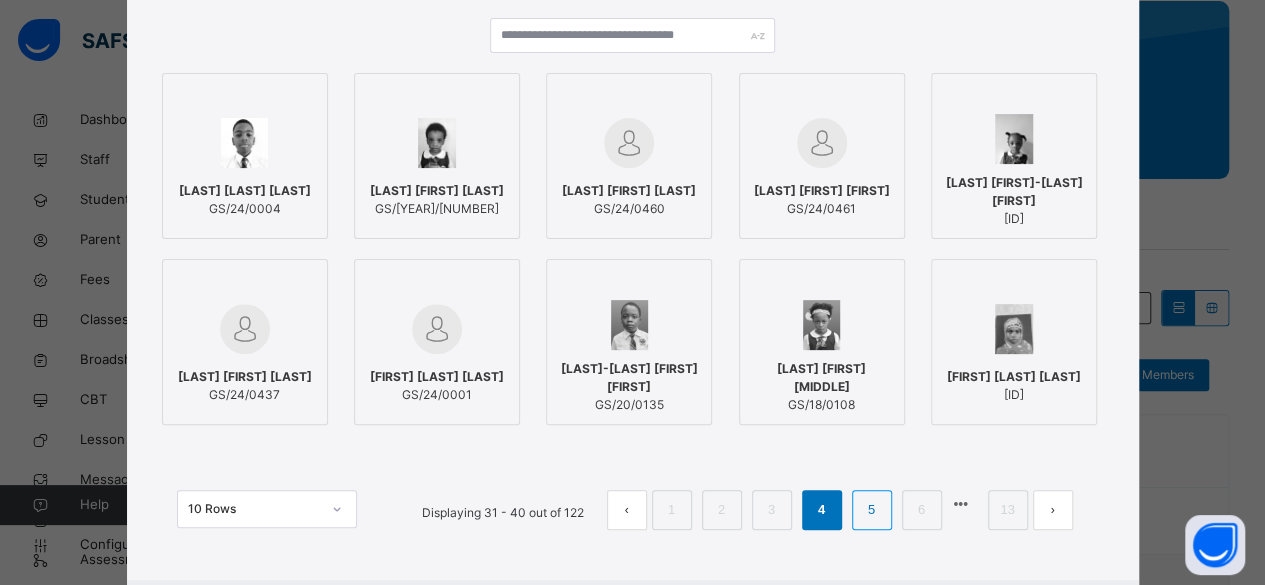 click on "5" at bounding box center [871, 510] 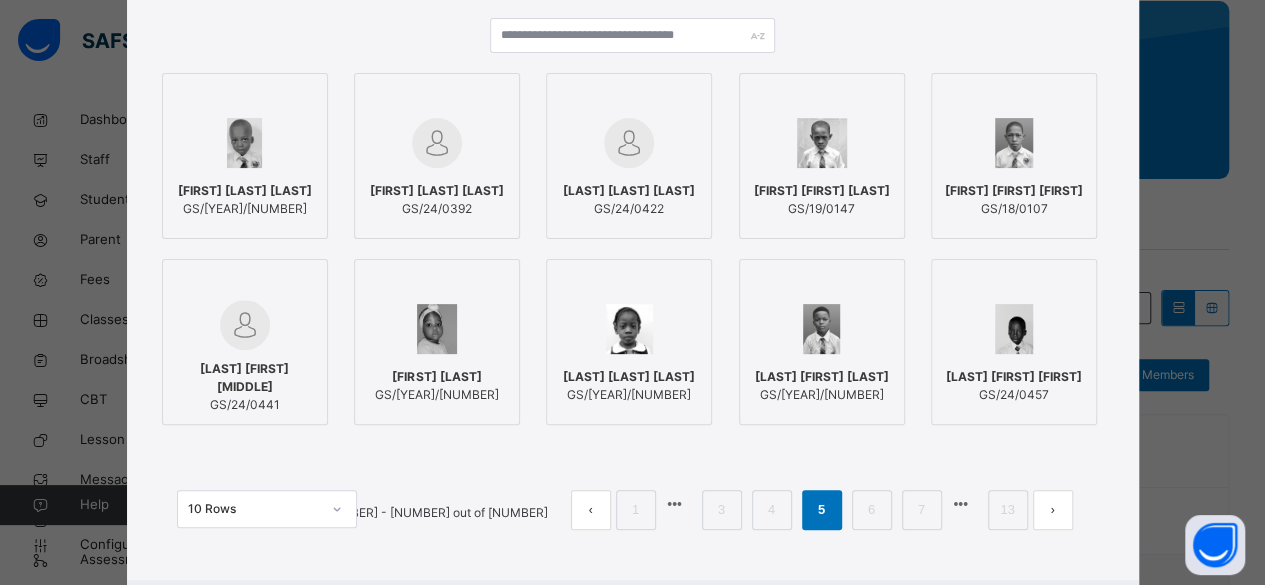 click on "OJEABHO MICHEAL UWAREMEH" at bounding box center [629, 191] 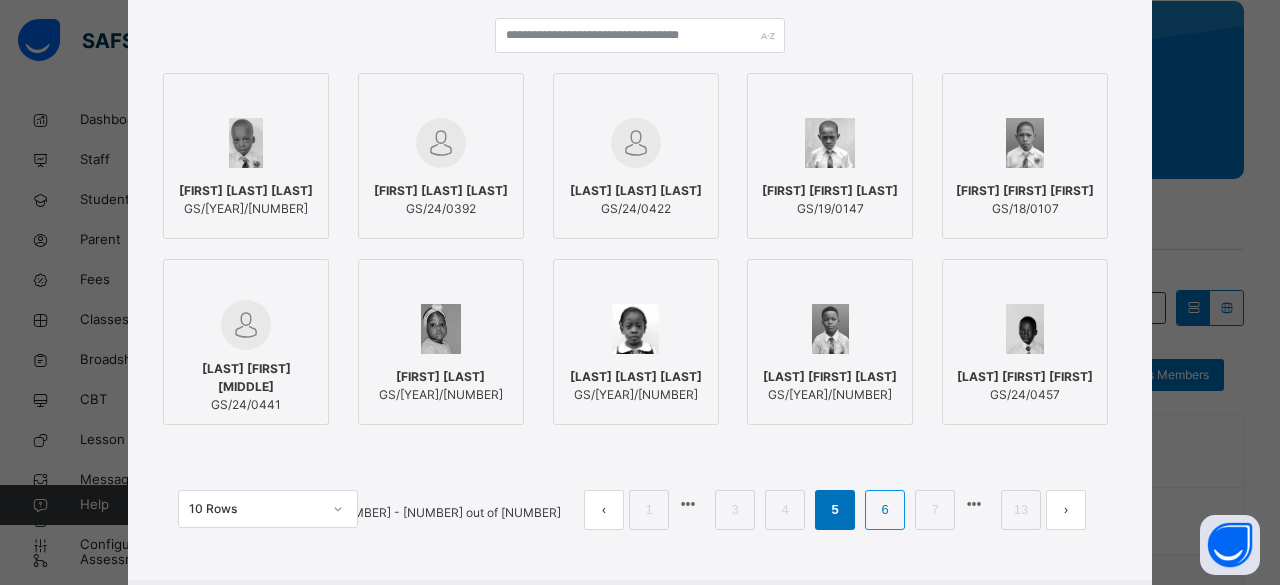 click on "6" at bounding box center [884, 510] 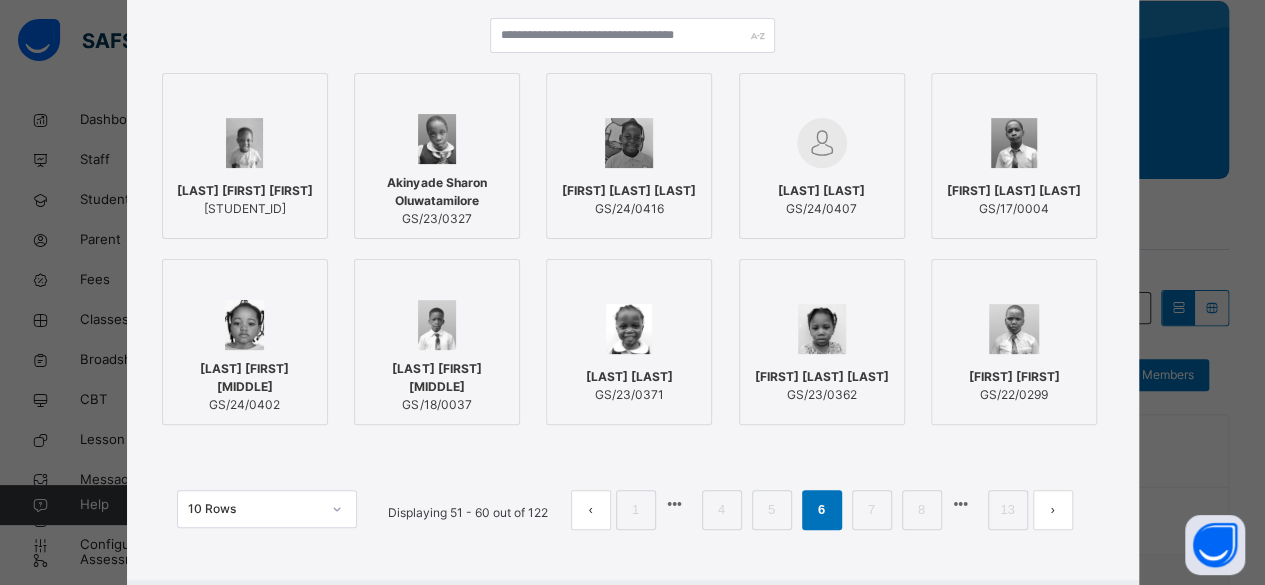 click on "Okoh Ehikowoicho Grace" at bounding box center (822, 377) 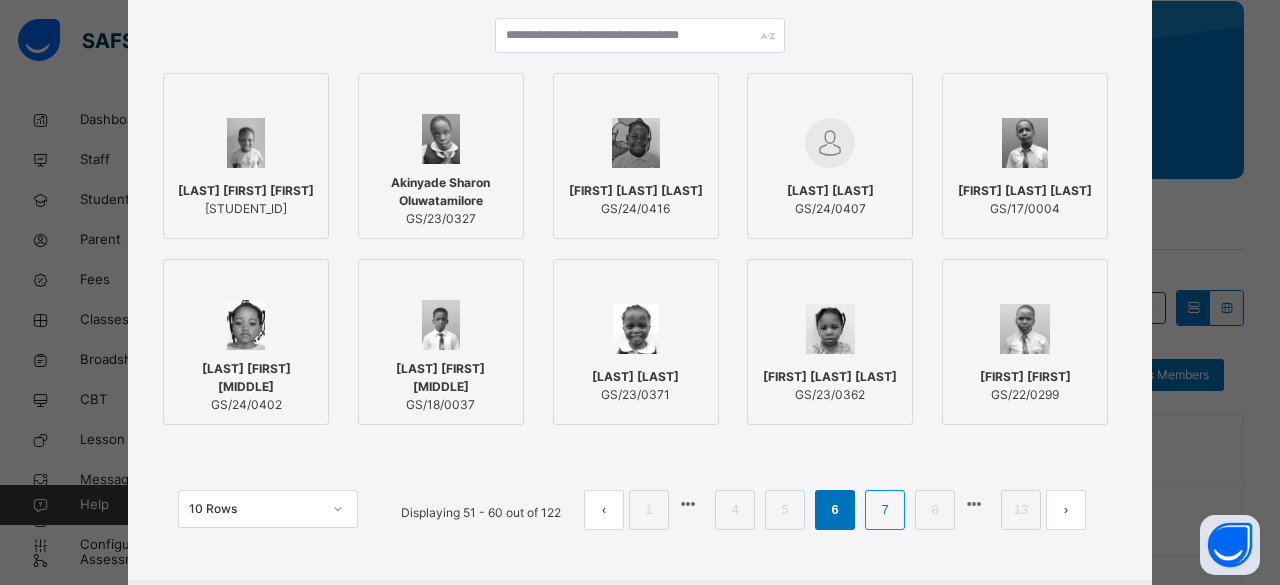click on "7" at bounding box center [884, 510] 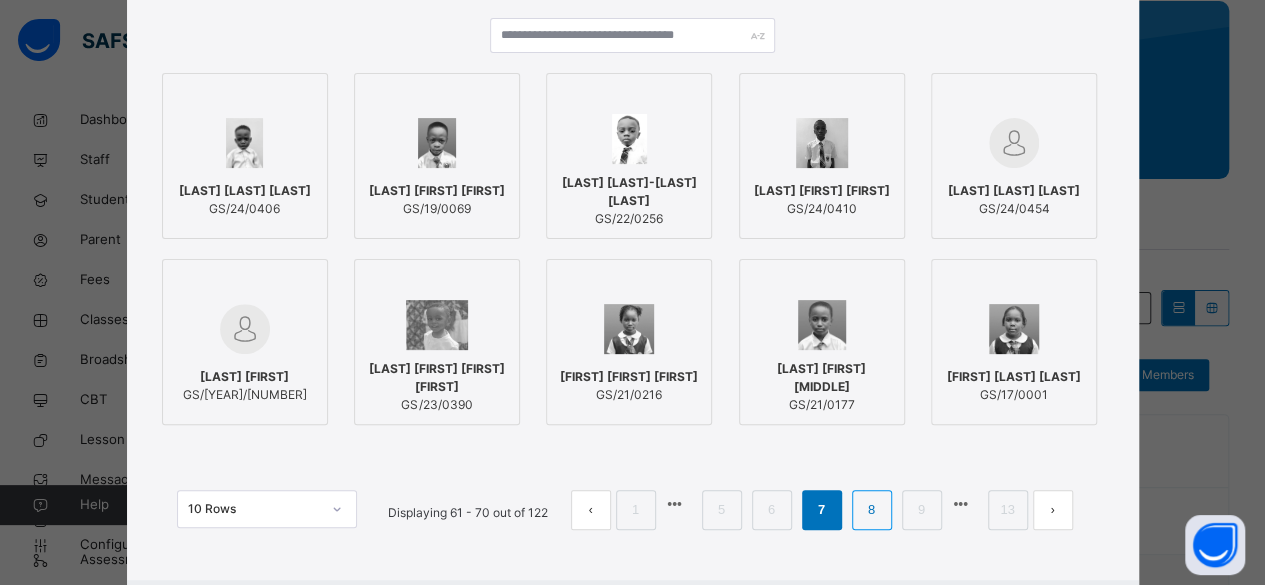 click on "8" at bounding box center (871, 510) 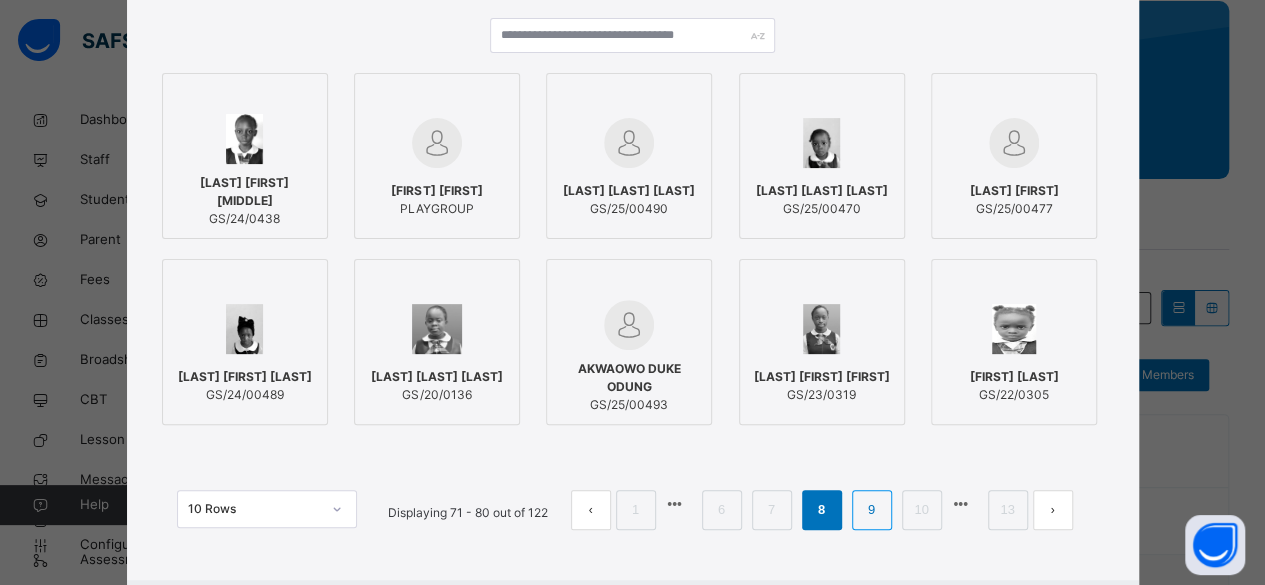 click on "9" at bounding box center (871, 510) 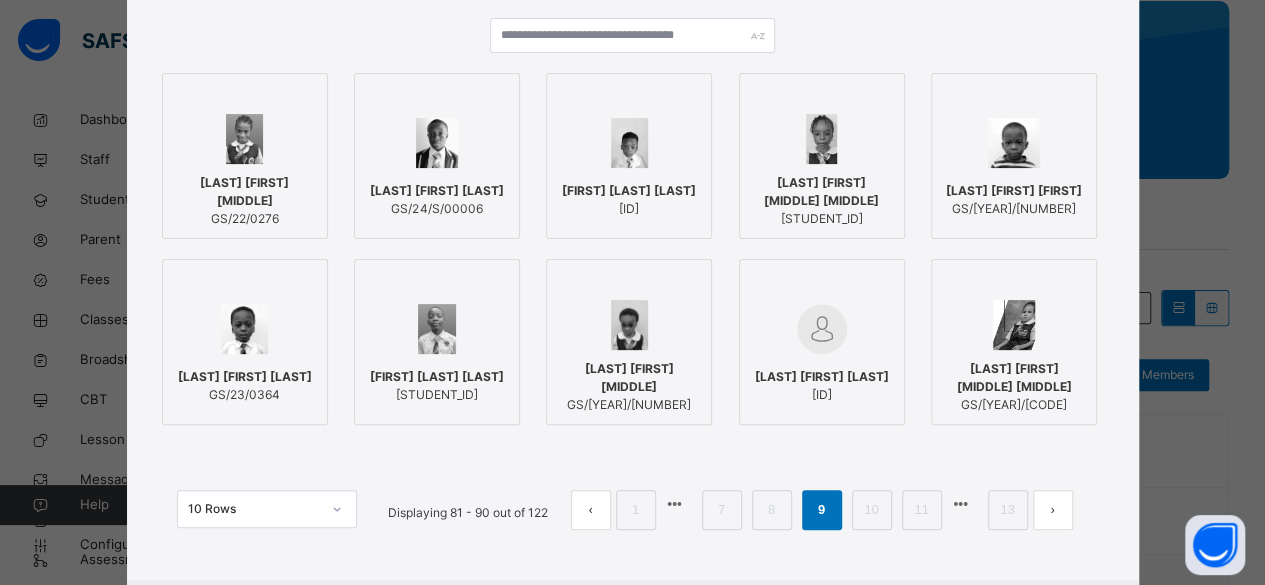 click on "GS/23/0364" at bounding box center [245, 395] 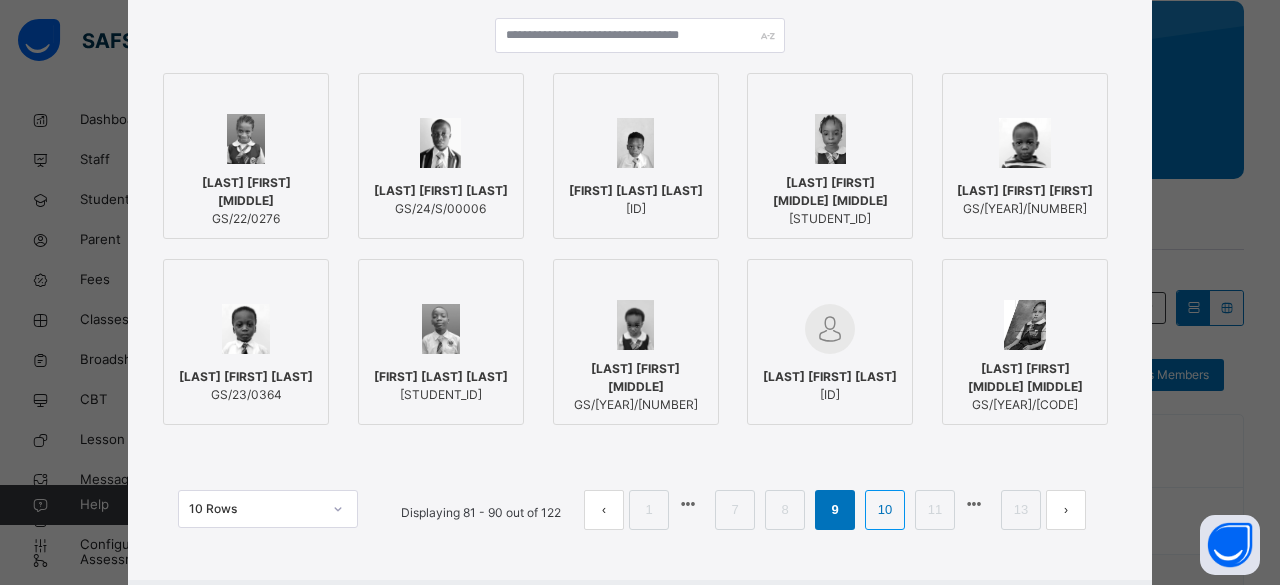 click on "10" at bounding box center (885, 510) 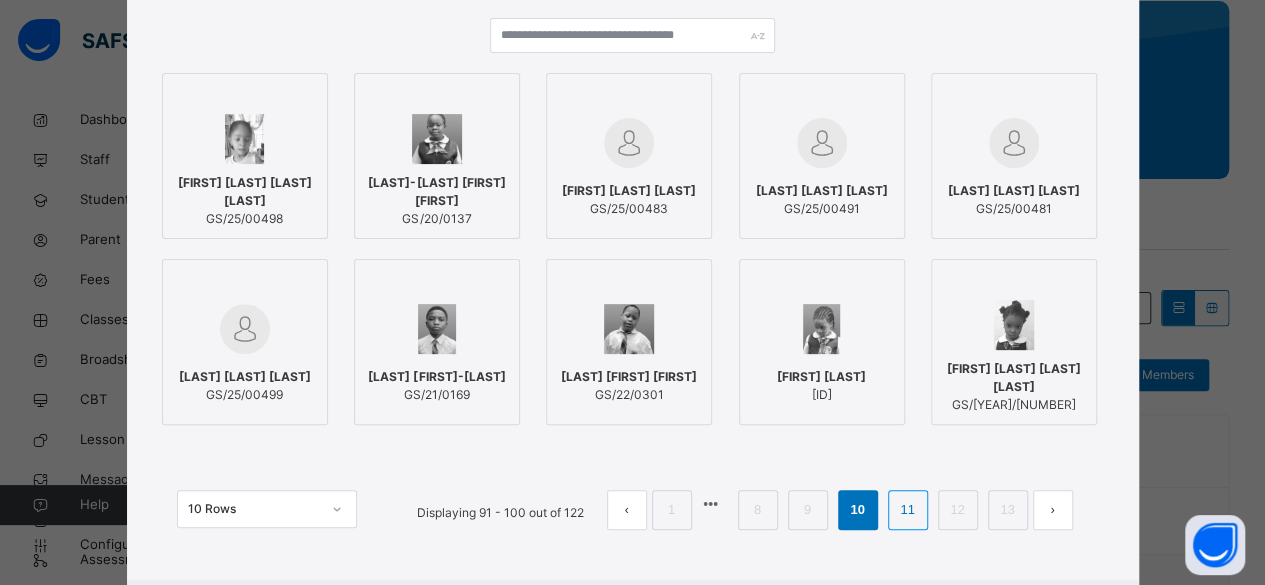 click on "11" at bounding box center (907, 510) 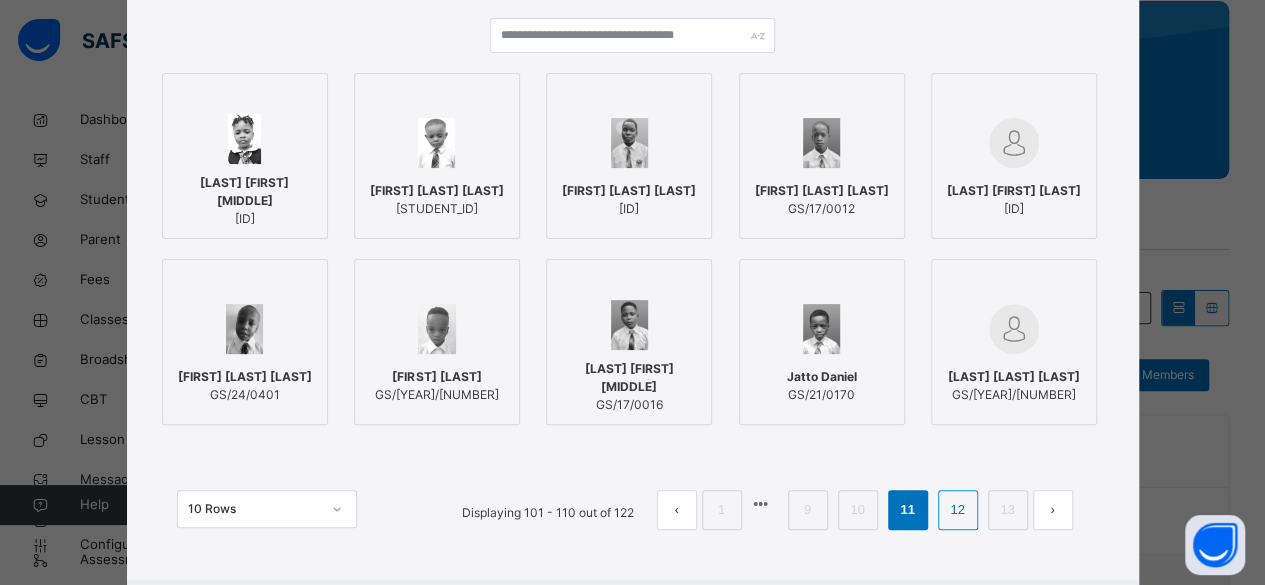 click on "12" at bounding box center [957, 510] 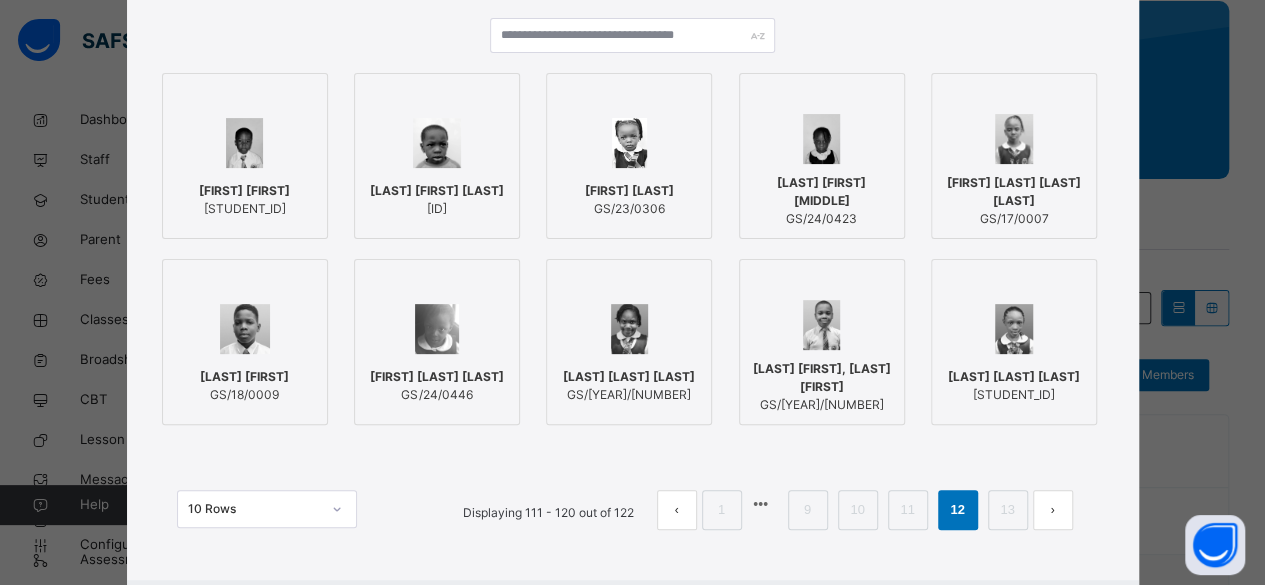 click on "JAPHET JASON" at bounding box center (244, 191) 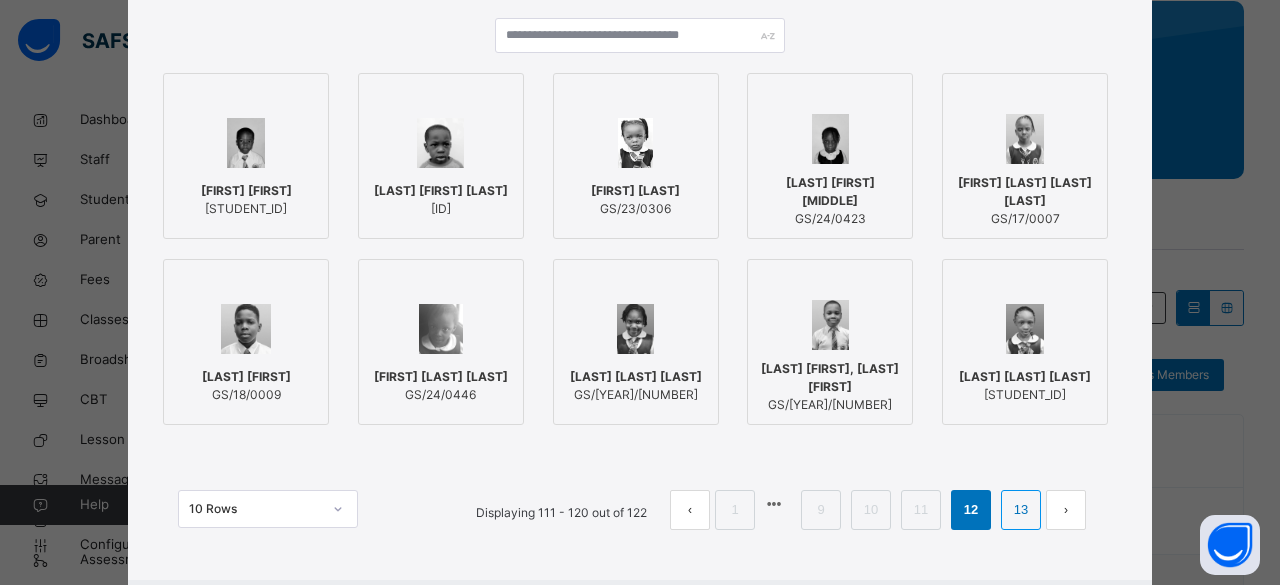 click on "13" at bounding box center (1021, 510) 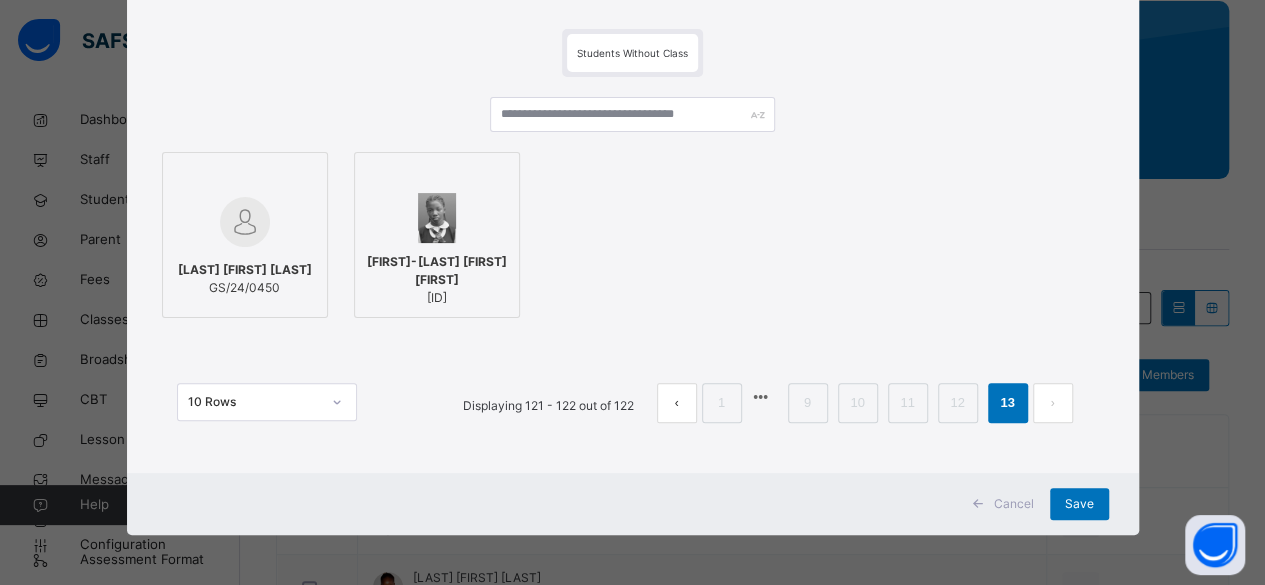 scroll, scrollTop: 120, scrollLeft: 0, axis: vertical 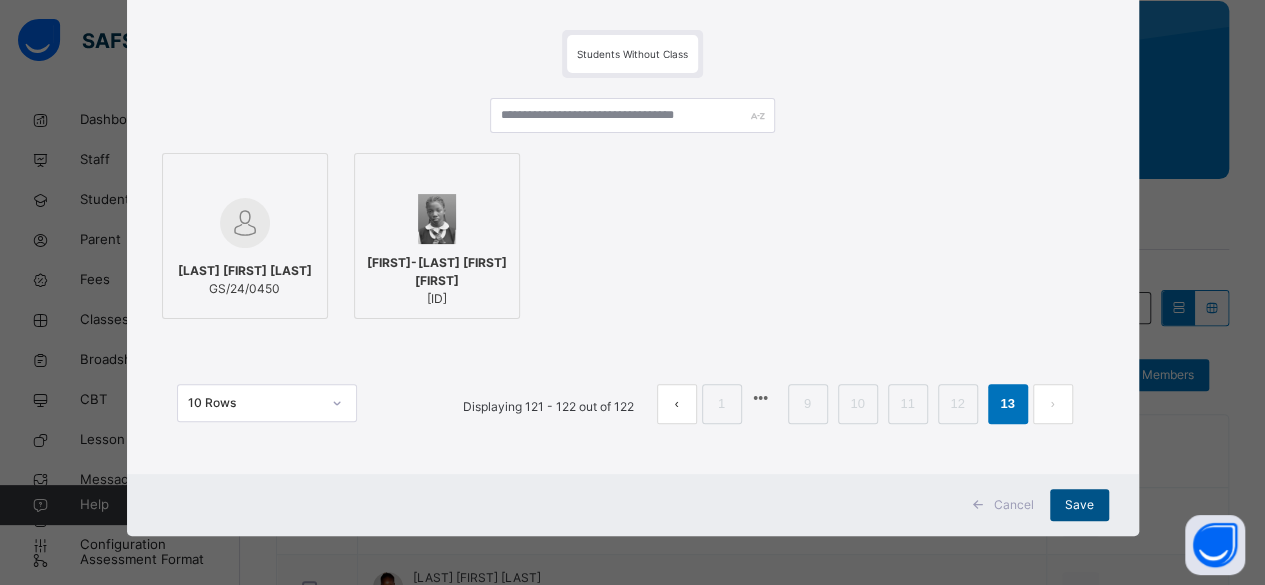 click on "Save" at bounding box center (1079, 505) 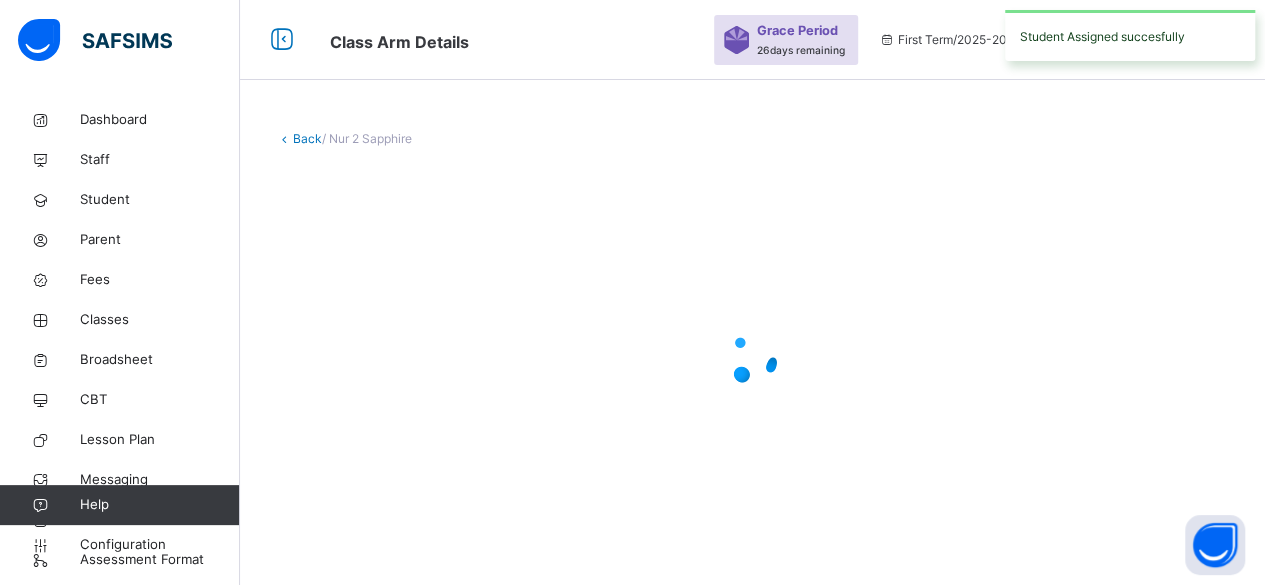 scroll, scrollTop: 0, scrollLeft: 0, axis: both 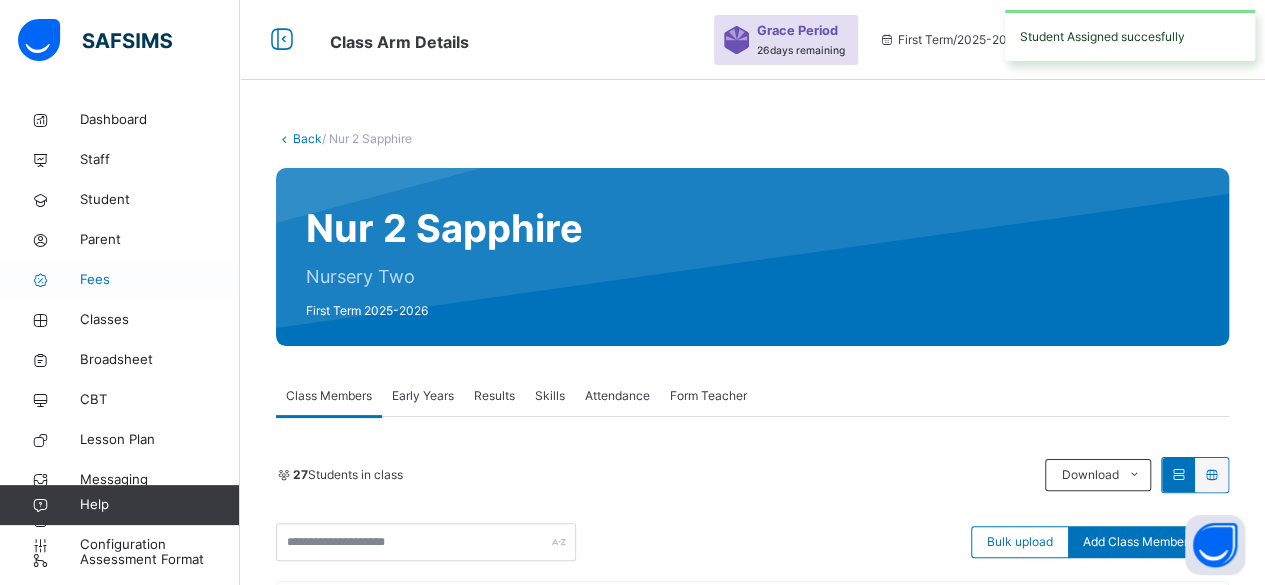 click on "Fees" at bounding box center [160, 280] 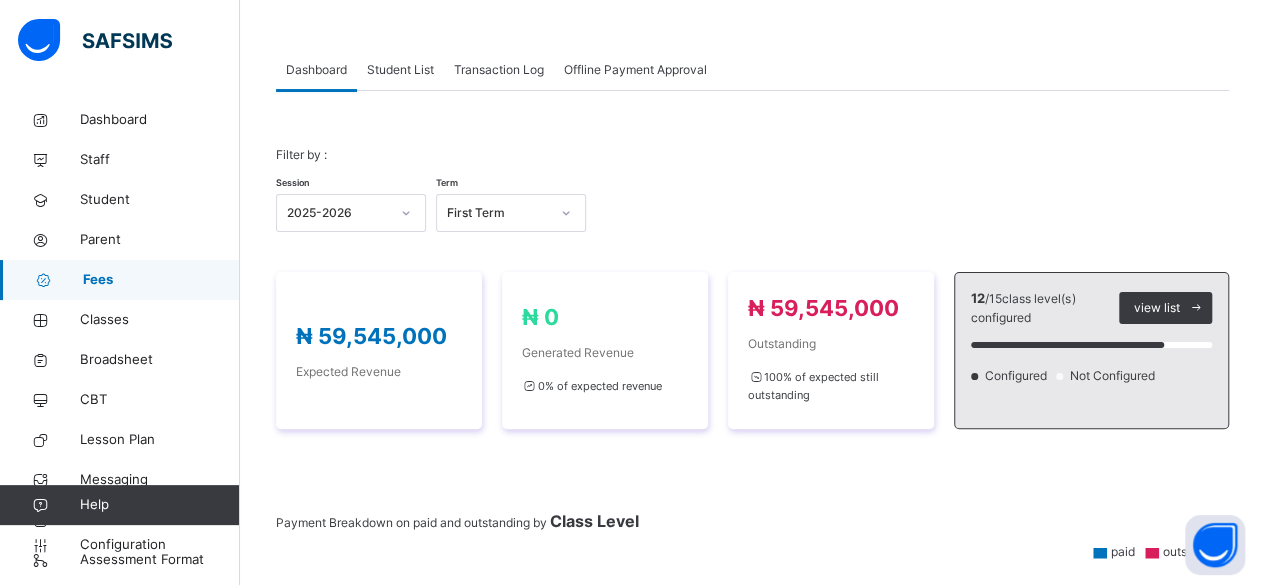 scroll, scrollTop: 0, scrollLeft: 0, axis: both 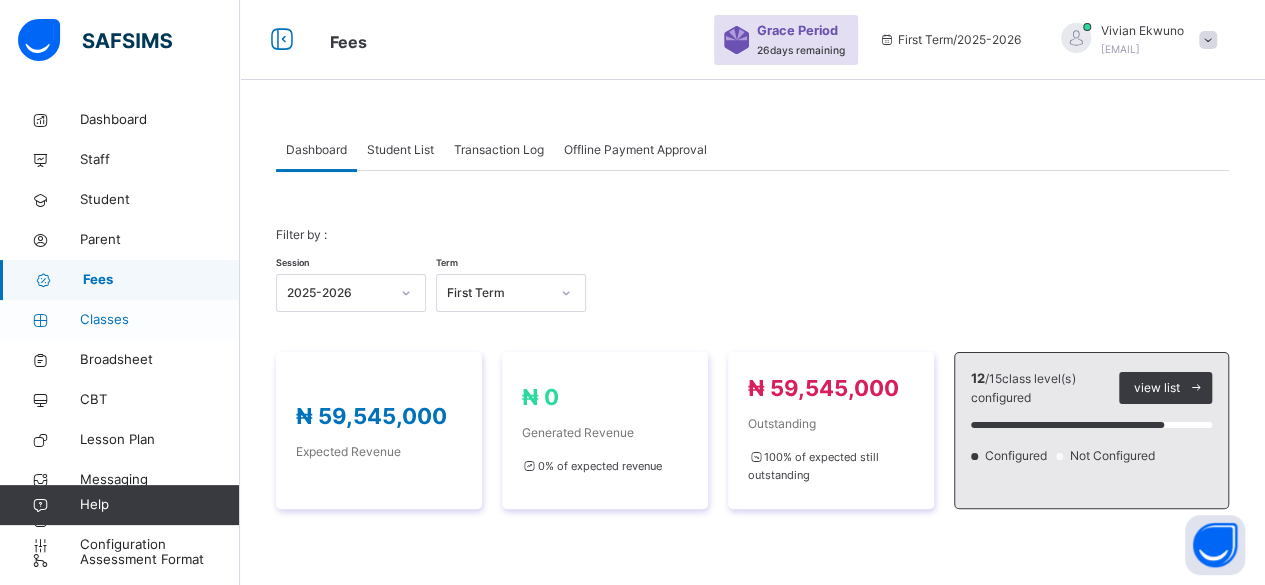 click on "Classes" at bounding box center [160, 320] 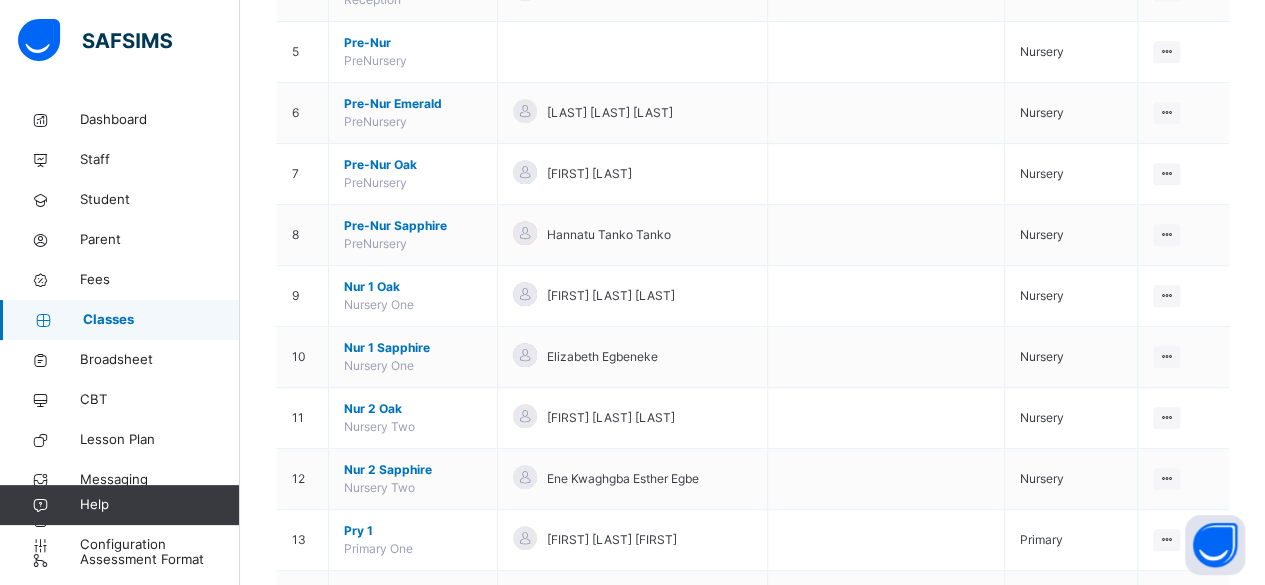 scroll, scrollTop: 457, scrollLeft: 0, axis: vertical 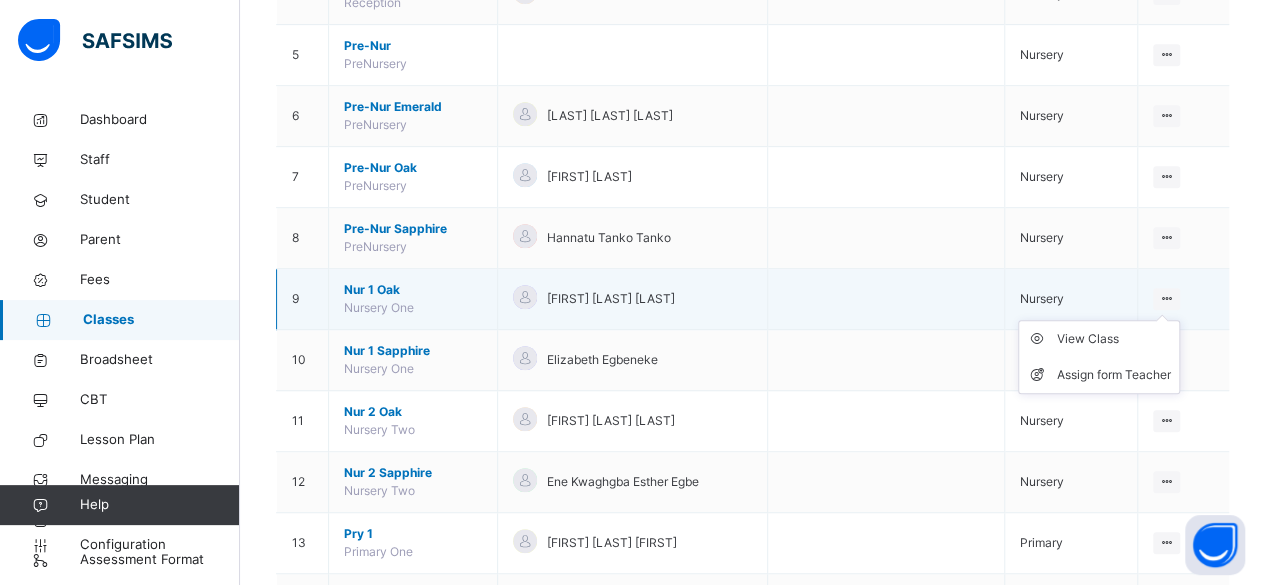 click at bounding box center [1166, 298] 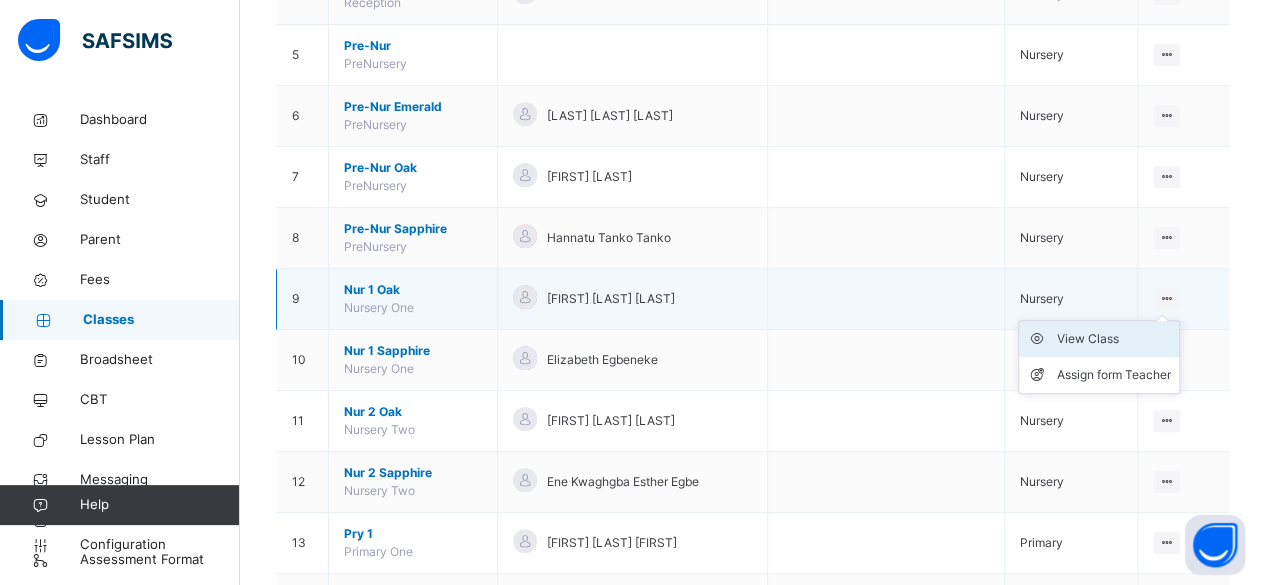 click on "View Class" at bounding box center (1114, 339) 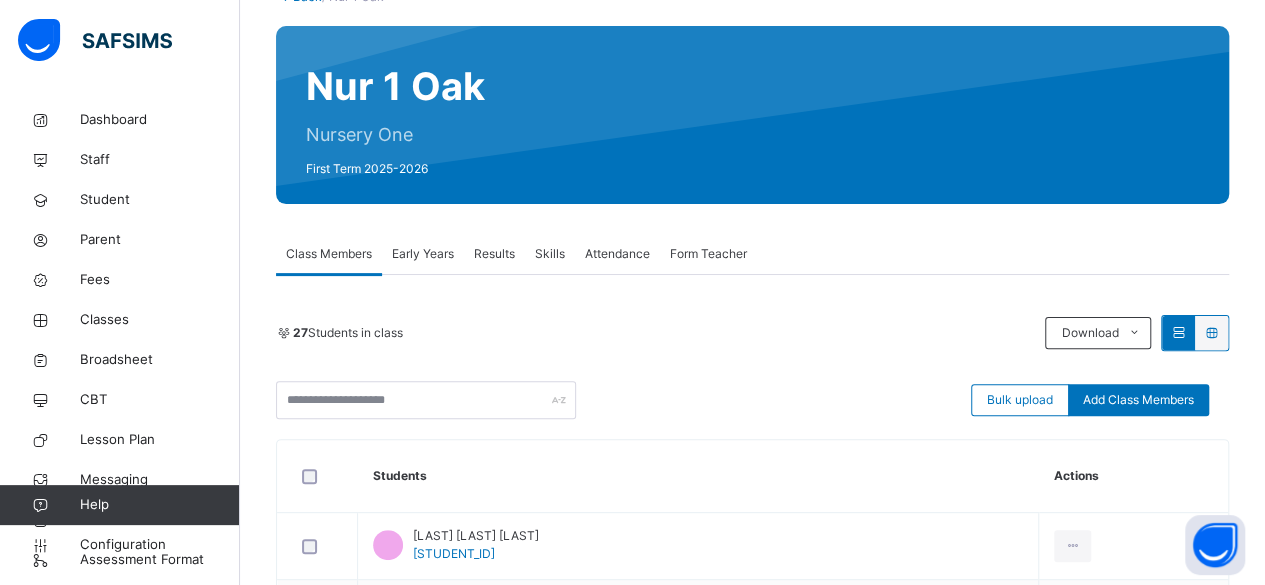 scroll, scrollTop: 166, scrollLeft: 0, axis: vertical 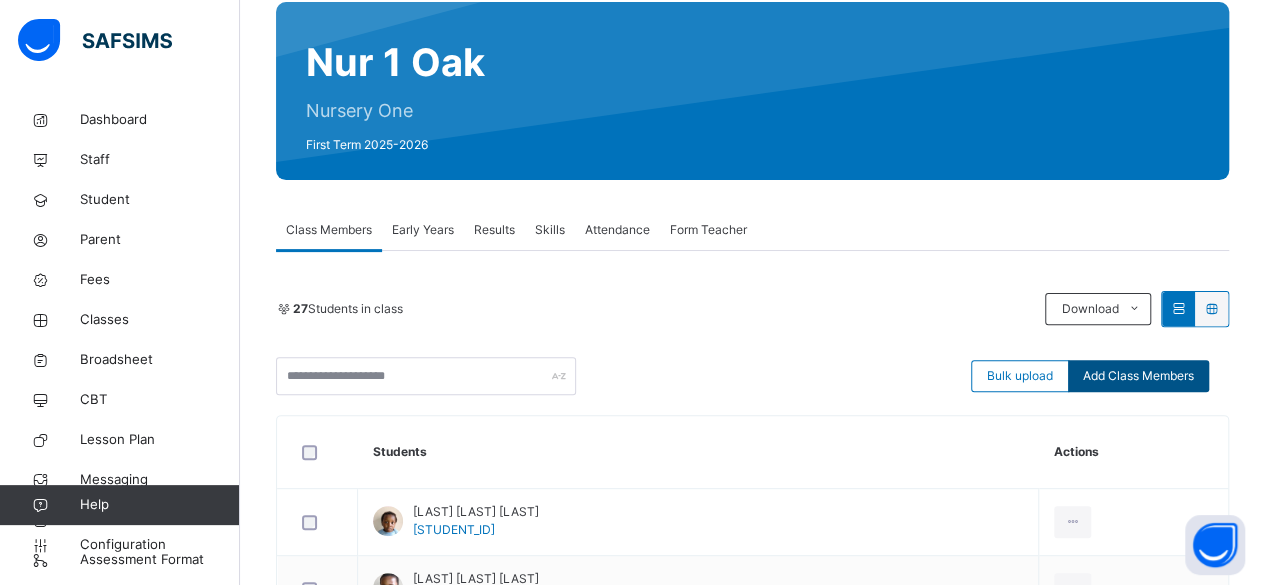 click on "Add Class Members" at bounding box center (1138, 376) 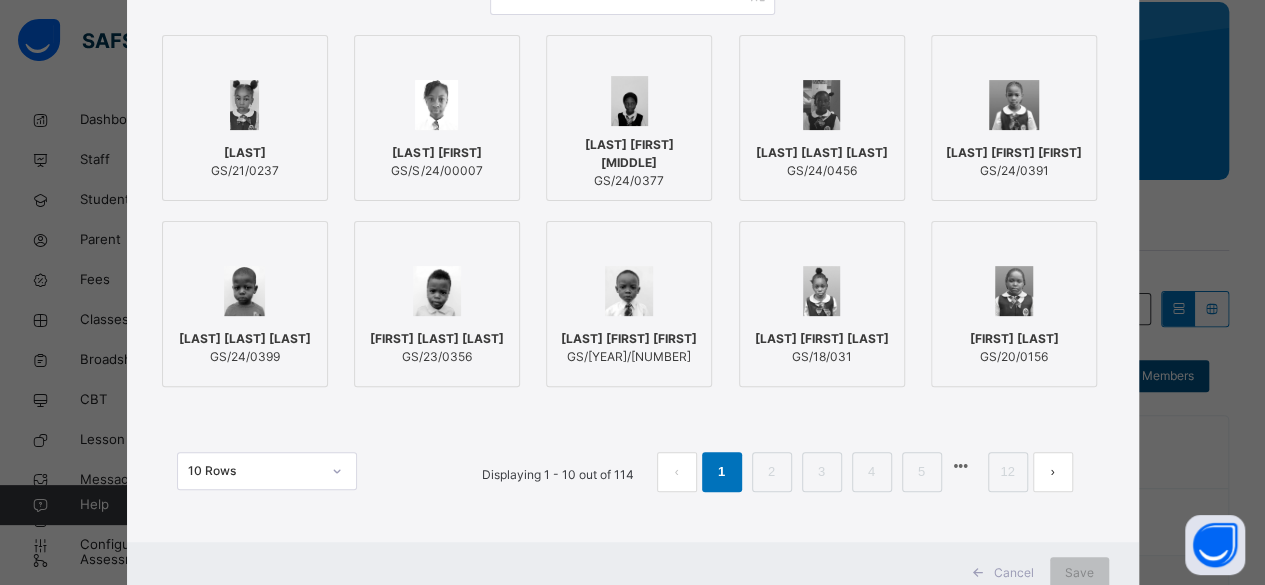 scroll, scrollTop: 240, scrollLeft: 0, axis: vertical 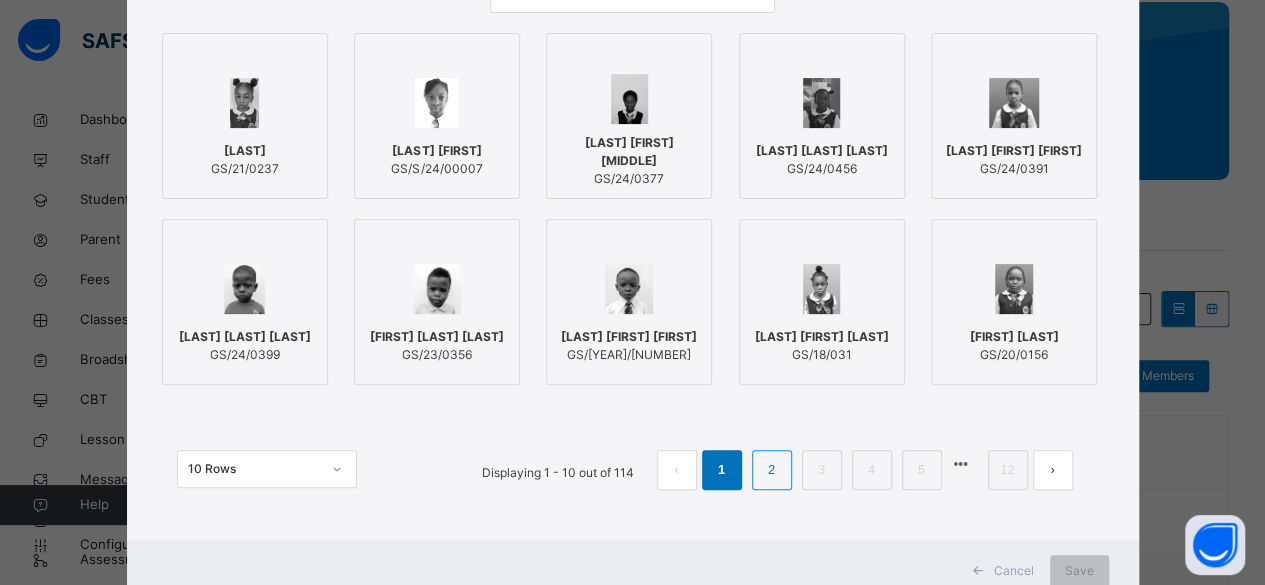 click on "2" at bounding box center (771, 470) 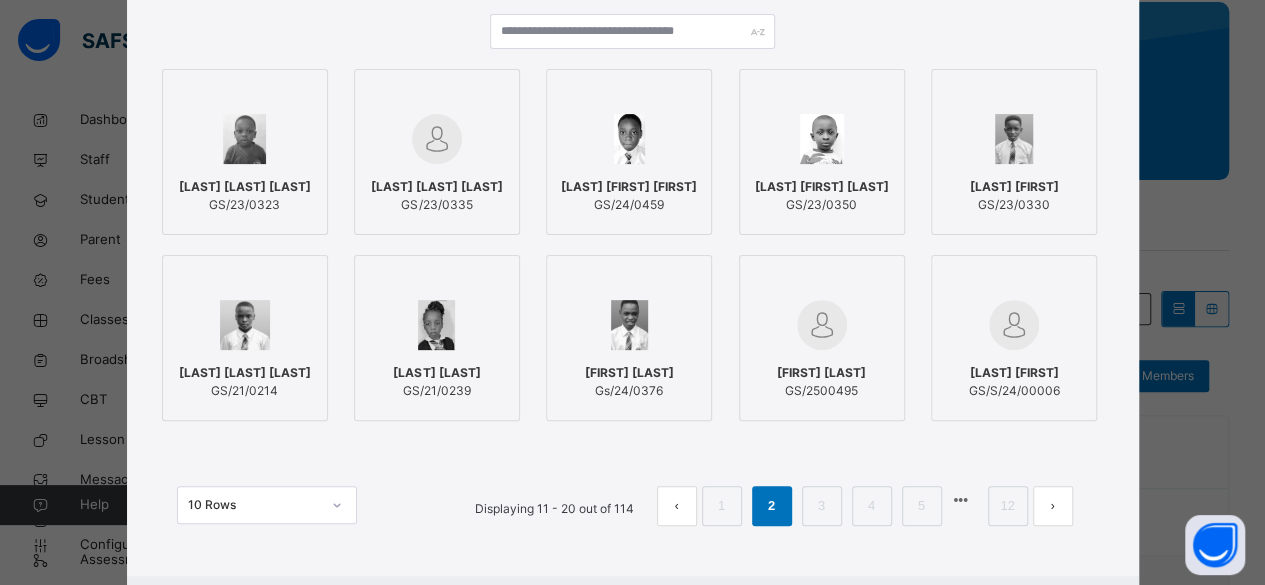 scroll, scrollTop: 240, scrollLeft: 0, axis: vertical 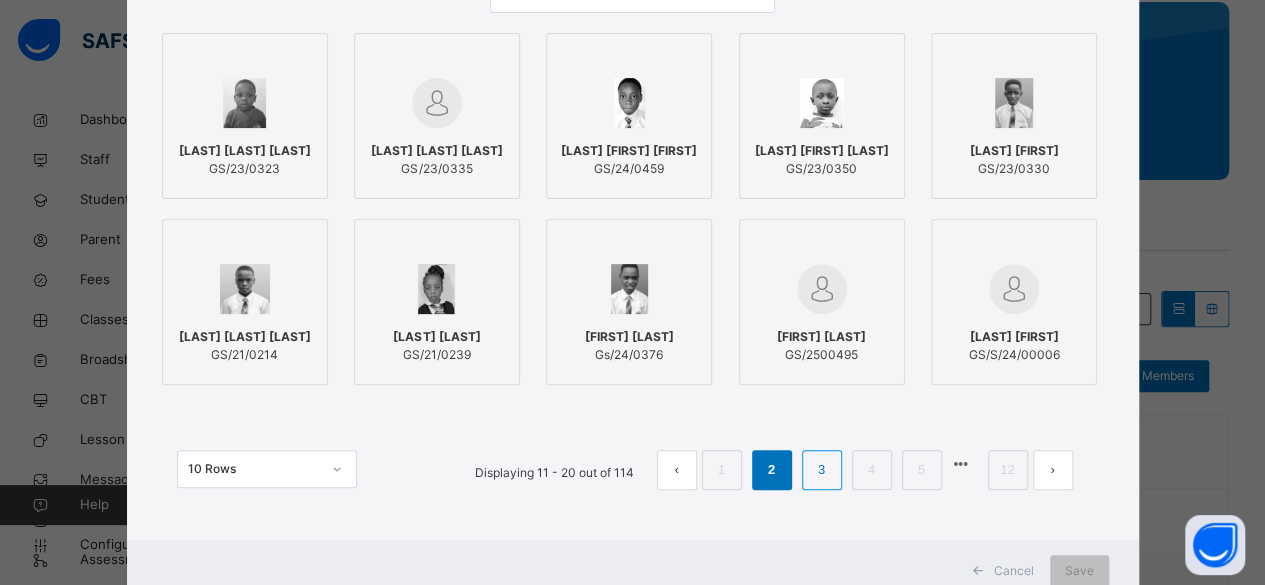 click on "3" at bounding box center [821, 470] 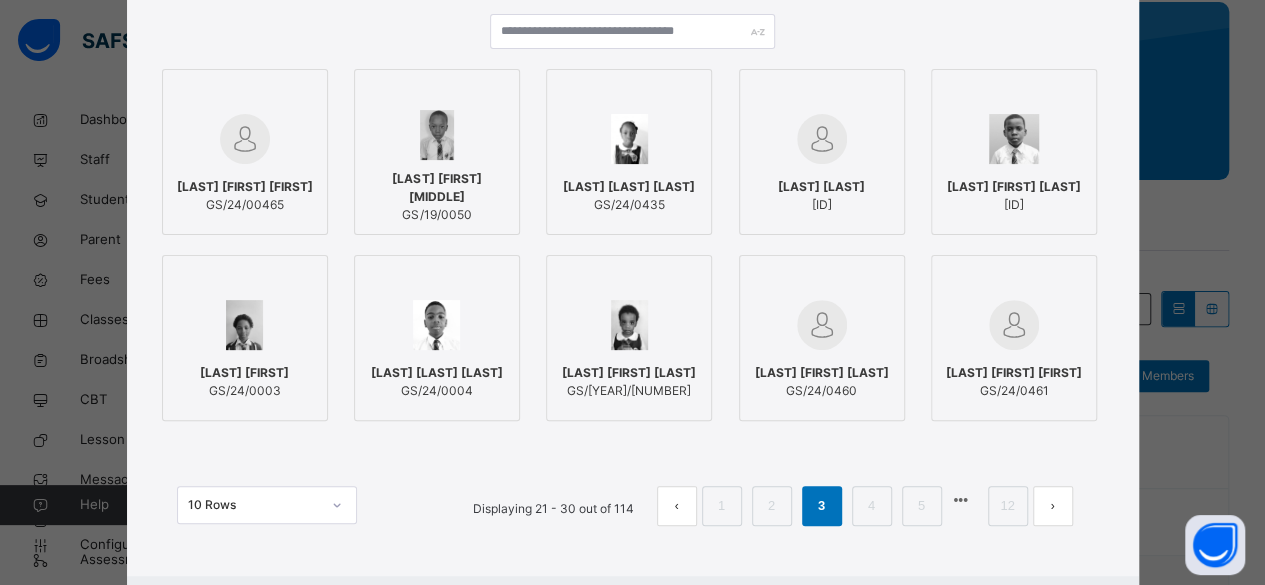 scroll, scrollTop: 240, scrollLeft: 0, axis: vertical 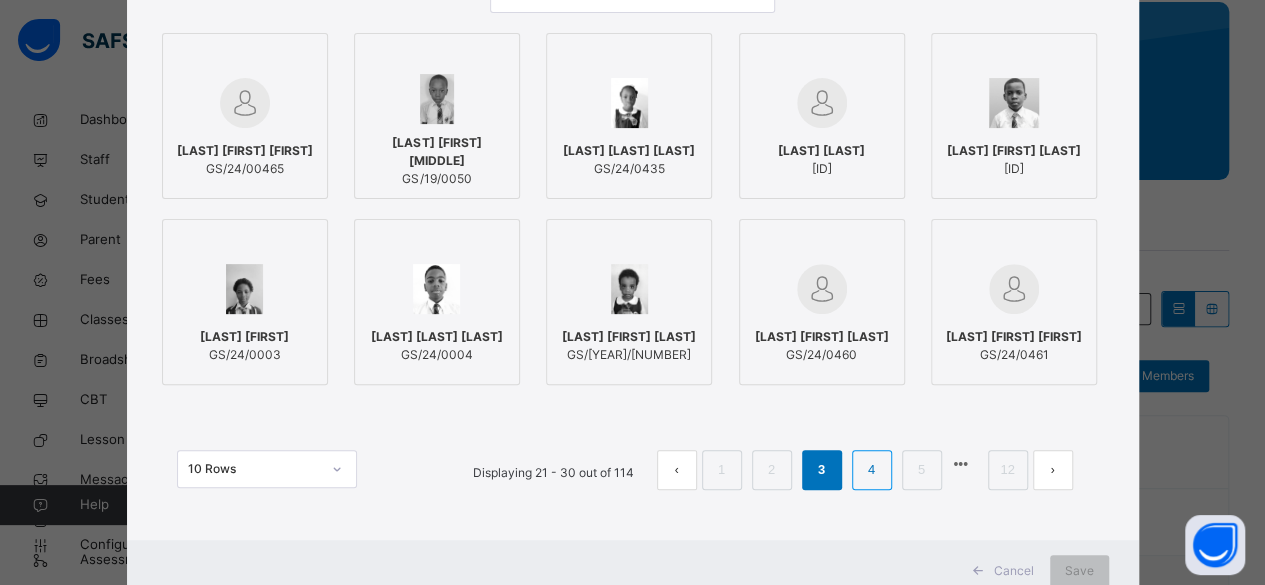 click on "4" at bounding box center (871, 470) 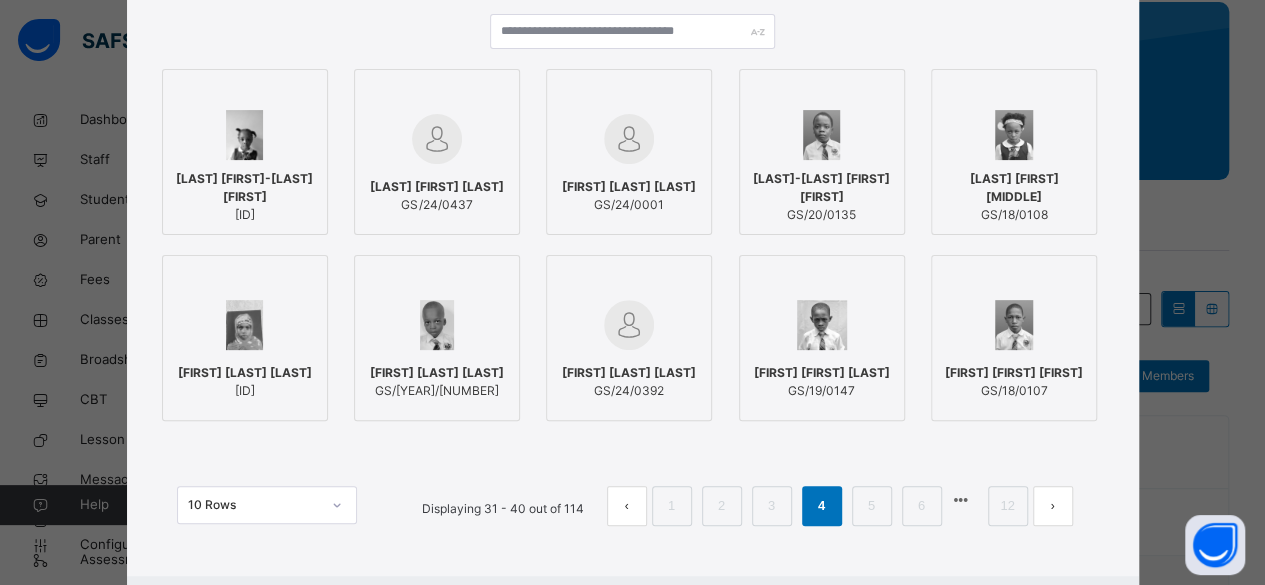 scroll, scrollTop: 240, scrollLeft: 0, axis: vertical 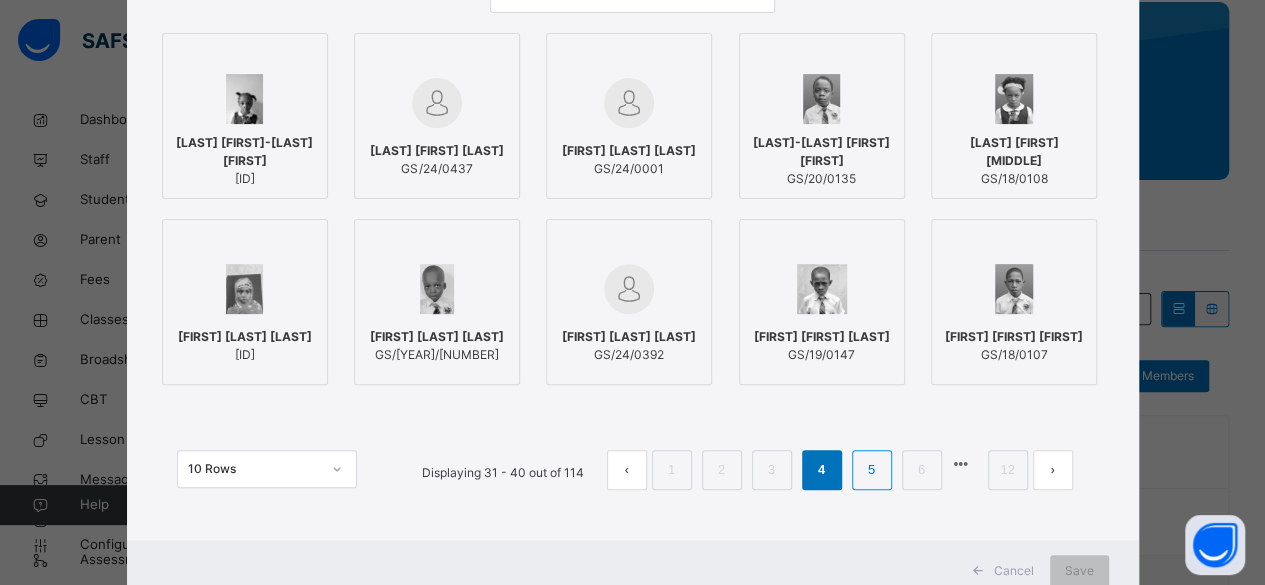 click on "5" at bounding box center [871, 470] 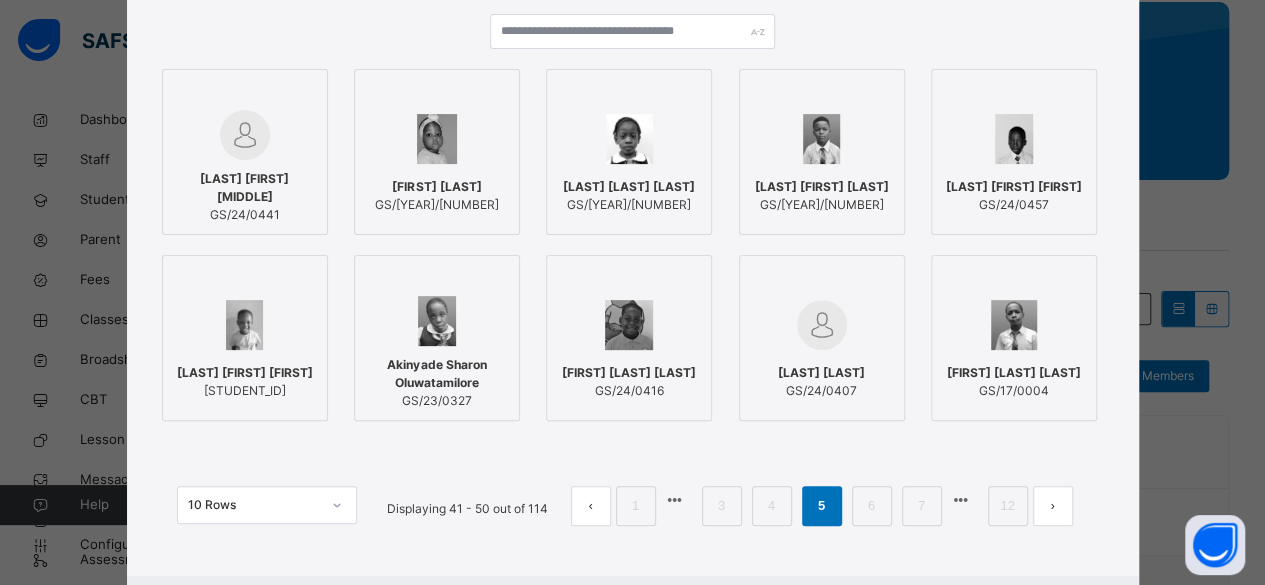scroll, scrollTop: 240, scrollLeft: 0, axis: vertical 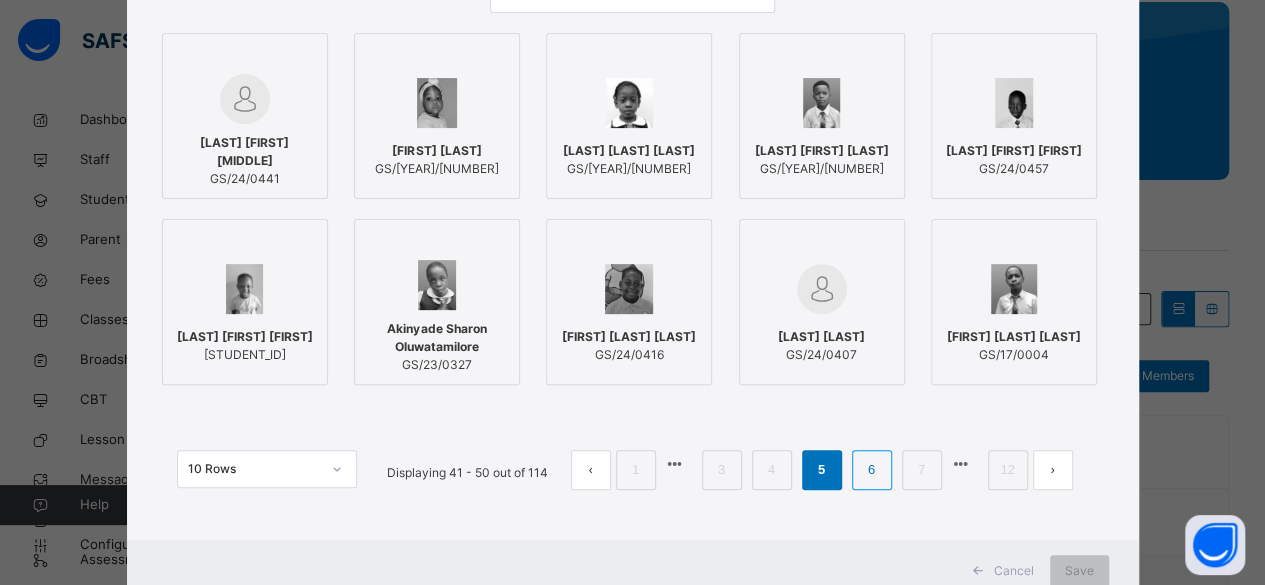 click on "6" at bounding box center (871, 470) 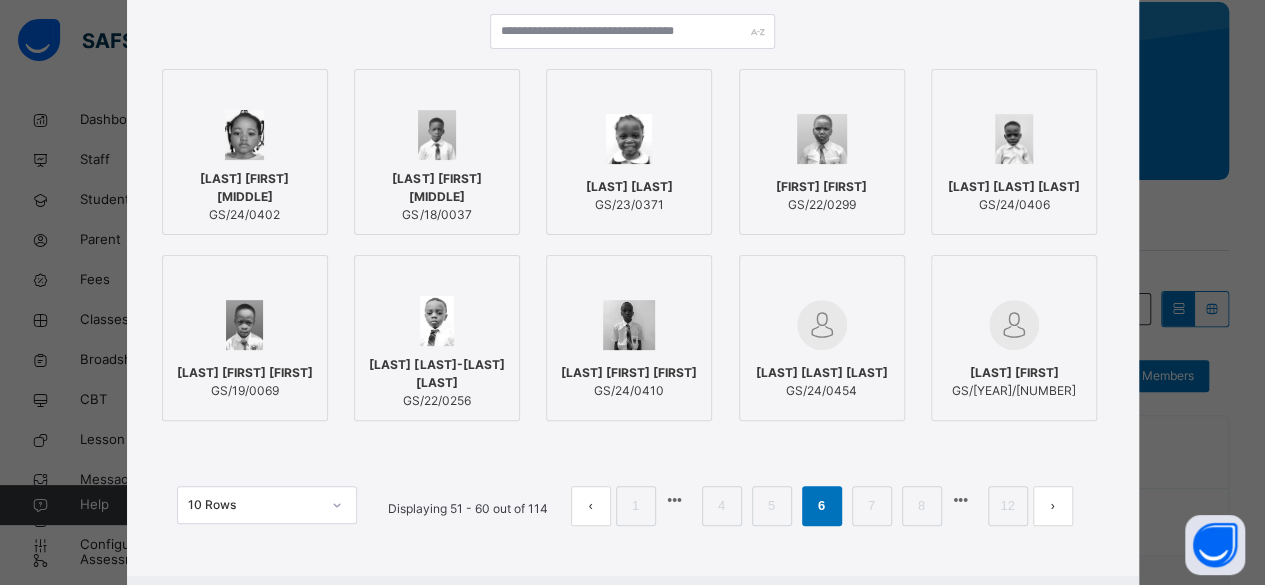 scroll, scrollTop: 240, scrollLeft: 0, axis: vertical 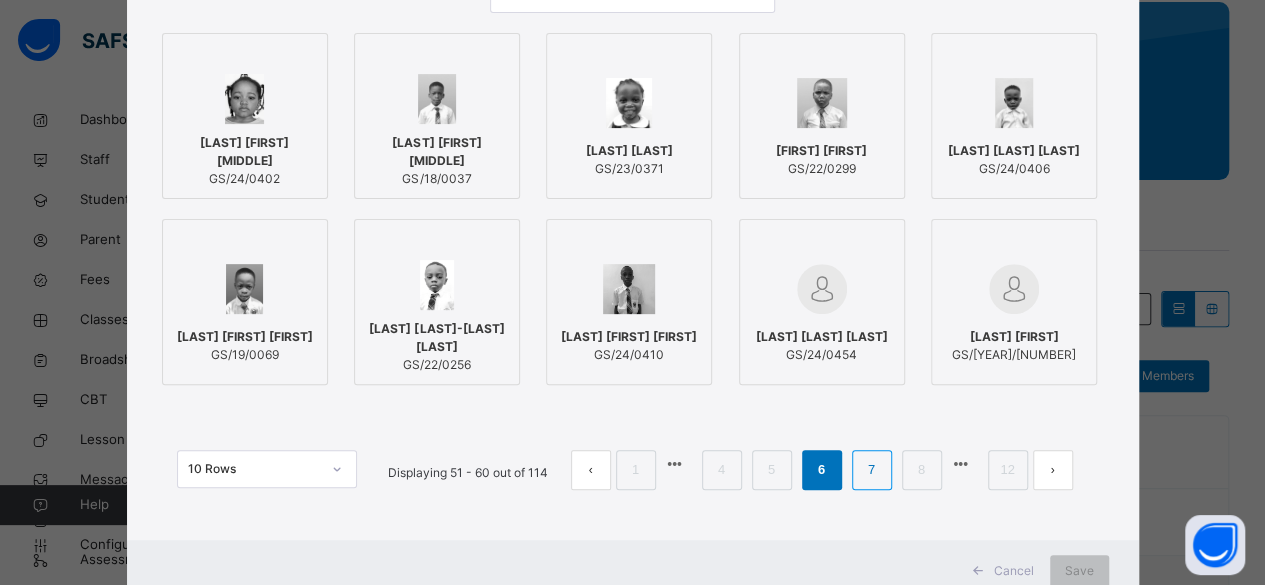 click on "7" at bounding box center (871, 470) 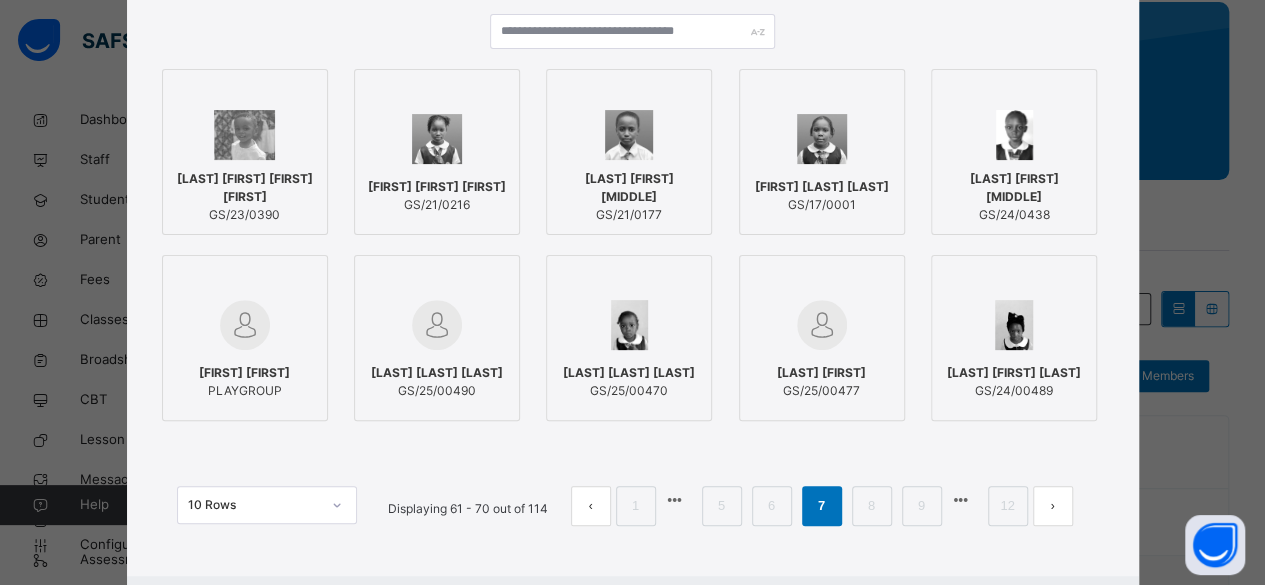 scroll, scrollTop: 240, scrollLeft: 0, axis: vertical 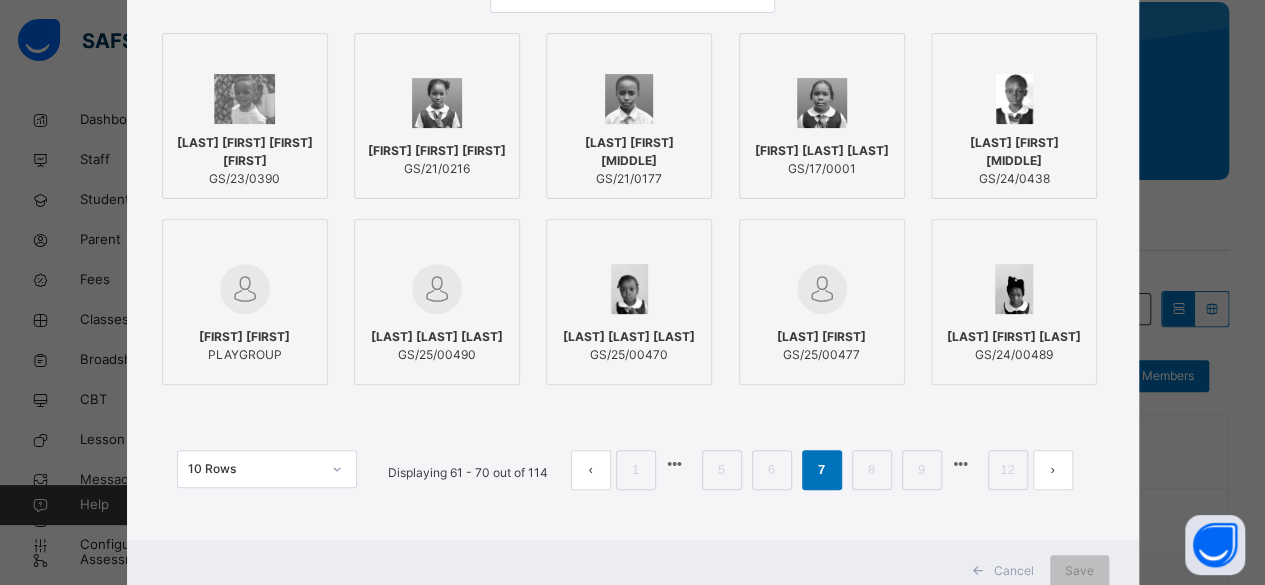 click on "SHETTIMA ALKALI AMINA" at bounding box center (629, 337) 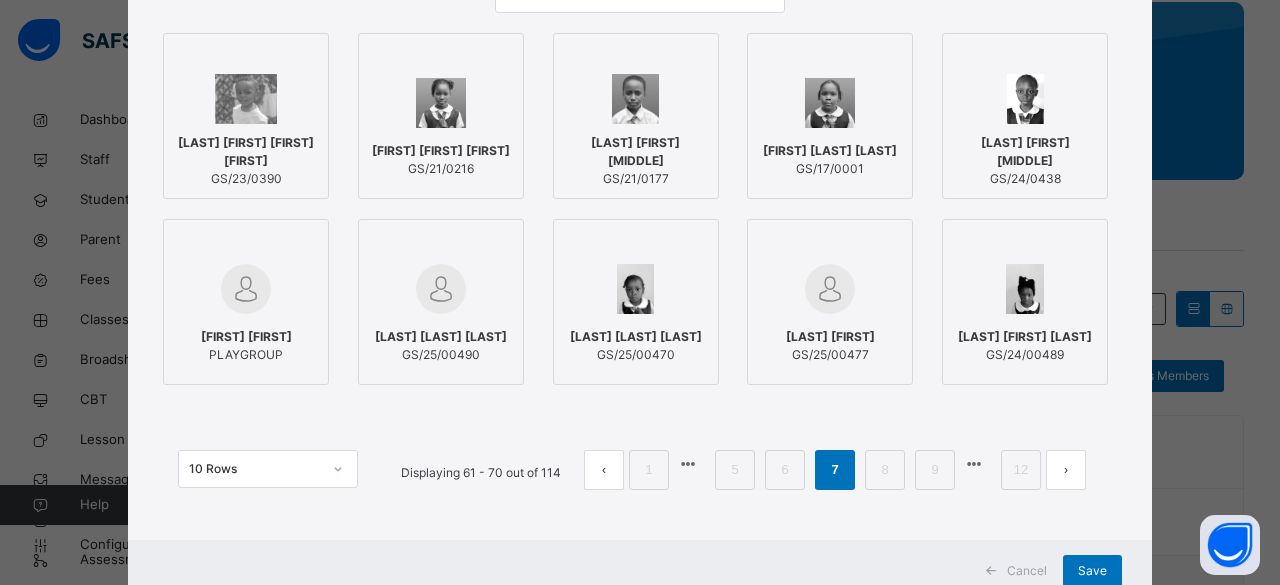 click at bounding box center [1025, 289] 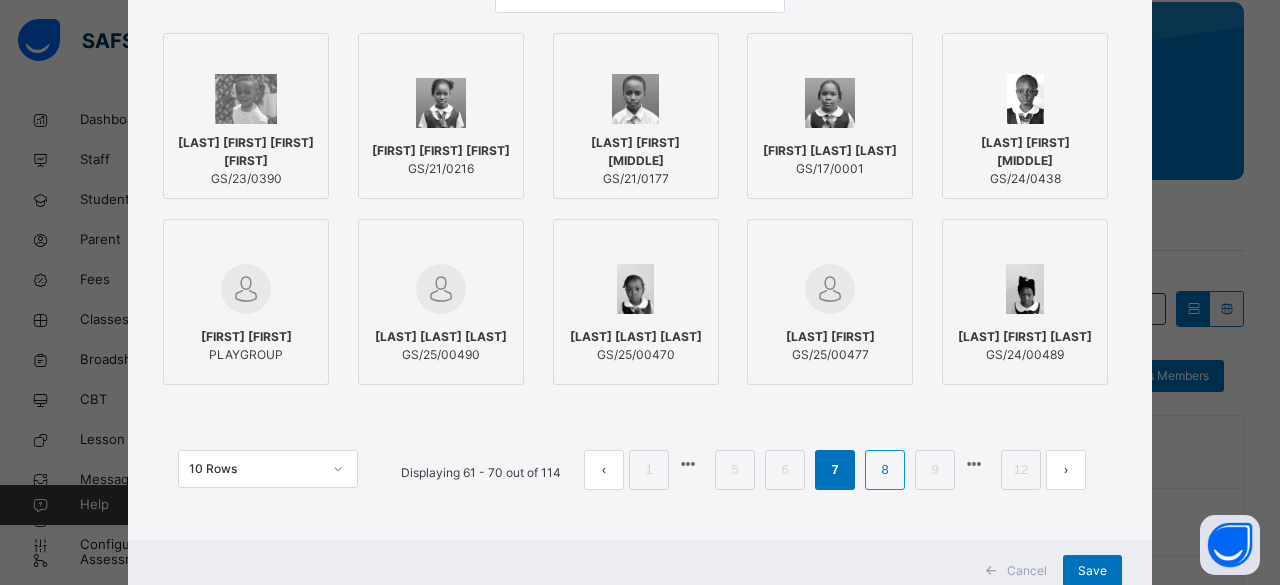 click on "8" at bounding box center [884, 470] 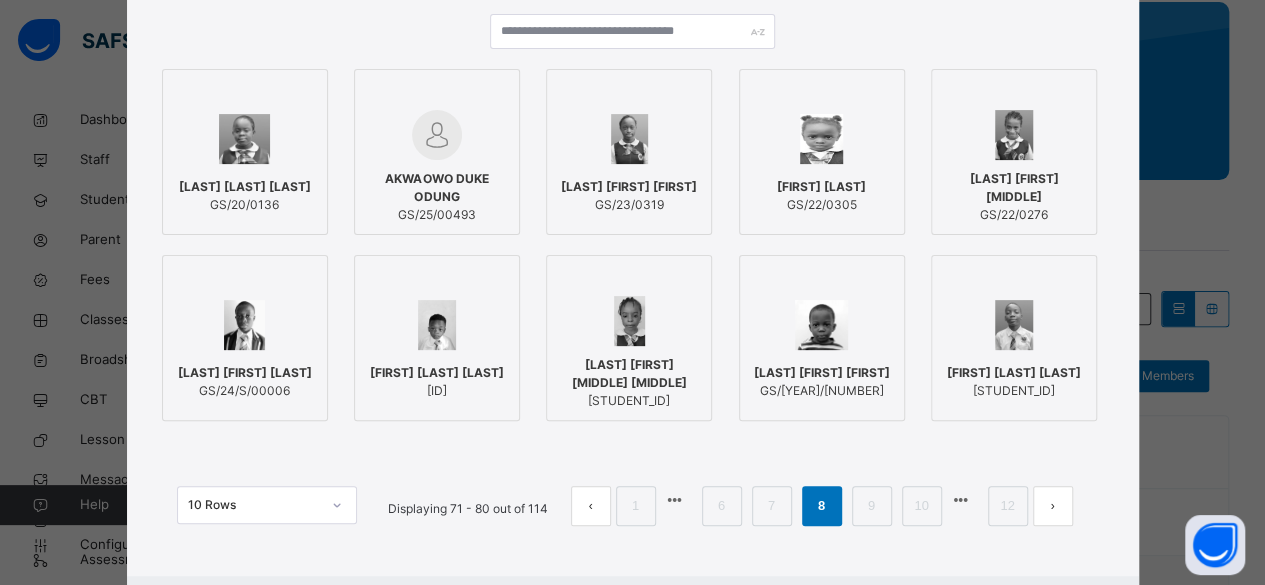 scroll, scrollTop: 240, scrollLeft: 0, axis: vertical 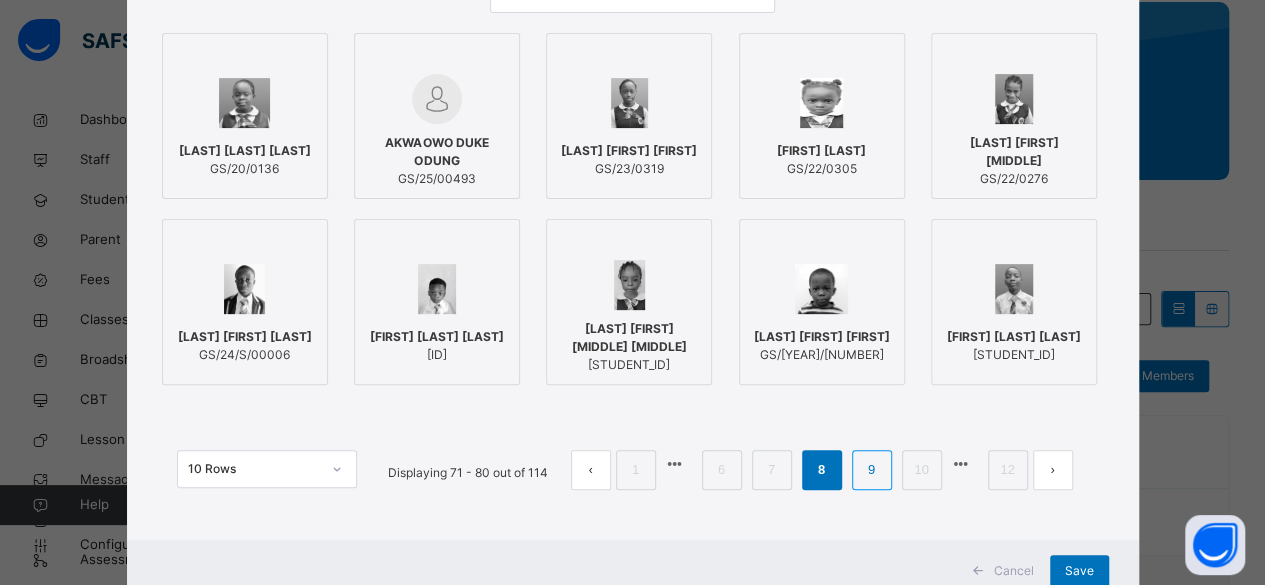 click on "9" at bounding box center (871, 470) 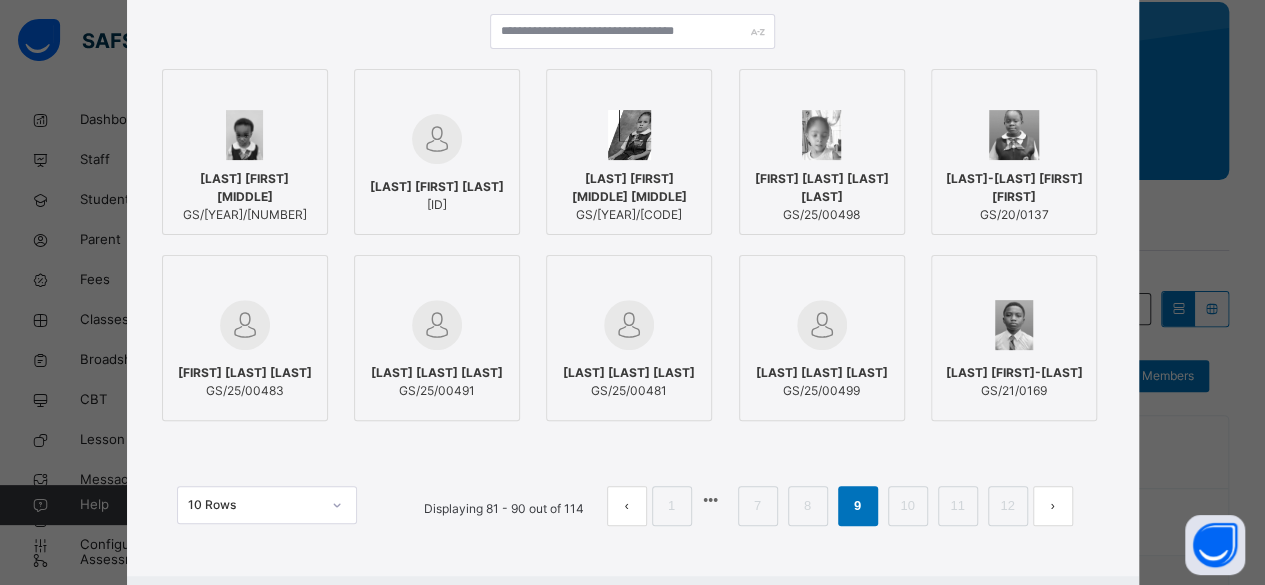 scroll, scrollTop: 240, scrollLeft: 0, axis: vertical 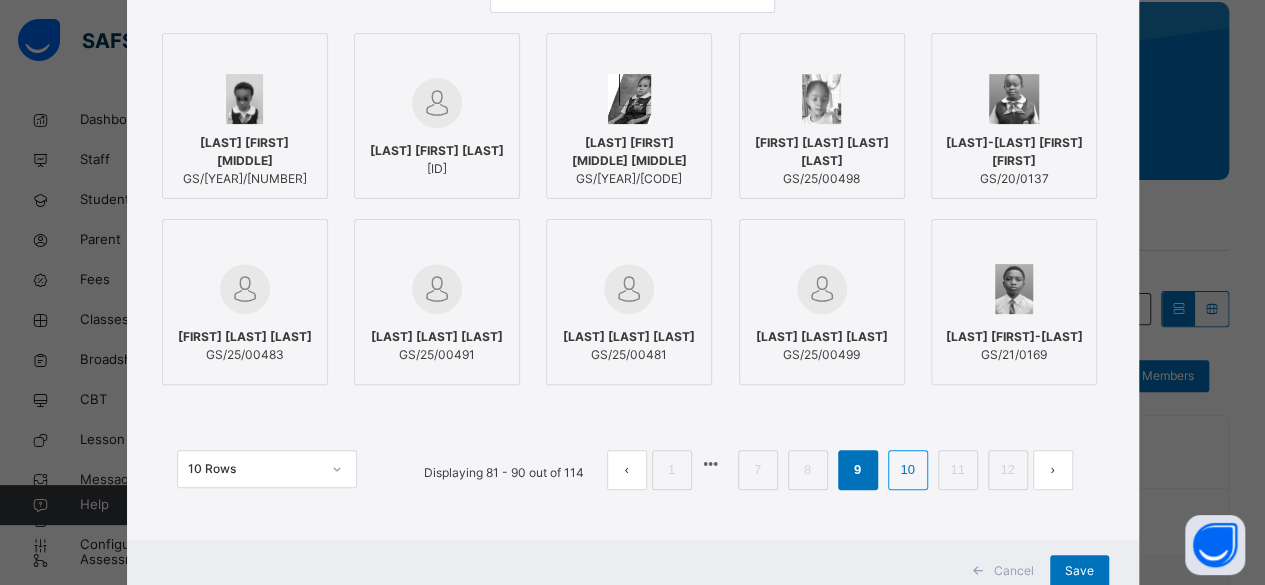 click on "10" at bounding box center (907, 470) 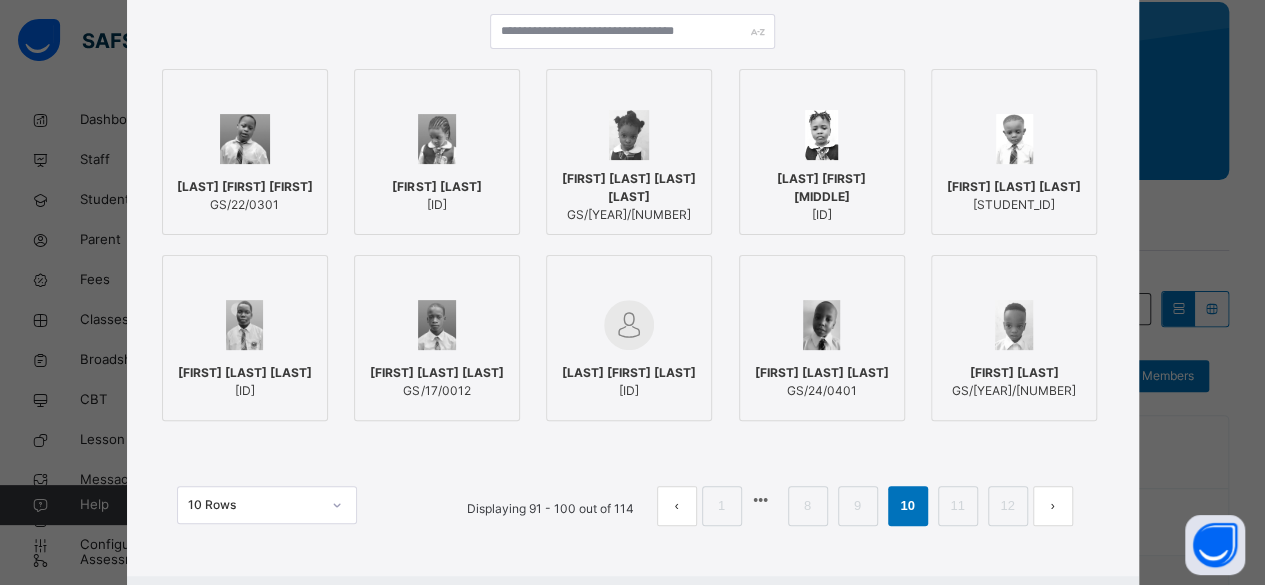 scroll, scrollTop: 240, scrollLeft: 0, axis: vertical 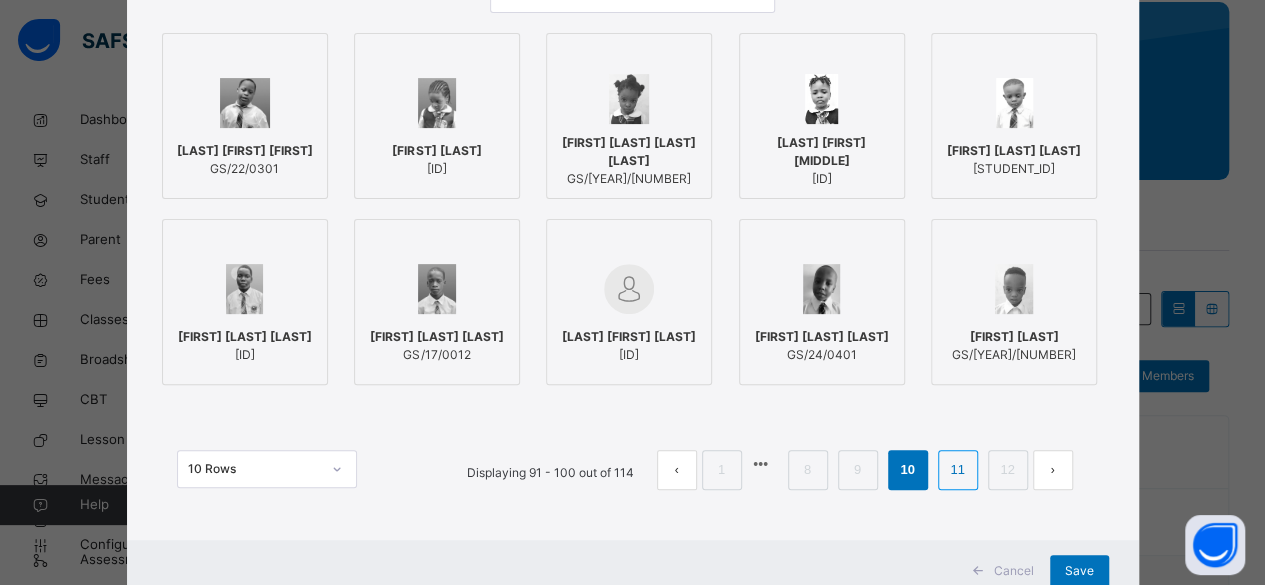 click on "11" at bounding box center [957, 470] 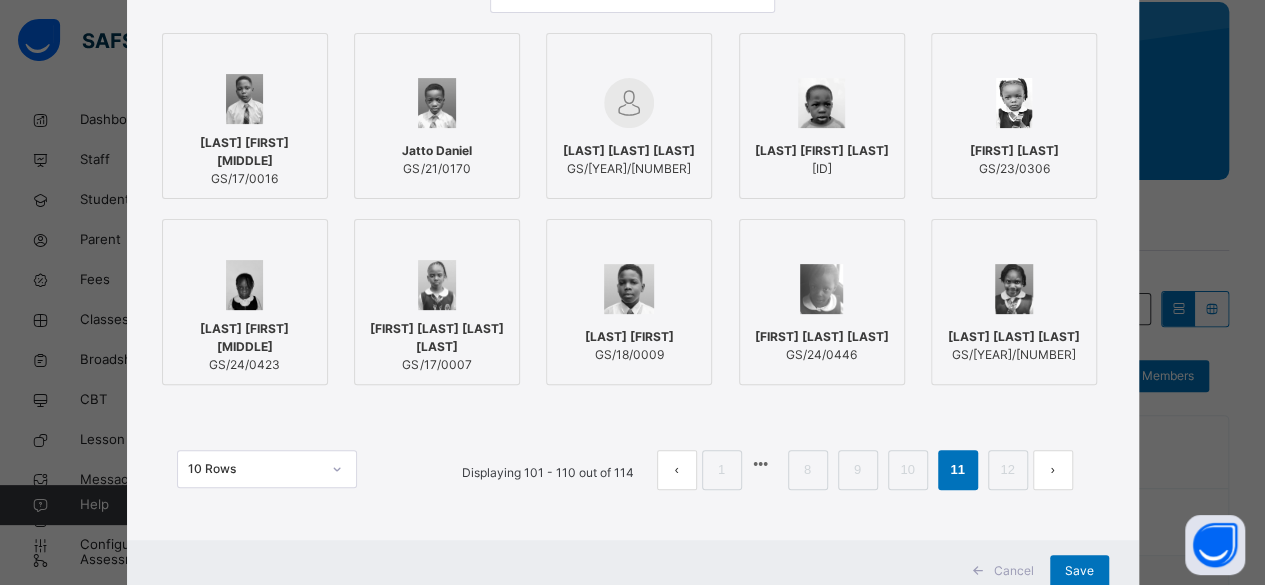 scroll, scrollTop: 306, scrollLeft: 0, axis: vertical 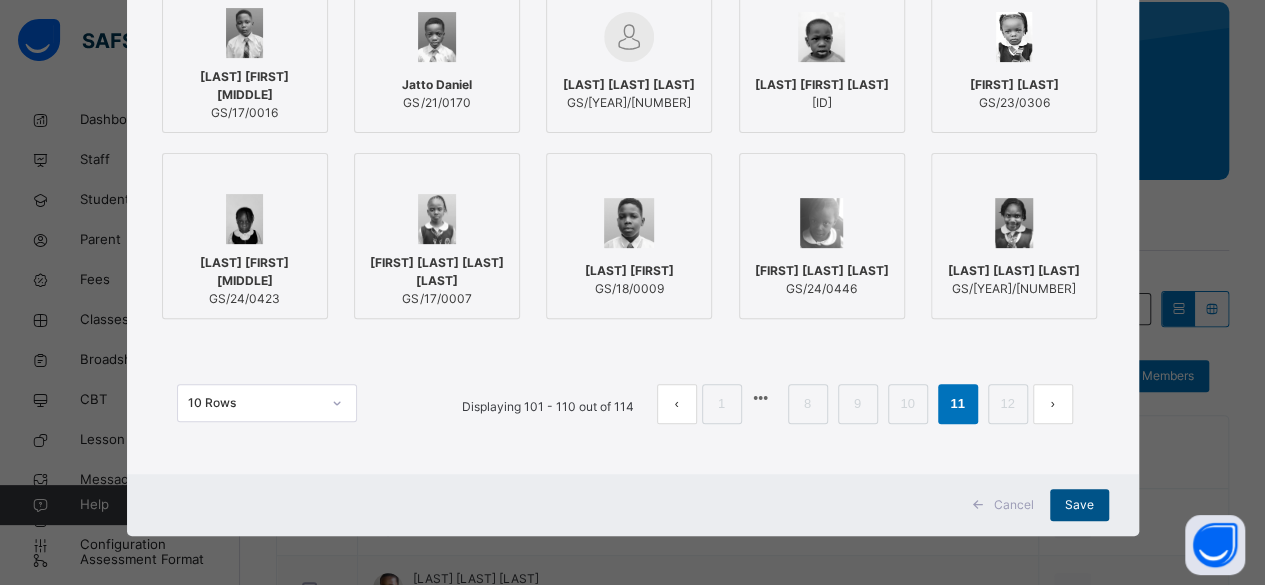 click on "Save" at bounding box center (1079, 505) 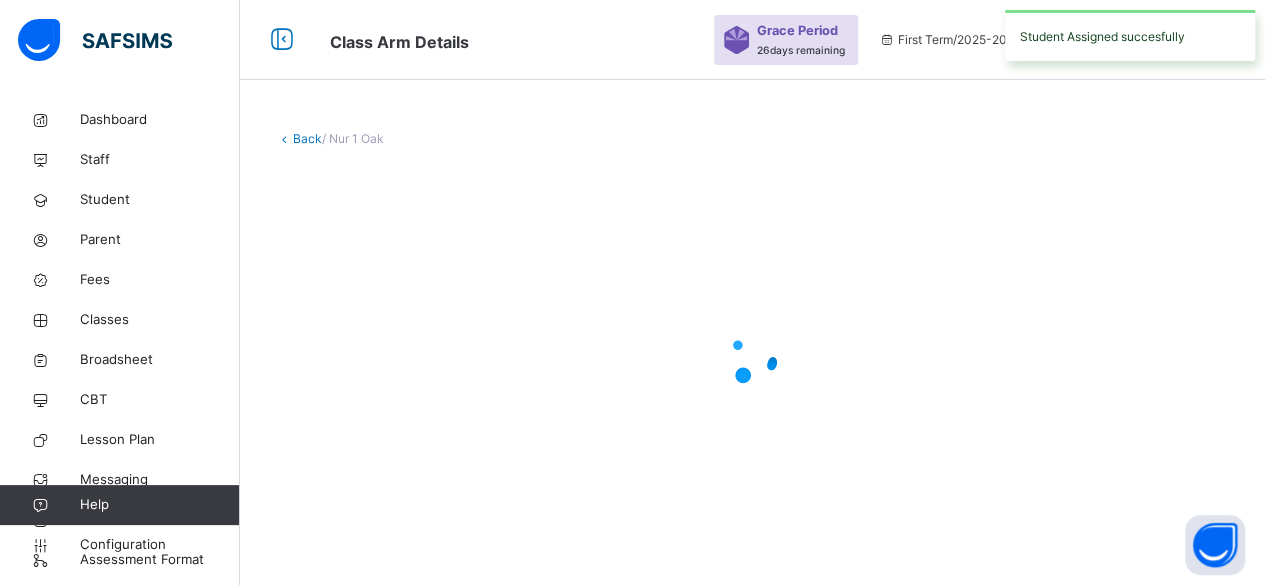 scroll, scrollTop: 0, scrollLeft: 0, axis: both 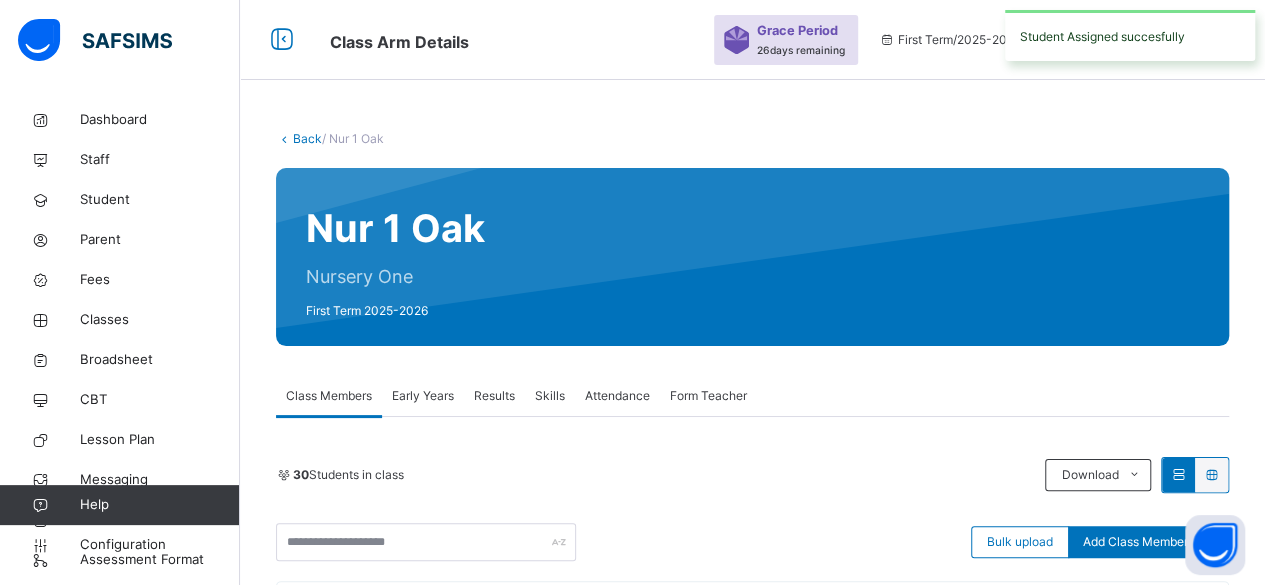 click on "Back" at bounding box center (307, 138) 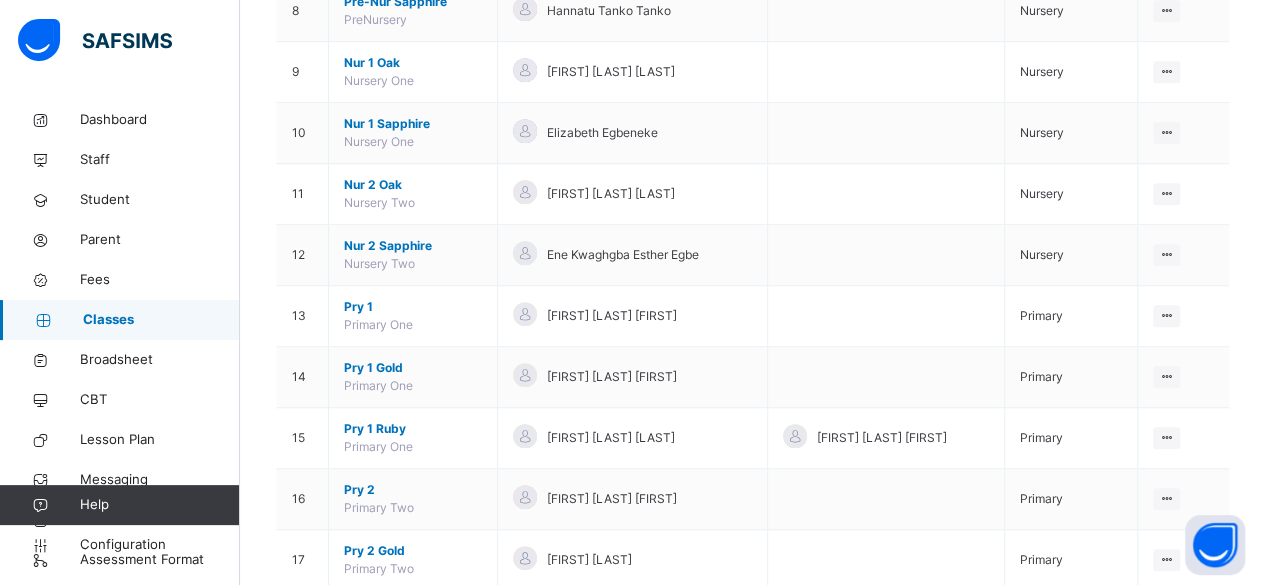 scroll, scrollTop: 704, scrollLeft: 0, axis: vertical 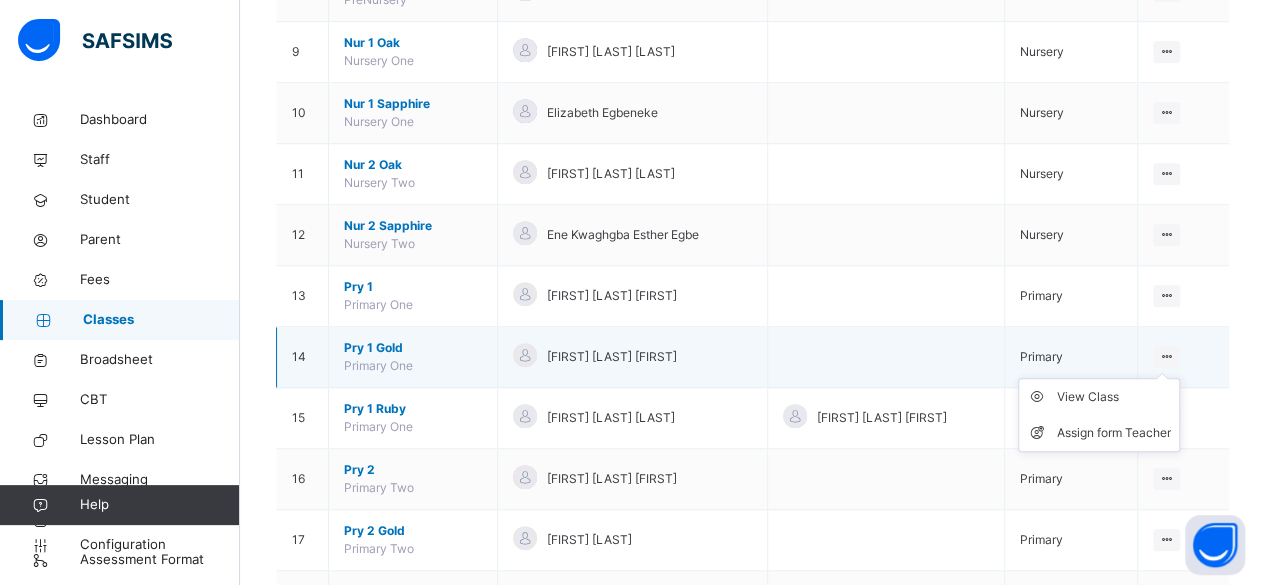 click on "View Class Assign form Teacher" at bounding box center (1099, 415) 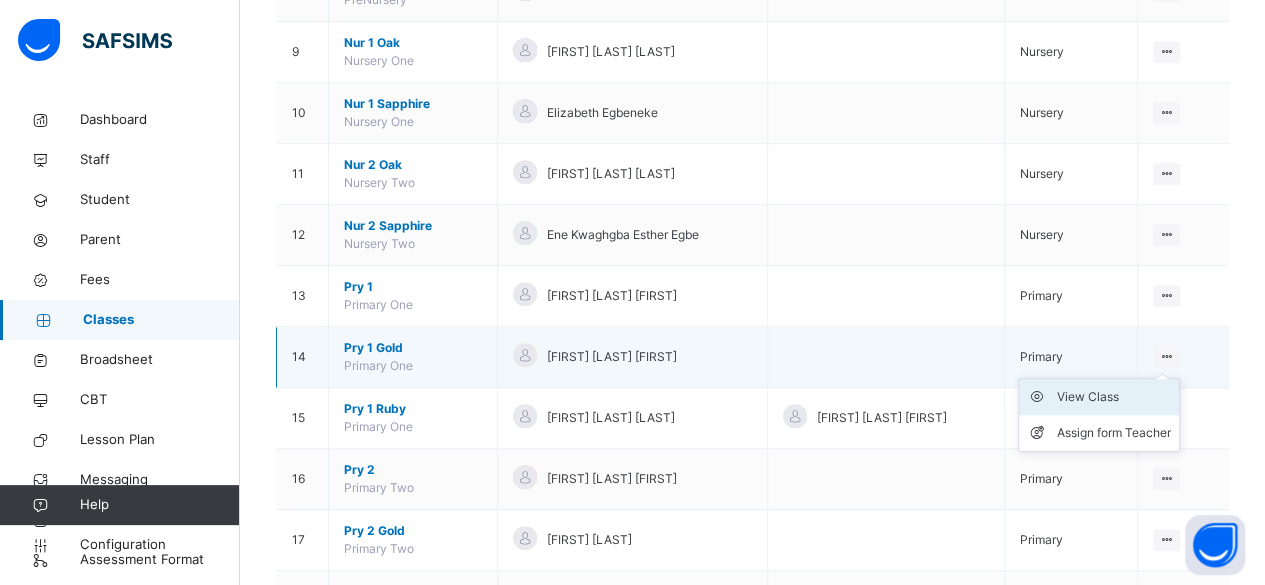 click on "View Class" at bounding box center (1114, 397) 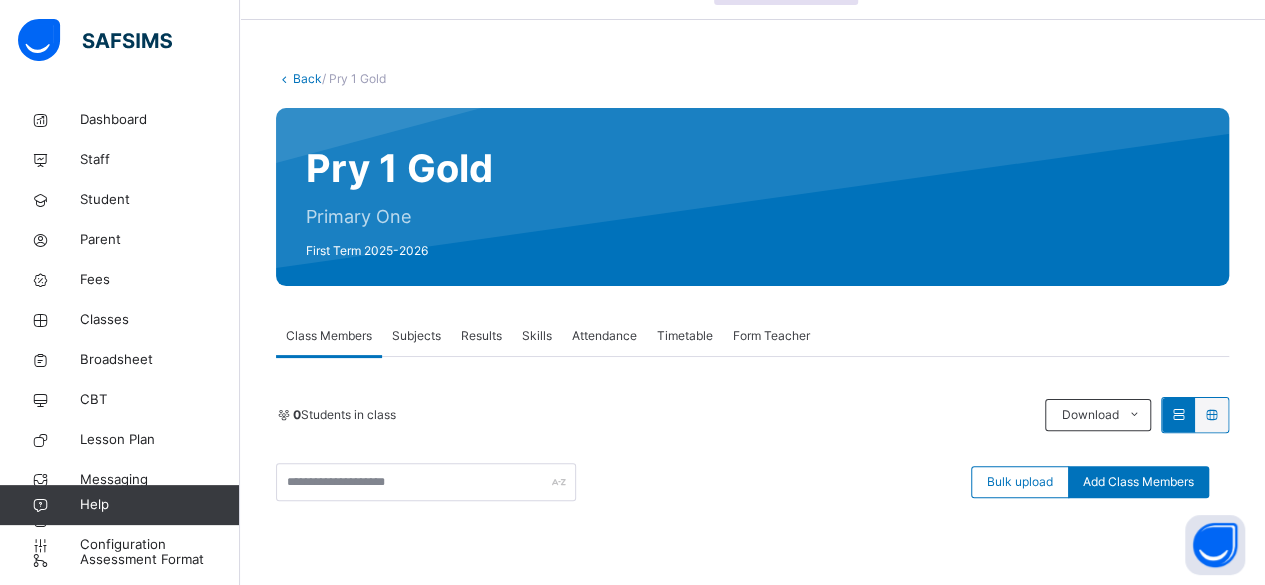 scroll, scrollTop: 58, scrollLeft: 0, axis: vertical 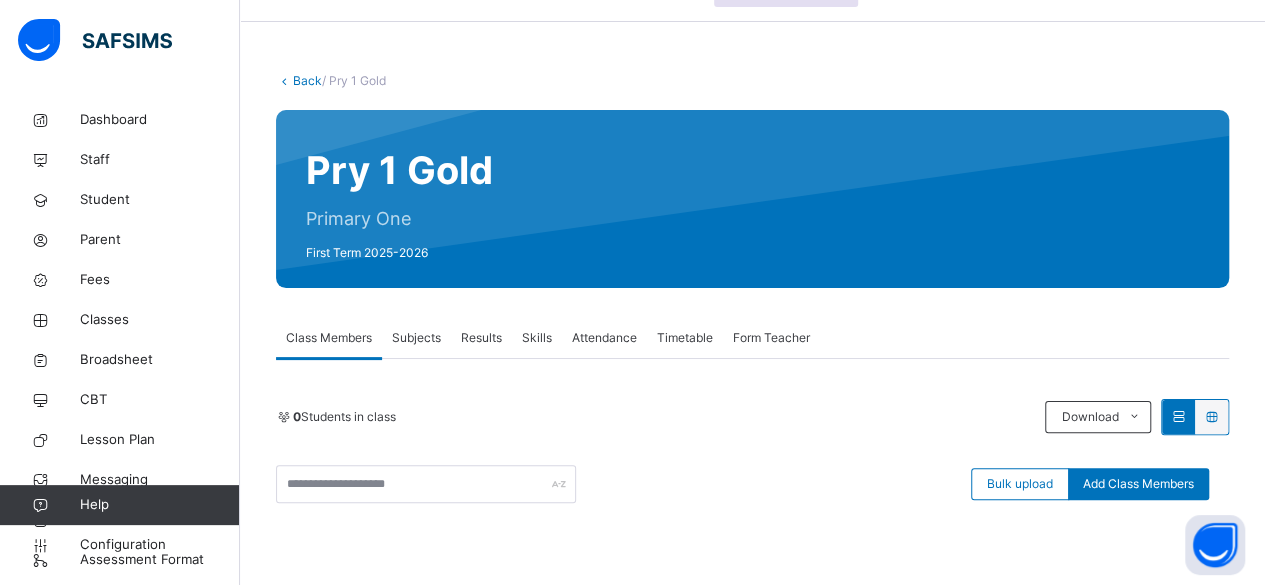 click on "Back  / Pry 1 Gold Pry 1 Gold Primary One First Term 2025-2026 Class Members Subjects Results Skills Attendance Timetable Form Teacher Class Members More Options   0  Students in class Download Pdf Report Excel Report Bulk upload Add Class Members Govana School  Date: 9th Aug 2025, 12:03:04 am Class Members Class:  Pry 1 Gold Total no. of Students:  0 Term:  First Term Session:  2025-2026 S/NO Admission No. Last Name First Name Other Name There are currently no records. Add Student × Add Student Students Without Class Ekwuno Kamsiyochukwu Andre GS/17/0016 Jatto Daniel   GS/21/0170 ULU MARYAM KAMSIYOJAH GS/24/0455 Ugwu Ifechukwu Melvis GS/23/0325 Ezegwuonwu Nkemjika  GS/23/0306 OJEABUO EKPEDOSE MIRACLE GS/24/0423 Onyekwum Kamdilichukwu Amanda Favour GS/17/0007 10 Rows Displaying 1 - 10 out of 111 1 2 3 4 5 12 Cancel Save × Remove Student From Class This action would delete   from the class. Are you sure you want to carry on? Cancel Yes, Remove Student Bulk Upload Student Upload XLSX File     Browse file" at bounding box center (752, 485) 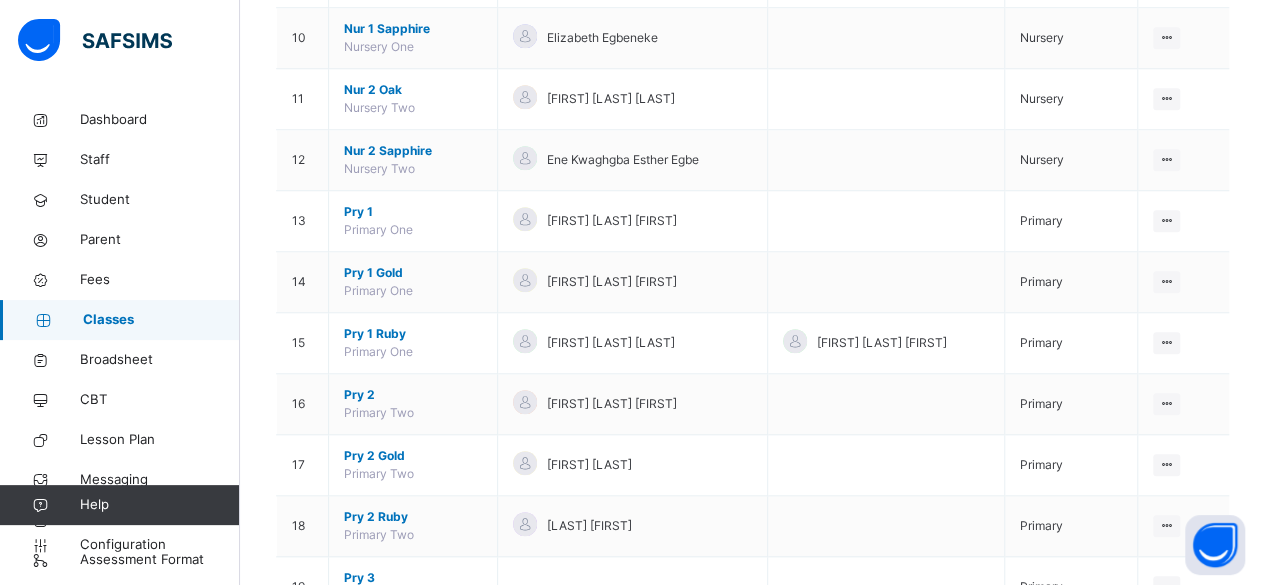 scroll, scrollTop: 782, scrollLeft: 0, axis: vertical 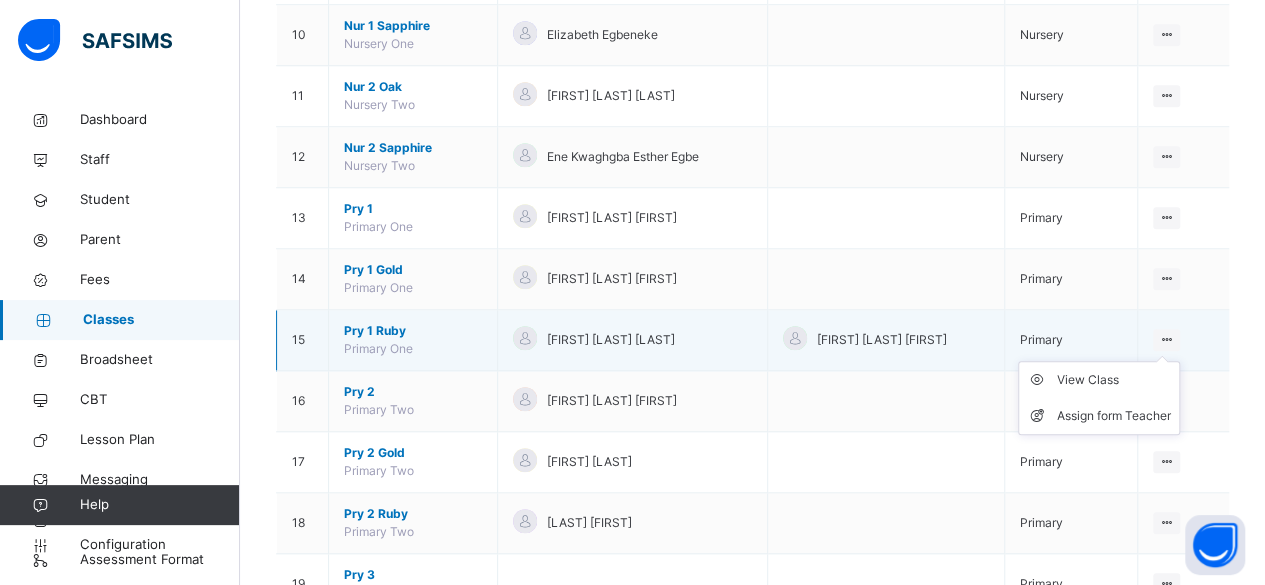 click at bounding box center [1166, 339] 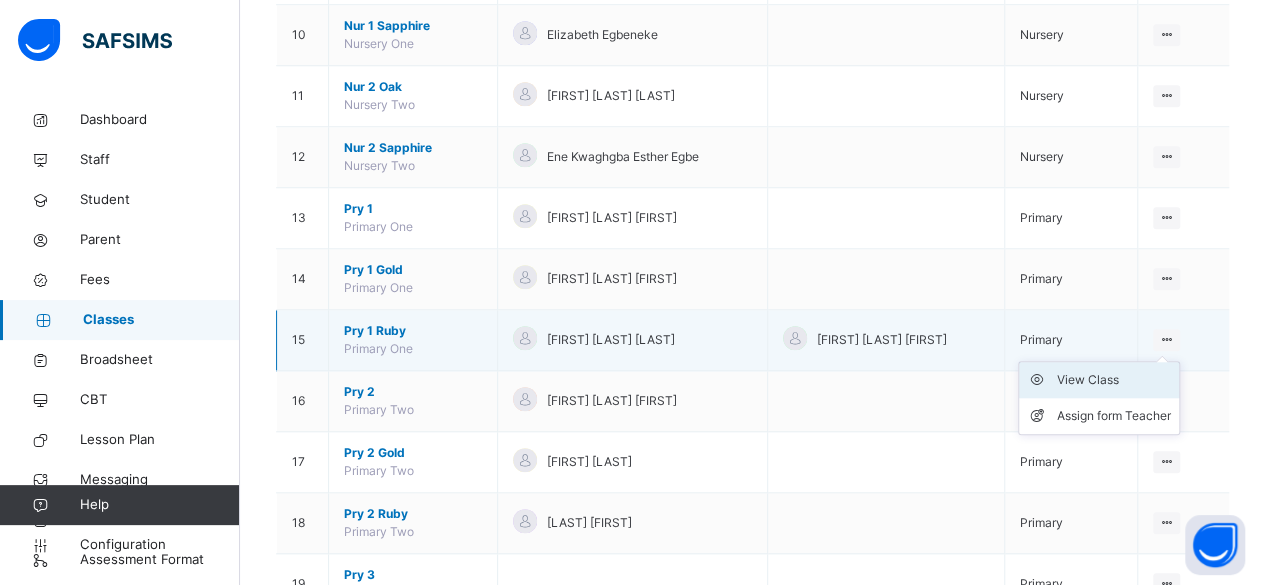click on "View Class" at bounding box center [1114, 380] 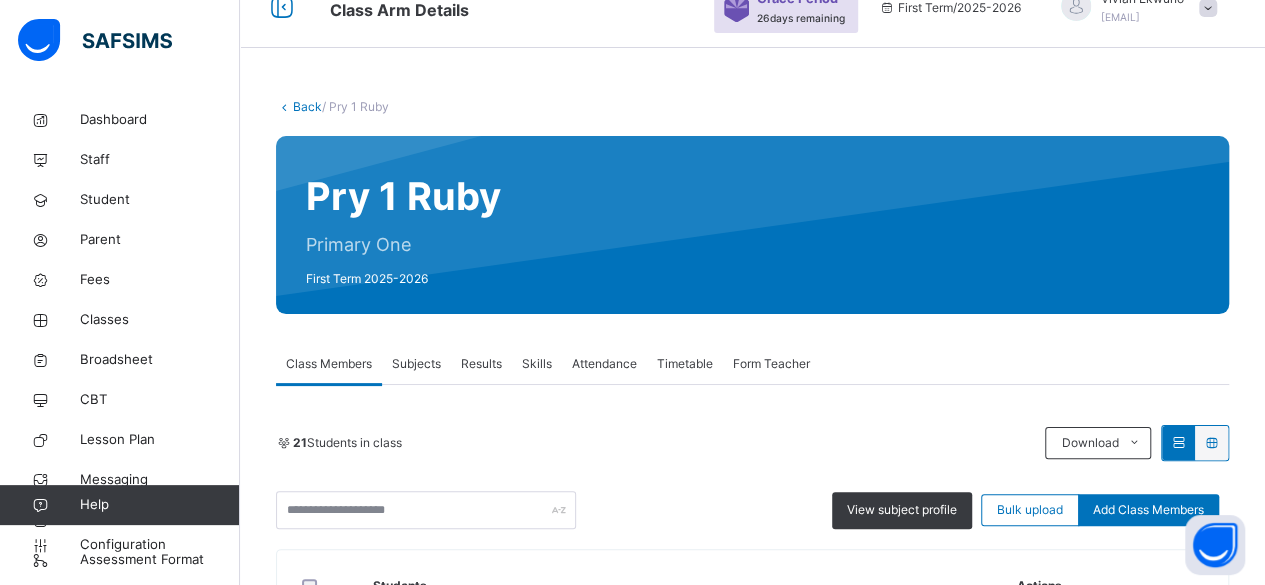 scroll, scrollTop: 72, scrollLeft: 0, axis: vertical 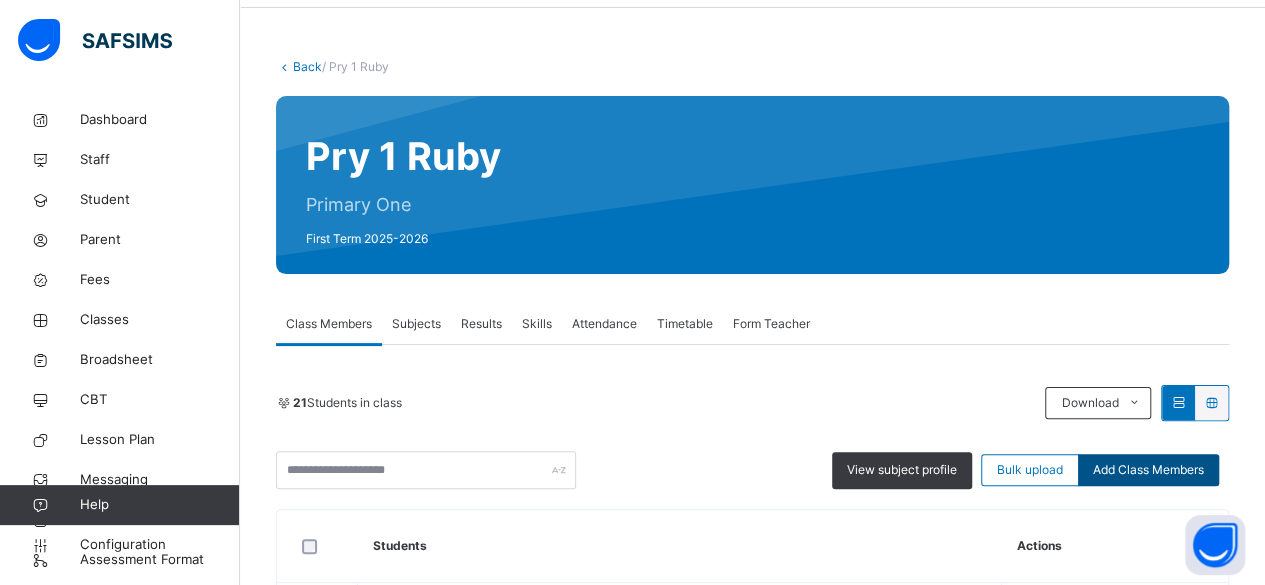 click on "Add Class Members" at bounding box center (1148, 470) 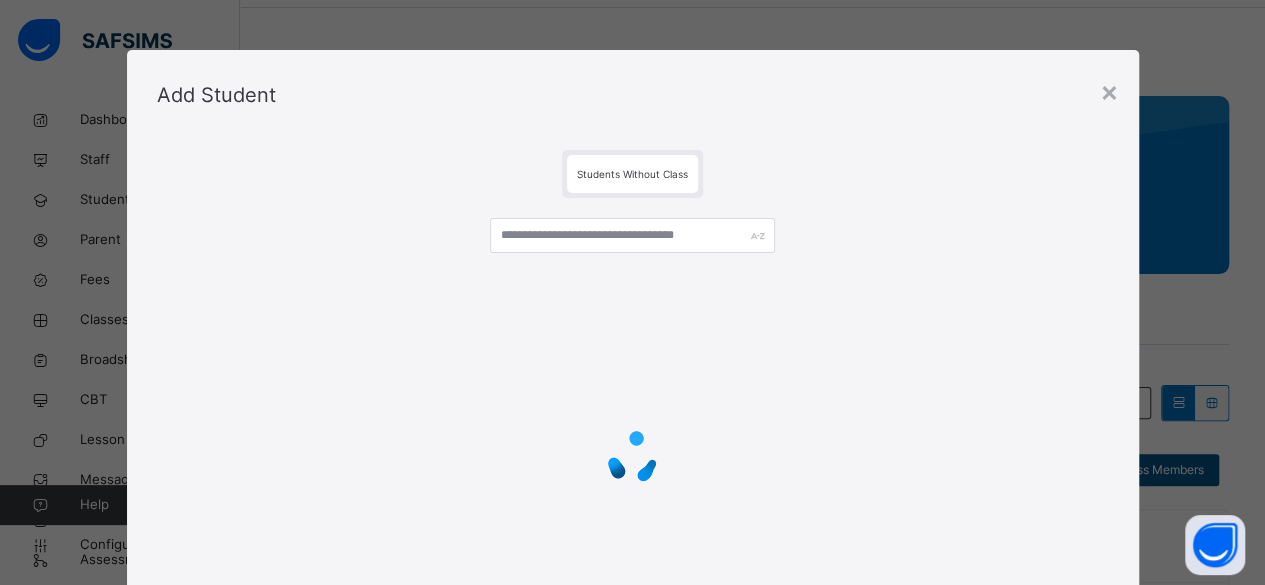 scroll, scrollTop: 196, scrollLeft: 0, axis: vertical 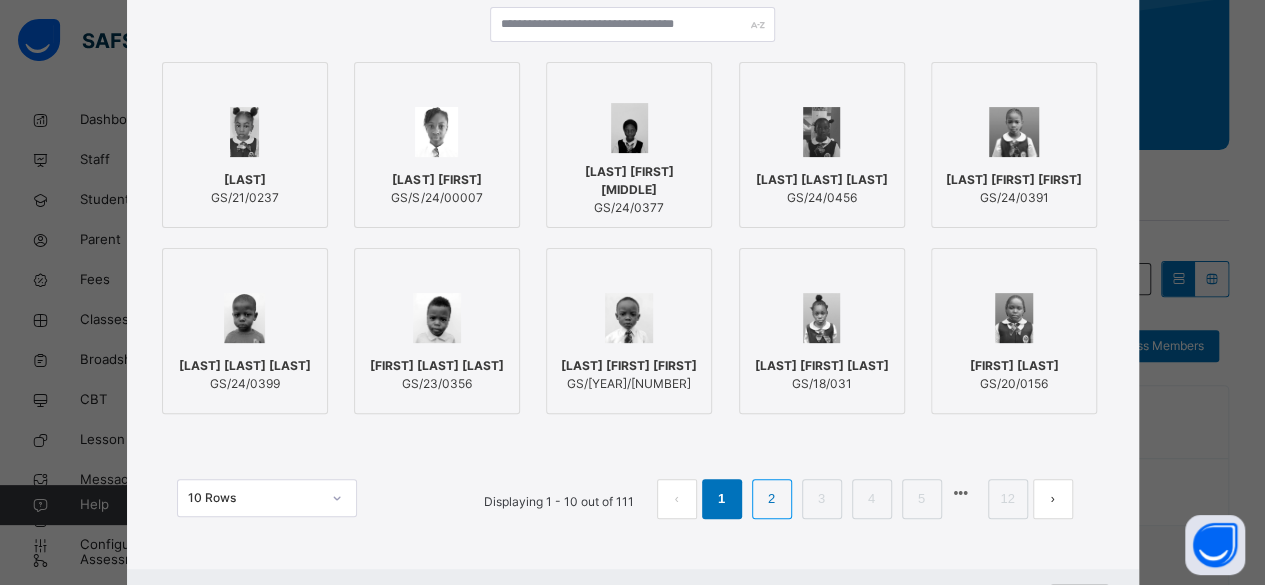 click on "2" at bounding box center [771, 499] 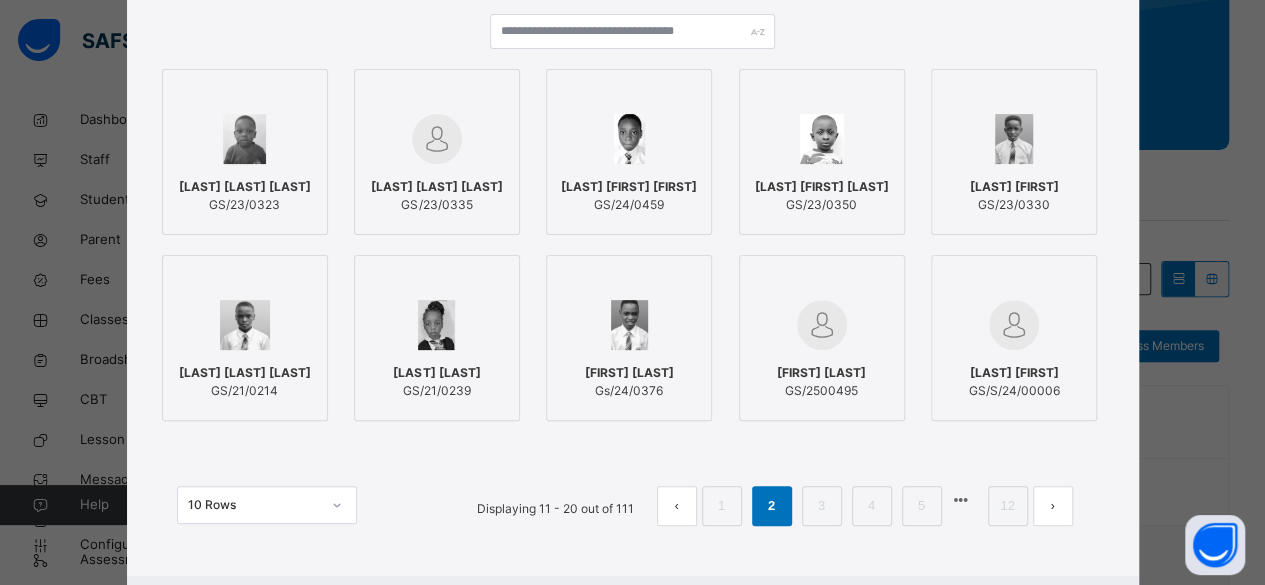 scroll, scrollTop: 211, scrollLeft: 0, axis: vertical 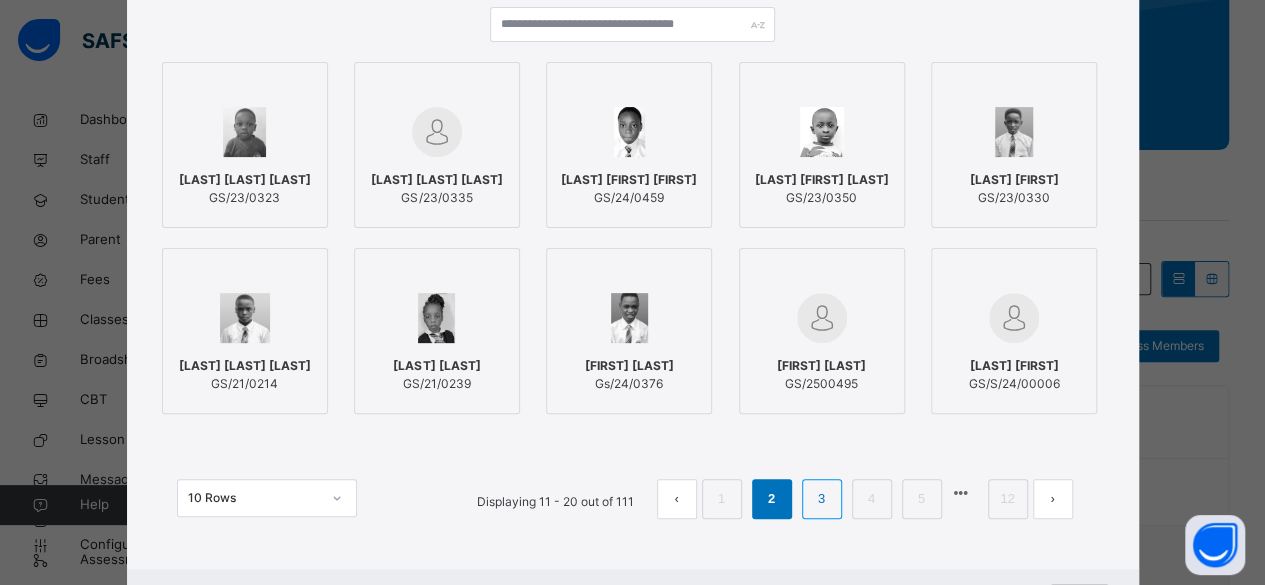 click on "3" at bounding box center (821, 499) 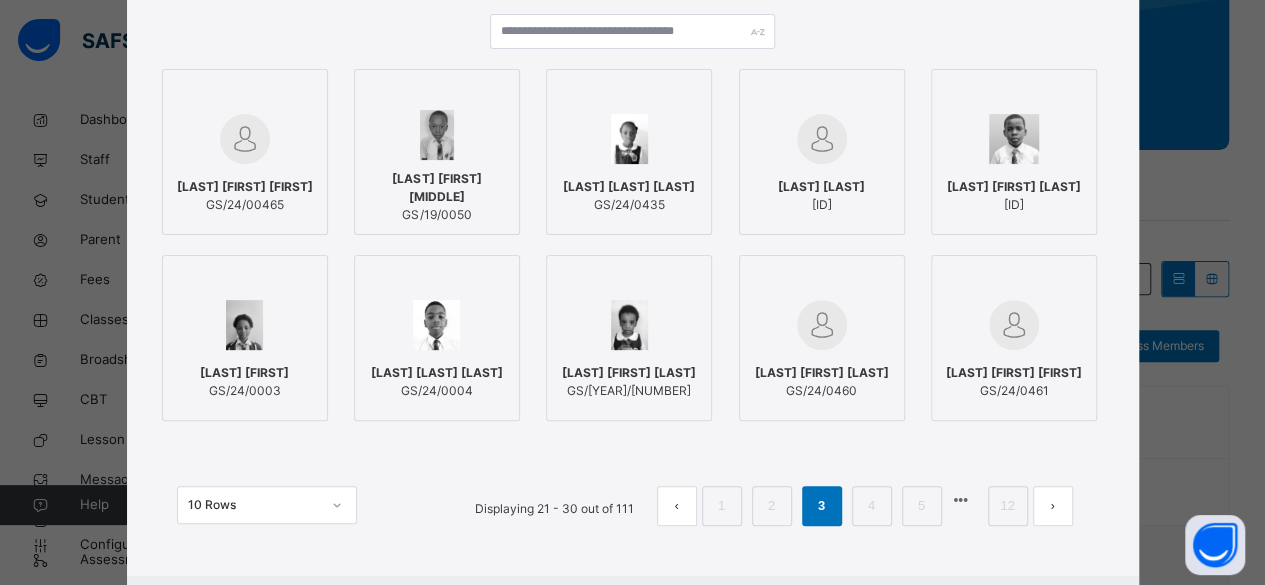 scroll, scrollTop: 211, scrollLeft: 0, axis: vertical 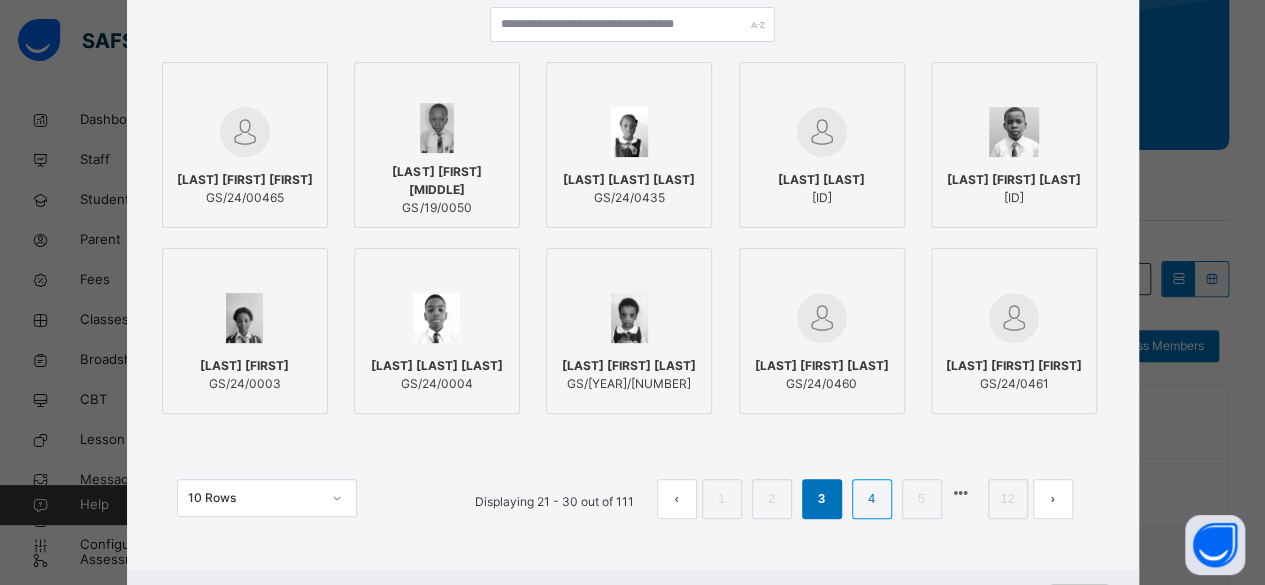 click on "4" at bounding box center (871, 499) 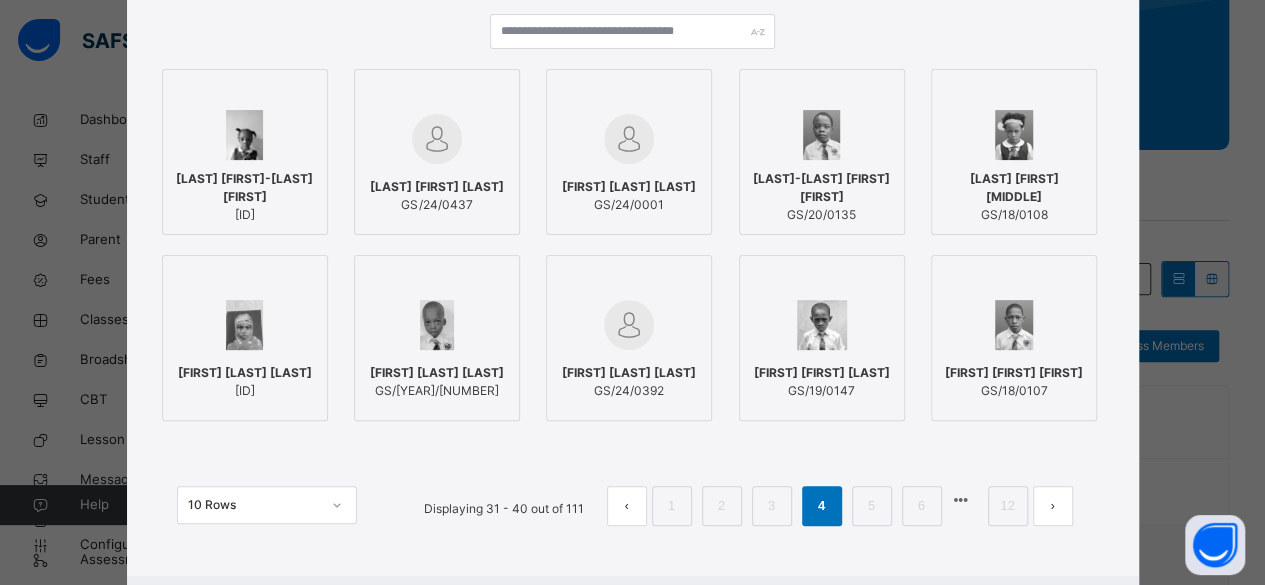 scroll, scrollTop: 211, scrollLeft: 0, axis: vertical 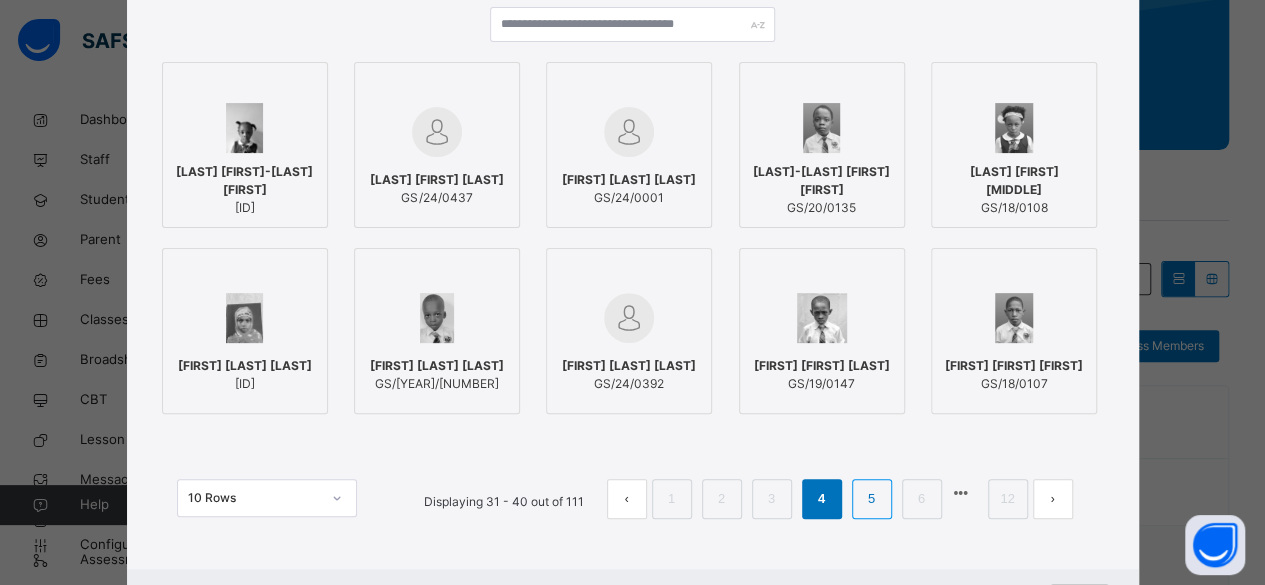 click on "5" at bounding box center [871, 499] 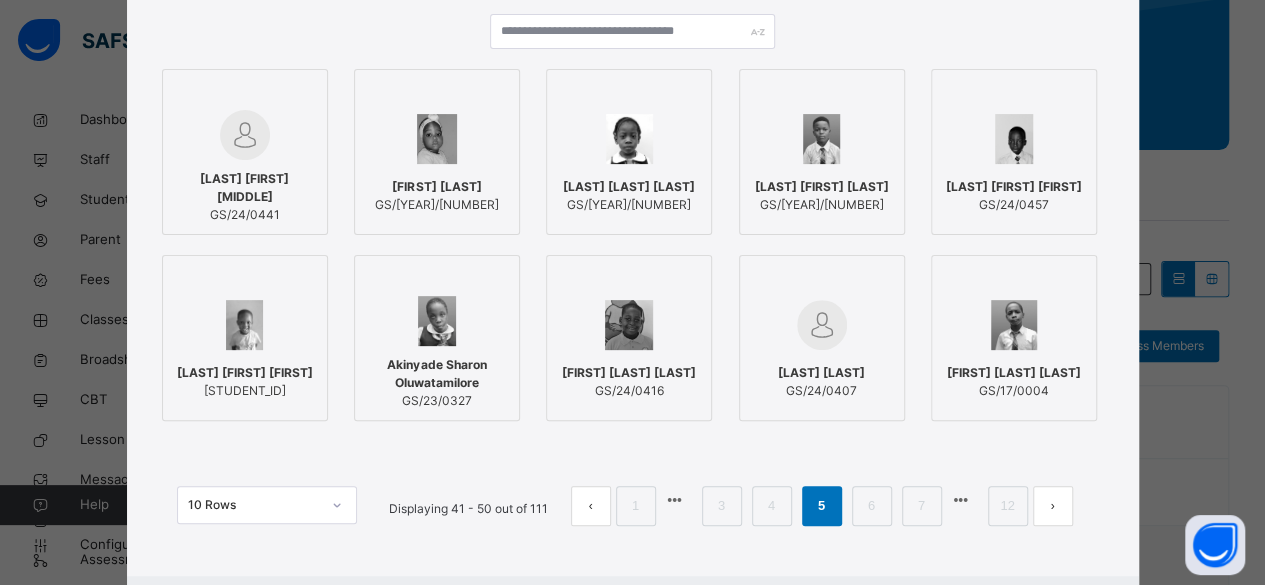 scroll, scrollTop: 211, scrollLeft: 0, axis: vertical 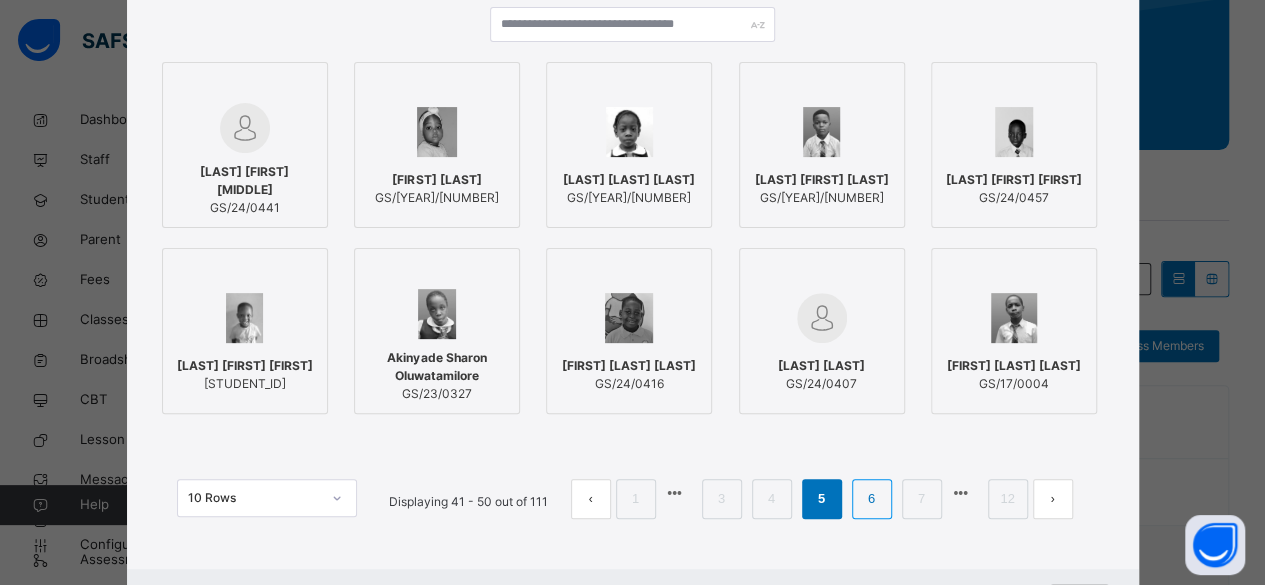 click on "6" at bounding box center (871, 499) 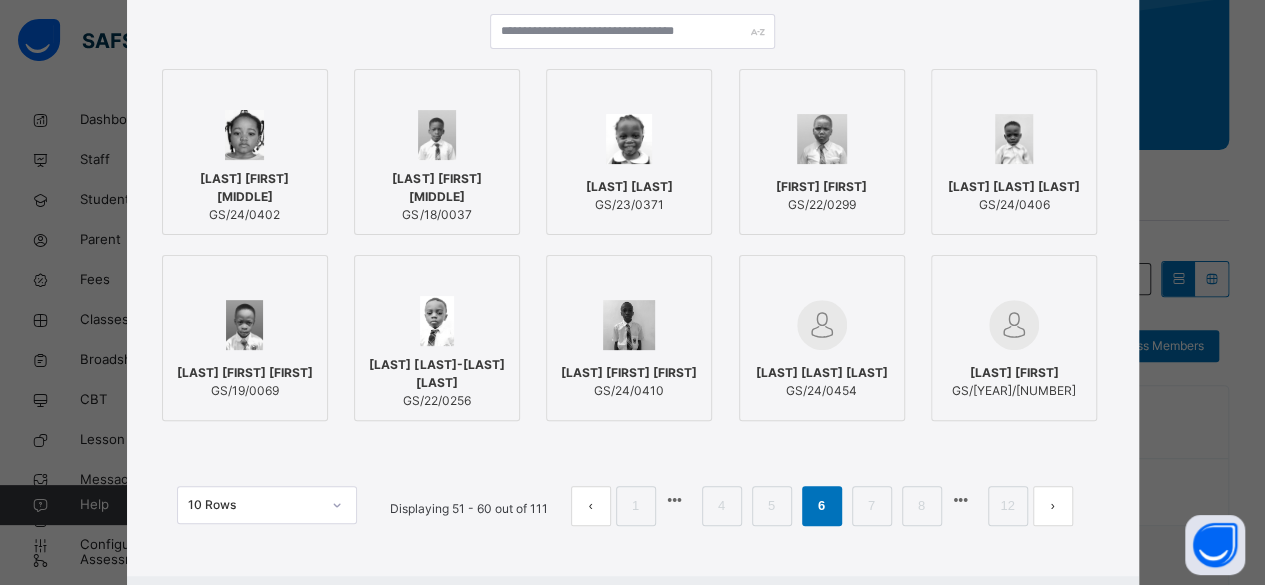 scroll, scrollTop: 211, scrollLeft: 0, axis: vertical 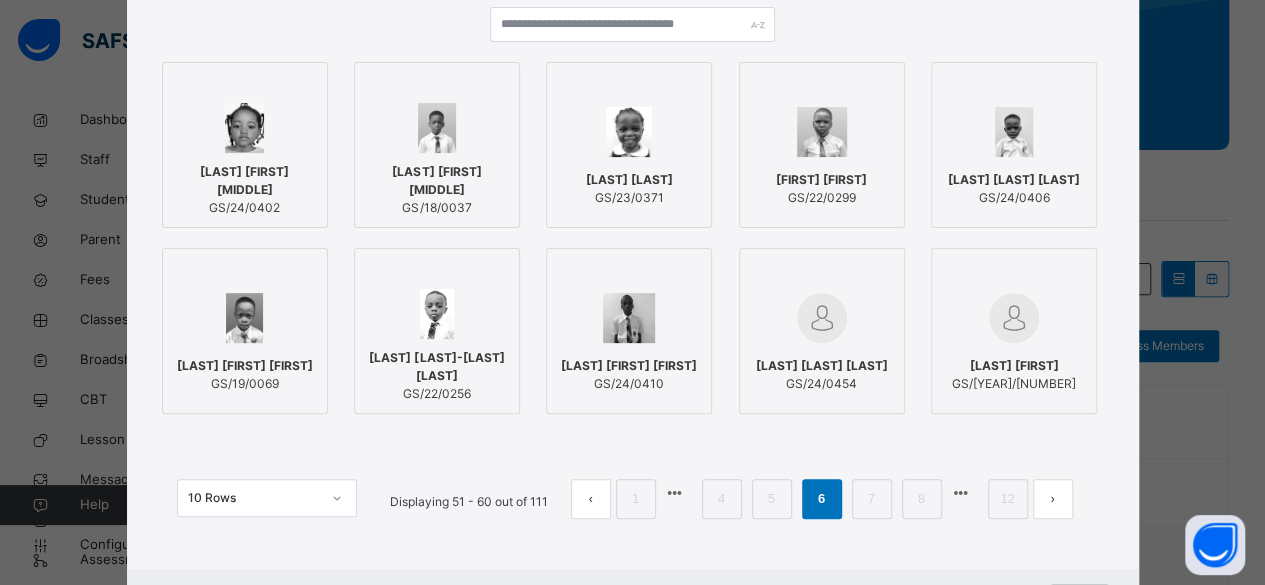 click on "[LAST] [FIRST] [LAST]" at bounding box center [437, 367] 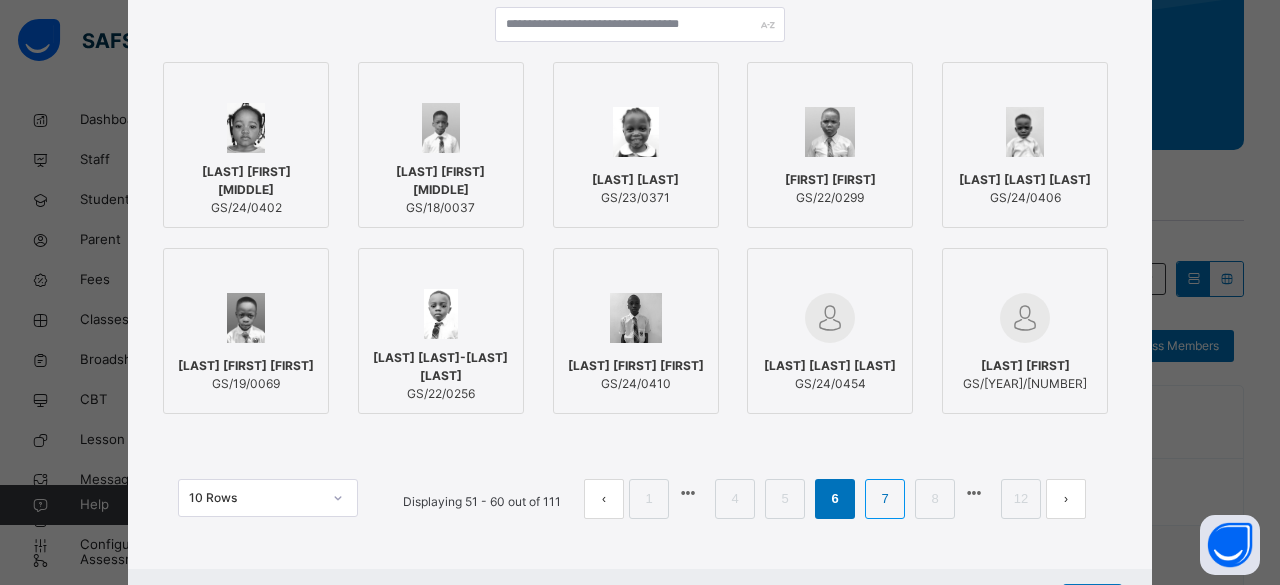click on "7" at bounding box center [884, 499] 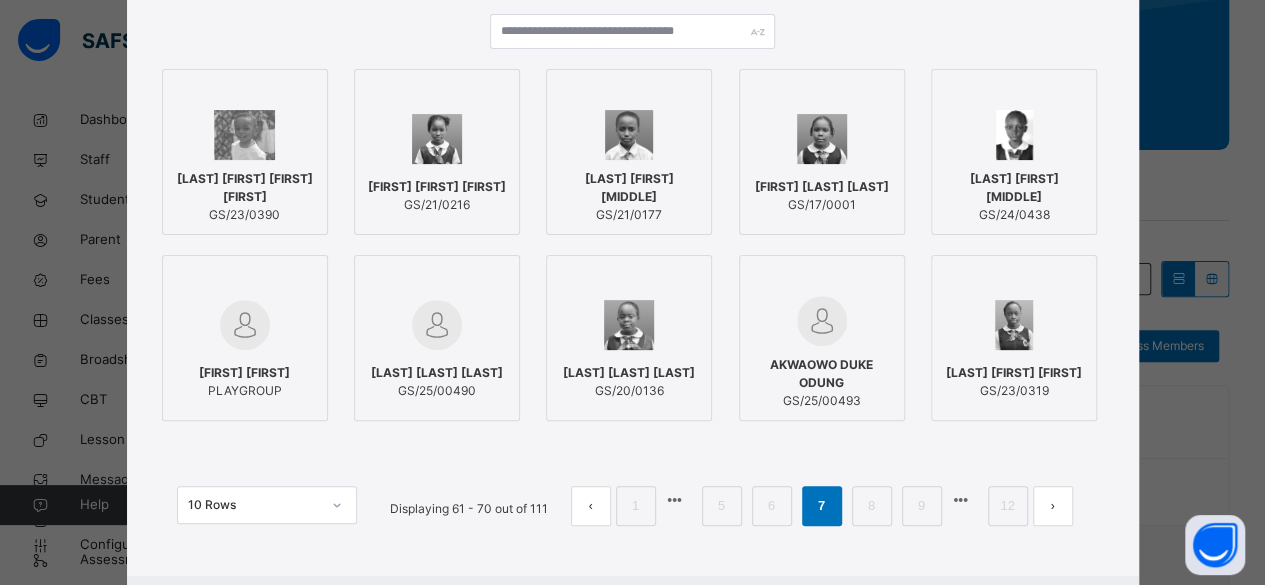 scroll, scrollTop: 211, scrollLeft: 0, axis: vertical 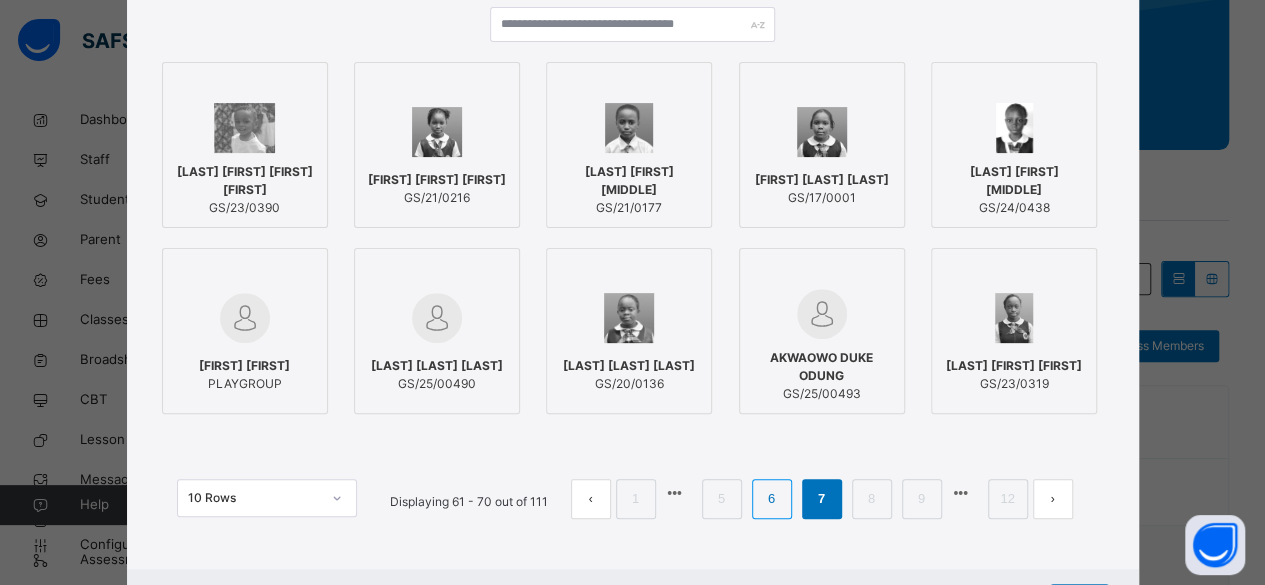 click on "6" at bounding box center [771, 499] 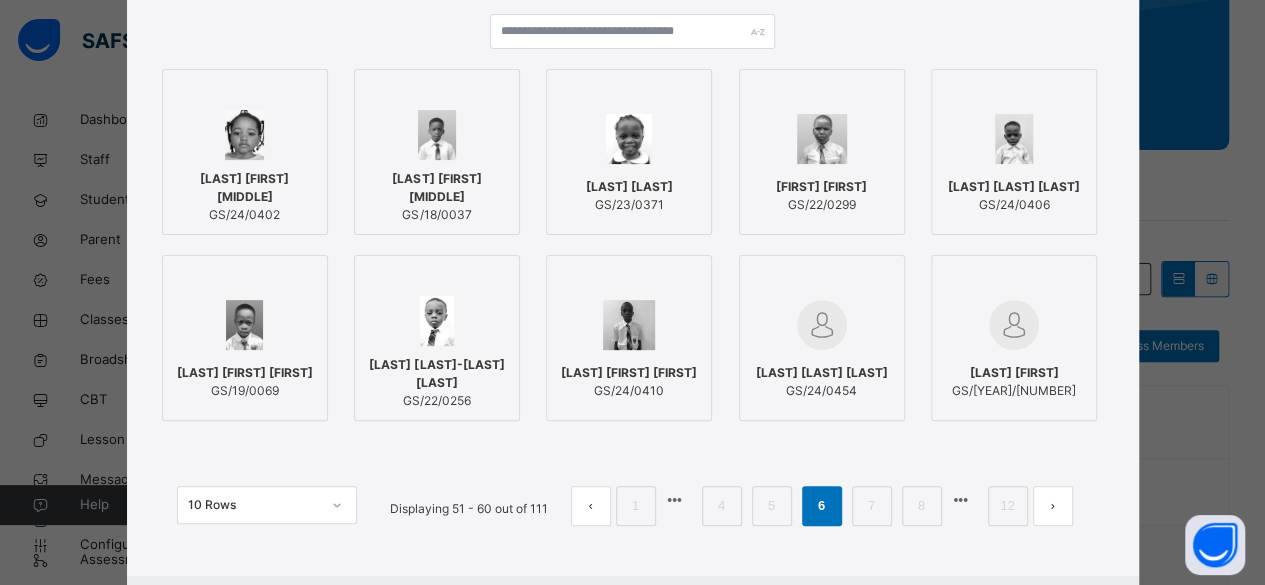 scroll, scrollTop: 211, scrollLeft: 0, axis: vertical 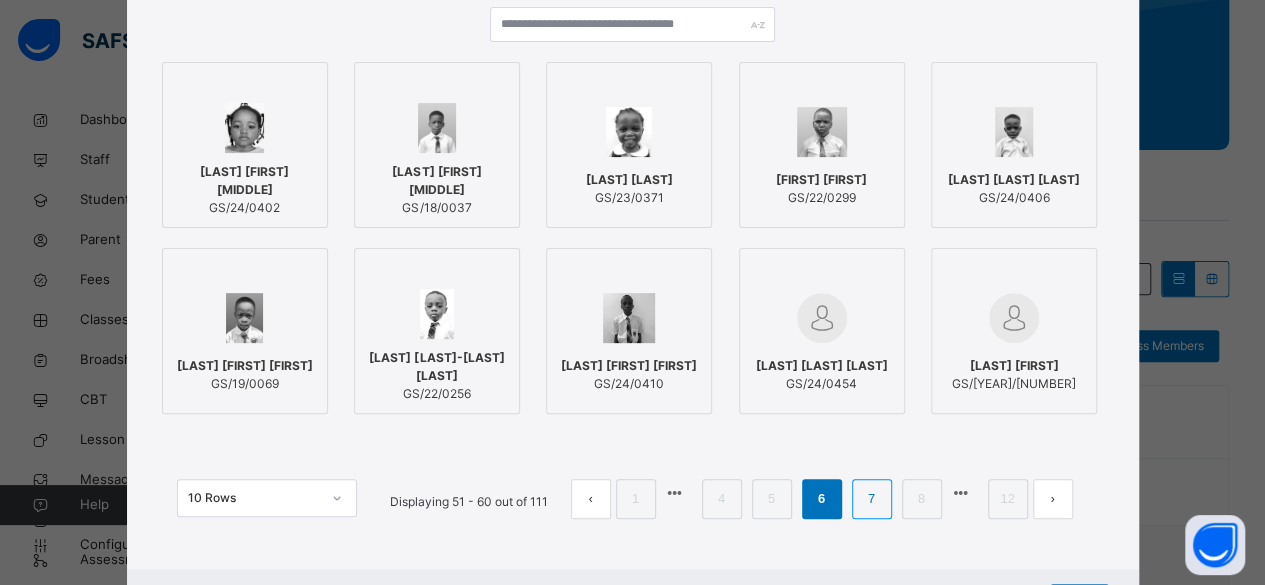 click on "7" at bounding box center [871, 499] 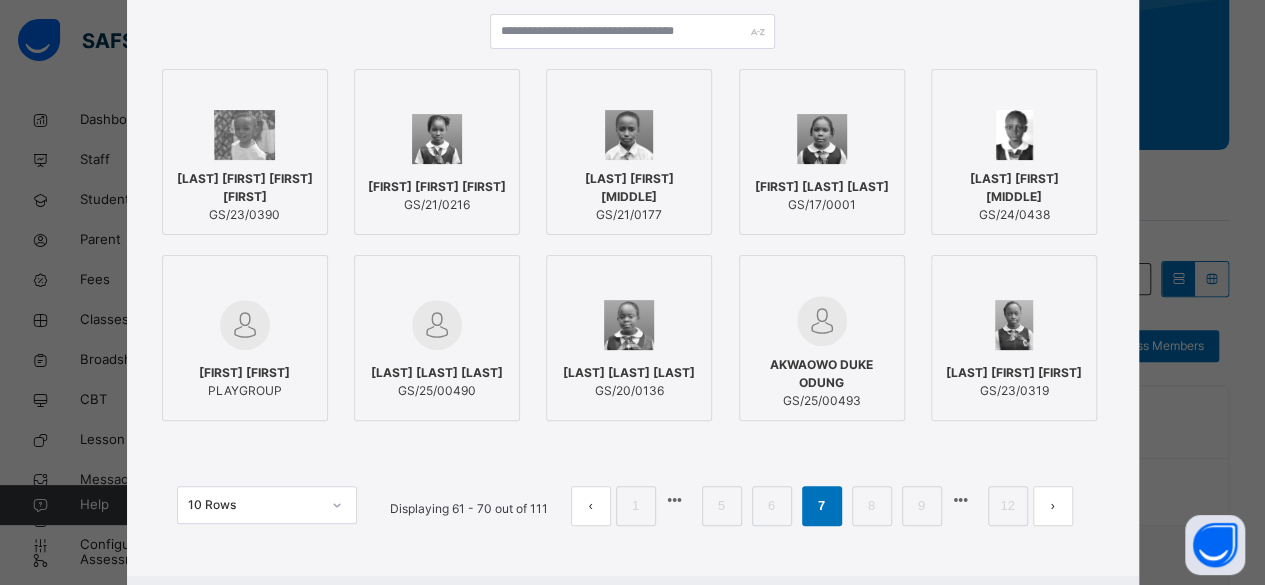 scroll, scrollTop: 211, scrollLeft: 0, axis: vertical 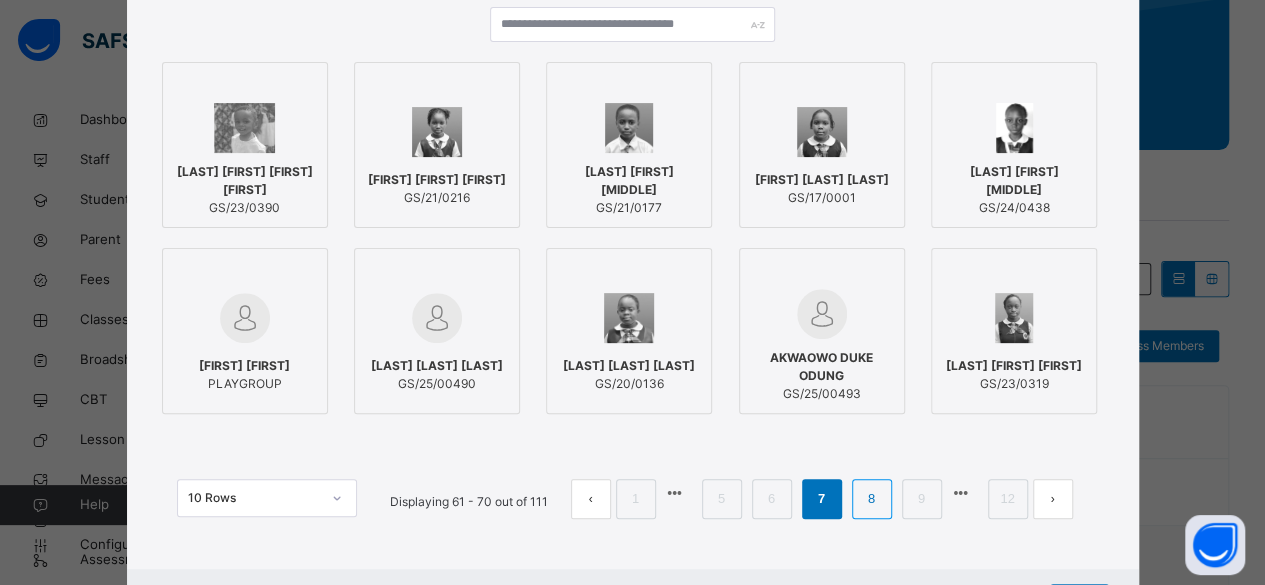 click on "8" at bounding box center [871, 499] 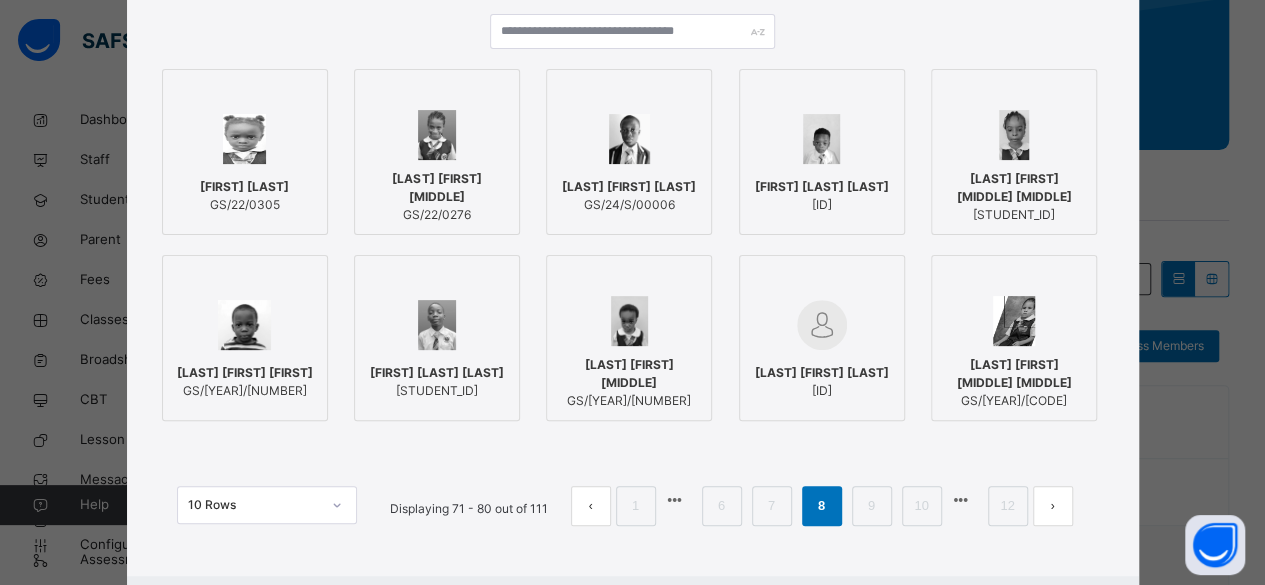 scroll, scrollTop: 211, scrollLeft: 0, axis: vertical 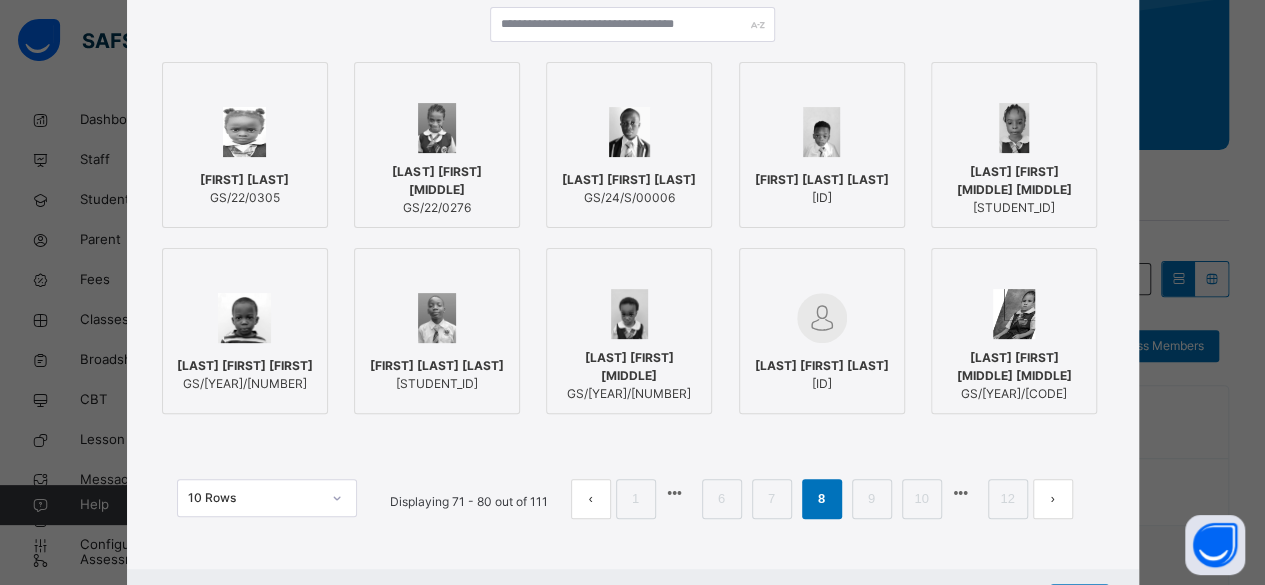 click on "[FIRST] [LAST]" at bounding box center [244, 180] 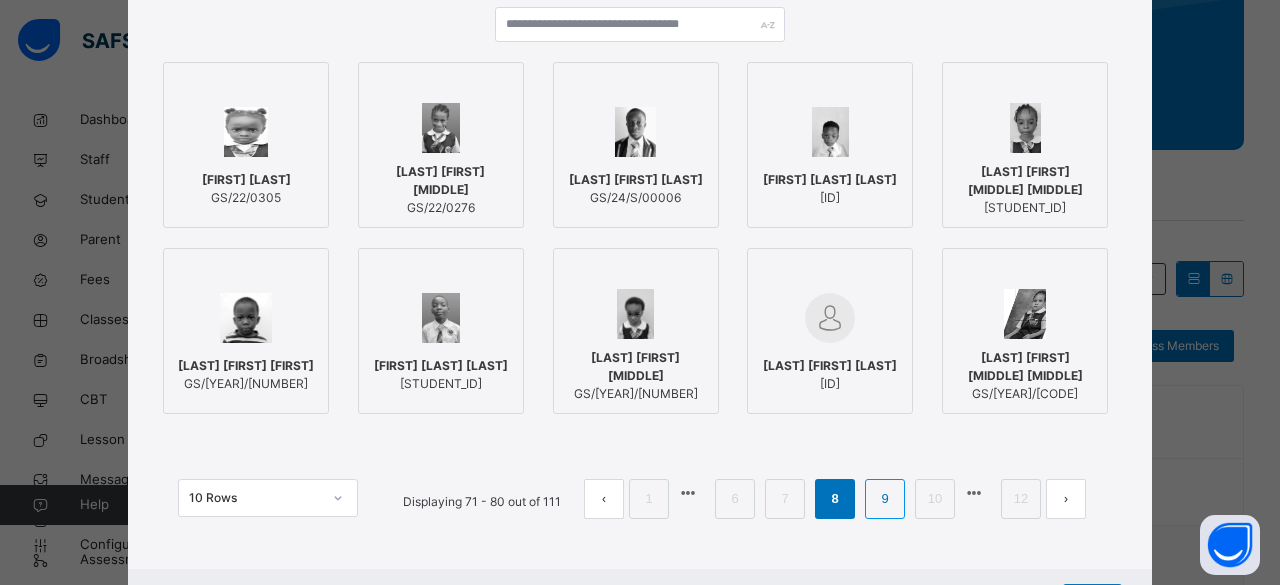 click on "9" at bounding box center [884, 499] 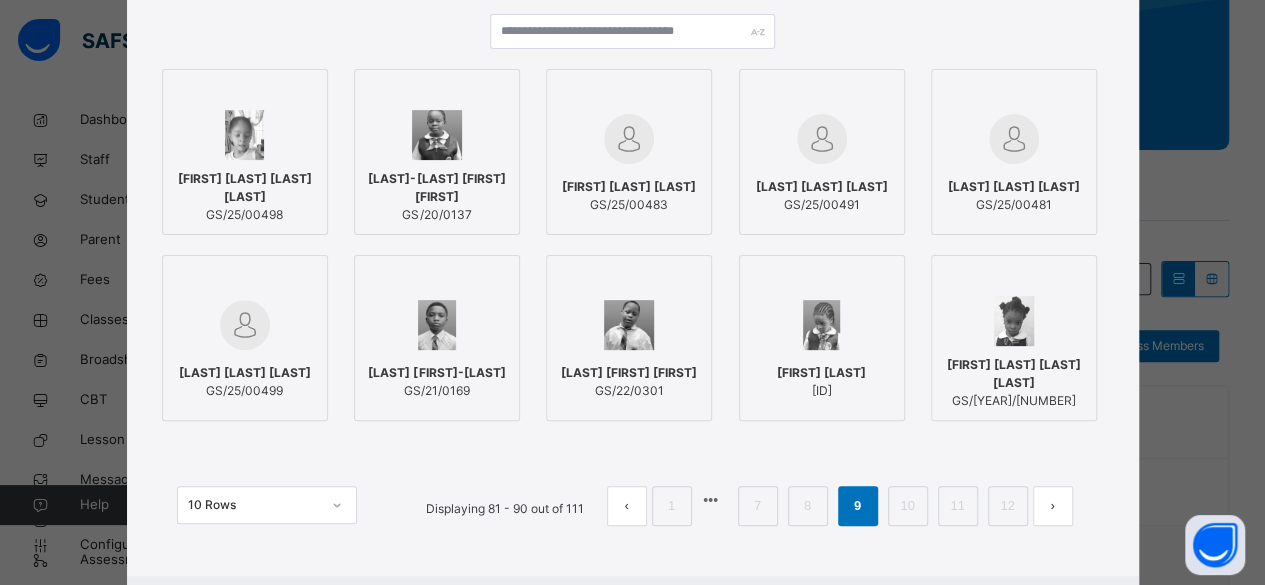 scroll, scrollTop: 211, scrollLeft: 0, axis: vertical 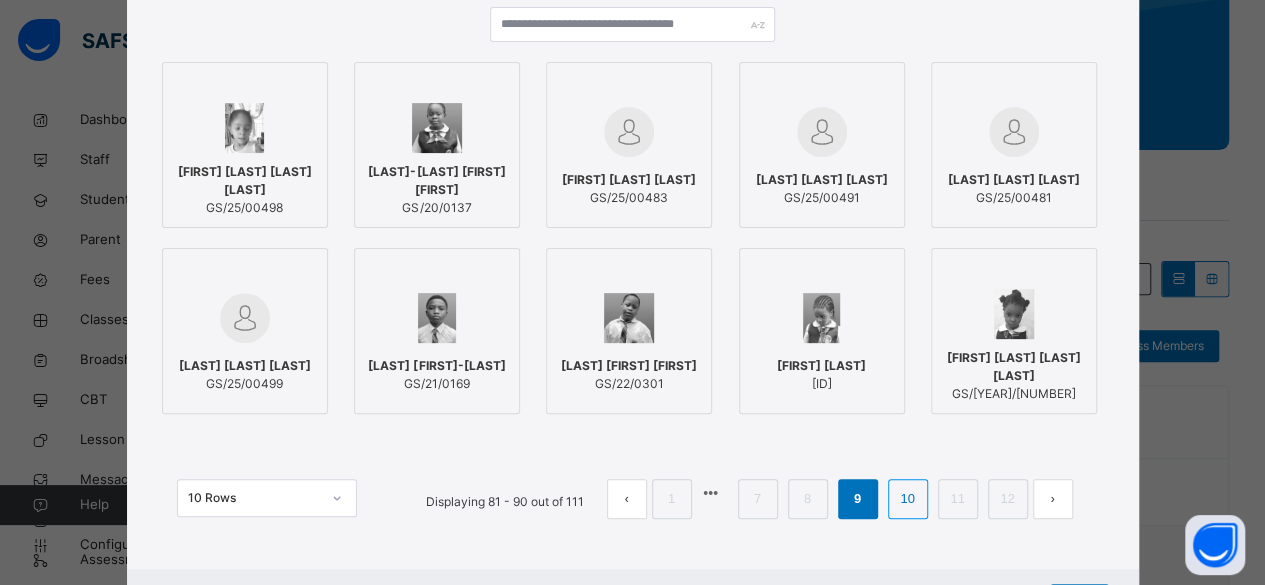click on "10" at bounding box center (907, 499) 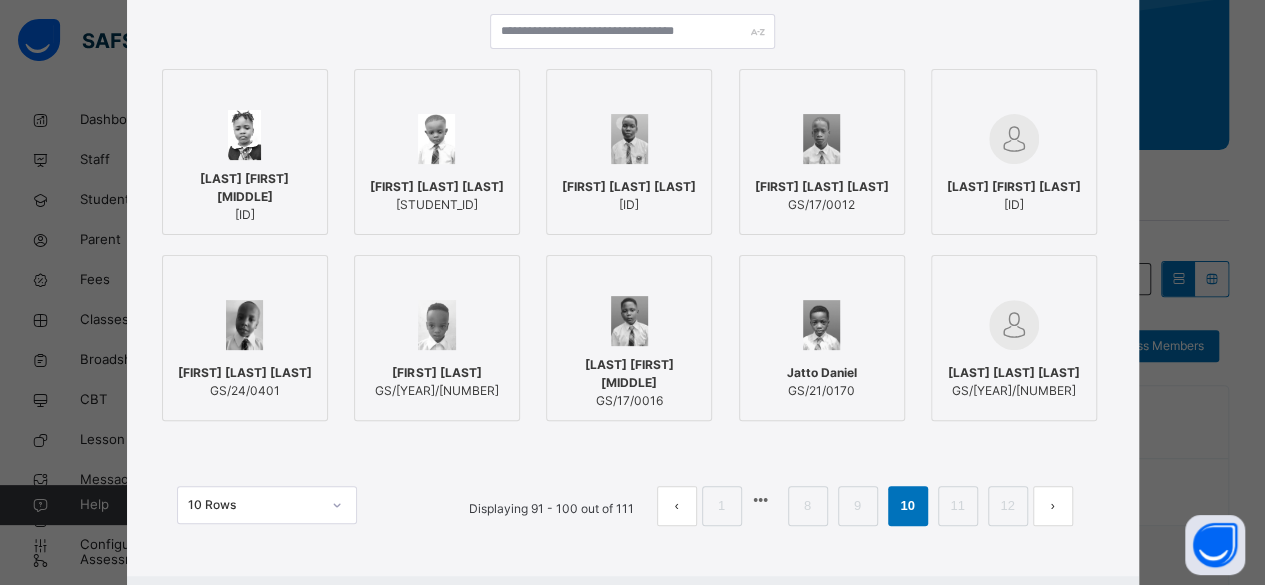 scroll, scrollTop: 211, scrollLeft: 0, axis: vertical 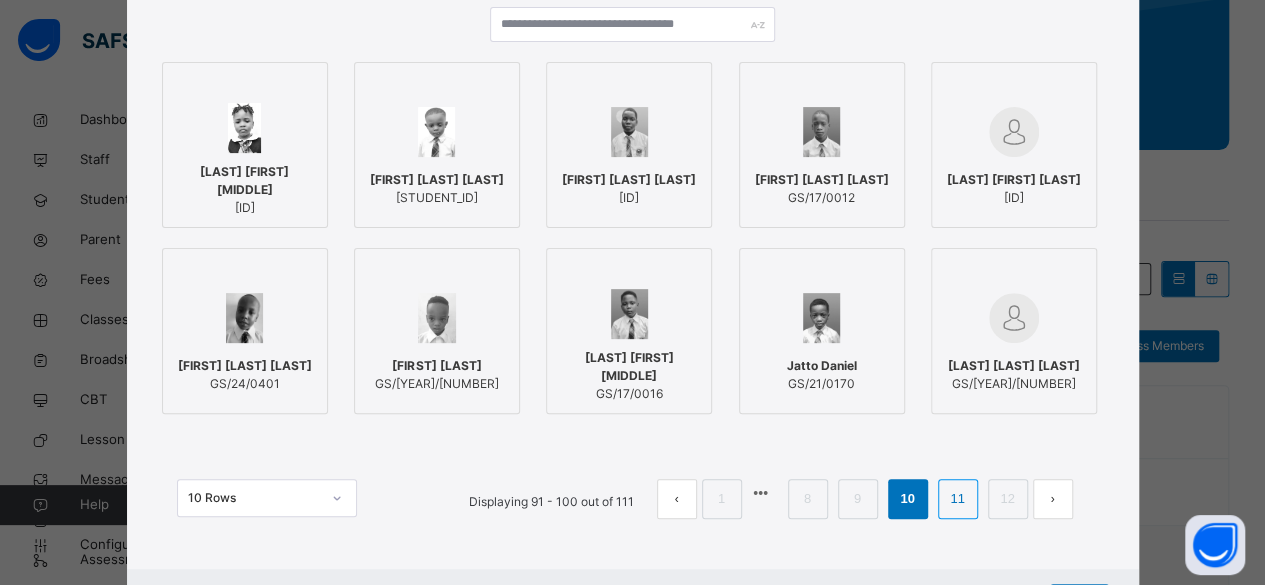 click on "11" at bounding box center [957, 499] 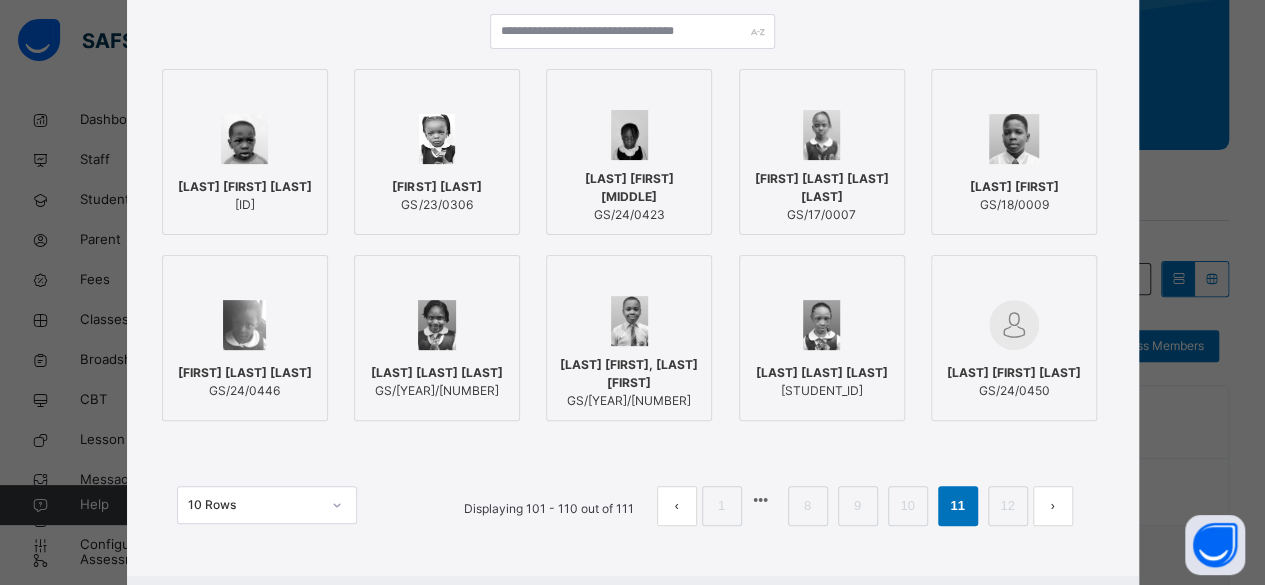 scroll, scrollTop: 211, scrollLeft: 0, axis: vertical 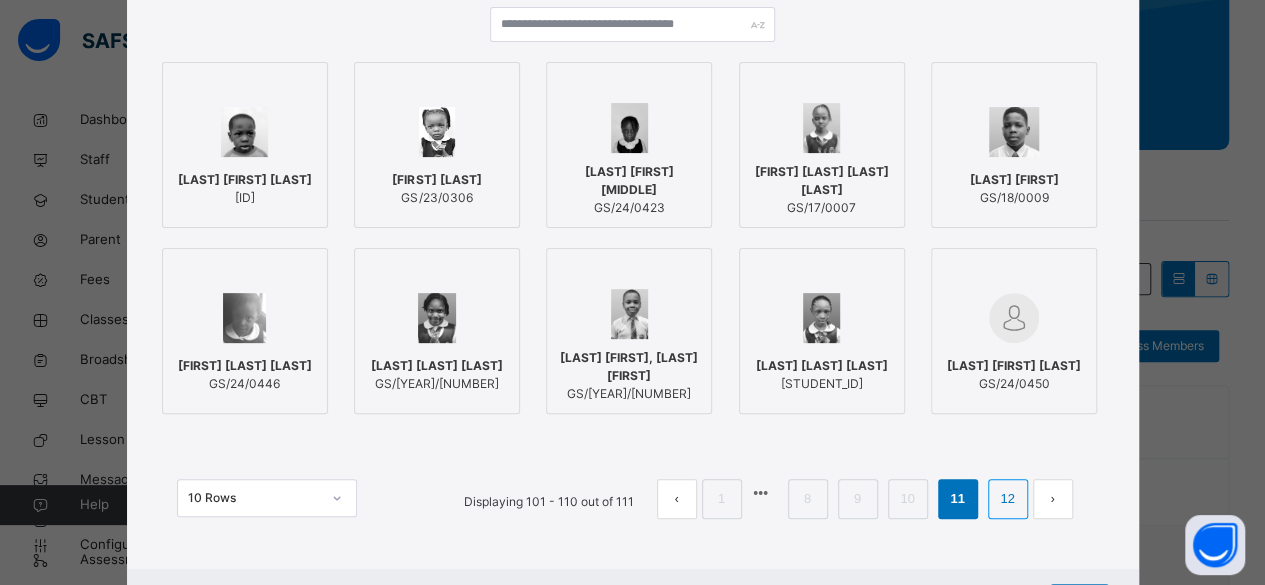 click on "12" at bounding box center (1007, 499) 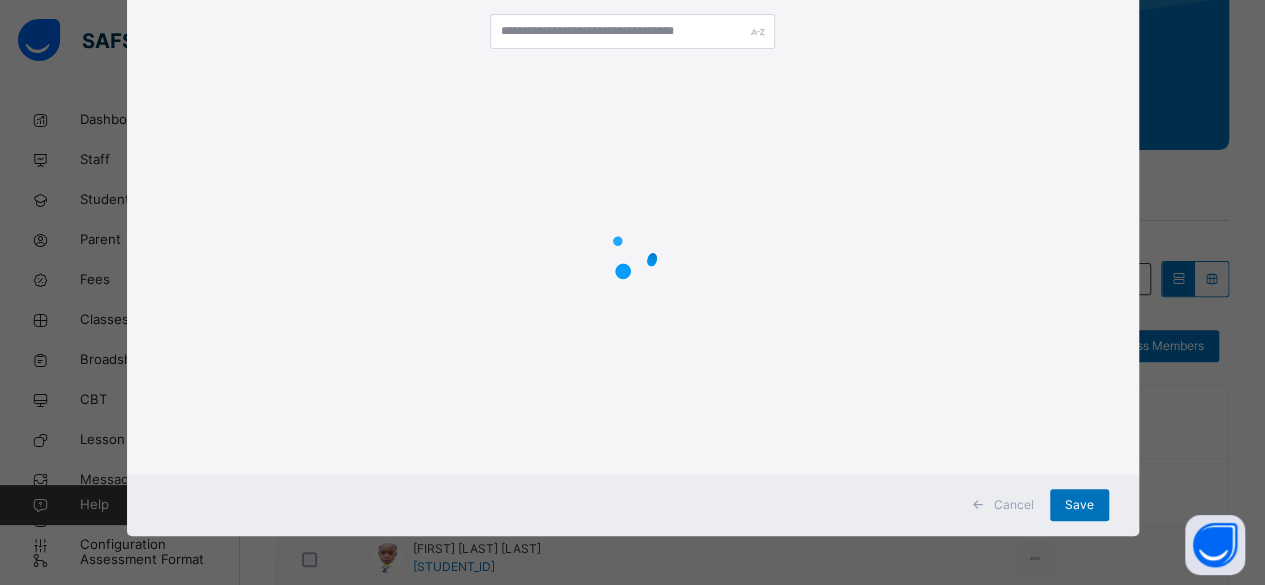 scroll, scrollTop: 120, scrollLeft: 0, axis: vertical 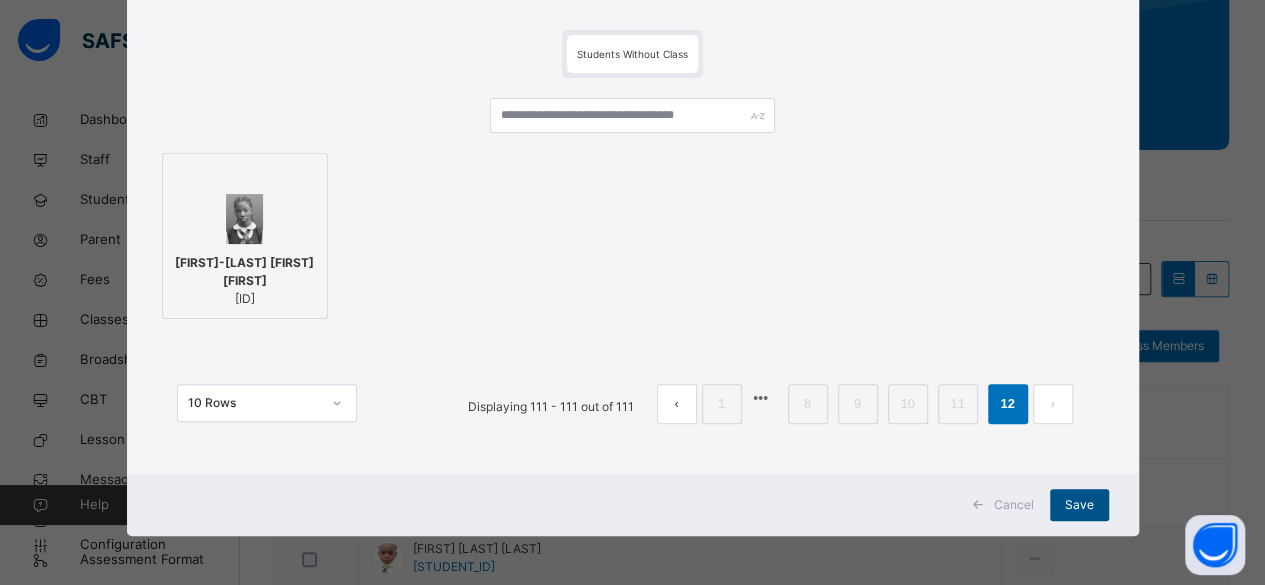 click on "Save" at bounding box center (1079, 505) 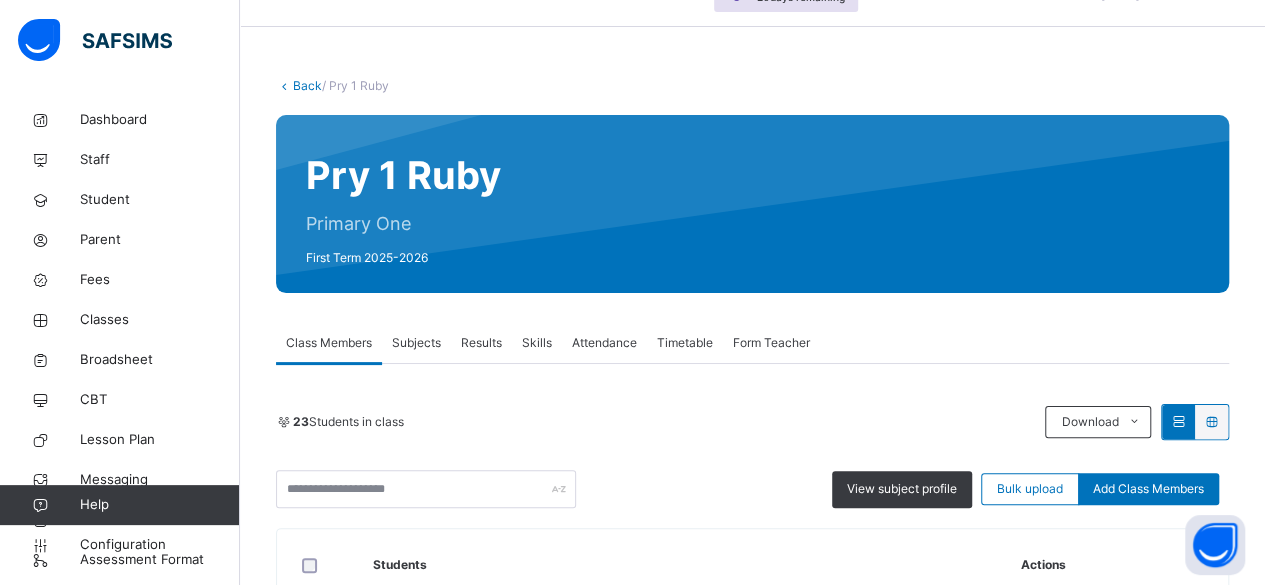 scroll, scrollTop: 0, scrollLeft: 0, axis: both 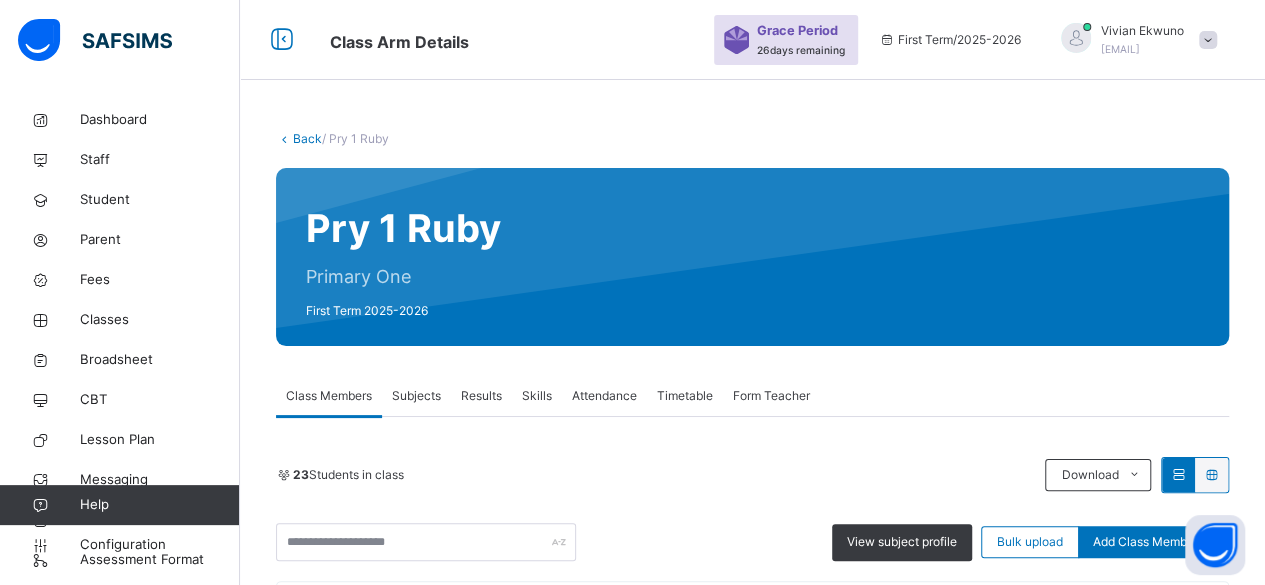 click on "Back" at bounding box center [307, 138] 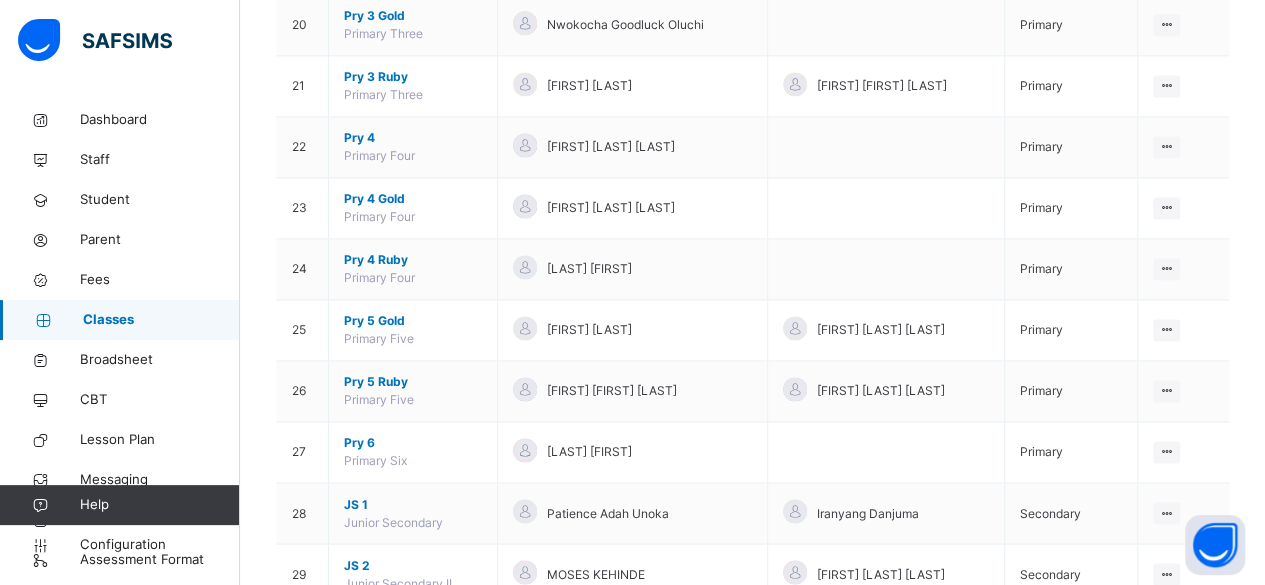 scroll, scrollTop: 1422, scrollLeft: 0, axis: vertical 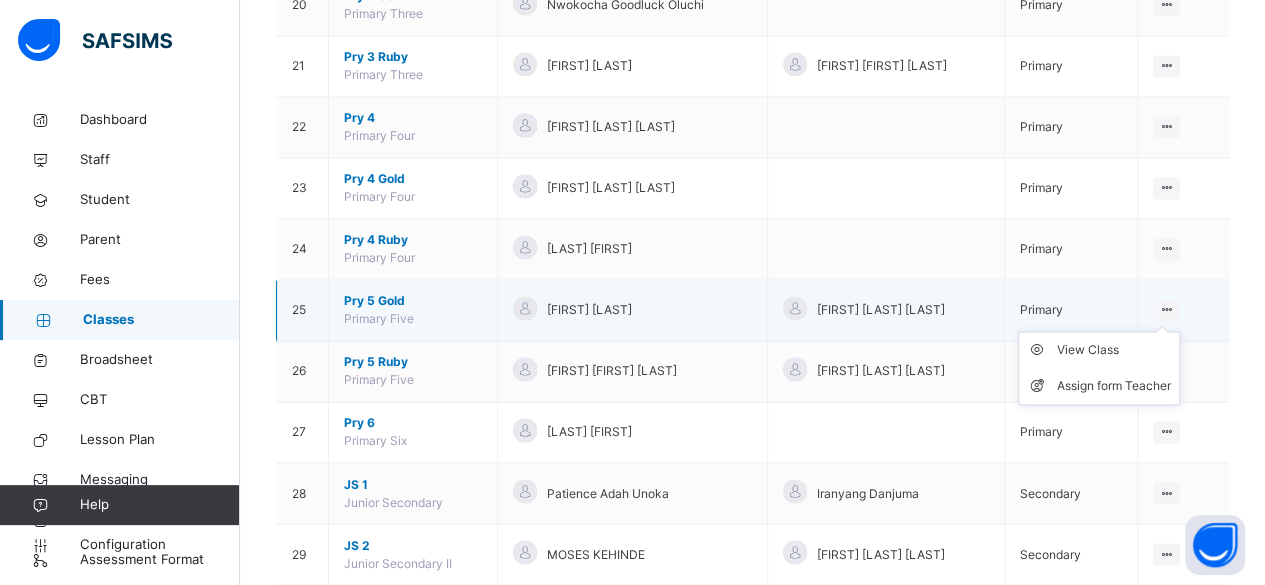click at bounding box center (1166, 309) 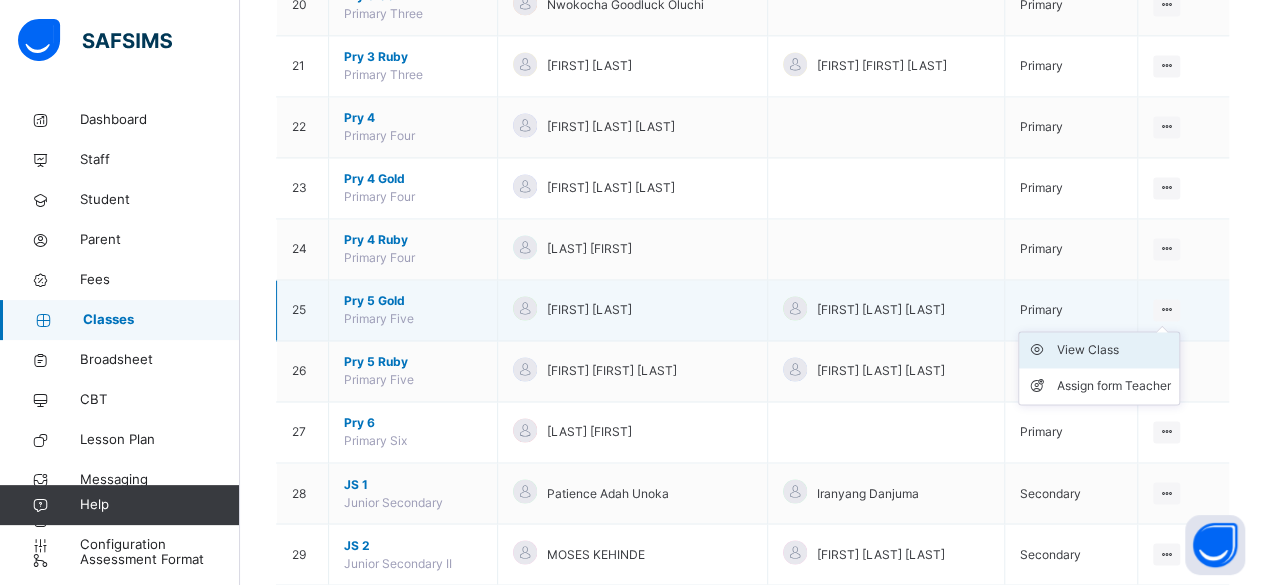 click on "View Class" at bounding box center [1114, 350] 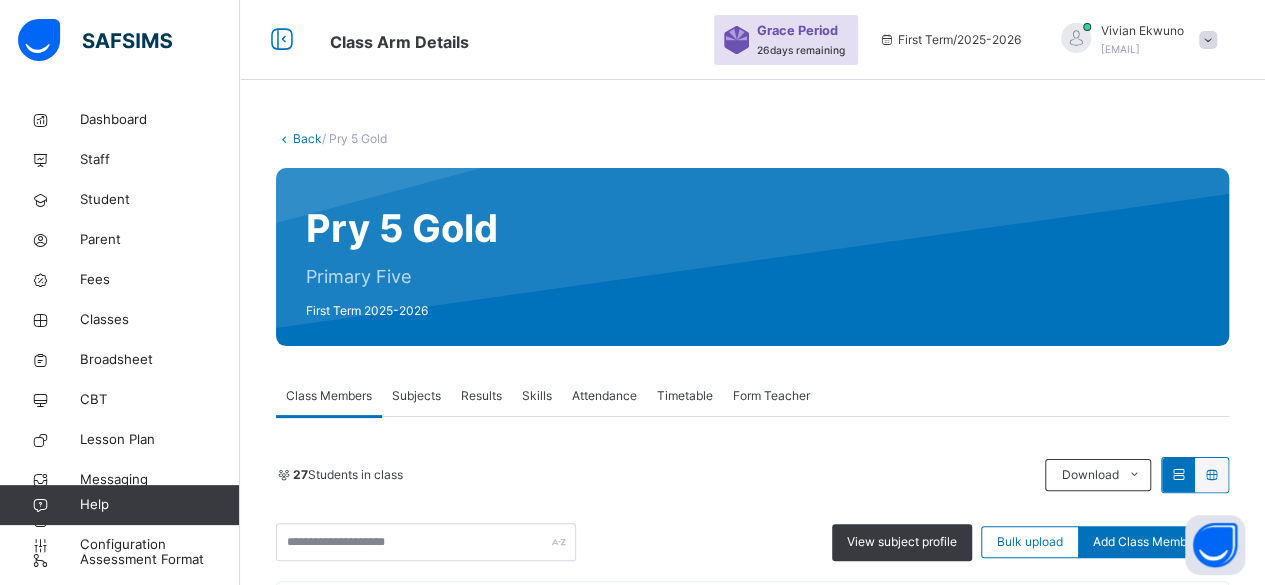 scroll, scrollTop: 128, scrollLeft: 0, axis: vertical 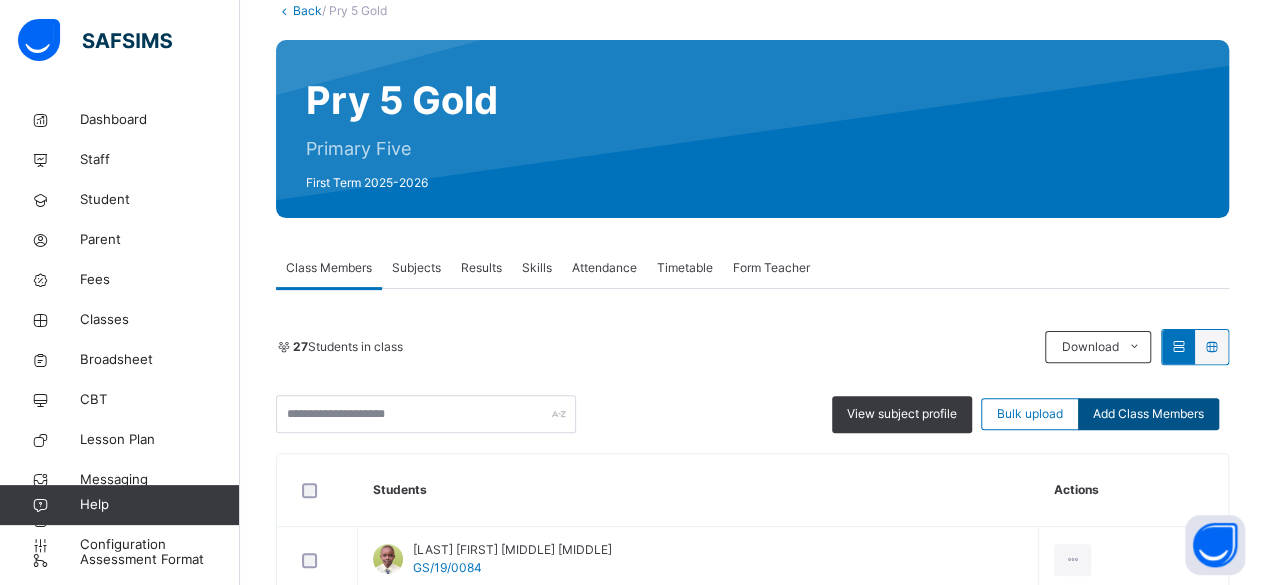 click on "Add Class Members" at bounding box center (1148, 414) 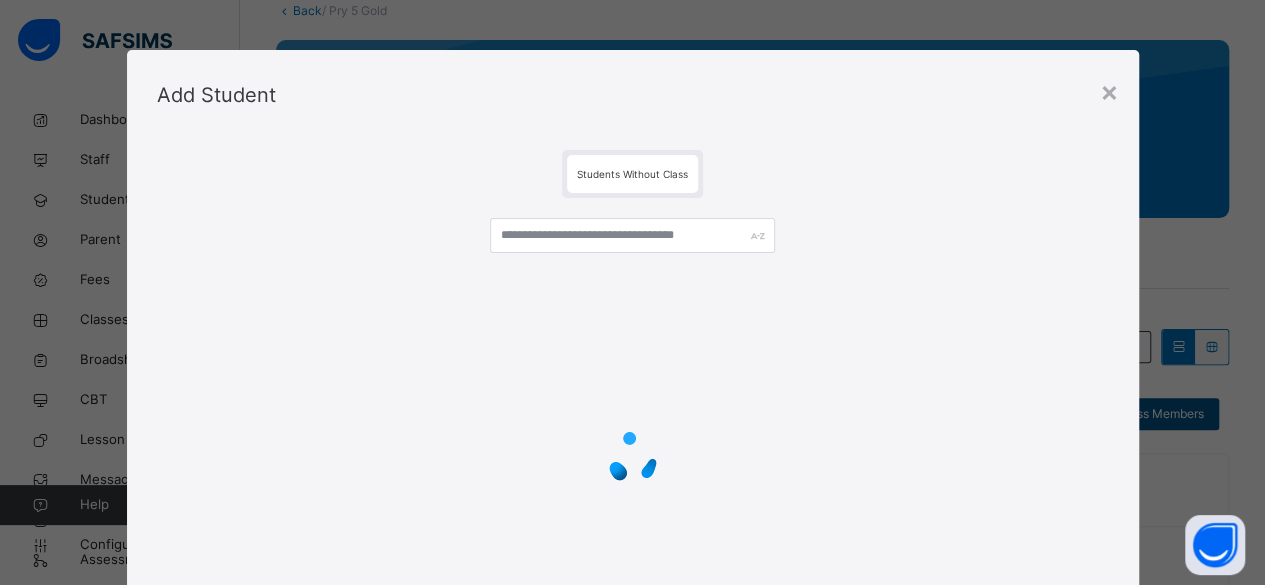 scroll, scrollTop: 189, scrollLeft: 0, axis: vertical 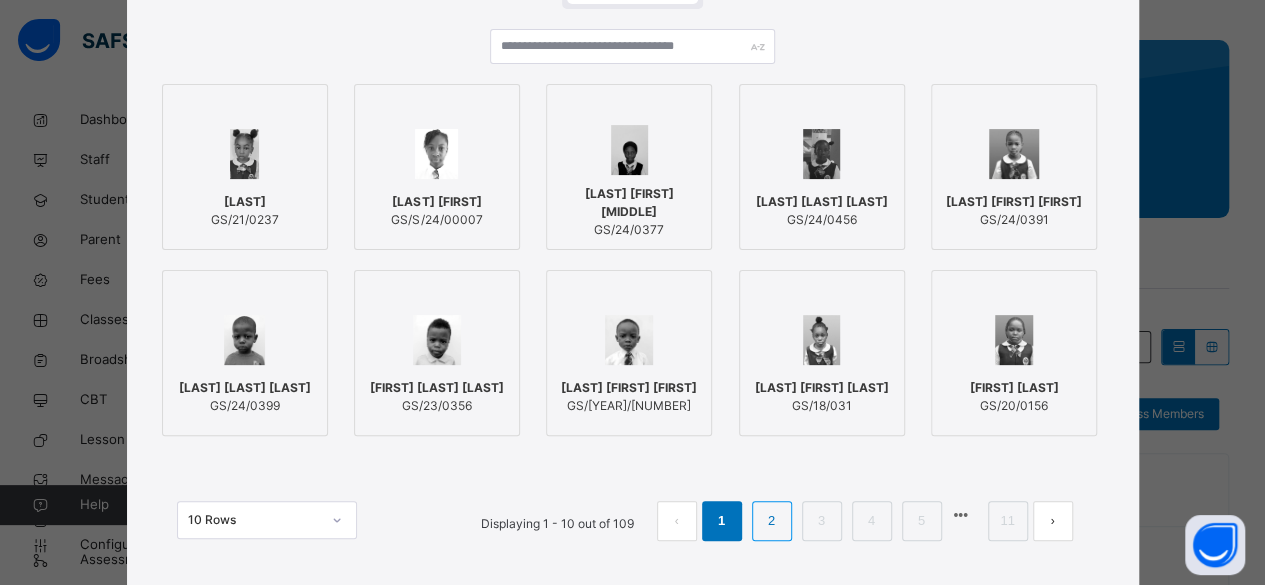 click on "2" at bounding box center [771, 521] 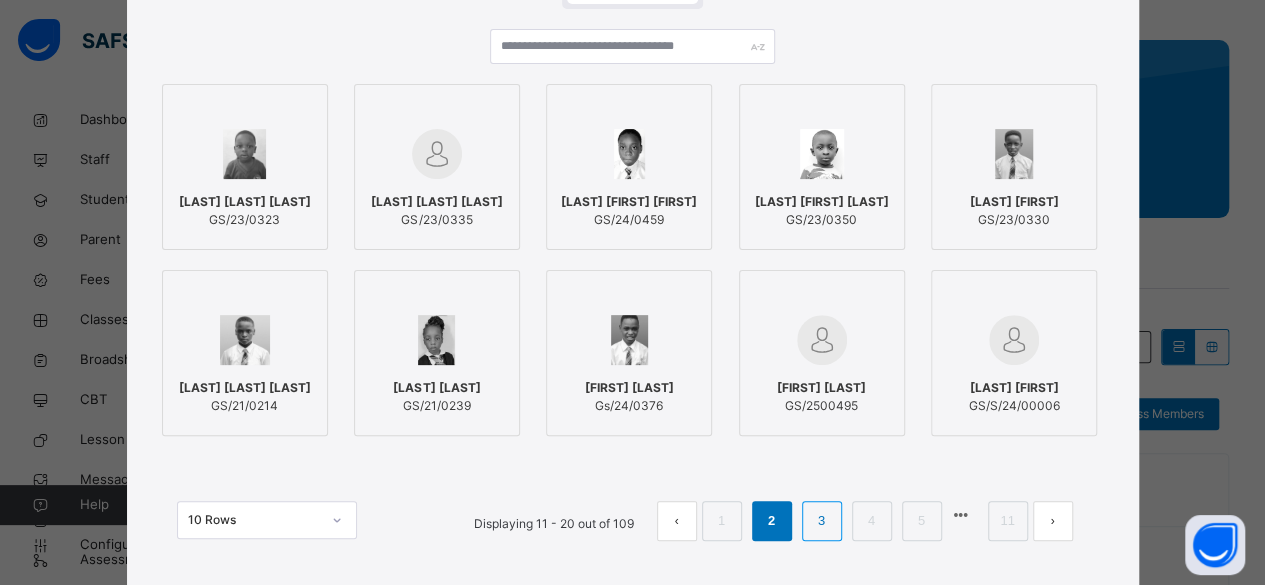 click on "3" at bounding box center [821, 521] 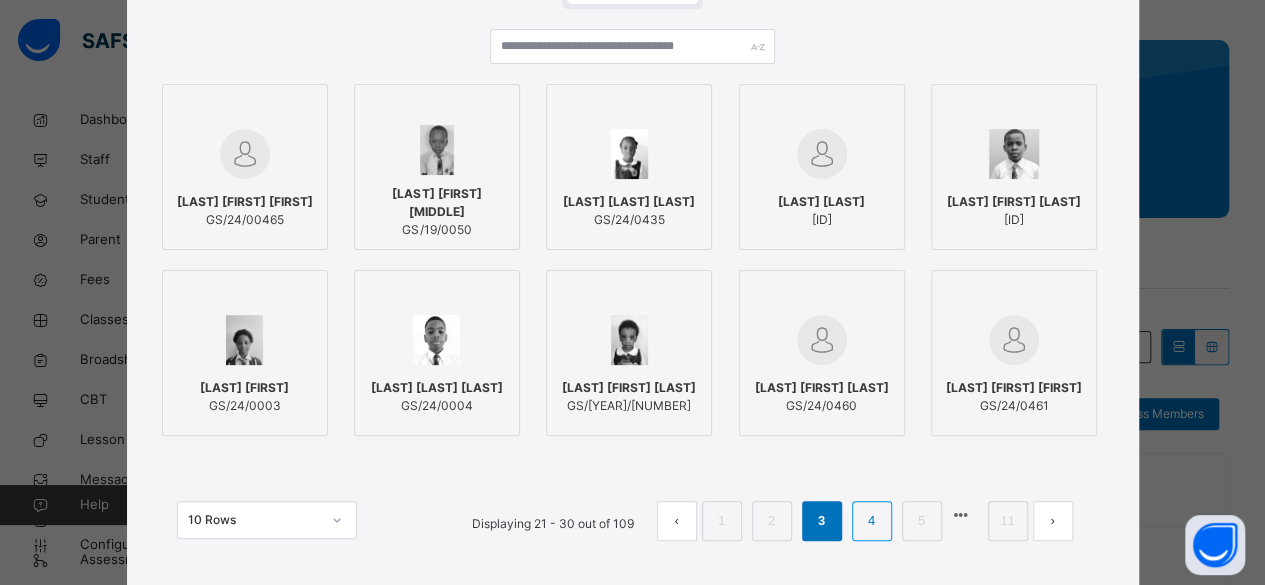 click on "4" at bounding box center [871, 521] 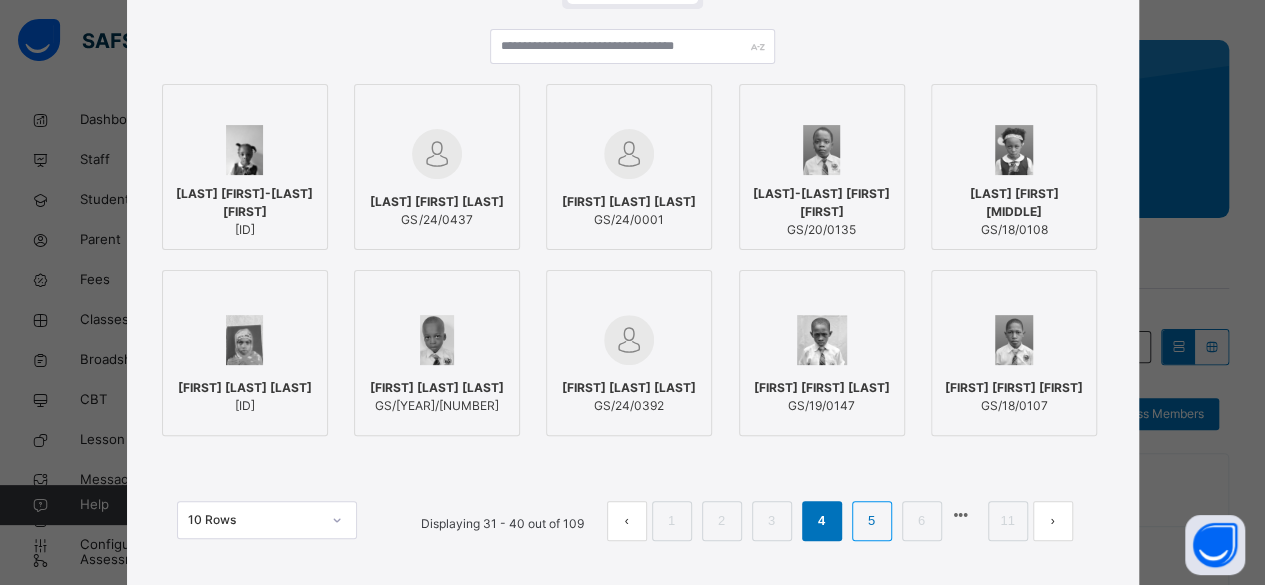 click on "5" at bounding box center (871, 521) 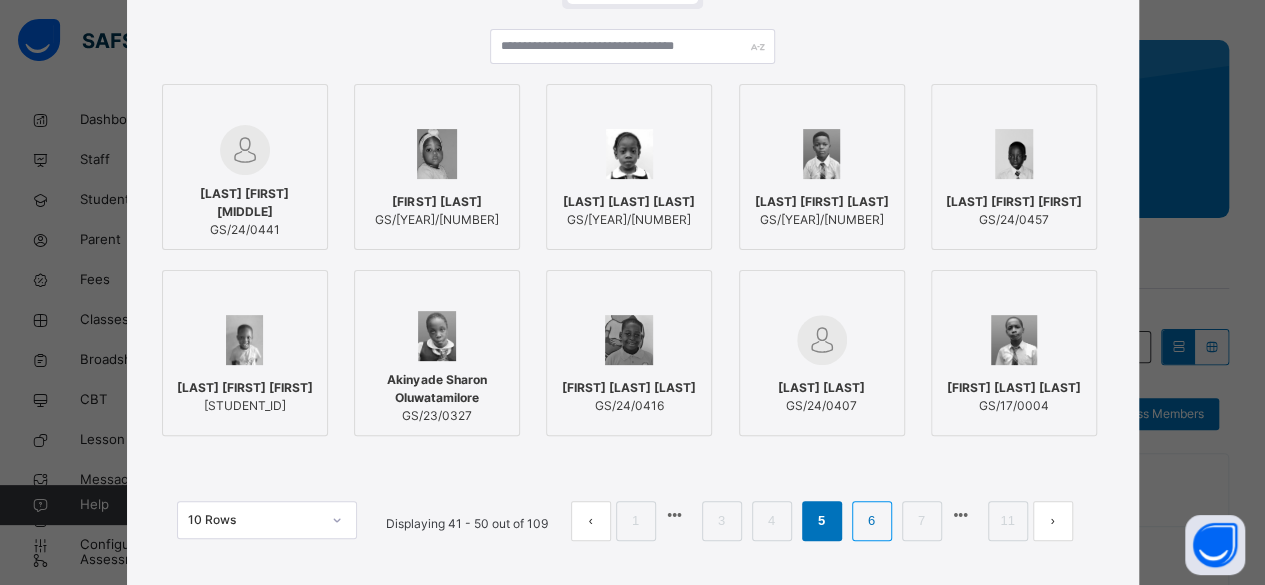 click on "6" at bounding box center (871, 521) 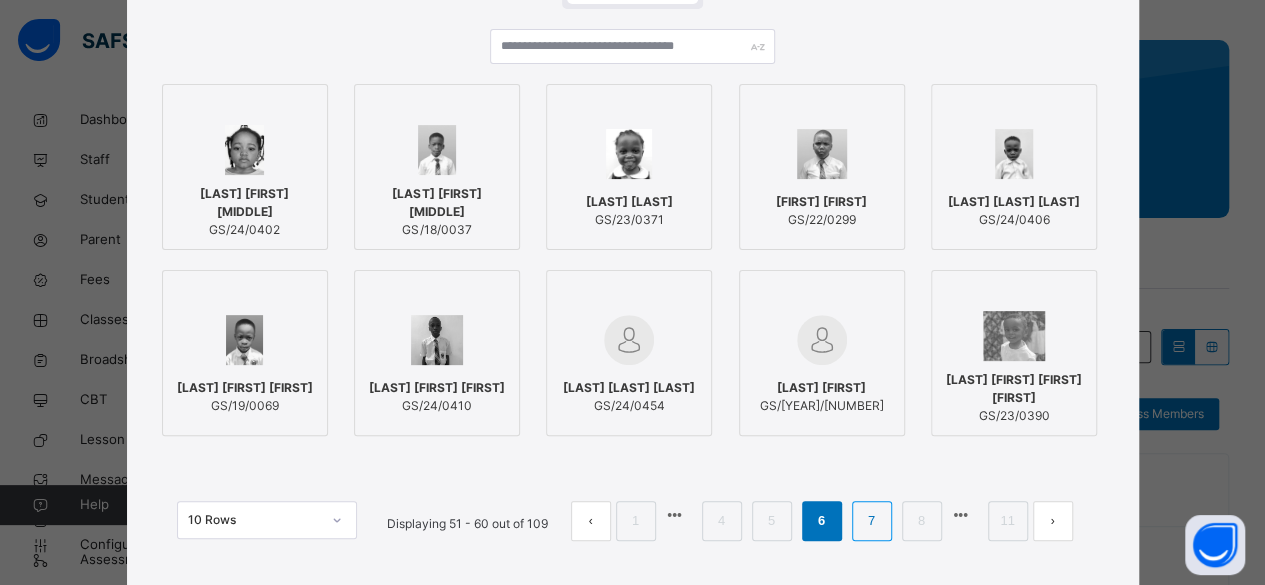 click on "7" at bounding box center [871, 521] 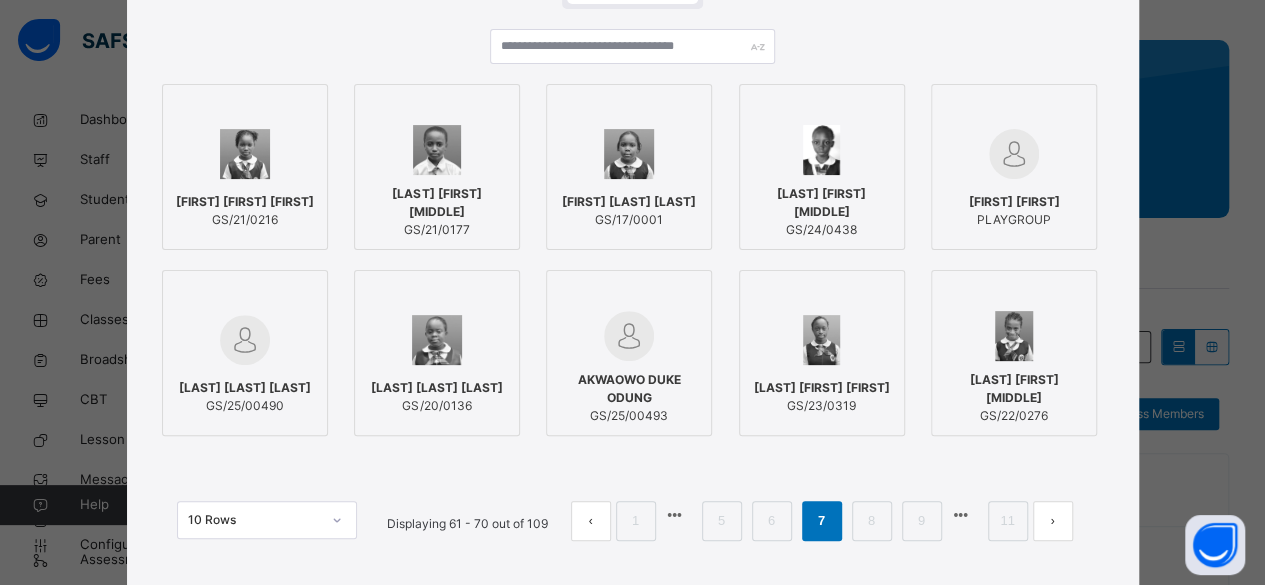 click on "AKWAOWO DUKE ODUNG" at bounding box center (629, 389) 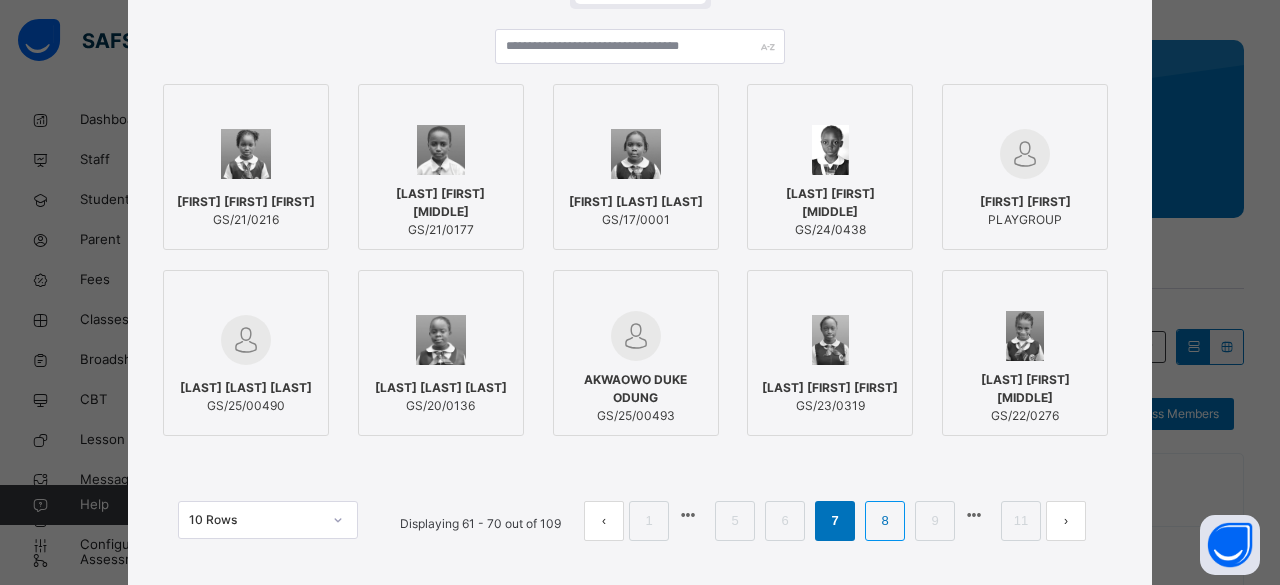click on "8" at bounding box center (884, 521) 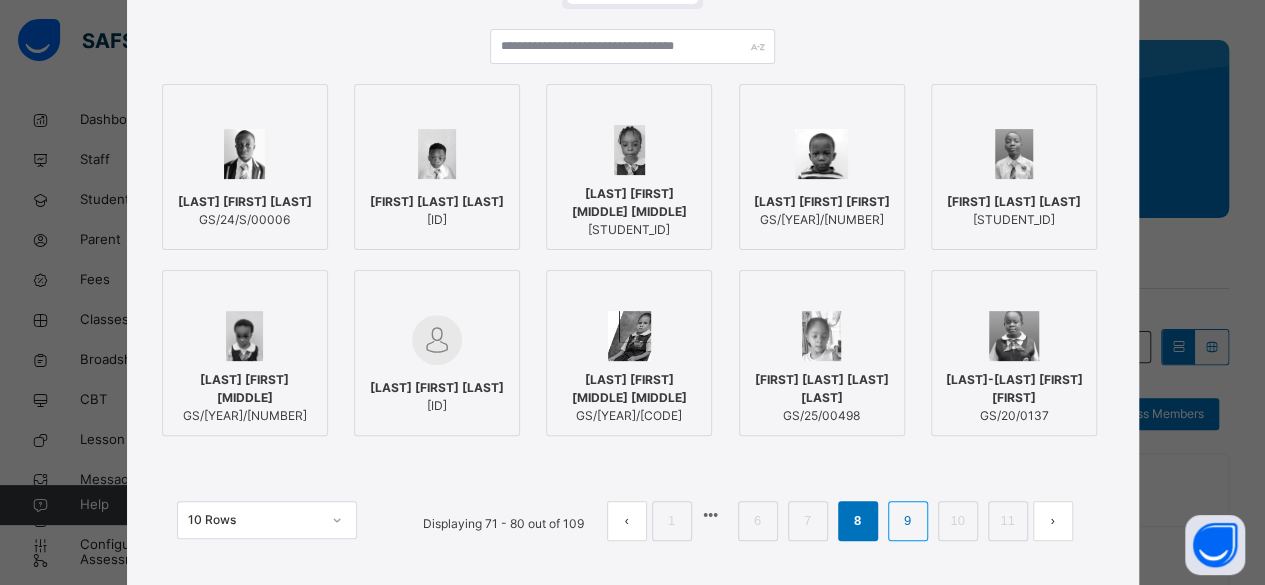 click on "9" at bounding box center [907, 521] 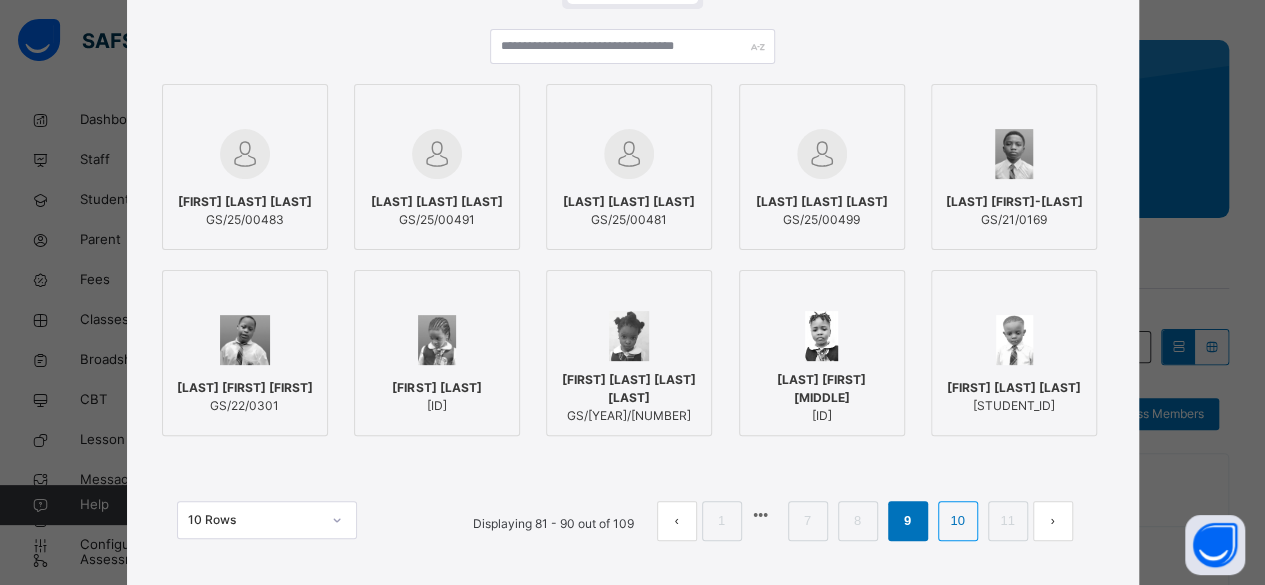 click on "10" at bounding box center (957, 521) 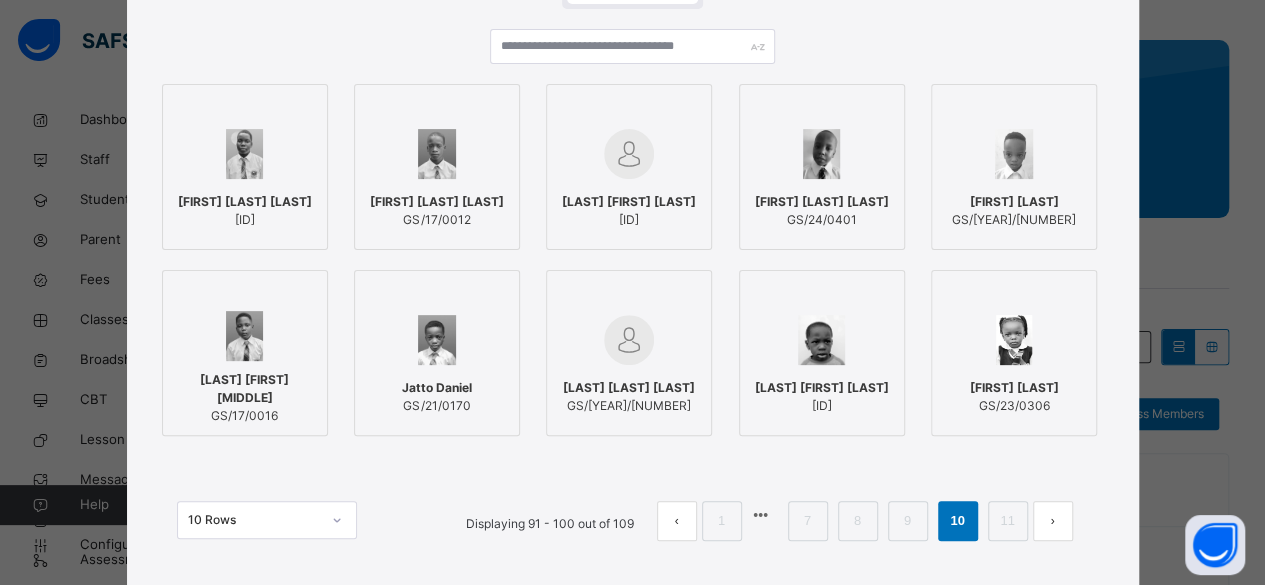 scroll, scrollTop: 306, scrollLeft: 0, axis: vertical 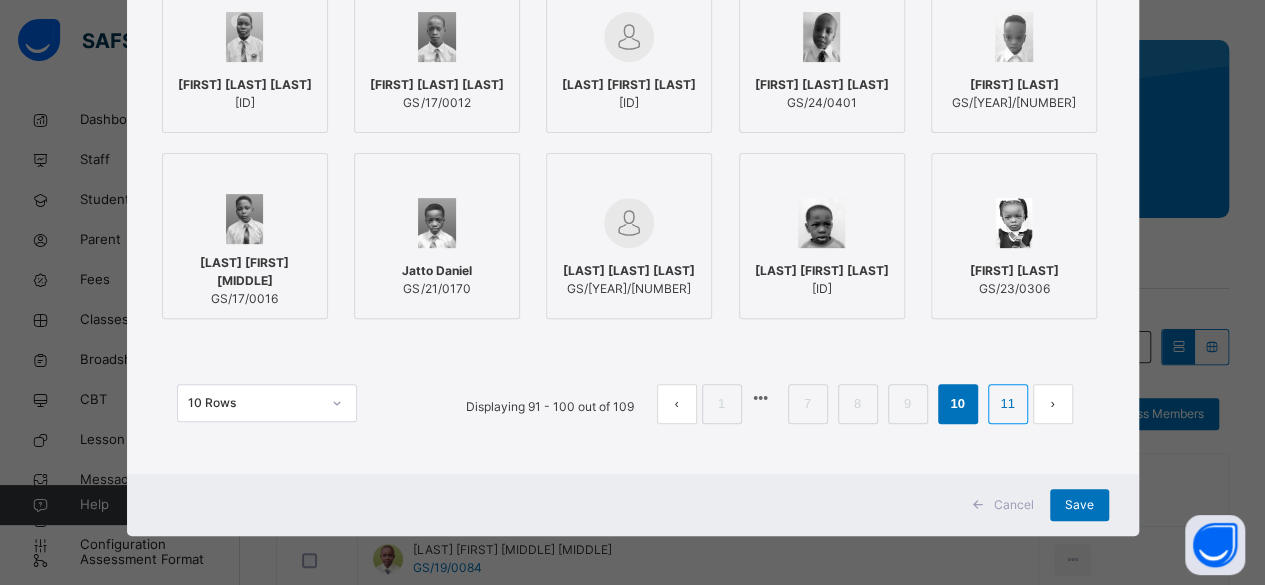click on "11" at bounding box center (1007, 404) 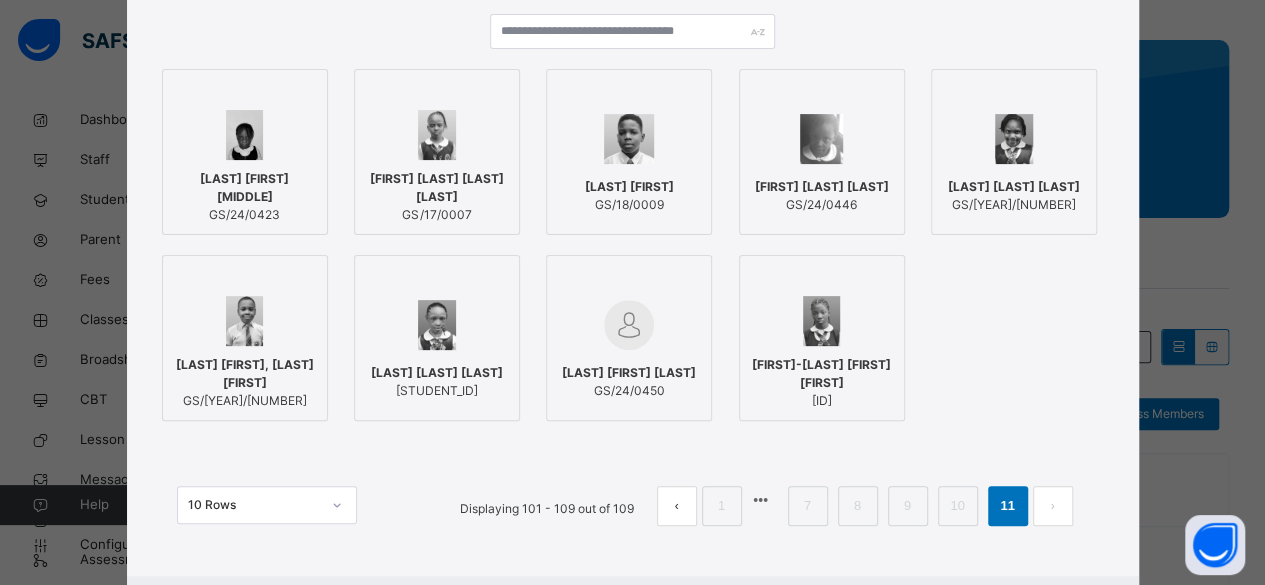 scroll, scrollTop: 306, scrollLeft: 0, axis: vertical 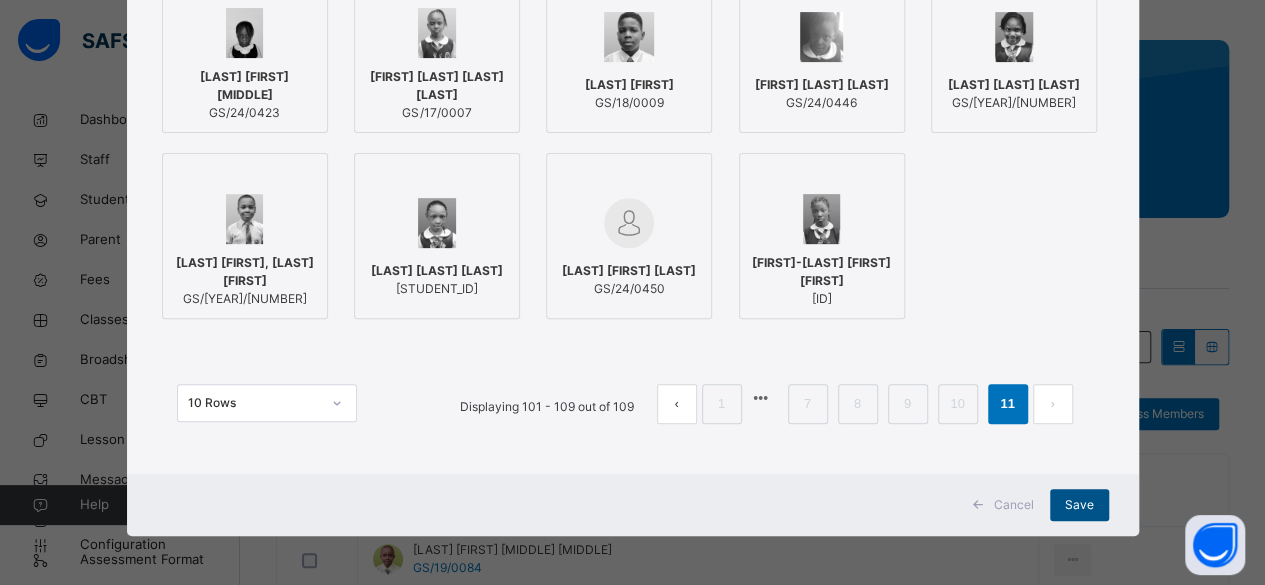 click on "Save" at bounding box center (1079, 505) 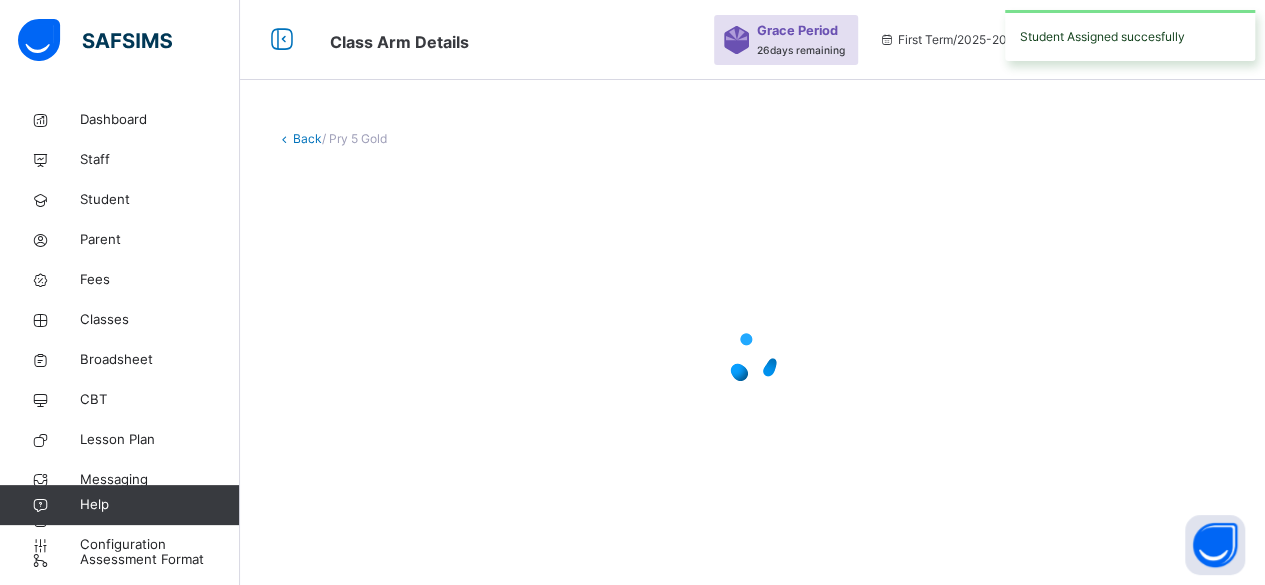 scroll, scrollTop: 0, scrollLeft: 0, axis: both 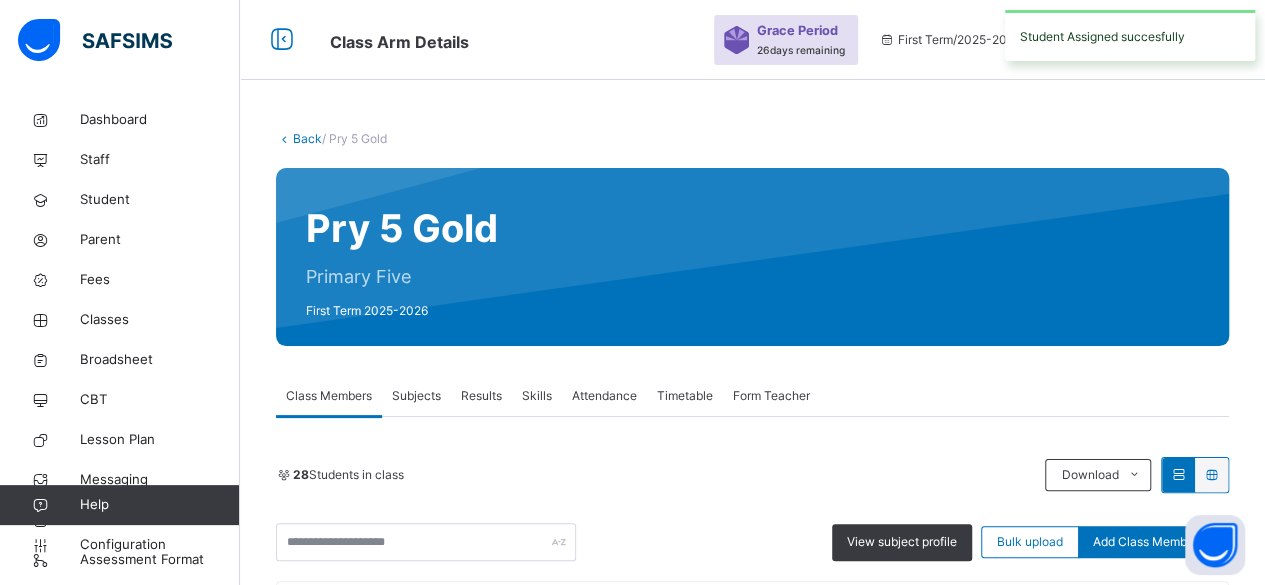 click on "Back" at bounding box center [307, 138] 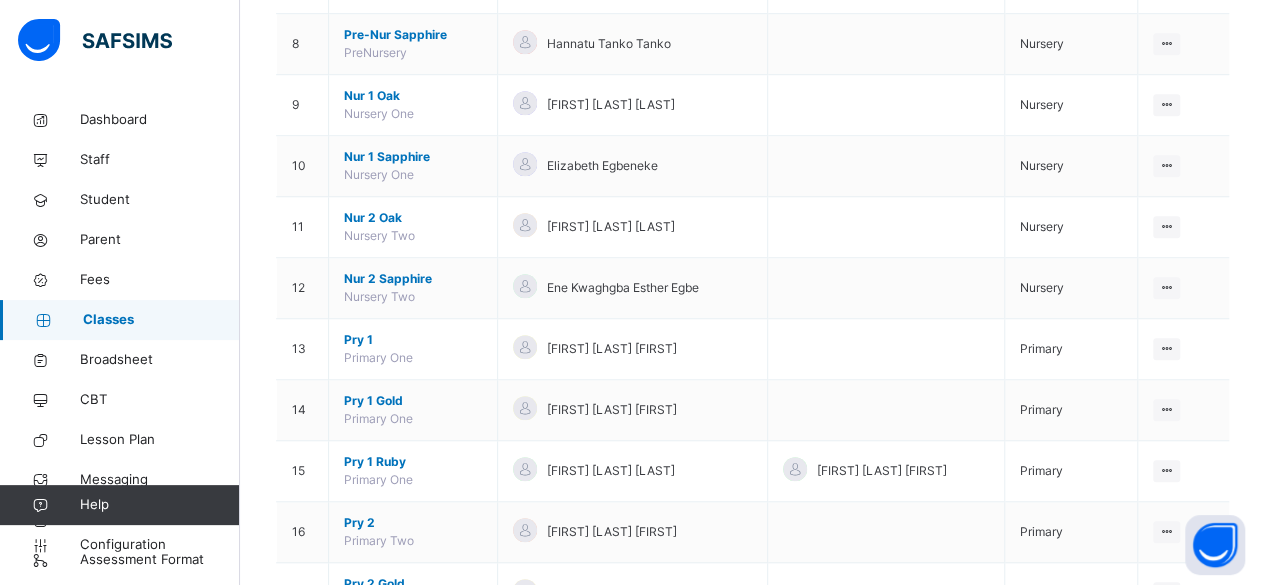 scroll, scrollTop: 655, scrollLeft: 0, axis: vertical 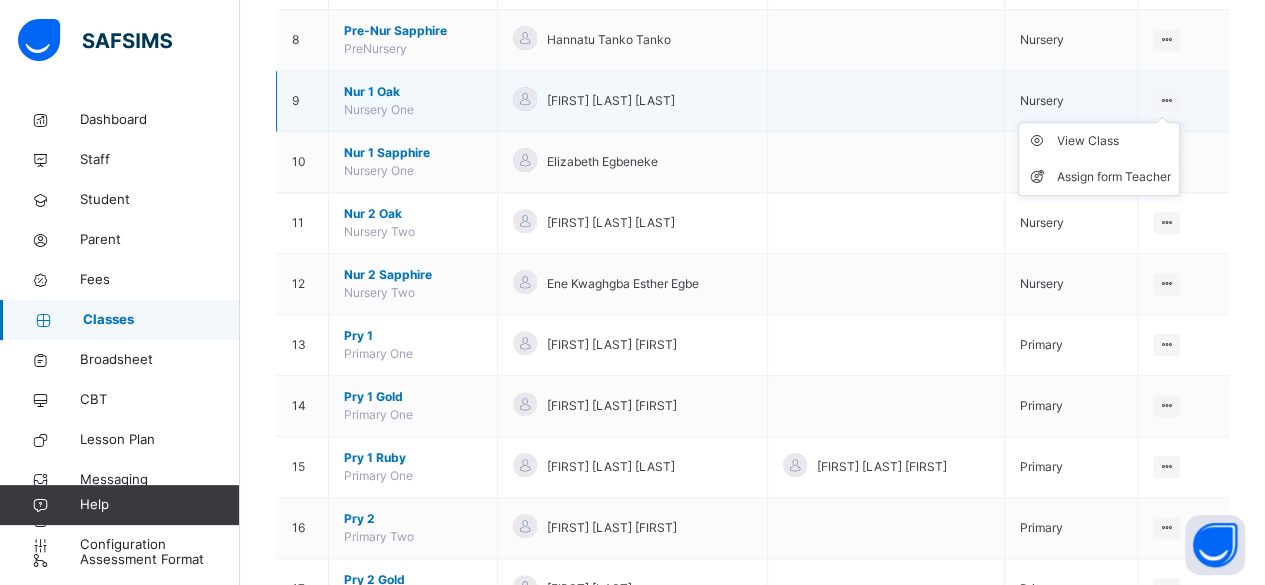 click on "View Class Assign form Teacher" at bounding box center [1099, 159] 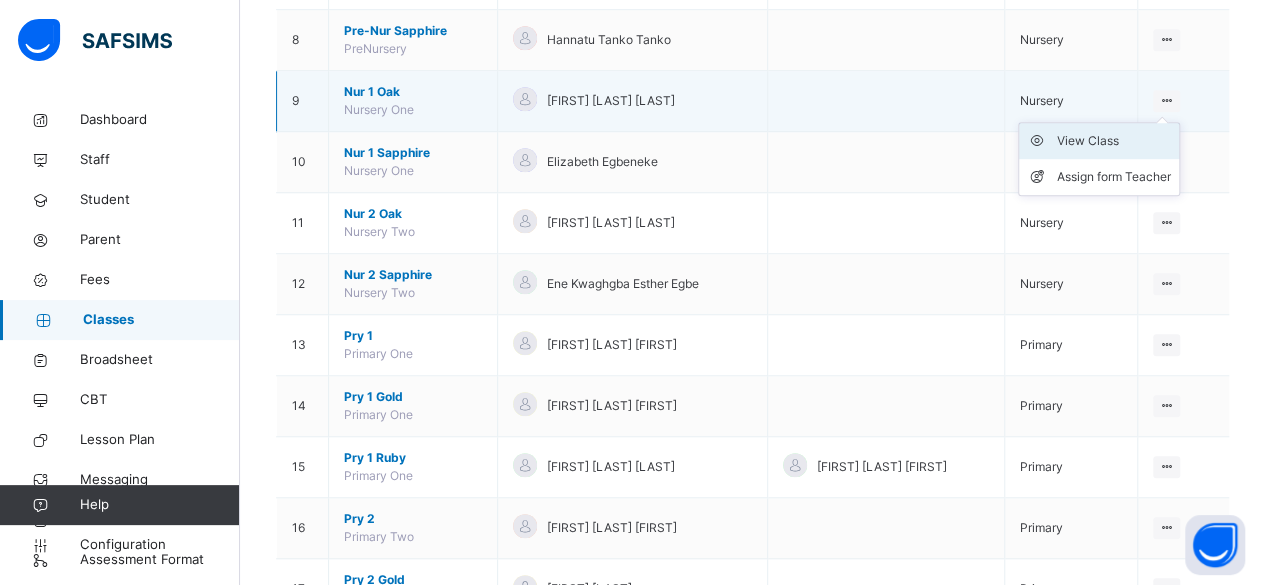 click on "View Class" at bounding box center (1114, 141) 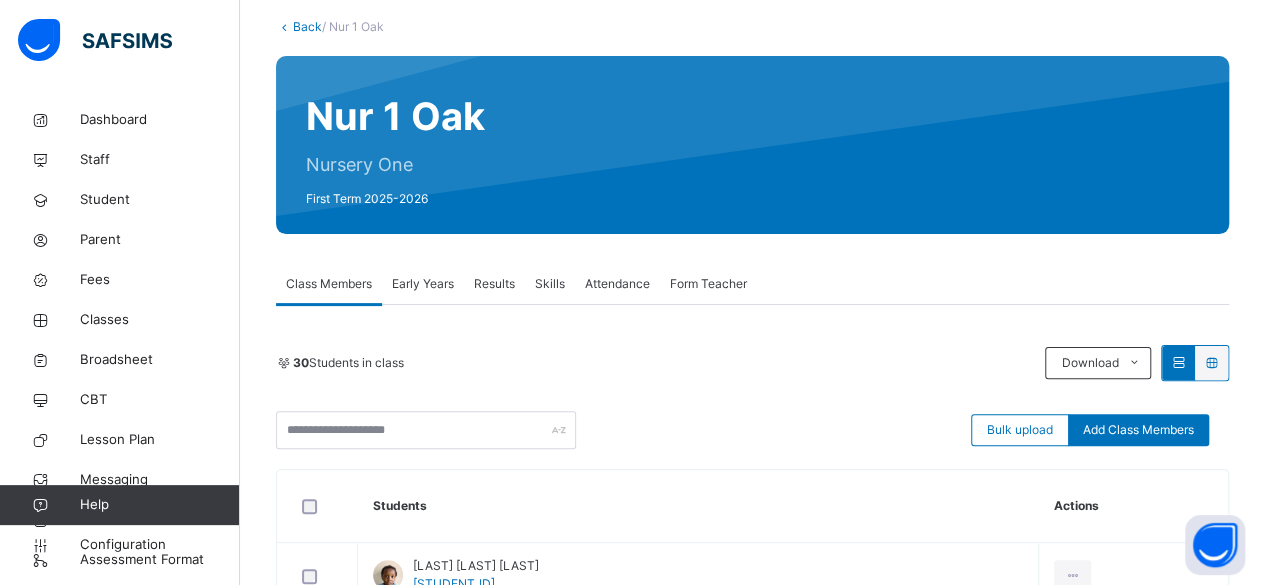 scroll, scrollTop: 136, scrollLeft: 0, axis: vertical 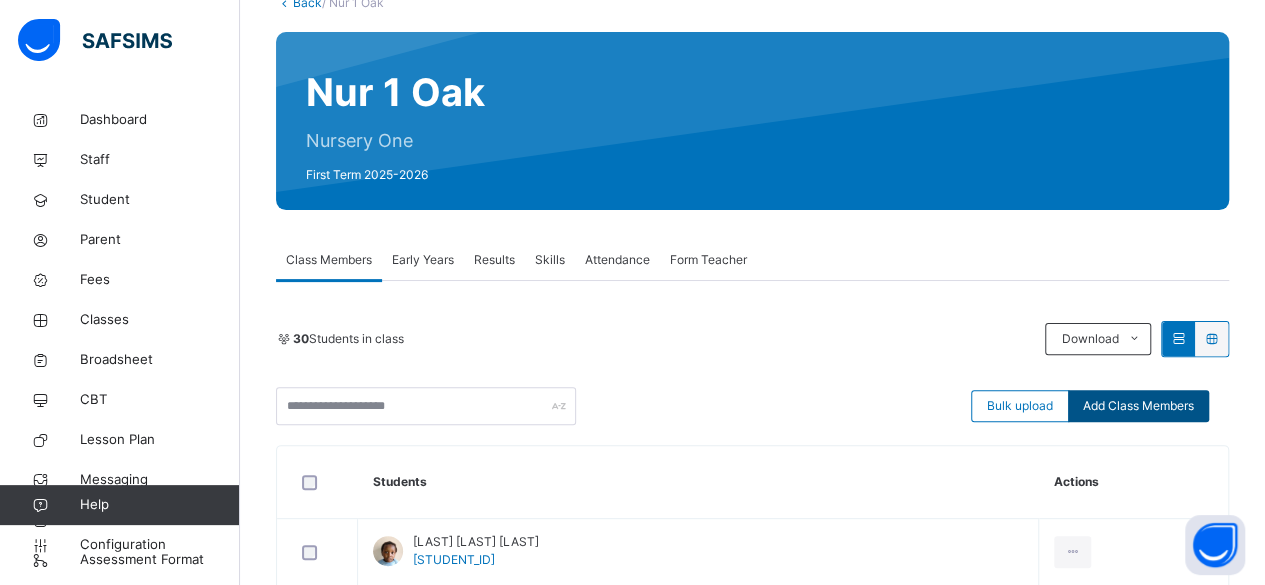 click on "Add Class Members" at bounding box center (1138, 406) 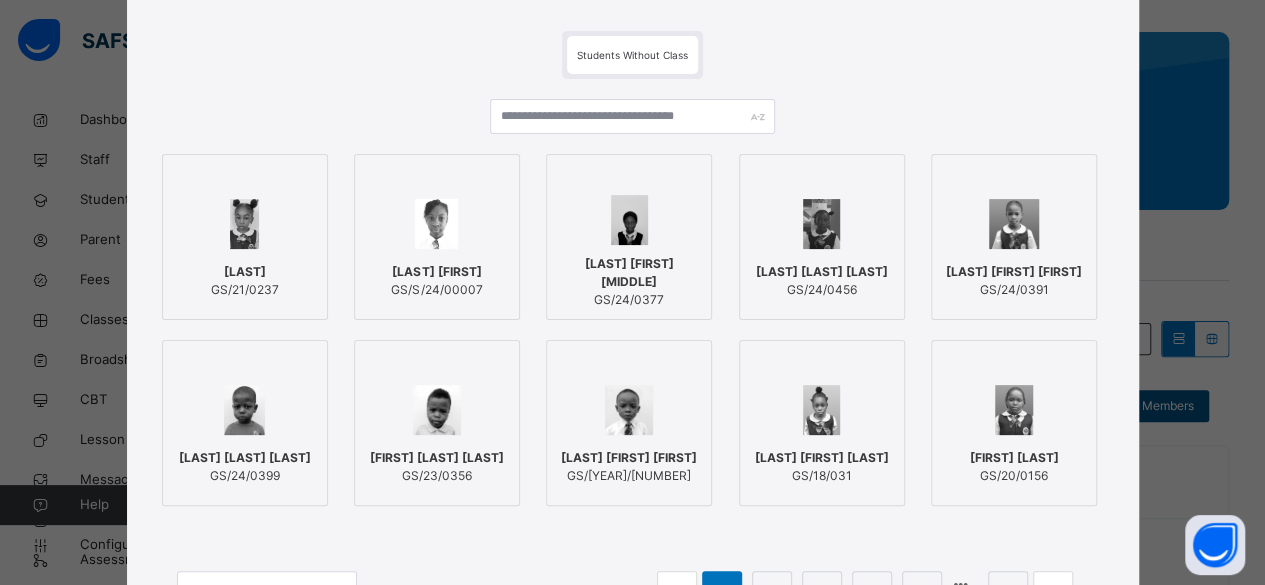 scroll, scrollTop: 186, scrollLeft: 0, axis: vertical 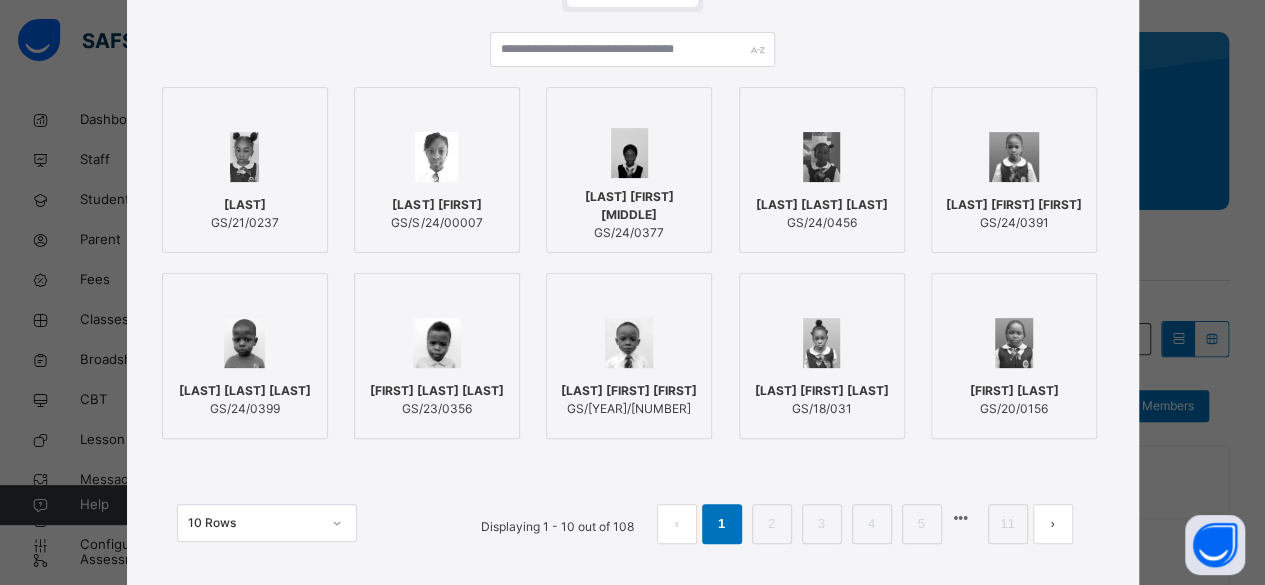 click on "Ikwuakolam Elsa Adimchinobi GS/18/031" at bounding box center (822, 400) 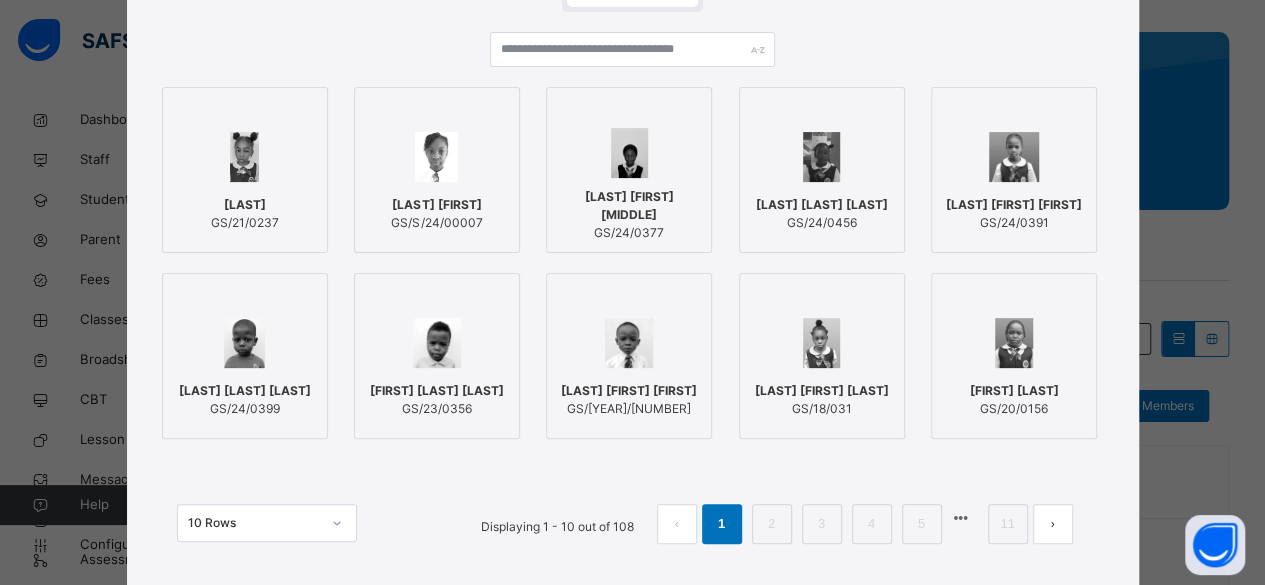 scroll, scrollTop: 282, scrollLeft: 0, axis: vertical 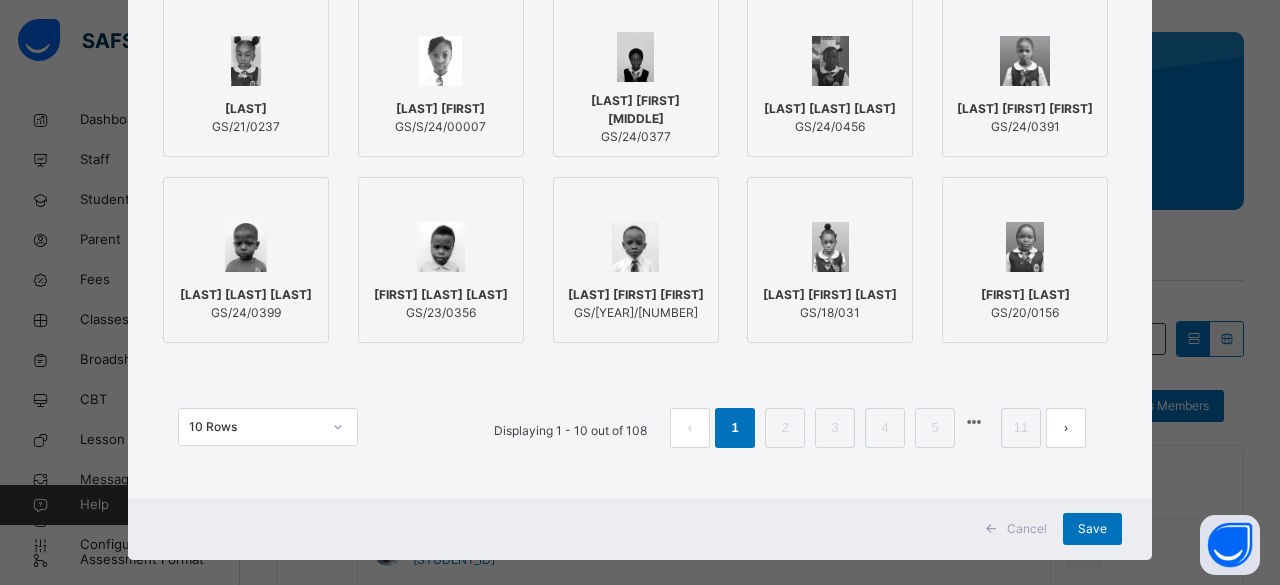 click on "[LAST] [FIRST] [LAST]" at bounding box center [830, 295] 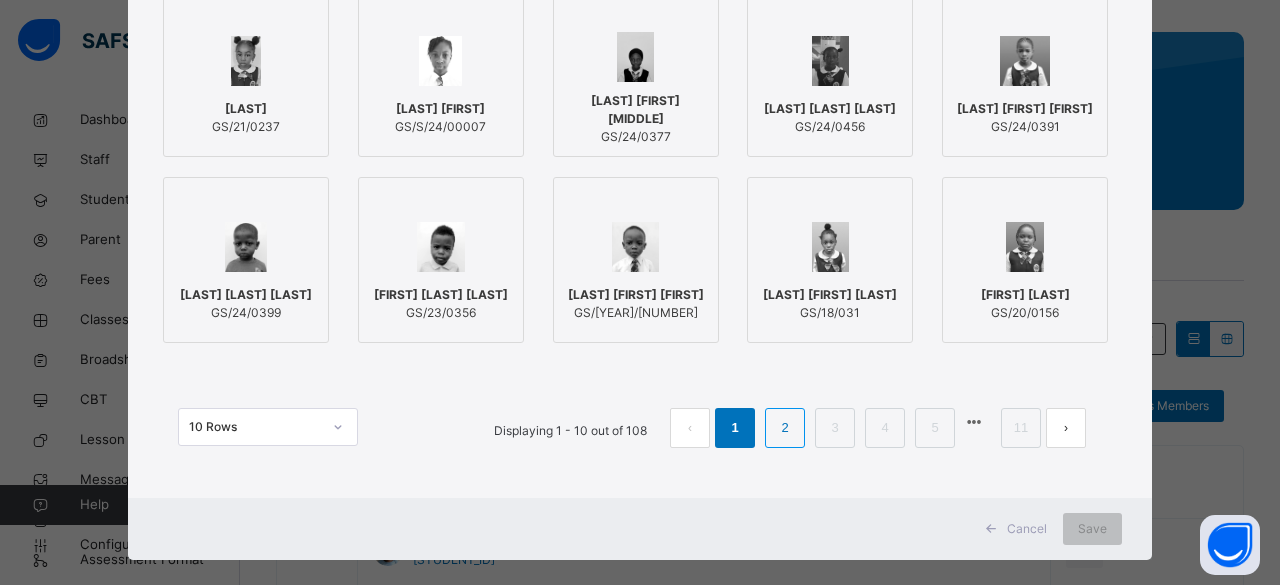 click on "2" at bounding box center (784, 428) 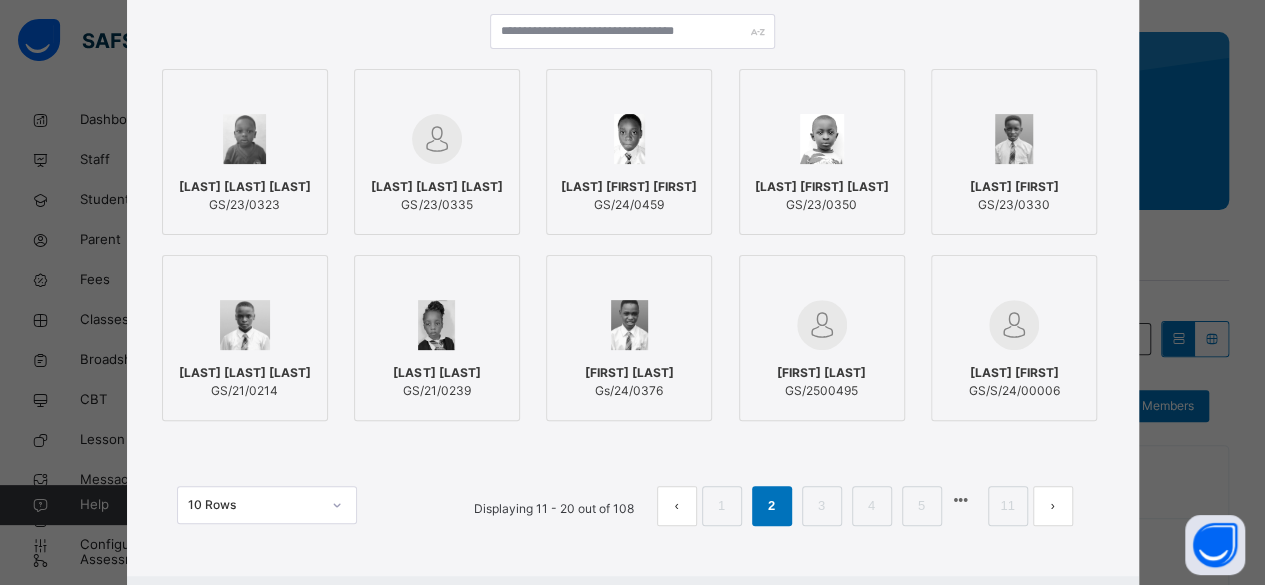 scroll, scrollTop: 282, scrollLeft: 0, axis: vertical 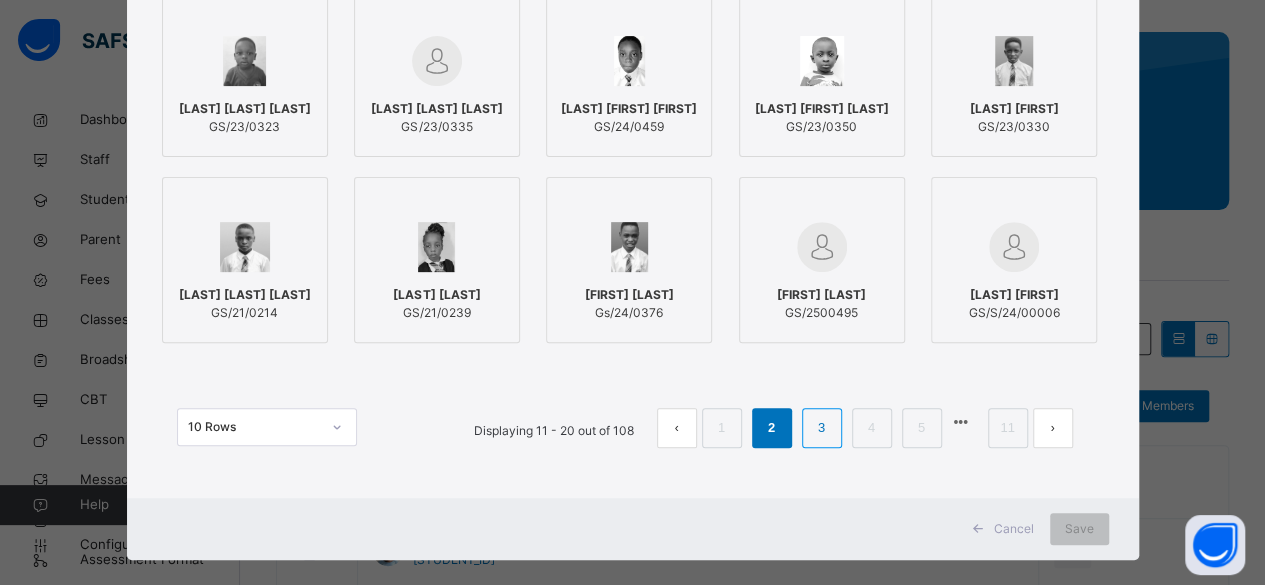 click on "3" at bounding box center (821, 428) 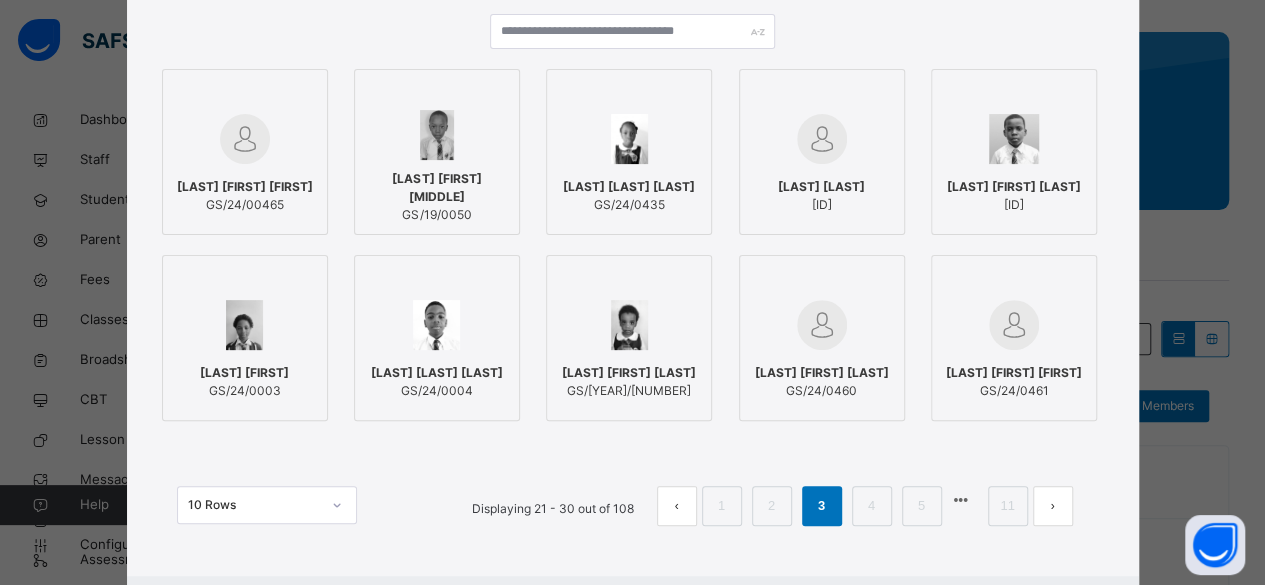 scroll, scrollTop: 282, scrollLeft: 0, axis: vertical 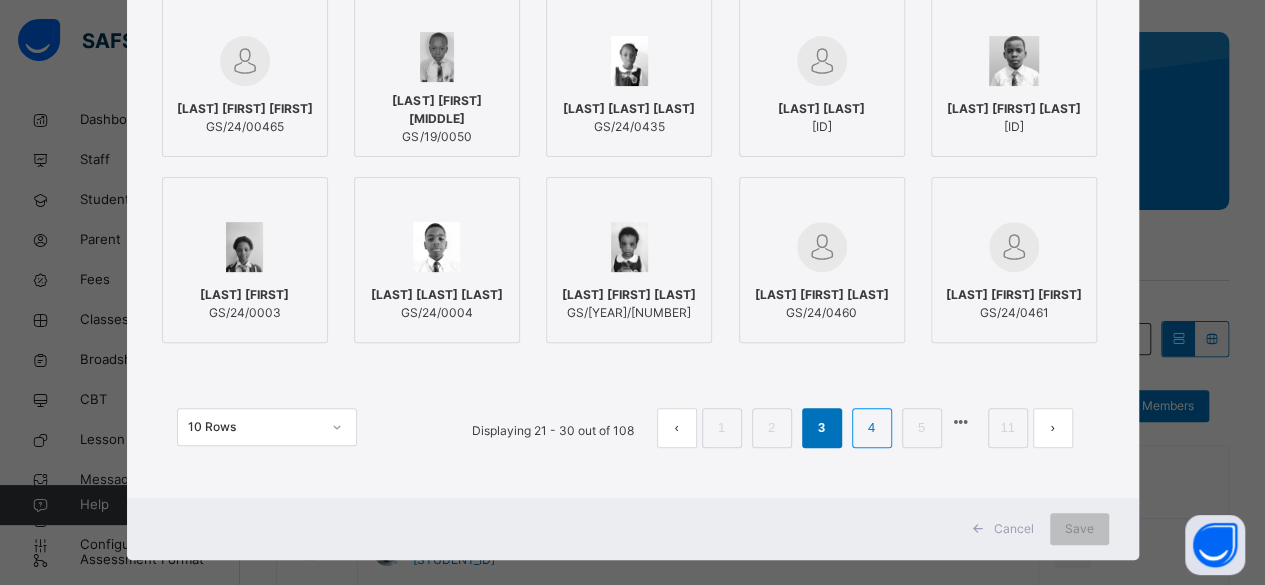 click on "4" at bounding box center [871, 428] 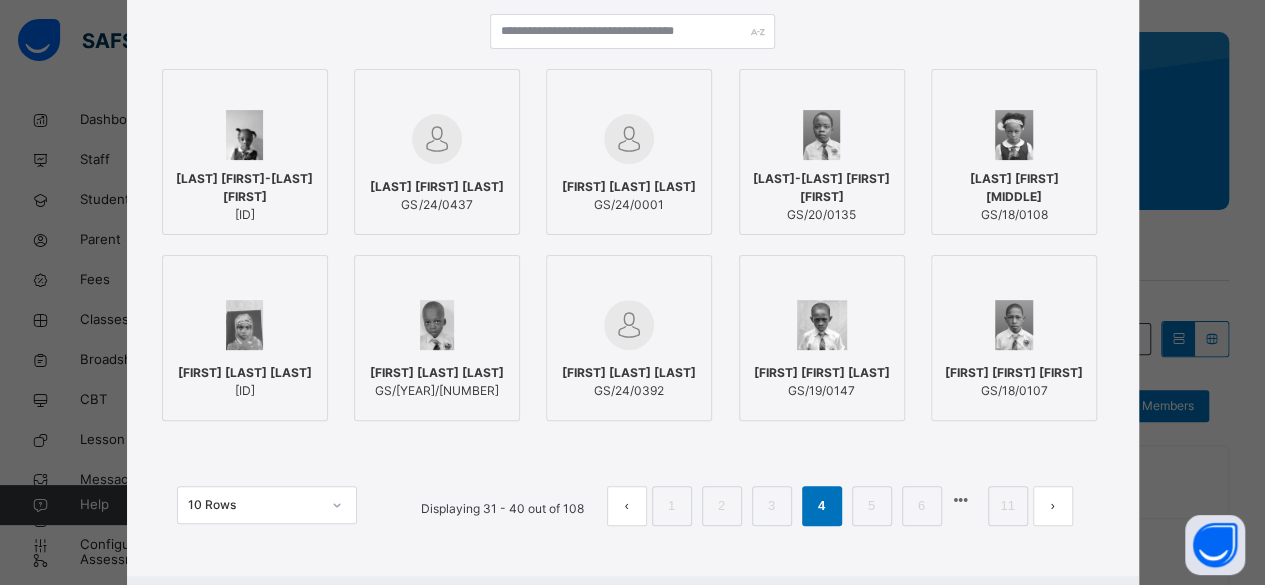scroll, scrollTop: 282, scrollLeft: 0, axis: vertical 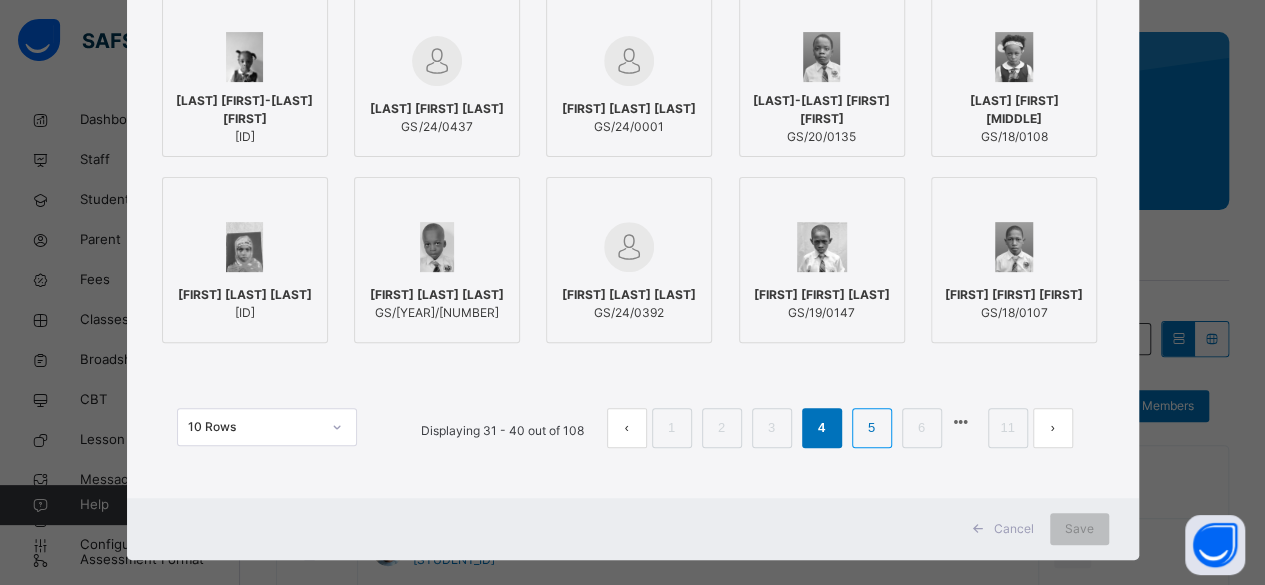 click on "5" at bounding box center [871, 428] 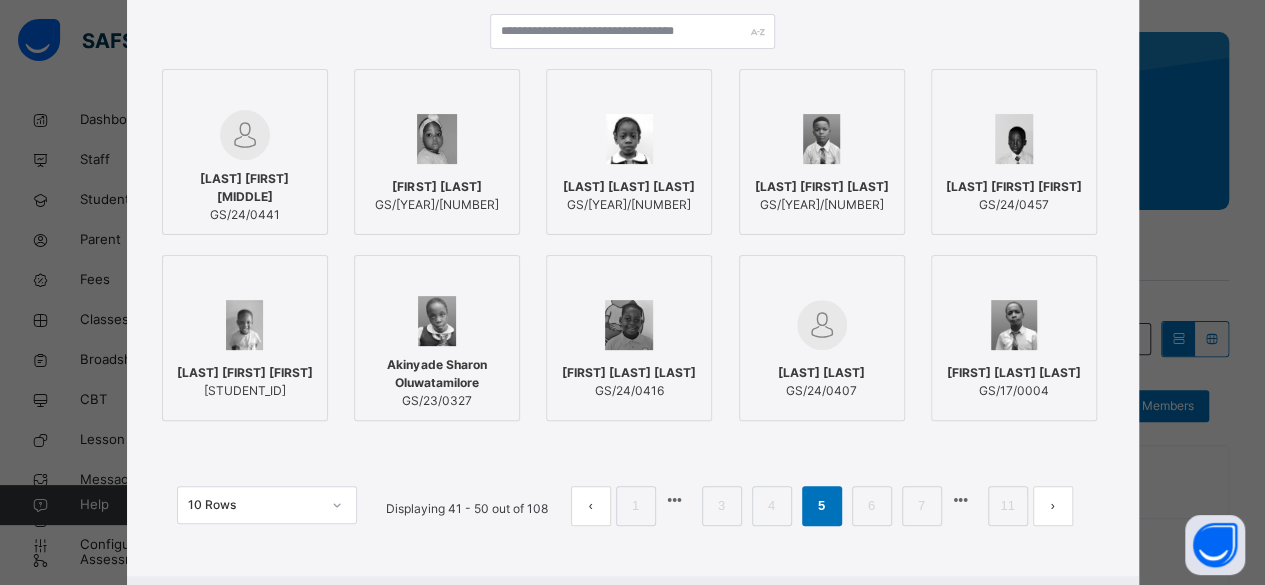 scroll, scrollTop: 282, scrollLeft: 0, axis: vertical 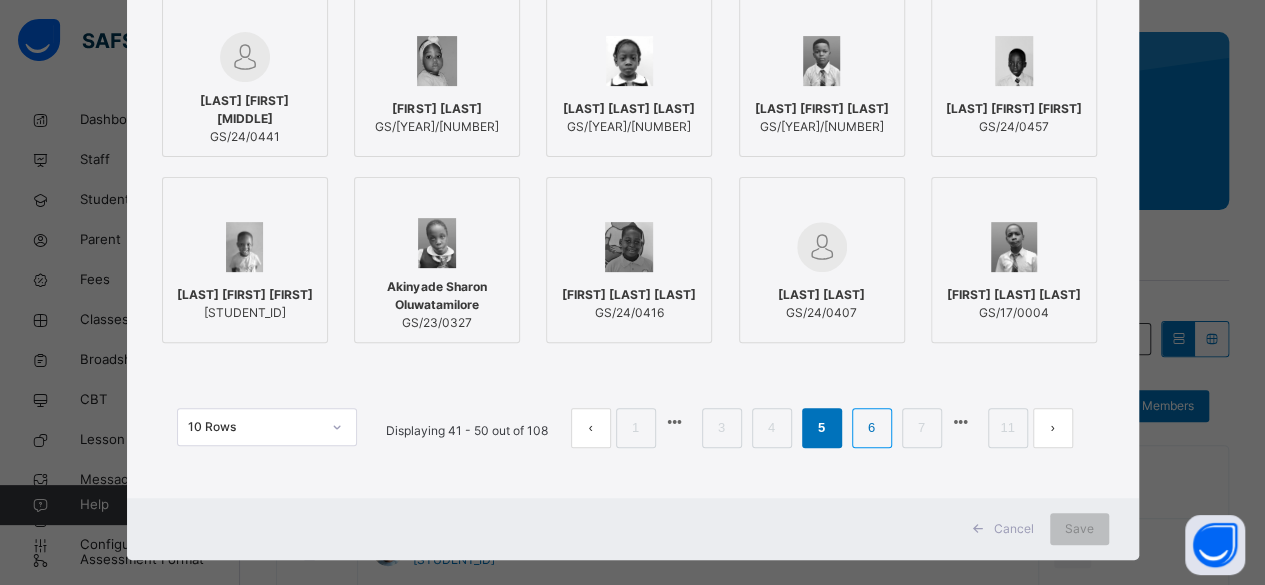 click on "6" at bounding box center [871, 428] 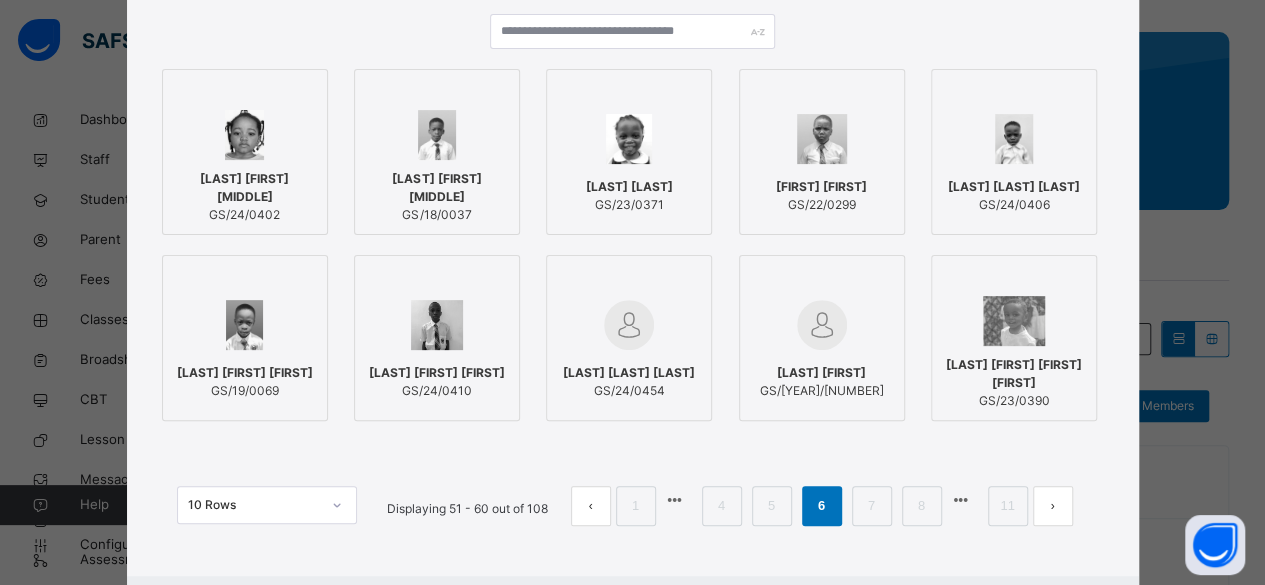 scroll, scrollTop: 282, scrollLeft: 0, axis: vertical 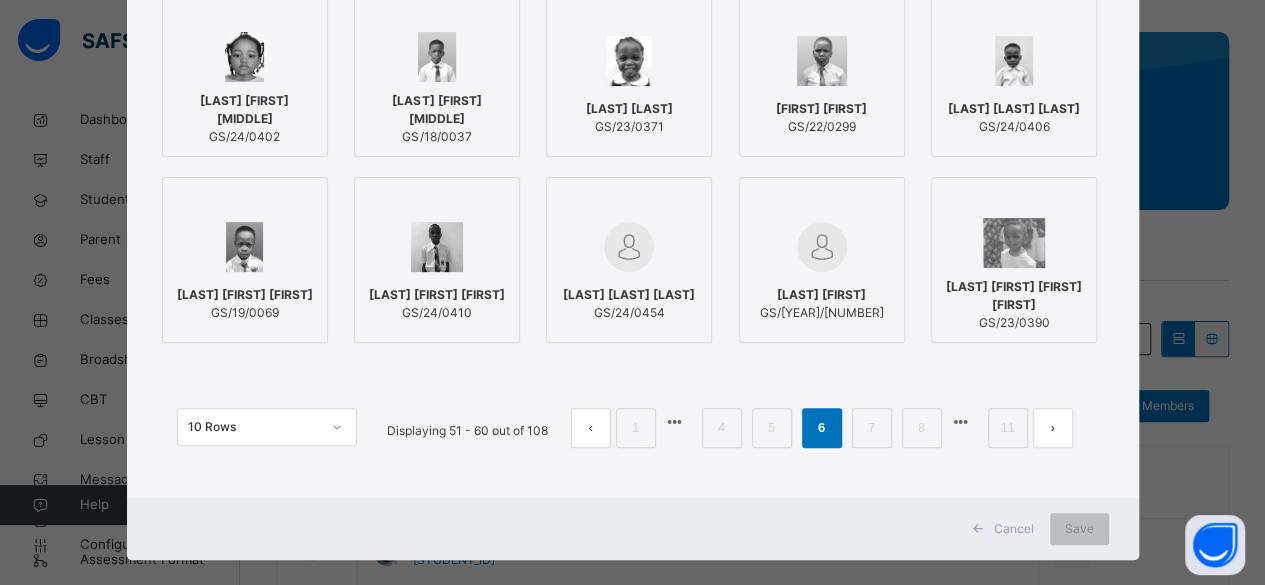 click on "[FIRST] [LAST] [LAST]" at bounding box center [1014, 109] 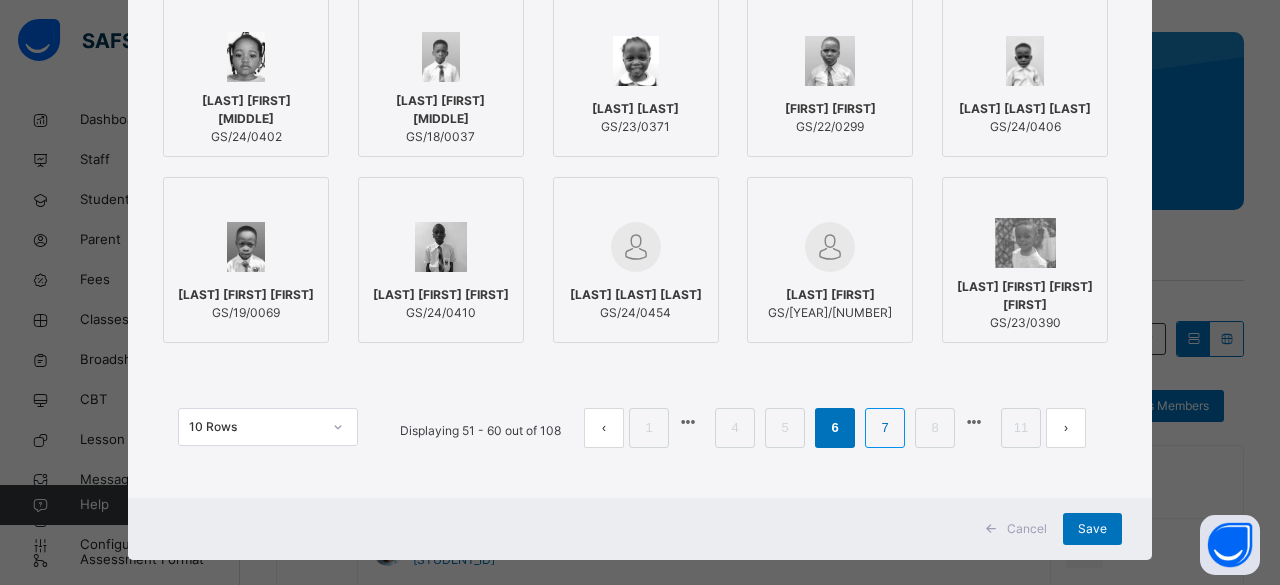 click on "7" at bounding box center (884, 428) 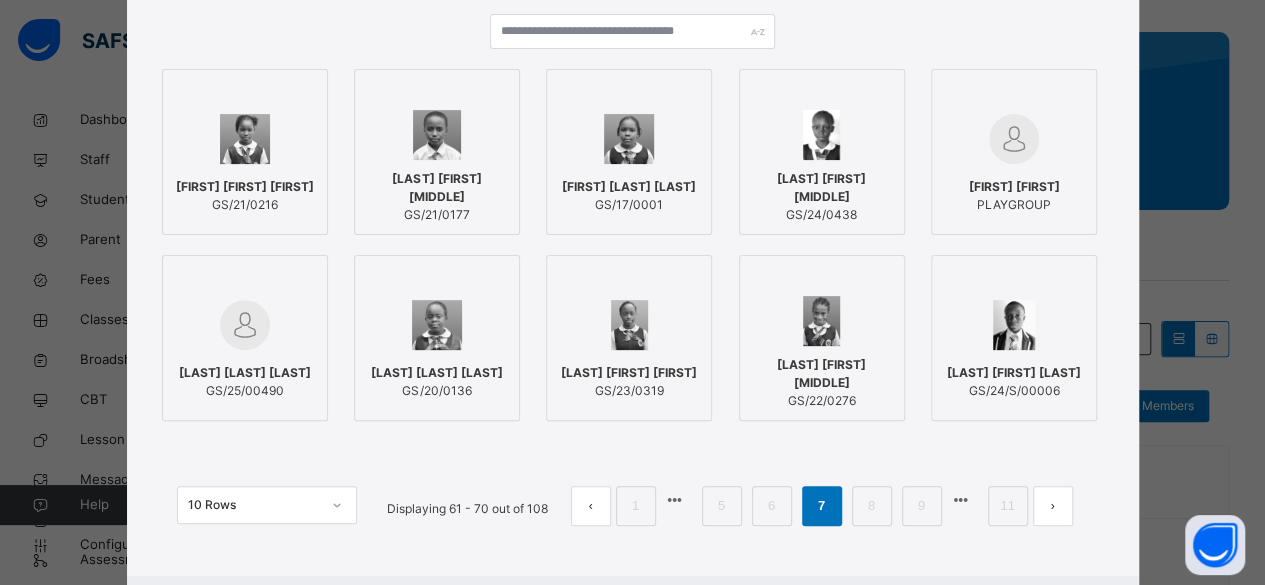 scroll, scrollTop: 282, scrollLeft: 0, axis: vertical 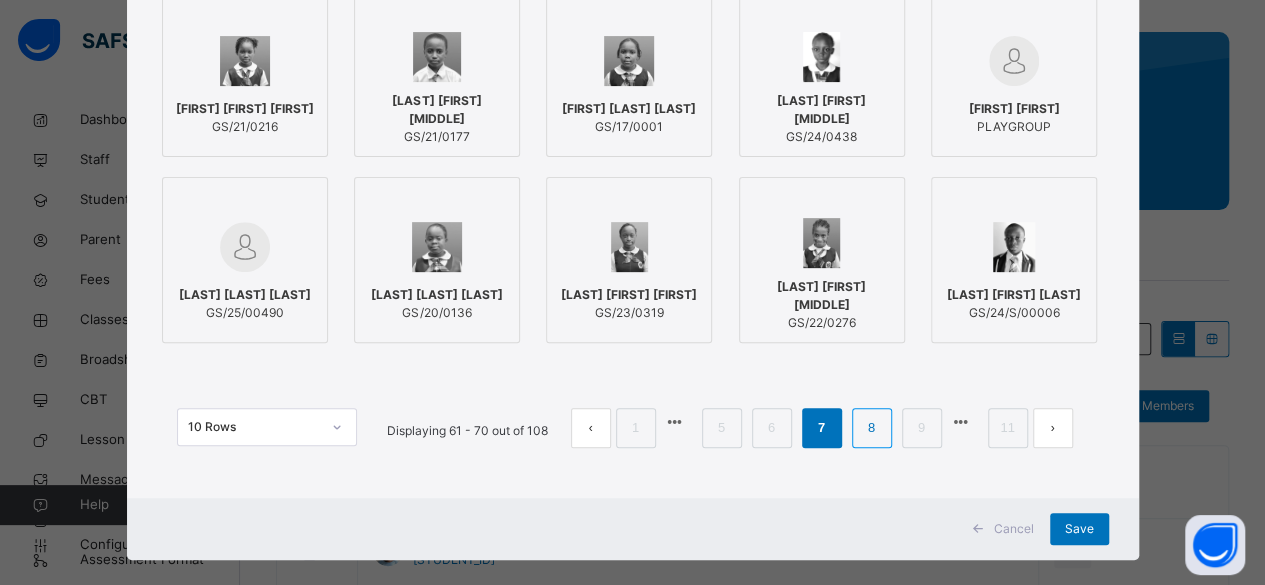 click on "8" at bounding box center [871, 428] 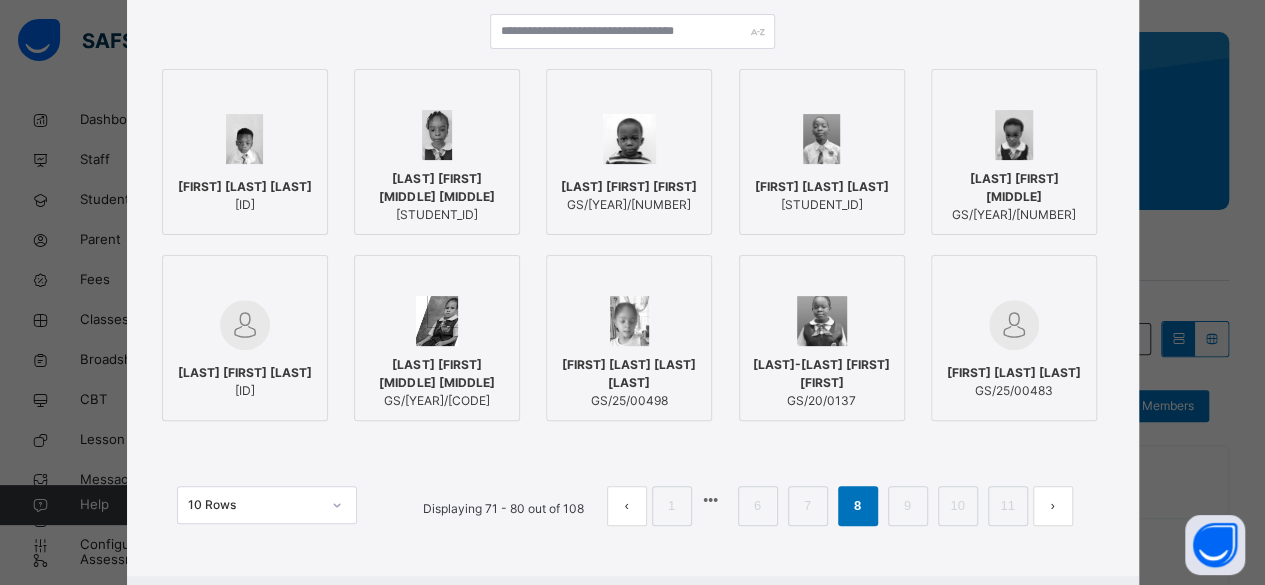 scroll, scrollTop: 282, scrollLeft: 0, axis: vertical 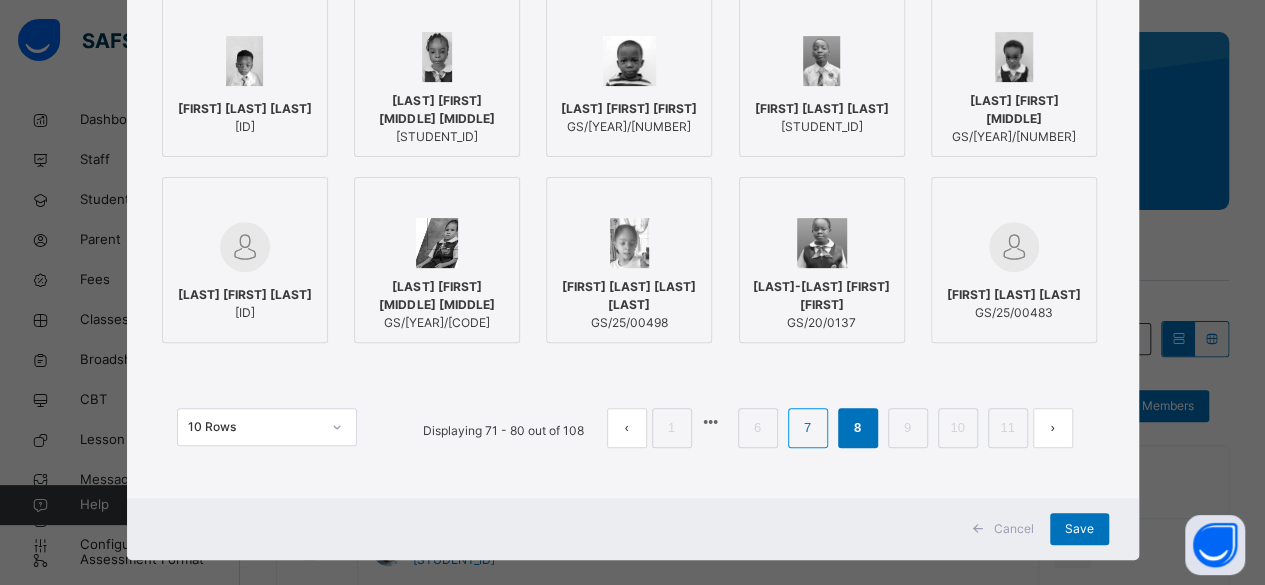click on "7" at bounding box center [807, 428] 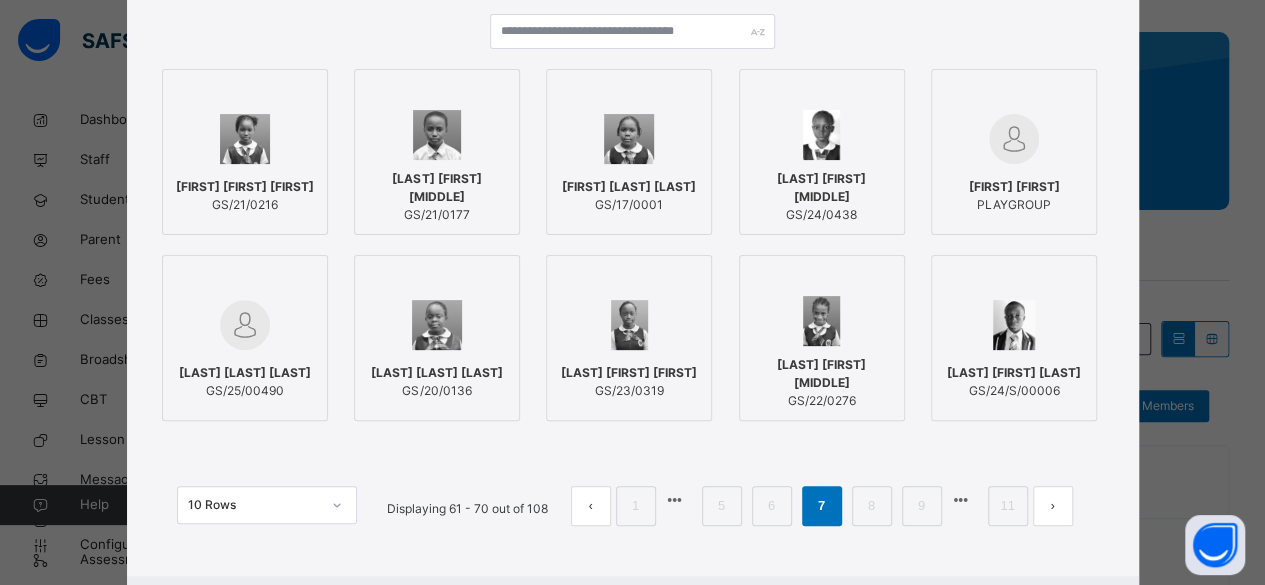 scroll, scrollTop: 282, scrollLeft: 0, axis: vertical 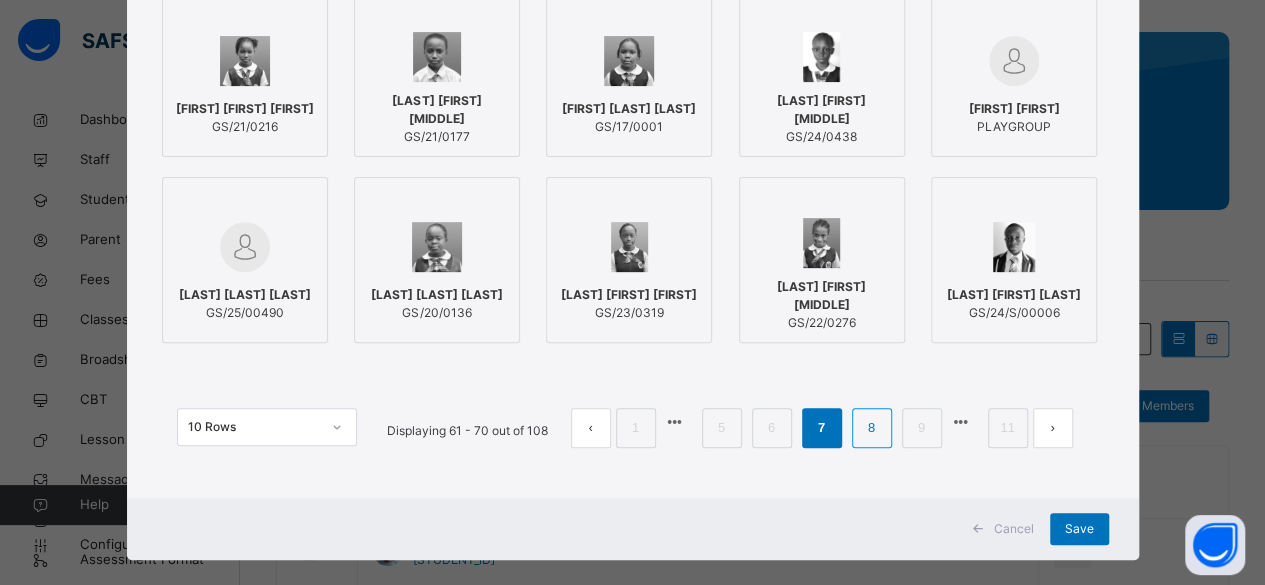 click on "8" at bounding box center [871, 428] 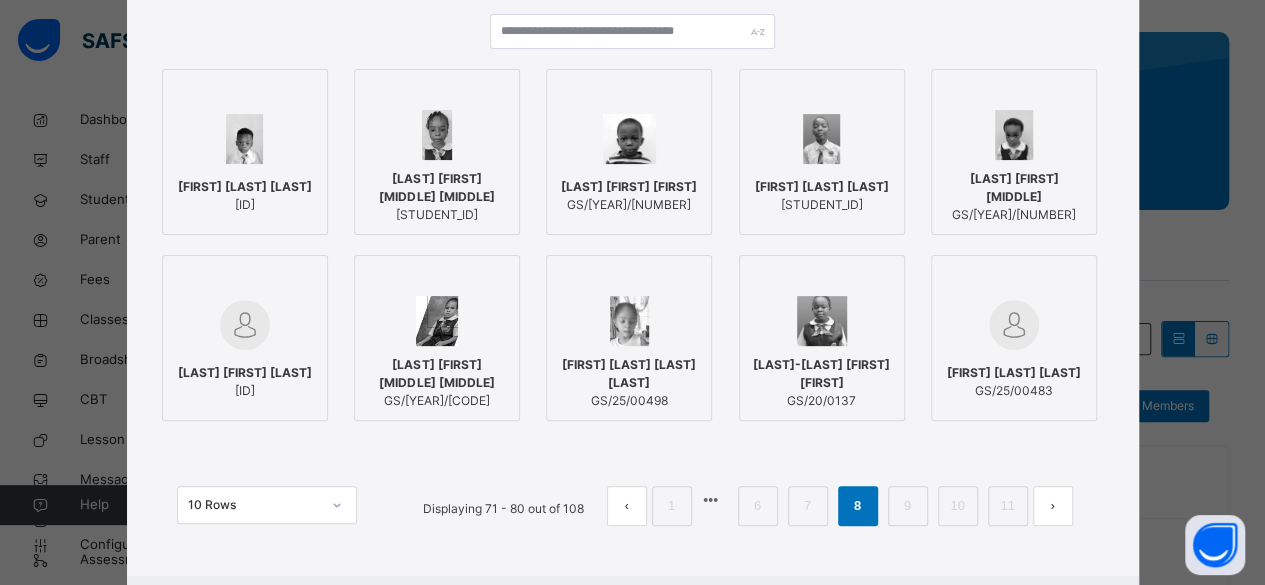 scroll, scrollTop: 282, scrollLeft: 0, axis: vertical 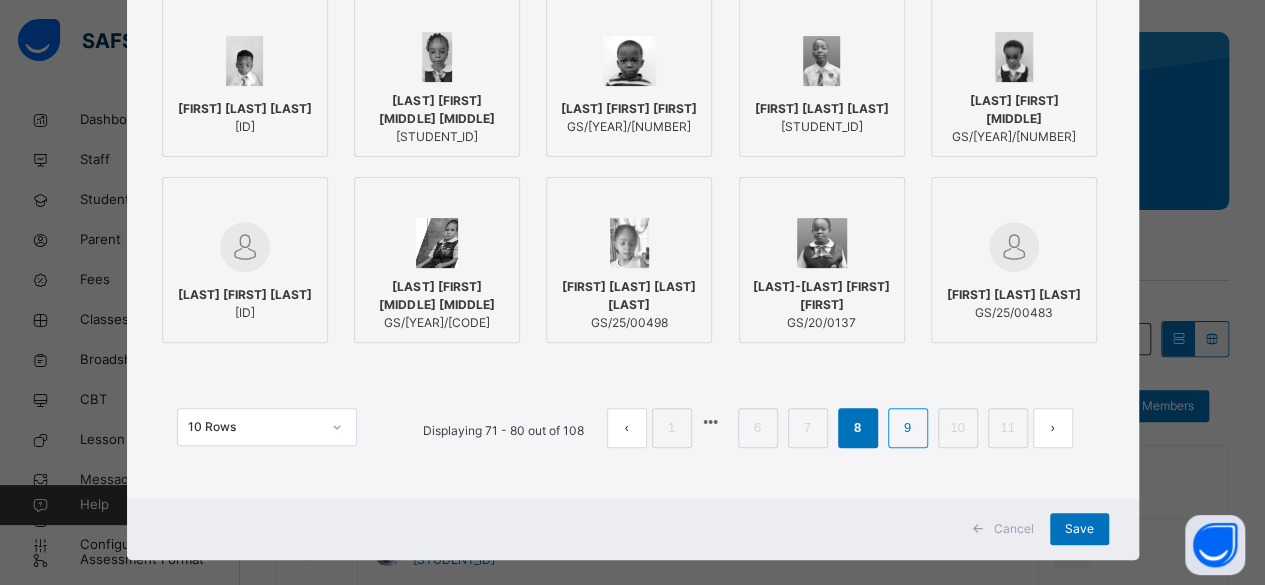 click on "9" at bounding box center [907, 428] 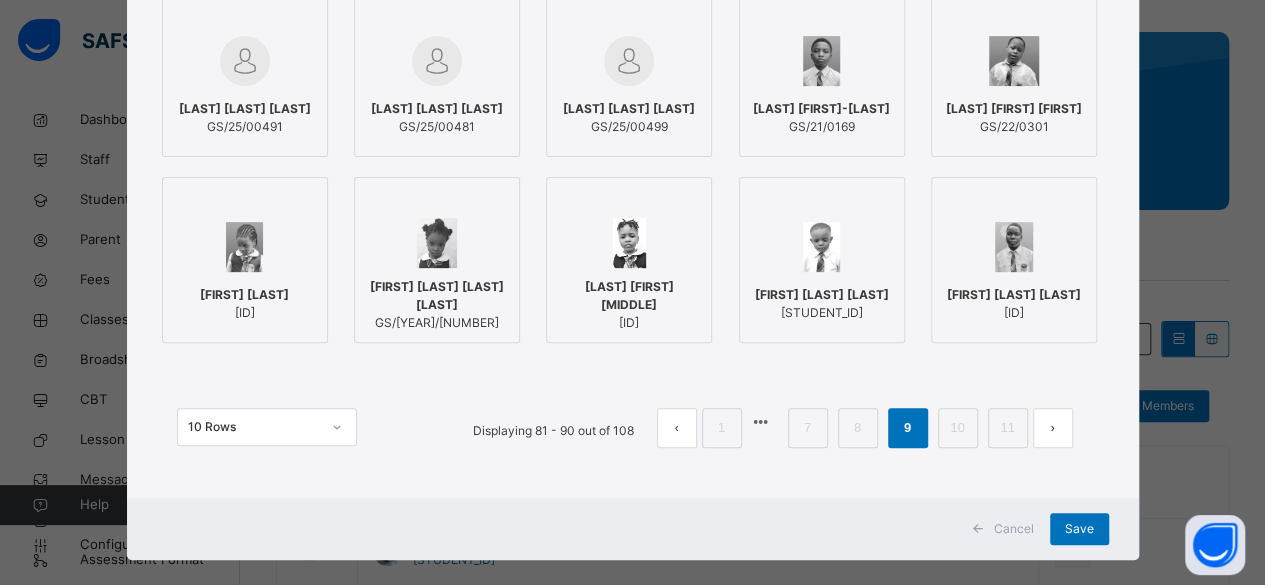scroll, scrollTop: 306, scrollLeft: 0, axis: vertical 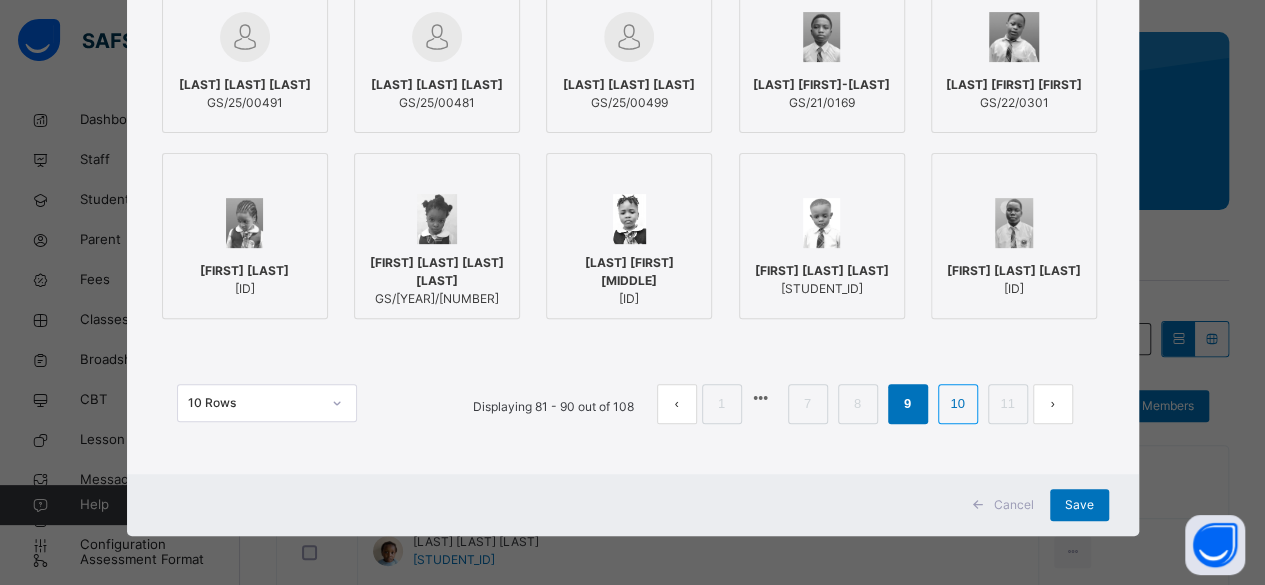 click on "10" at bounding box center [957, 404] 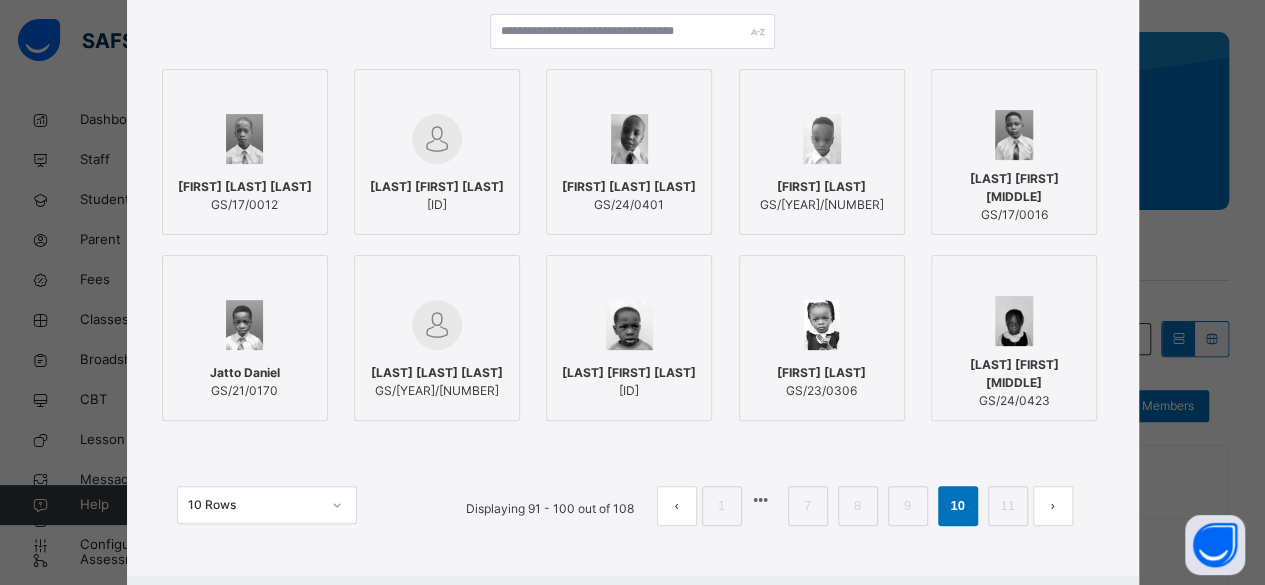 scroll, scrollTop: 306, scrollLeft: 0, axis: vertical 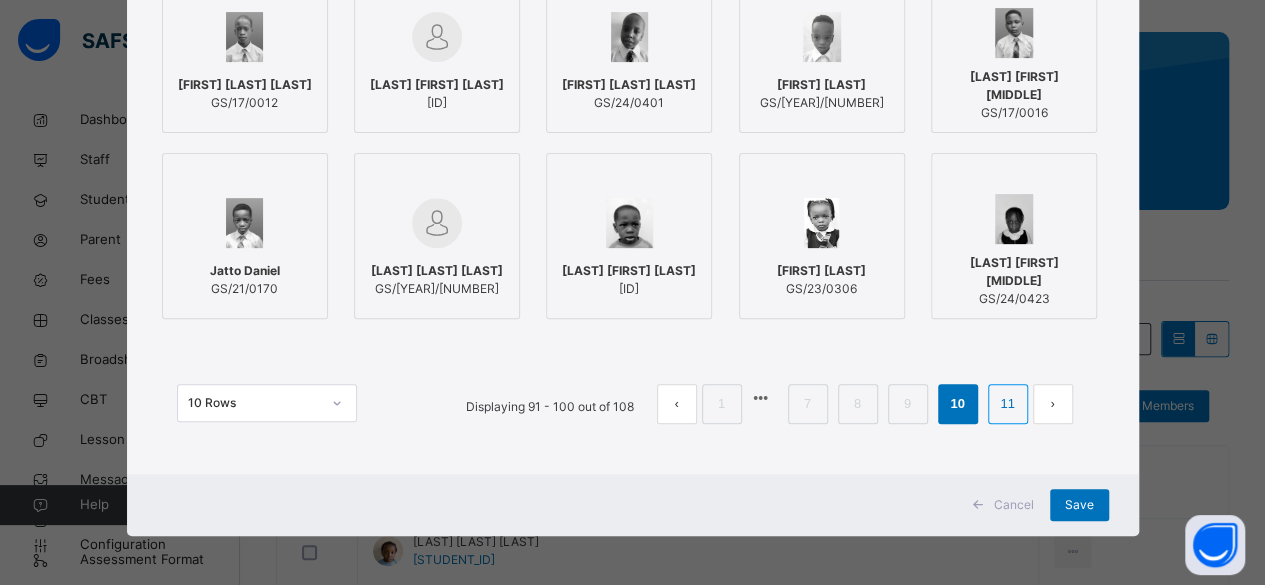 click on "11" at bounding box center (1007, 404) 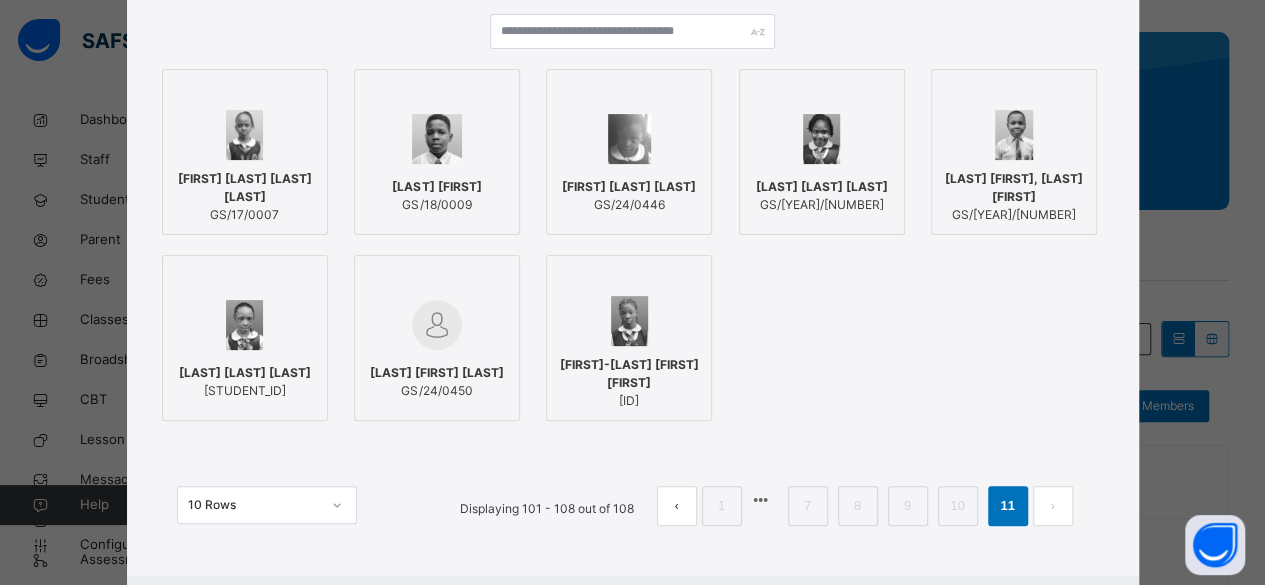 scroll, scrollTop: 306, scrollLeft: 0, axis: vertical 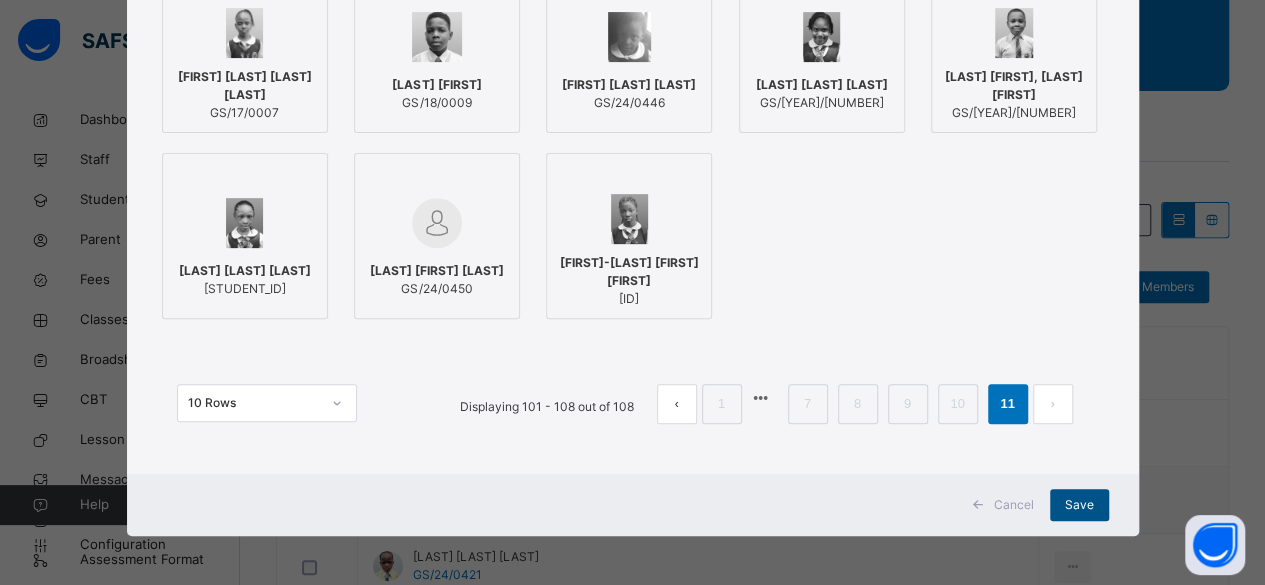 click on "Save" at bounding box center [1079, 505] 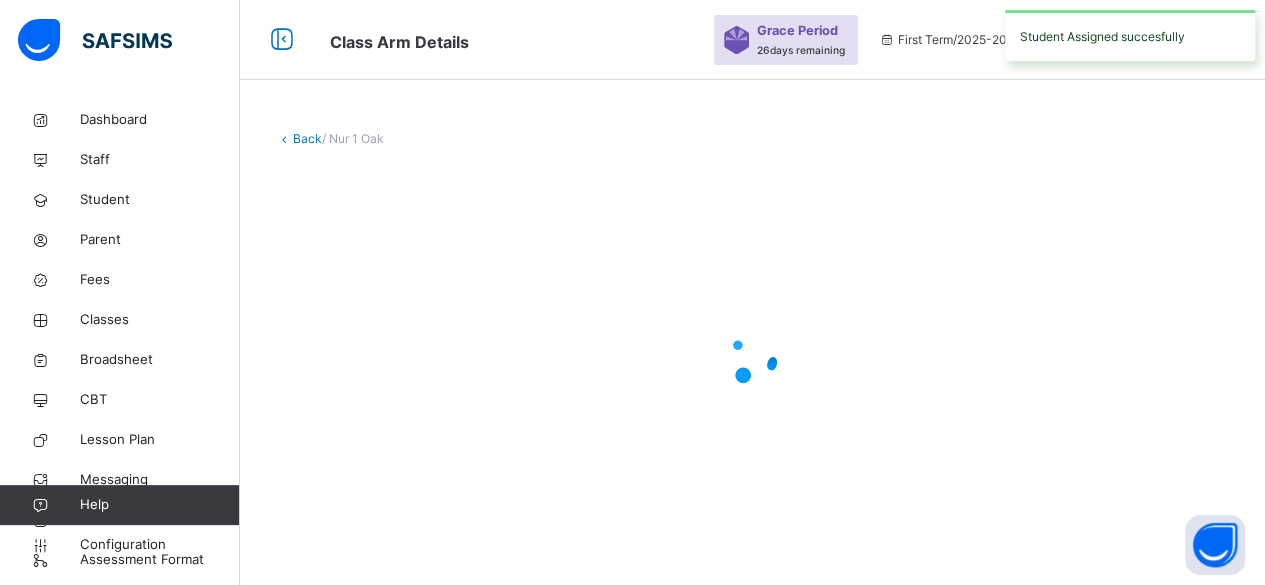 scroll, scrollTop: 0, scrollLeft: 0, axis: both 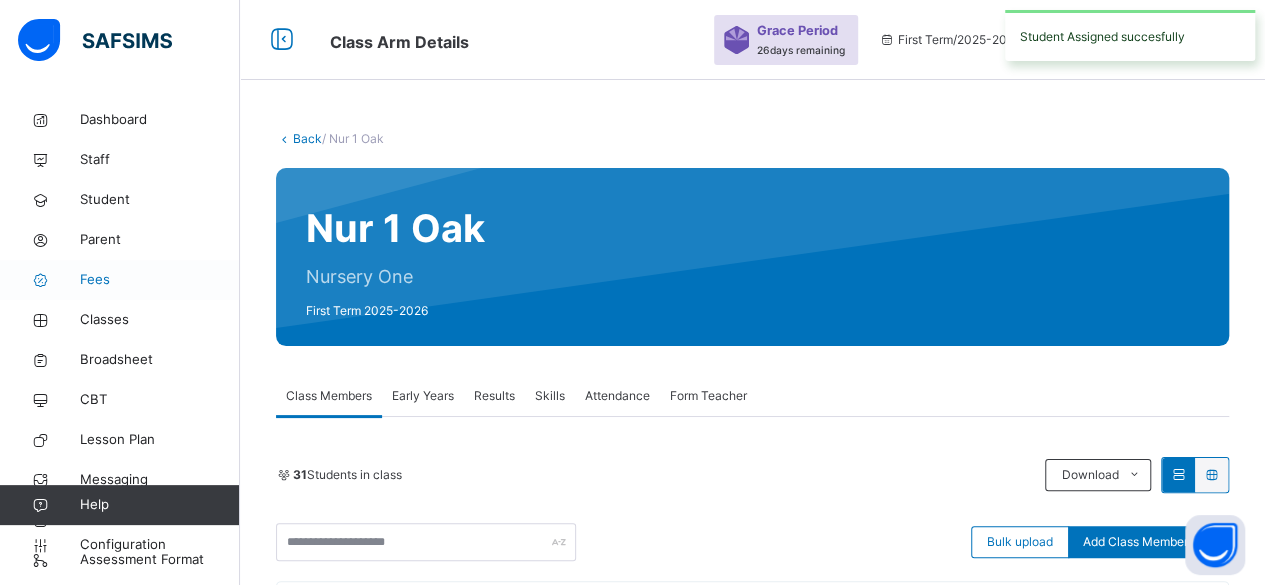 click on "Fees" at bounding box center (160, 280) 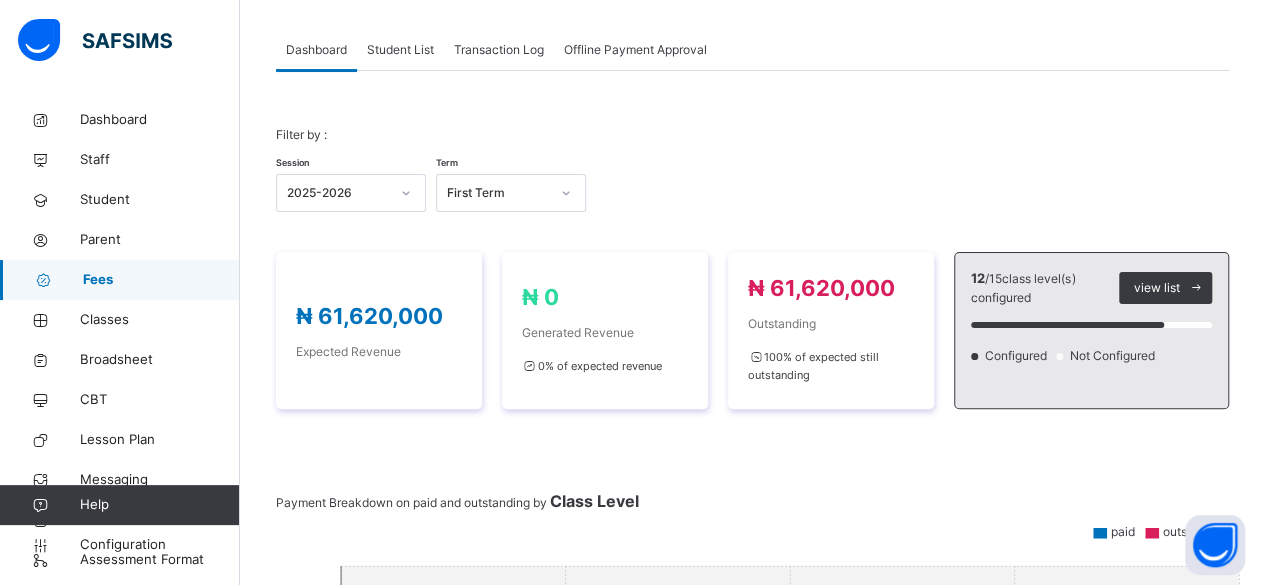 scroll, scrollTop: 0, scrollLeft: 0, axis: both 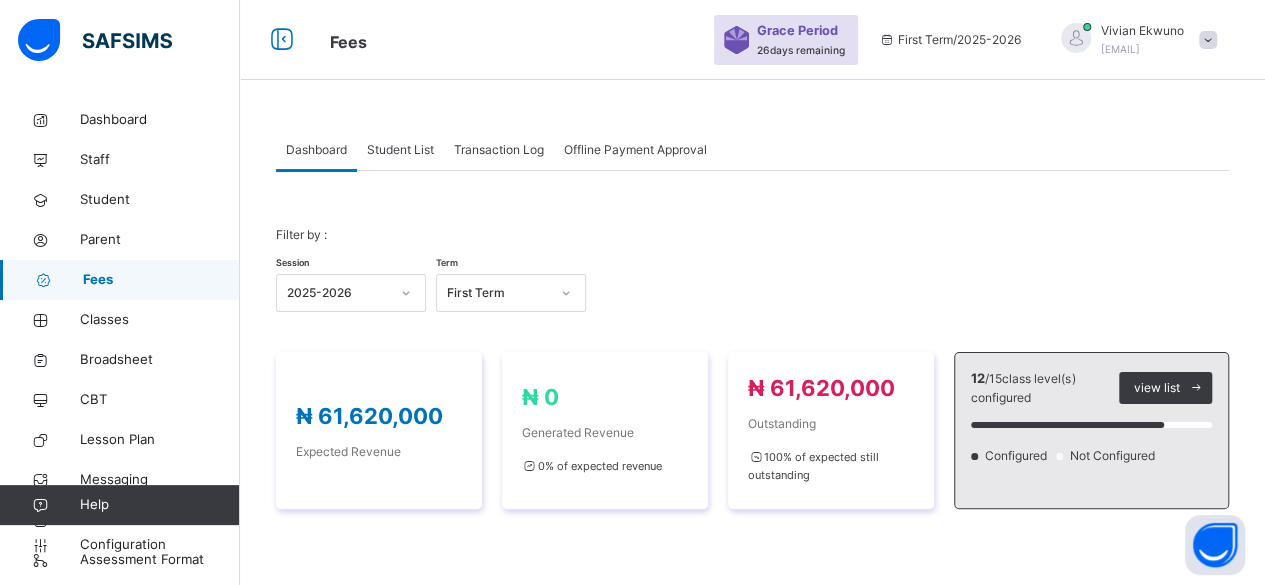 click on "Student List" at bounding box center [400, 150] 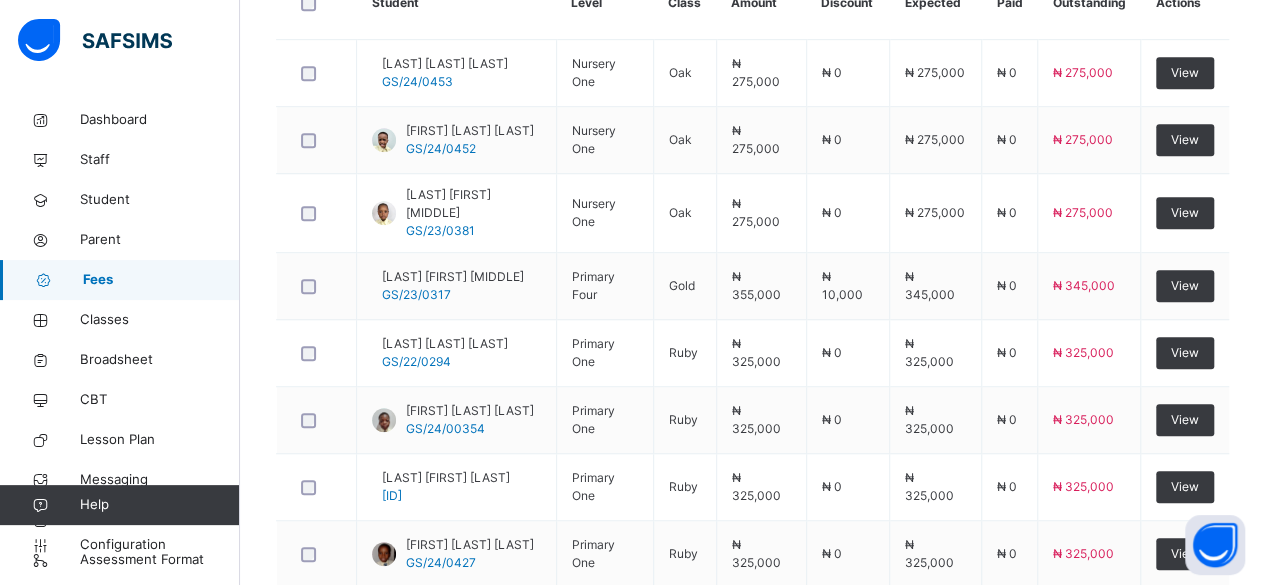 scroll, scrollTop: 631, scrollLeft: 0, axis: vertical 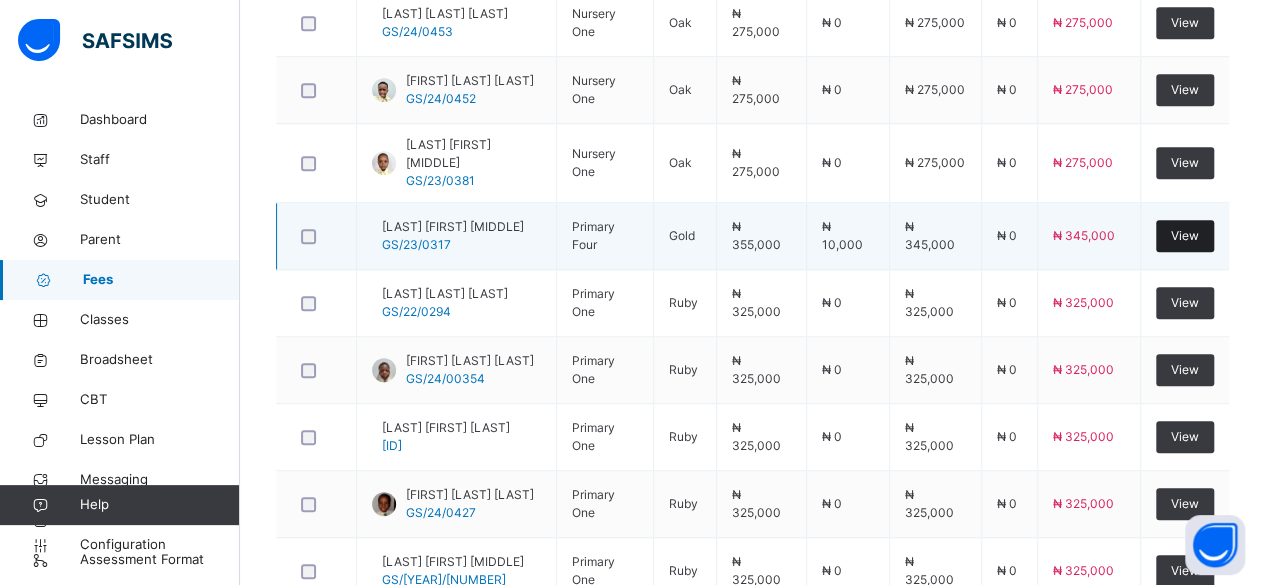 click on "View" at bounding box center (1185, 236) 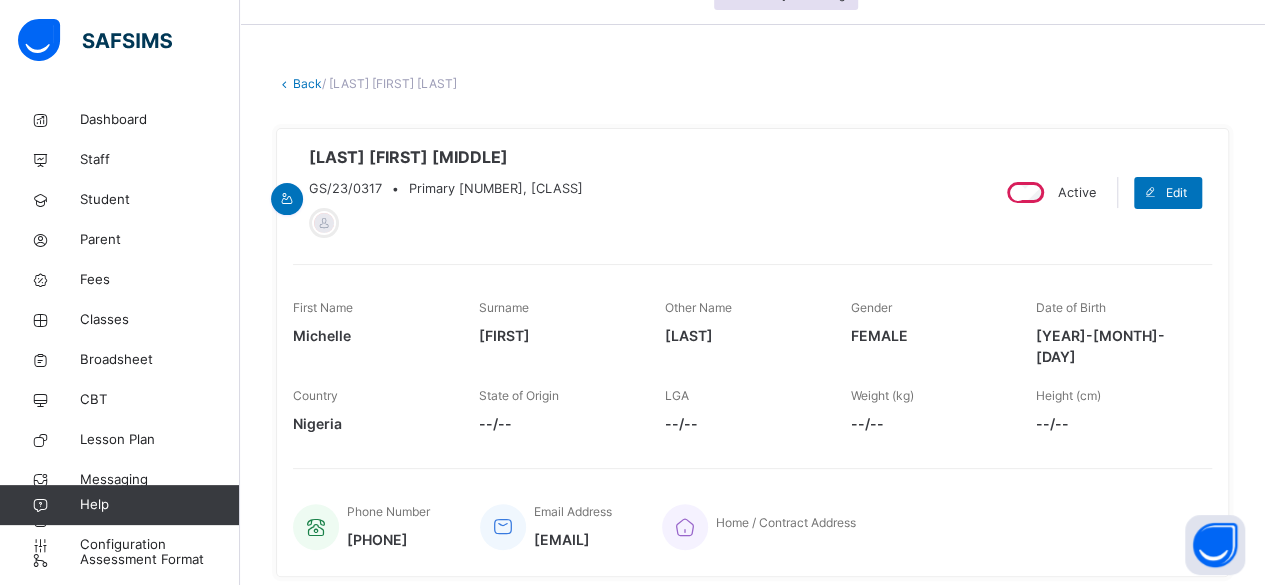 scroll, scrollTop: 46, scrollLeft: 0, axis: vertical 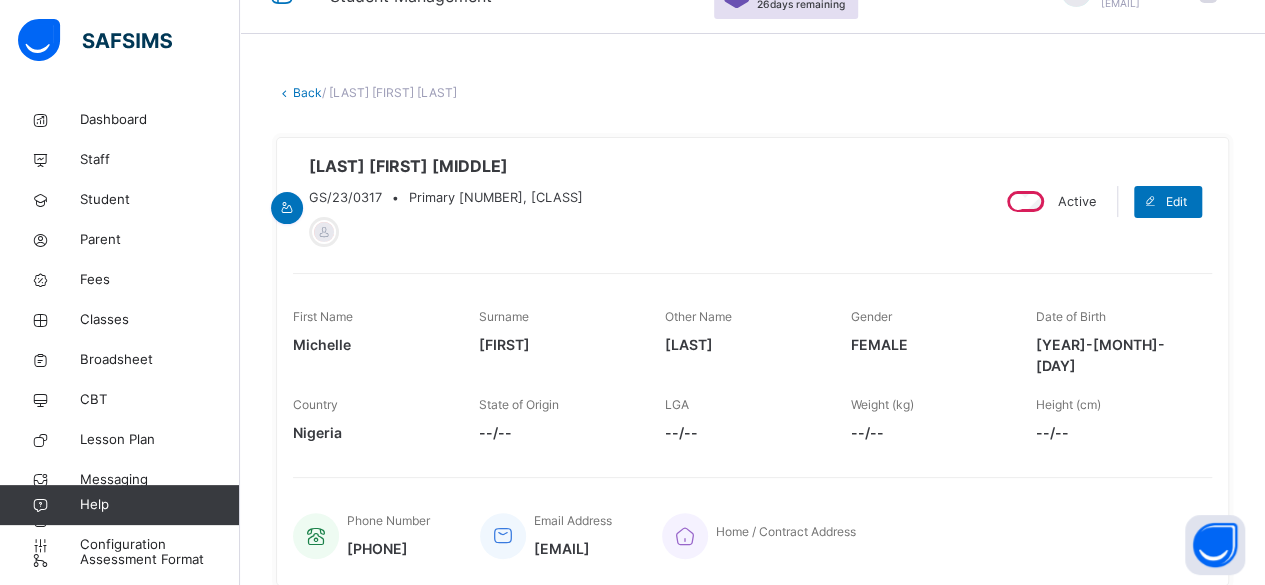 click on "Back" at bounding box center (307, 92) 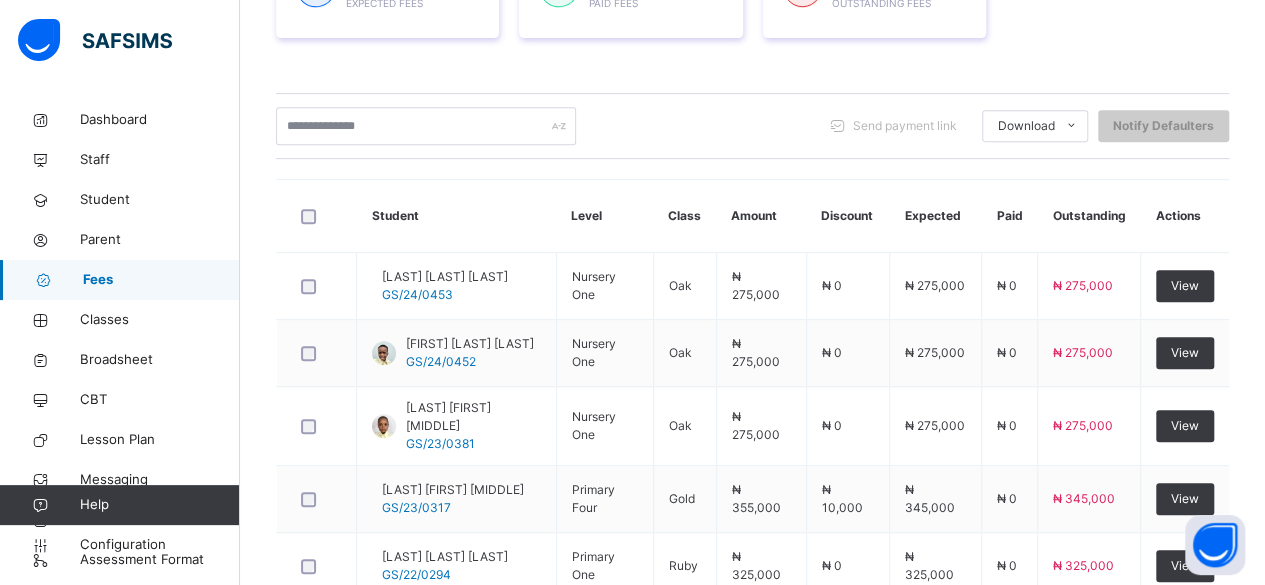 scroll, scrollTop: 608, scrollLeft: 0, axis: vertical 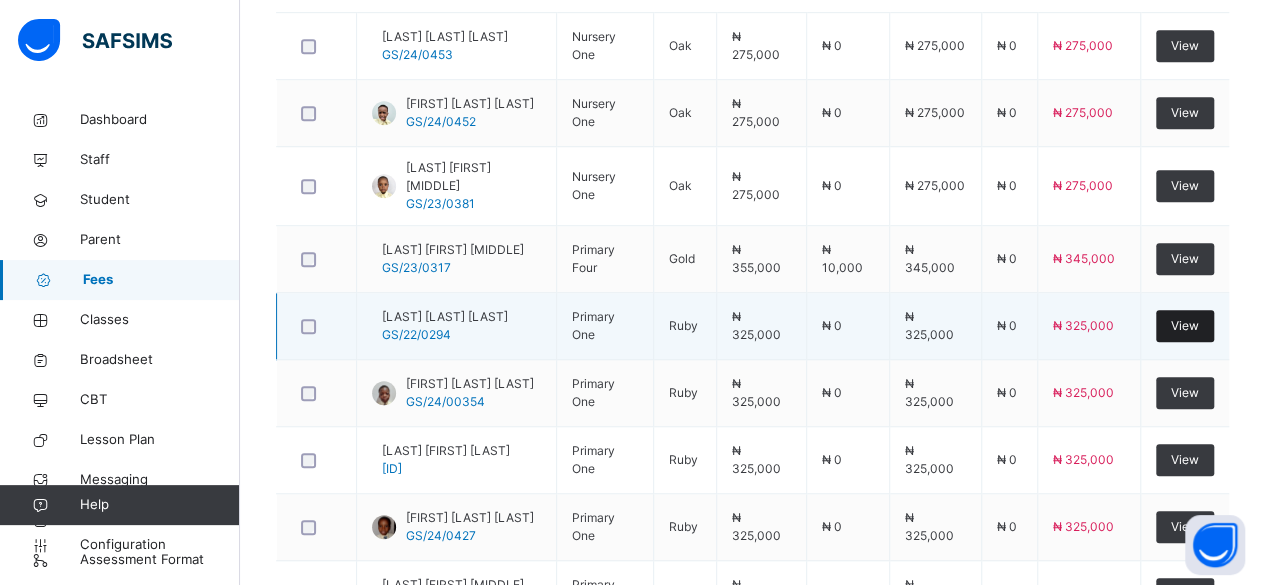 click on "View" at bounding box center (1185, 326) 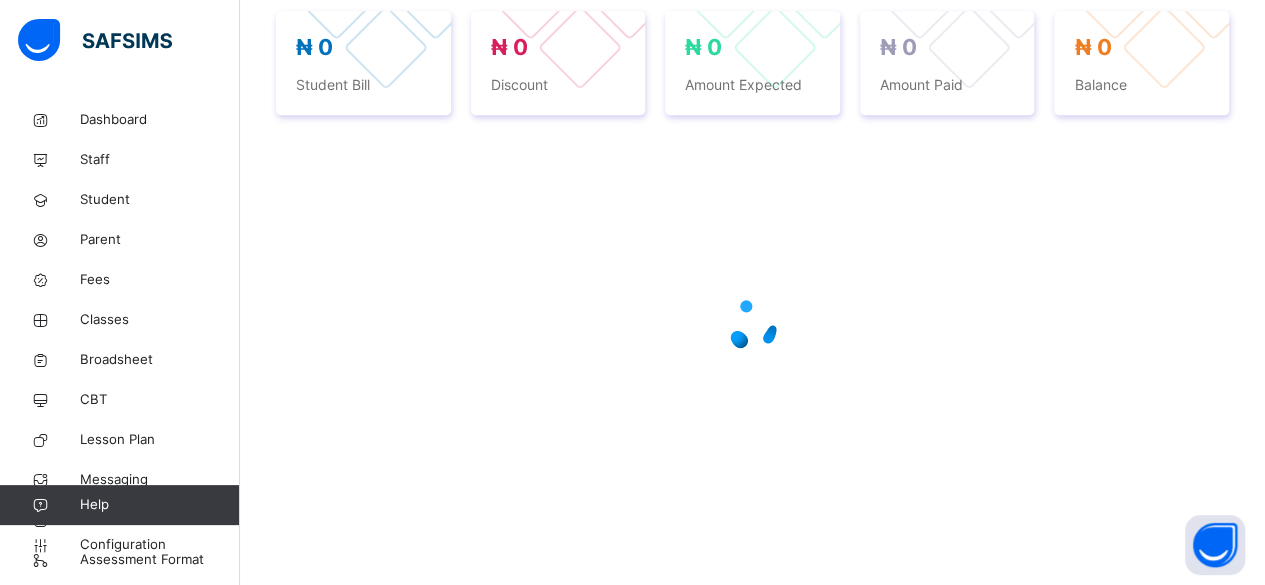 scroll, scrollTop: 510, scrollLeft: 0, axis: vertical 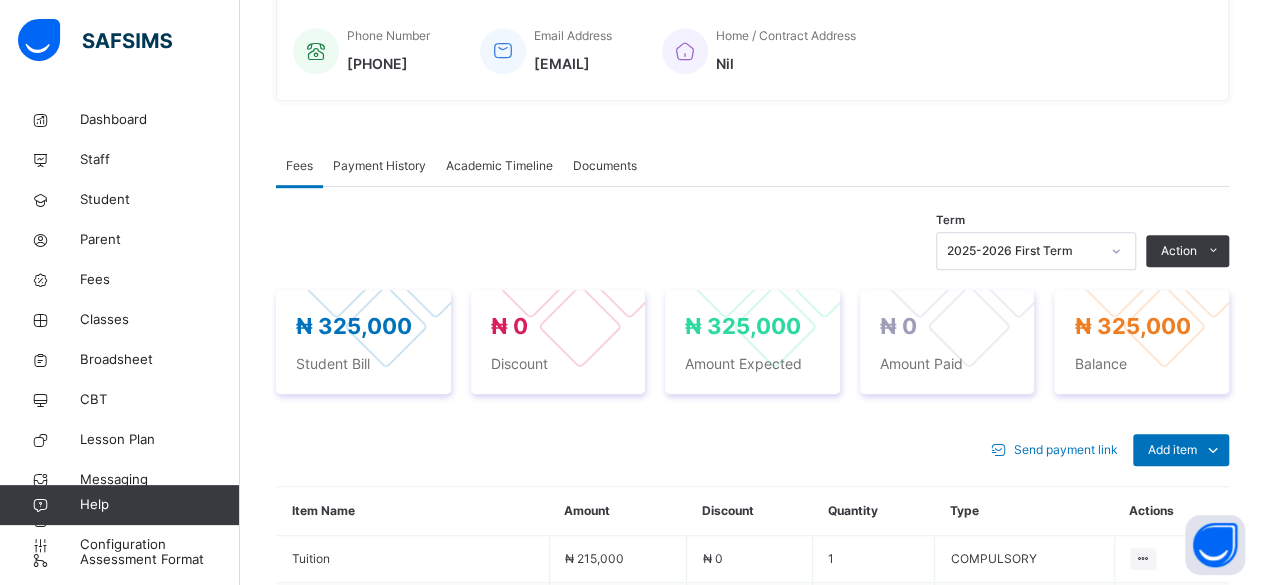 click on "Send payment link Add item Optional items Special bill Item Name Amount Discount Quantity Type Actions Tuition   ₦ 215,000 ₦ 0 1 COMPULSORY Learning Resources    ₦ 15,000 ₦ 0 1 COMPULSORY Coding   ₦ 25,000 ₦ 0 1 COMPULSORY Textbooks/Exercise Books    ₦ 70,000 ₦ 0 1 COMPULSORY × Add Item Select item Cancel Save × Special bill Add items from previous terms or outstanding payments Item Name Price [₦] Qty Select item * Add item Total ₦ 0 Comments Cancel Add to invoice × Edit Discount   Fee Item       Fee Amount     Discount Options Fixed Percentage Discount Amount * Discount Comment Cancel Delete Discount Save Changes × Delete Item This action would delete   undefined  from the invoice. Are you sure you want to carry on? Cancel Yes, Delete Item × Send payment link This action would send payment link to  Ishola Sulaiman Ashraf 's parent. Are you sure you want to carry on? Email Cancel Send link Ready for collecting Are you sure your want to issue out the item for collection? Cancel ×" at bounding box center [752, 639] 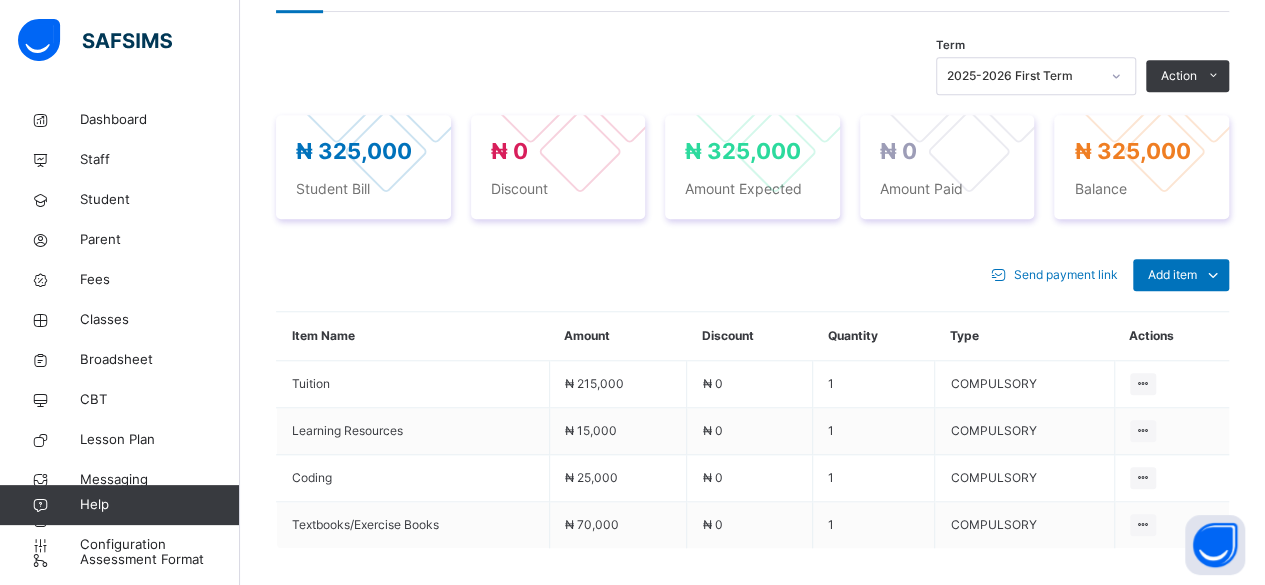 scroll, scrollTop: 690, scrollLeft: 0, axis: vertical 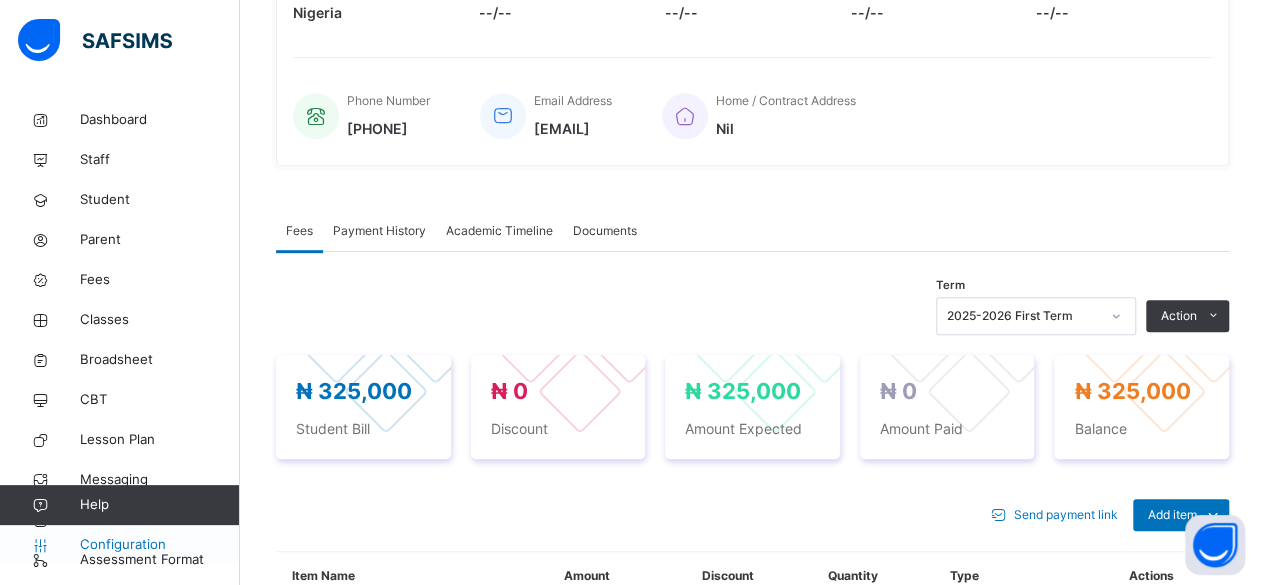 click on "Configuration" at bounding box center (159, 545) 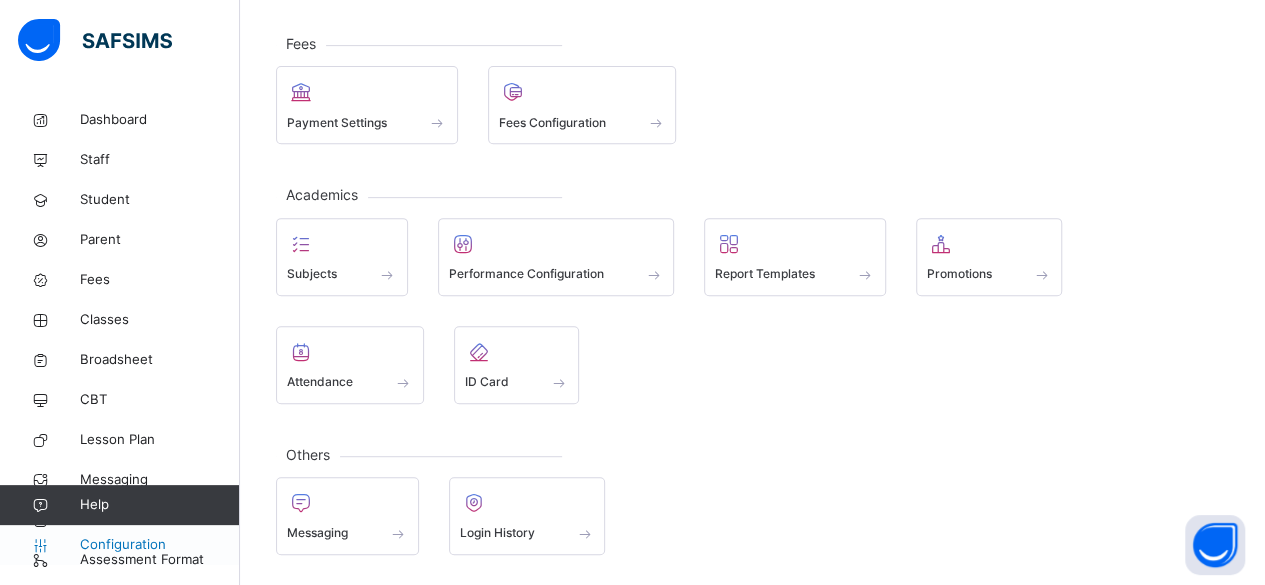 scroll, scrollTop: 241, scrollLeft: 0, axis: vertical 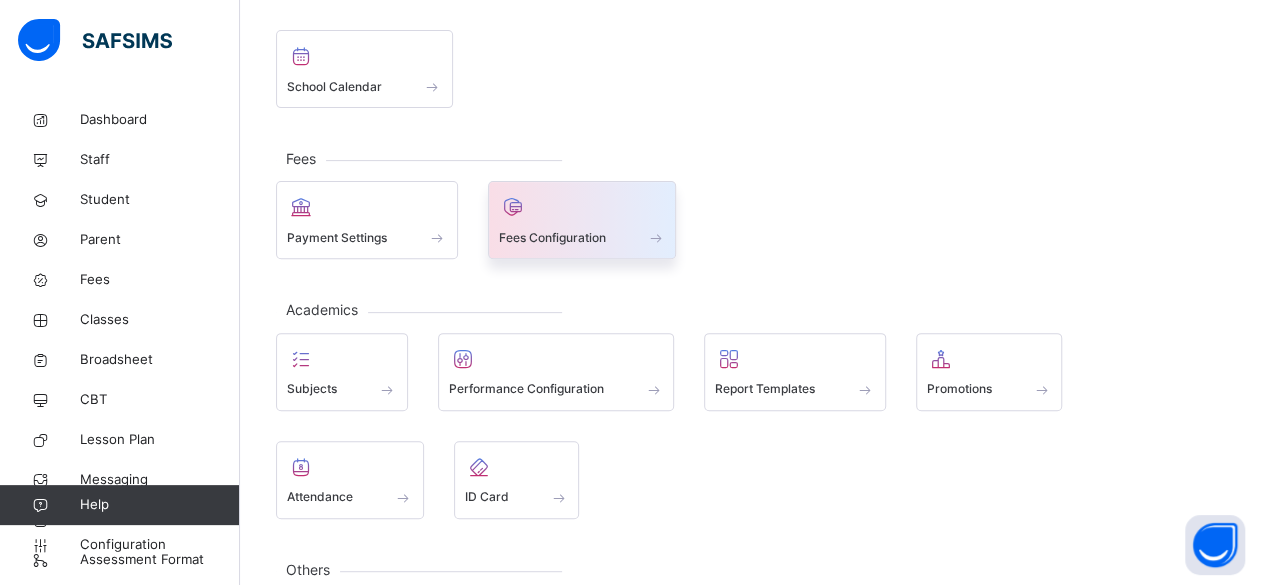 click at bounding box center [582, 224] 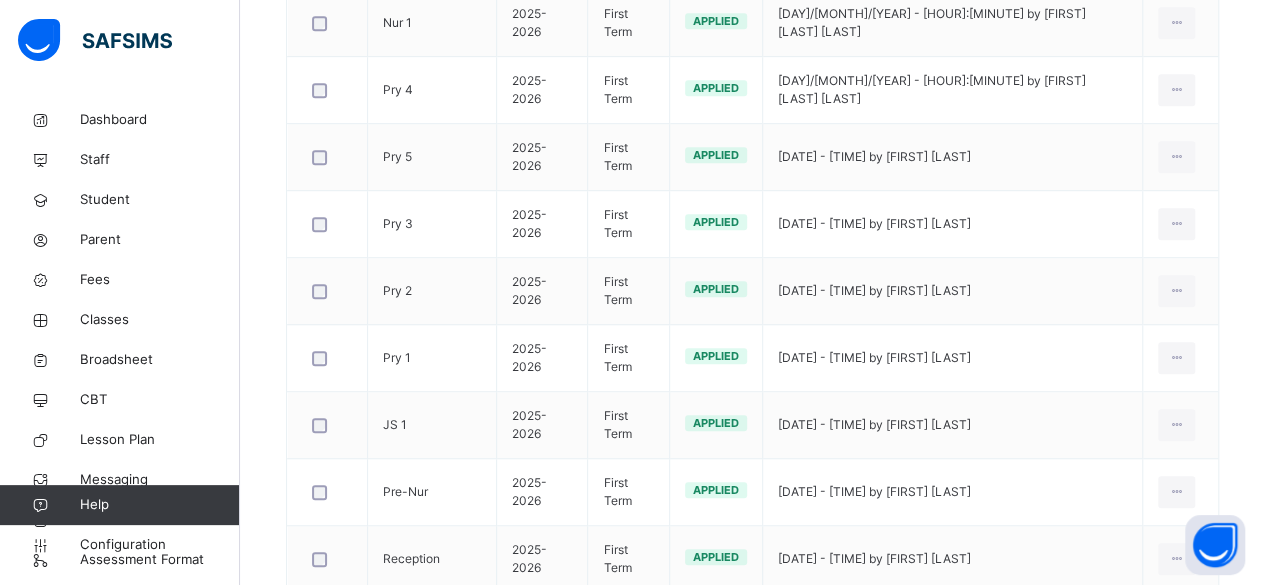 scroll, scrollTop: 539, scrollLeft: 0, axis: vertical 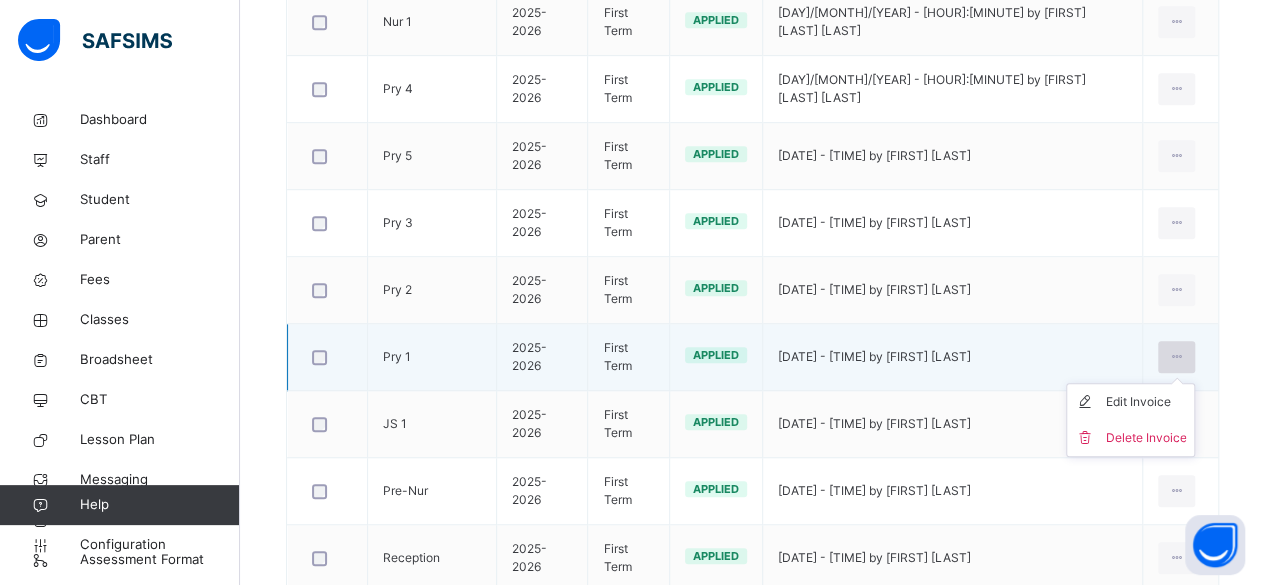 click at bounding box center (1176, 357) 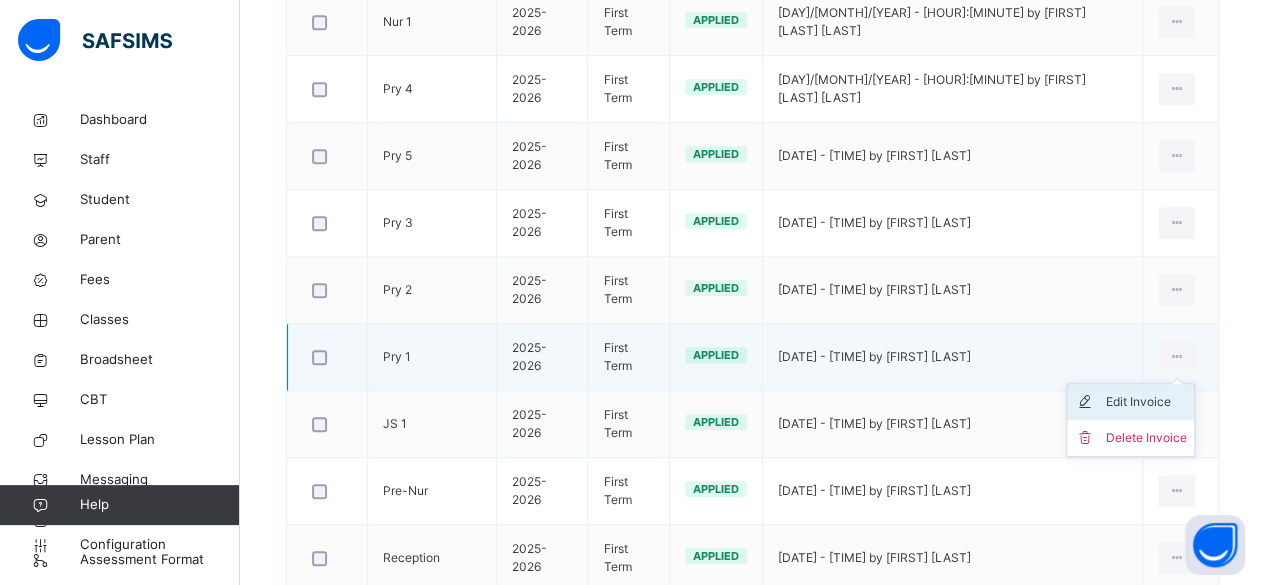 click on "Edit Invoice" at bounding box center (1145, 402) 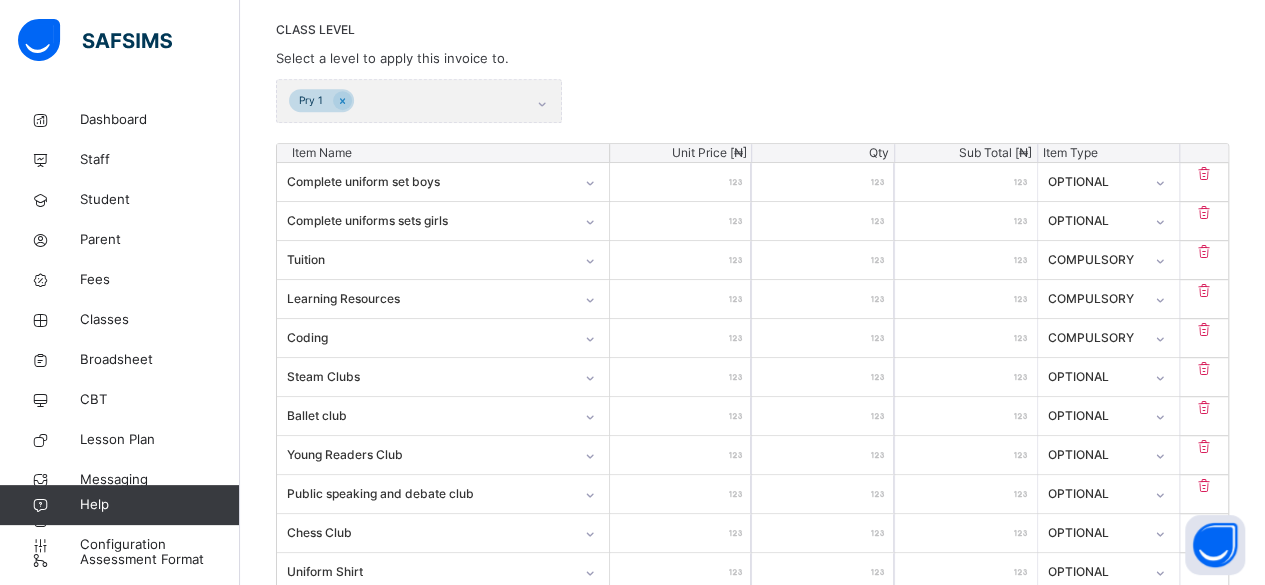 click on "Add item" at bounding box center (752, 1458) 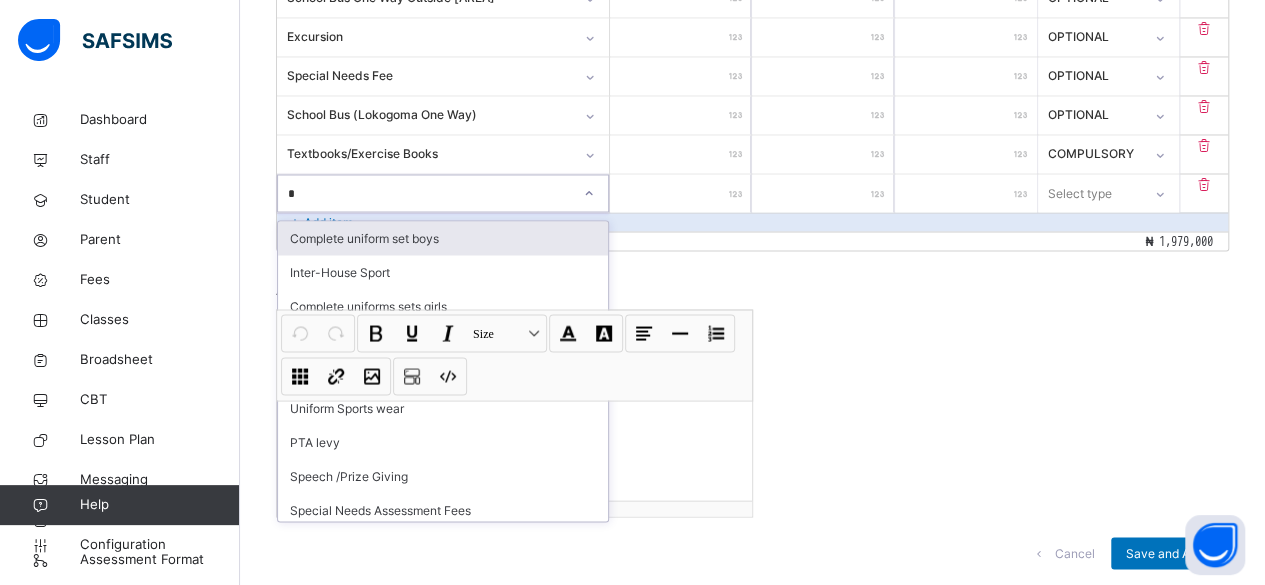 type on "**" 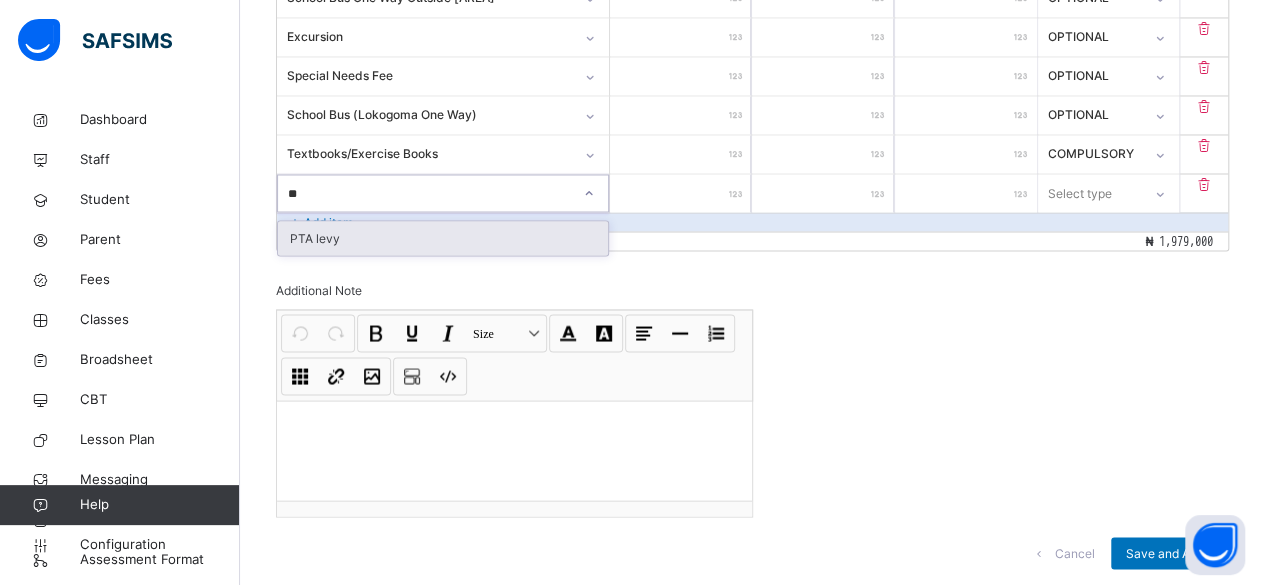 click on "PTA levy" at bounding box center [443, 238] 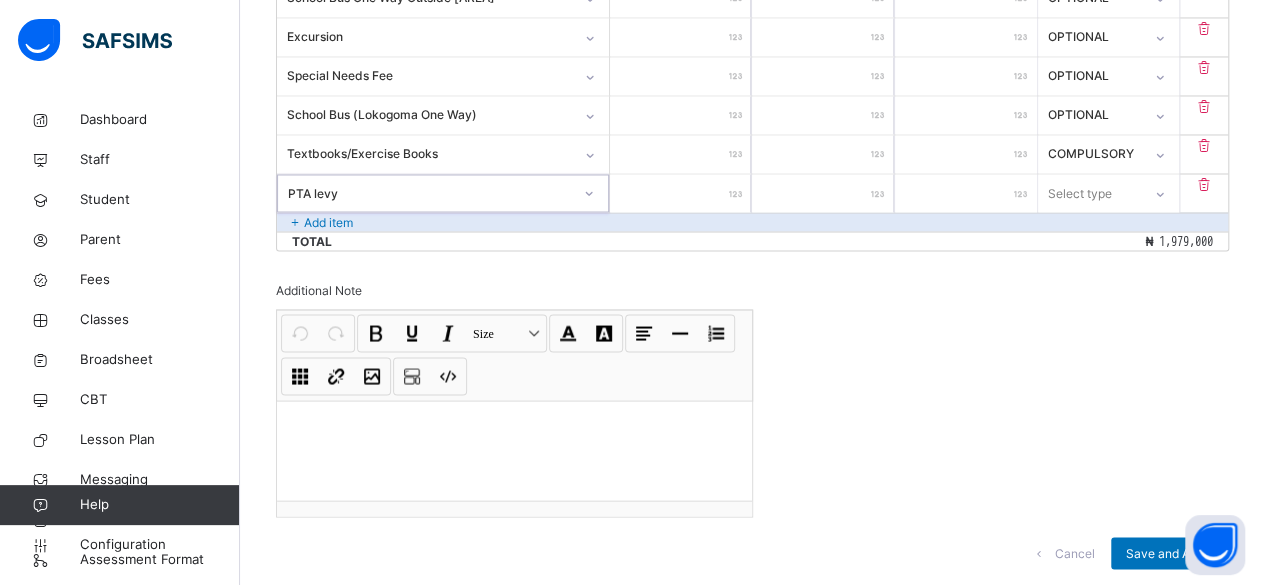 type 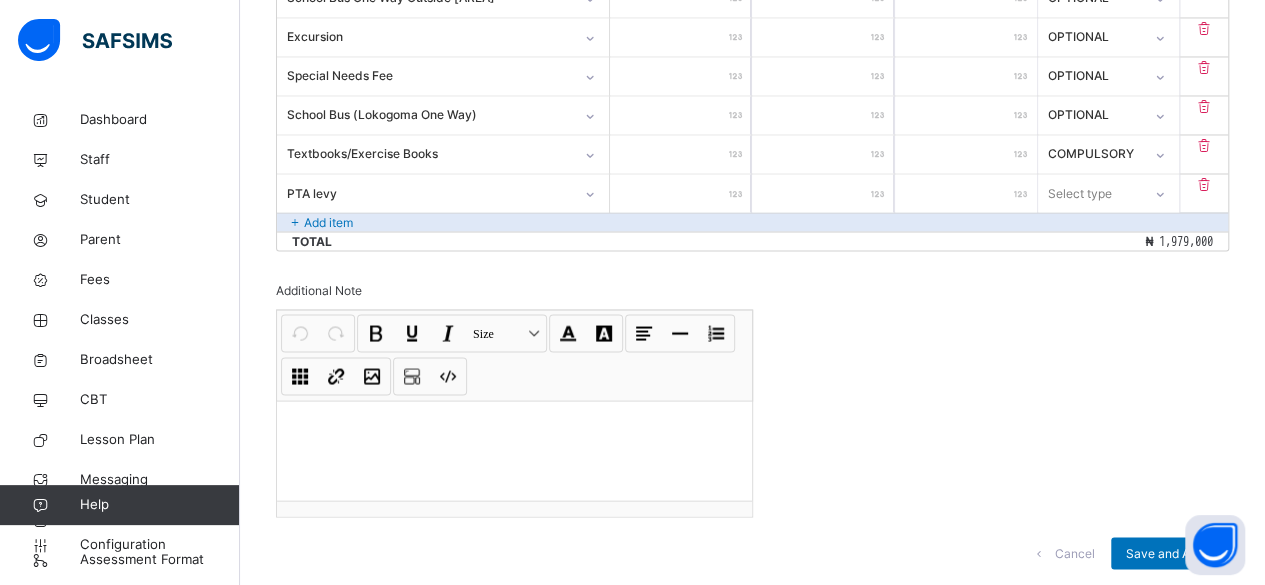 type on "*" 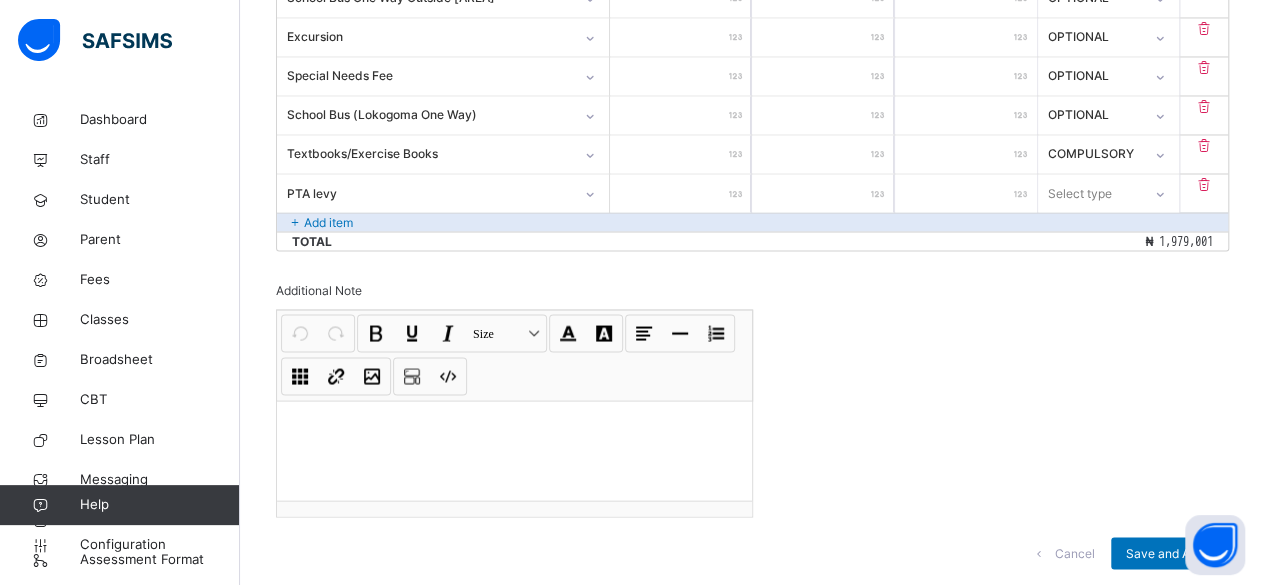 type on "**" 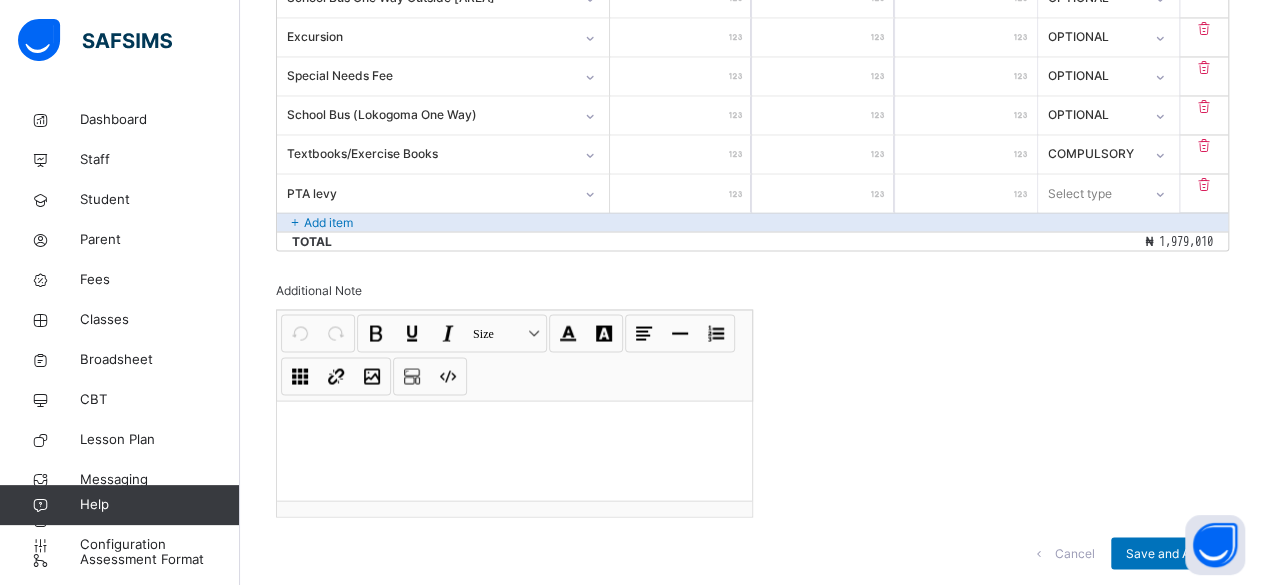 type on "****" 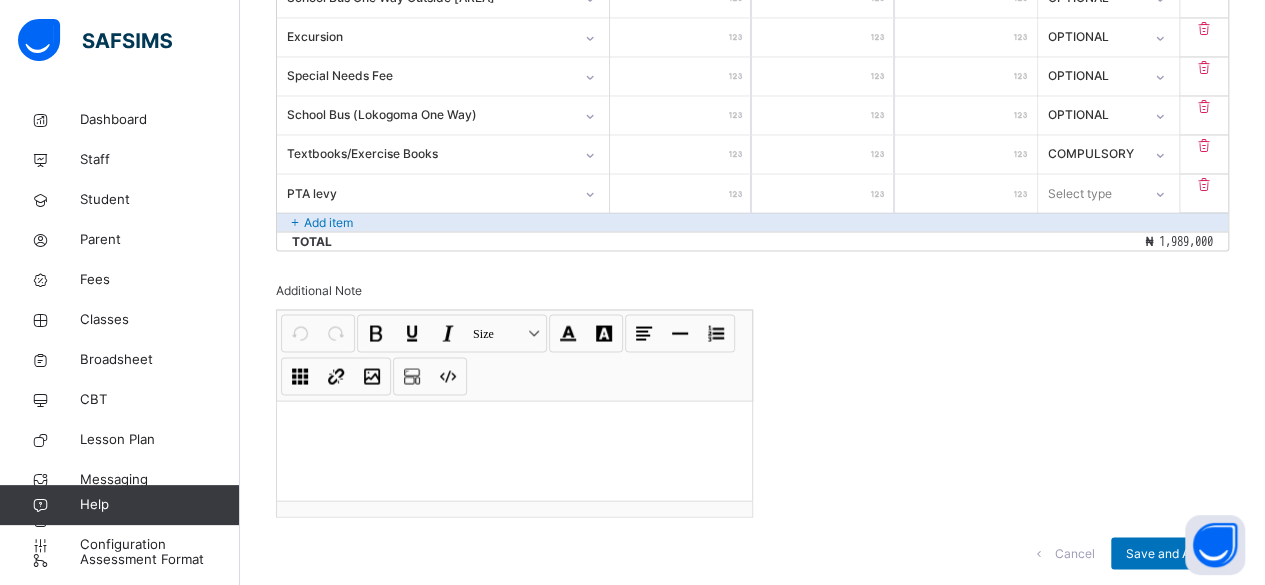 type on "*****" 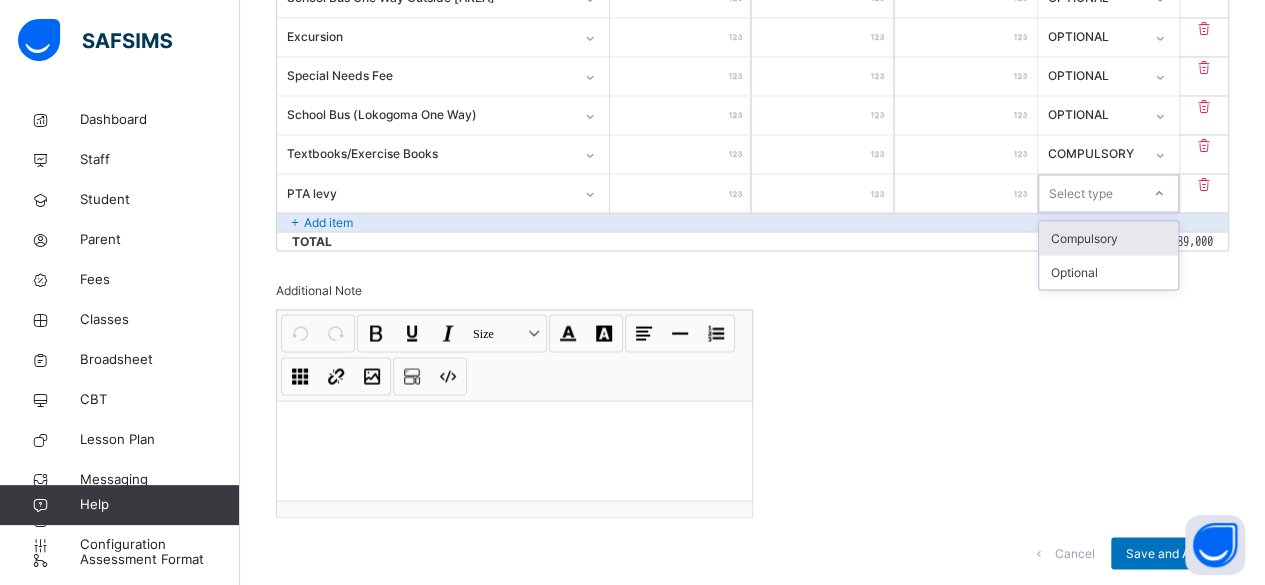 click on "Compulsory" at bounding box center (1109, 238) 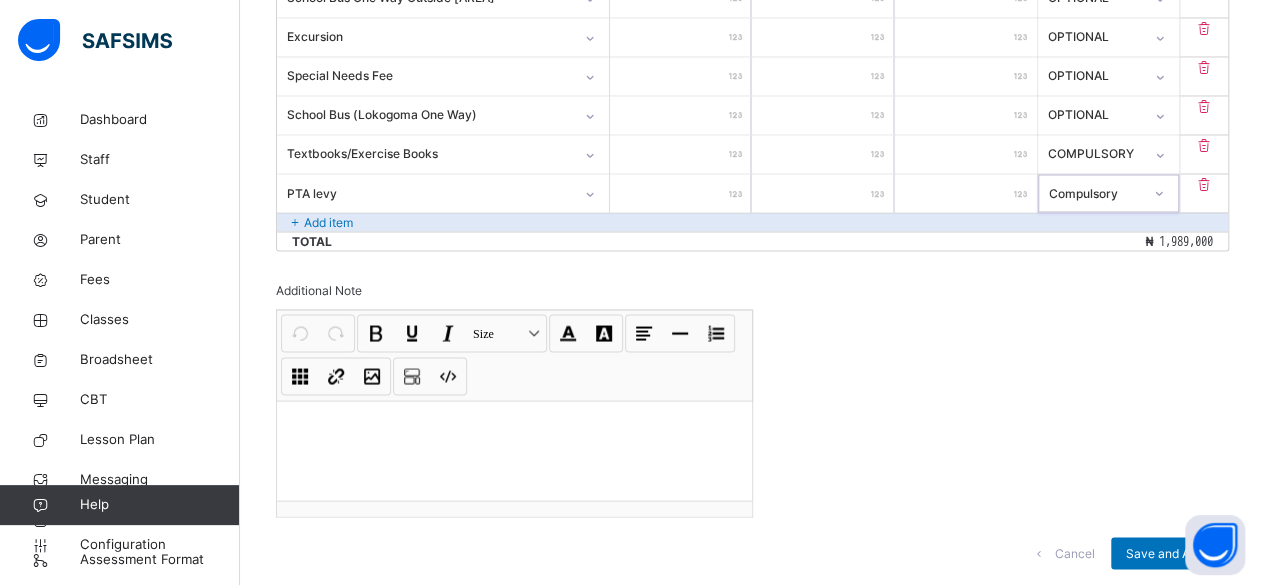 scroll, scrollTop: 1744, scrollLeft: 0, axis: vertical 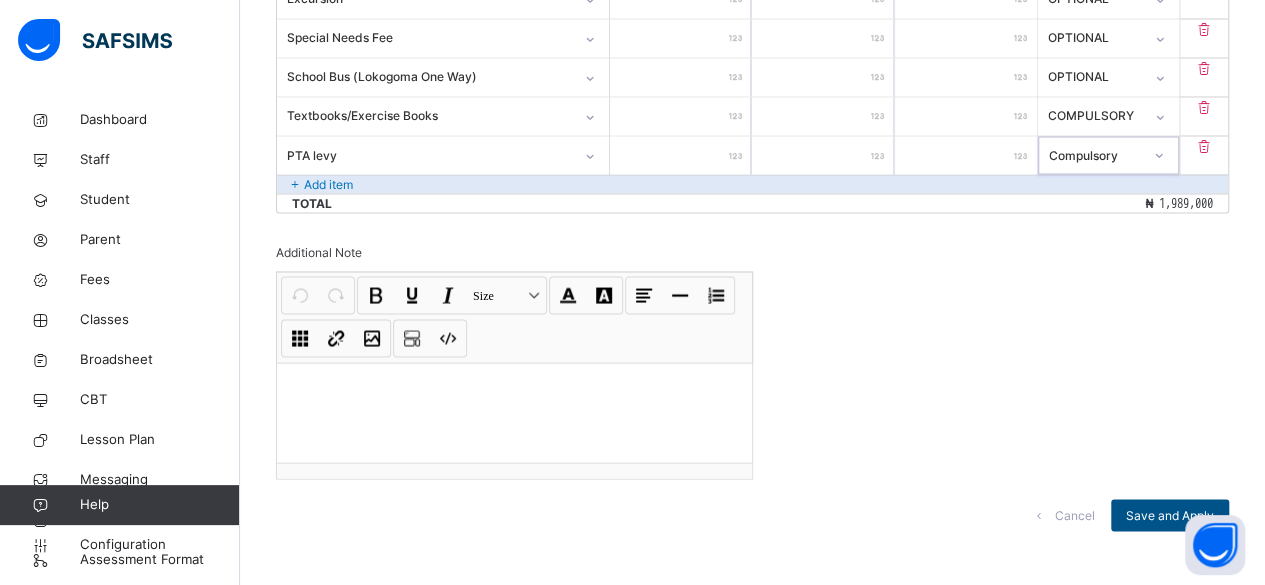 click on "Save and Apply" at bounding box center (1170, 515) 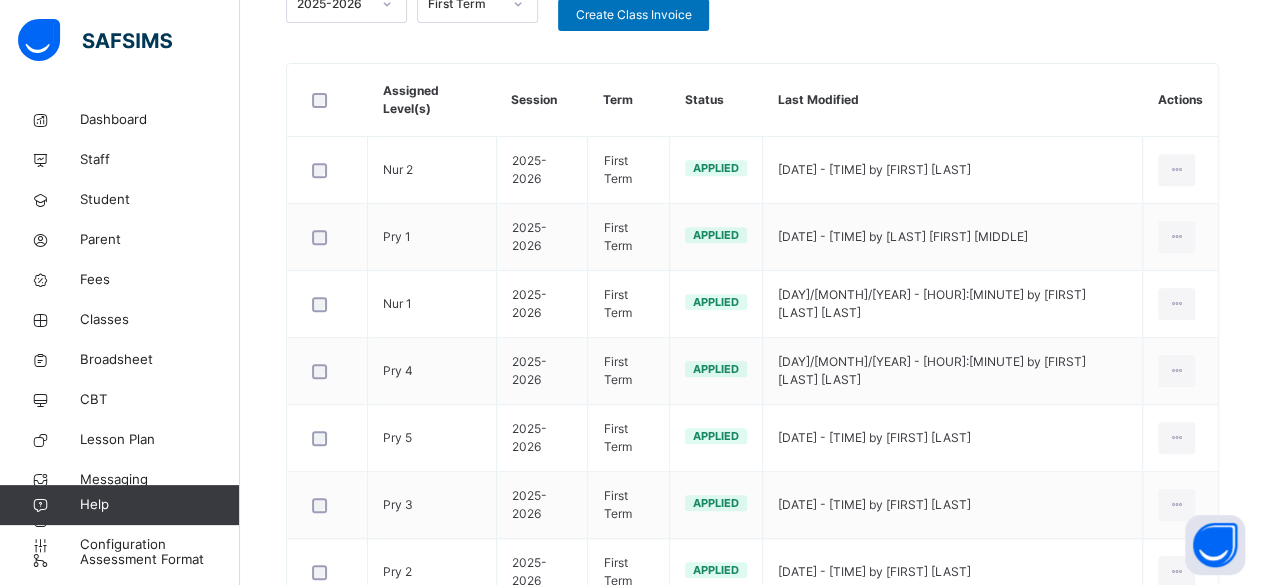 scroll, scrollTop: 345, scrollLeft: 0, axis: vertical 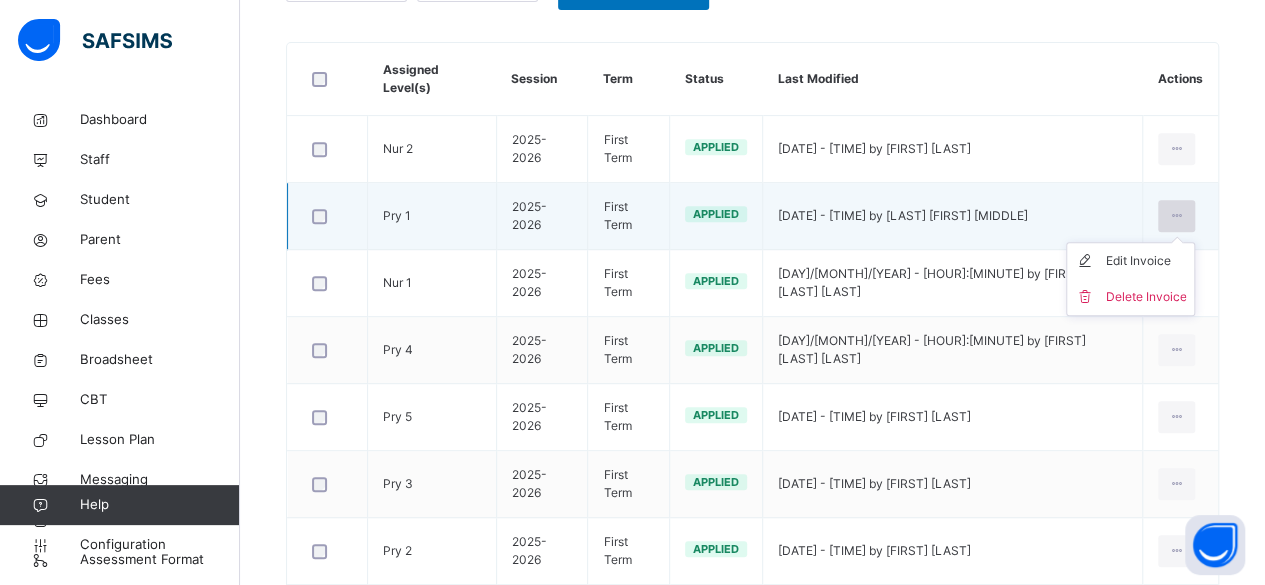 click at bounding box center [1176, 216] 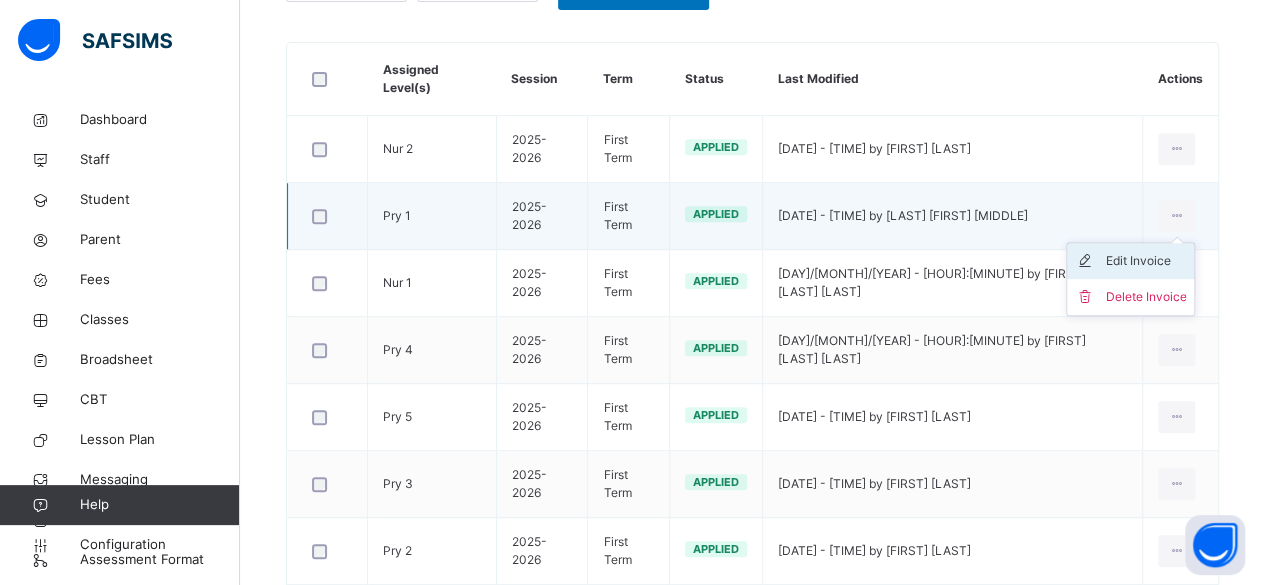 click on "Edit Invoice" at bounding box center (1145, 261) 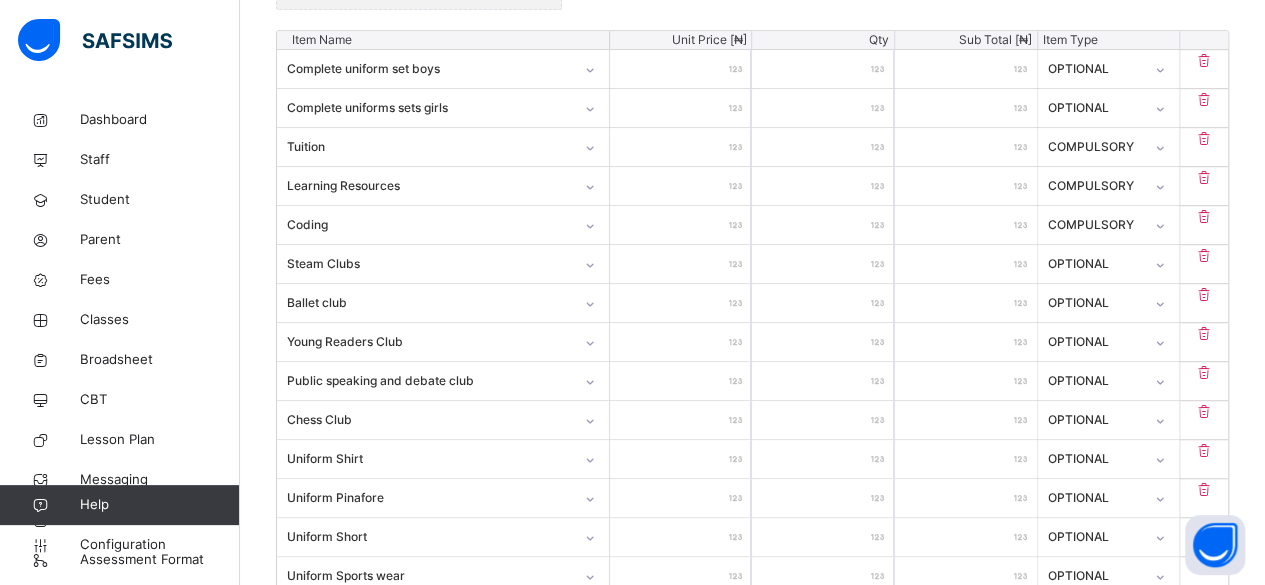 scroll, scrollTop: 549, scrollLeft: 0, axis: vertical 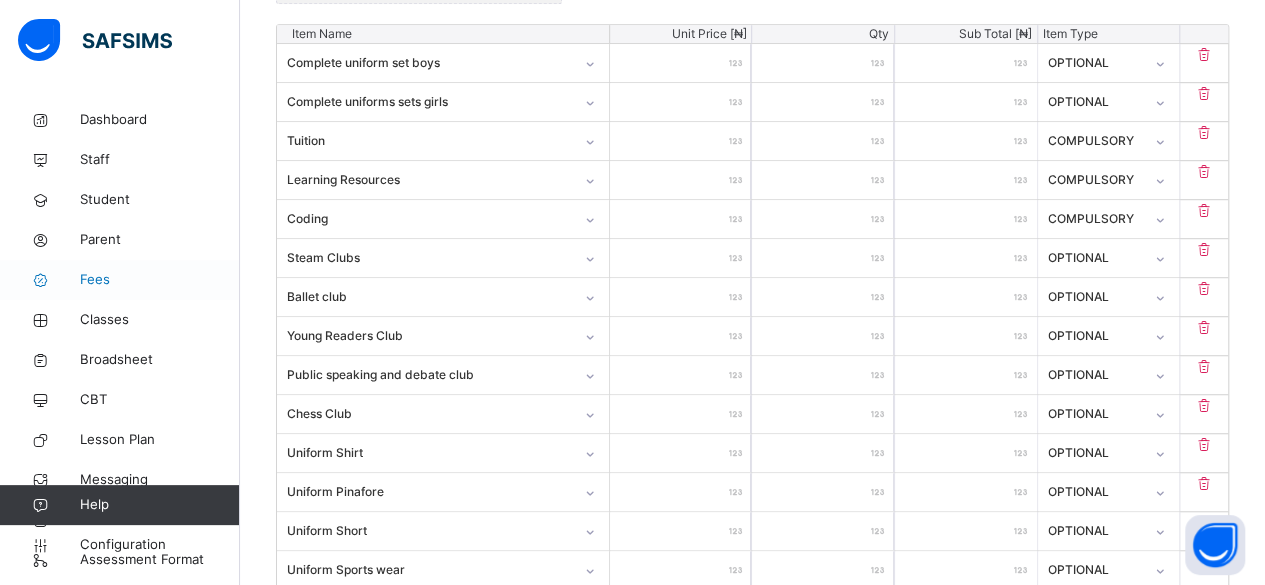 click on "Fees" at bounding box center (160, 280) 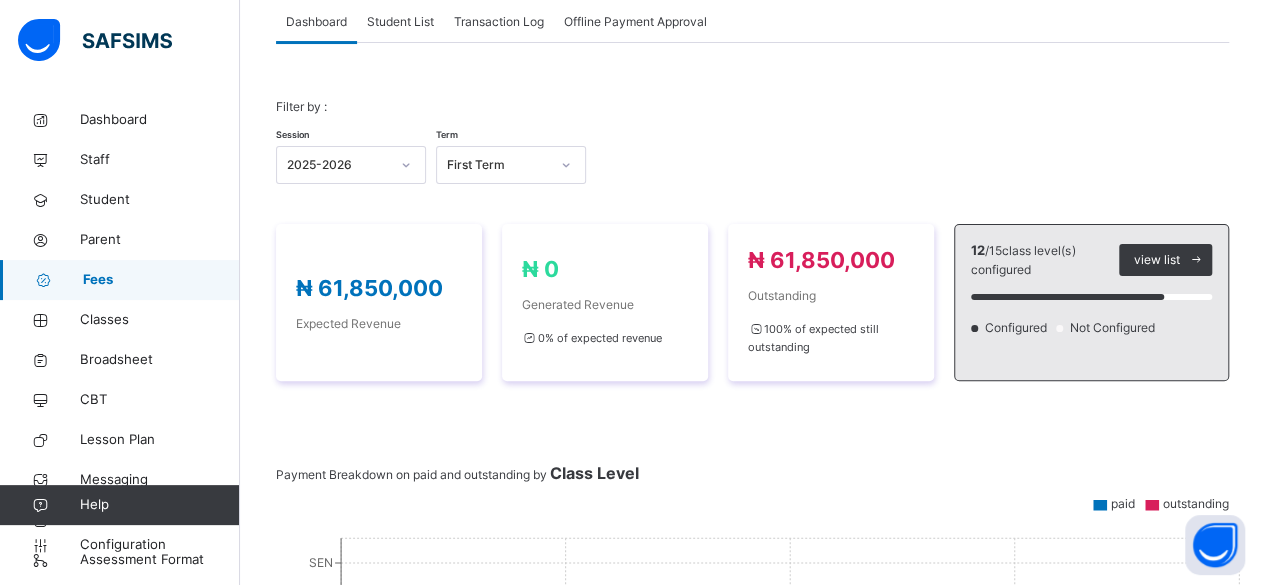 scroll, scrollTop: 88, scrollLeft: 0, axis: vertical 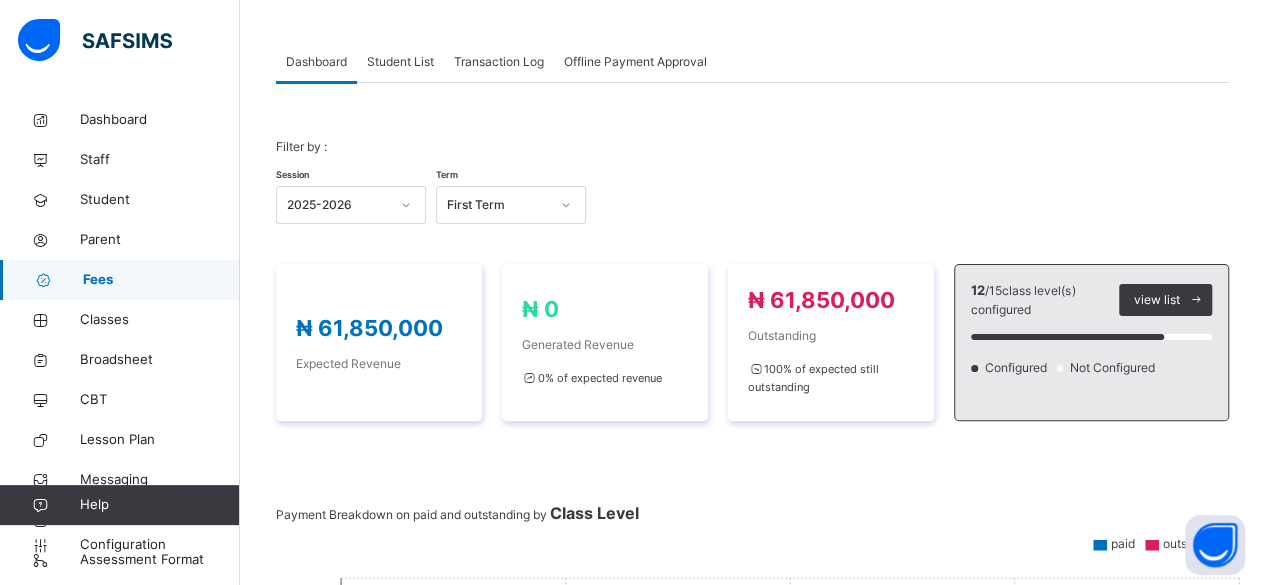 click on "Student List" at bounding box center (400, 62) 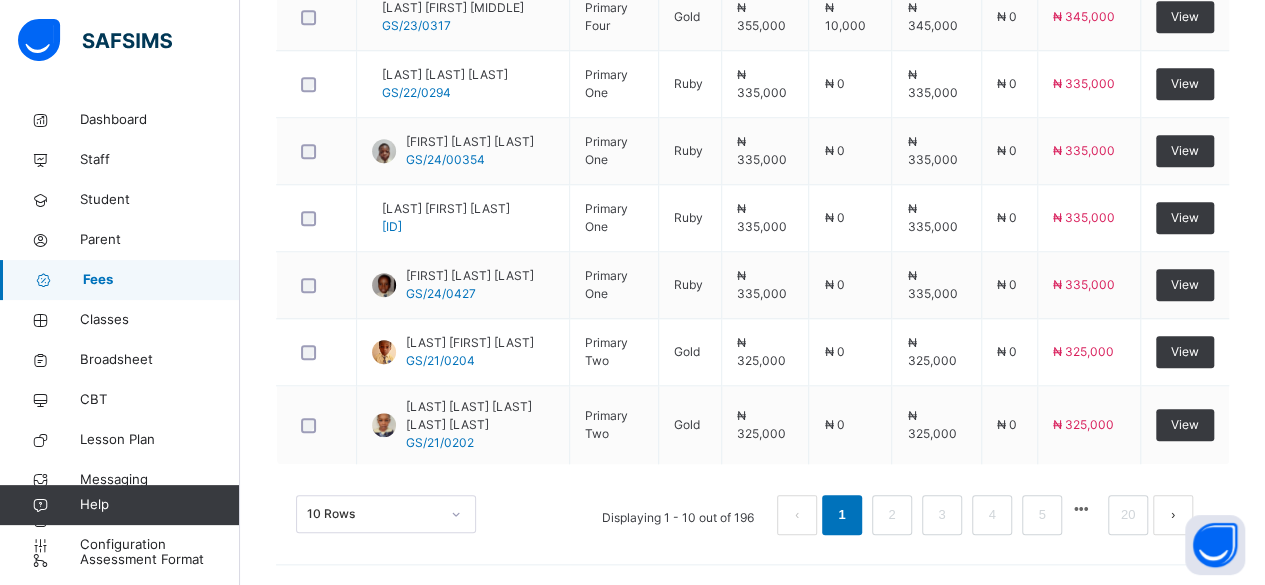 scroll, scrollTop: 856, scrollLeft: 0, axis: vertical 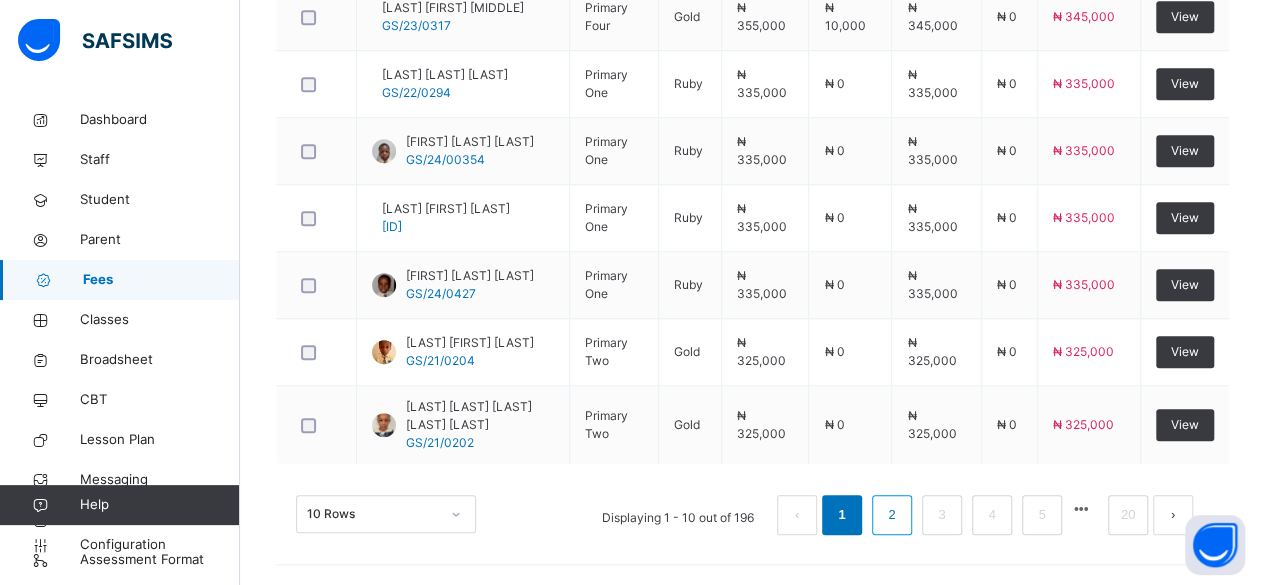 click on "2" at bounding box center [891, 515] 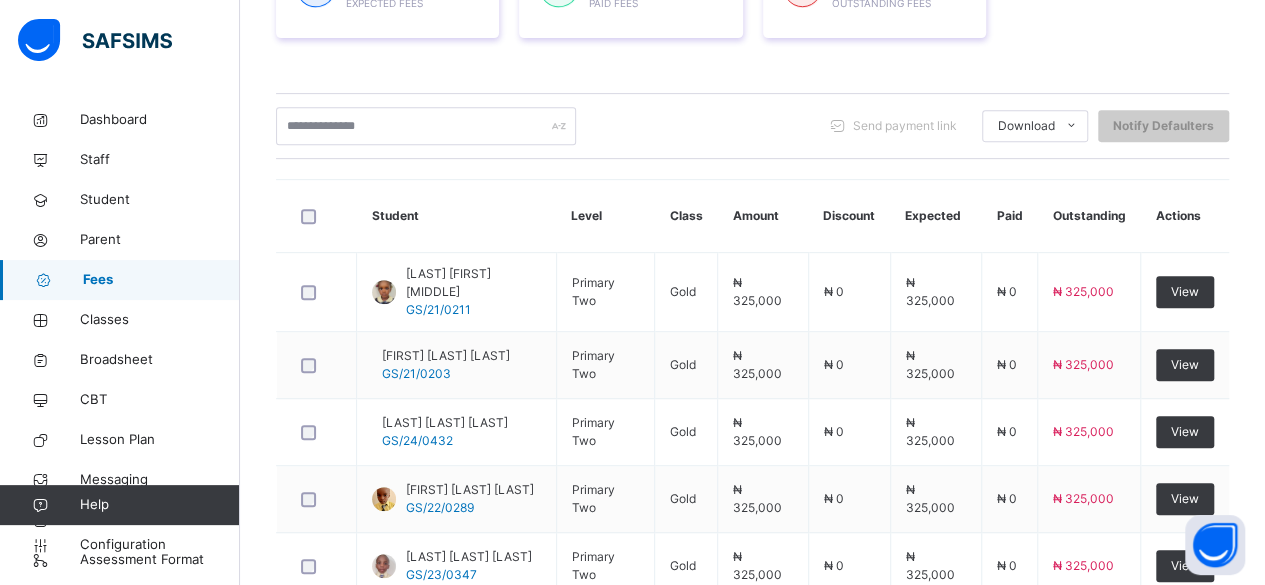scroll, scrollTop: 856, scrollLeft: 0, axis: vertical 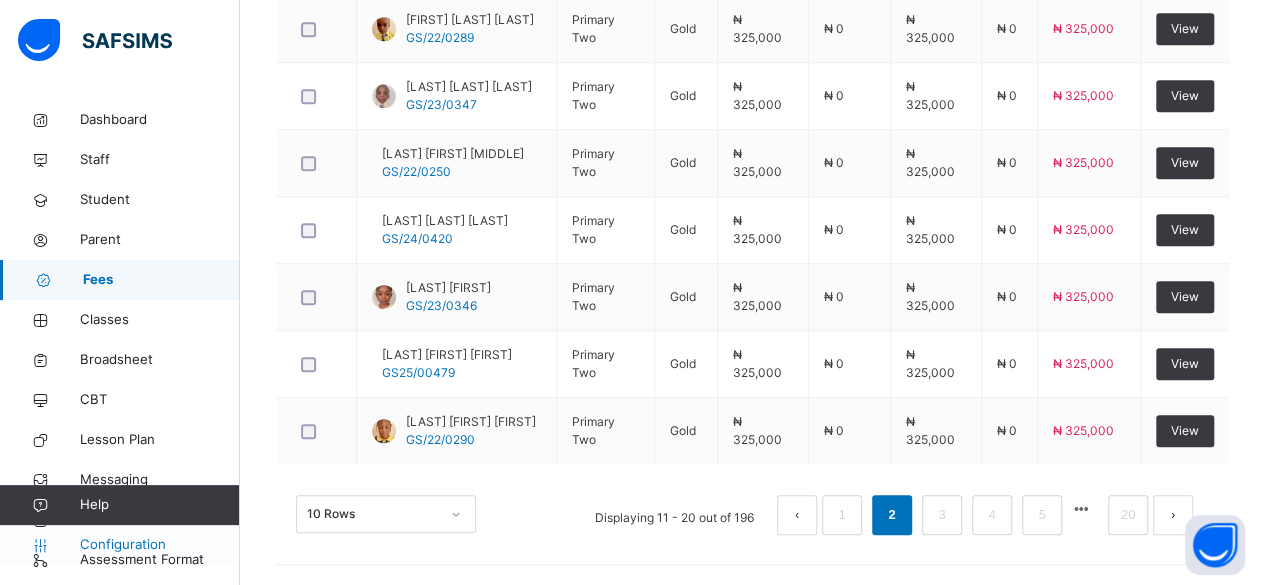 click on "Configuration" at bounding box center [159, 545] 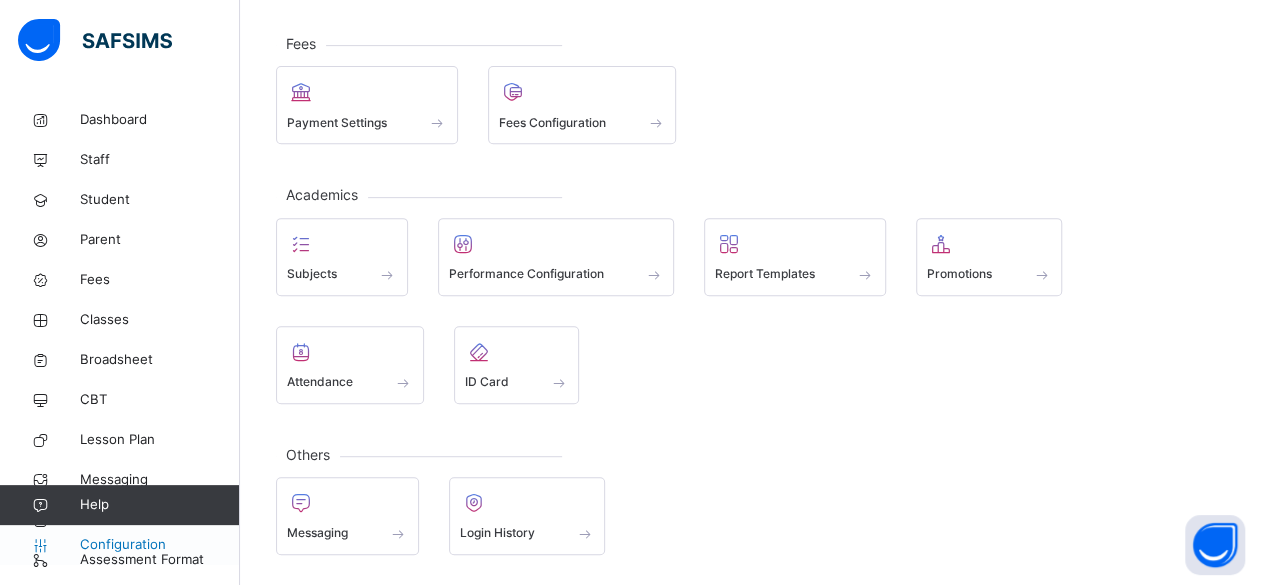 scroll, scrollTop: 241, scrollLeft: 0, axis: vertical 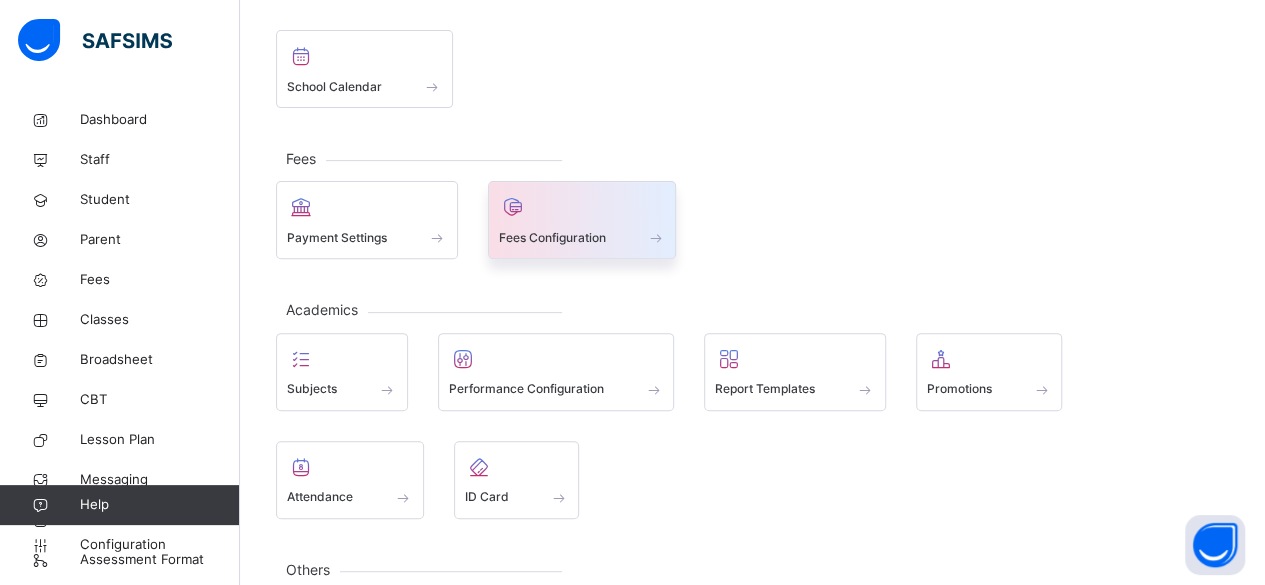 click on "Fees Configuration" at bounding box center [552, 238] 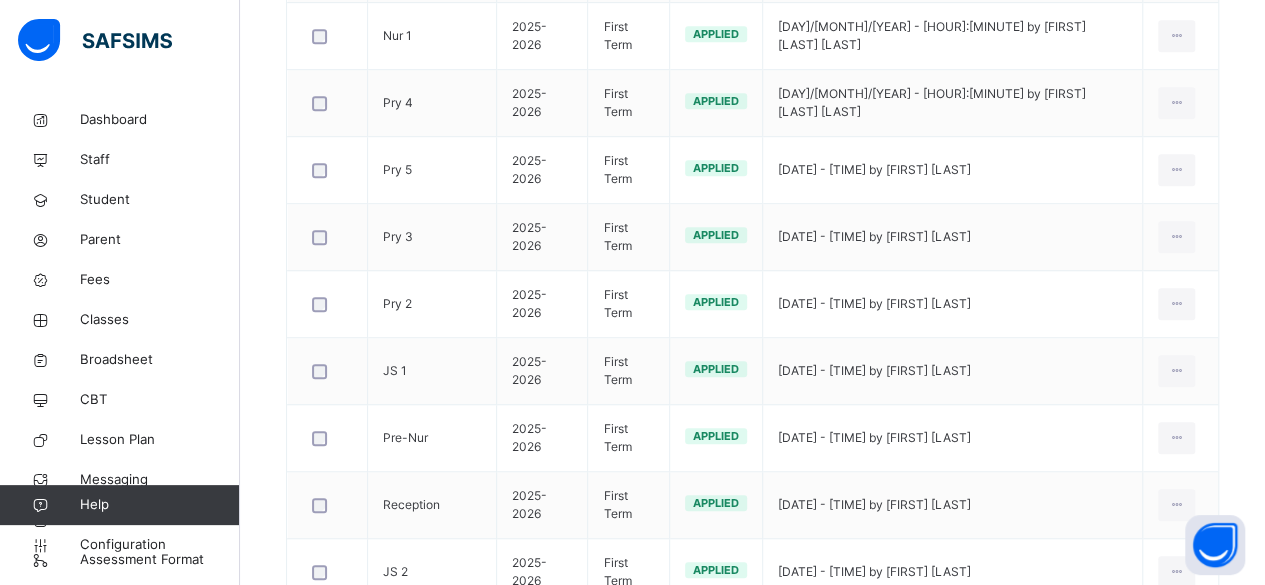 scroll, scrollTop: 594, scrollLeft: 0, axis: vertical 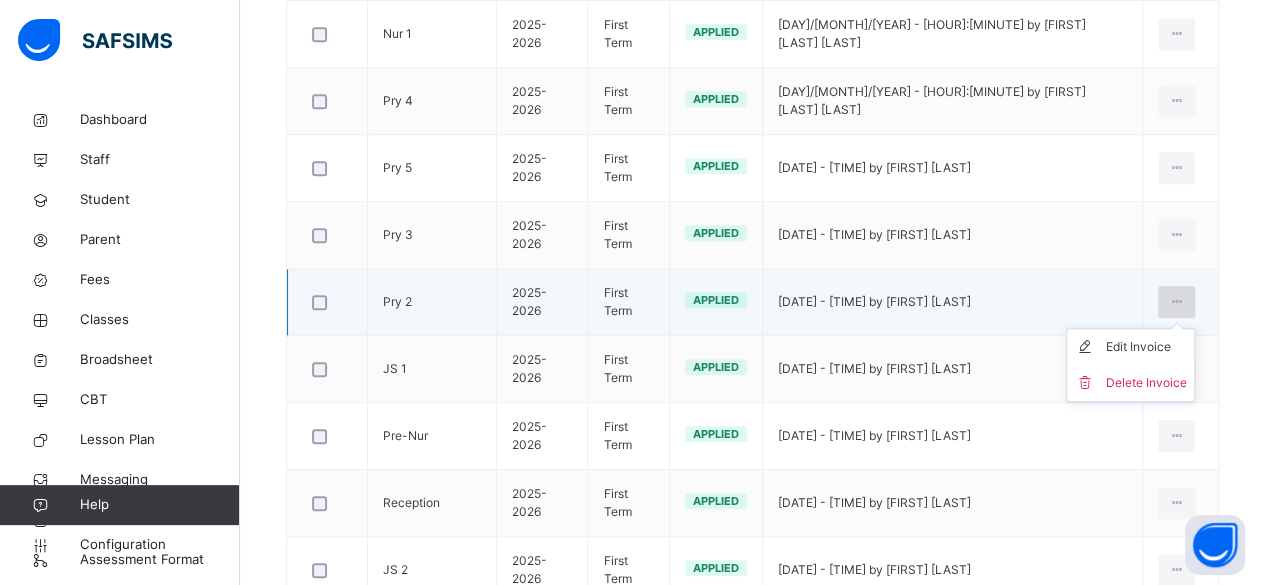 click at bounding box center [1176, 302] 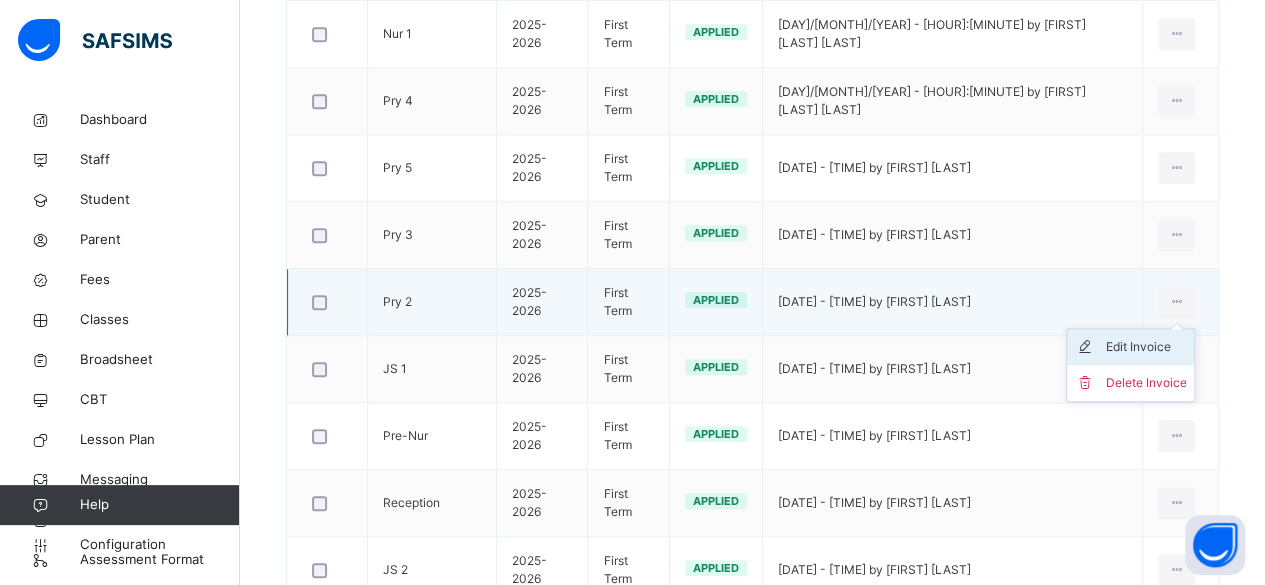 click on "Edit Invoice" at bounding box center (1145, 347) 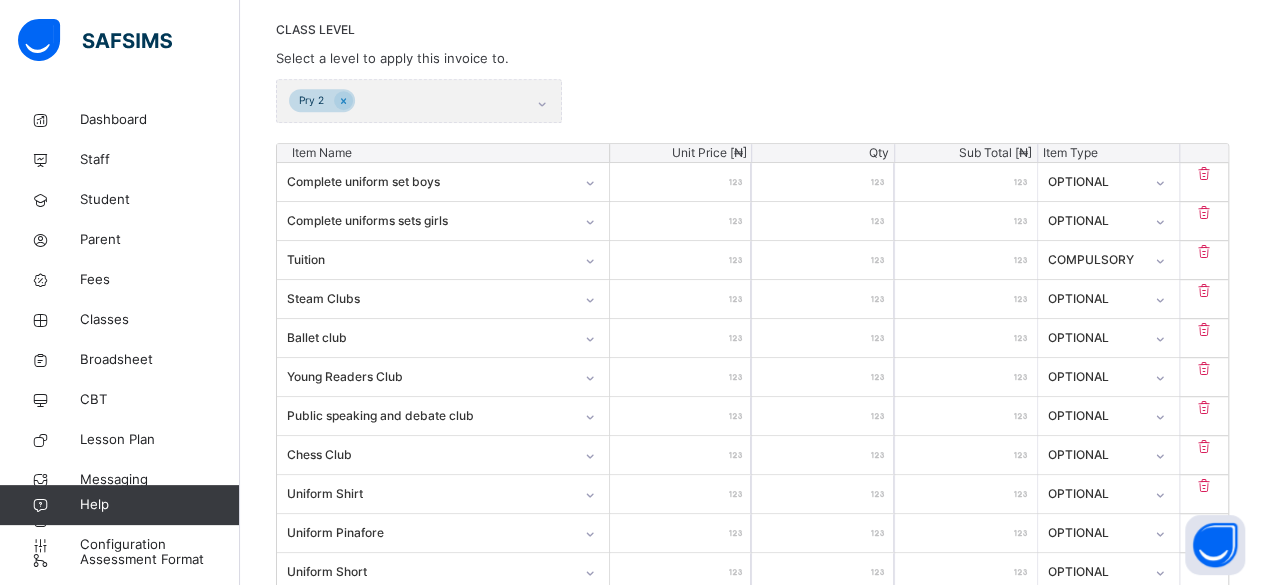 click on "Add item" at bounding box center (752, 1419) 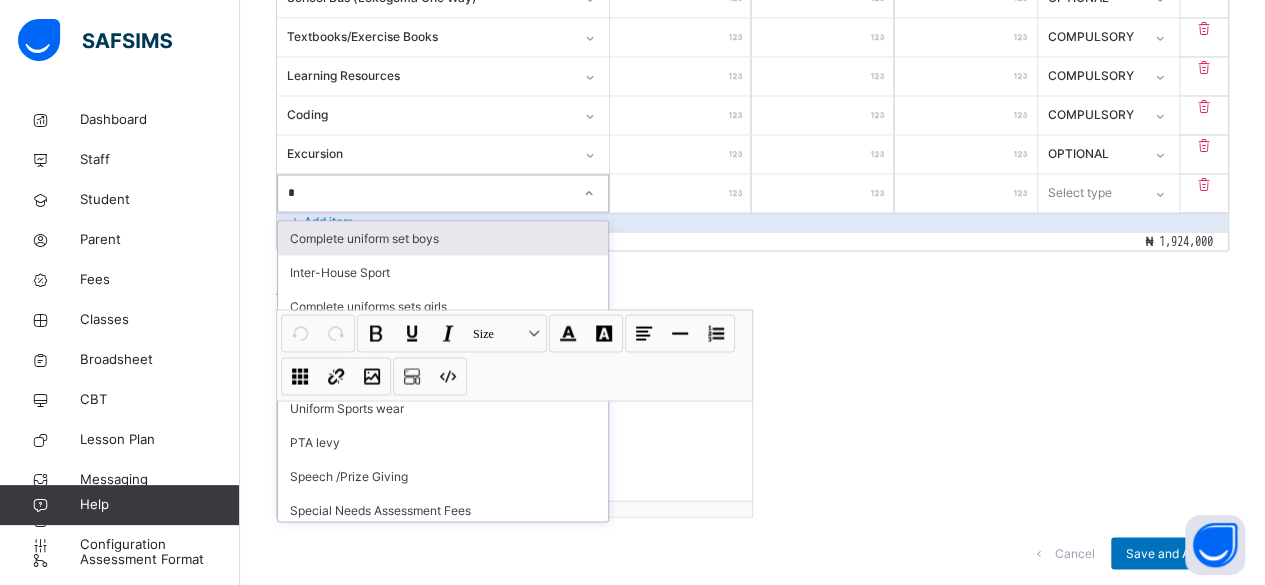 type on "**" 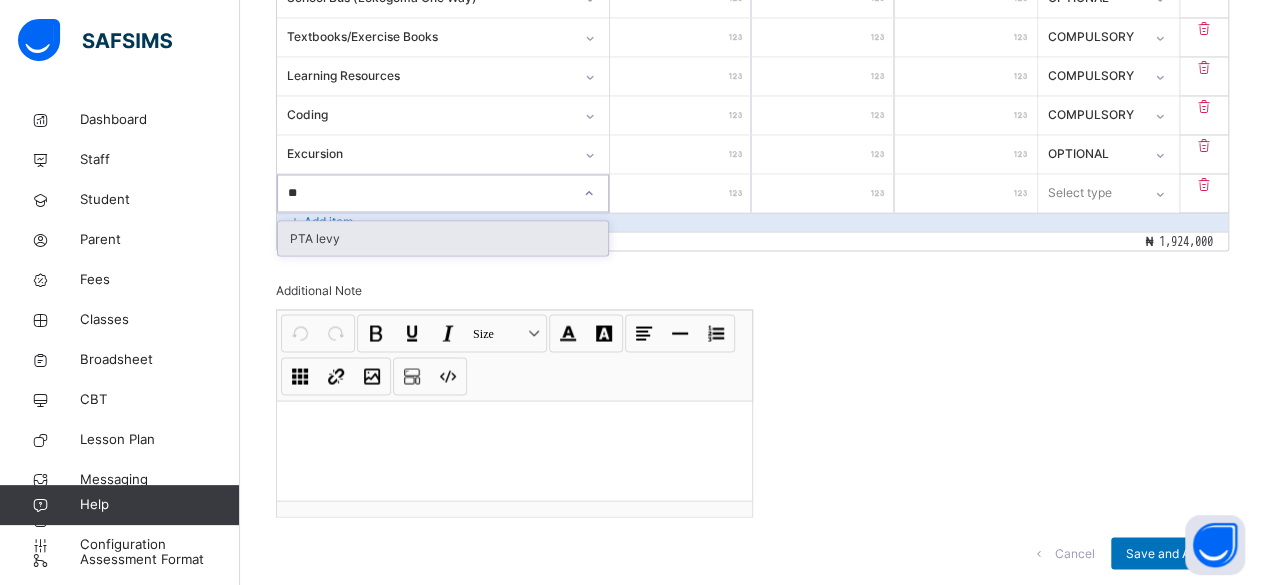 click on "PTA levy" at bounding box center (443, 238) 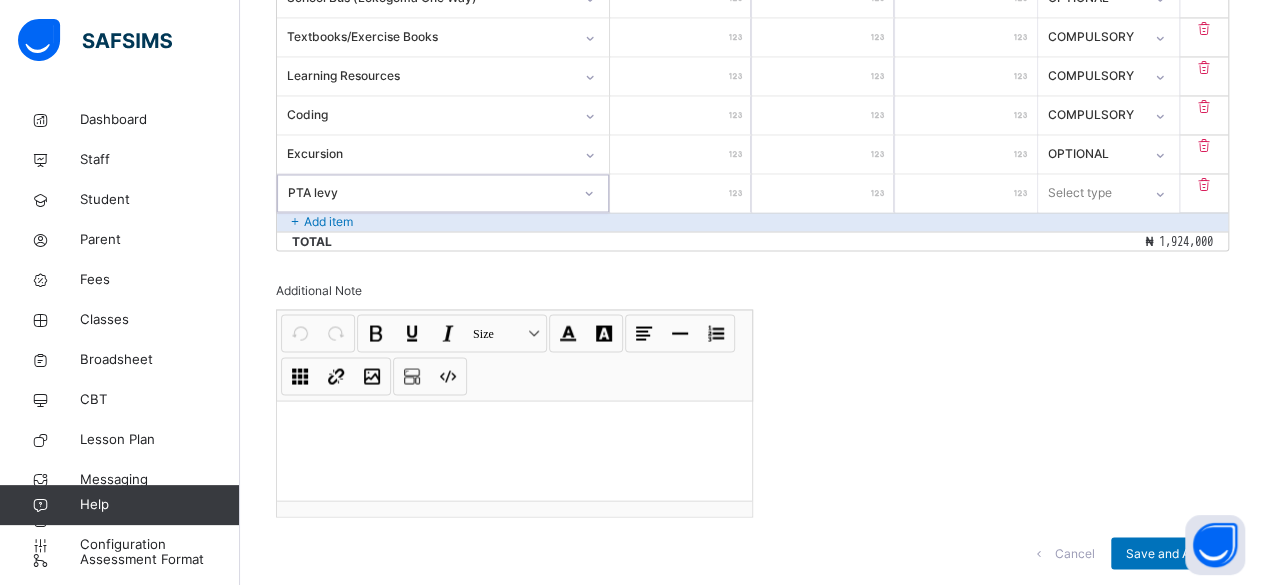click at bounding box center (681, 193) 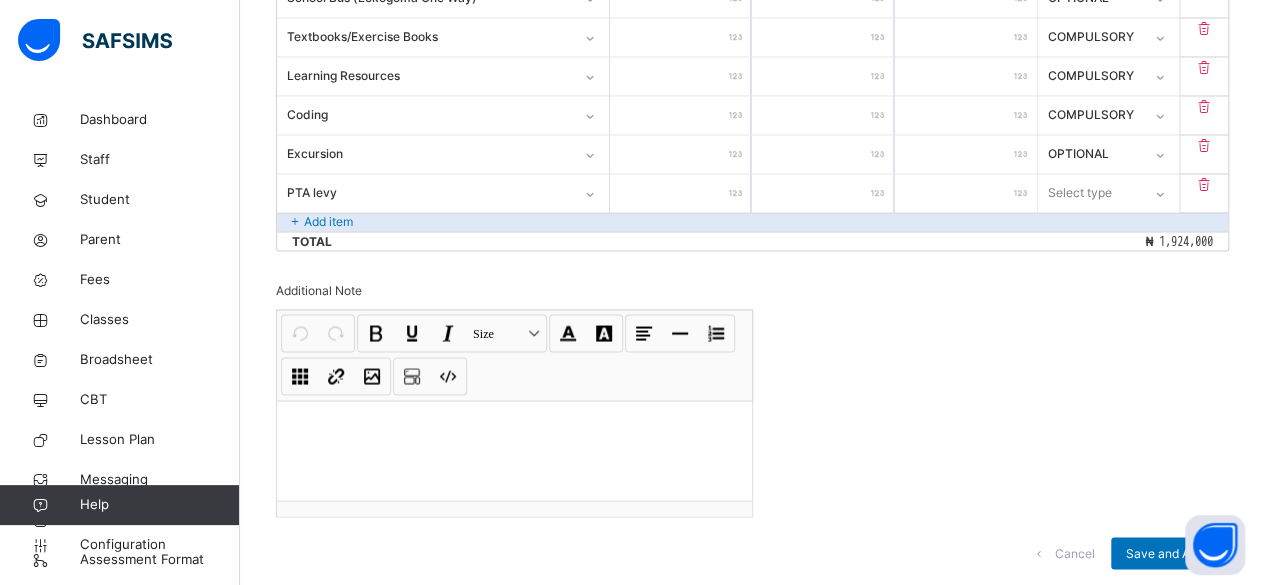 type on "*" 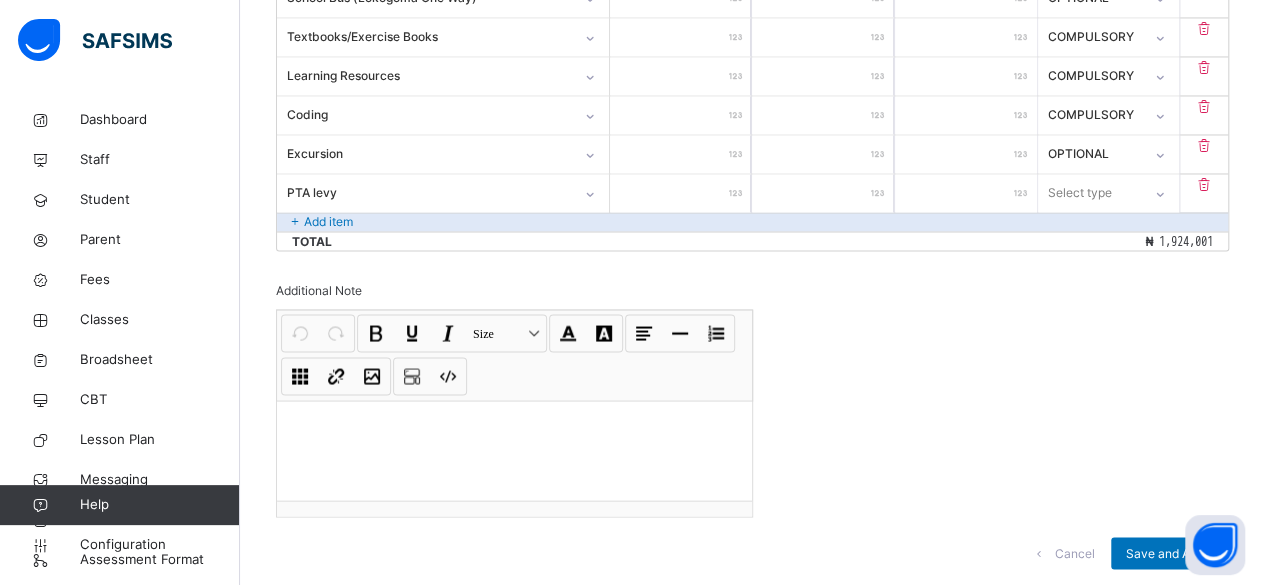 type on "**" 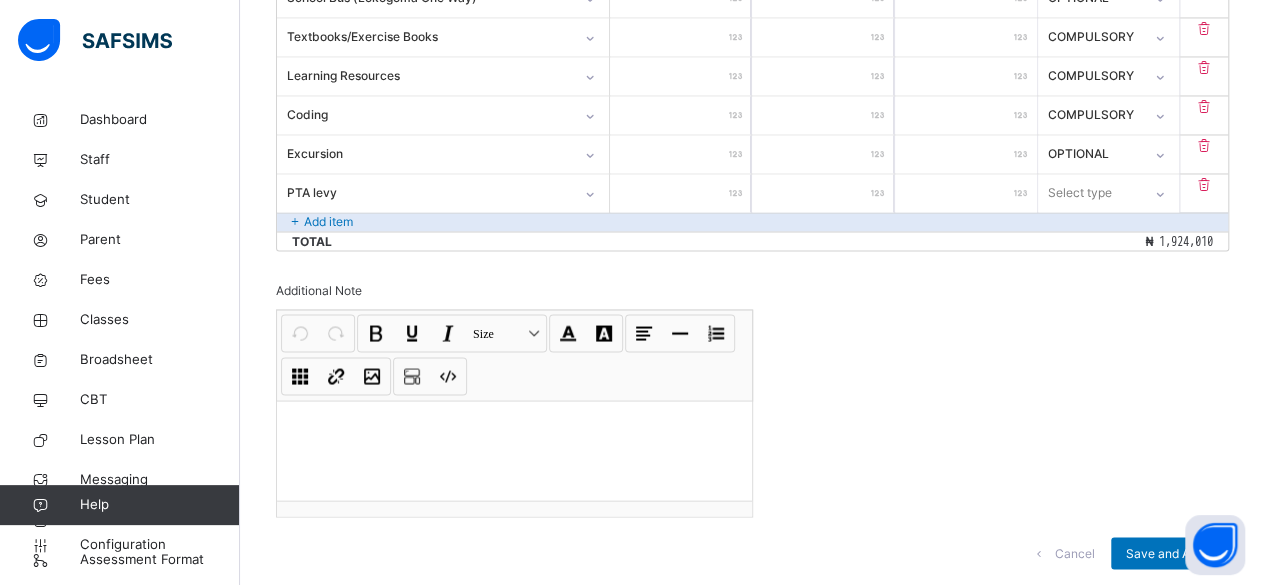 type on "*****" 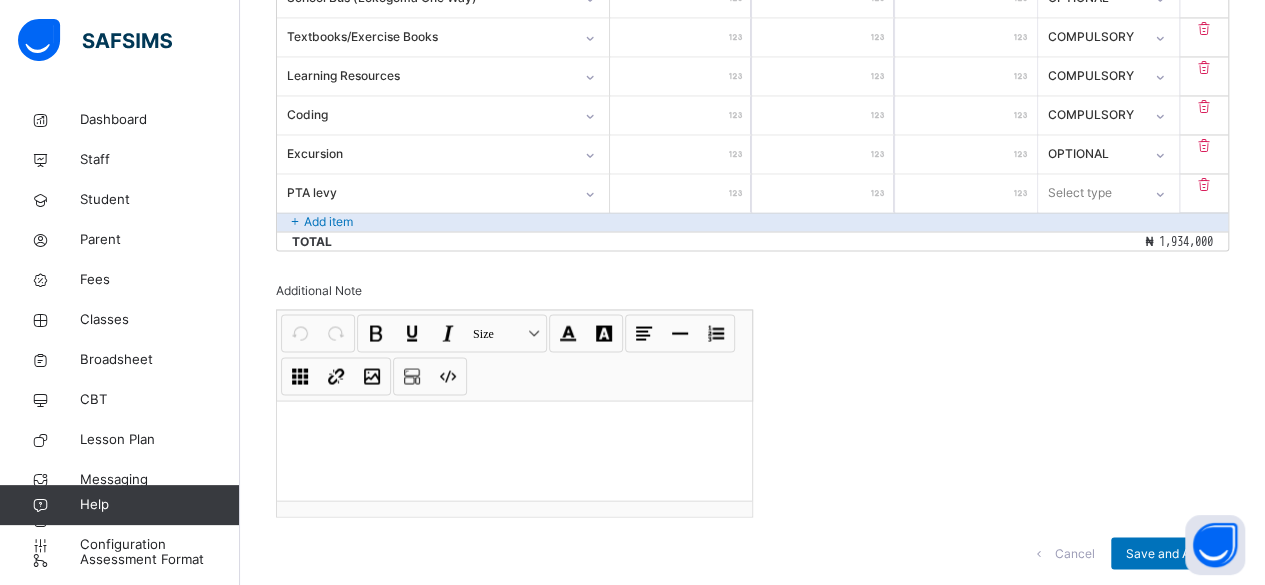 type on "*****" 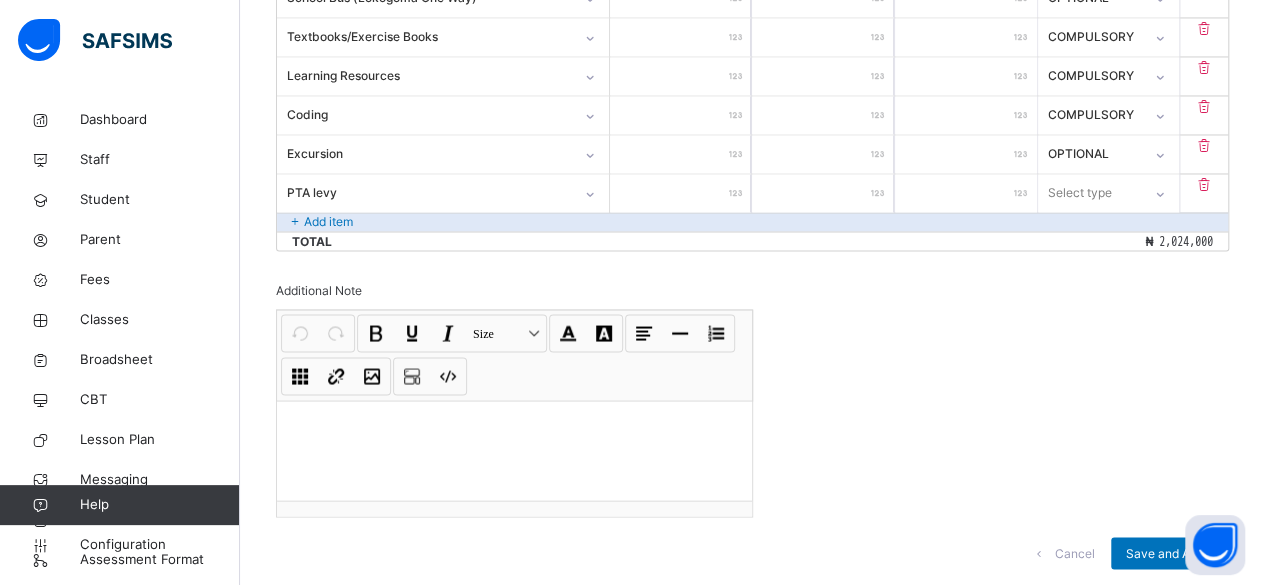 type on "*****" 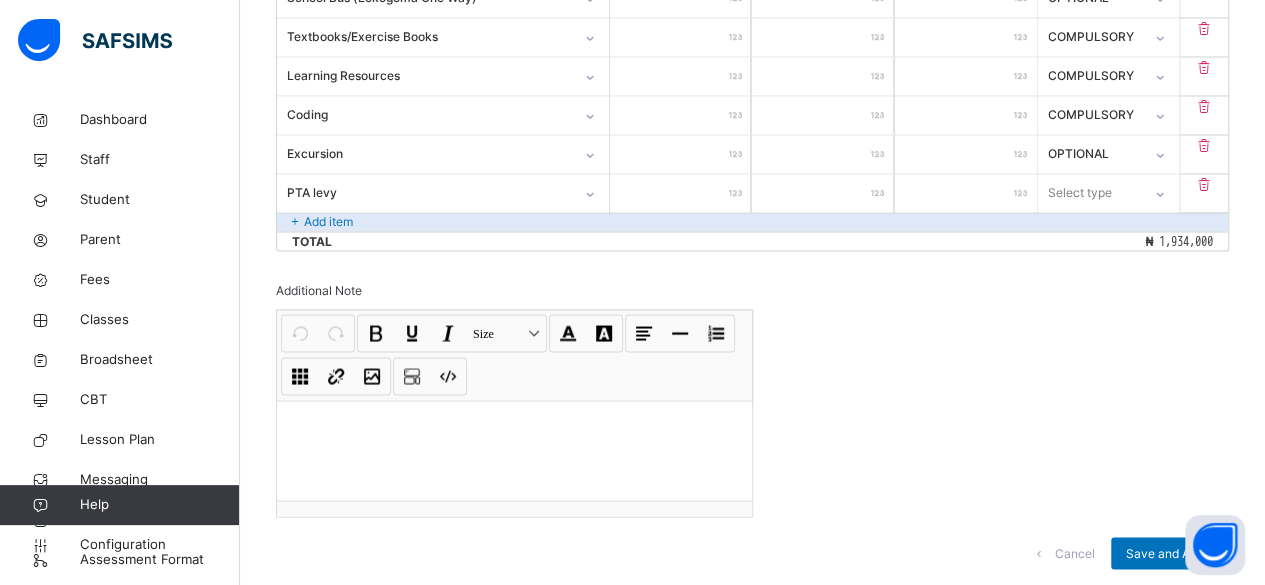 type on "*****" 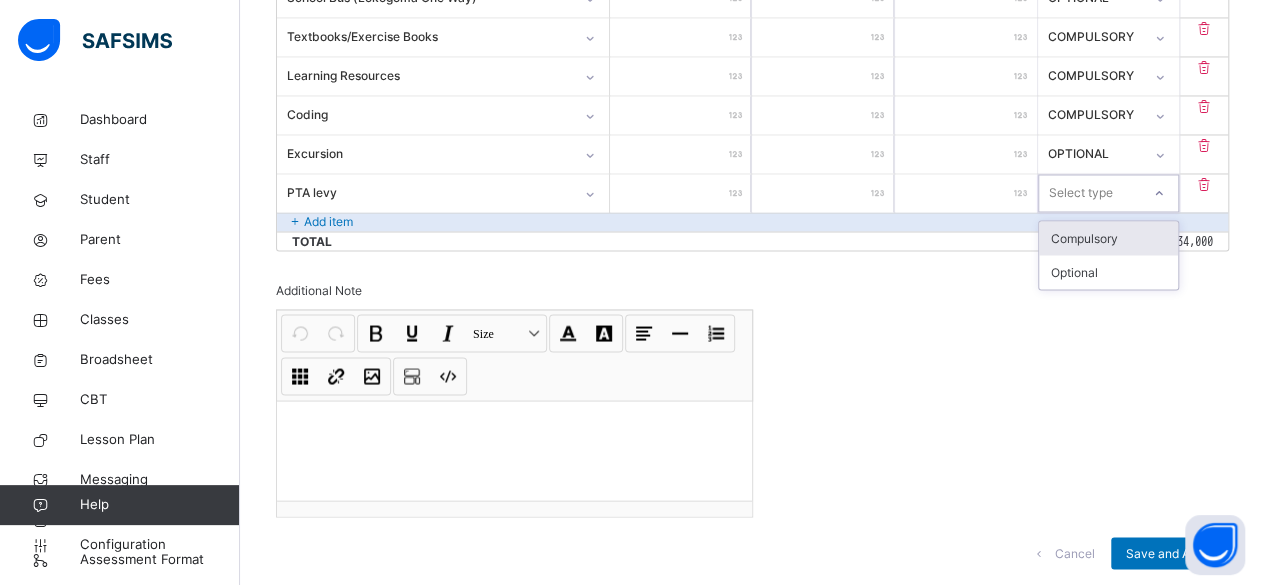 click on "Compulsory" at bounding box center (1109, 238) 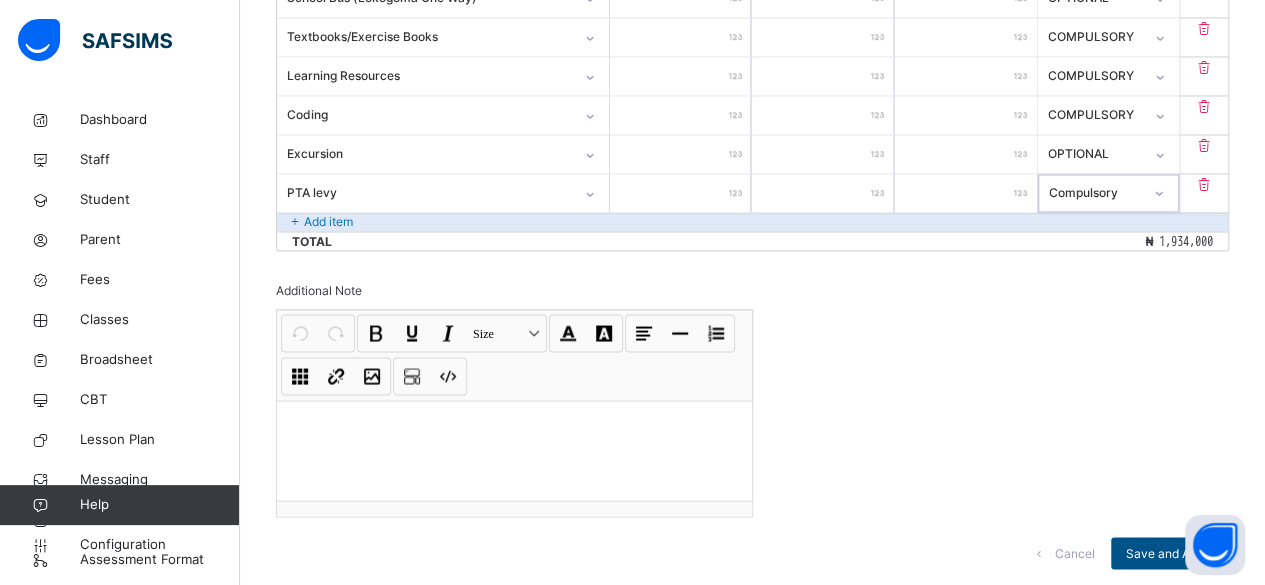 click on "Save and Apply" at bounding box center [1170, 553] 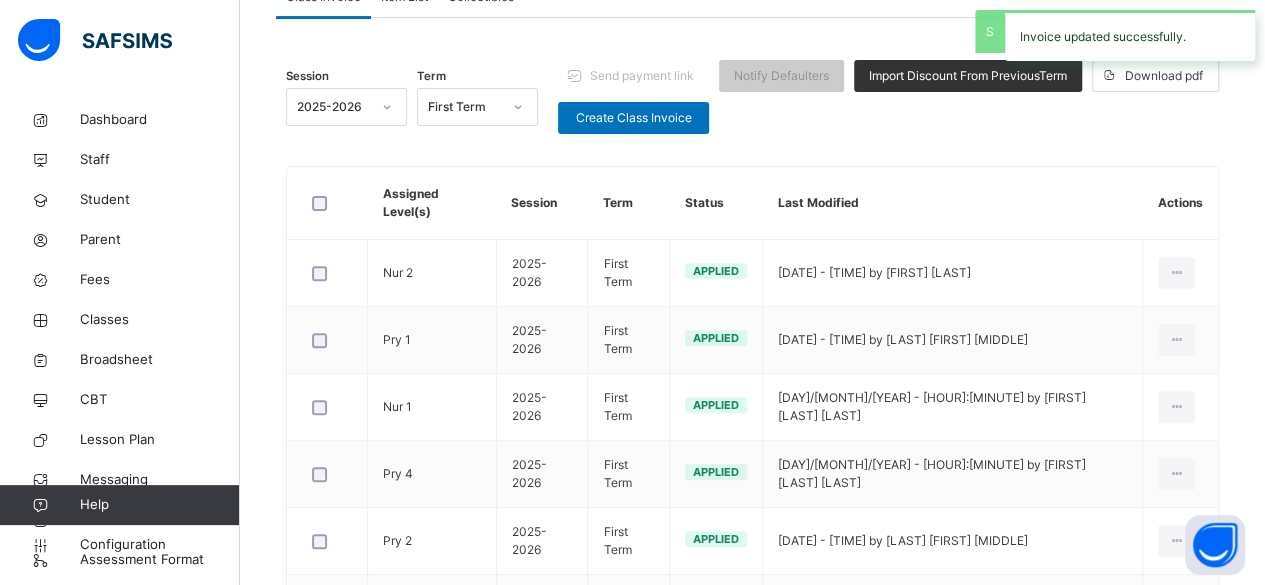 scroll, scrollTop: 734, scrollLeft: 0, axis: vertical 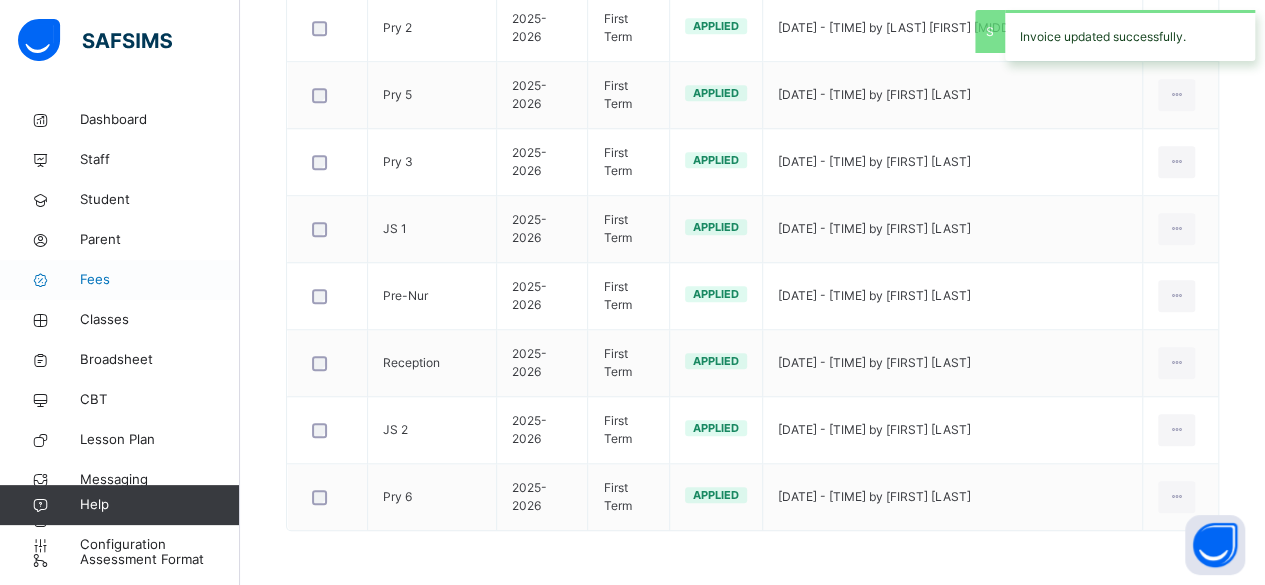 click on "Fees" at bounding box center (160, 280) 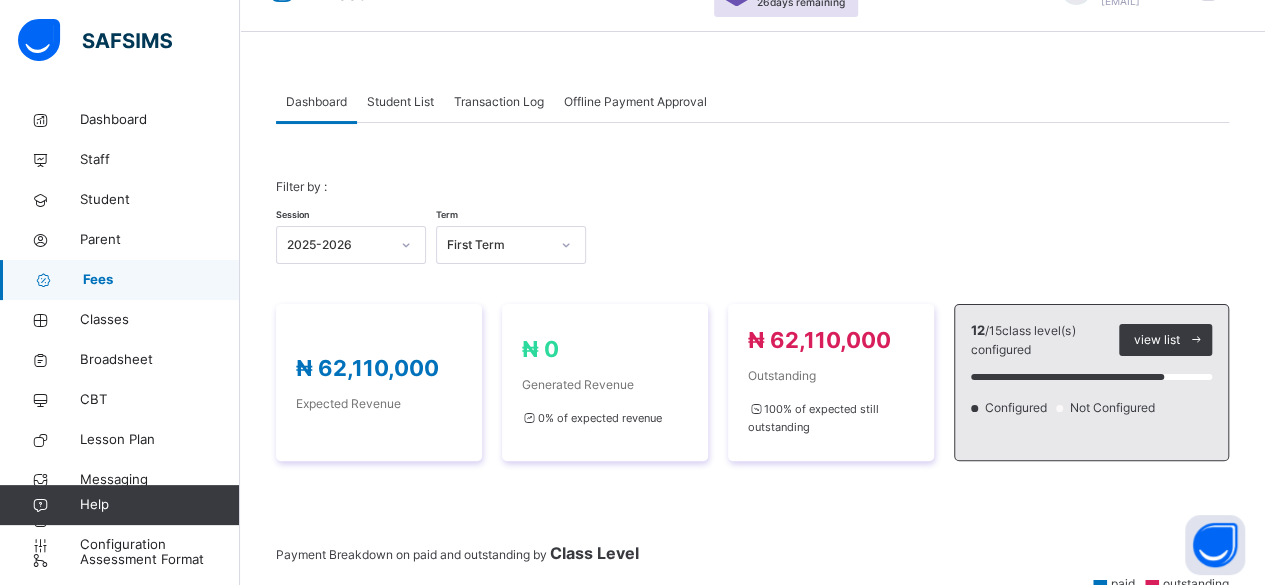 scroll, scrollTop: 0, scrollLeft: 0, axis: both 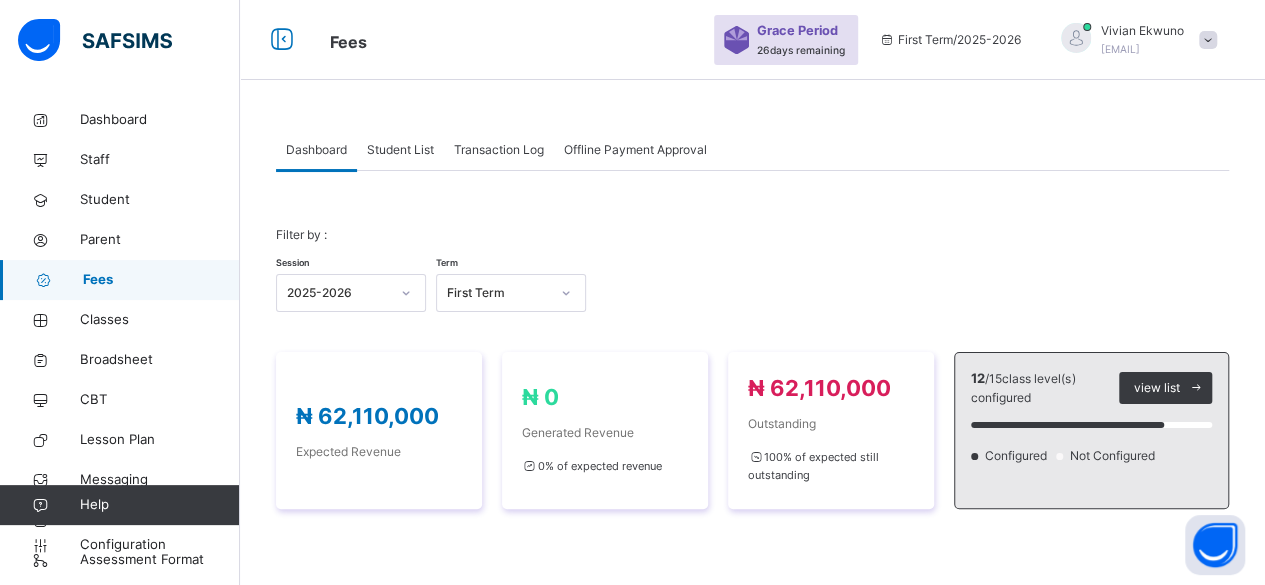 click on "Student List" at bounding box center [400, 150] 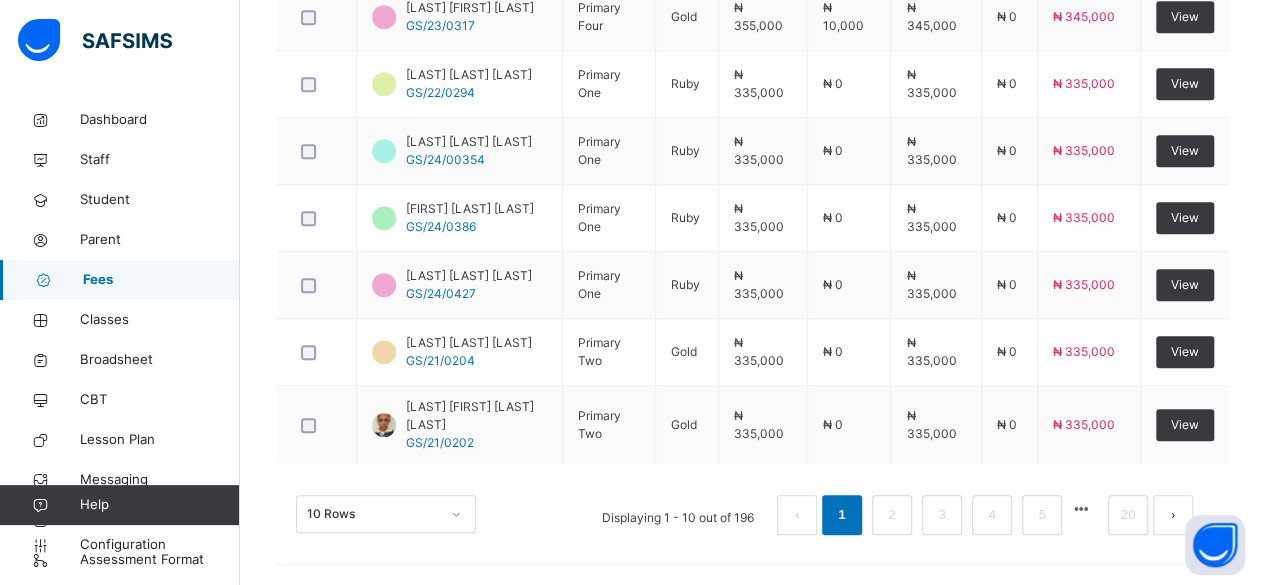 scroll, scrollTop: 856, scrollLeft: 0, axis: vertical 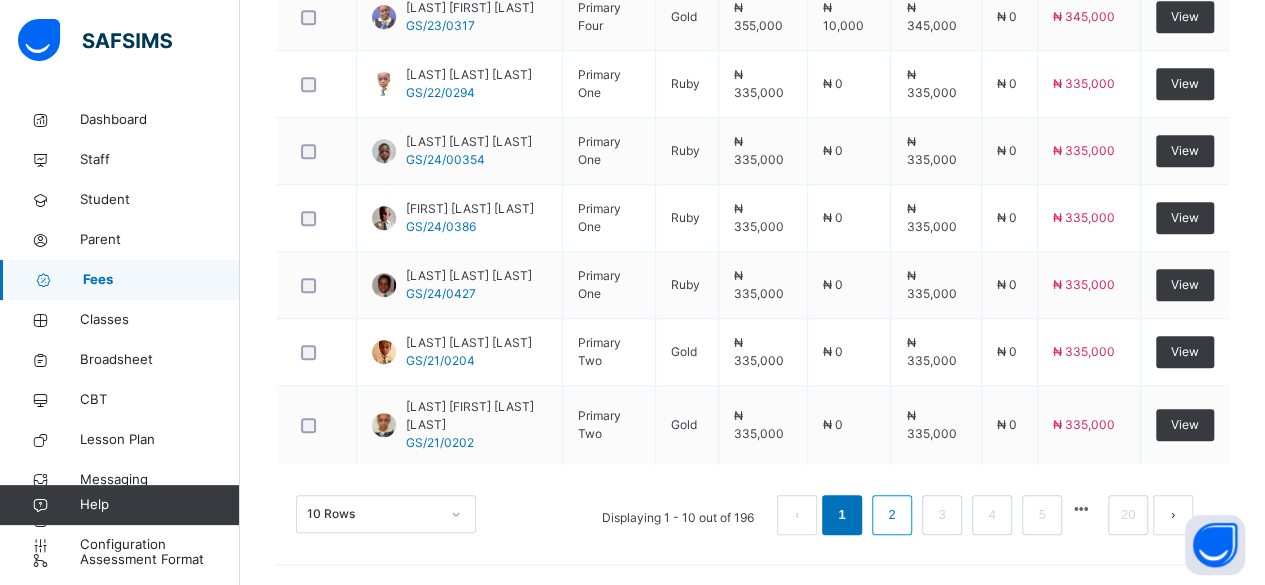 click on "2" at bounding box center (891, 515) 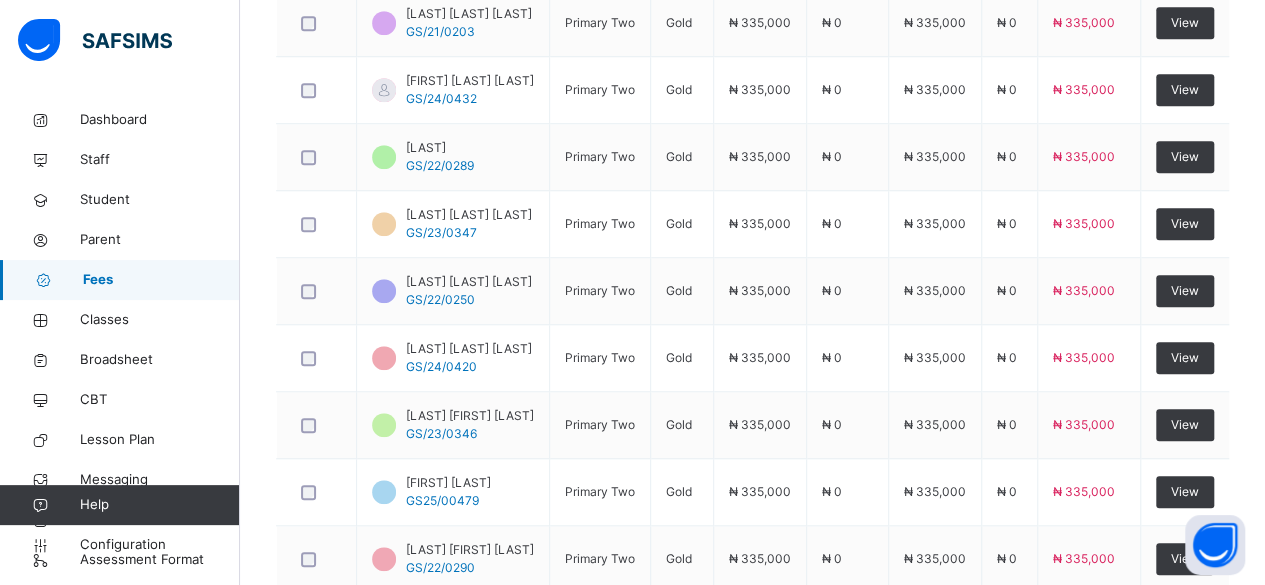 scroll, scrollTop: 868, scrollLeft: 0, axis: vertical 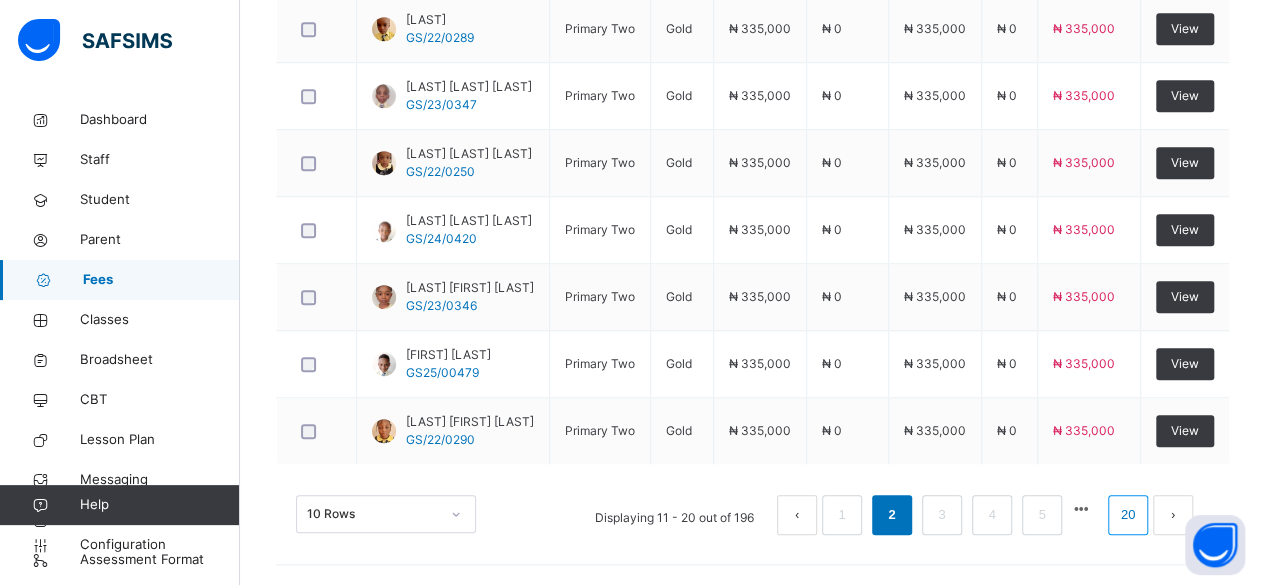click on "20" at bounding box center (1128, 515) 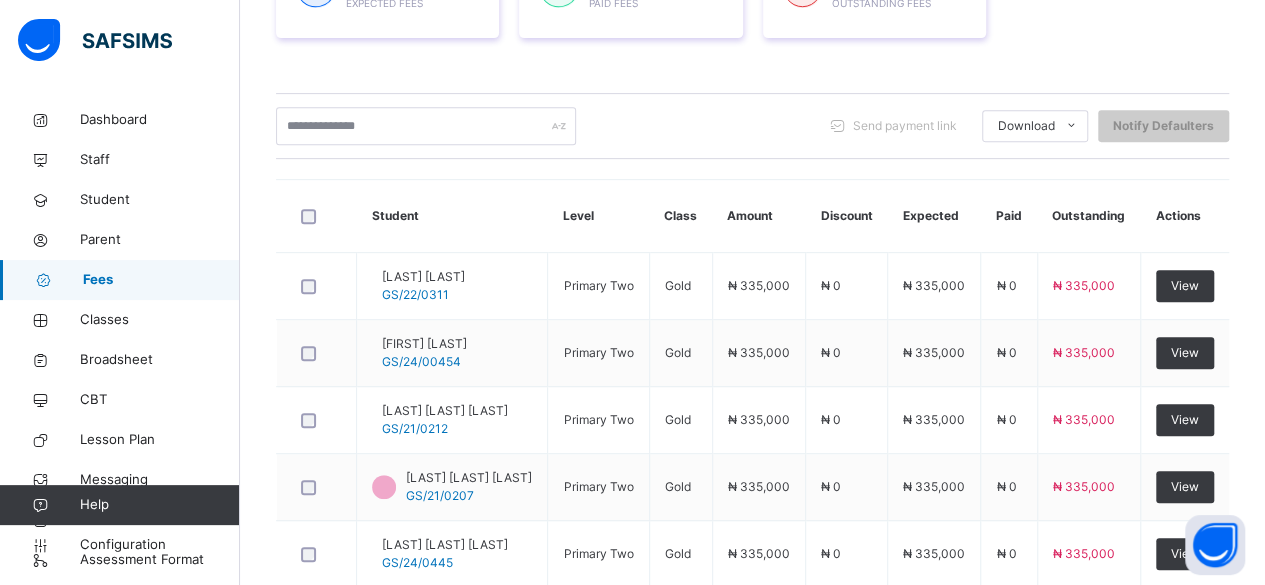 scroll, scrollTop: 578, scrollLeft: 0, axis: vertical 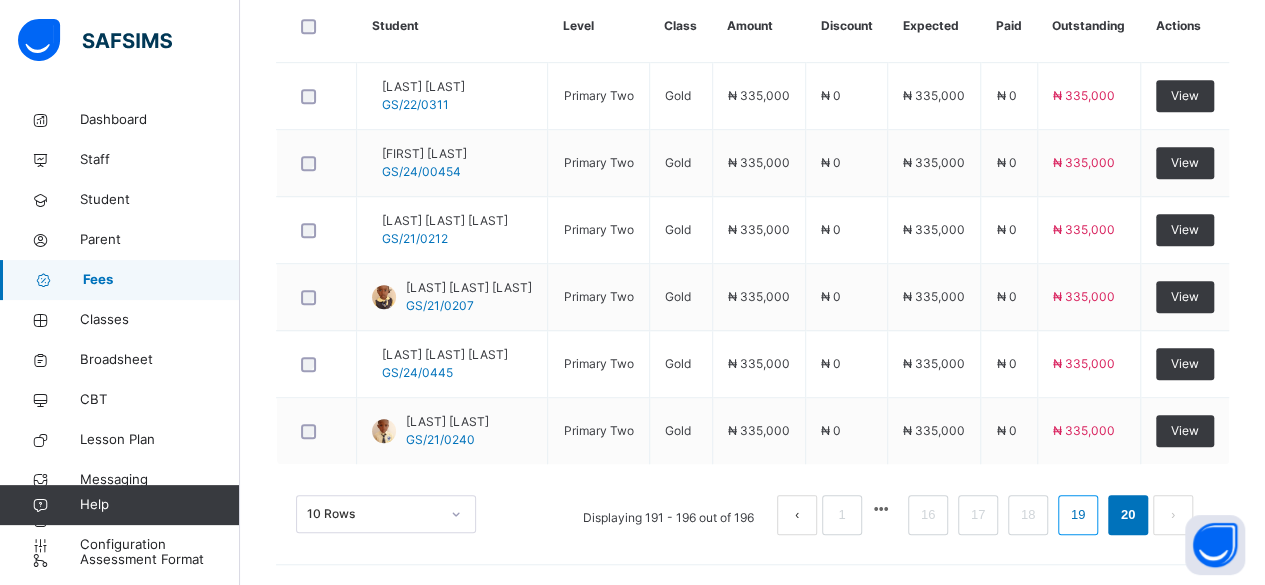 click on "19" at bounding box center [1078, 515] 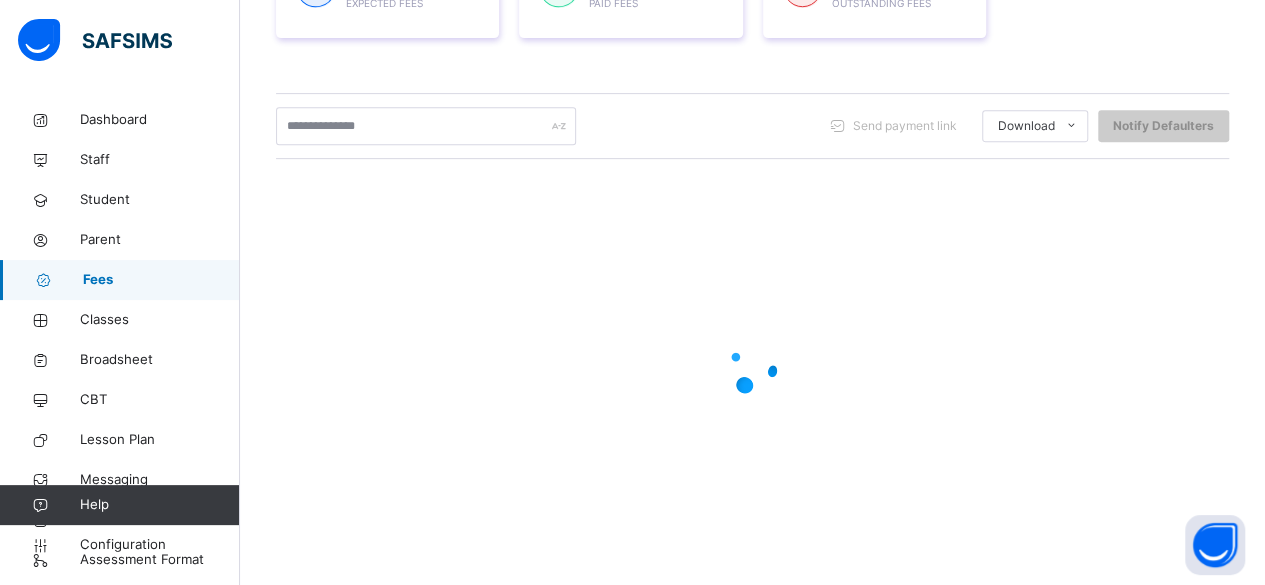 scroll, scrollTop: 578, scrollLeft: 0, axis: vertical 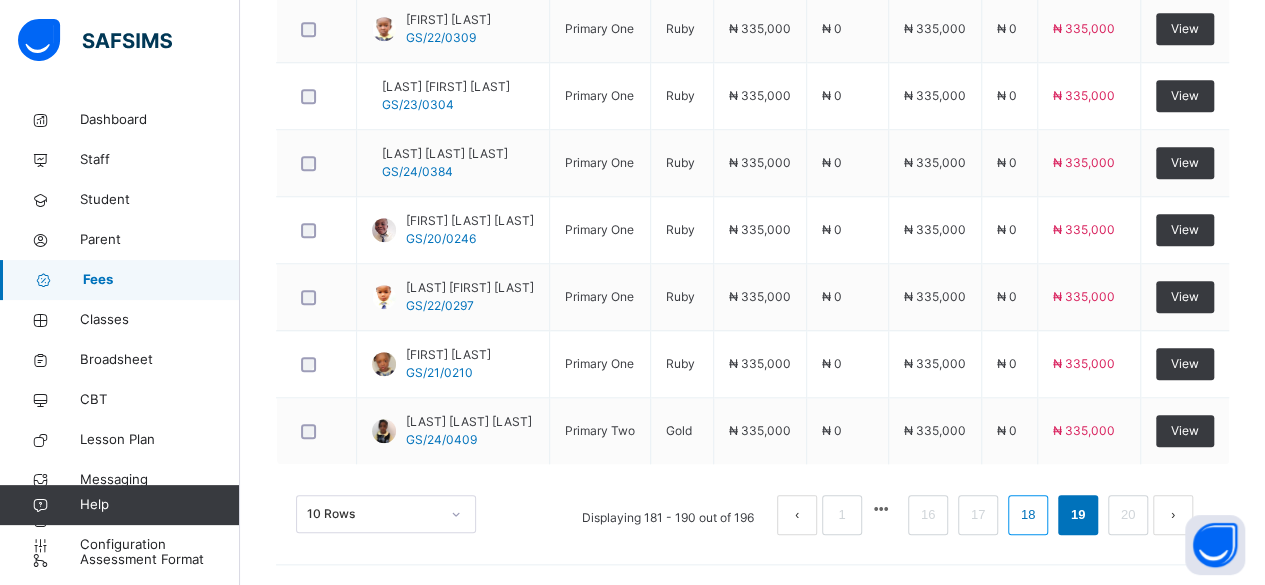 click on "18" at bounding box center (1028, 515) 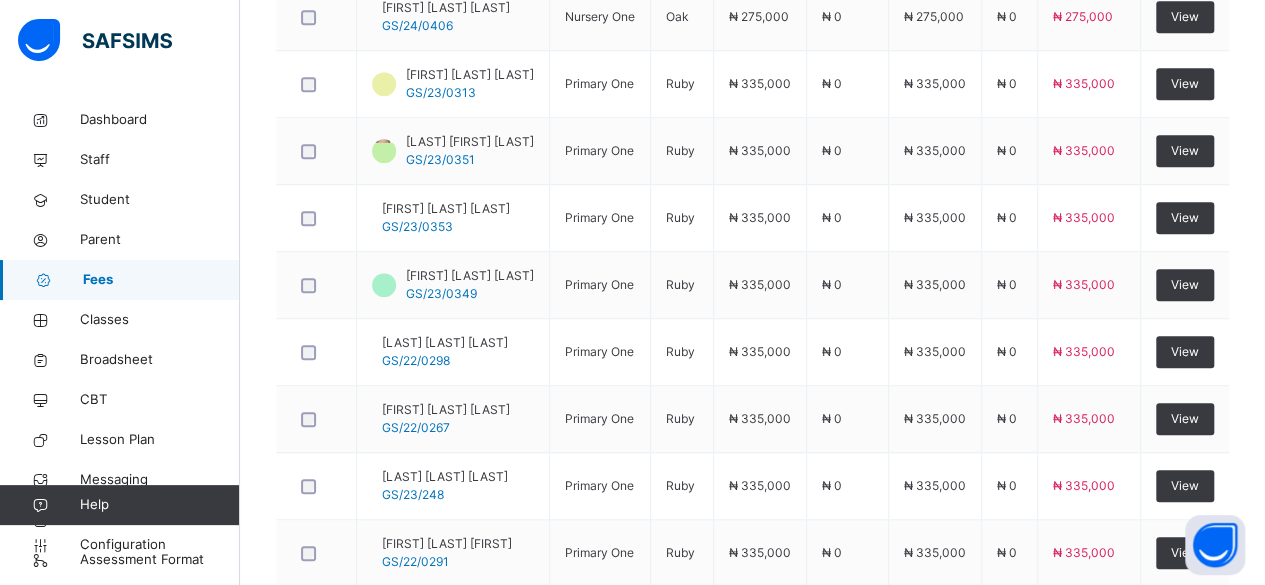 scroll, scrollTop: 704, scrollLeft: 0, axis: vertical 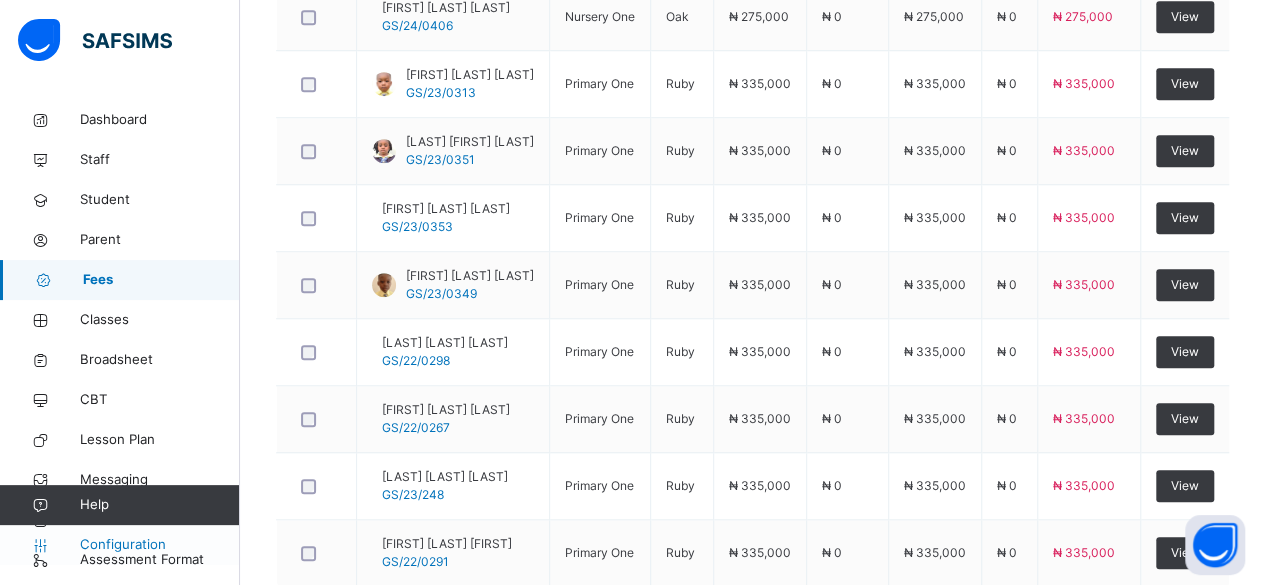 click on "Configuration" at bounding box center [159, 545] 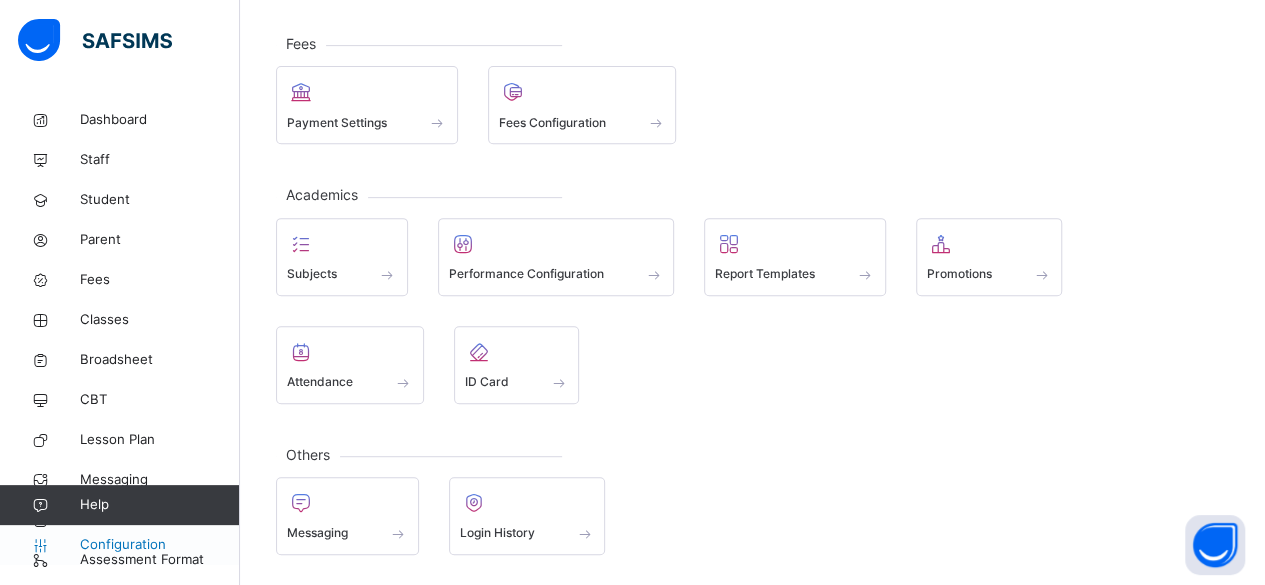 scroll, scrollTop: 241, scrollLeft: 0, axis: vertical 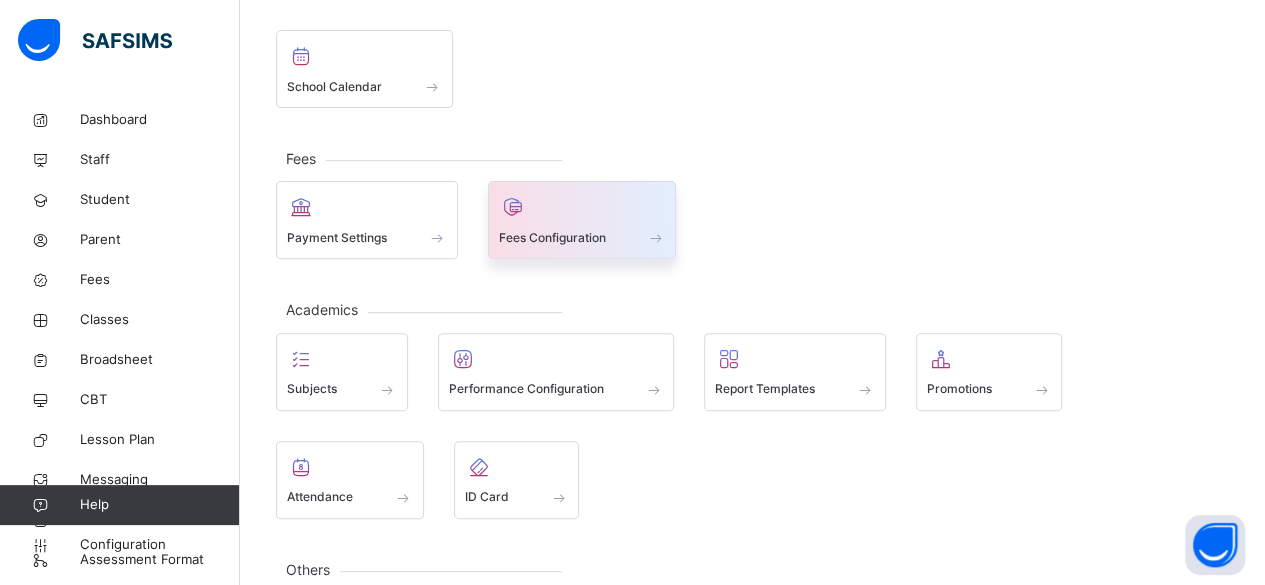 click on "Fees Configuration" at bounding box center (552, 238) 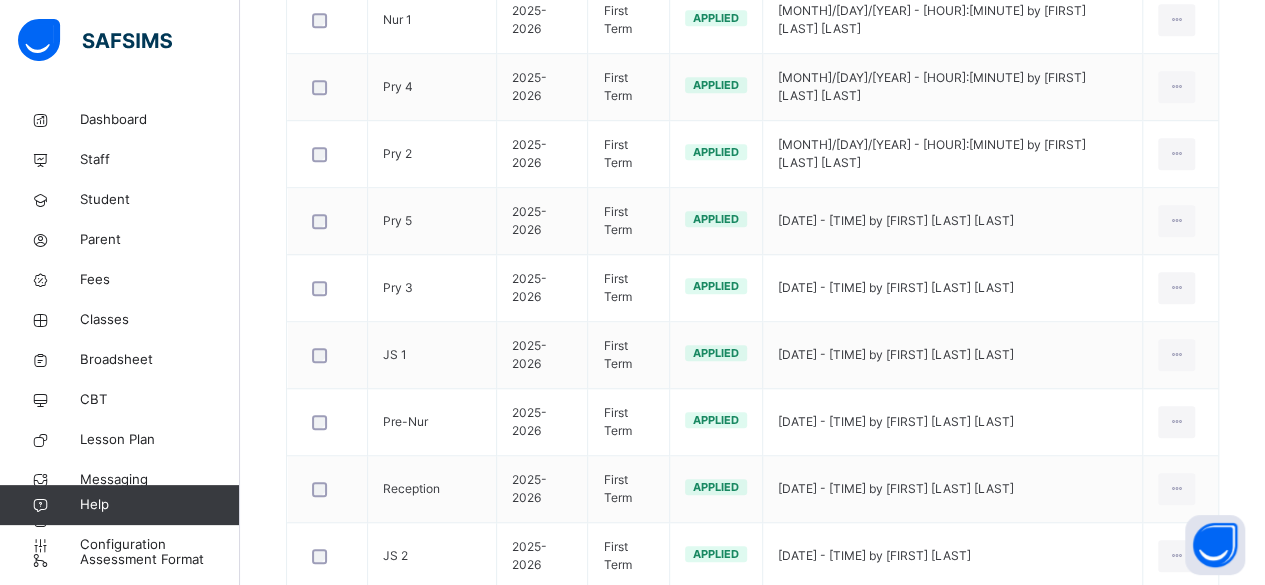 scroll, scrollTop: 607, scrollLeft: 0, axis: vertical 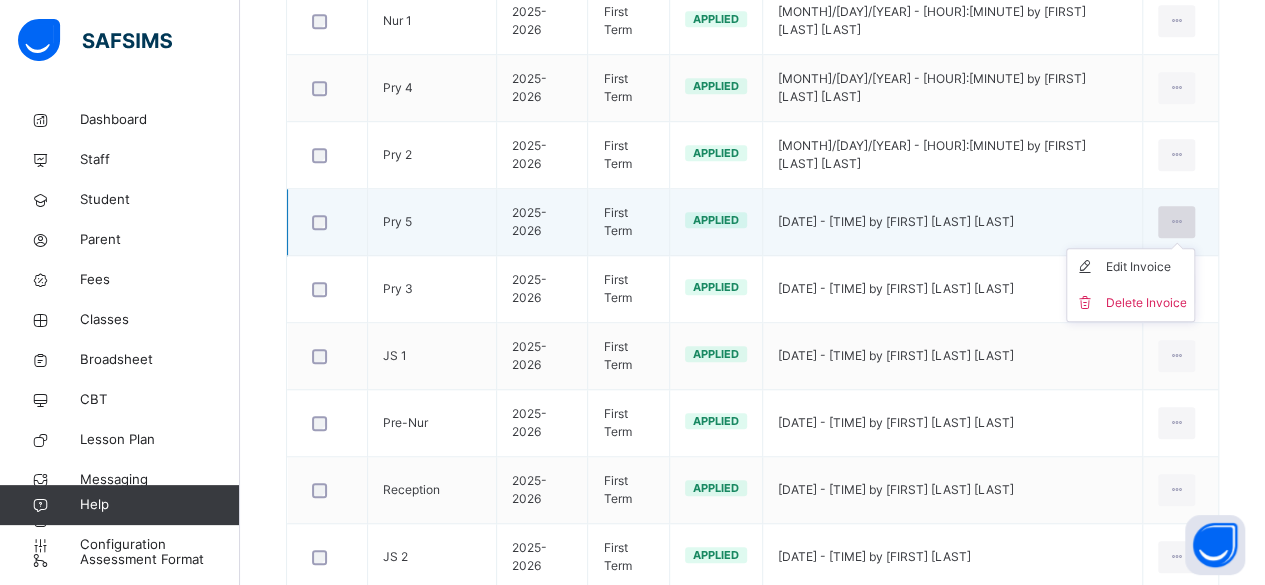 click at bounding box center (1176, 222) 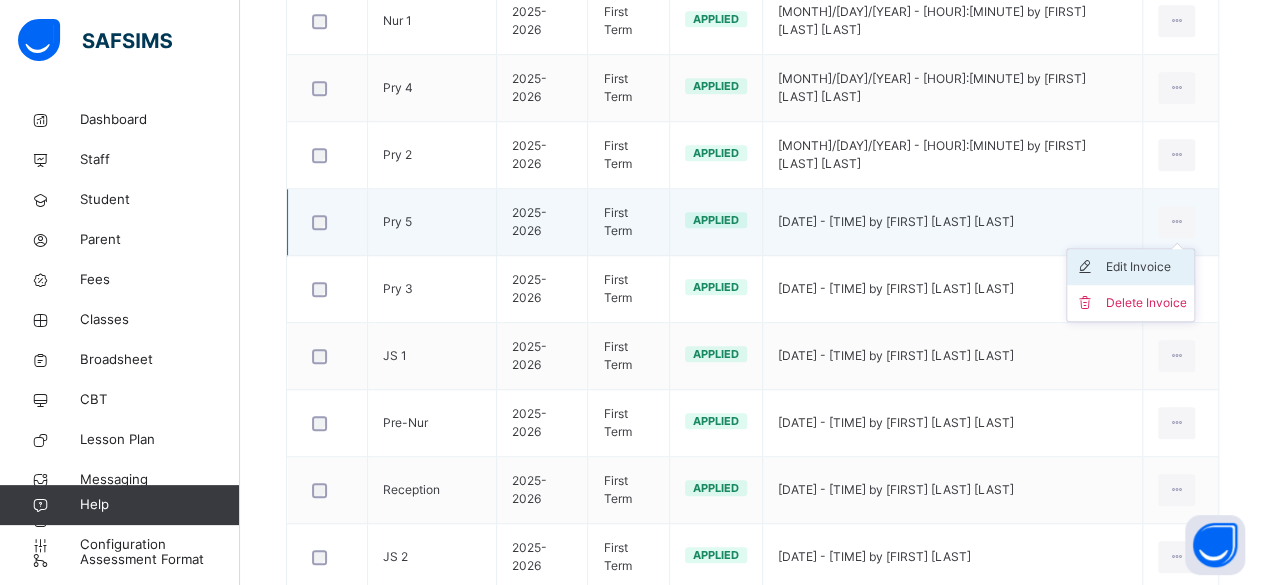 click on "Edit Invoice" at bounding box center [1145, 267] 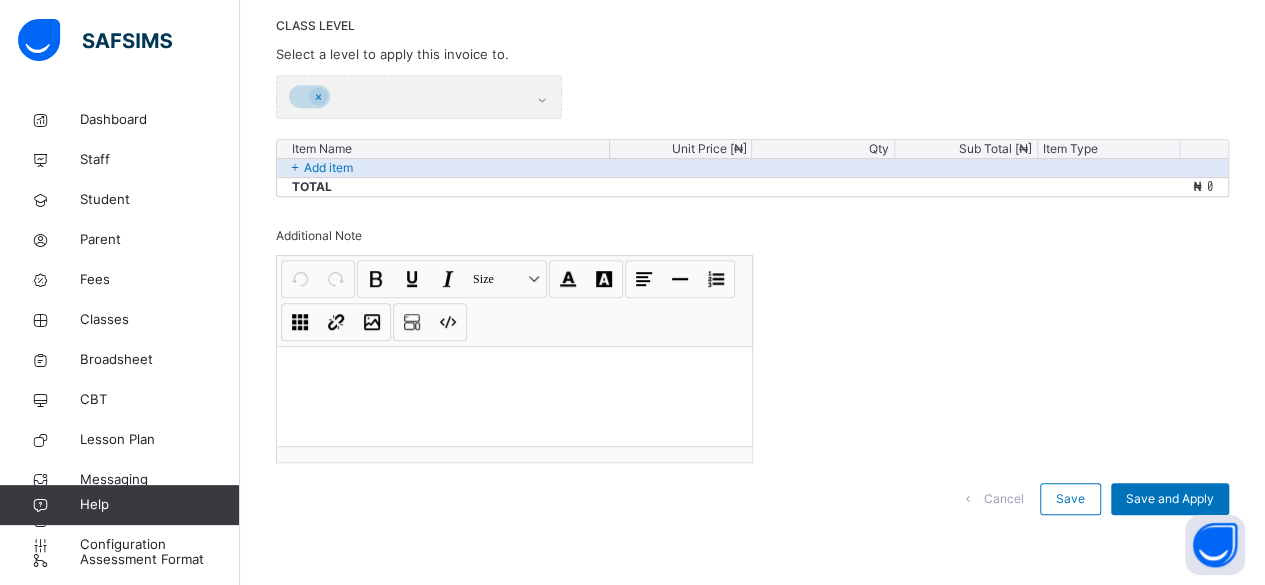 scroll, scrollTop: 430, scrollLeft: 0, axis: vertical 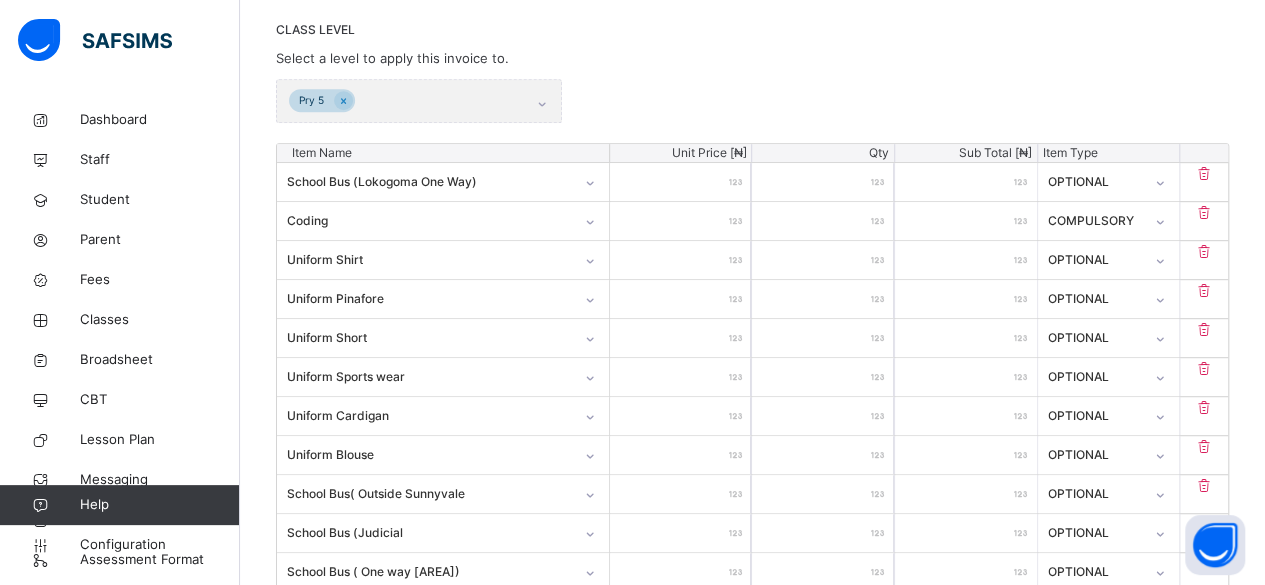 click on "Add item" at bounding box center [752, 1458] 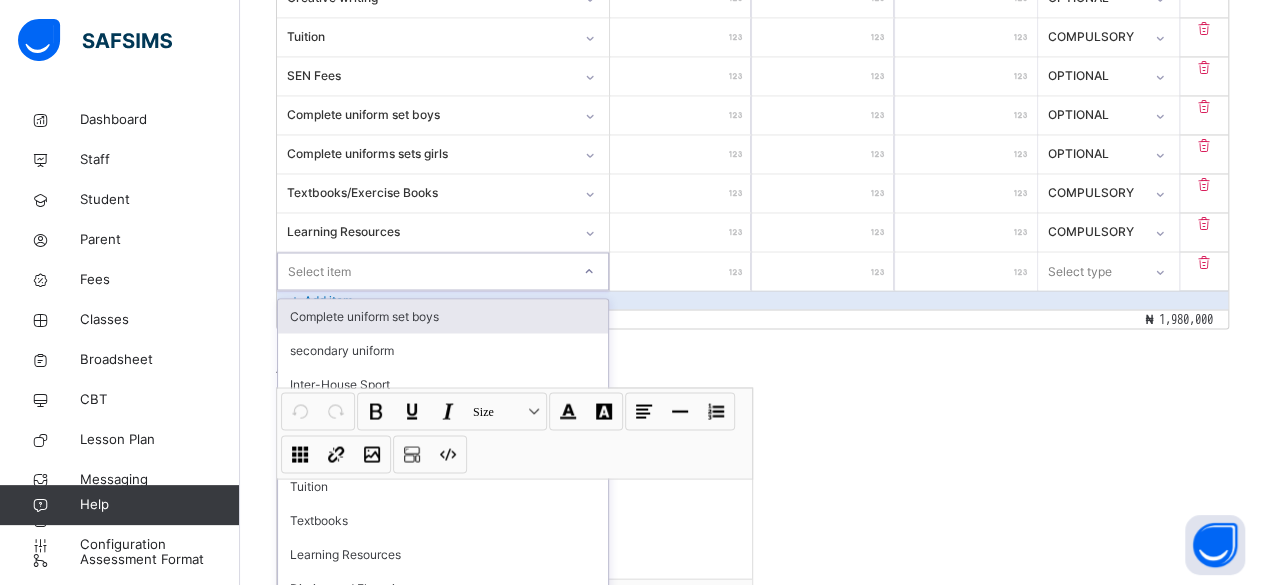 scroll, scrollTop: 1637, scrollLeft: 0, axis: vertical 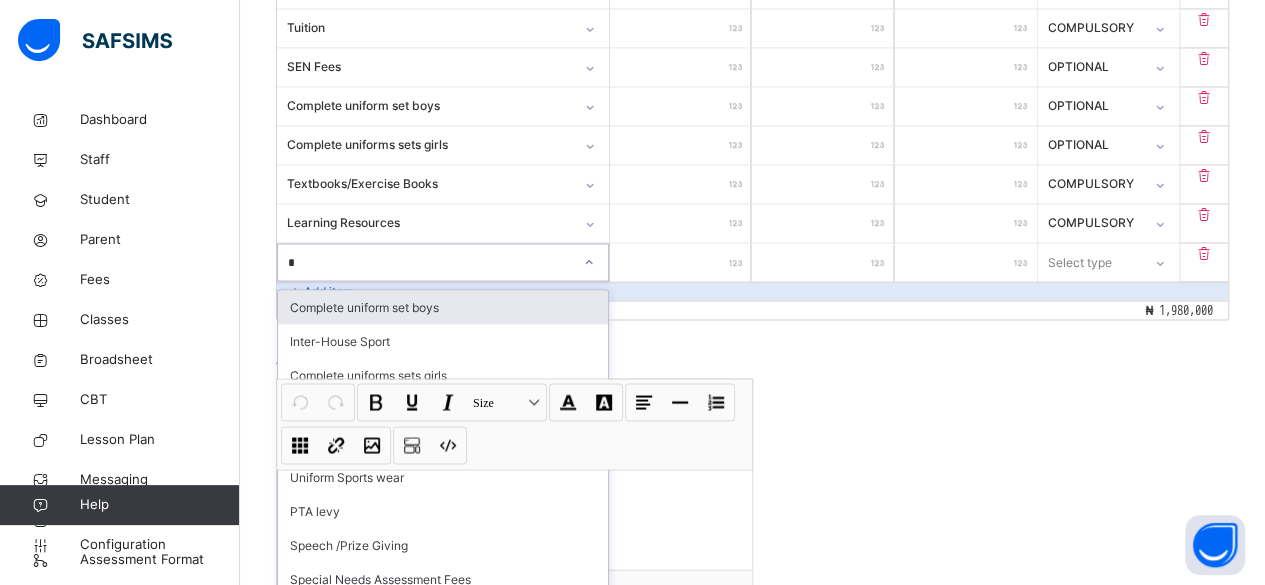 type on "**" 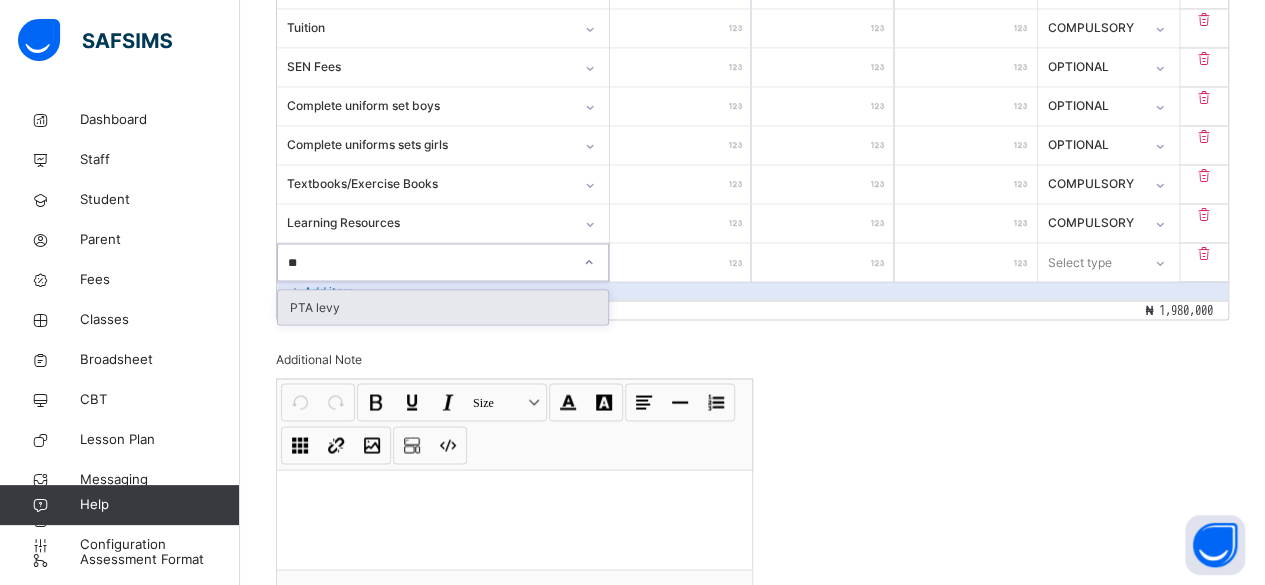 click on "PTA levy" at bounding box center (443, 307) 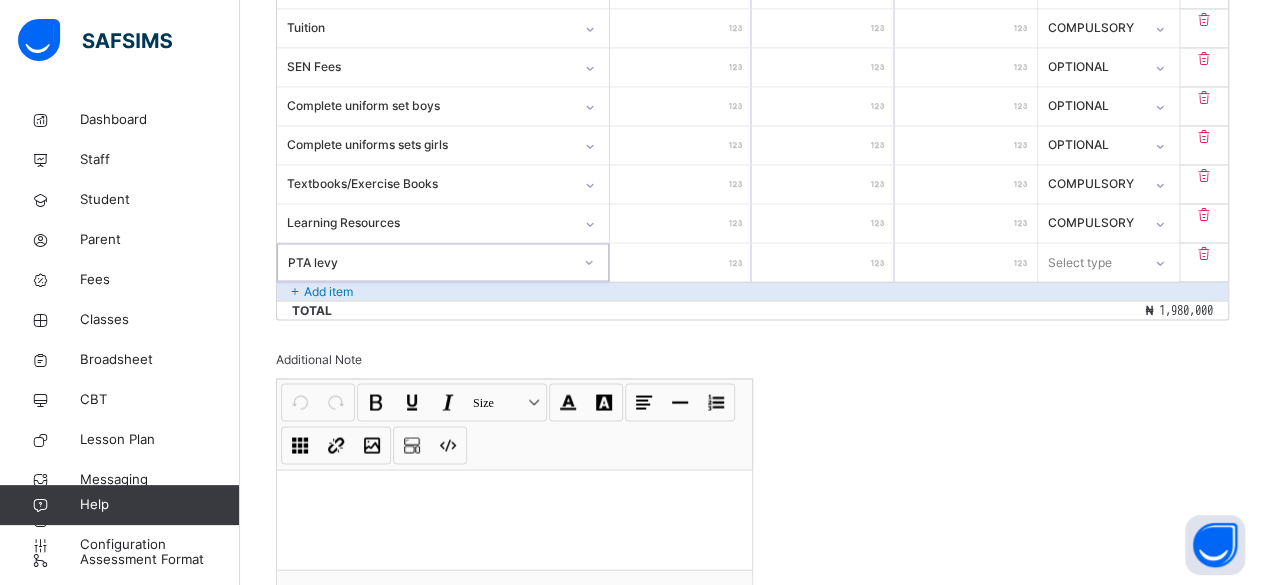 click at bounding box center (681, 262) 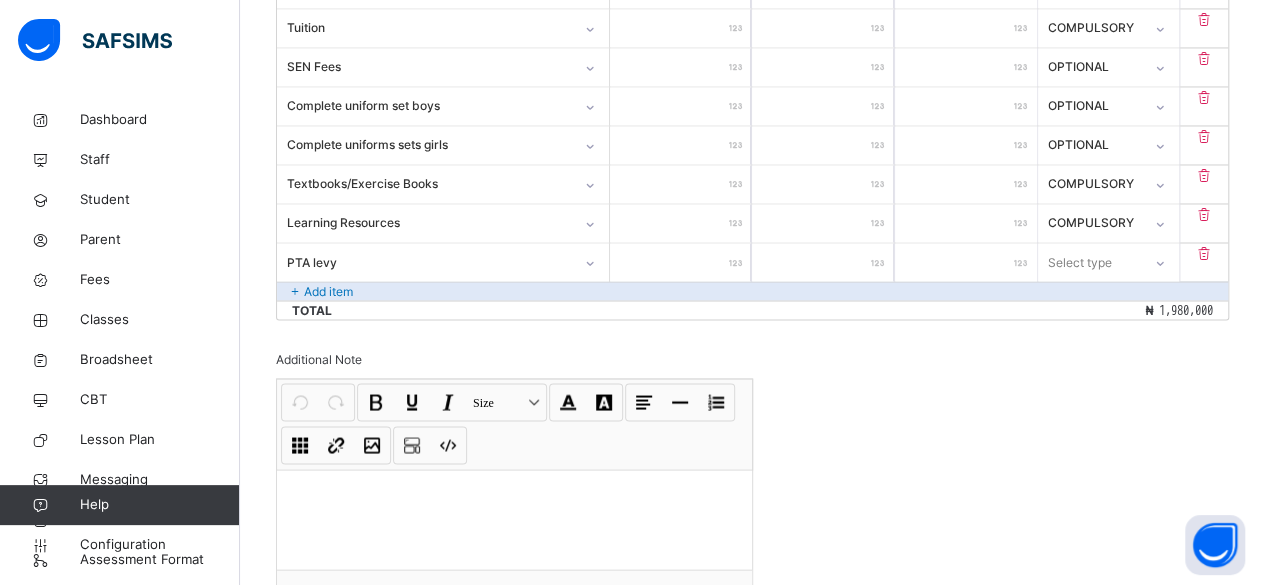 type on "*" 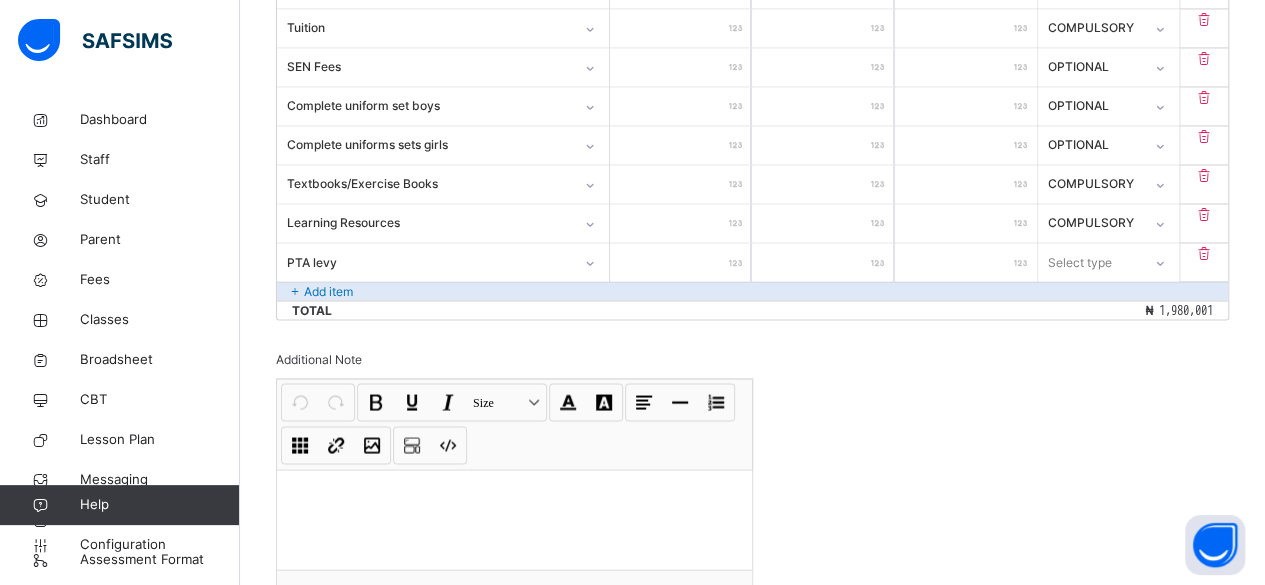 type on "**" 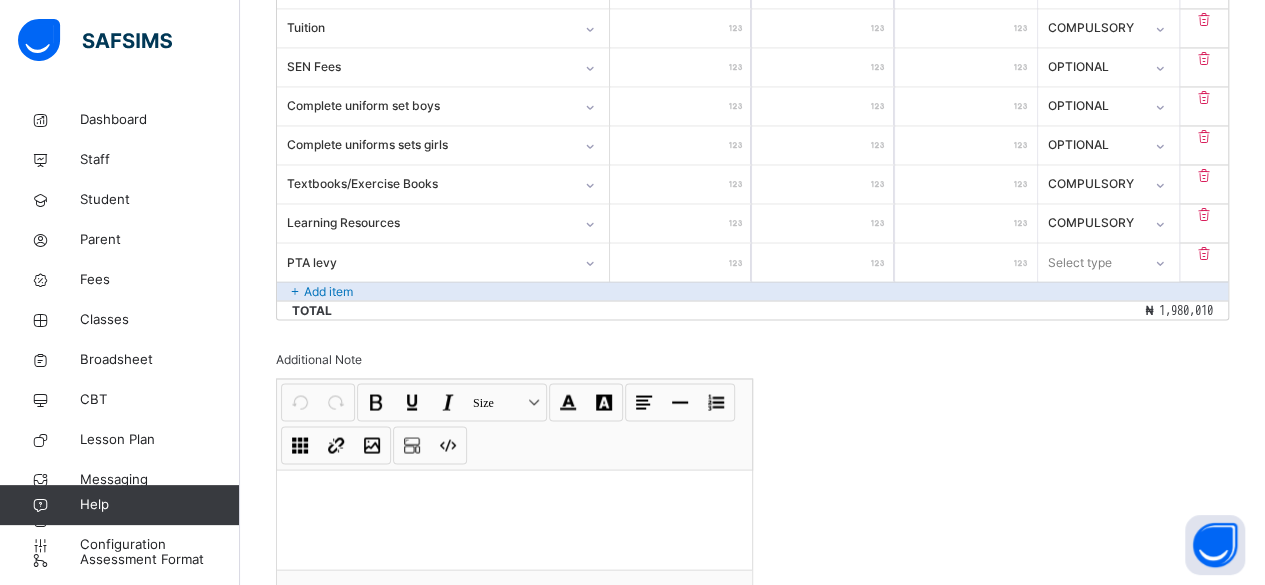 type on "***" 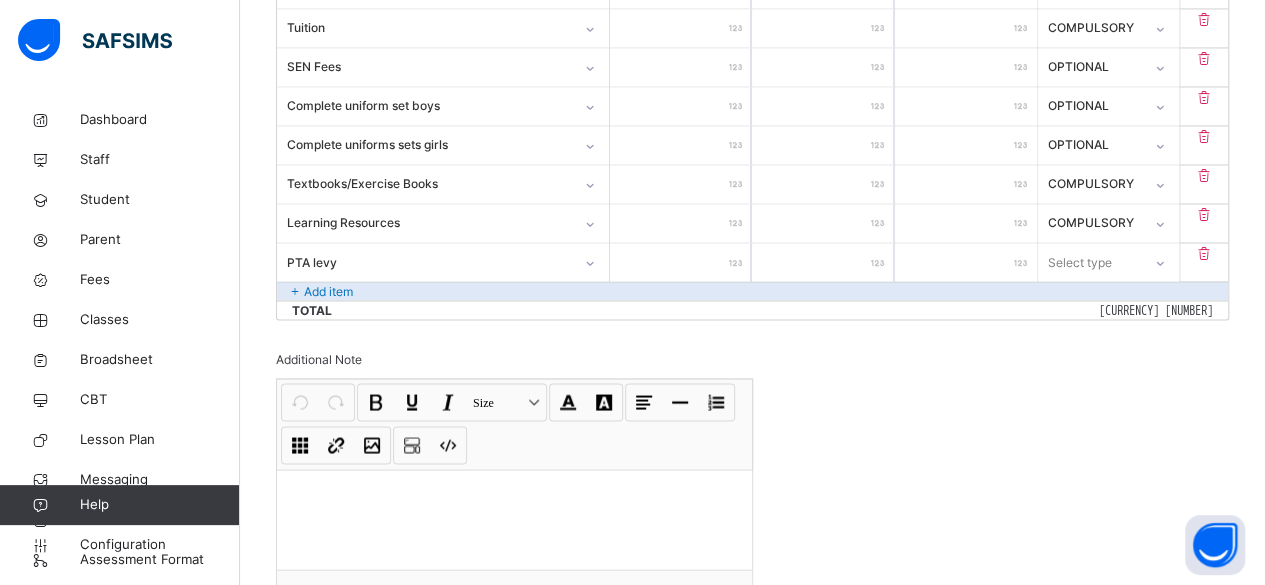 type on "****" 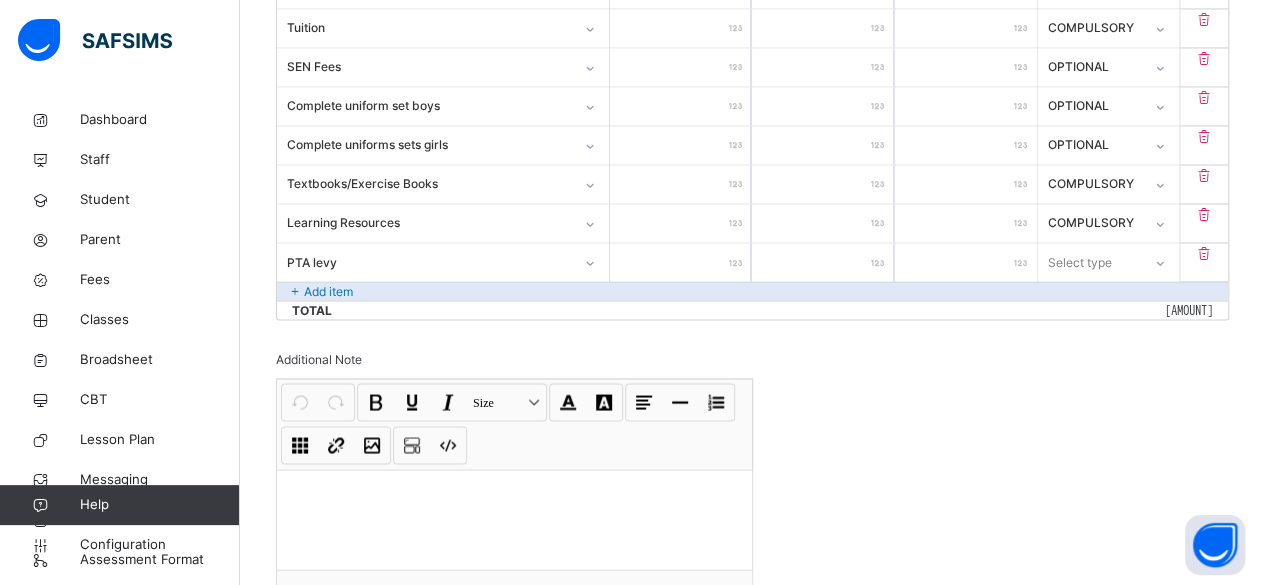 type on "*****" 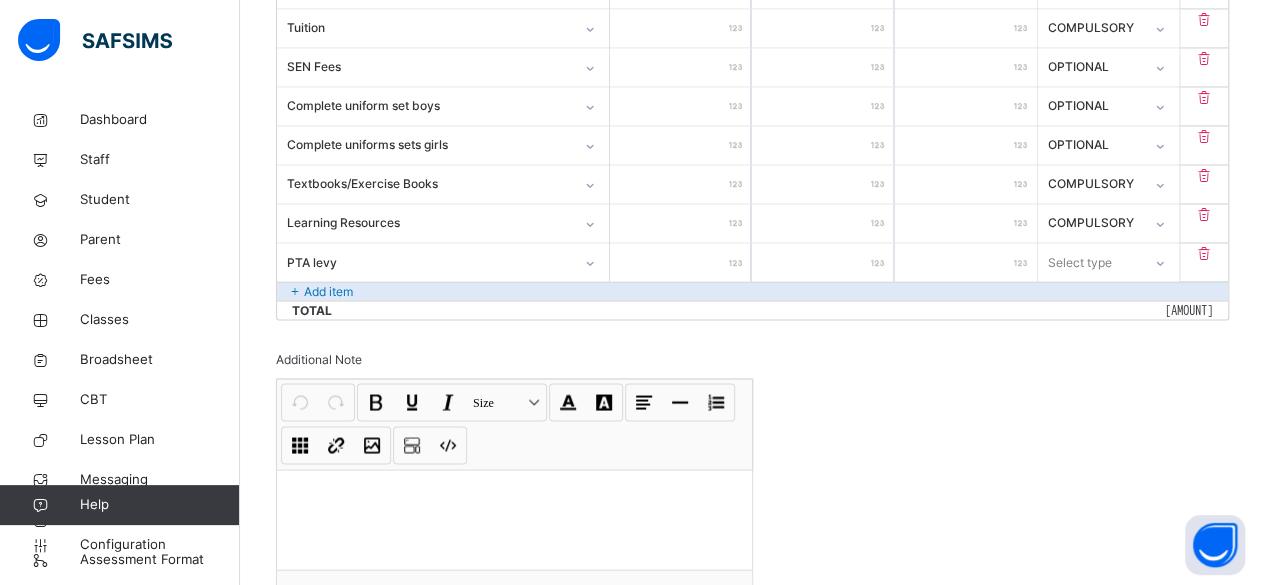 type on "*****" 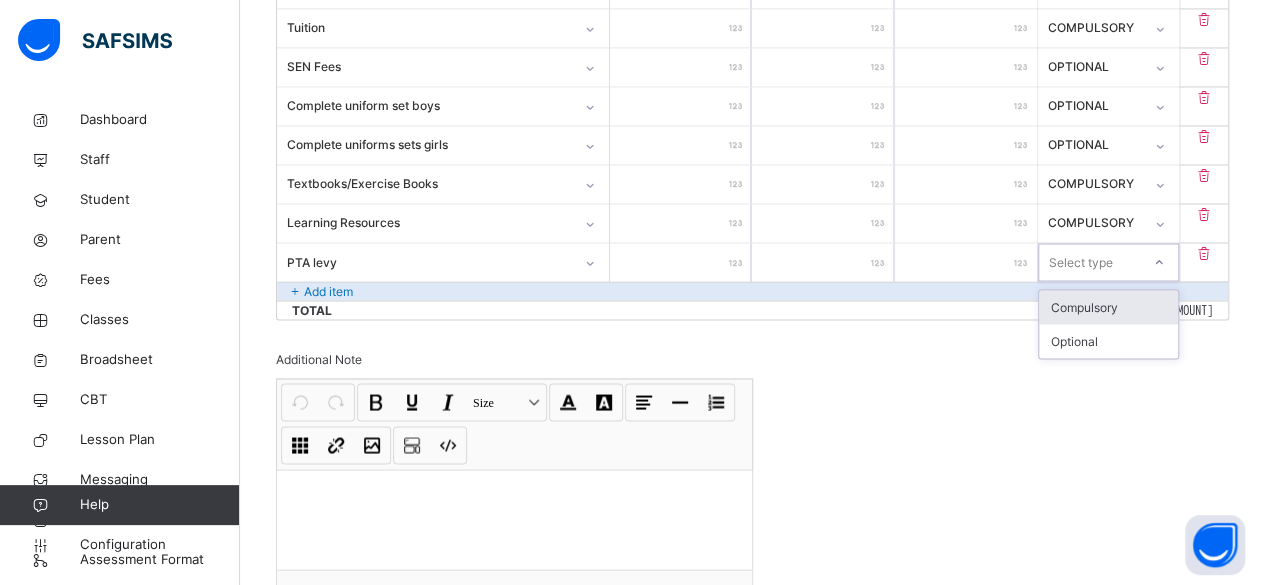 click on "Compulsory" at bounding box center (1109, 307) 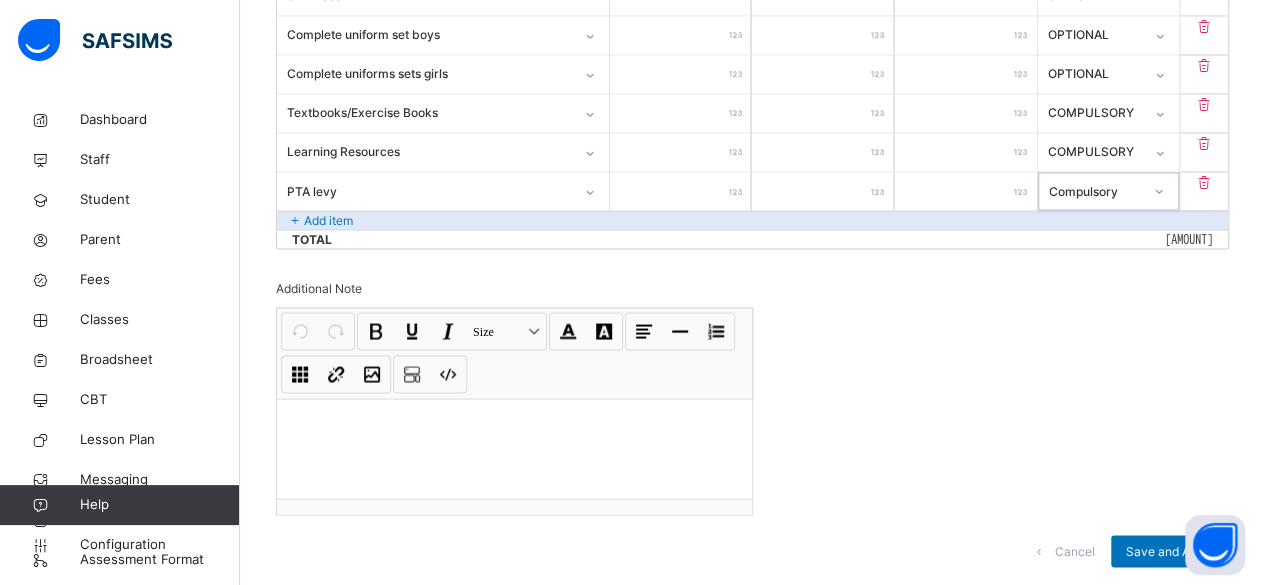 scroll, scrollTop: 1744, scrollLeft: 0, axis: vertical 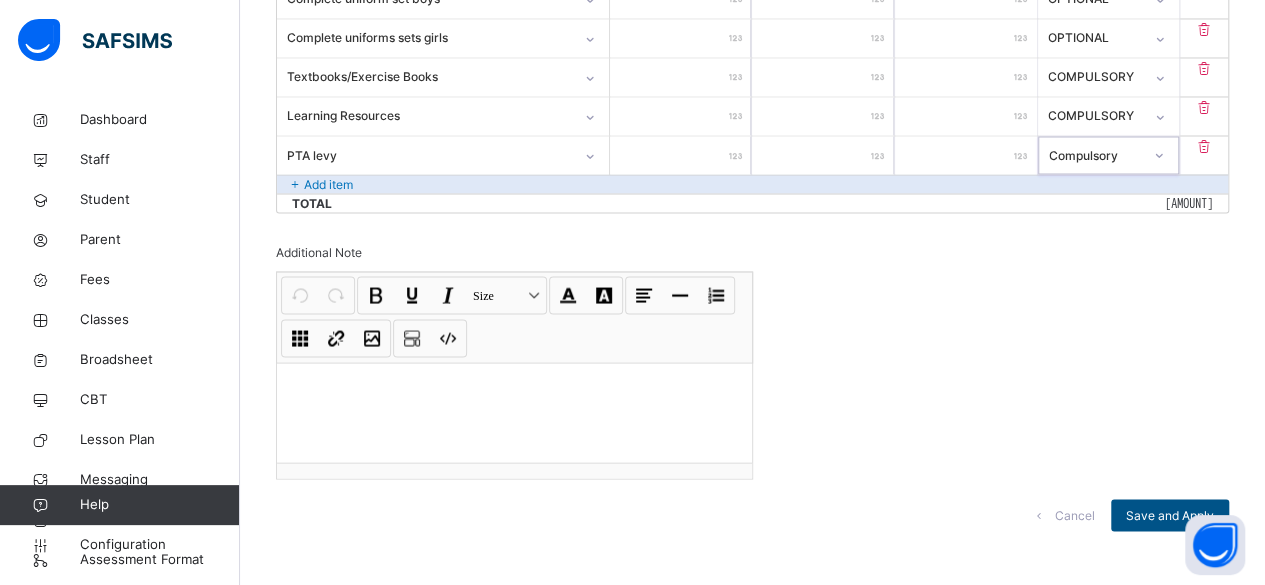 click on "Save and Apply" at bounding box center (1170, 515) 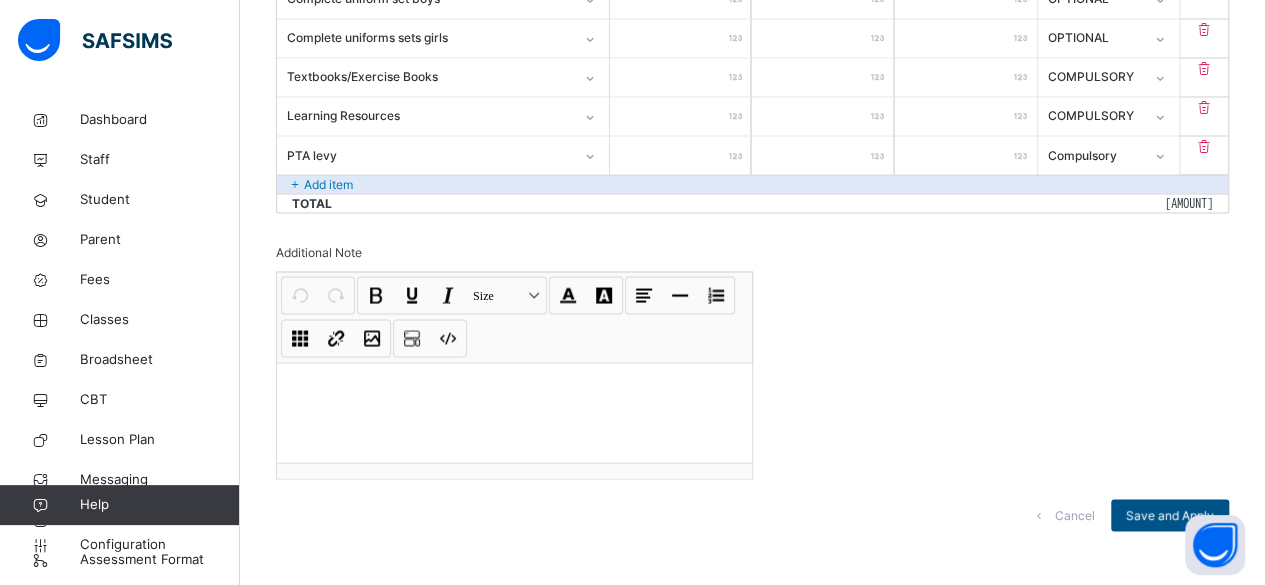 click on "Save and Apply" at bounding box center [1170, 515] 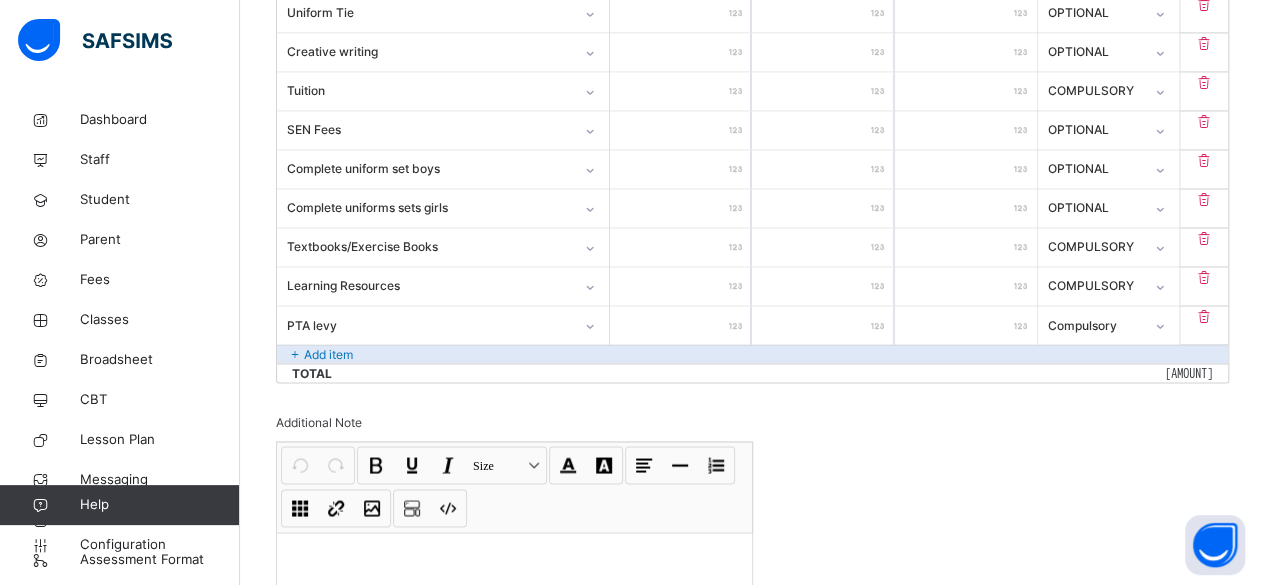 scroll, scrollTop: 1744, scrollLeft: 0, axis: vertical 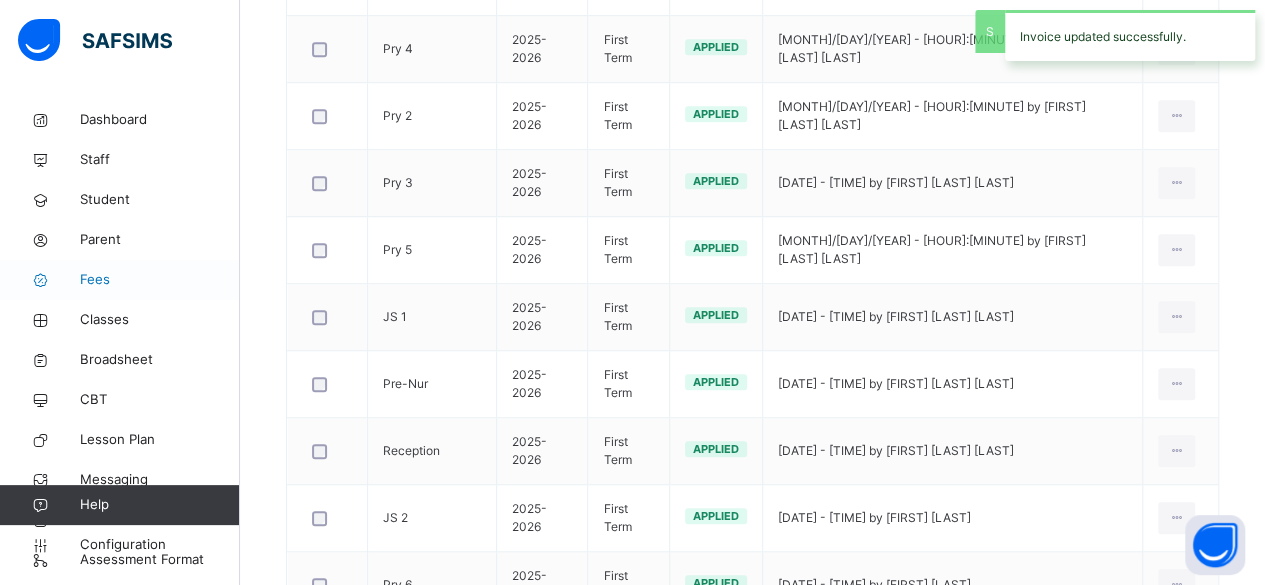 click on "Fees" at bounding box center [160, 280] 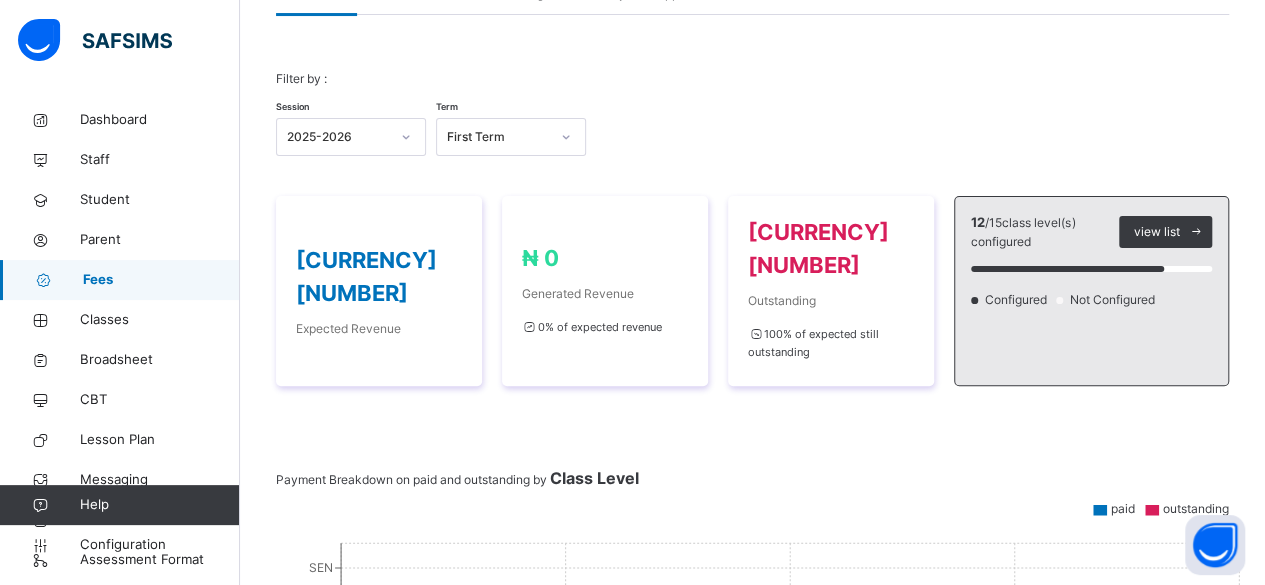 scroll, scrollTop: 0, scrollLeft: 0, axis: both 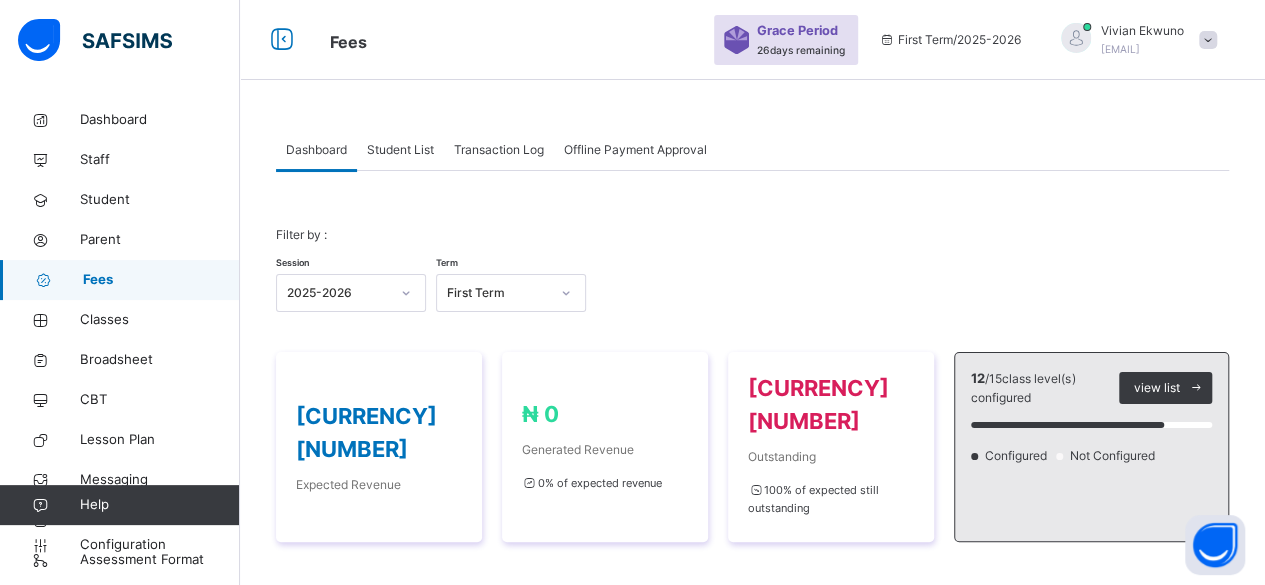 click on "Student List" at bounding box center [400, 150] 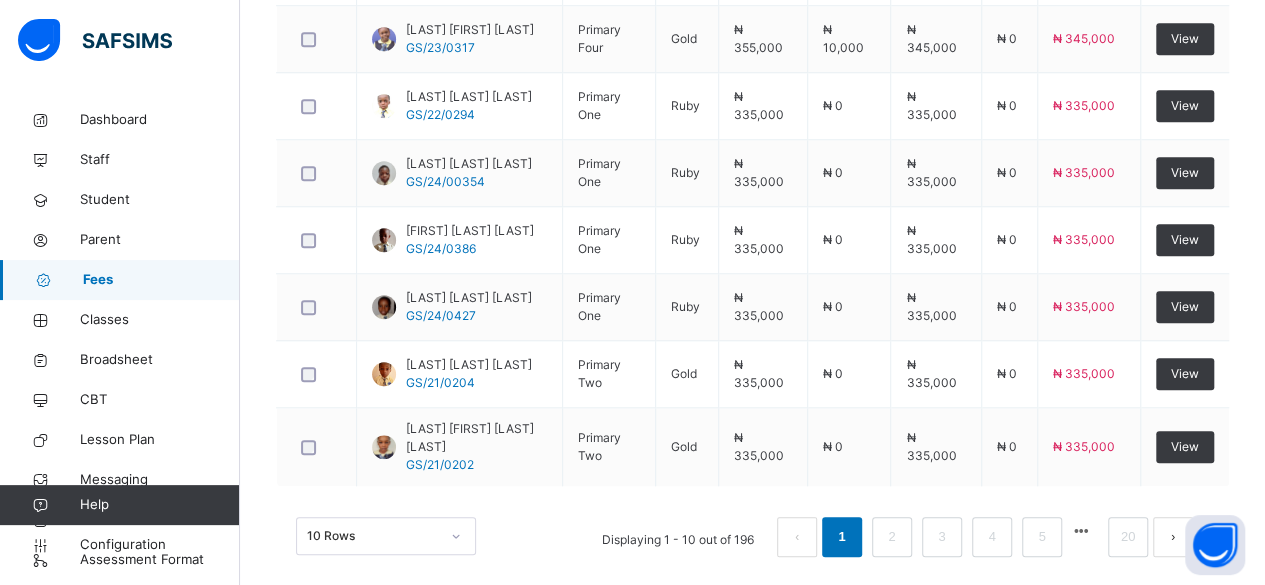 scroll, scrollTop: 856, scrollLeft: 0, axis: vertical 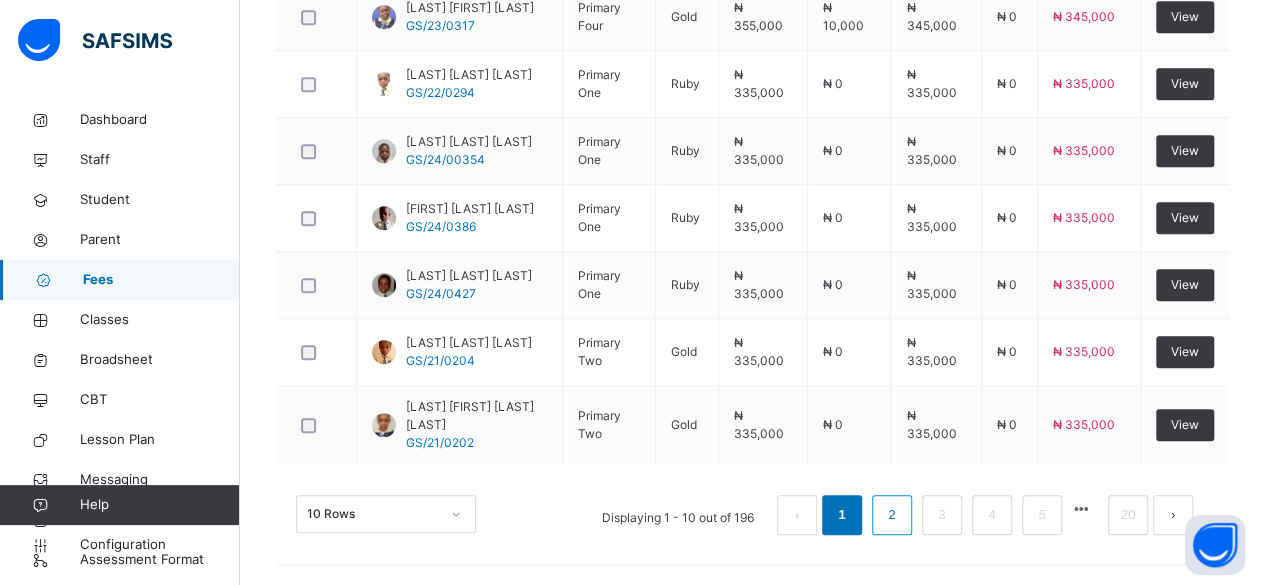 click on "2" at bounding box center [891, 515] 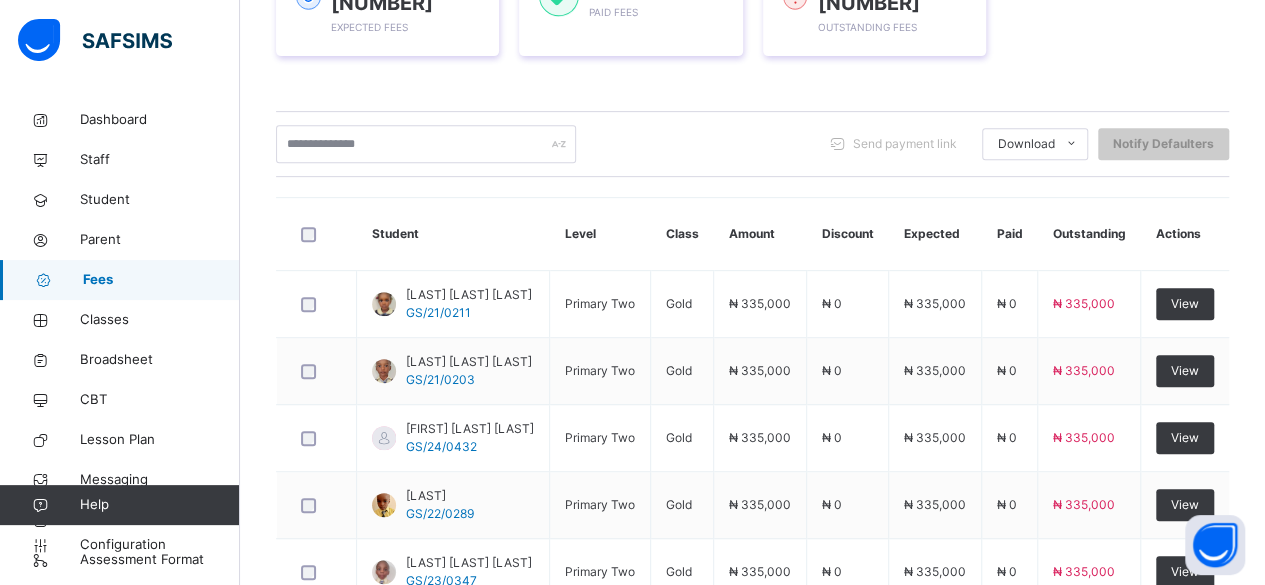 scroll, scrollTop: 856, scrollLeft: 0, axis: vertical 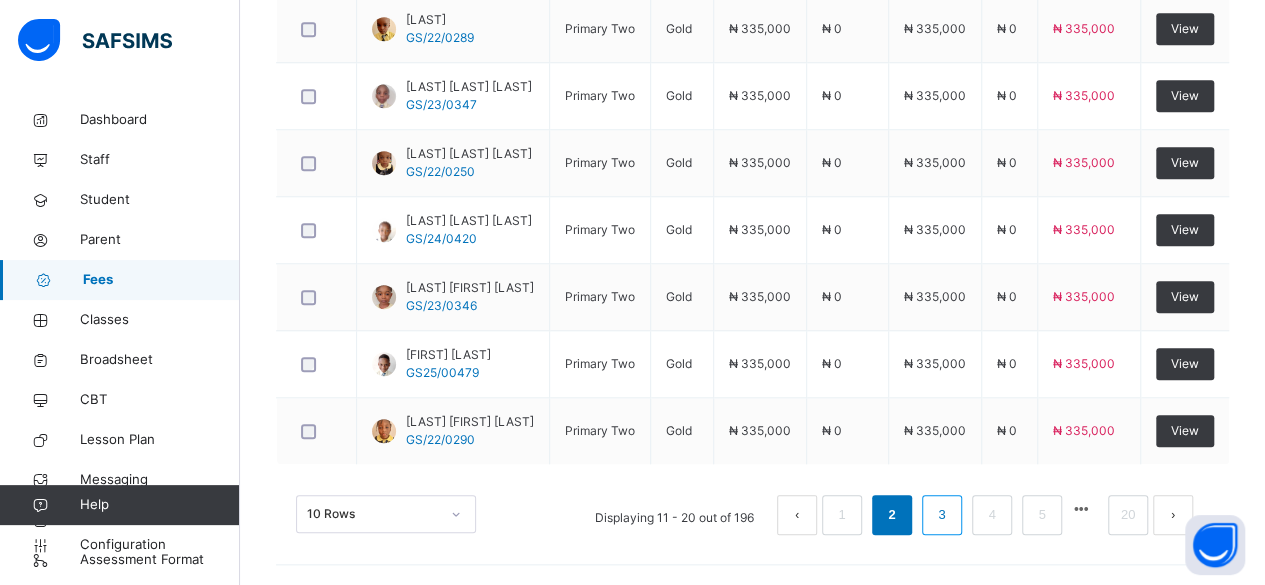 click on "3" at bounding box center (941, 515) 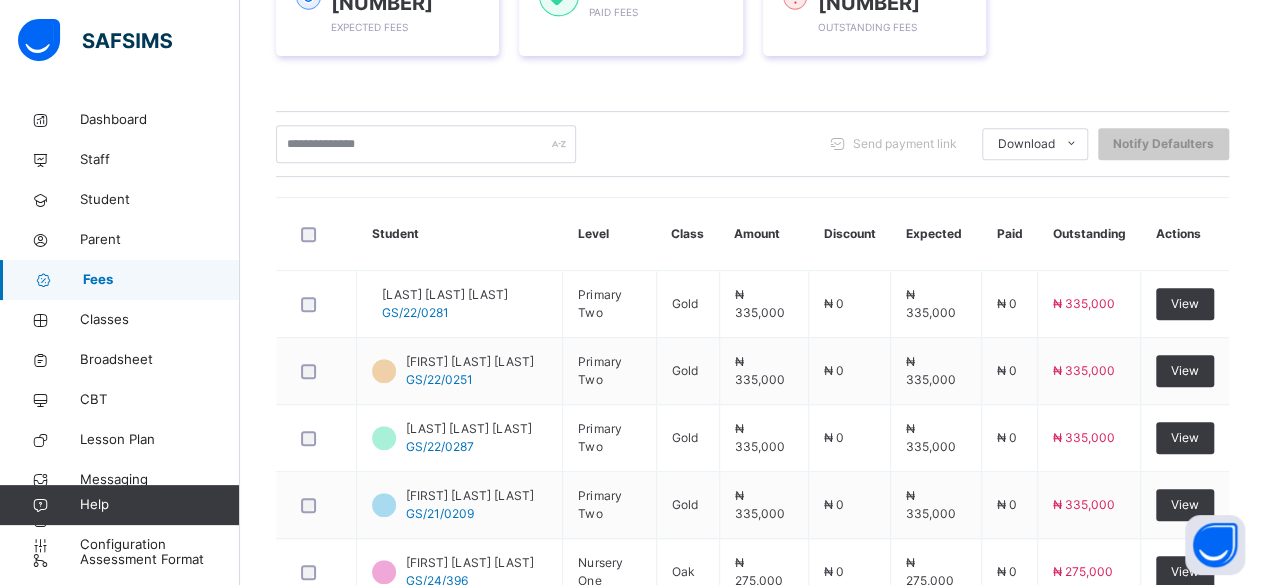 scroll, scrollTop: 868, scrollLeft: 0, axis: vertical 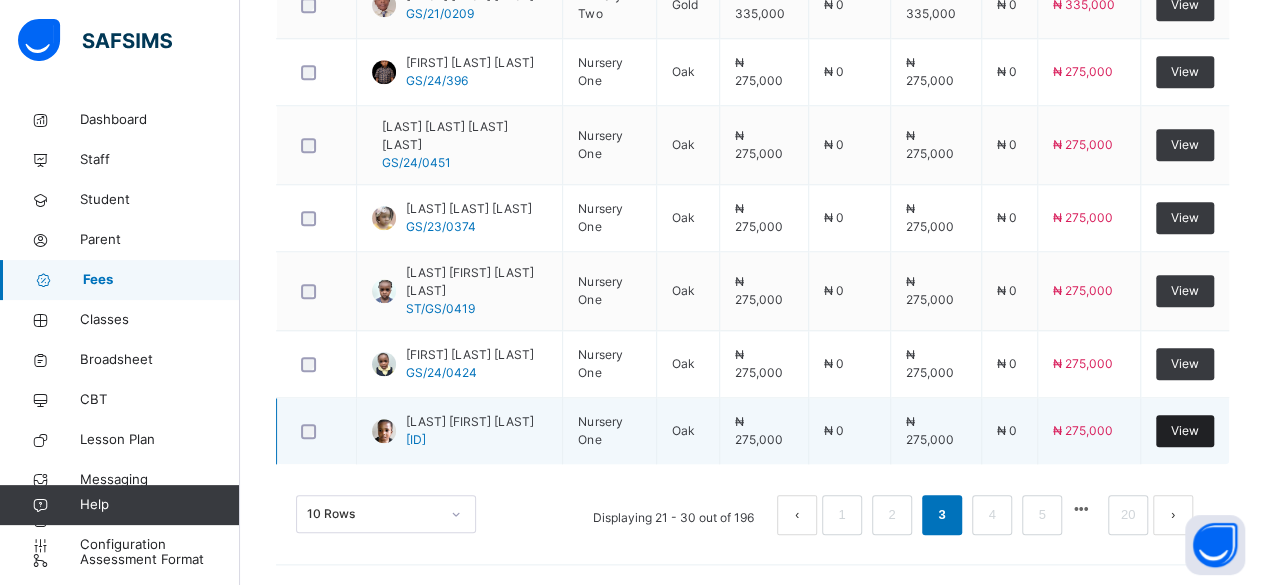 click on "View" at bounding box center [1185, 431] 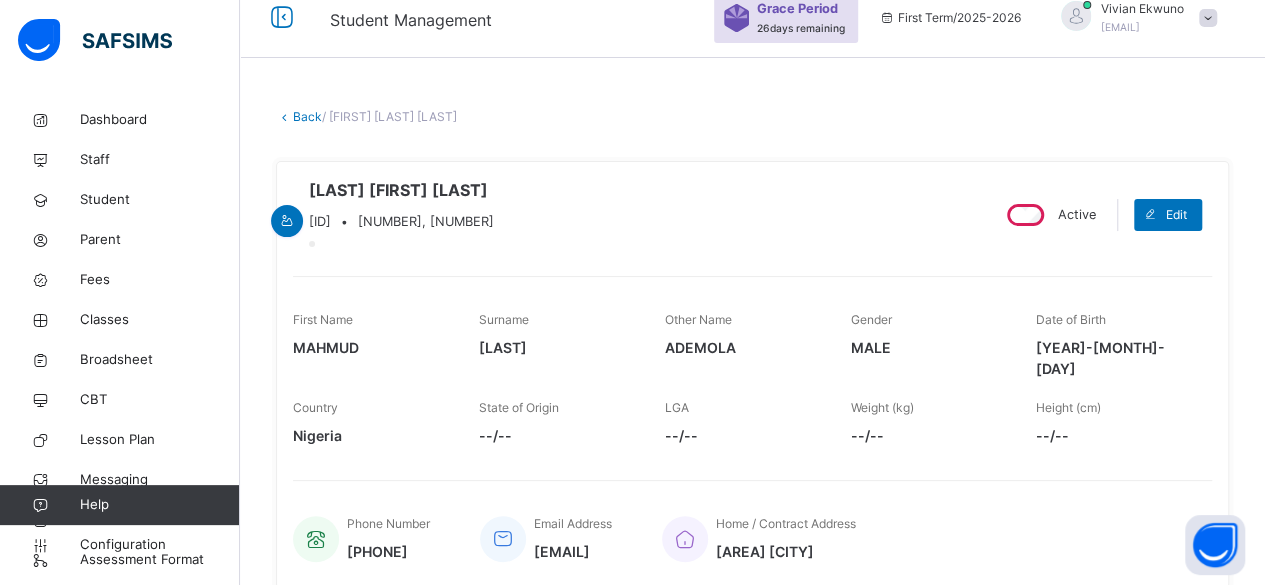 scroll, scrollTop: 18, scrollLeft: 0, axis: vertical 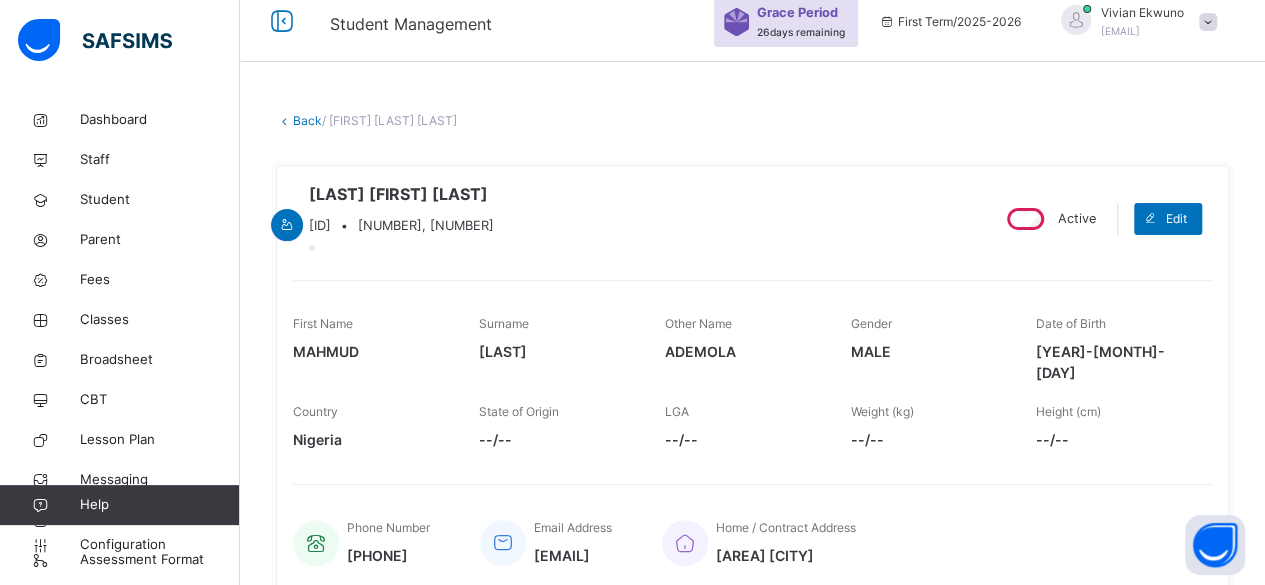 click on "Back" at bounding box center [307, 120] 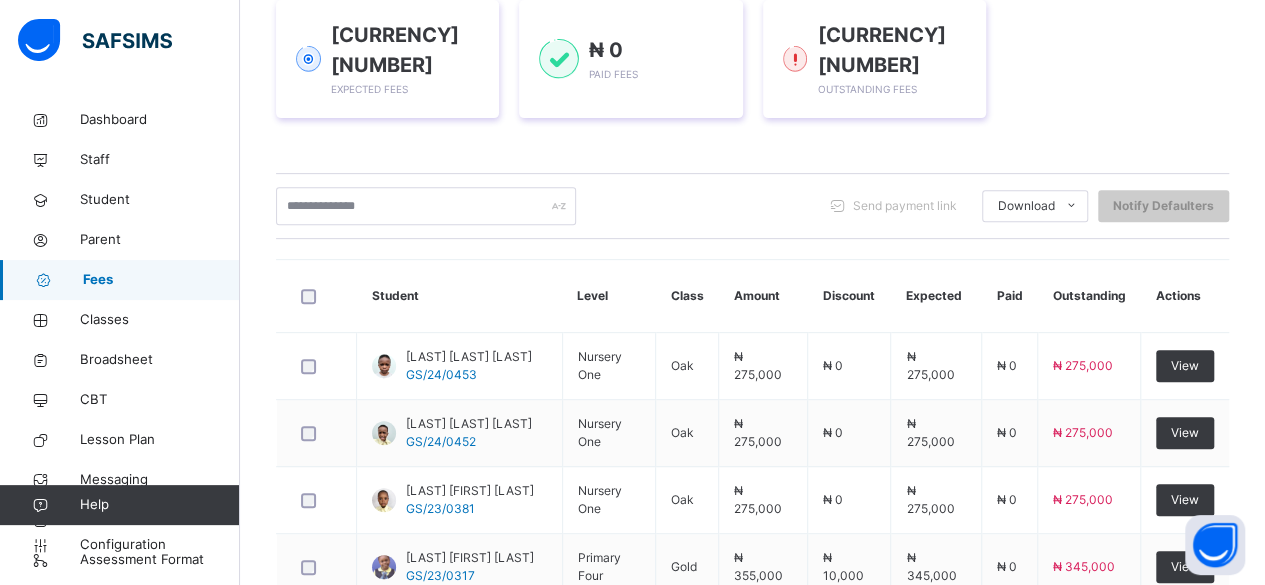 scroll, scrollTop: 856, scrollLeft: 0, axis: vertical 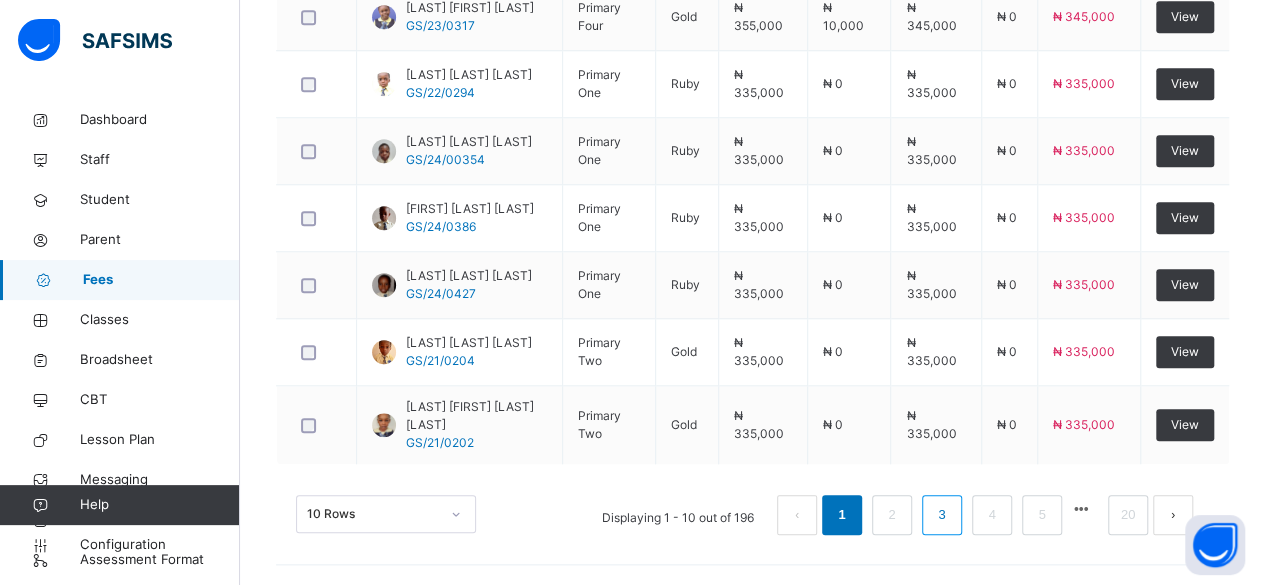 click on "3" at bounding box center (941, 515) 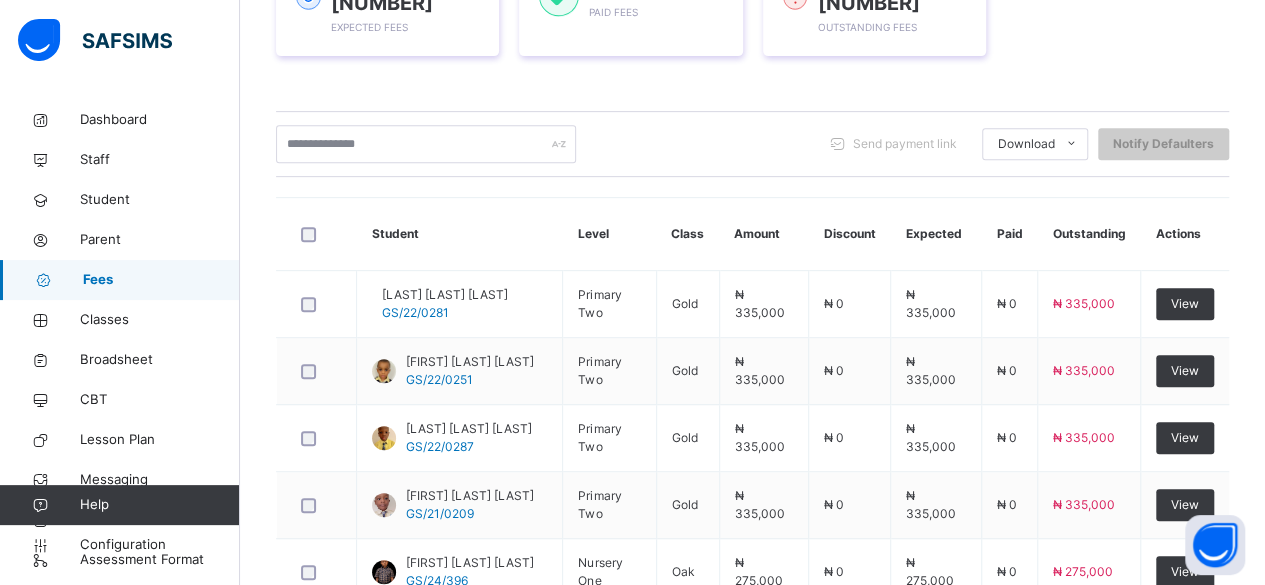 scroll, scrollTop: 856, scrollLeft: 0, axis: vertical 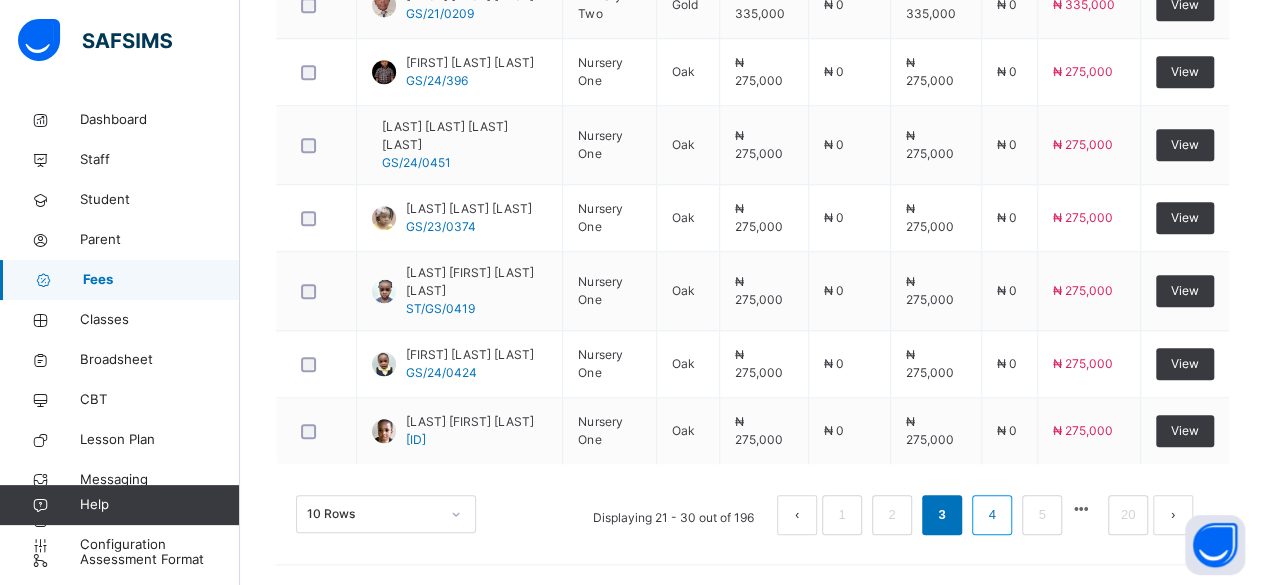 click on "4" at bounding box center [991, 515] 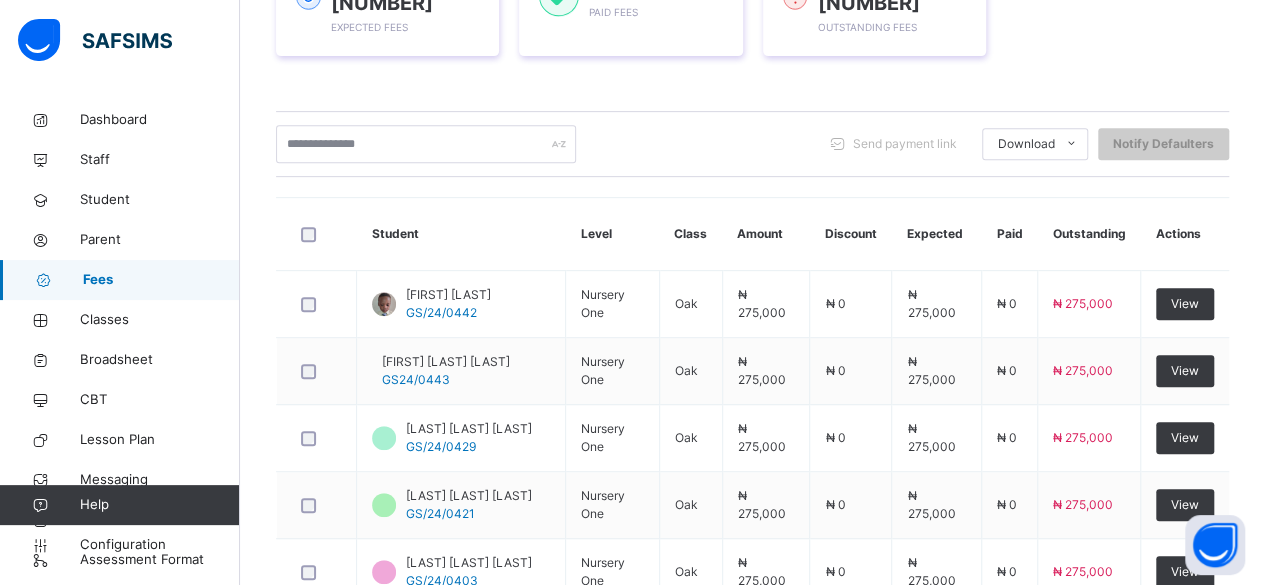scroll, scrollTop: 844, scrollLeft: 0, axis: vertical 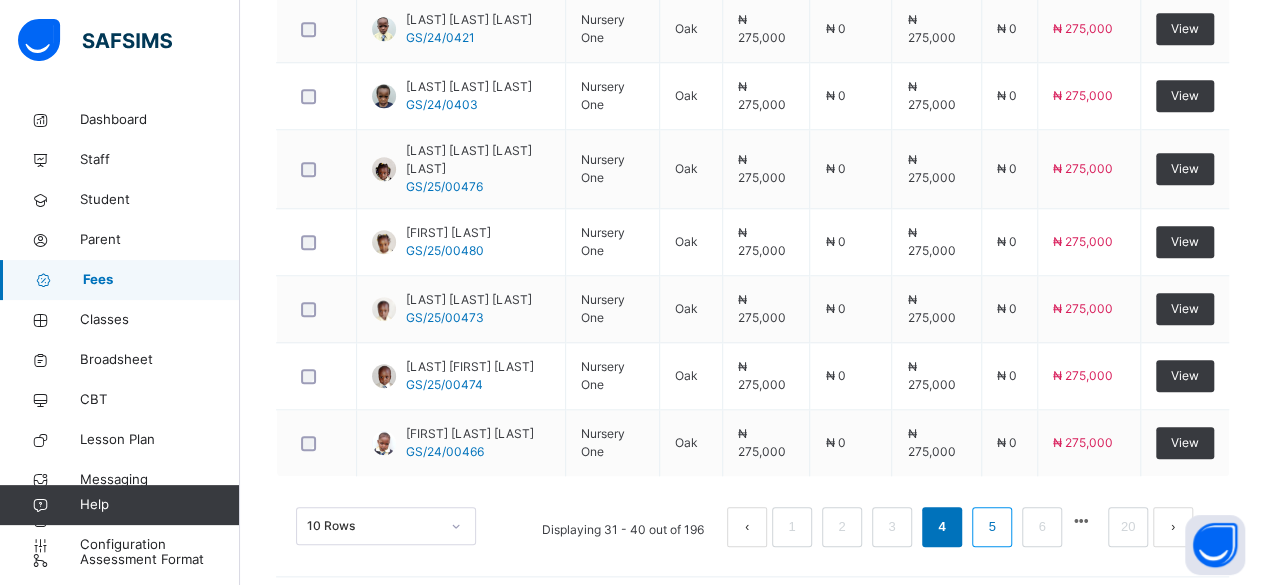 click on "5" at bounding box center [991, 527] 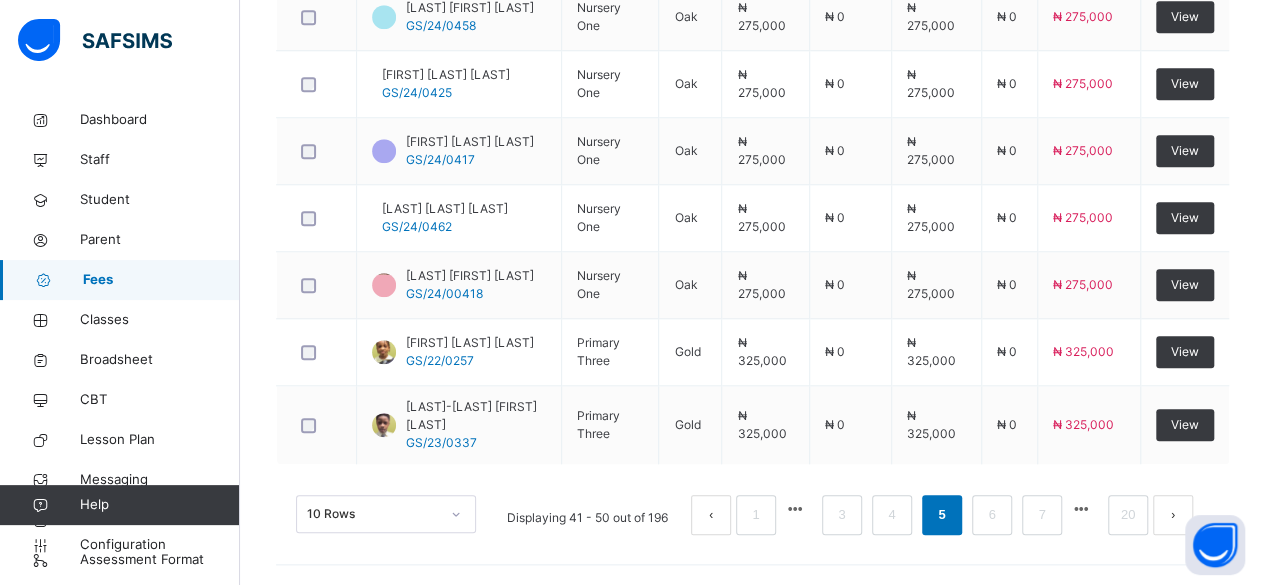 scroll, scrollTop: 904, scrollLeft: 0, axis: vertical 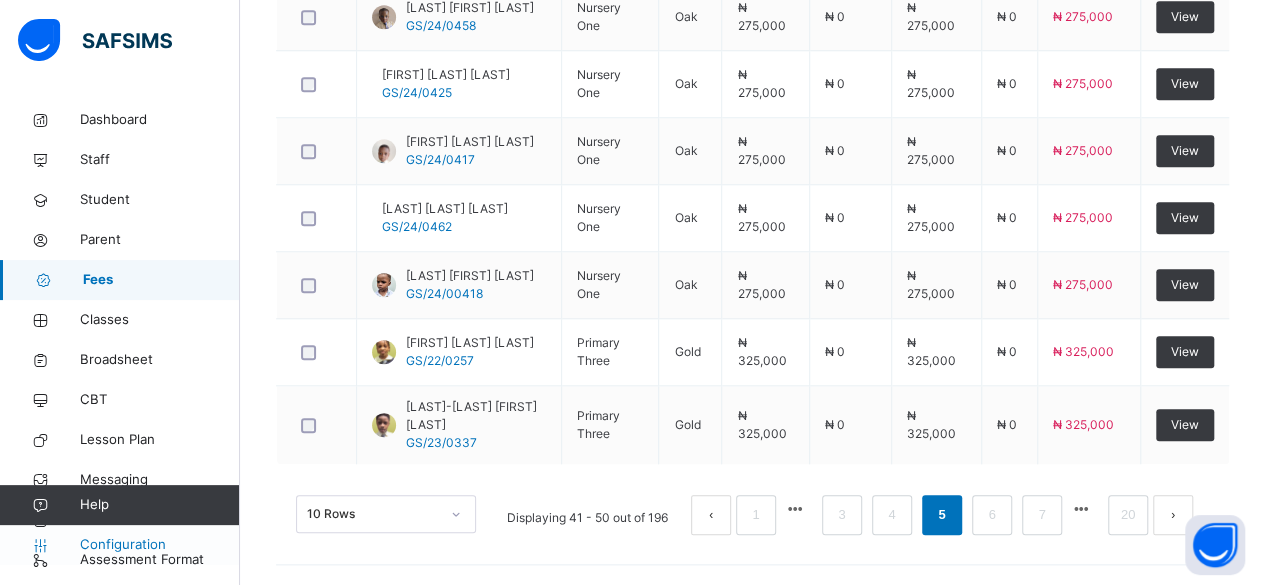 click on "Configuration" at bounding box center [159, 545] 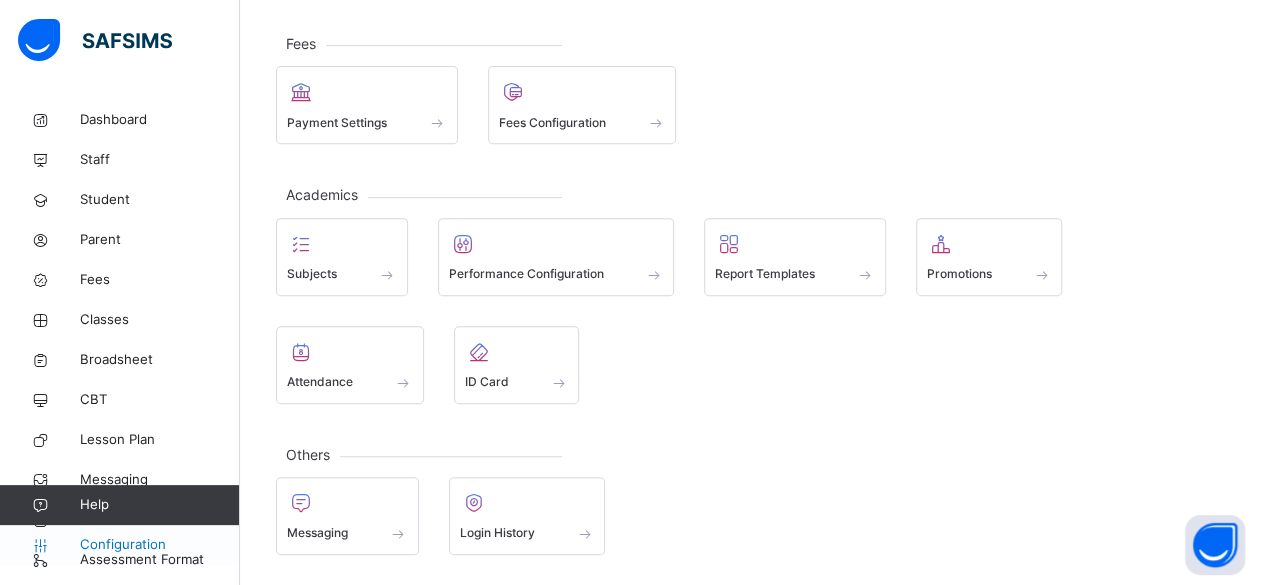 scroll, scrollTop: 241, scrollLeft: 0, axis: vertical 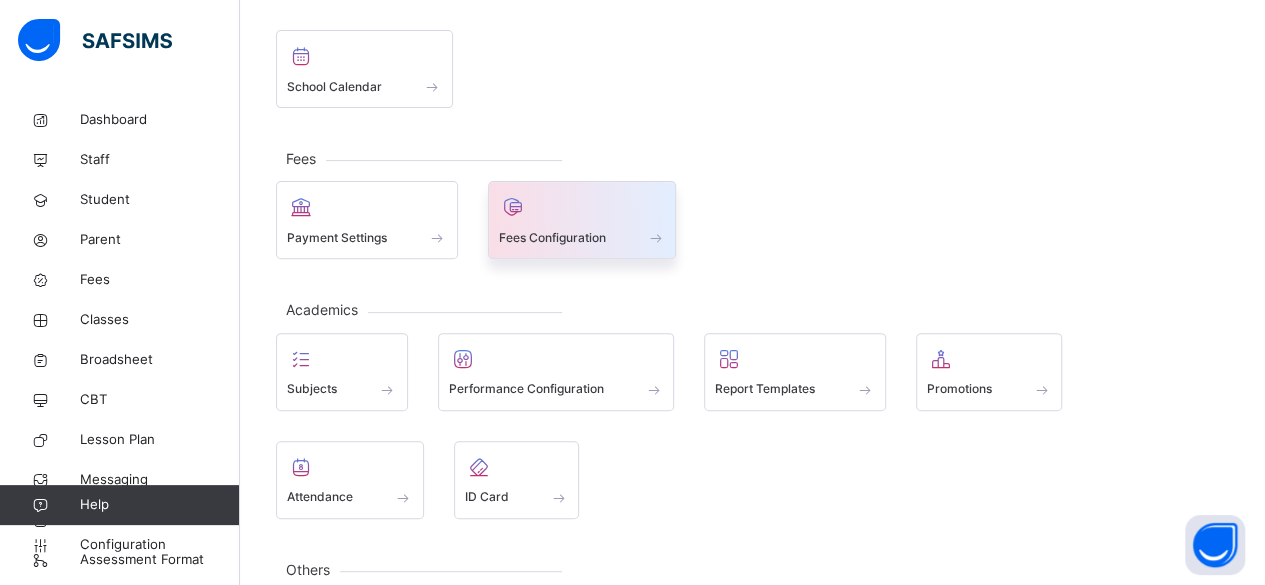 click on "Fees Configuration" at bounding box center [552, 238] 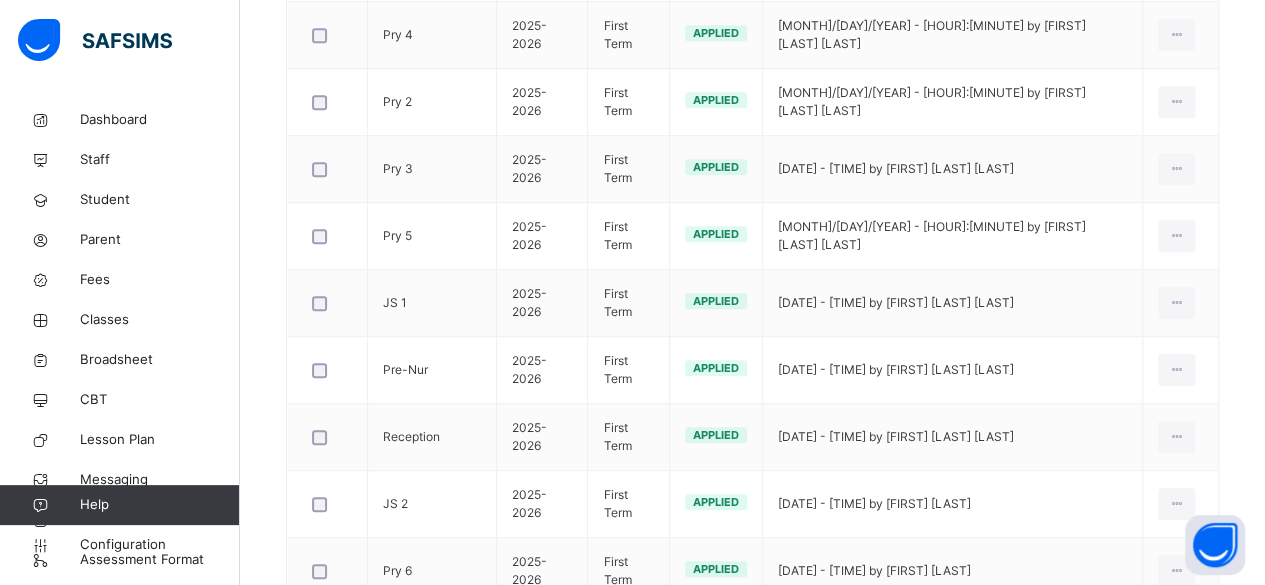 scroll, scrollTop: 659, scrollLeft: 0, axis: vertical 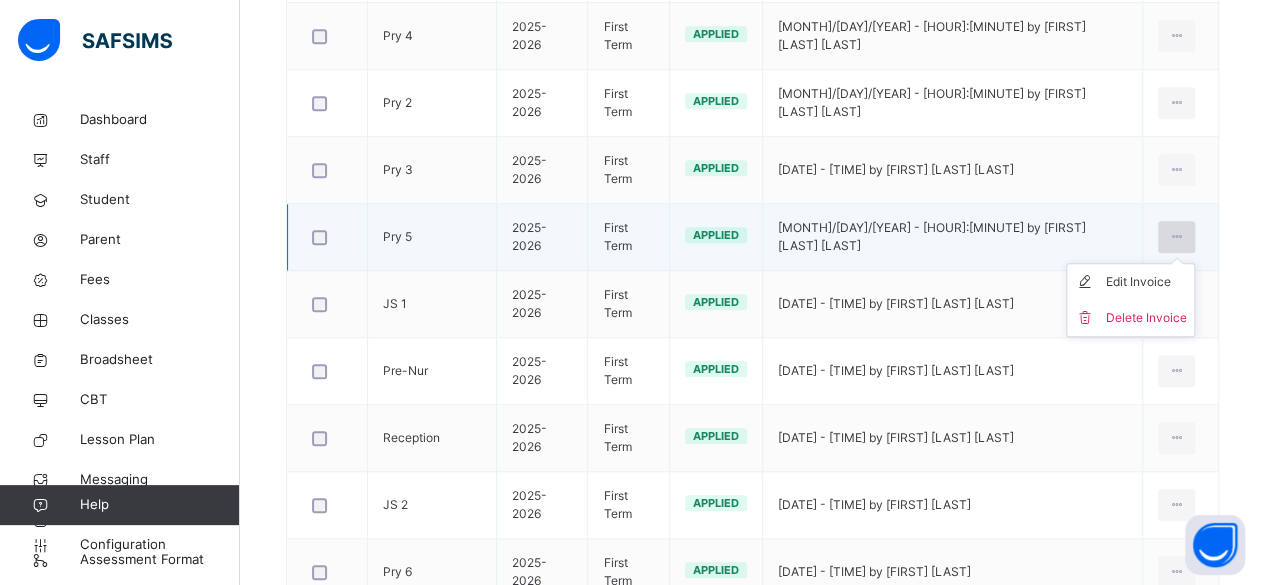 click at bounding box center (1176, 237) 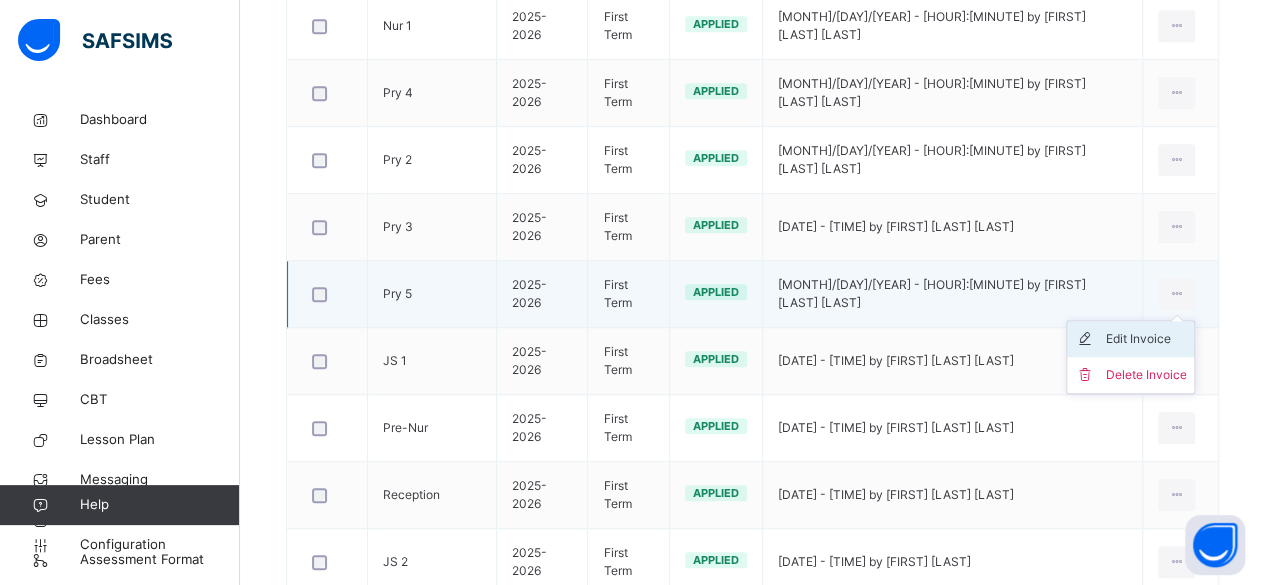 click on "Edit Invoice" at bounding box center (1145, 339) 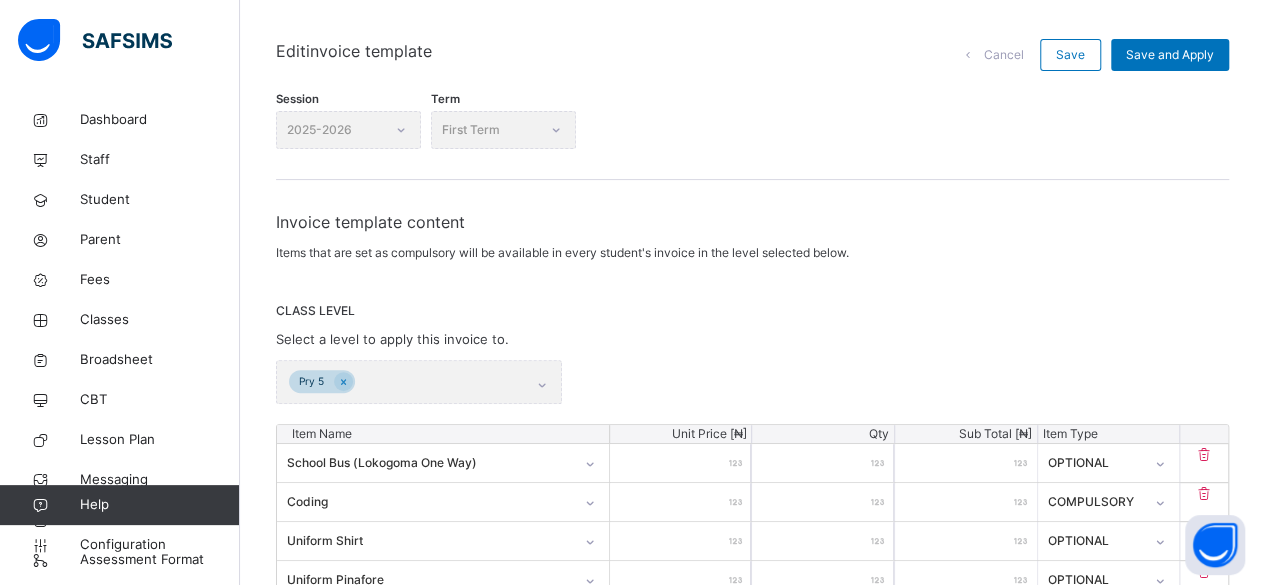 scroll, scrollTop: 168, scrollLeft: 0, axis: vertical 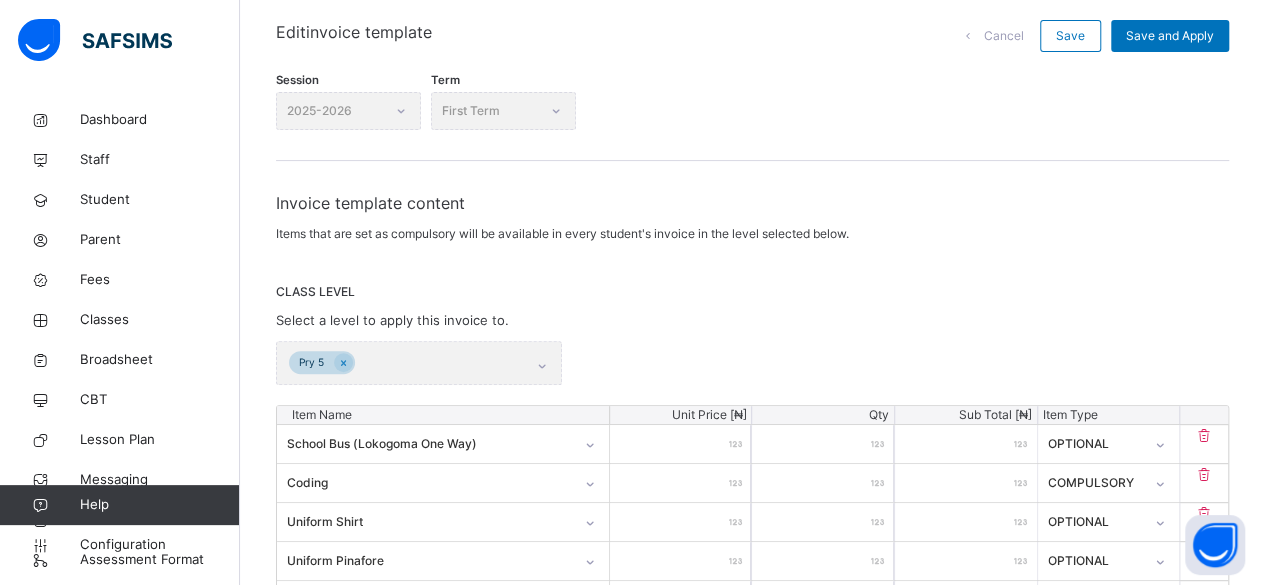 click on "Pry 5" at bounding box center (419, 363) 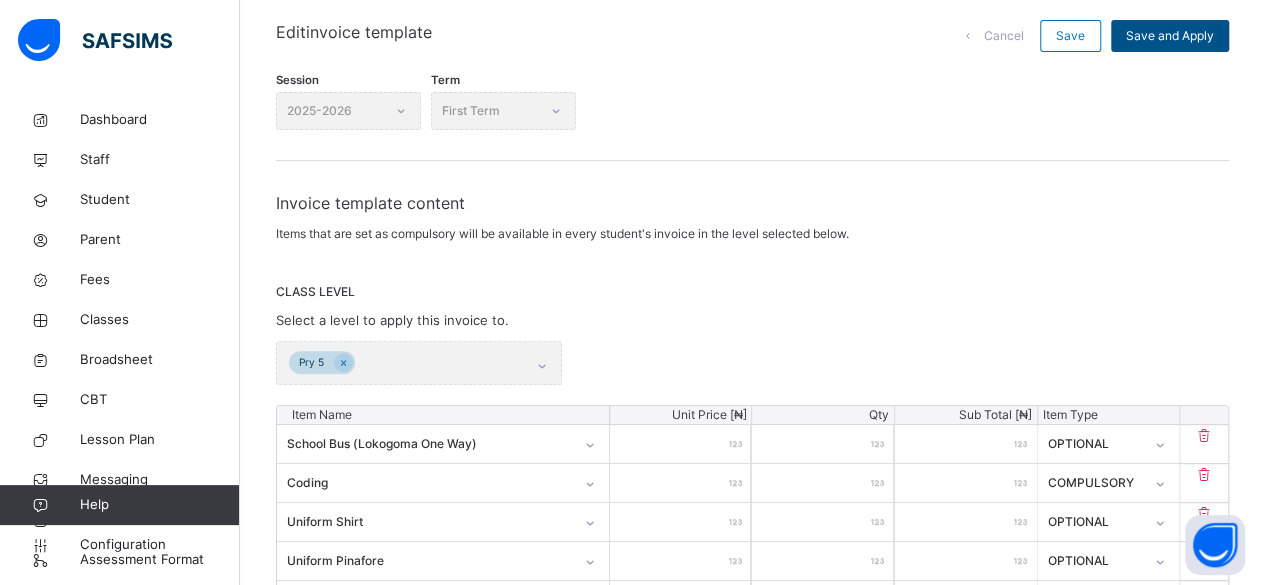 click on "Pry 5" at bounding box center (419, 363) 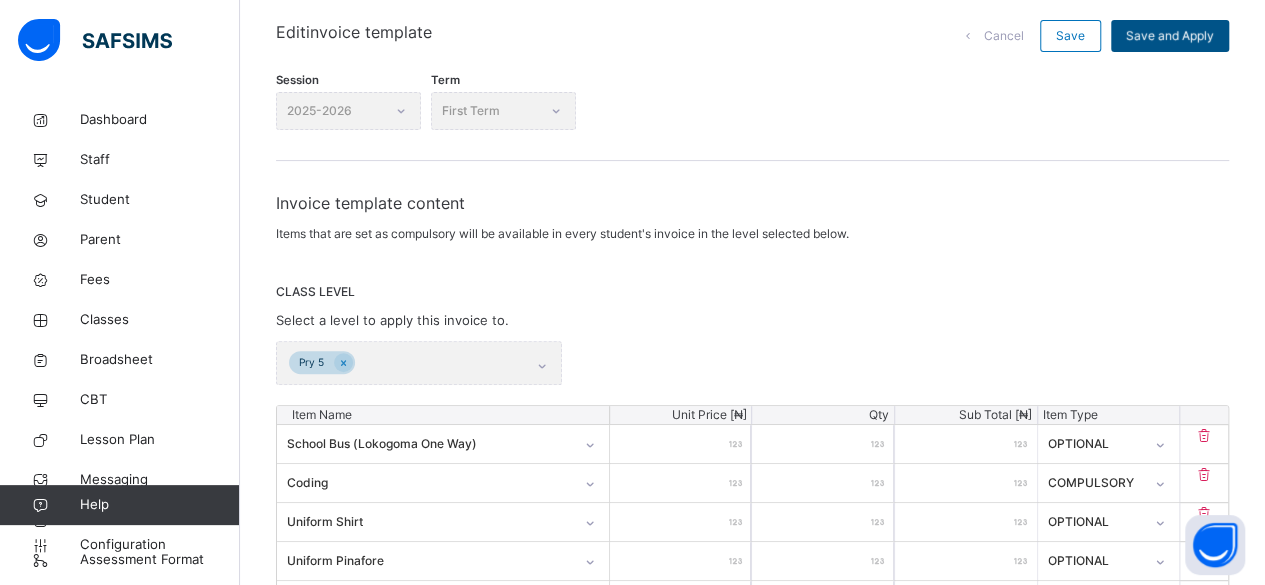 click on "Save and Apply" at bounding box center [1170, 36] 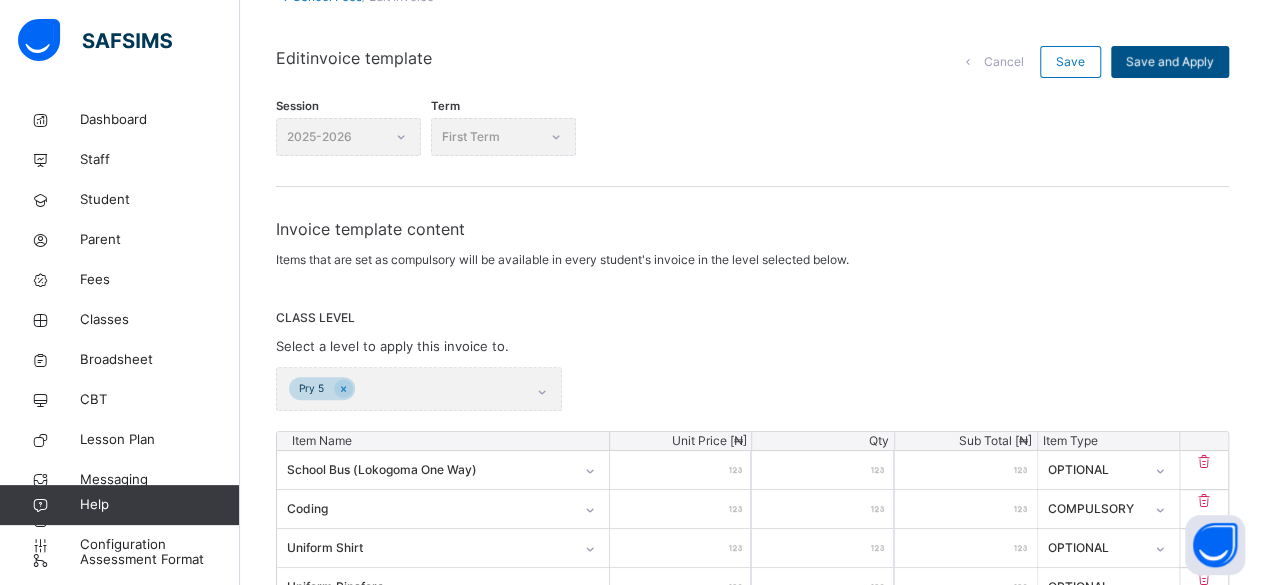 scroll, scrollTop: 141, scrollLeft: 0, axis: vertical 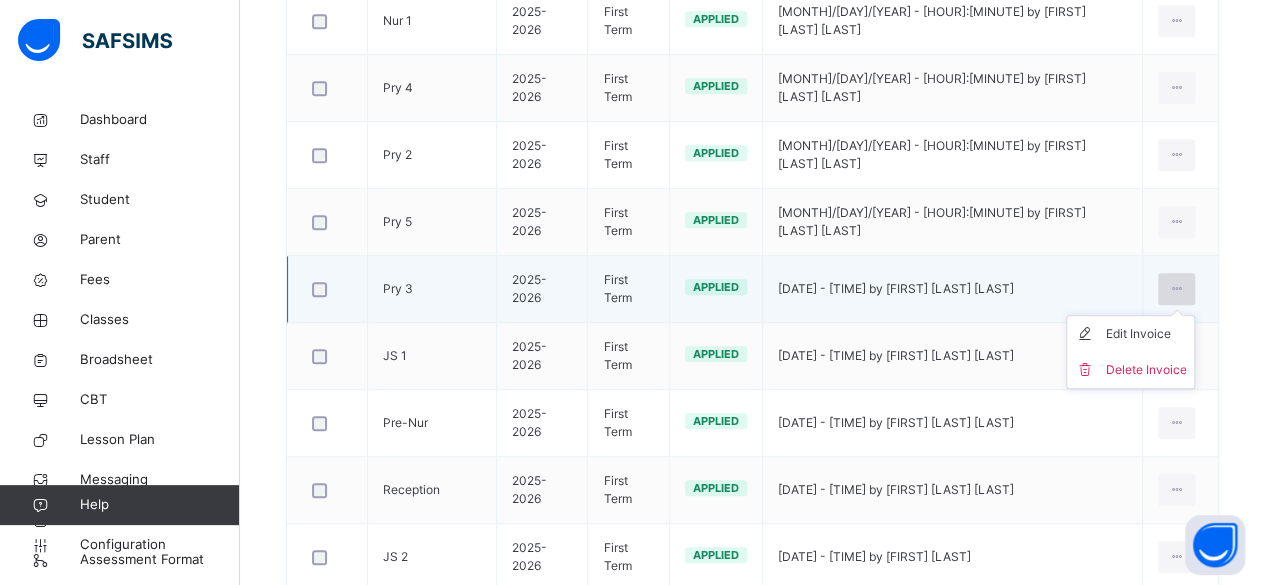 click at bounding box center [1176, 289] 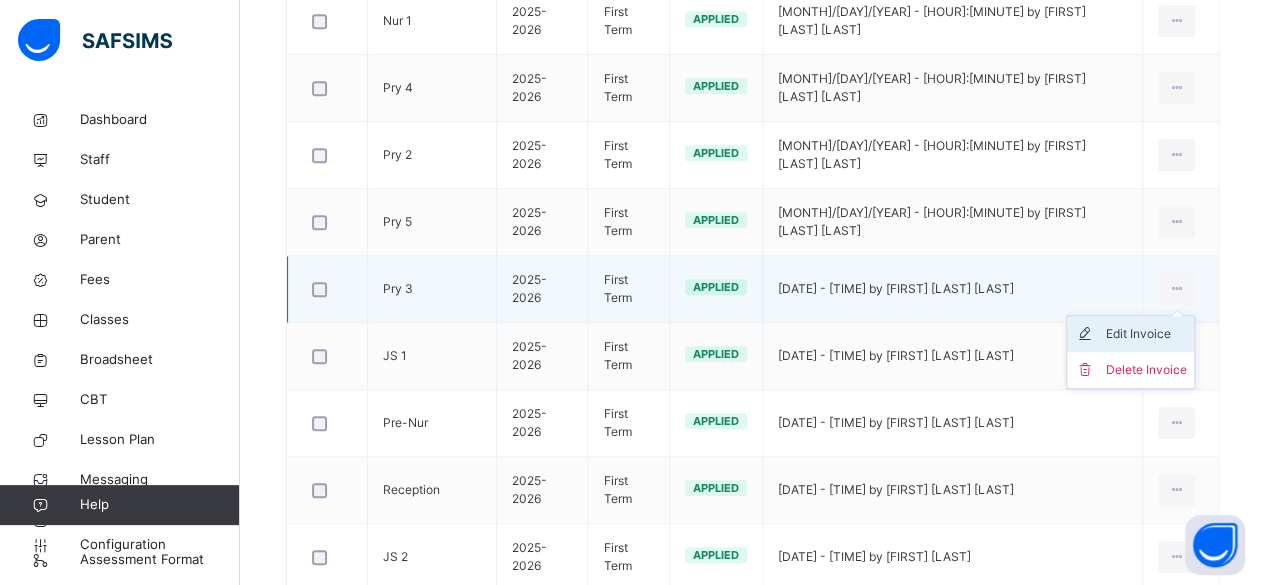 click on "Edit Invoice" at bounding box center (1145, 334) 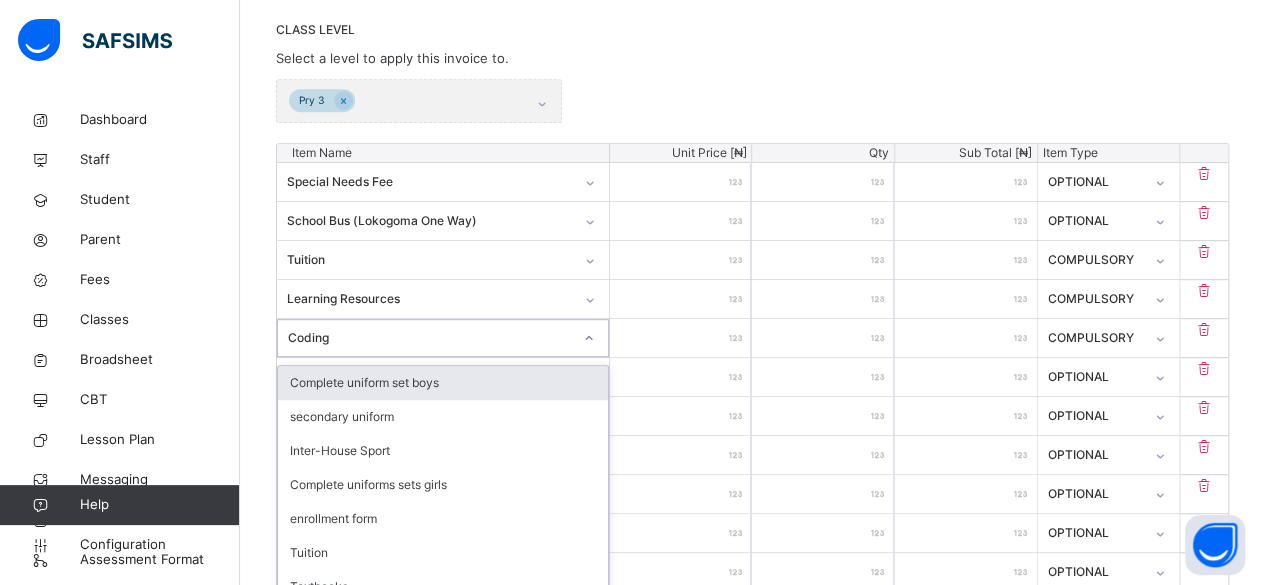 click on "Add item" at bounding box center [328, 1459] 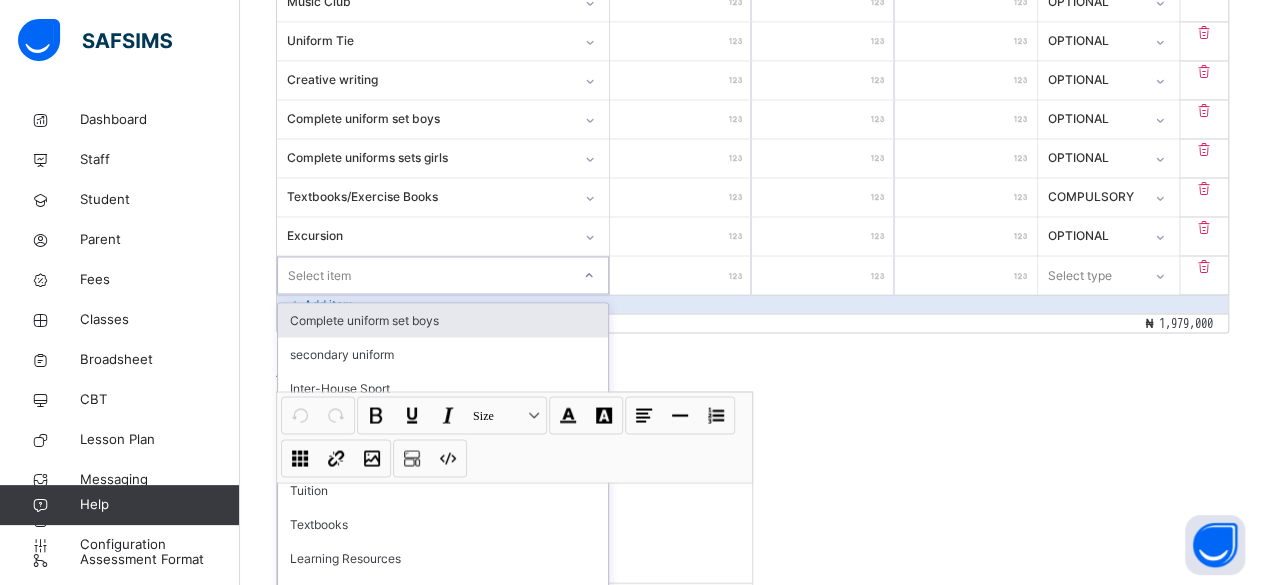 scroll, scrollTop: 1637, scrollLeft: 0, axis: vertical 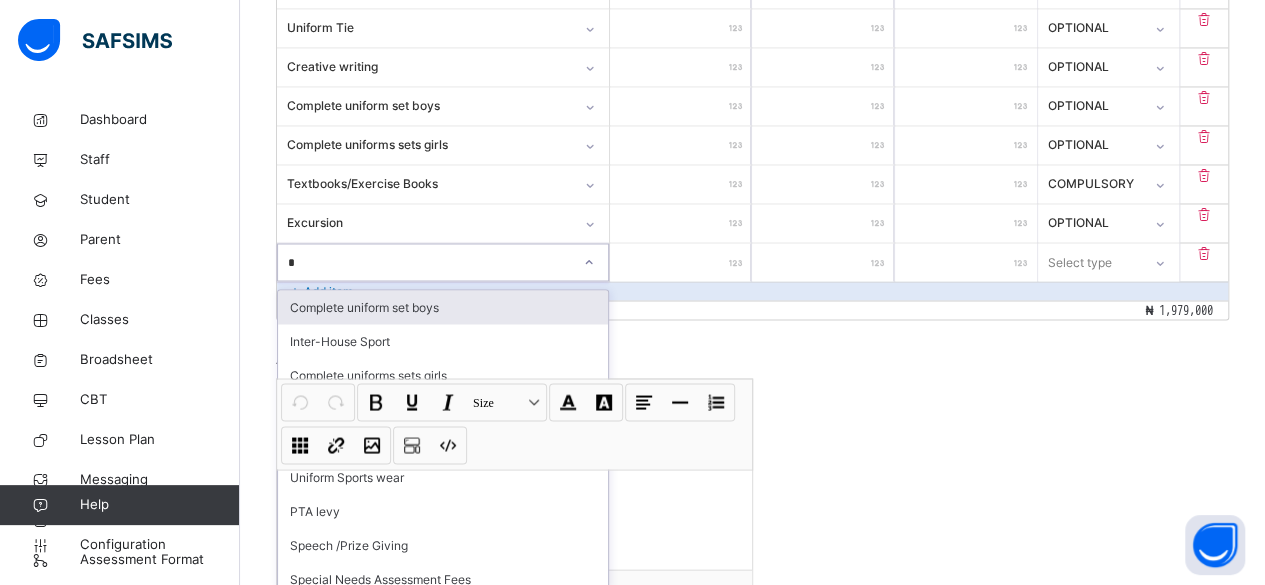 type on "**" 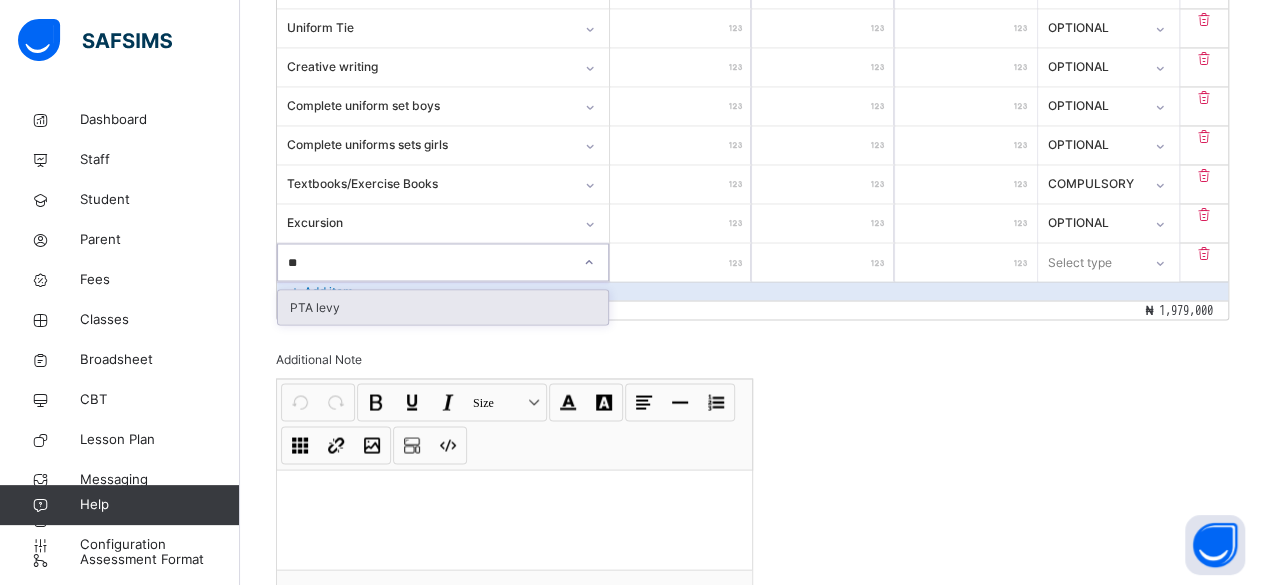 click on "PTA levy" at bounding box center (443, 307) 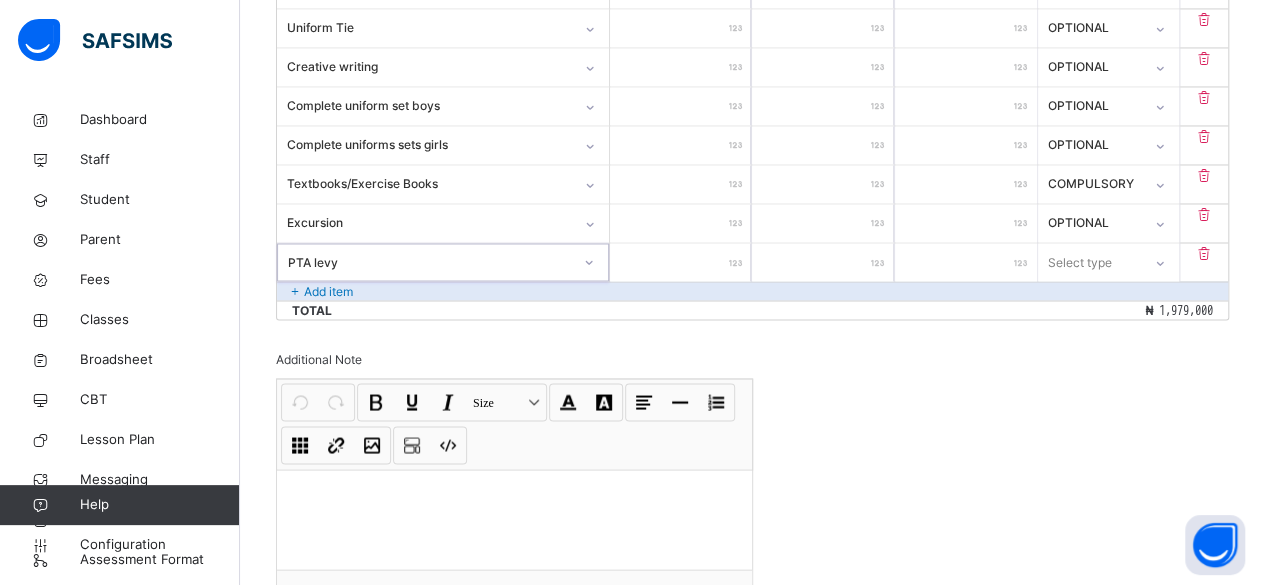 click at bounding box center [681, 262] 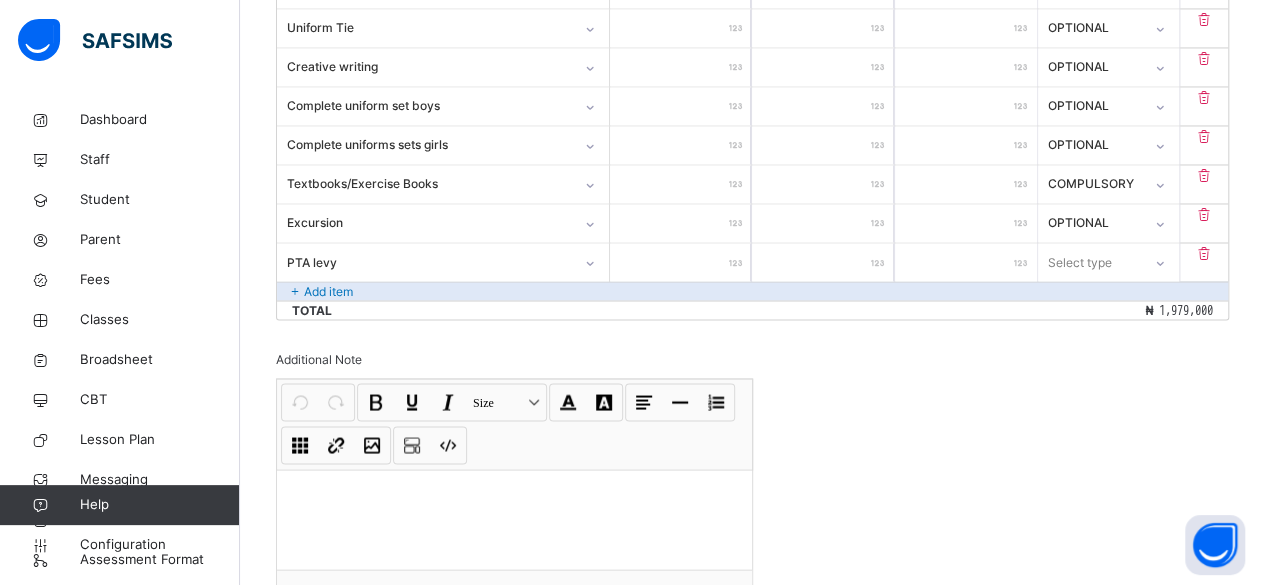 type on "*" 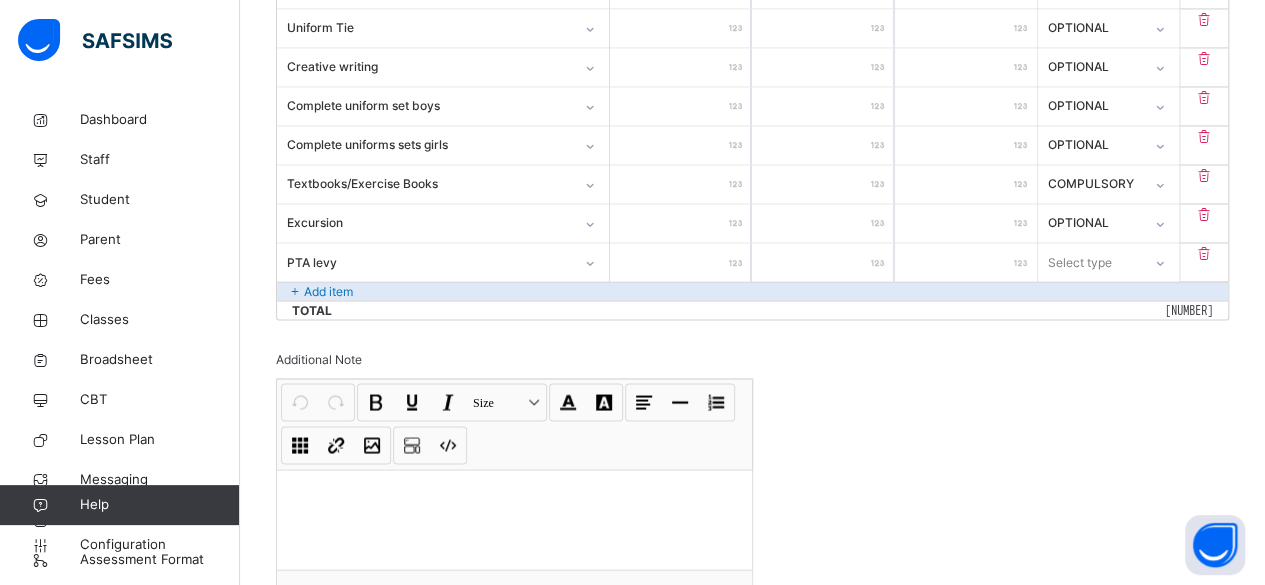 type on "**" 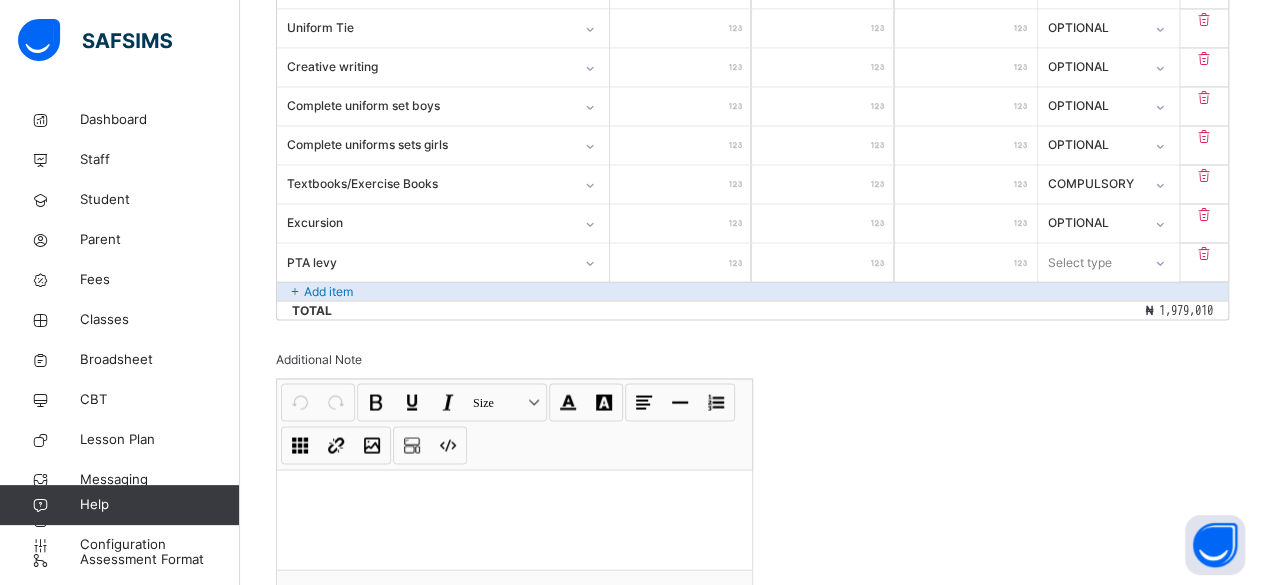 type on "***" 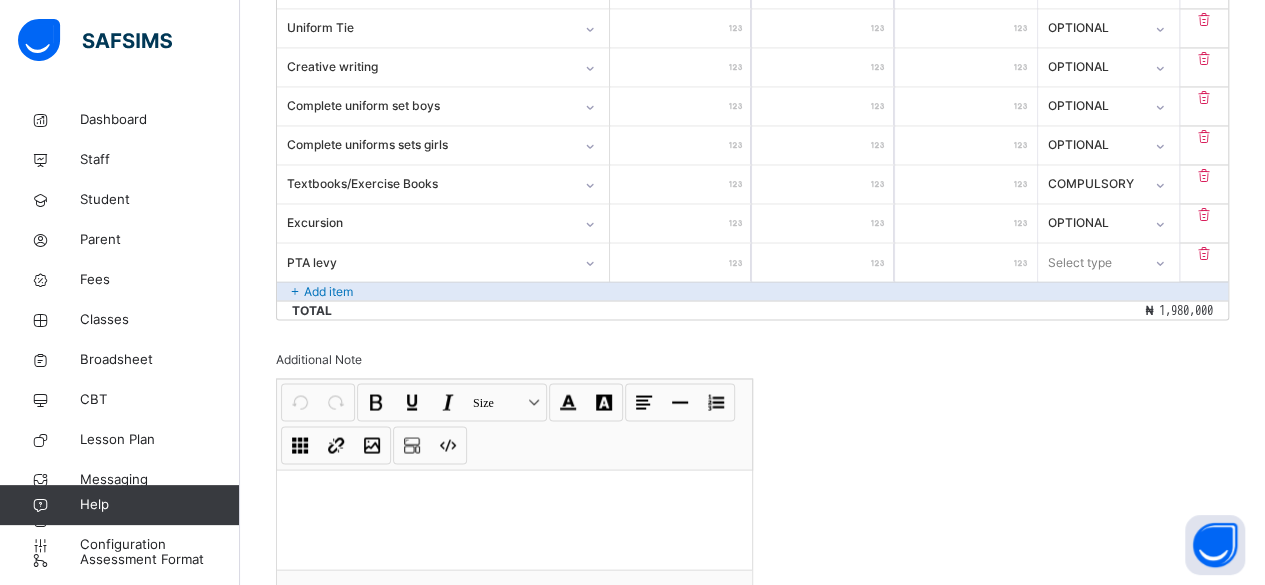 type on "*****" 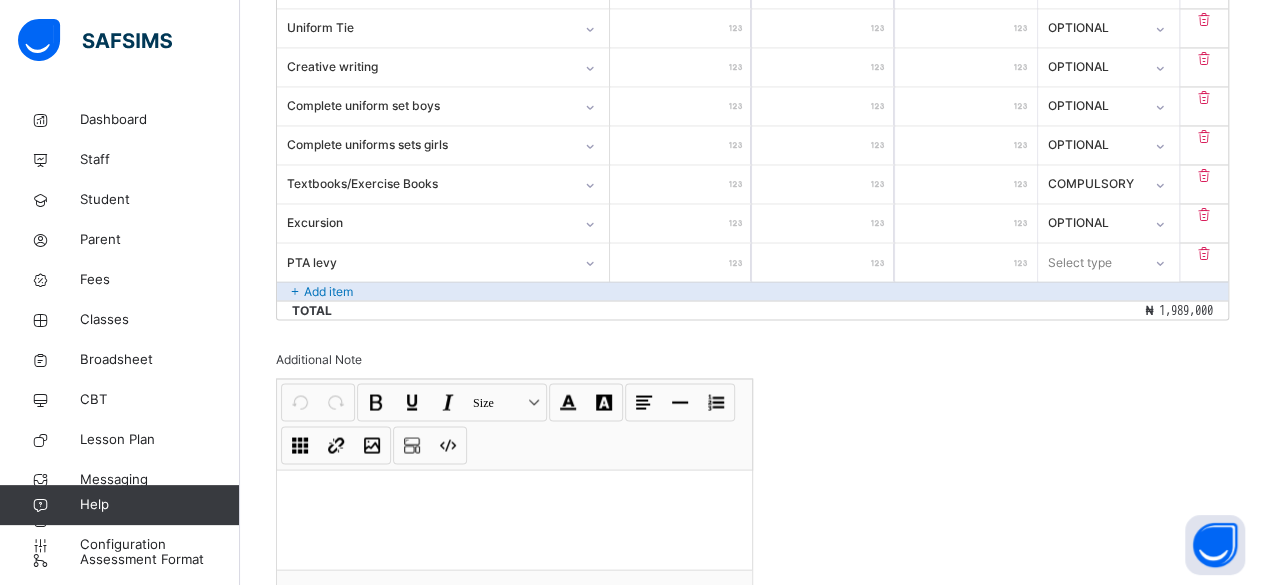 type on "*****" 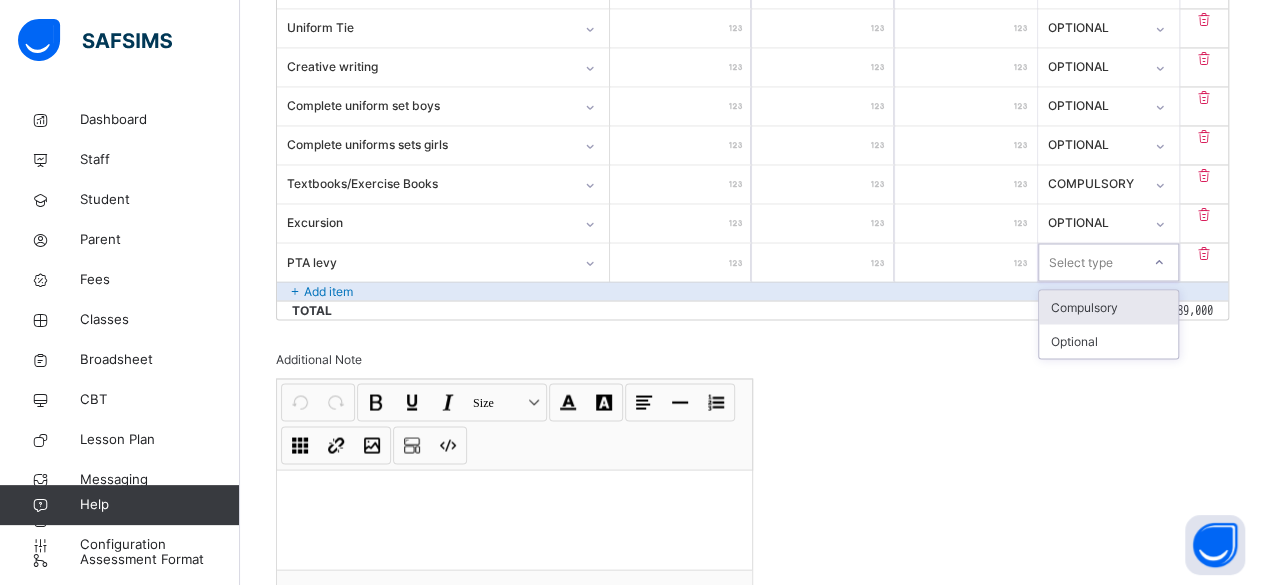 click on "Compulsory" at bounding box center (1109, 307) 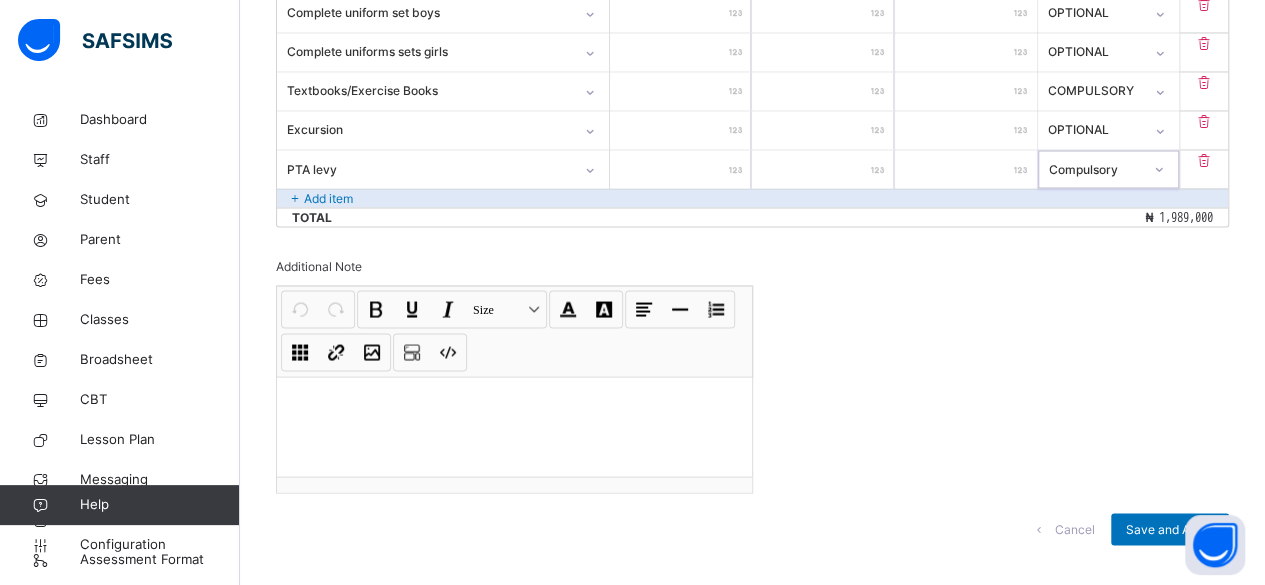 scroll, scrollTop: 1744, scrollLeft: 0, axis: vertical 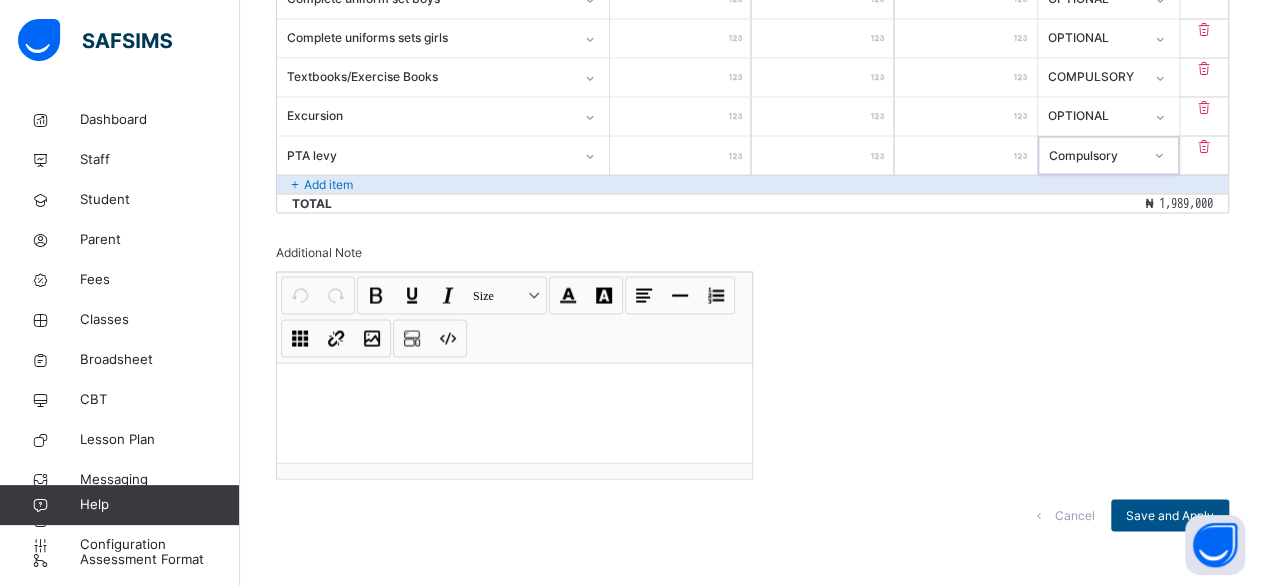 click on "Save and Apply" at bounding box center [1170, 515] 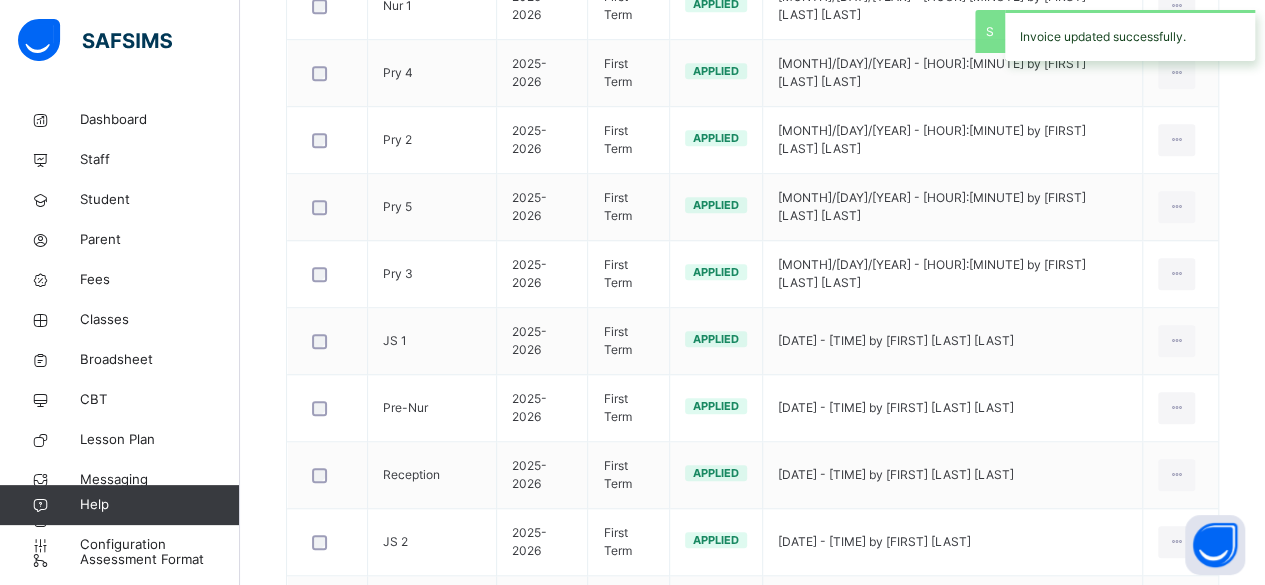 scroll, scrollTop: 615, scrollLeft: 0, axis: vertical 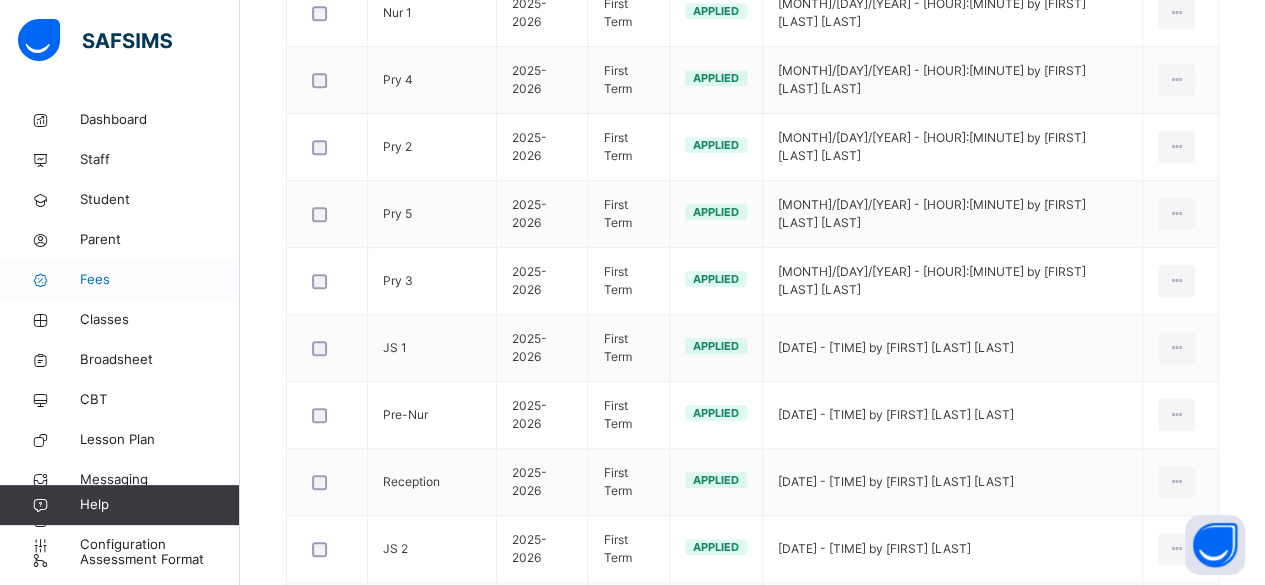 click on "Fees" at bounding box center (160, 280) 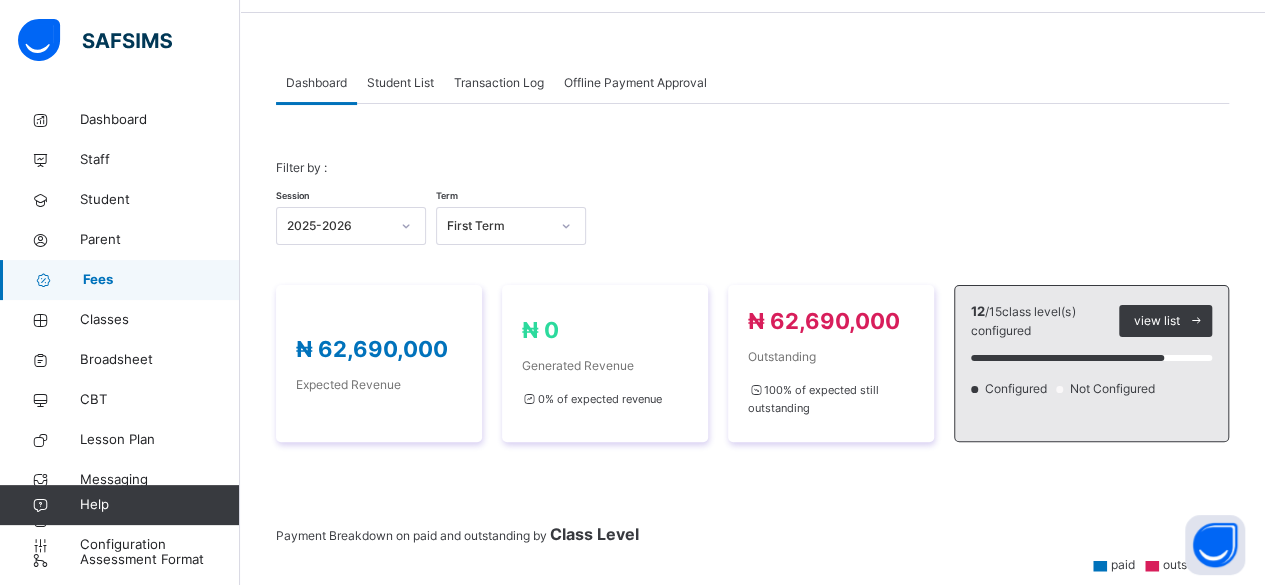 scroll, scrollTop: 0, scrollLeft: 0, axis: both 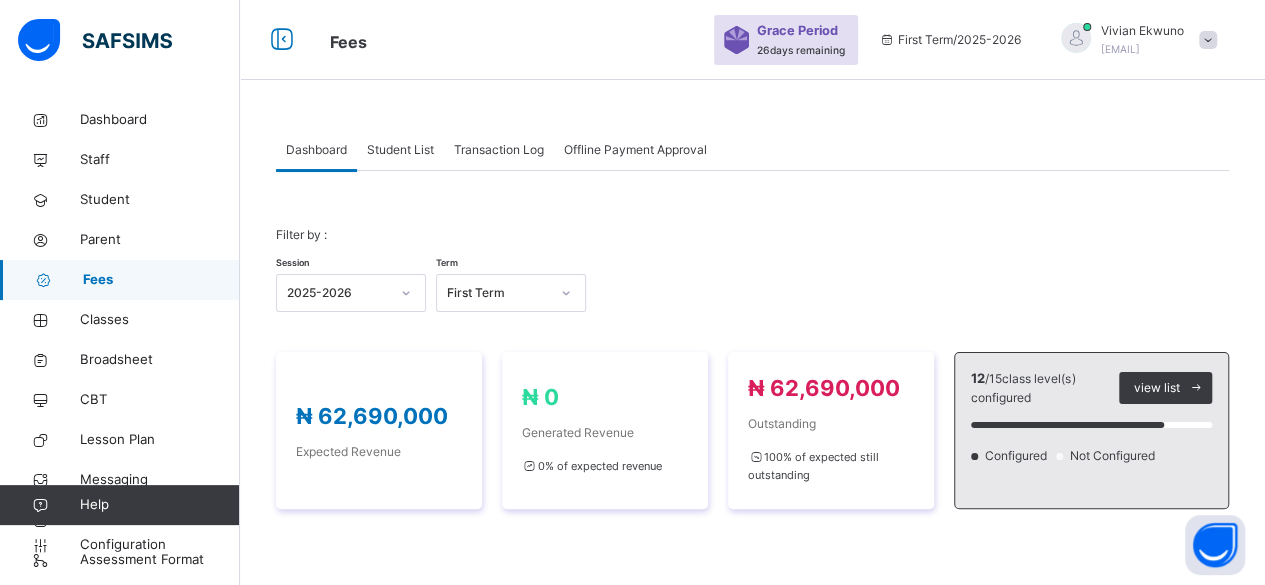 click on "Student List" at bounding box center (400, 150) 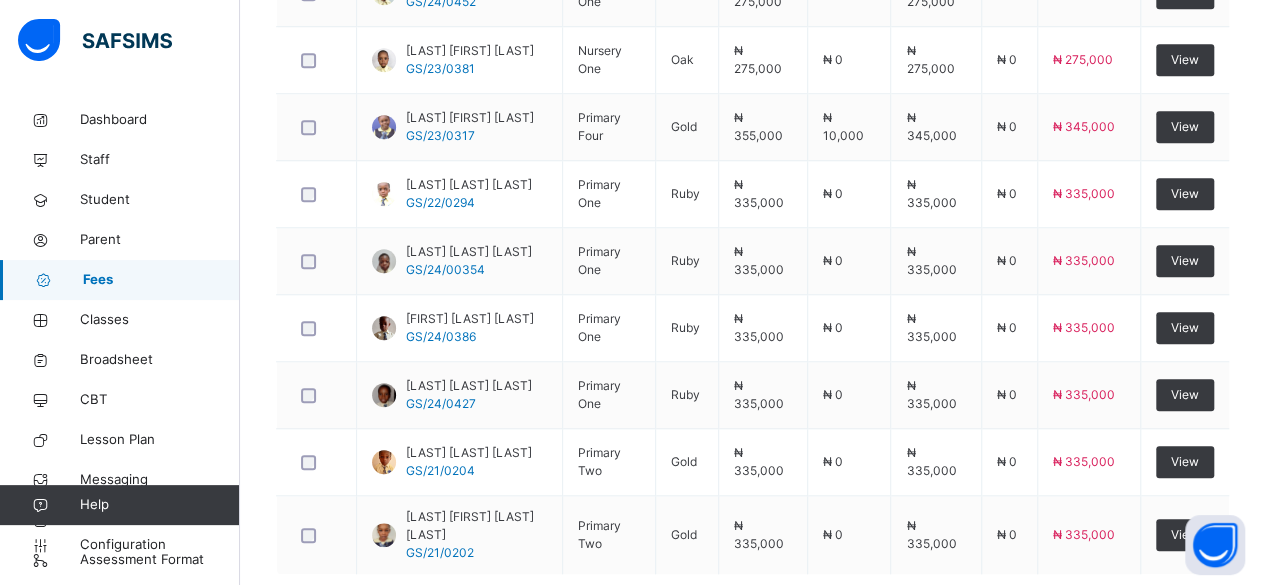 scroll, scrollTop: 738, scrollLeft: 0, axis: vertical 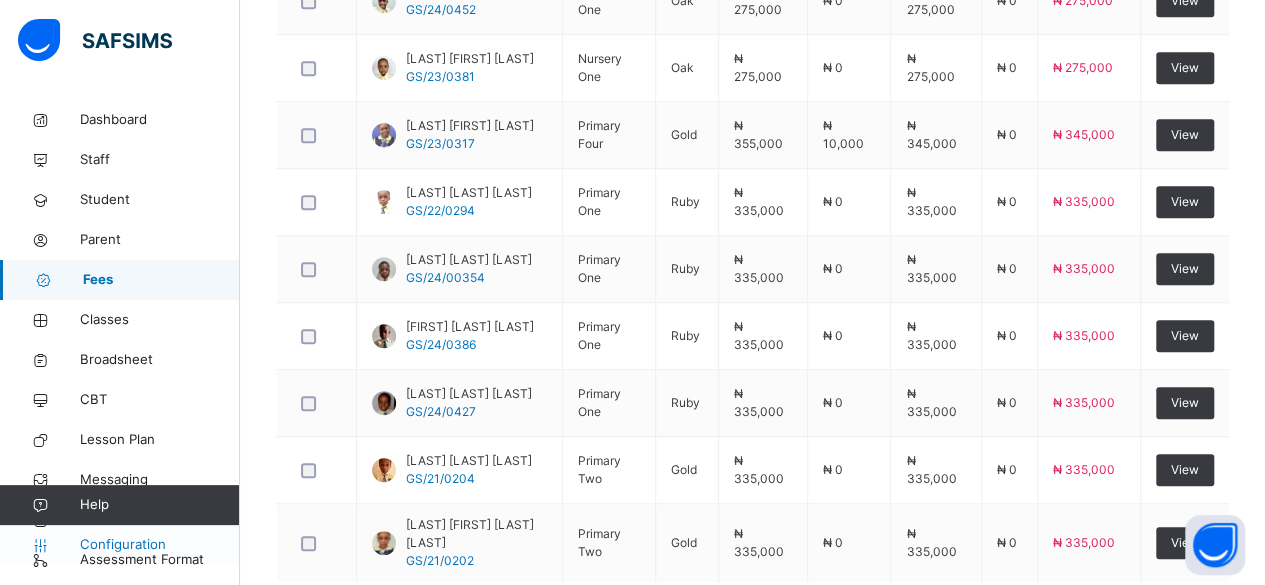 click on "Configuration" at bounding box center [159, 545] 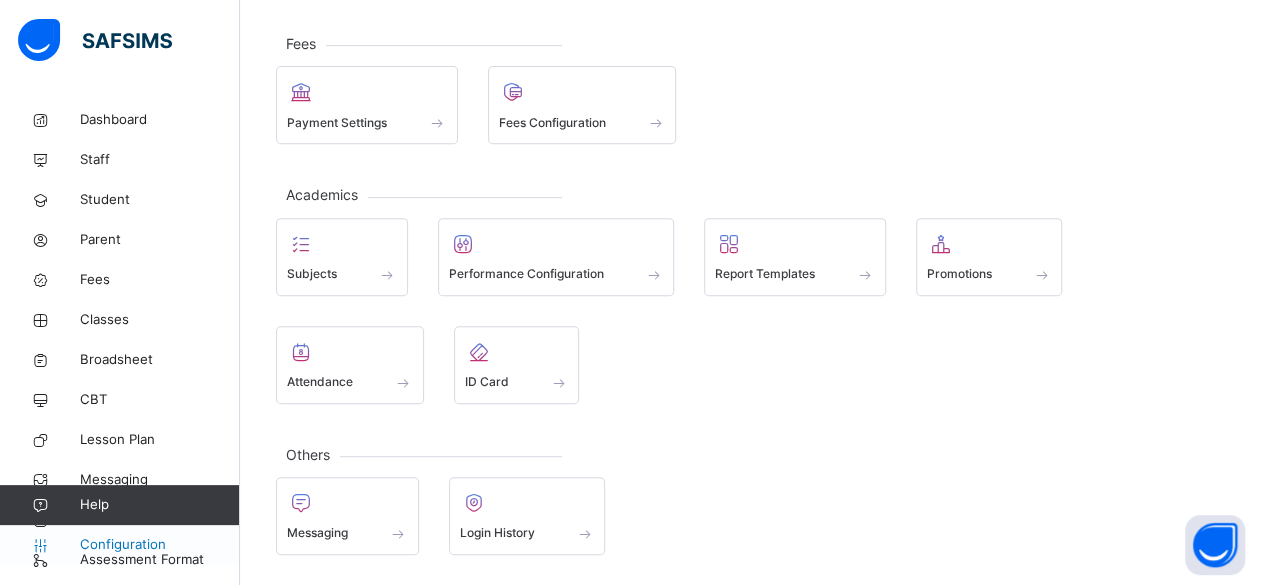scroll, scrollTop: 241, scrollLeft: 0, axis: vertical 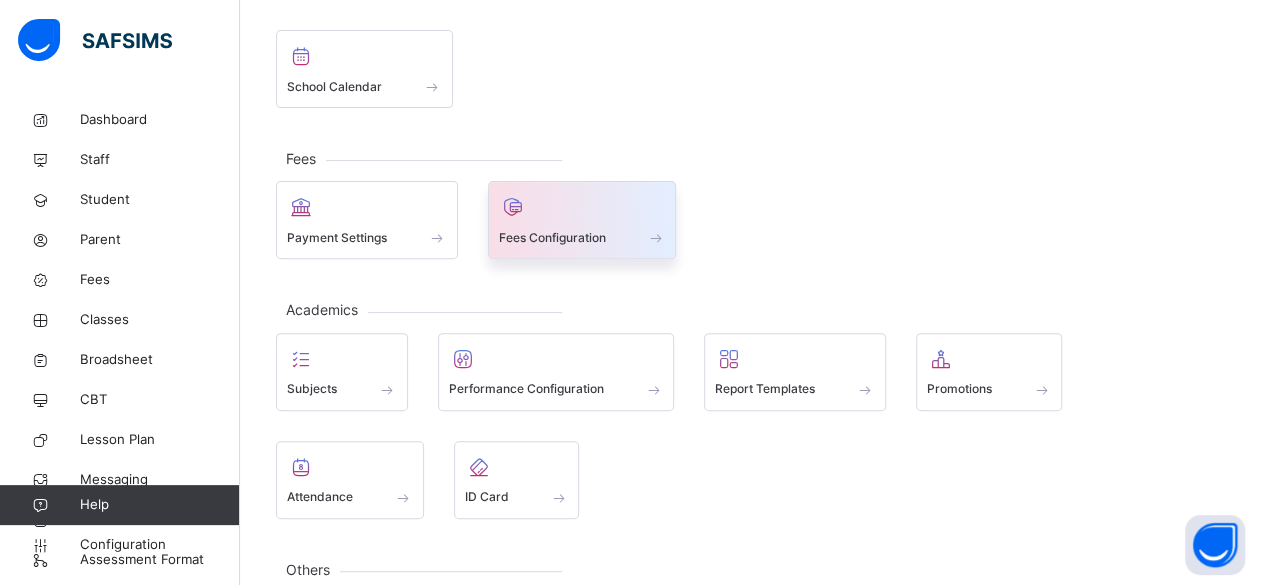 click on "Fees Configuration" at bounding box center [552, 238] 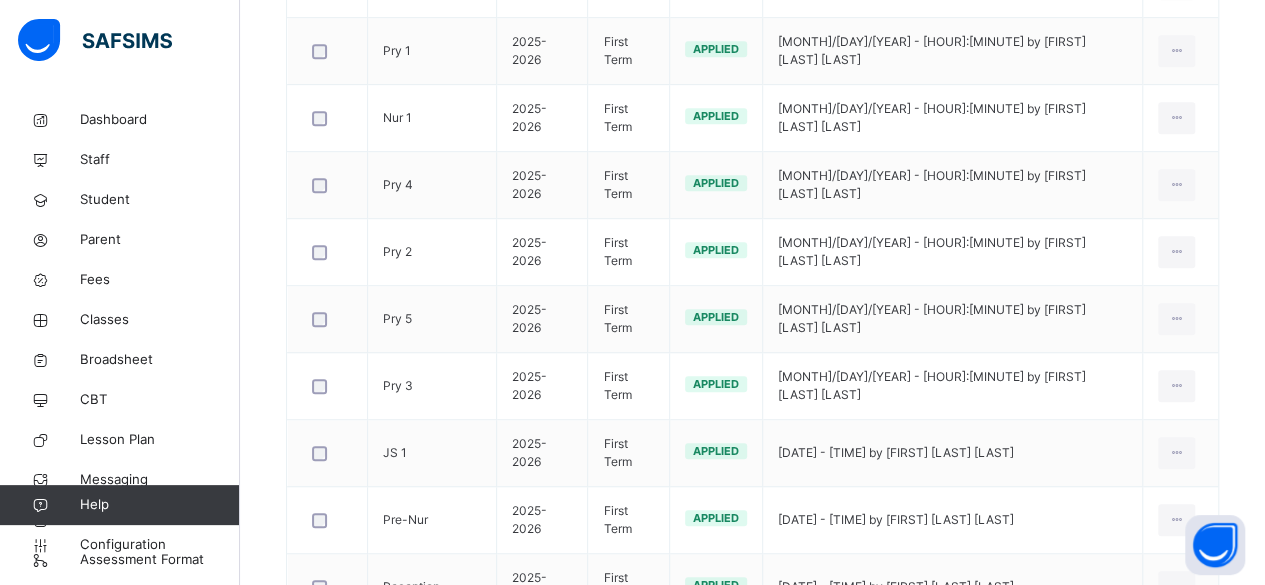scroll, scrollTop: 506, scrollLeft: 0, axis: vertical 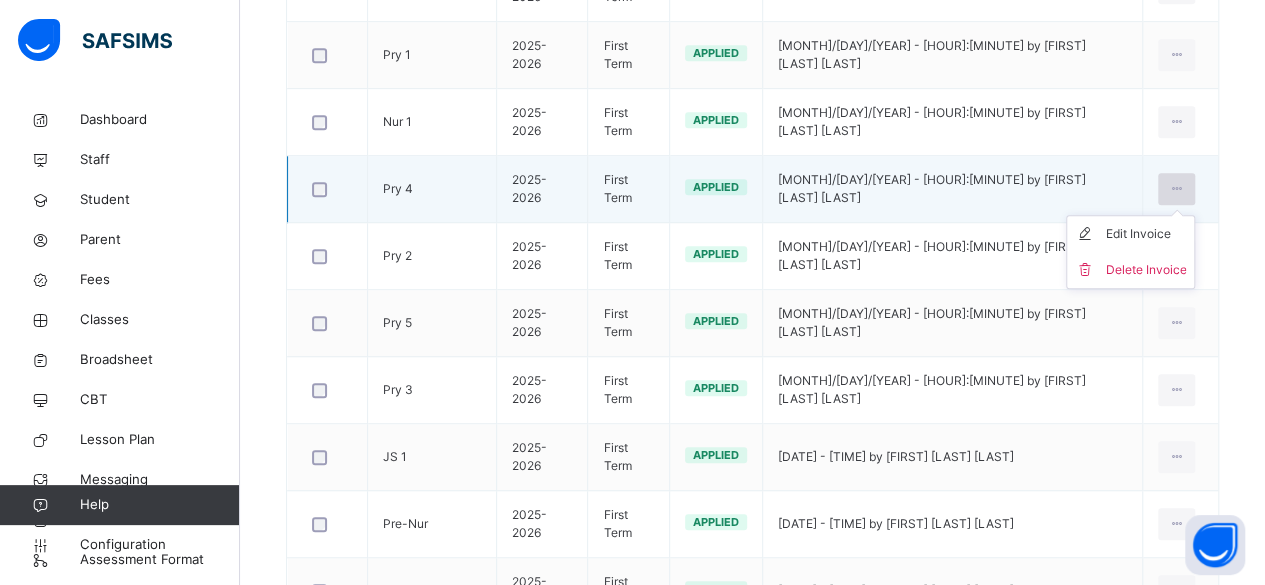 click at bounding box center [1176, 189] 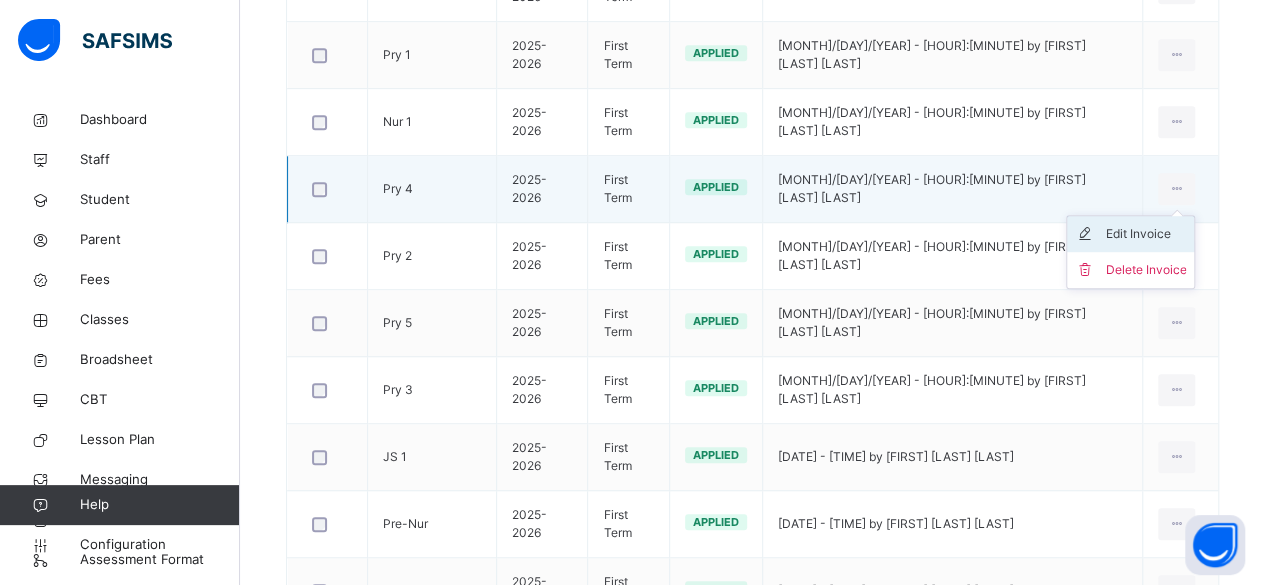 click on "Edit Invoice" at bounding box center (1145, 234) 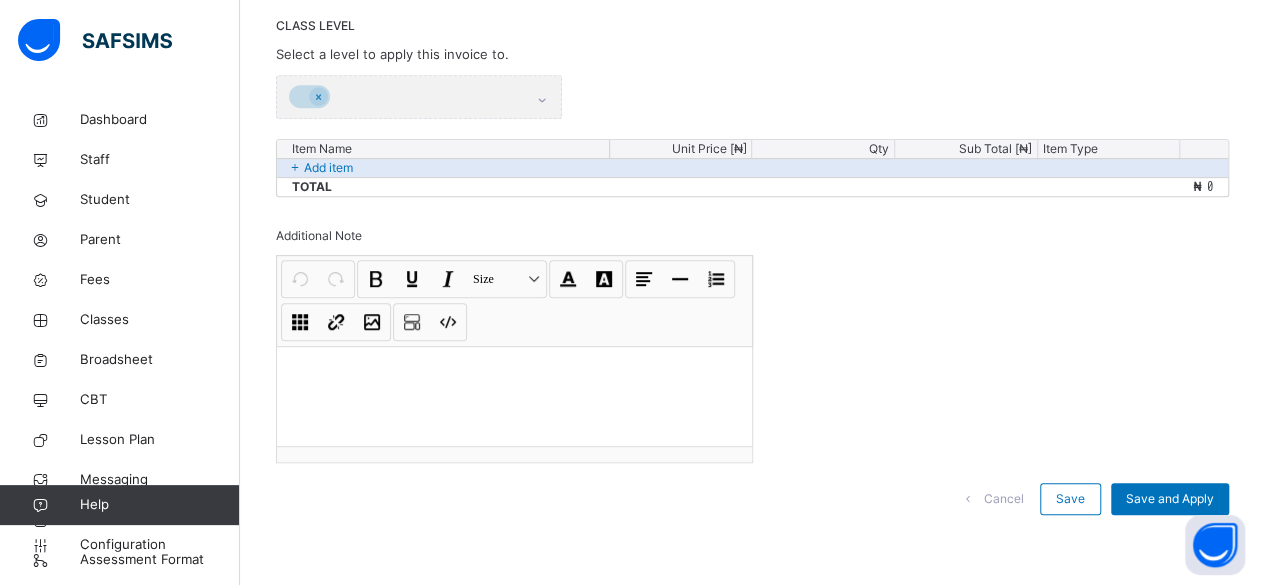 scroll, scrollTop: 430, scrollLeft: 0, axis: vertical 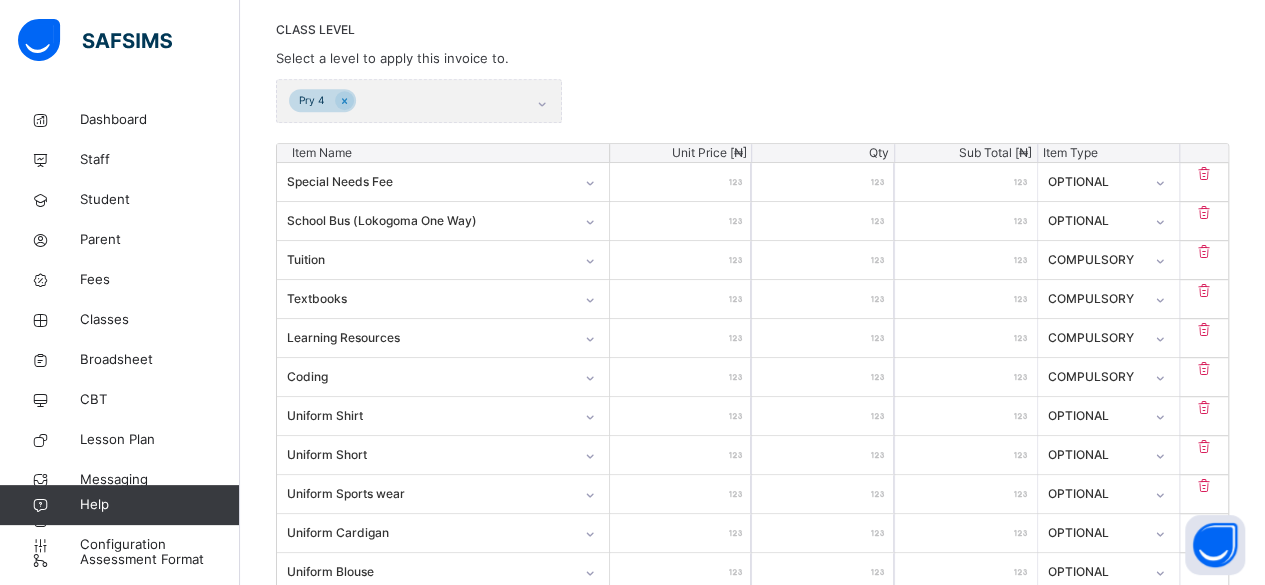 click on "******" at bounding box center (681, 260) 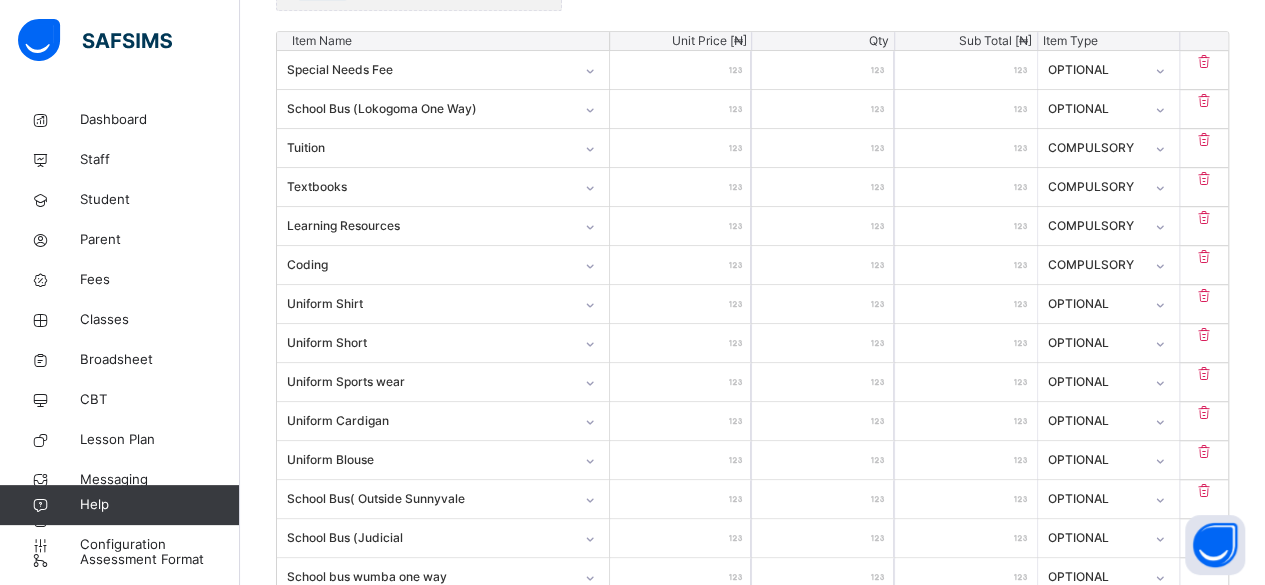 type on "*****" 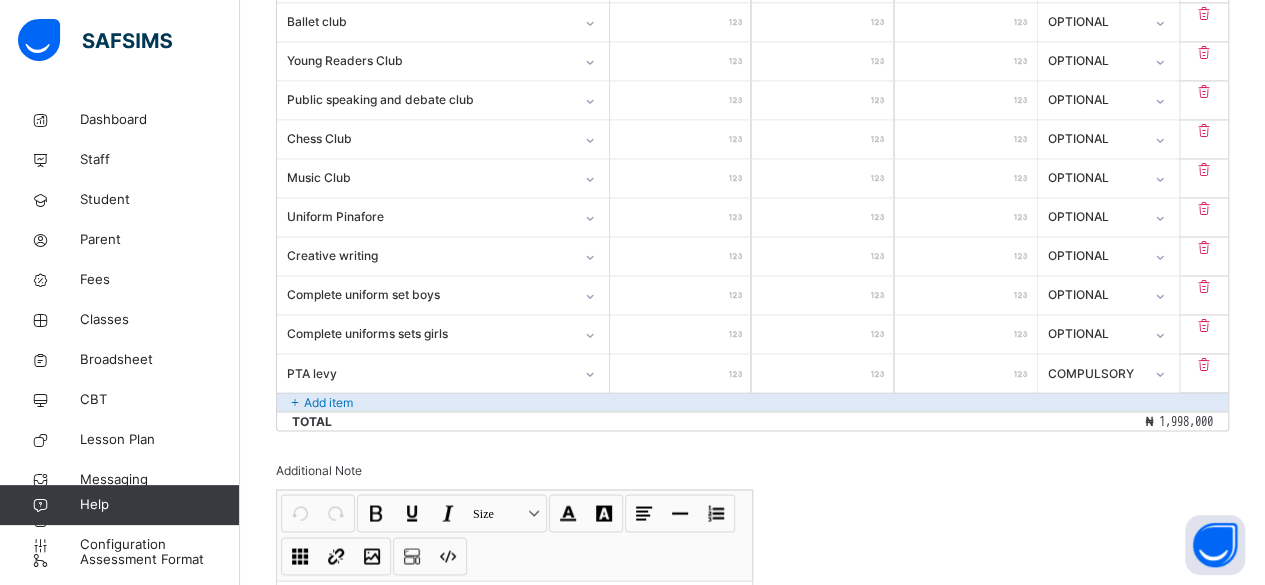 scroll, scrollTop: 1744, scrollLeft: 0, axis: vertical 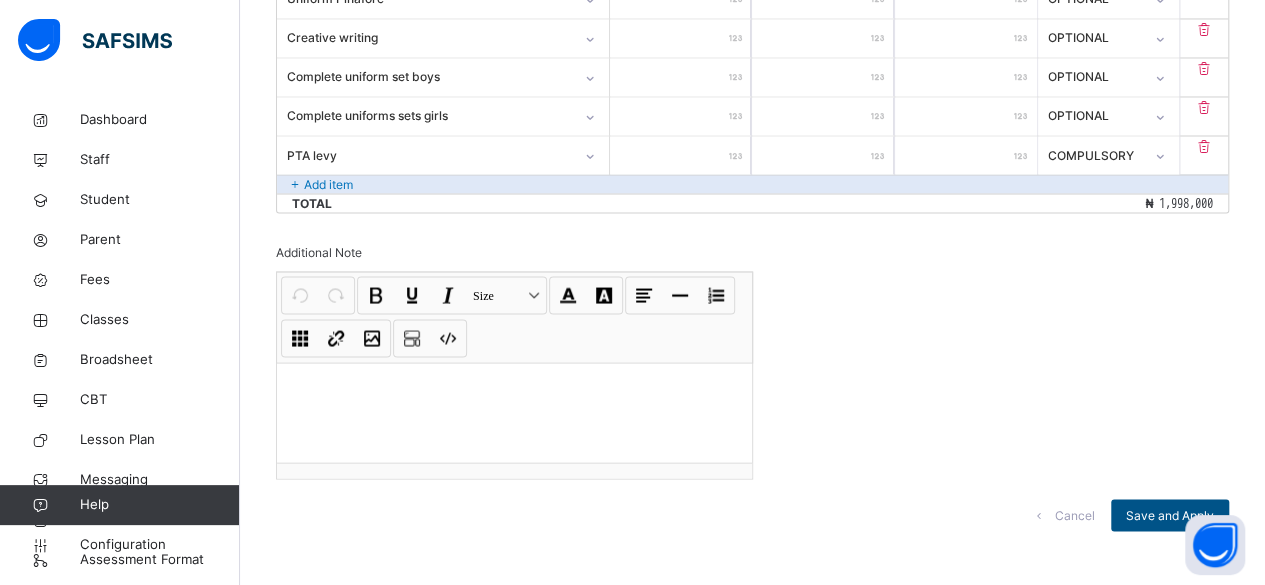 type on "******" 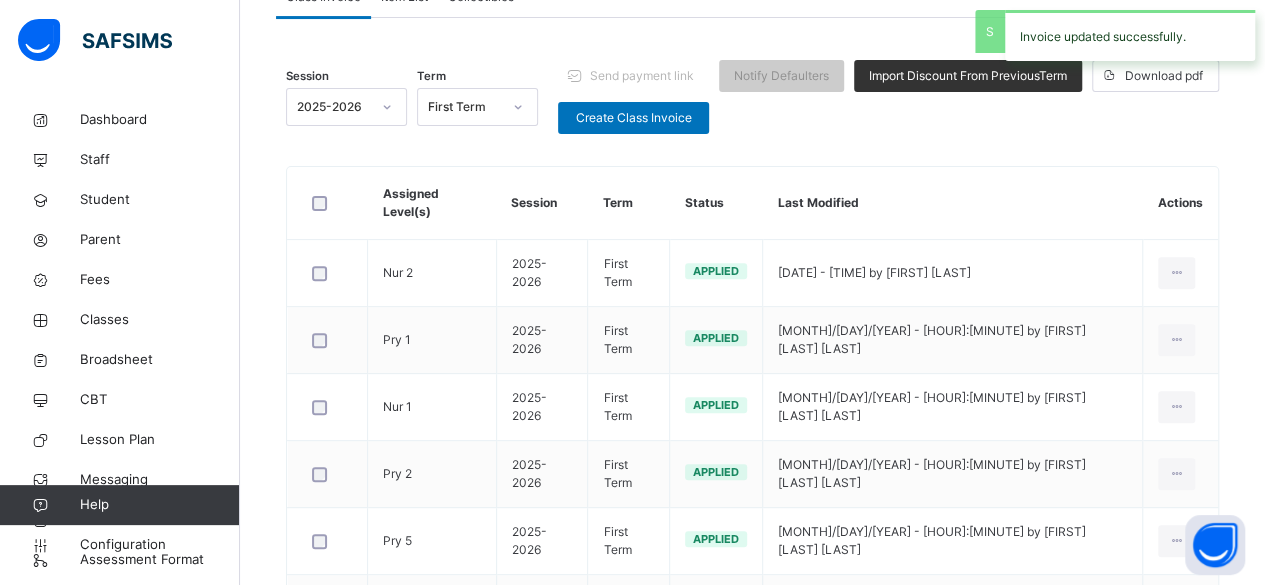 scroll, scrollTop: 734, scrollLeft: 0, axis: vertical 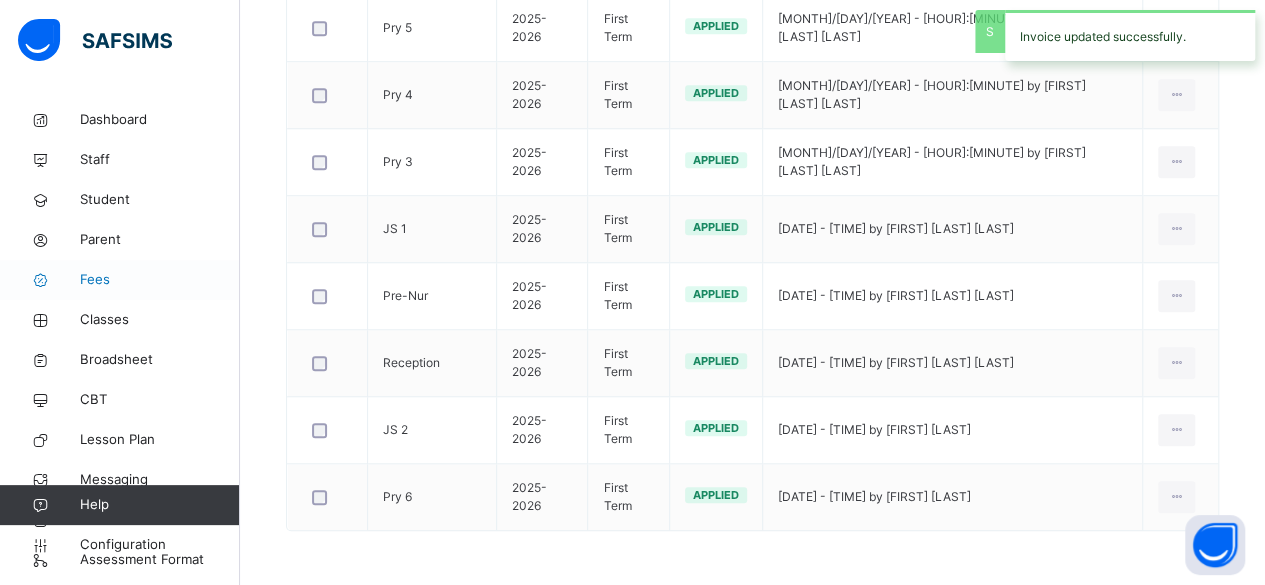 click on "Fees" at bounding box center [160, 280] 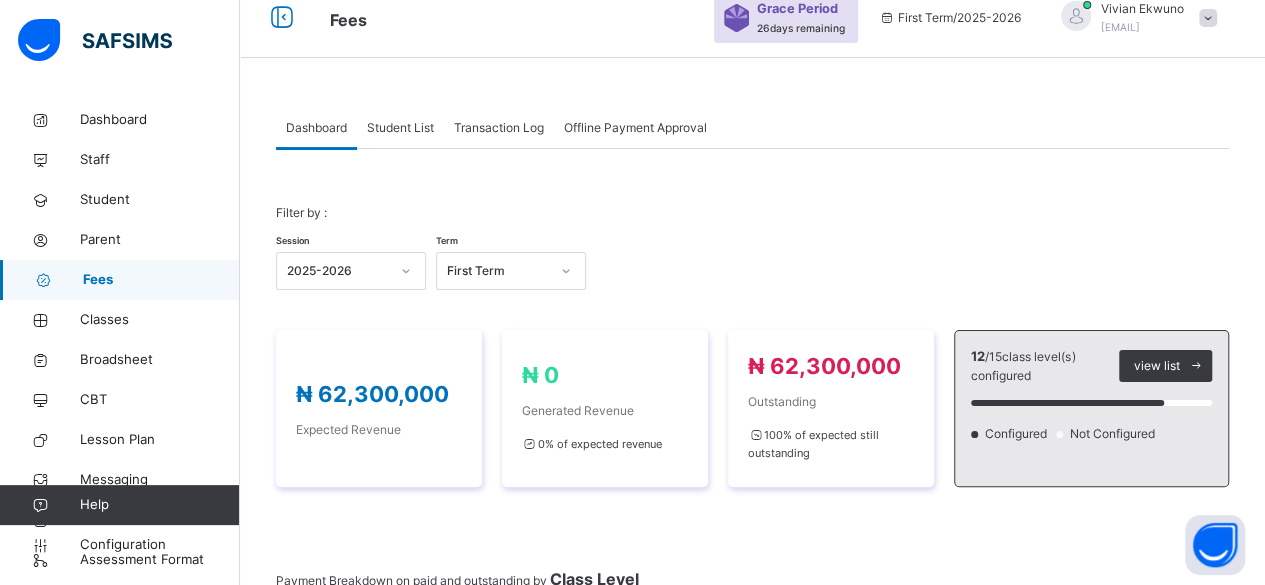 scroll, scrollTop: 18, scrollLeft: 0, axis: vertical 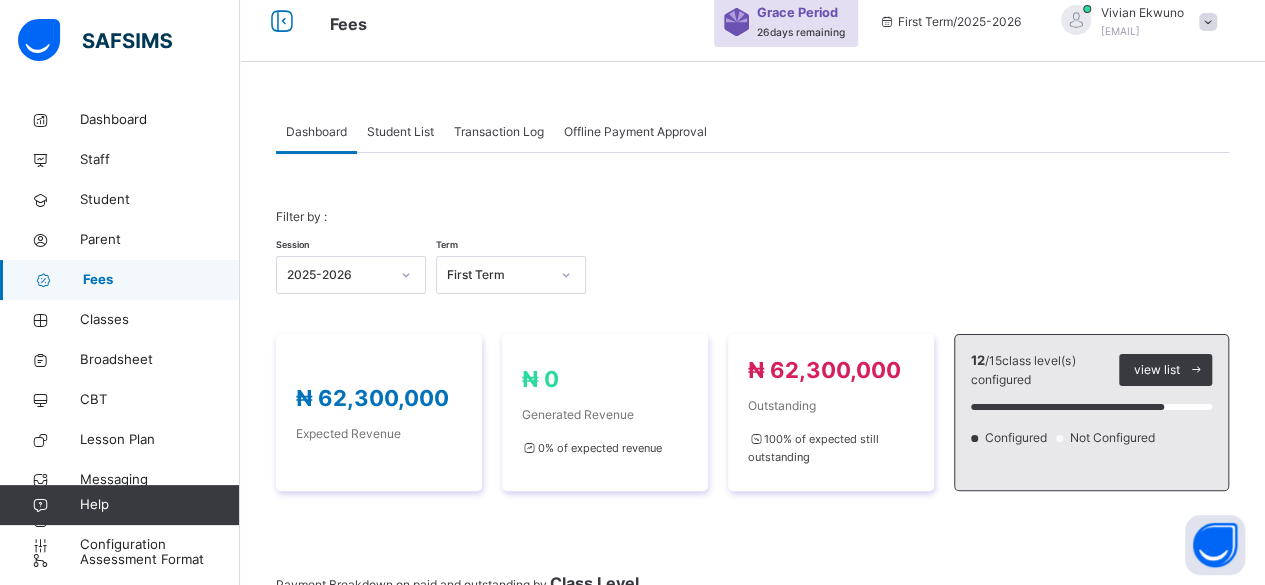 click on "Student List" at bounding box center [400, 132] 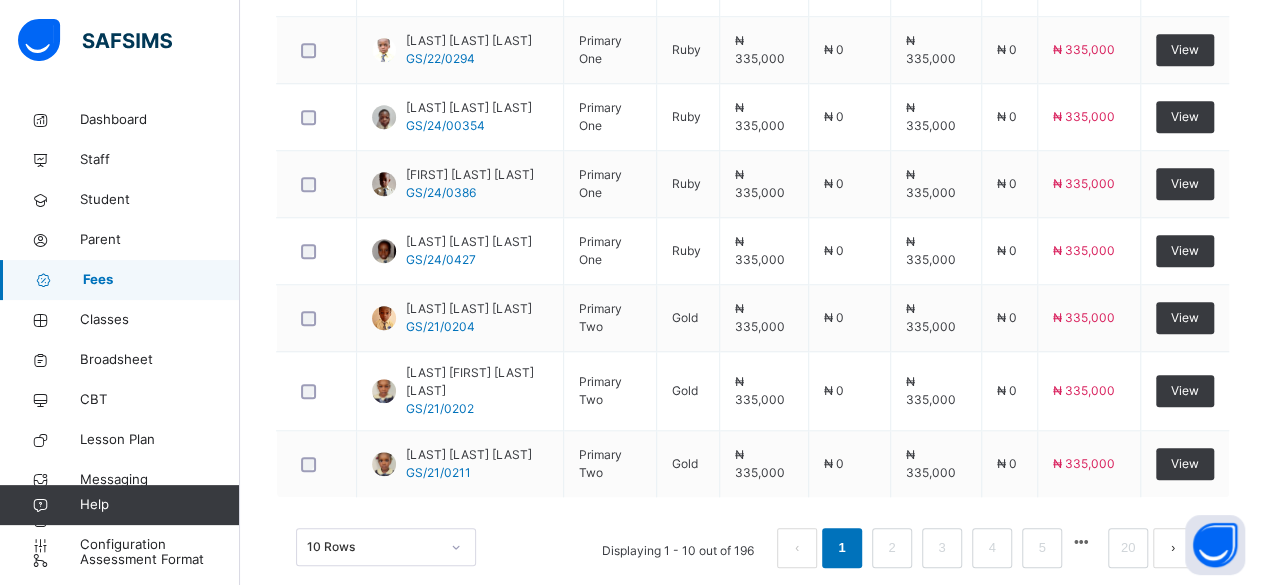 scroll, scrollTop: 874, scrollLeft: 0, axis: vertical 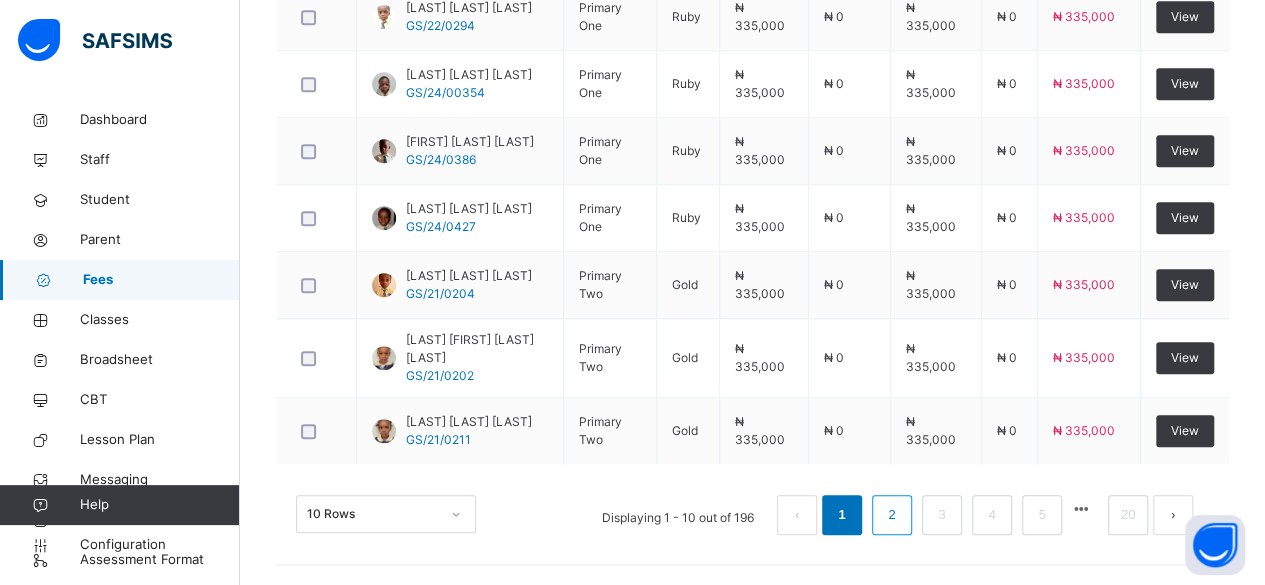 click on "2" at bounding box center [891, 515] 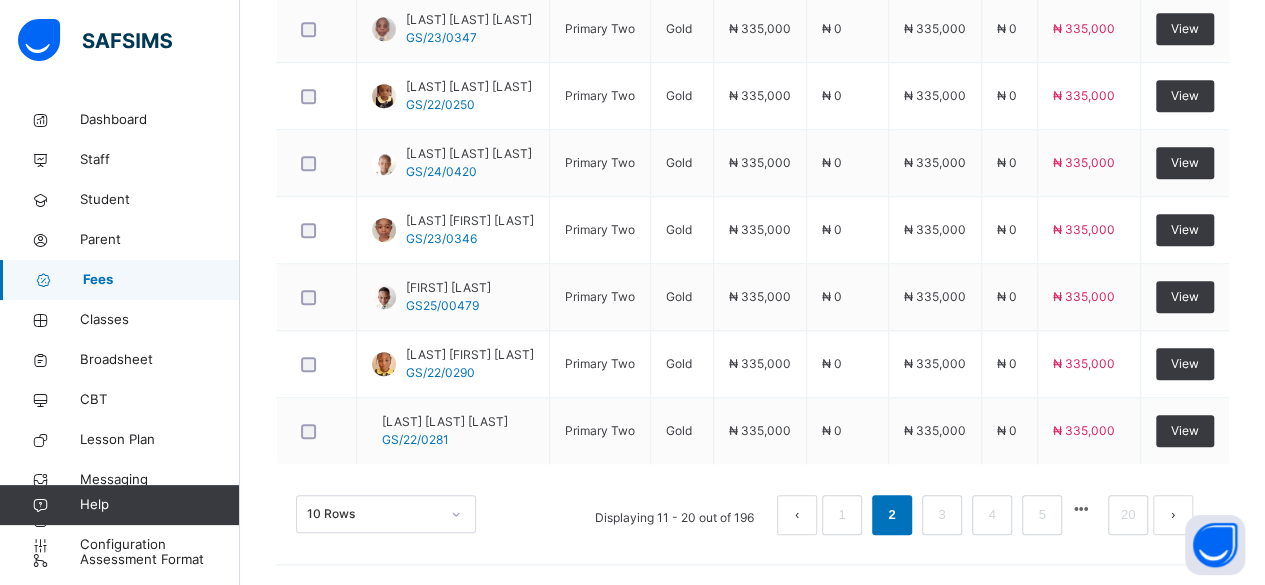 scroll, scrollTop: 886, scrollLeft: 0, axis: vertical 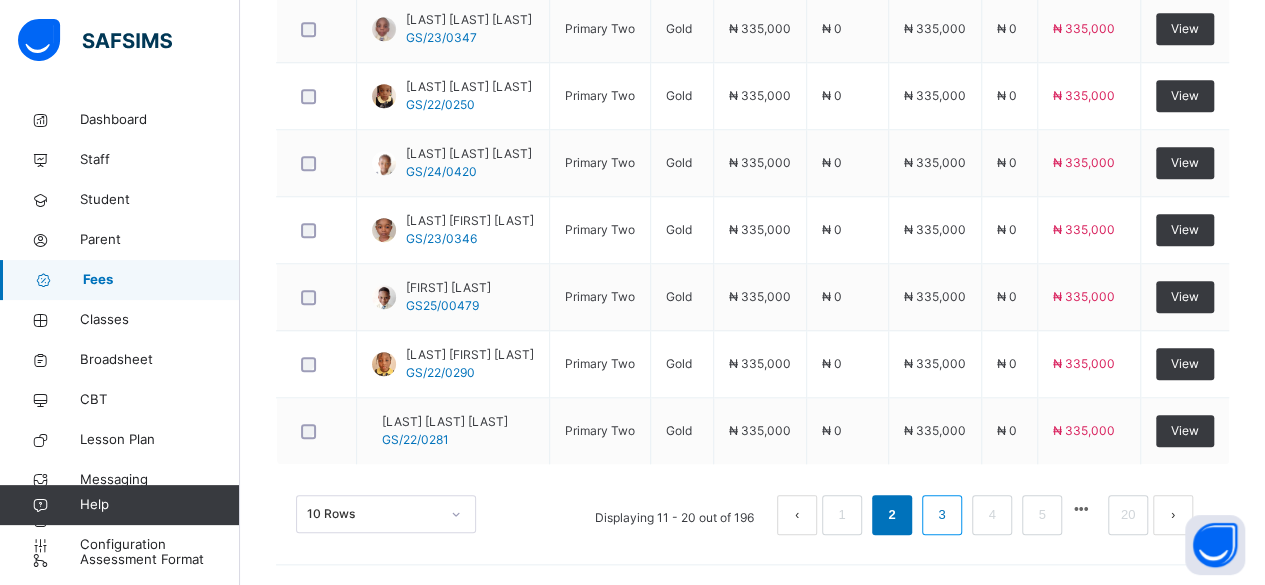 click on "3" at bounding box center [941, 515] 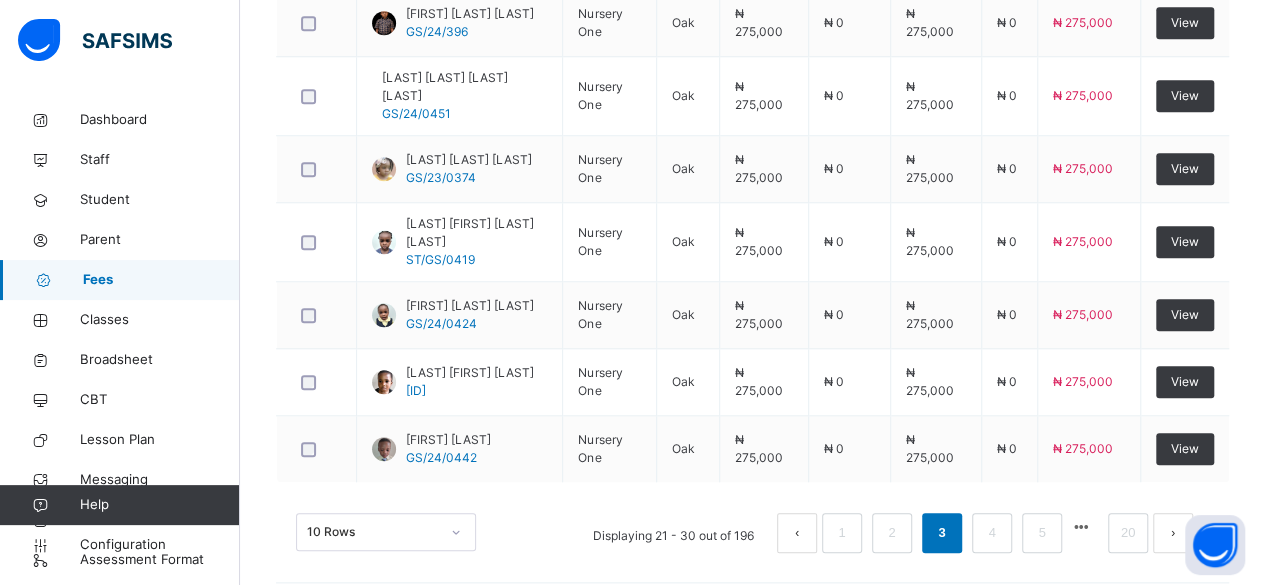 scroll, scrollTop: 834, scrollLeft: 0, axis: vertical 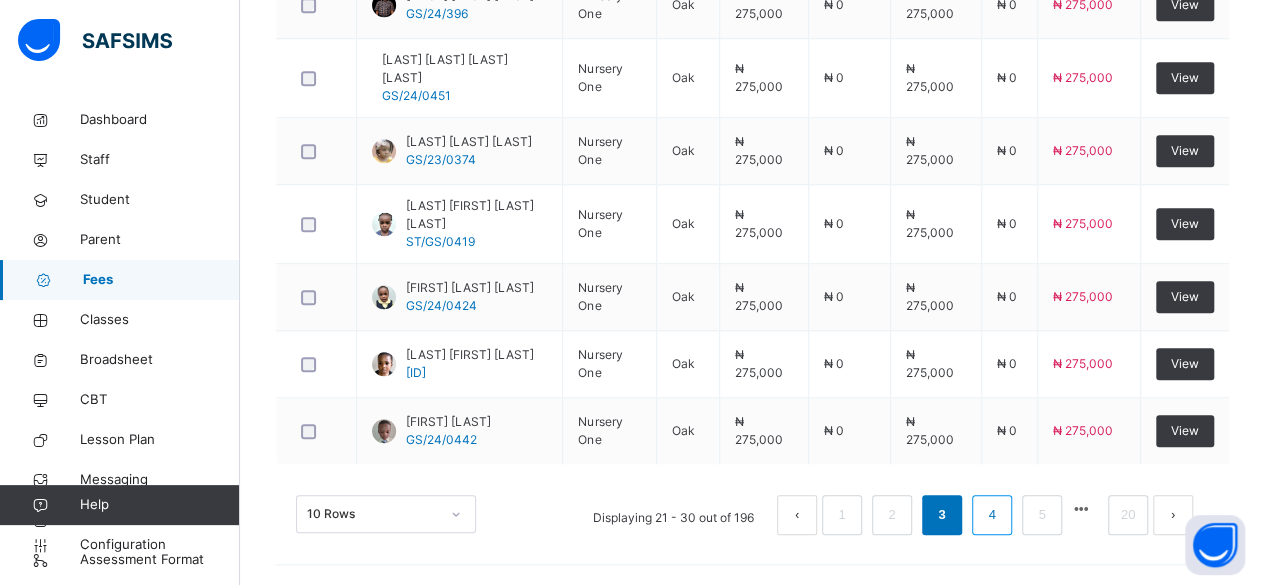 click on "4" at bounding box center [991, 515] 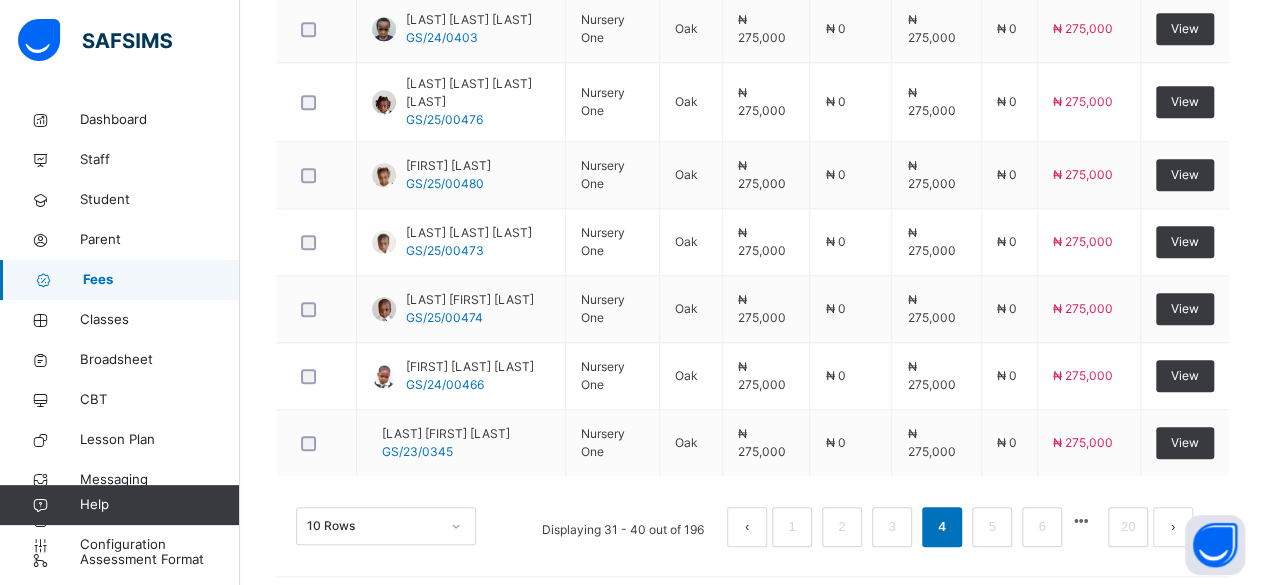 scroll, scrollTop: 862, scrollLeft: 0, axis: vertical 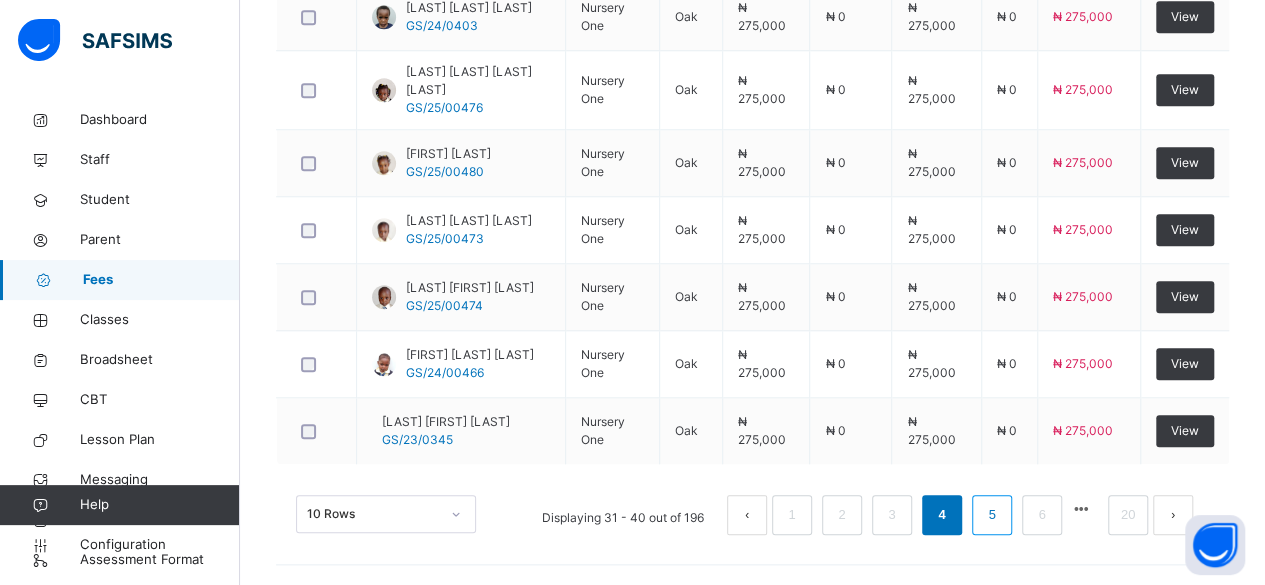 click on "5" at bounding box center [991, 515] 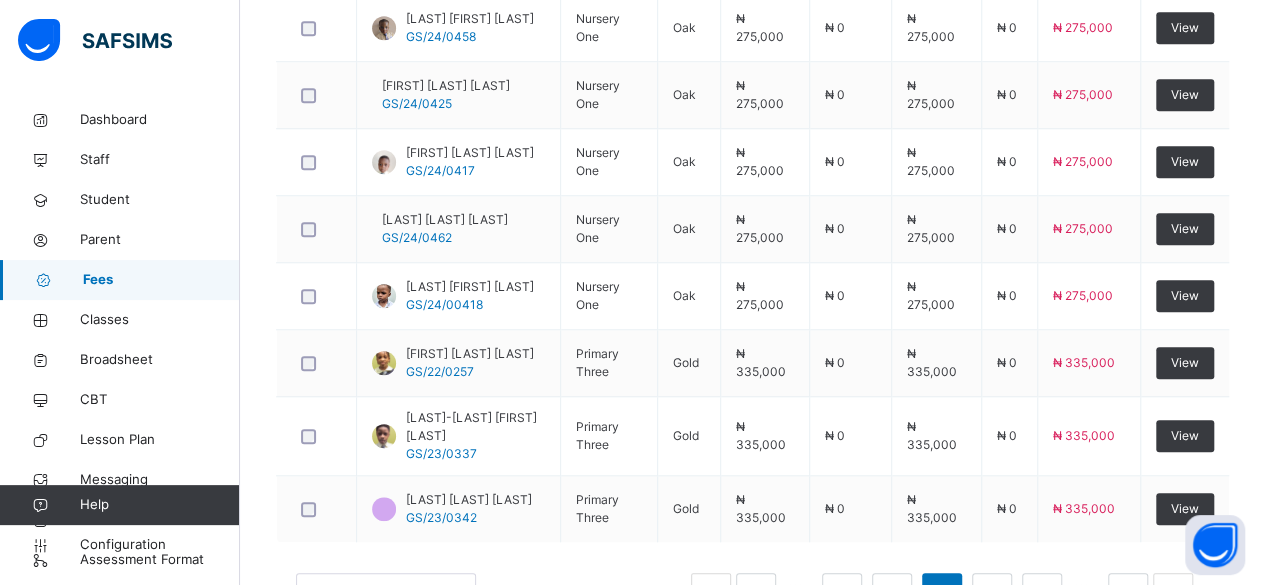 scroll, scrollTop: 922, scrollLeft: 0, axis: vertical 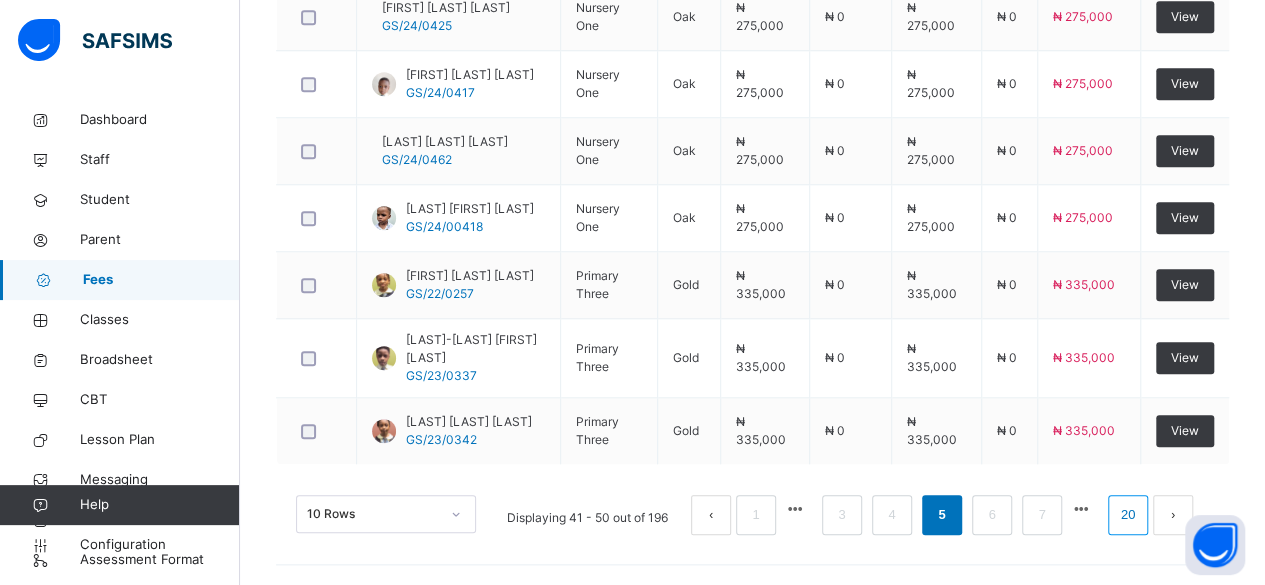 click on "20" at bounding box center (1128, 515) 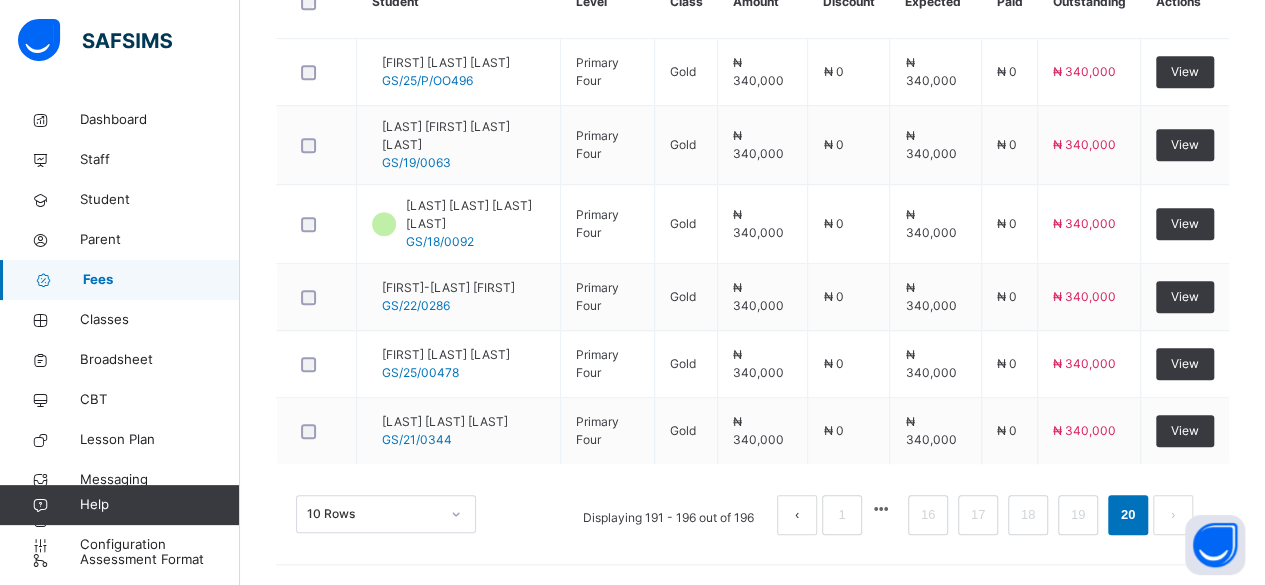 scroll, scrollTop: 632, scrollLeft: 0, axis: vertical 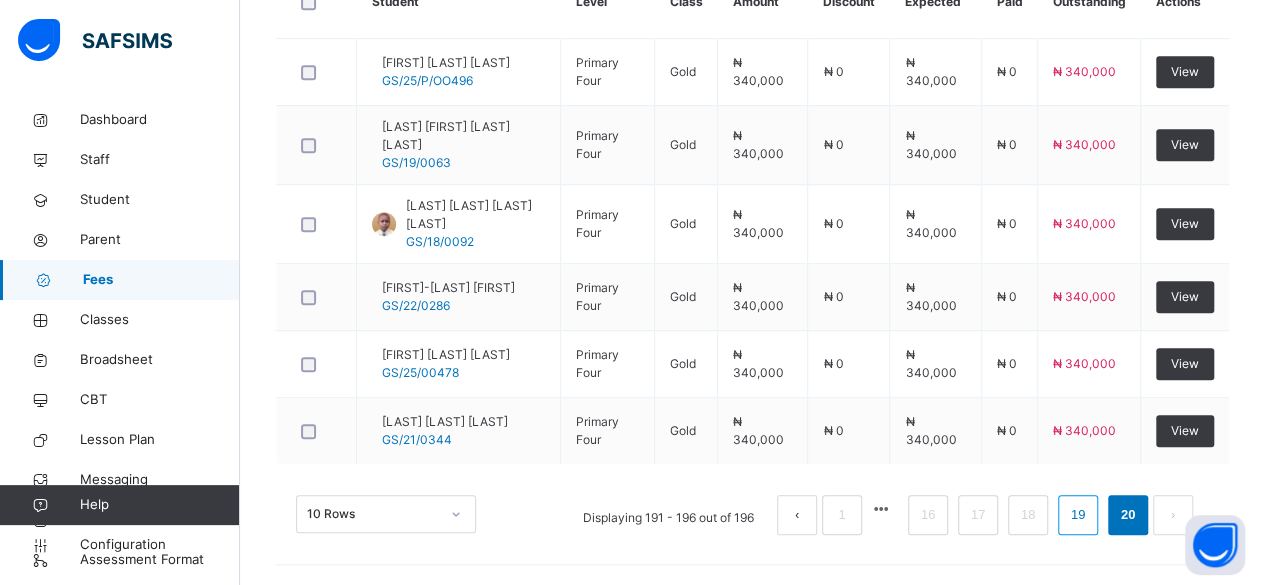 click on "19" at bounding box center (1078, 515) 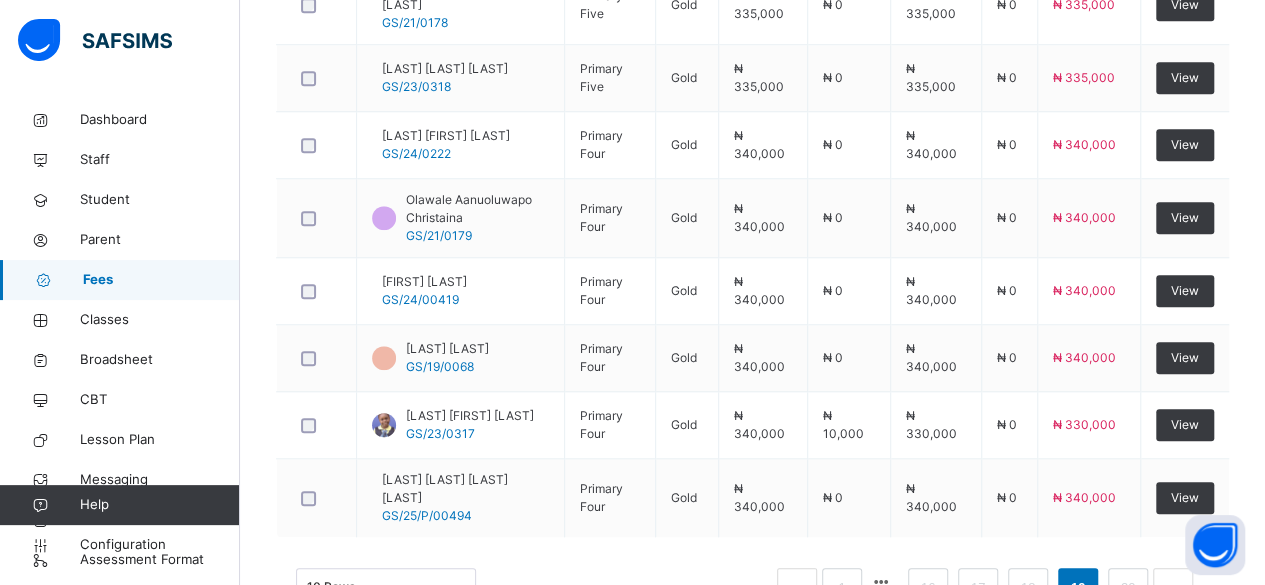 scroll, scrollTop: 798, scrollLeft: 0, axis: vertical 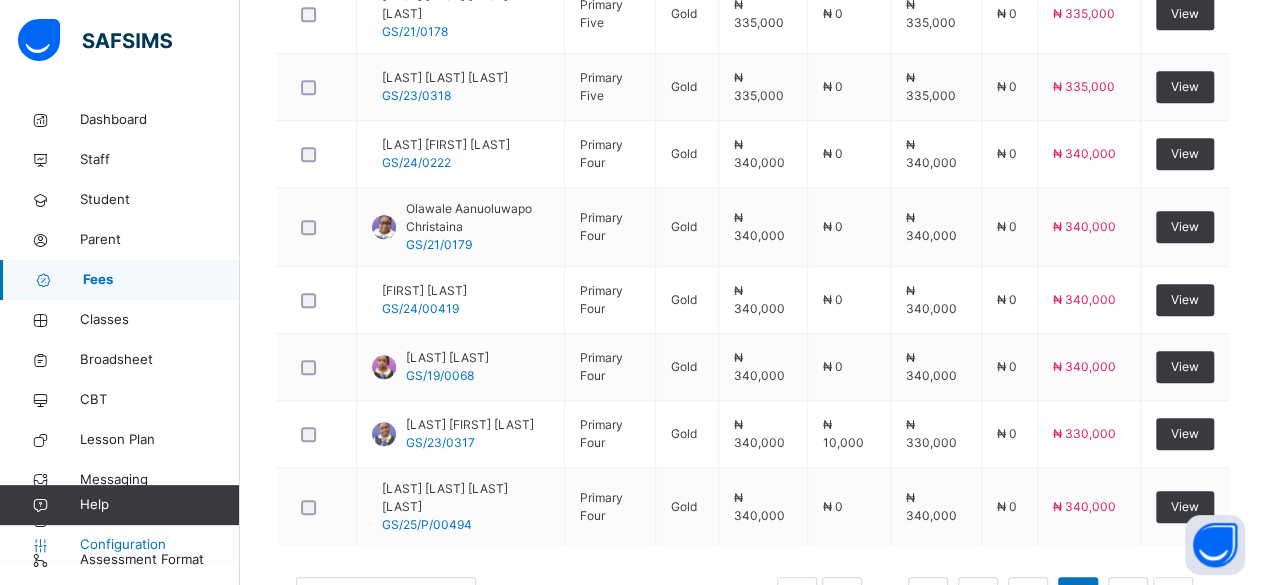 click on "Configuration" at bounding box center (159, 545) 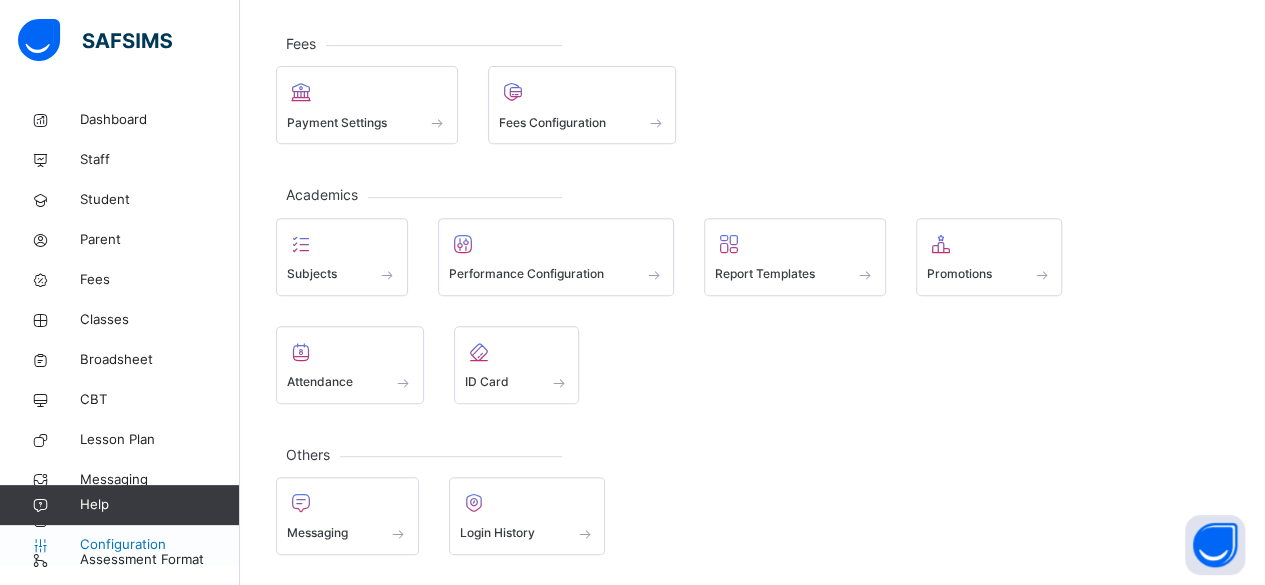 scroll, scrollTop: 241, scrollLeft: 0, axis: vertical 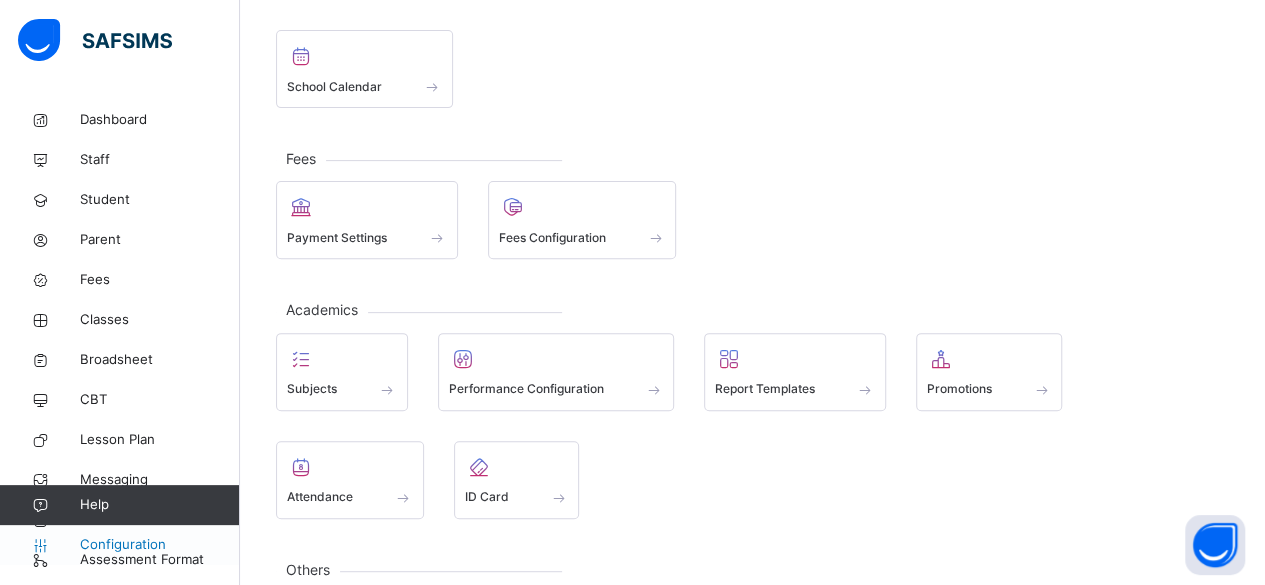 click on "Configuration" at bounding box center [159, 545] 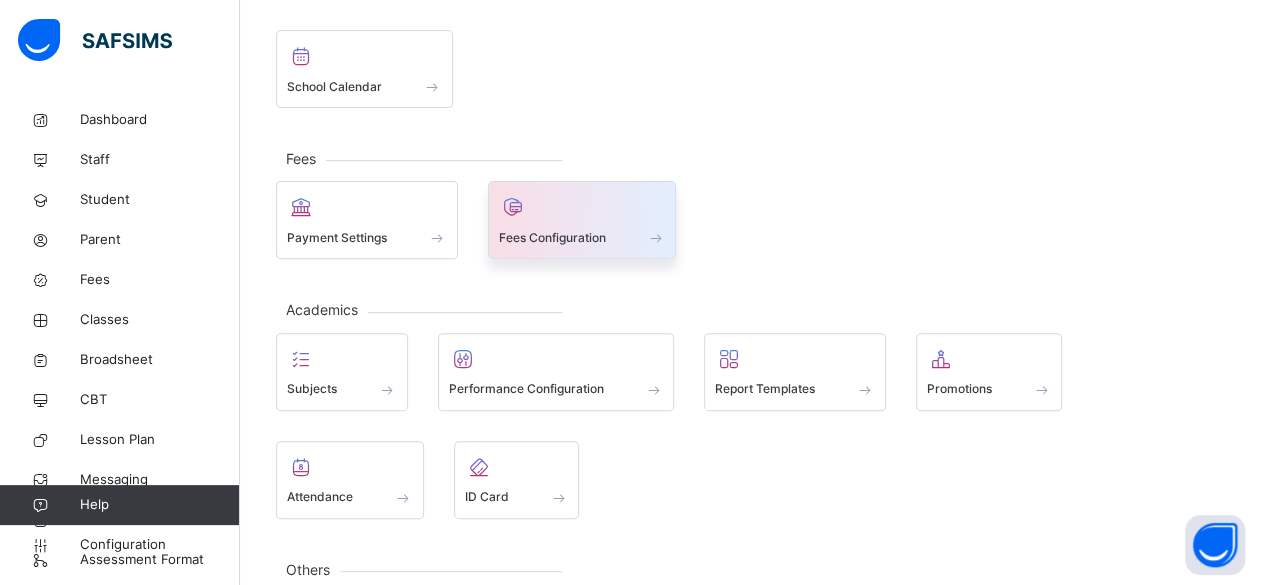 click on "Fees Configuration" at bounding box center (552, 238) 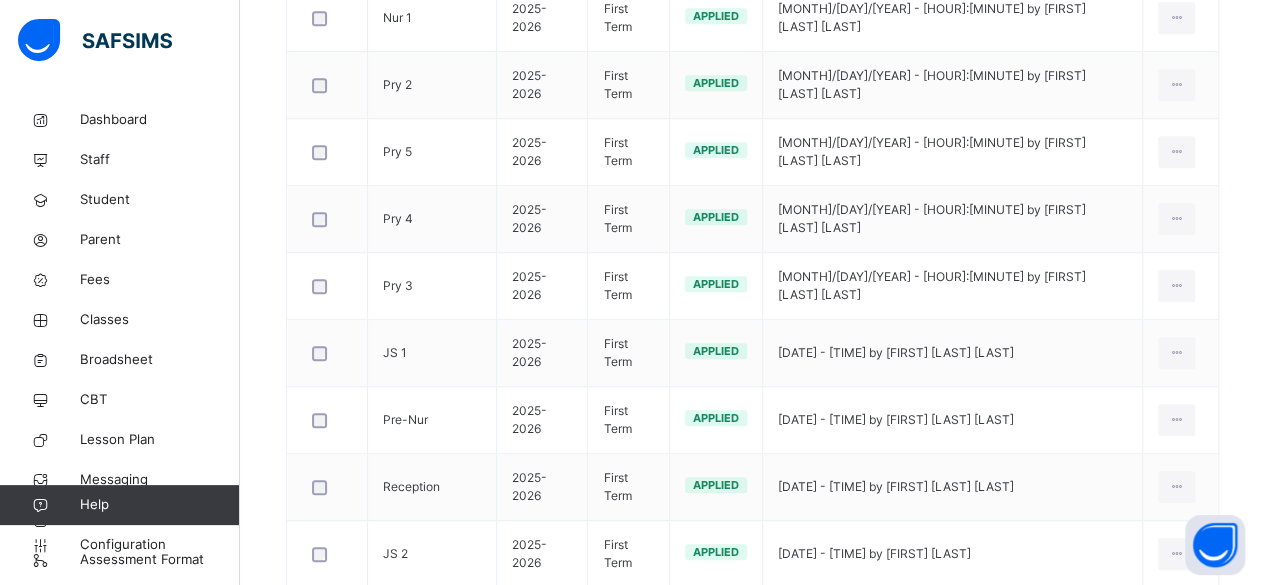 scroll, scrollTop: 606, scrollLeft: 0, axis: vertical 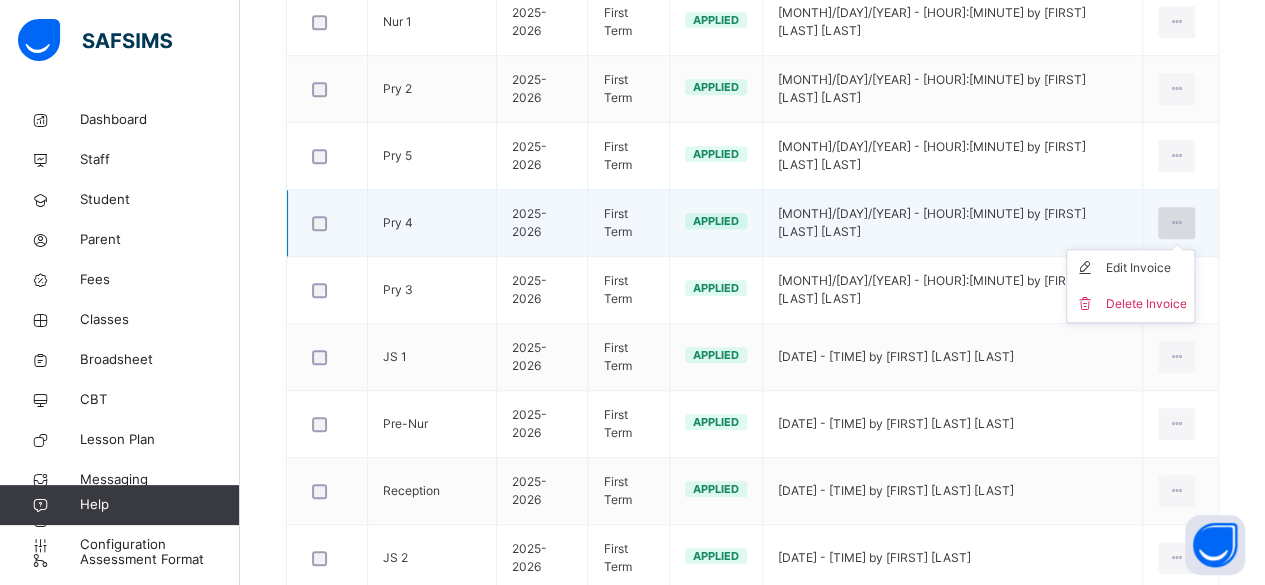 click at bounding box center [1176, 223] 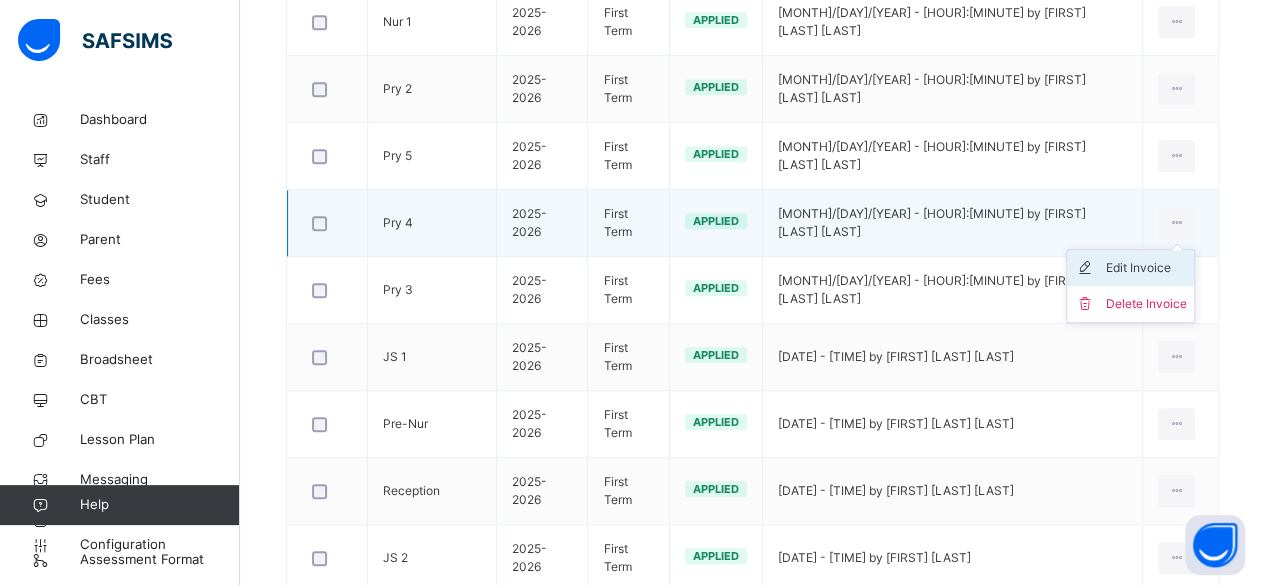 click on "Edit Invoice" at bounding box center [1145, 268] 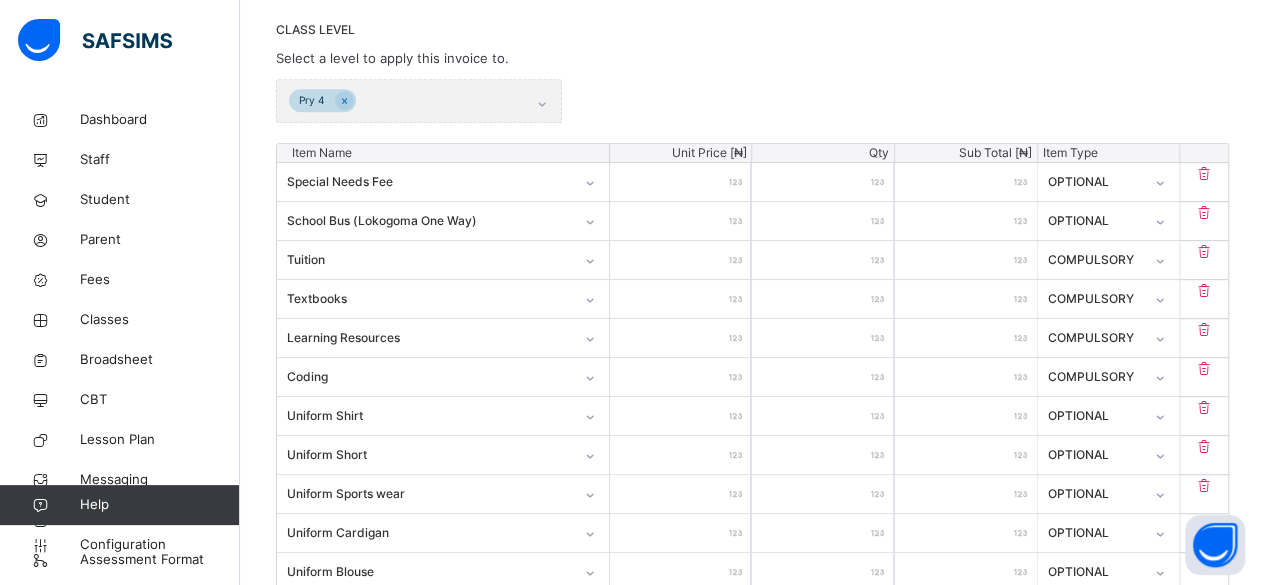 scroll, scrollTop: 606, scrollLeft: 0, axis: vertical 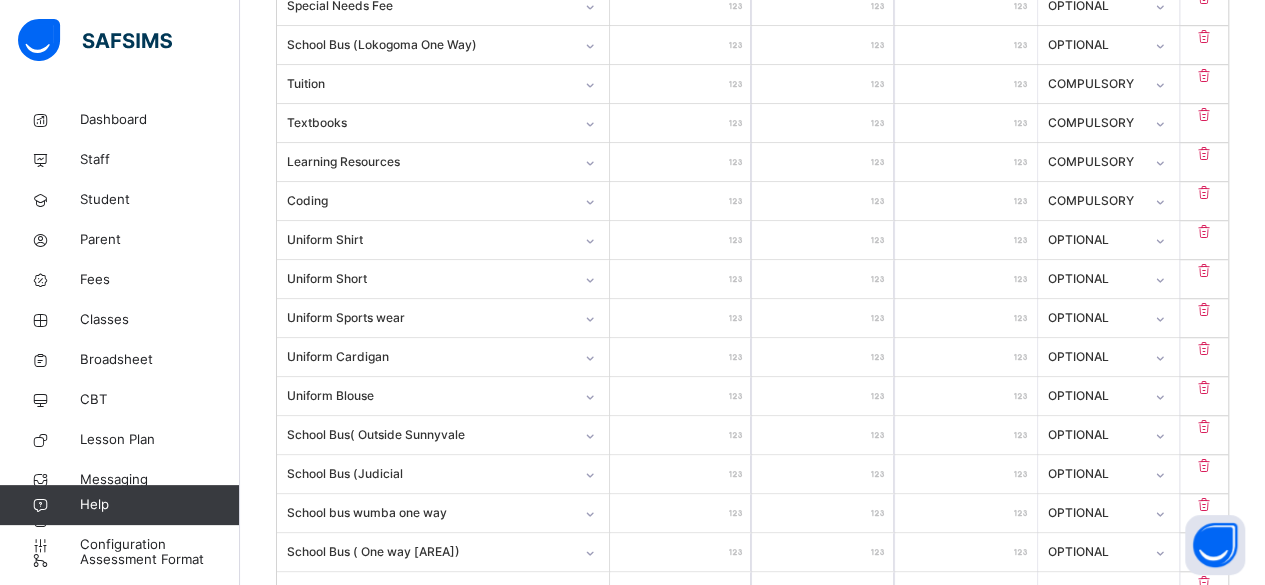 click on "*****" at bounding box center (681, 162) 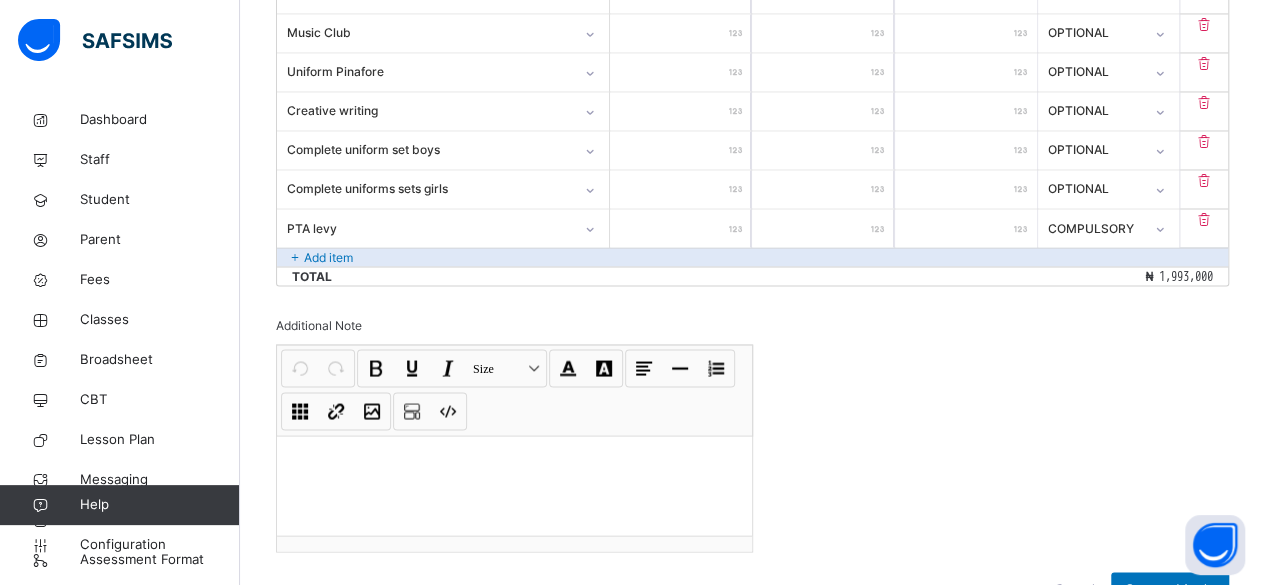 scroll, scrollTop: 1744, scrollLeft: 0, axis: vertical 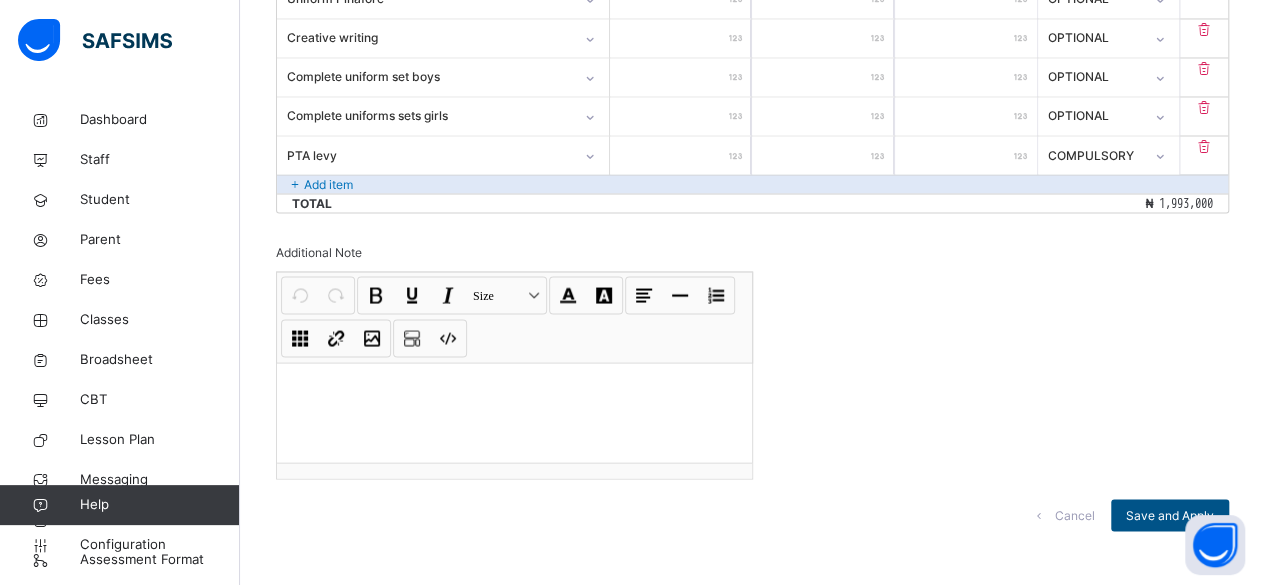 type on "*****" 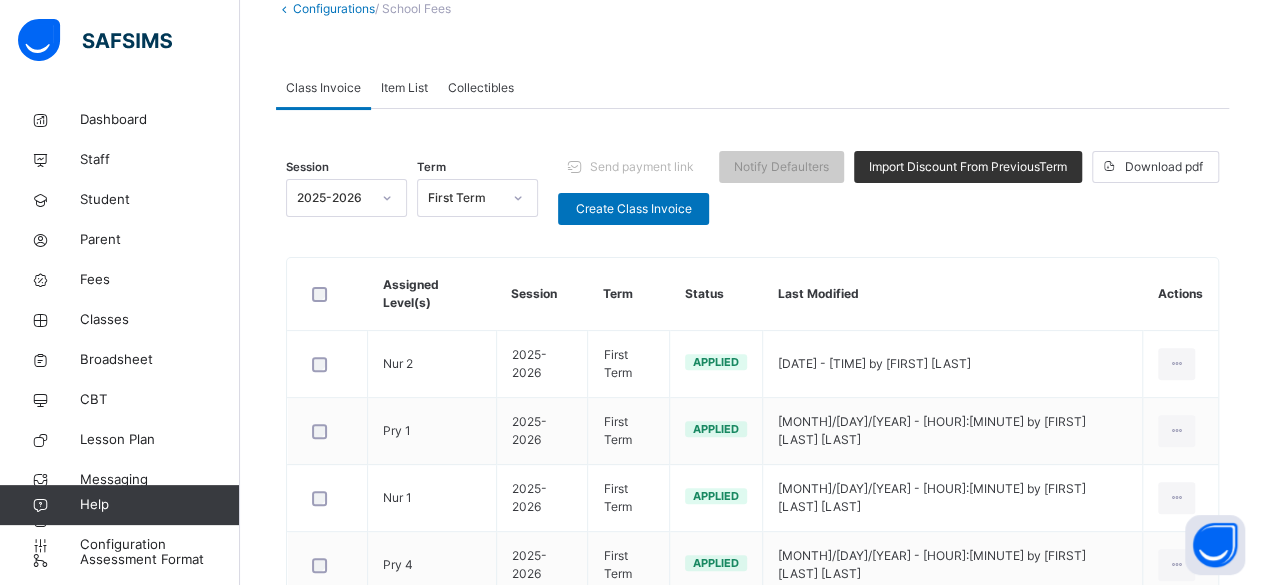 scroll, scrollTop: 125, scrollLeft: 0, axis: vertical 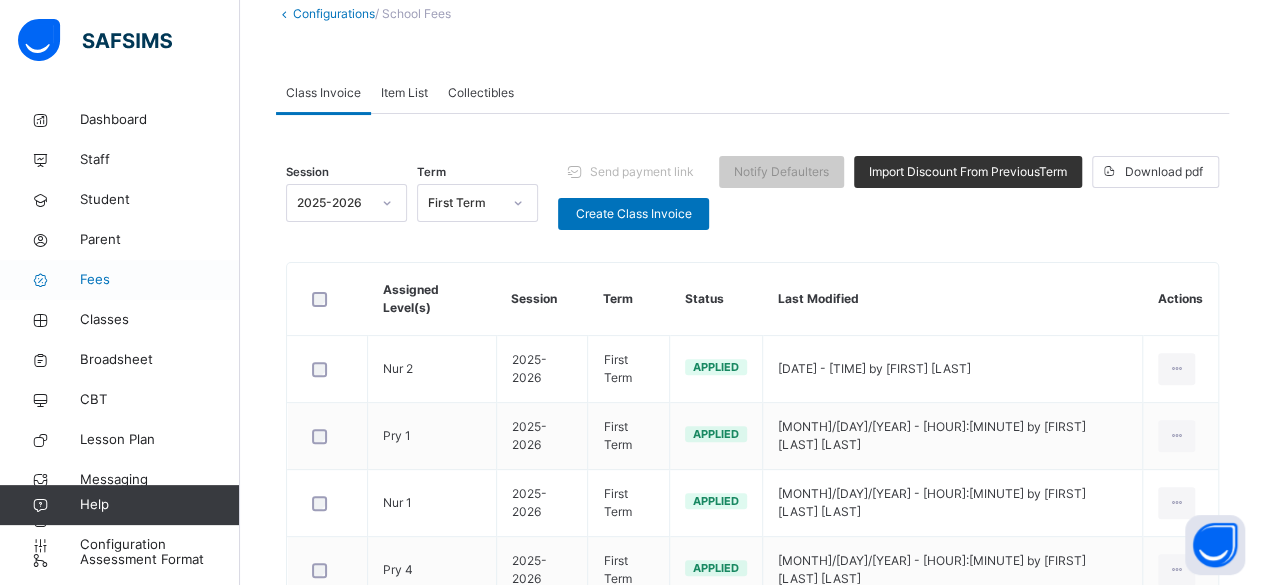 click on "Fees" at bounding box center [160, 280] 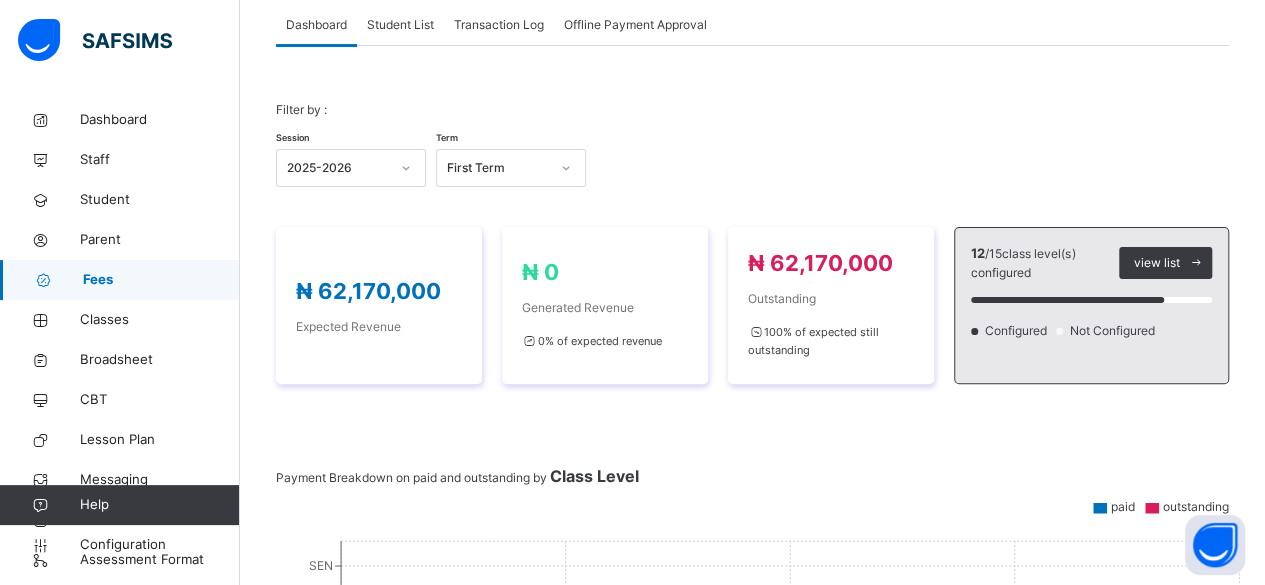 click on "Student List" at bounding box center [400, 25] 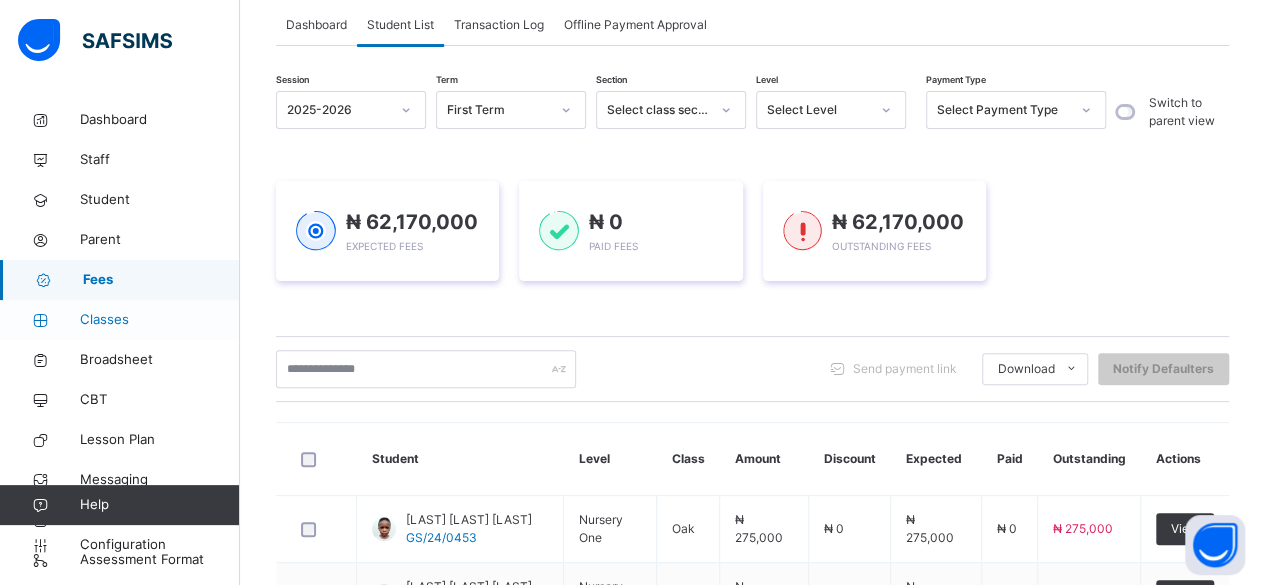click on "Classes" at bounding box center (120, 320) 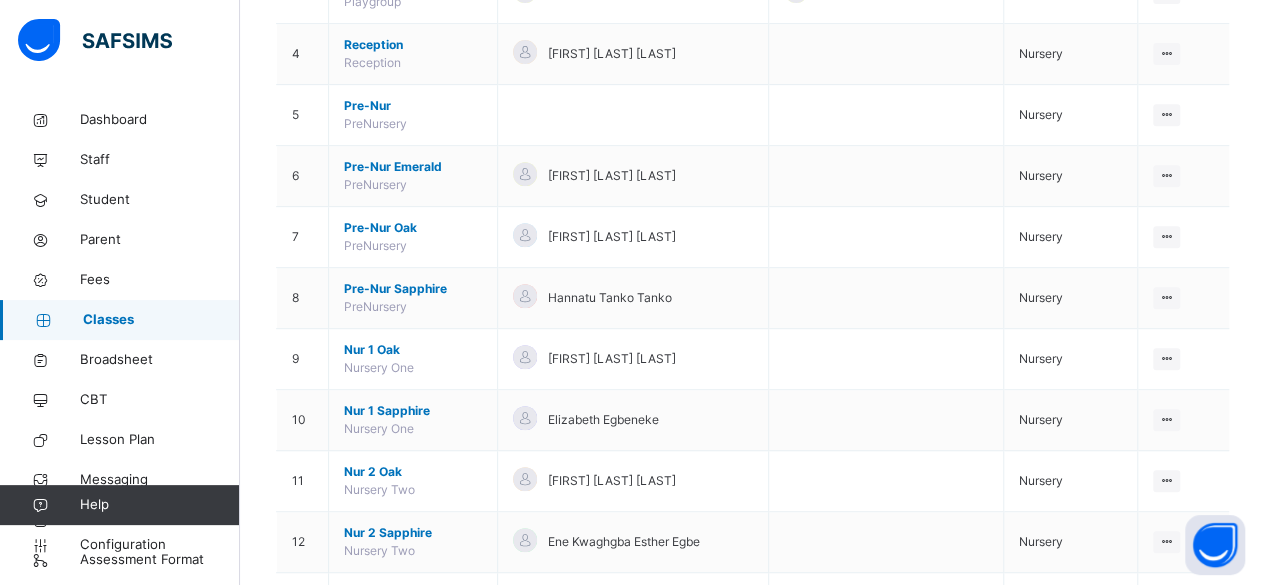 scroll, scrollTop: 374, scrollLeft: 0, axis: vertical 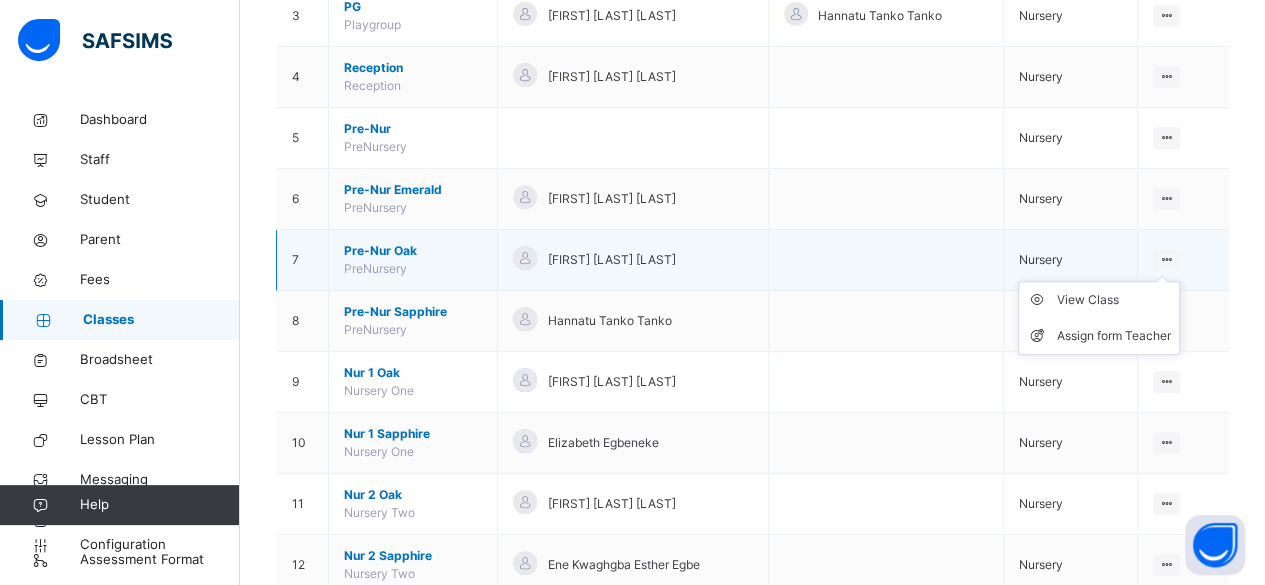 click on "View Class Assign form Teacher" at bounding box center [1099, 318] 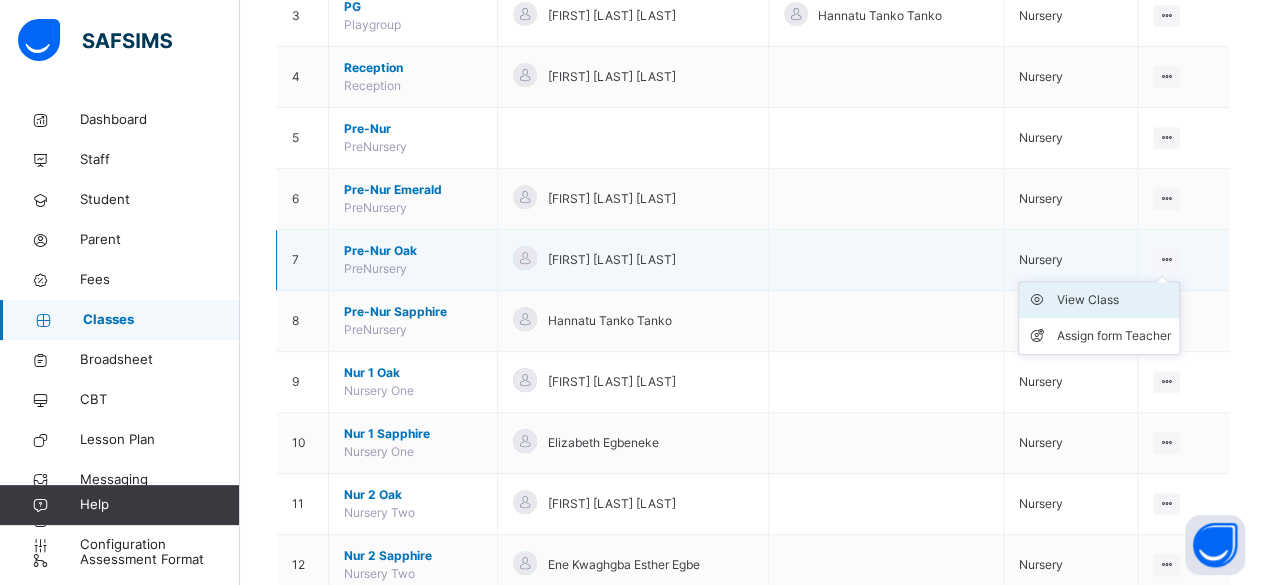 click on "View Class" at bounding box center (1114, 300) 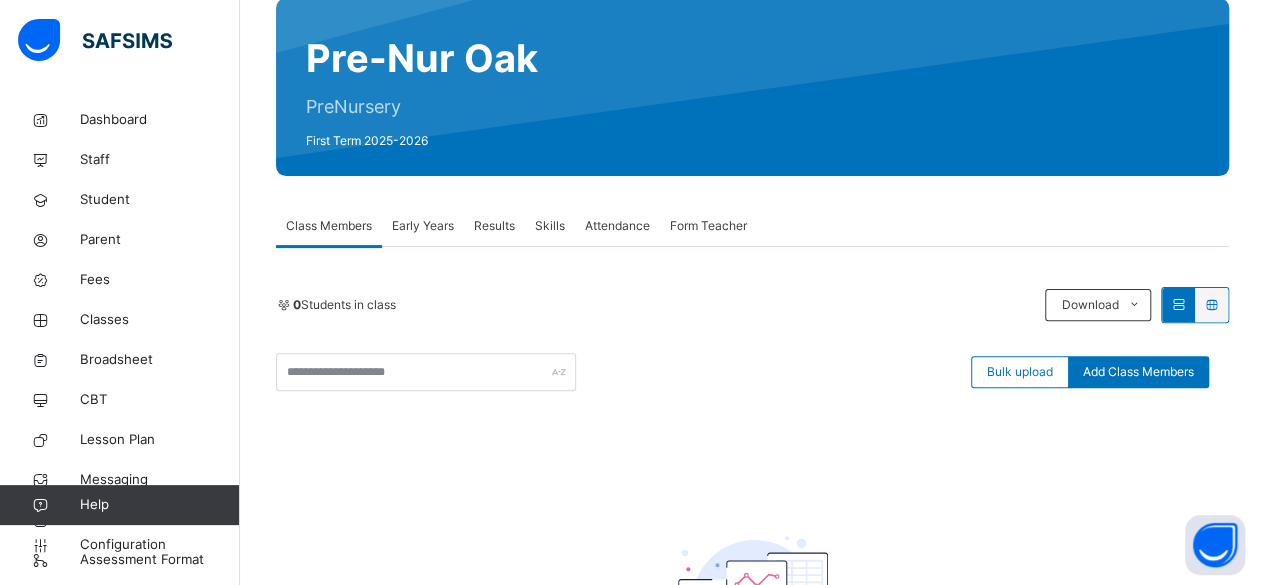scroll, scrollTop: 174, scrollLeft: 0, axis: vertical 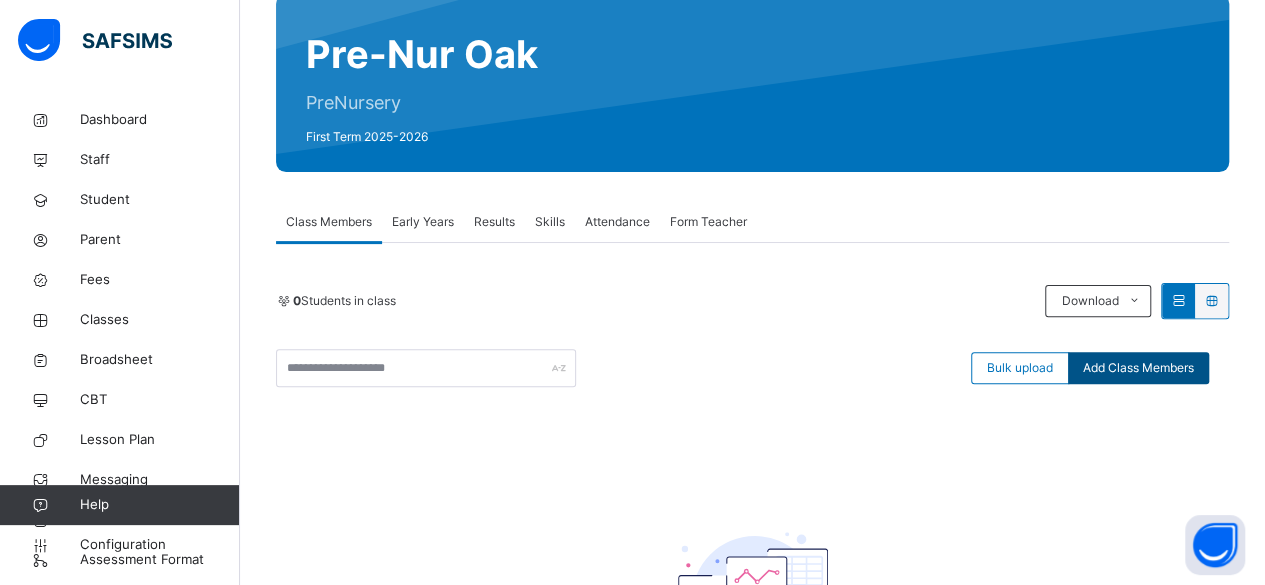 click on "Add Class Members" at bounding box center [1138, 368] 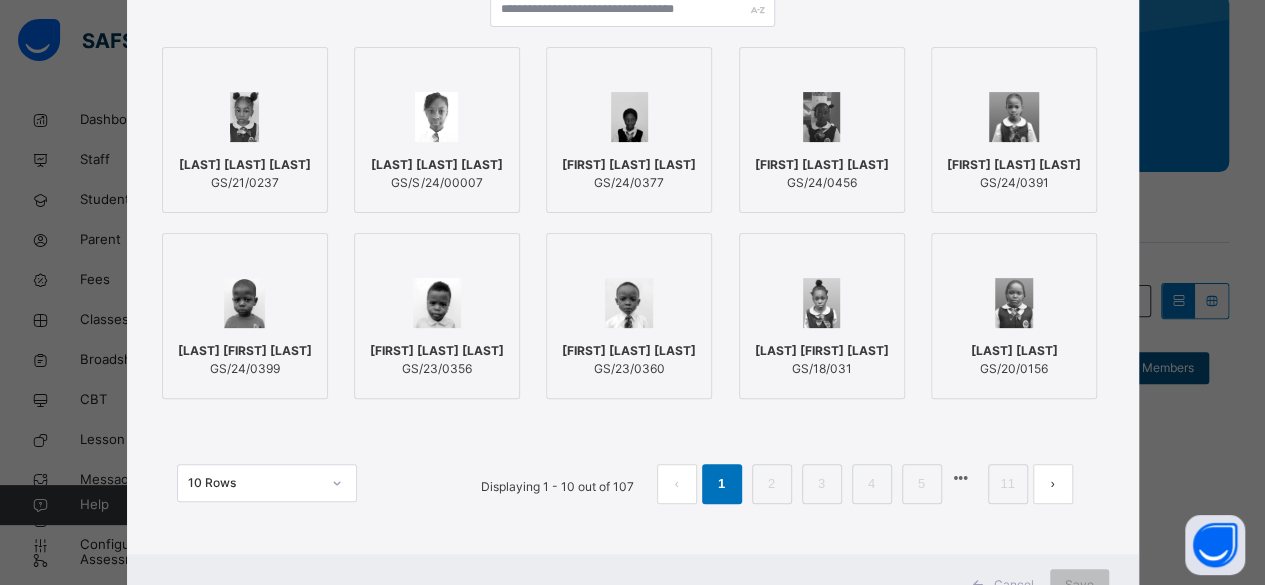 scroll, scrollTop: 232, scrollLeft: 0, axis: vertical 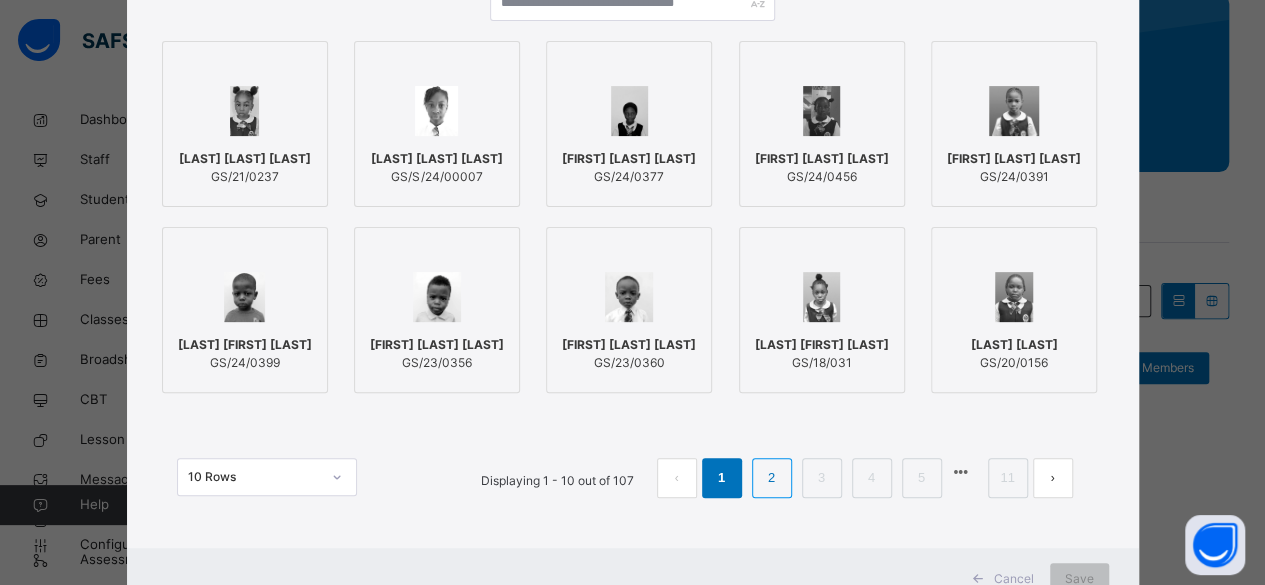 click on "2" at bounding box center [771, 478] 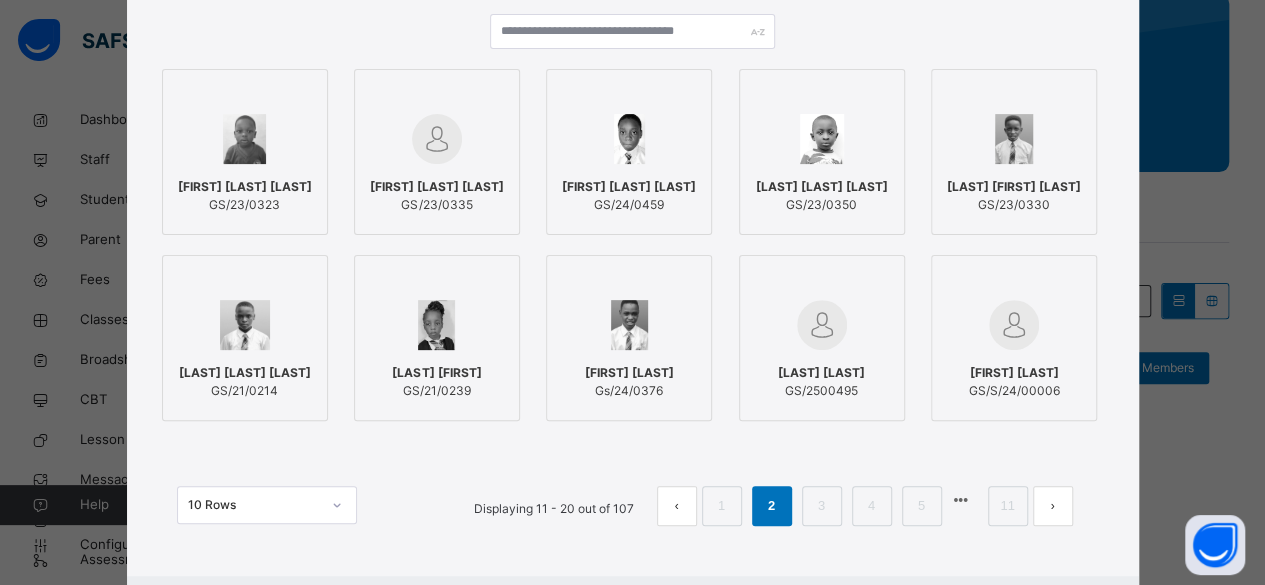 scroll, scrollTop: 232, scrollLeft: 0, axis: vertical 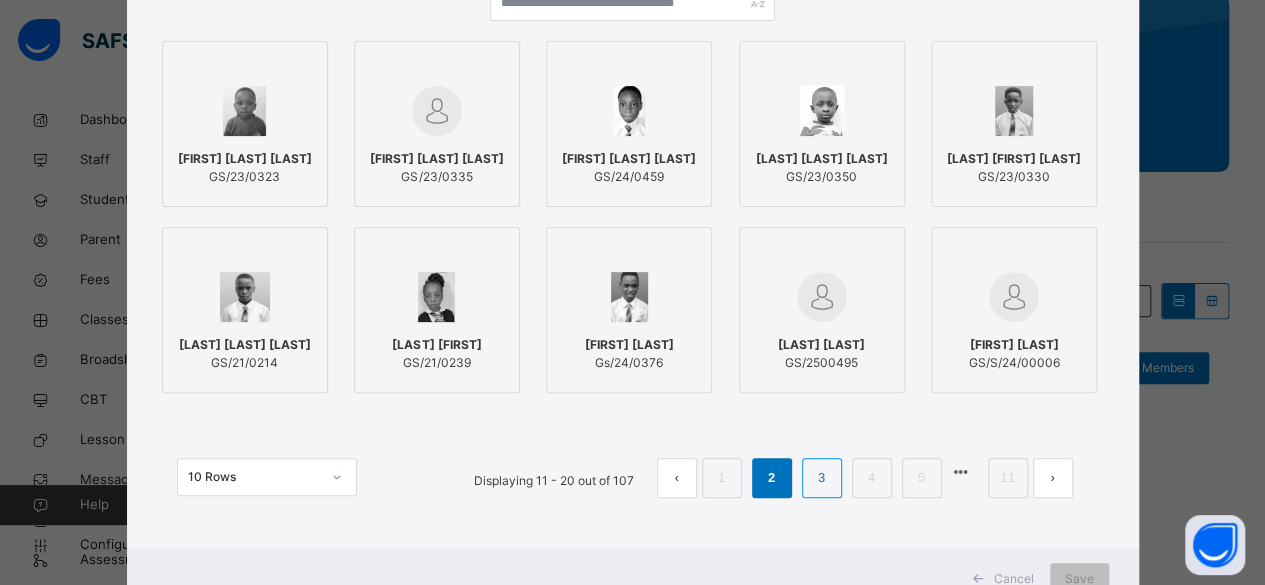 click on "3" at bounding box center [821, 478] 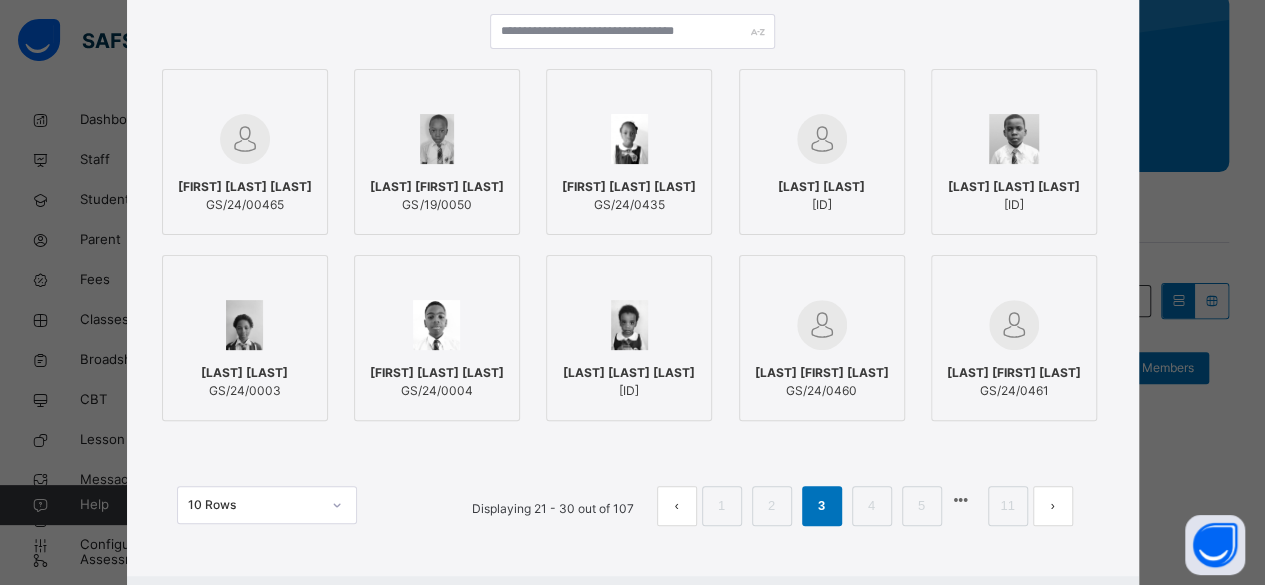 scroll, scrollTop: 232, scrollLeft: 0, axis: vertical 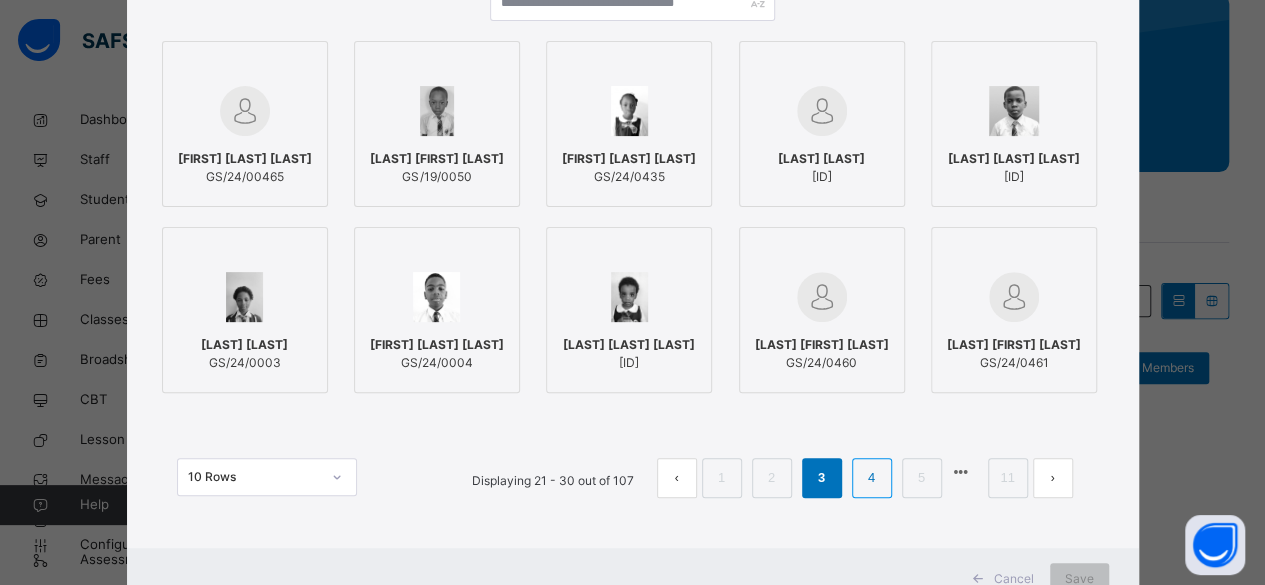 click on "4" at bounding box center (871, 478) 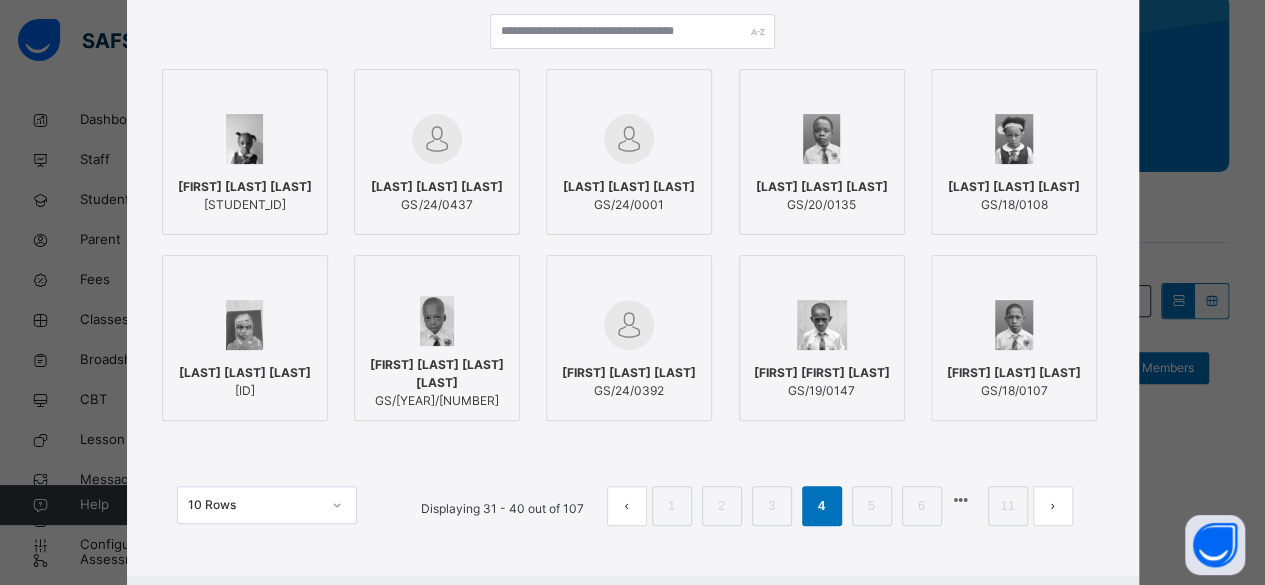 scroll, scrollTop: 232, scrollLeft: 0, axis: vertical 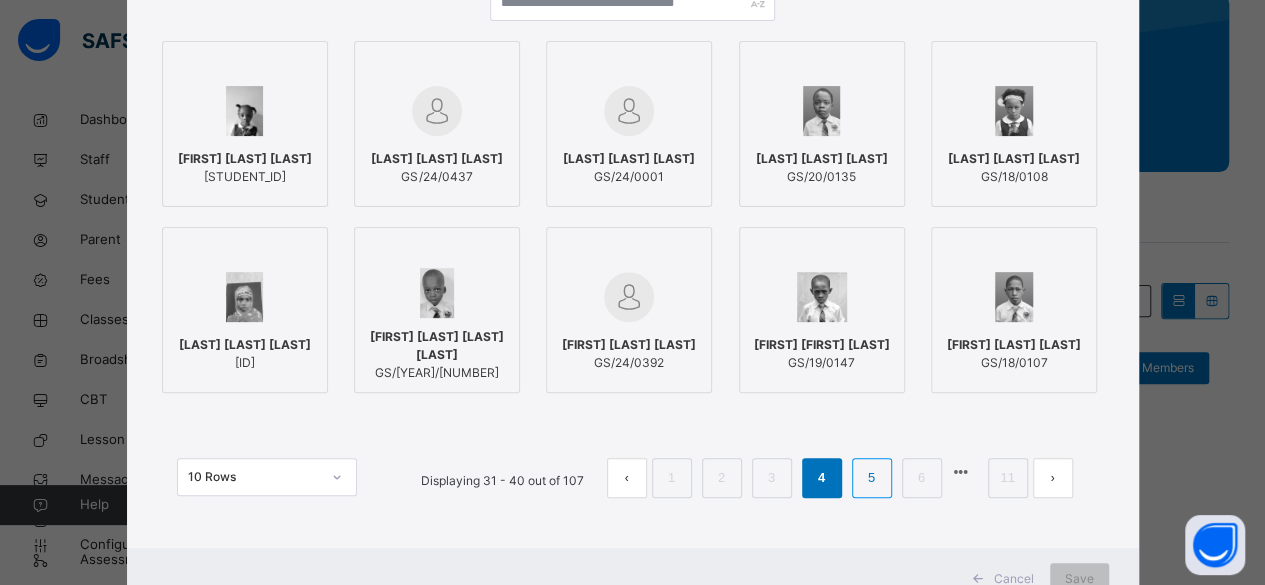 click on "5" at bounding box center (871, 478) 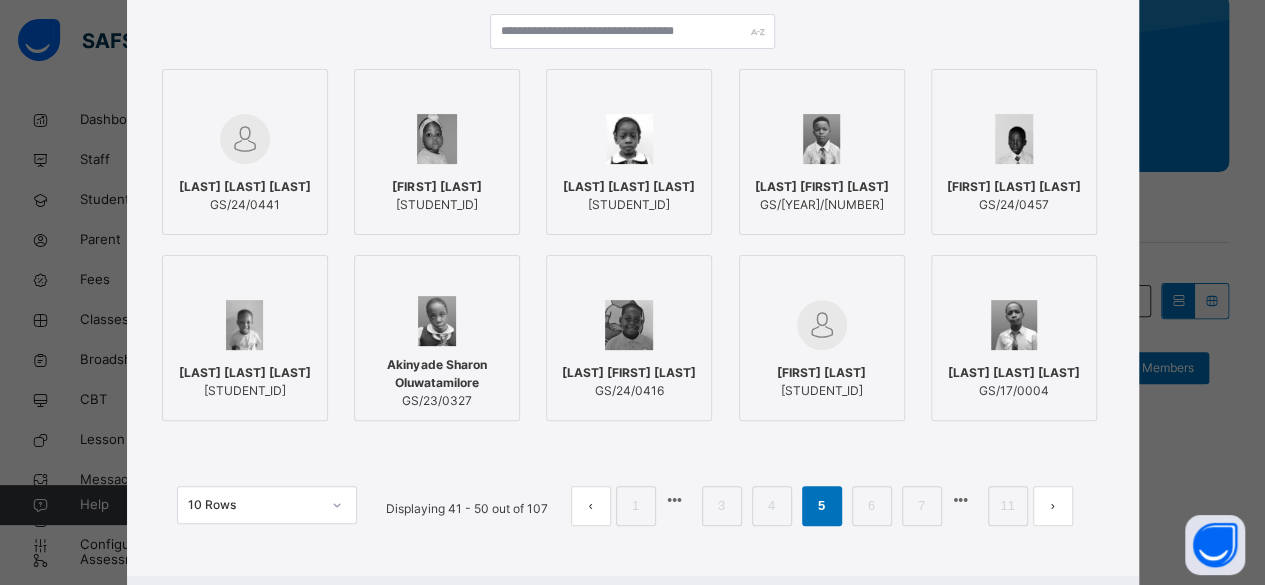 scroll, scrollTop: 232, scrollLeft: 0, axis: vertical 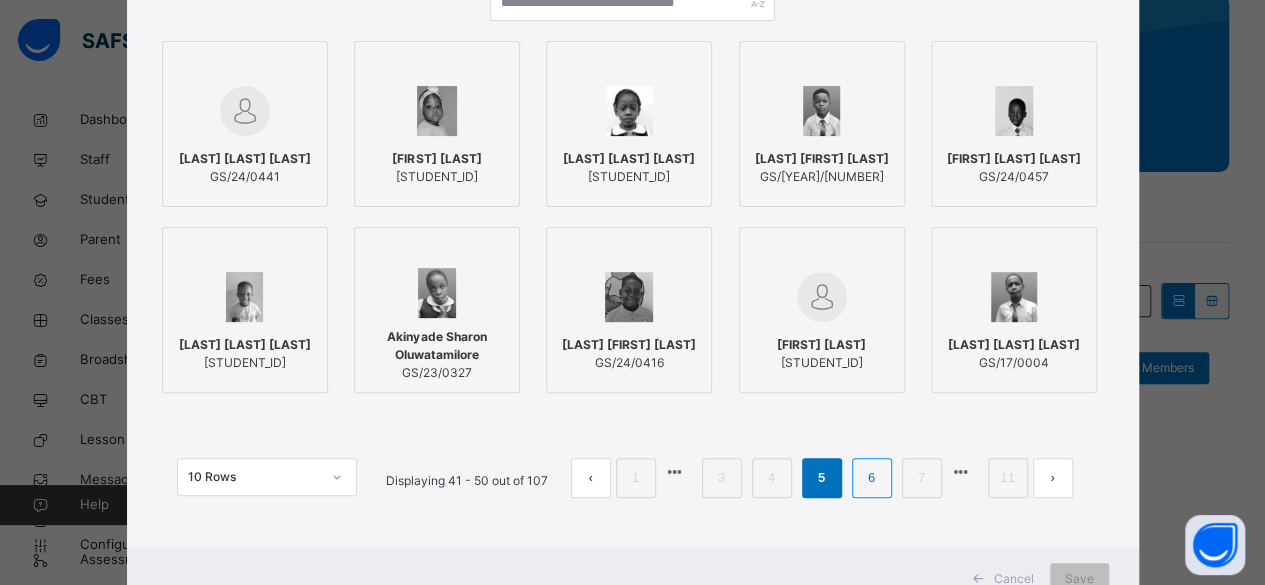 click on "6" at bounding box center (871, 478) 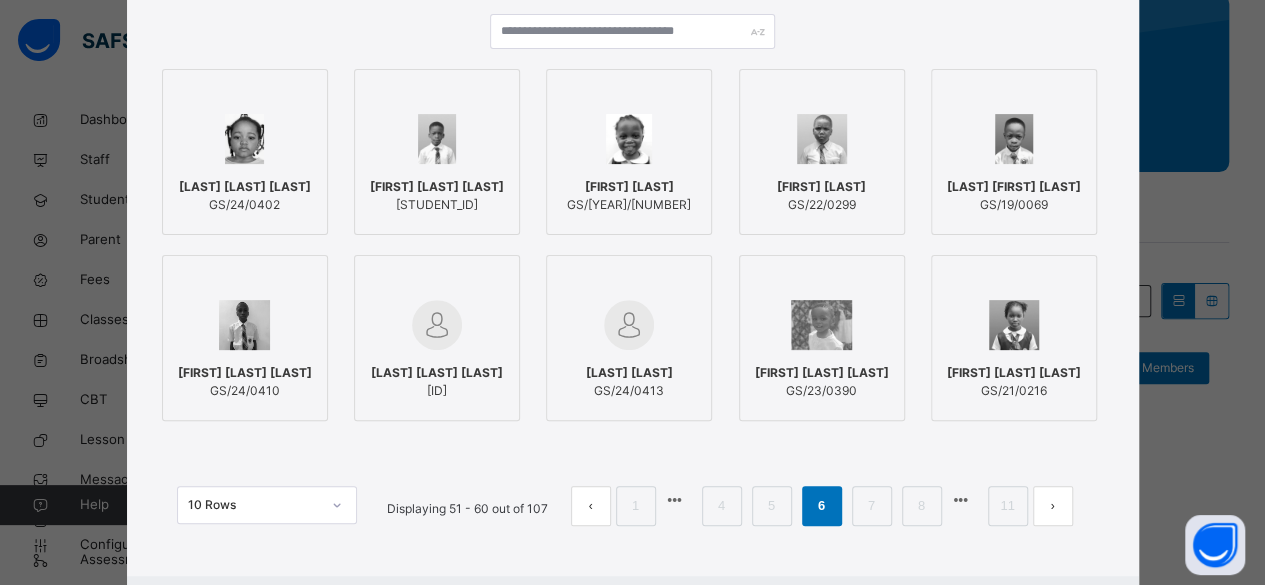 scroll, scrollTop: 232, scrollLeft: 0, axis: vertical 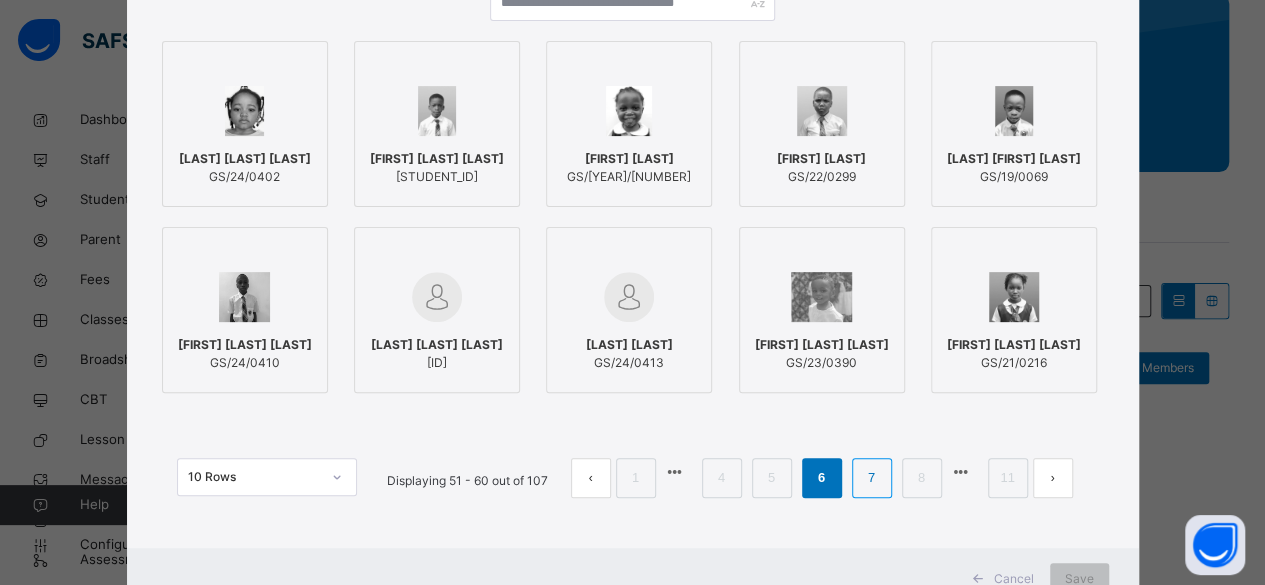 click on "7" at bounding box center (871, 478) 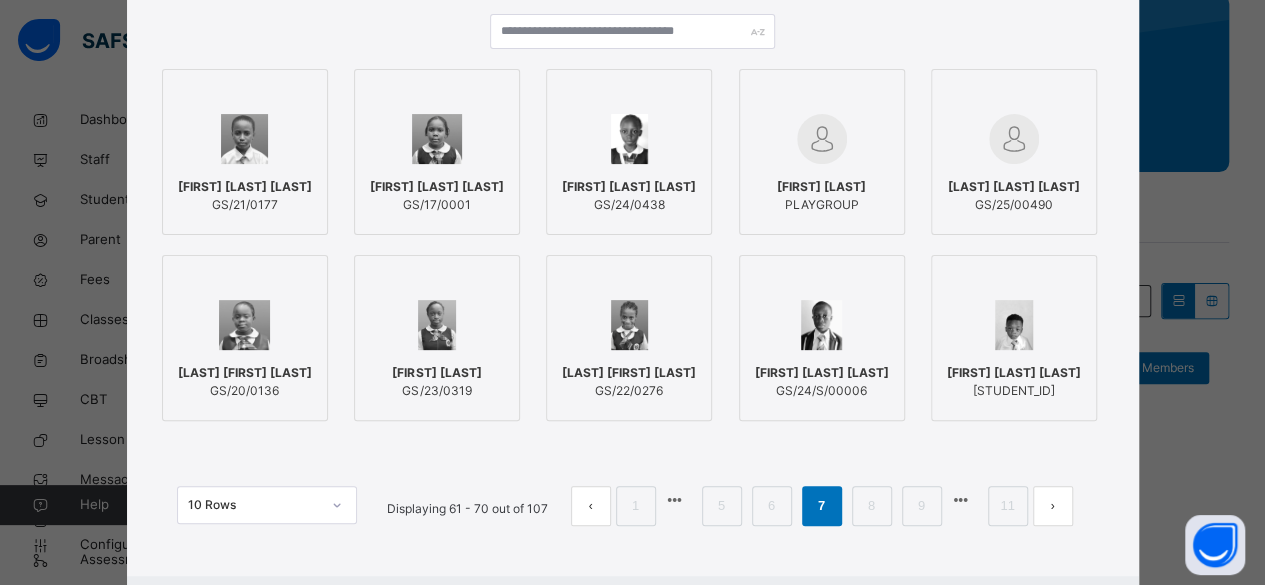 scroll, scrollTop: 232, scrollLeft: 0, axis: vertical 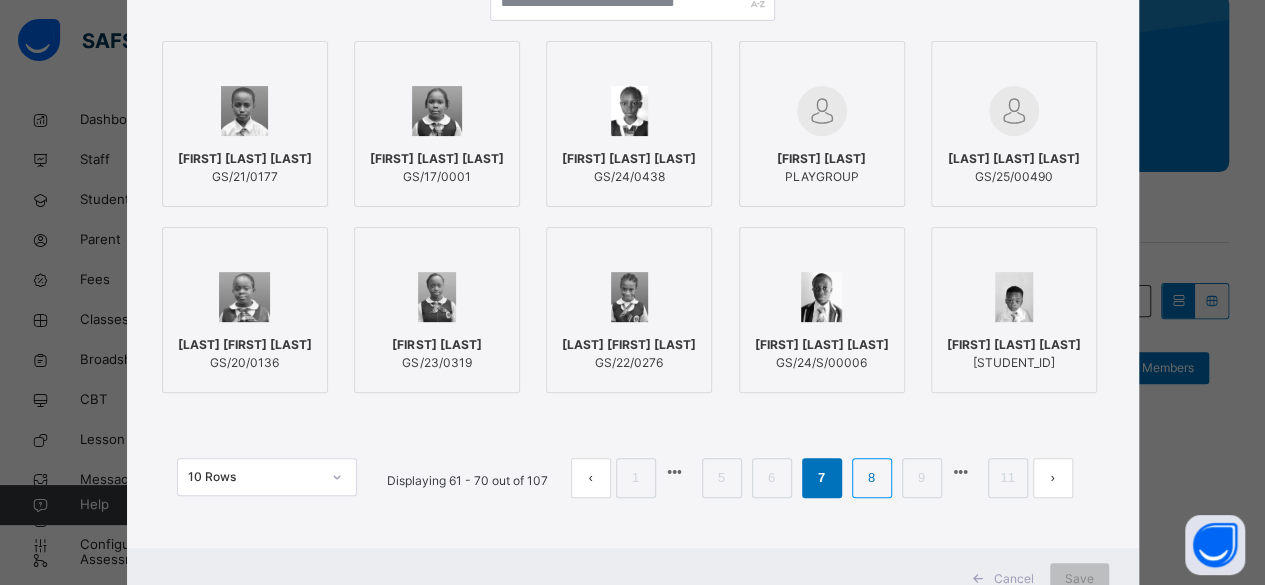 click on "8" at bounding box center [871, 478] 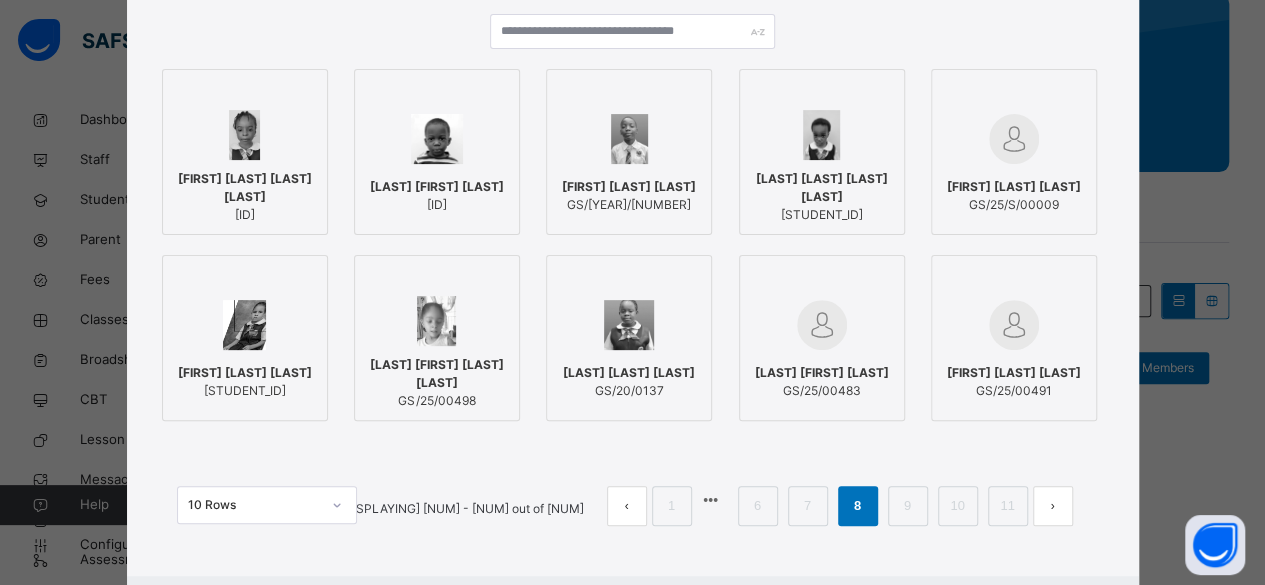 scroll, scrollTop: 232, scrollLeft: 0, axis: vertical 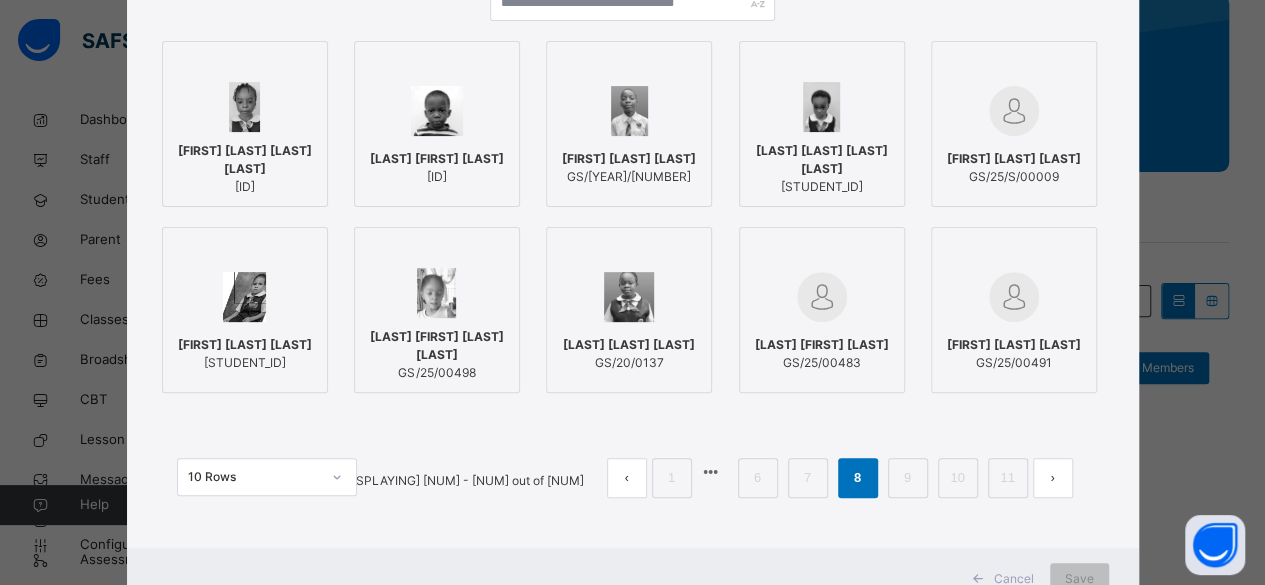 click on "[LAST] [FIRST] [LAST]" at bounding box center (822, 345) 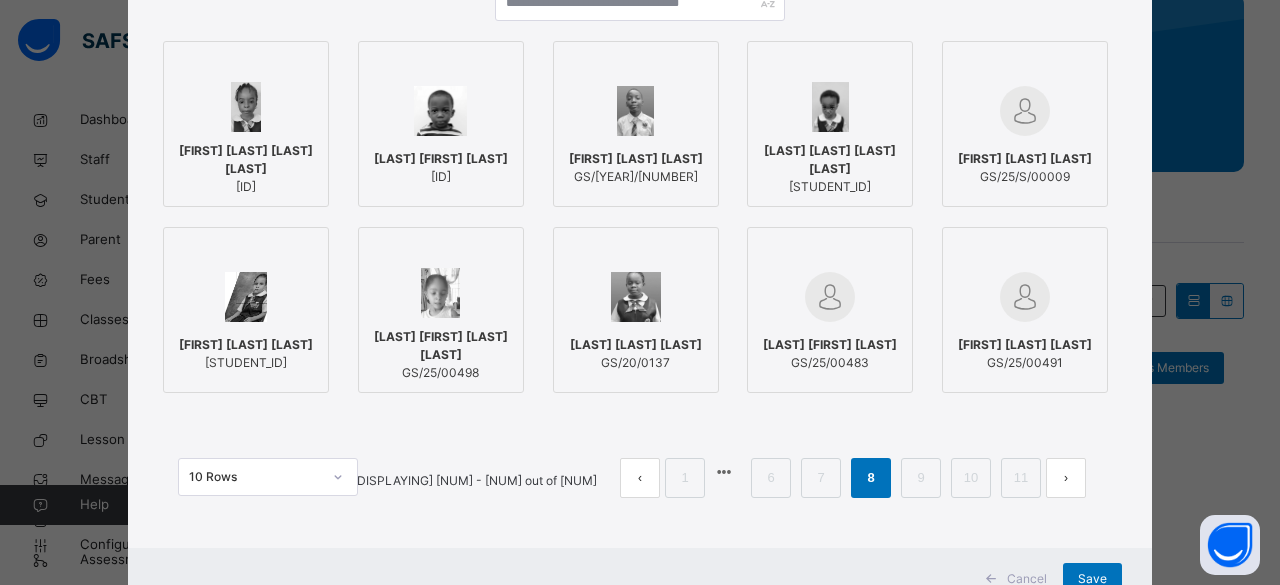 click on "[FIRST] [LAST] [LAST]" at bounding box center (1025, 345) 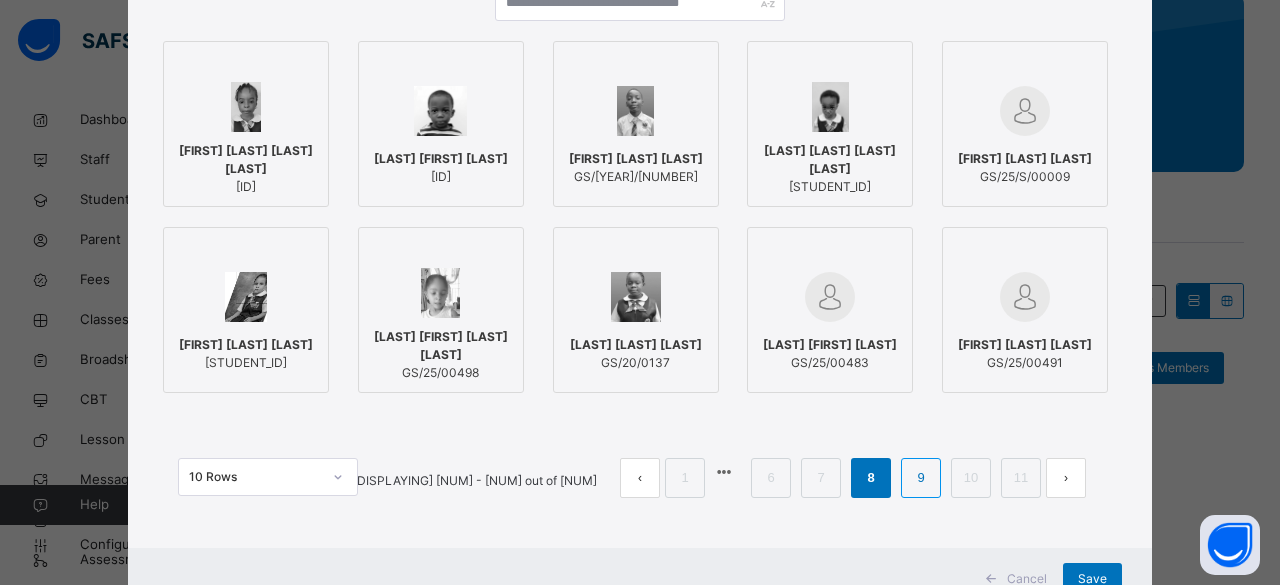 click on "9" at bounding box center [920, 478] 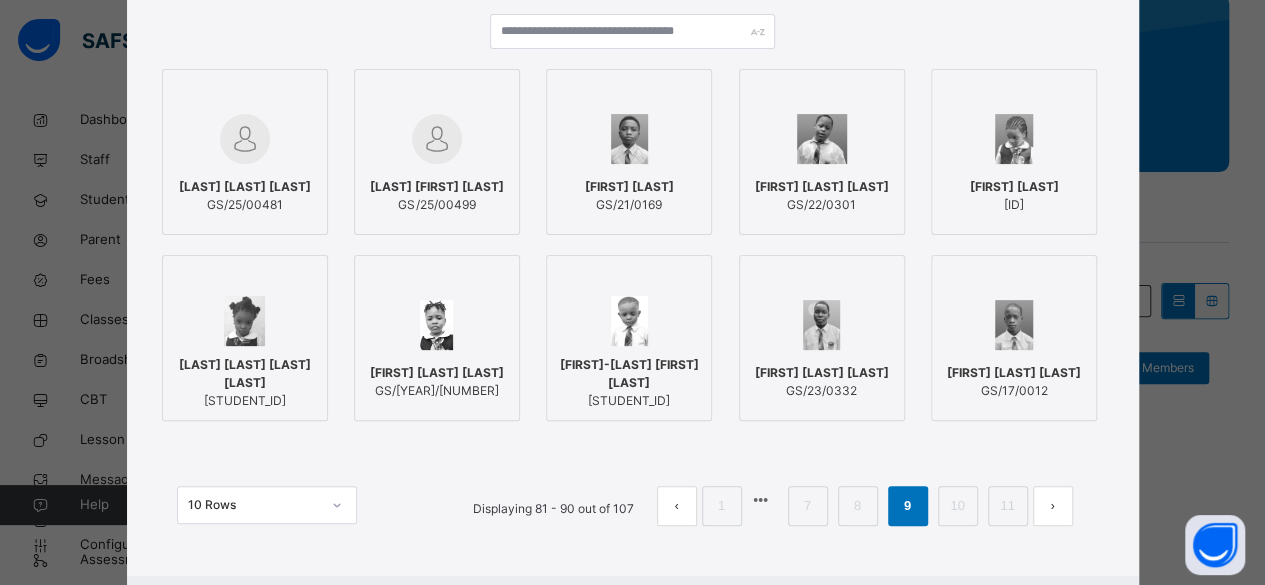 scroll, scrollTop: 232, scrollLeft: 0, axis: vertical 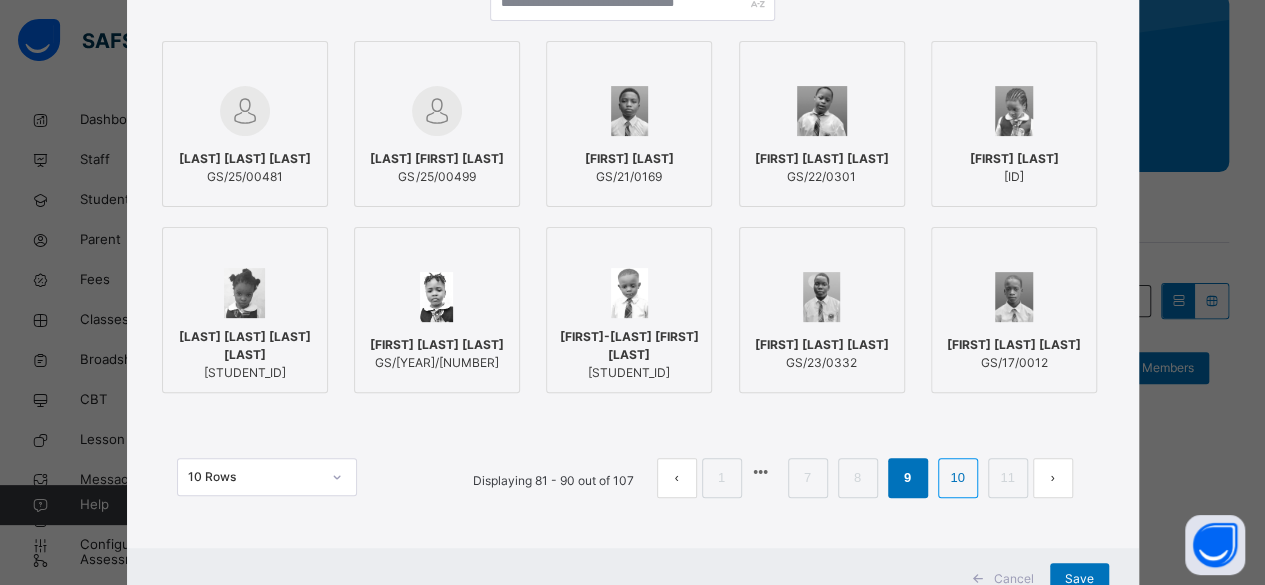 click on "10" at bounding box center [957, 478] 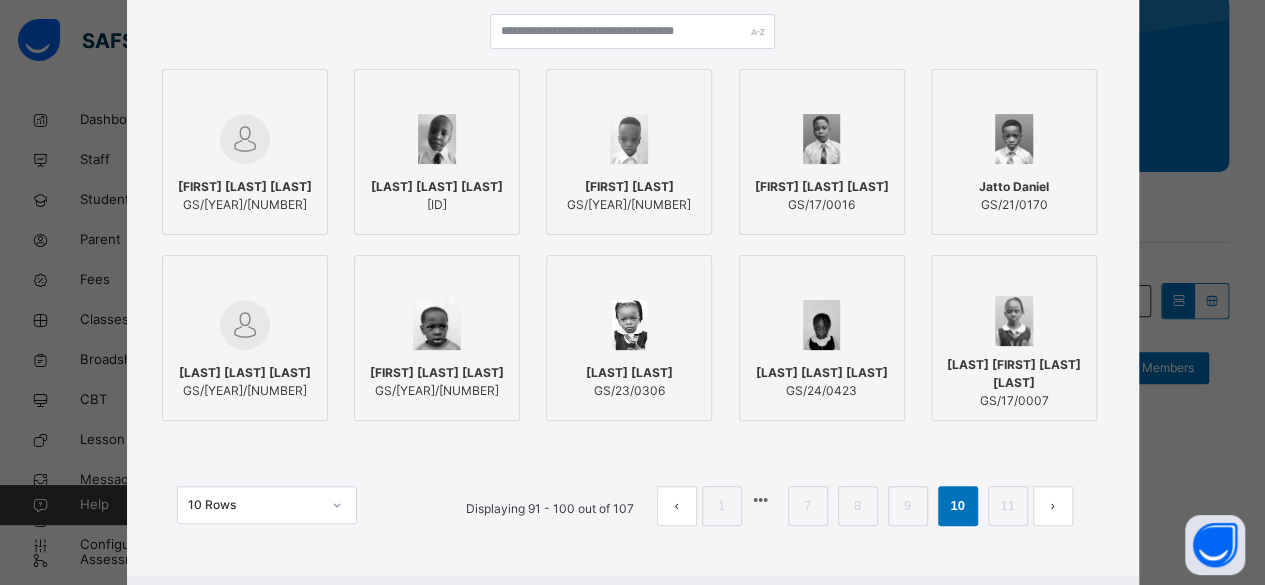 scroll, scrollTop: 232, scrollLeft: 0, axis: vertical 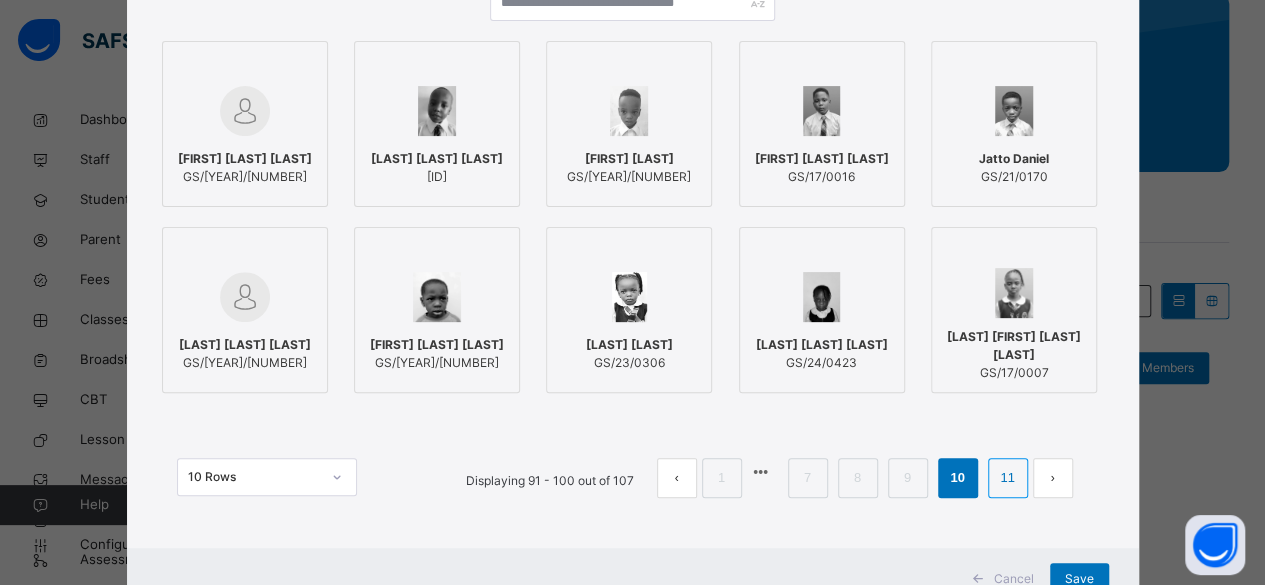 click on "11" at bounding box center (1007, 478) 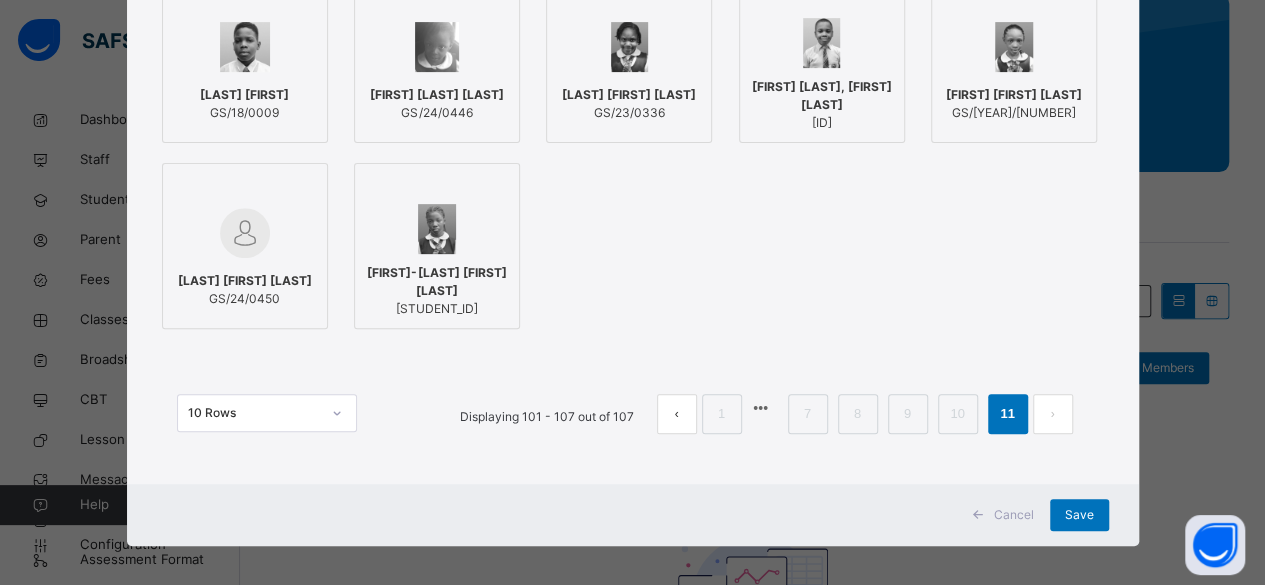 scroll, scrollTop: 306, scrollLeft: 0, axis: vertical 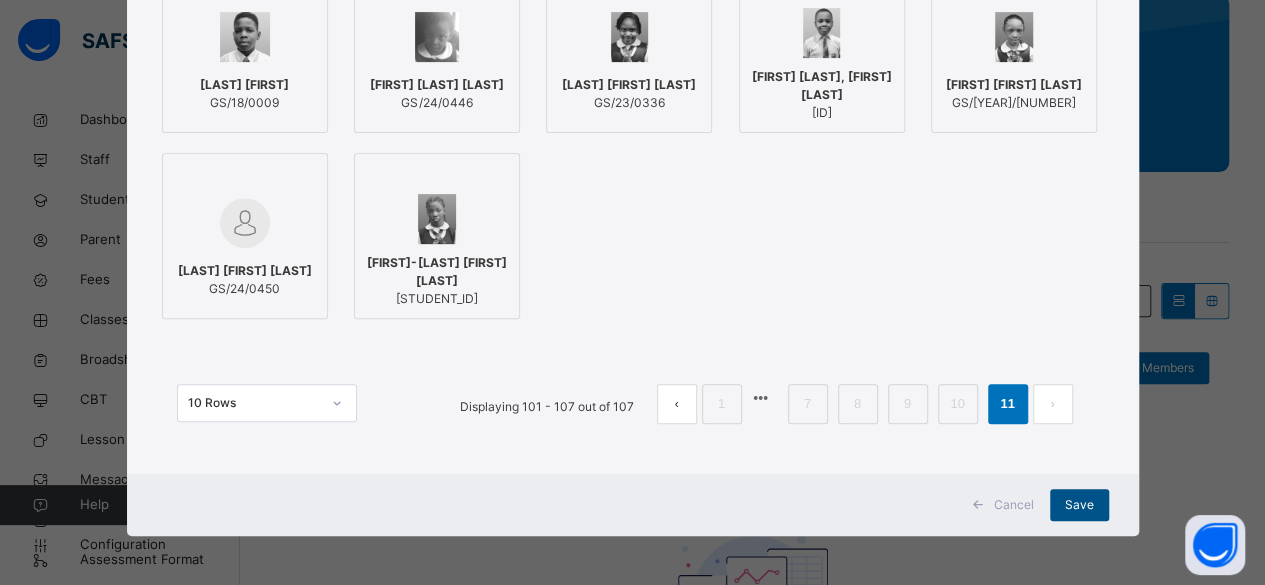 click on "Save" at bounding box center [1079, 505] 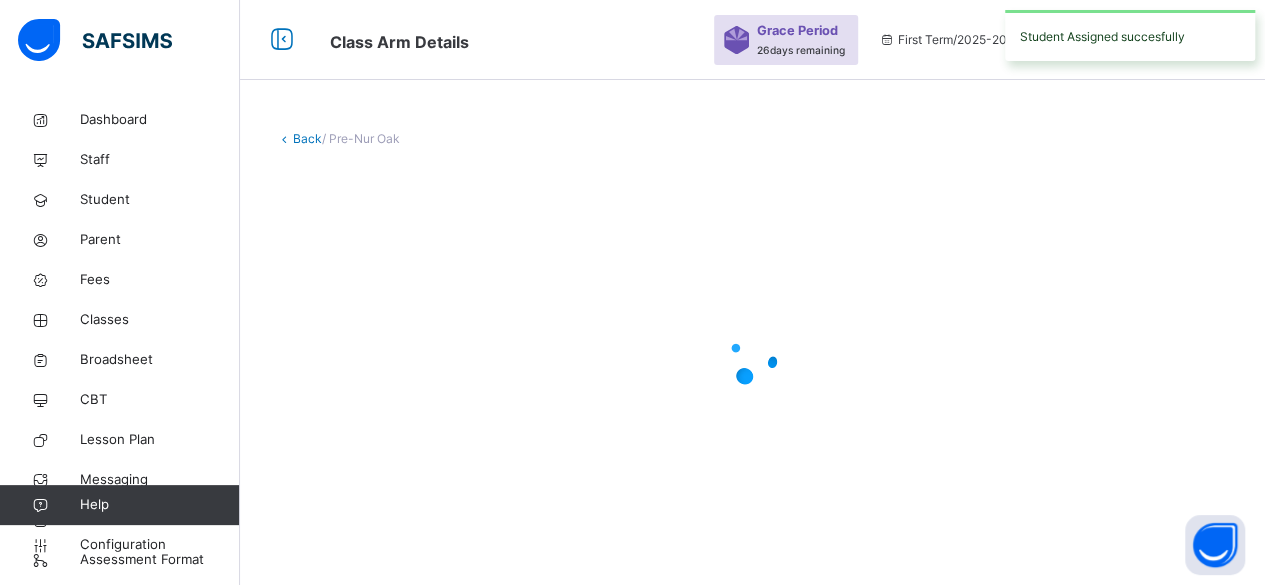 scroll, scrollTop: 0, scrollLeft: 0, axis: both 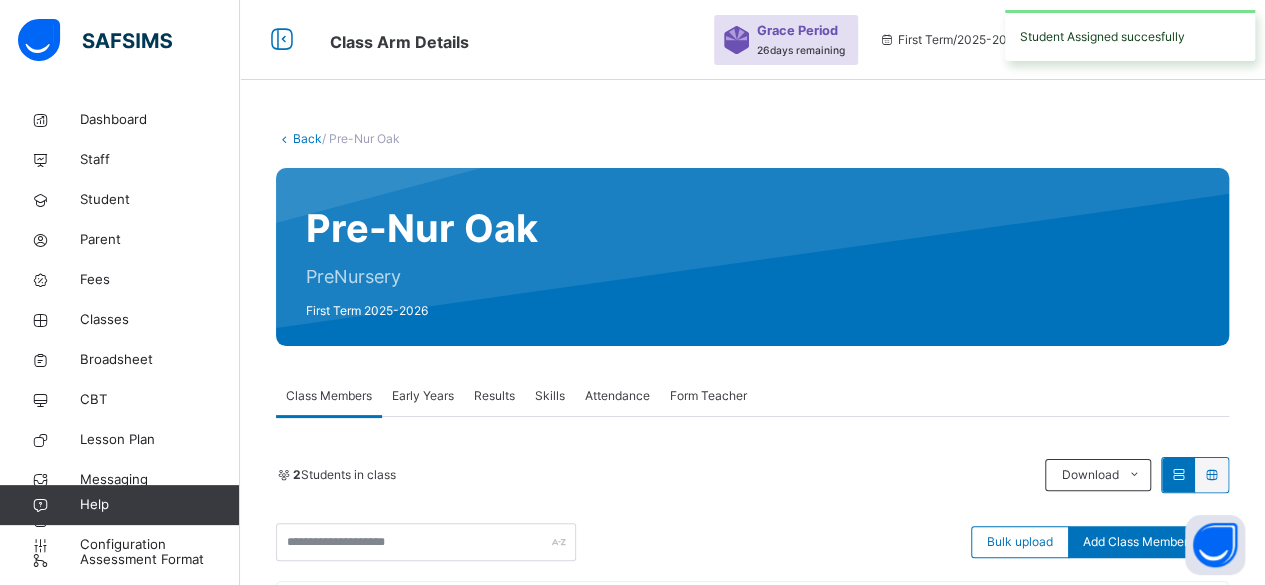 click on "Back" at bounding box center [307, 138] 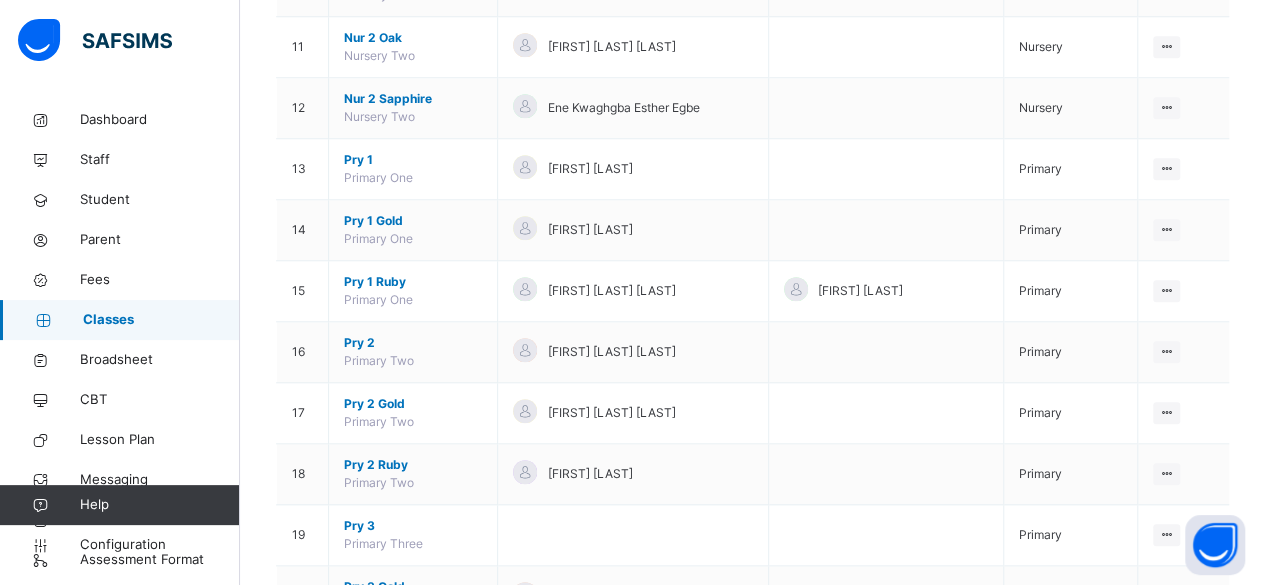scroll, scrollTop: 844, scrollLeft: 0, axis: vertical 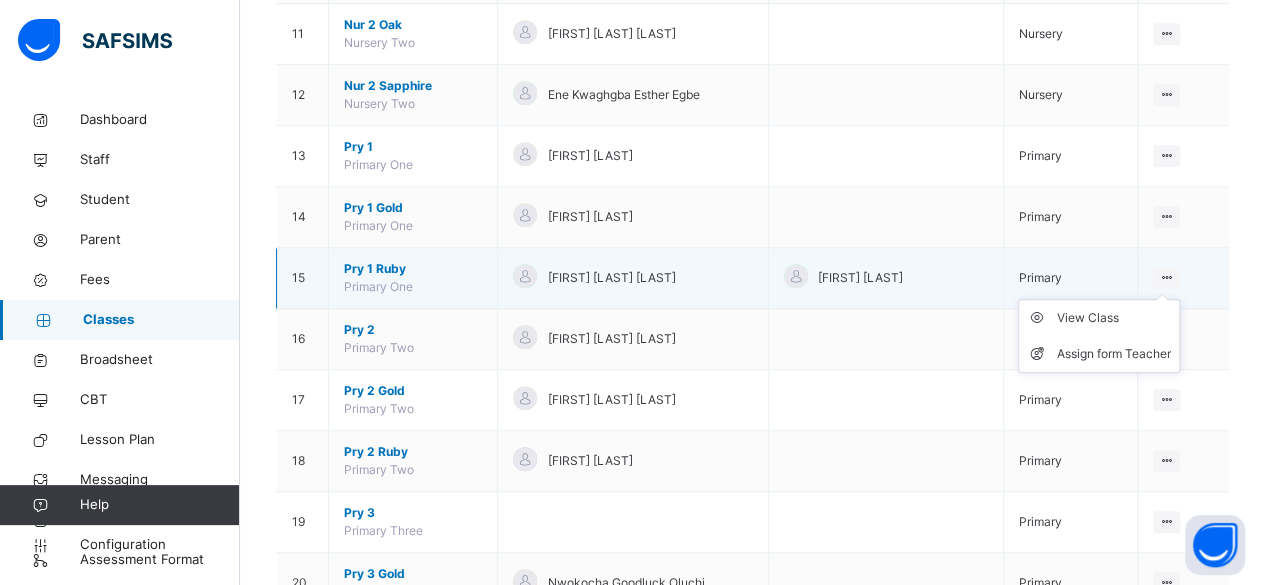 click on "View Class Assign form Teacher" at bounding box center [1099, 336] 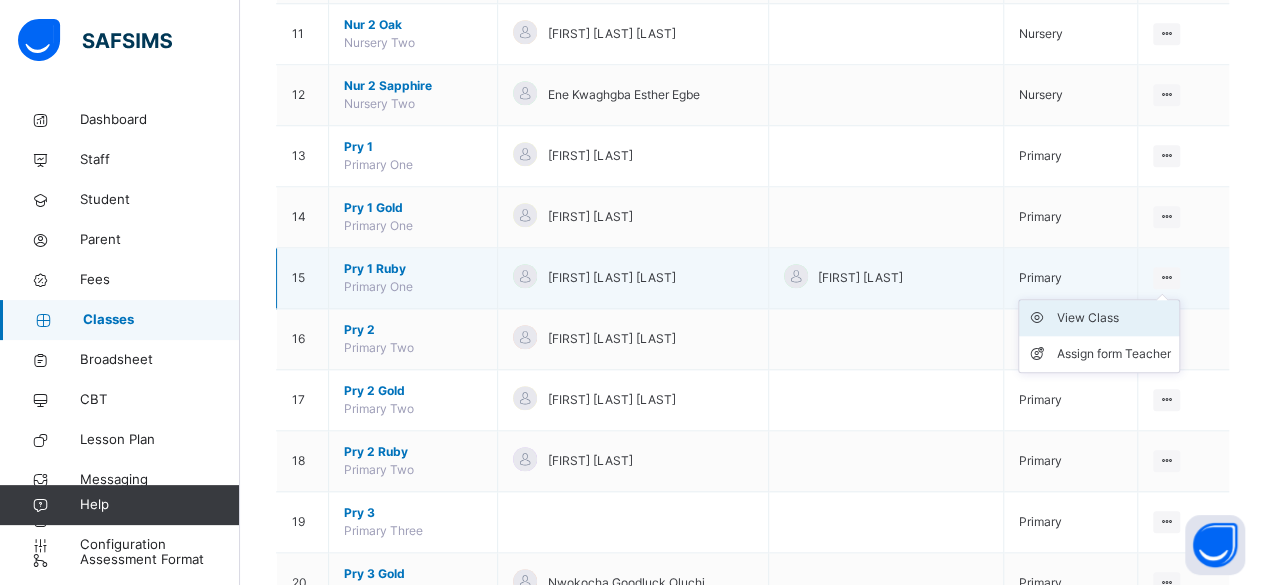 click on "View Class" at bounding box center [1114, 318] 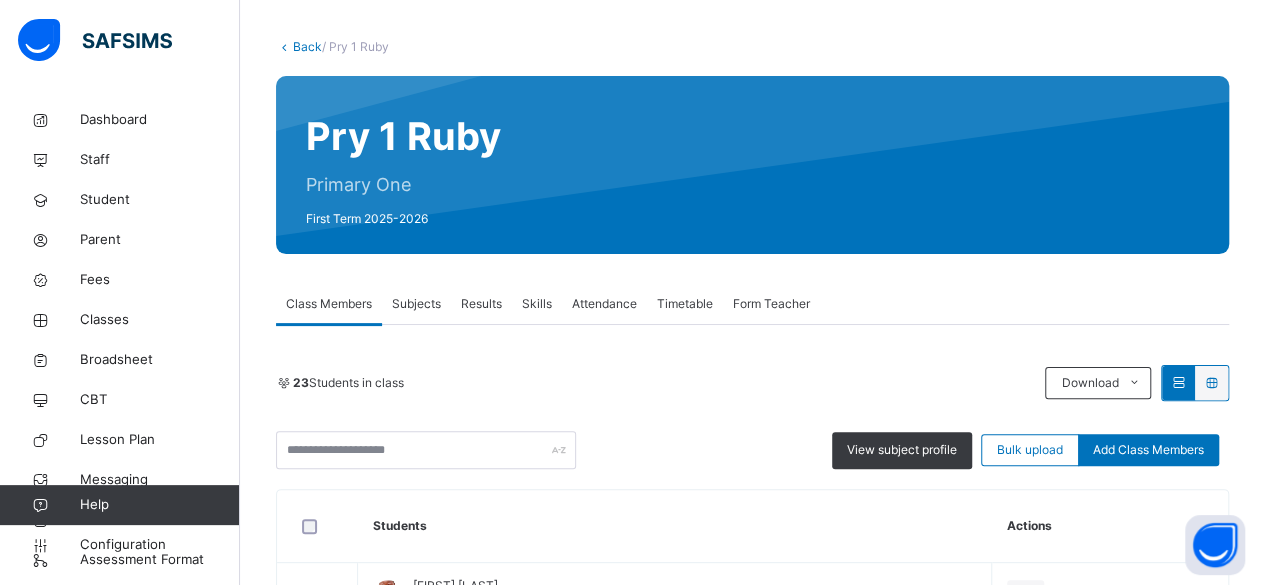scroll, scrollTop: 176, scrollLeft: 0, axis: vertical 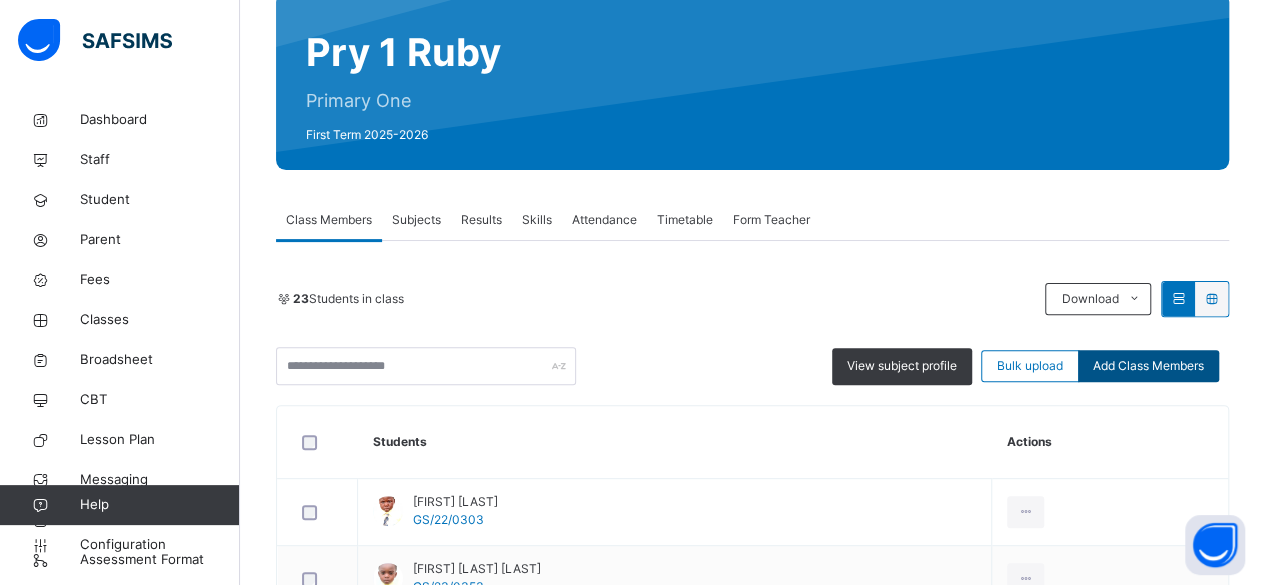 click on "Add Class Members" at bounding box center [1148, 366] 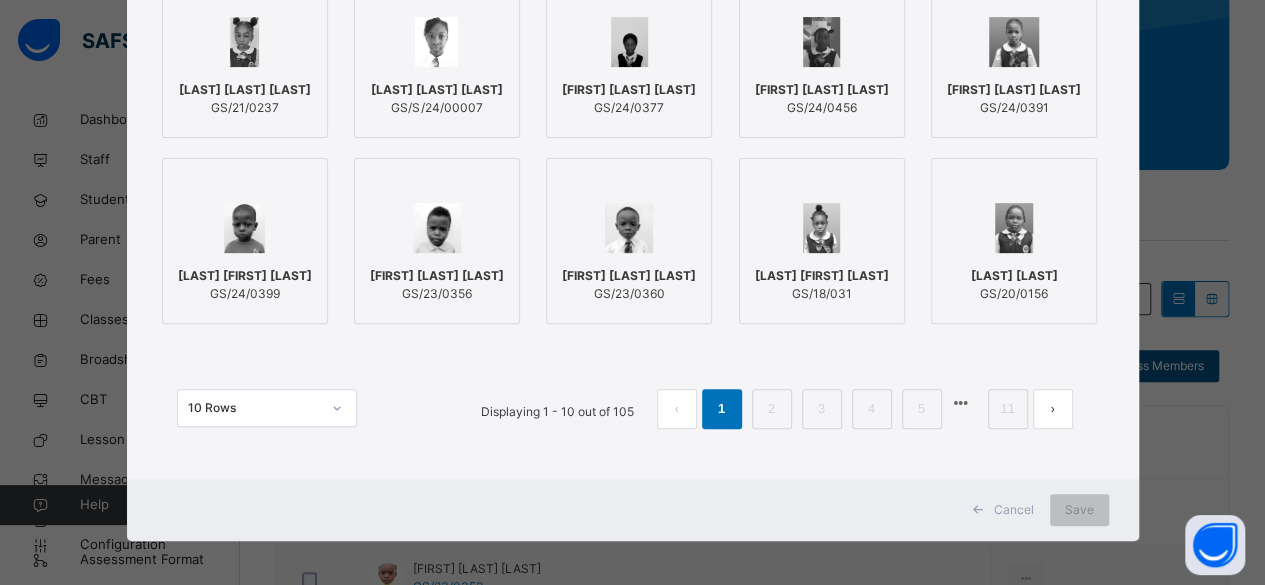 scroll, scrollTop: 306, scrollLeft: 0, axis: vertical 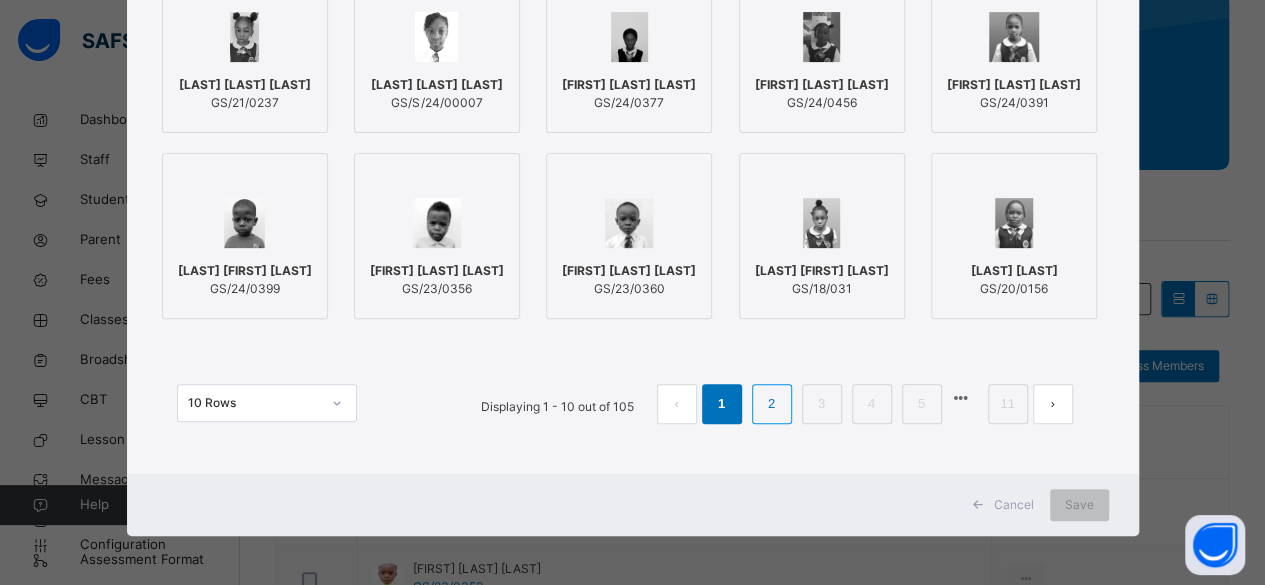 click on "2" at bounding box center [771, 404] 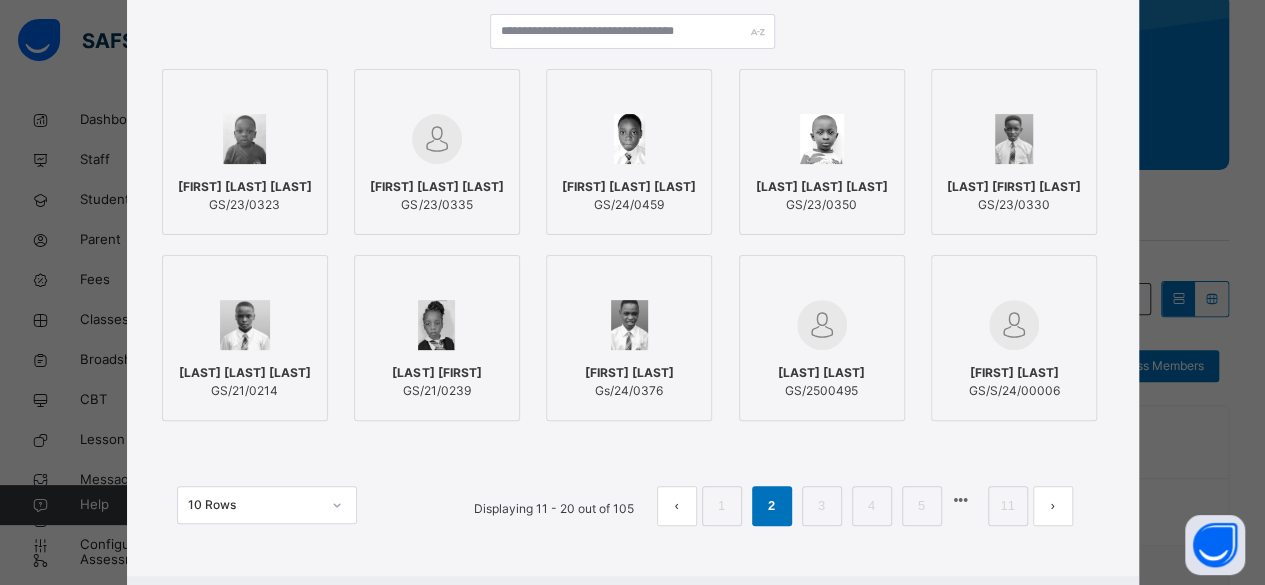 scroll, scrollTop: 306, scrollLeft: 0, axis: vertical 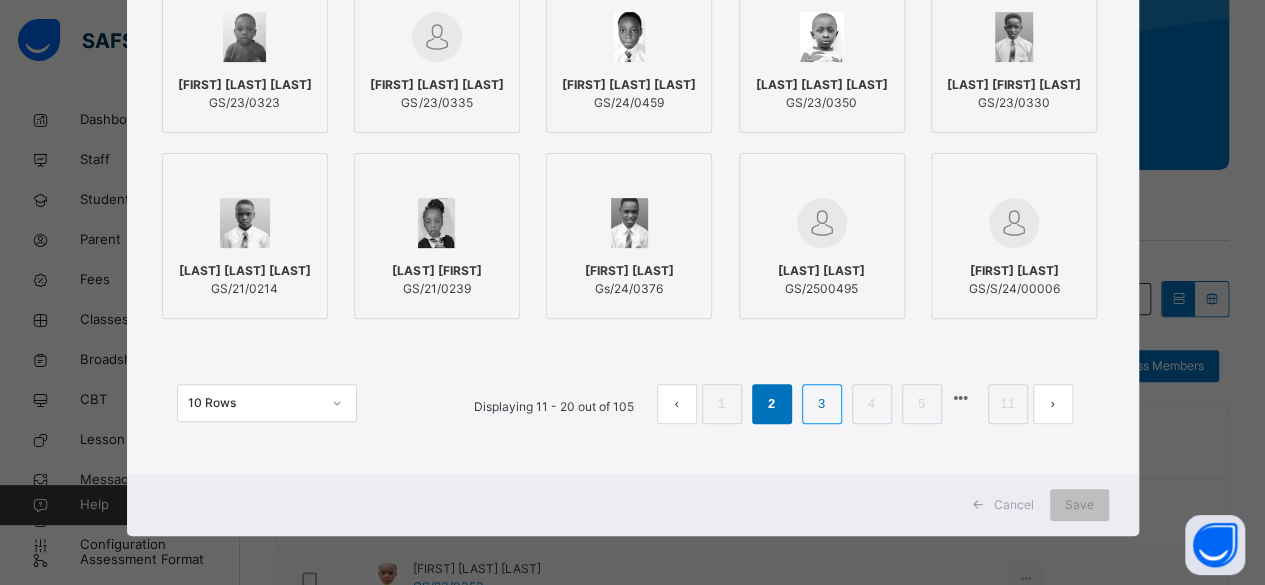click on "3" at bounding box center [821, 404] 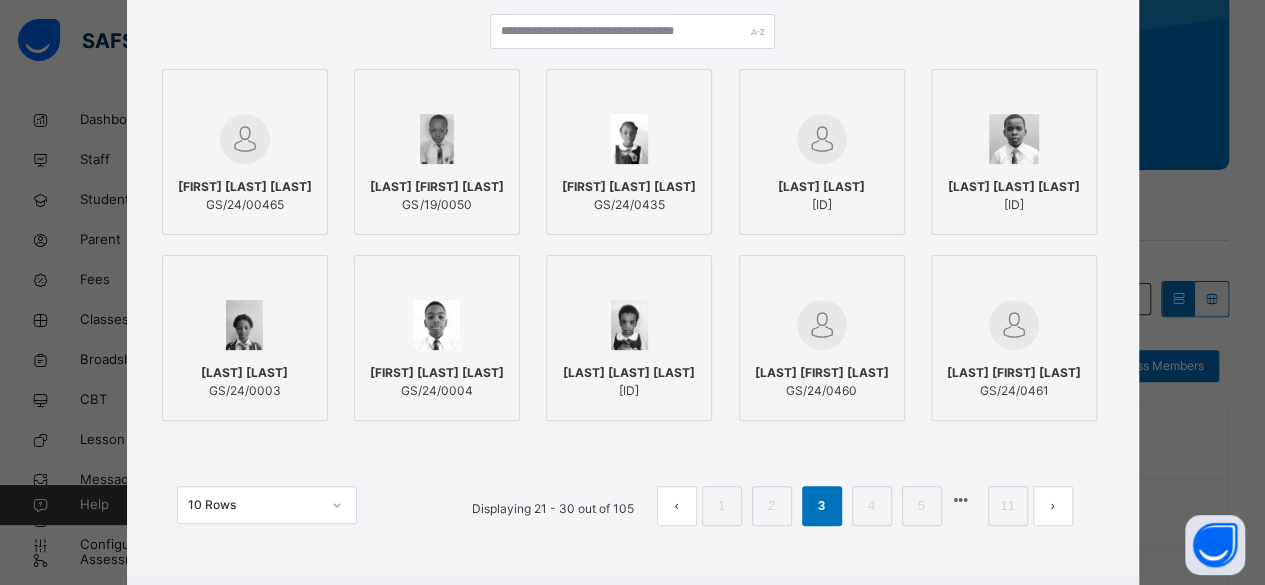 scroll, scrollTop: 306, scrollLeft: 0, axis: vertical 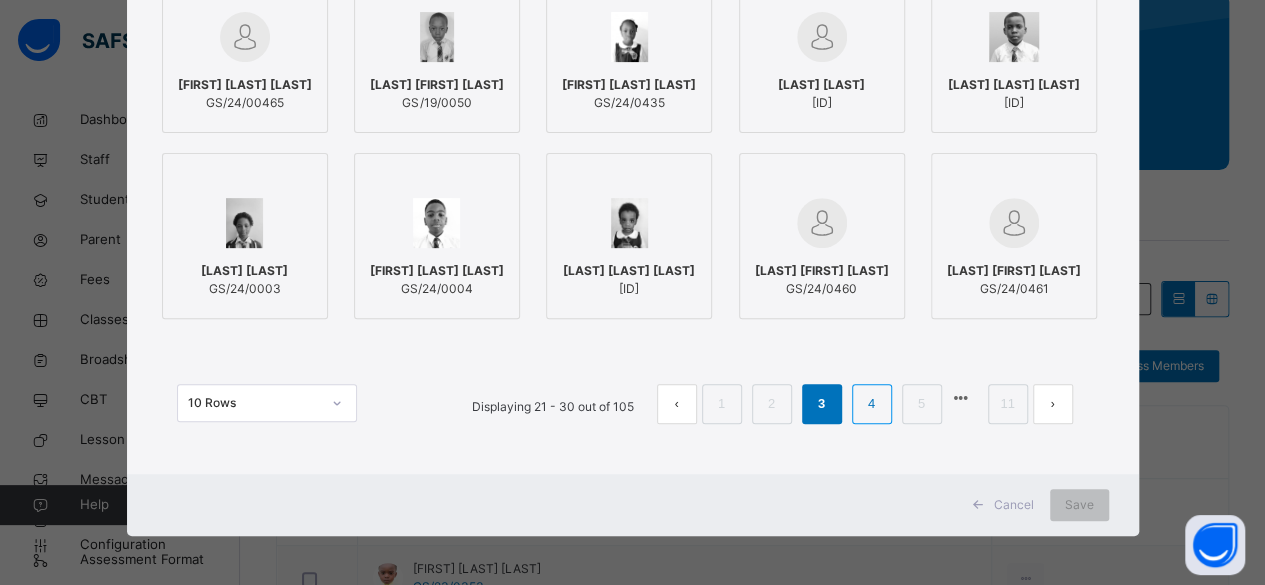click on "4" at bounding box center [871, 404] 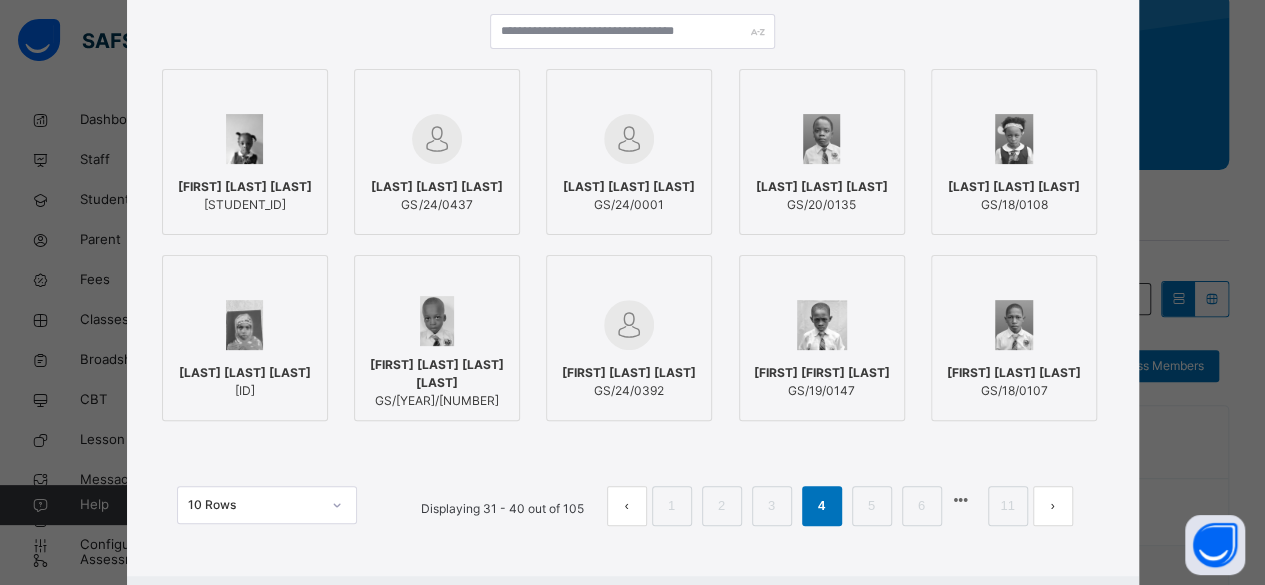 scroll, scrollTop: 306, scrollLeft: 0, axis: vertical 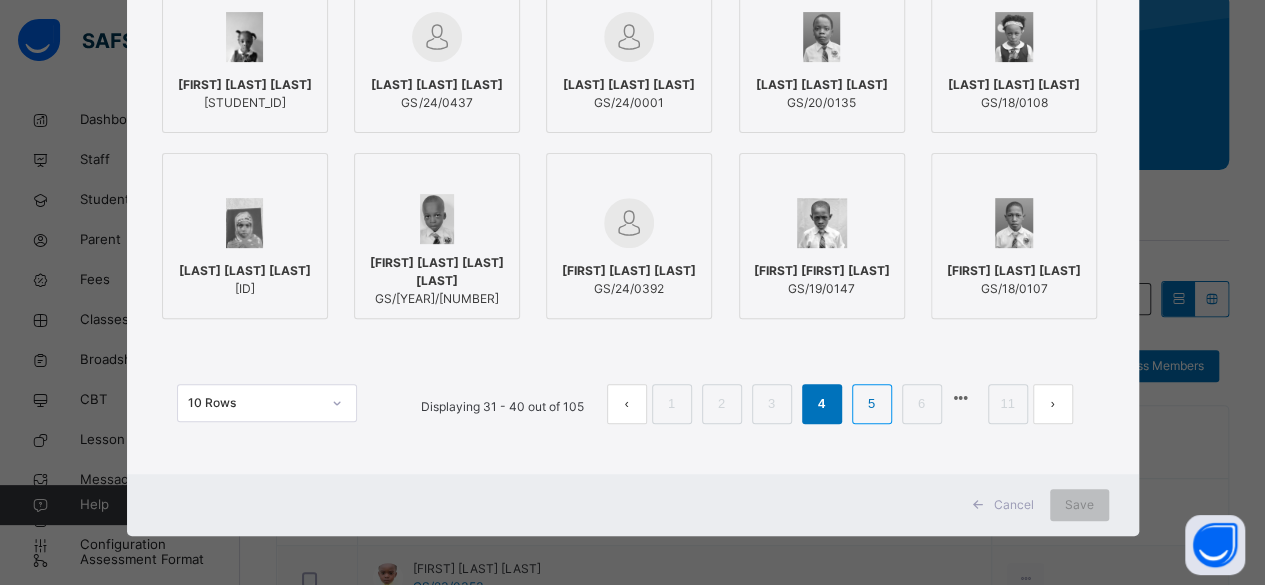 click on "5" at bounding box center [871, 404] 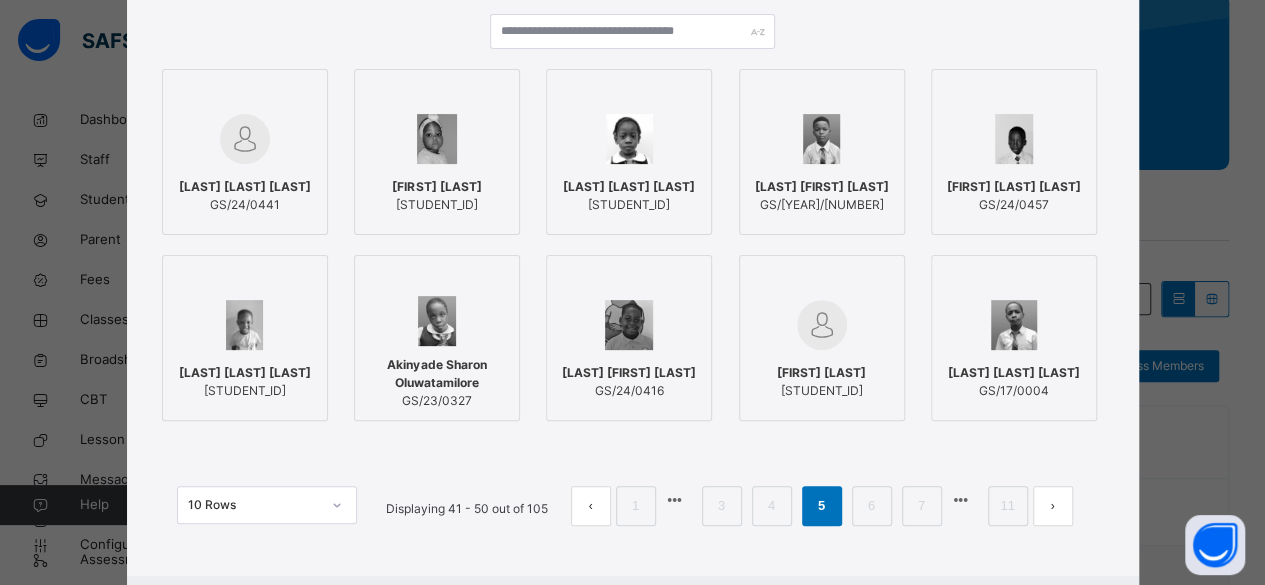 scroll, scrollTop: 306, scrollLeft: 0, axis: vertical 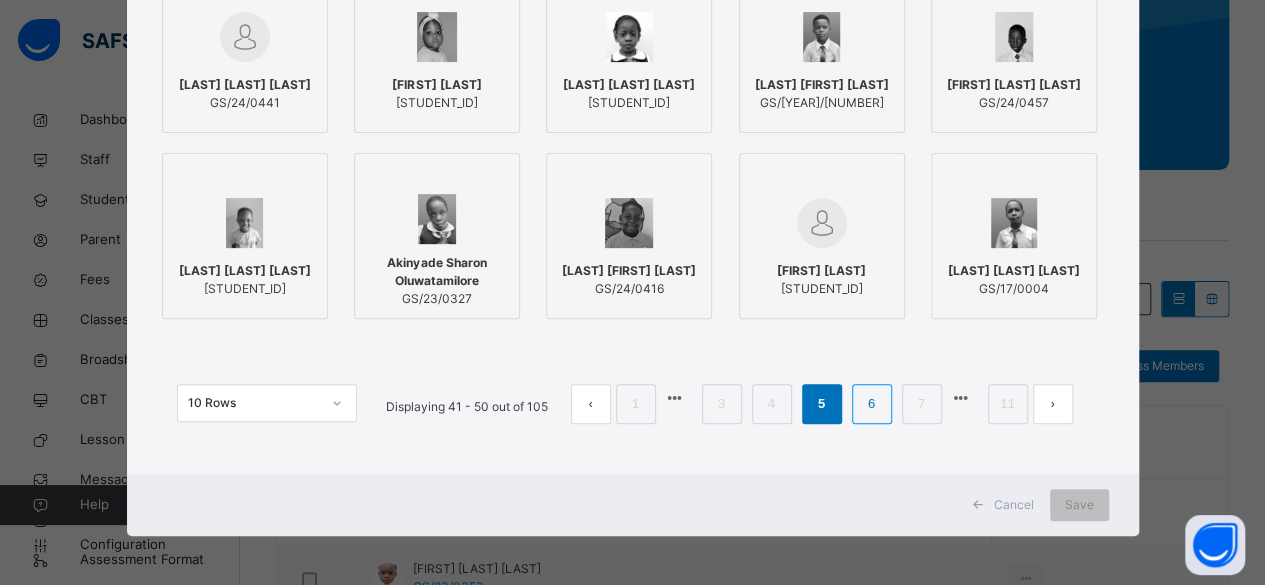 click on "6" at bounding box center [871, 404] 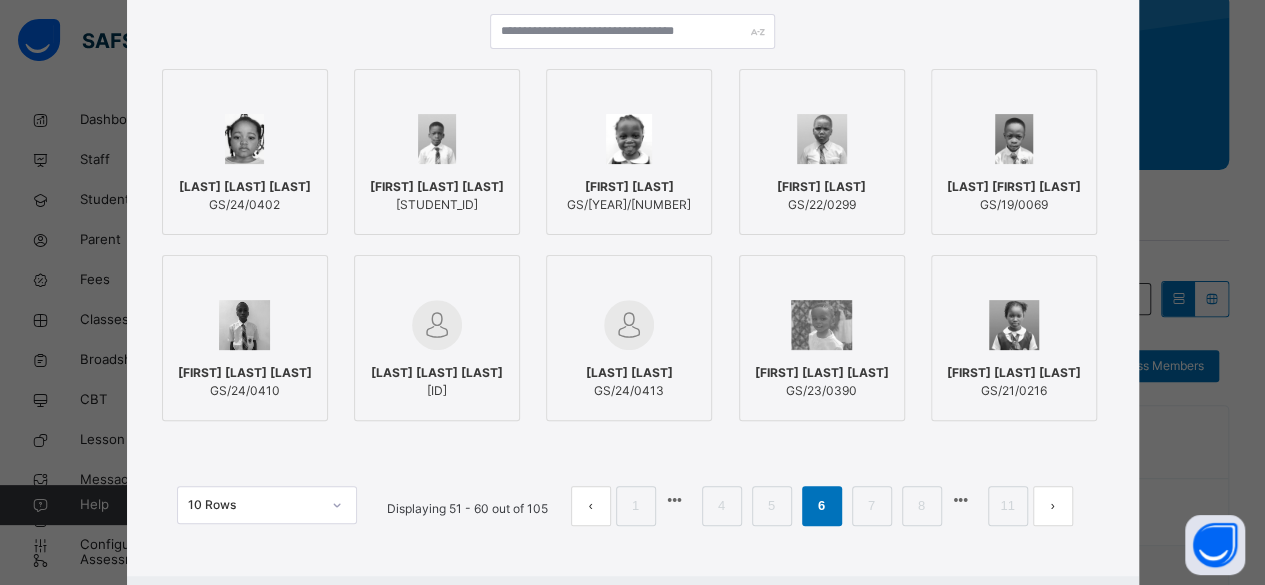 scroll, scrollTop: 306, scrollLeft: 0, axis: vertical 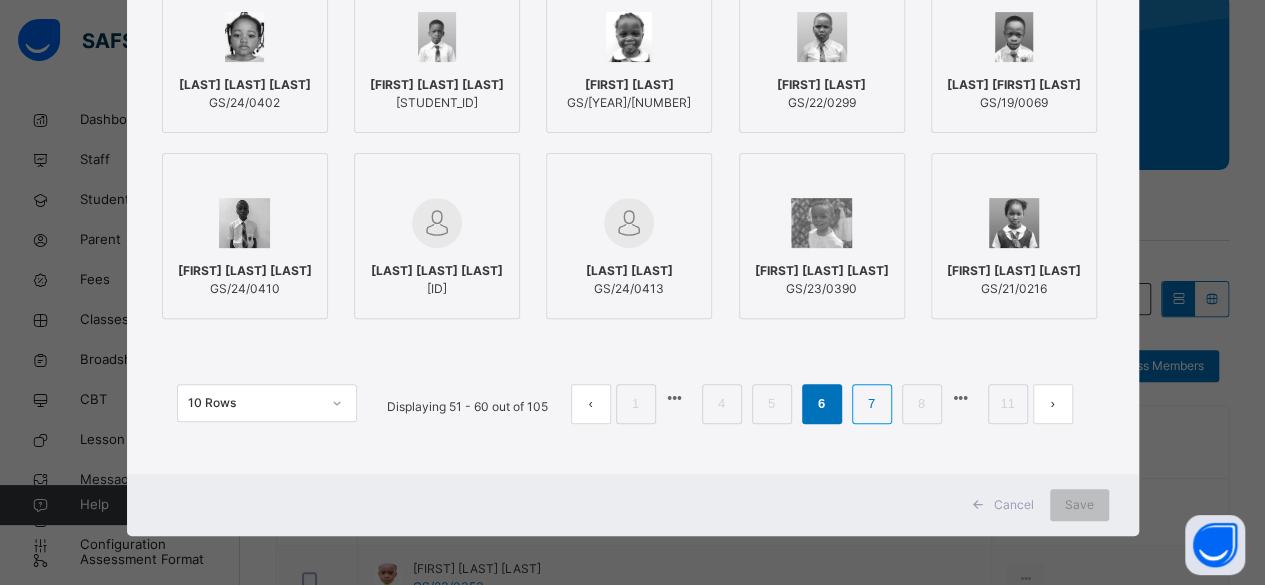 click on "7" at bounding box center (871, 404) 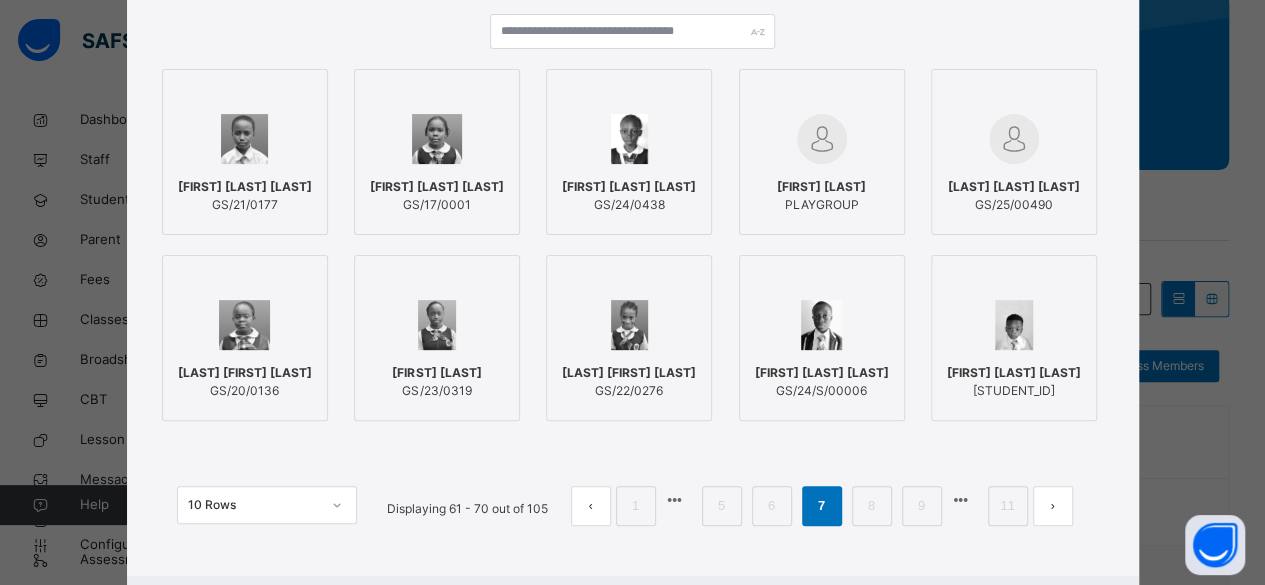 scroll, scrollTop: 306, scrollLeft: 0, axis: vertical 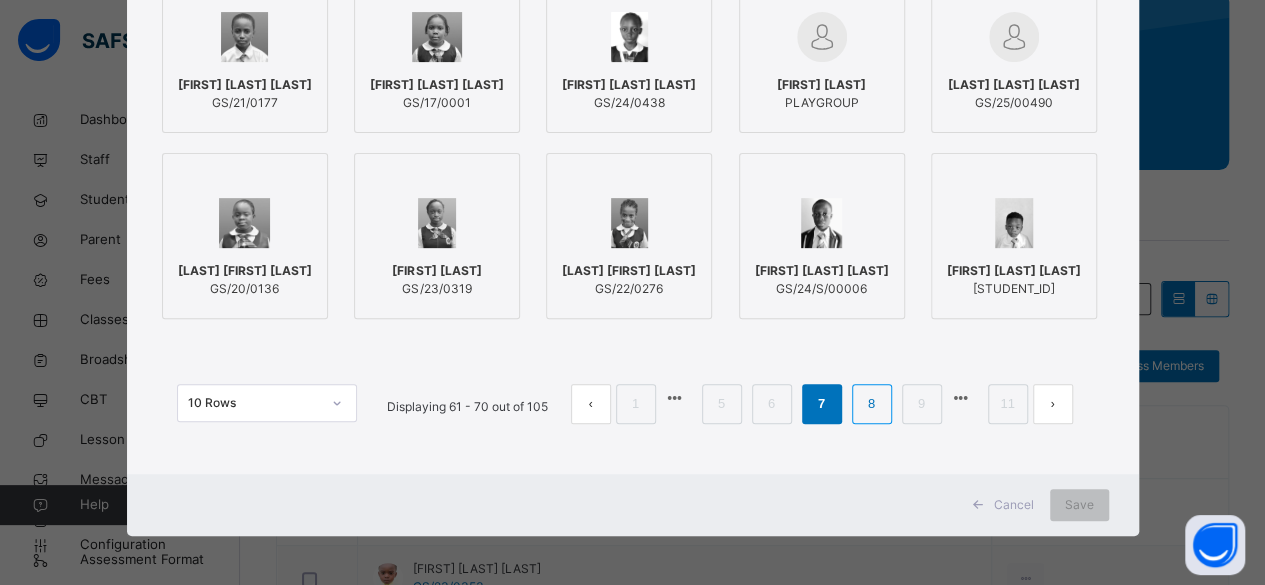click on "8" at bounding box center [871, 404] 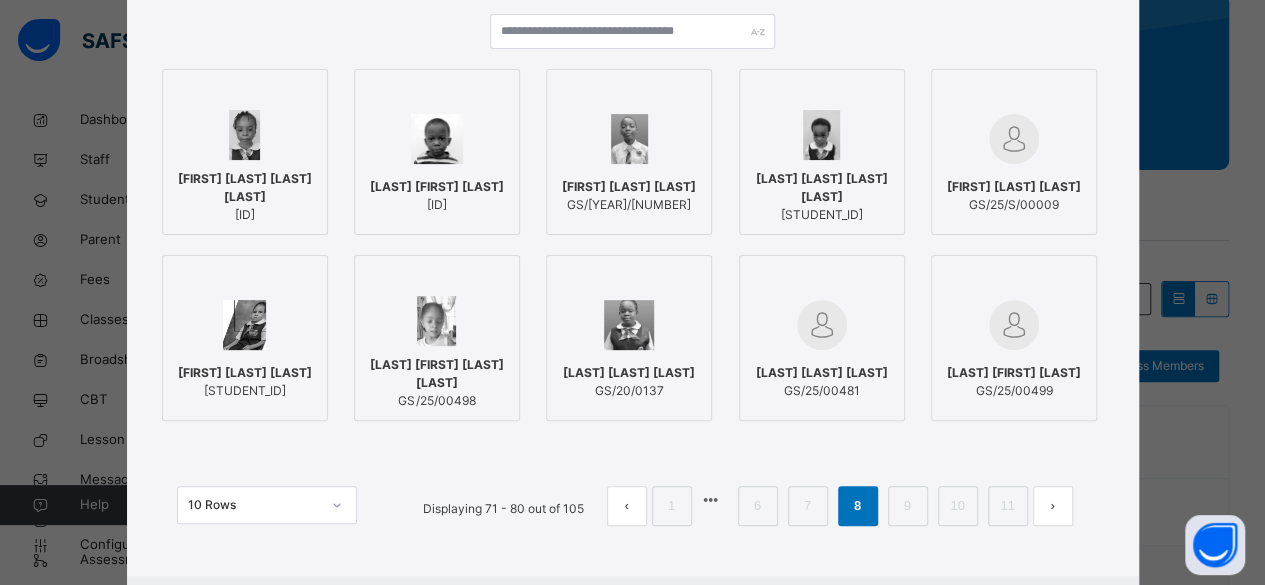 scroll, scrollTop: 306, scrollLeft: 0, axis: vertical 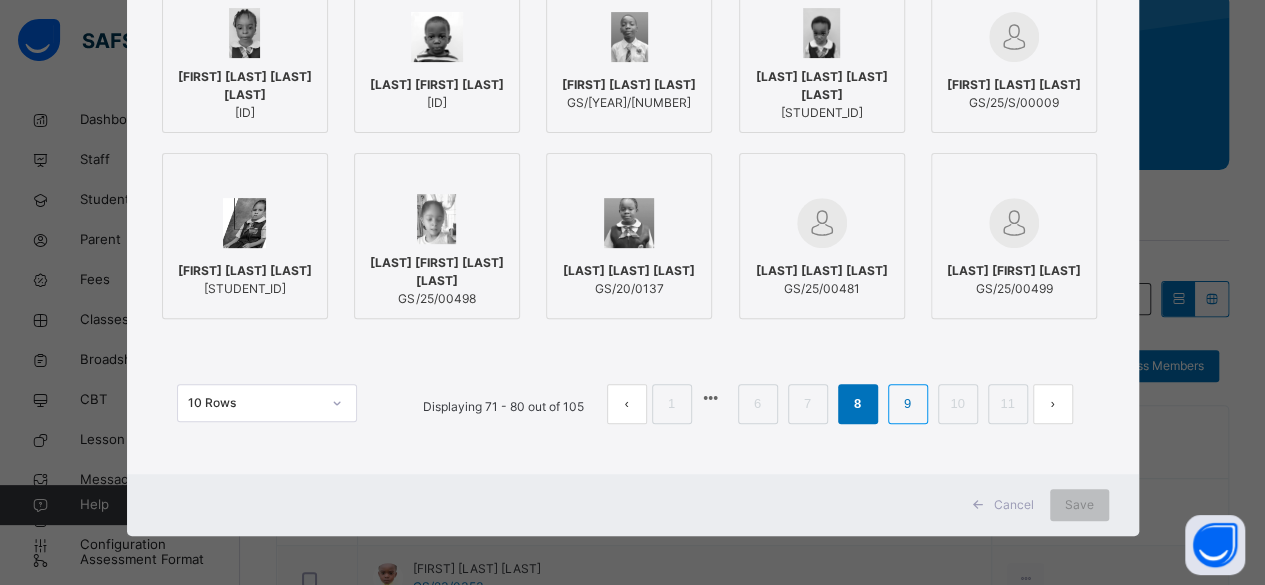 click on "9" at bounding box center (907, 404) 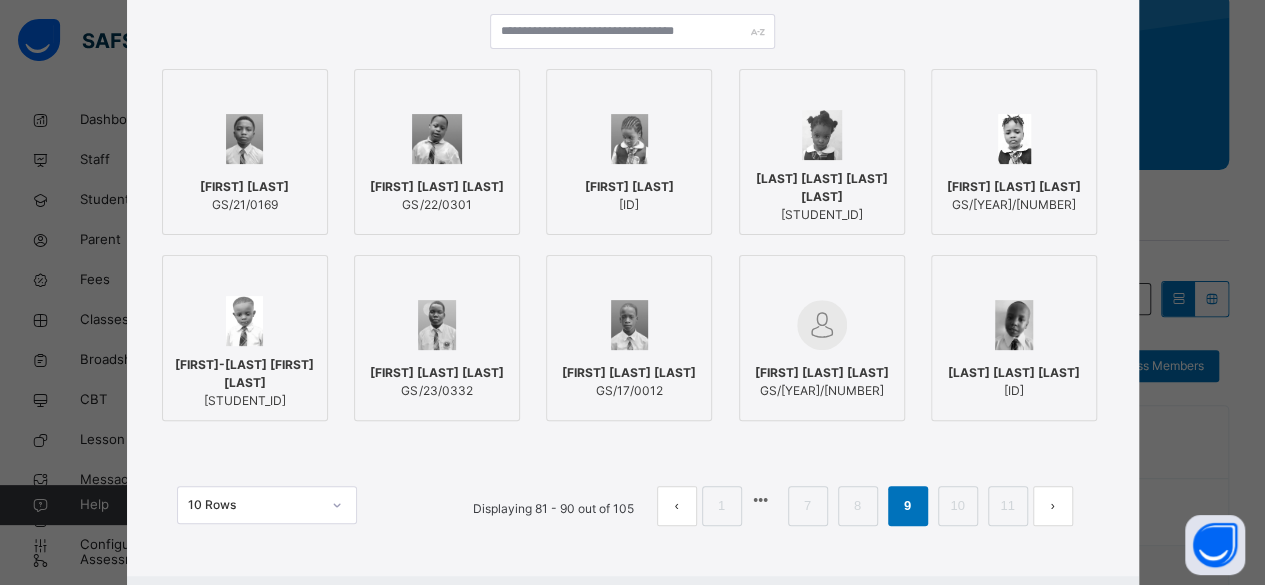 scroll, scrollTop: 306, scrollLeft: 0, axis: vertical 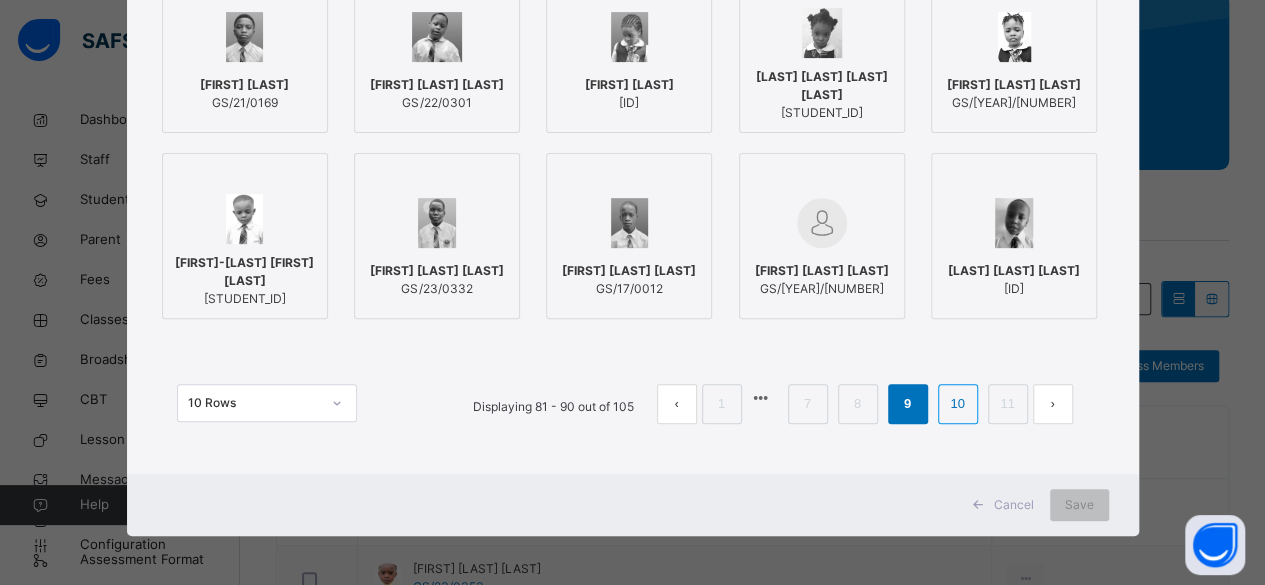 click on "10" at bounding box center [957, 404] 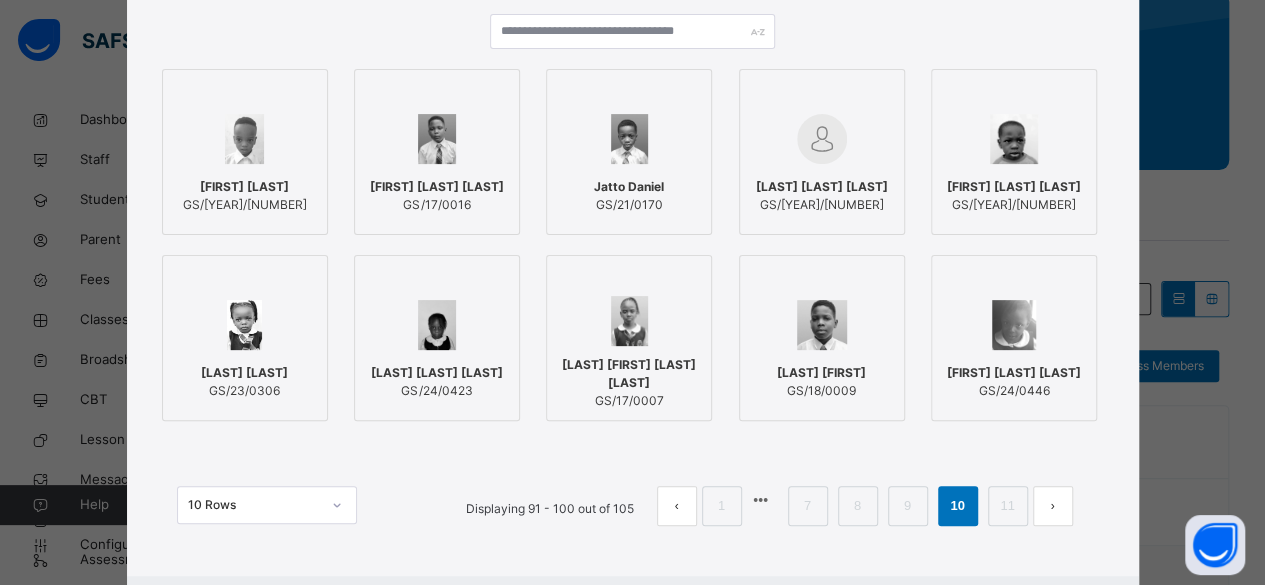 scroll, scrollTop: 306, scrollLeft: 0, axis: vertical 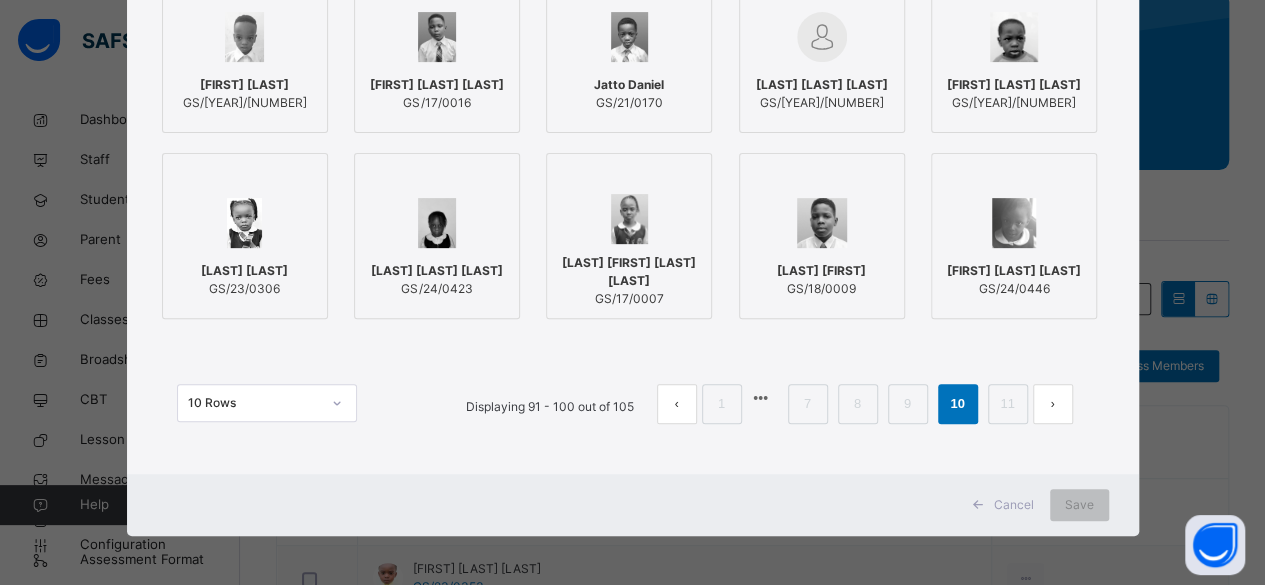 click on "[LAST] [LAST] [LAST]" at bounding box center (437, 271) 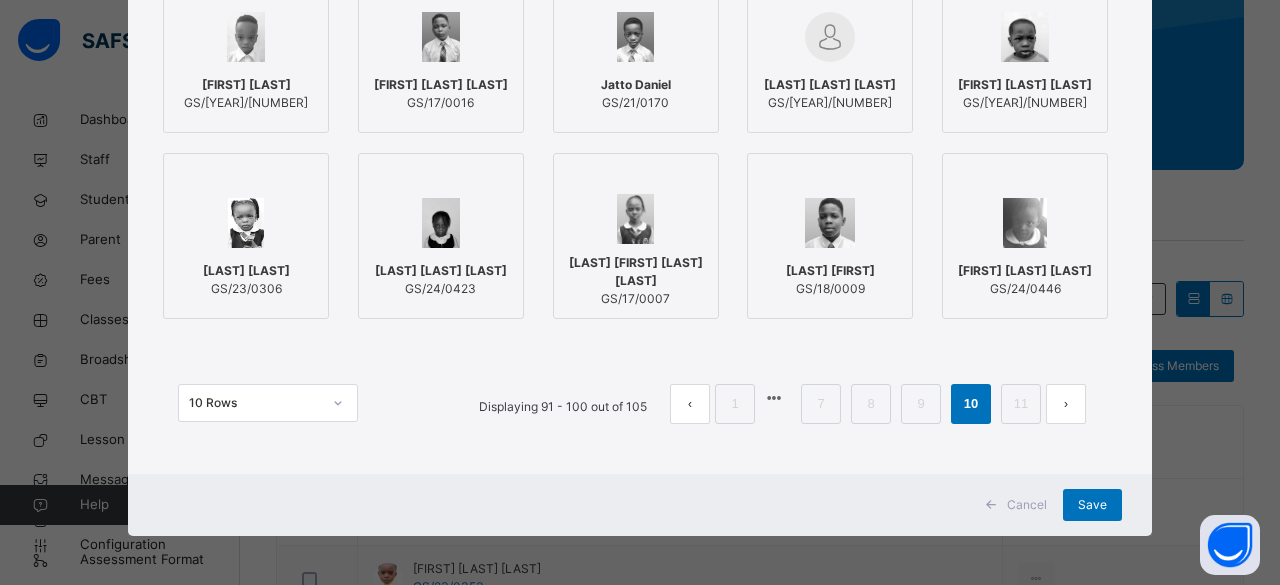 click on "[FIRST] [LAST] [LAST]" at bounding box center [1025, 271] 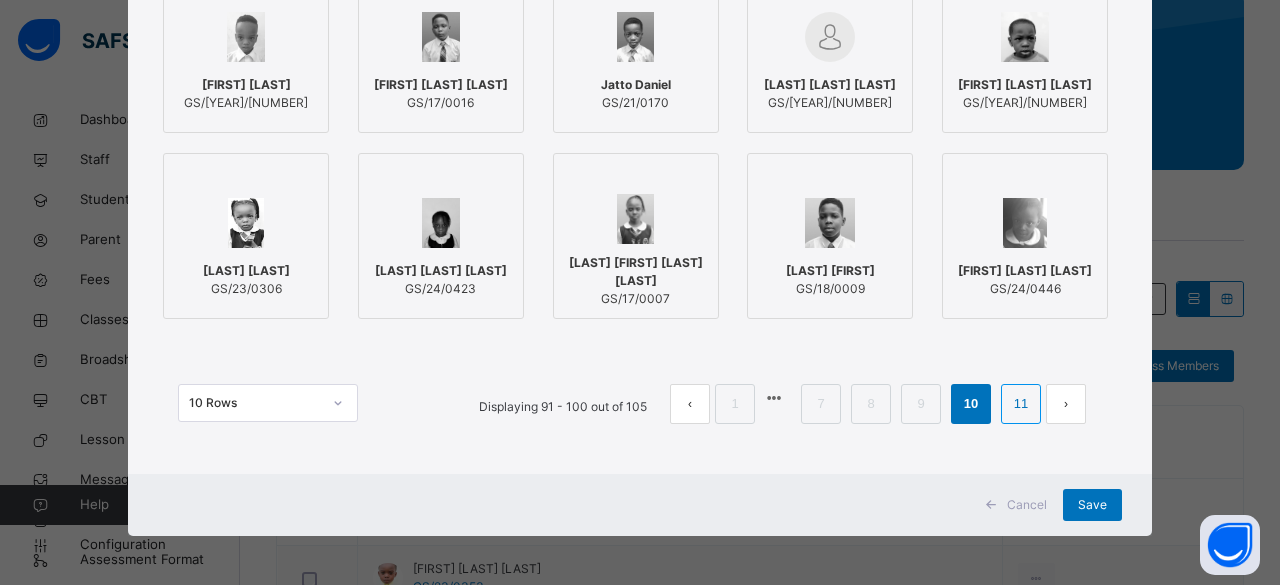 click on "11" at bounding box center [1021, 404] 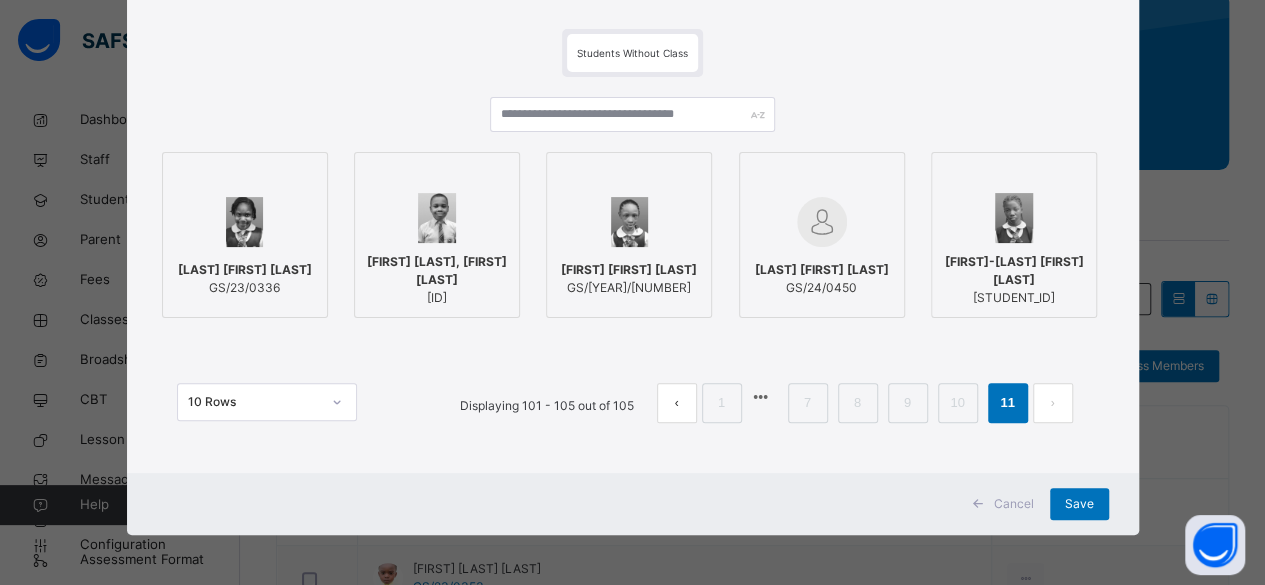 scroll, scrollTop: 120, scrollLeft: 0, axis: vertical 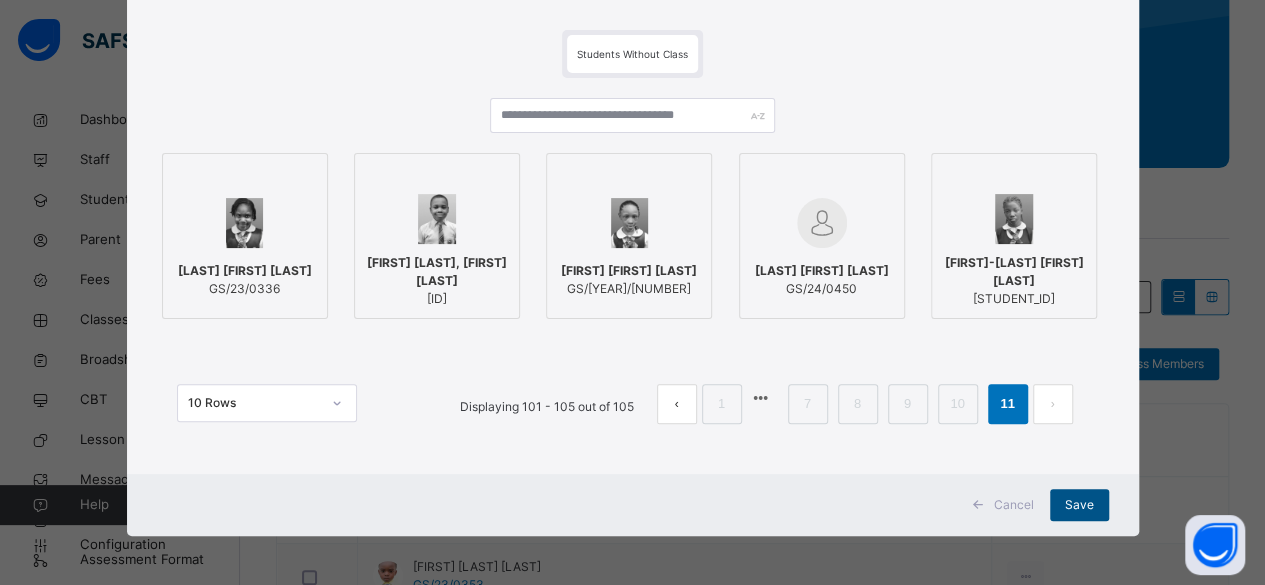 click on "Save" at bounding box center (1079, 505) 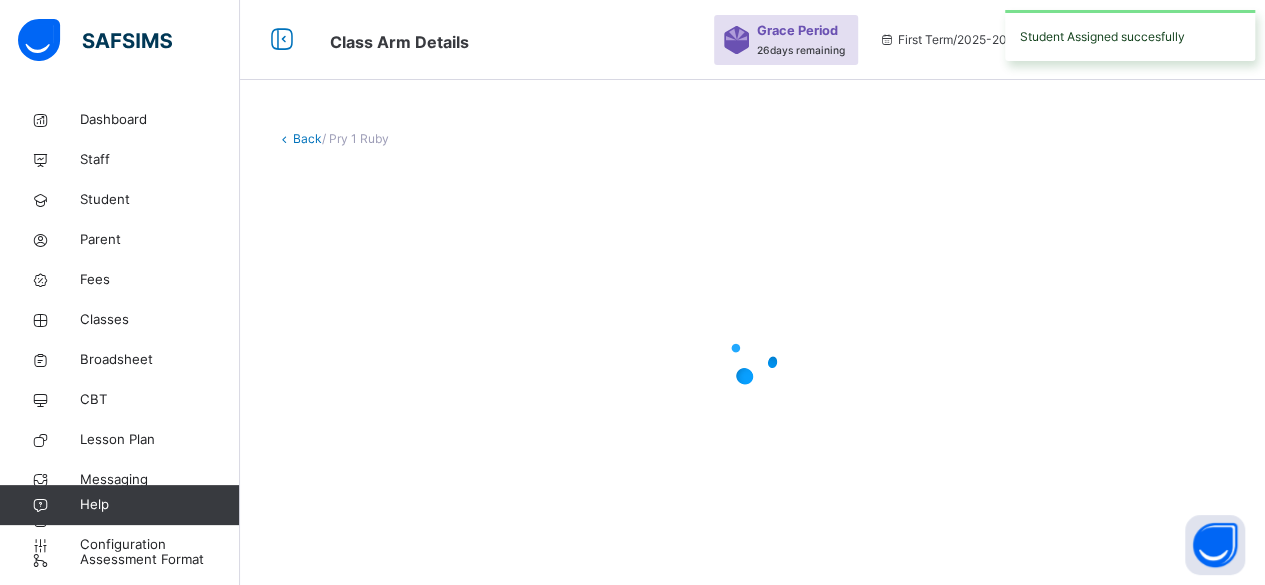 scroll, scrollTop: 0, scrollLeft: 0, axis: both 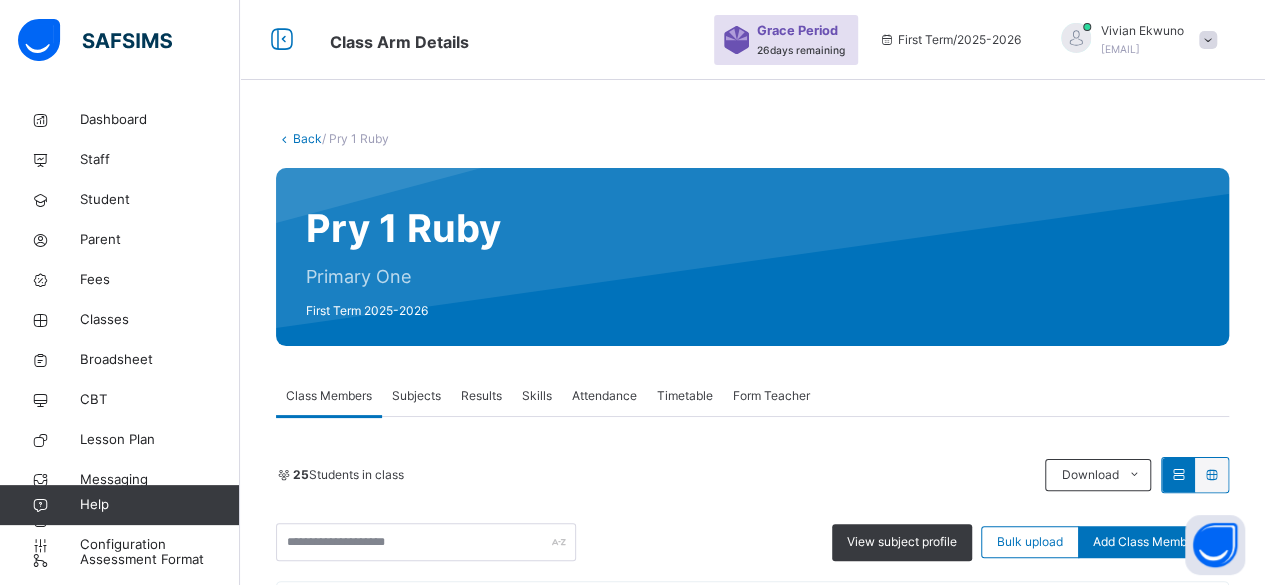 click on "Back" at bounding box center (307, 138) 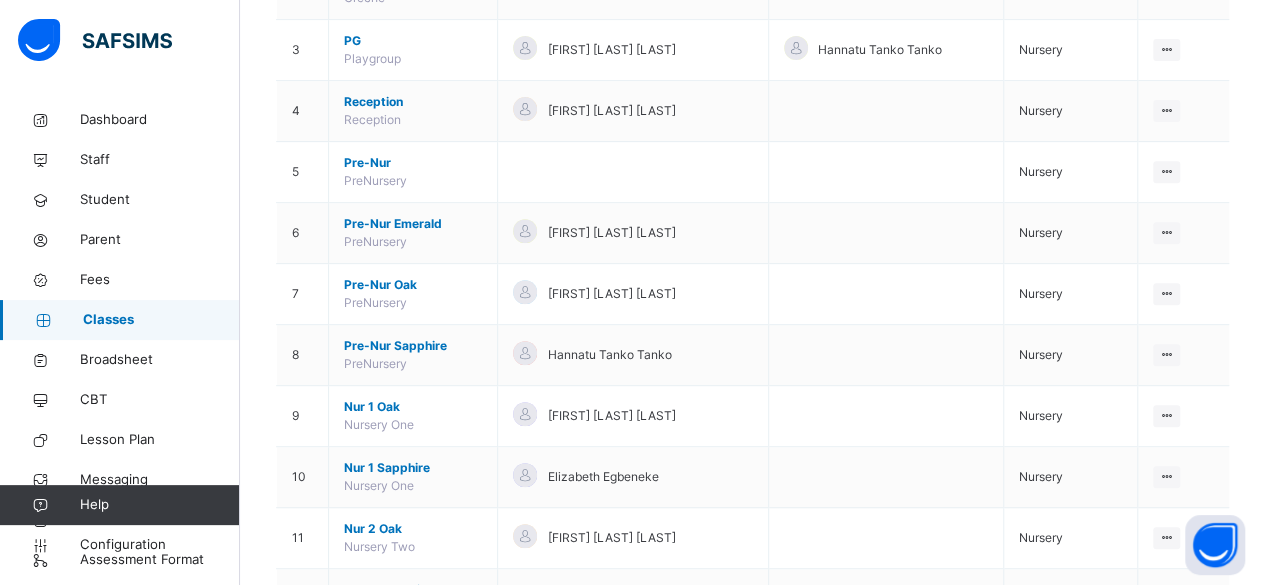 scroll, scrollTop: 339, scrollLeft: 0, axis: vertical 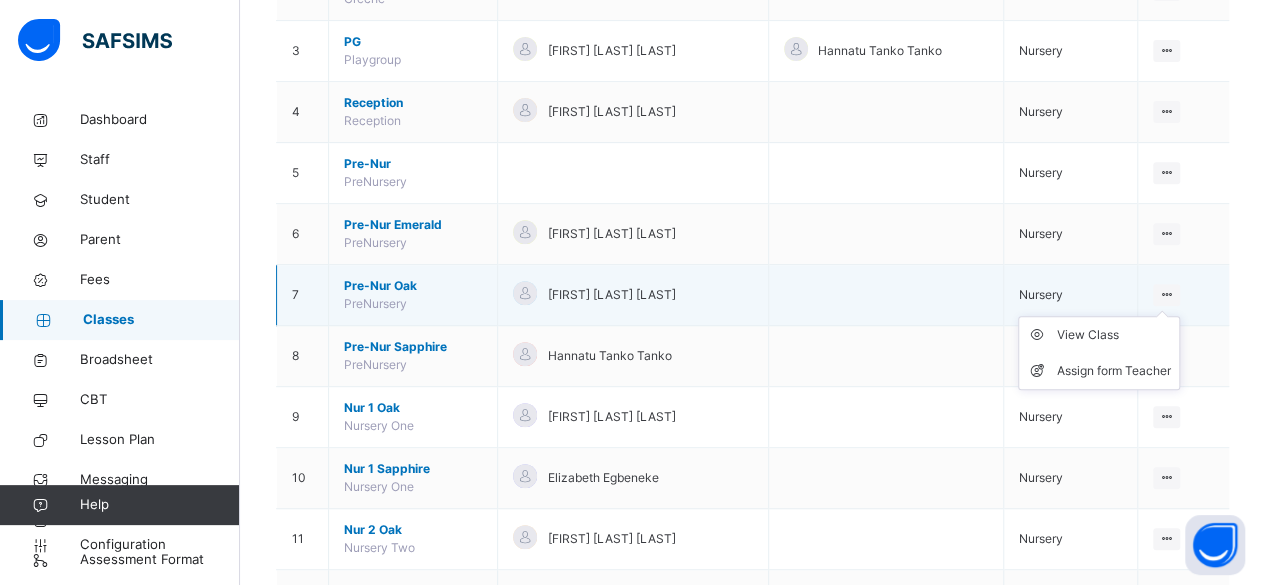 click on "View Class Assign form Teacher" at bounding box center (1099, 353) 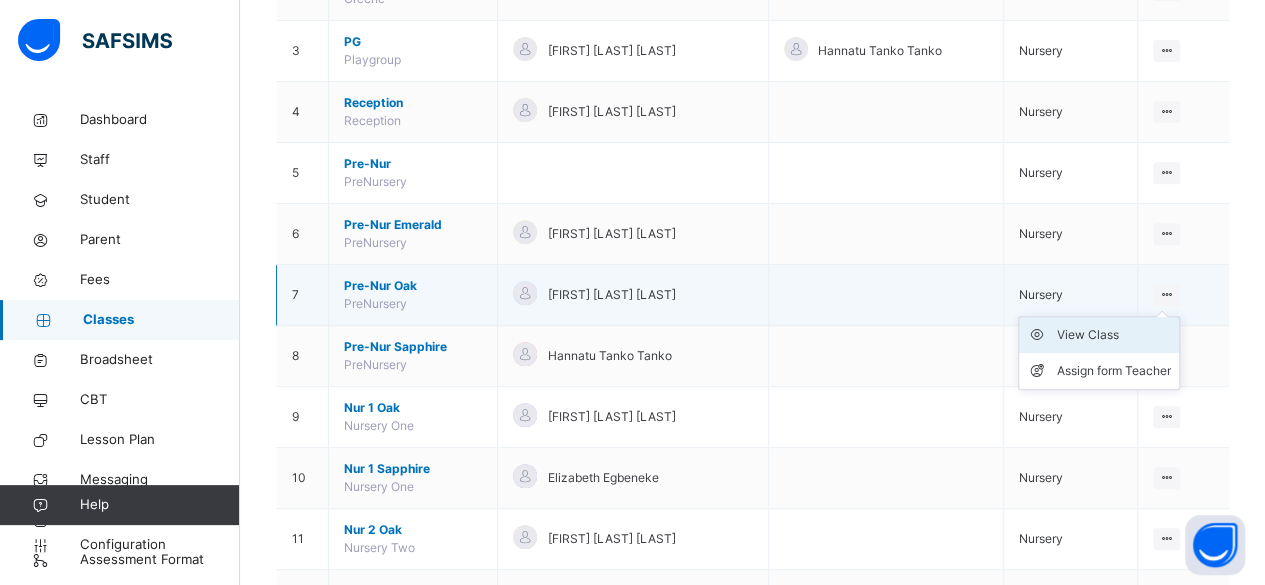 click on "View Class" at bounding box center [1114, 335] 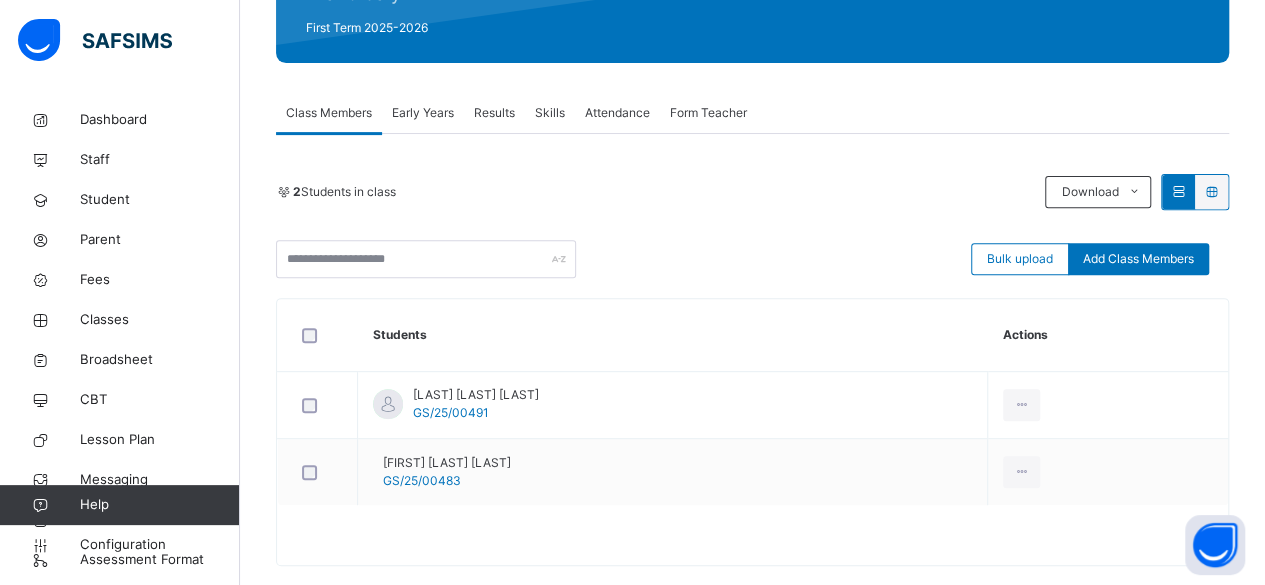 scroll, scrollTop: 311, scrollLeft: 0, axis: vertical 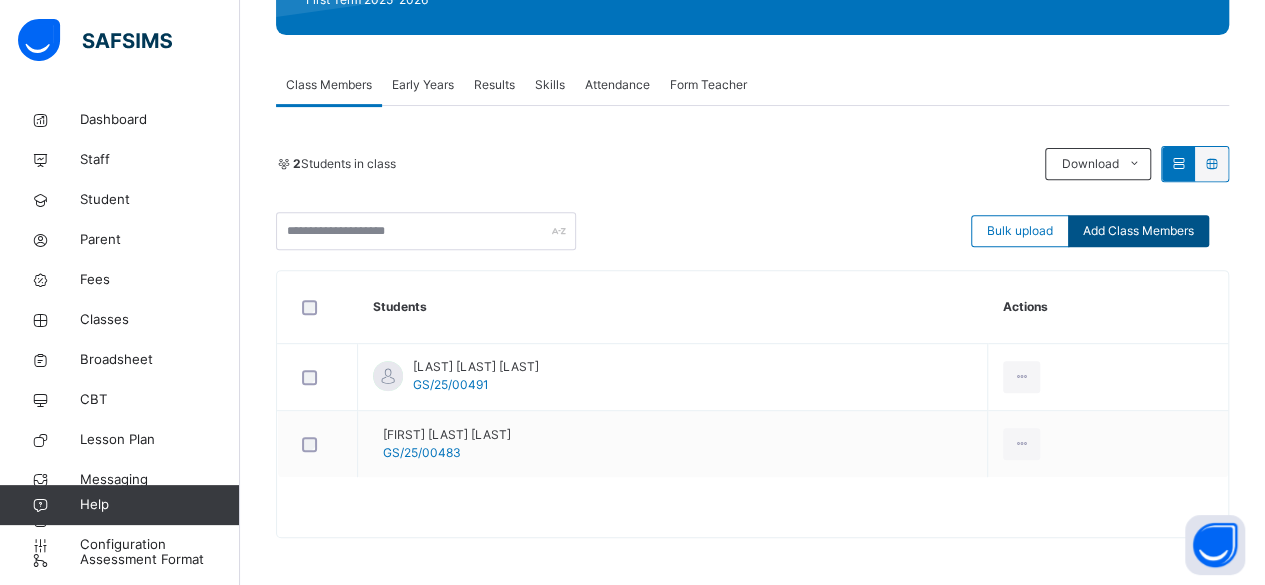 click on "Add Class Members" at bounding box center [1138, 231] 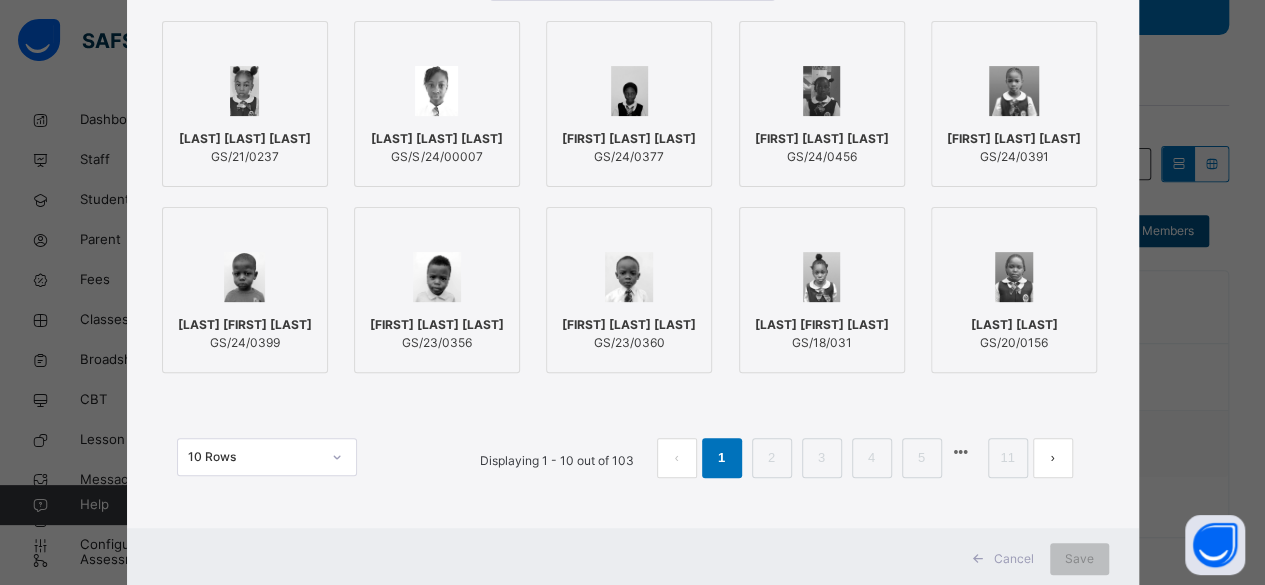 scroll, scrollTop: 252, scrollLeft: 0, axis: vertical 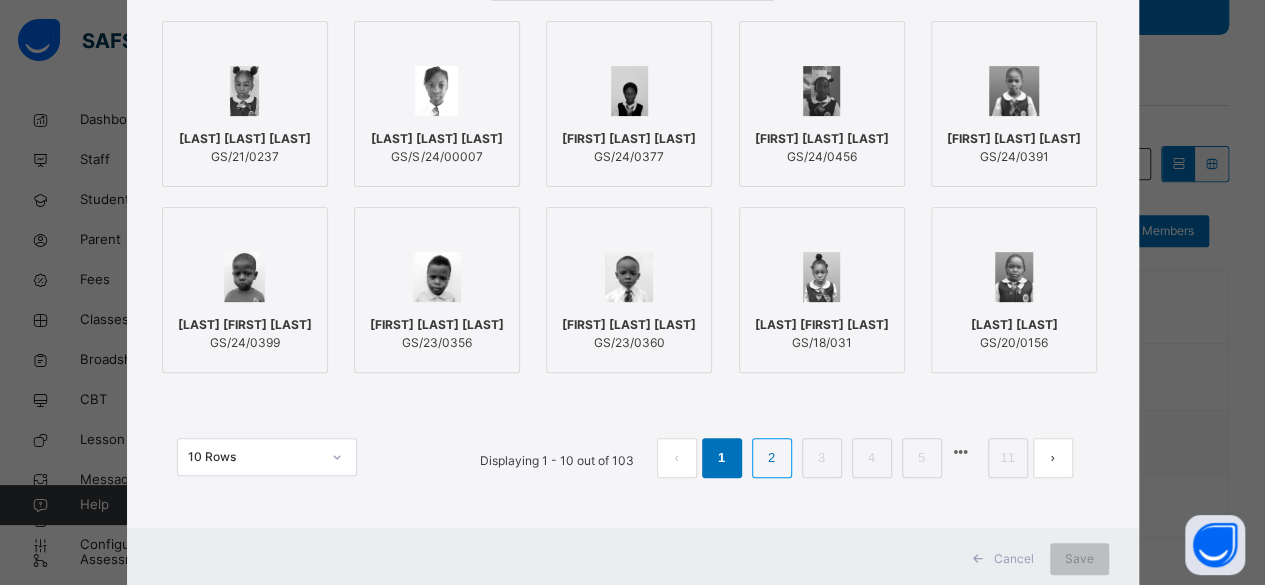 click on "2" at bounding box center [771, 458] 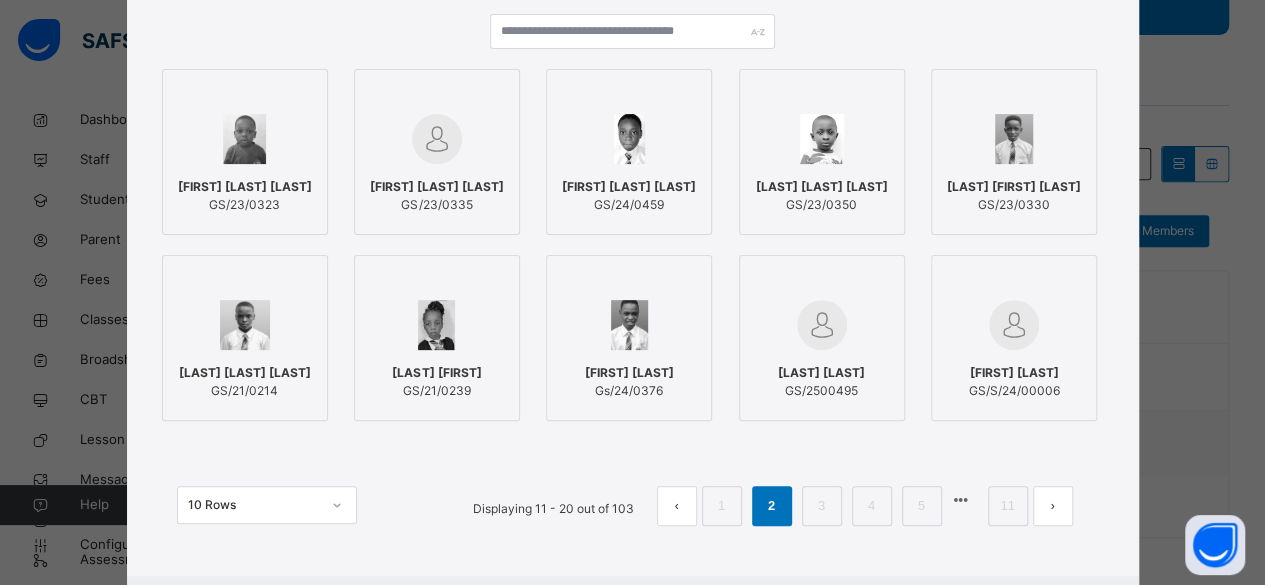 scroll, scrollTop: 252, scrollLeft: 0, axis: vertical 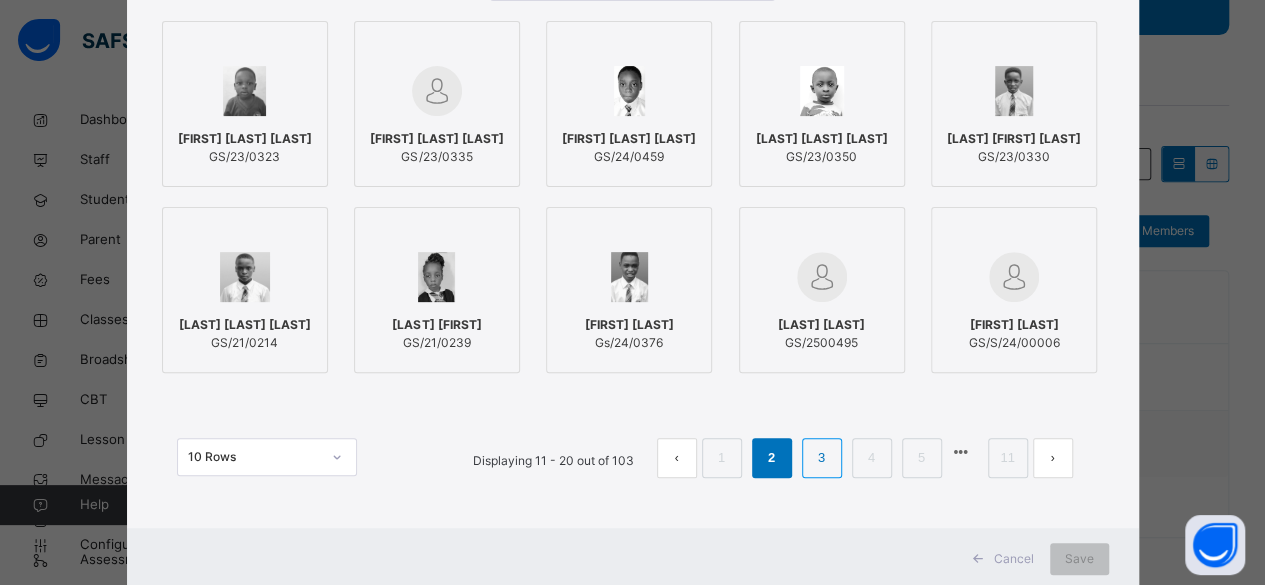 click on "3" at bounding box center [821, 458] 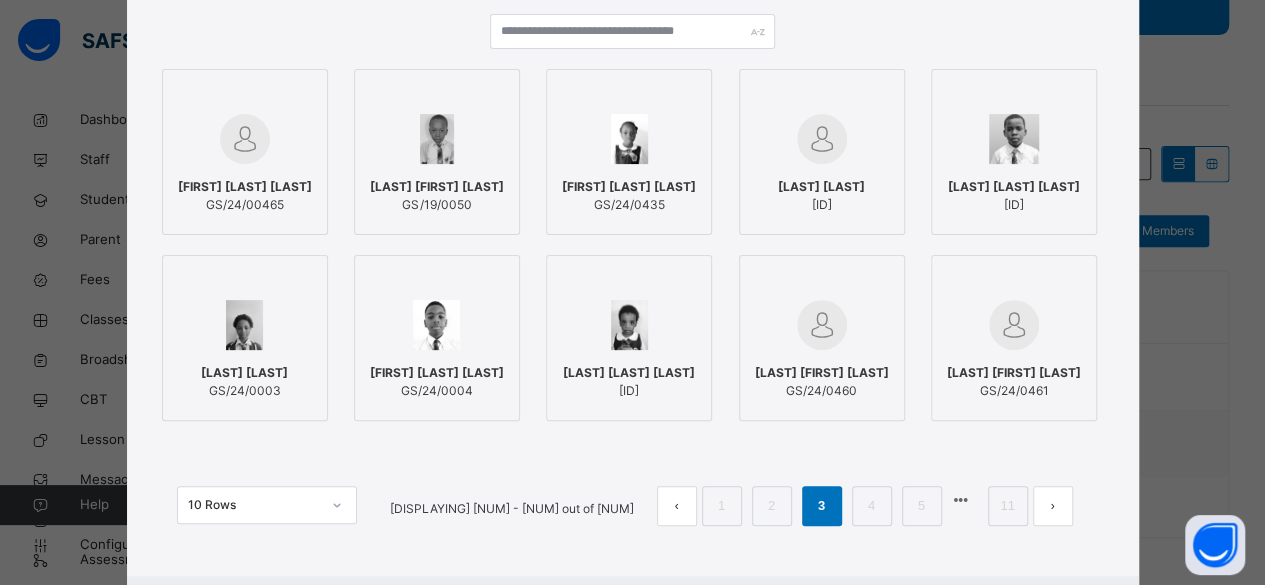 scroll, scrollTop: 252, scrollLeft: 0, axis: vertical 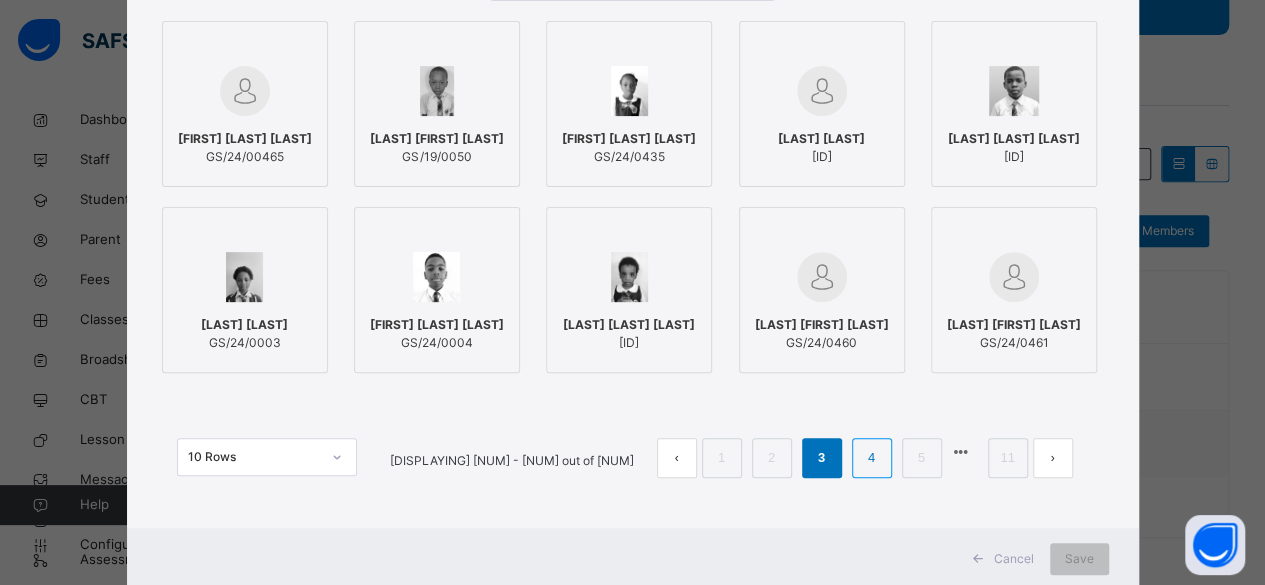 click on "4" at bounding box center (871, 458) 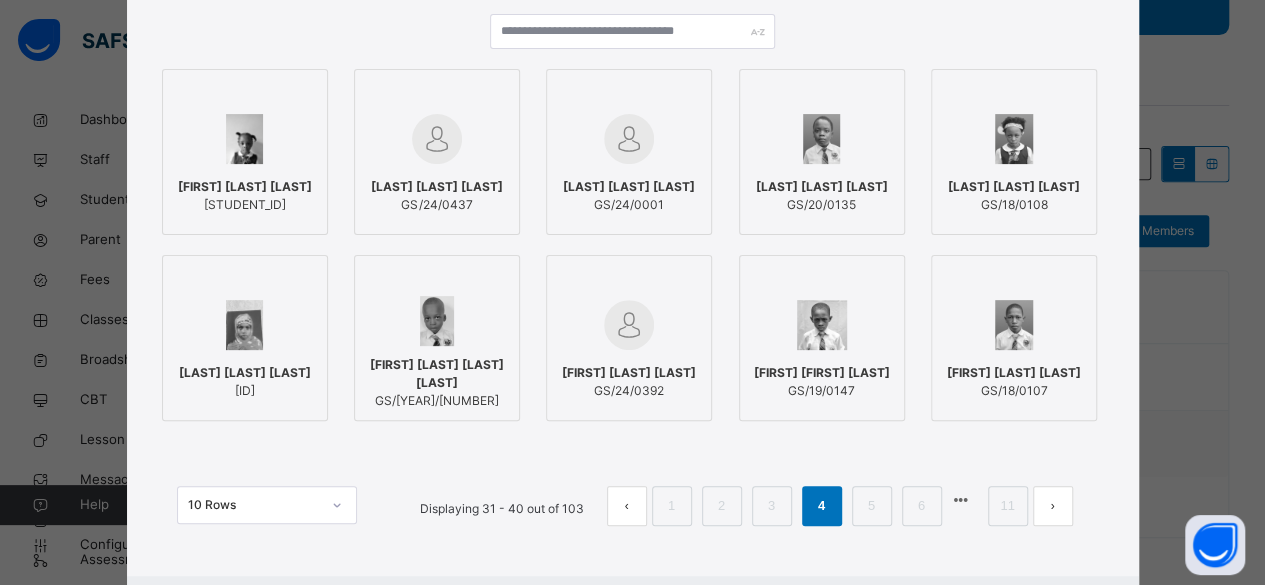 scroll, scrollTop: 252, scrollLeft: 0, axis: vertical 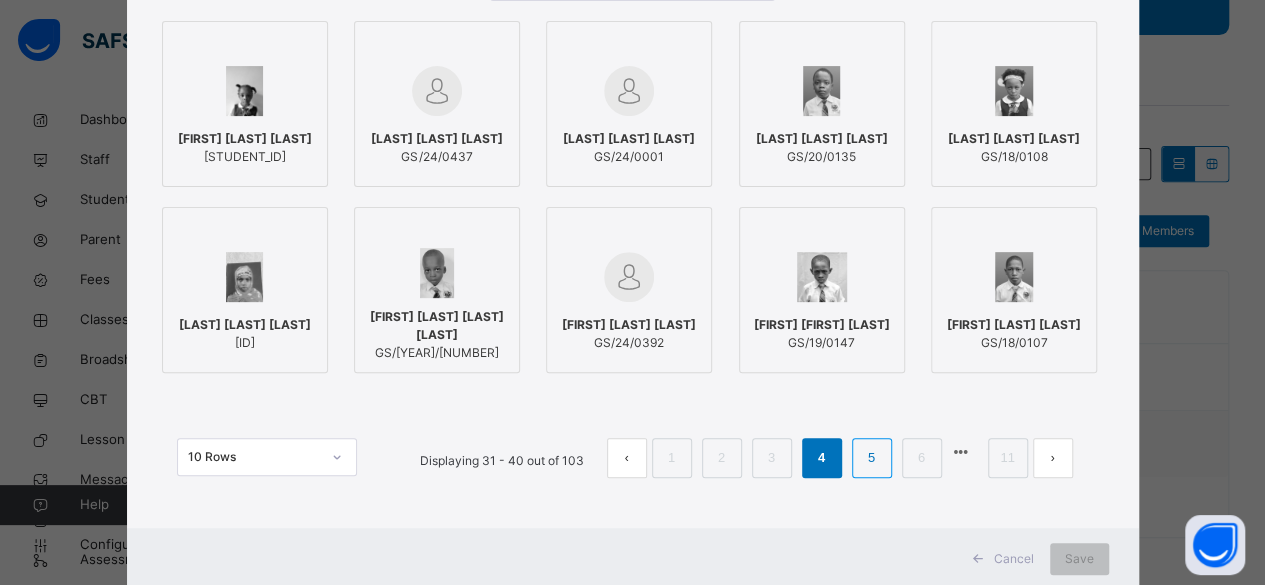 click on "5" at bounding box center (871, 458) 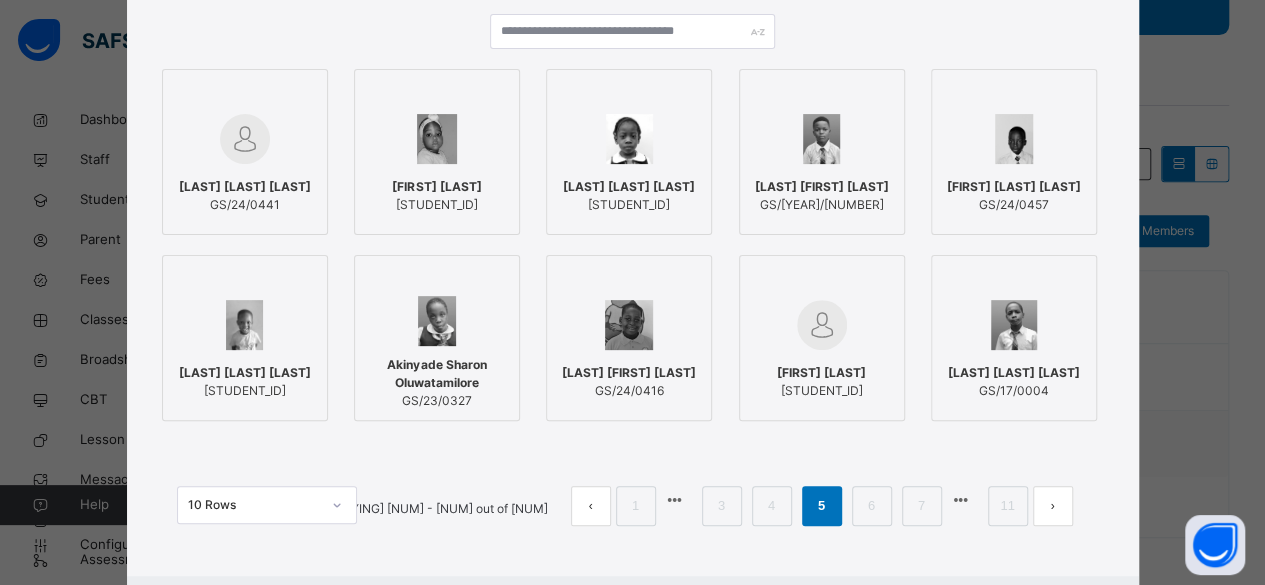 scroll, scrollTop: 252, scrollLeft: 0, axis: vertical 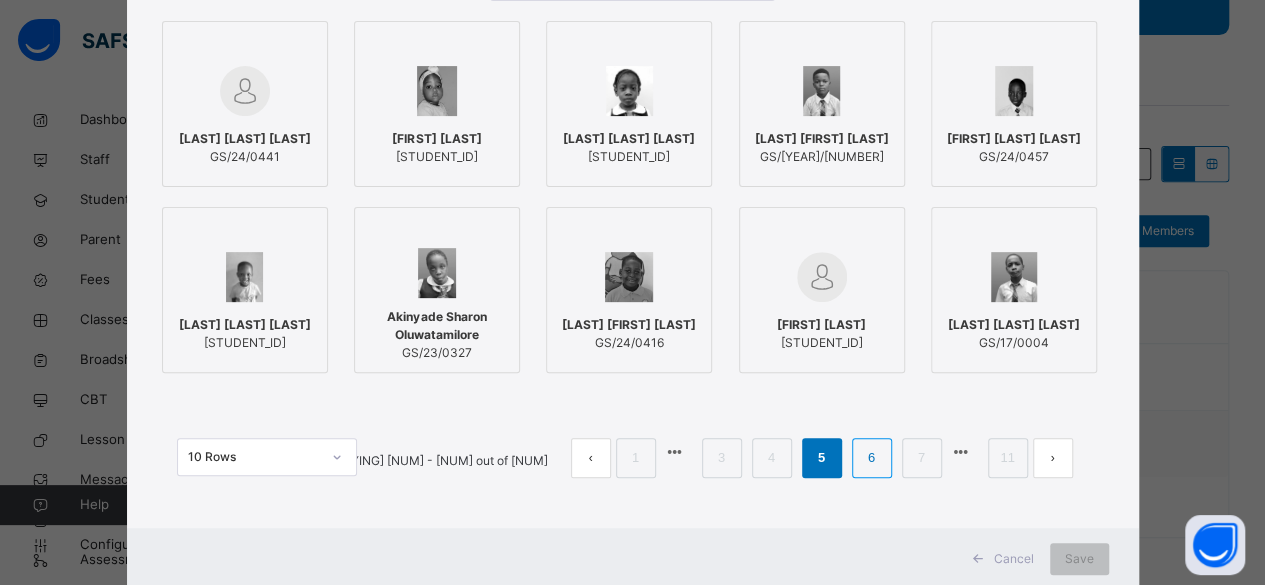 click on "6" at bounding box center (871, 458) 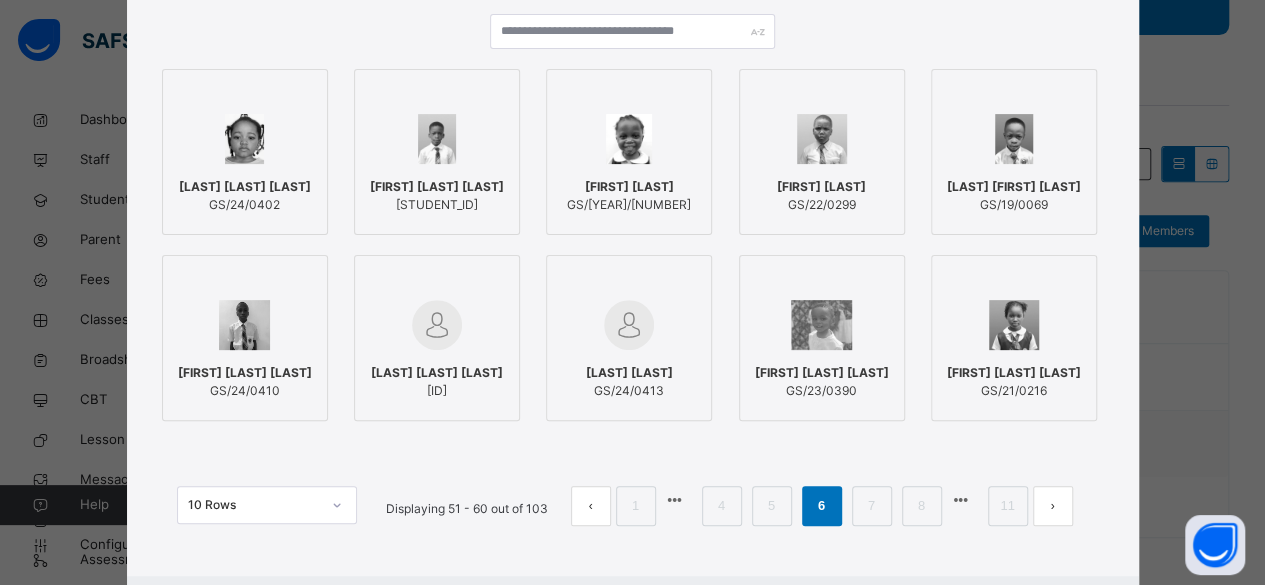 scroll, scrollTop: 252, scrollLeft: 0, axis: vertical 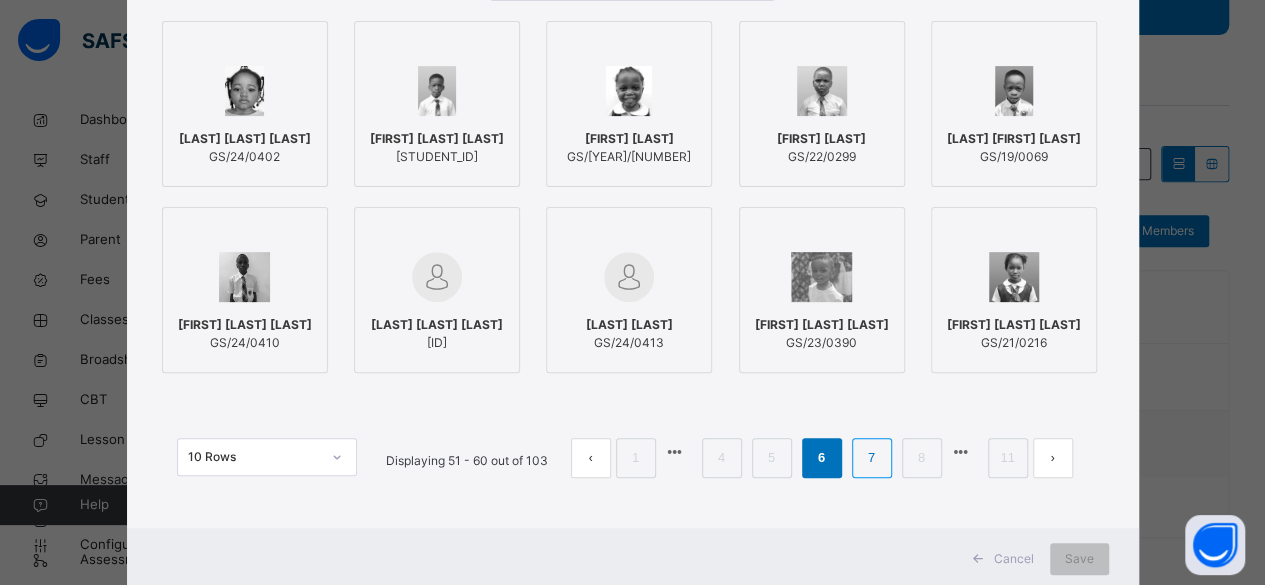 click on "7" at bounding box center [871, 458] 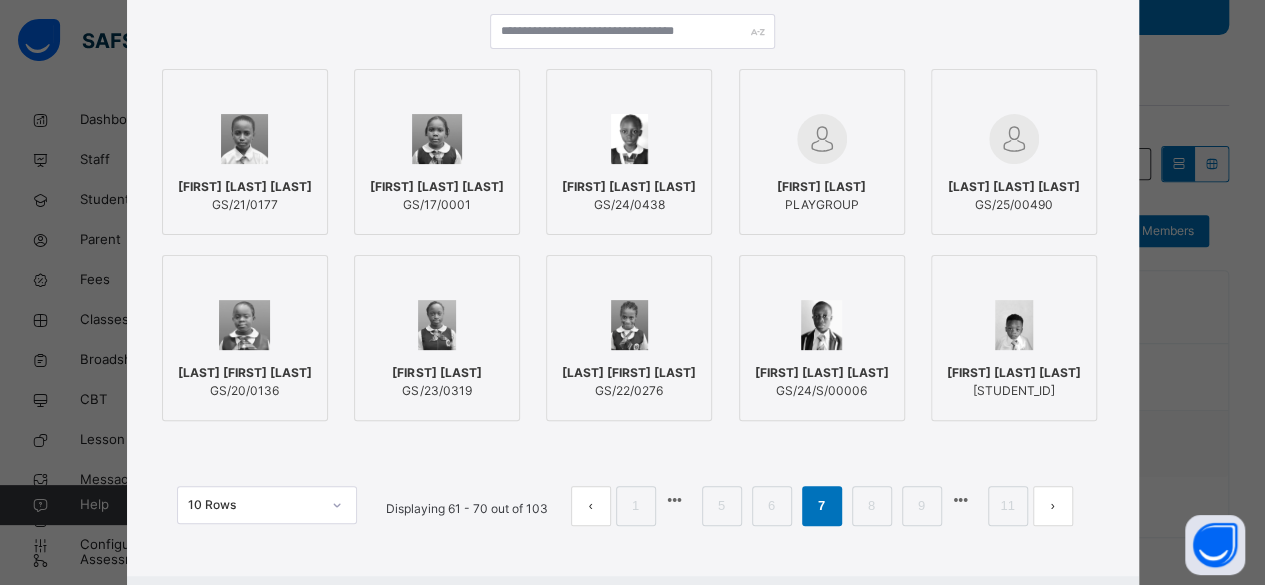 scroll, scrollTop: 252, scrollLeft: 0, axis: vertical 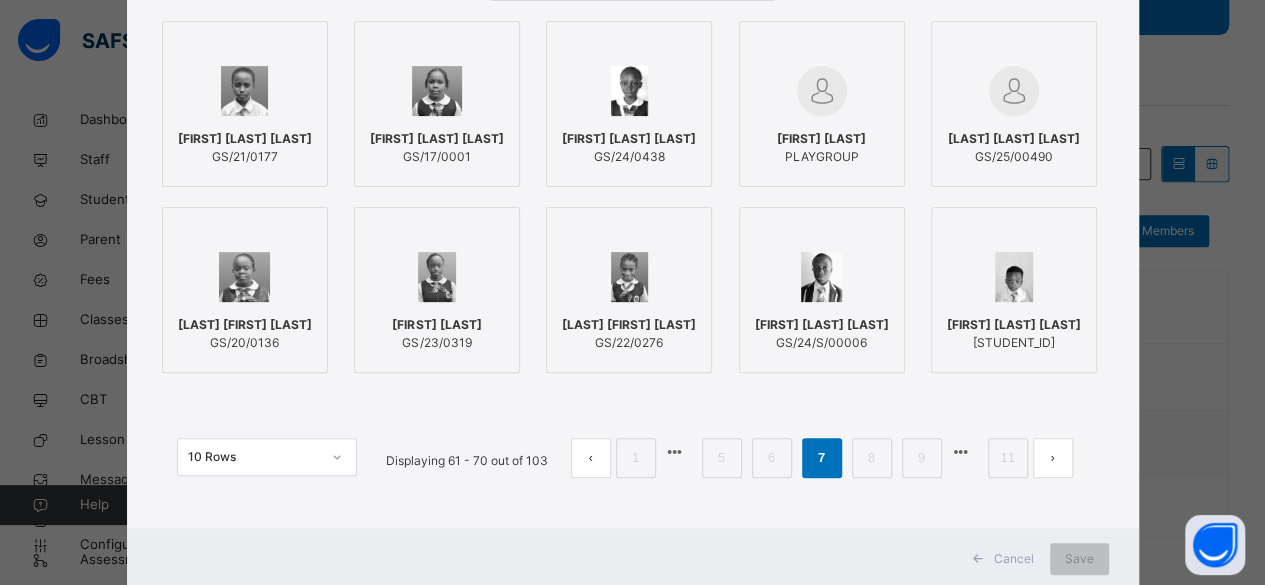 click on "PLAYGROUP" at bounding box center (821, 157) 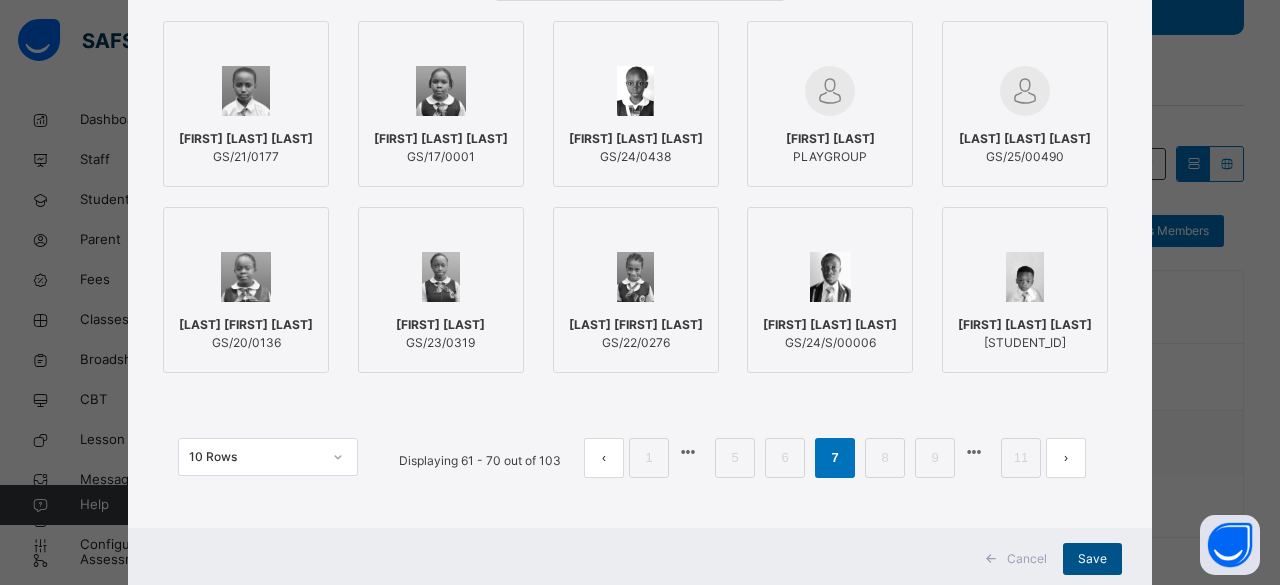 click on "Save" at bounding box center [1092, 559] 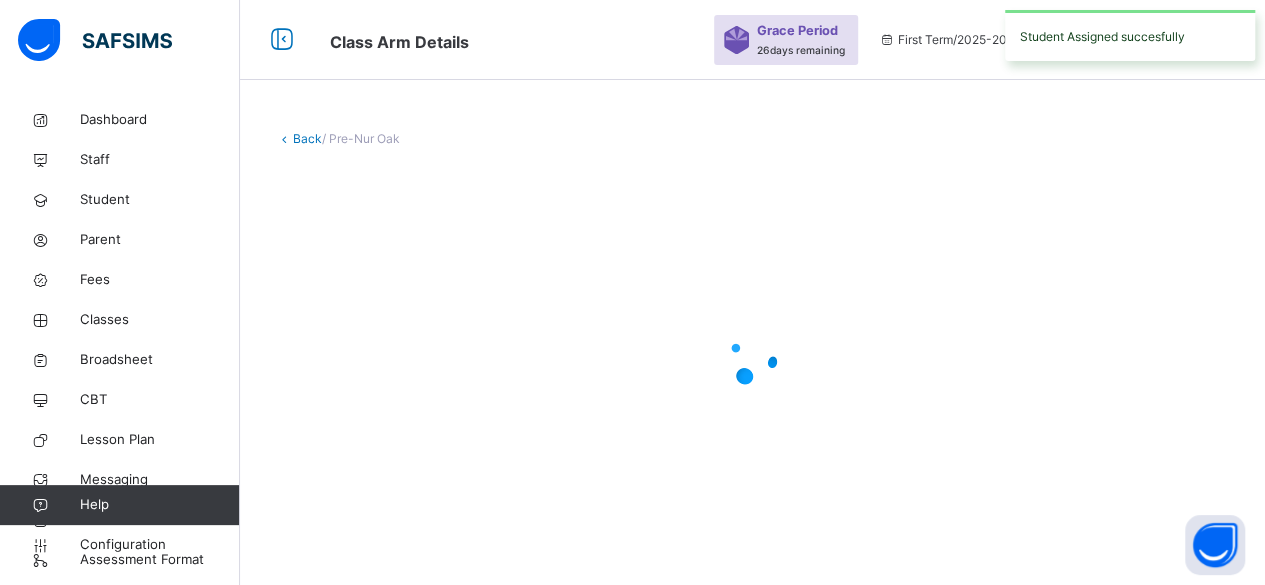 scroll, scrollTop: 0, scrollLeft: 0, axis: both 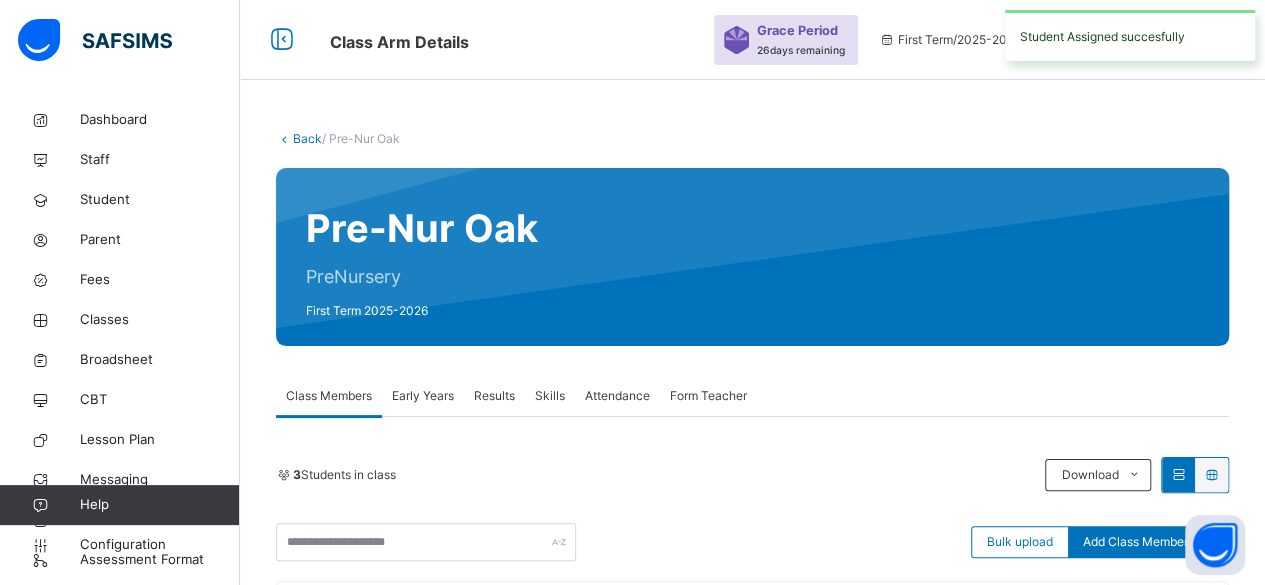 click on "Back" at bounding box center [307, 138] 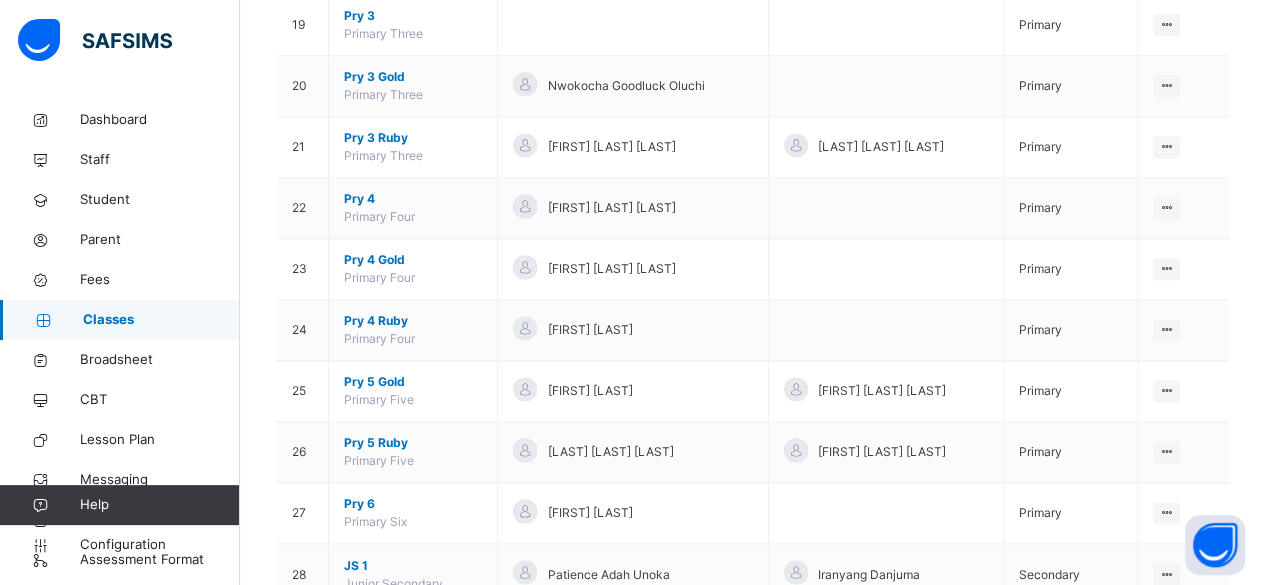 scroll, scrollTop: 1461, scrollLeft: 0, axis: vertical 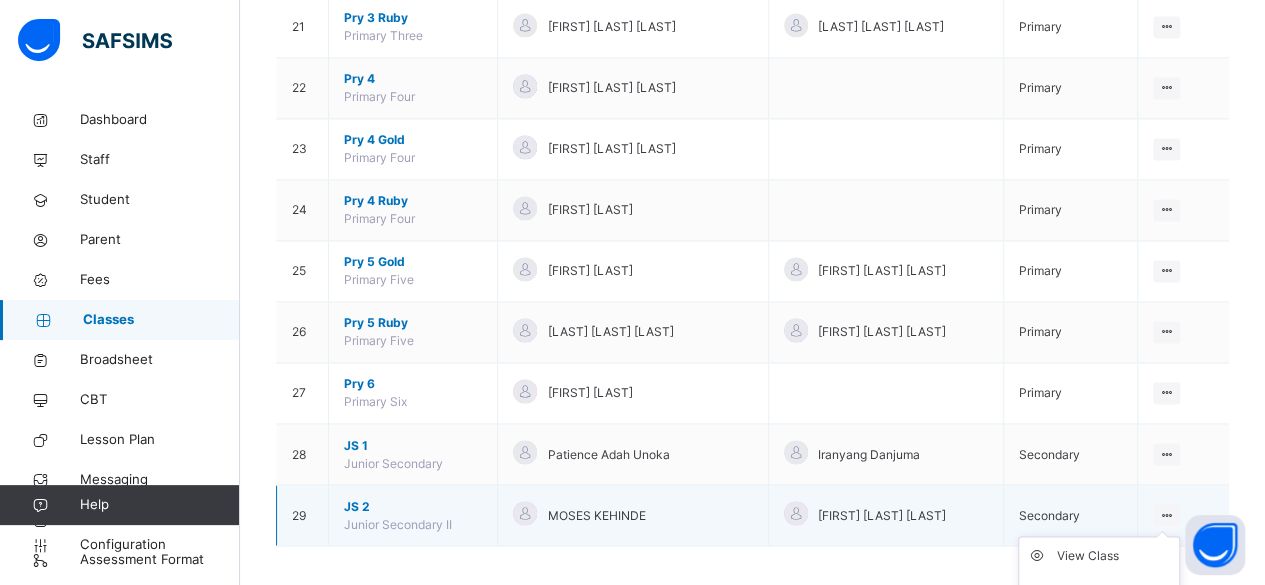 click at bounding box center (1166, 514) 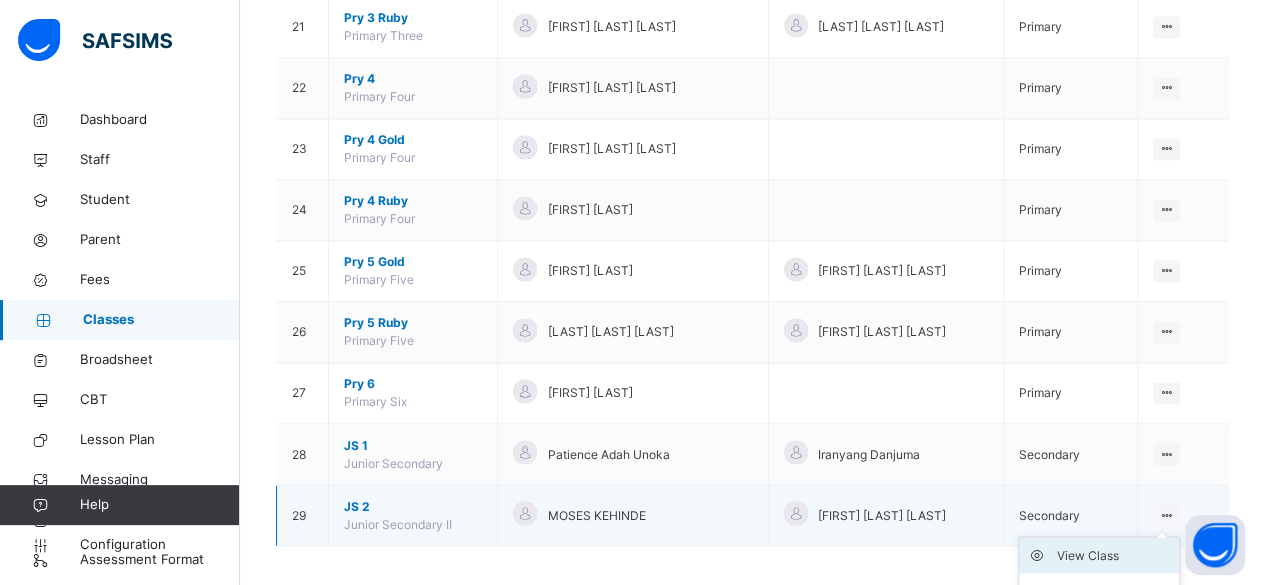 click on "View Class" at bounding box center [1114, 555] 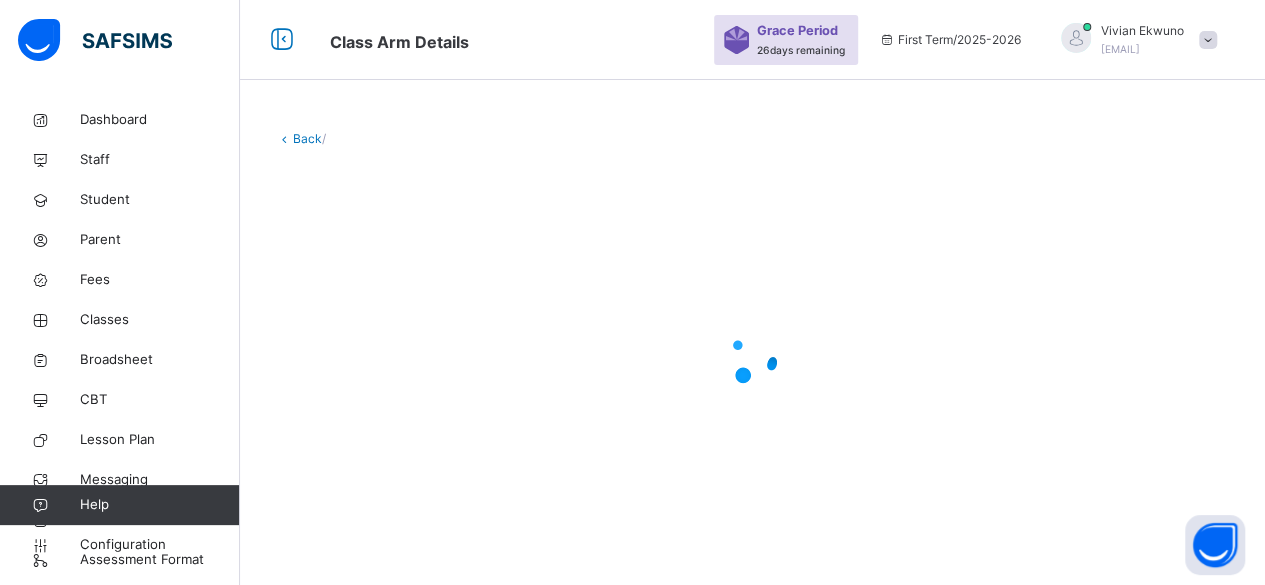 scroll, scrollTop: 0, scrollLeft: 0, axis: both 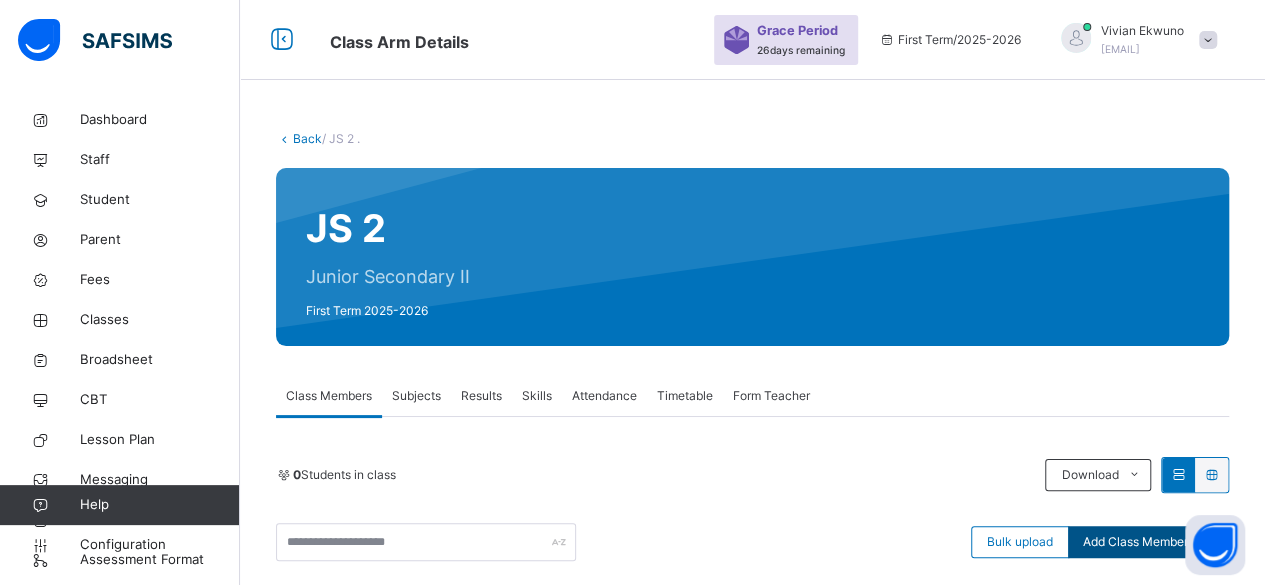 click on "Add Class Members" at bounding box center (1138, 542) 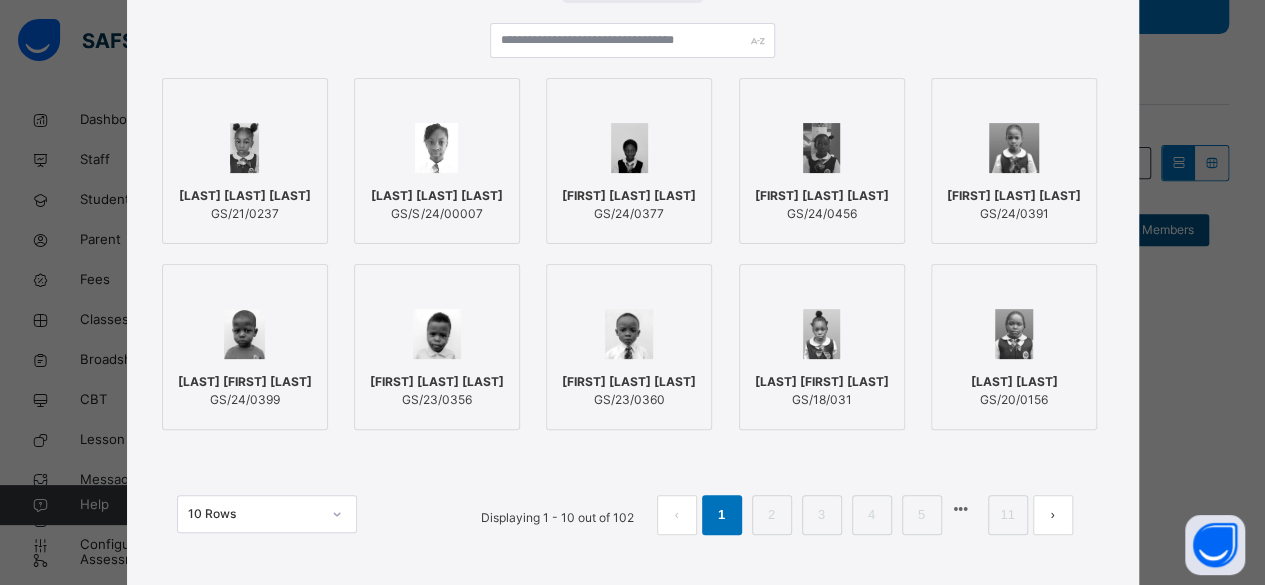 scroll, scrollTop: 230, scrollLeft: 0, axis: vertical 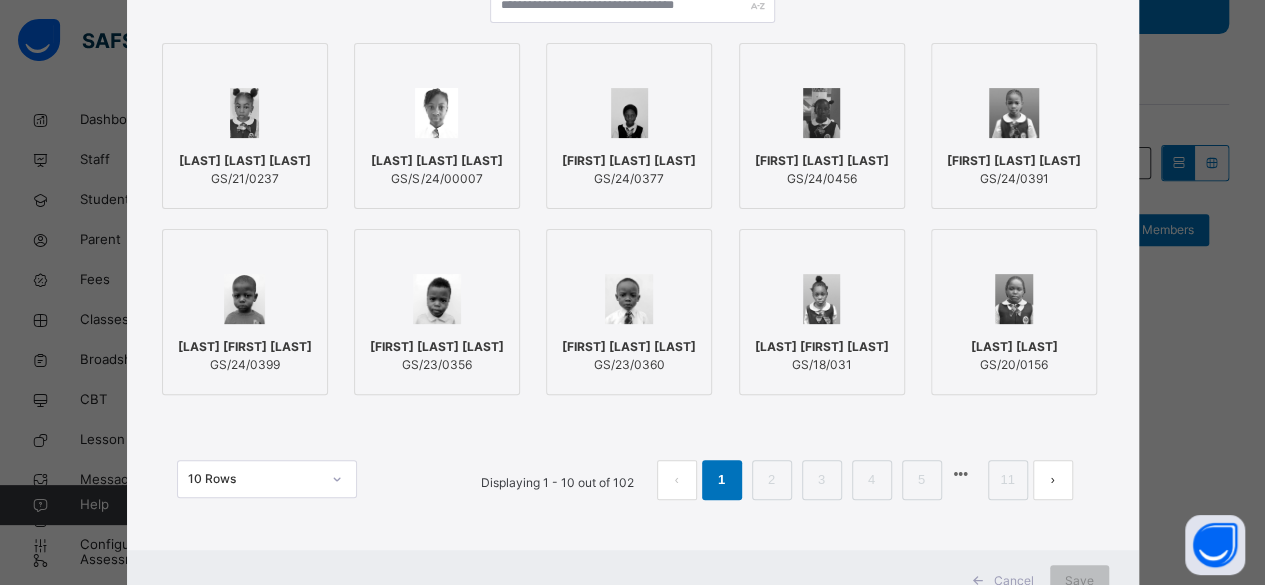 click at bounding box center [1014, 299] 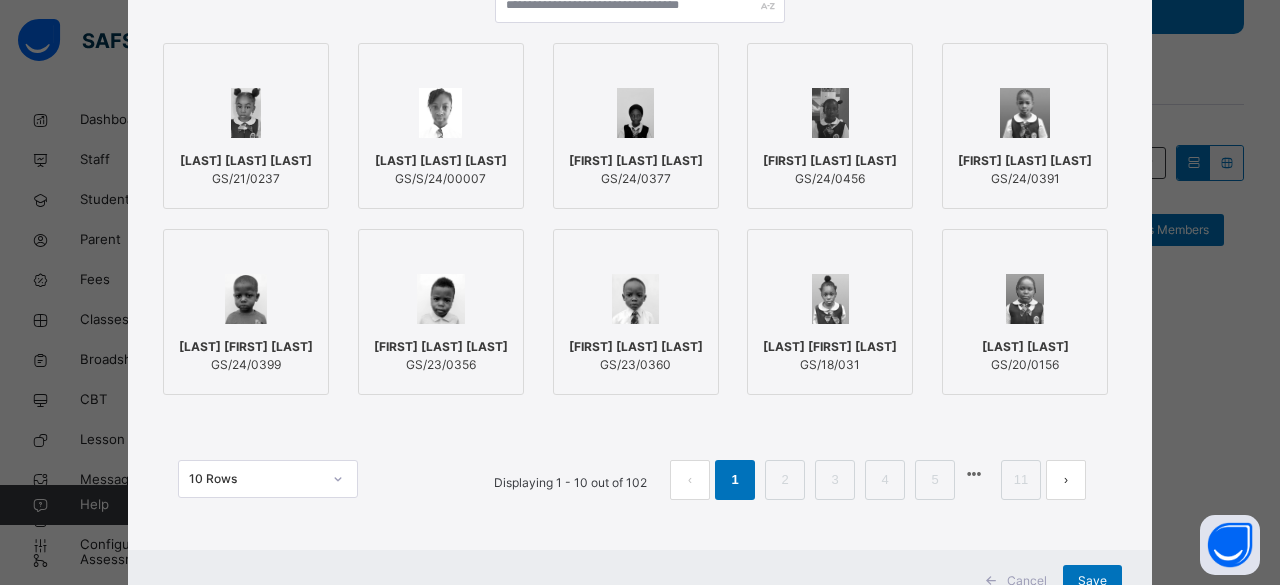 click on "GS/S/24/00007" at bounding box center [441, 179] 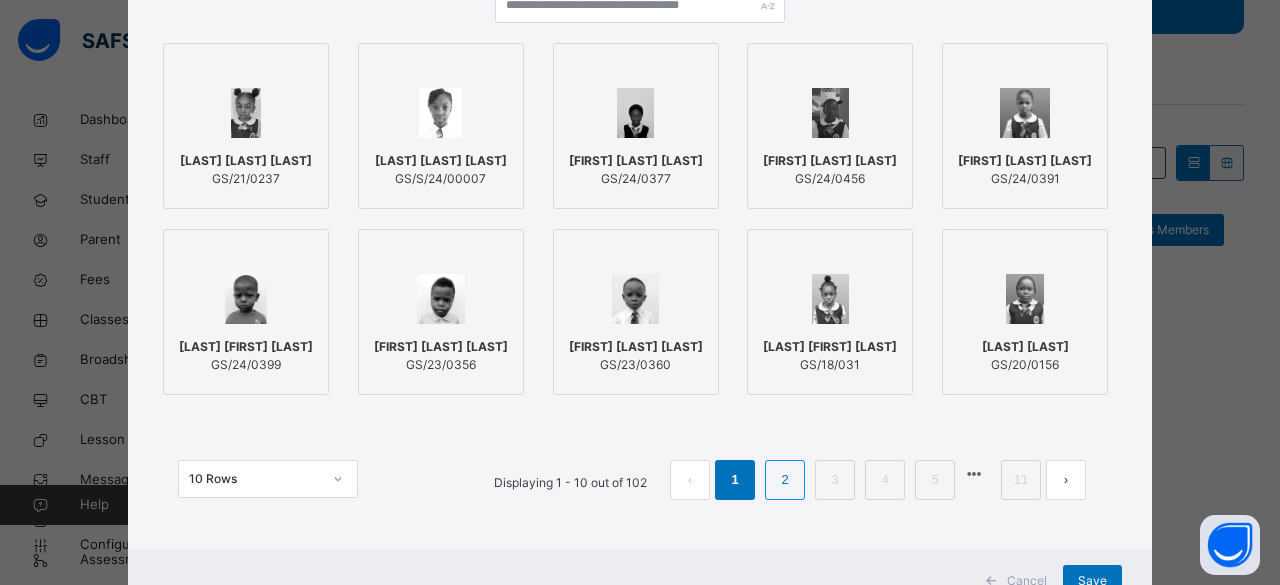 click on "2" at bounding box center (784, 480) 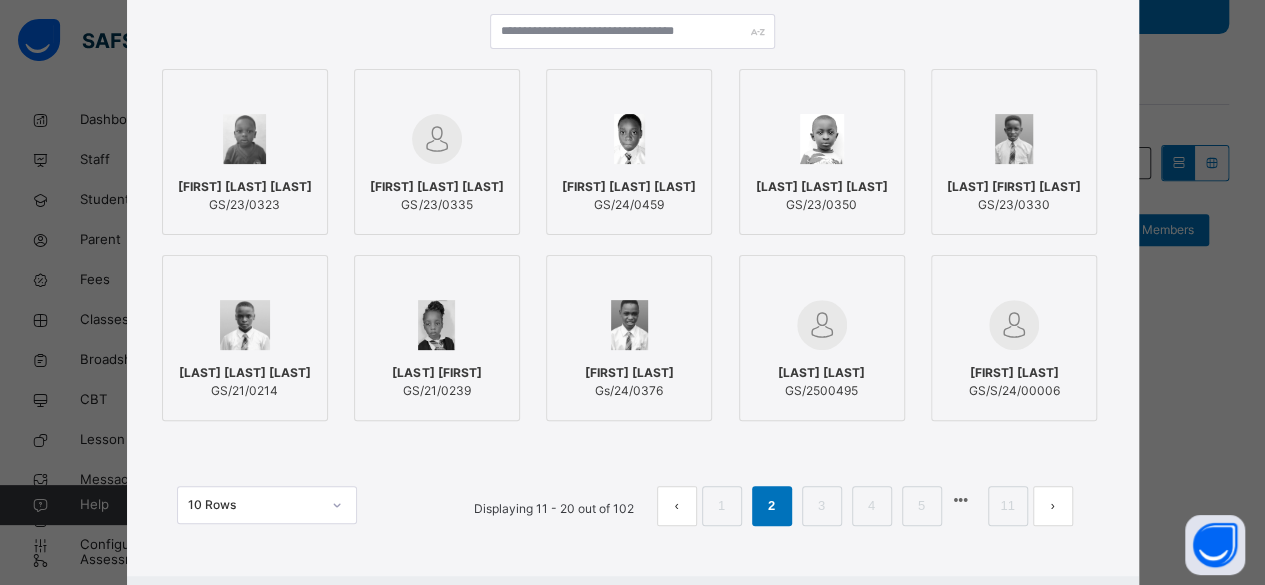 scroll, scrollTop: 230, scrollLeft: 0, axis: vertical 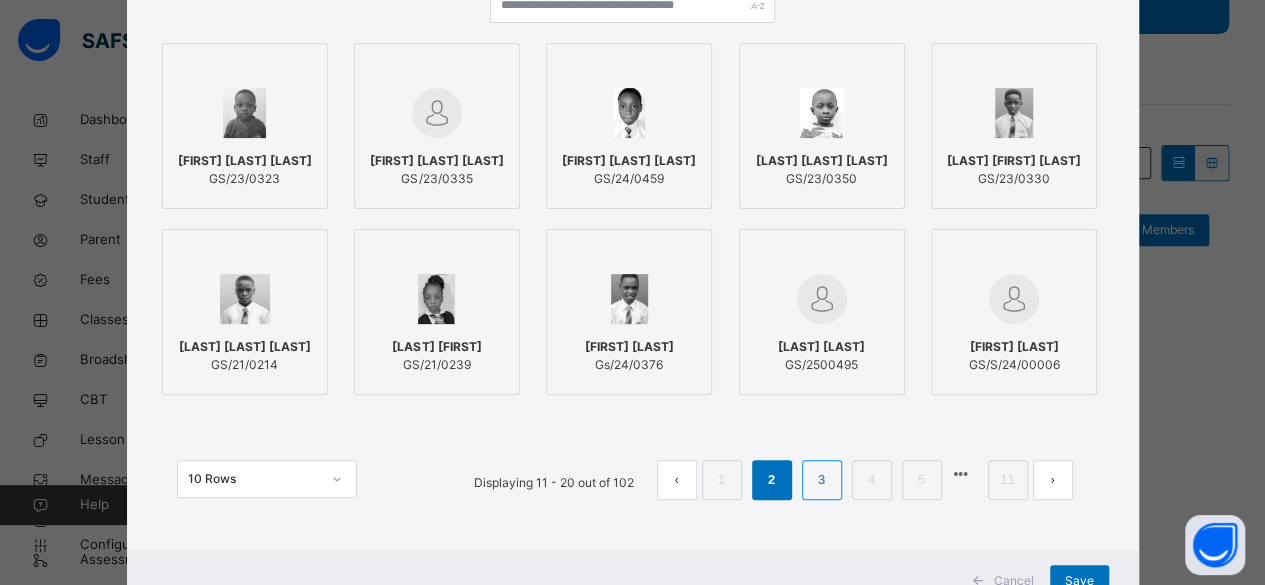 click on "3" at bounding box center [821, 480] 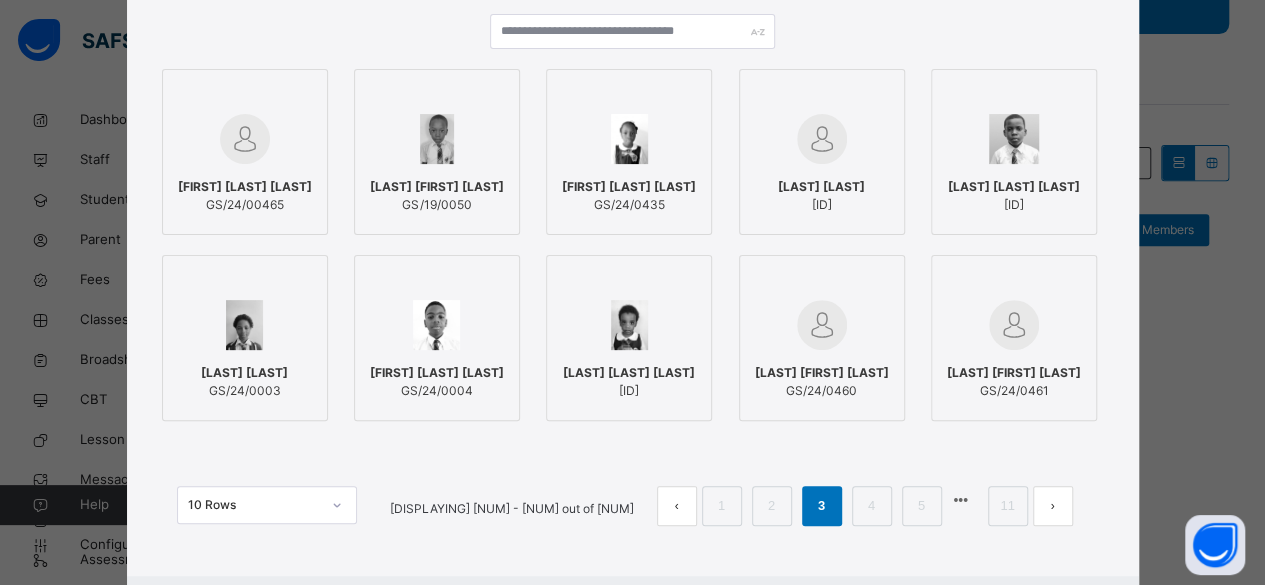 scroll, scrollTop: 230, scrollLeft: 0, axis: vertical 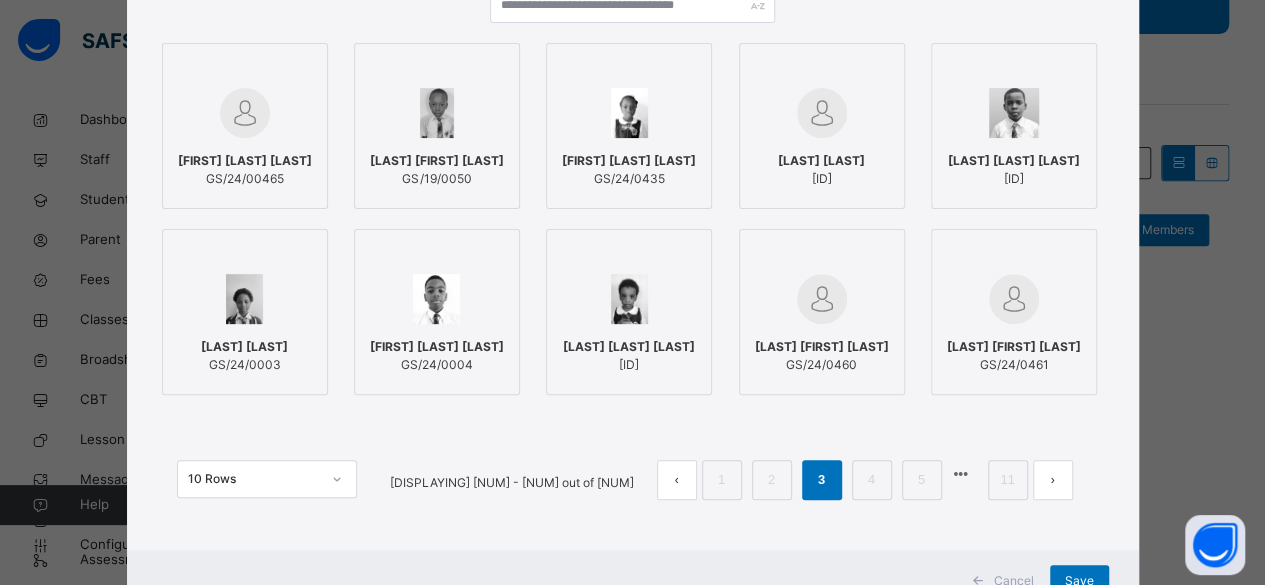 click at bounding box center [437, 299] 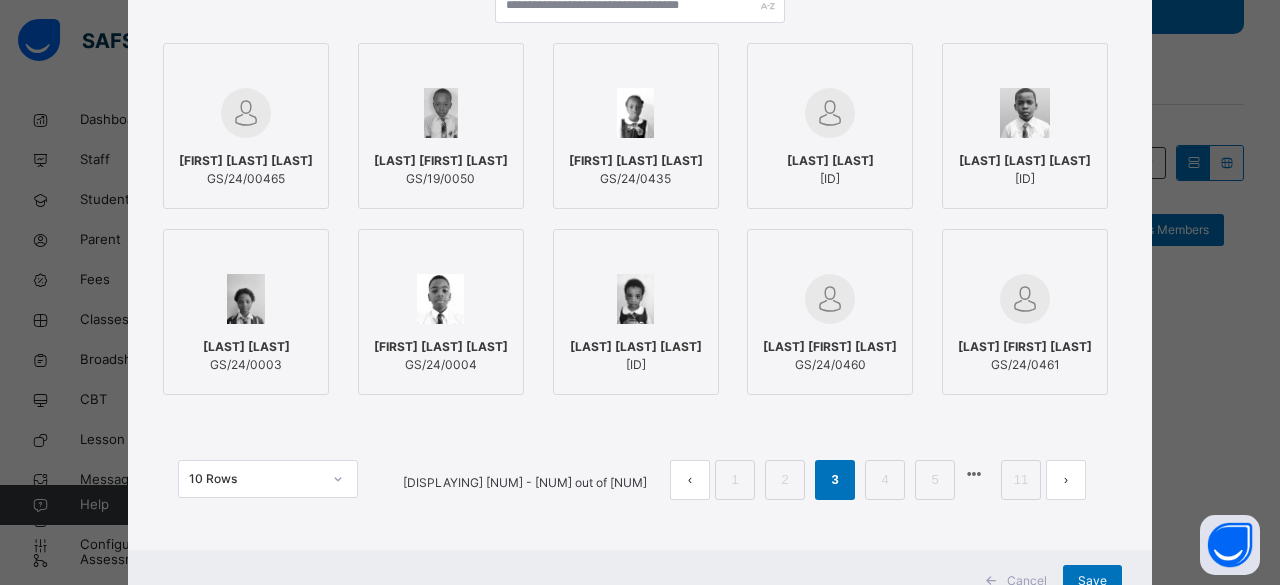 click on "4" at bounding box center (884, 480) 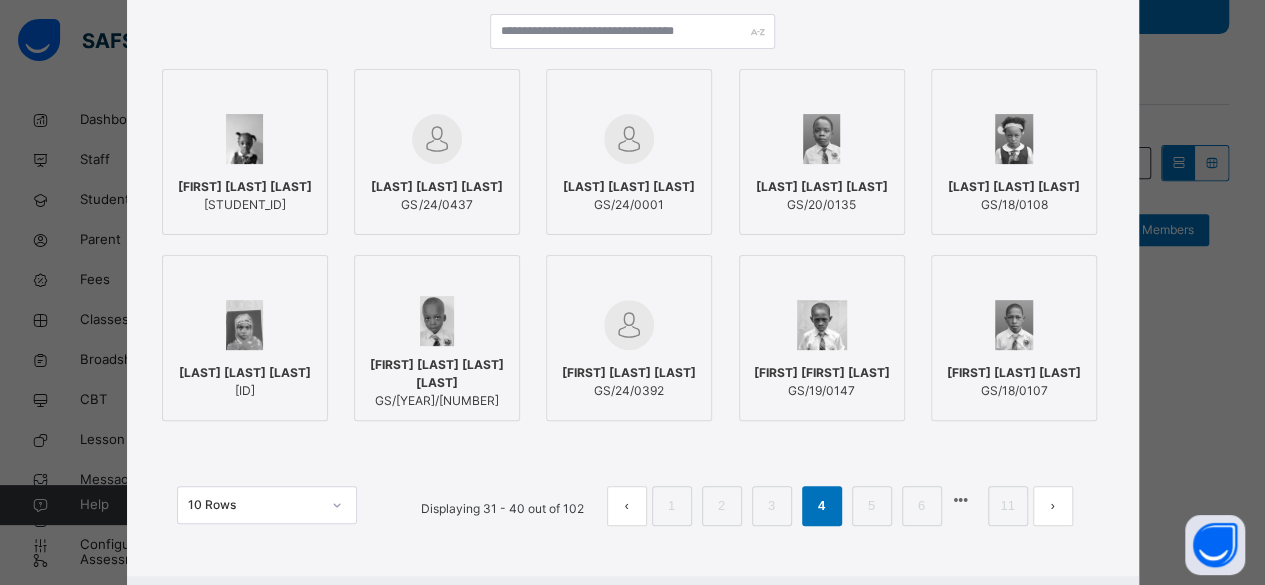 scroll, scrollTop: 230, scrollLeft: 0, axis: vertical 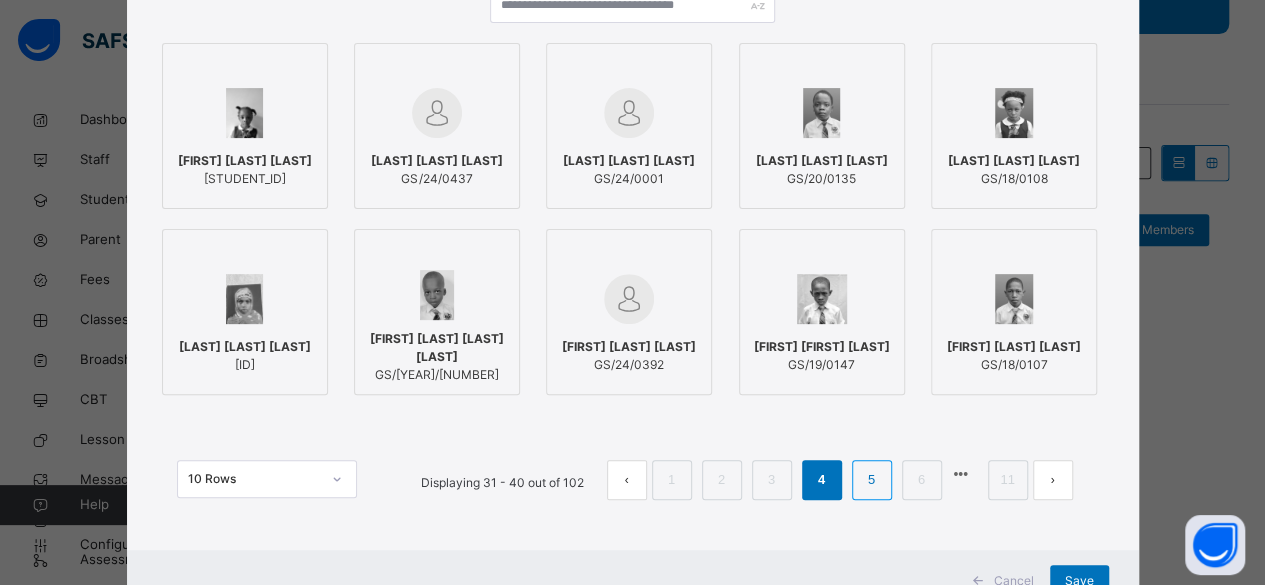 click on "5" at bounding box center [871, 480] 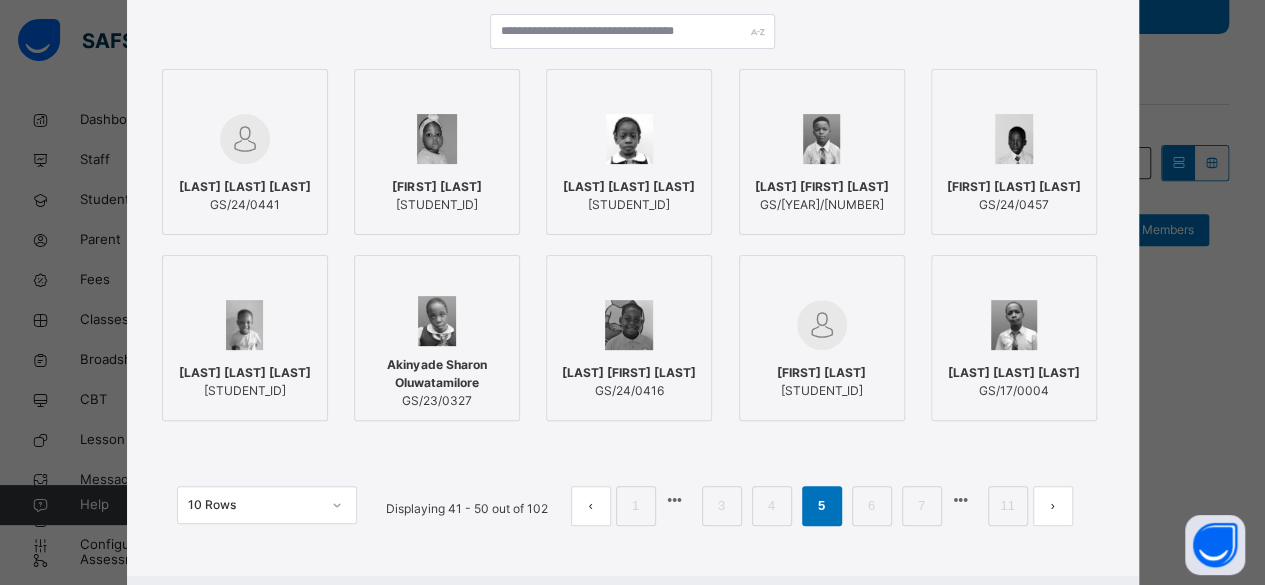 scroll, scrollTop: 230, scrollLeft: 0, axis: vertical 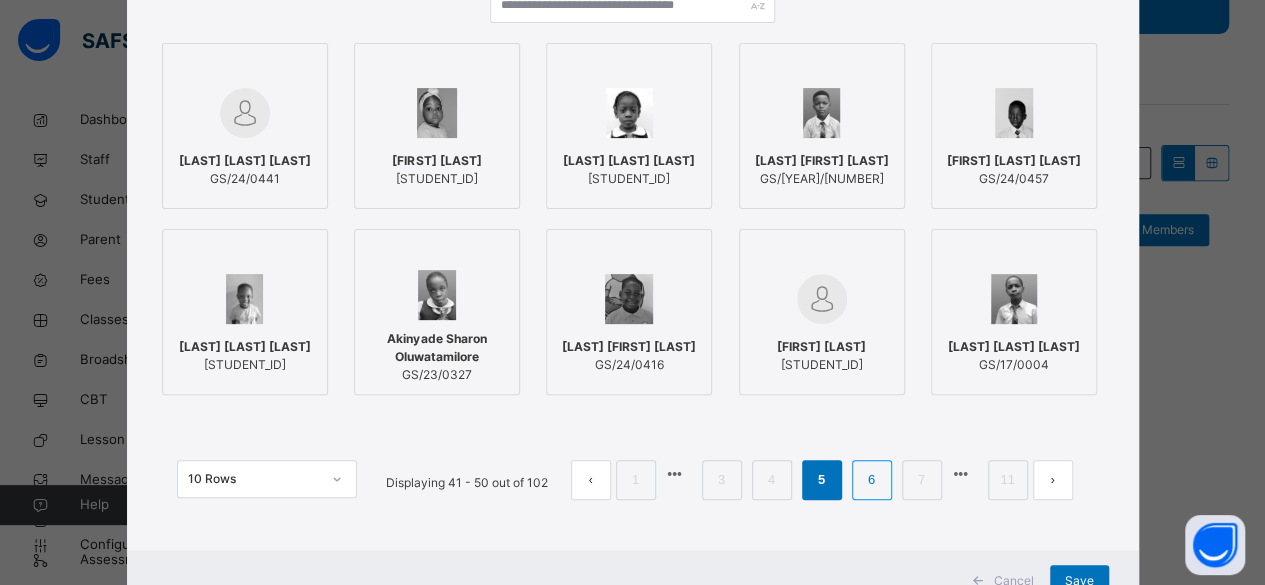 click on "6" at bounding box center (871, 480) 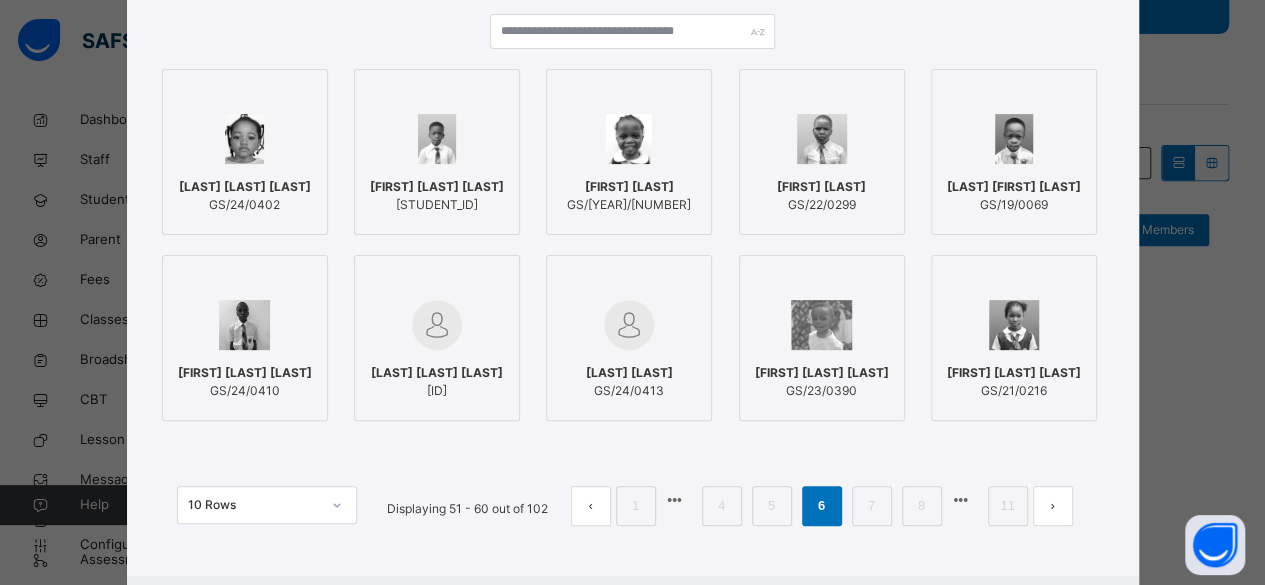 scroll, scrollTop: 230, scrollLeft: 0, axis: vertical 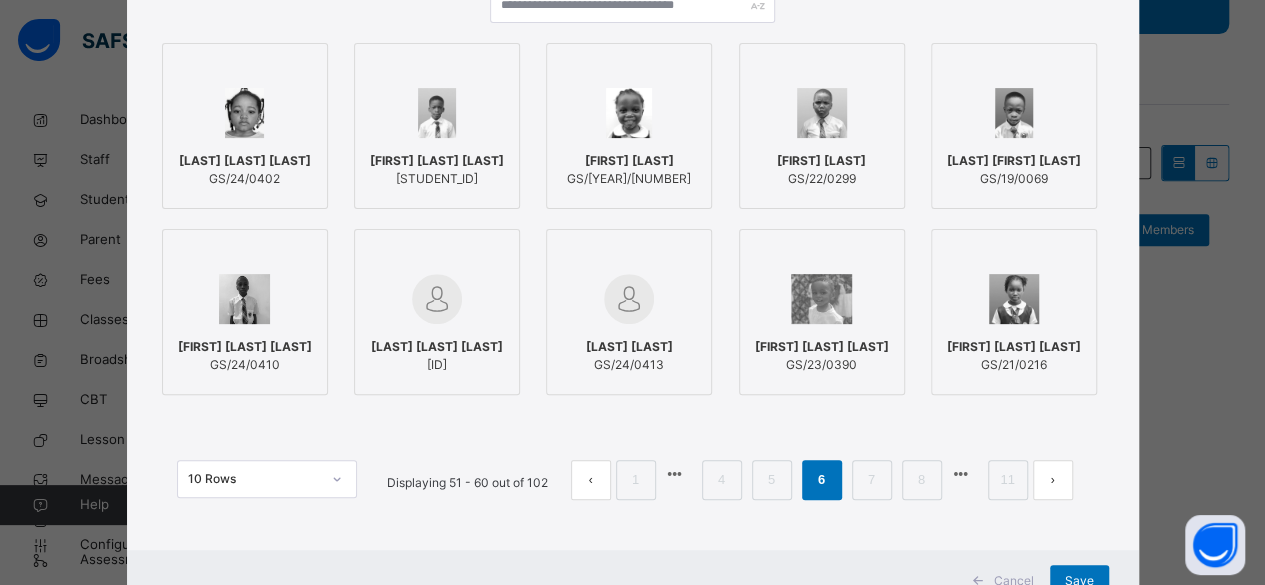 click on "[FIRST] [LAST] [LAST]" at bounding box center [245, 347] 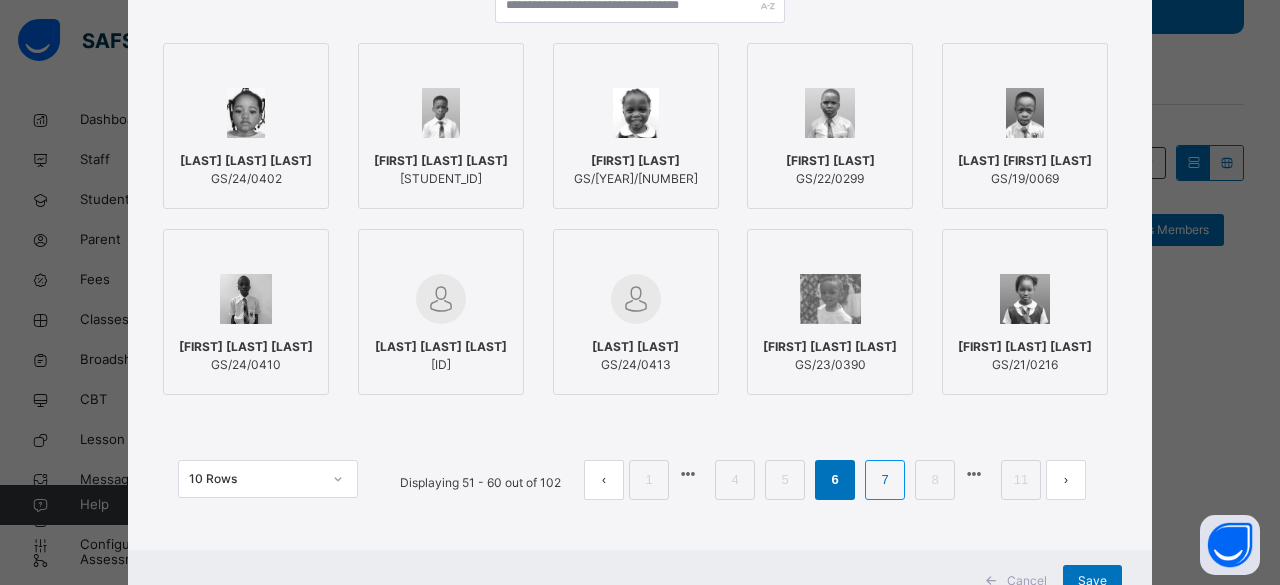 click on "7" at bounding box center [884, 480] 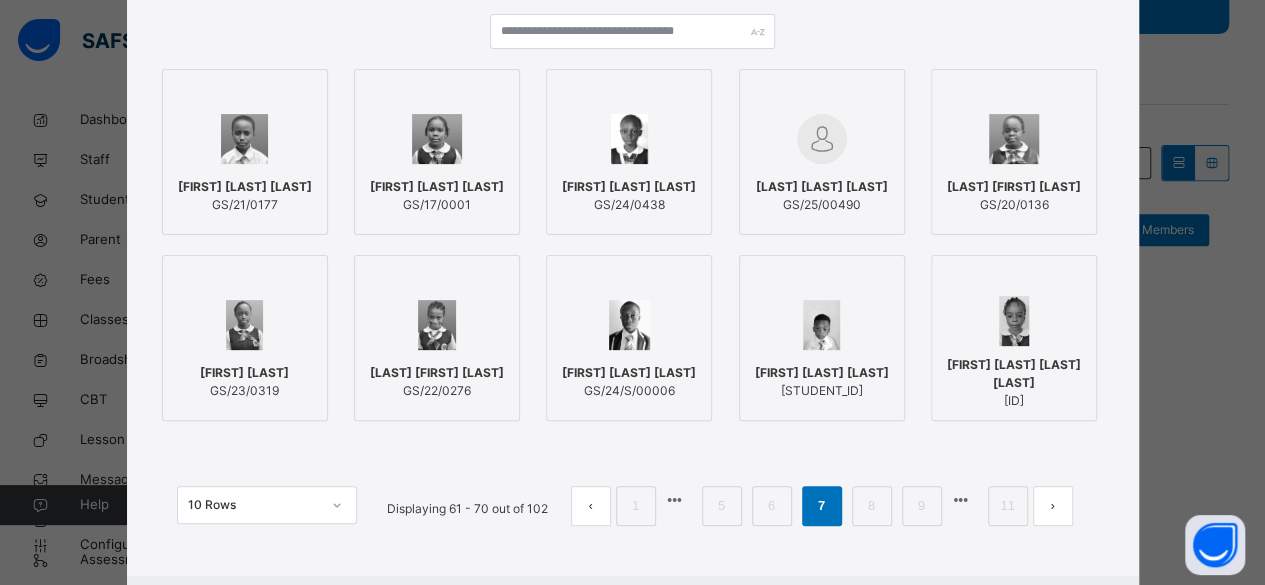 scroll, scrollTop: 230, scrollLeft: 0, axis: vertical 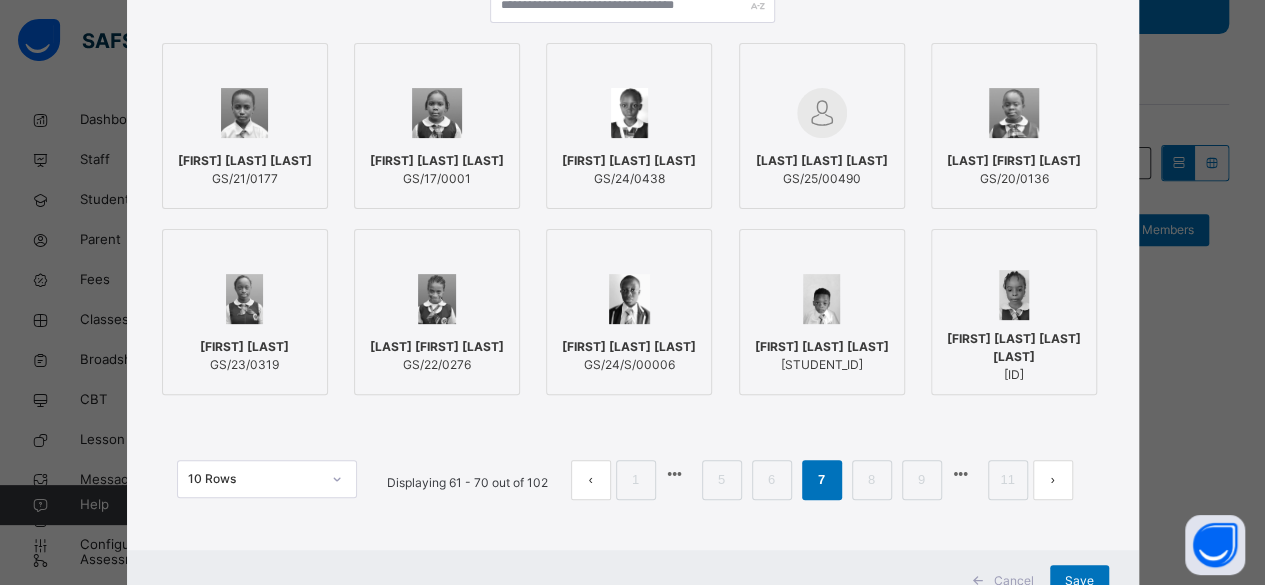 click at bounding box center (437, 299) 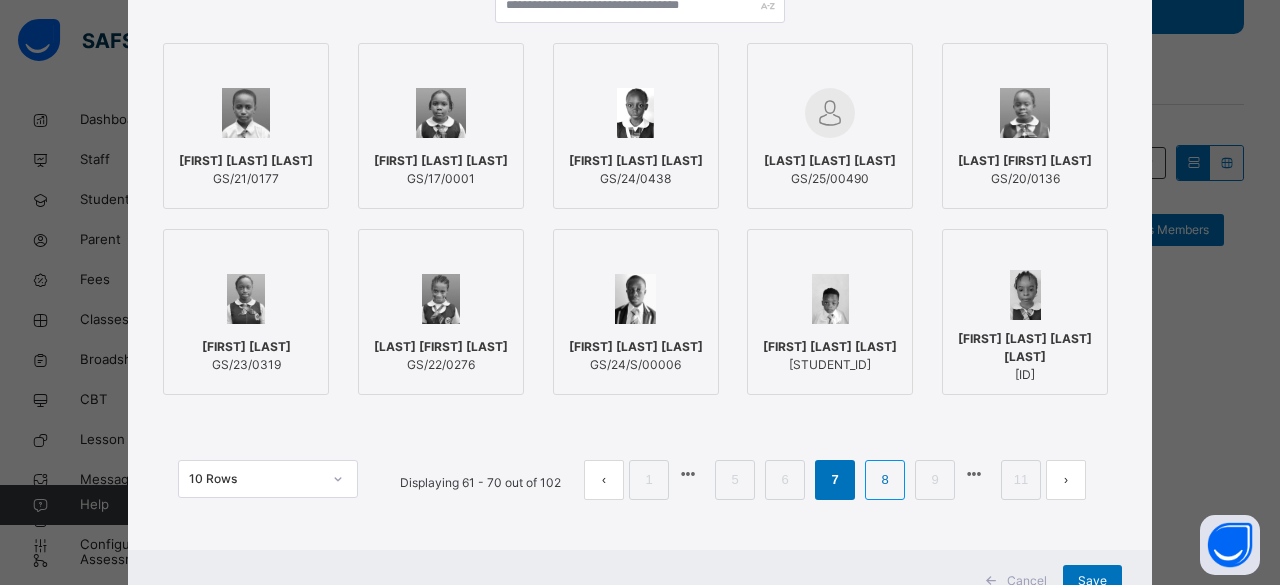 click on "8" at bounding box center [884, 480] 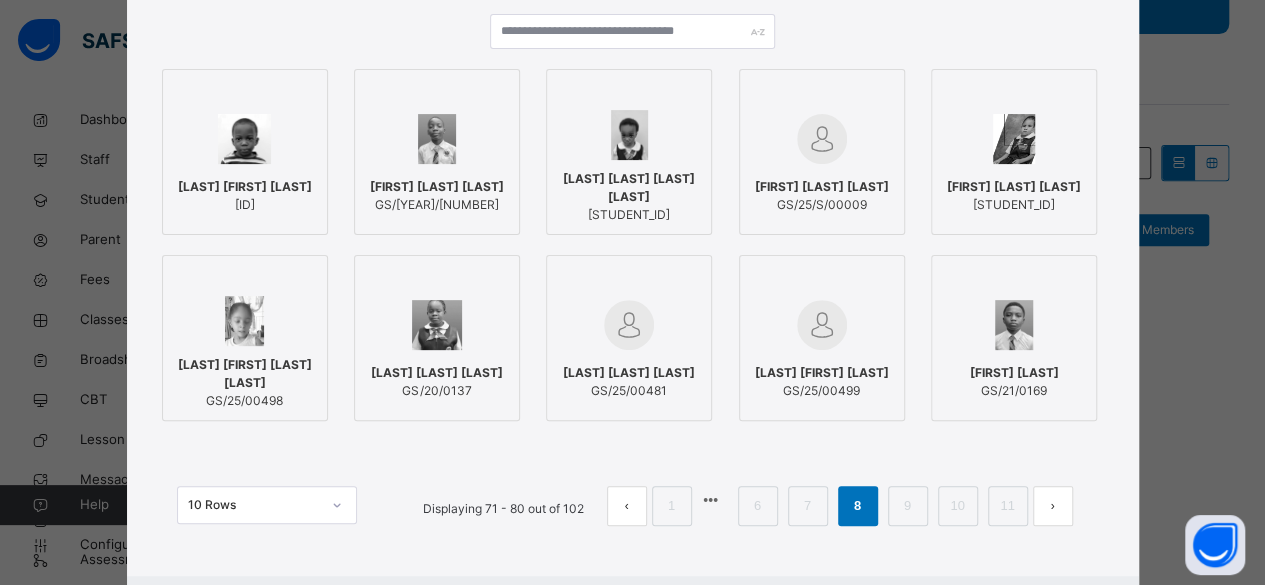 scroll, scrollTop: 230, scrollLeft: 0, axis: vertical 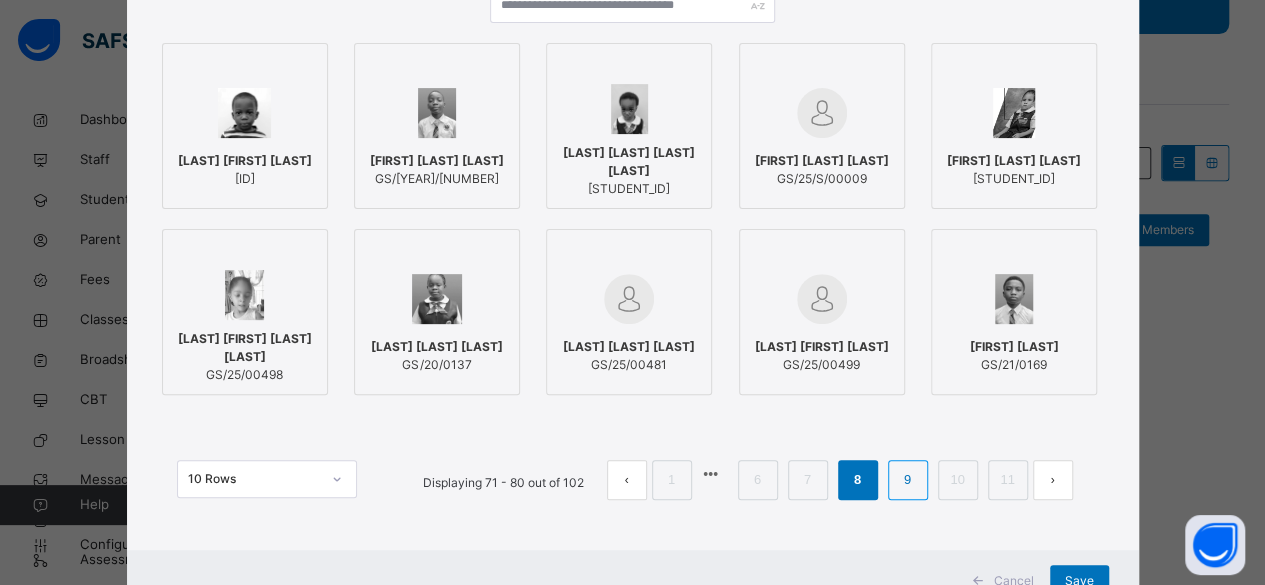 click on "9" at bounding box center (907, 480) 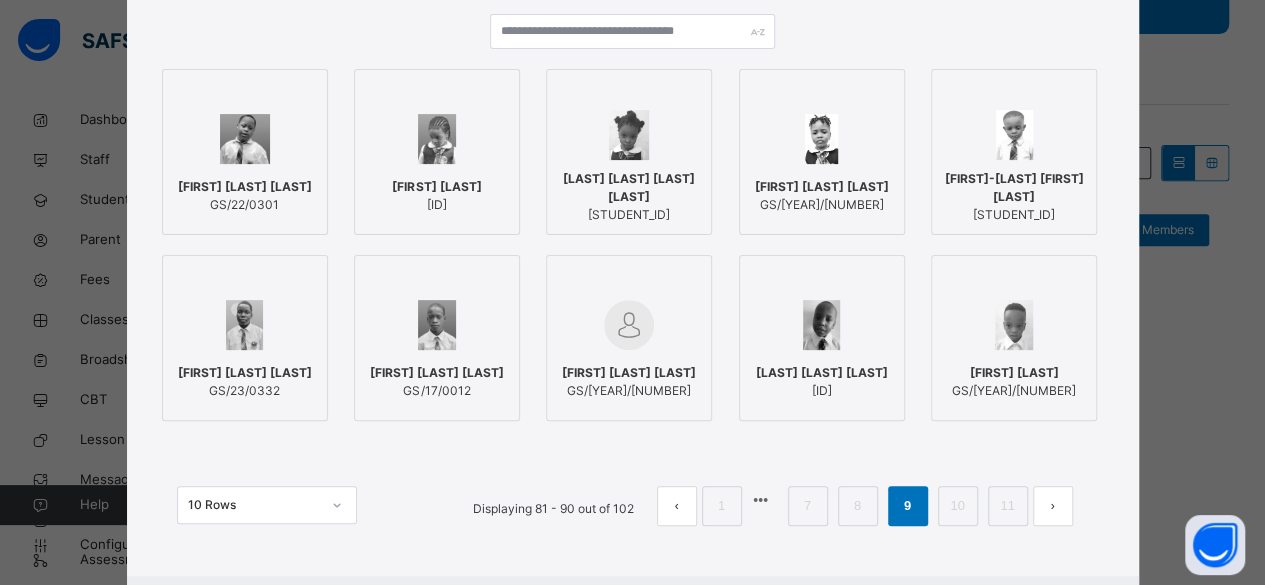 scroll, scrollTop: 230, scrollLeft: 0, axis: vertical 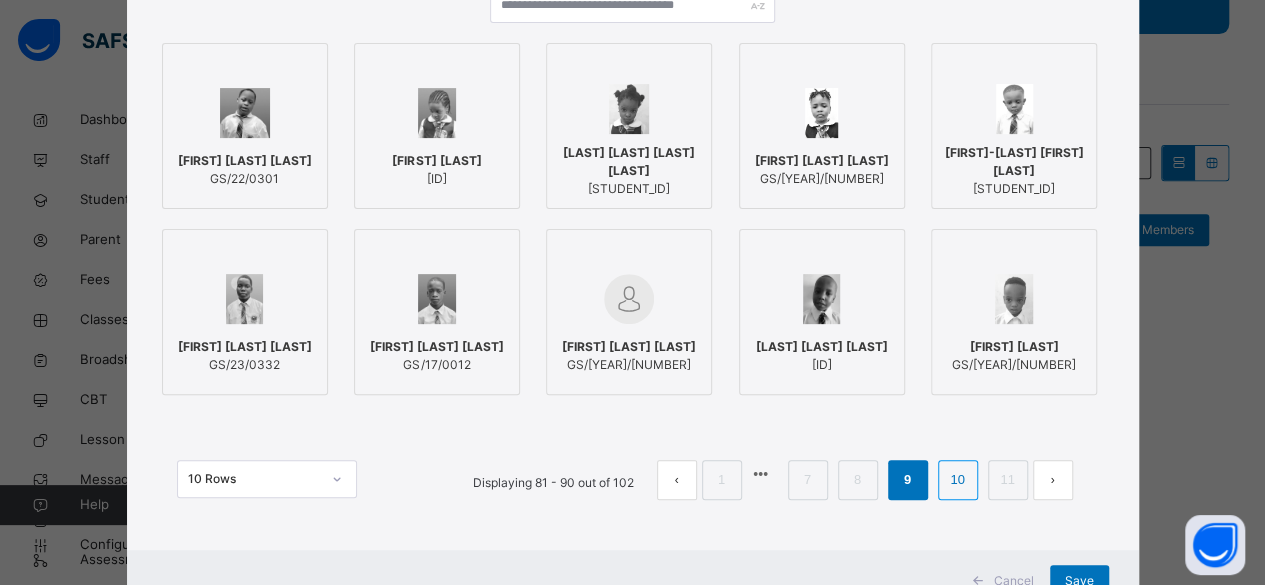 click on "10" at bounding box center (957, 480) 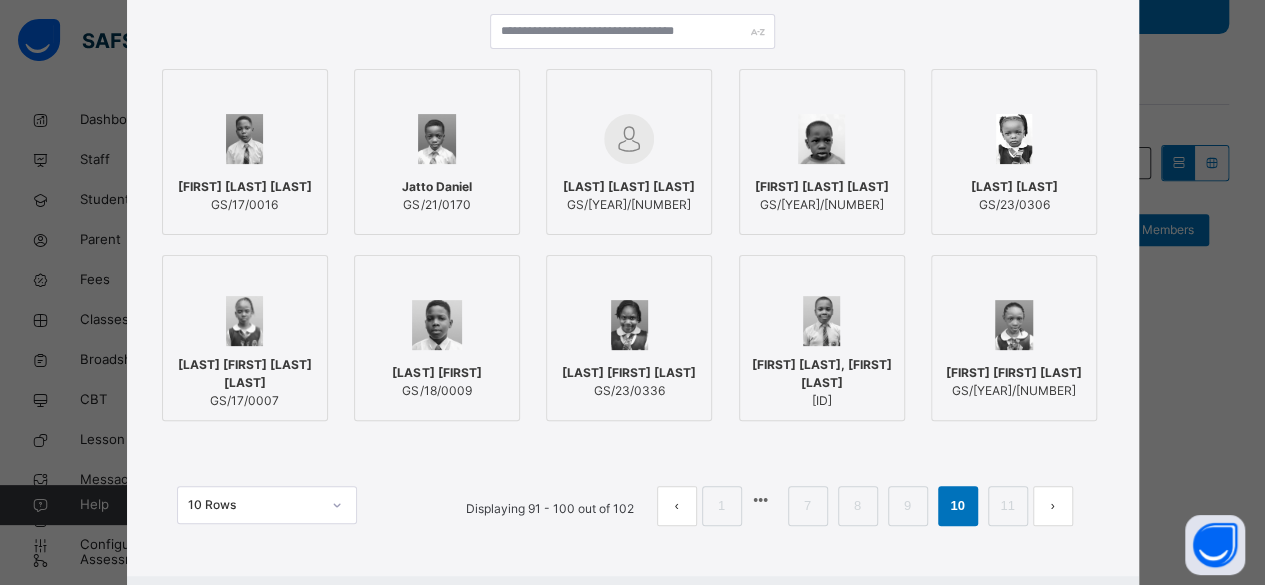 scroll, scrollTop: 230, scrollLeft: 0, axis: vertical 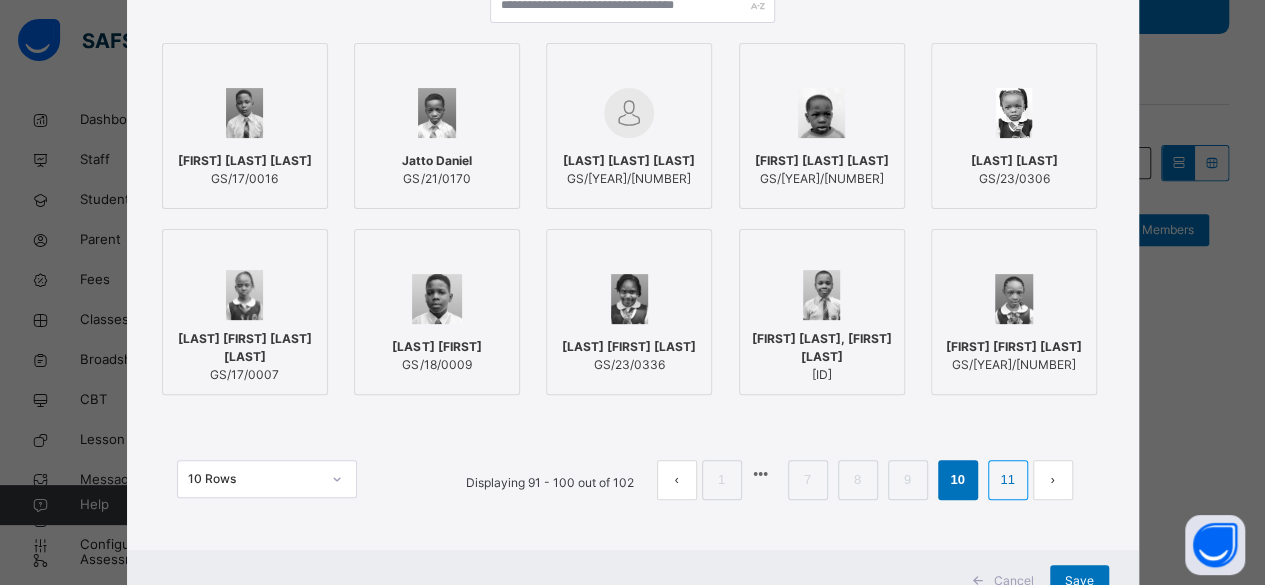 click on "11" at bounding box center (1007, 480) 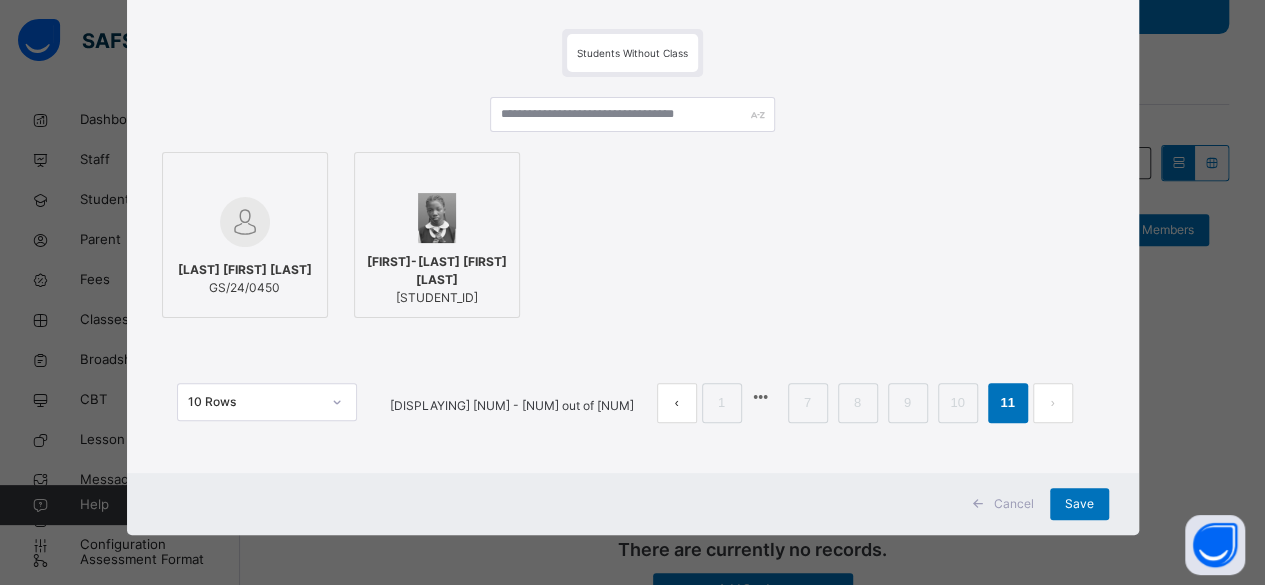 scroll, scrollTop: 120, scrollLeft: 0, axis: vertical 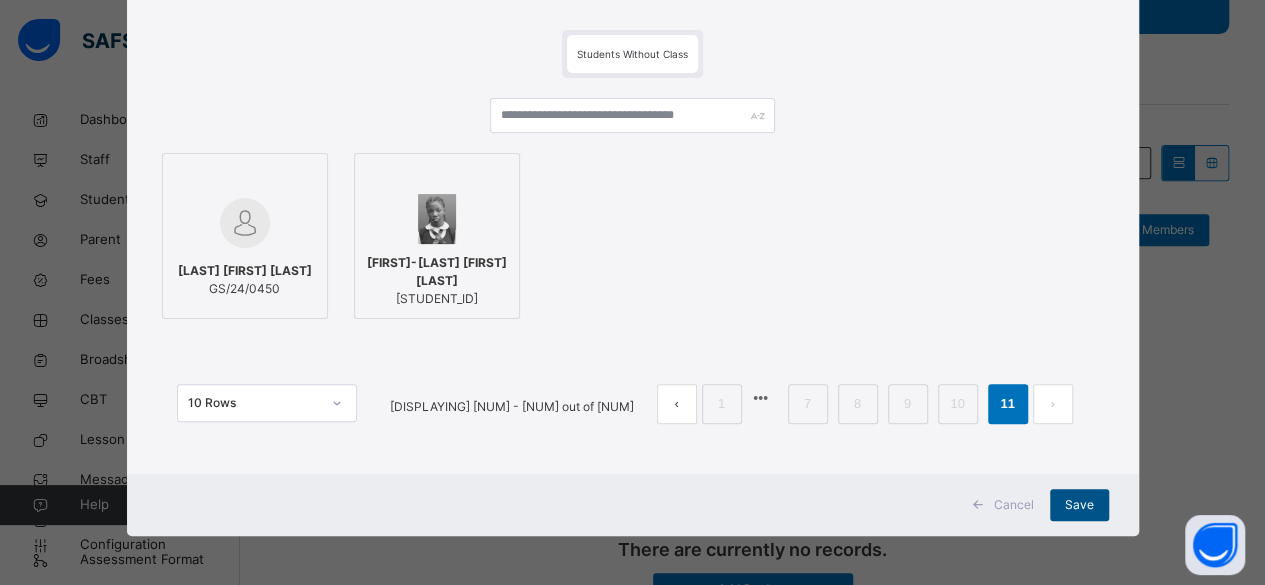 click on "Save" at bounding box center (1079, 505) 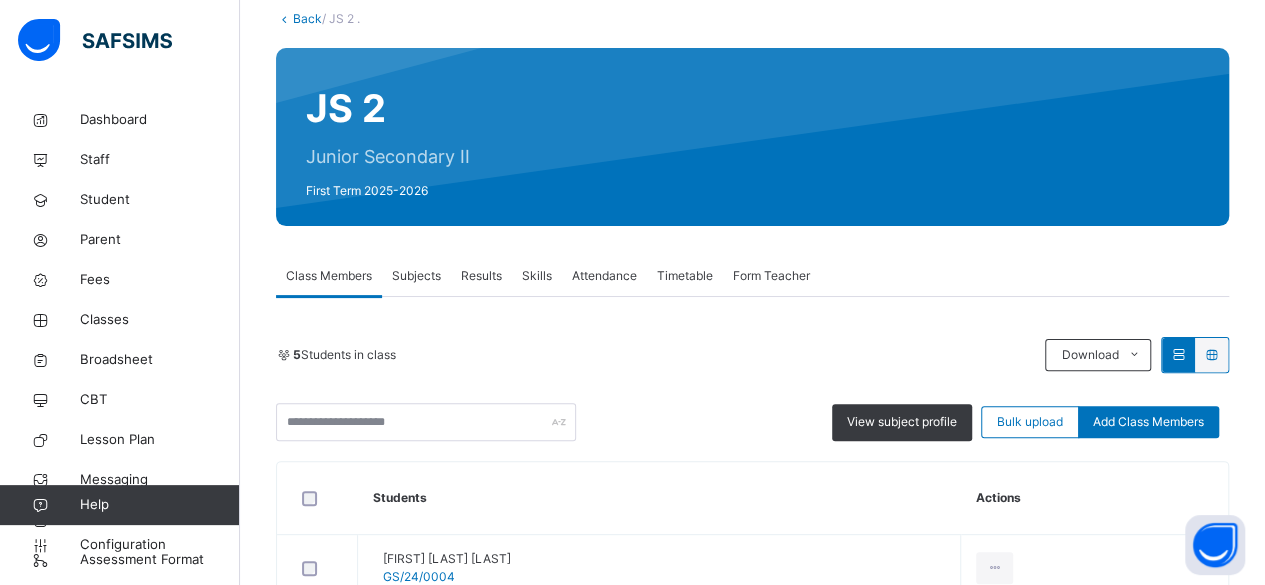 scroll, scrollTop: 117, scrollLeft: 0, axis: vertical 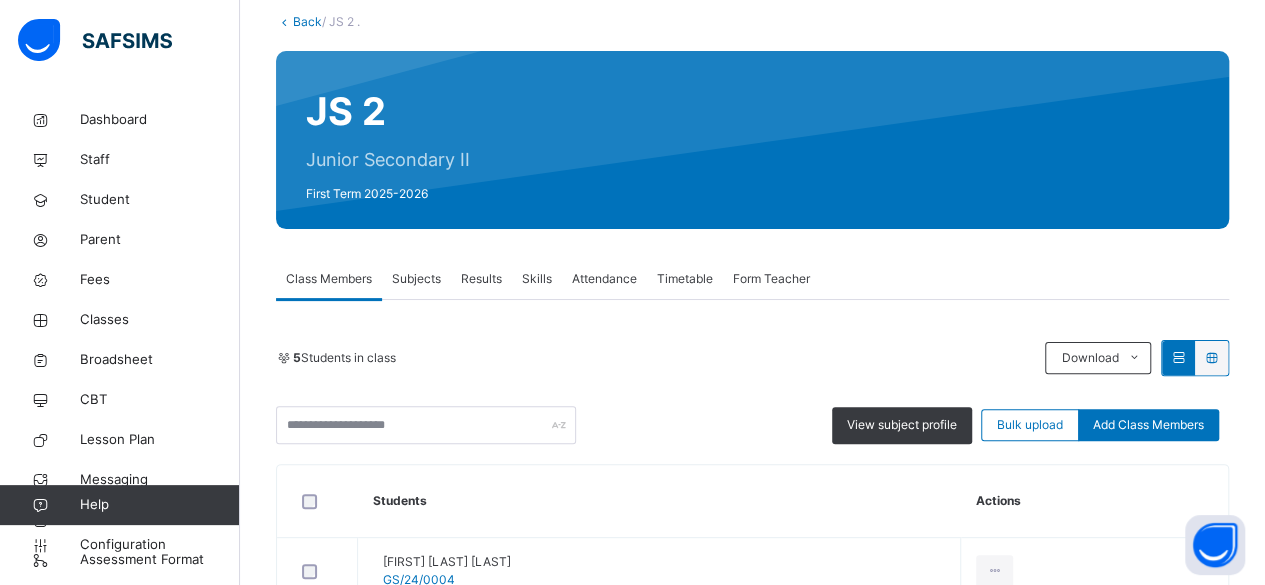 click on "Back" at bounding box center [307, 21] 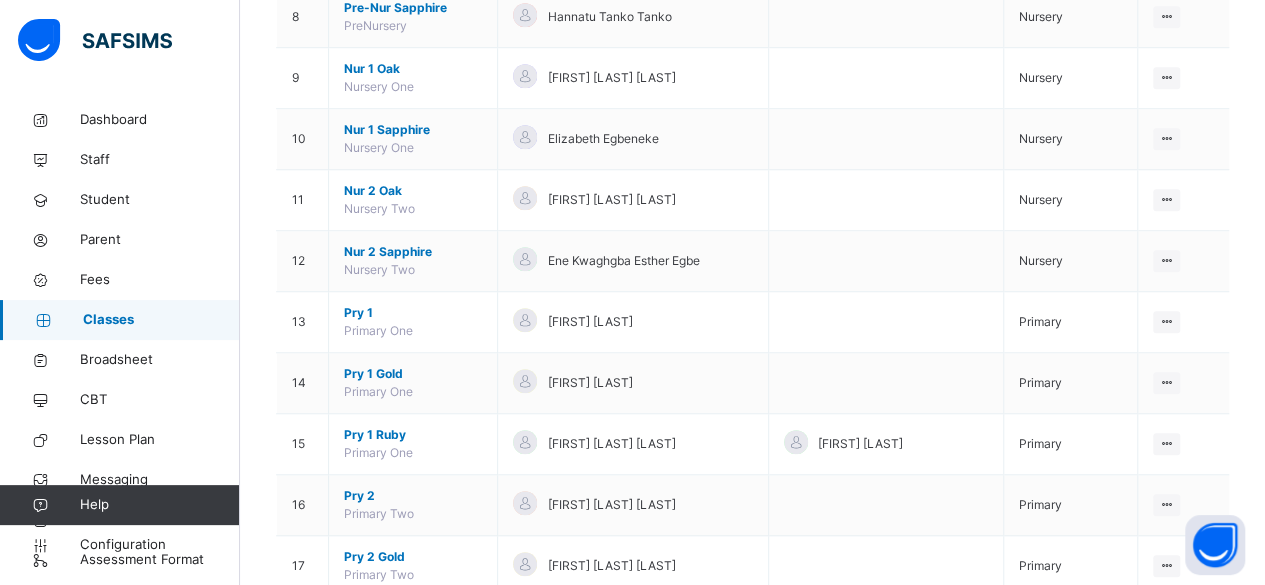 scroll, scrollTop: 1461, scrollLeft: 0, axis: vertical 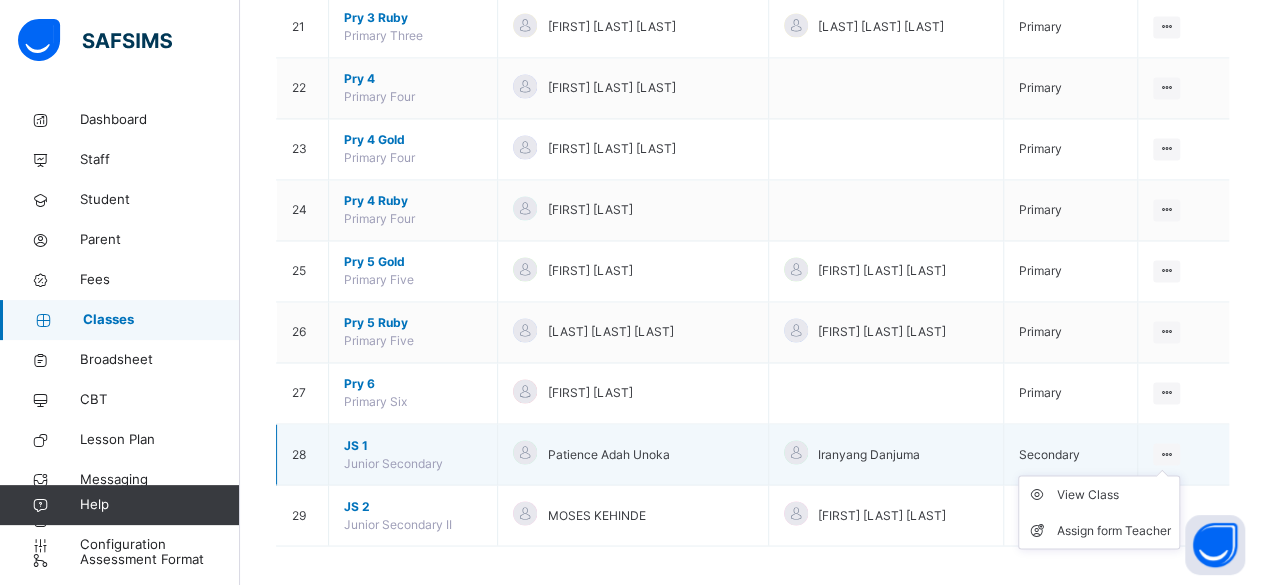 click on "View Class Assign form Teacher" at bounding box center [1099, 512] 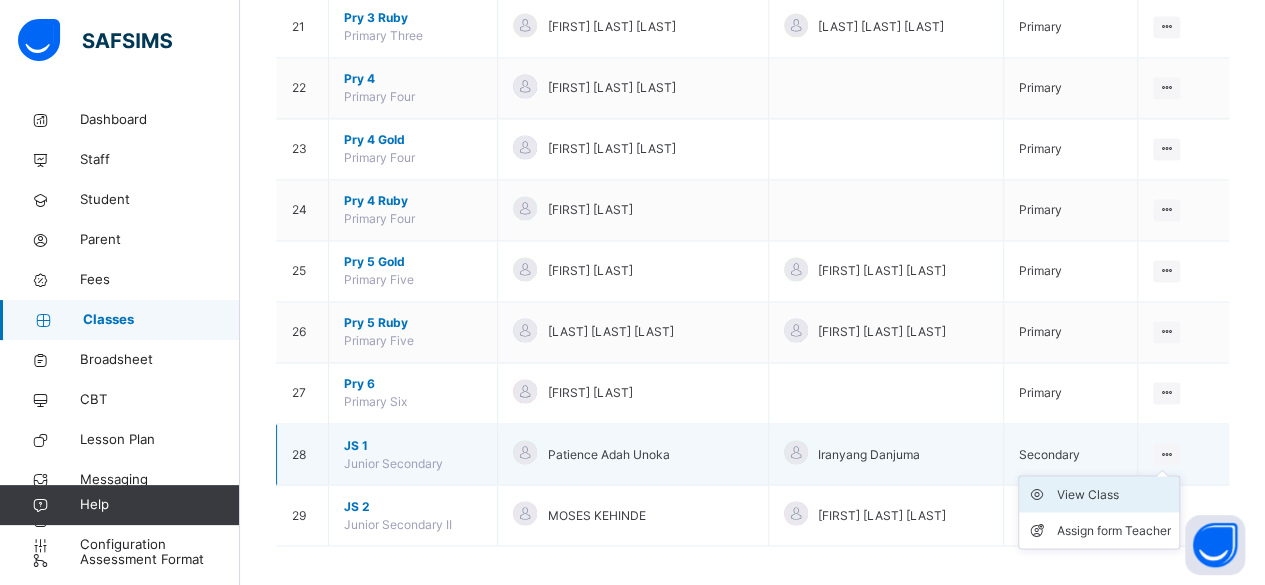 click on "View Class" at bounding box center [1114, 494] 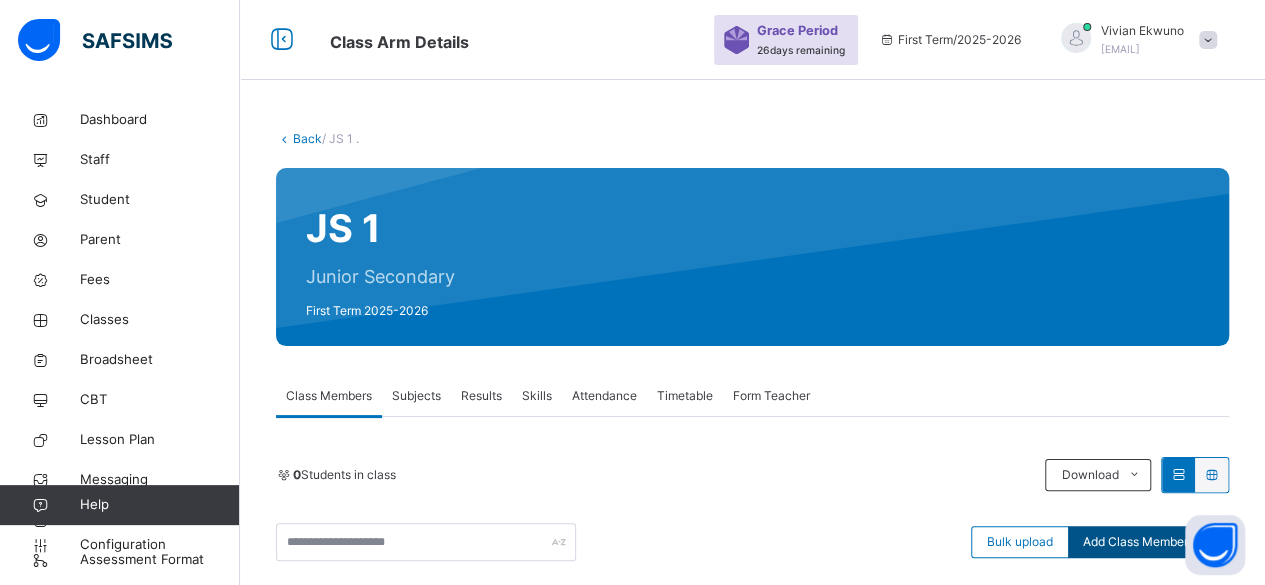 click on "Add Class Members" at bounding box center [1138, 542] 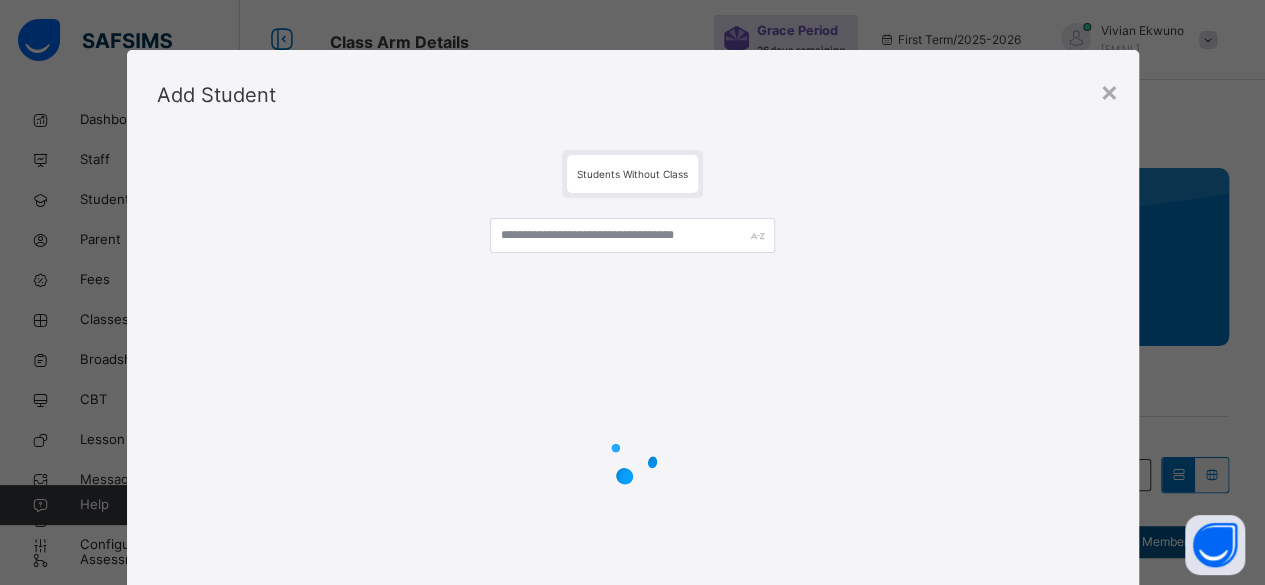 scroll, scrollTop: 176, scrollLeft: 0, axis: vertical 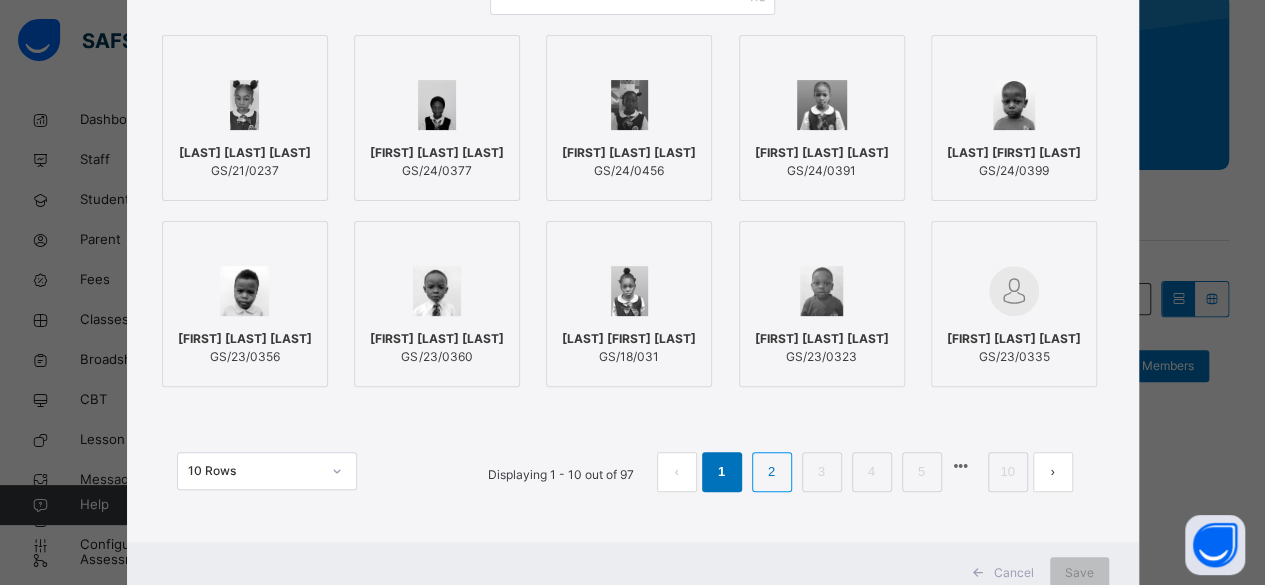 click on "2" at bounding box center [771, 472] 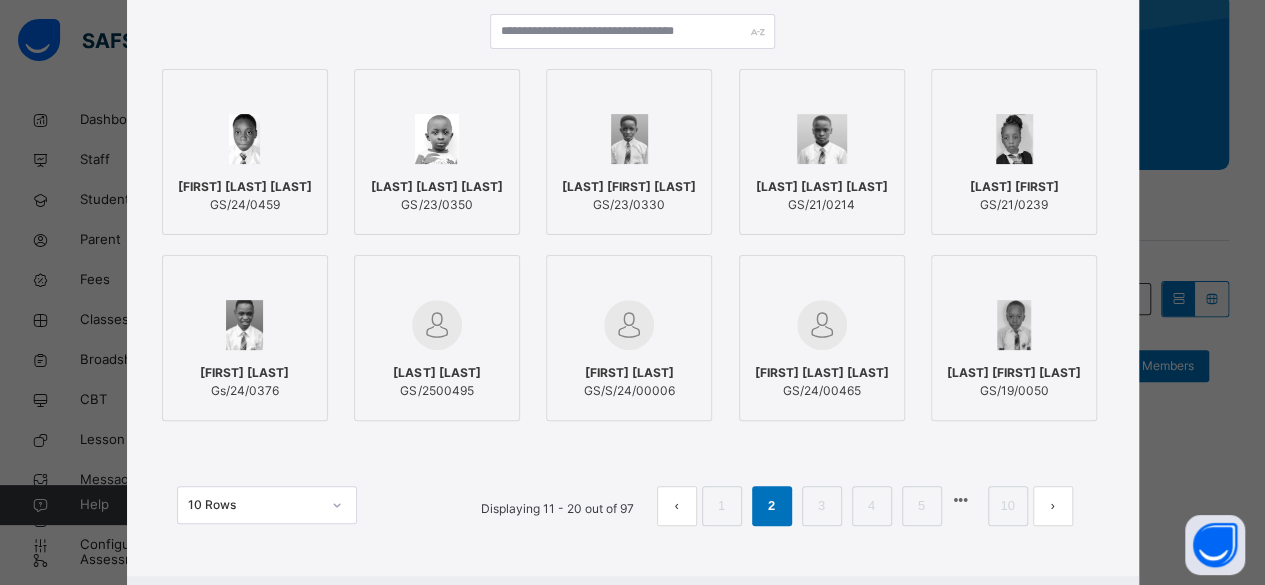 scroll, scrollTop: 238, scrollLeft: 0, axis: vertical 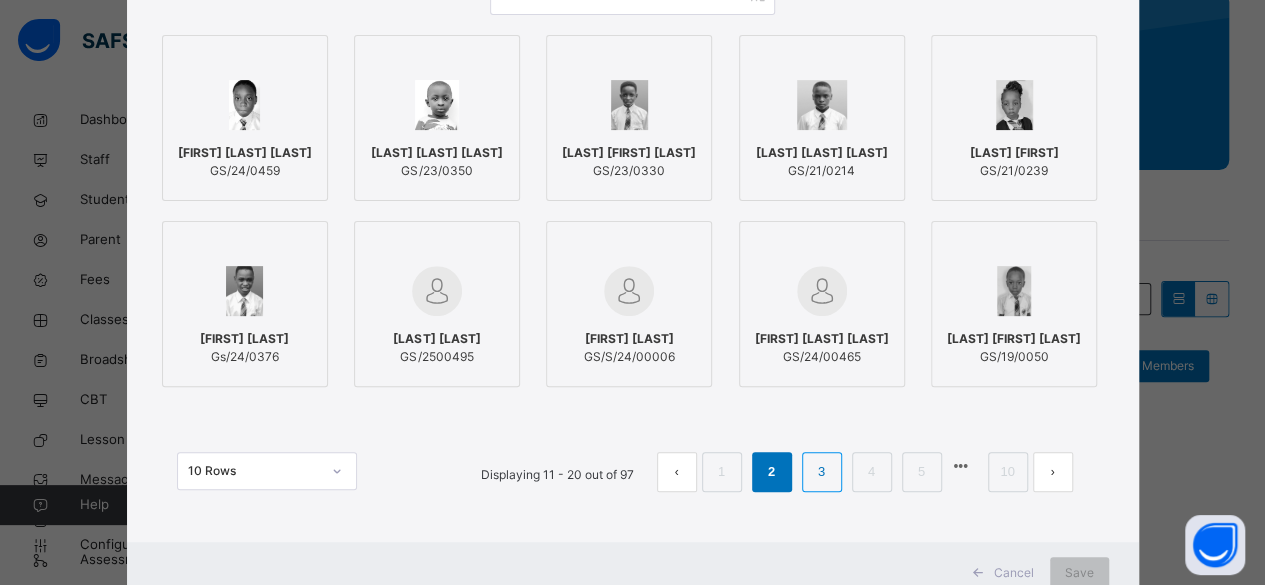 click on "3" at bounding box center [821, 472] 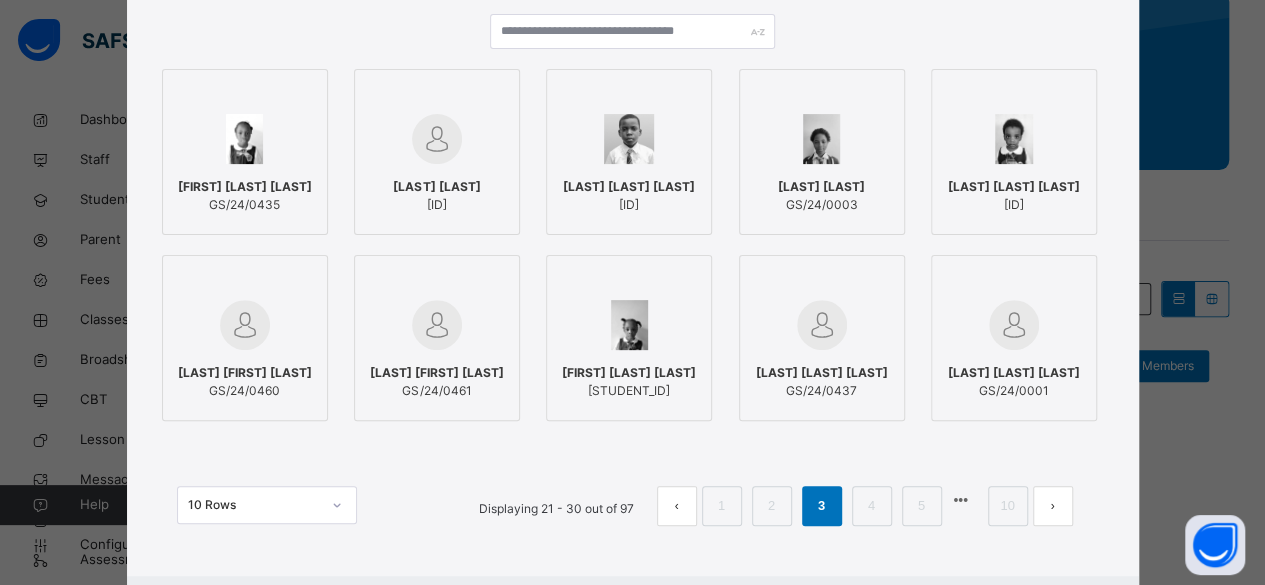 scroll, scrollTop: 238, scrollLeft: 0, axis: vertical 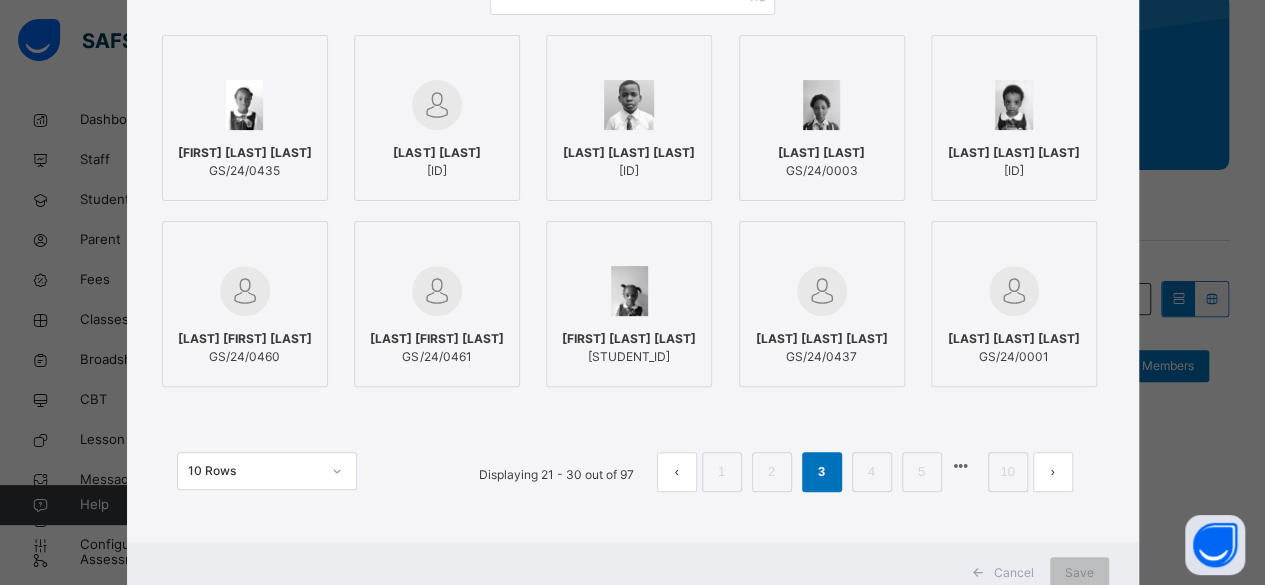 click on "GS/24/0437" at bounding box center (822, 357) 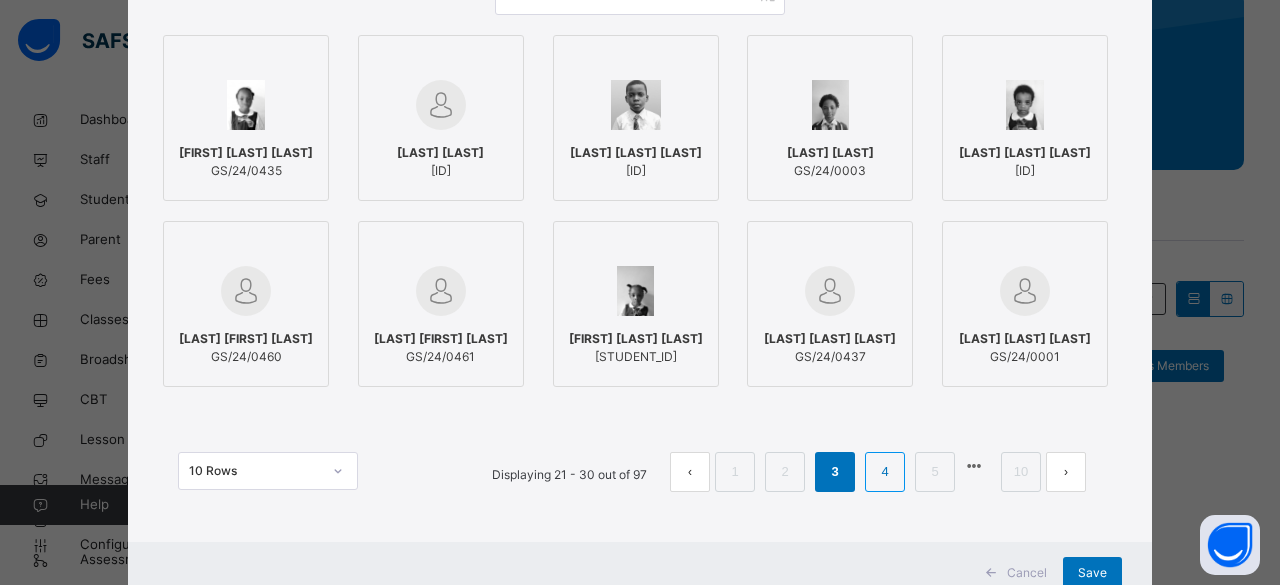 click on "4" at bounding box center (884, 472) 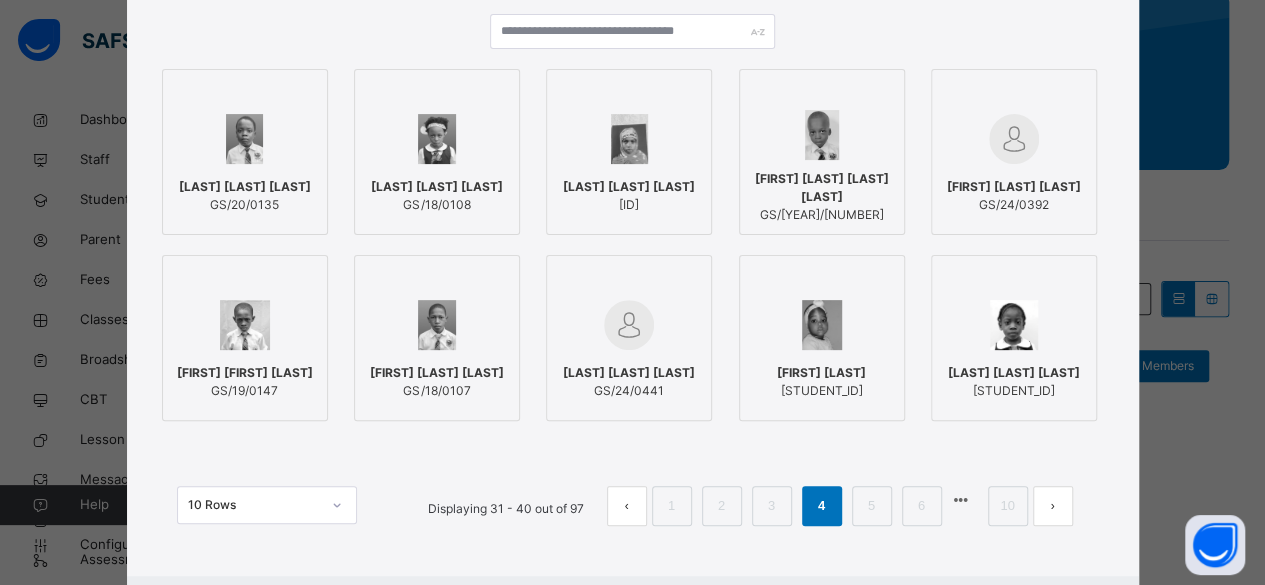 scroll, scrollTop: 238, scrollLeft: 0, axis: vertical 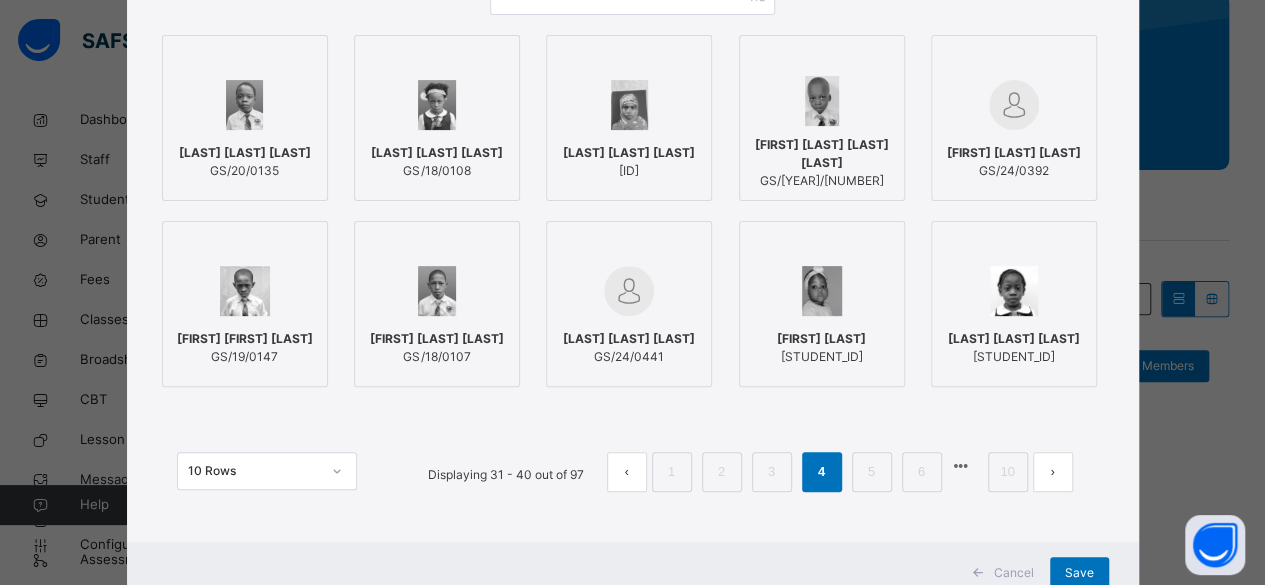 click on "[LAST] [LAST] [LAST]" at bounding box center [245, 153] 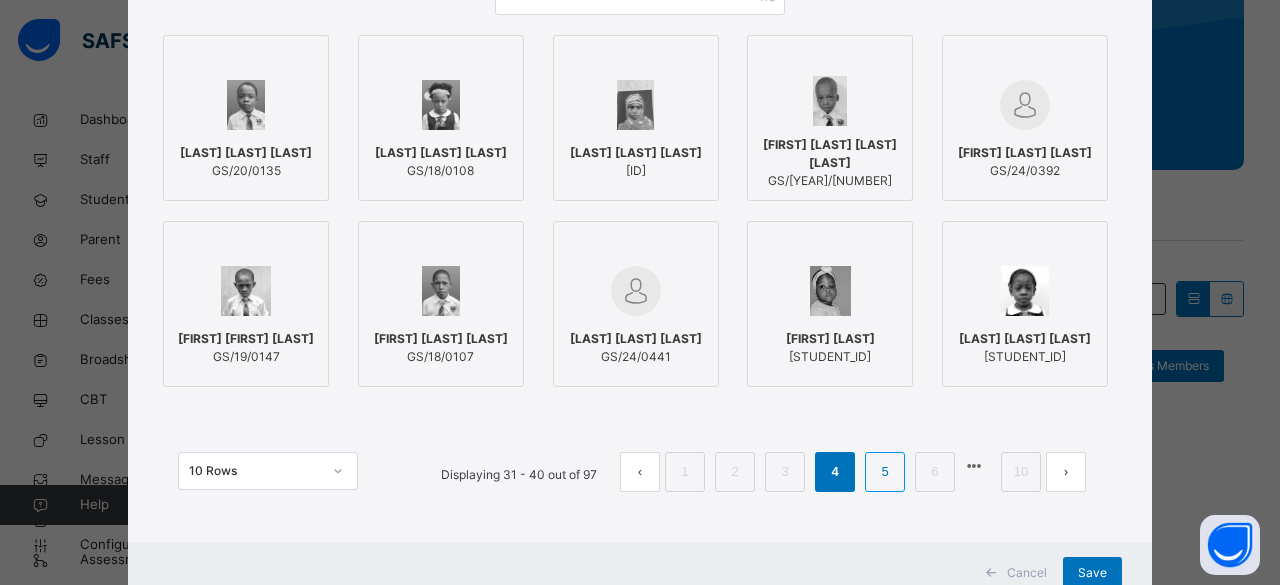 click on "5" at bounding box center (884, 472) 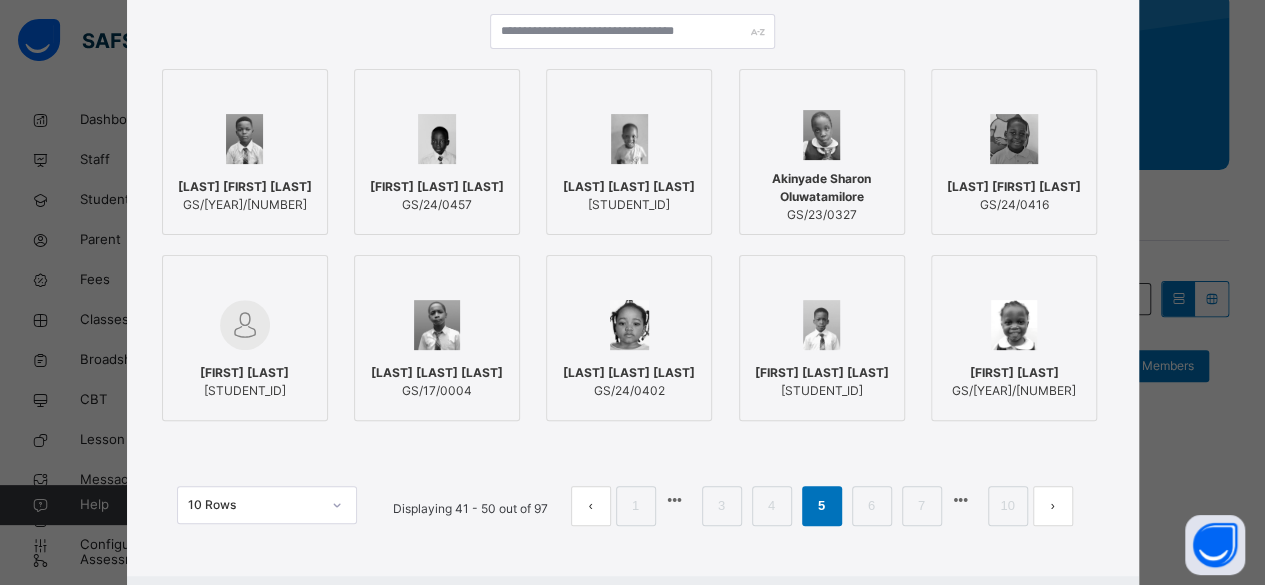 scroll, scrollTop: 238, scrollLeft: 0, axis: vertical 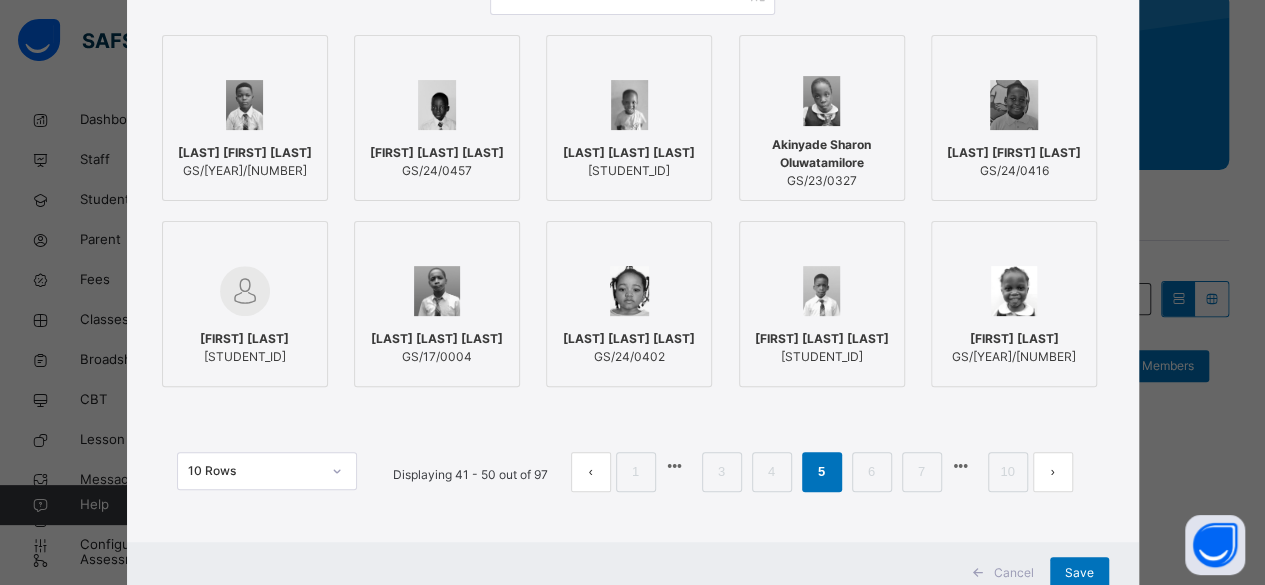 click on "Akinyade Sharon Oluwatamilore" at bounding box center [822, 154] 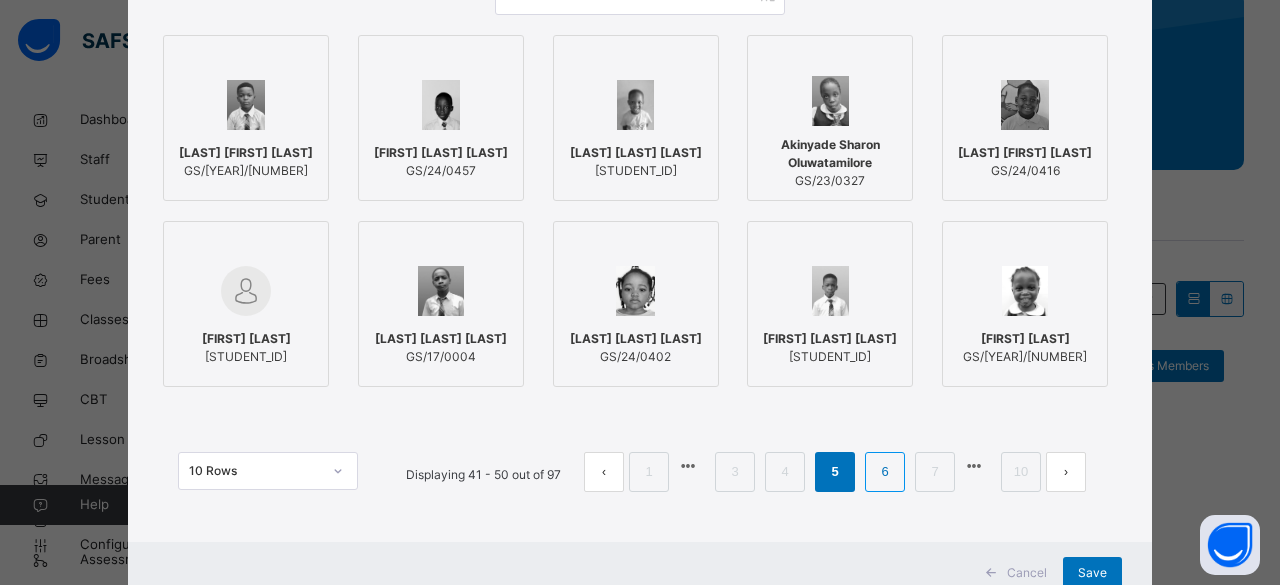 click on "6" at bounding box center (884, 472) 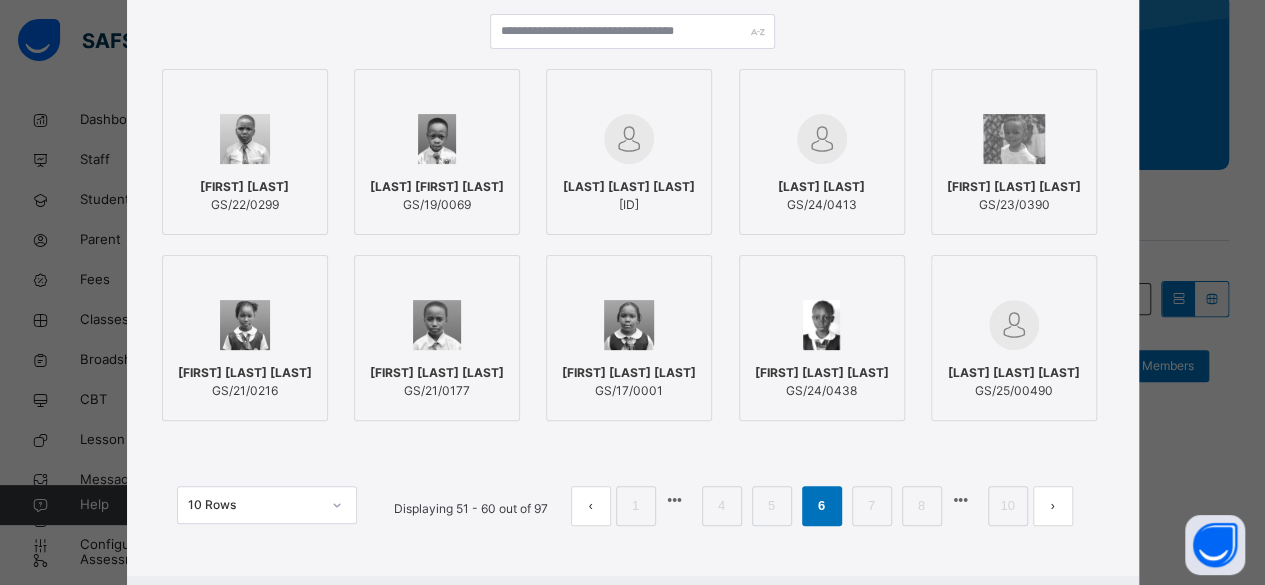 scroll, scrollTop: 238, scrollLeft: 0, axis: vertical 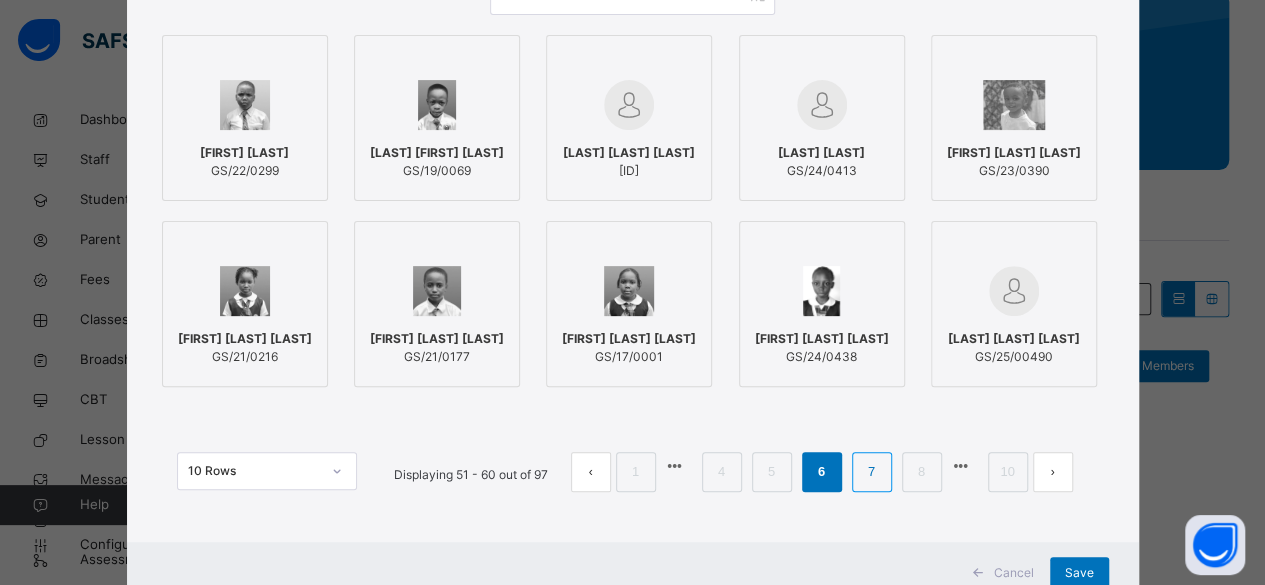 click on "7" at bounding box center [871, 472] 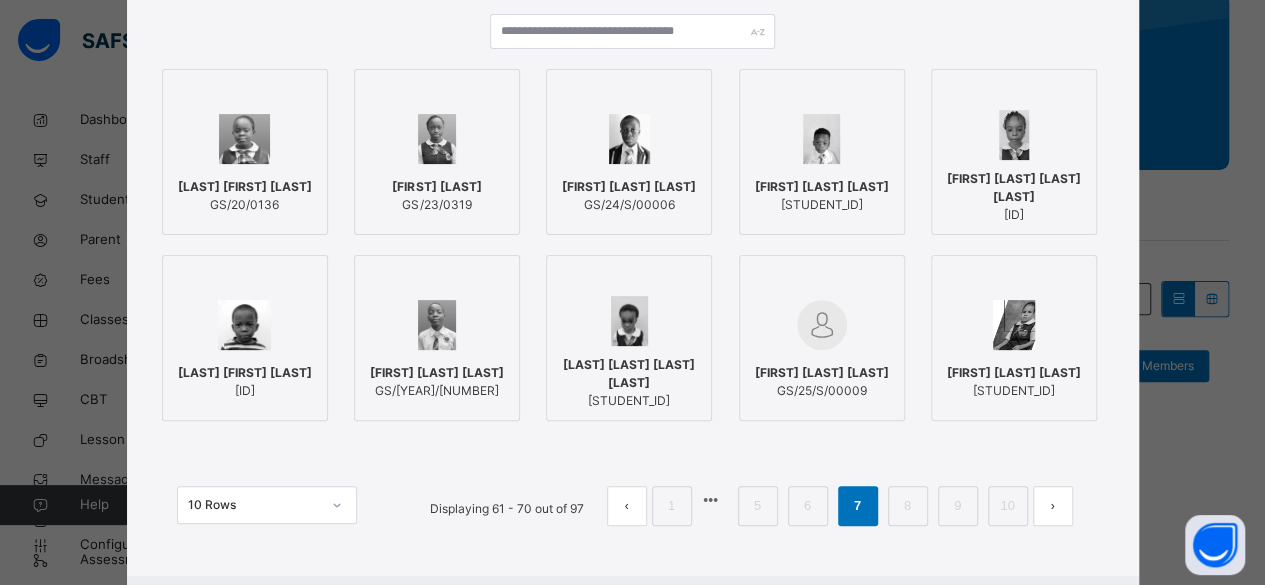 scroll, scrollTop: 238, scrollLeft: 0, axis: vertical 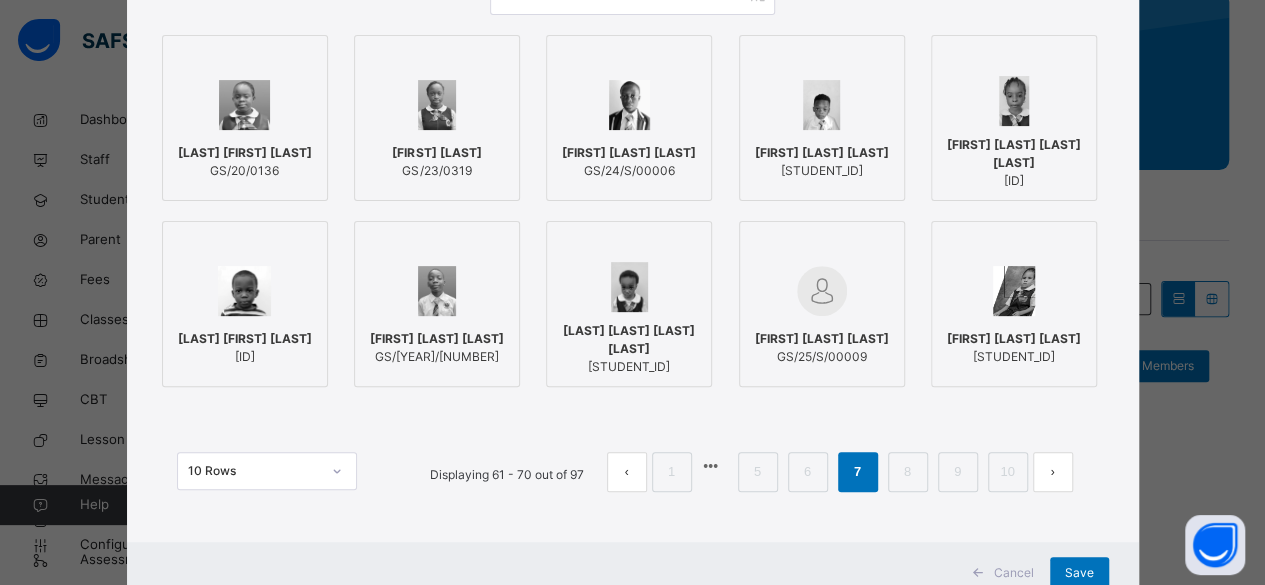click on "[LAST] [FIRST] [LAST]" at bounding box center [245, 153] 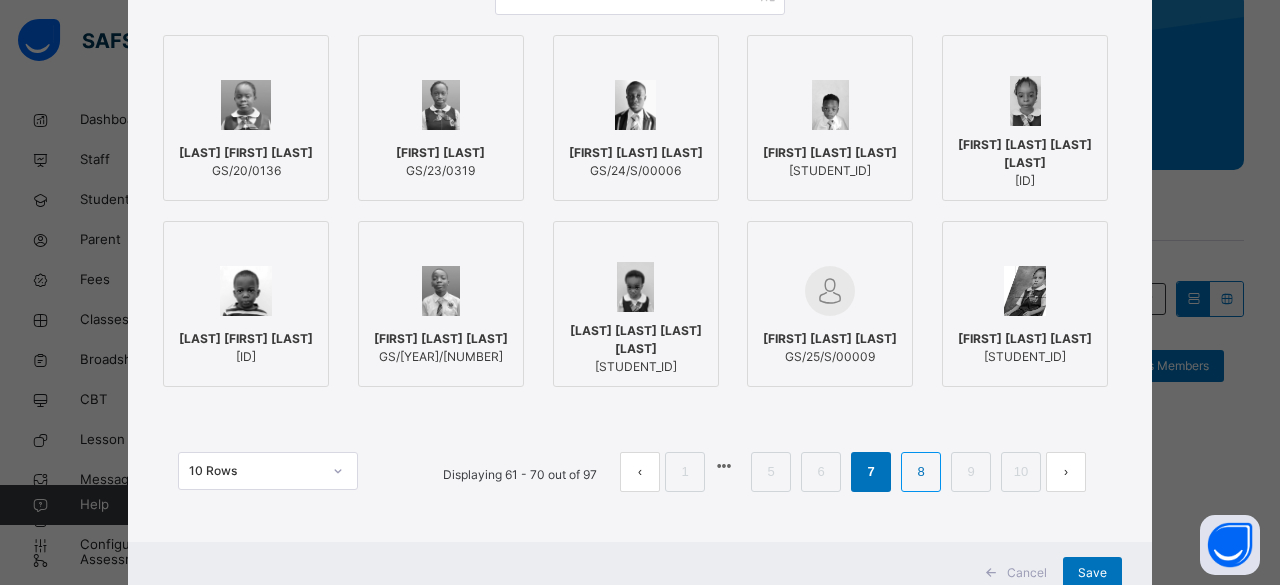 click on "8" at bounding box center (920, 472) 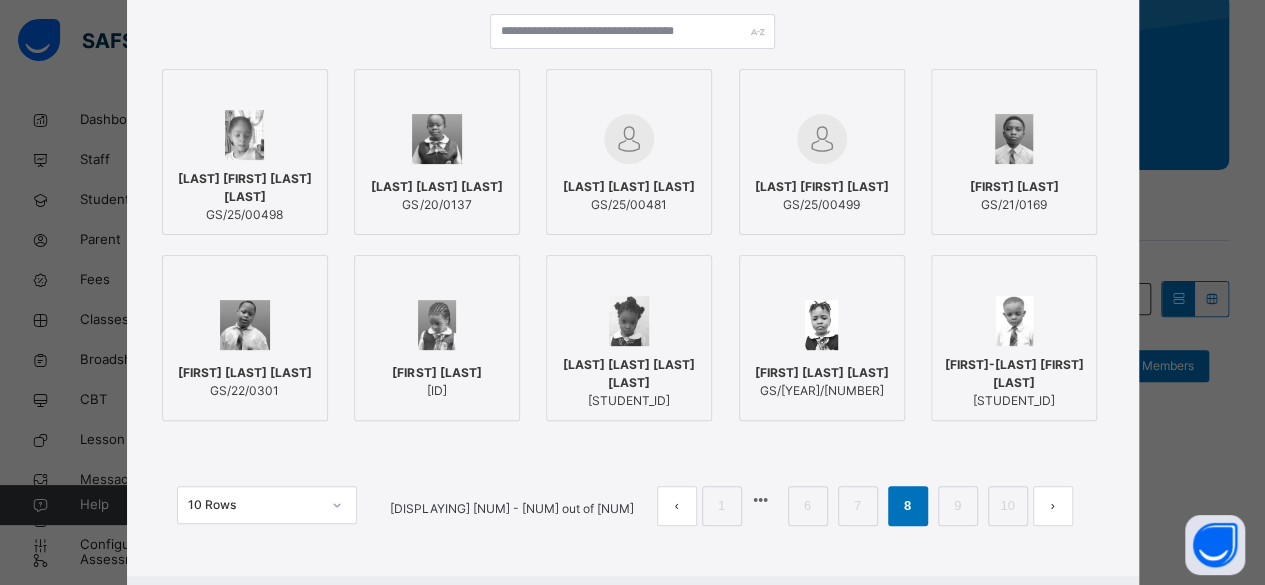 scroll, scrollTop: 238, scrollLeft: 0, axis: vertical 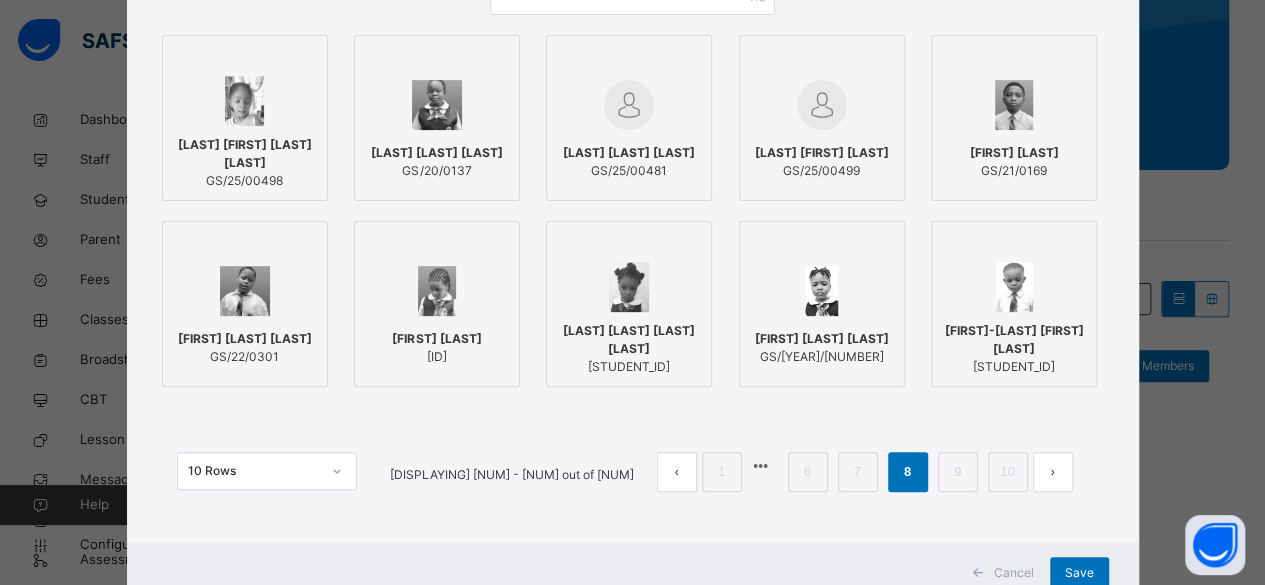 click on "[LAST] [LAST] [LAST]" at bounding box center [437, 153] 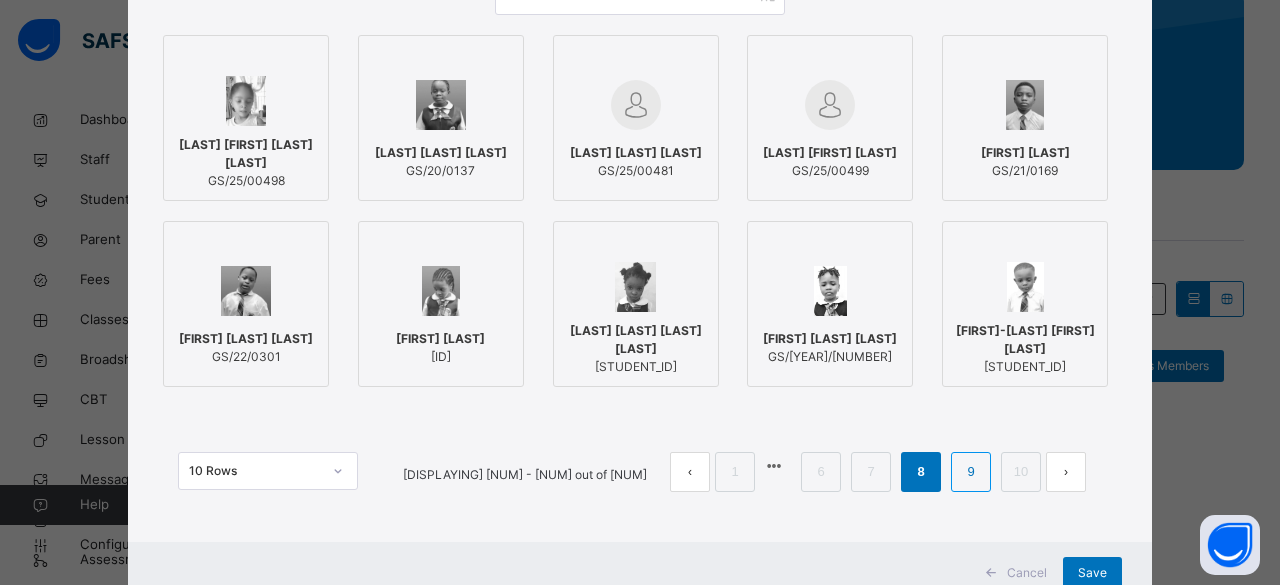 click on "9" at bounding box center [970, 472] 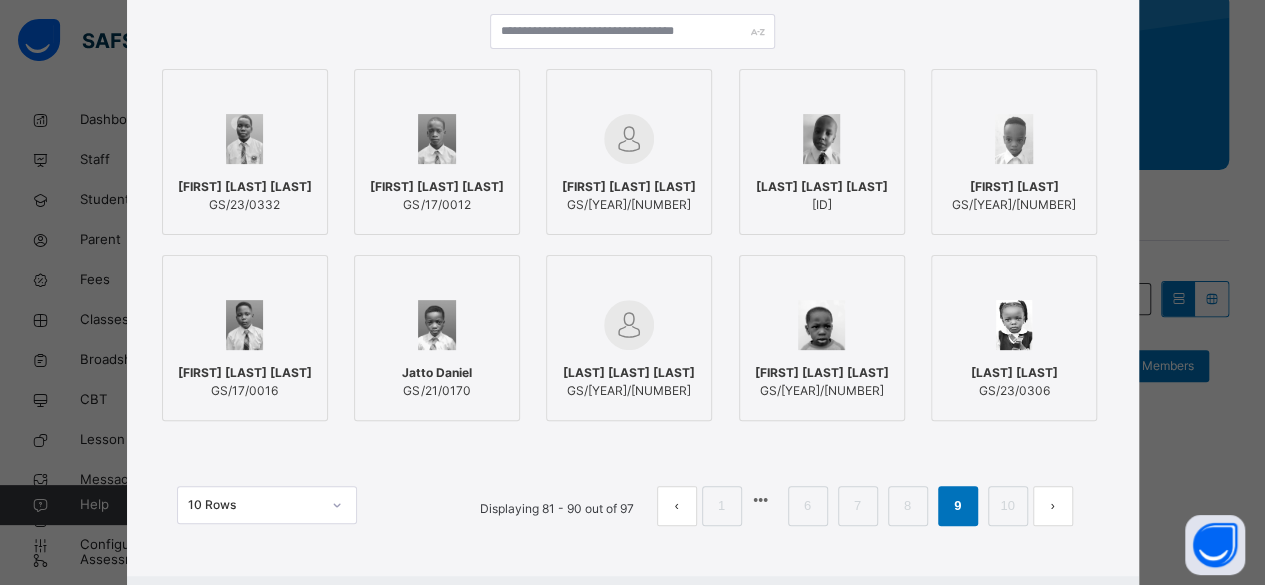 scroll, scrollTop: 238, scrollLeft: 0, axis: vertical 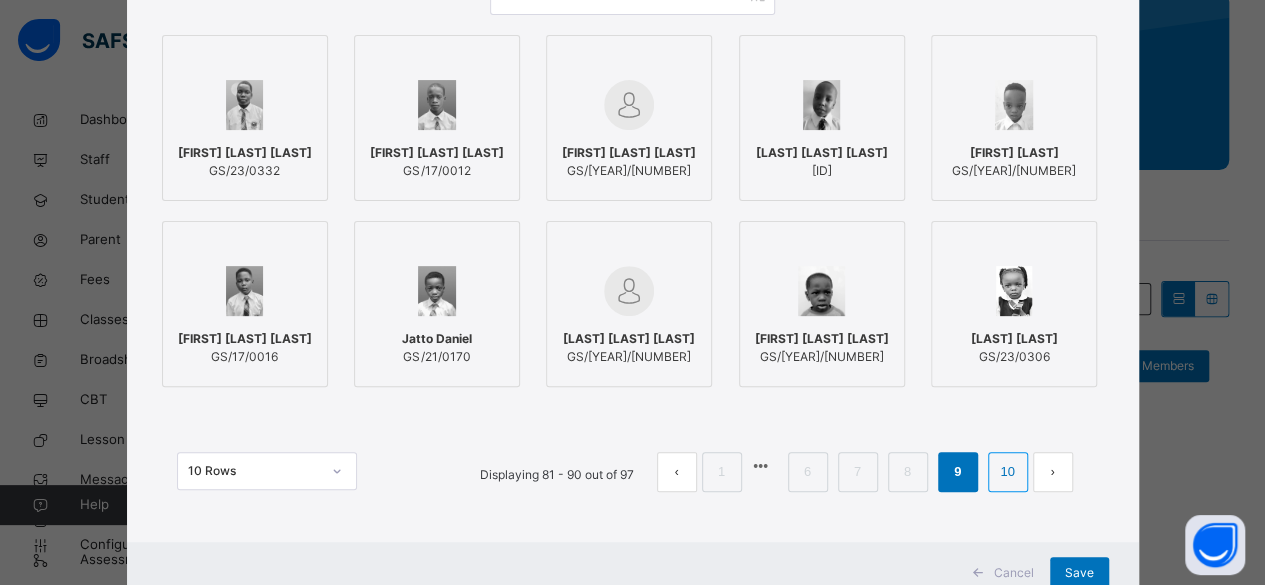 click on "10" at bounding box center (1007, 472) 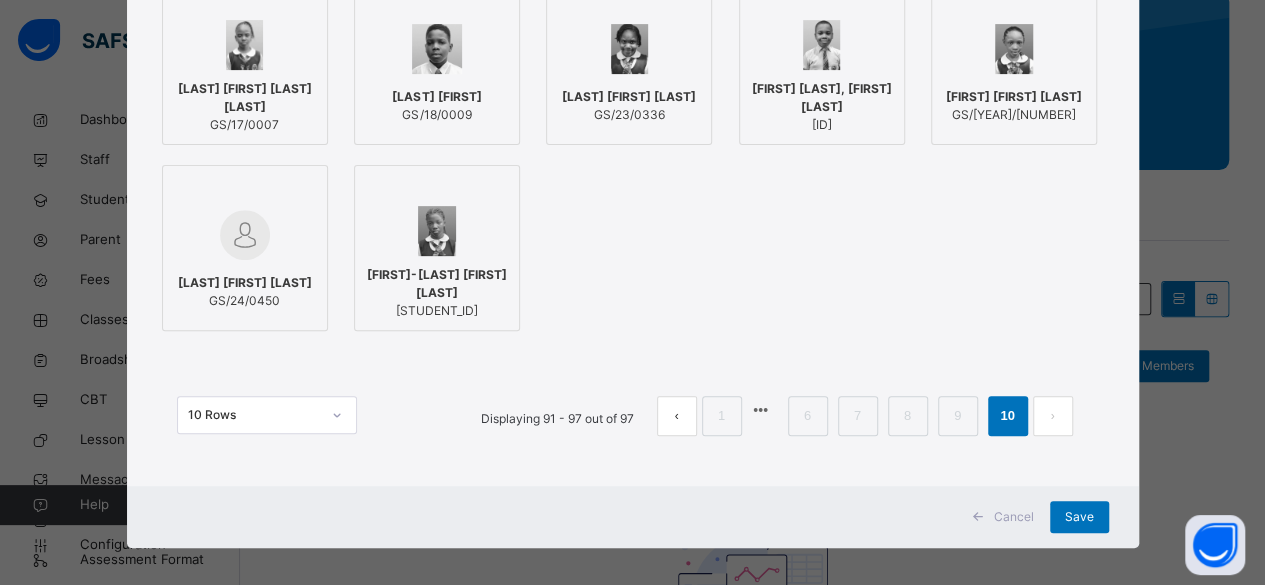 scroll, scrollTop: 306, scrollLeft: 0, axis: vertical 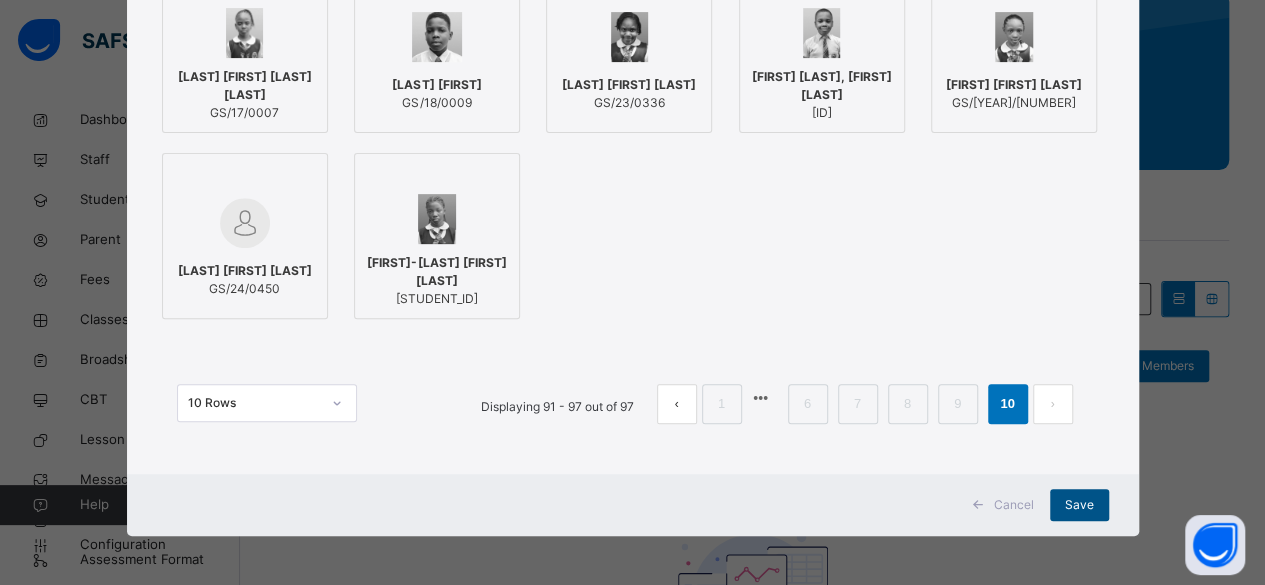 click on "Save" at bounding box center (1079, 505) 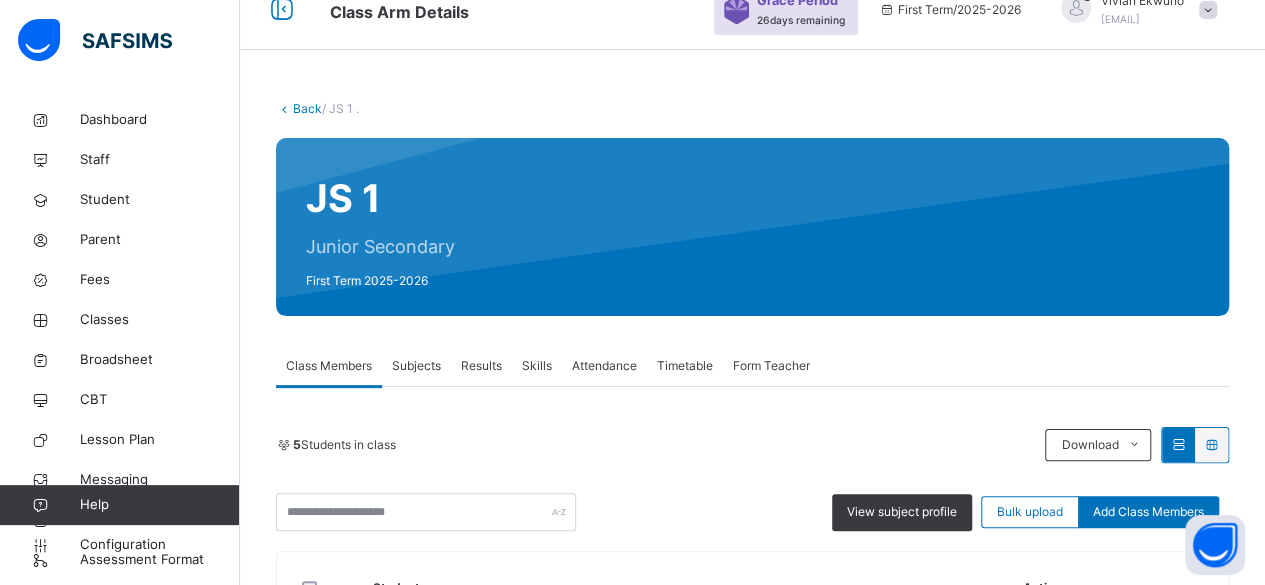 scroll, scrollTop: 0, scrollLeft: 0, axis: both 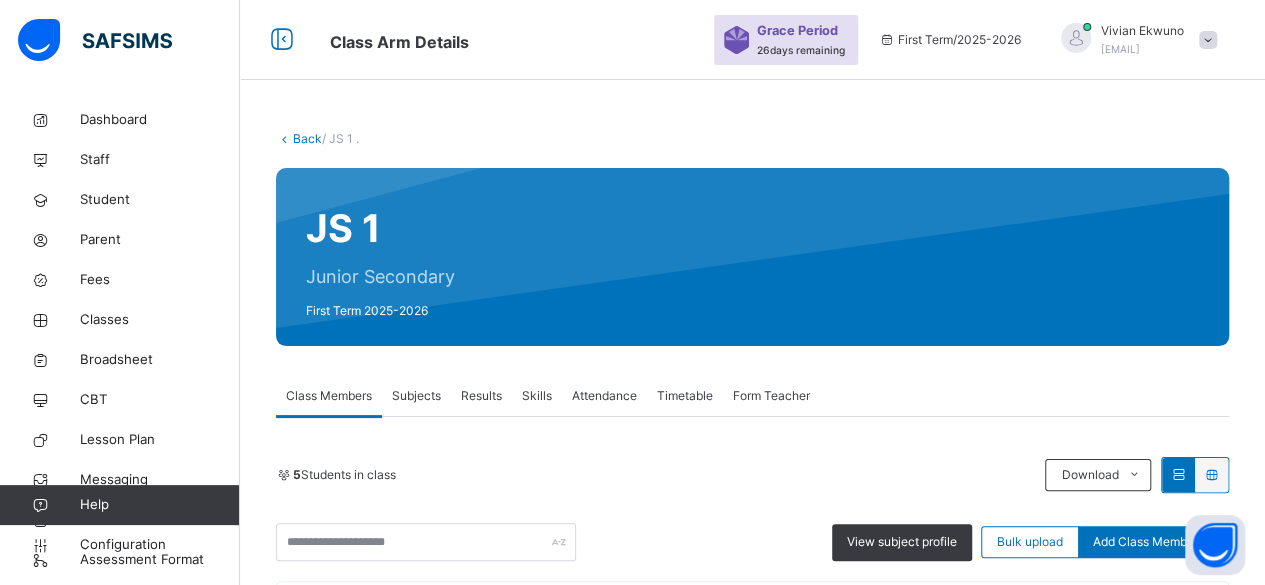 click on "Back" at bounding box center (307, 138) 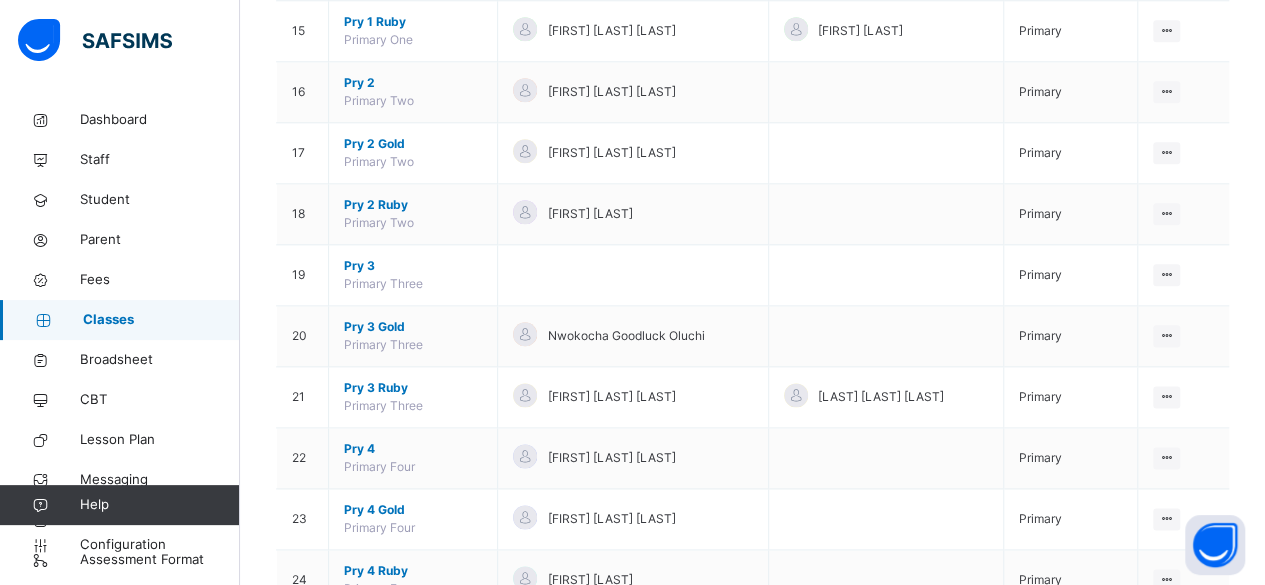 scroll, scrollTop: 1092, scrollLeft: 0, axis: vertical 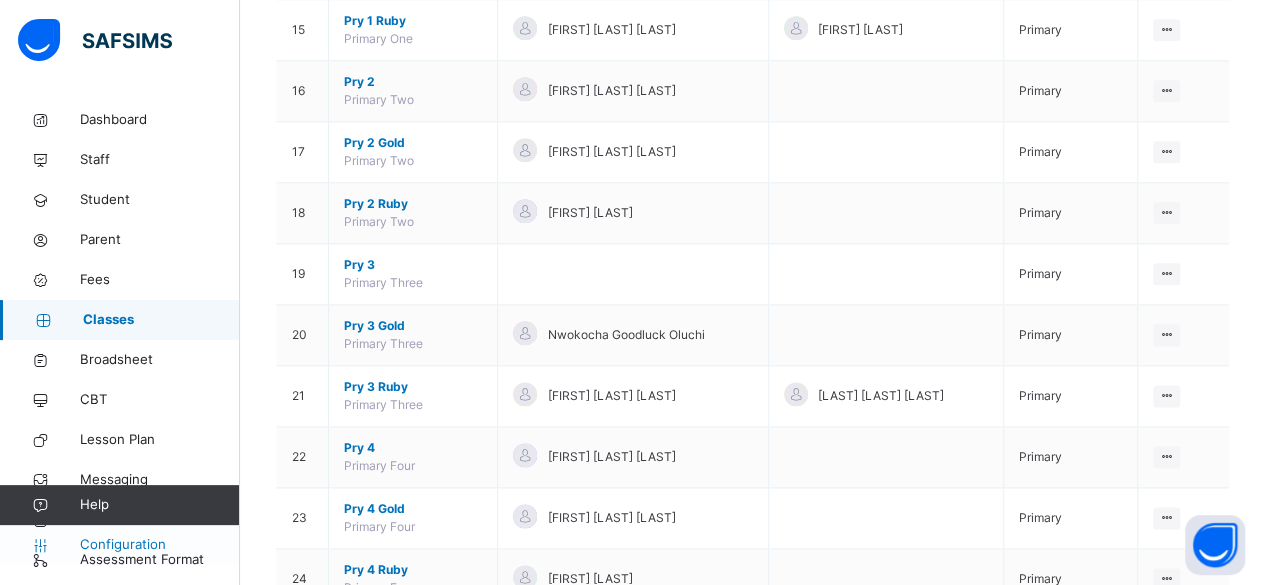 click on "Configuration" at bounding box center [159, 545] 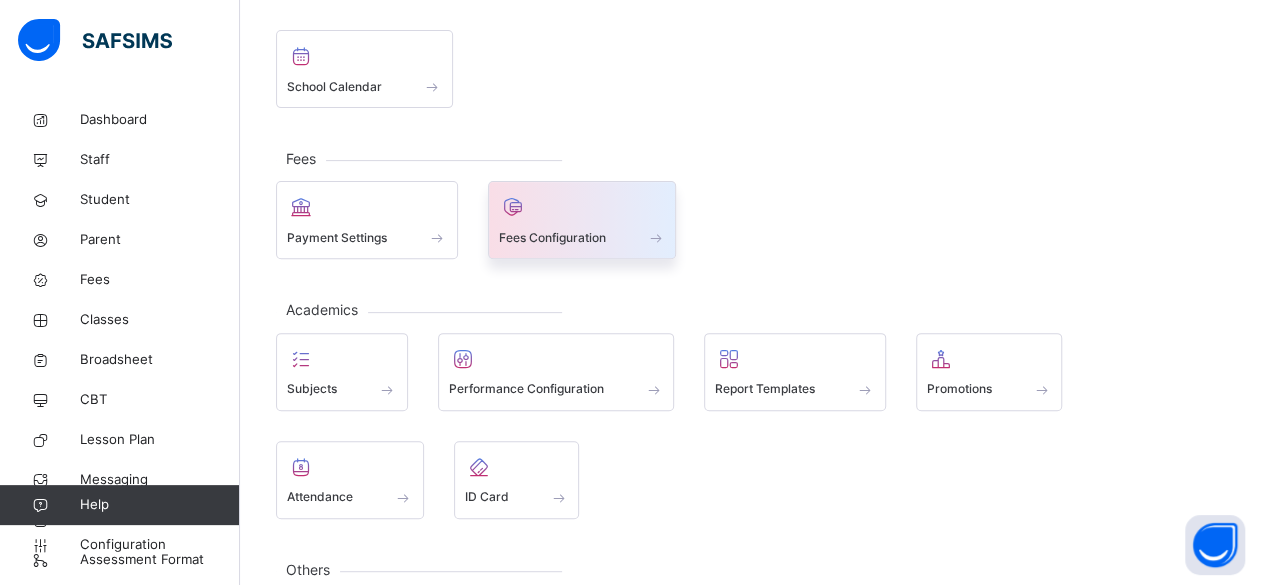 click at bounding box center [582, 207] 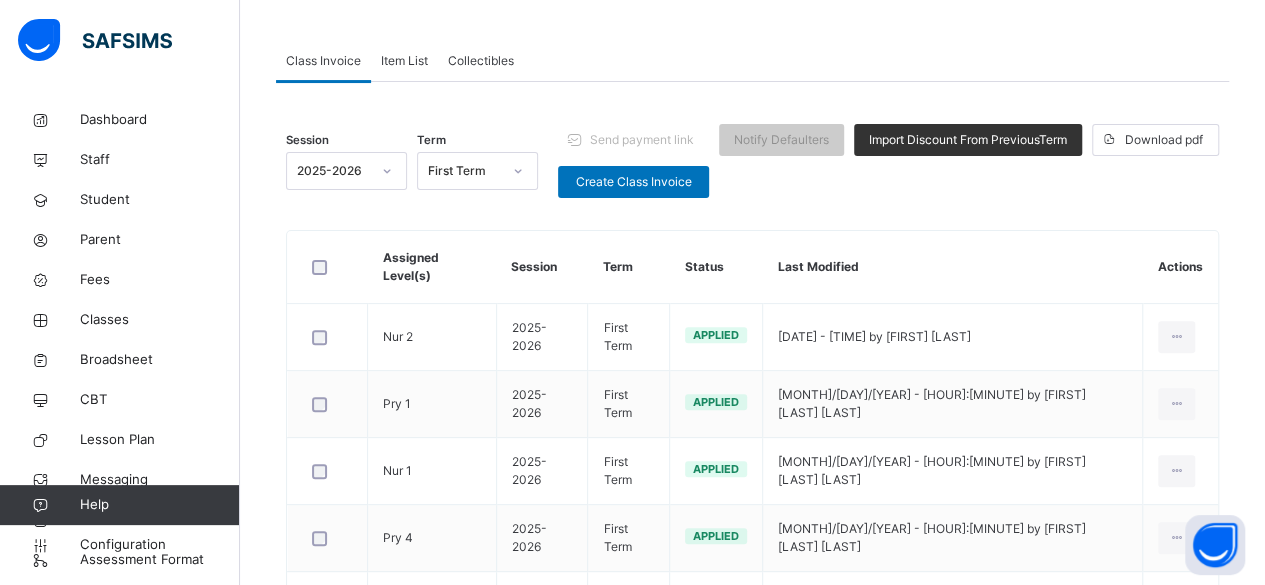 scroll, scrollTop: 142, scrollLeft: 0, axis: vertical 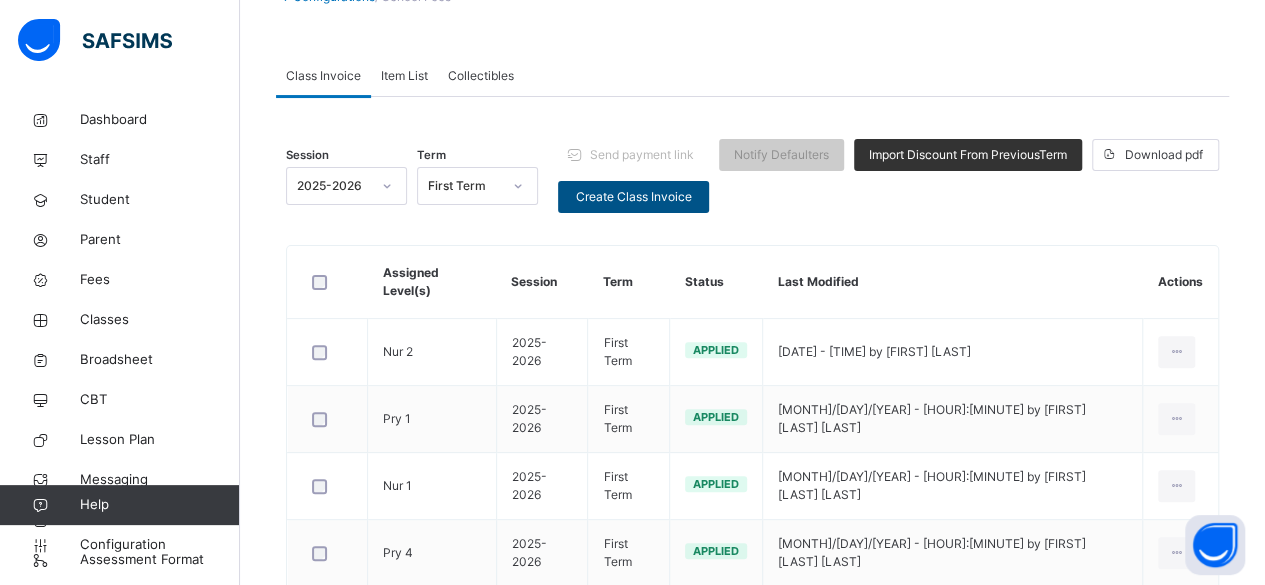 click on "Create Class Invoice" at bounding box center (633, 197) 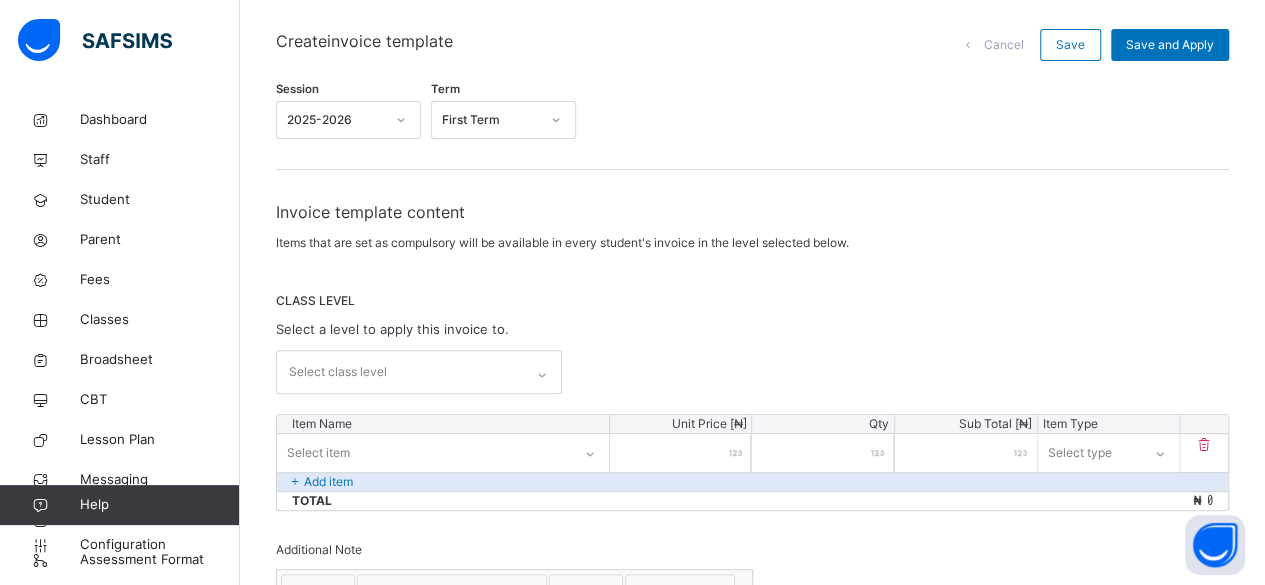 scroll, scrollTop: 162, scrollLeft: 0, axis: vertical 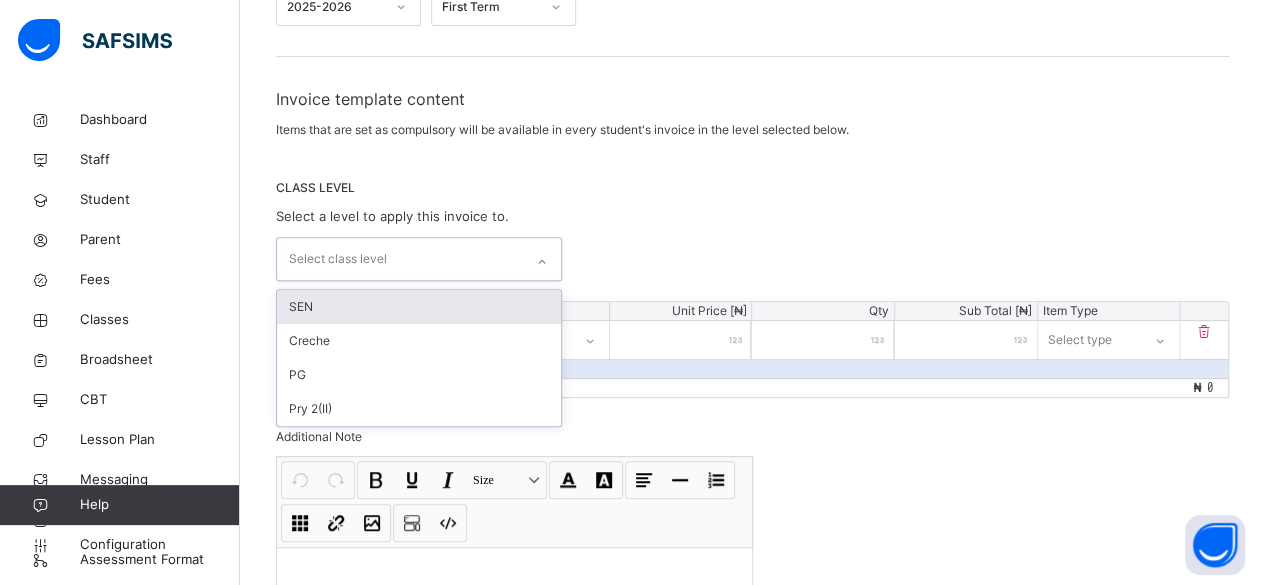 click on "CLASS LEVEL Select a level to apply this invoice to.      option SEN focused, 1 of 4. 4 results available. Use Up and Down to choose options, press Enter to select the currently focused option, press Escape to exit the menu, press Tab to select the option and exit the menu. Select class level SEN Creche PG Pry 2(II)" at bounding box center [752, 230] 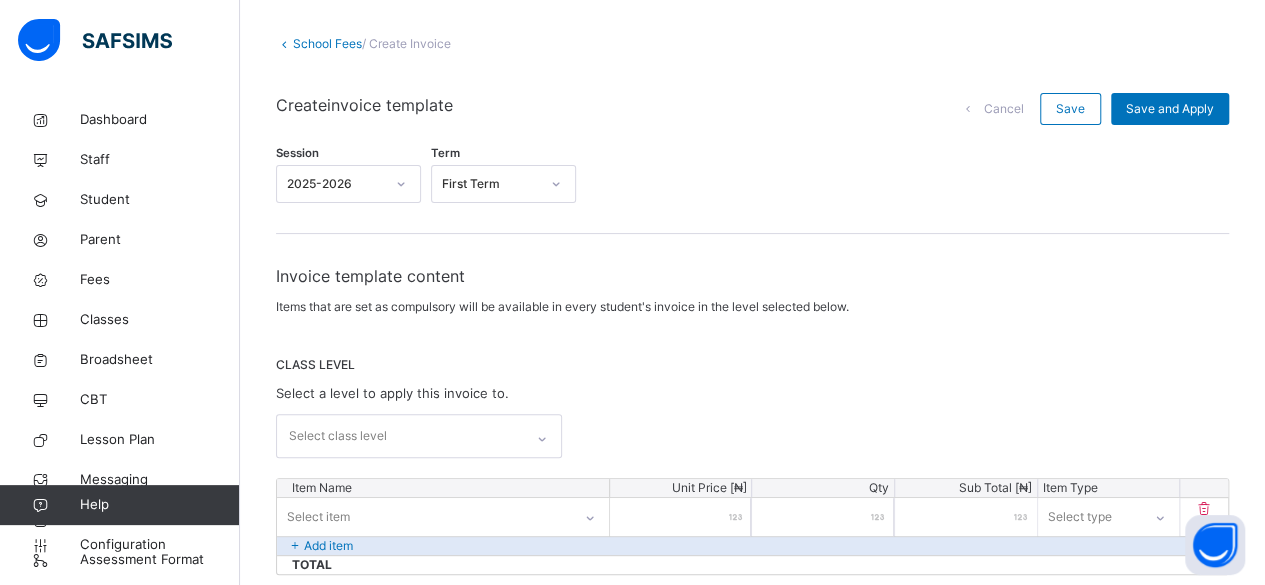 scroll, scrollTop: 86, scrollLeft: 0, axis: vertical 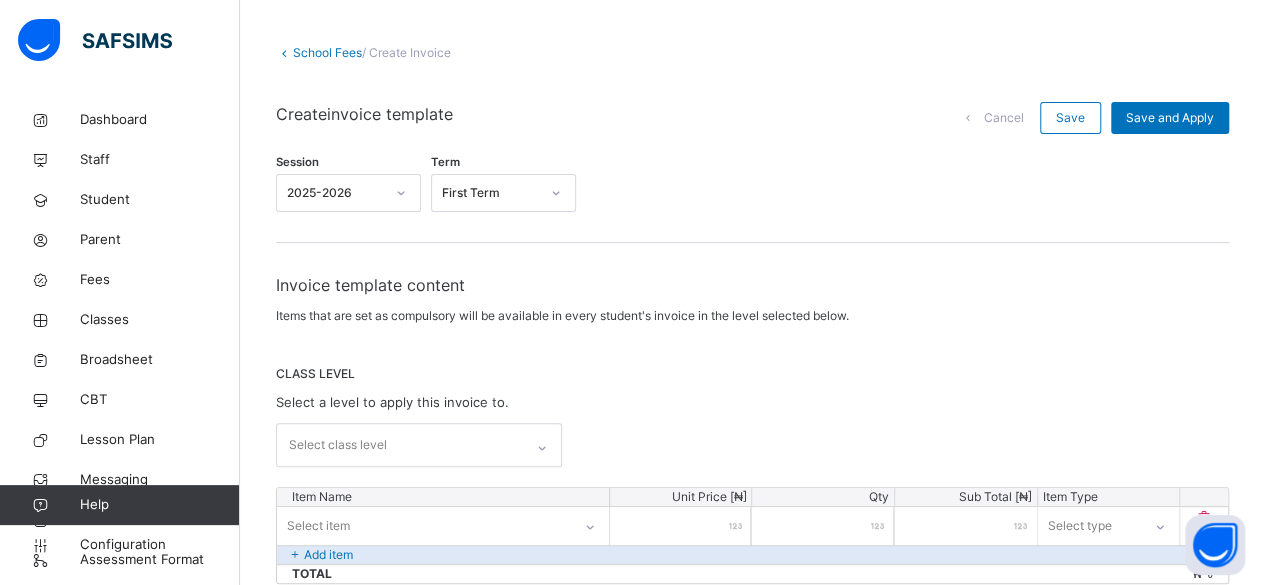 click on "School Fees" at bounding box center (327, 52) 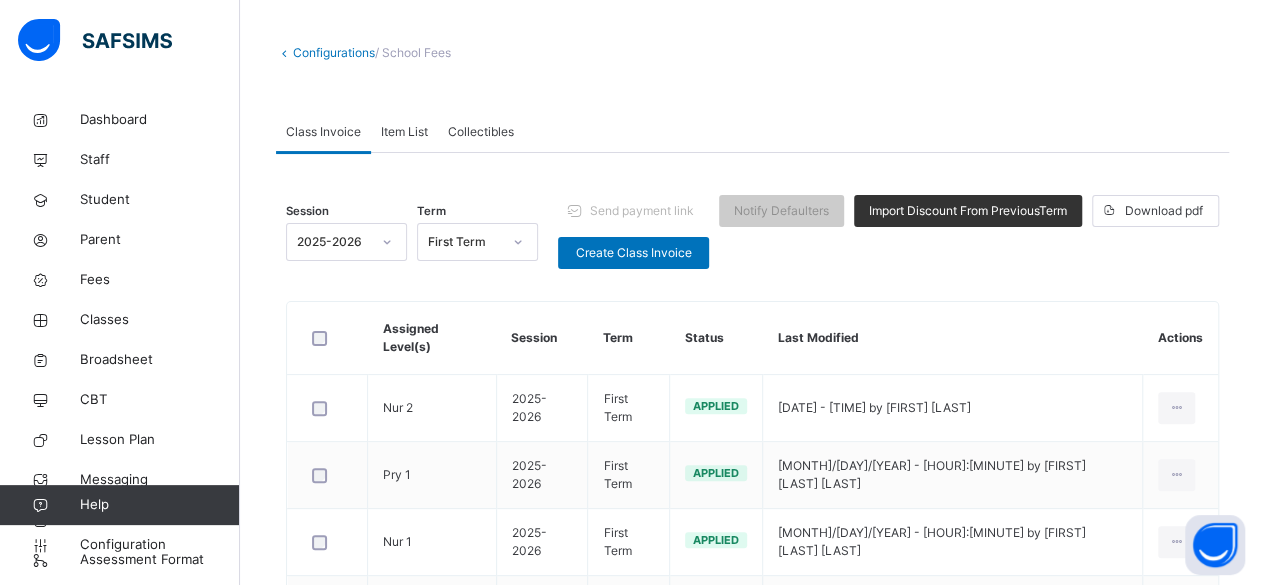 click on "Item List" at bounding box center [404, 132] 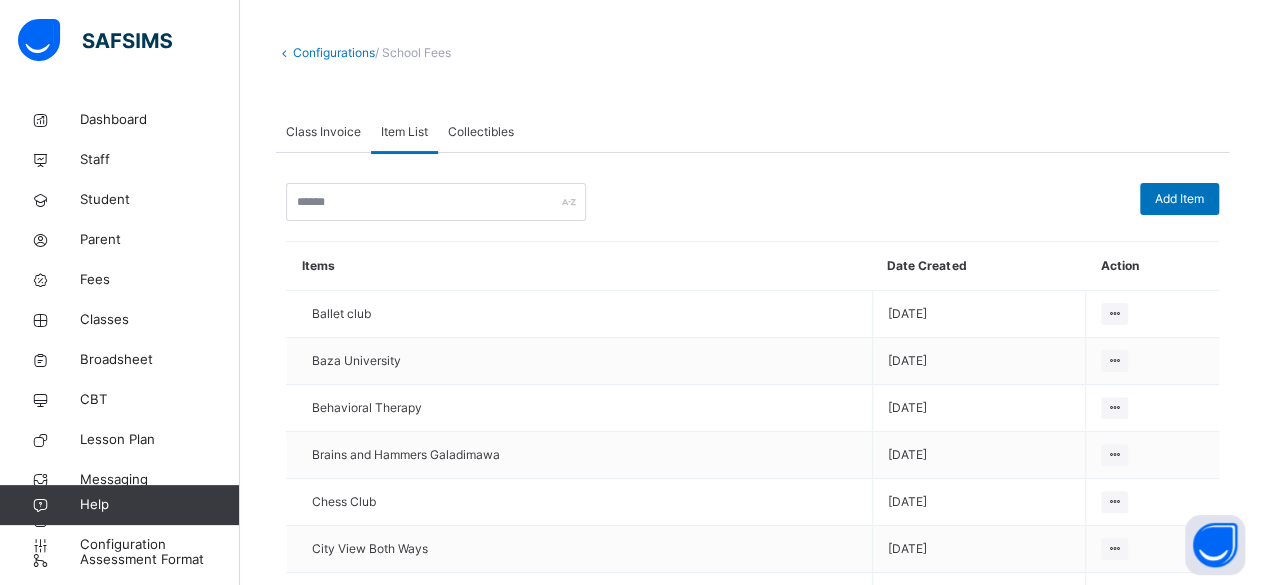 click on "Collectibles" at bounding box center (481, 132) 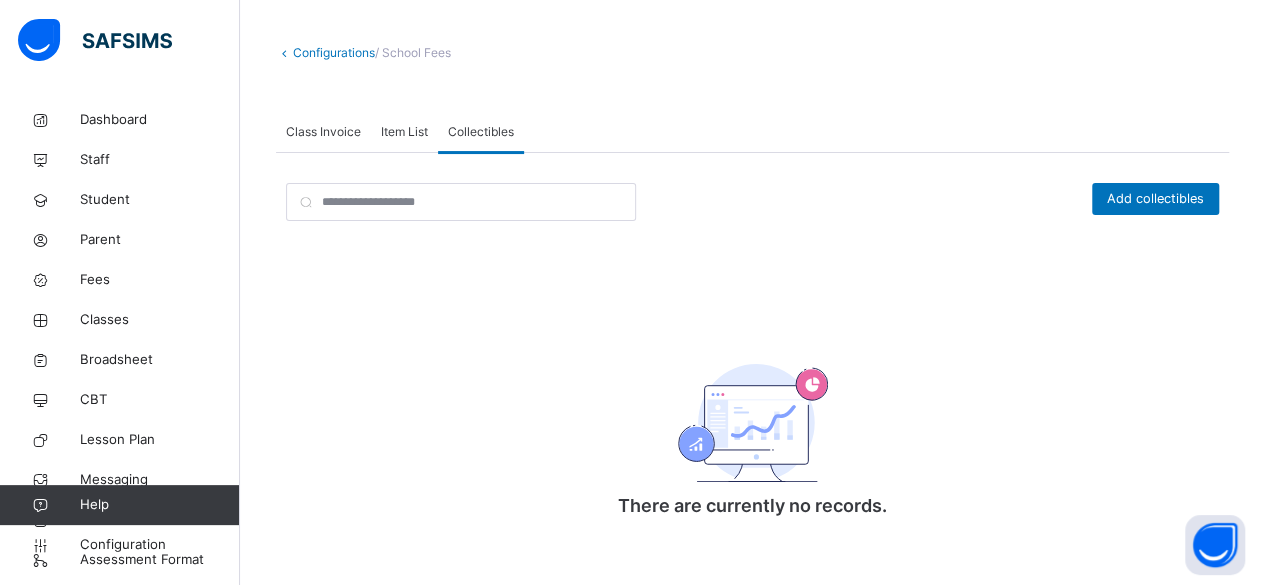 click on "Item List" at bounding box center [404, 132] 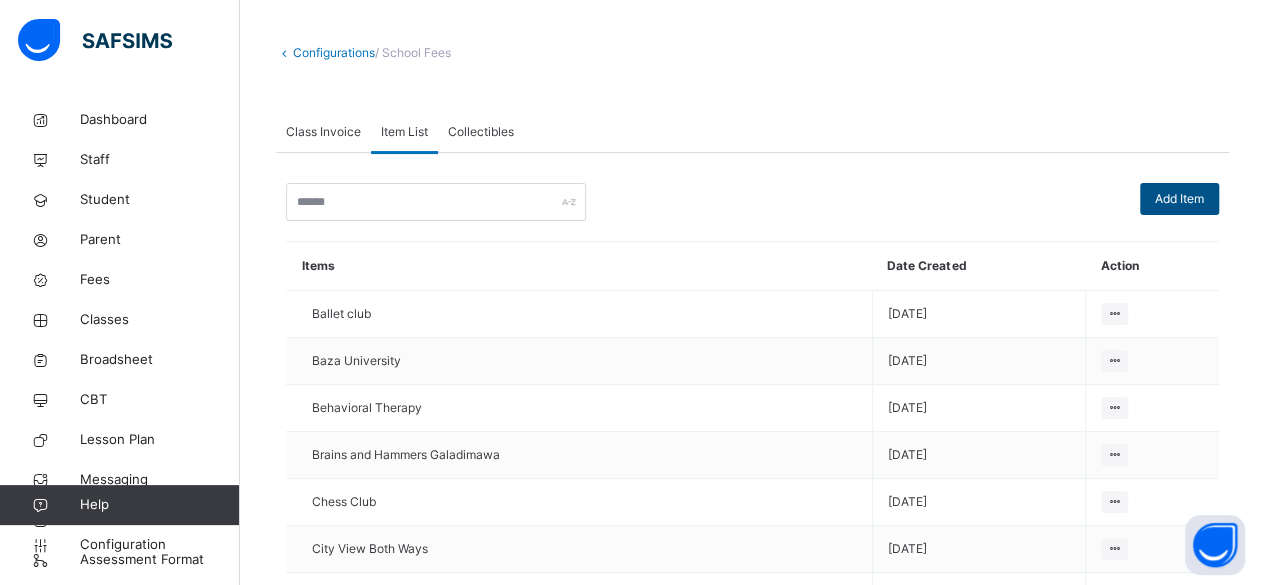 click on "Add Item" at bounding box center (1179, 199) 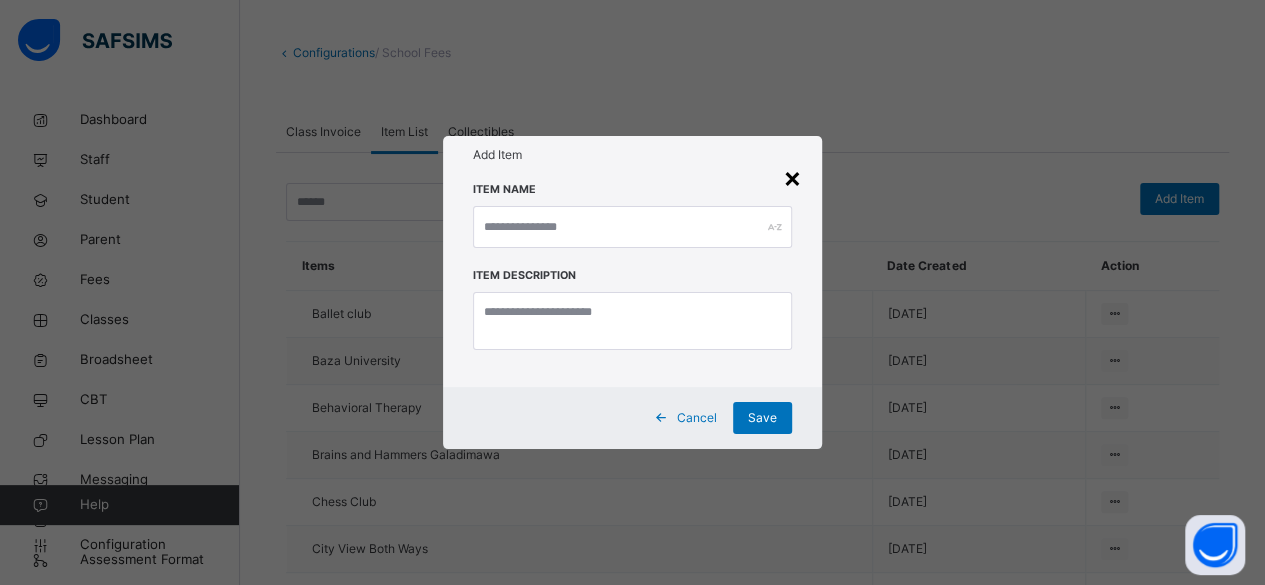 click on "×" at bounding box center (792, 177) 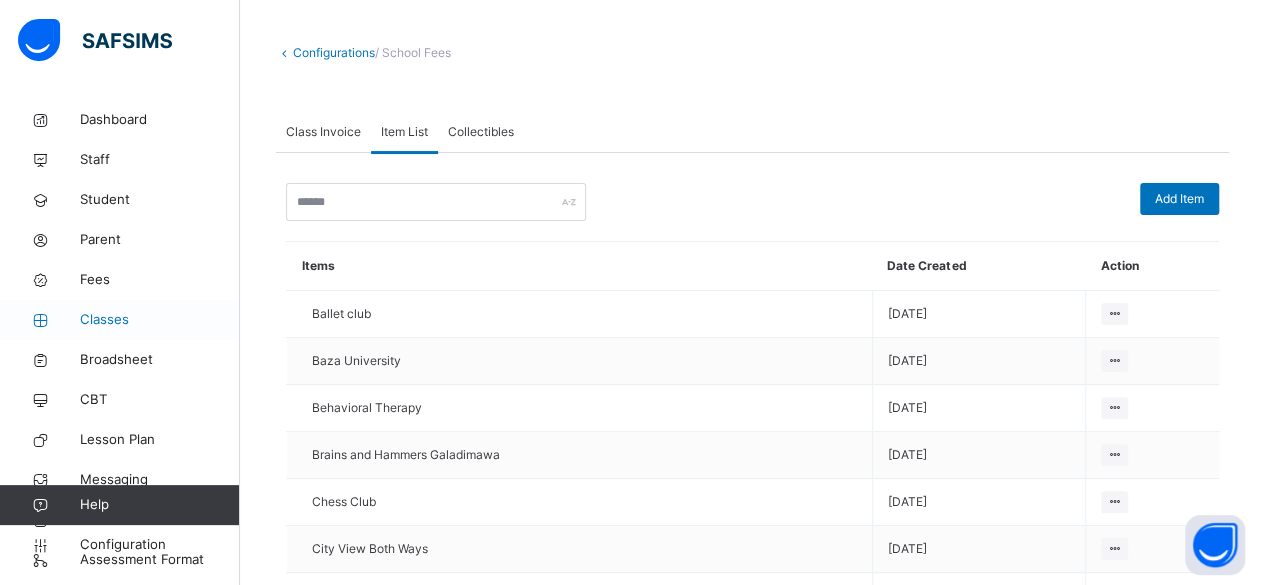 click on "Classes" at bounding box center (160, 320) 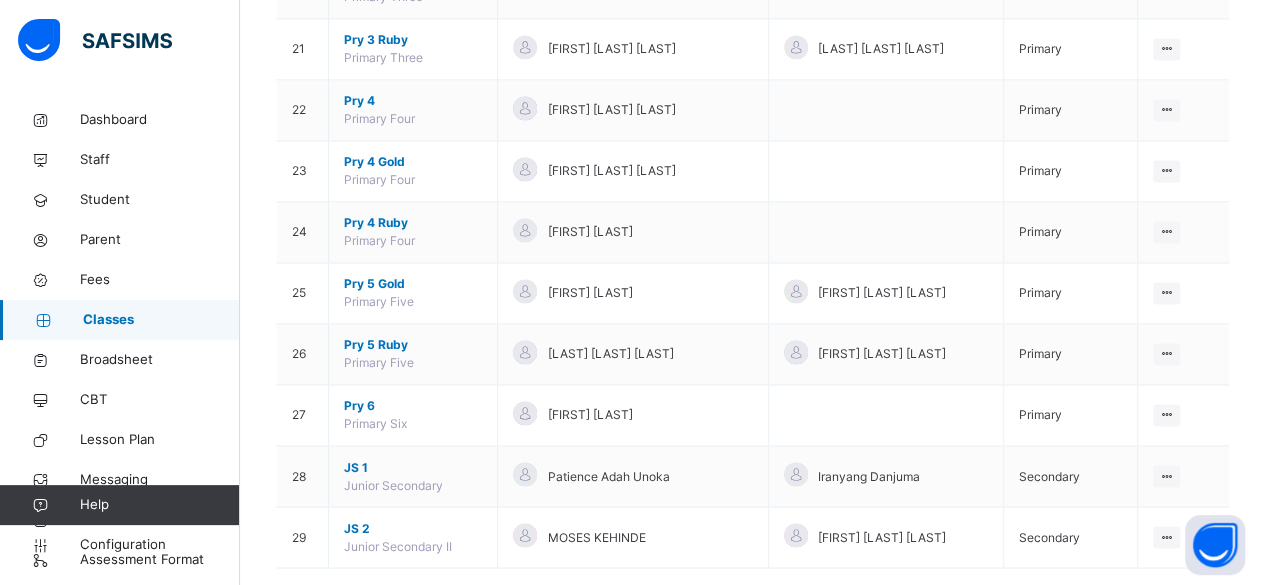 scroll, scrollTop: 1461, scrollLeft: 0, axis: vertical 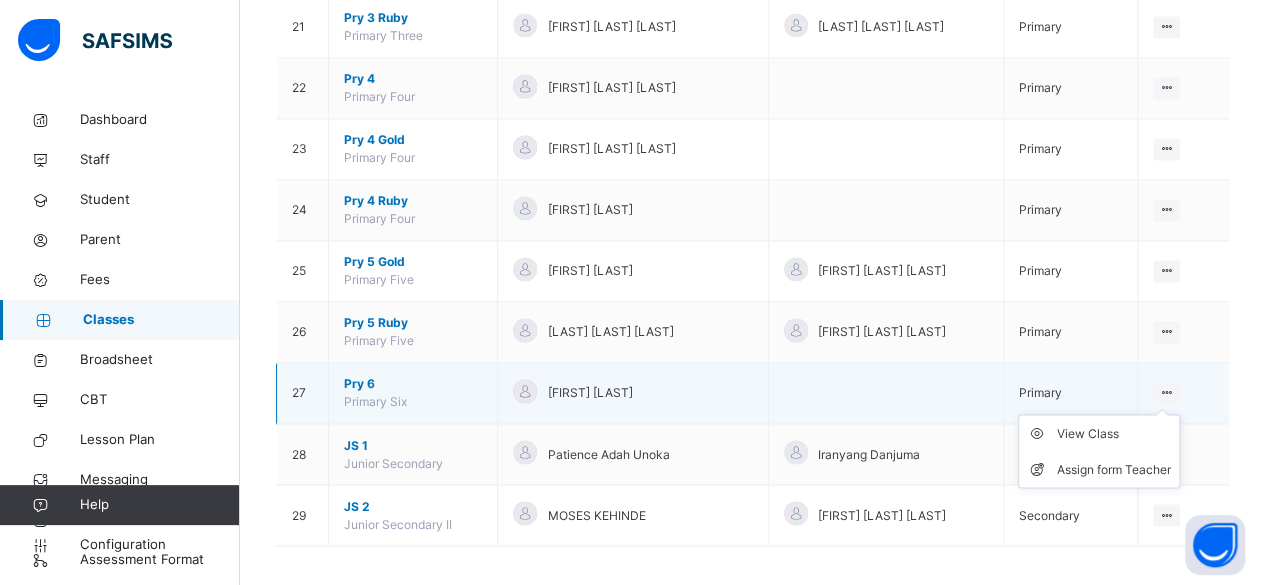 click at bounding box center (1166, 392) 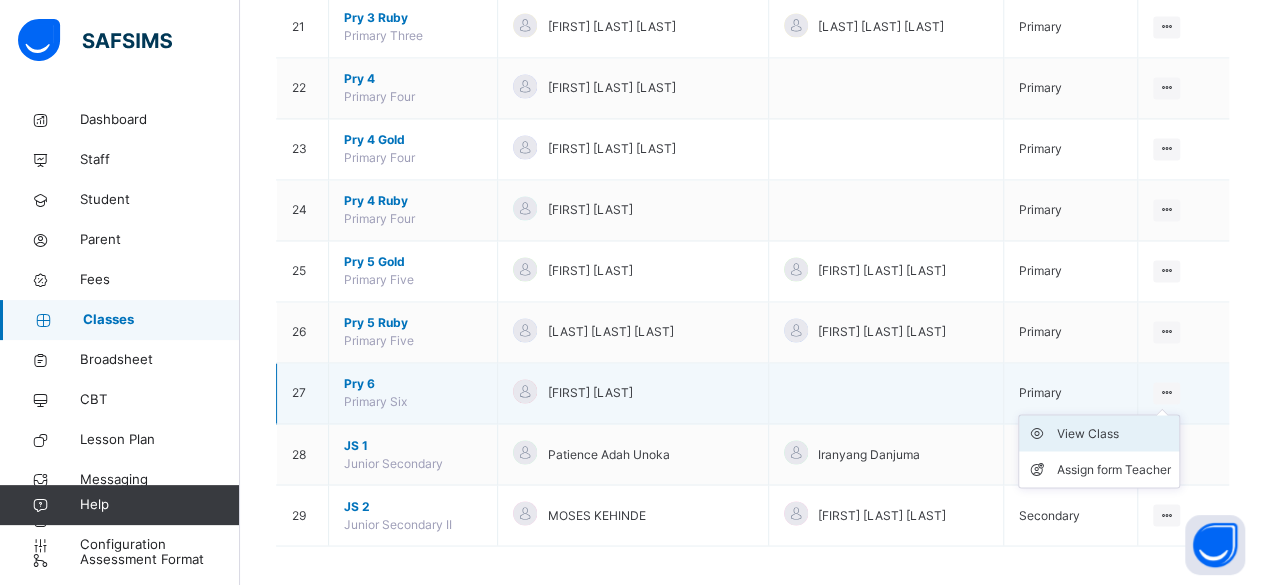 click on "View Class" at bounding box center (1114, 433) 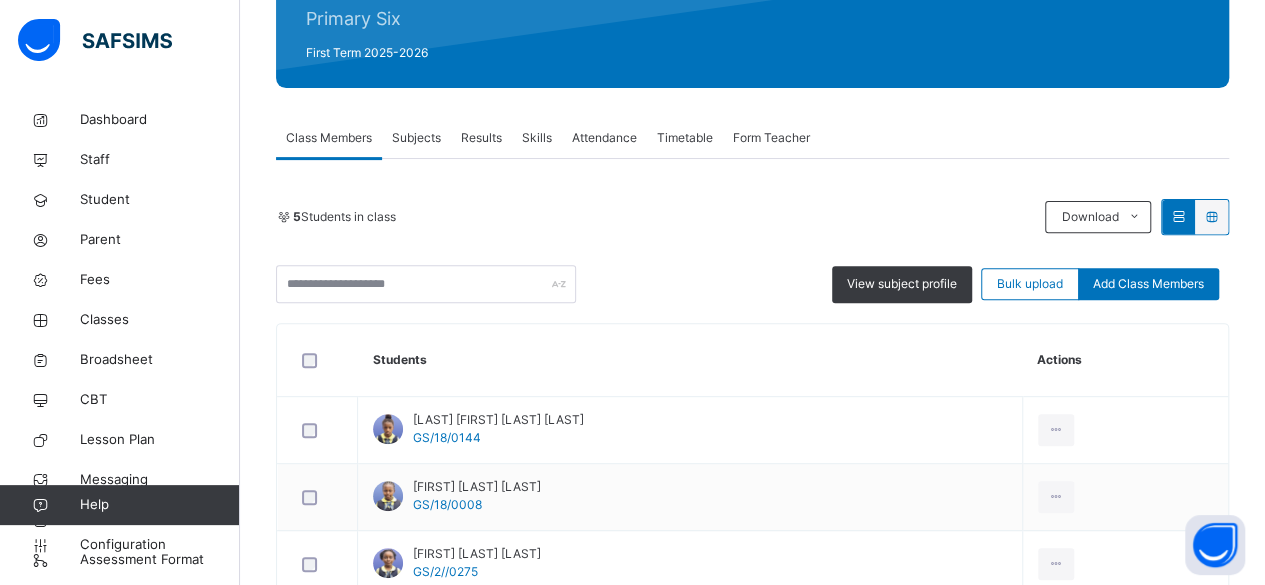 scroll, scrollTop: 245, scrollLeft: 0, axis: vertical 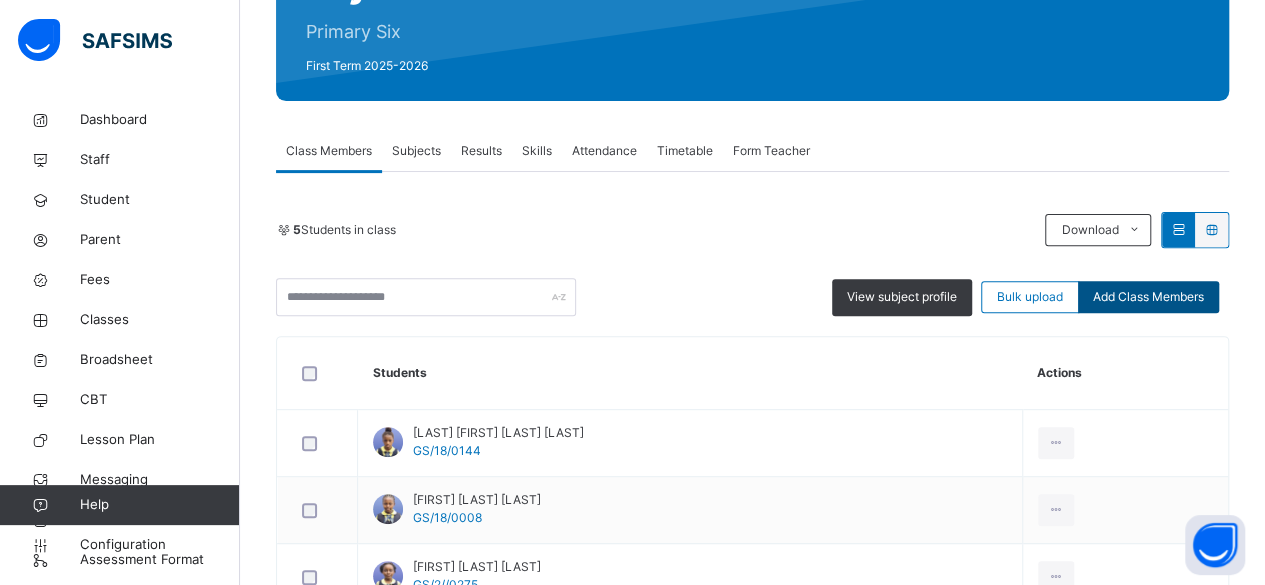 click on "Add Class Members" at bounding box center (1148, 297) 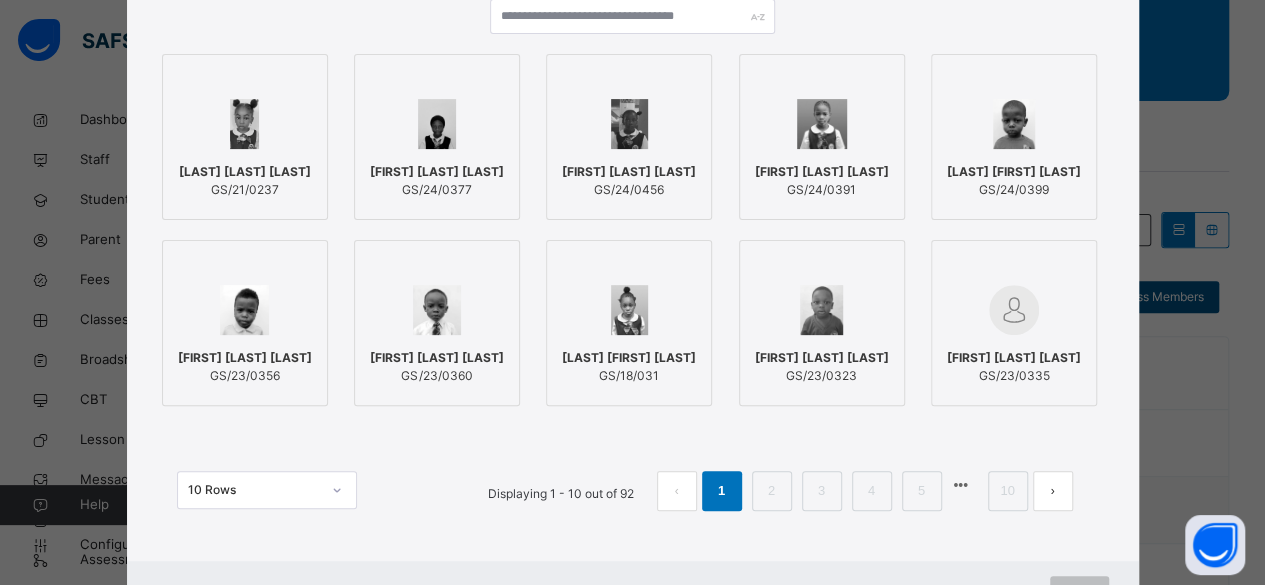 scroll, scrollTop: 242, scrollLeft: 0, axis: vertical 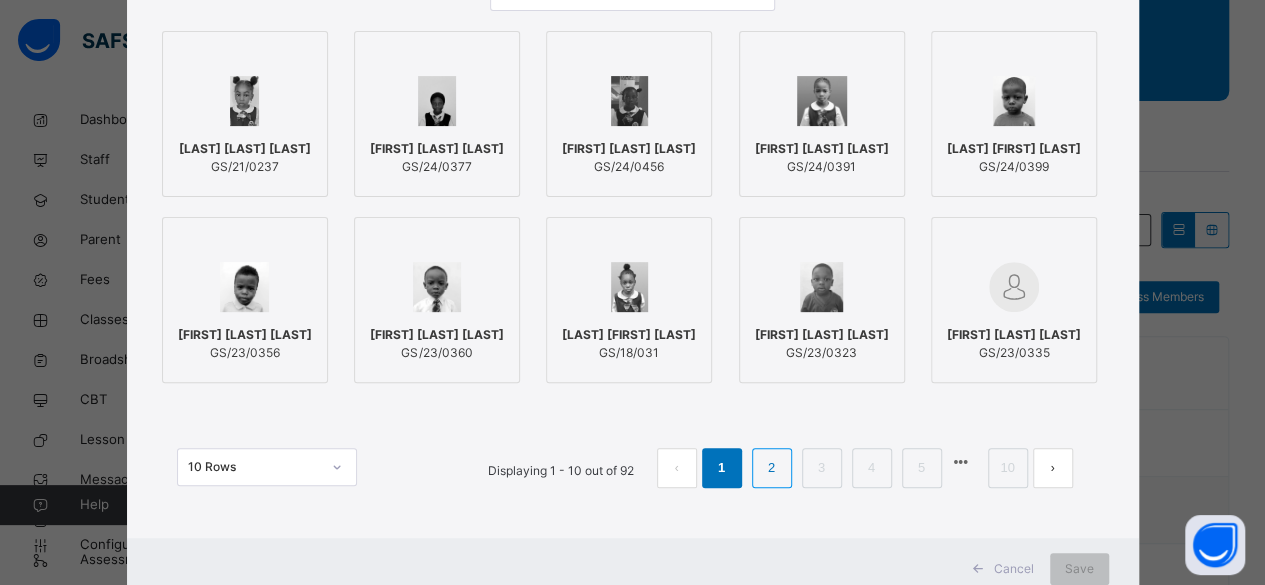 click on "2" at bounding box center [771, 468] 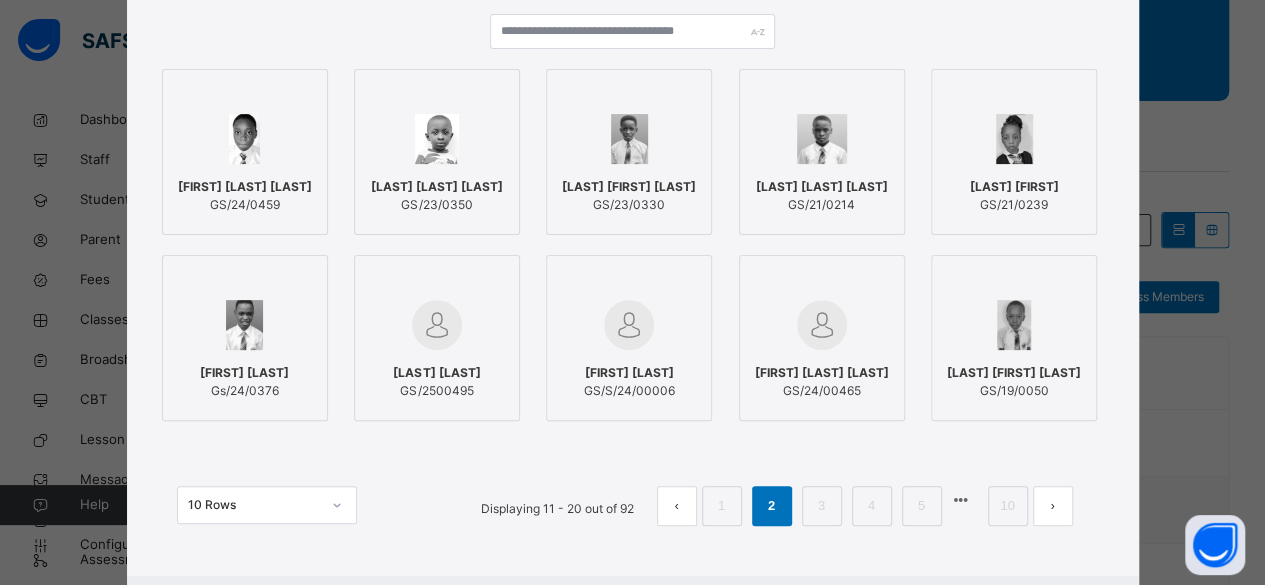 scroll, scrollTop: 242, scrollLeft: 0, axis: vertical 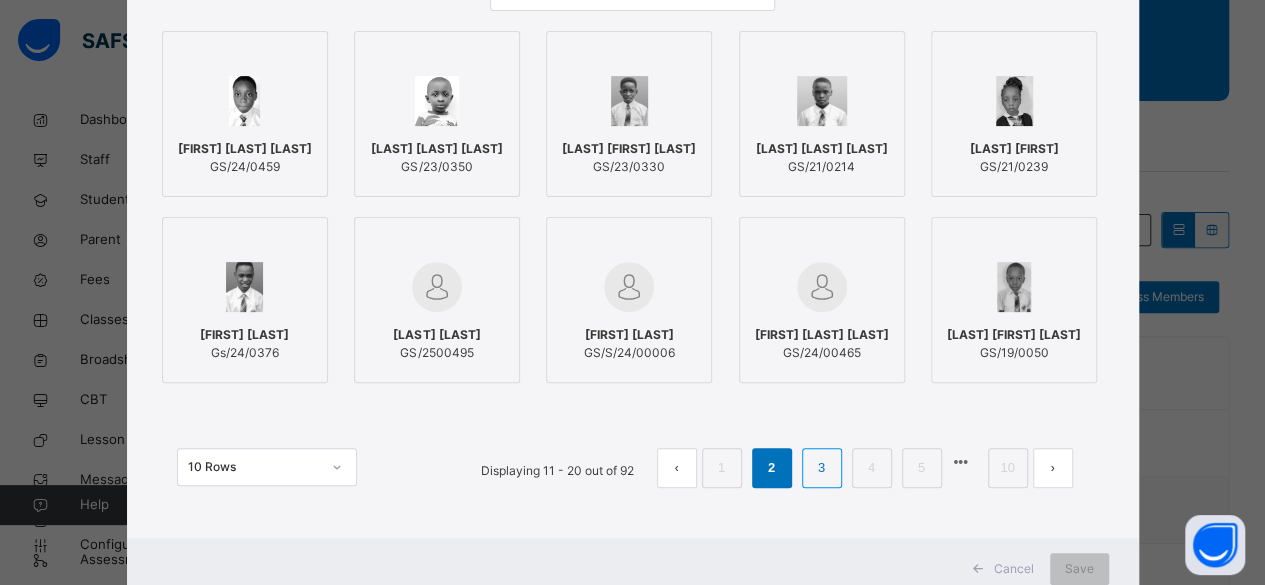 click on "3" at bounding box center (821, 468) 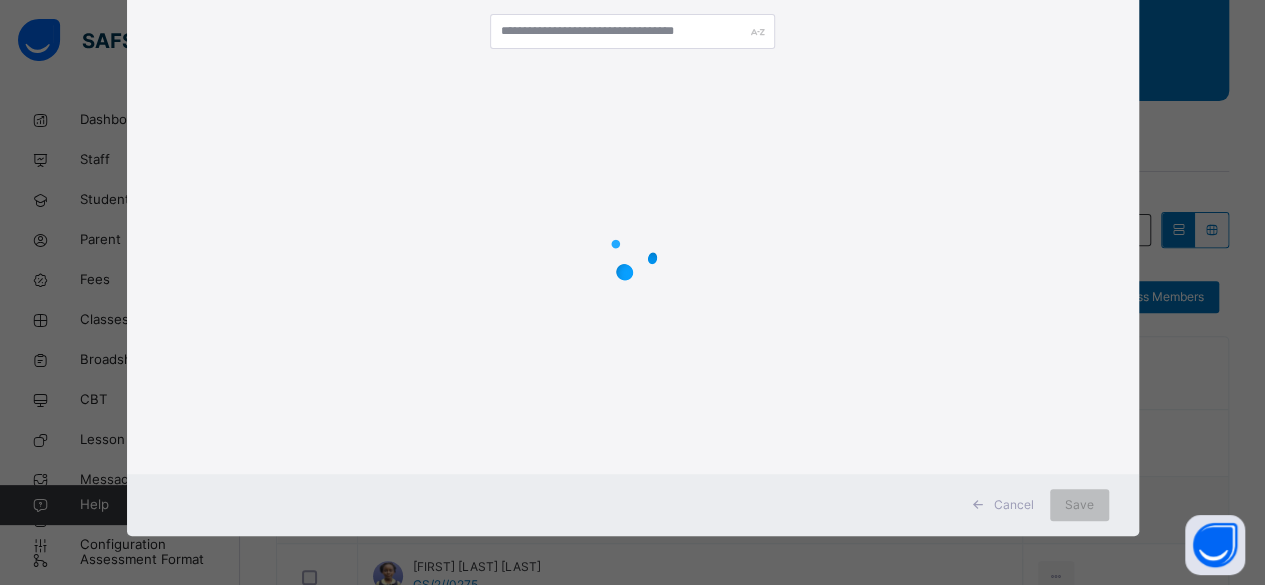 scroll, scrollTop: 242, scrollLeft: 0, axis: vertical 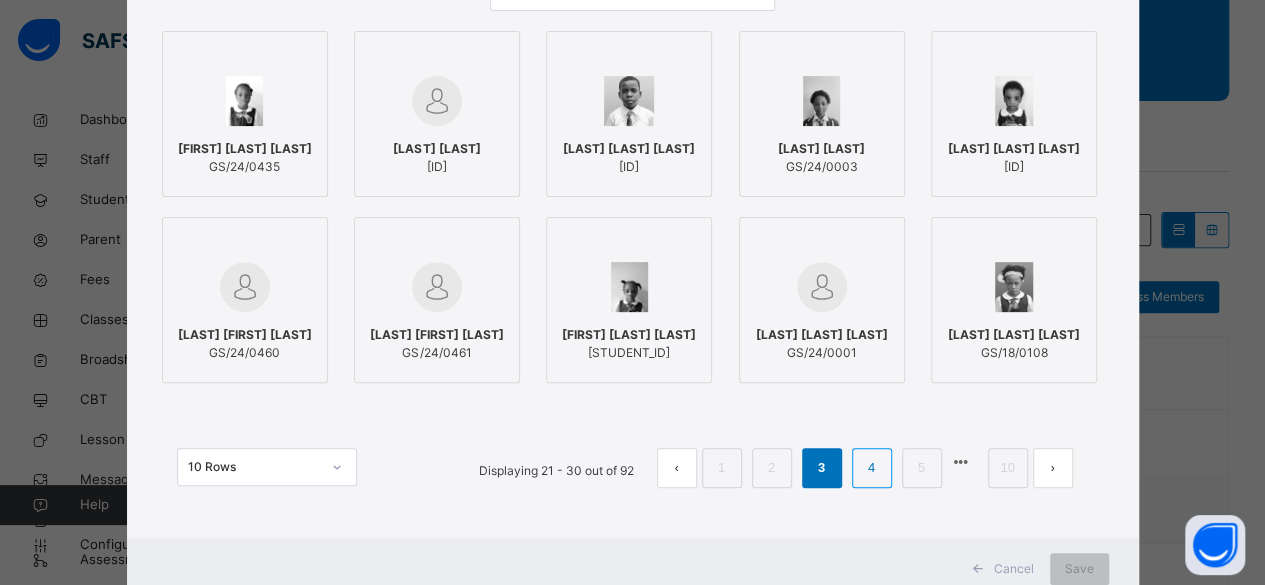 click on "4" at bounding box center (871, 468) 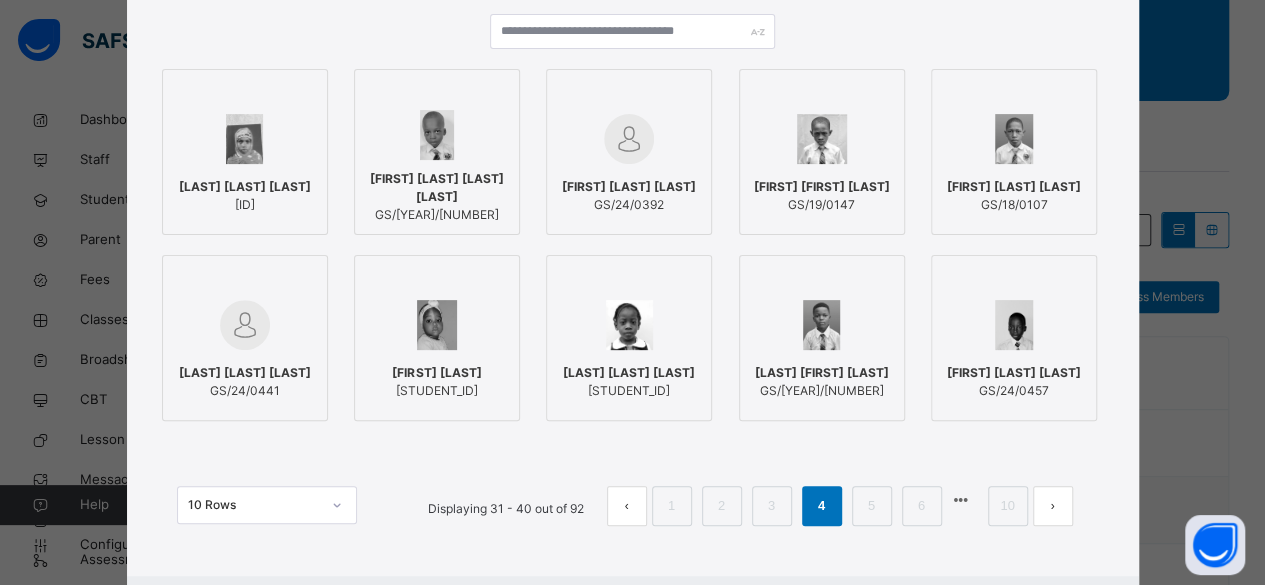 scroll, scrollTop: 242, scrollLeft: 0, axis: vertical 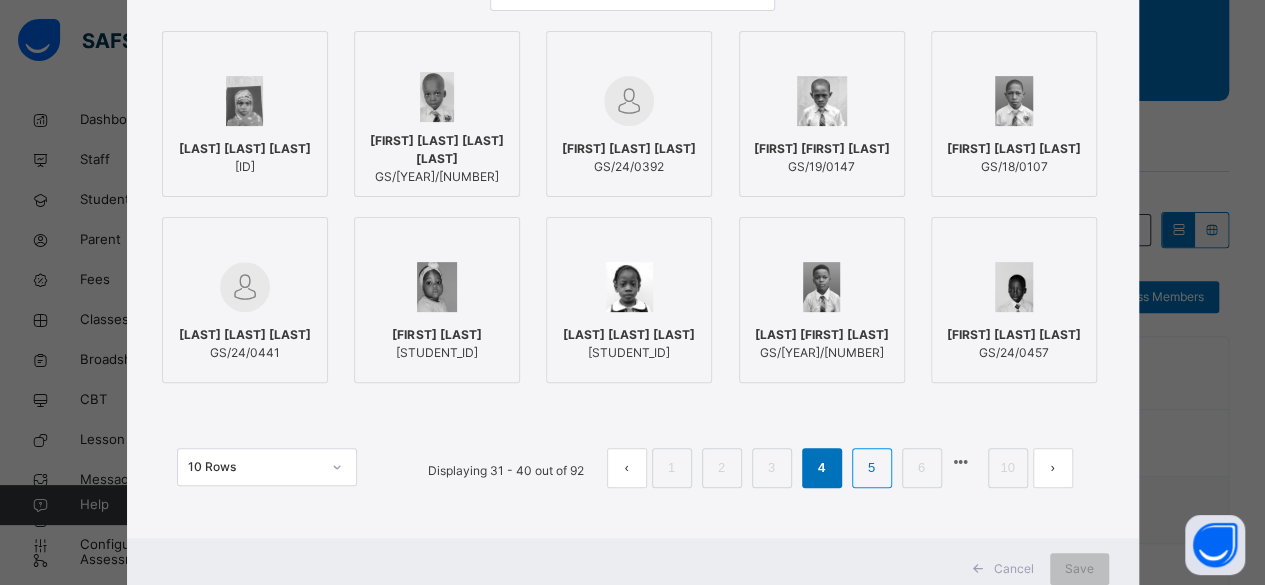 click on "5" at bounding box center (871, 468) 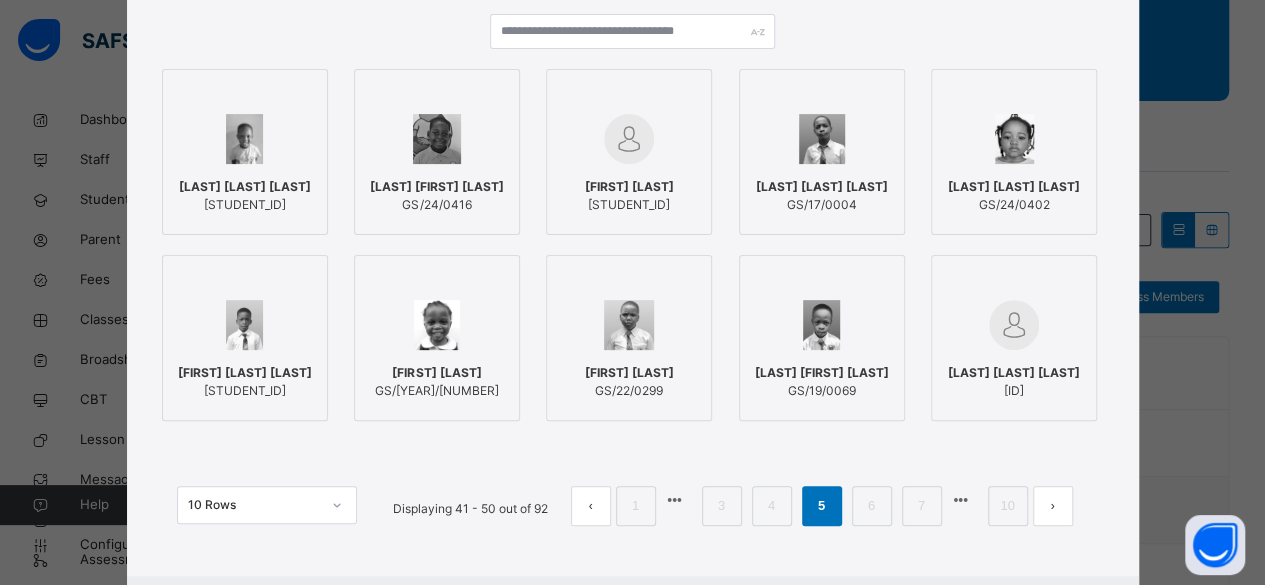 scroll, scrollTop: 242, scrollLeft: 0, axis: vertical 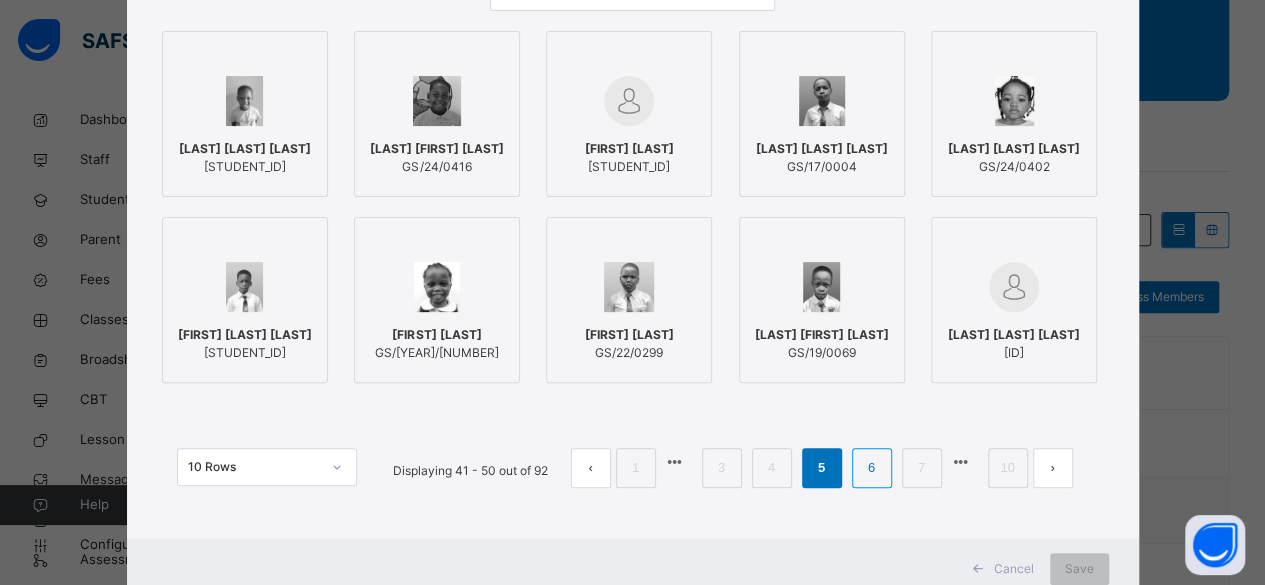 click on "6" at bounding box center (871, 468) 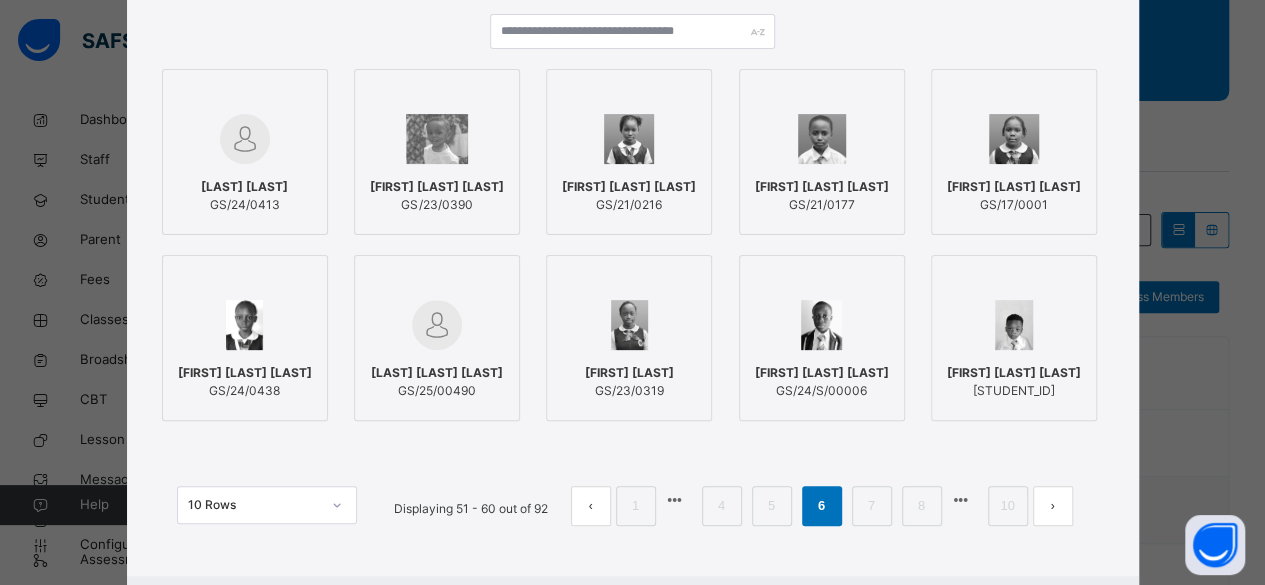 scroll, scrollTop: 242, scrollLeft: 0, axis: vertical 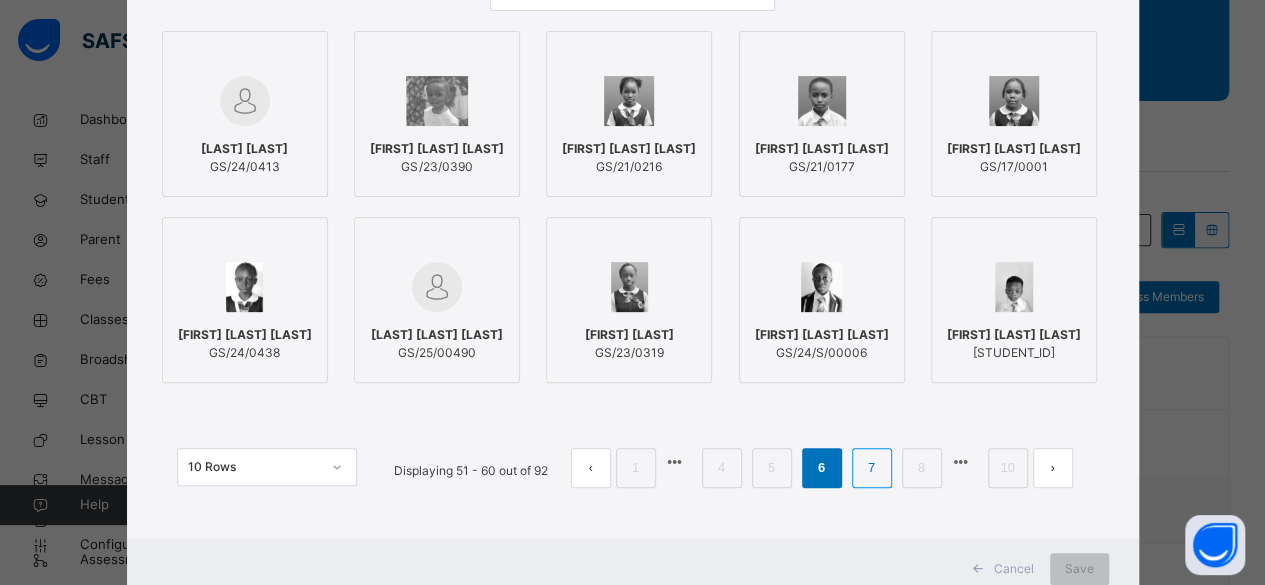 click on "7" at bounding box center [871, 468] 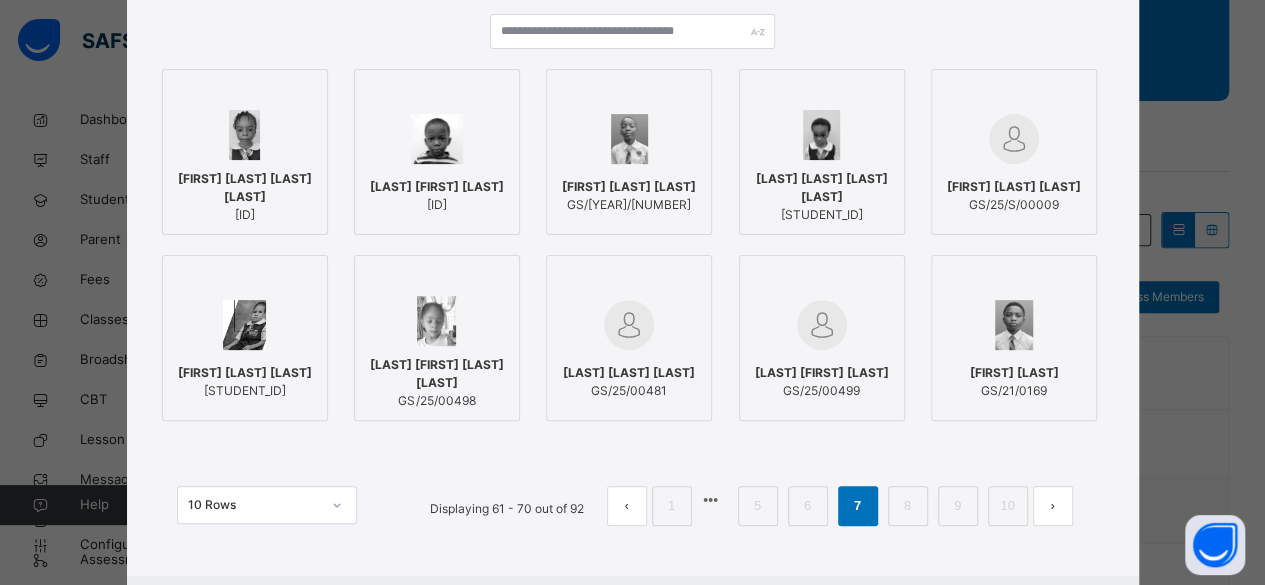 scroll, scrollTop: 242, scrollLeft: 0, axis: vertical 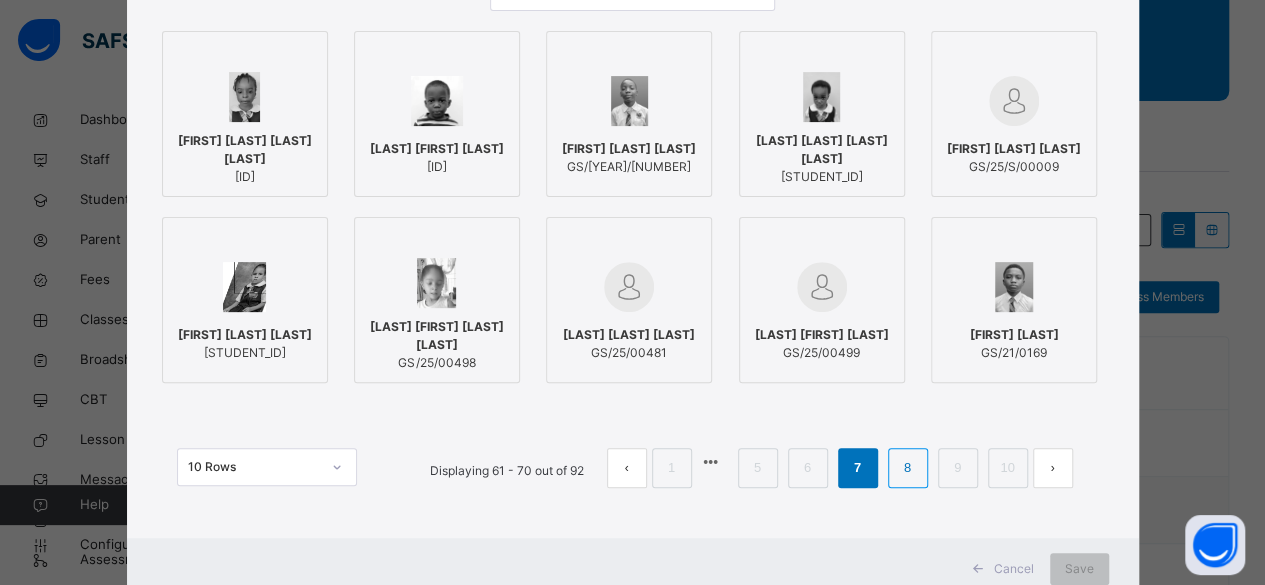 click on "8" at bounding box center [907, 468] 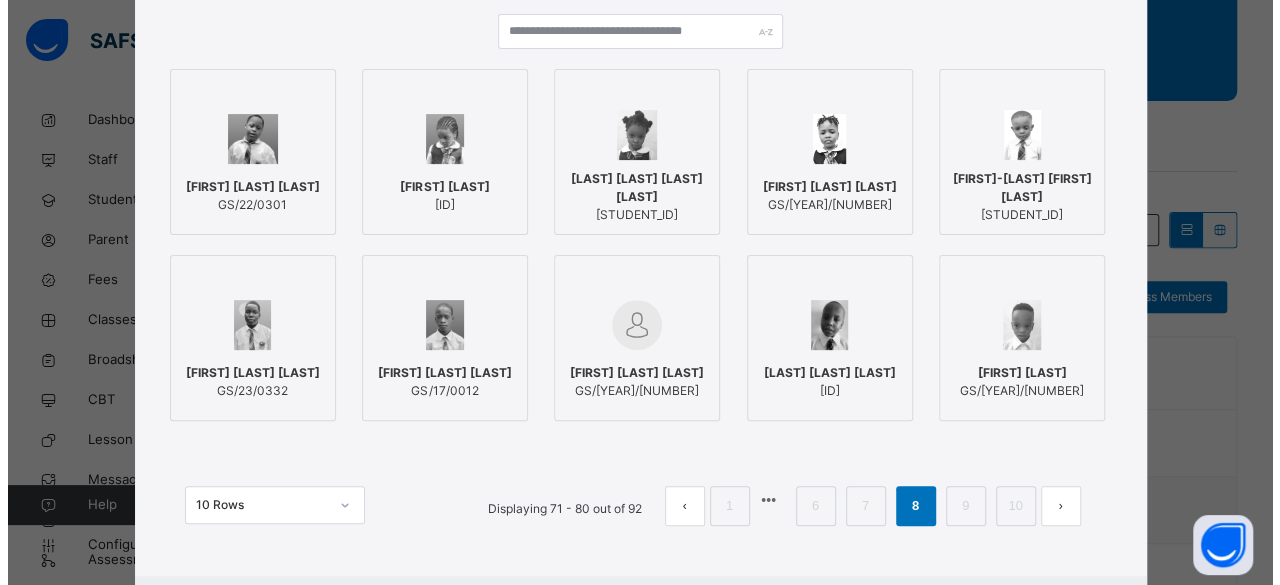 scroll, scrollTop: 242, scrollLeft: 0, axis: vertical 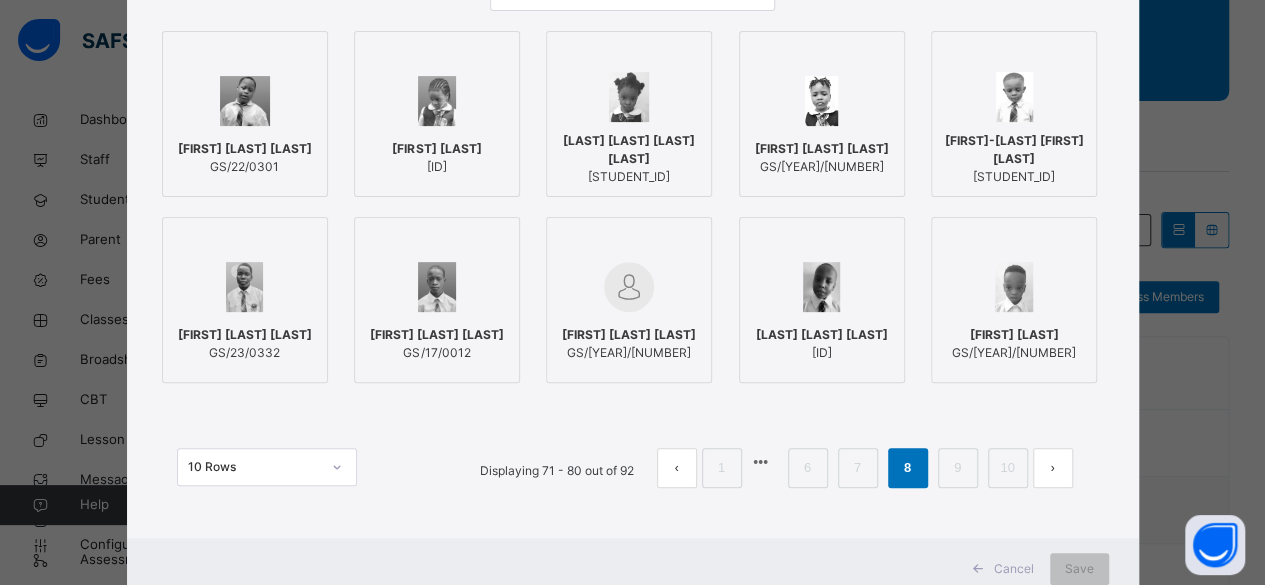 click on "[FIRST] [LAST] [LAST] [ID]" at bounding box center [245, 158] 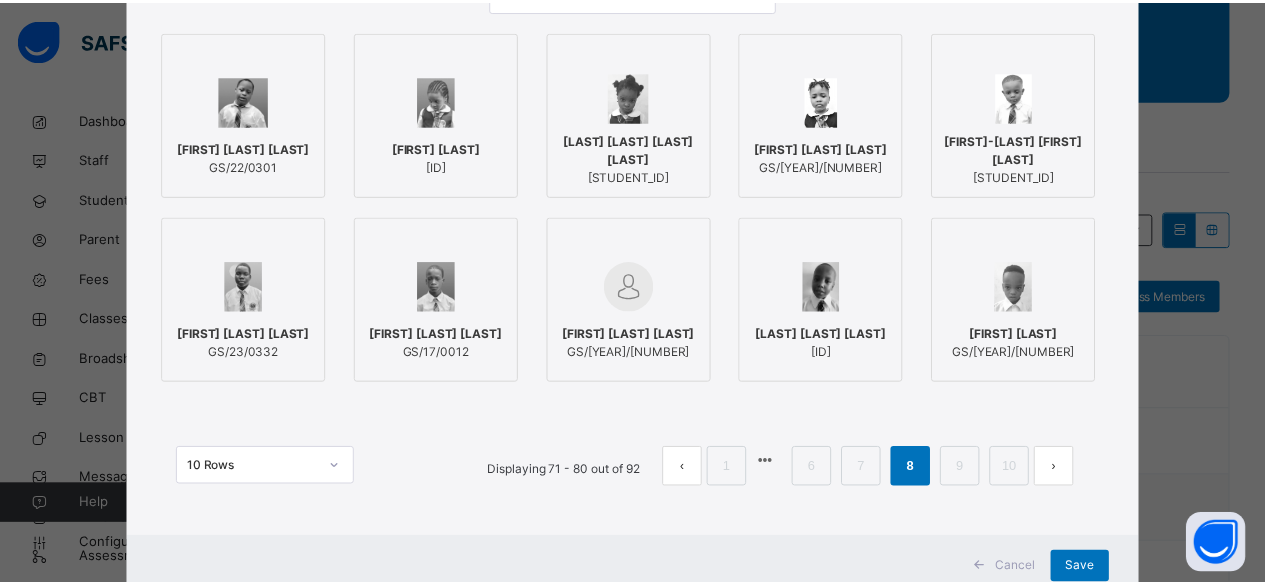 scroll, scrollTop: 306, scrollLeft: 0, axis: vertical 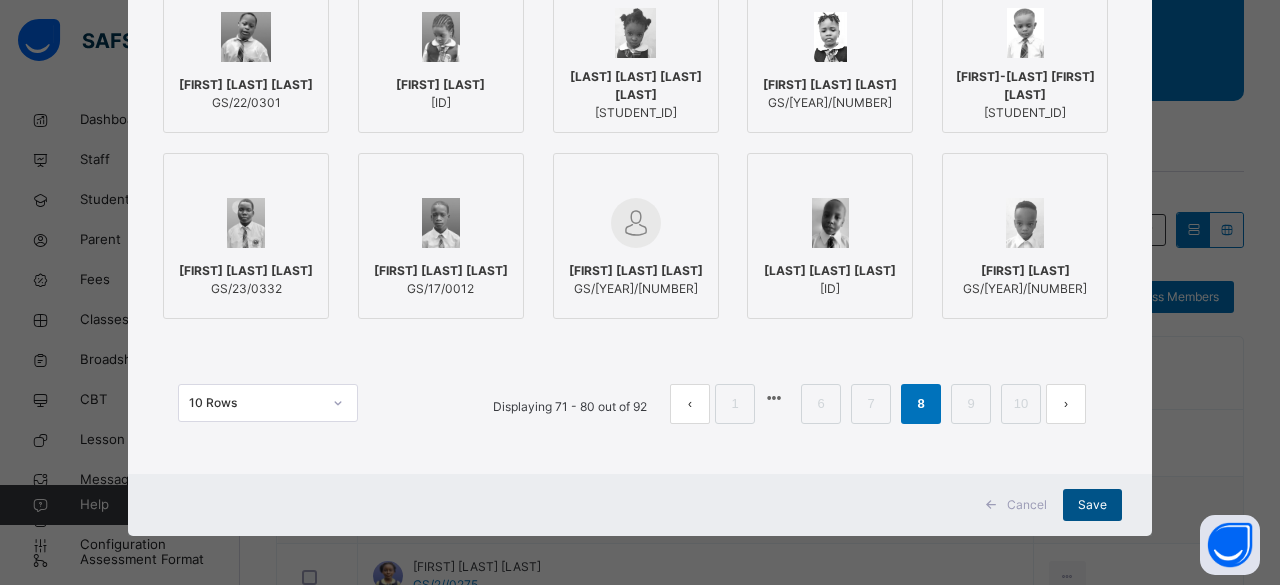 click on "Save" at bounding box center (1092, 505) 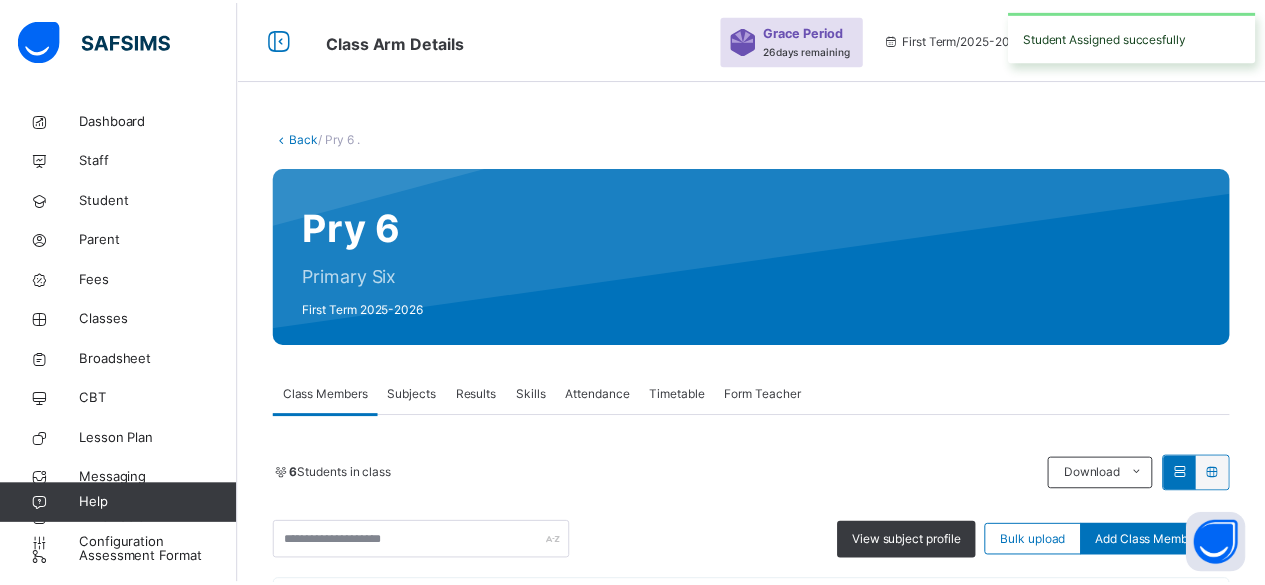 scroll, scrollTop: 238, scrollLeft: 0, axis: vertical 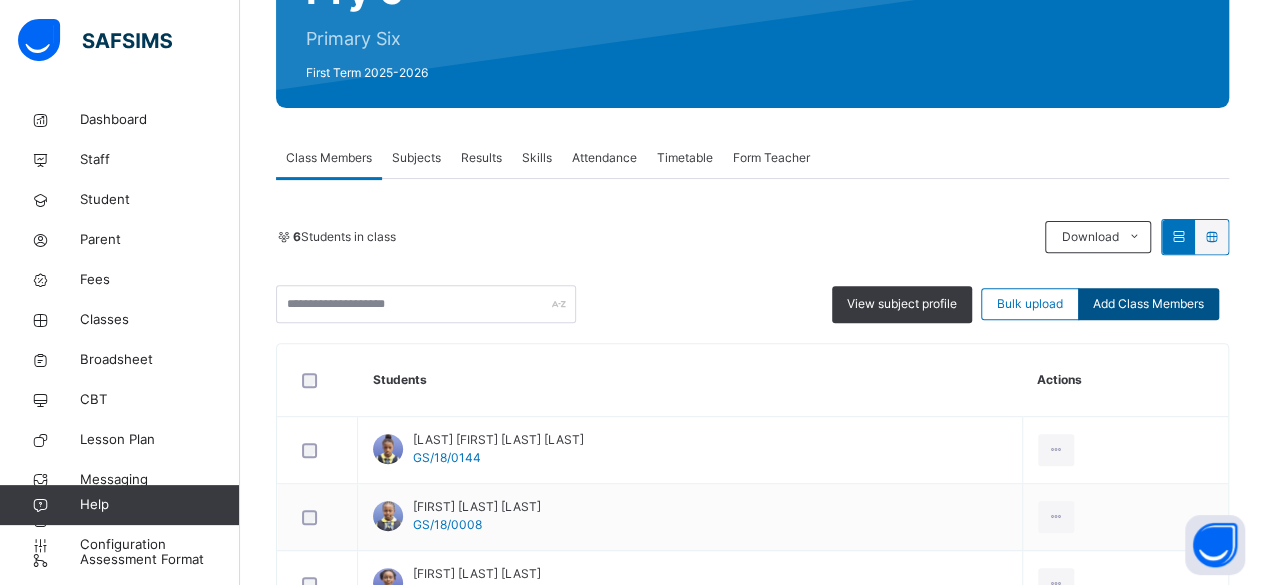 click on "Add Class Members" at bounding box center (1148, 304) 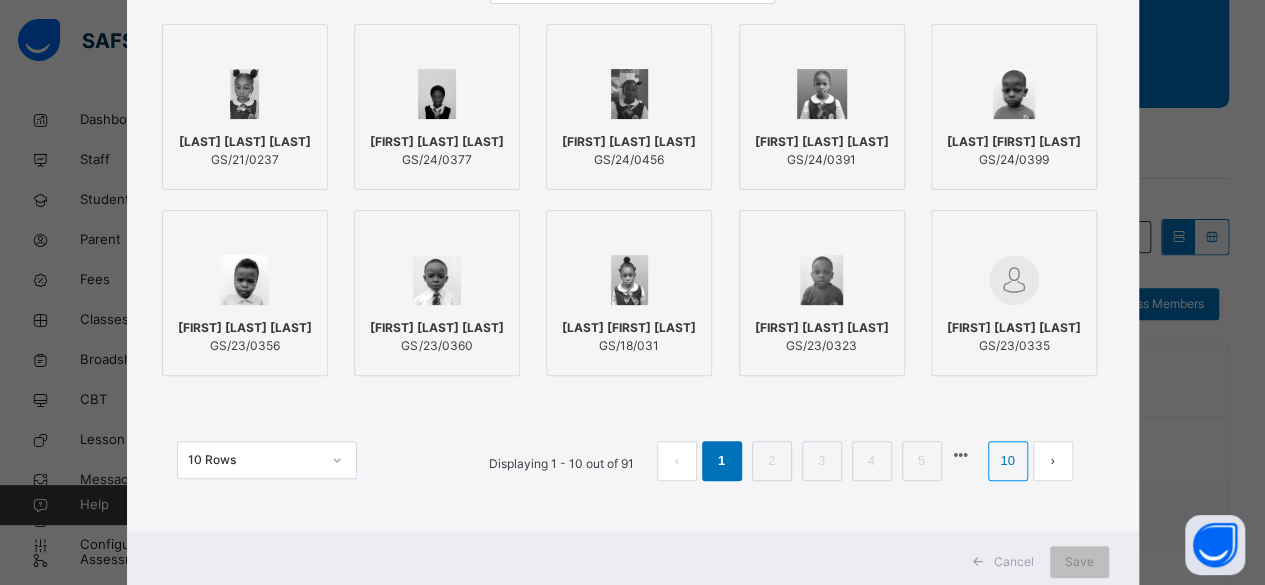 click on "10" at bounding box center [1007, 461] 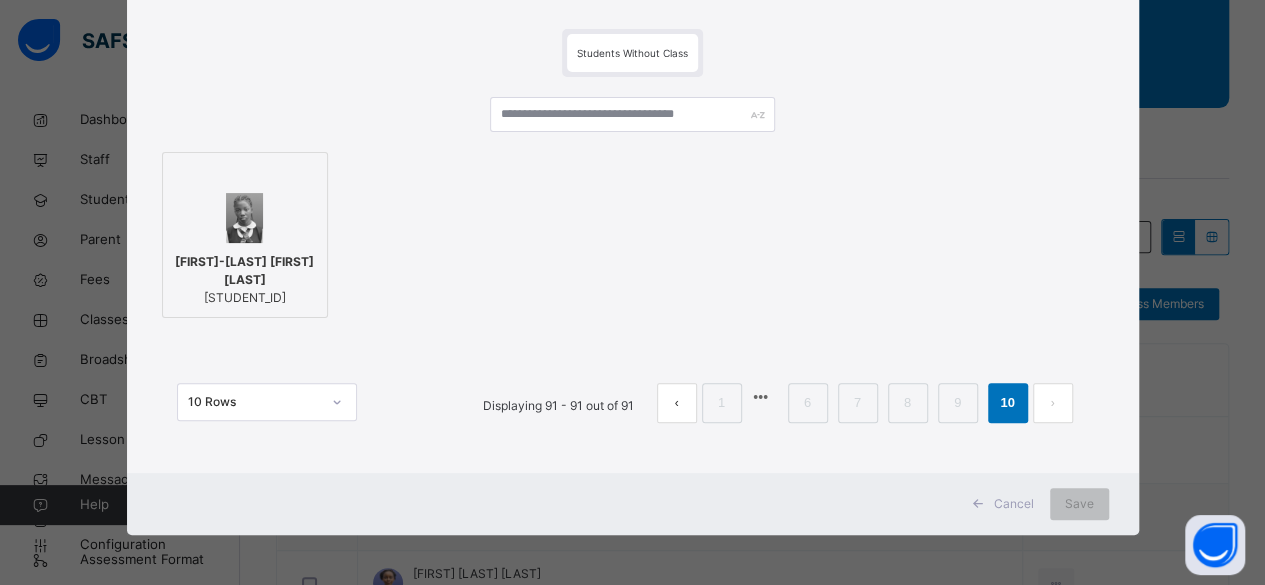 scroll, scrollTop: 120, scrollLeft: 0, axis: vertical 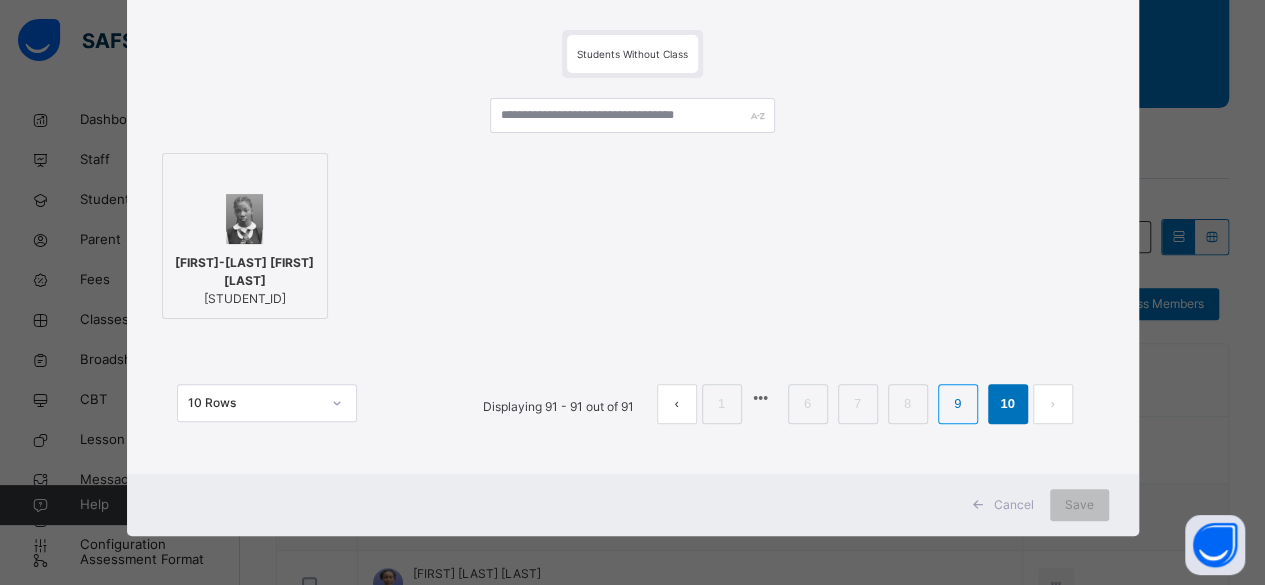 click on "9" at bounding box center (957, 404) 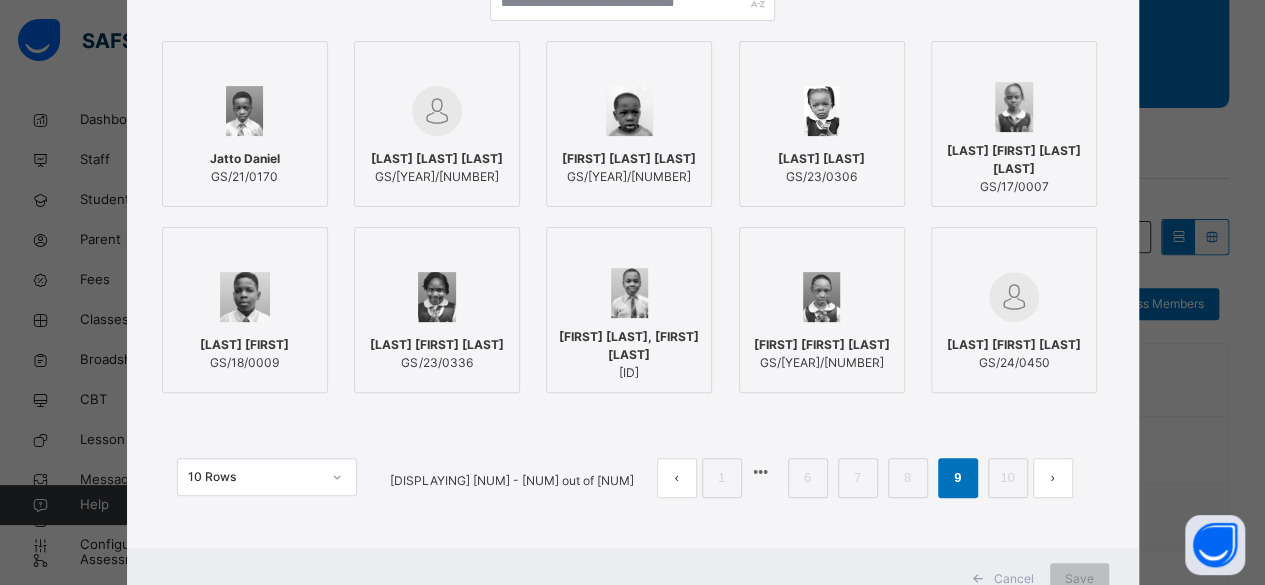 scroll, scrollTop: 237, scrollLeft: 0, axis: vertical 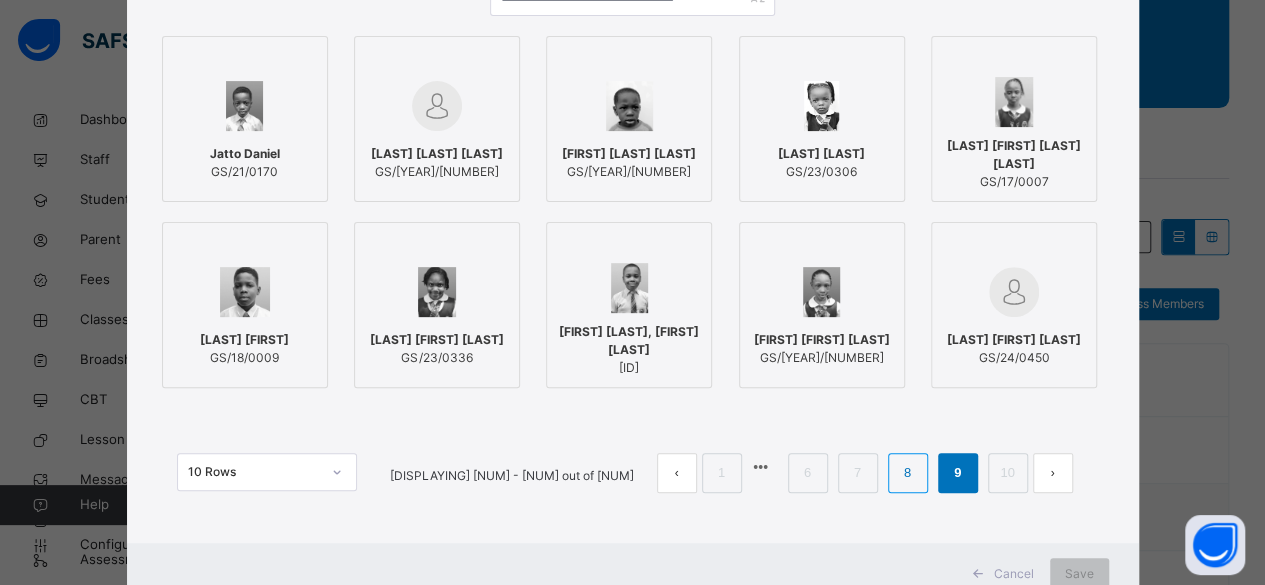 click on "8" at bounding box center [907, 473] 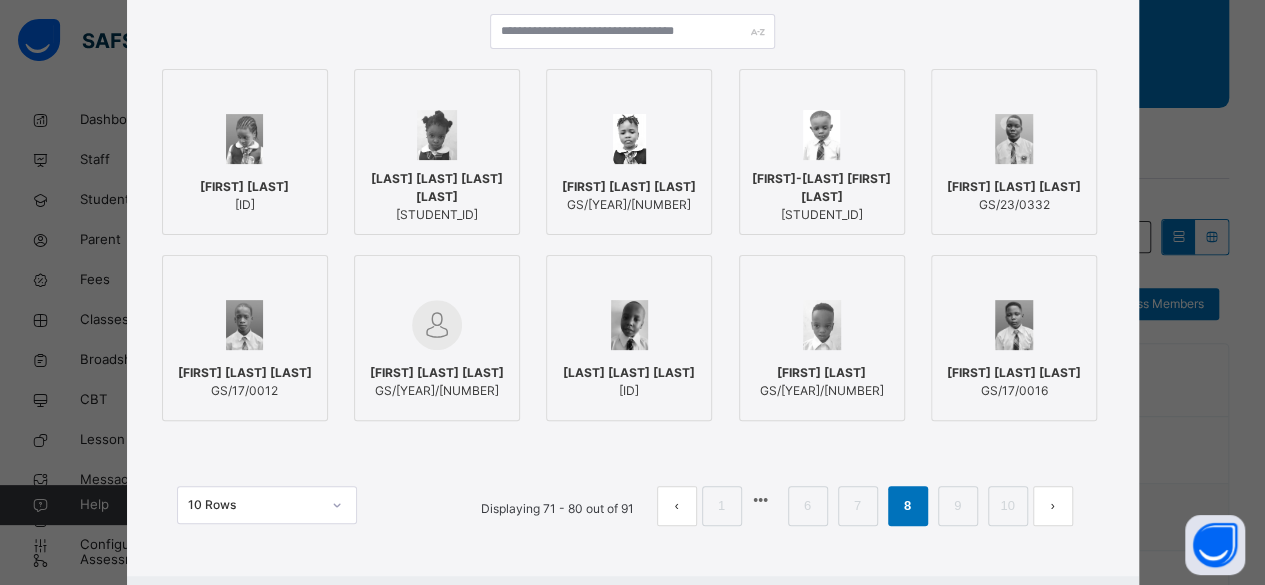 scroll, scrollTop: 237, scrollLeft: 0, axis: vertical 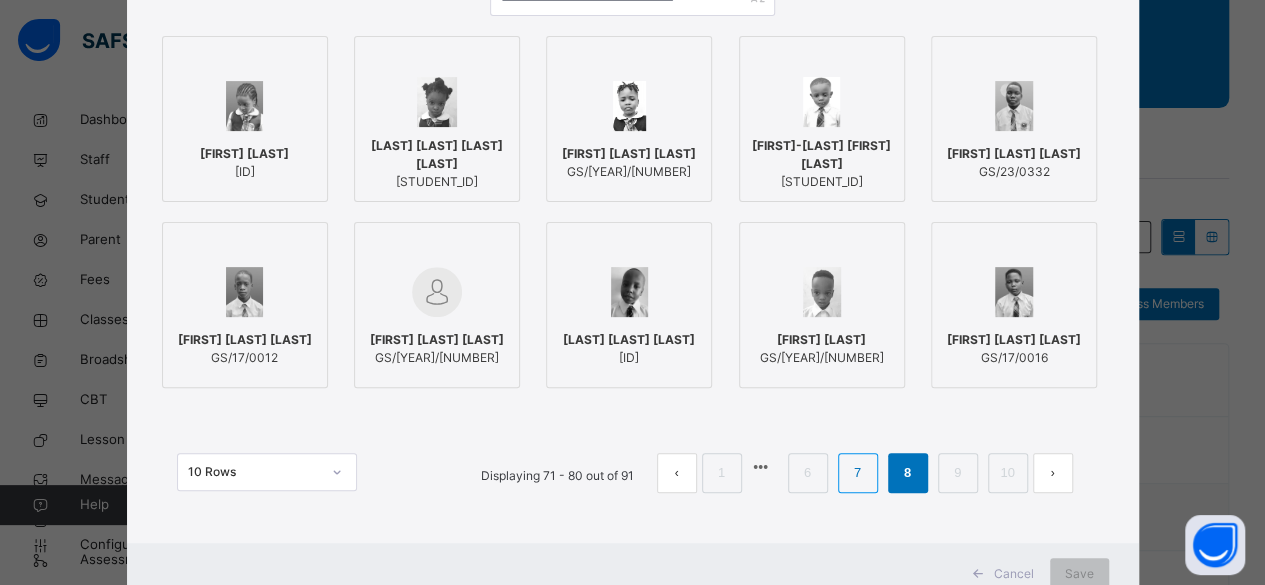 click on "7" at bounding box center (857, 473) 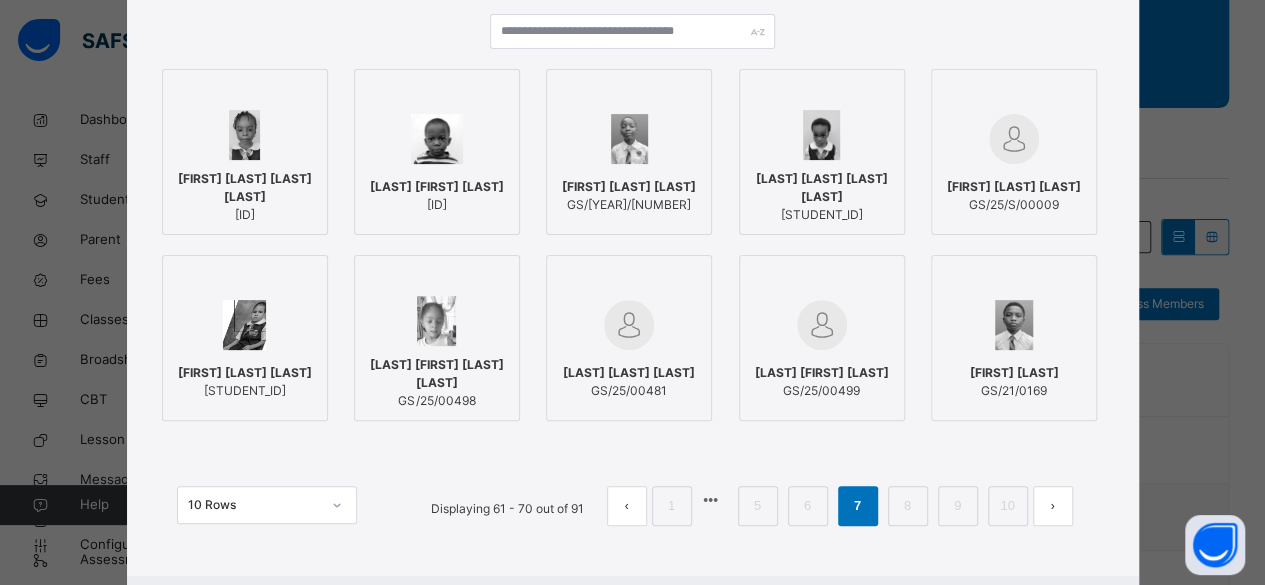 scroll, scrollTop: 237, scrollLeft: 0, axis: vertical 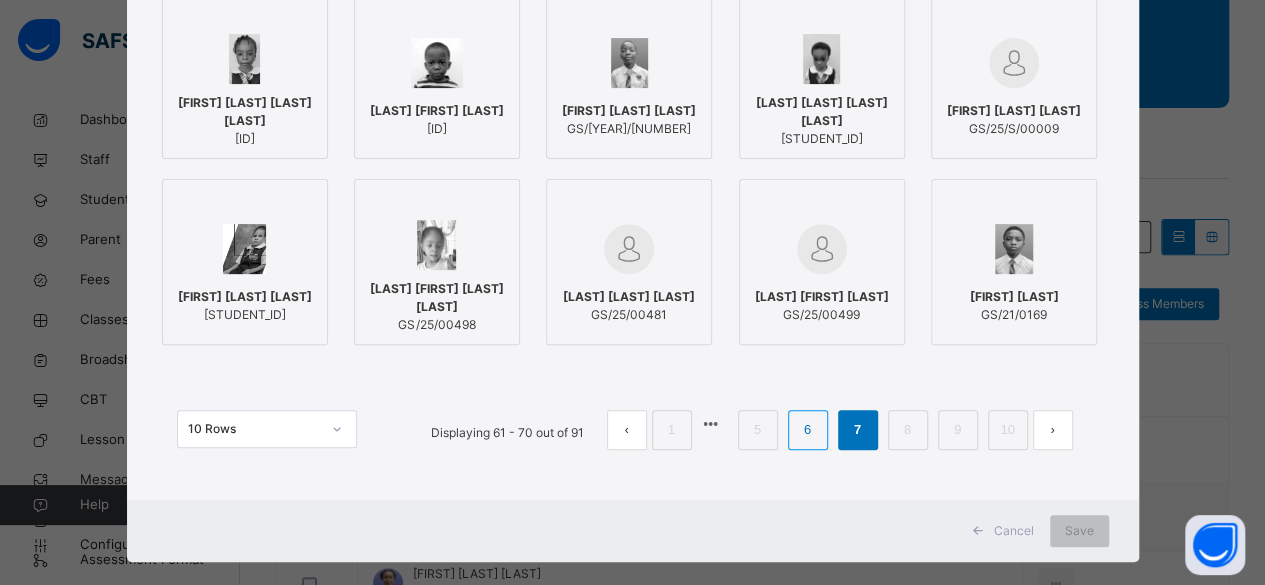 click on "6" at bounding box center [807, 430] 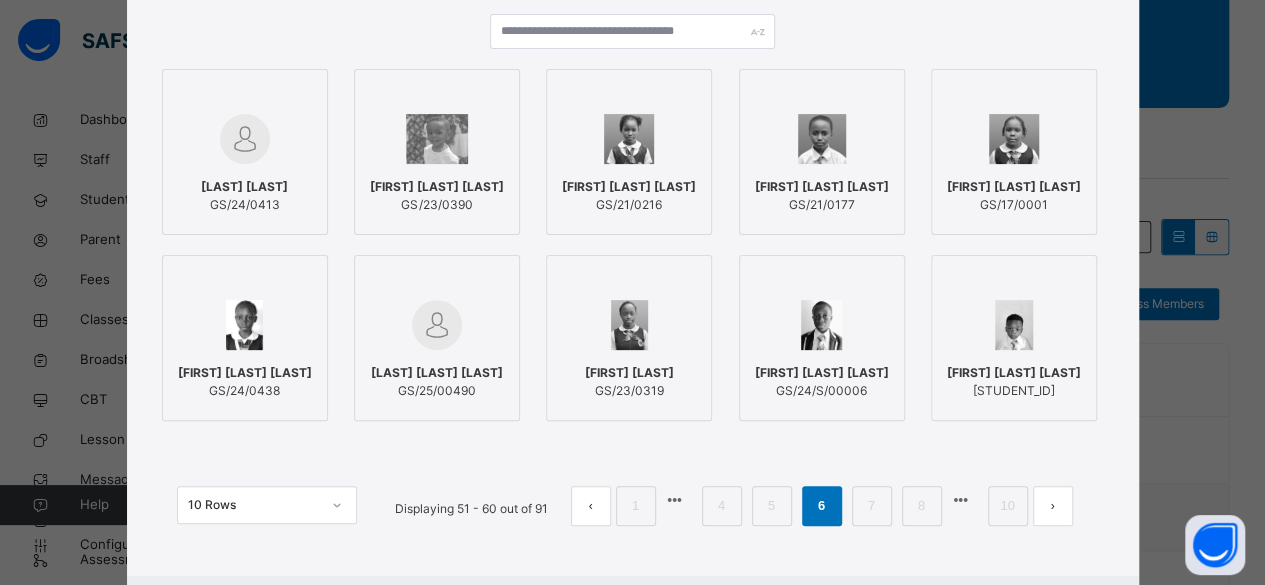 scroll, scrollTop: 280, scrollLeft: 0, axis: vertical 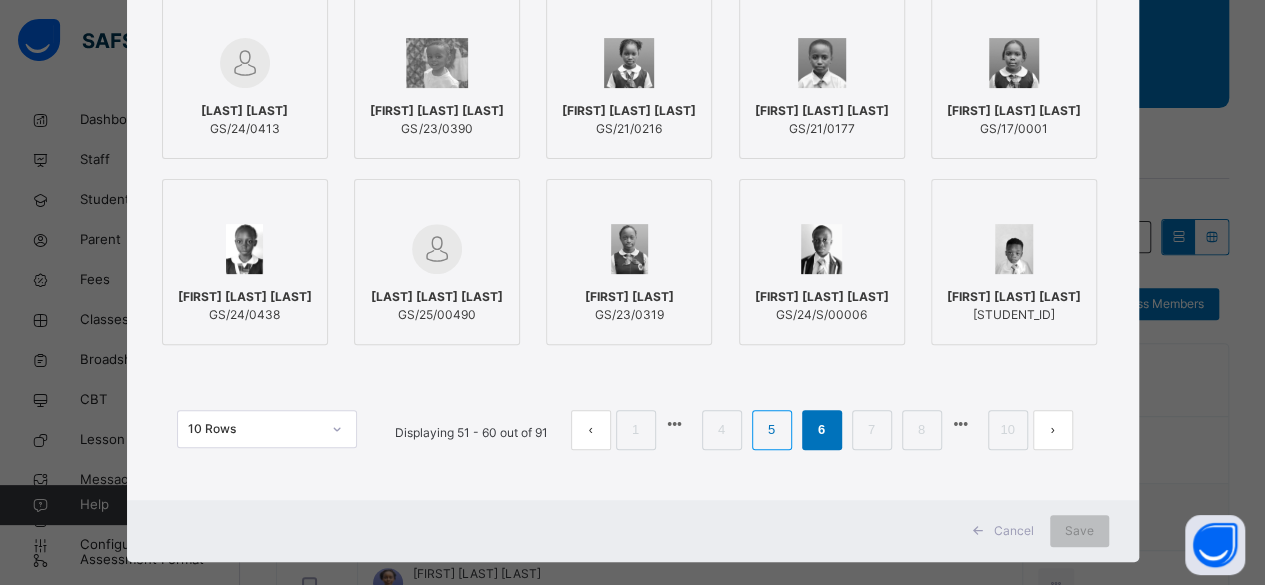 click on "5" at bounding box center [771, 430] 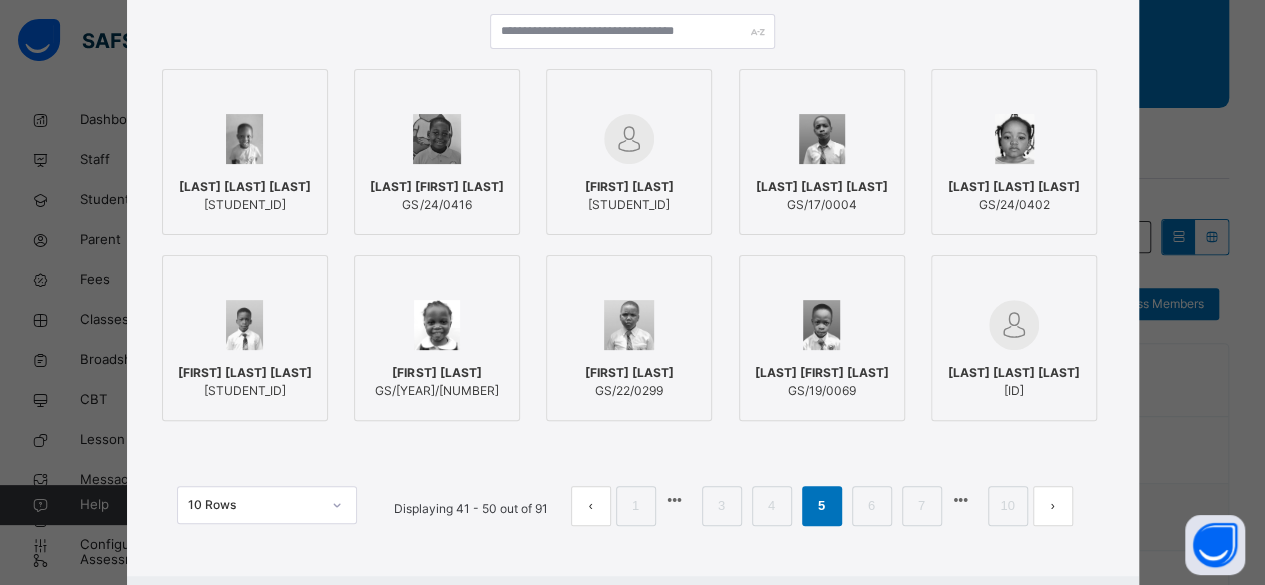 scroll, scrollTop: 280, scrollLeft: 0, axis: vertical 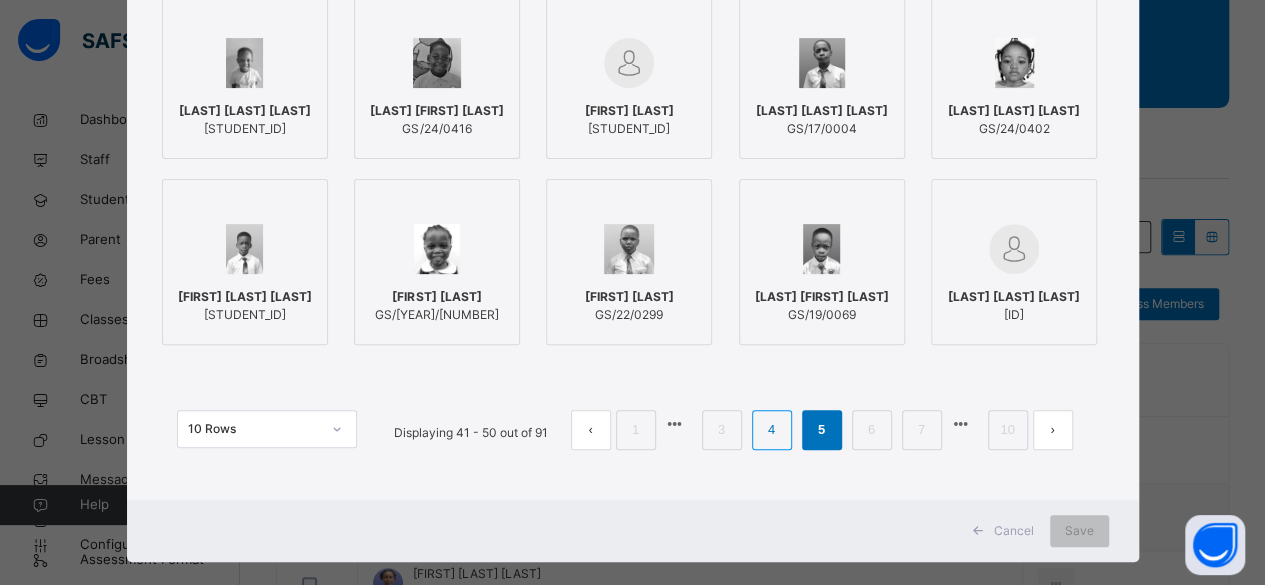 click on "4" at bounding box center (771, 430) 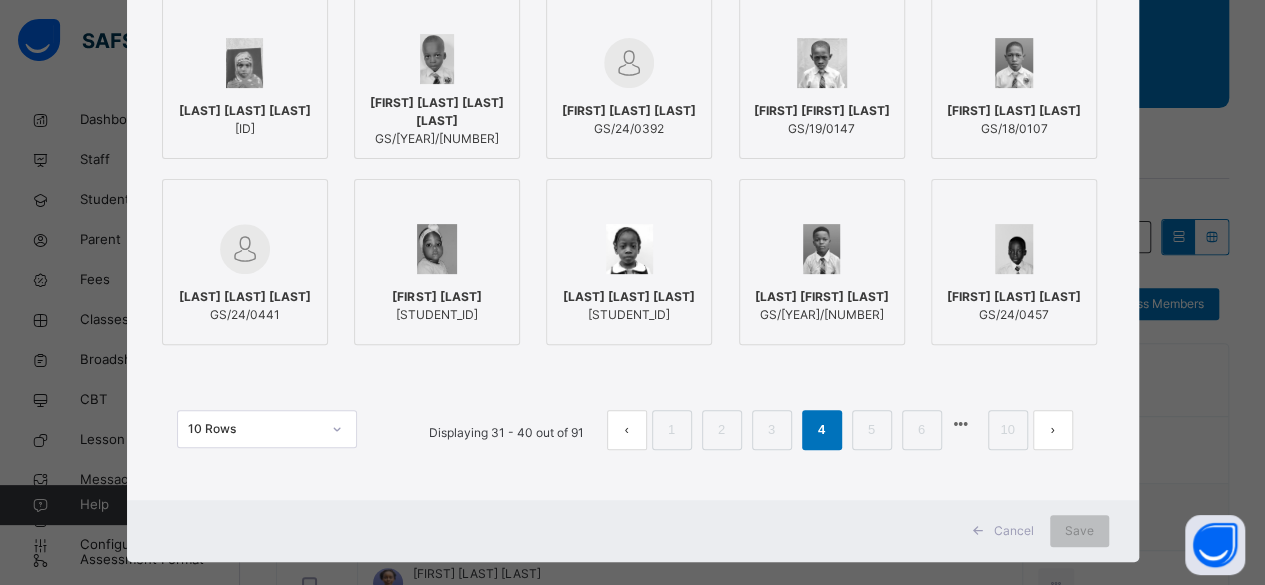 scroll, scrollTop: 306, scrollLeft: 0, axis: vertical 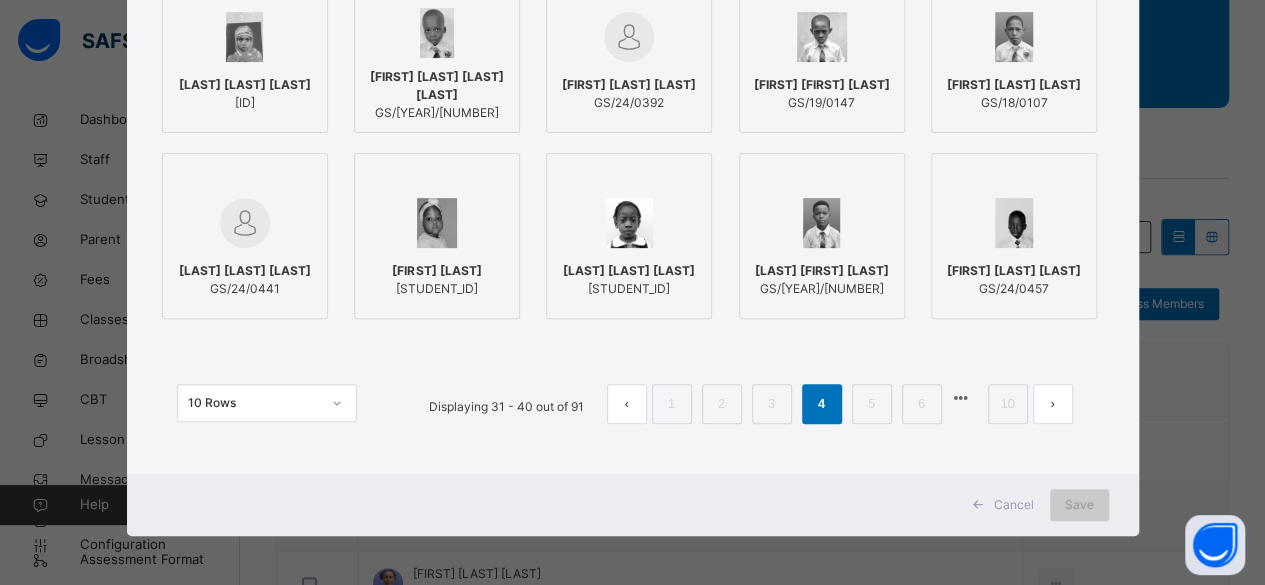 click on "Save" at bounding box center [1079, 505] 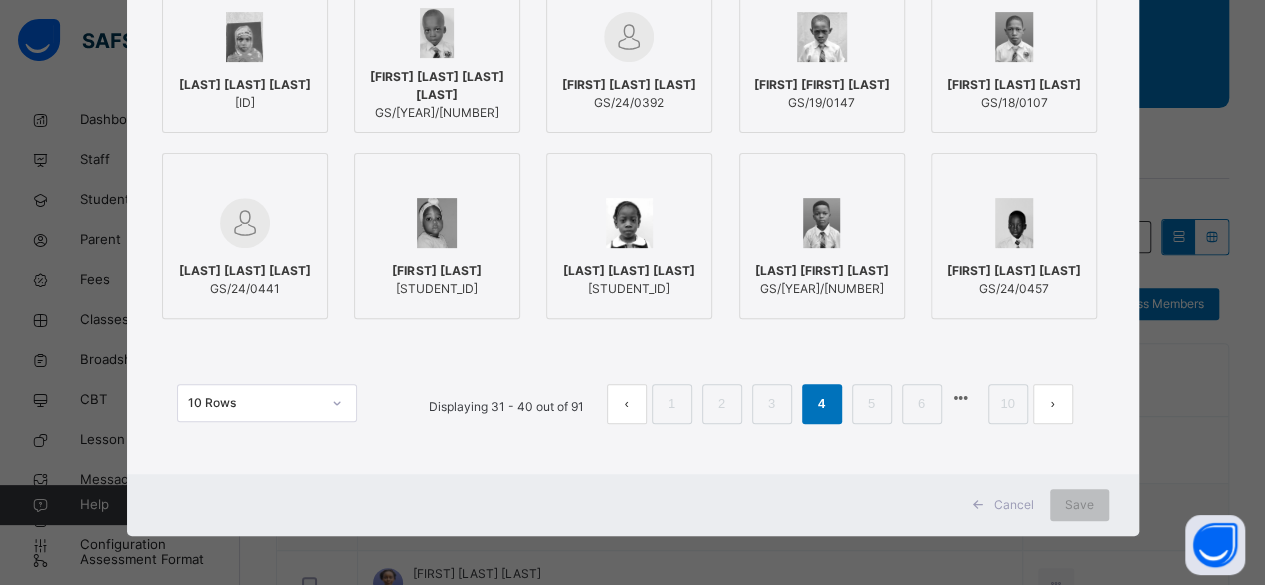 click on "Cancel" at bounding box center (1014, 505) 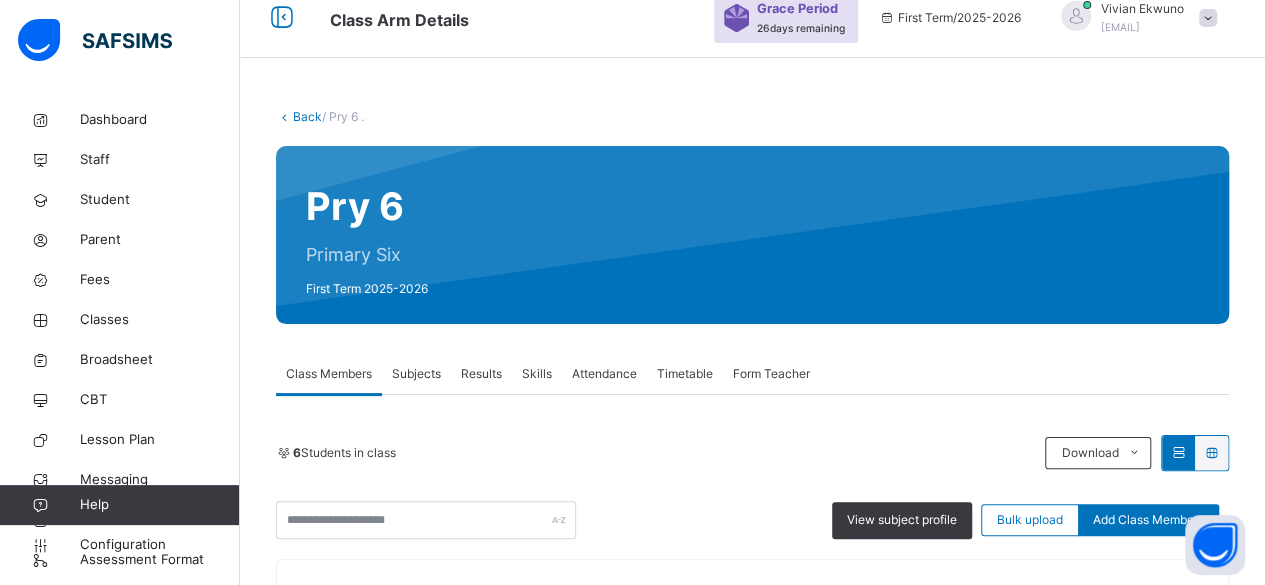 scroll, scrollTop: 16, scrollLeft: 0, axis: vertical 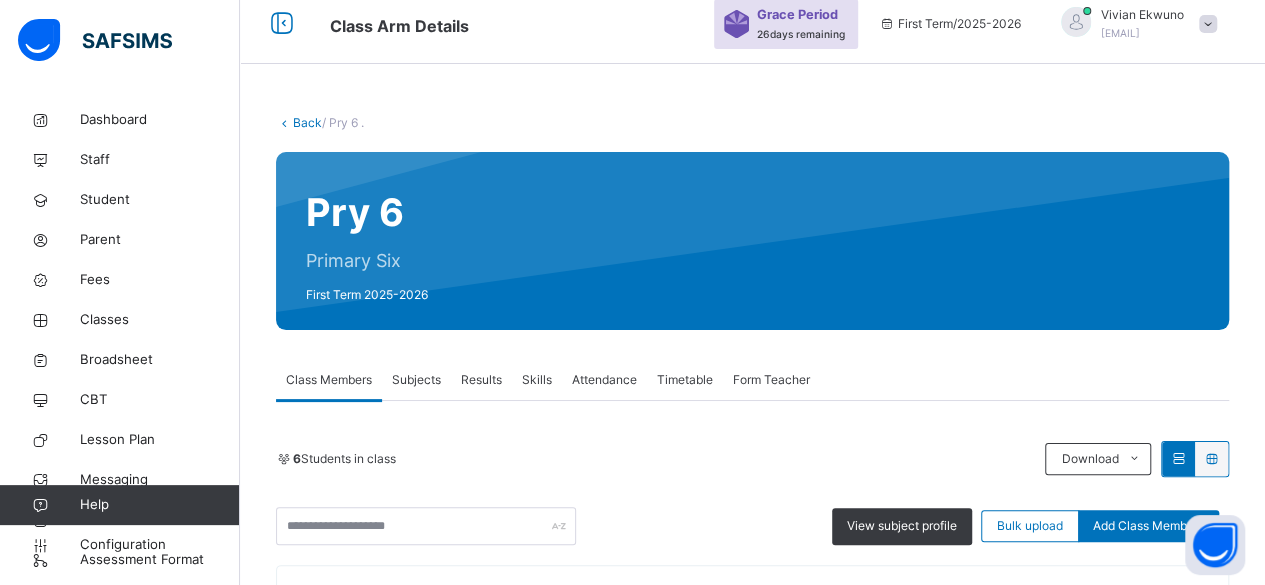 click on "Back" at bounding box center [307, 122] 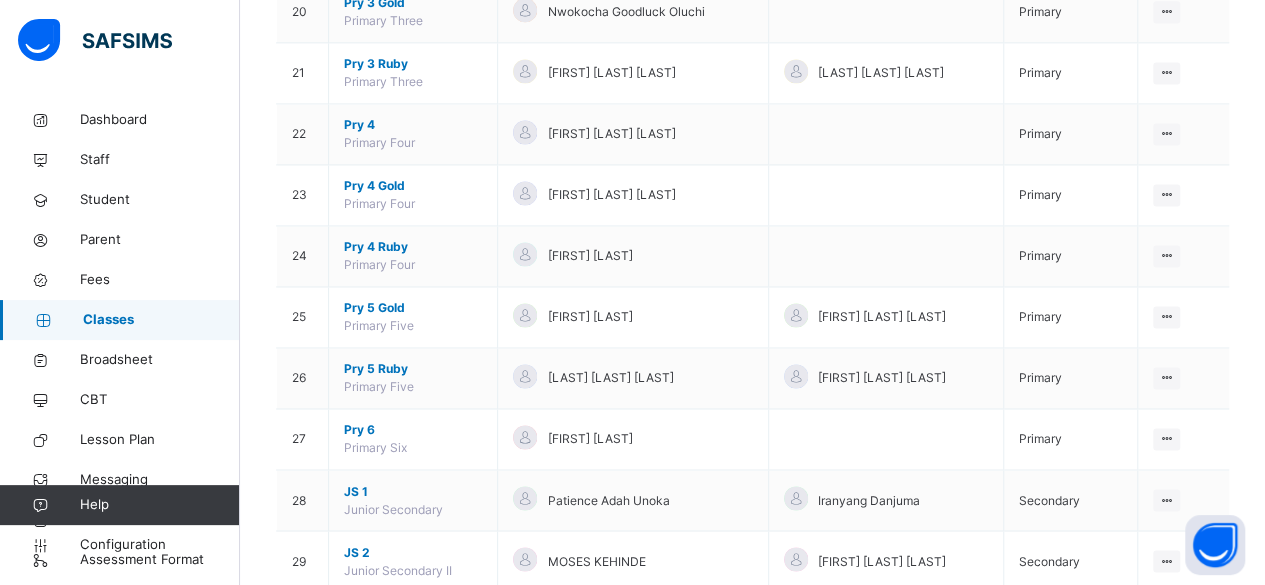 scroll, scrollTop: 1461, scrollLeft: 0, axis: vertical 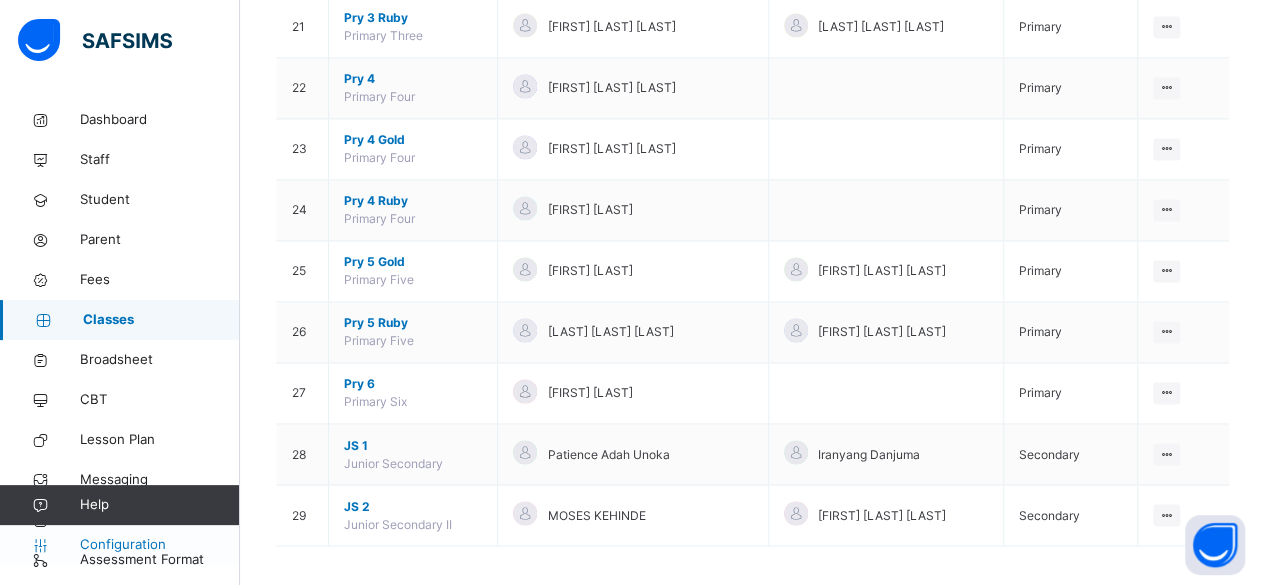 click on "Configuration" at bounding box center (119, 545) 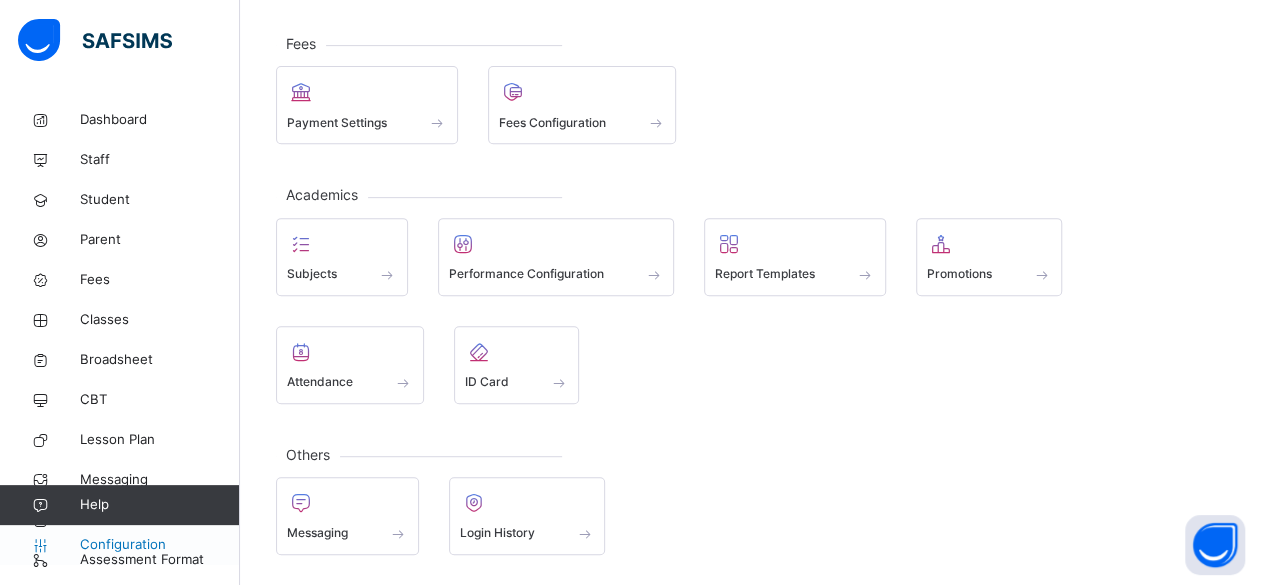 scroll, scrollTop: 241, scrollLeft: 0, axis: vertical 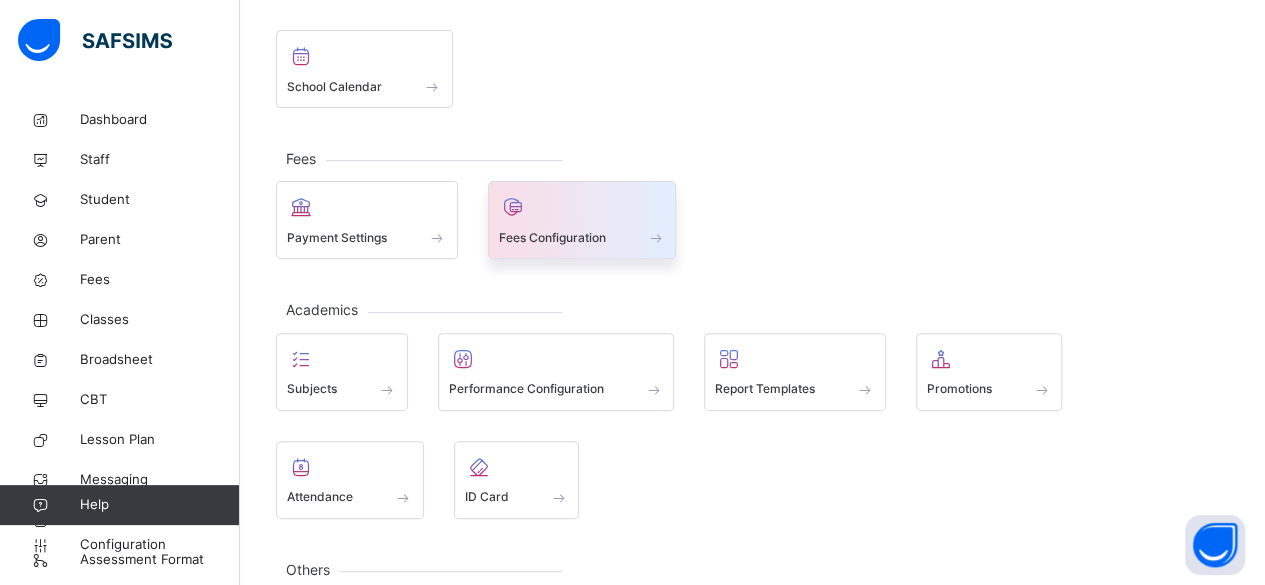 click on "Fees Configuration" at bounding box center (552, 238) 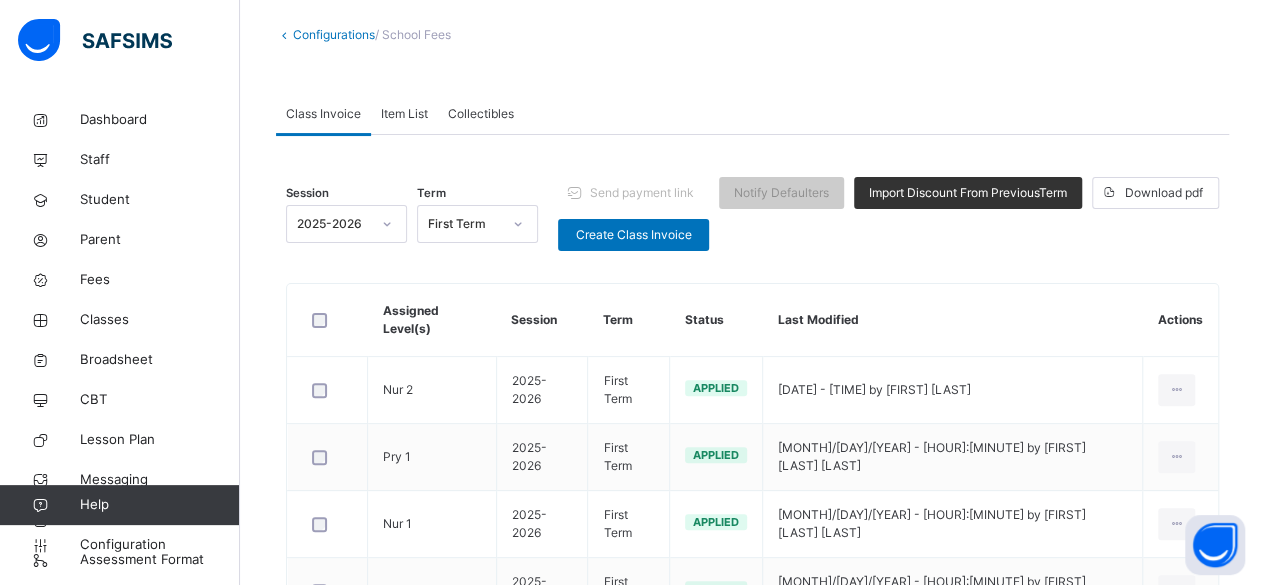 scroll, scrollTop: 74, scrollLeft: 0, axis: vertical 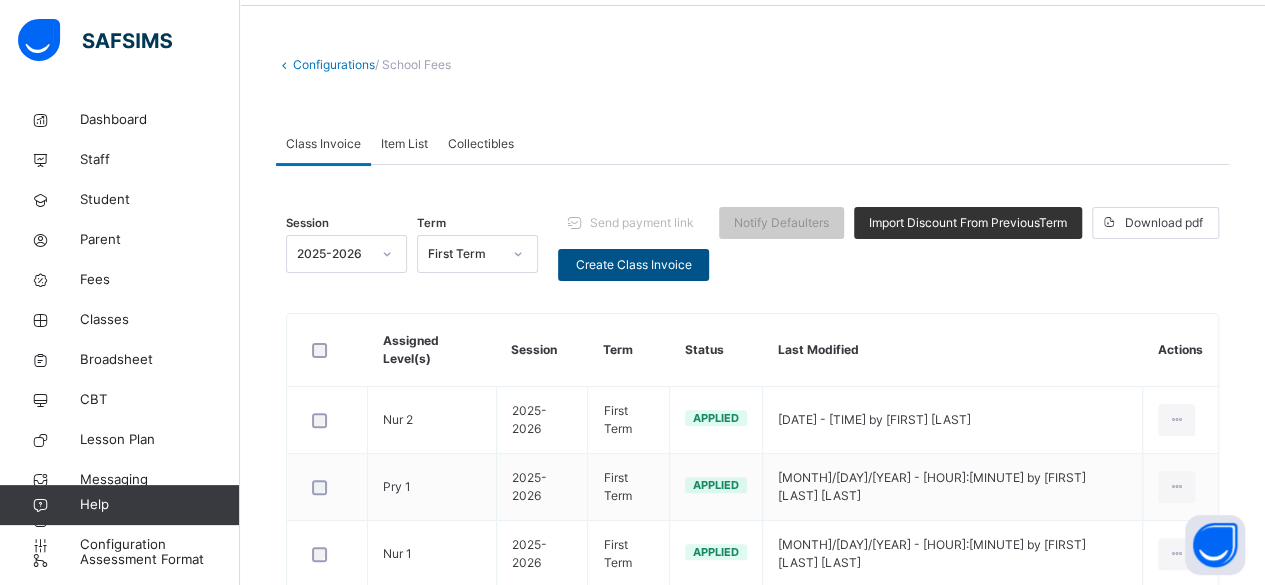 click on "Create Class Invoice" at bounding box center (633, 265) 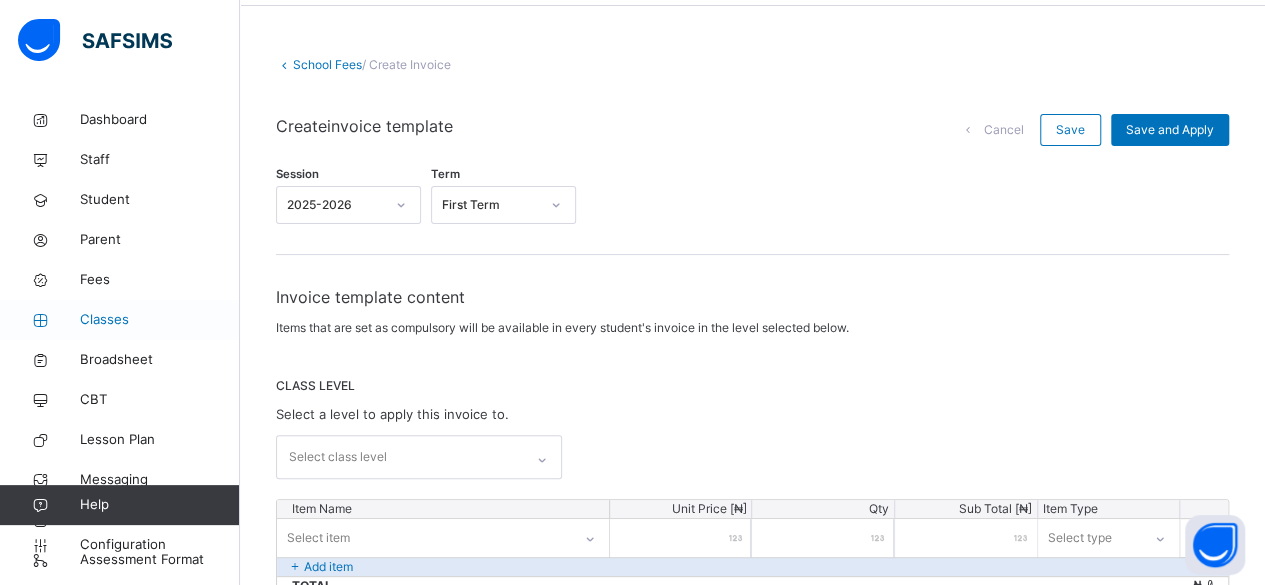 click on "Classes" at bounding box center [160, 320] 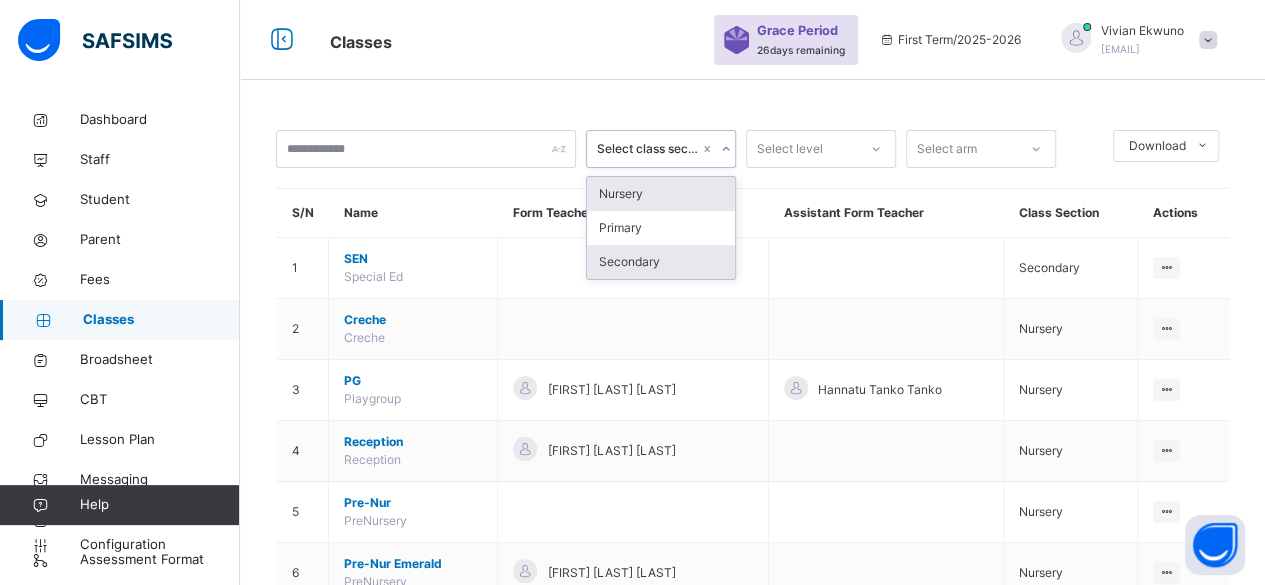 click on "Secondary" at bounding box center (661, 262) 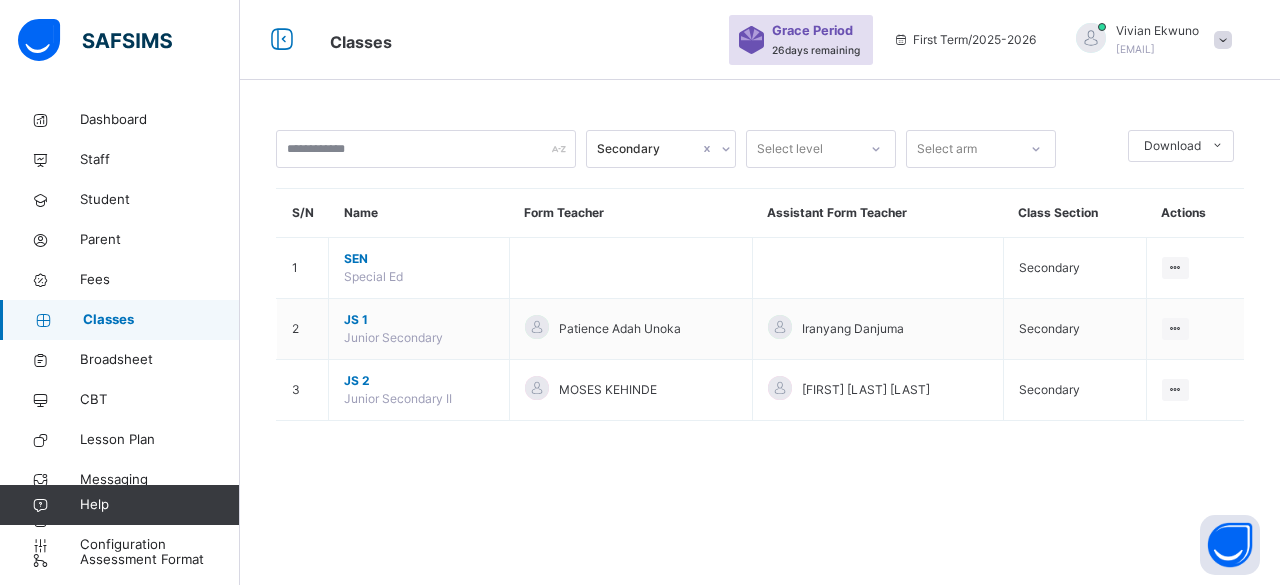 click on "Secondary Select level Select arm Download Pdf Report Excel Report S/N Name Form Teacher Assistant Form Teacher Class Section Actions 1 SEN Special Ed Secondary View Class Assign form Teacher 2 JS 1 Junior Secondary [FIRST] [LAST] [FIRST] [LAST] Secondary View Class Assign form Teacher 3 JS 2 Junior Secondary II [FIRST] [LAST] [FIRST] [LAST] Secondary View Class Assign form Teacher × Form Teacher Select Form Teacher [FIRST] [LAST] Select Assistant Form Teacher [FIRST] [LAST] Cancel Save Govana School F11 [STREET], [BUILDING], [AREA], [CITY] , Phone: [PHONE] List of Classes [DAY] [MONTH] [YEAR], [HOUR]:[MINUTE]:[SECOND] [AM/PM] Total no. of classes: 29 Term: First Term Session: 2025-2026 S/N Class name Class Arms Form Teacher Supervisor Subject Teachers 1 SEN Special Ed . No form teacher No supervisor No class teachers 2 Creche Creche . No form teacher No supervisor No class teachers 3 PG Playgroup . [FIRST] [LAST] [LAST] No supervisor No class teachers 4 ." at bounding box center (760, 292) 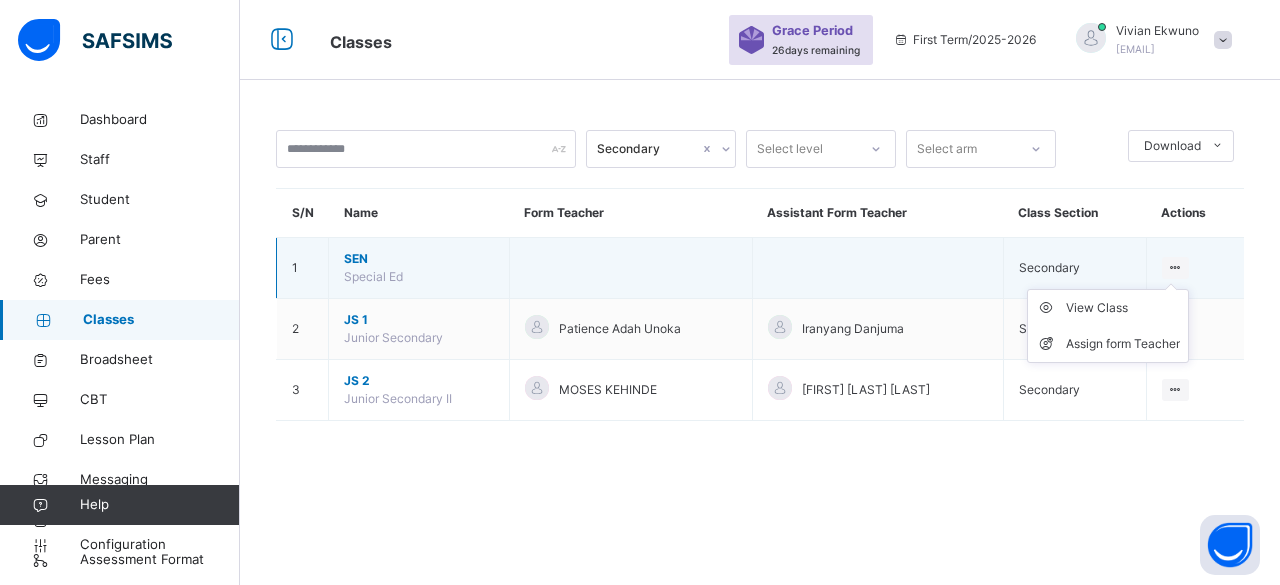 click at bounding box center [1175, 267] 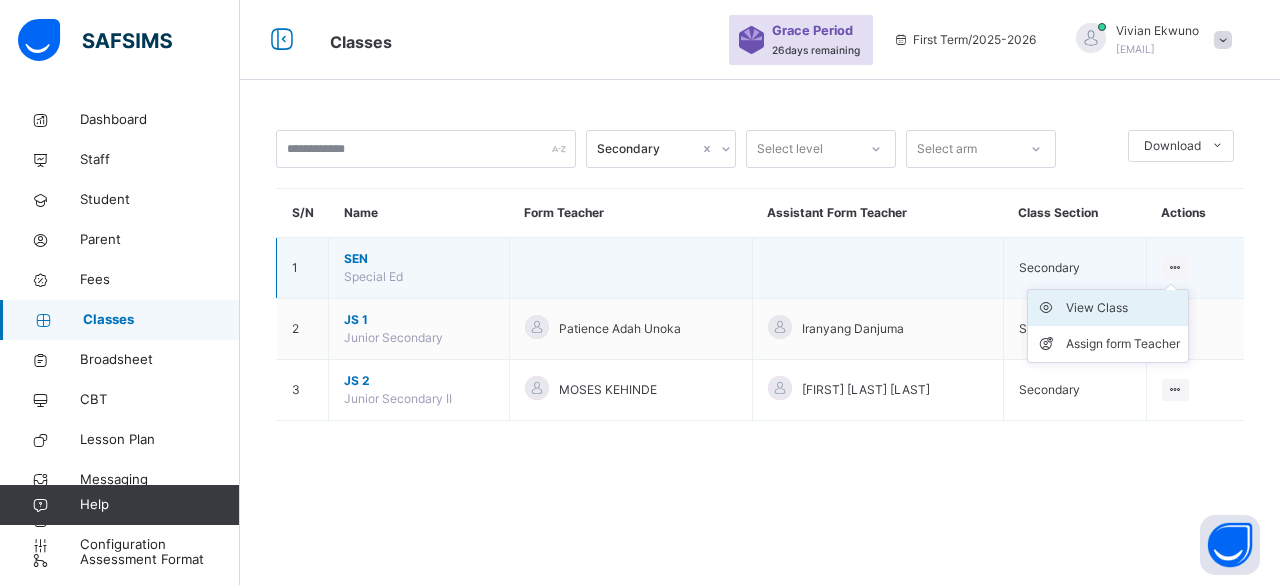 click on "View Class" at bounding box center [1123, 308] 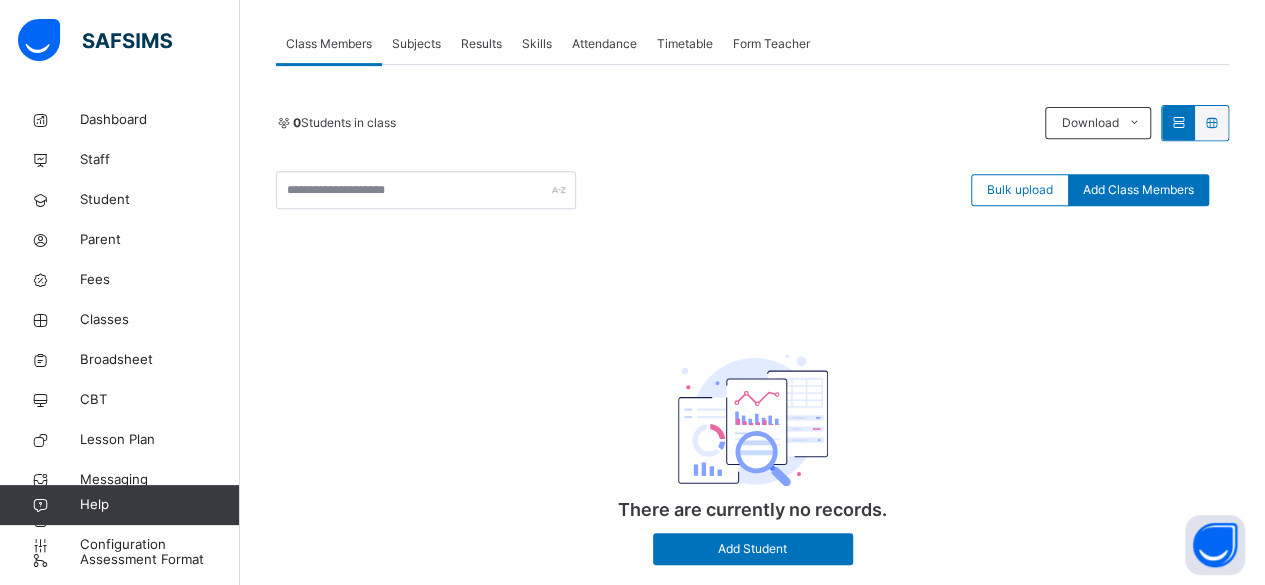 scroll, scrollTop: 354, scrollLeft: 0, axis: vertical 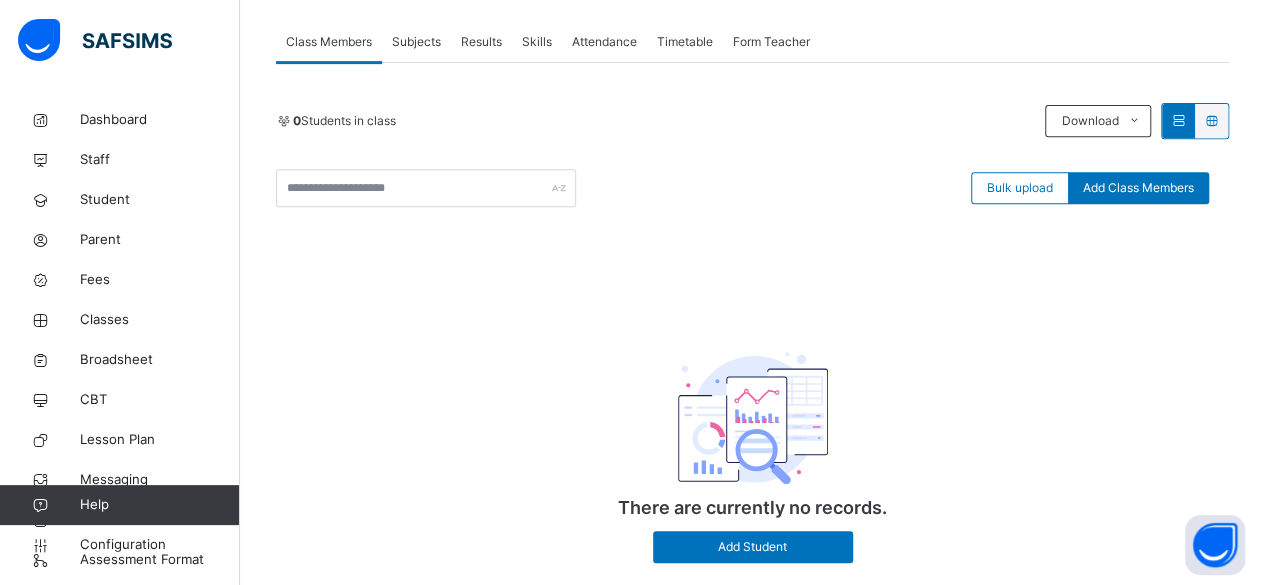 click at bounding box center (1178, 120) 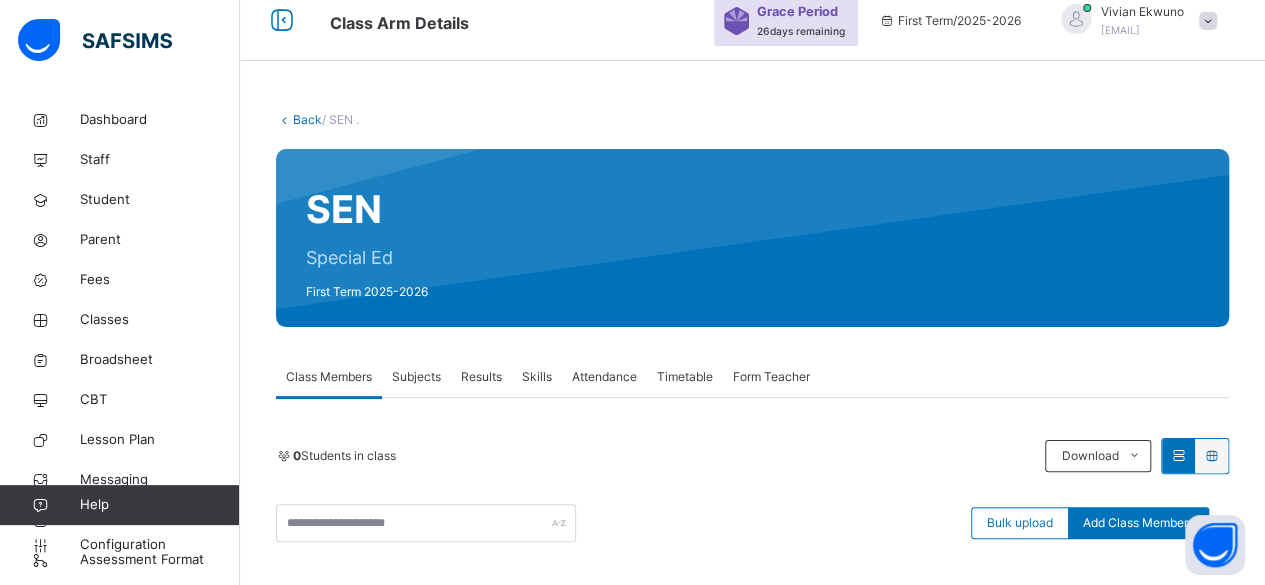 scroll, scrollTop: 0, scrollLeft: 0, axis: both 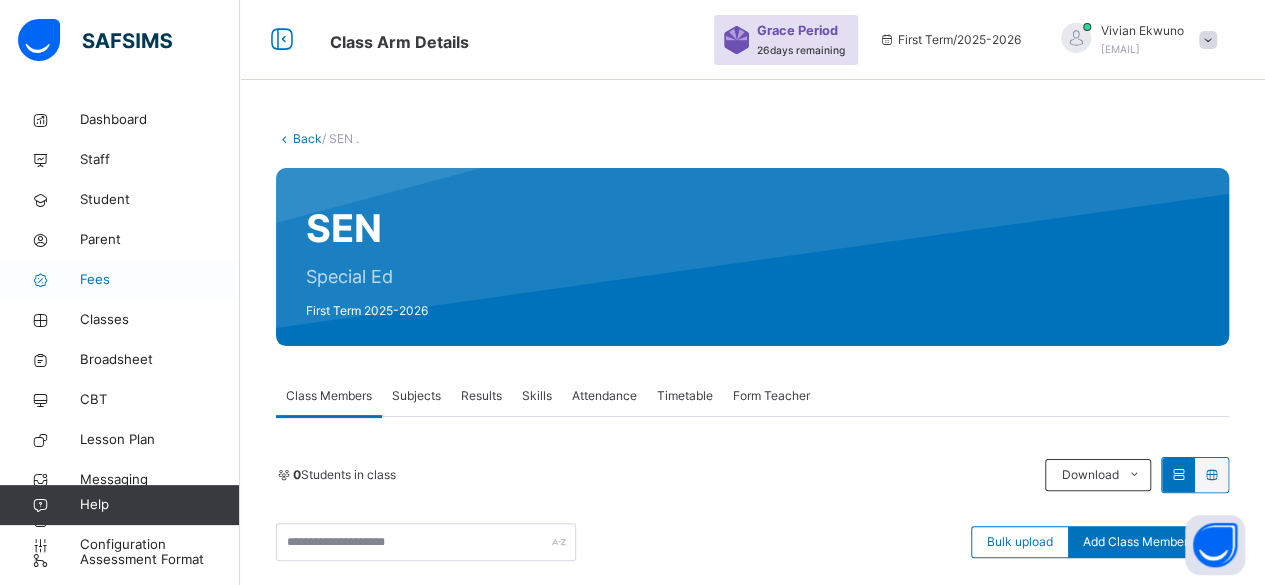 click on "Fees" at bounding box center [160, 280] 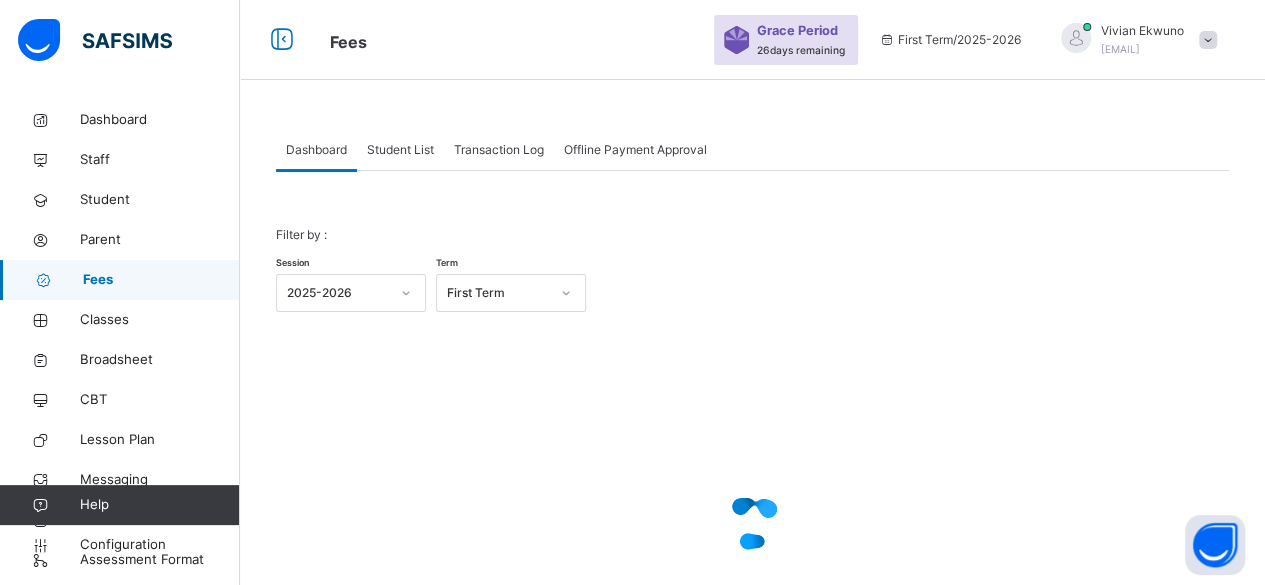 click on "Fees" at bounding box center (161, 280) 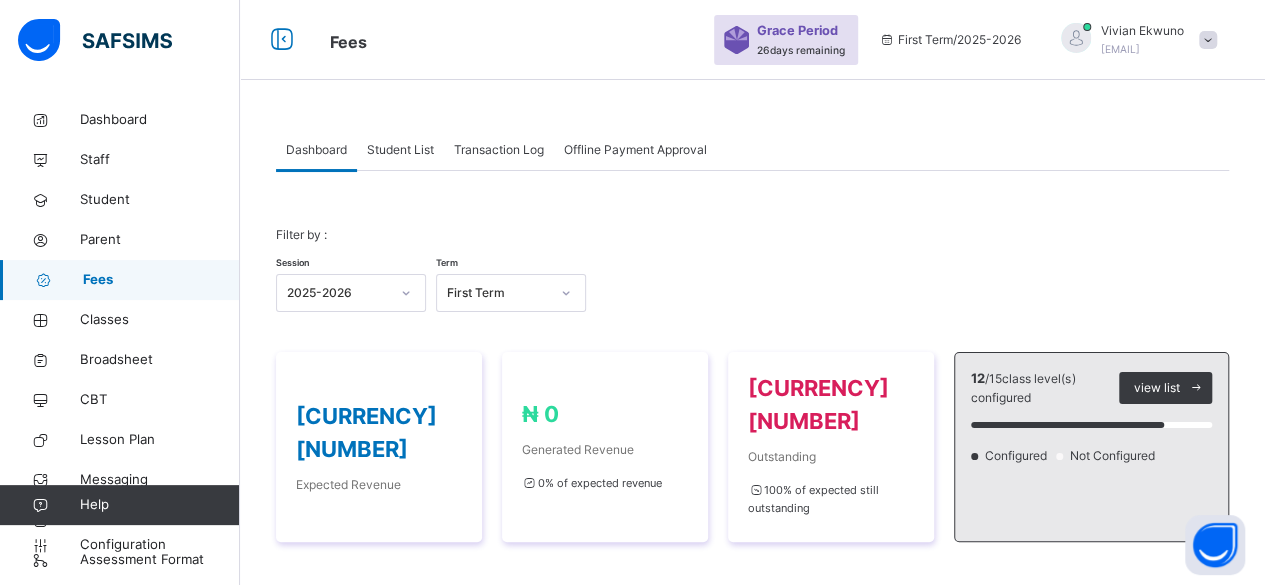 scroll, scrollTop: 81, scrollLeft: 0, axis: vertical 